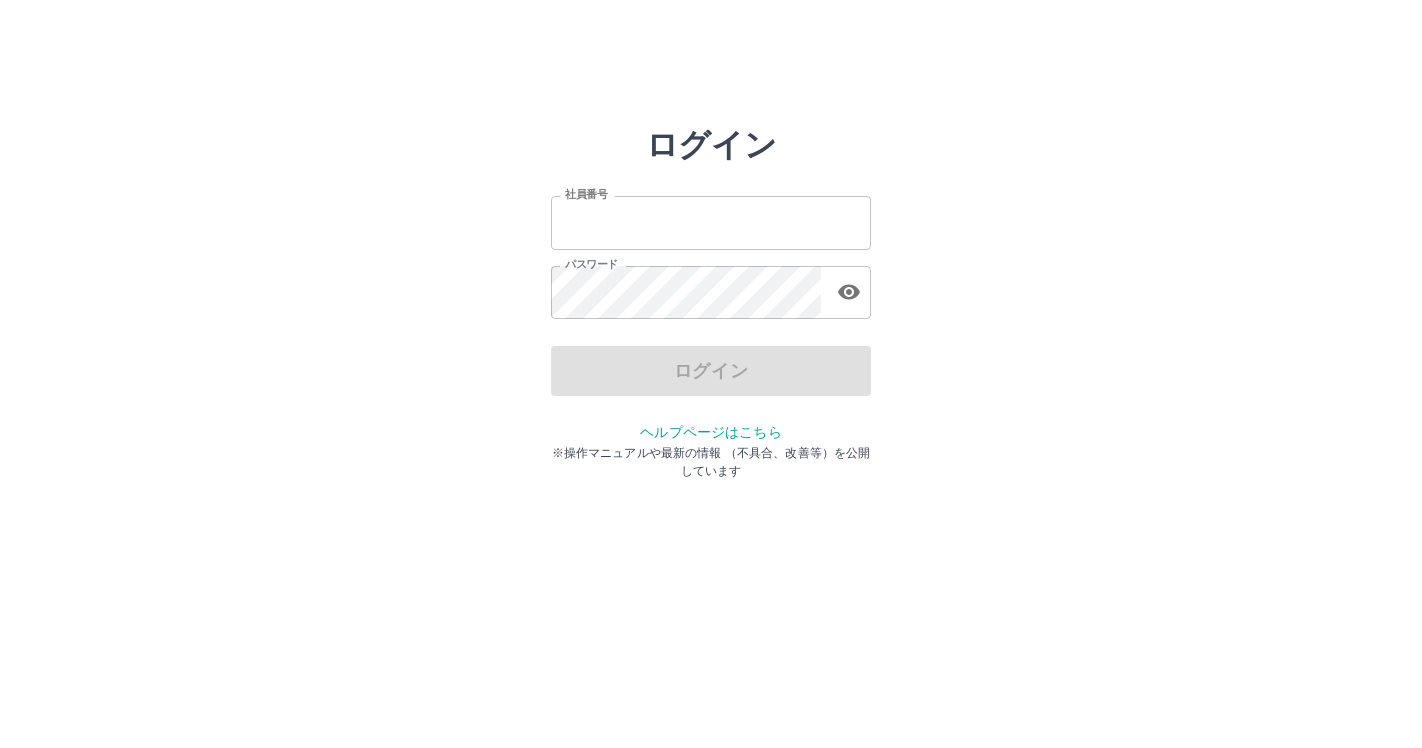 scroll, scrollTop: 0, scrollLeft: 0, axis: both 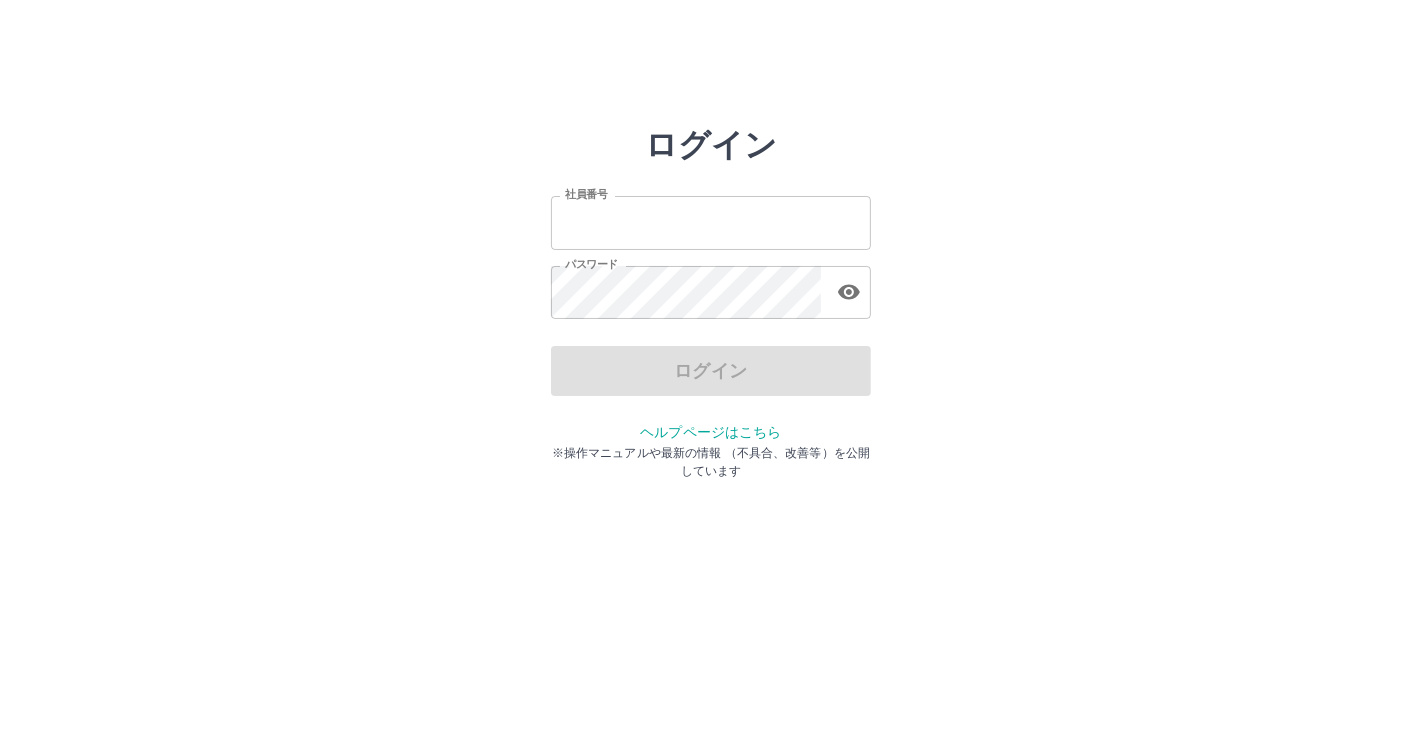 type on "*******" 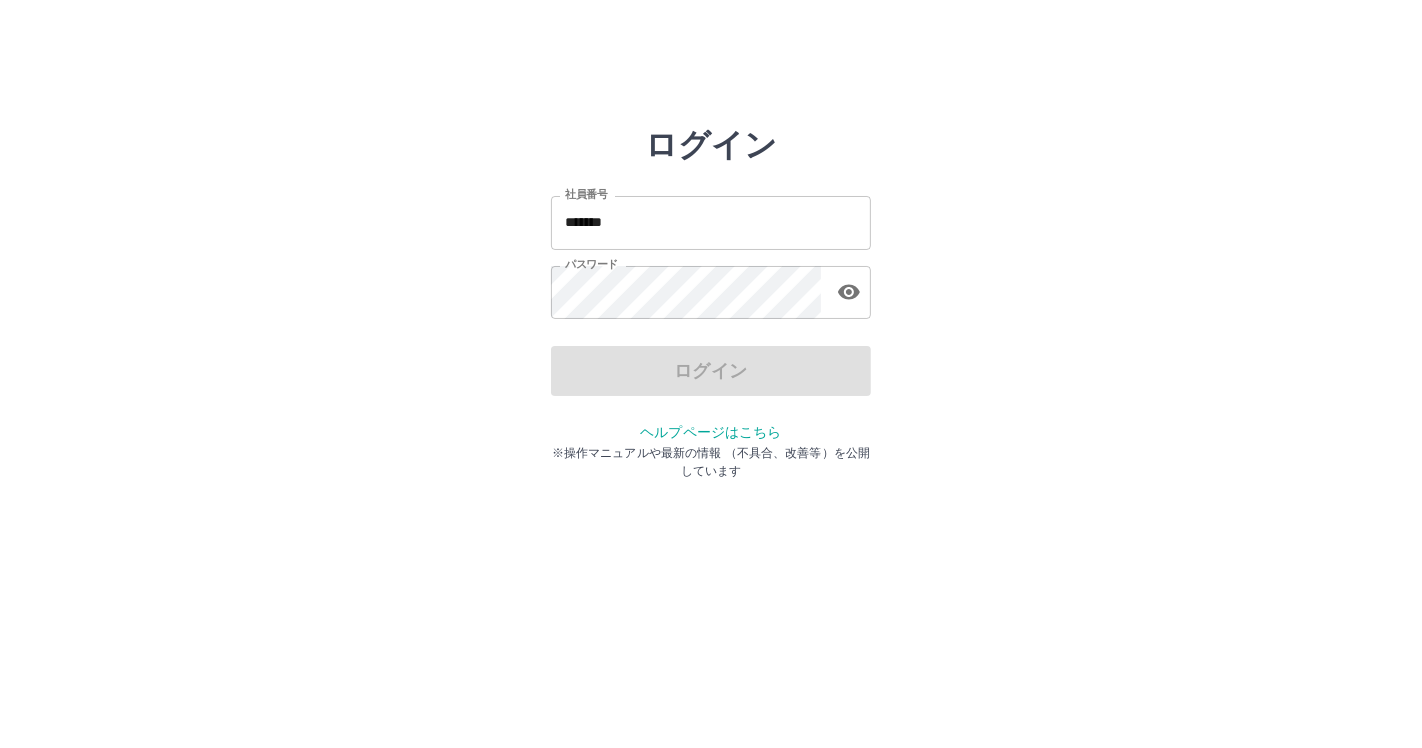 click on "*******" at bounding box center [711, 222] 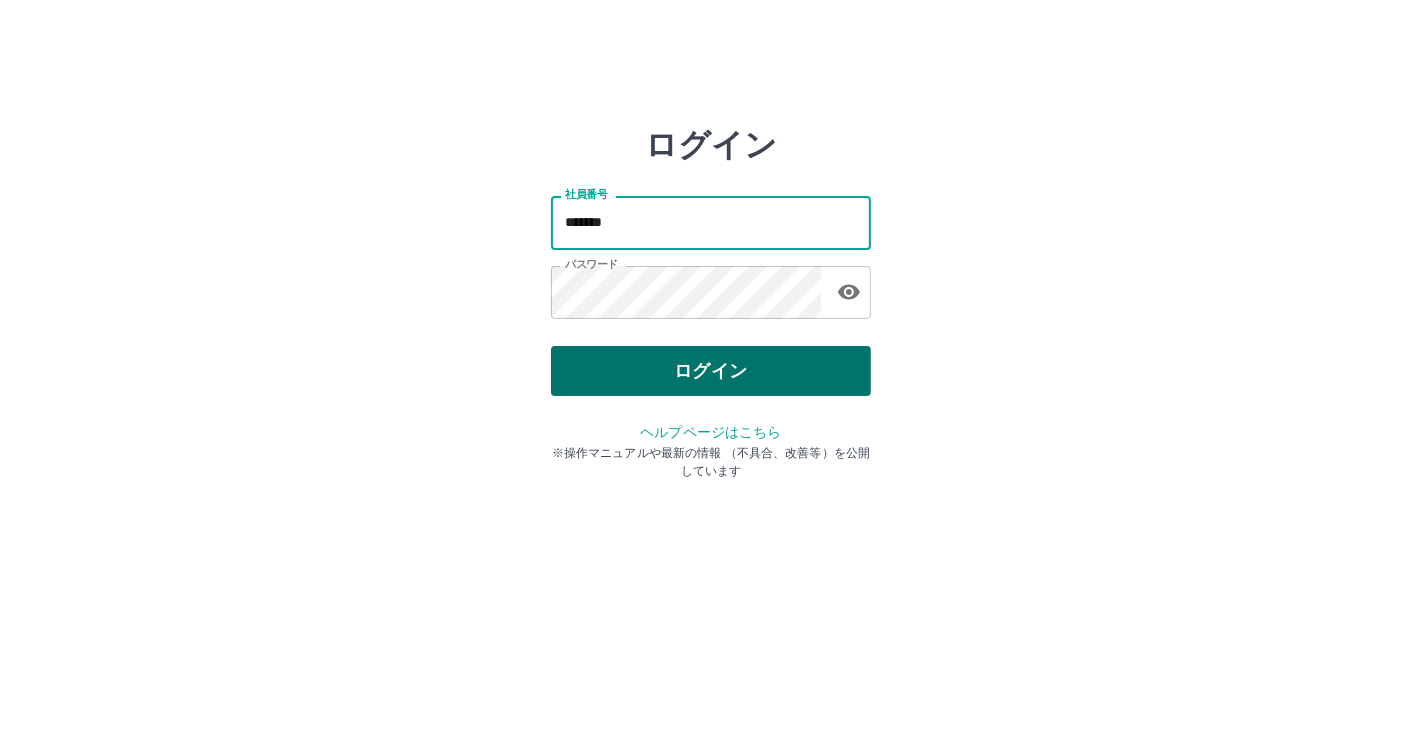 click on "ログイン" at bounding box center (711, 371) 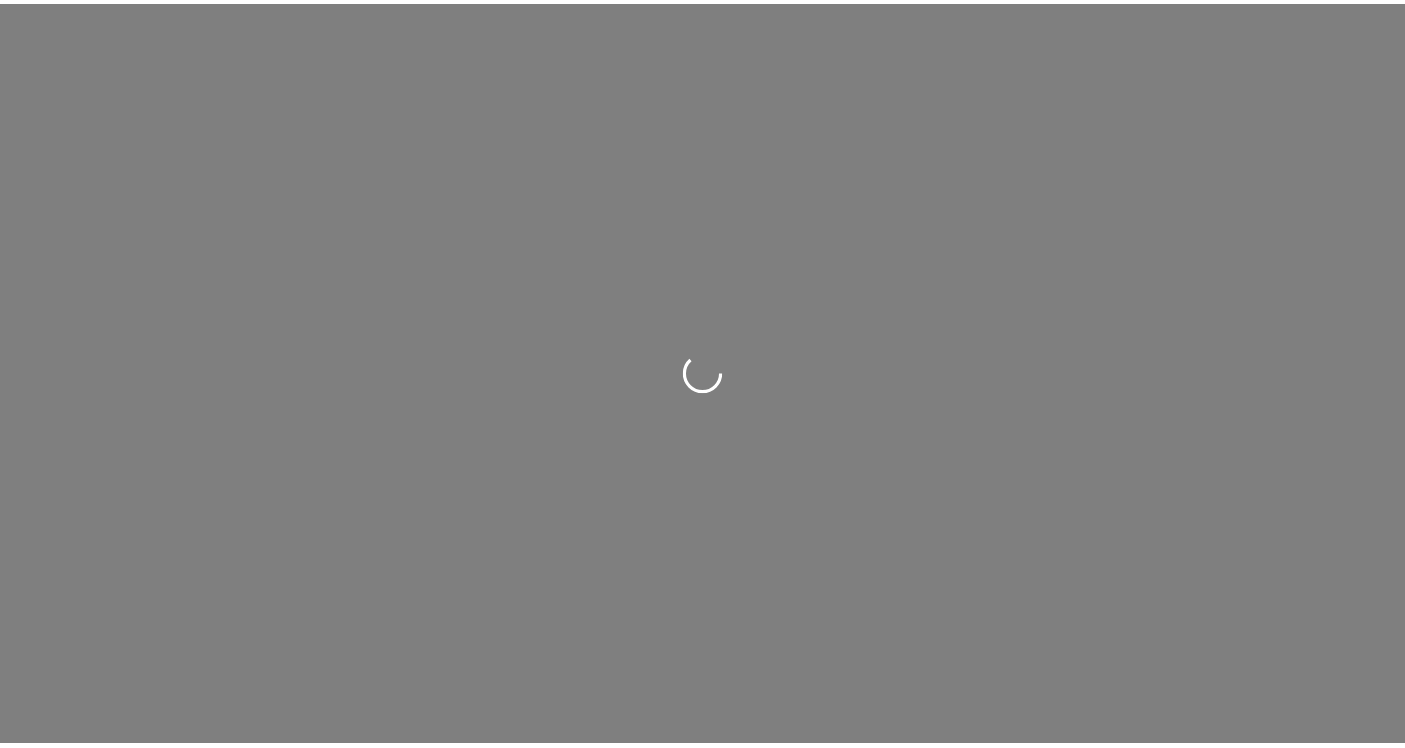 scroll, scrollTop: 0, scrollLeft: 0, axis: both 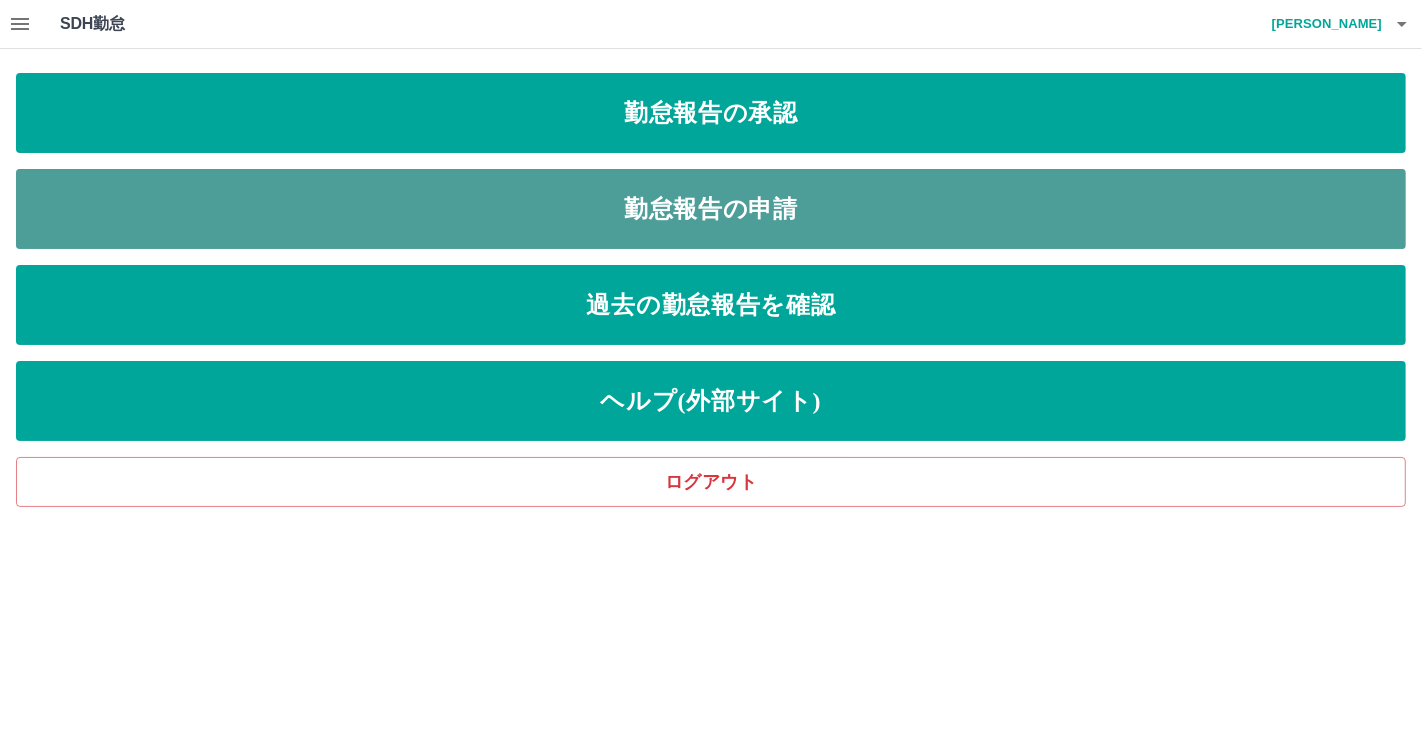 click on "勤怠報告の申請" at bounding box center (711, 209) 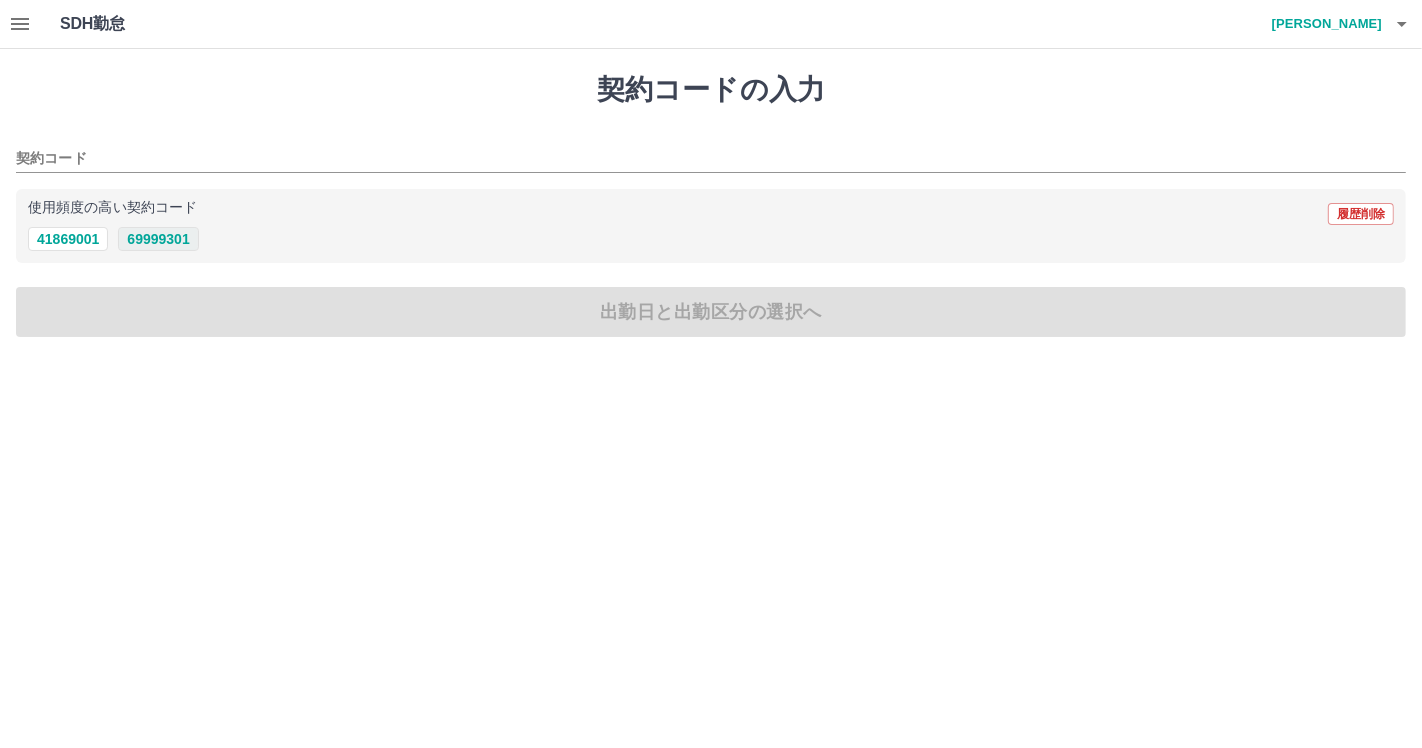 click on "69999301" at bounding box center (158, 239) 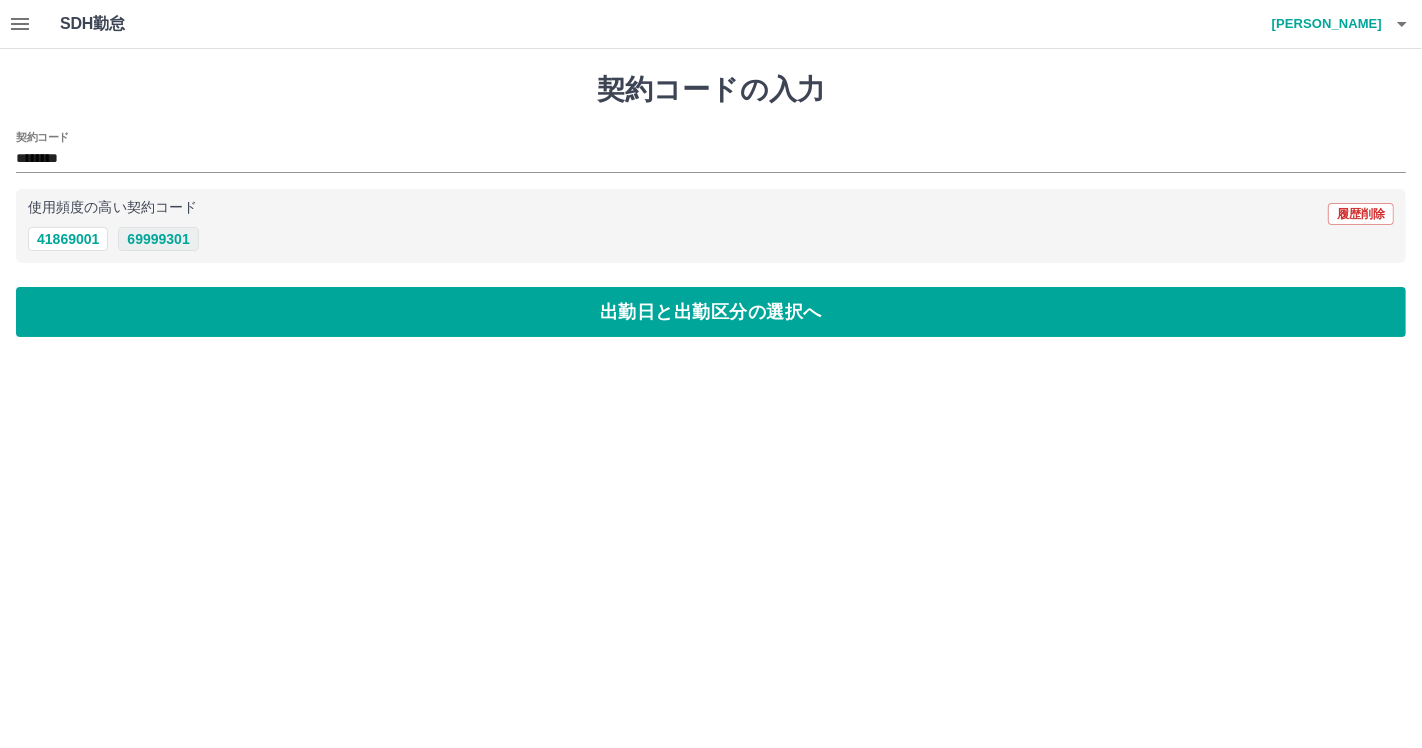 type on "********" 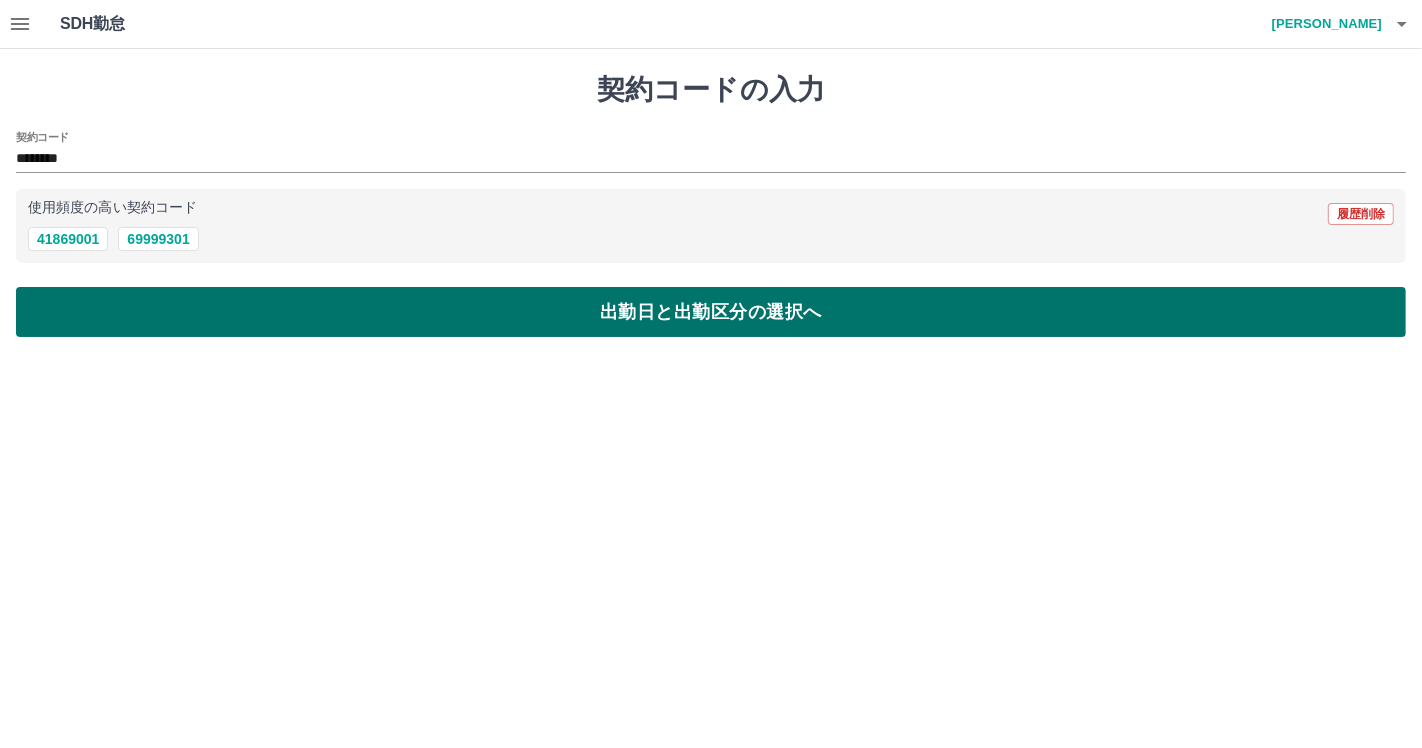 click on "出勤日と出勤区分の選択へ" at bounding box center (711, 312) 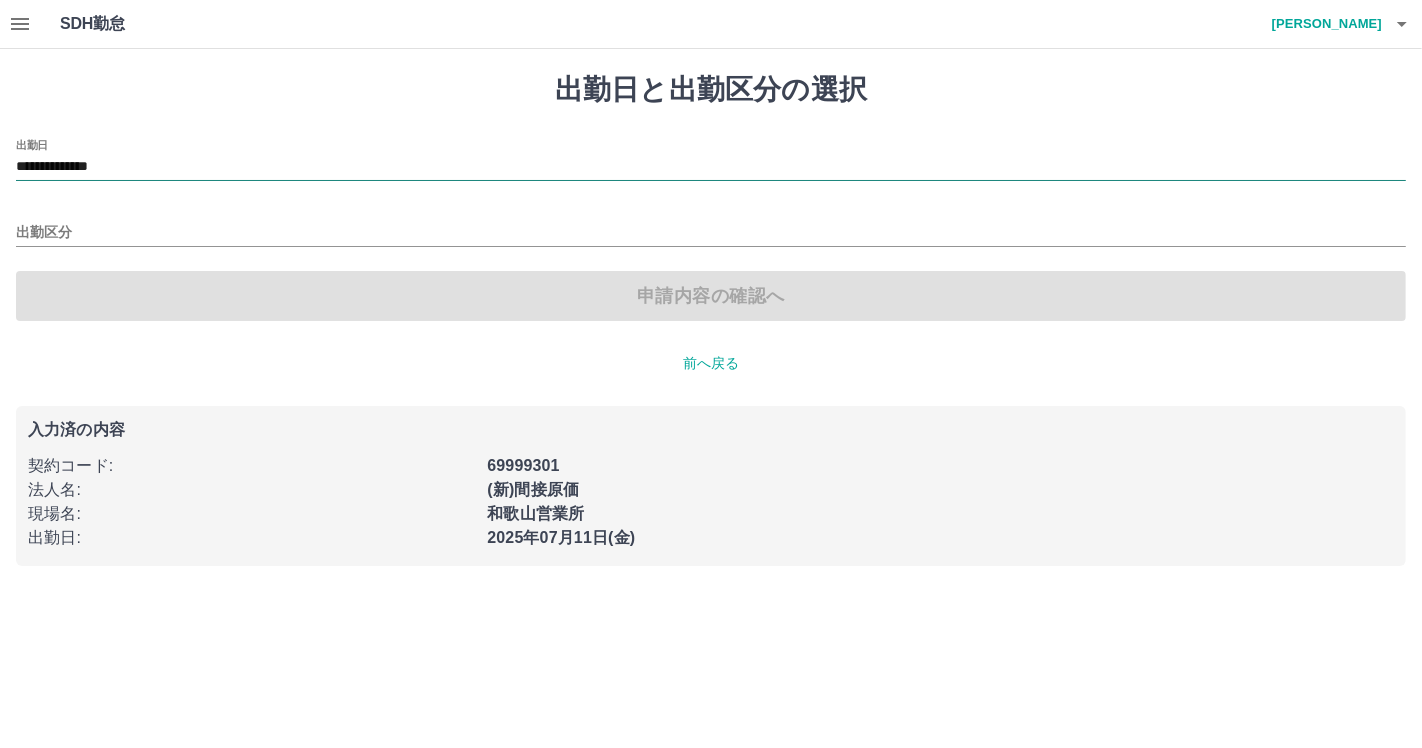 click on "**********" at bounding box center [711, 167] 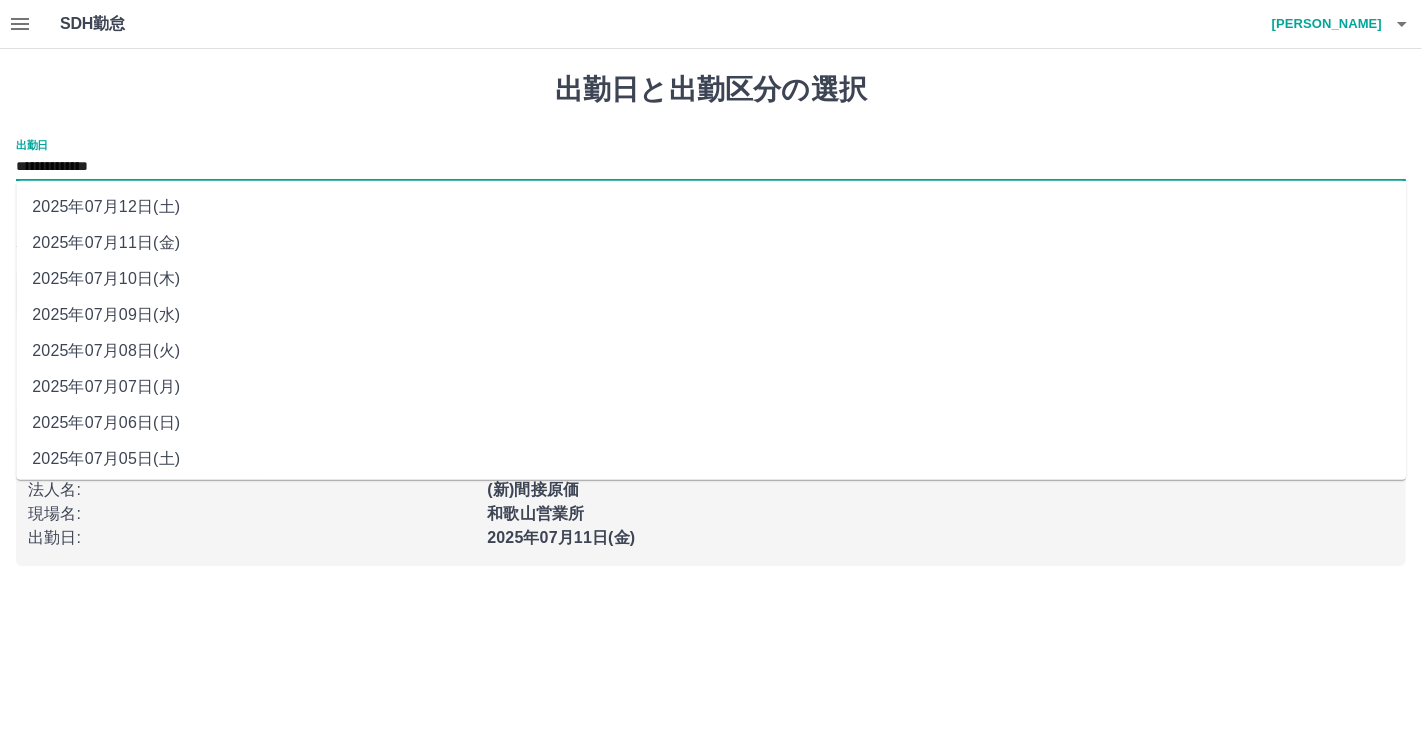 click on "2025年07月09日(水)" at bounding box center [711, 315] 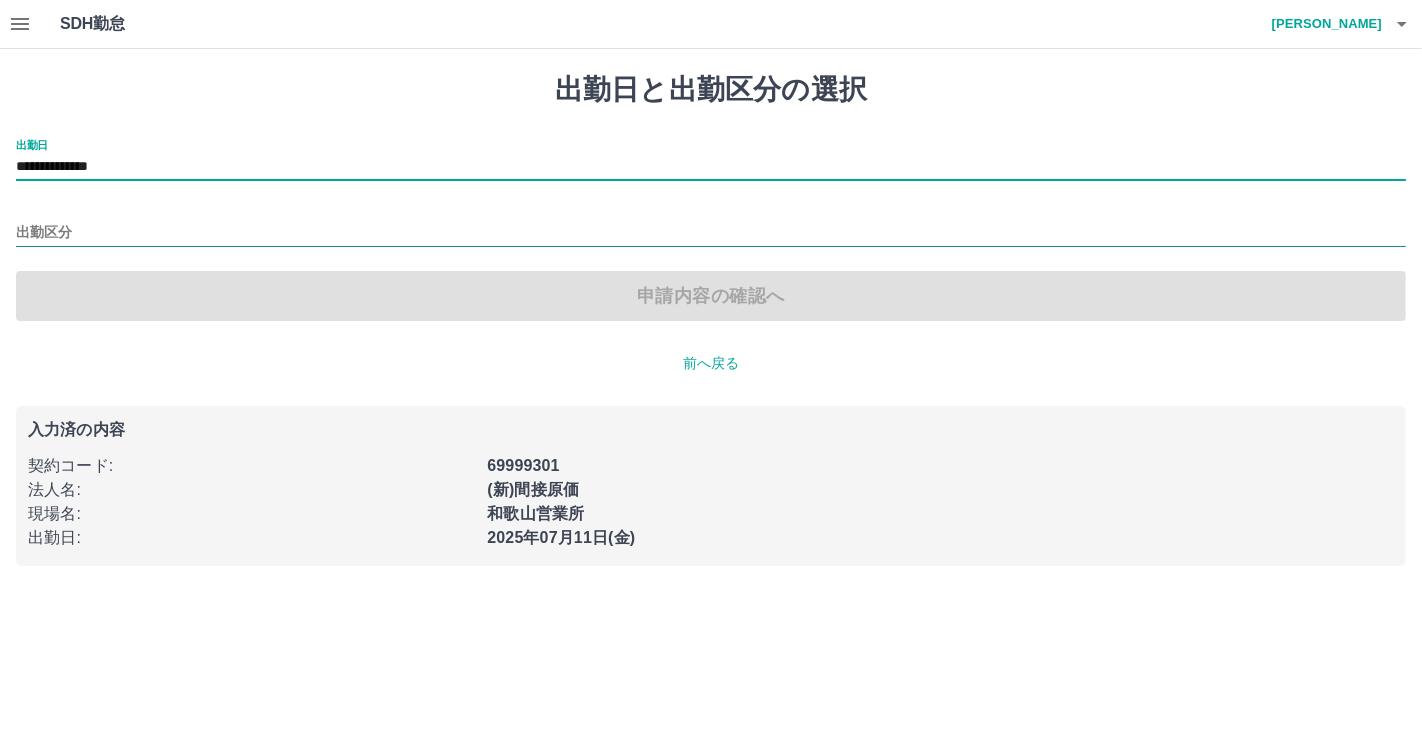 click on "出勤区分" at bounding box center (711, 233) 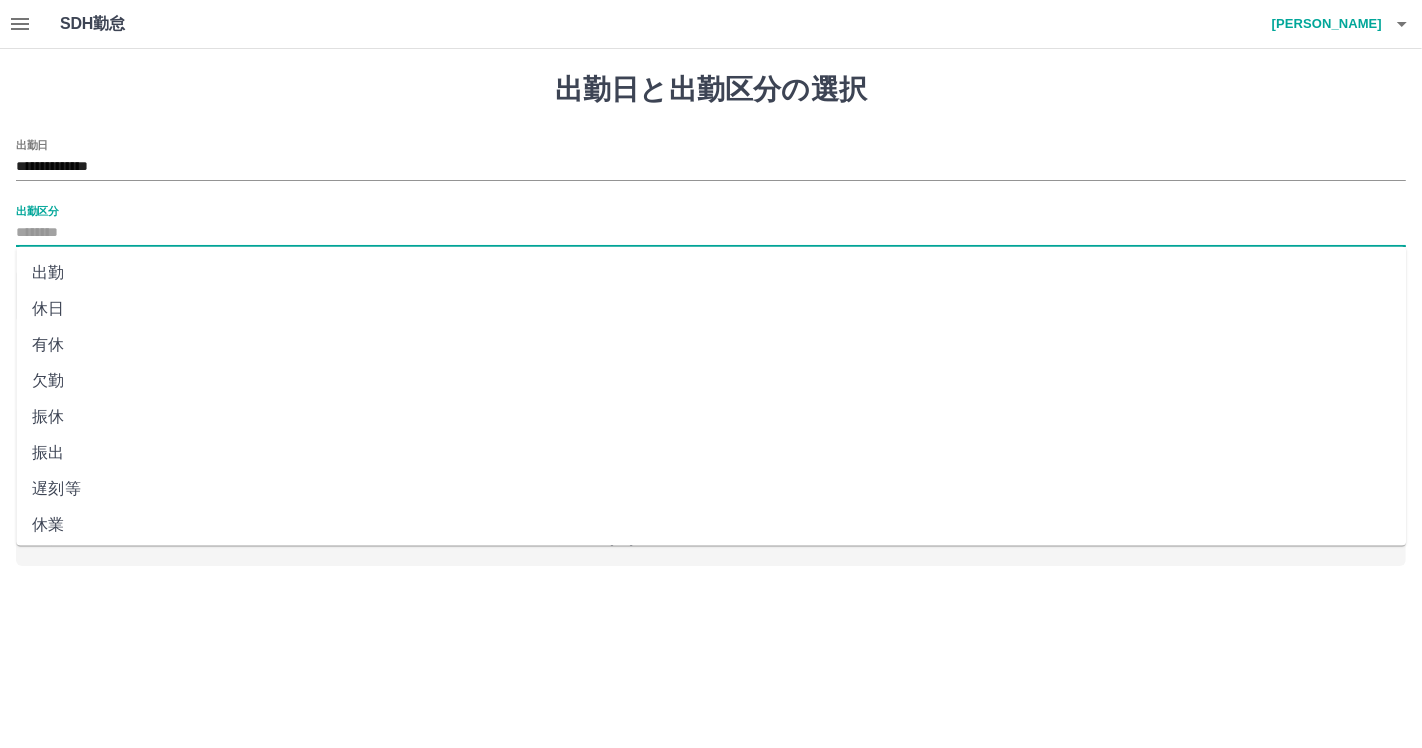 click on "出勤" at bounding box center (711, 273) 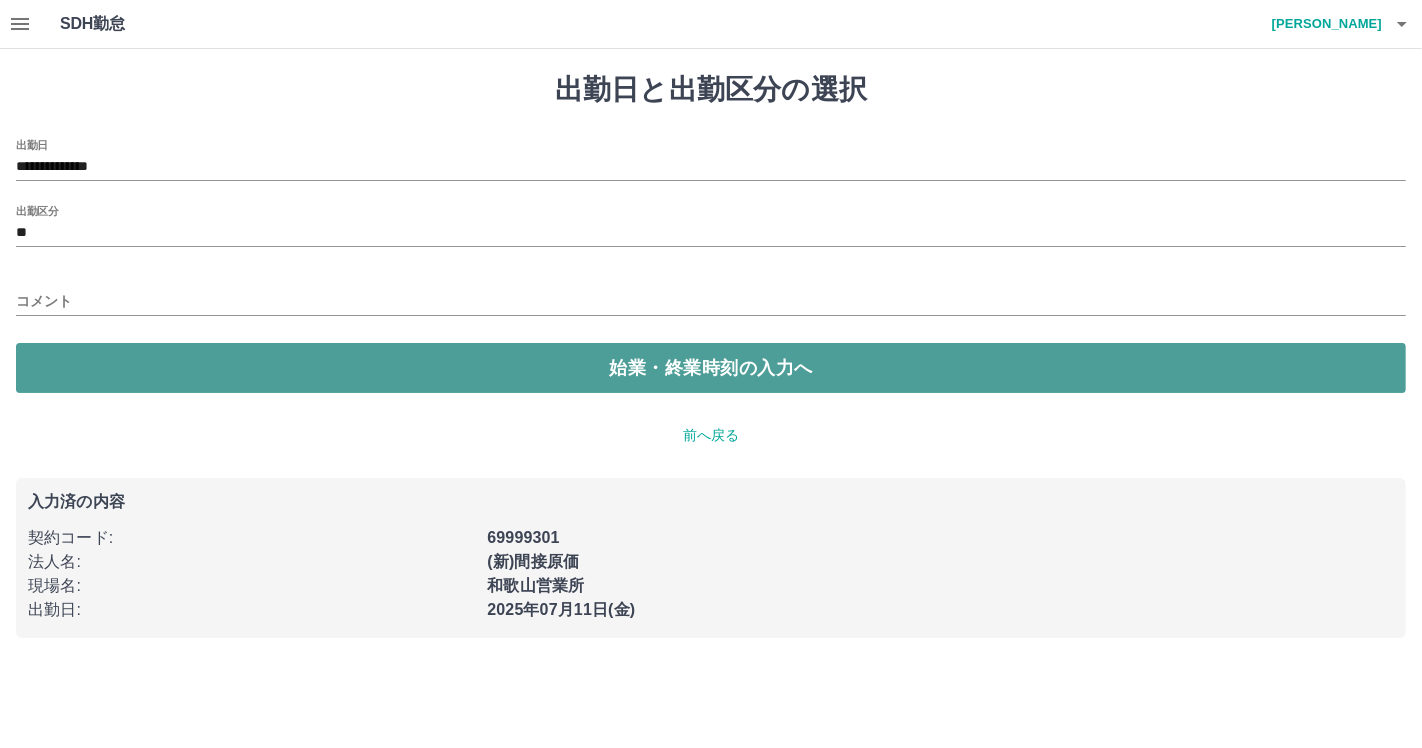 click on "始業・終業時刻の入力へ" at bounding box center [711, 368] 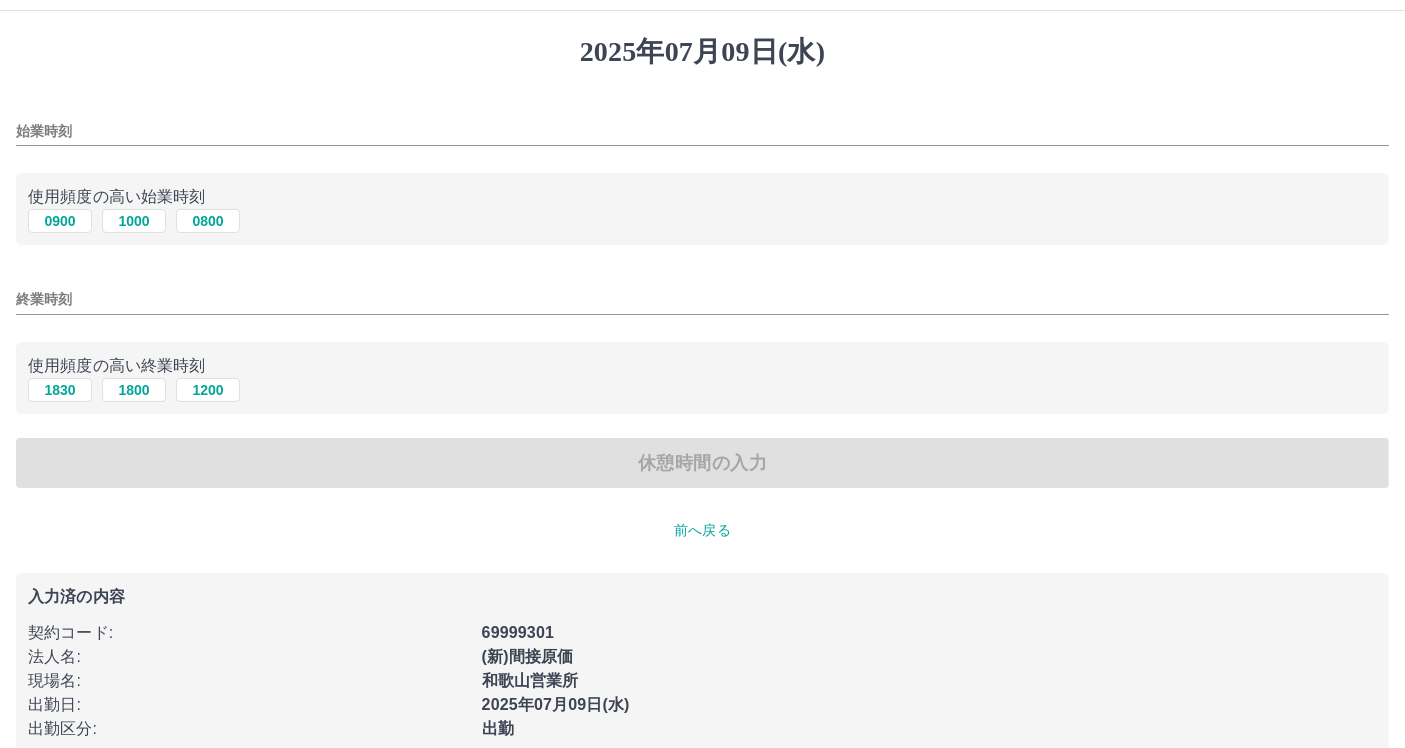 scroll, scrollTop: 71, scrollLeft: 0, axis: vertical 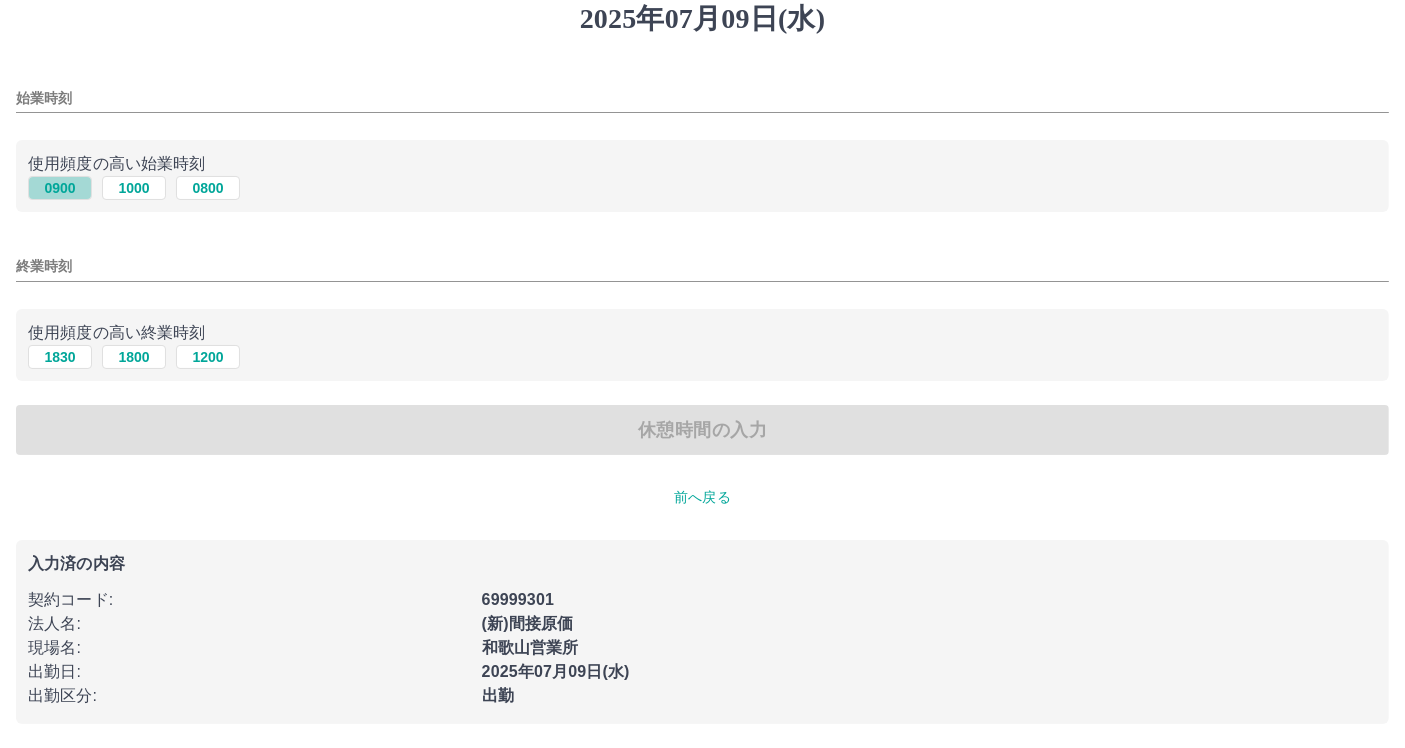 click on "0900" at bounding box center [60, 188] 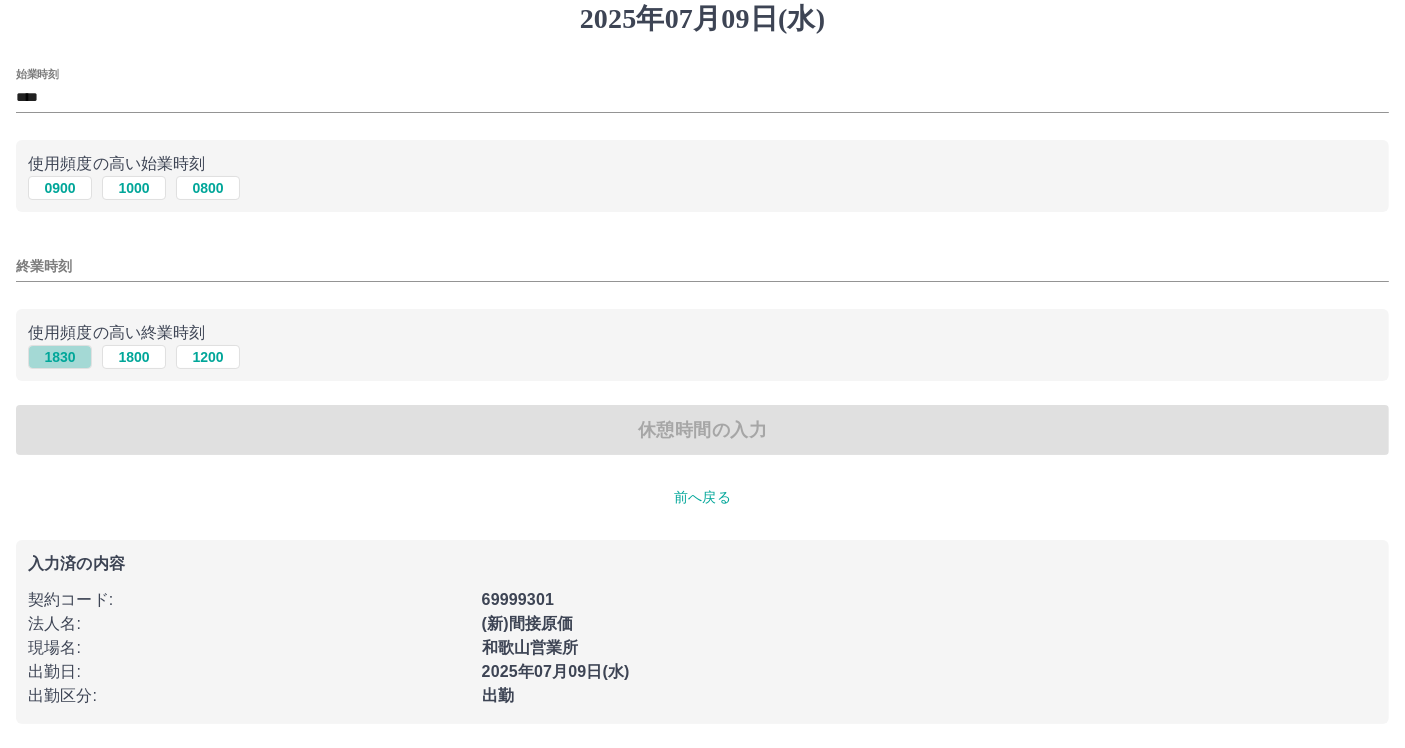 click on "1830" at bounding box center (60, 357) 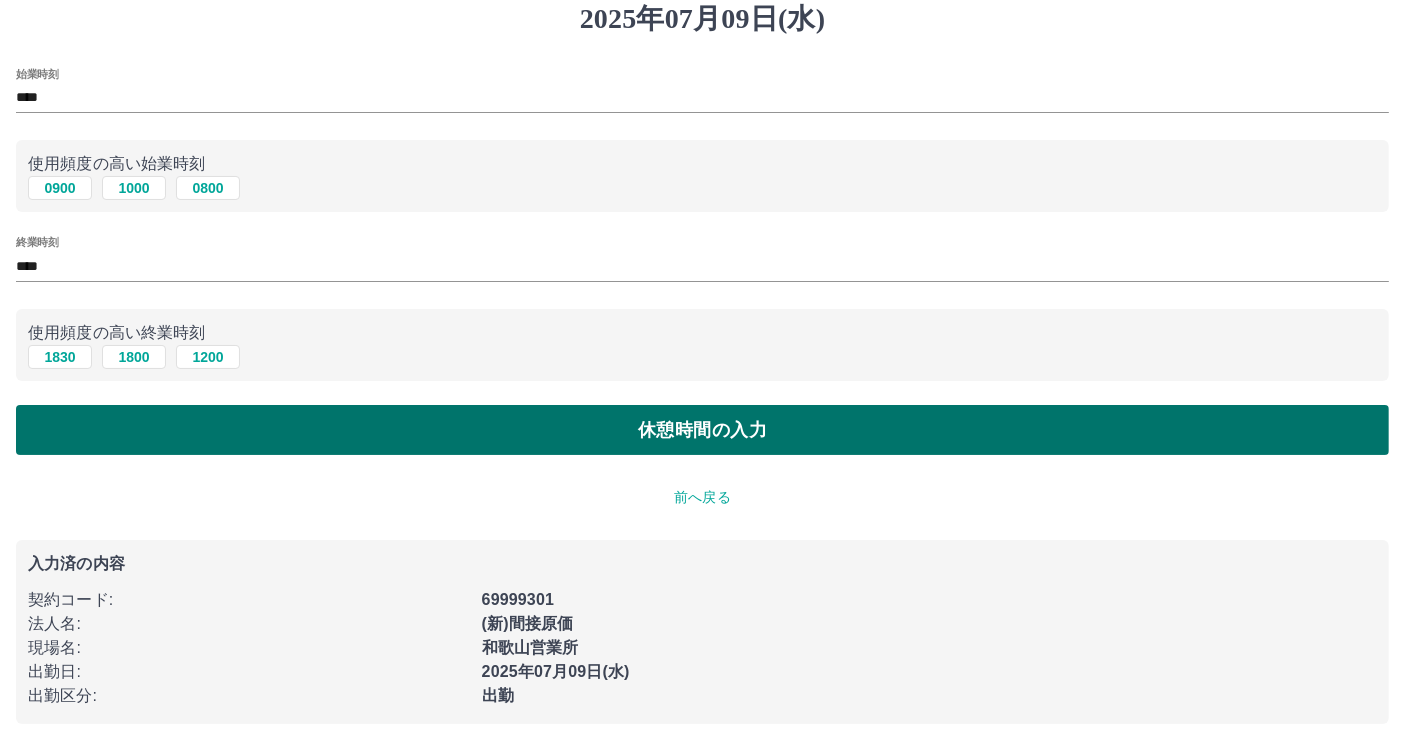 click on "休憩時間の入力" at bounding box center [702, 430] 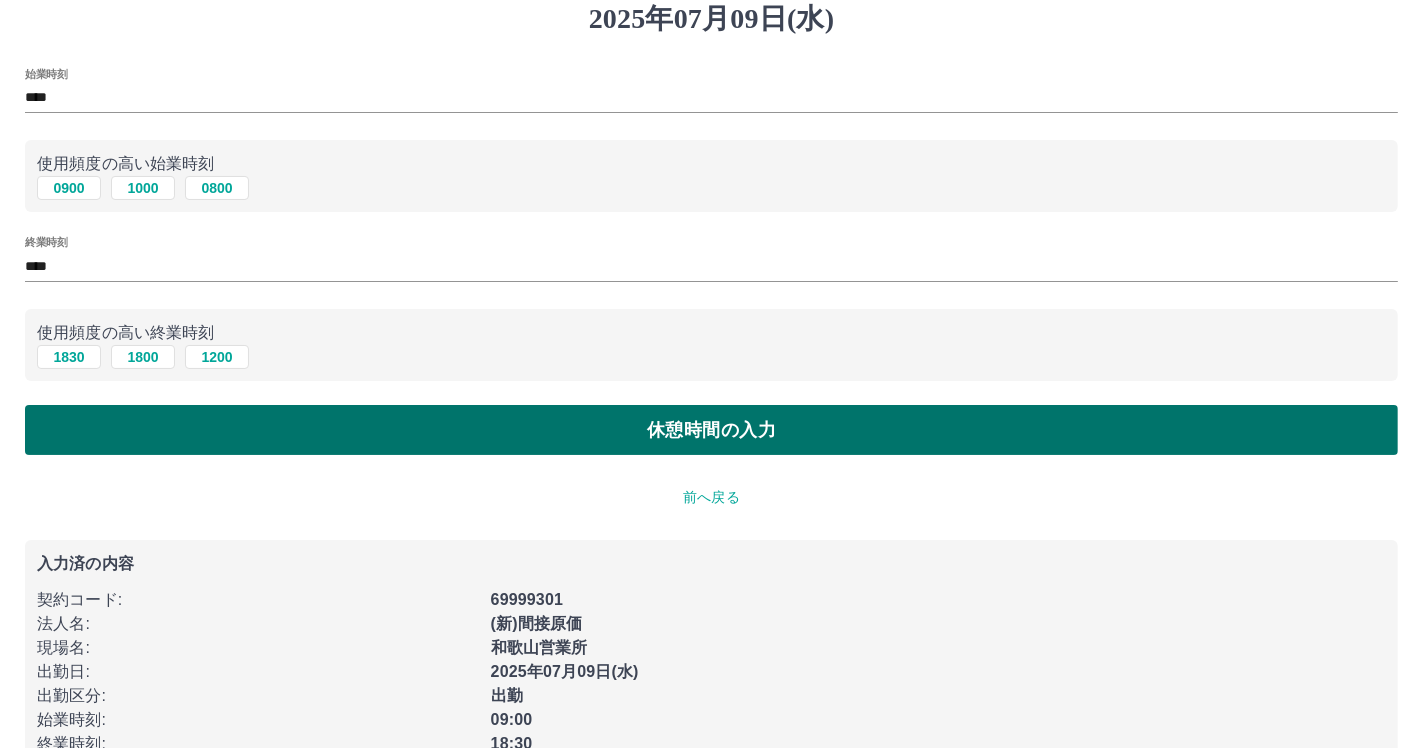 scroll, scrollTop: 0, scrollLeft: 0, axis: both 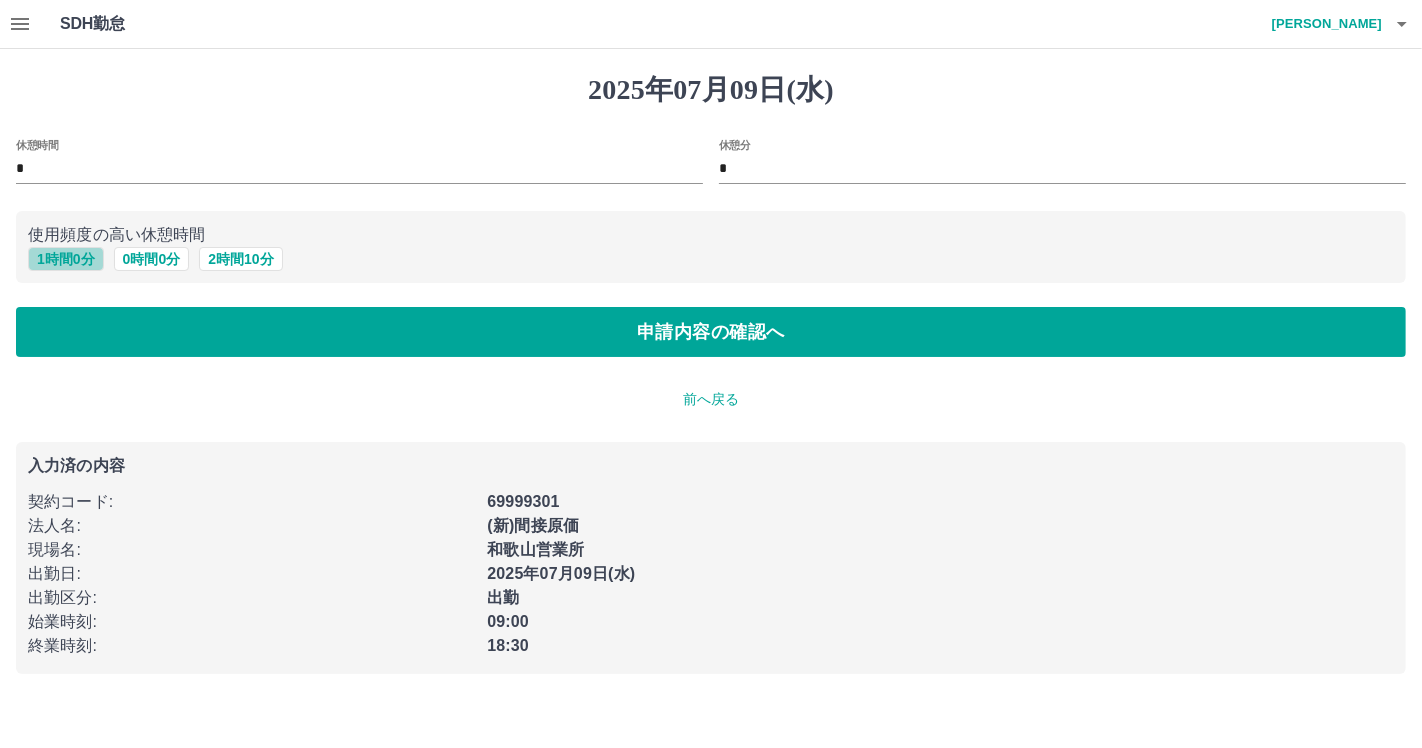 click on "1 時間 0 分" at bounding box center [66, 259] 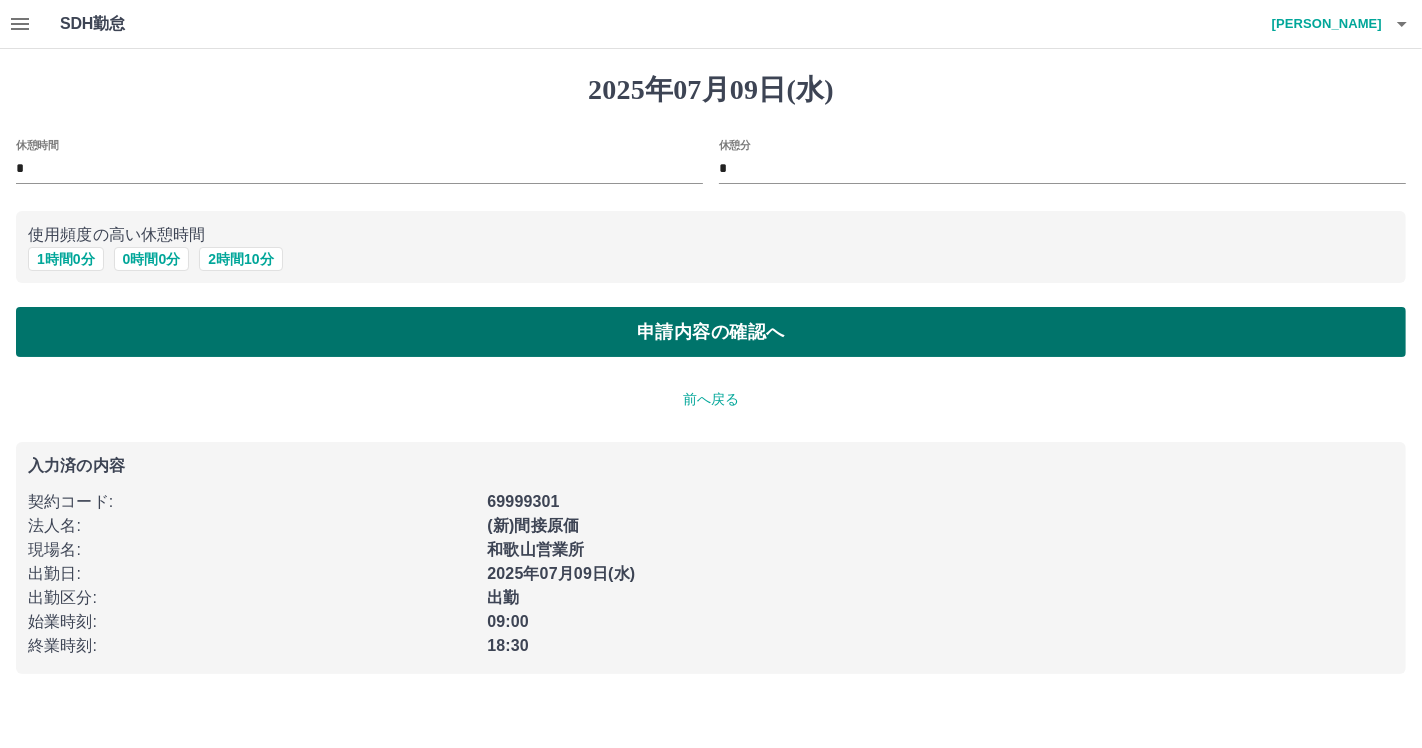 click on "申請内容の確認へ" at bounding box center [711, 332] 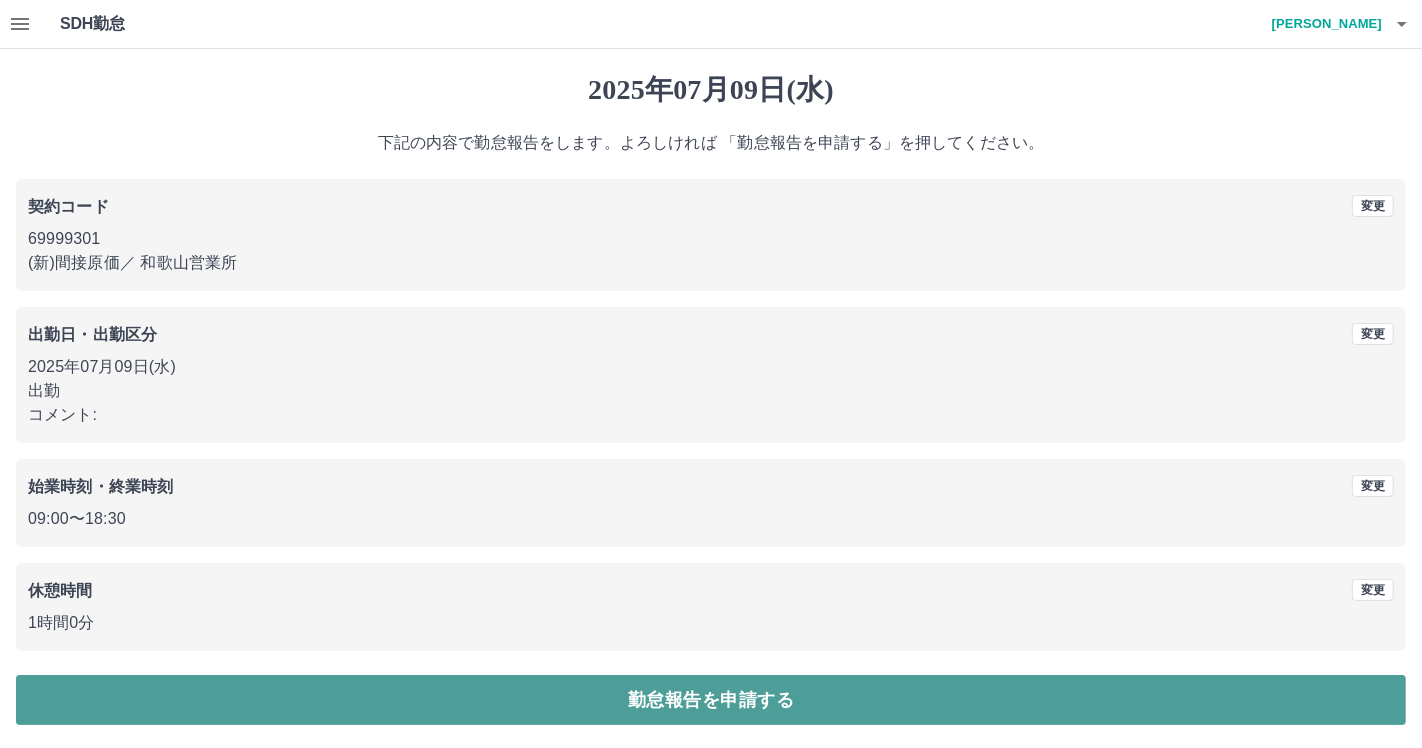 click on "勤怠報告を申請する" at bounding box center [711, 700] 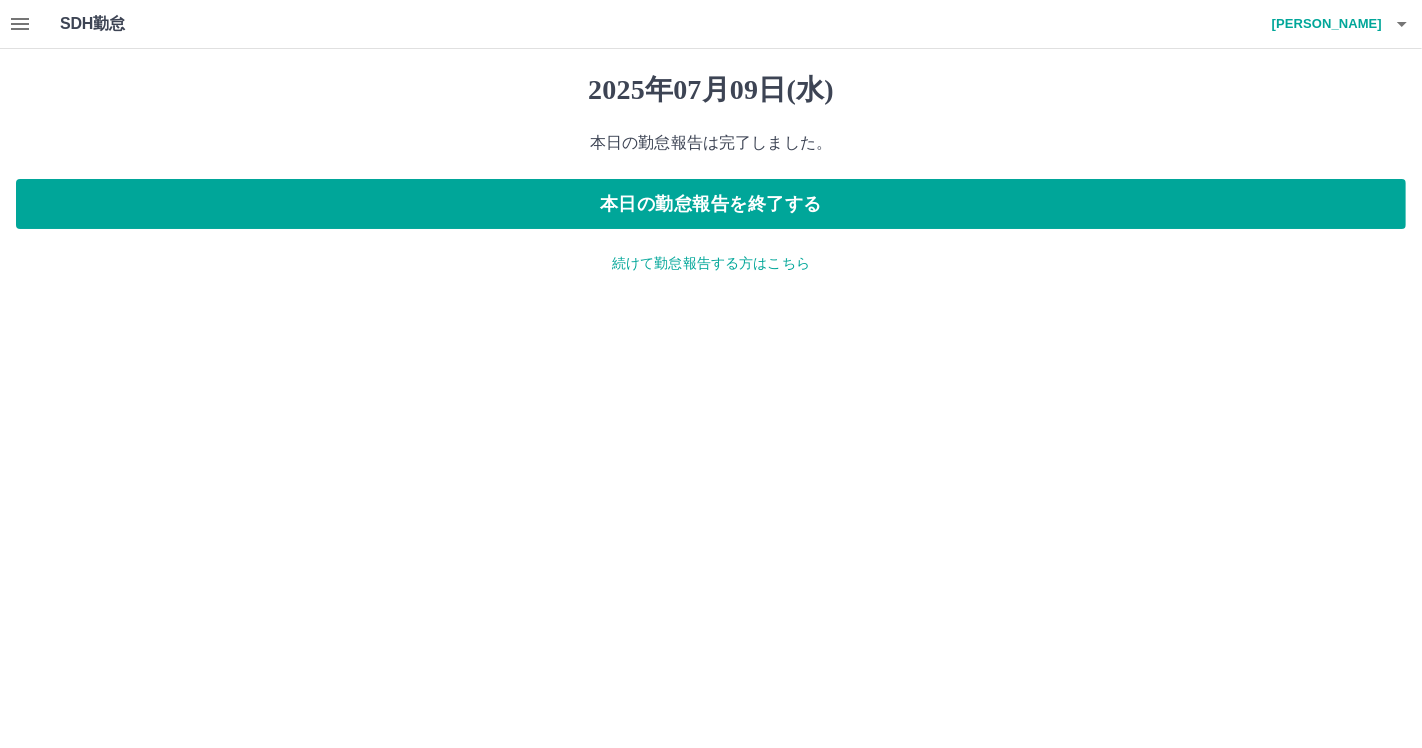 click on "続けて勤怠報告する方はこちら" at bounding box center [711, 263] 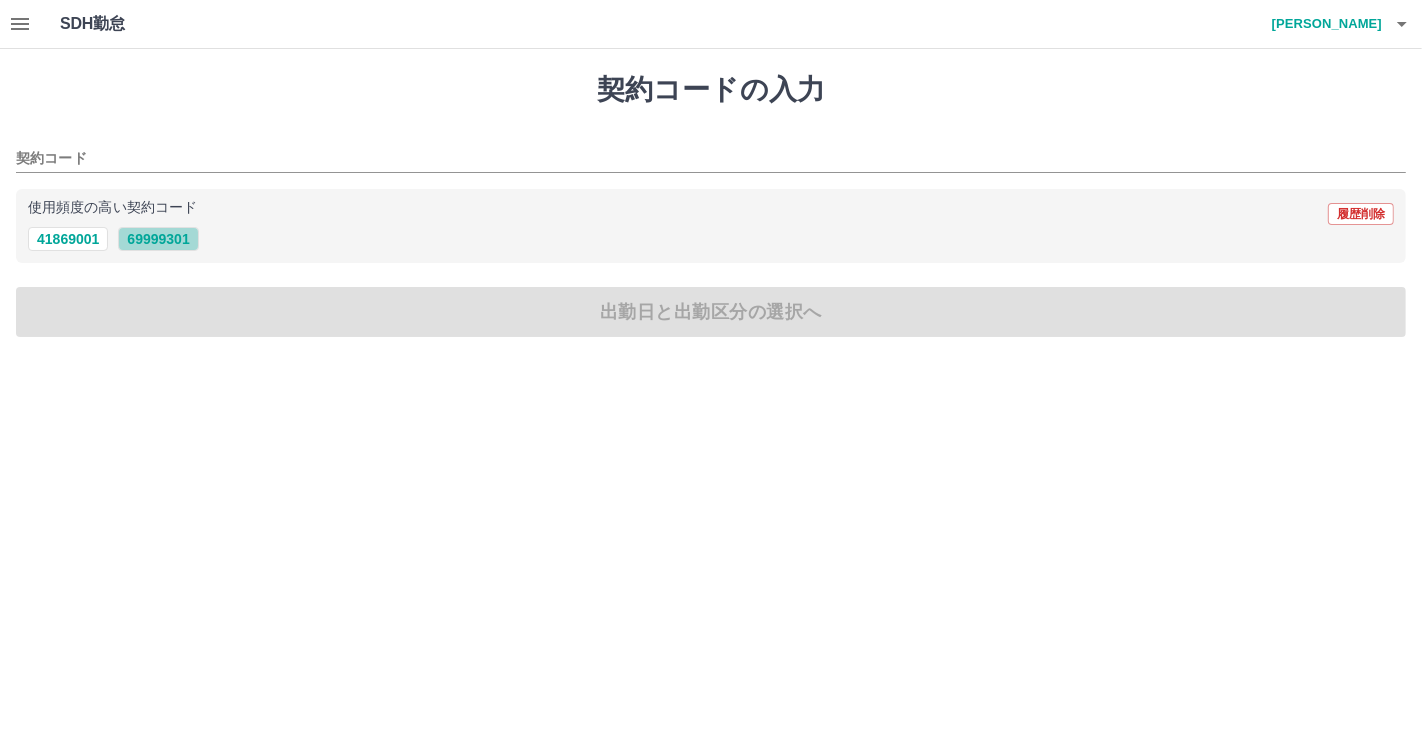 click on "69999301" at bounding box center [158, 239] 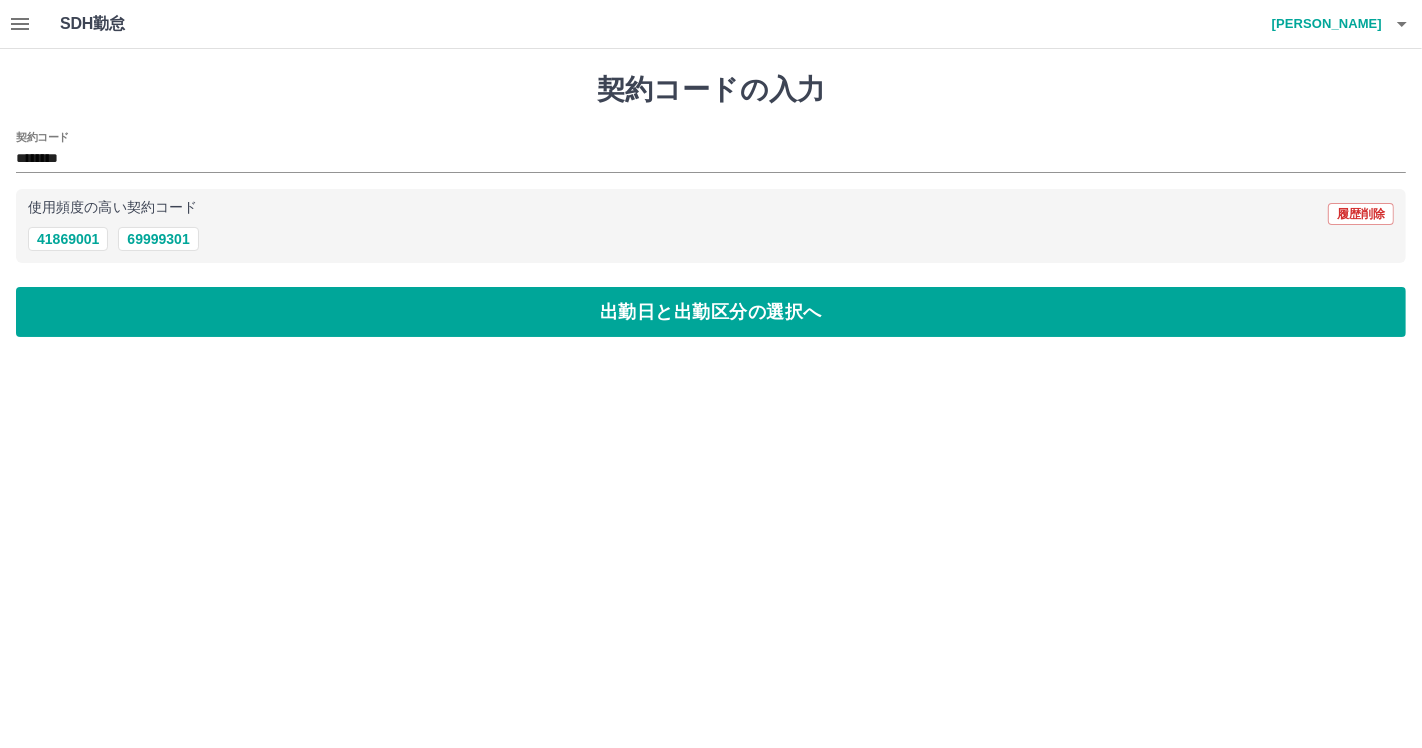 click on "出勤日と出勤区分の選択へ" at bounding box center (711, 312) 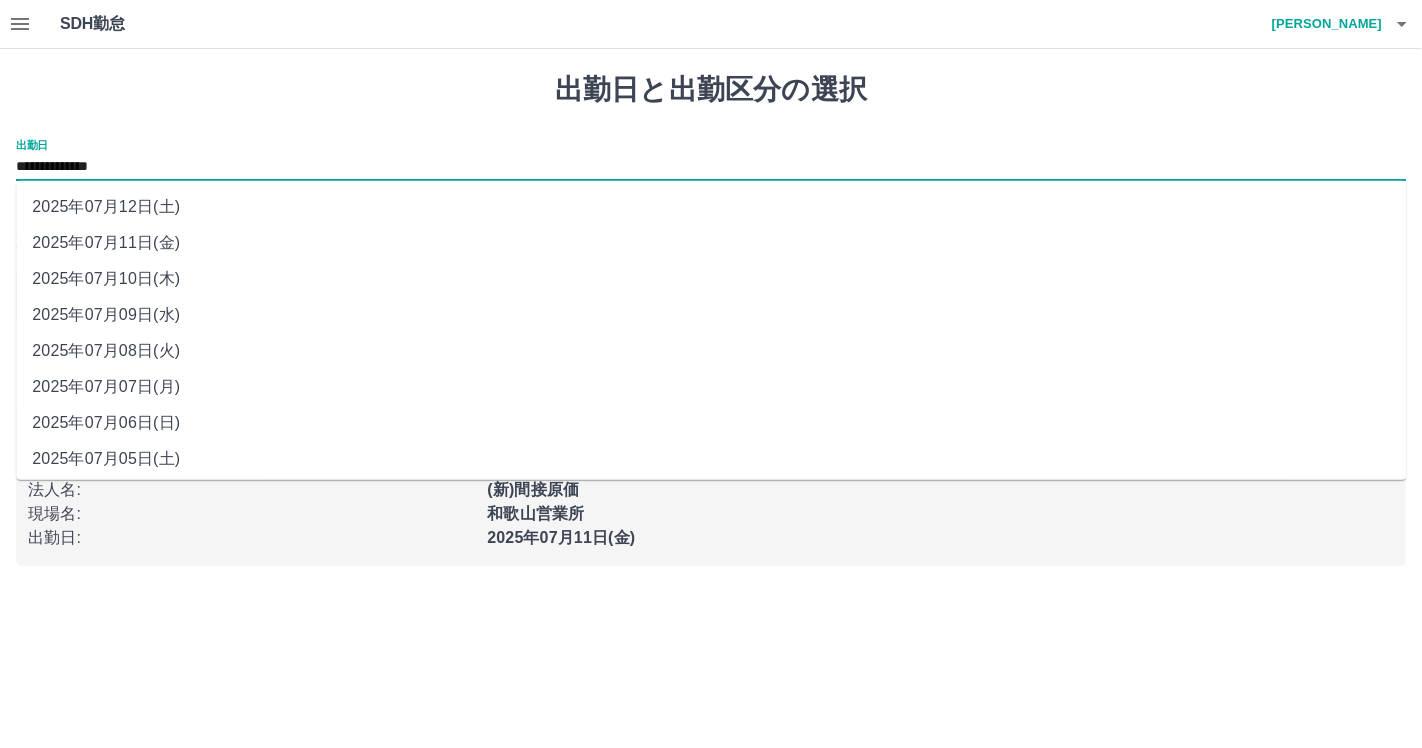 click on "**********" at bounding box center (711, 167) 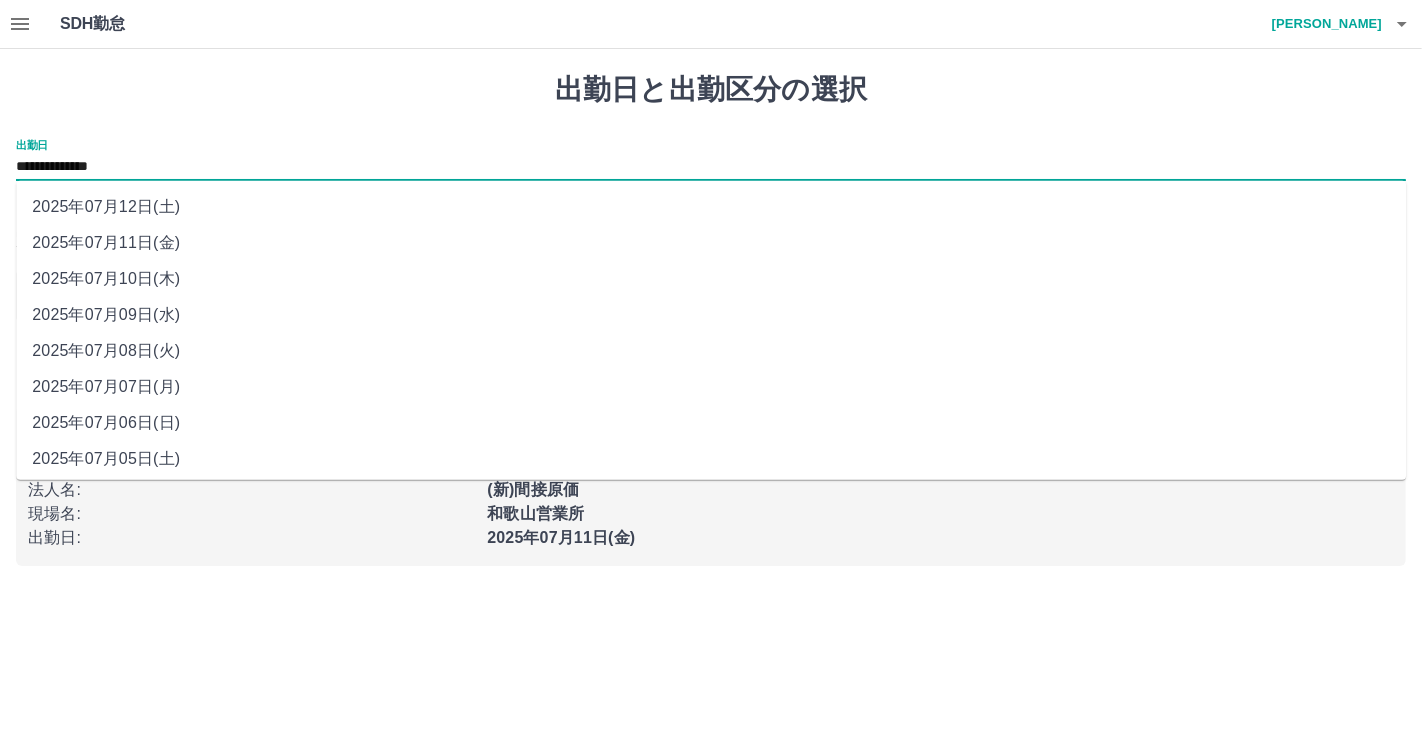 click on "2025年07月10日(木)" at bounding box center [711, 279] 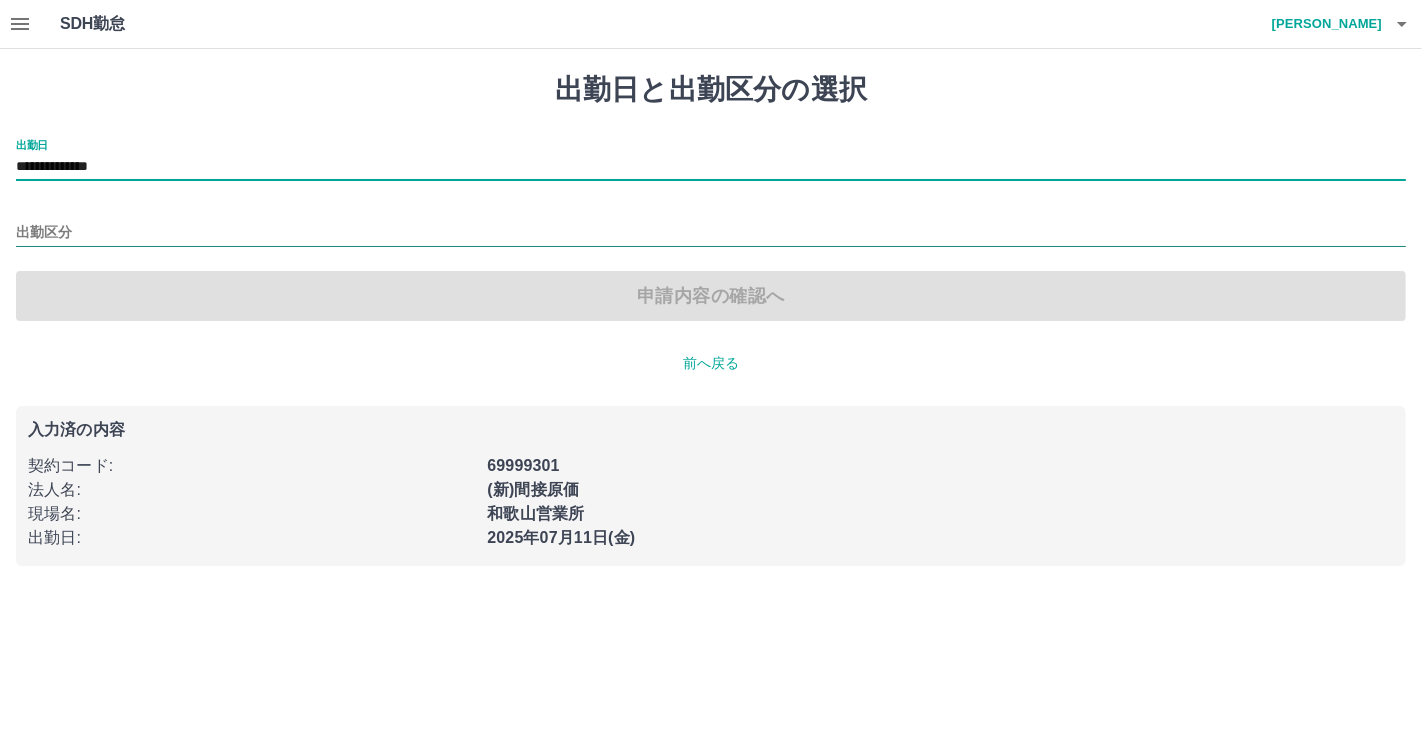 click on "出勤区分" at bounding box center (711, 233) 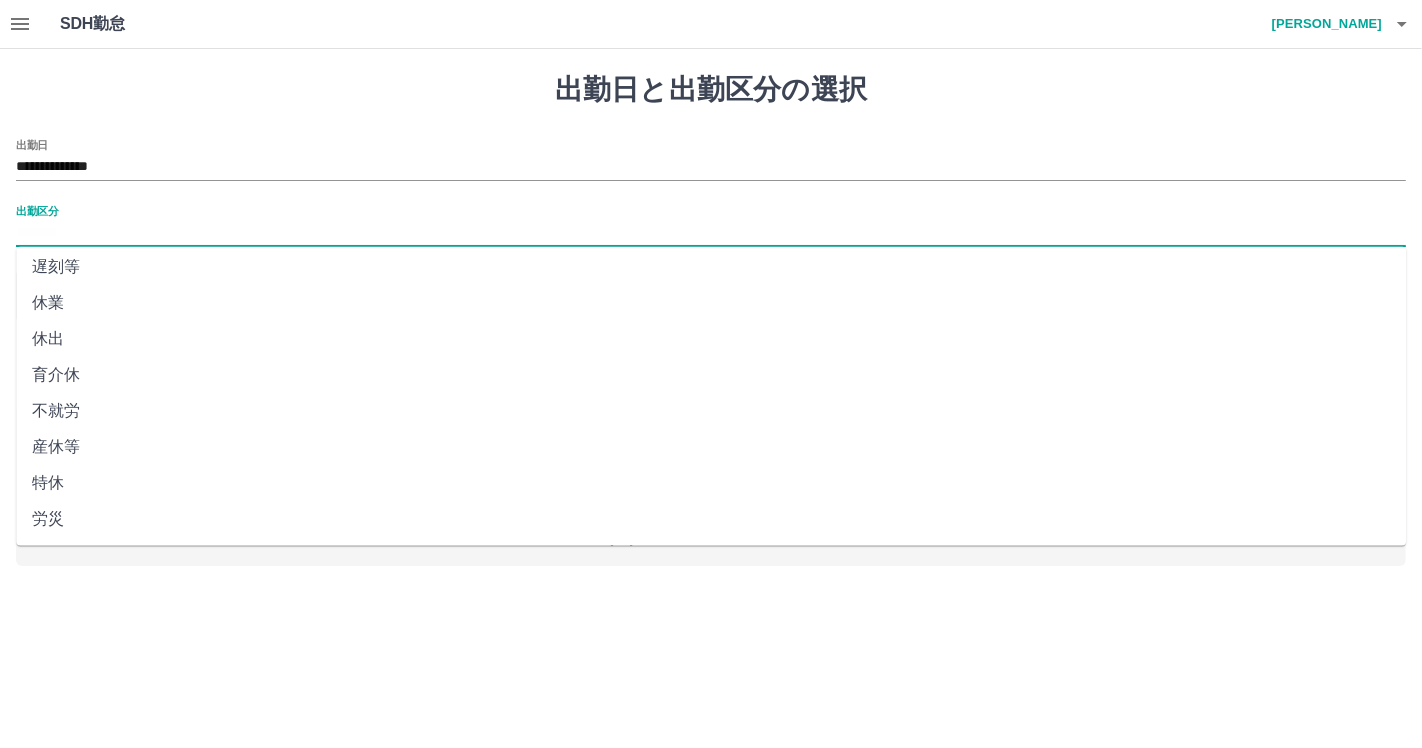 scroll, scrollTop: 0, scrollLeft: 0, axis: both 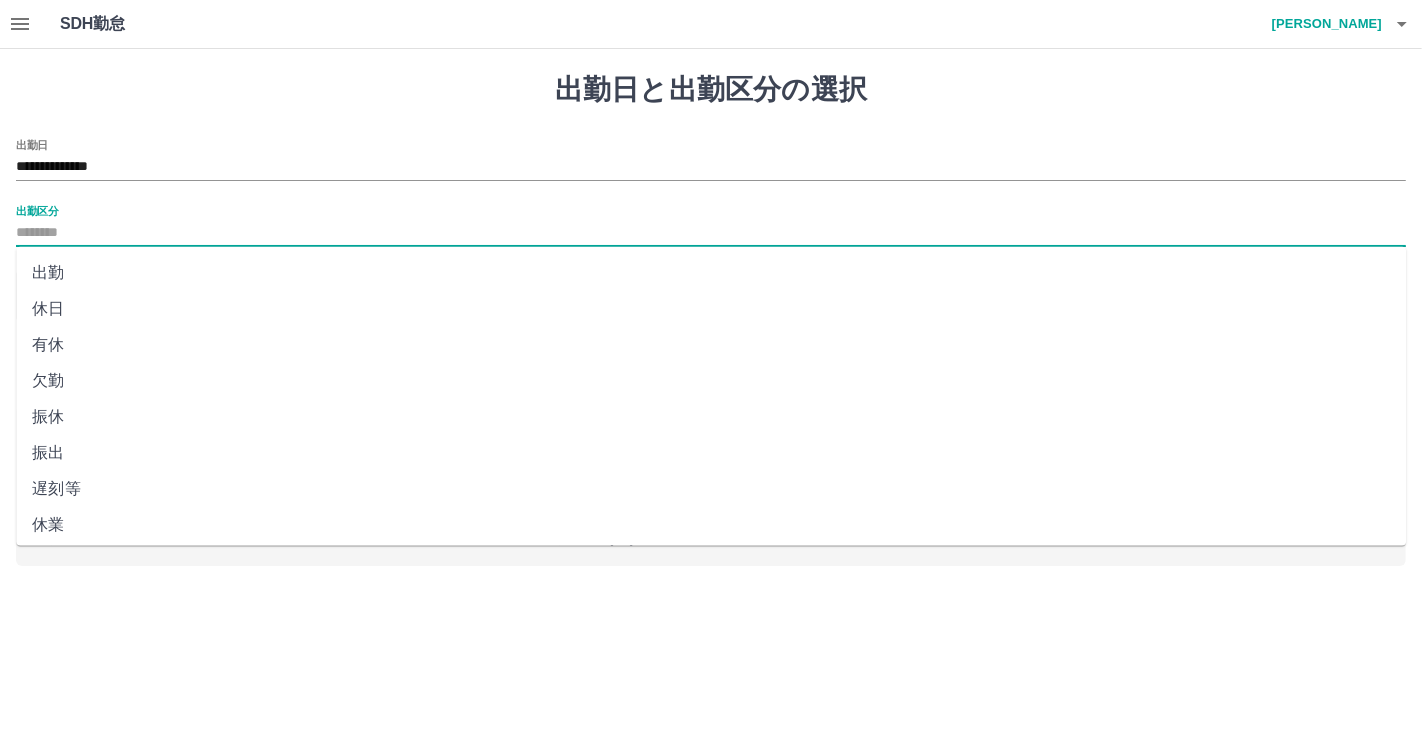 click on "有休" at bounding box center (711, 345) 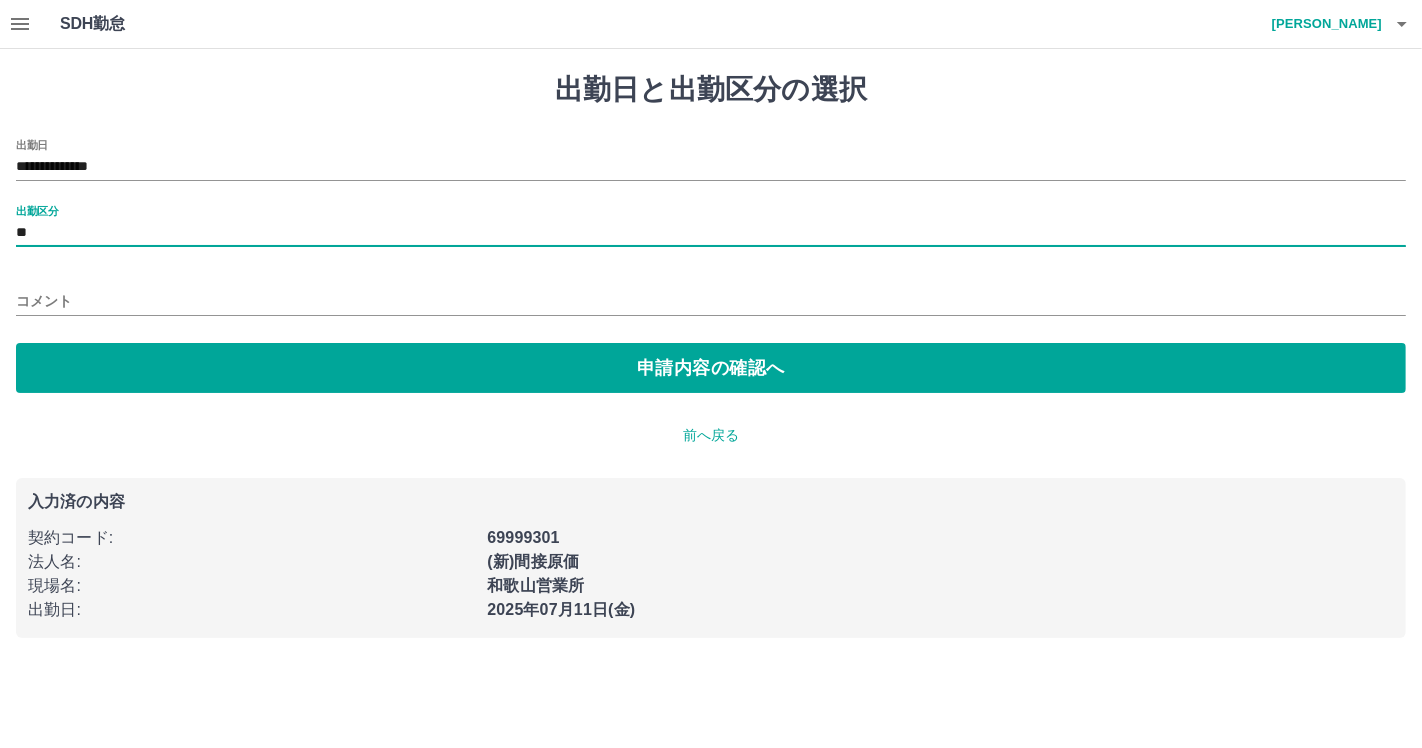 click on "コメント" at bounding box center (711, 301) 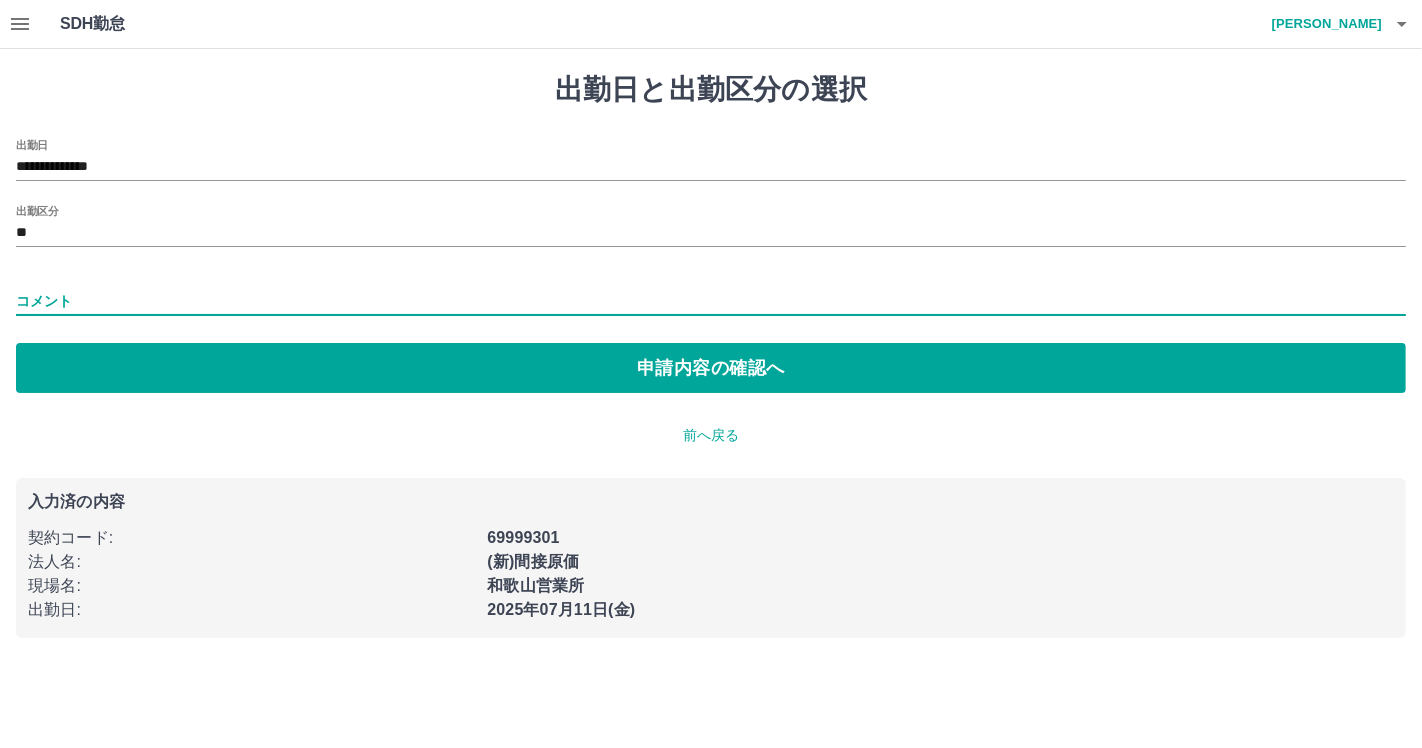 type on "*****" 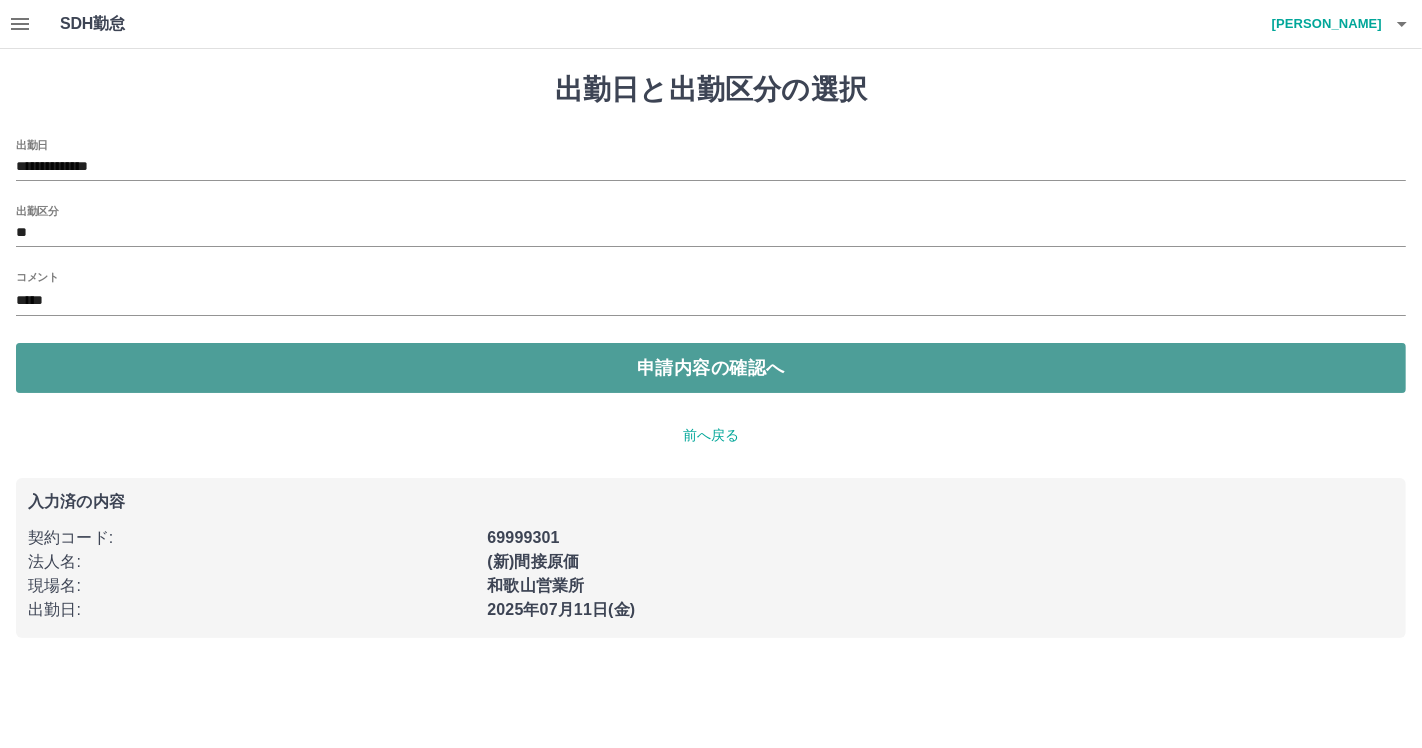 click on "申請内容の確認へ" at bounding box center [711, 368] 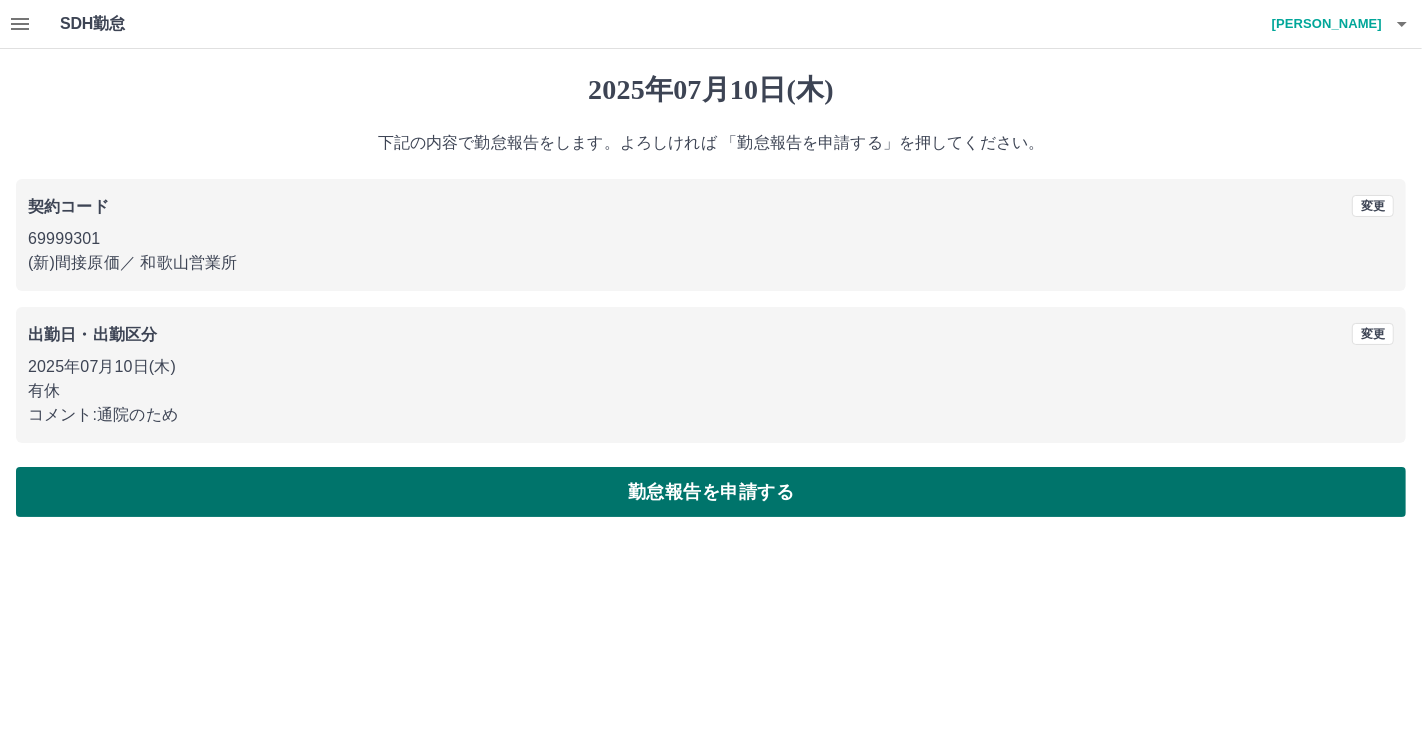click on "勤怠報告を申請する" at bounding box center [711, 492] 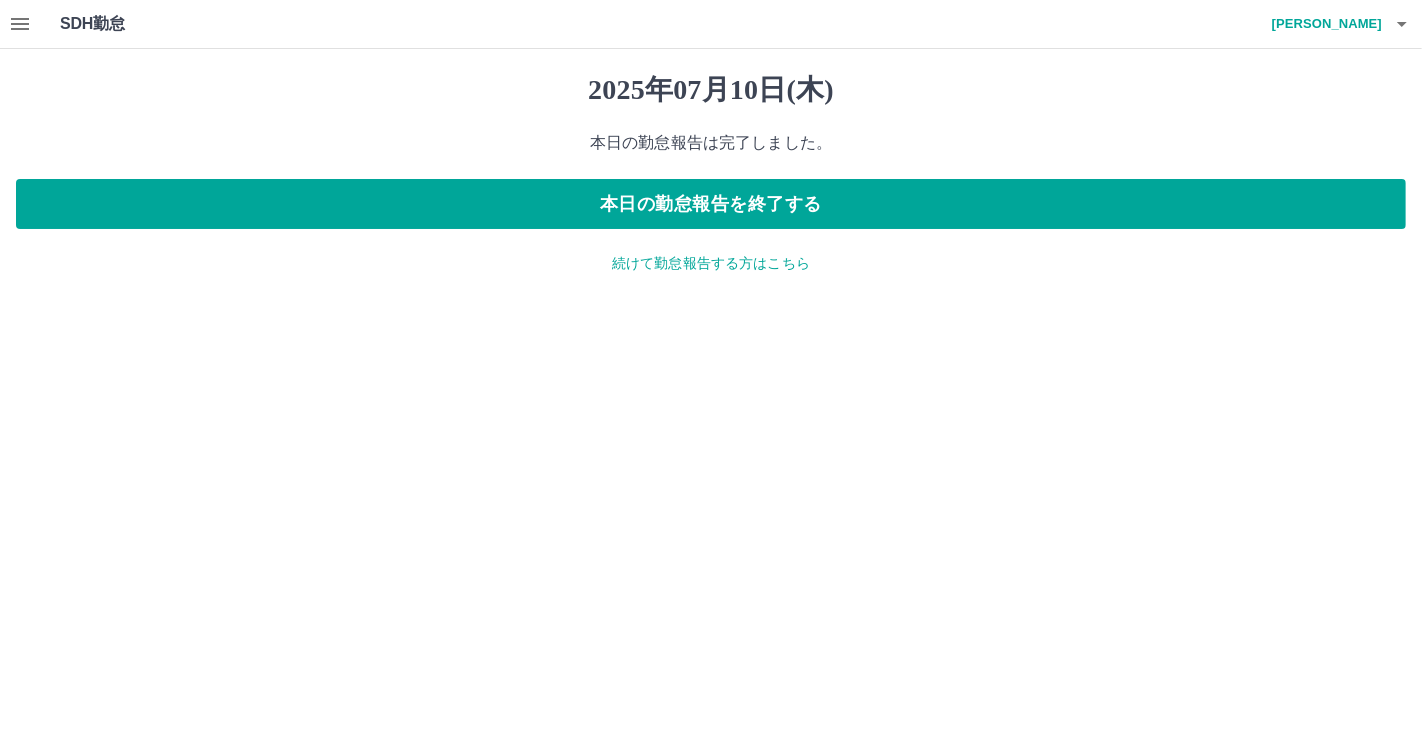 click on "続けて勤怠報告する方はこちら" at bounding box center (711, 263) 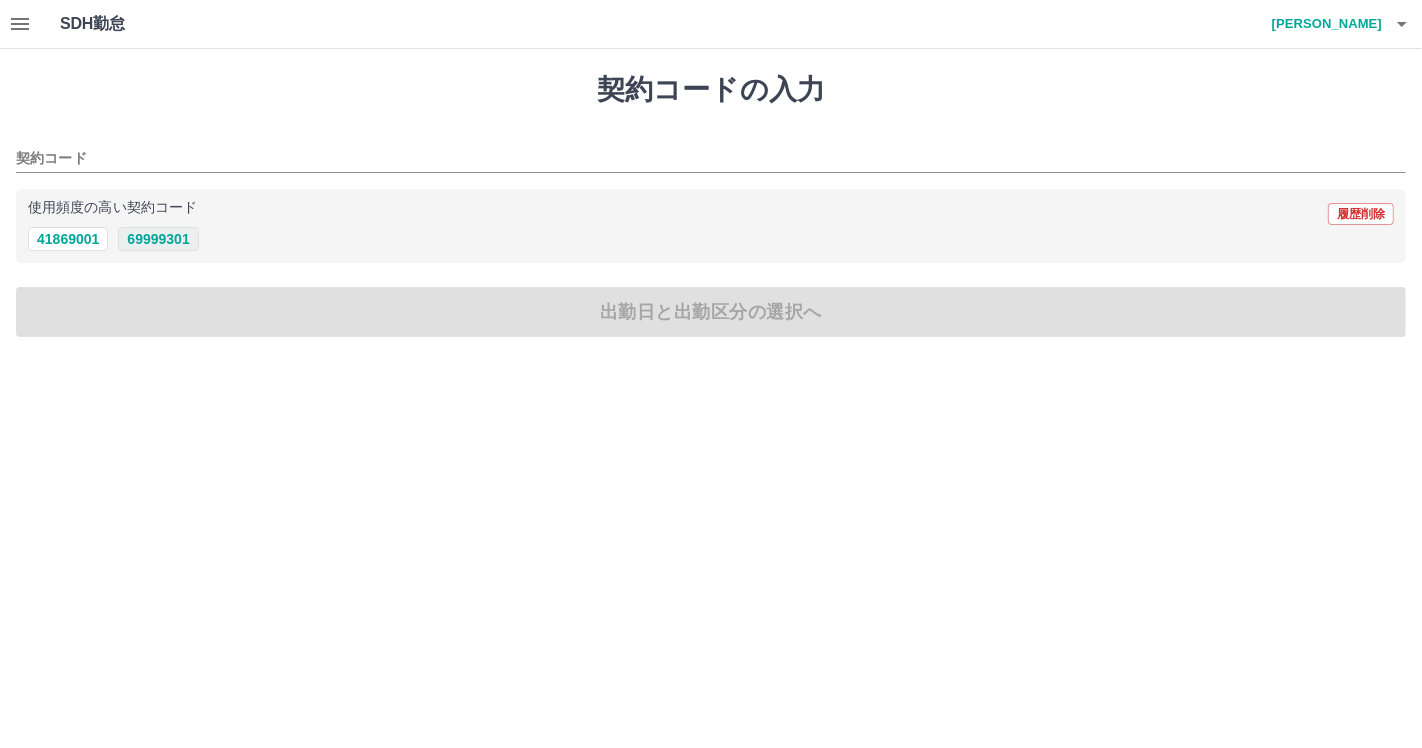 click on "69999301" at bounding box center (158, 239) 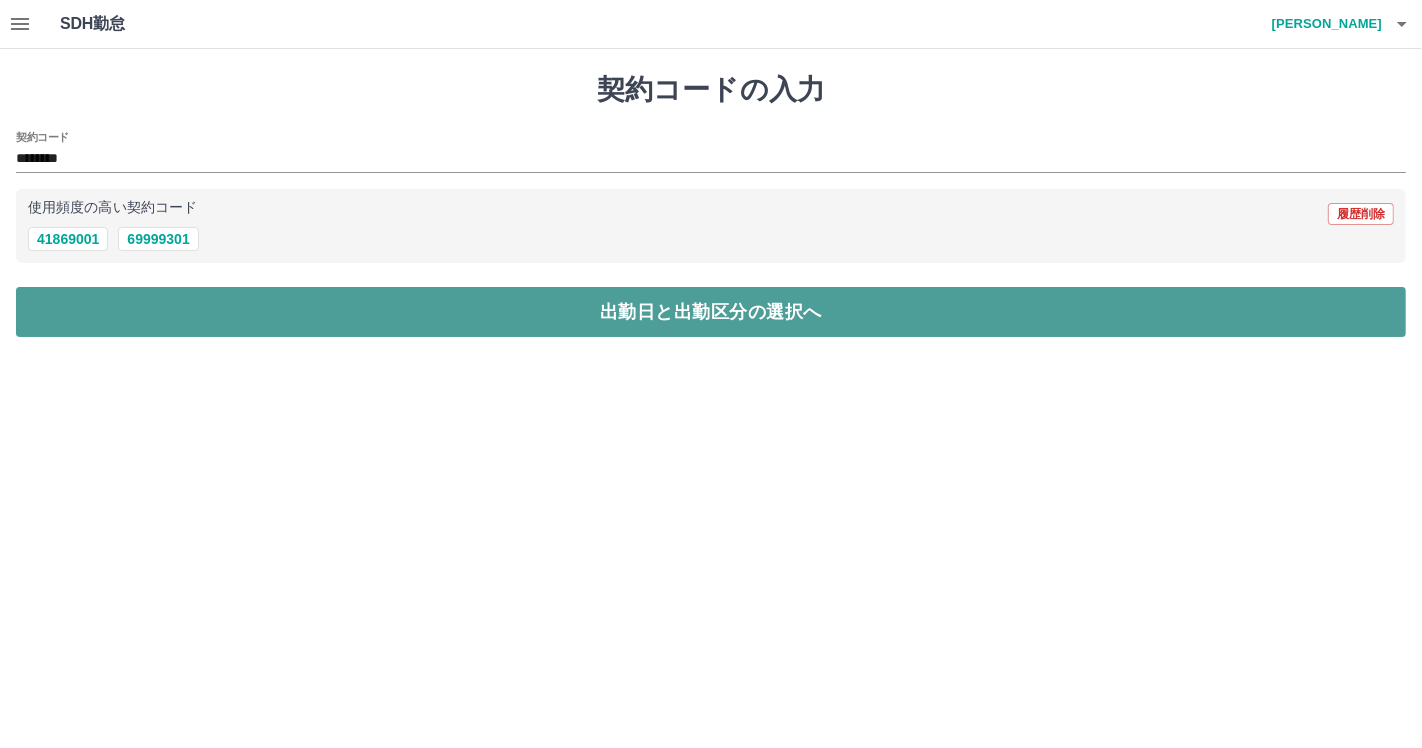 click on "出勤日と出勤区分の選択へ" at bounding box center [711, 312] 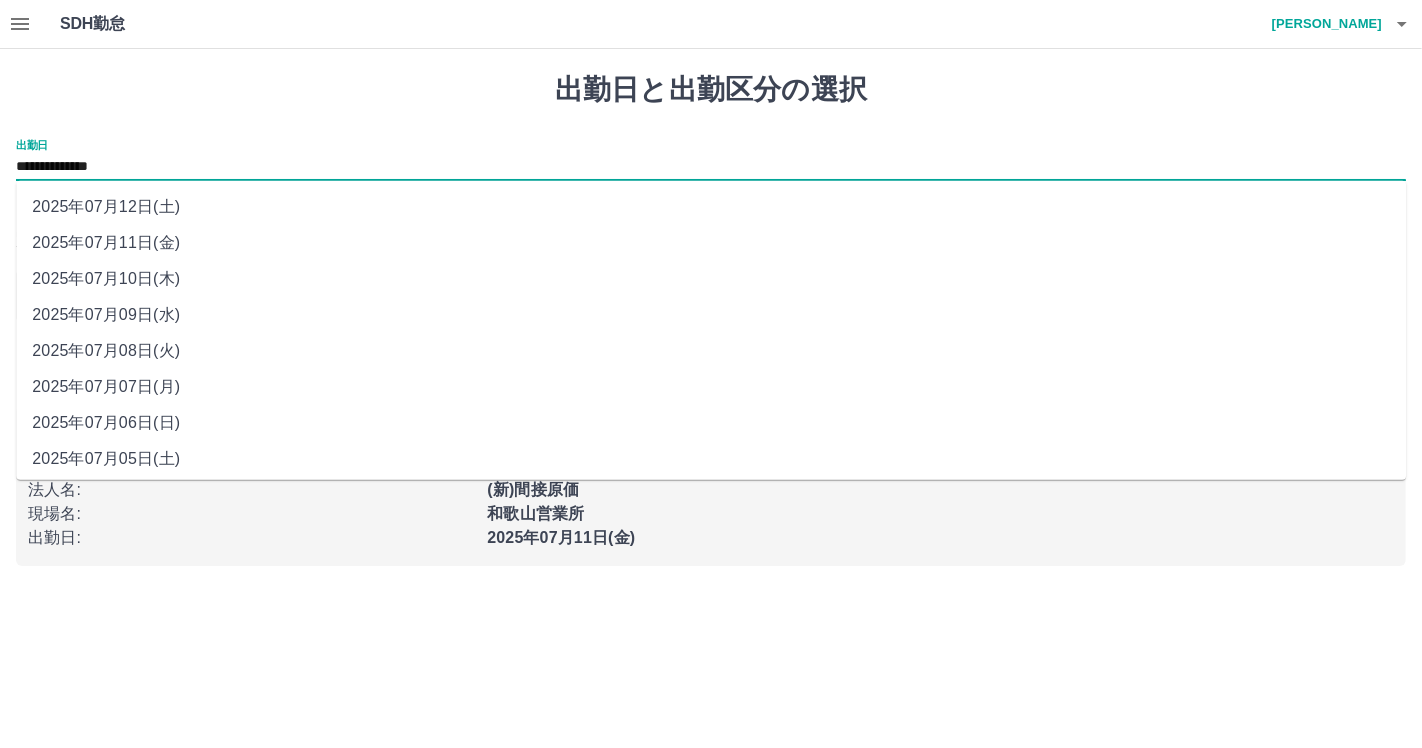click on "**********" at bounding box center [711, 167] 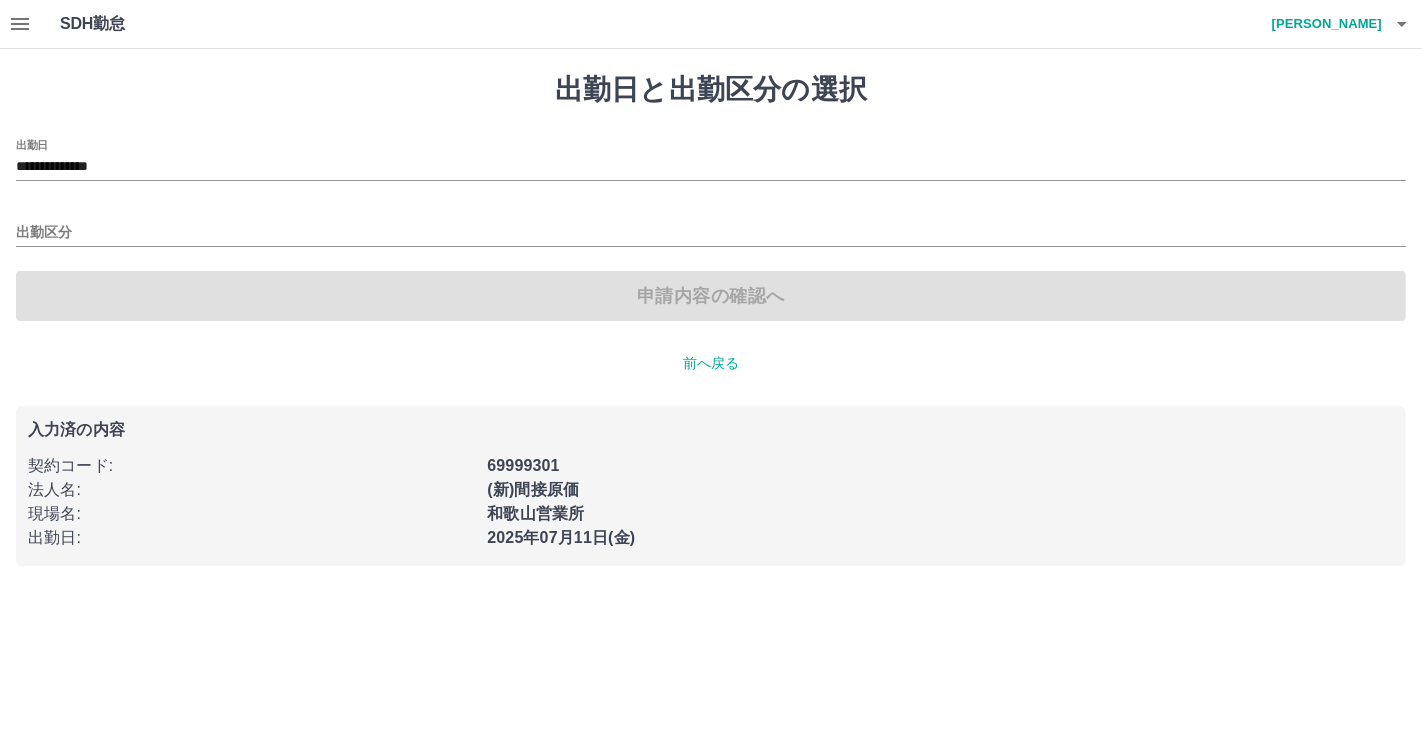 click on "出勤日と出勤区分の選択" at bounding box center (711, 90) 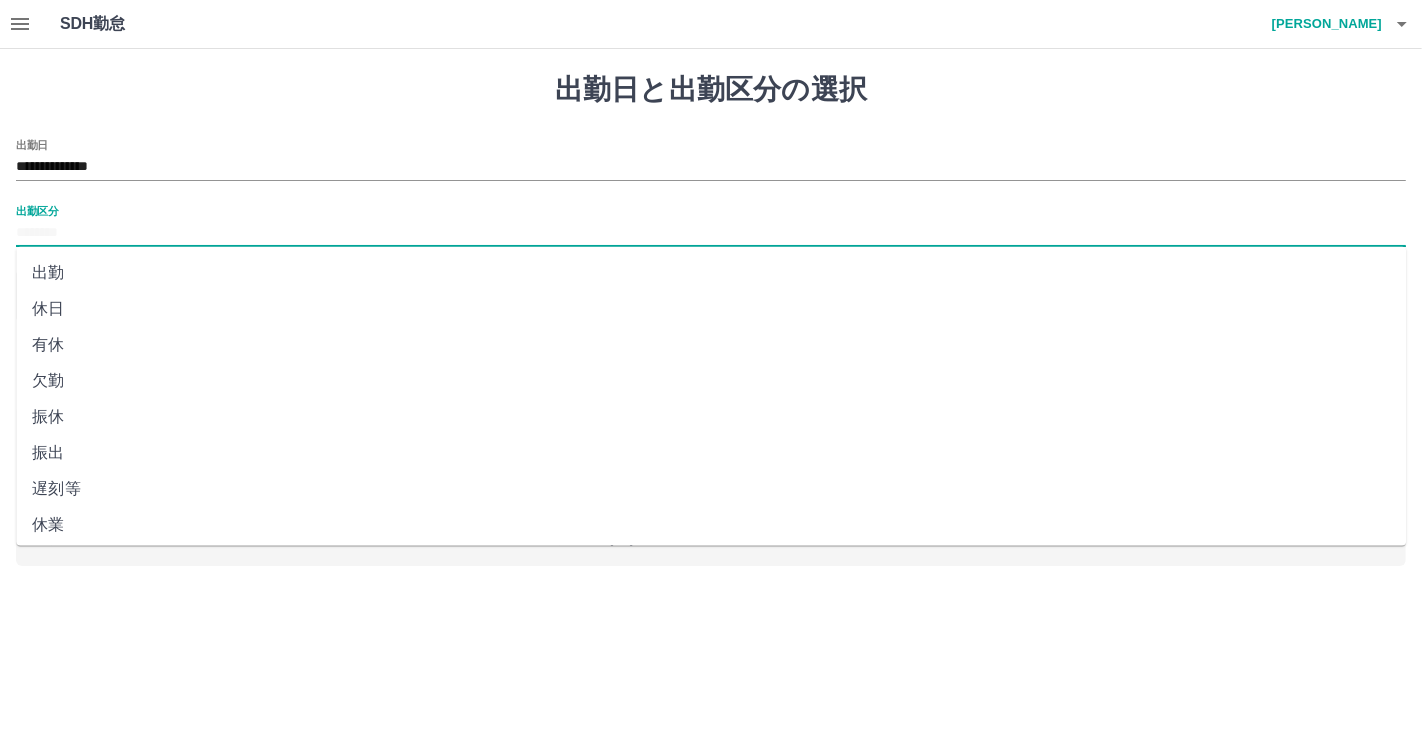 click on "出勤区分" at bounding box center (711, 233) 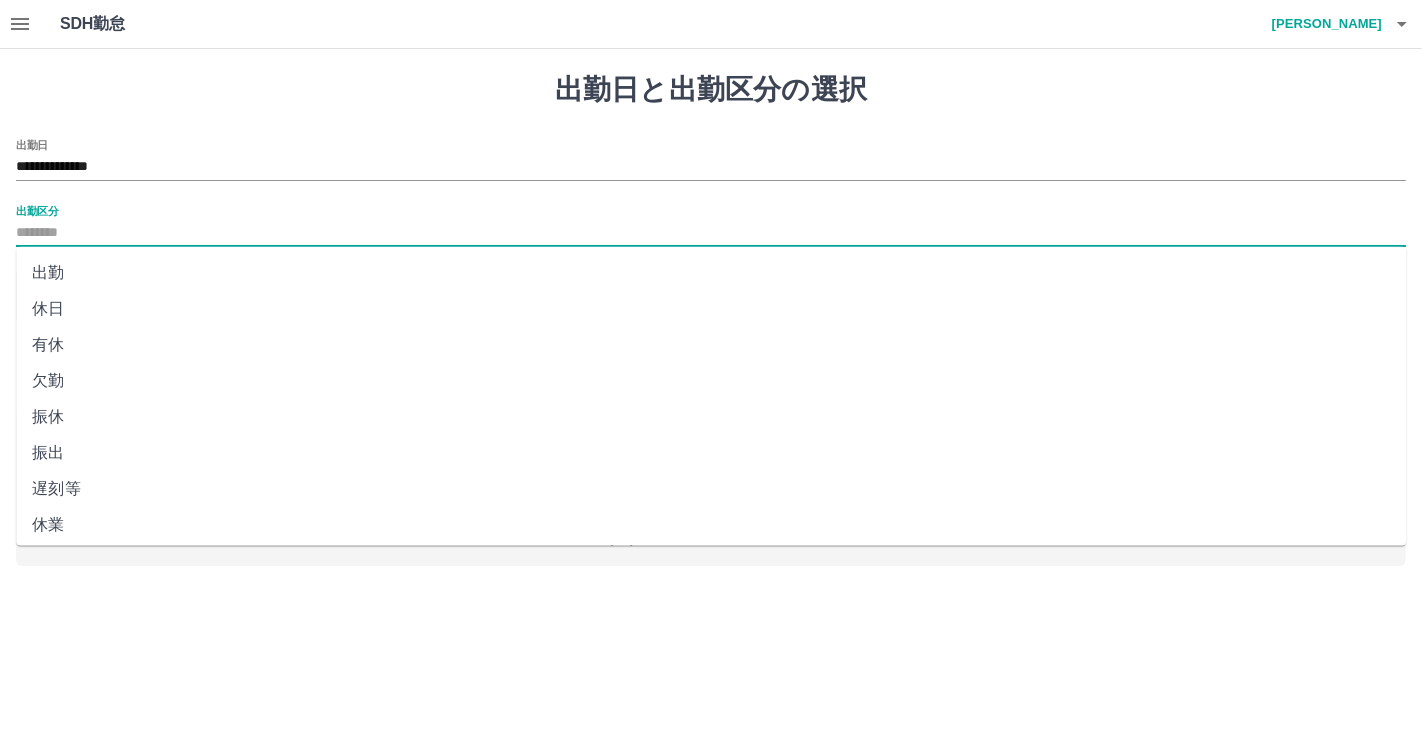 click on "出勤" at bounding box center (711, 273) 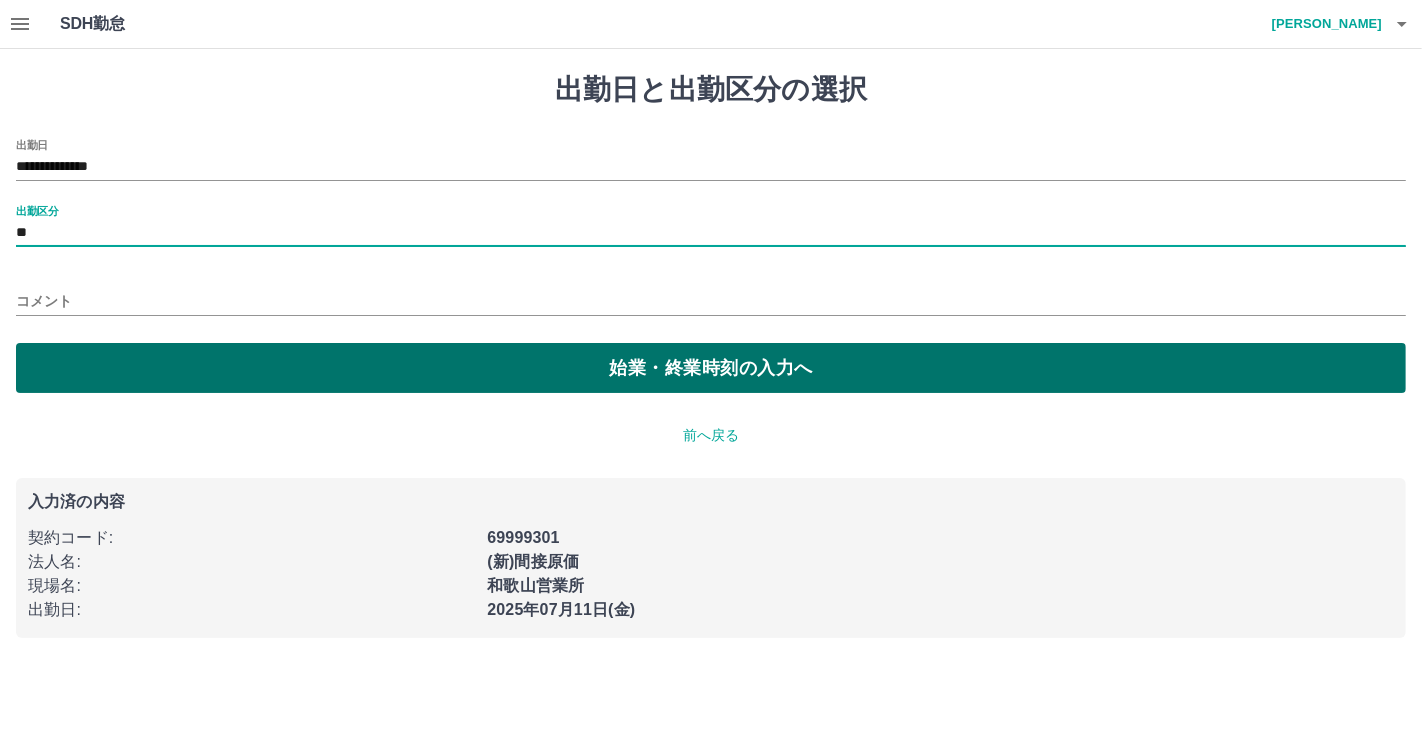 click on "始業・終業時刻の入力へ" at bounding box center (711, 368) 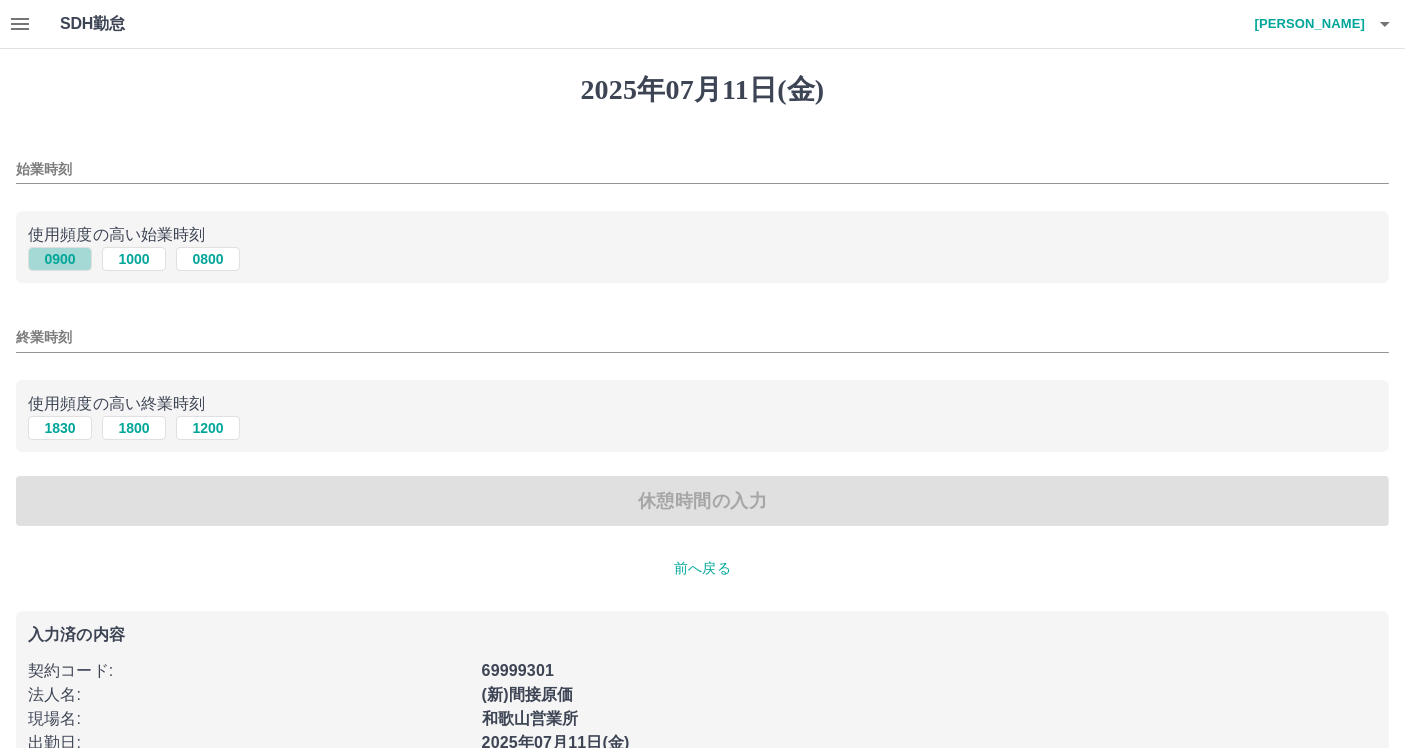 click on "0900" at bounding box center [60, 259] 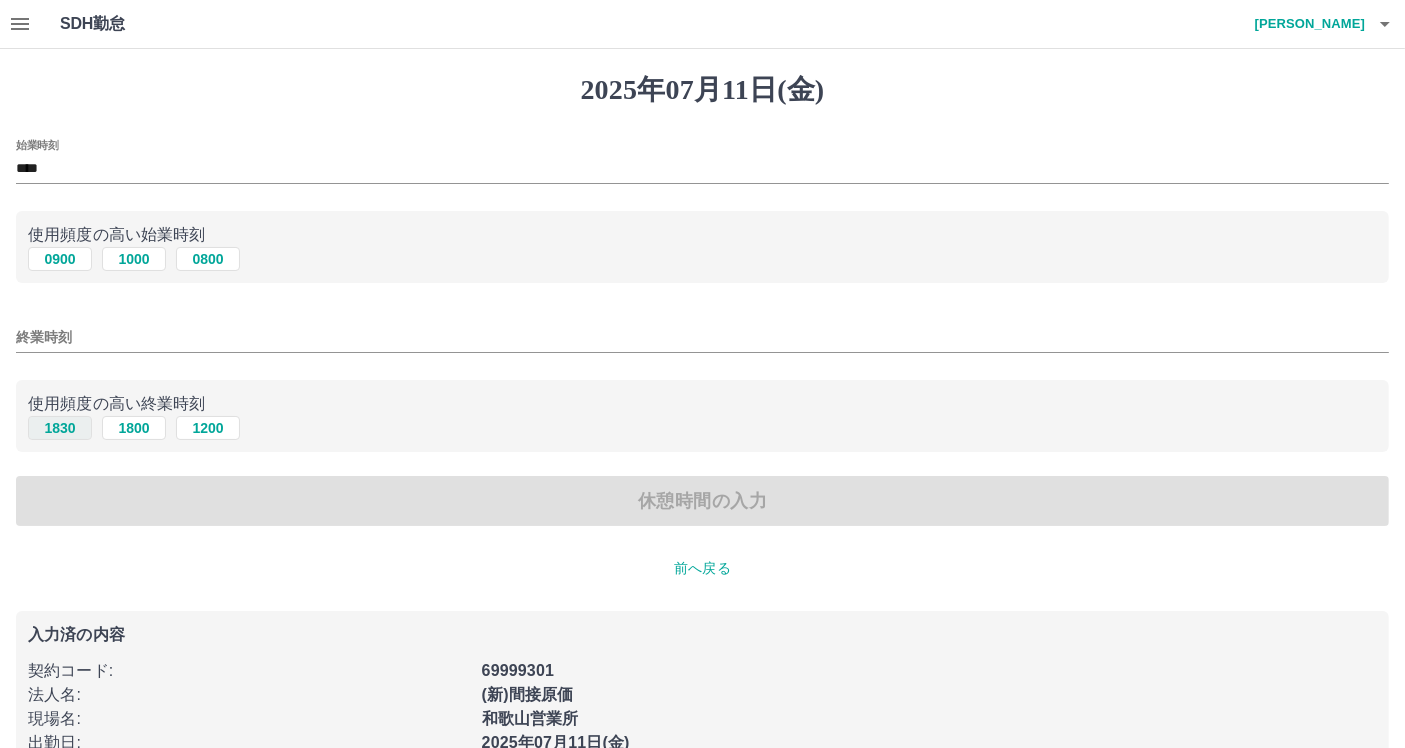 click on "1830" at bounding box center [60, 428] 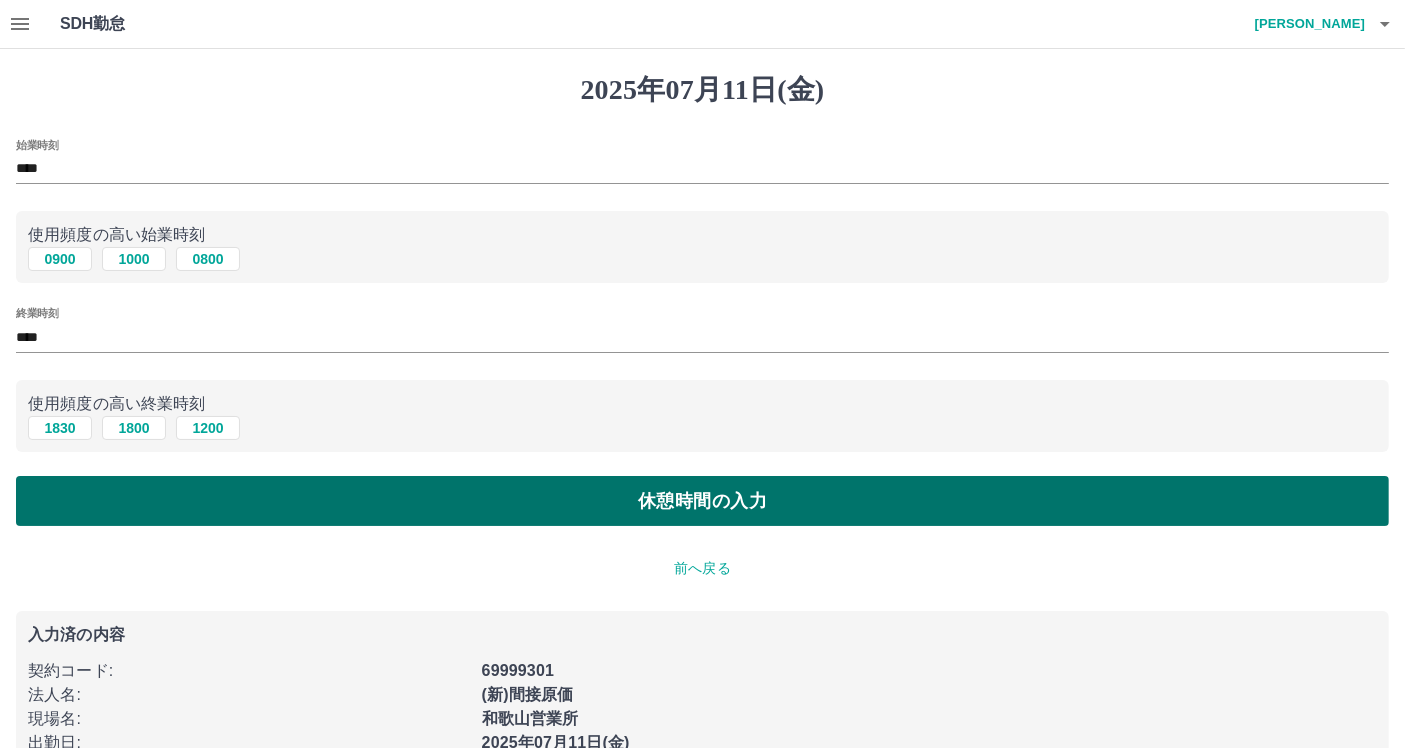 click on "休憩時間の入力" at bounding box center (702, 501) 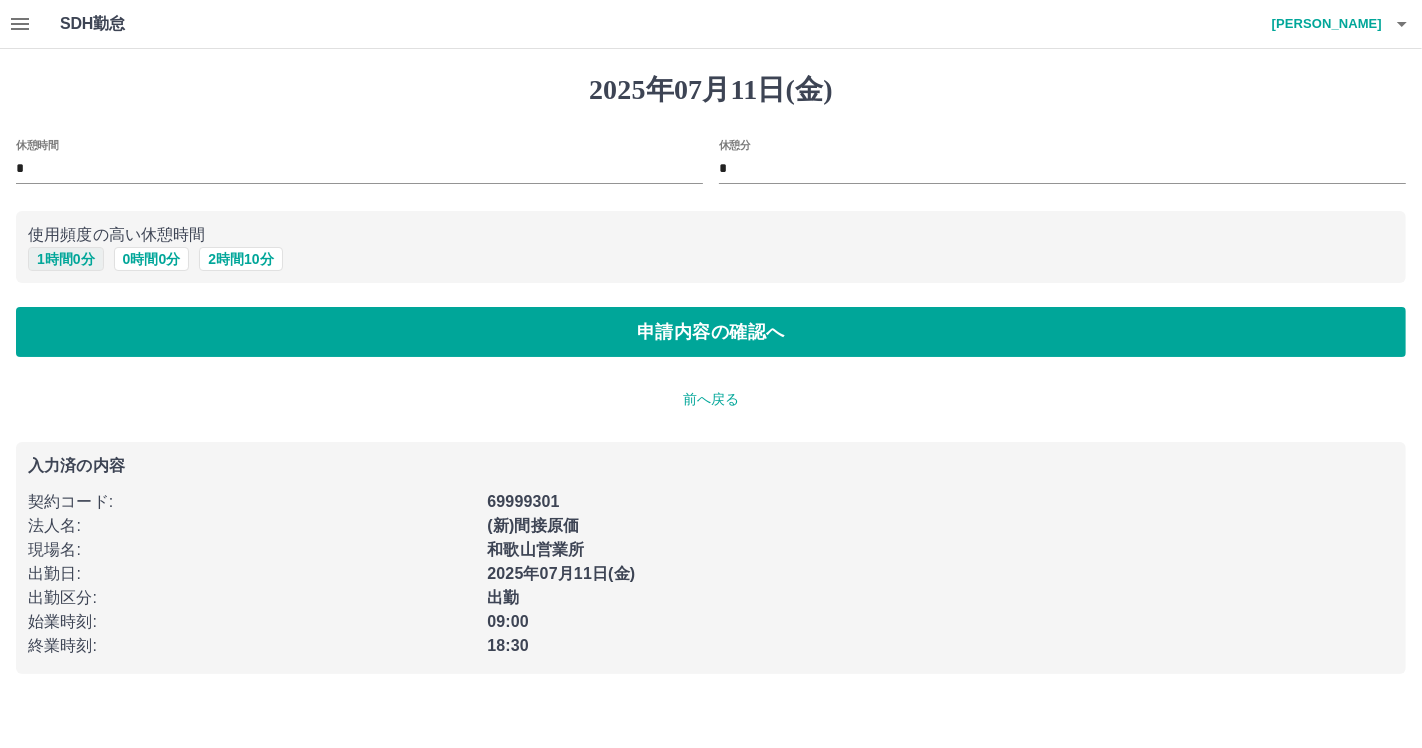 click on "1 時間 0 分" at bounding box center (66, 259) 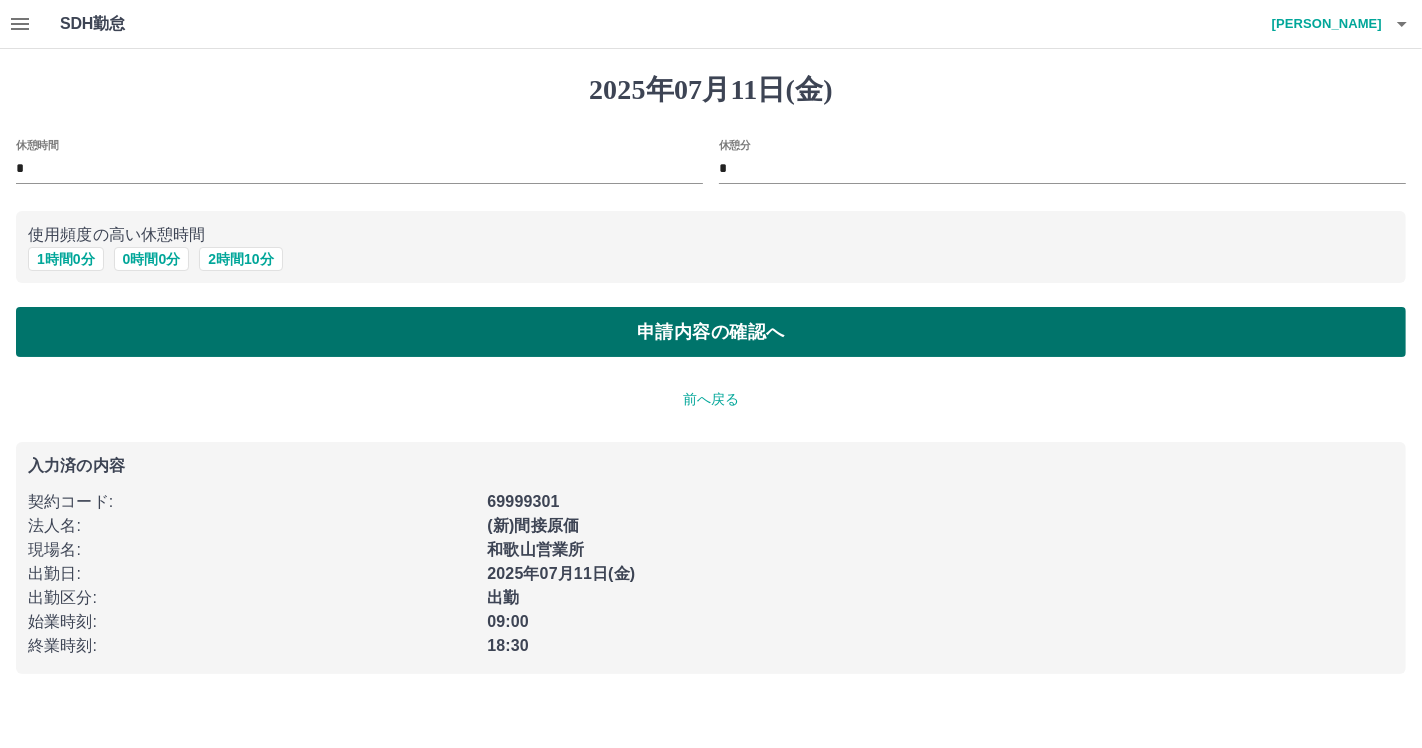 click on "申請内容の確認へ" at bounding box center [711, 332] 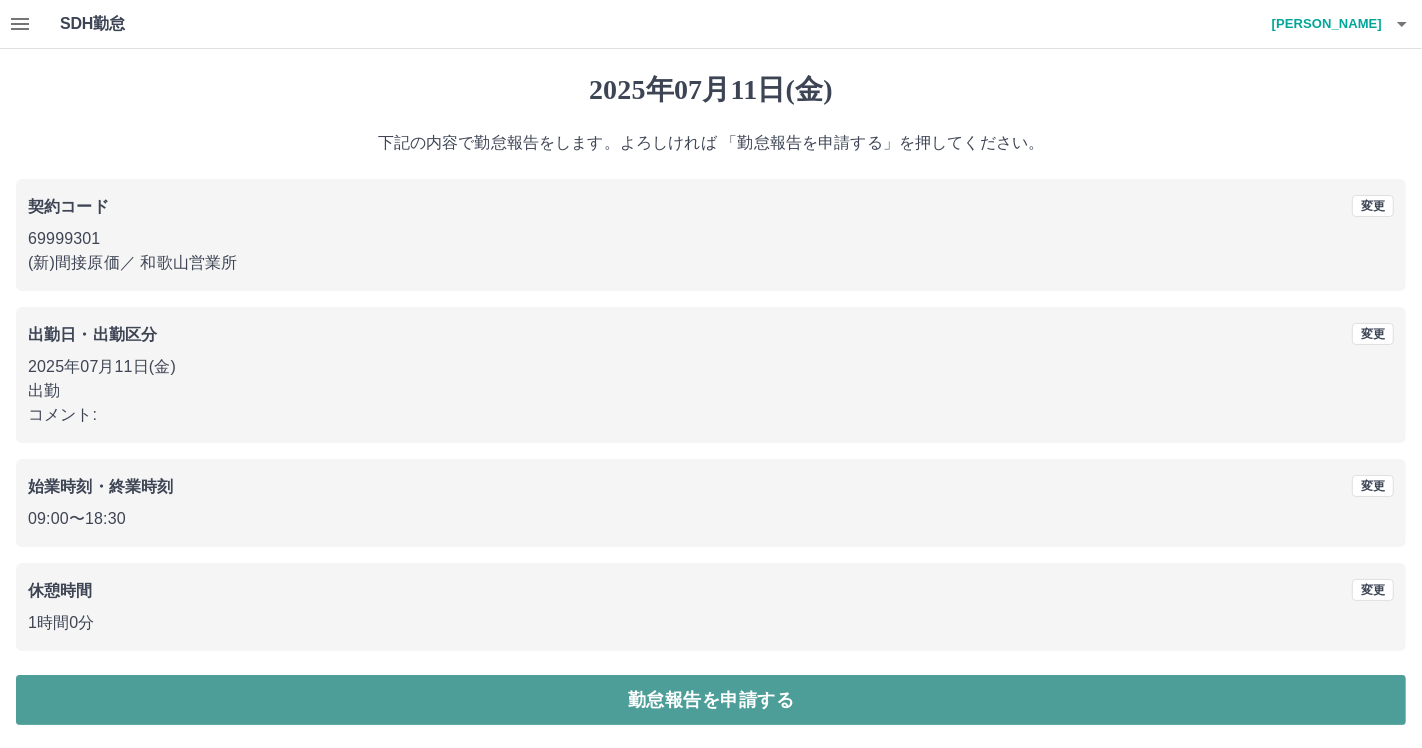click on "勤怠報告を申請する" at bounding box center [711, 700] 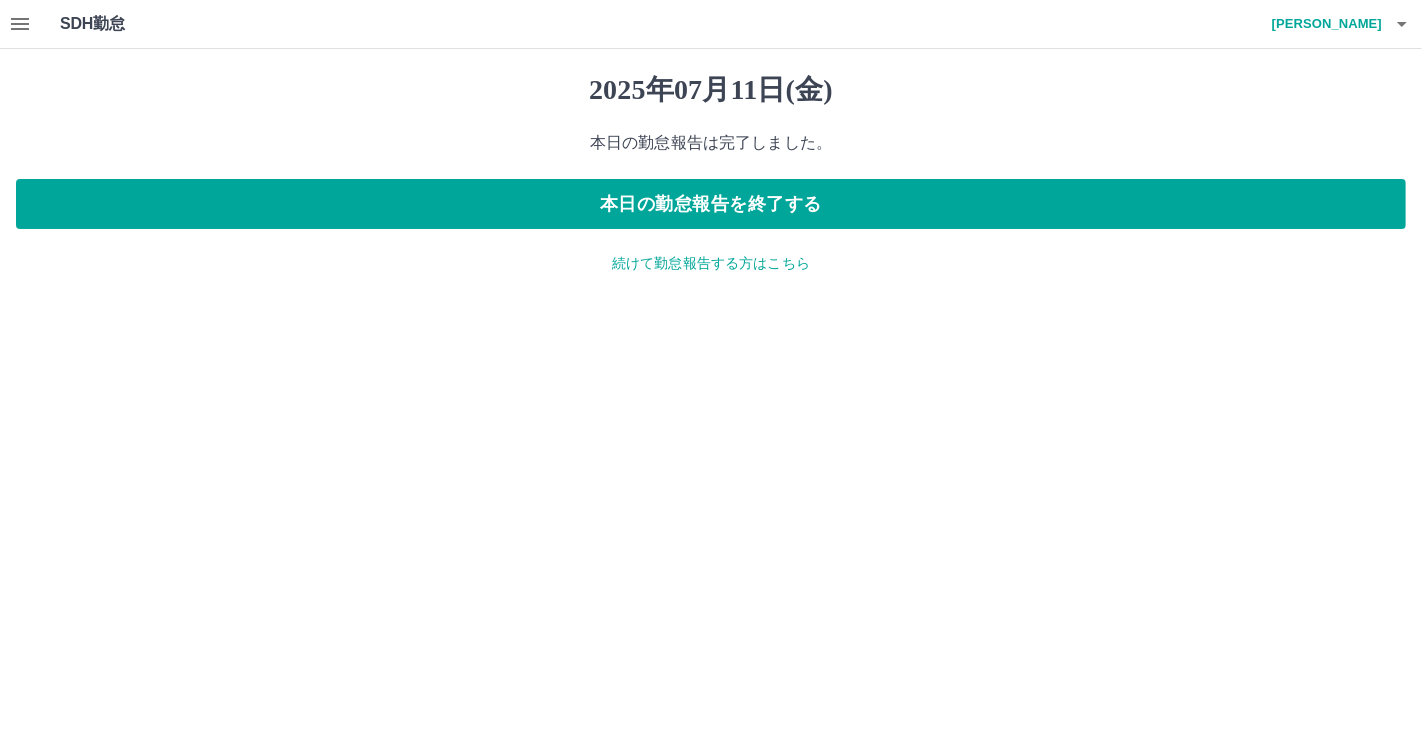 click on "続けて勤怠報告する方はこちら" at bounding box center [711, 263] 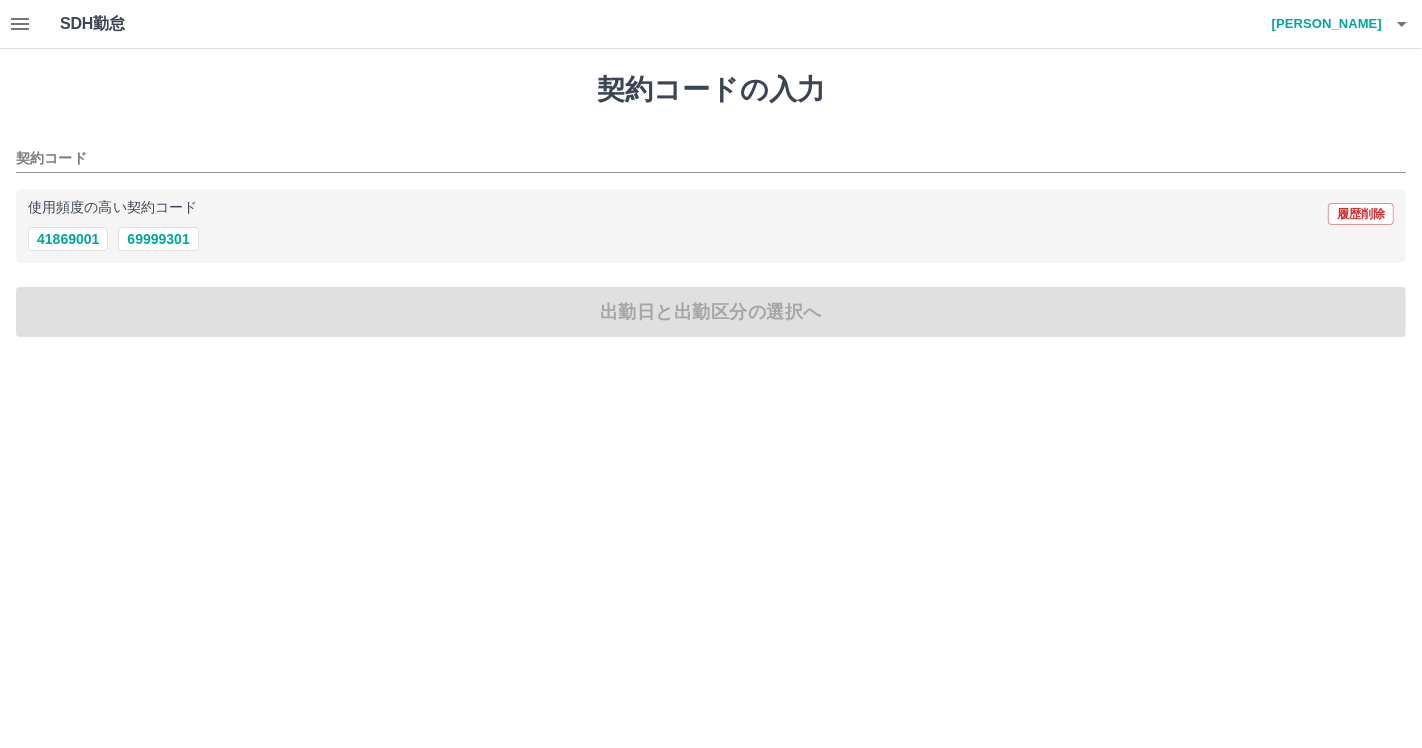 click at bounding box center (1402, 24) 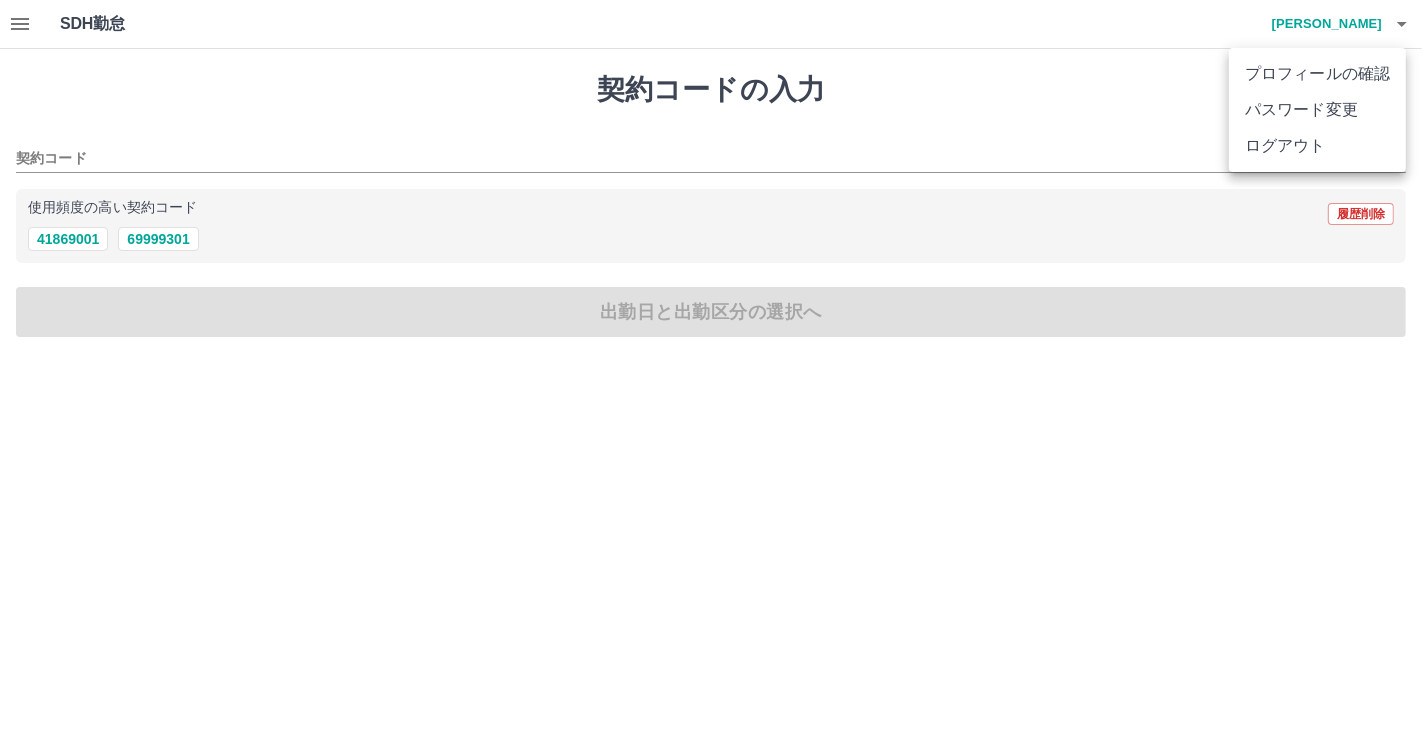 click on "ログアウト" at bounding box center [1317, 146] 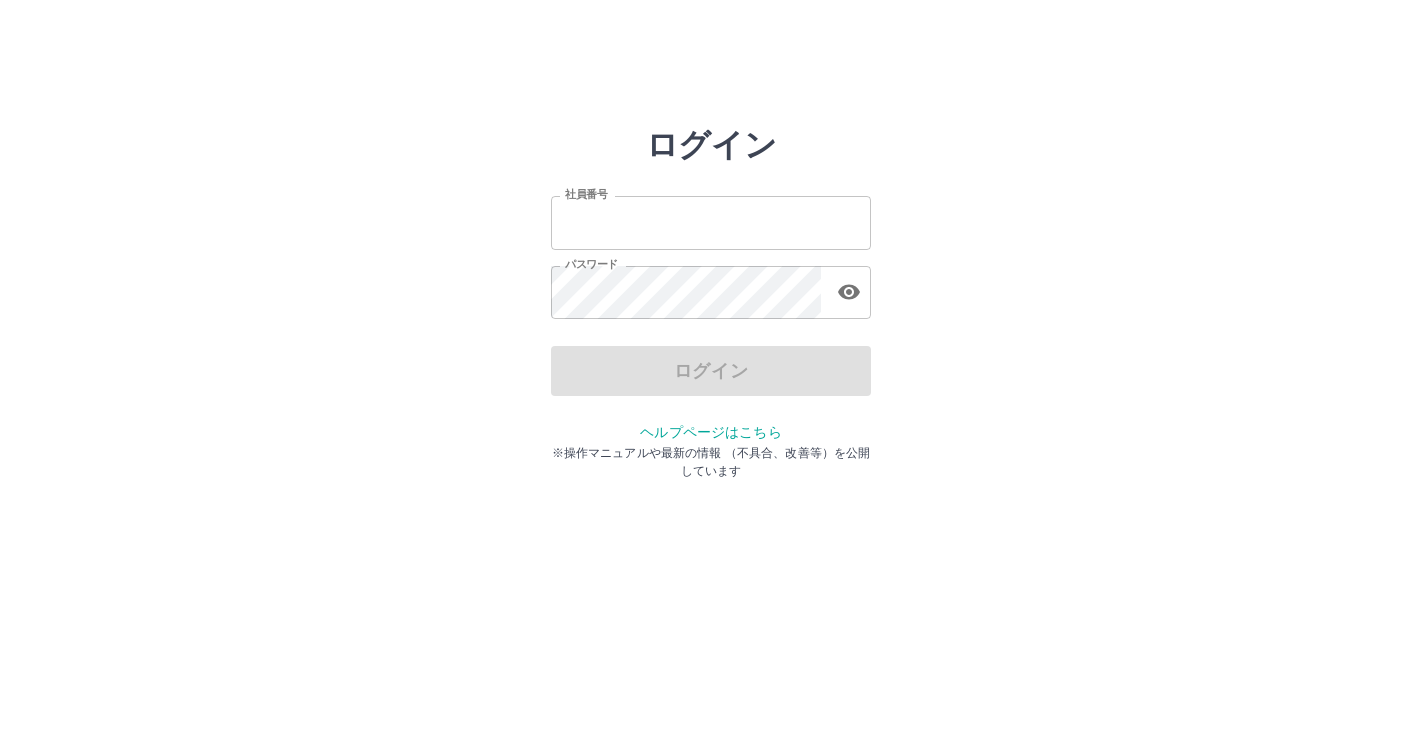 scroll, scrollTop: 0, scrollLeft: 0, axis: both 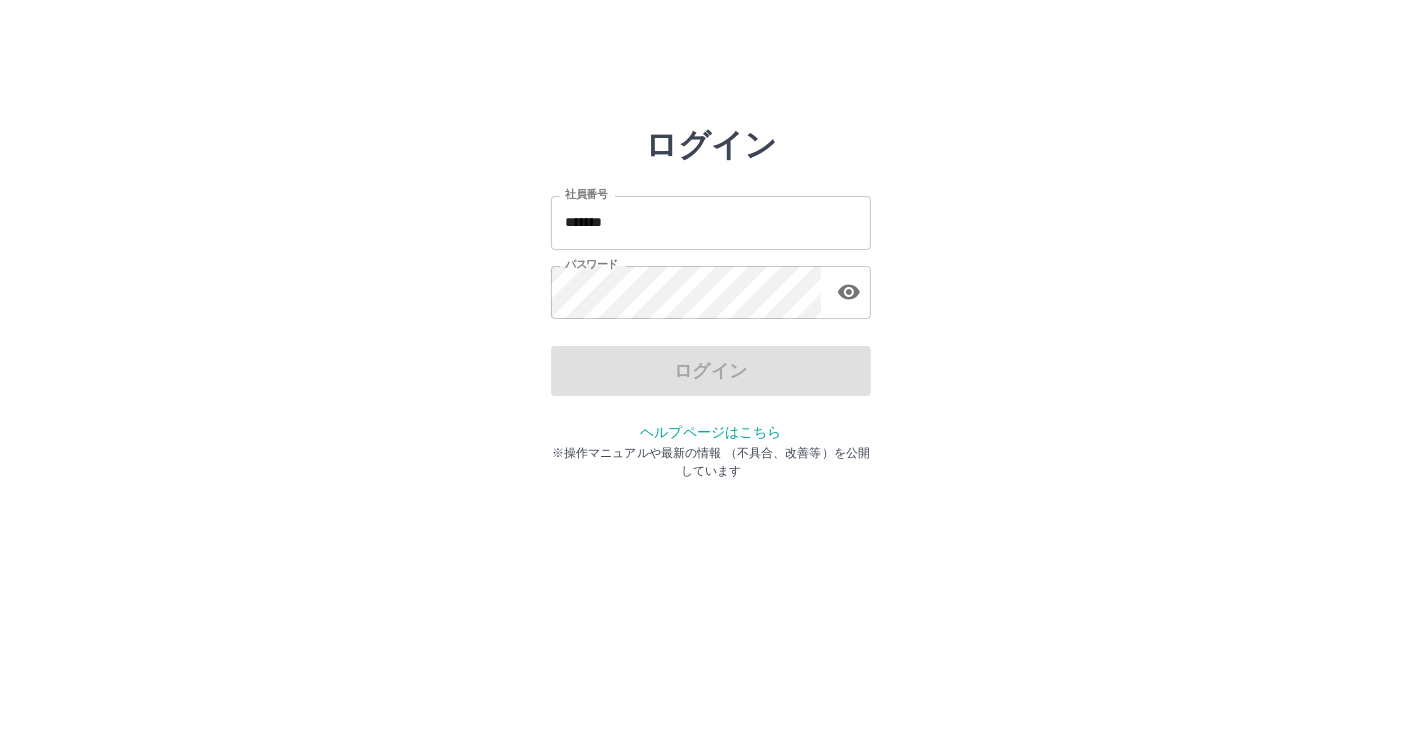 click on "*******" at bounding box center [711, 222] 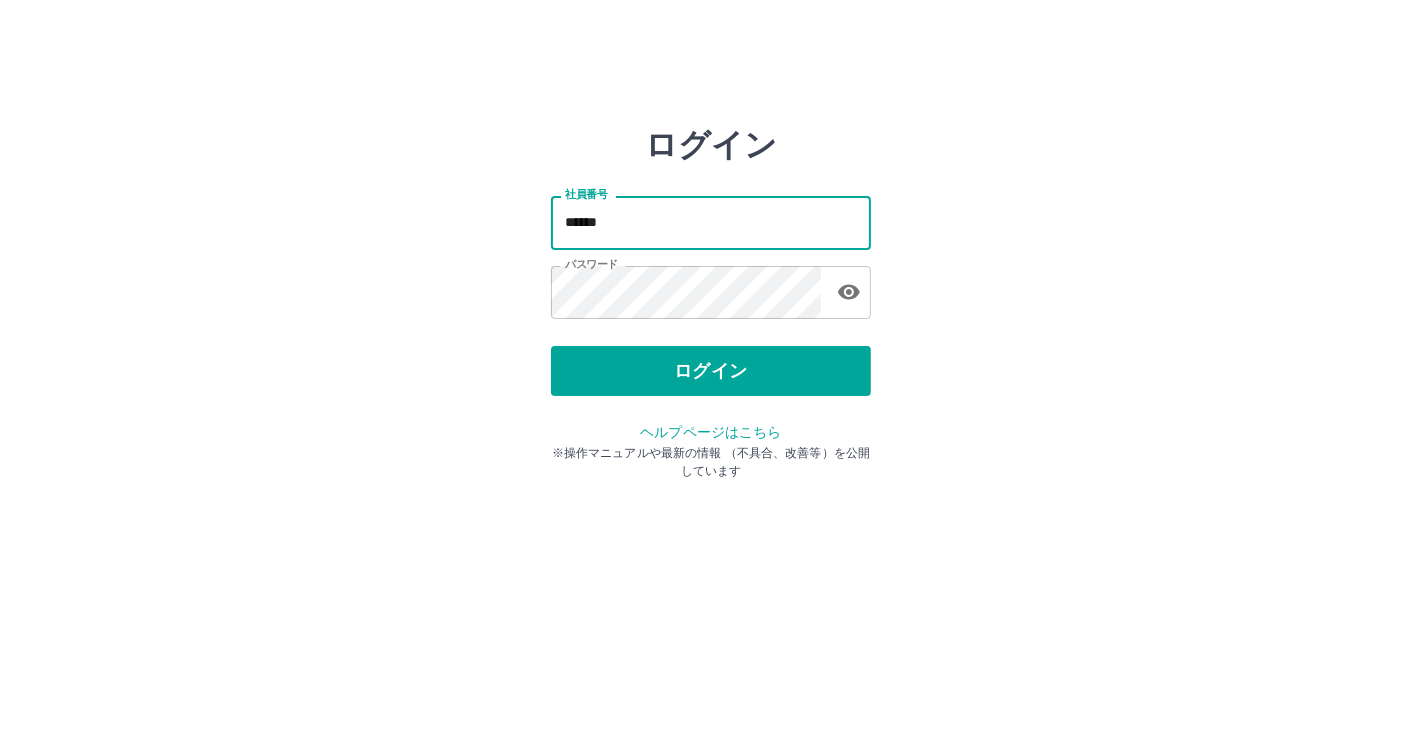 type on "*******" 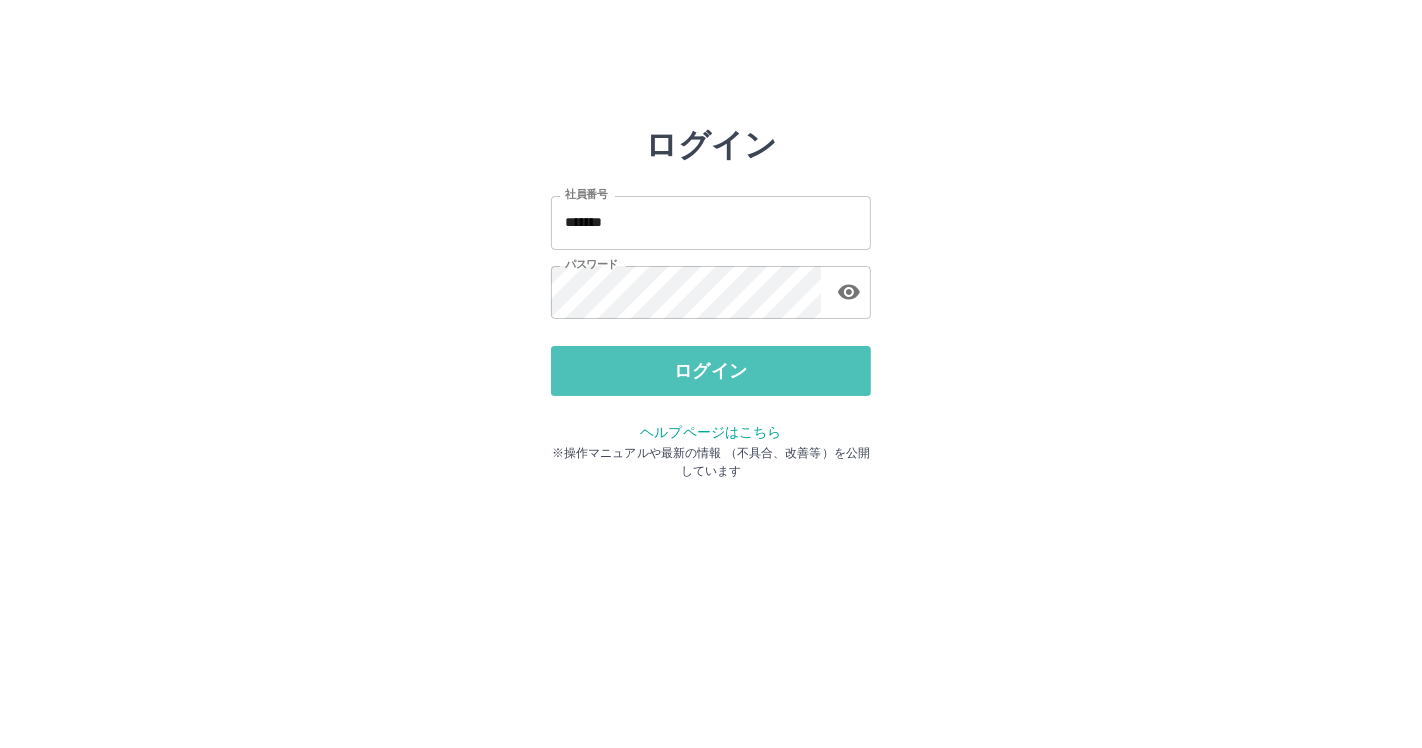 drag, startPoint x: 665, startPoint y: 361, endPoint x: 655, endPoint y: 376, distance: 18.027756 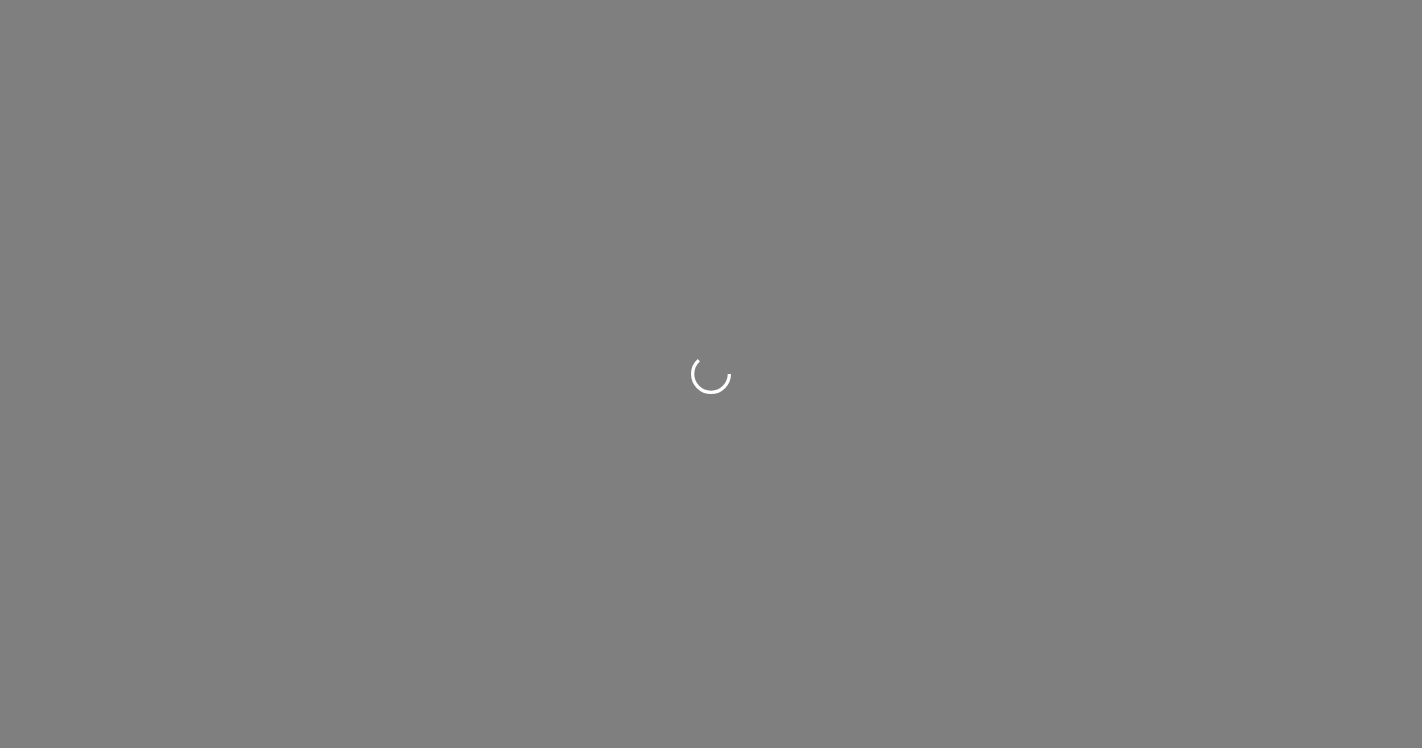 scroll, scrollTop: 0, scrollLeft: 0, axis: both 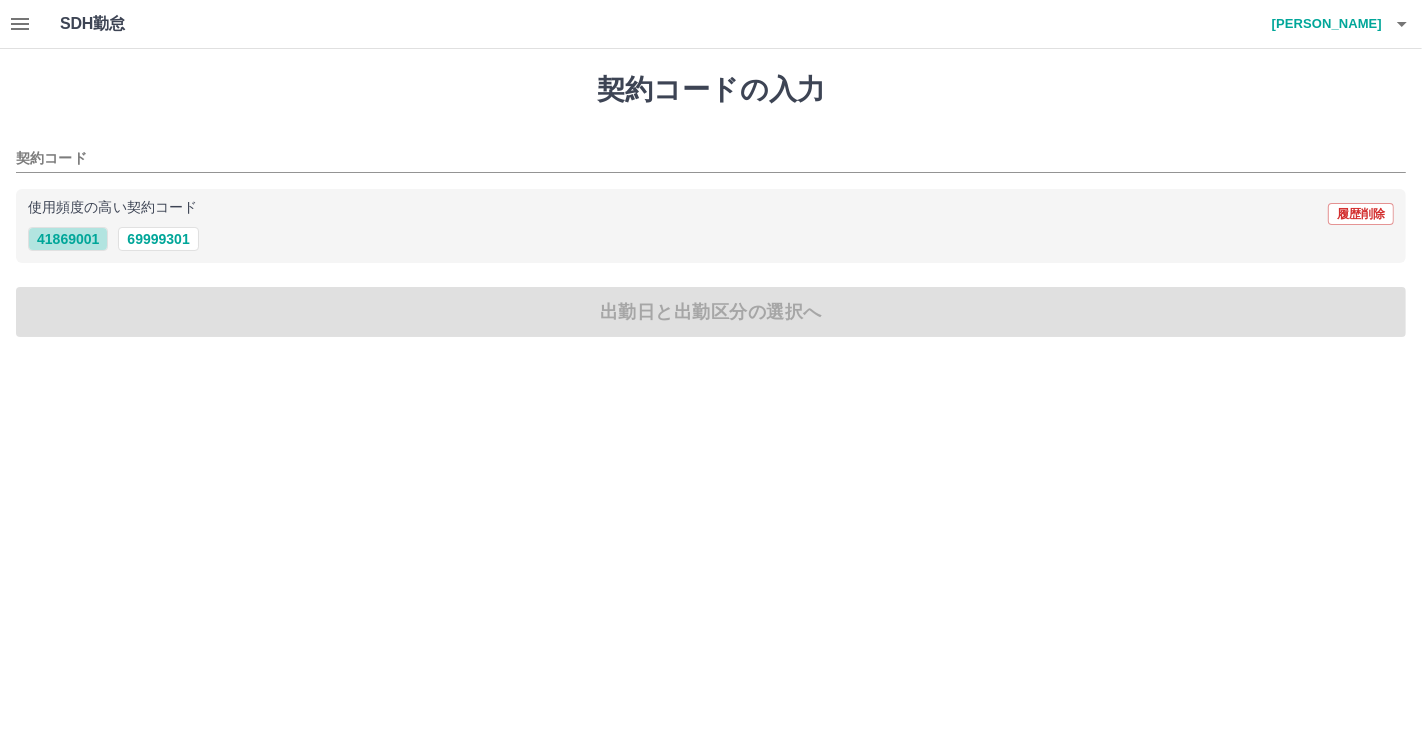 drag, startPoint x: 80, startPoint y: 235, endPoint x: 96, endPoint y: 270, distance: 38.483765 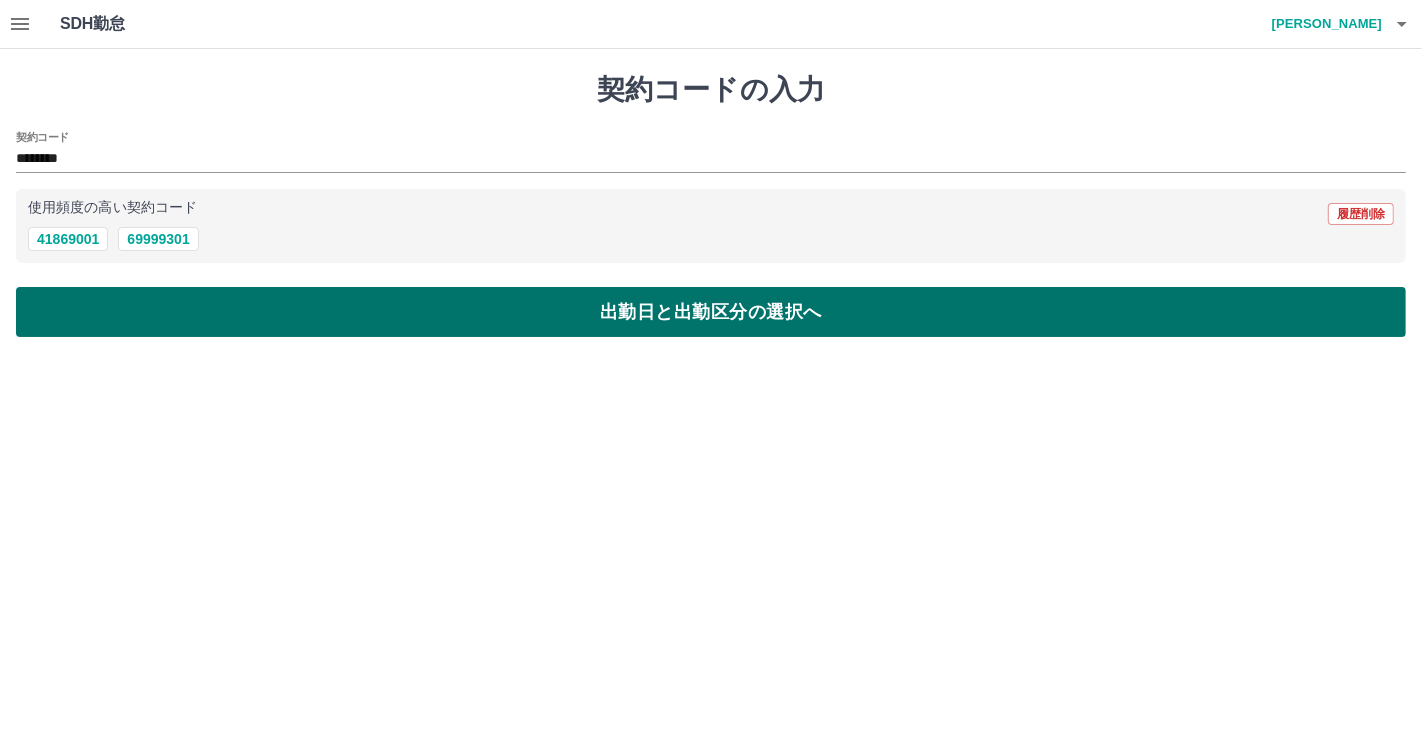 click on "出勤日と出勤区分の選択へ" at bounding box center (711, 312) 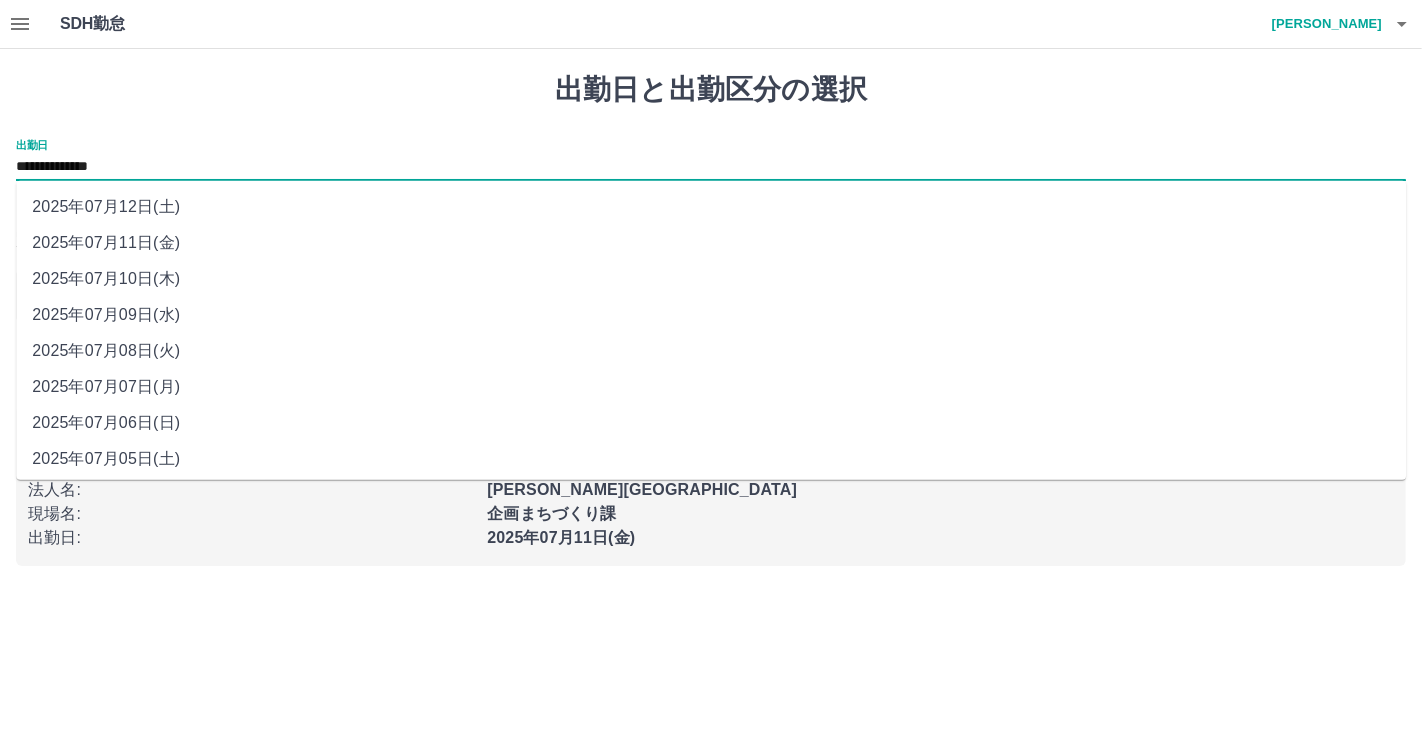 click on "**********" at bounding box center (711, 167) 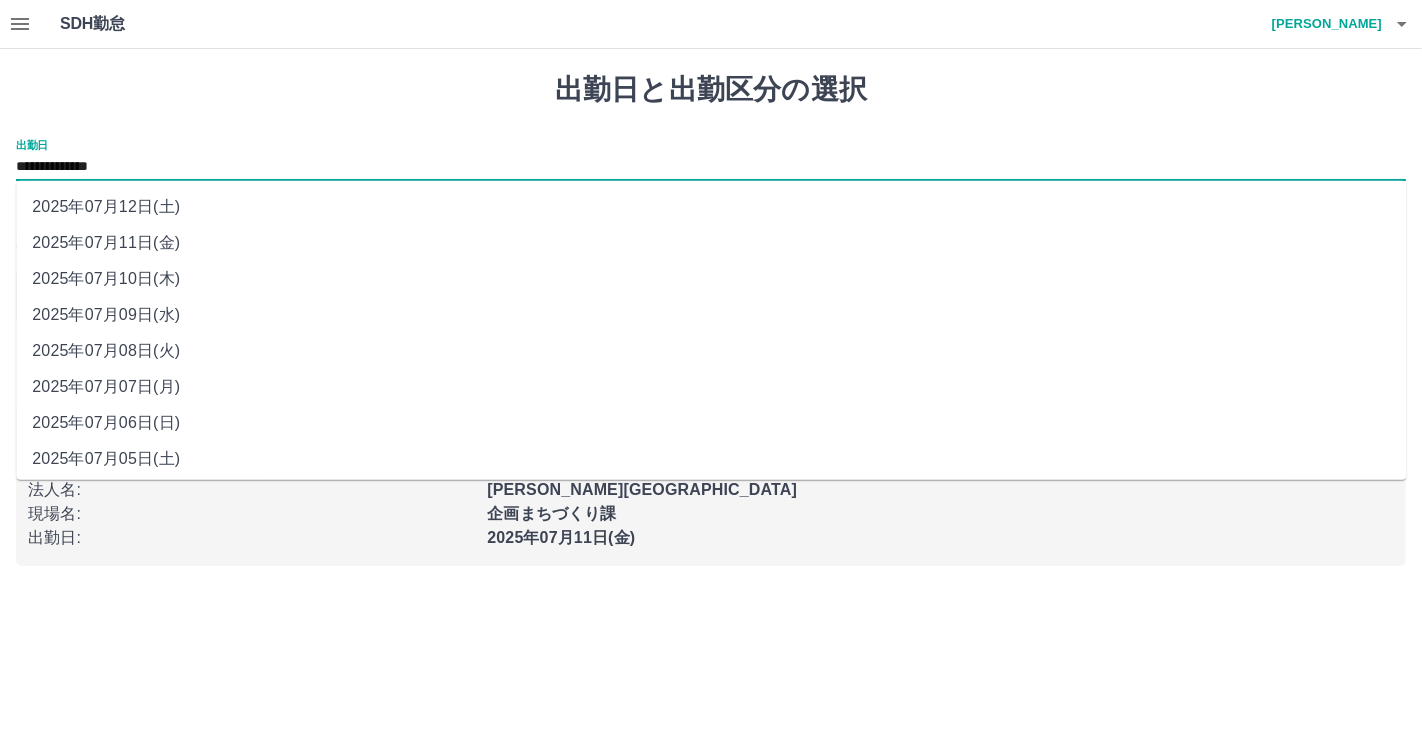 click on "2025年07月07日(月)" at bounding box center [711, 387] 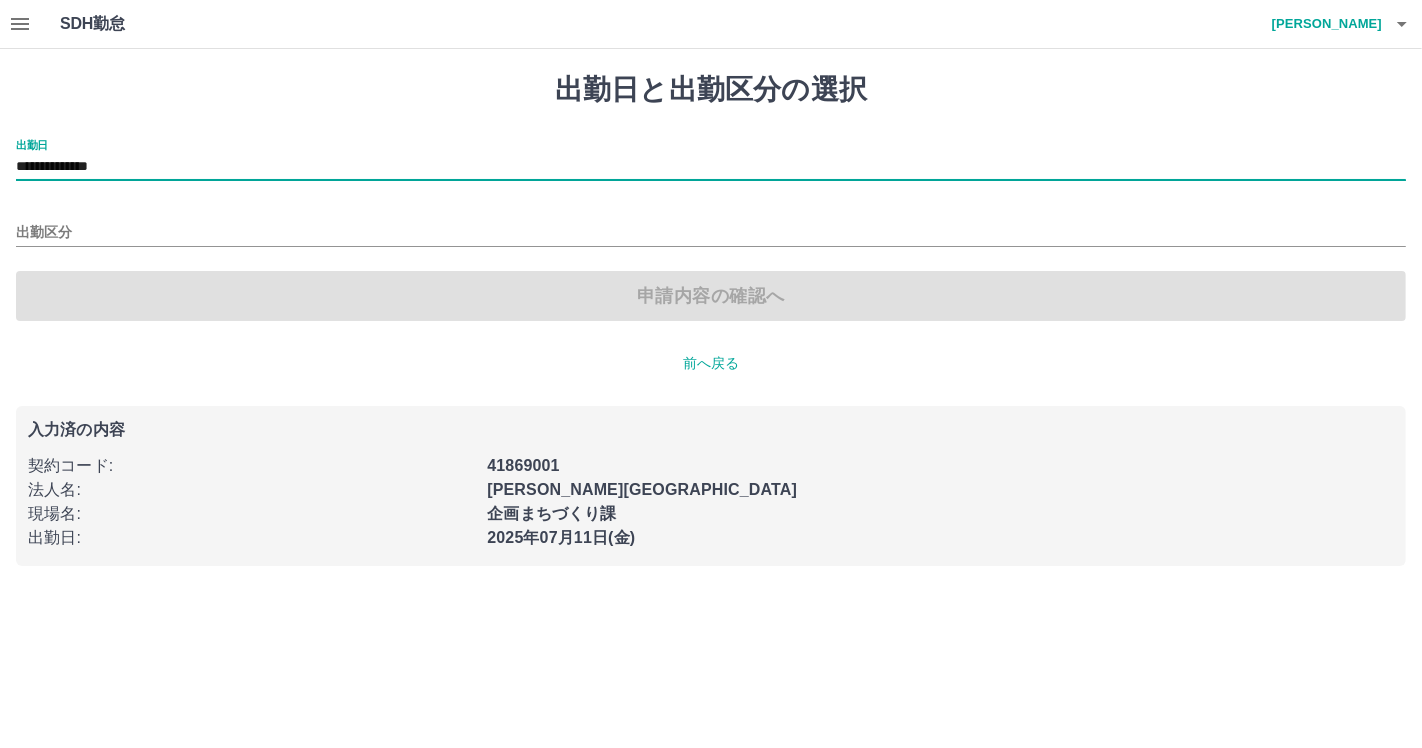 click on "**********" at bounding box center (711, 167) 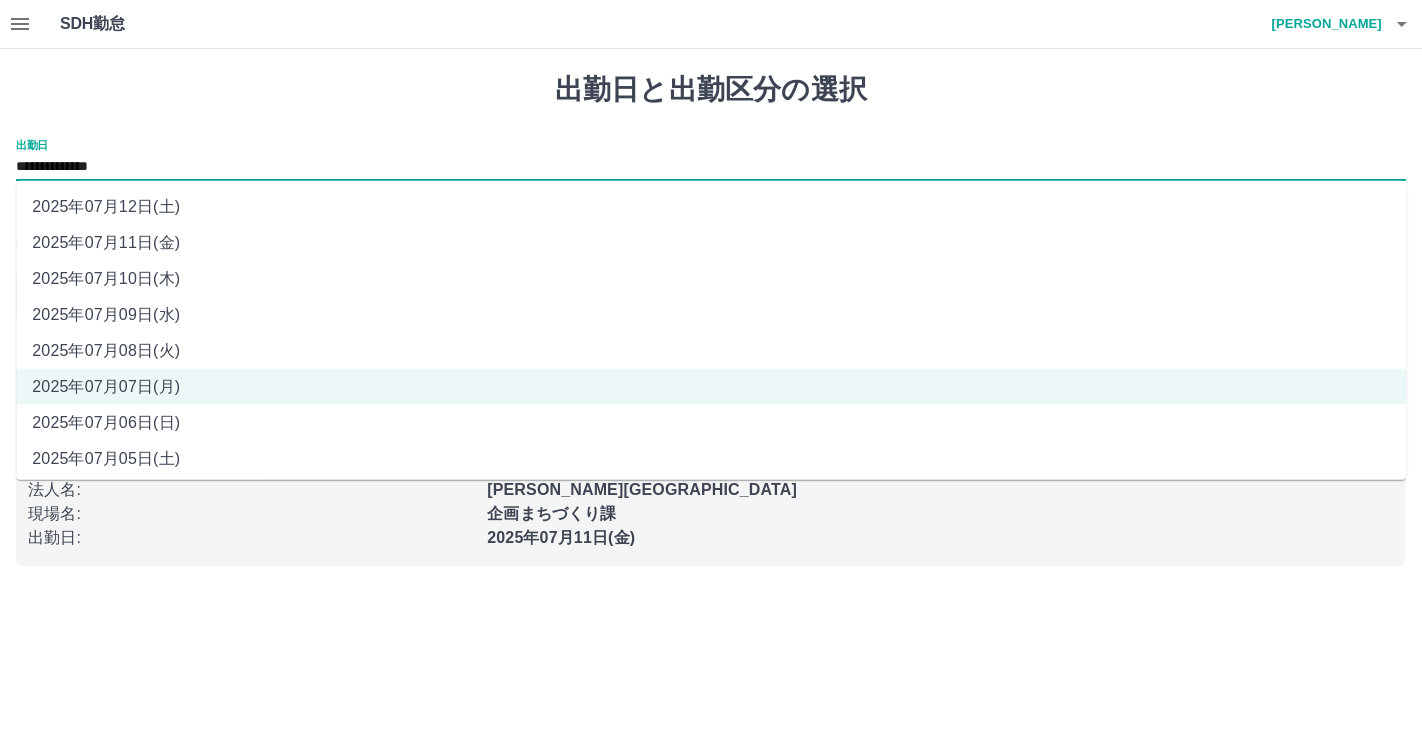 click on "2025年07月08日(火)" at bounding box center [711, 351] 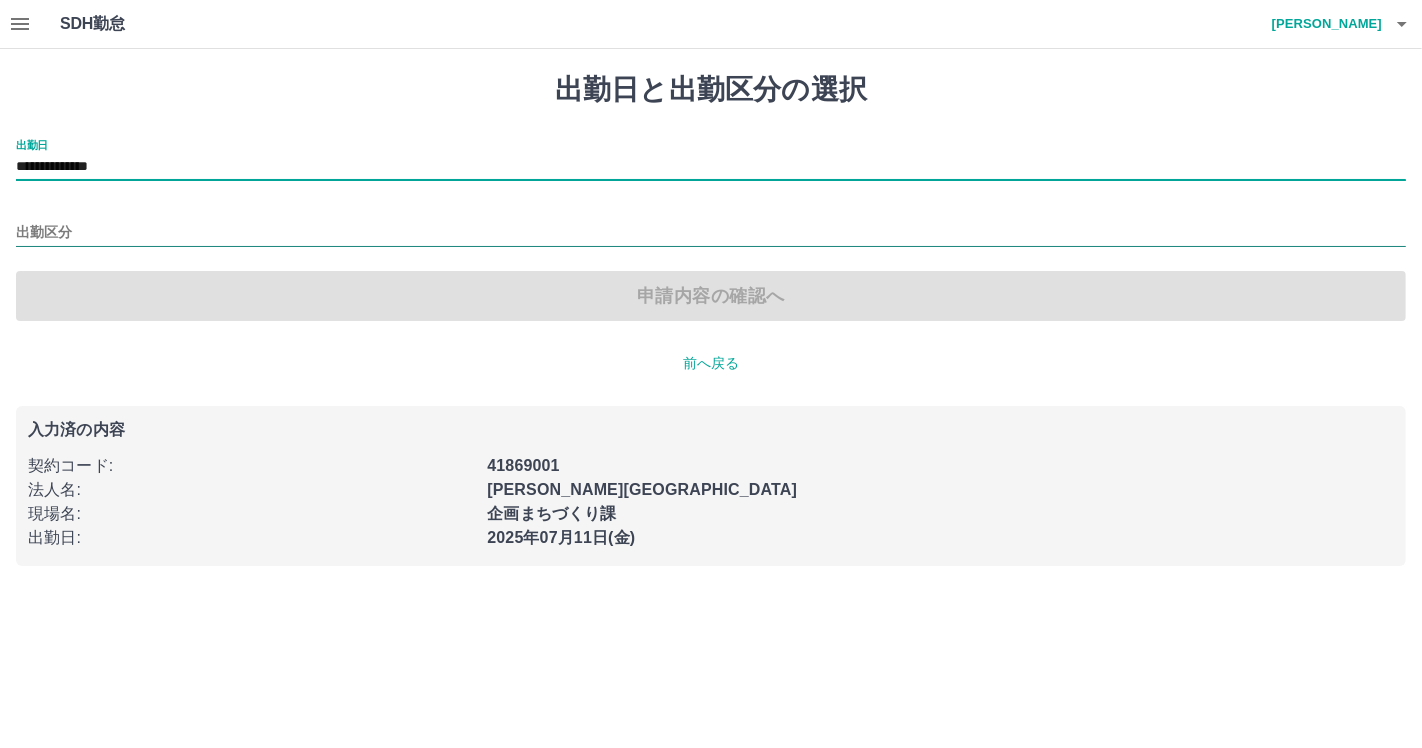 click on "出勤区分" at bounding box center [711, 233] 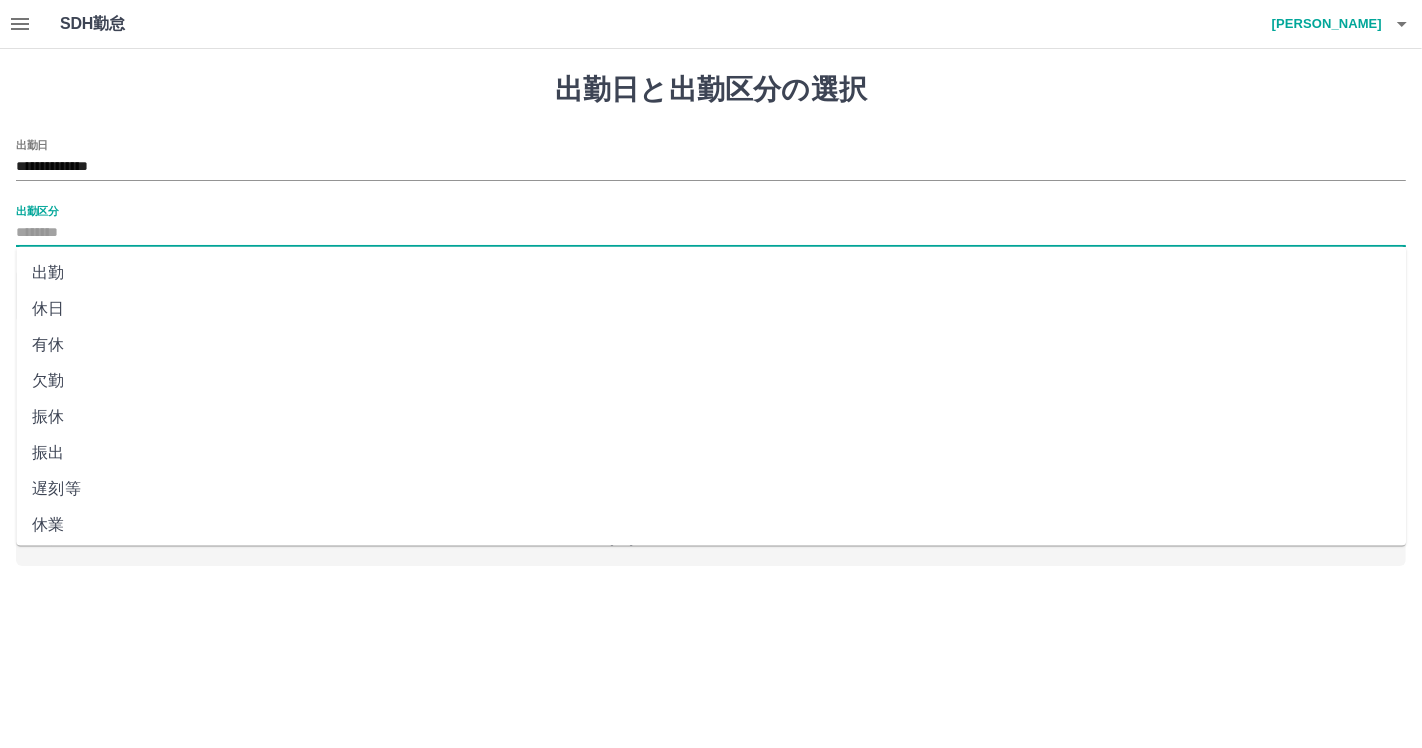click on "出勤" at bounding box center [711, 273] 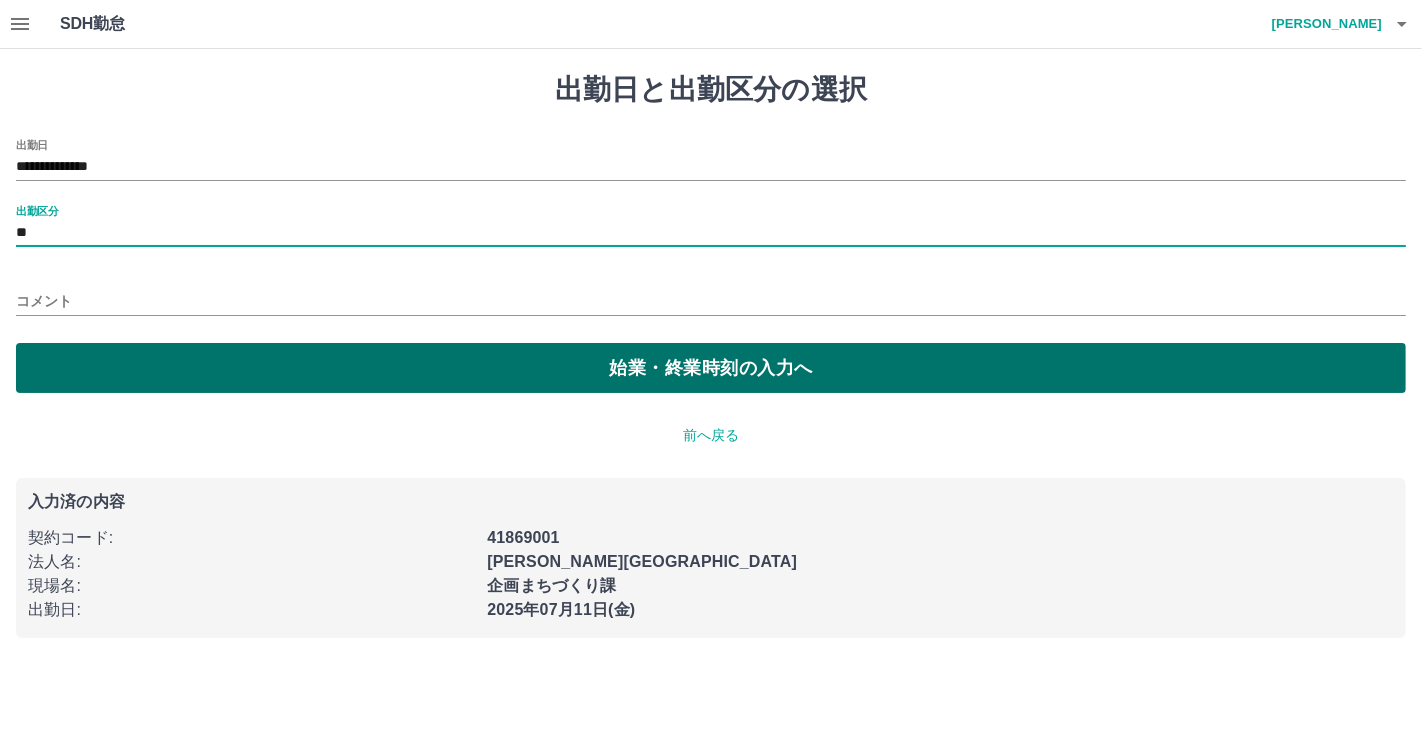 click on "始業・終業時刻の入力へ" at bounding box center (711, 368) 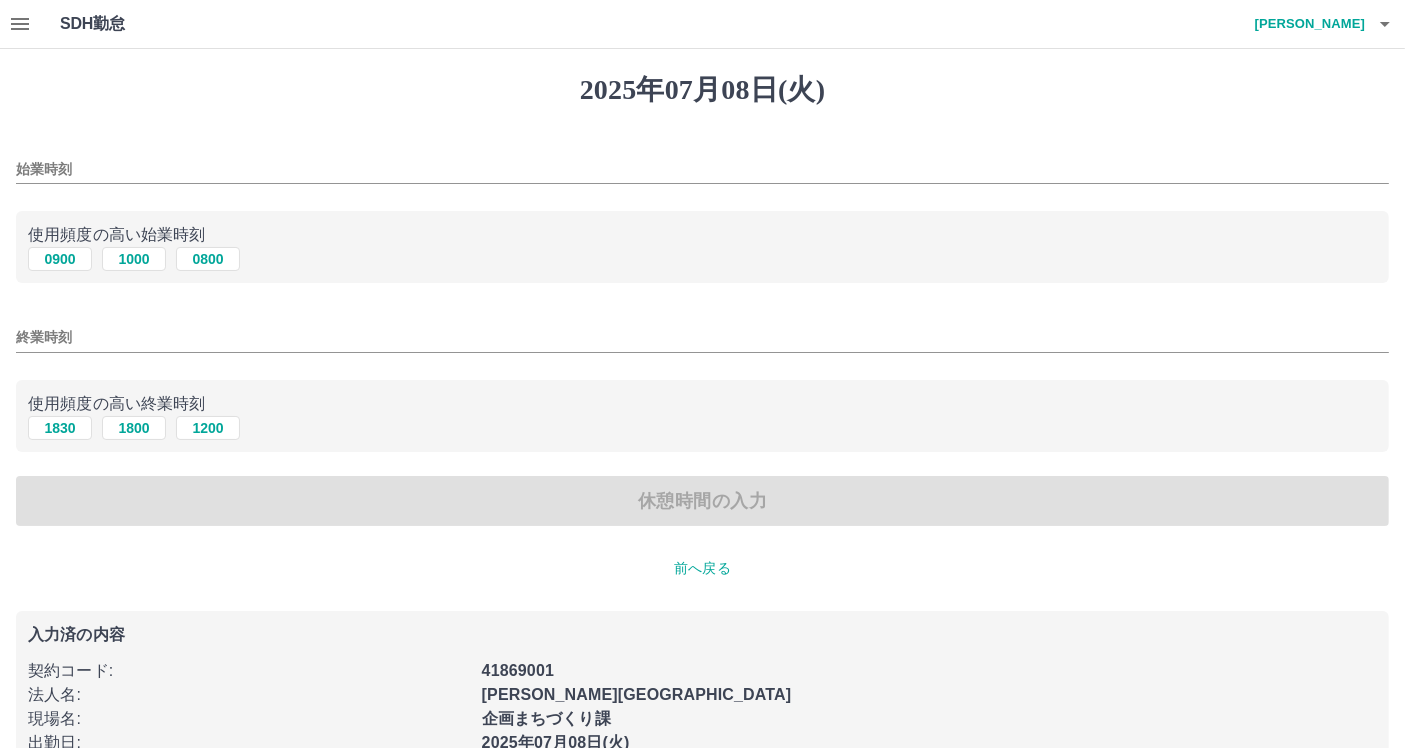 click on "始業時刻" at bounding box center (702, 169) 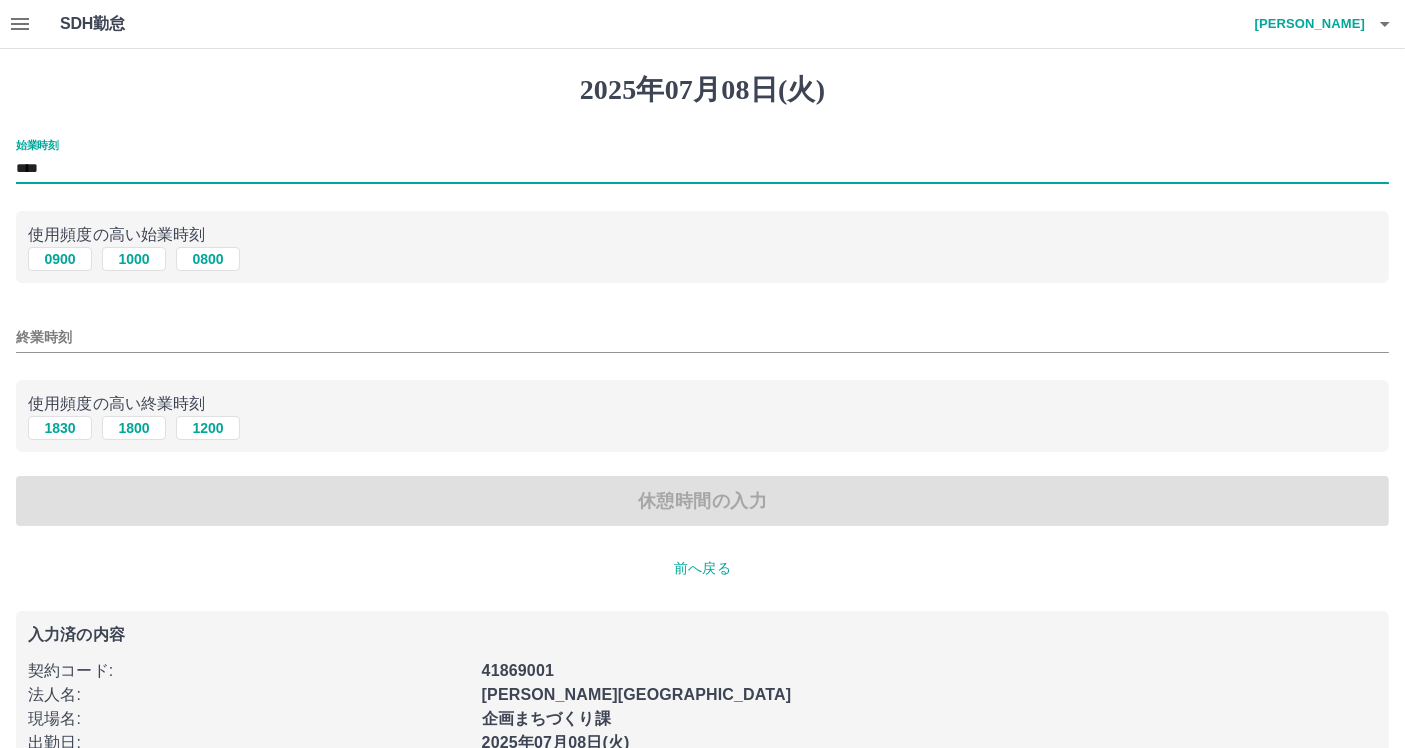 type on "****" 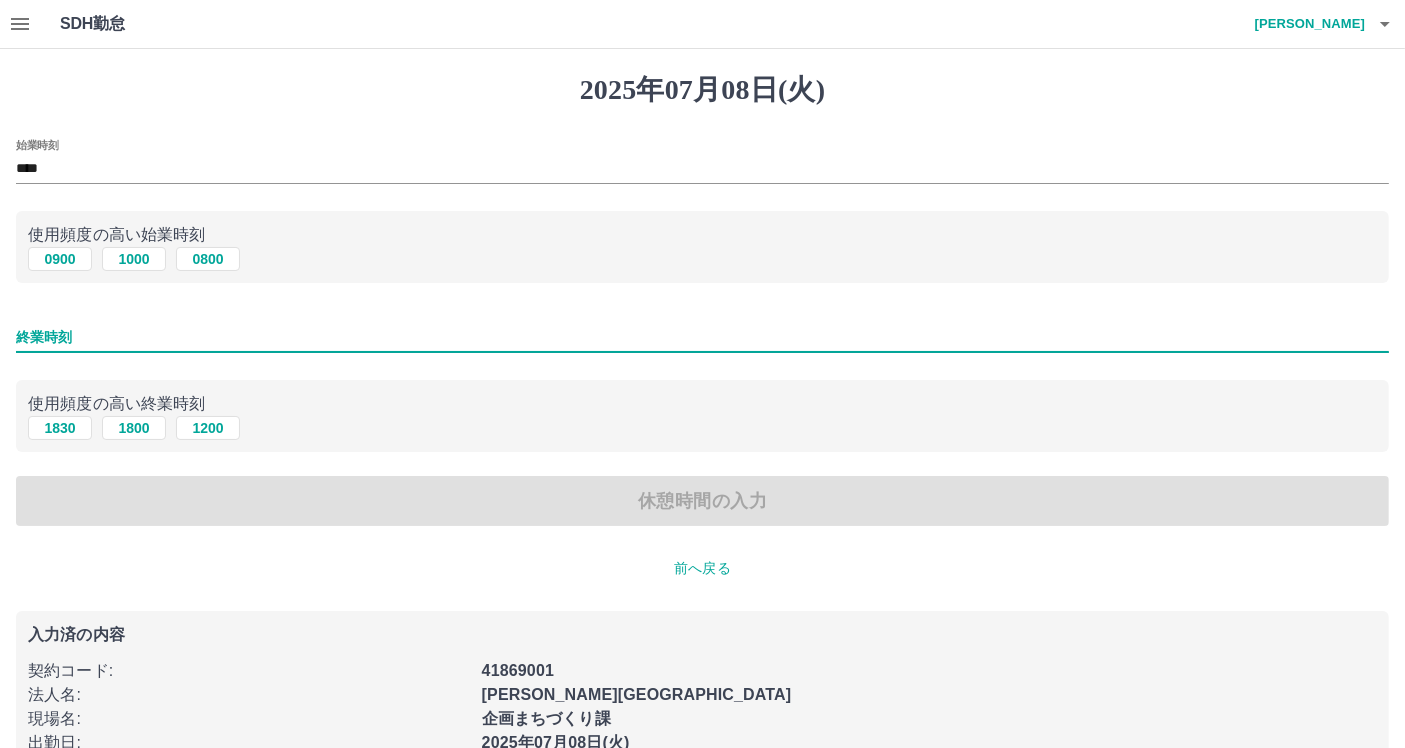 click on "終業時刻" at bounding box center [702, 337] 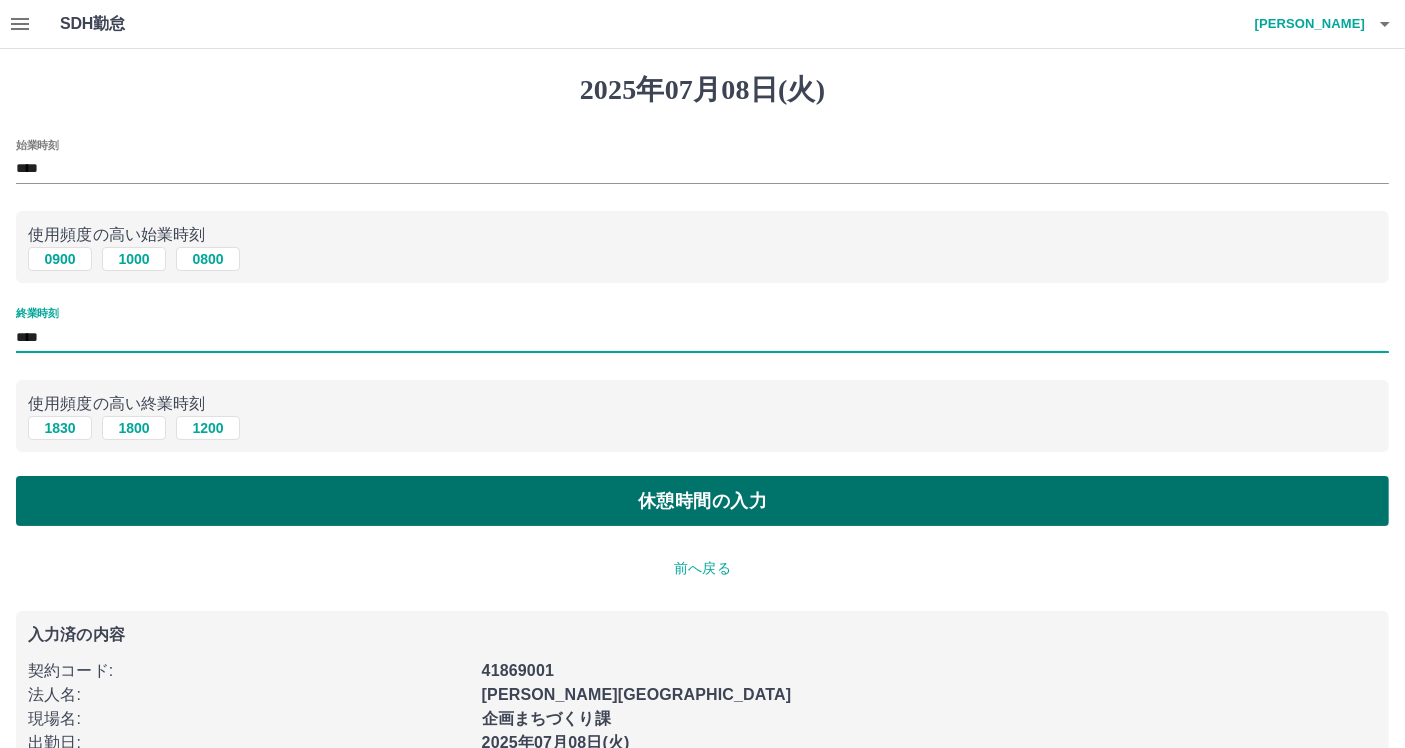 type on "****" 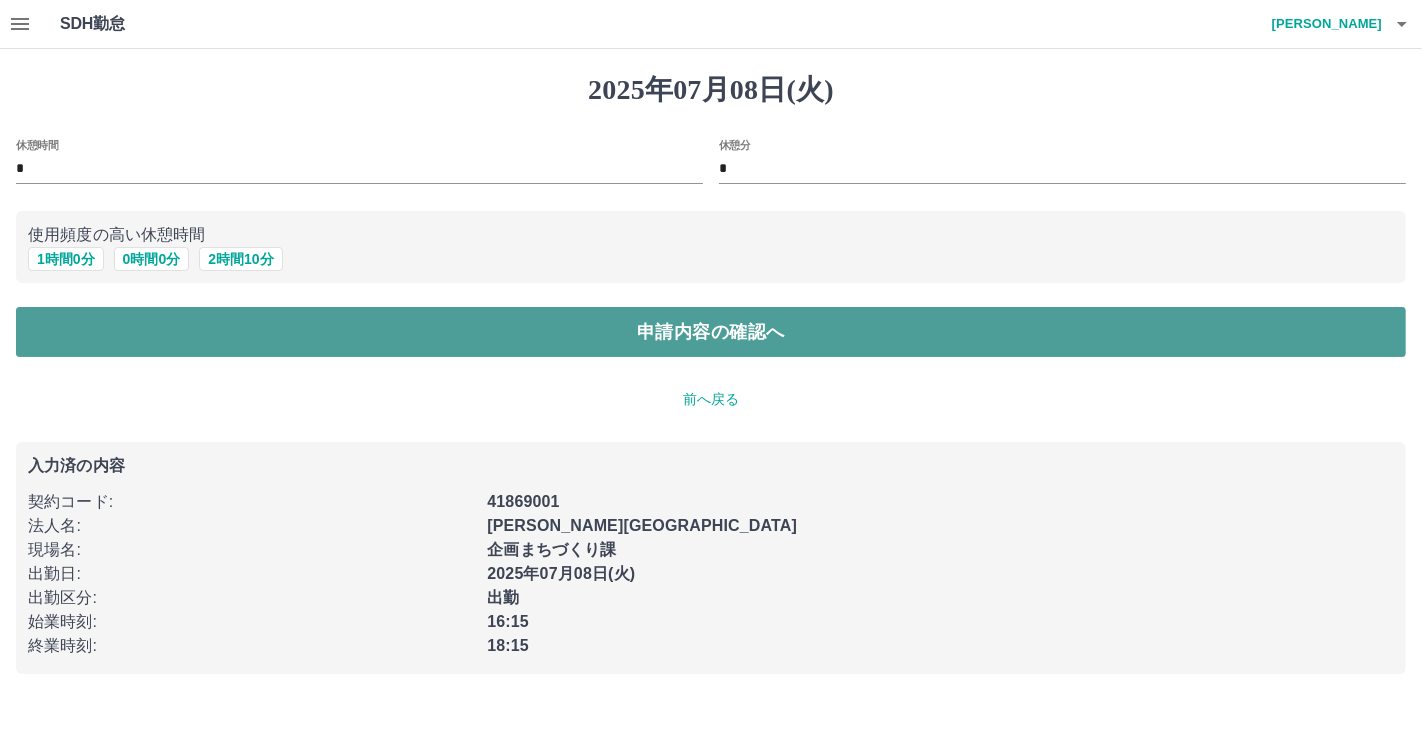 click on "申請内容の確認へ" at bounding box center (711, 332) 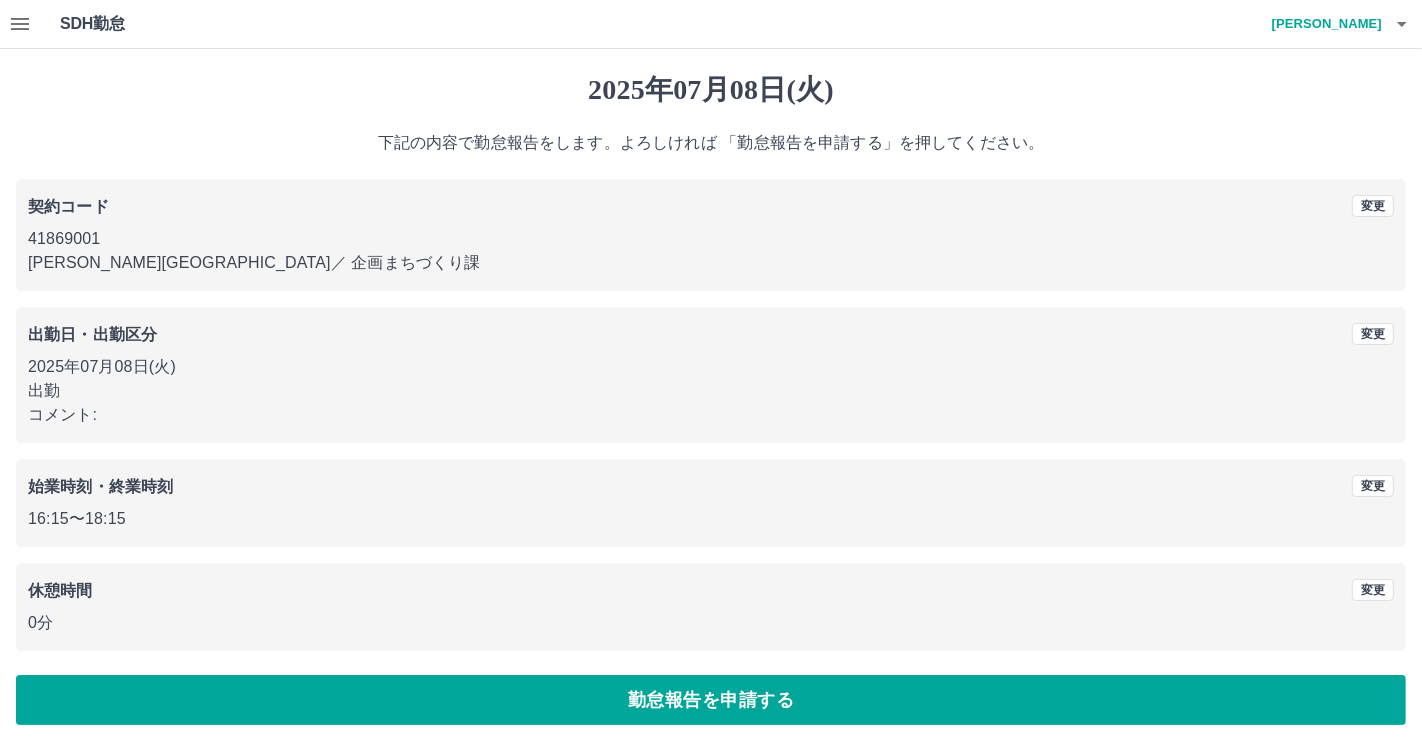 click on "勤怠報告を申請する" at bounding box center (711, 700) 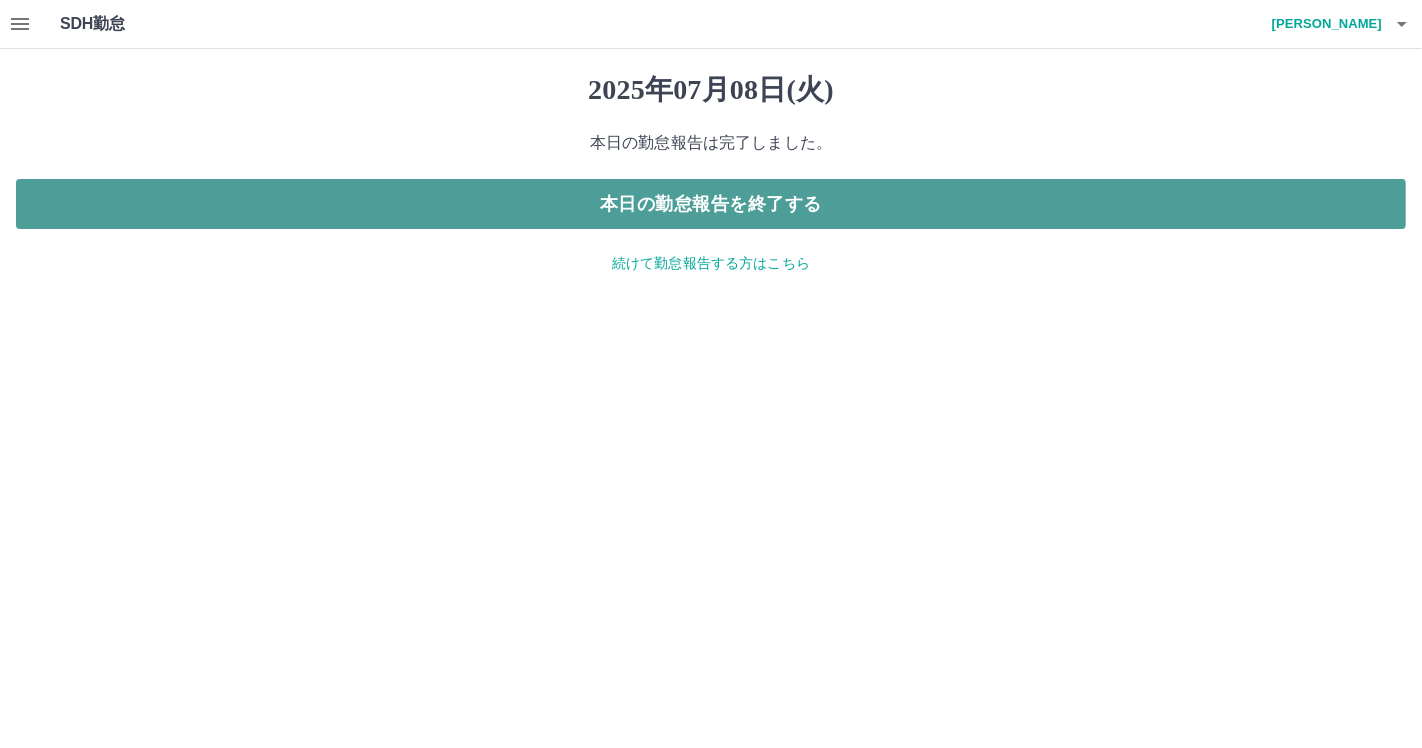 click on "本日の勤怠報告を終了する" at bounding box center (711, 204) 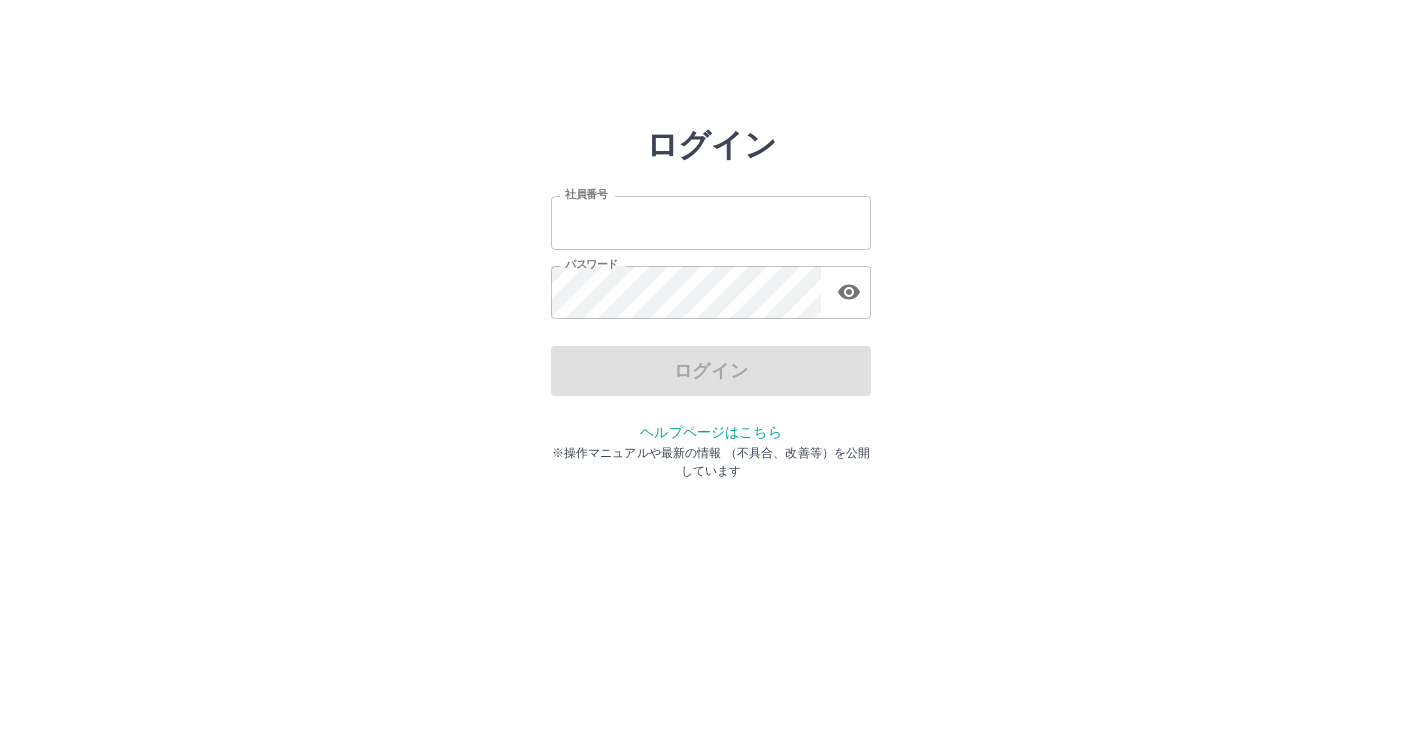 scroll, scrollTop: 0, scrollLeft: 0, axis: both 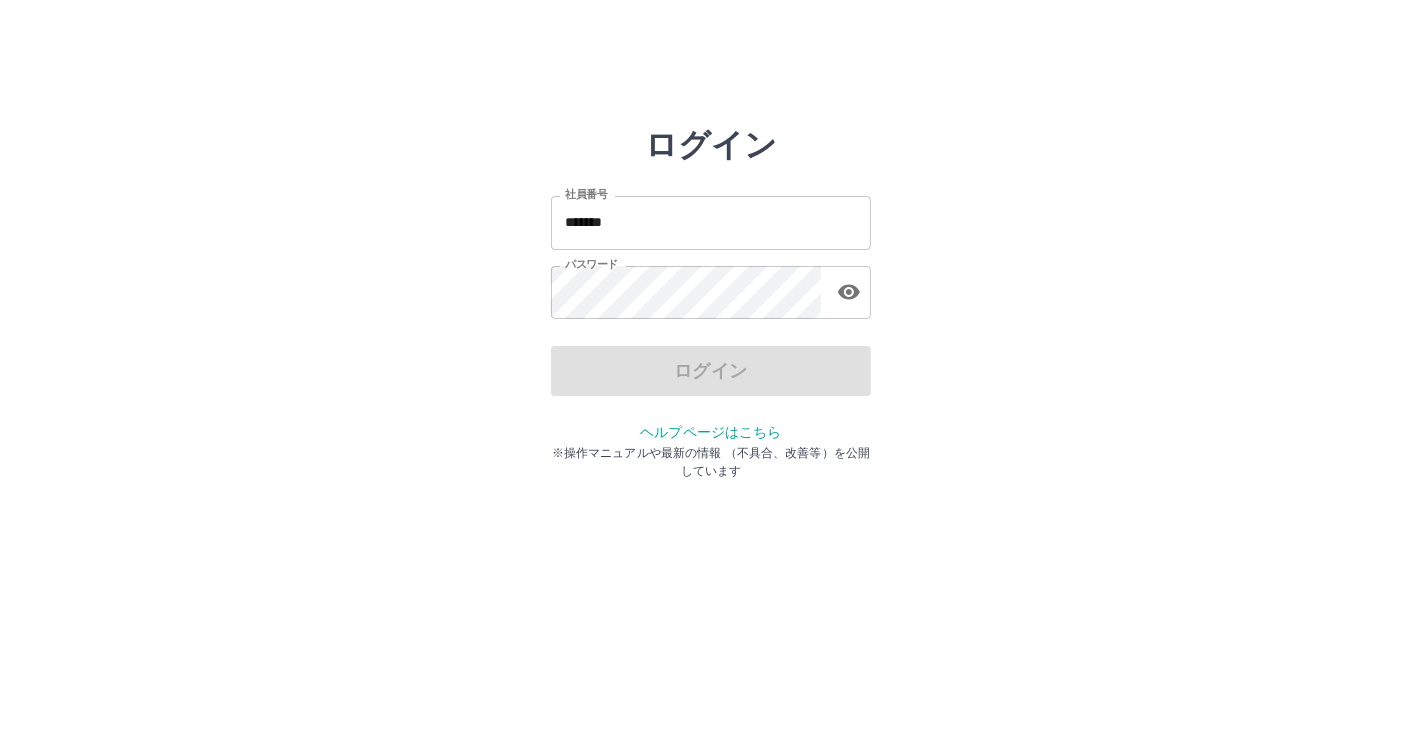 click on "*******" at bounding box center (711, 222) 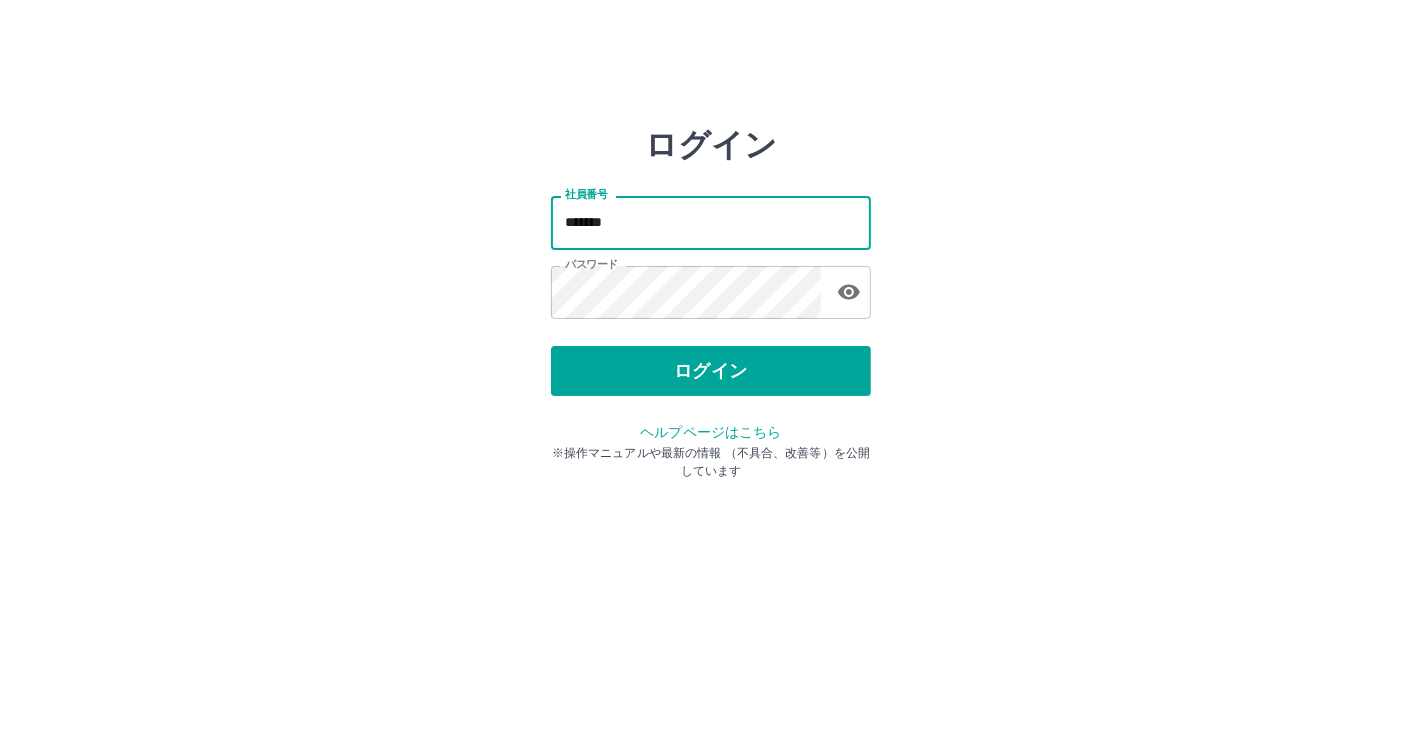 click on "*******" at bounding box center (711, 222) 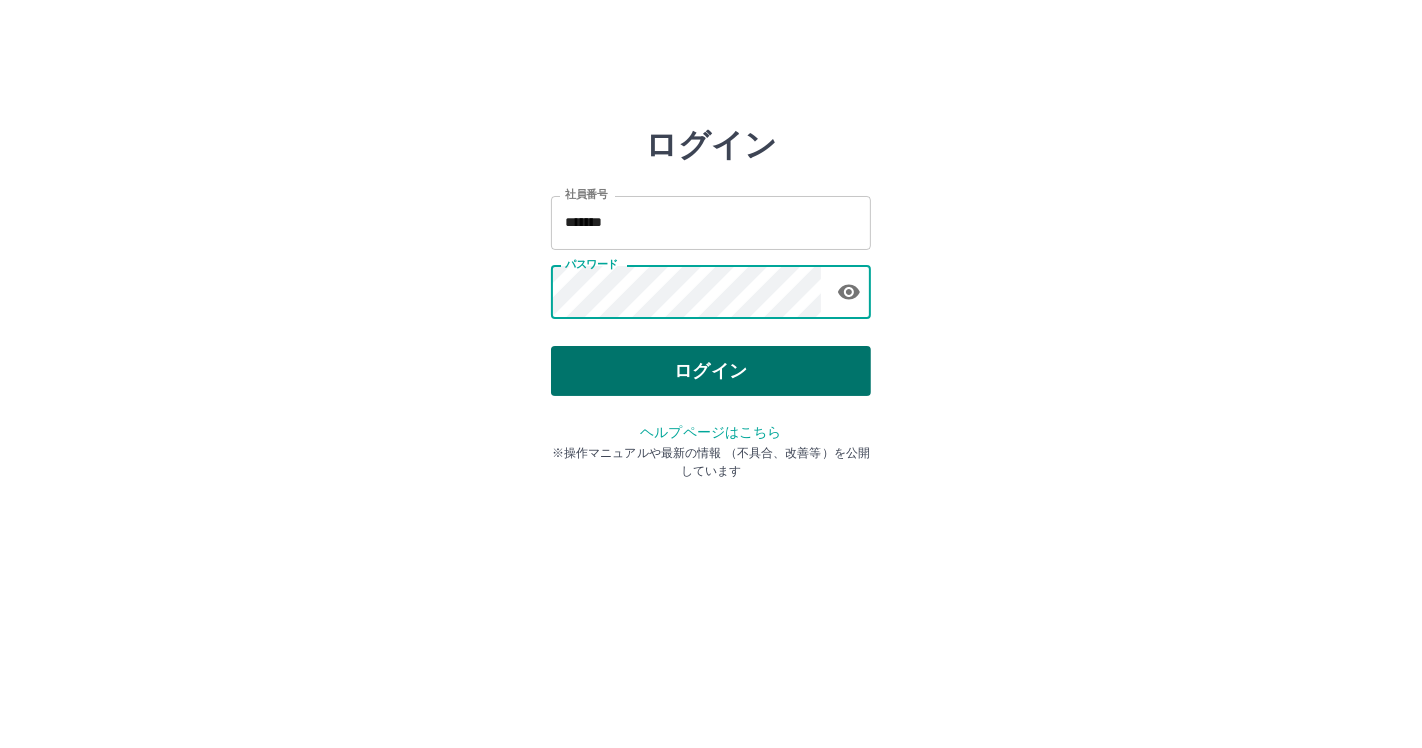 click on "ログイン" at bounding box center (711, 371) 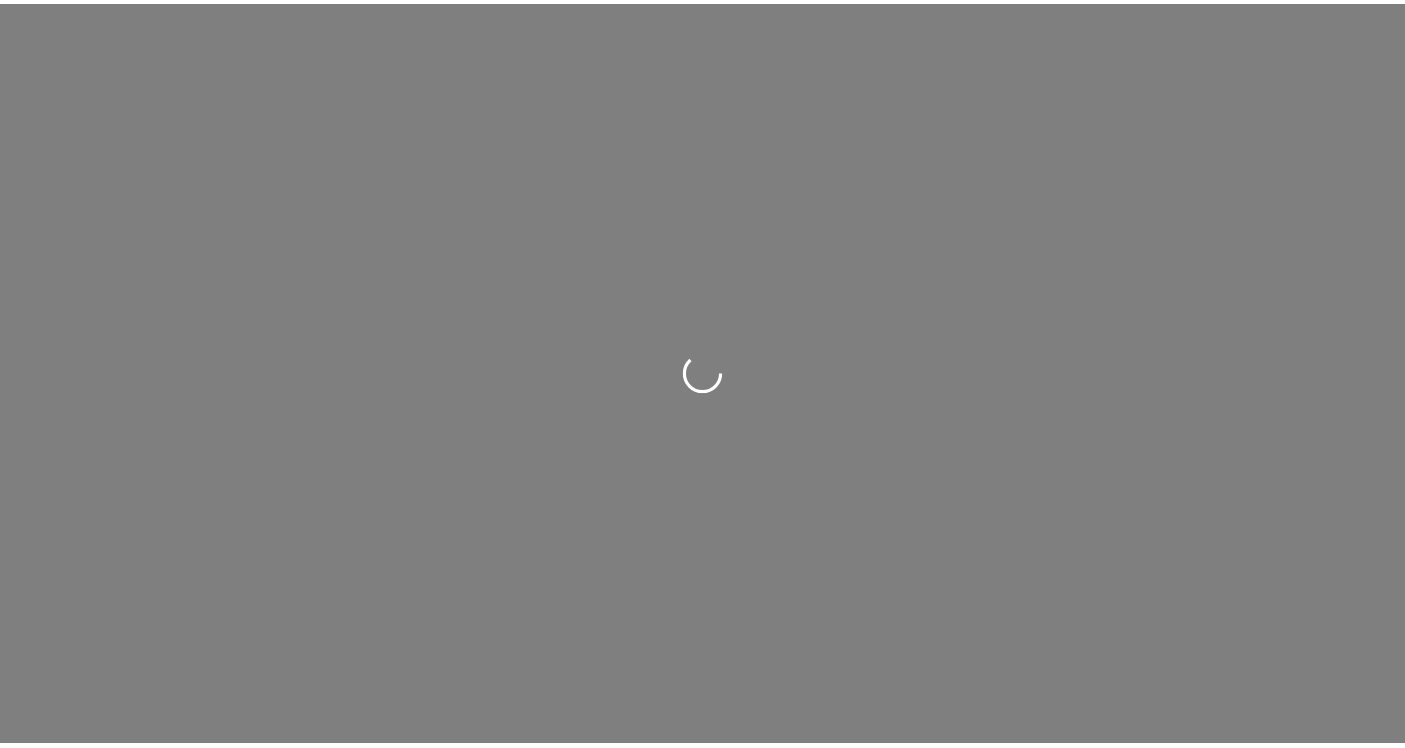 scroll, scrollTop: 0, scrollLeft: 0, axis: both 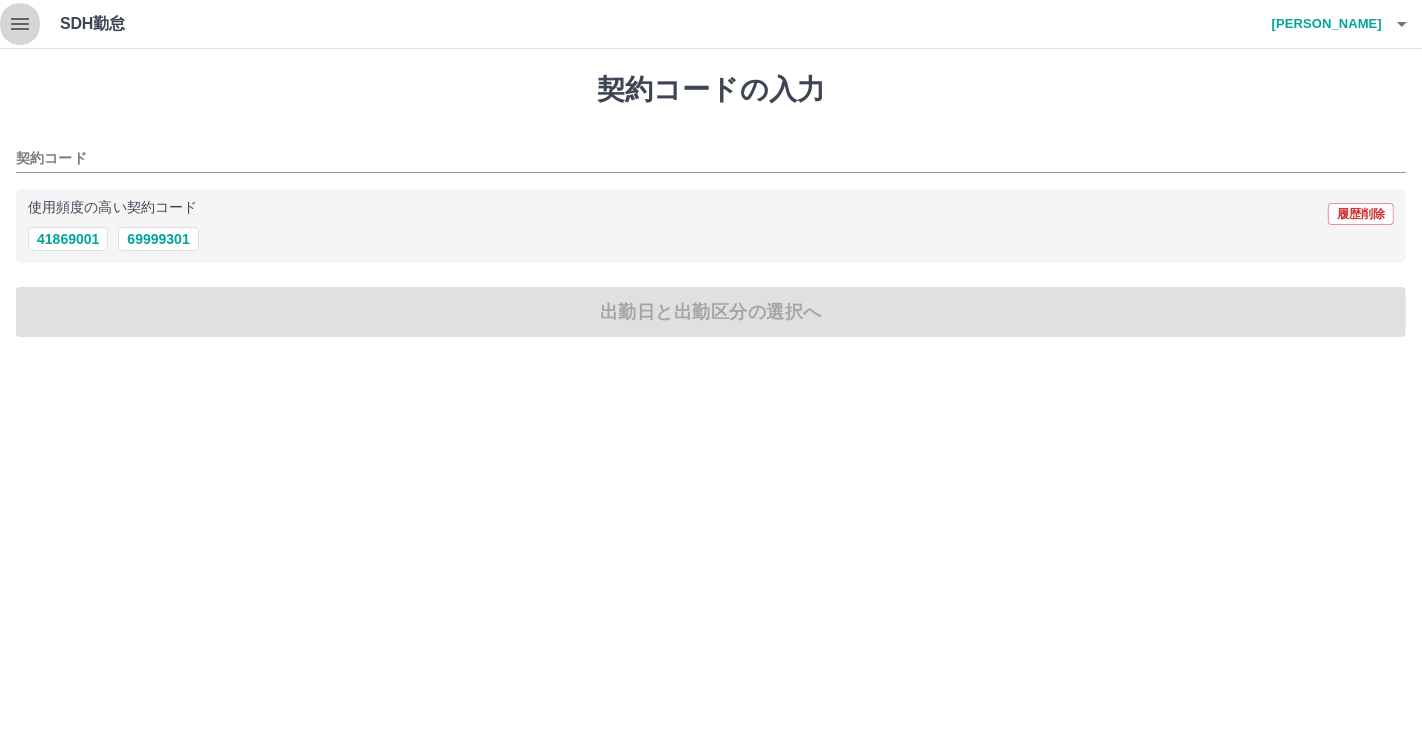 click 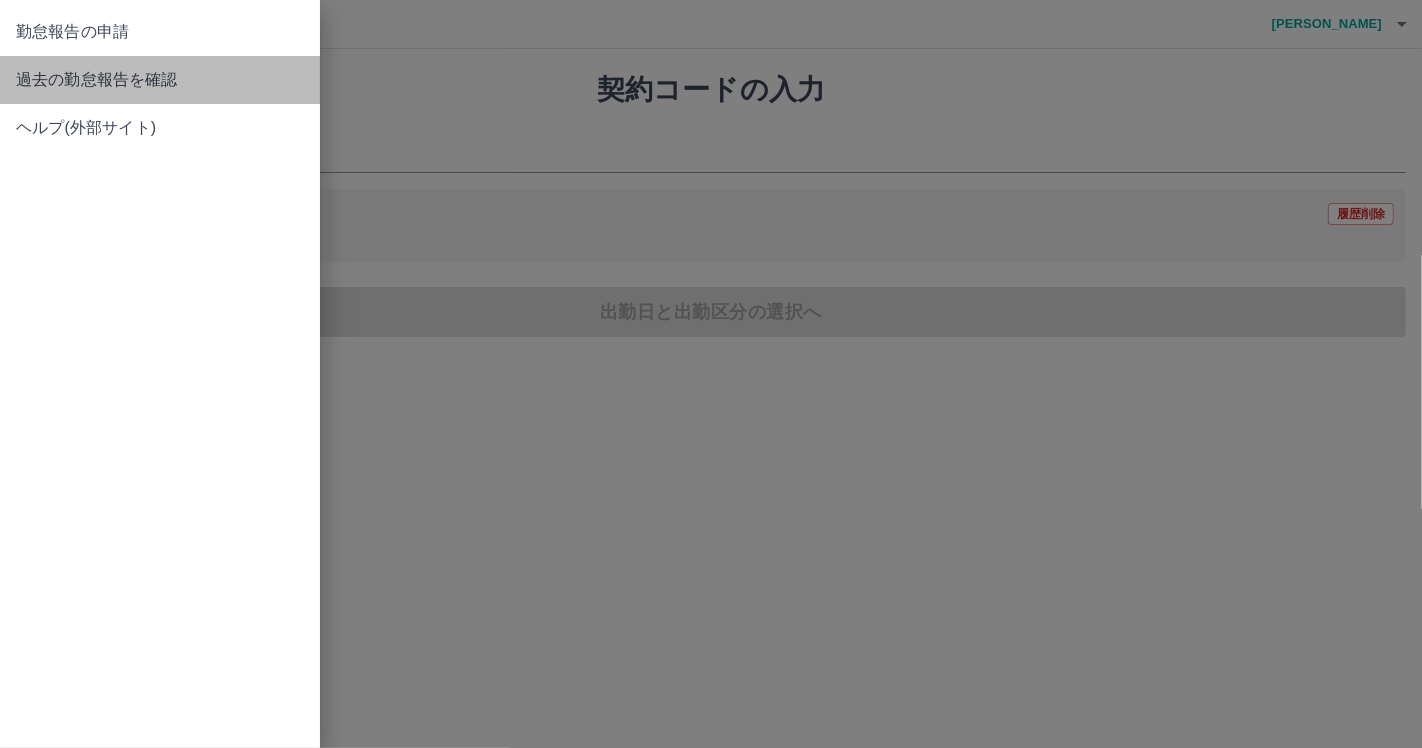 click on "過去の勤怠報告を確認" at bounding box center (160, 80) 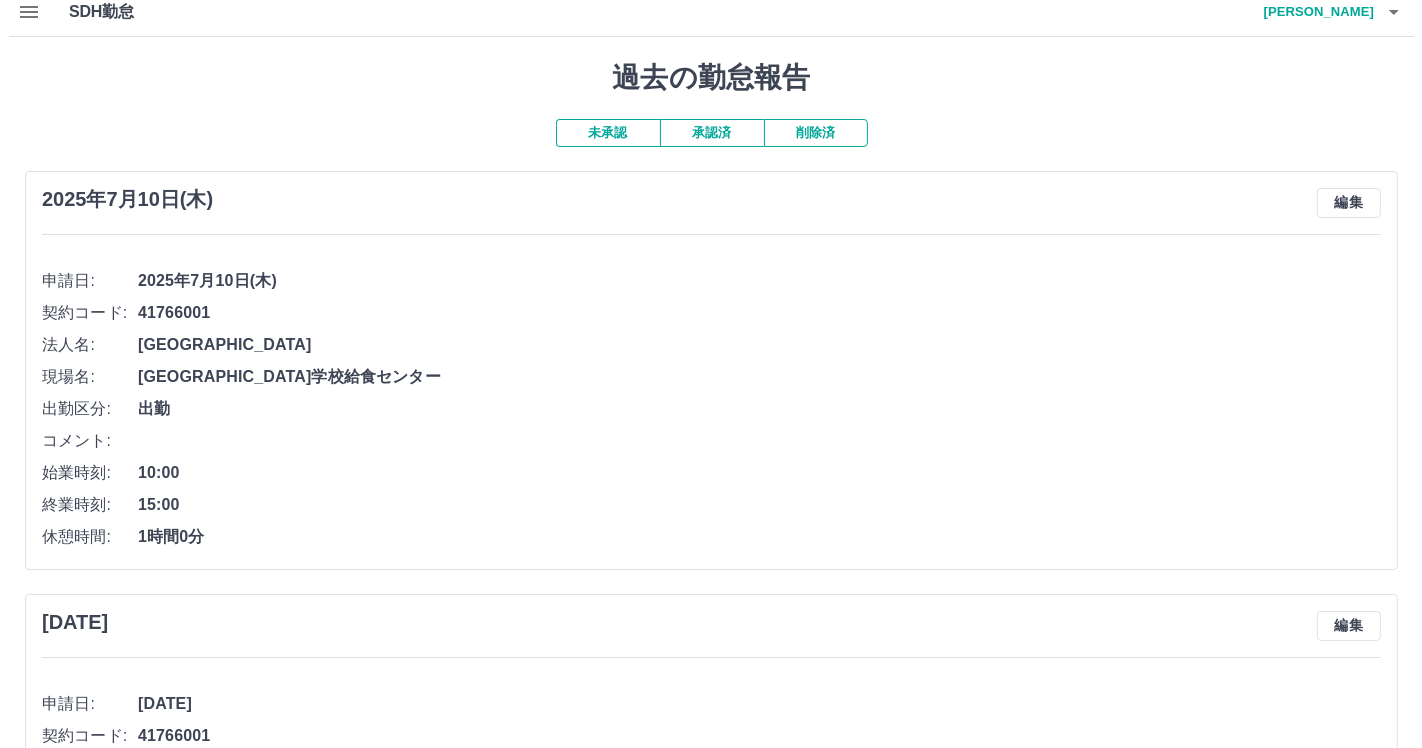 scroll, scrollTop: 0, scrollLeft: 0, axis: both 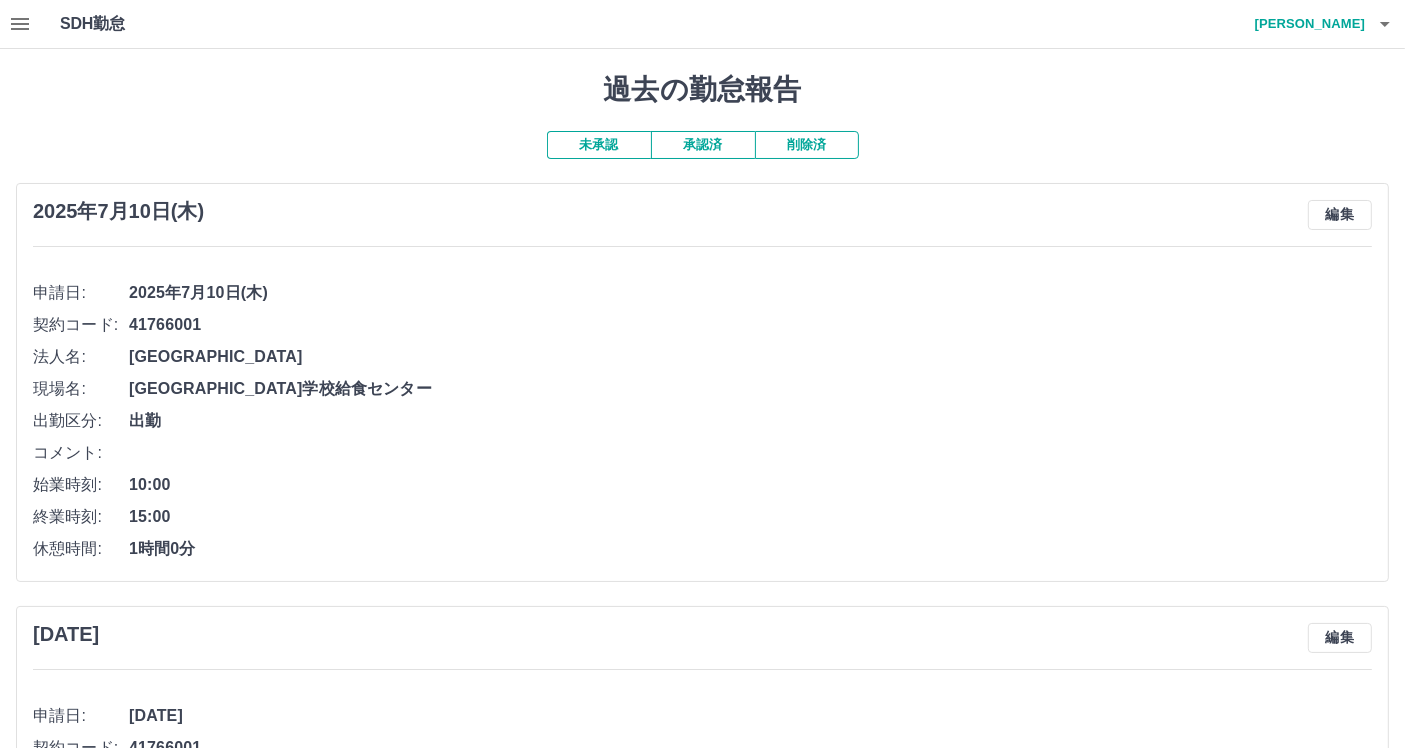 click 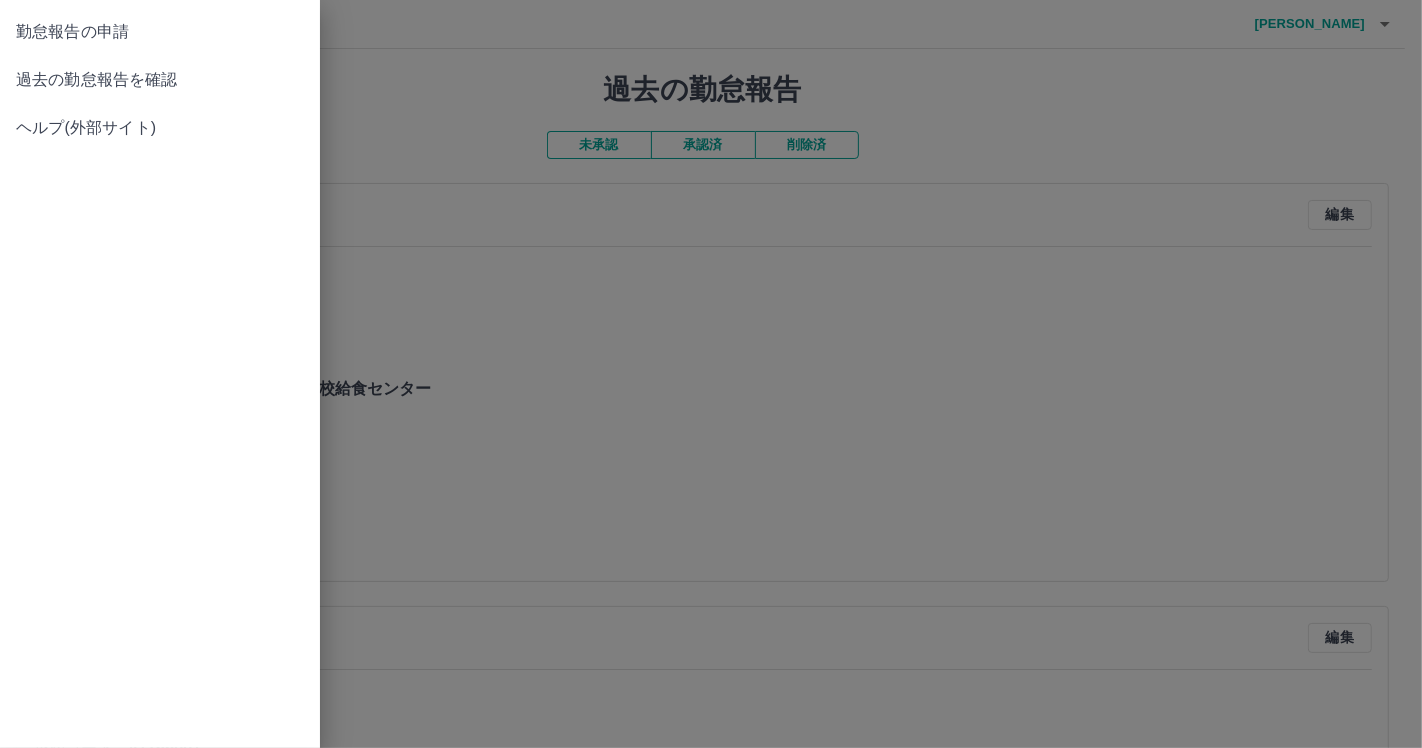 click on "過去の勤怠報告を確認" at bounding box center [160, 80] 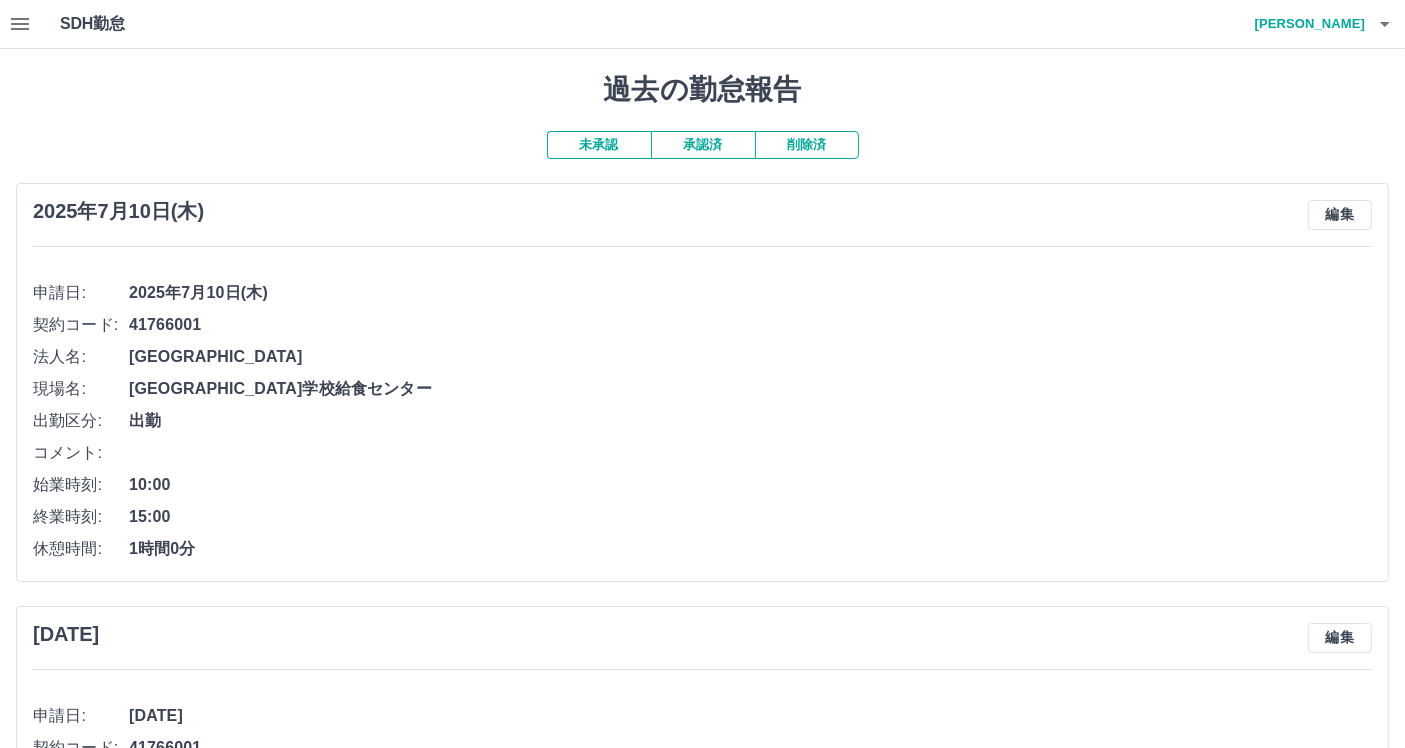 click at bounding box center (20, 24) 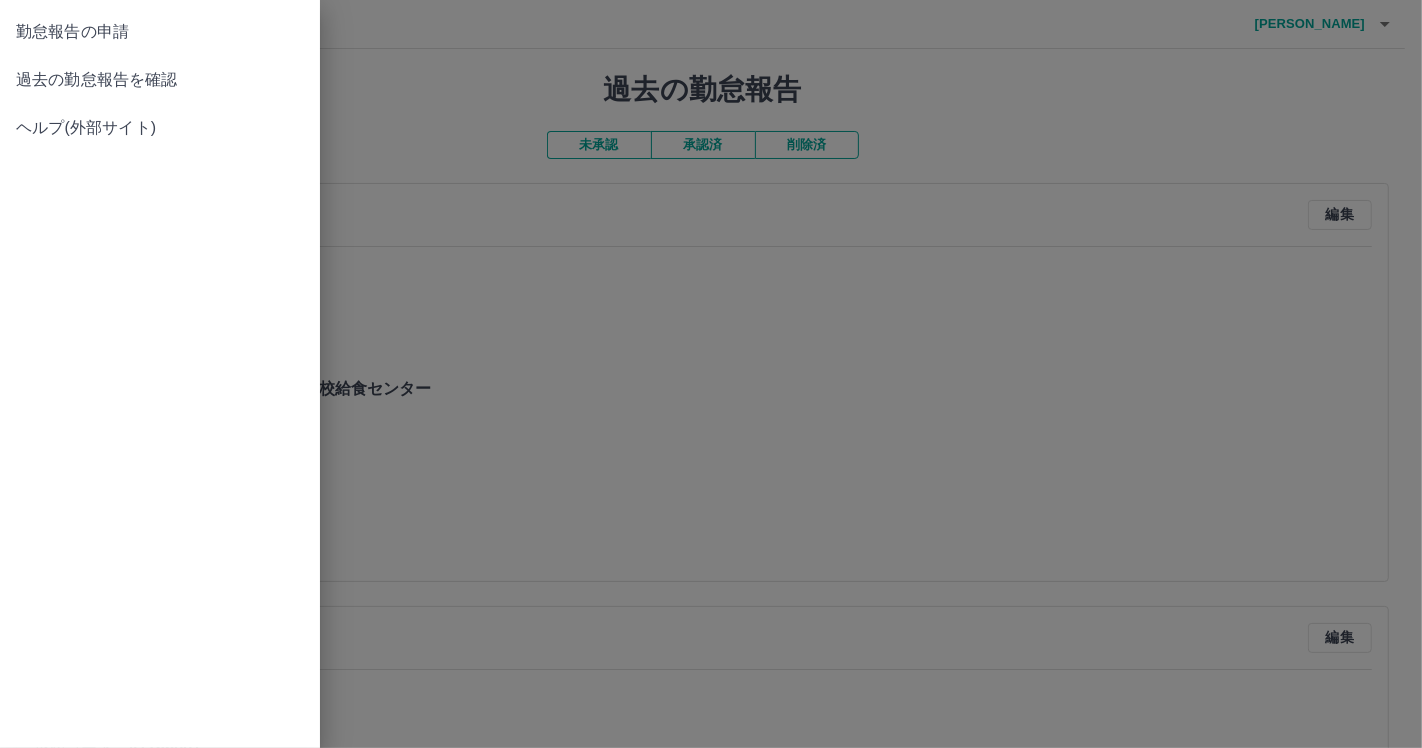 click on "勤怠報告の申請" at bounding box center (160, 32) 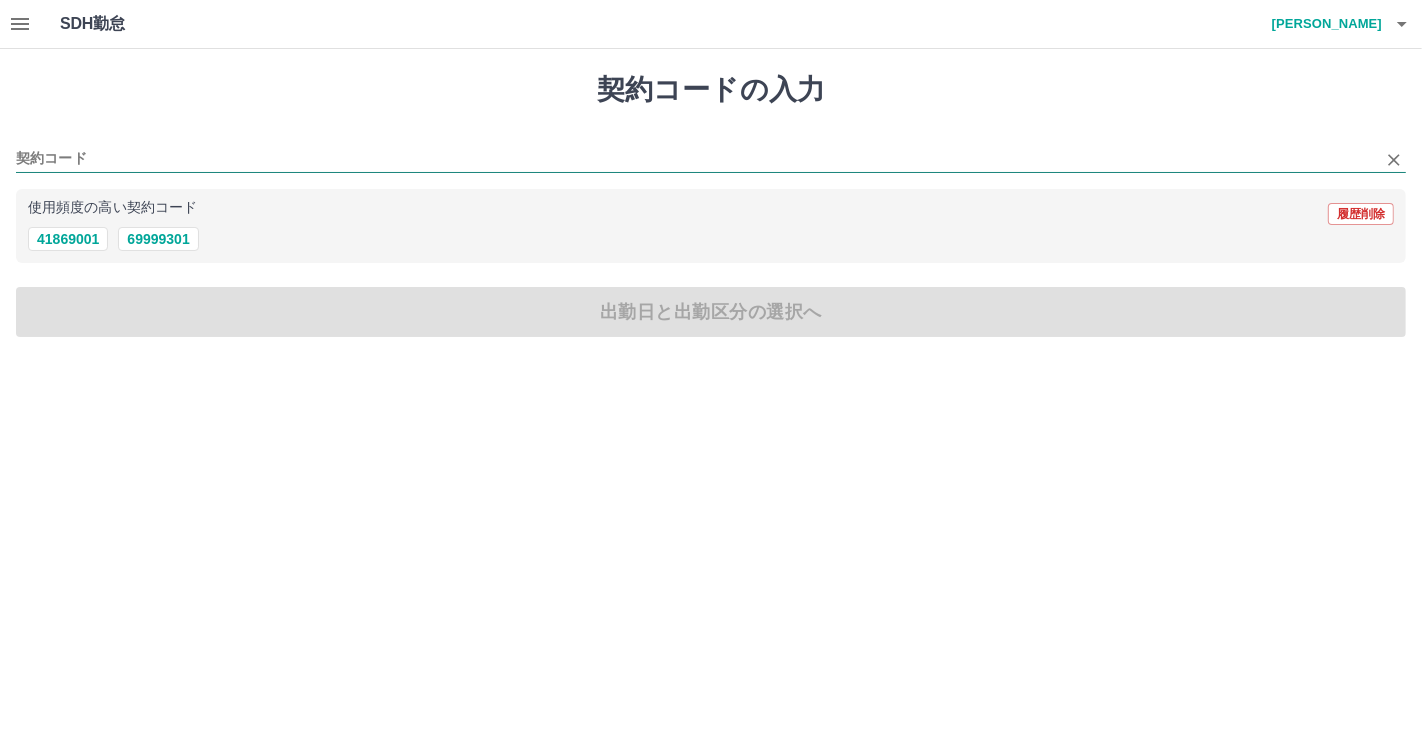 click on "契約コード" at bounding box center [696, 159] 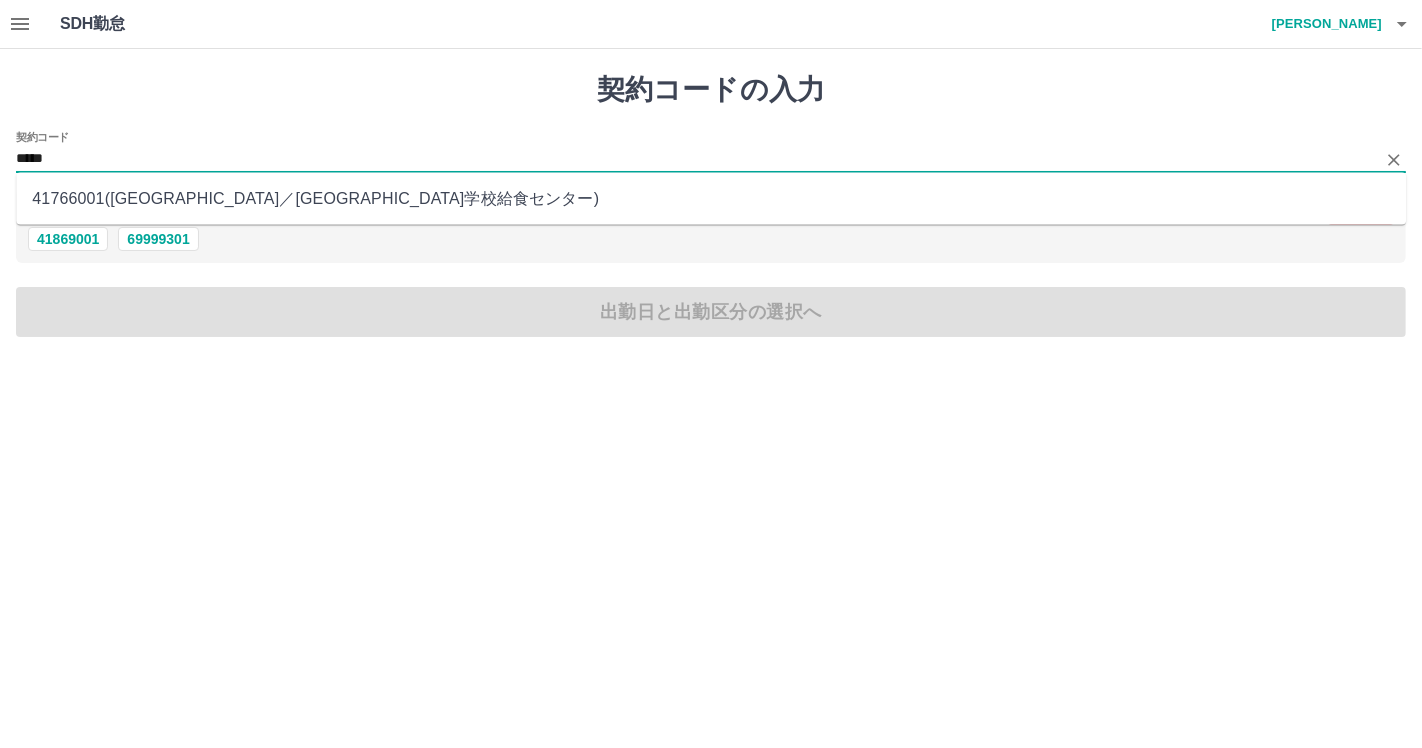 click on "41766001  ( みなべ町 ／ みなべ町立学校給食センター )" at bounding box center (711, 199) 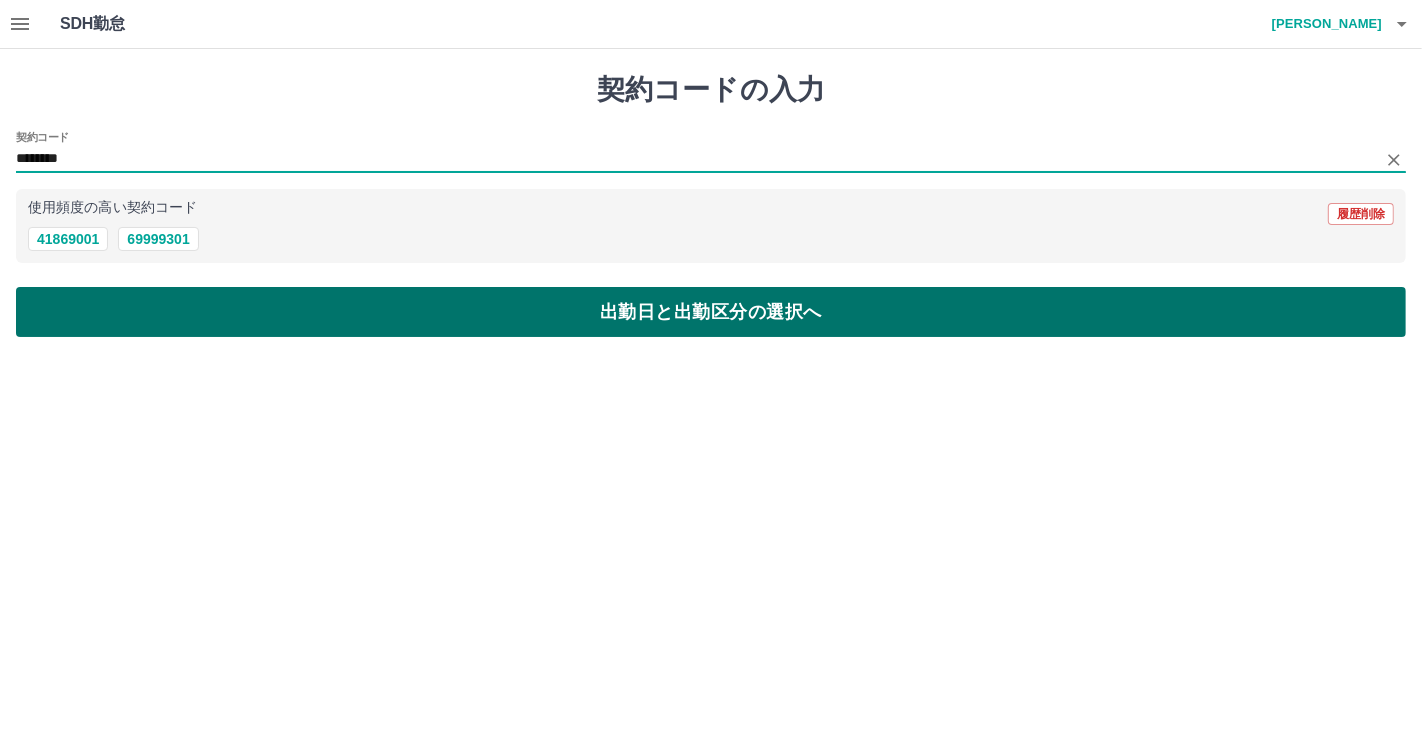 type on "********" 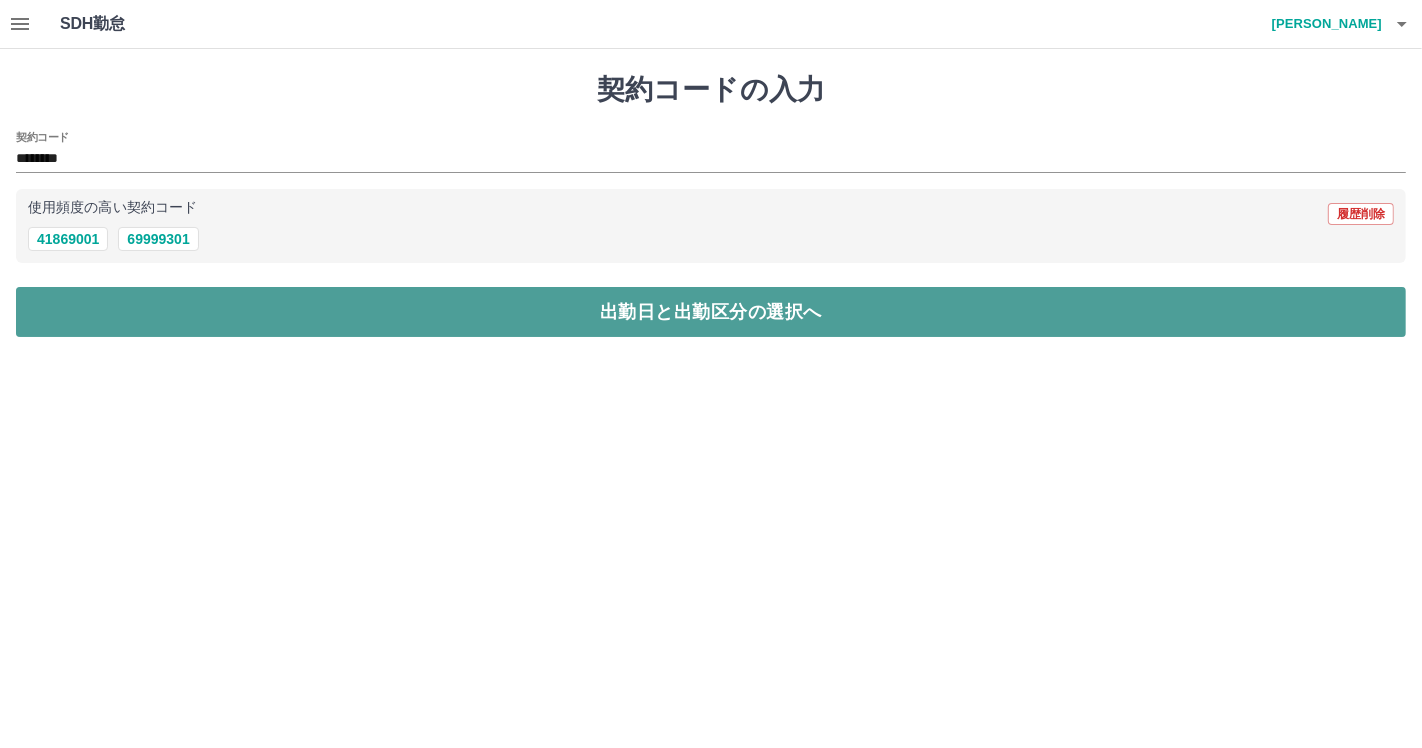 click on "出勤日と出勤区分の選択へ" at bounding box center (711, 312) 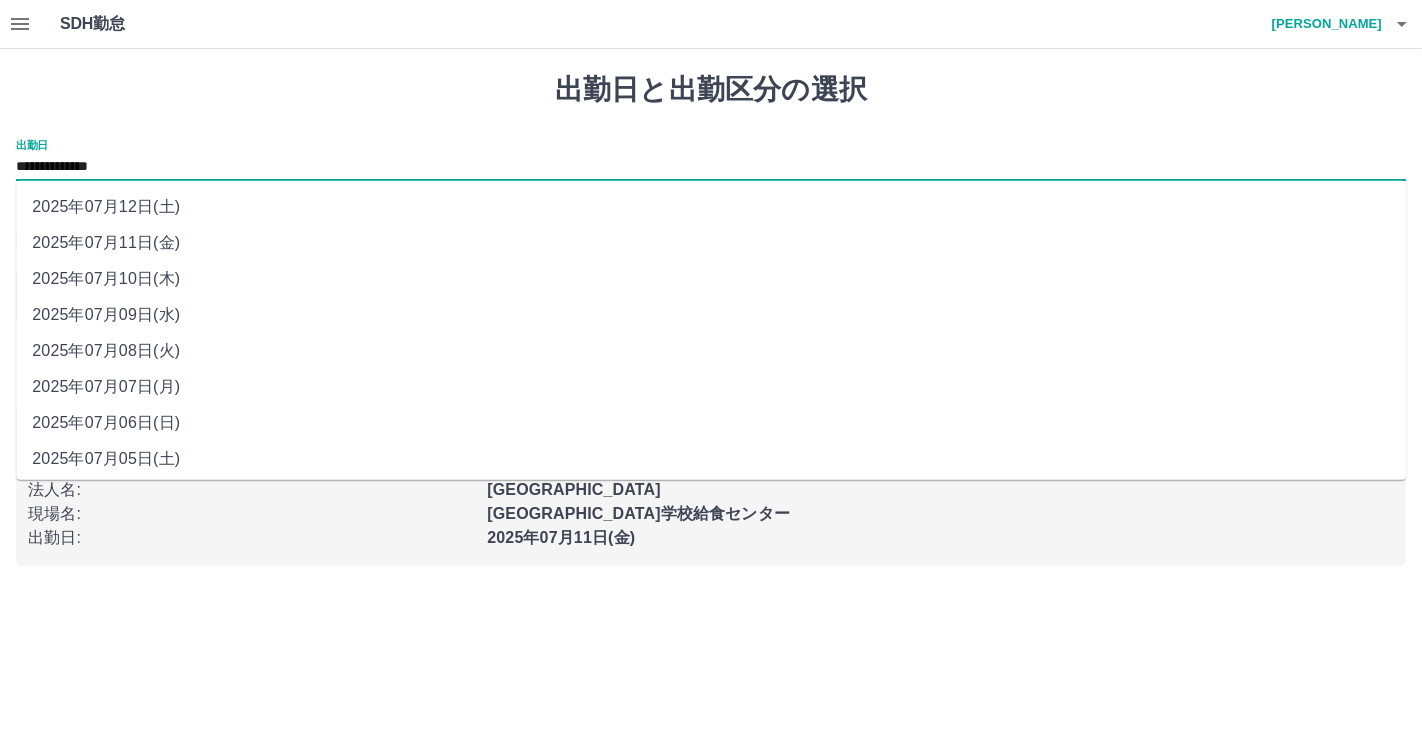 click on "**********" at bounding box center (711, 167) 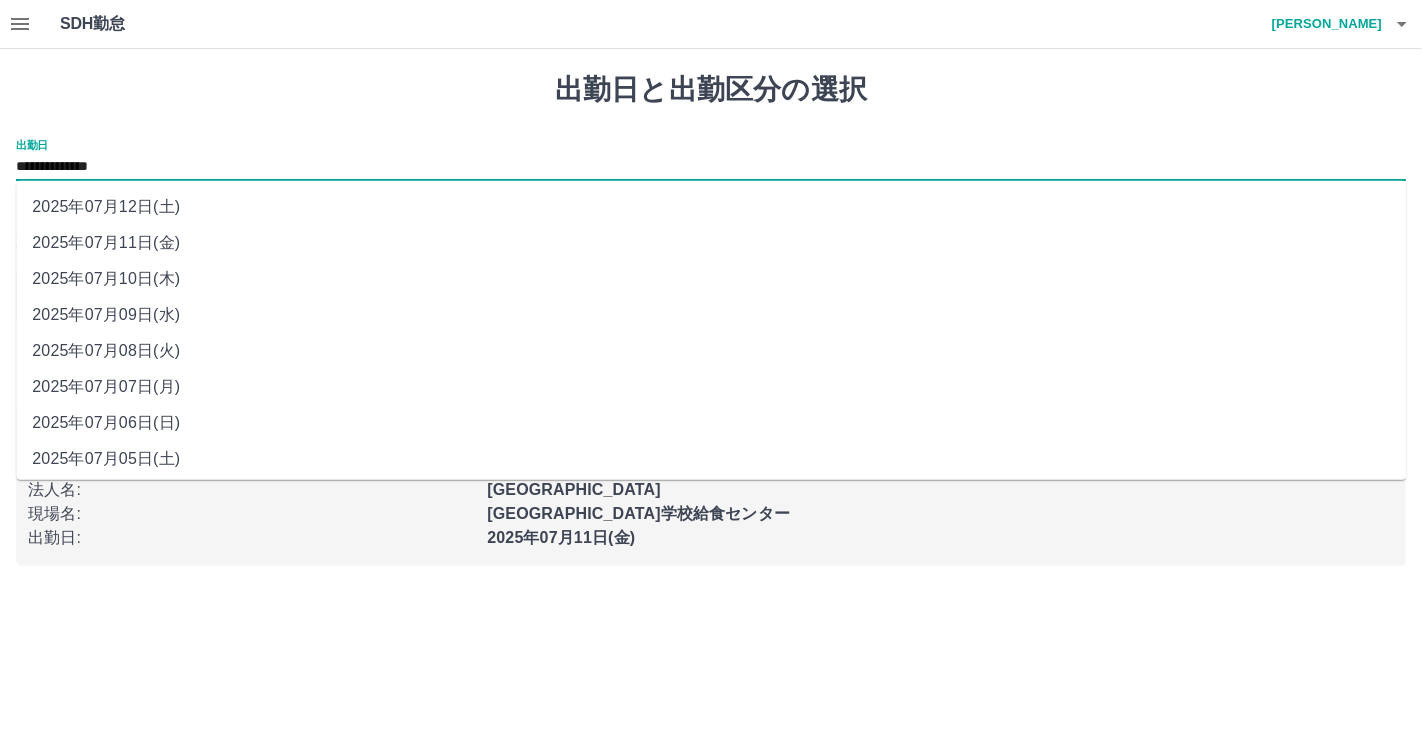 scroll, scrollTop: 40, scrollLeft: 0, axis: vertical 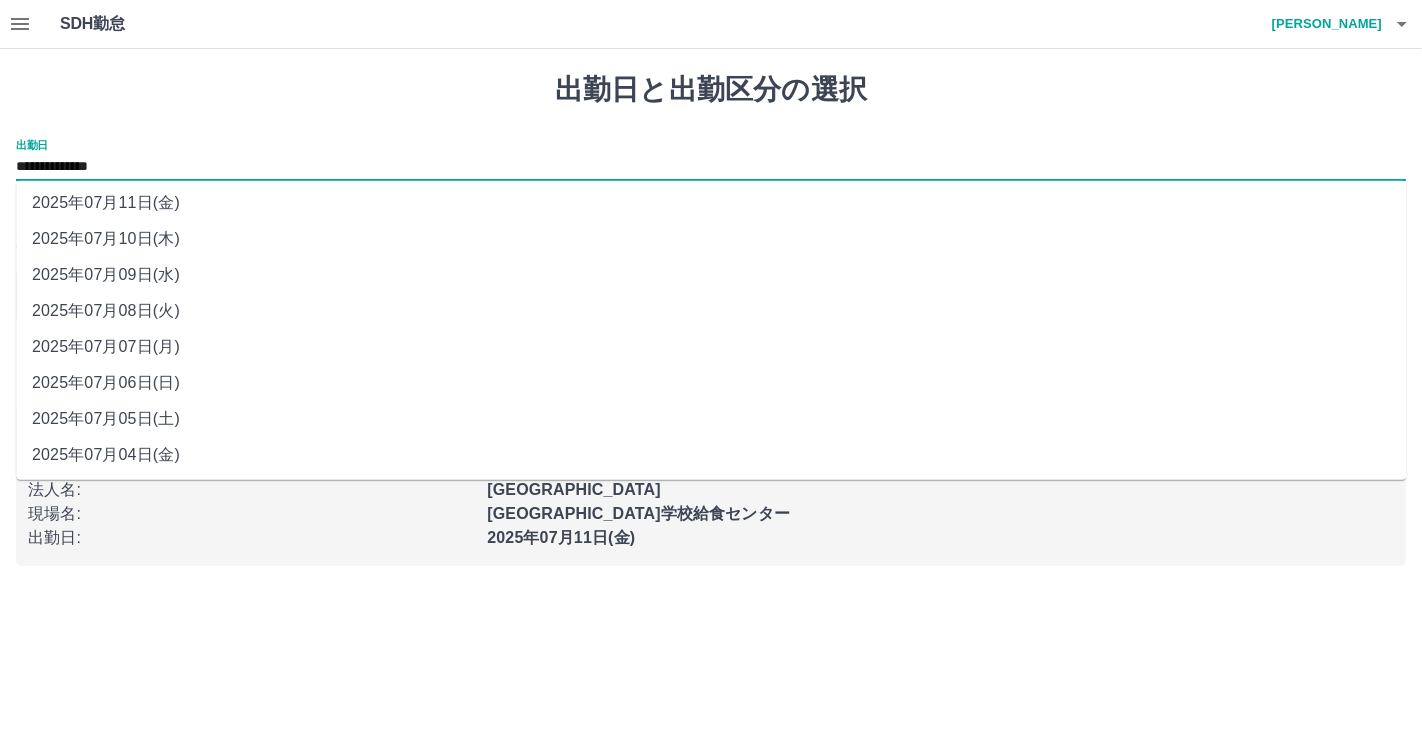 click on "2025年07月04日(金)" at bounding box center (711, 455) 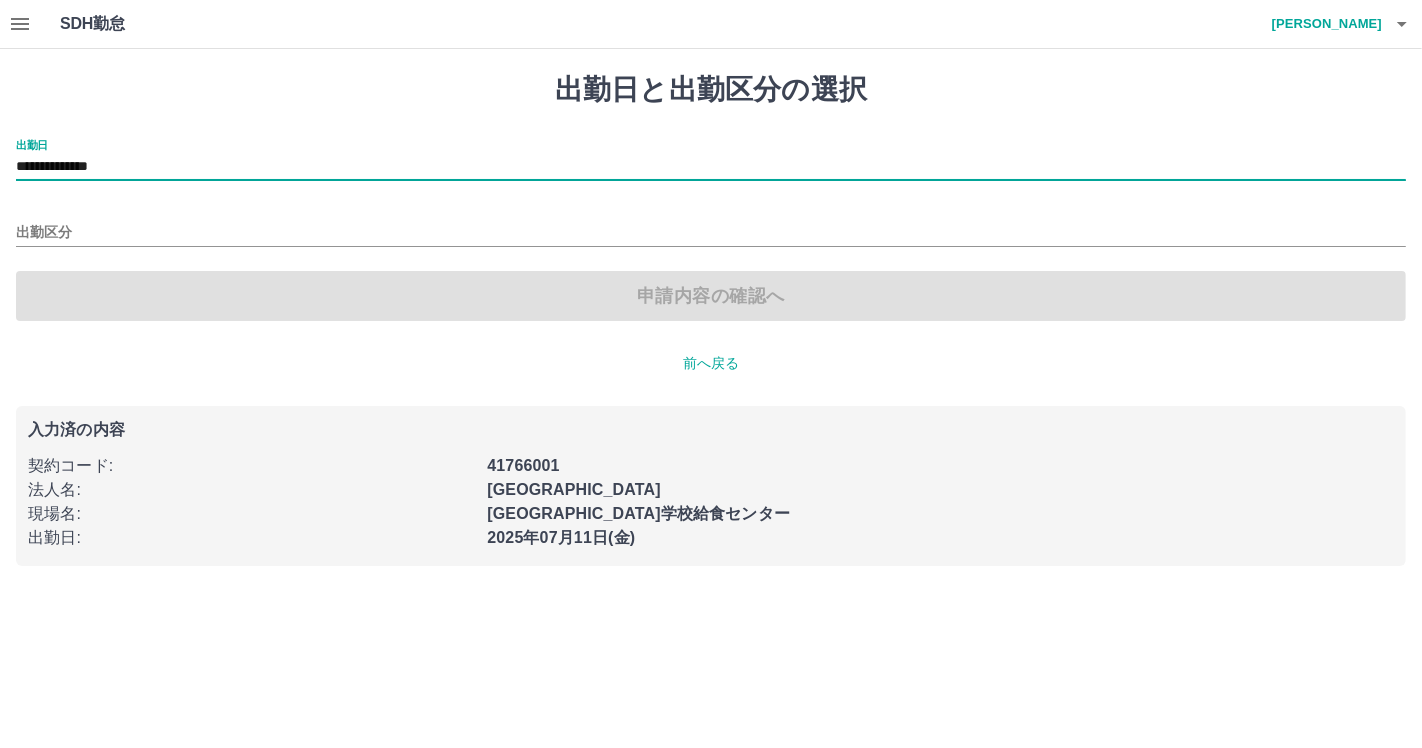 click on "出勤区分" at bounding box center [711, 226] 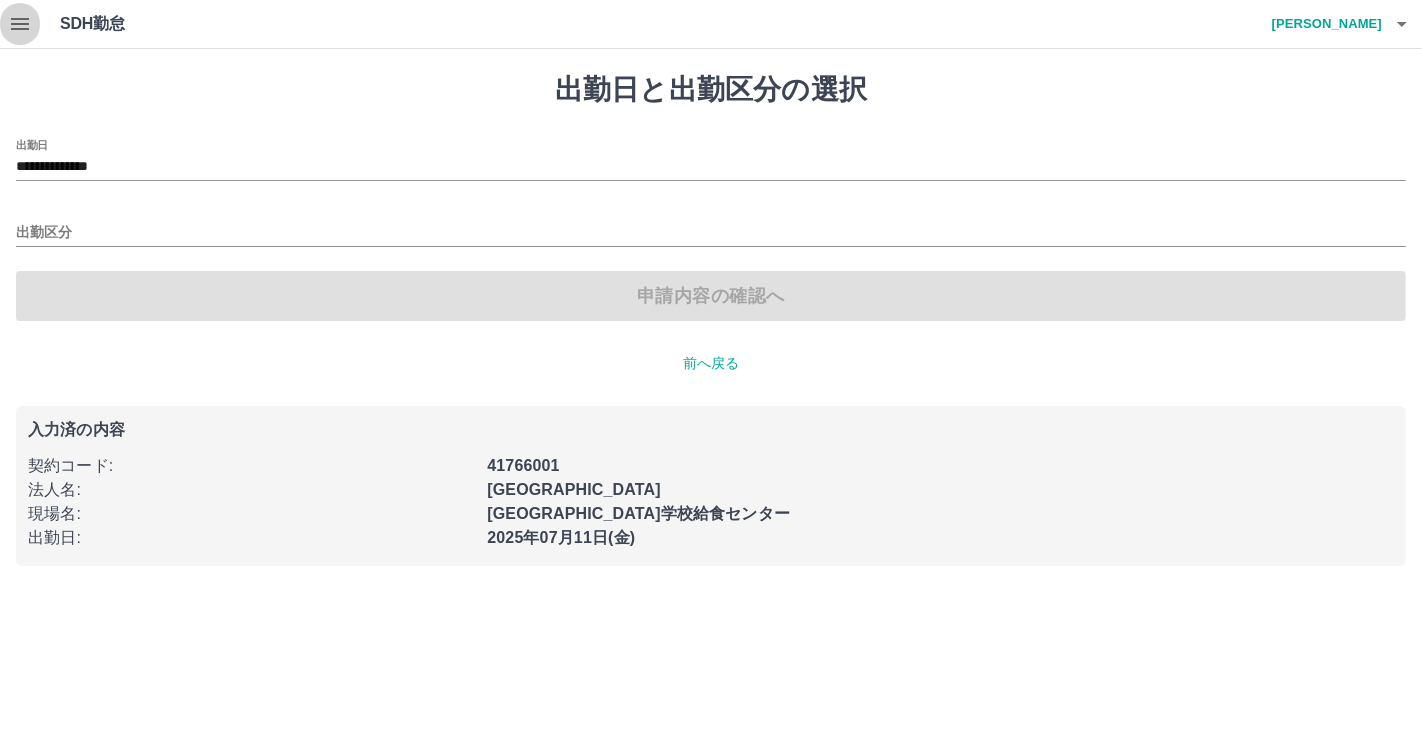 click at bounding box center (20, 24) 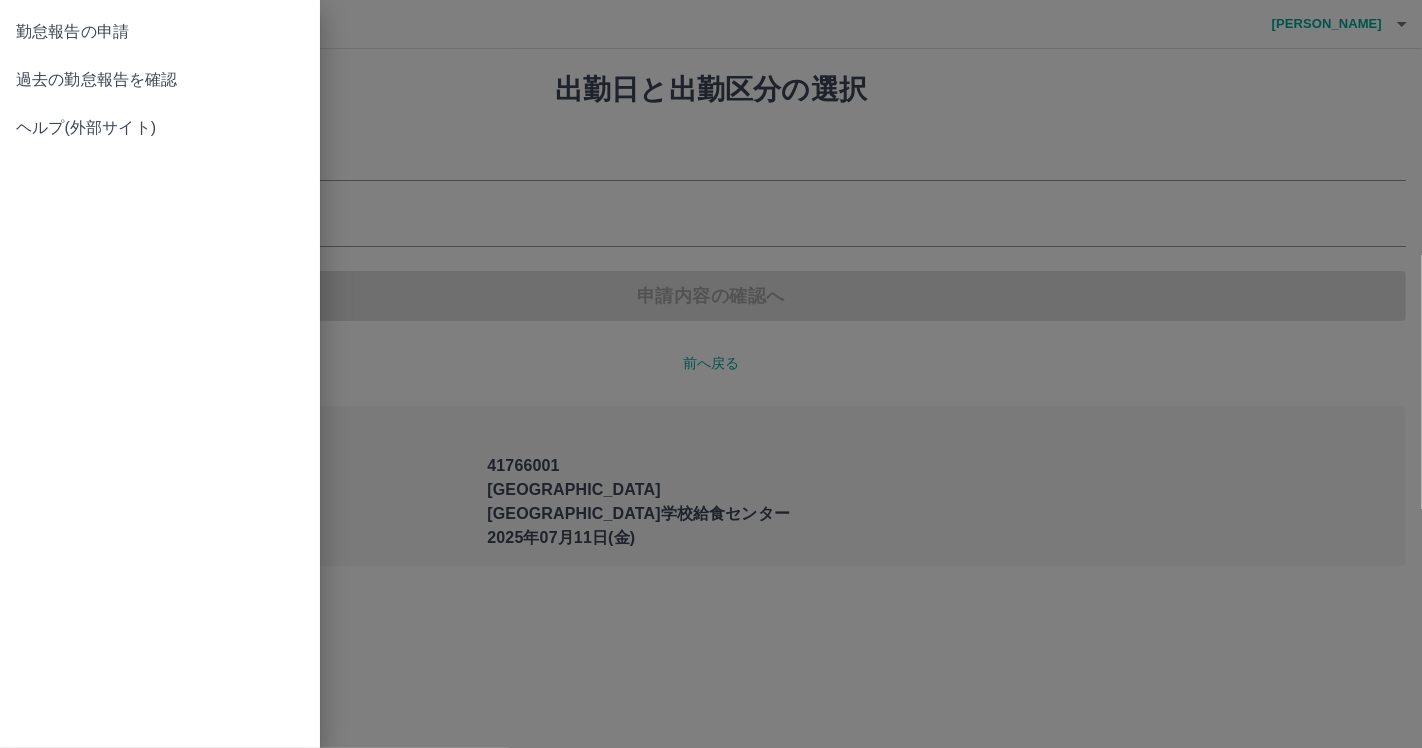 click at bounding box center [711, 374] 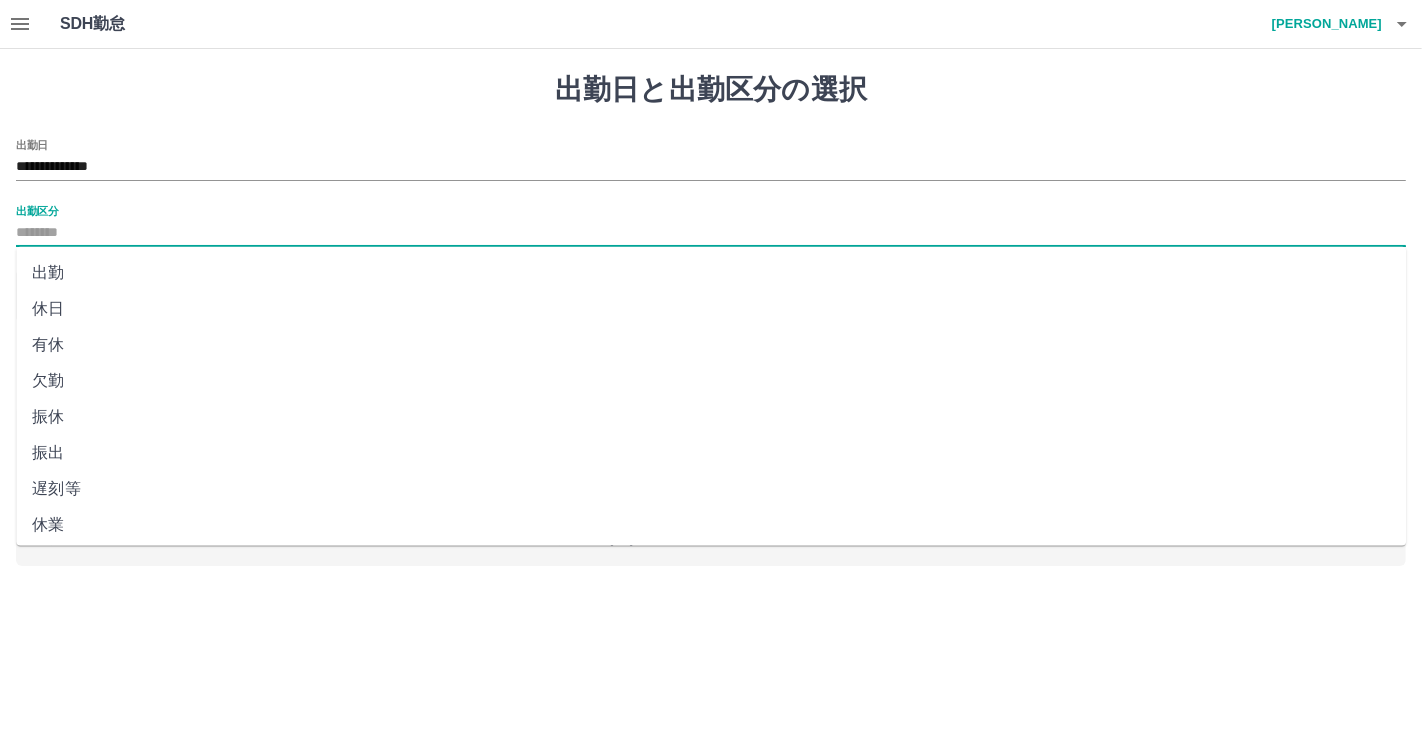 click on "出勤区分" at bounding box center (711, 233) 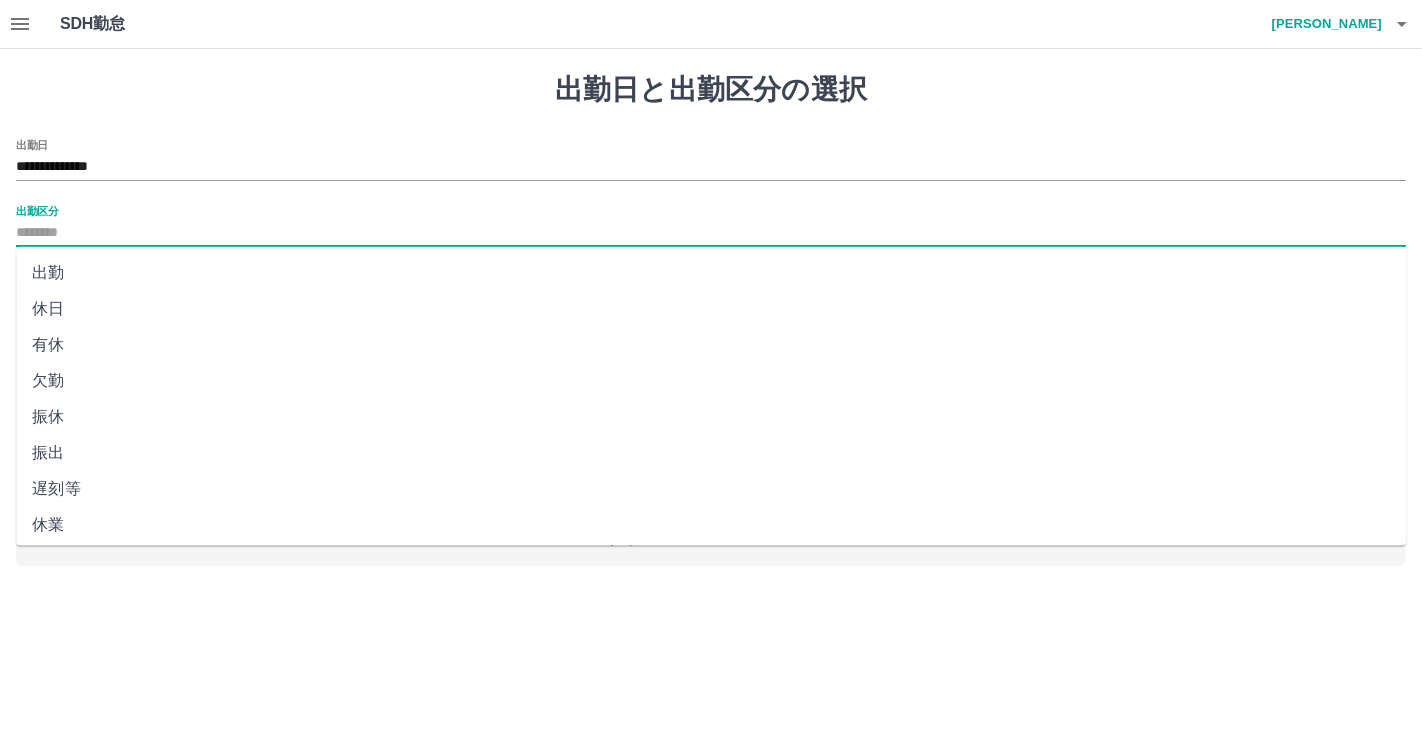 click on "出勤" at bounding box center [711, 273] 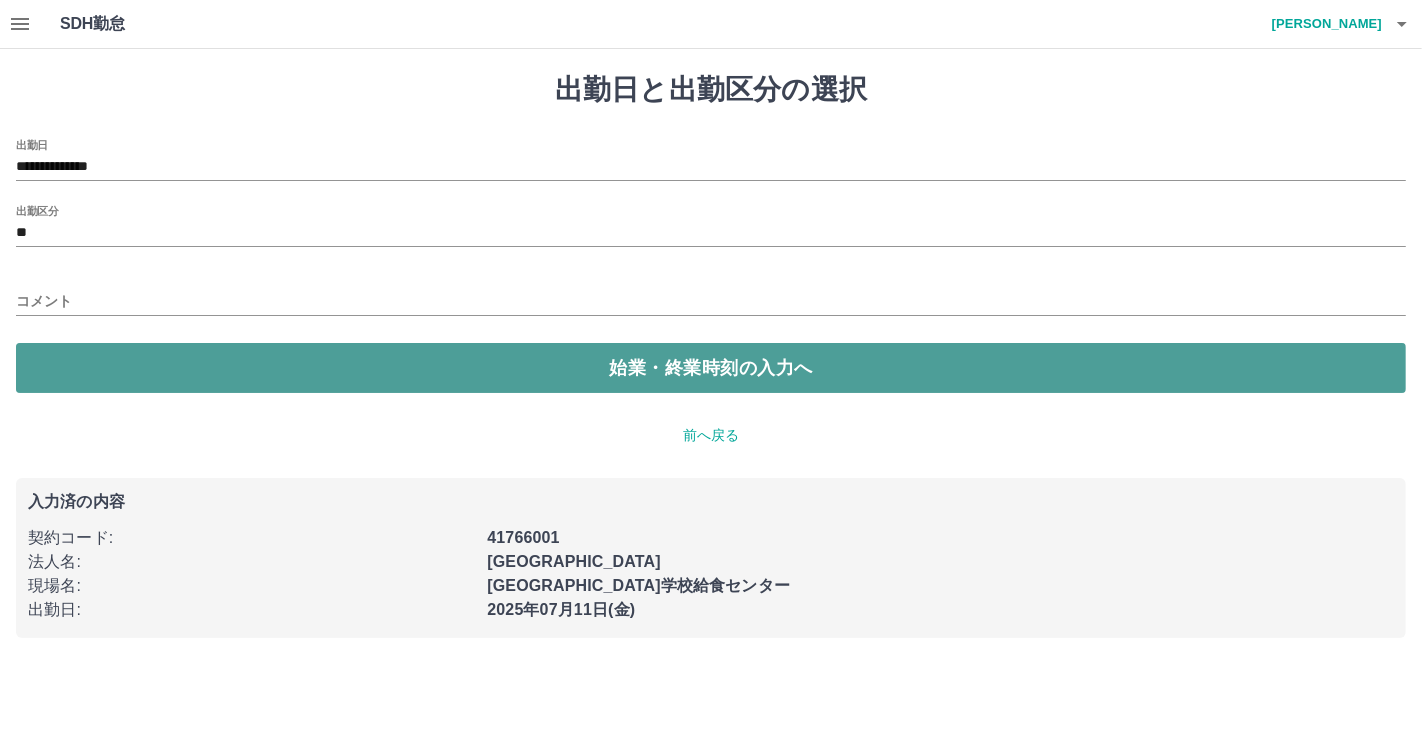 click on "始業・終業時刻の入力へ" at bounding box center (711, 368) 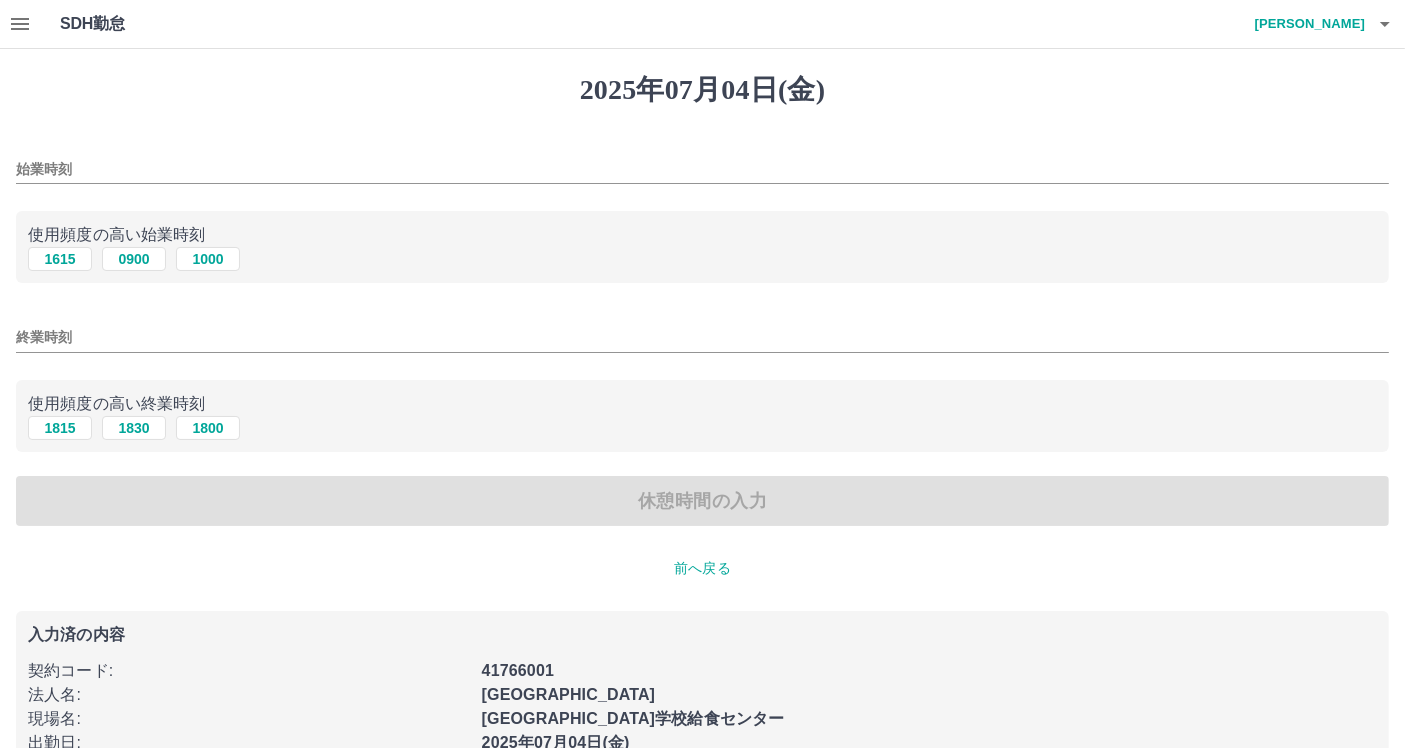 click on "始業時刻" at bounding box center (702, 169) 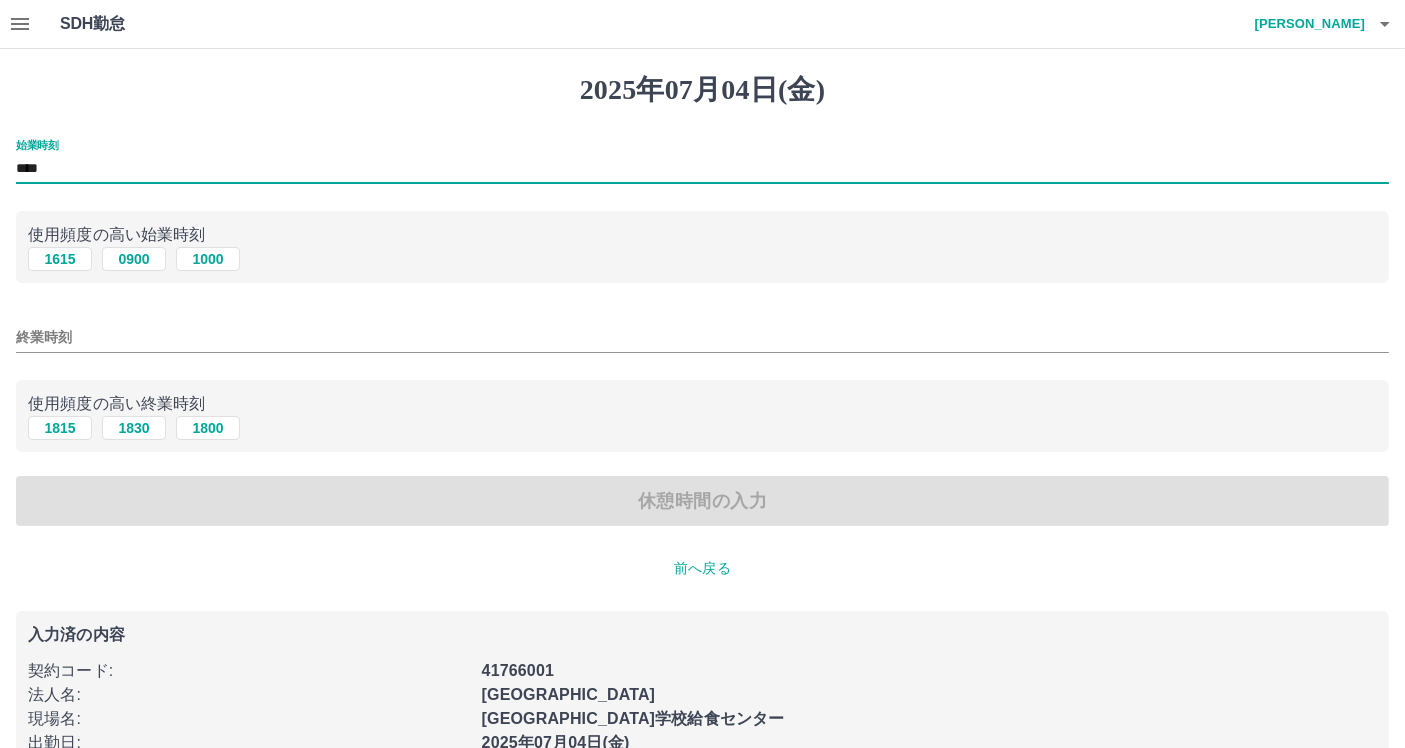 type on "****" 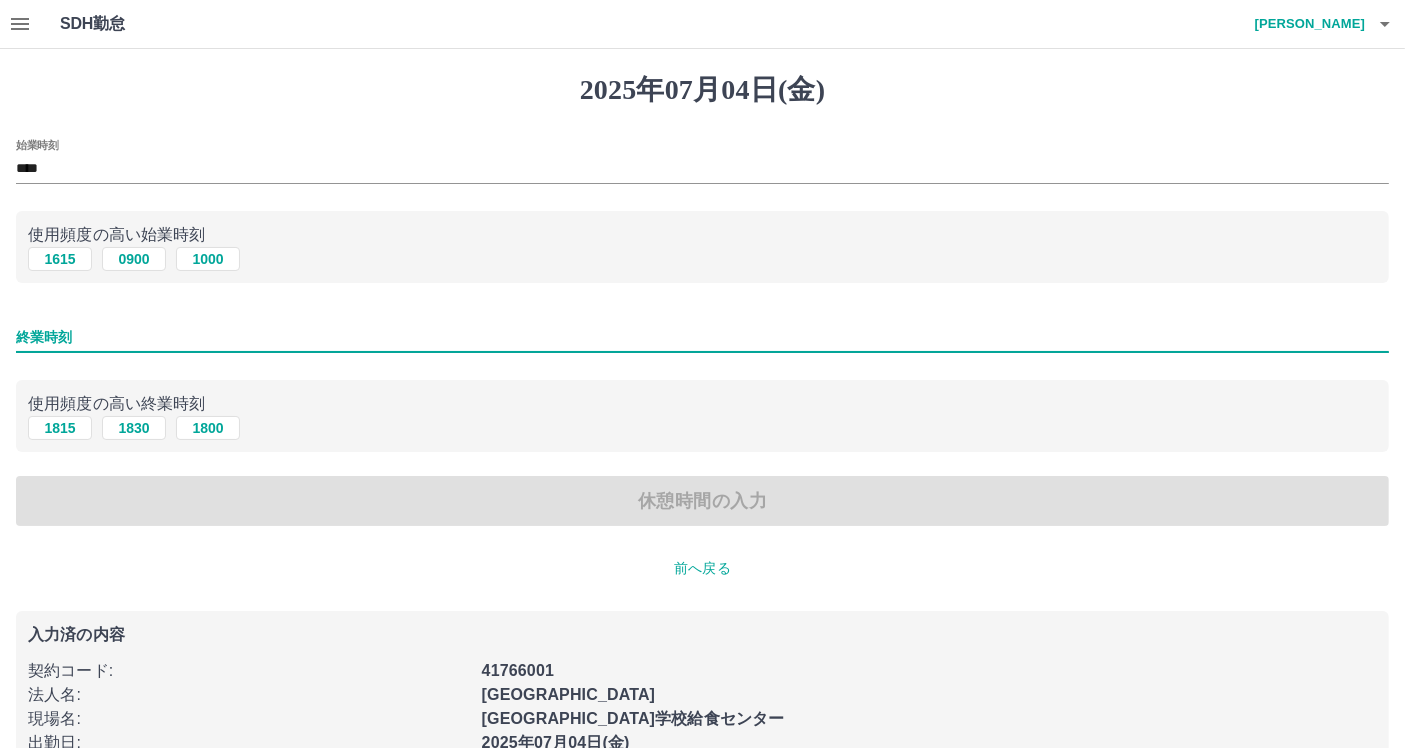 click on "終業時刻" at bounding box center (702, 337) 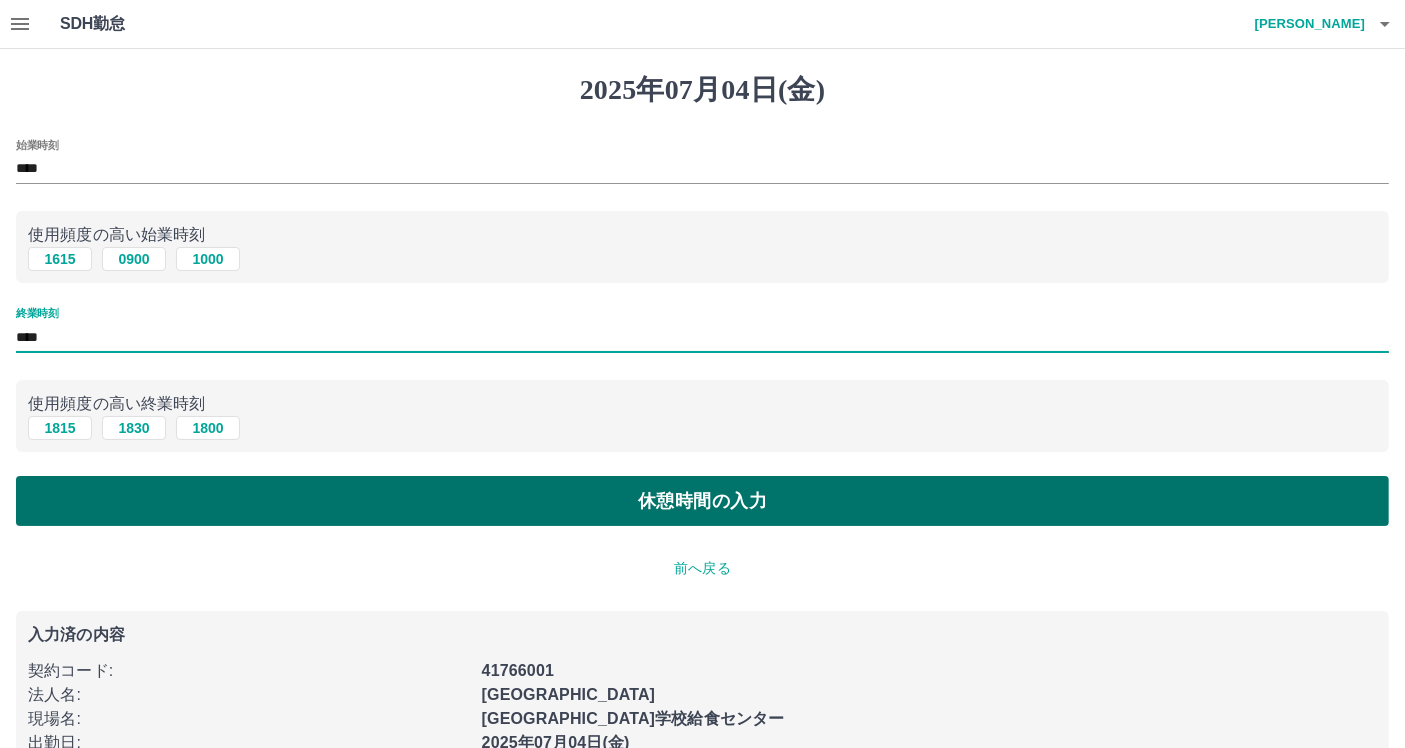 type on "****" 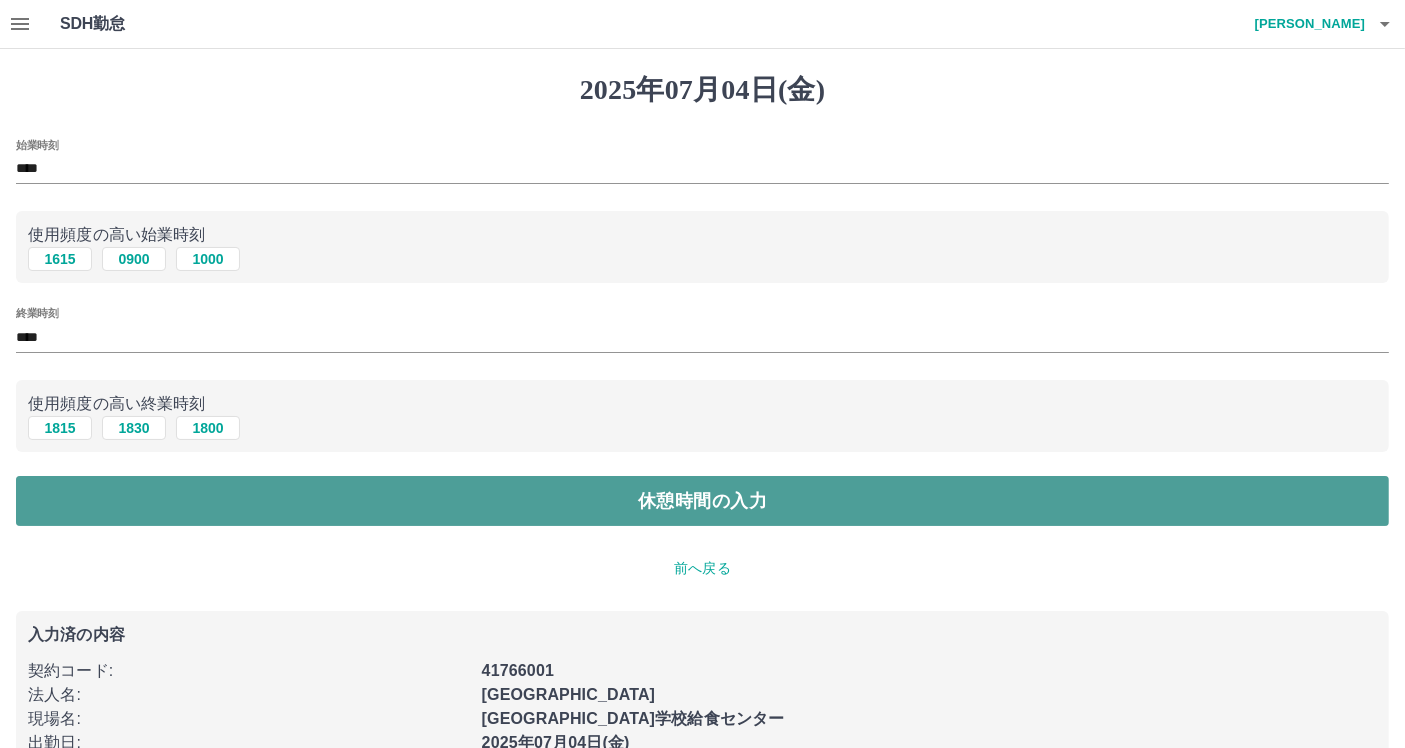 click on "休憩時間の入力" at bounding box center (702, 501) 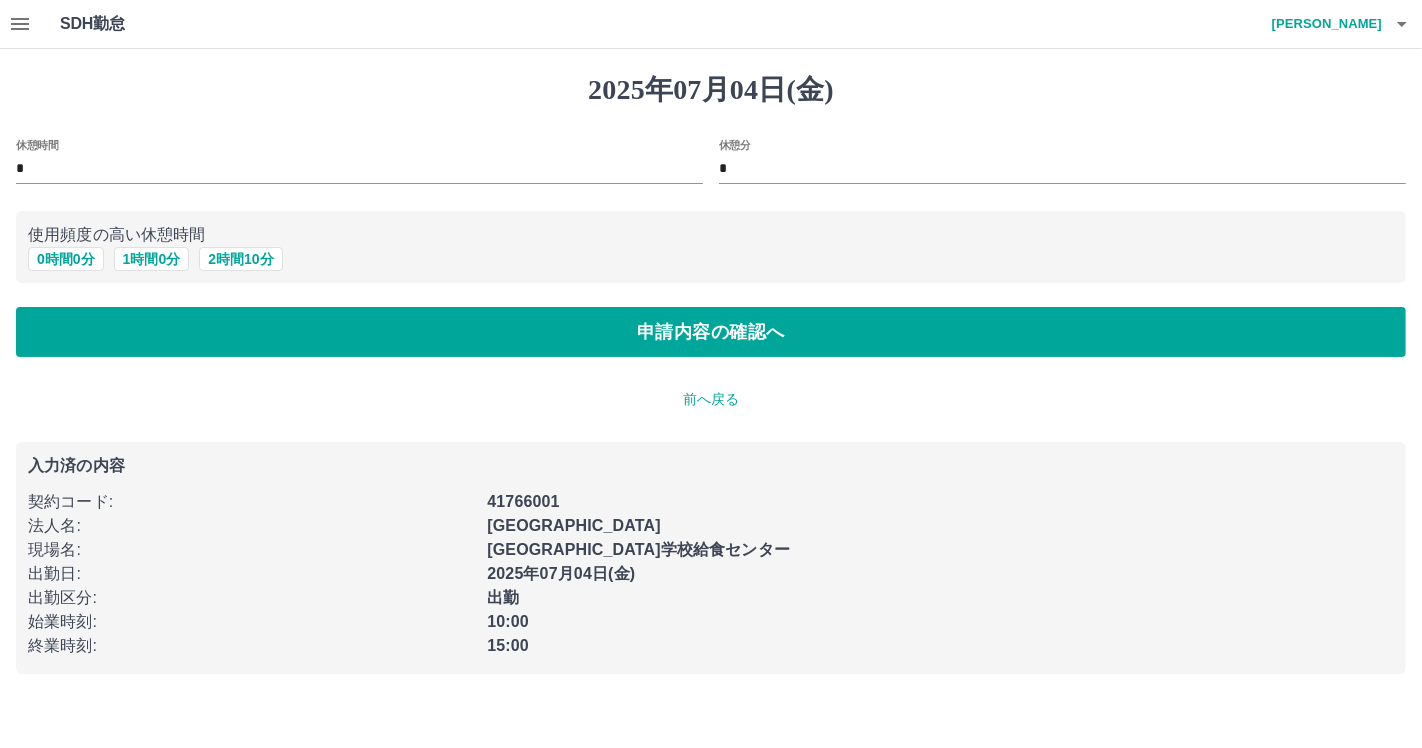 drag, startPoint x: 157, startPoint y: 261, endPoint x: 161, endPoint y: 297, distance: 36.221542 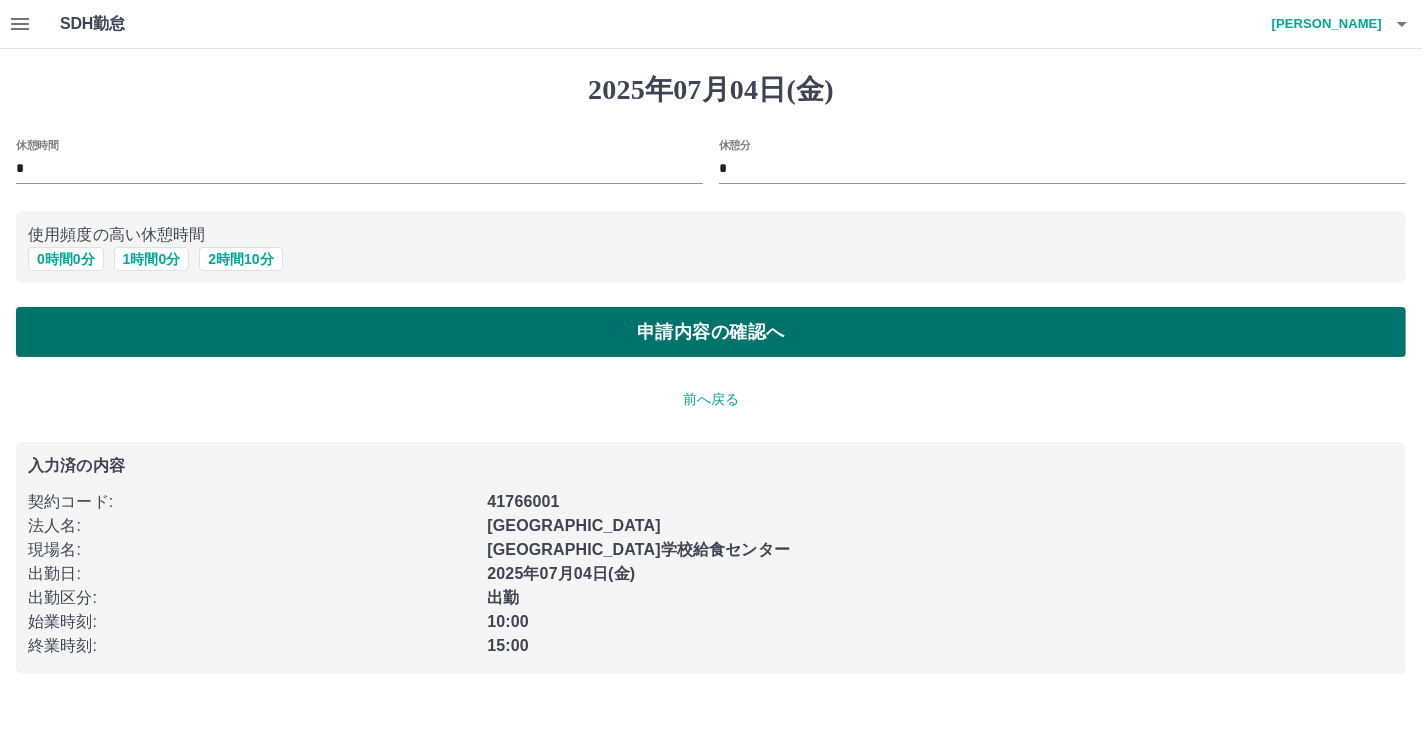 click on "申請内容の確認へ" at bounding box center (711, 332) 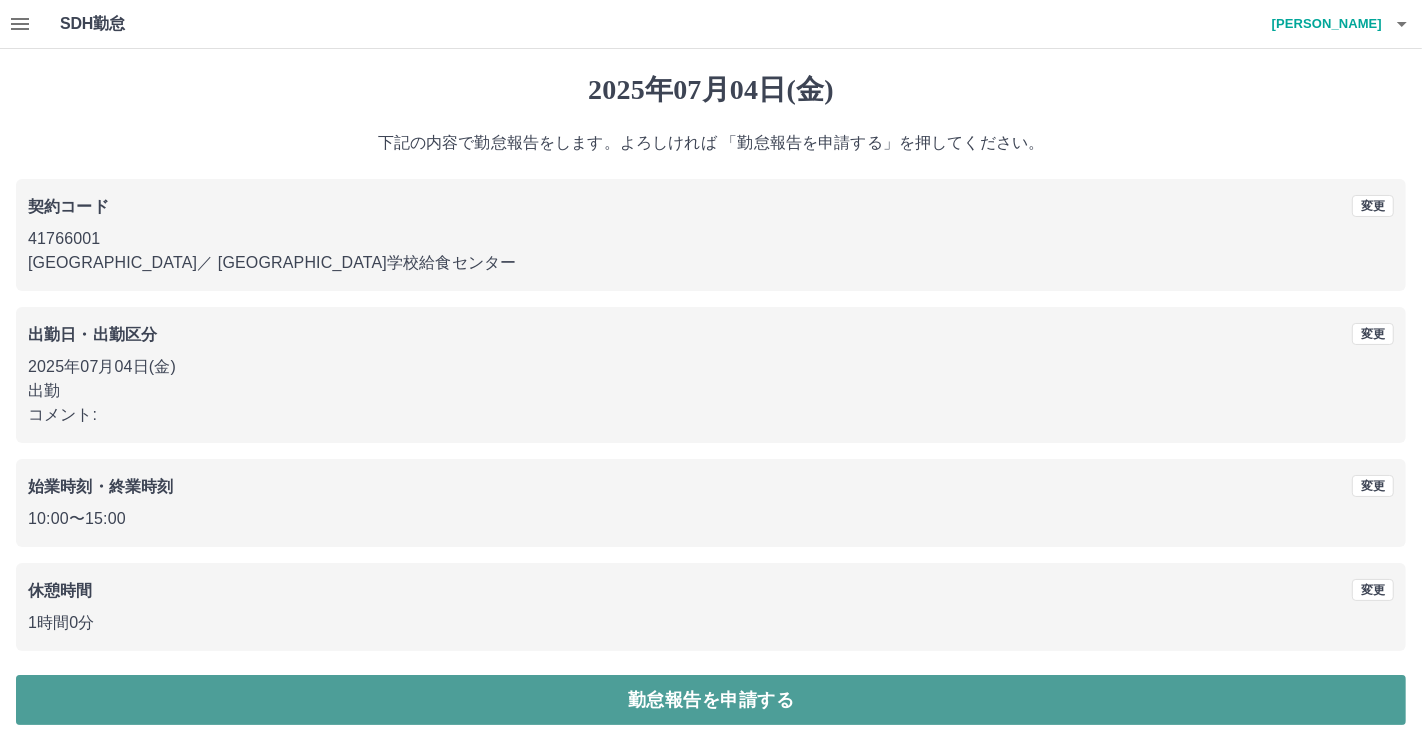 click on "勤怠報告を申請する" at bounding box center [711, 700] 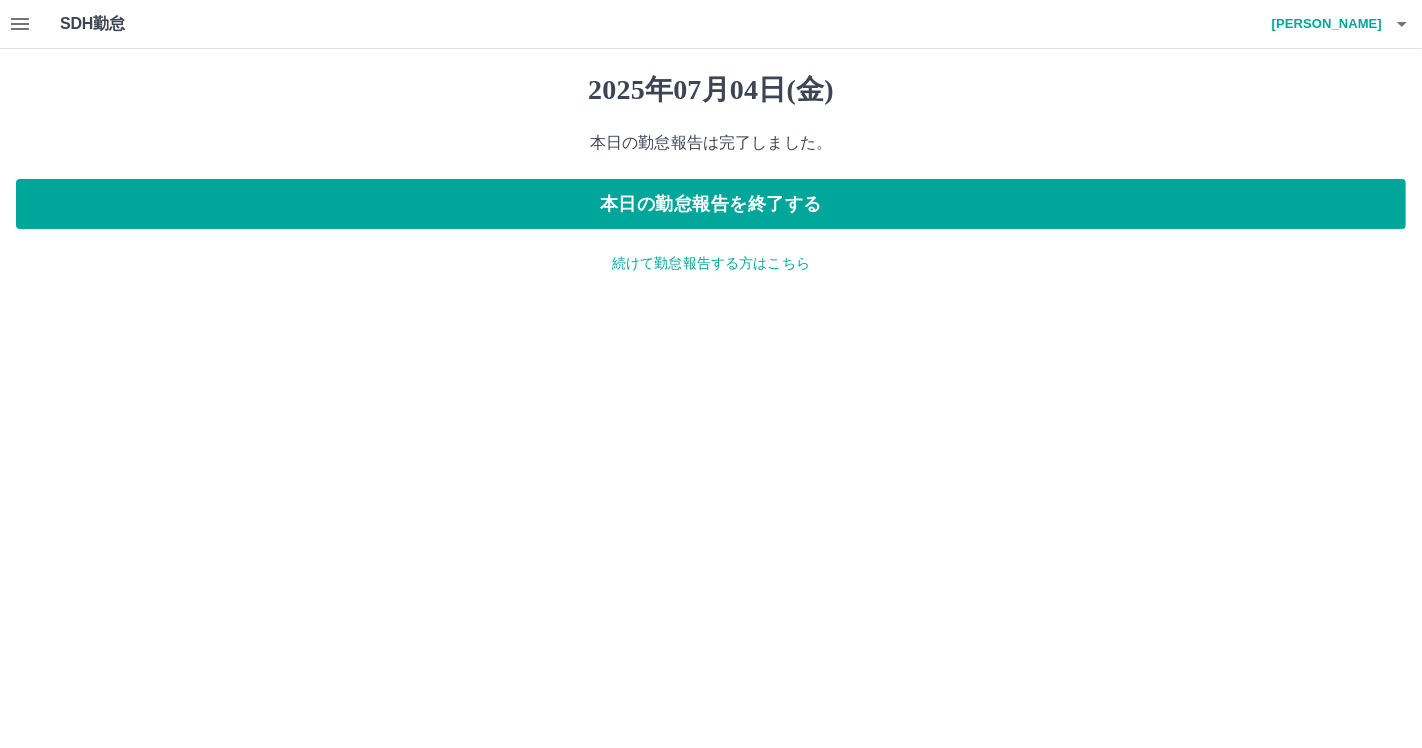 click on "続けて勤怠報告する方はこちら" at bounding box center (711, 263) 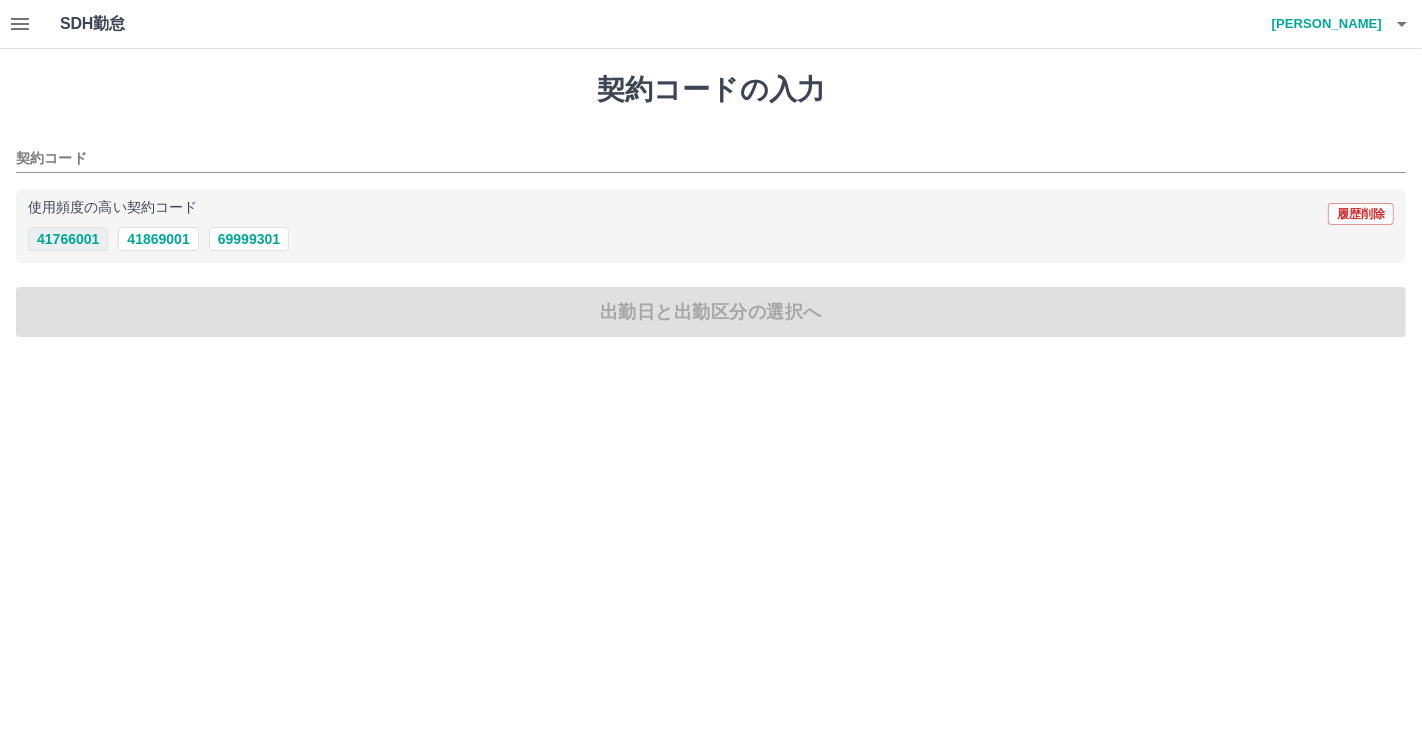 click on "41766001" at bounding box center [68, 239] 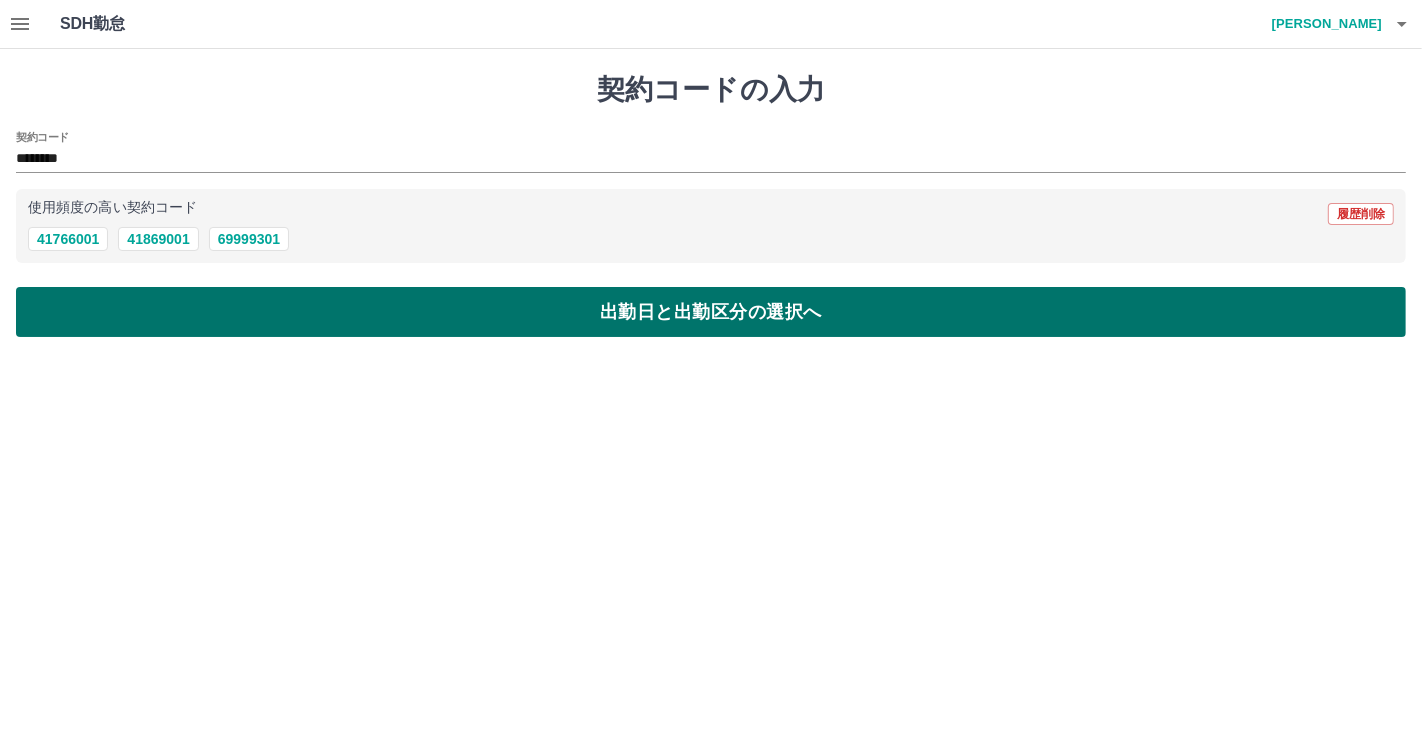 click on "出勤日と出勤区分の選択へ" at bounding box center (711, 312) 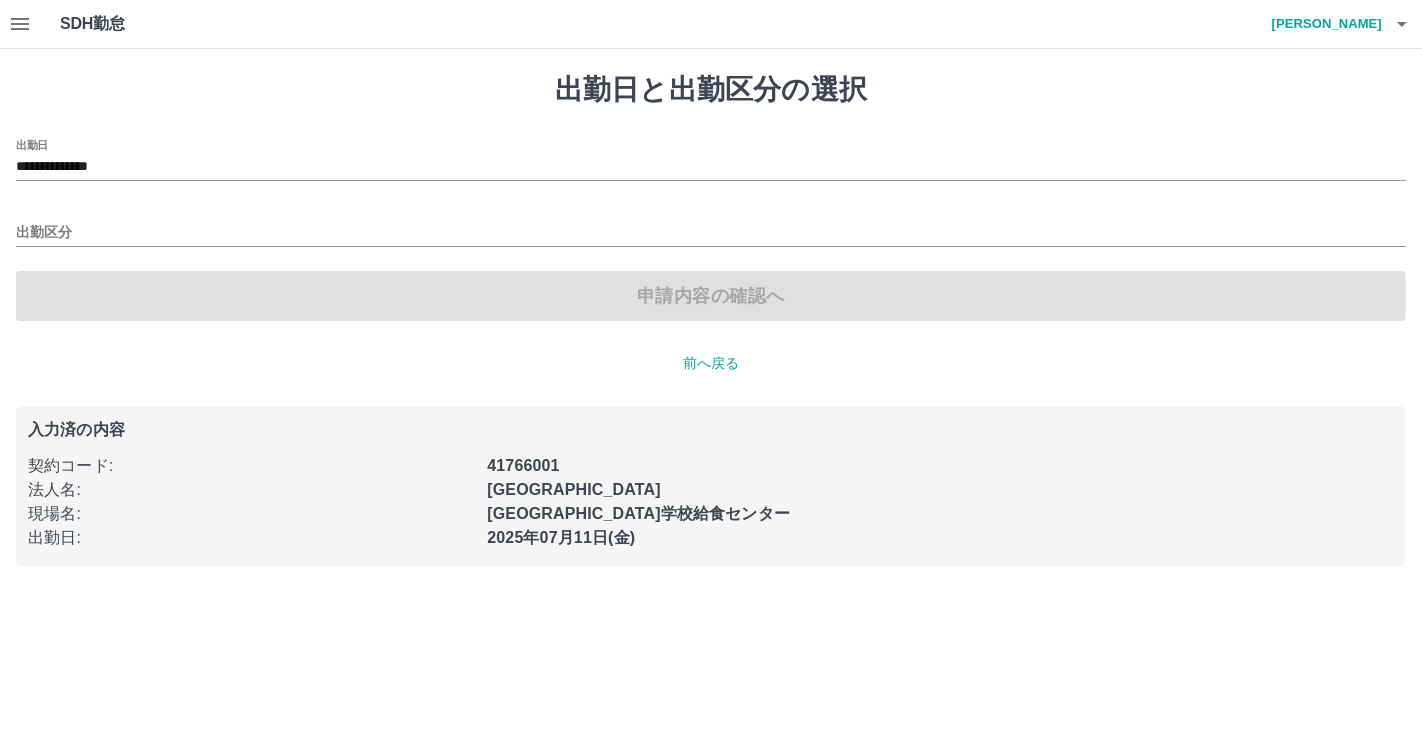 click on "**********" at bounding box center [711, 160] 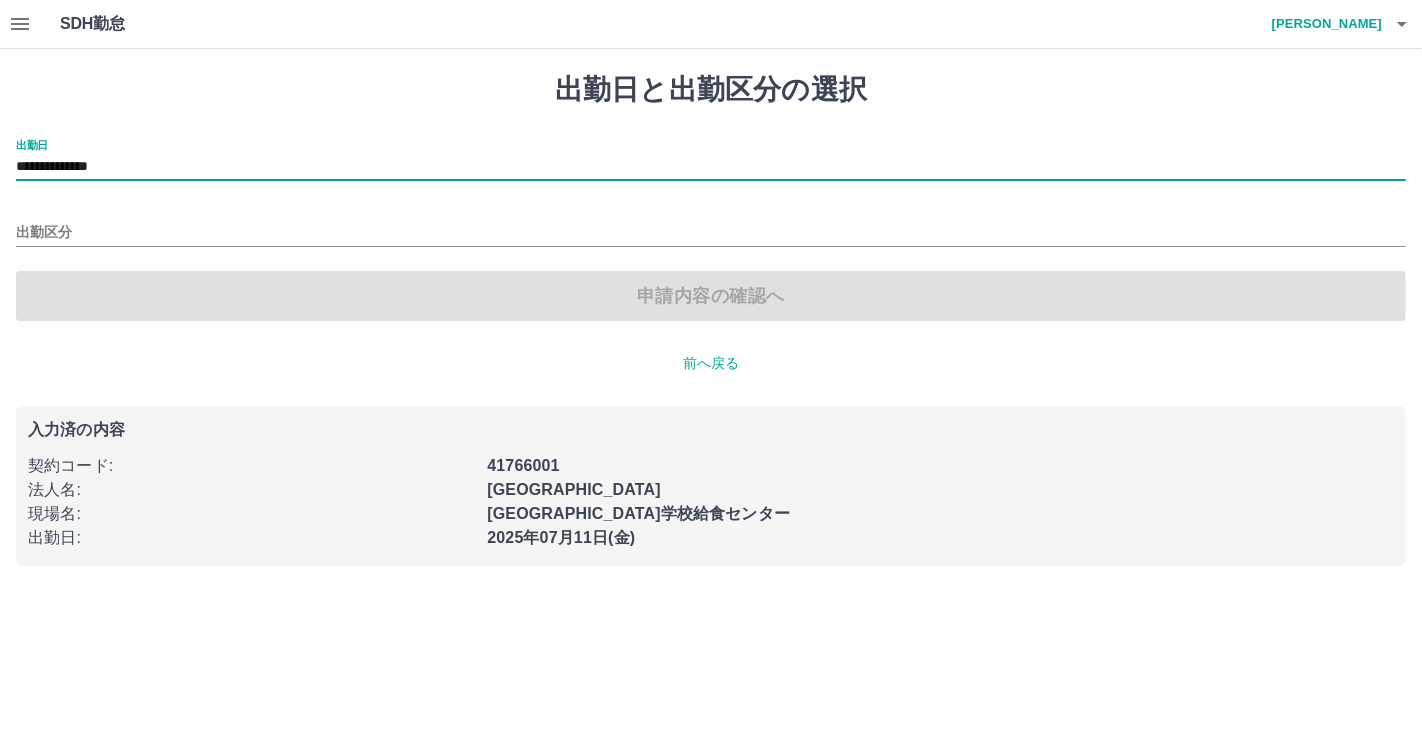click on "**********" at bounding box center (711, 160) 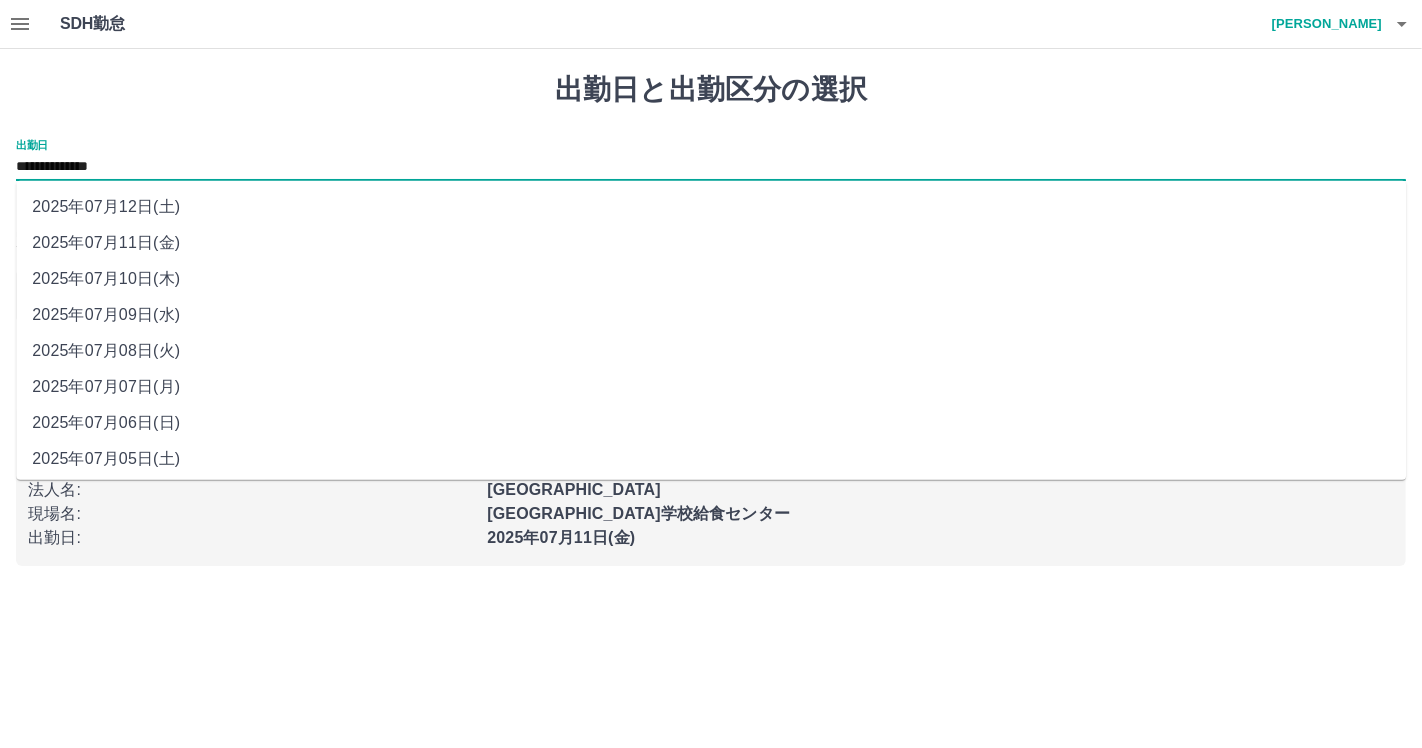 click on "**********" at bounding box center [711, 167] 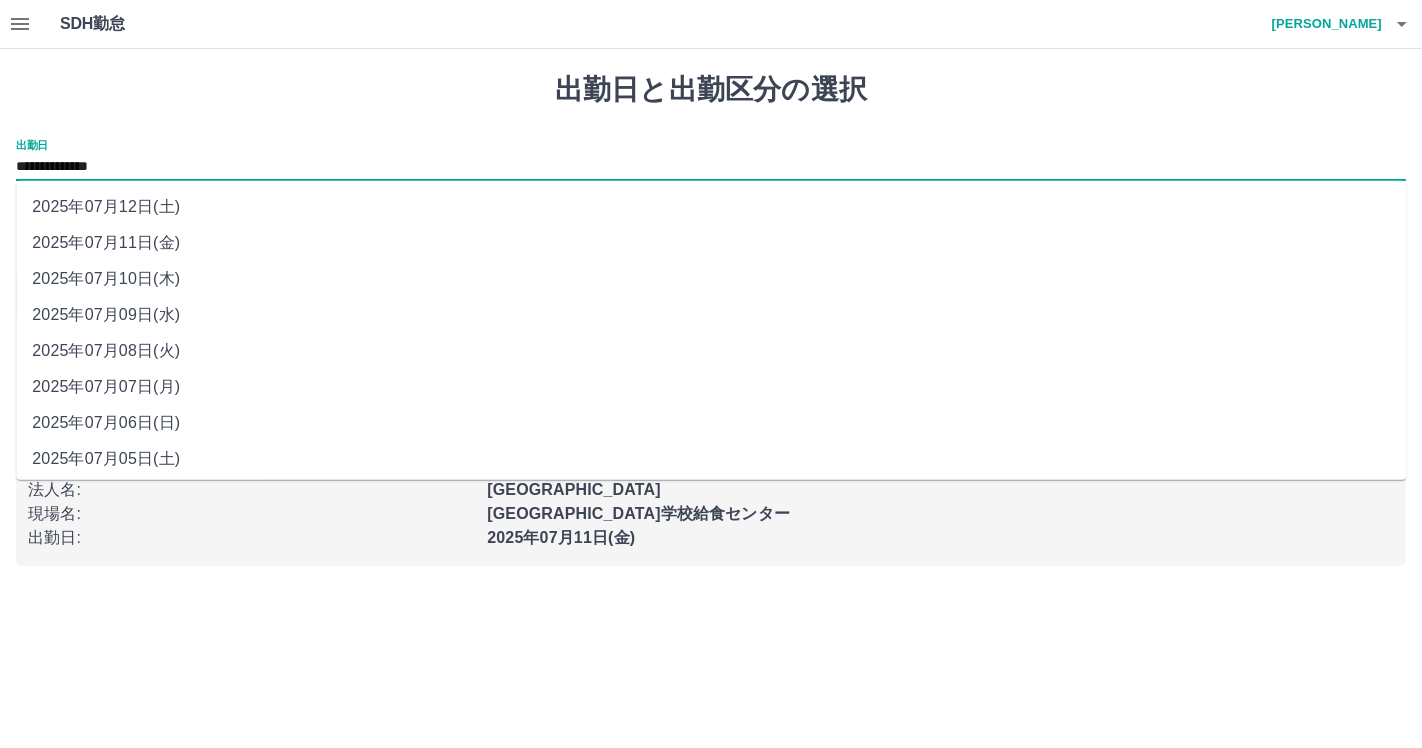click on "2025年07月07日(月)" at bounding box center (711, 387) 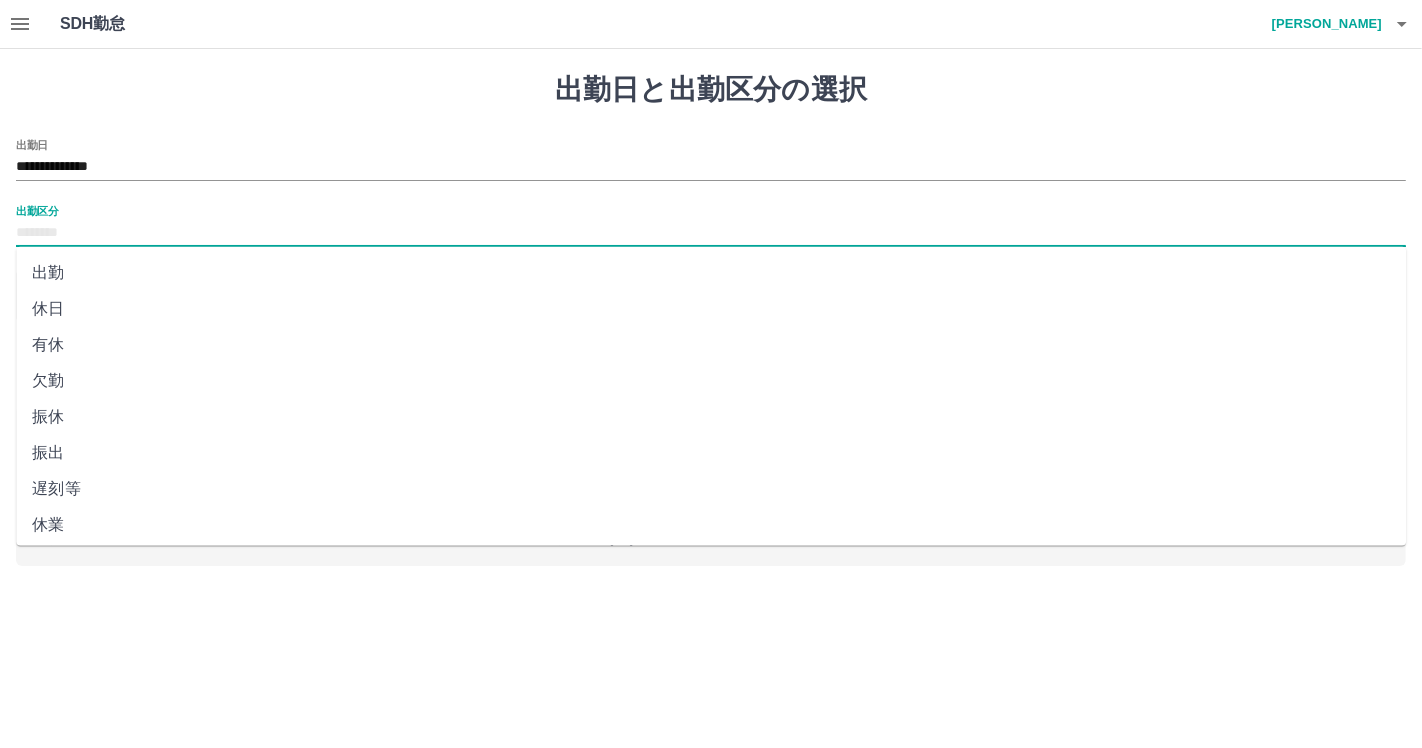click on "出勤区分" at bounding box center [711, 233] 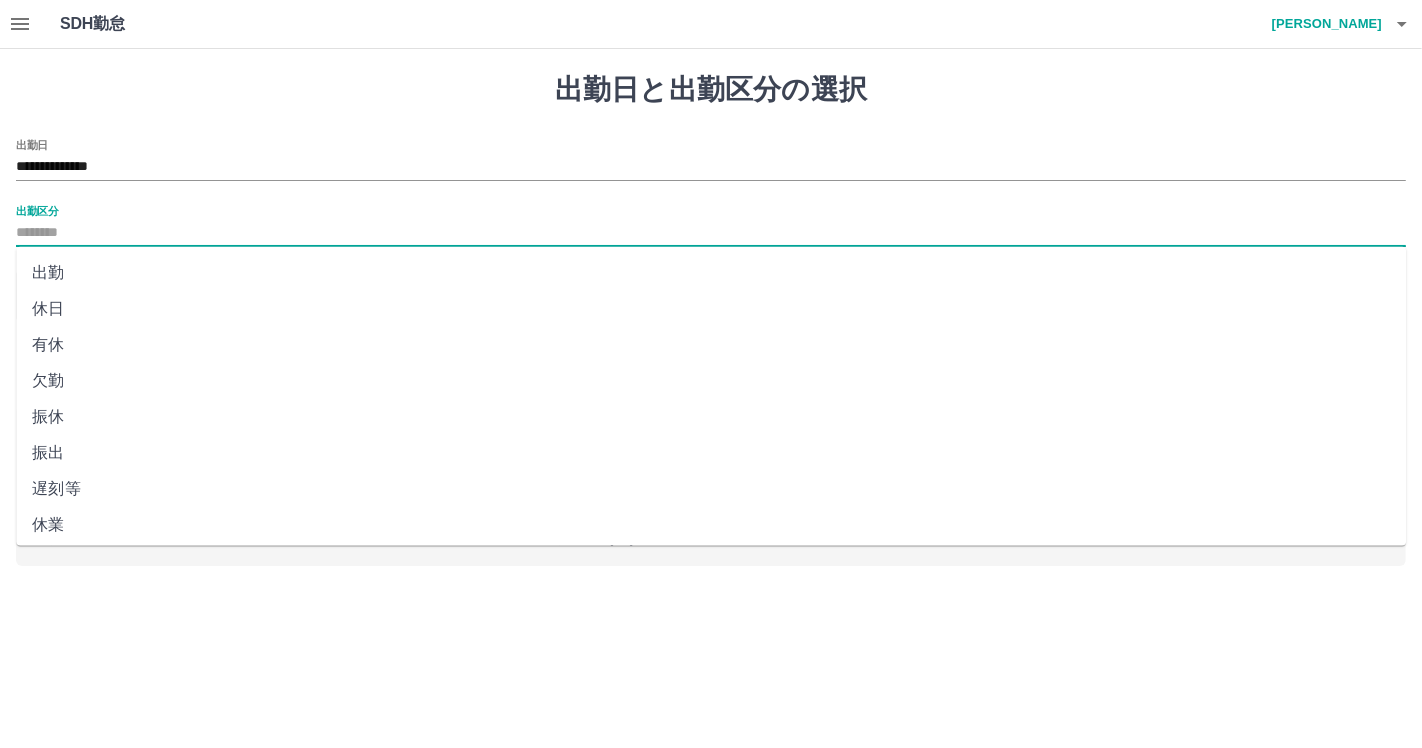 click on "出勤" at bounding box center (711, 273) 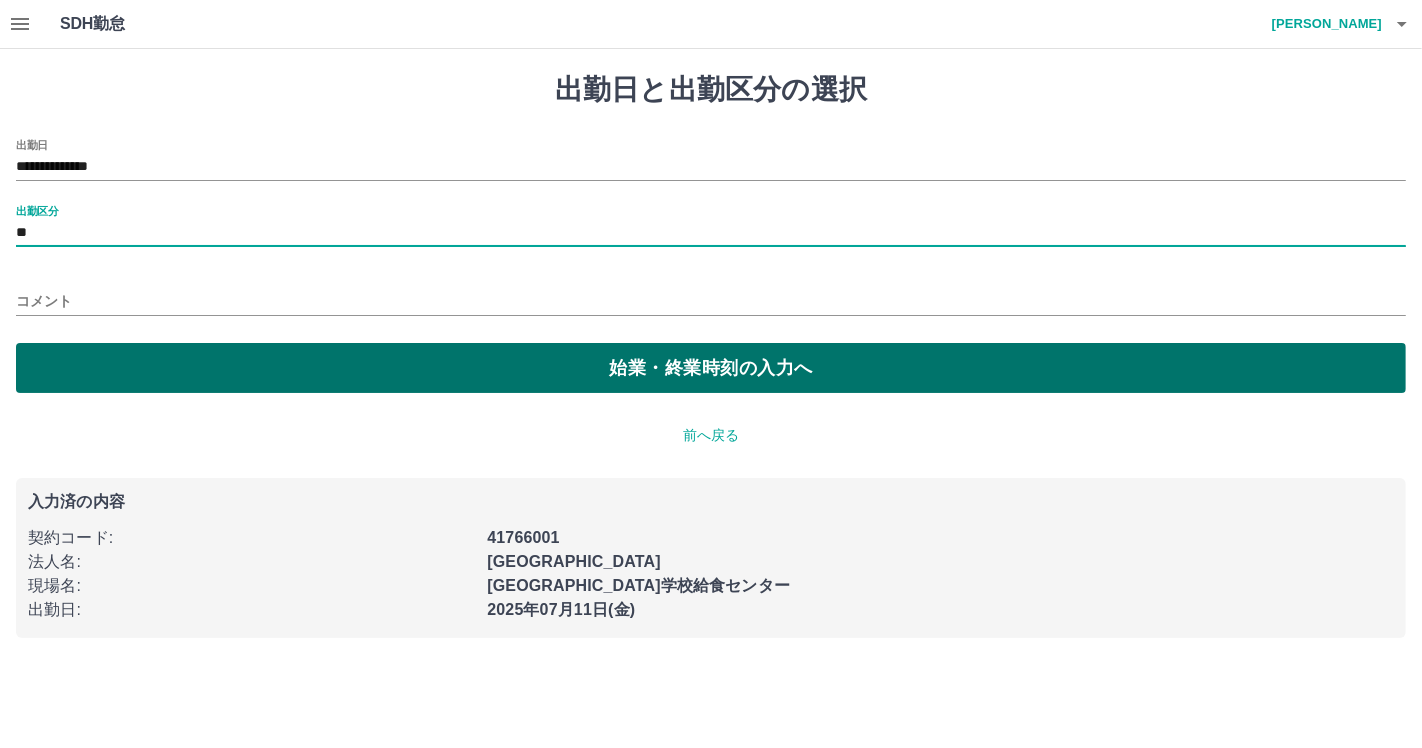 click on "始業・終業時刻の入力へ" at bounding box center (711, 368) 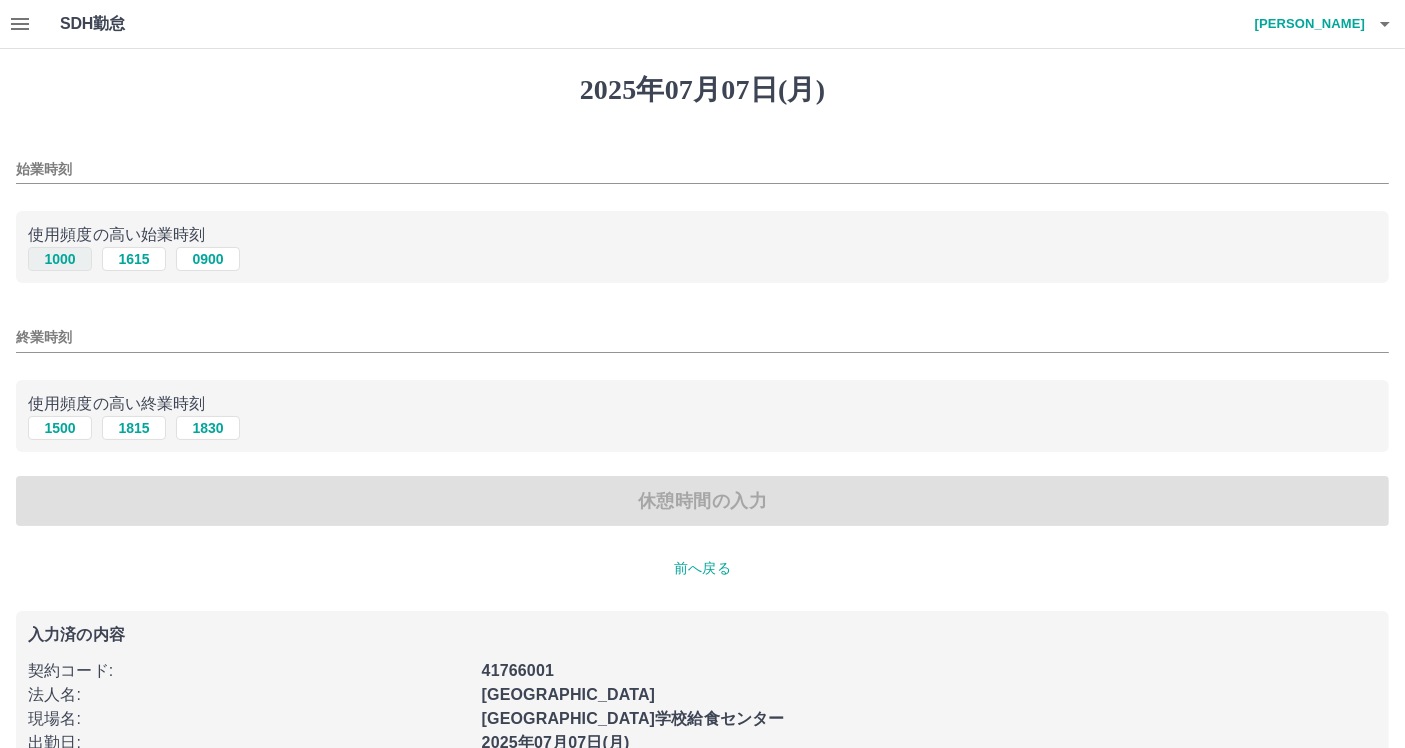 click on "1000" at bounding box center (60, 259) 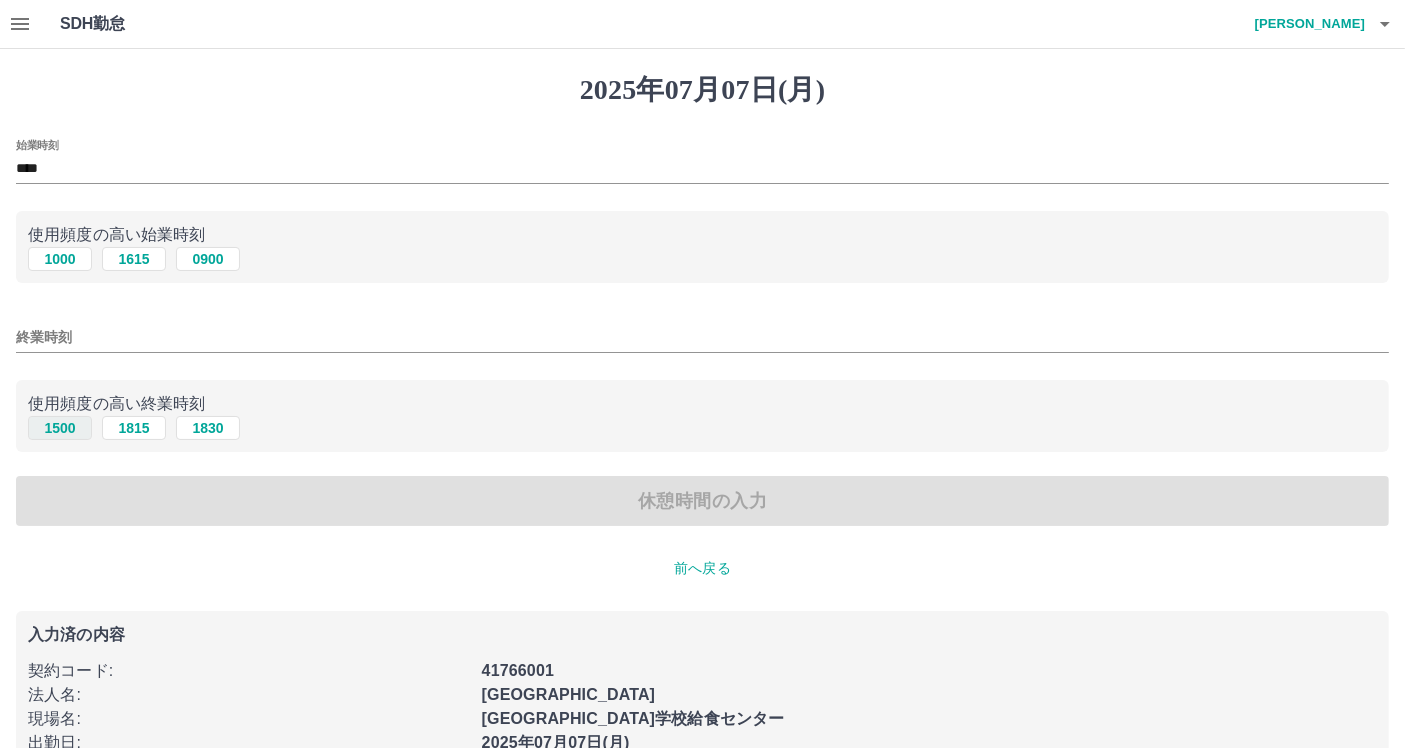 click on "1500" at bounding box center (60, 428) 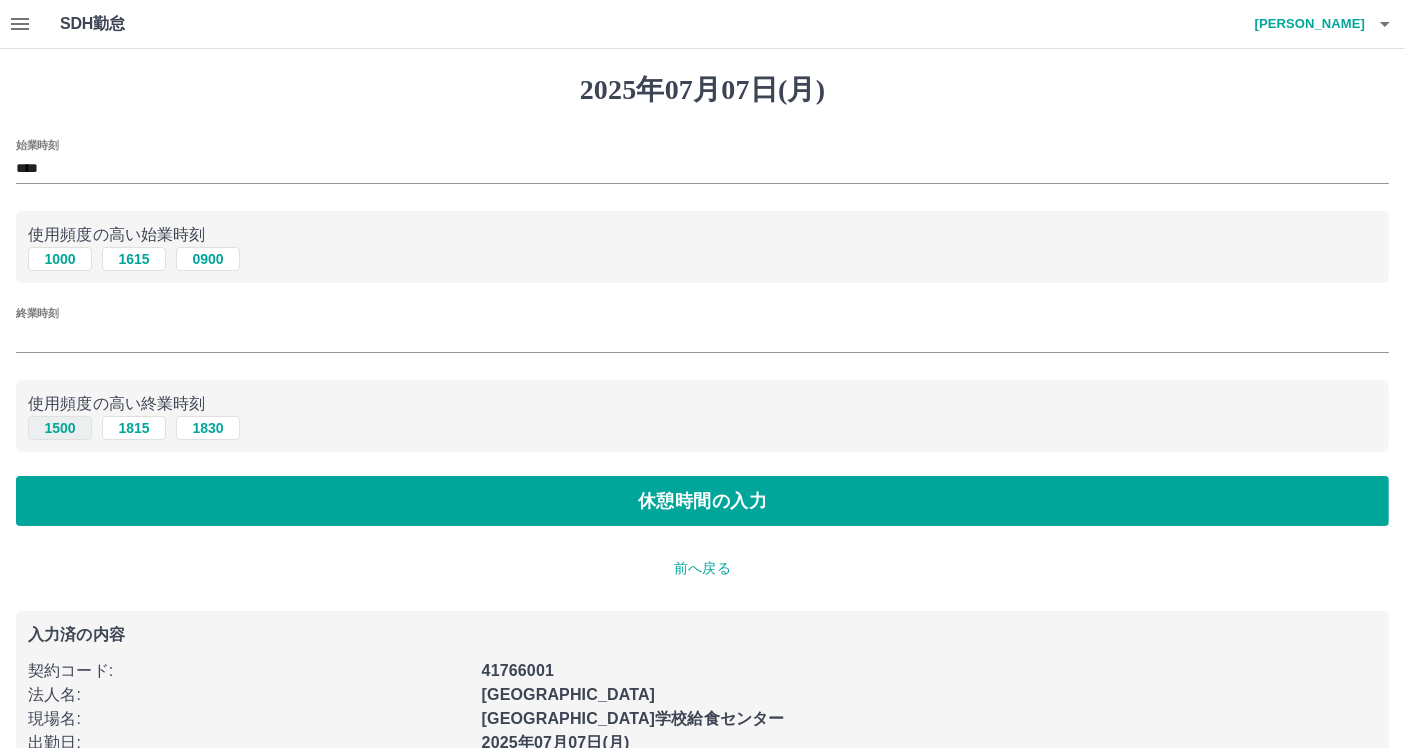 type on "****" 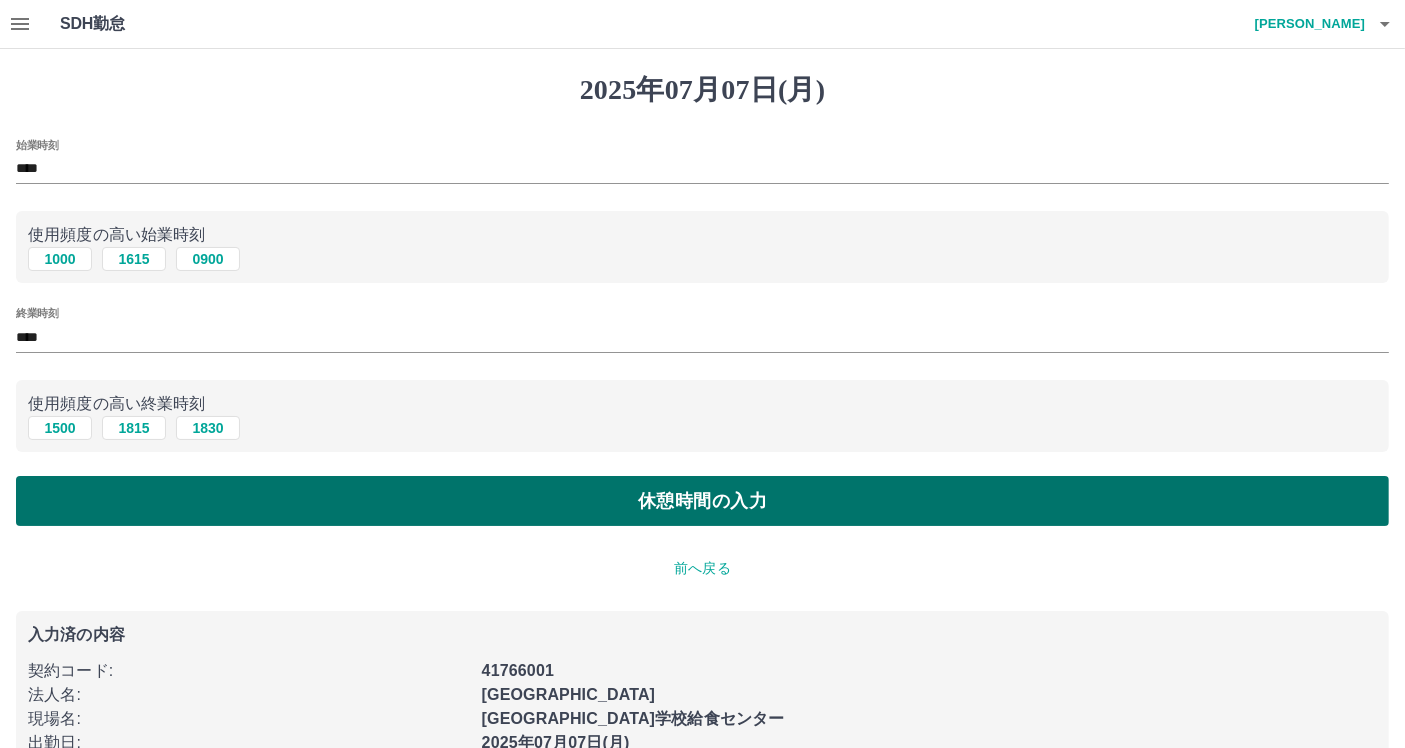 click on "休憩時間の入力" at bounding box center (702, 501) 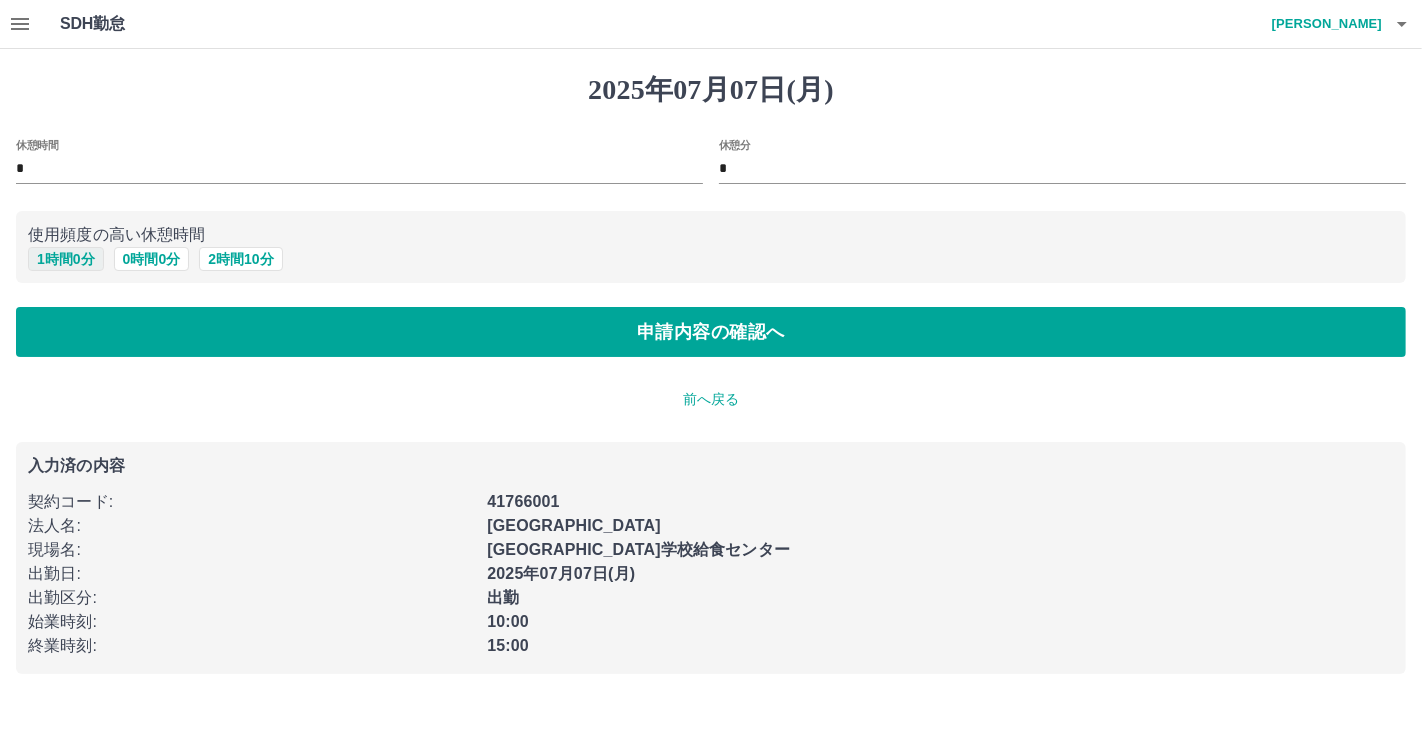 click on "1 時間 0 分" at bounding box center (66, 259) 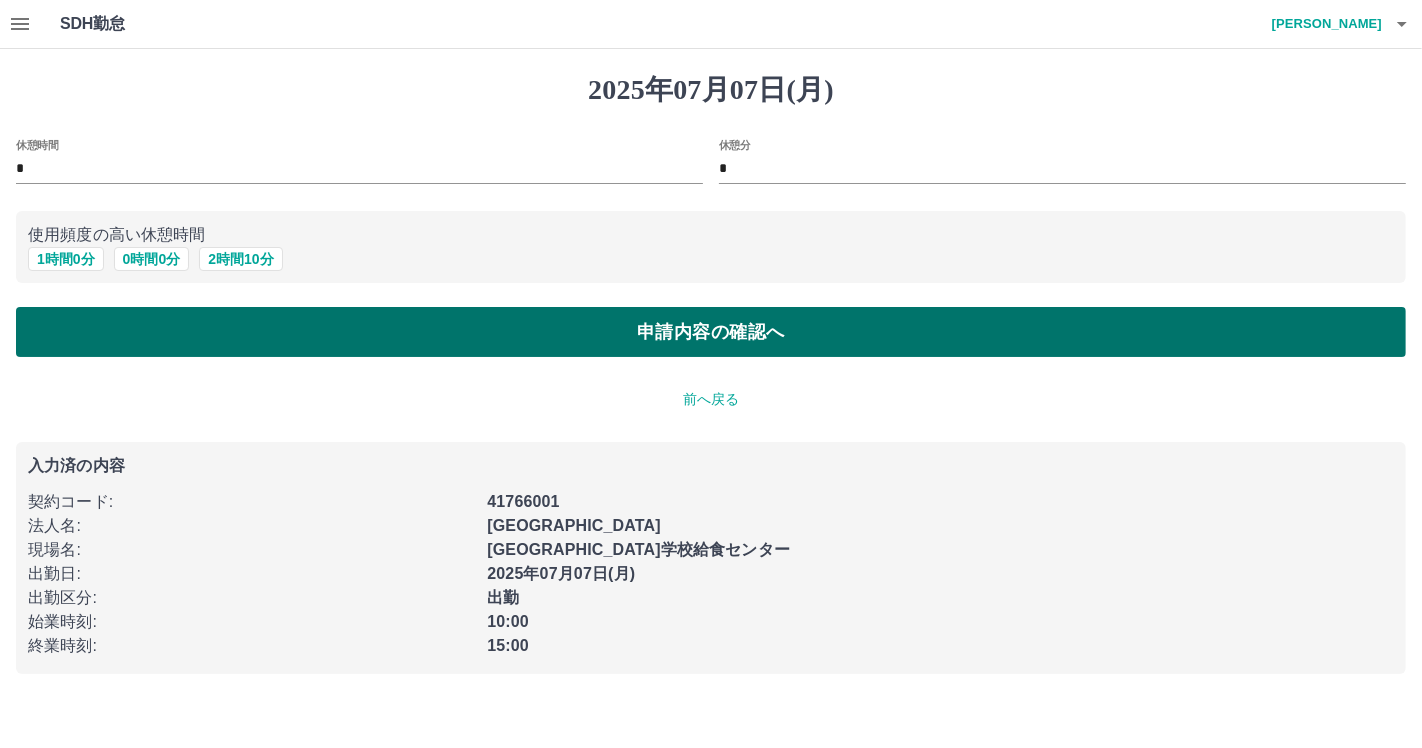 click on "申請内容の確認へ" at bounding box center (711, 332) 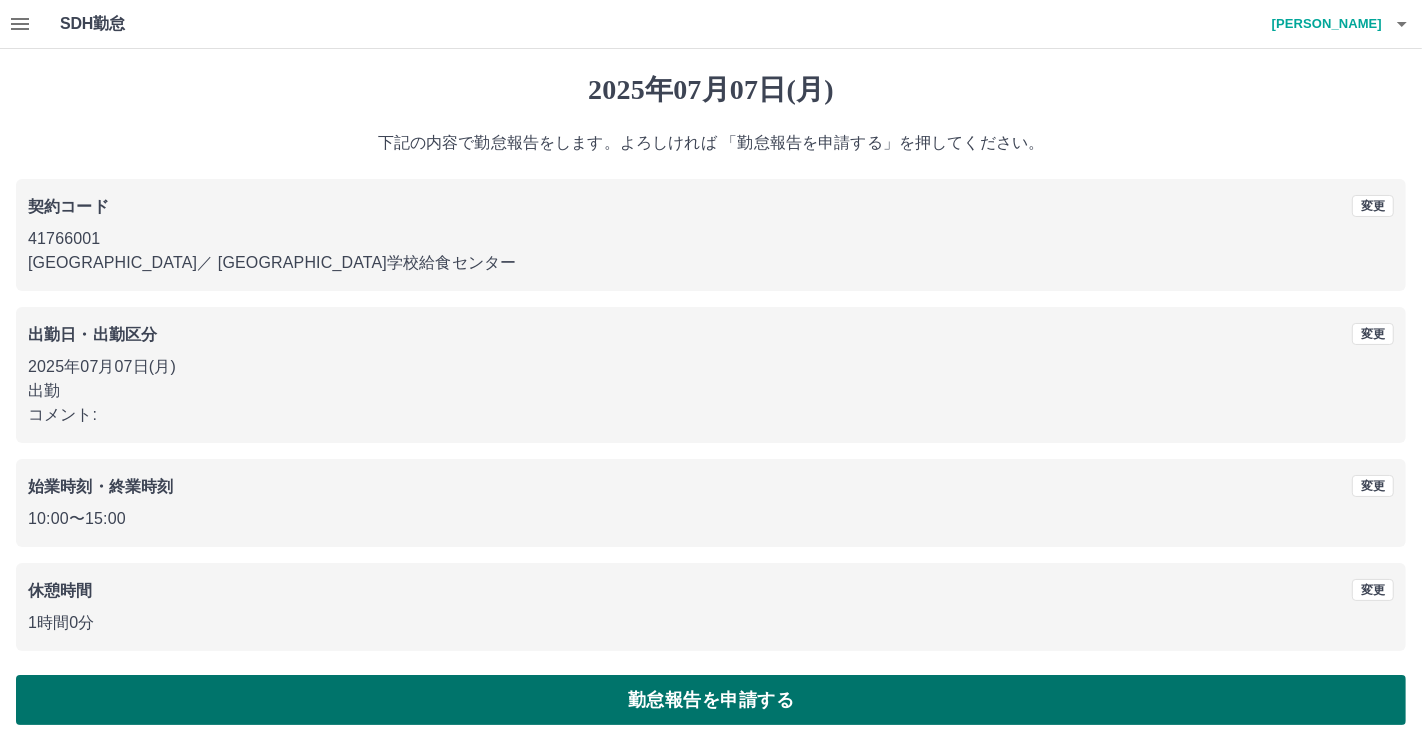 click on "勤怠報告を申請する" at bounding box center (711, 700) 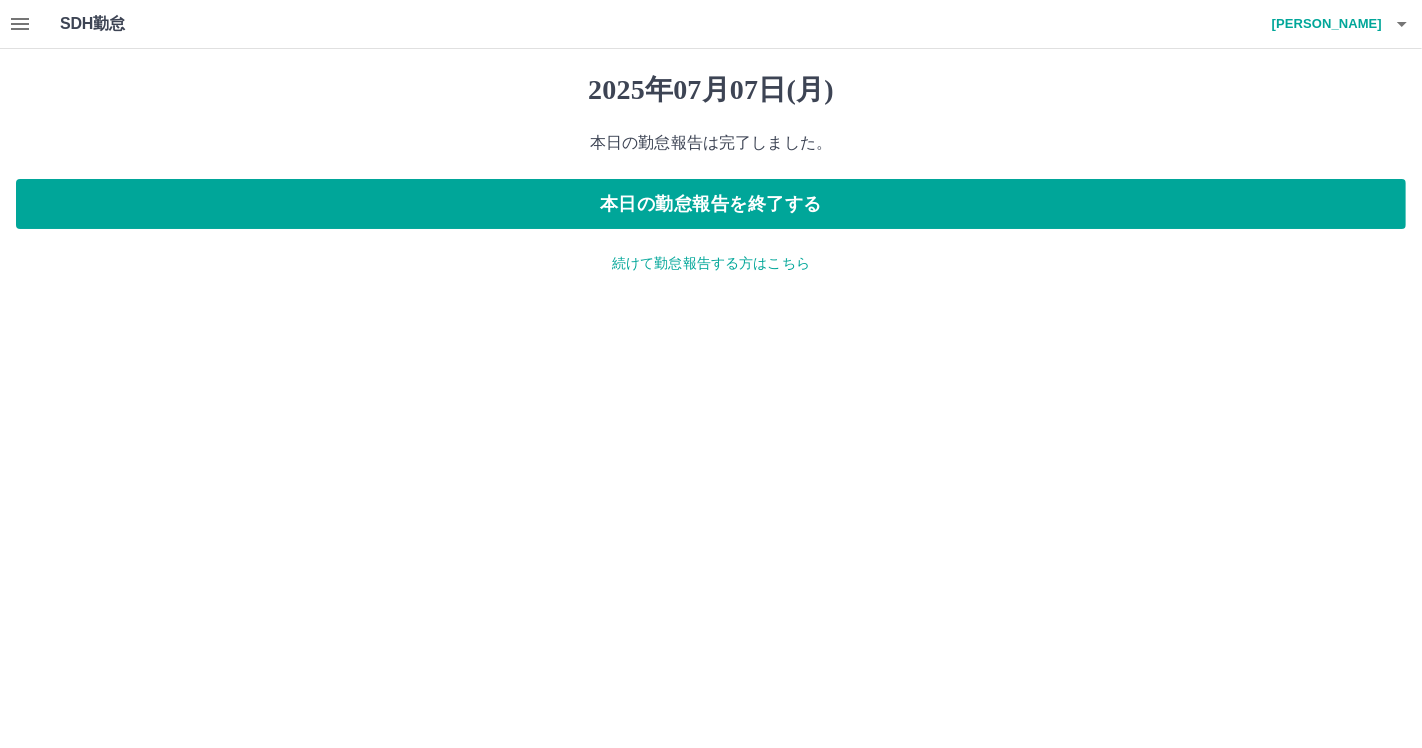click on "続けて勤怠報告する方はこちら" at bounding box center (711, 263) 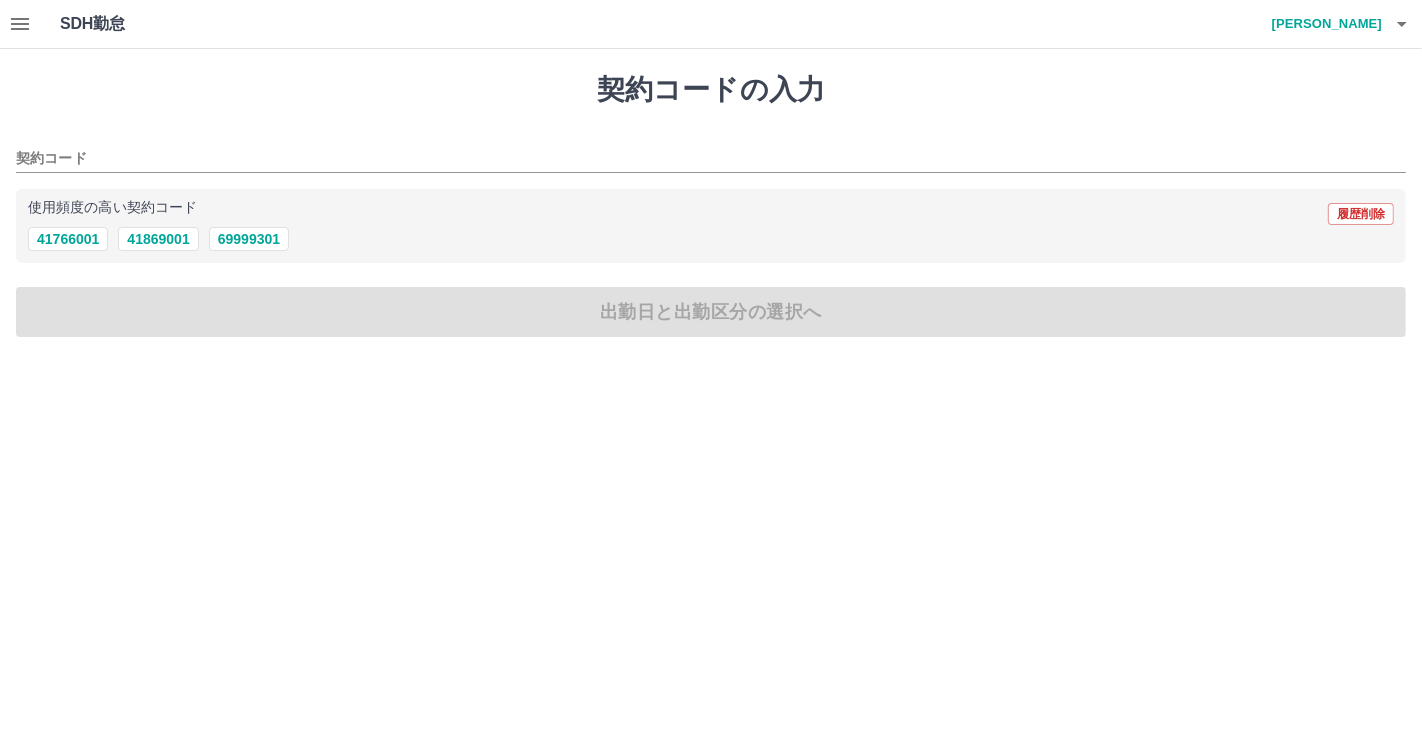 click on "41766001" at bounding box center (68, 239) 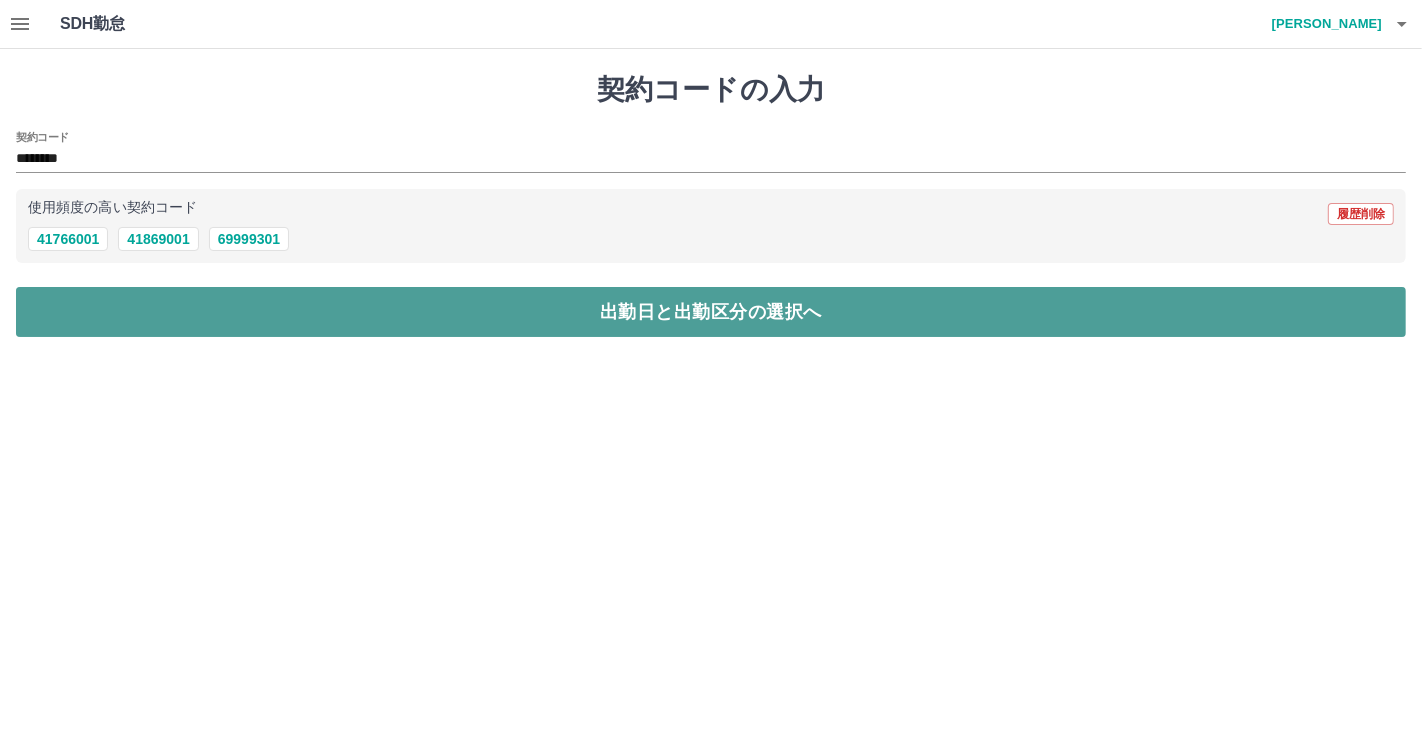 click on "出勤日と出勤区分の選択へ" at bounding box center (711, 312) 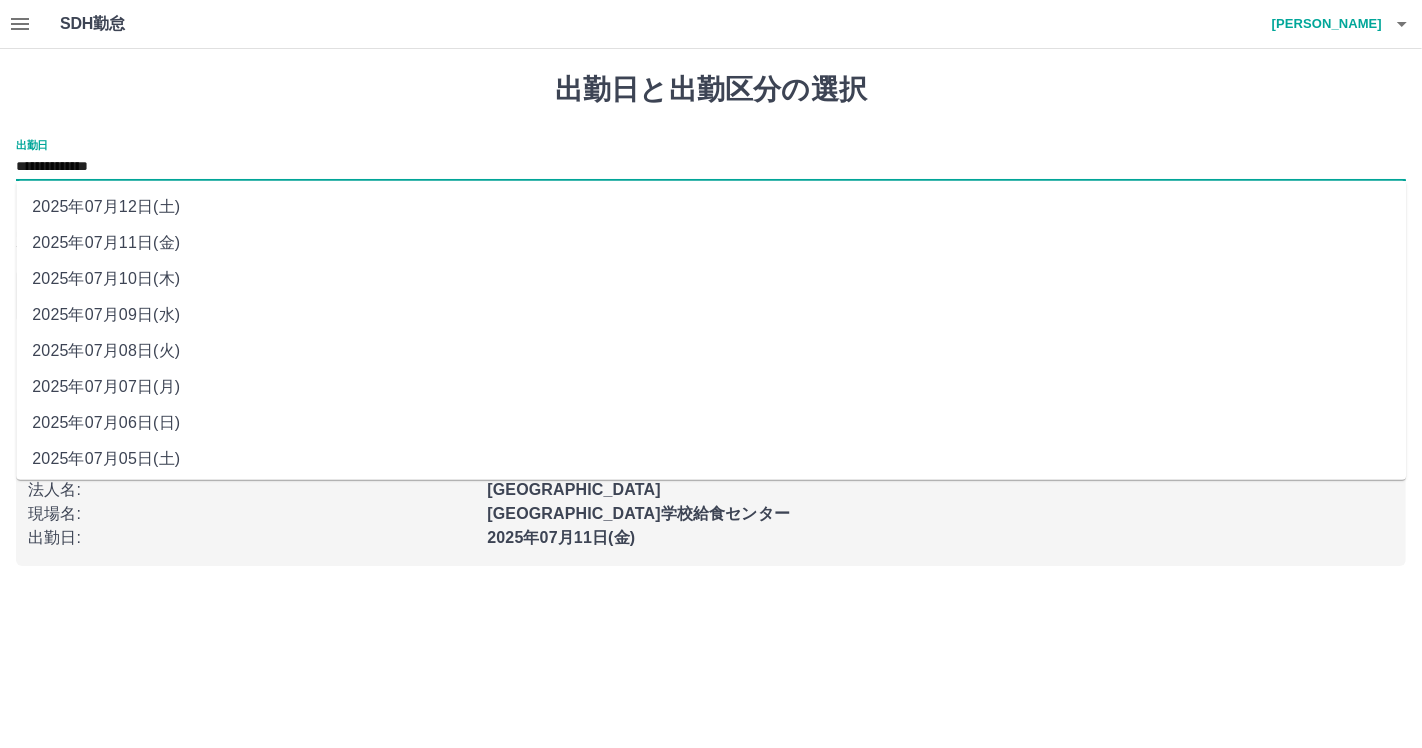 click on "**********" at bounding box center [711, 167] 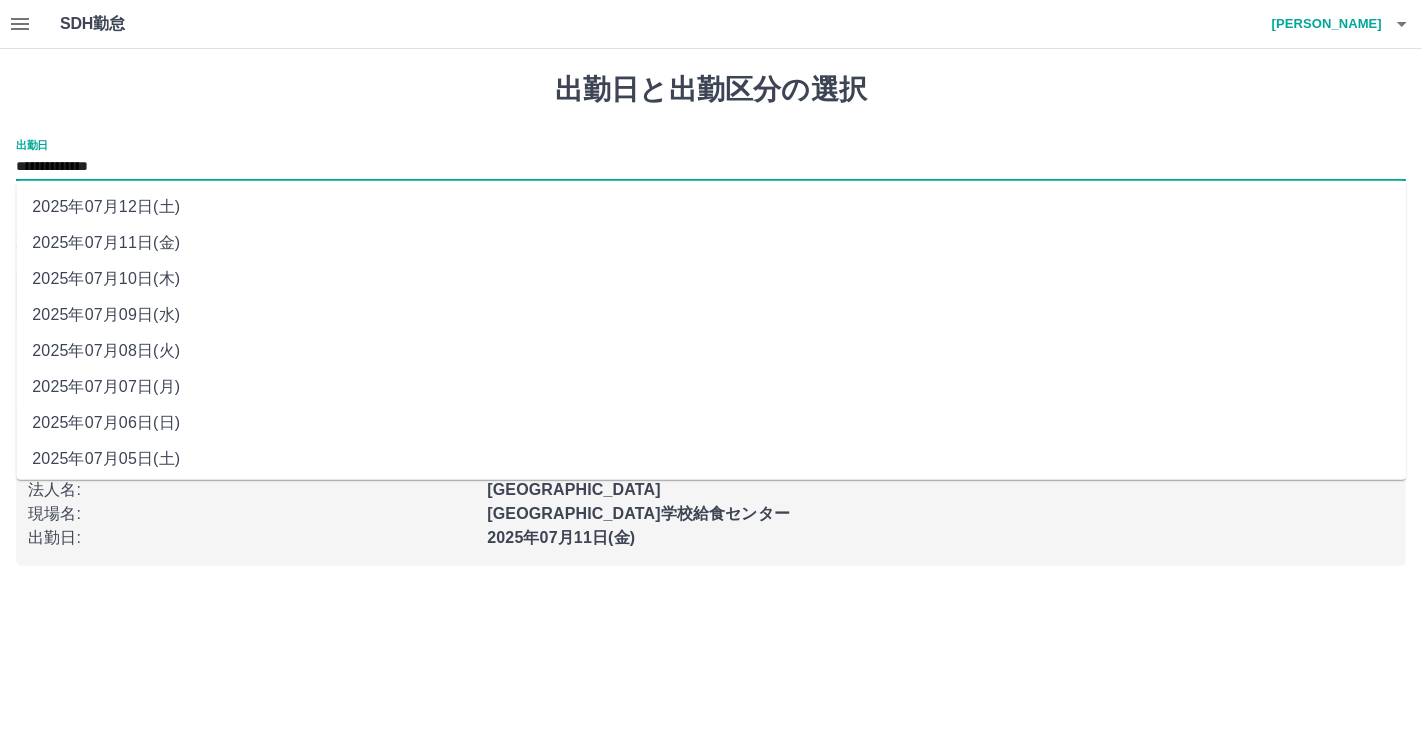 click on "2025年07月08日(火)" at bounding box center (711, 351) 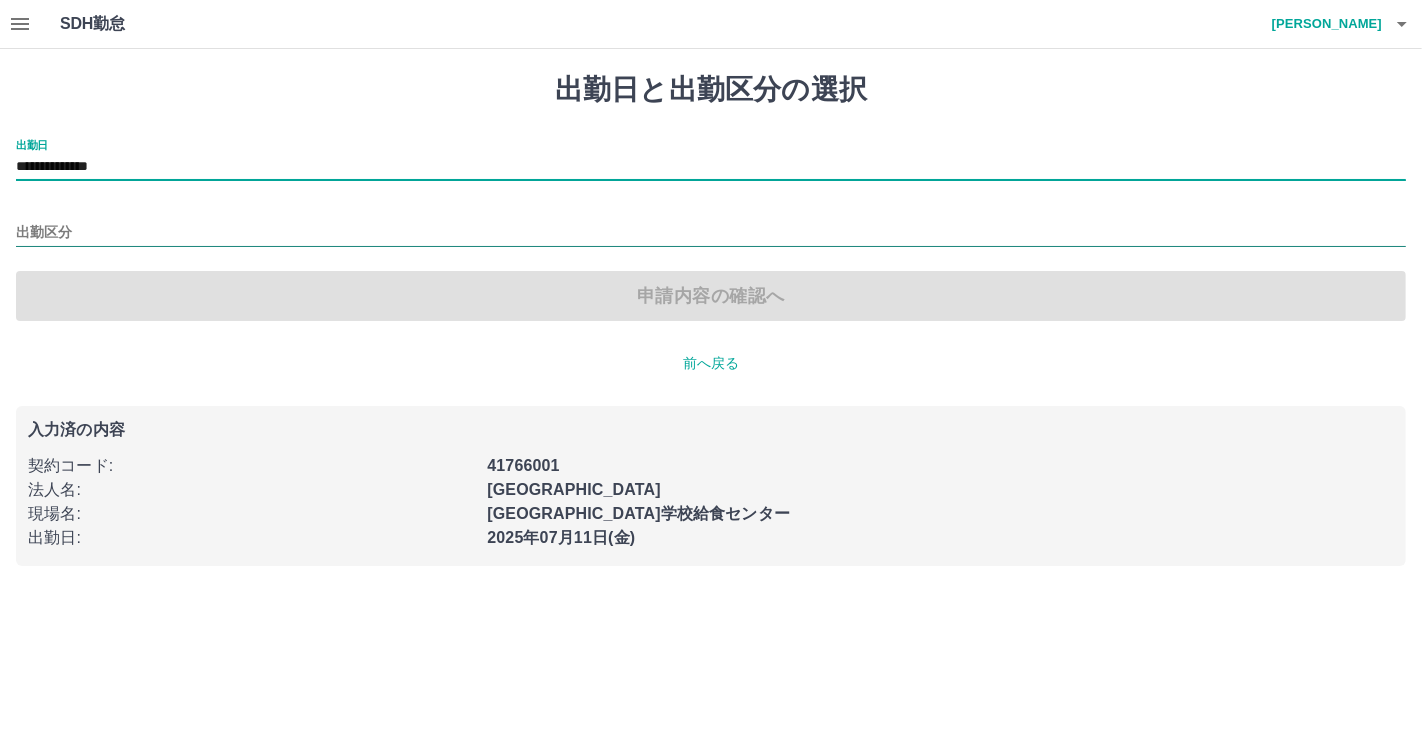 click on "出勤区分" at bounding box center [711, 233] 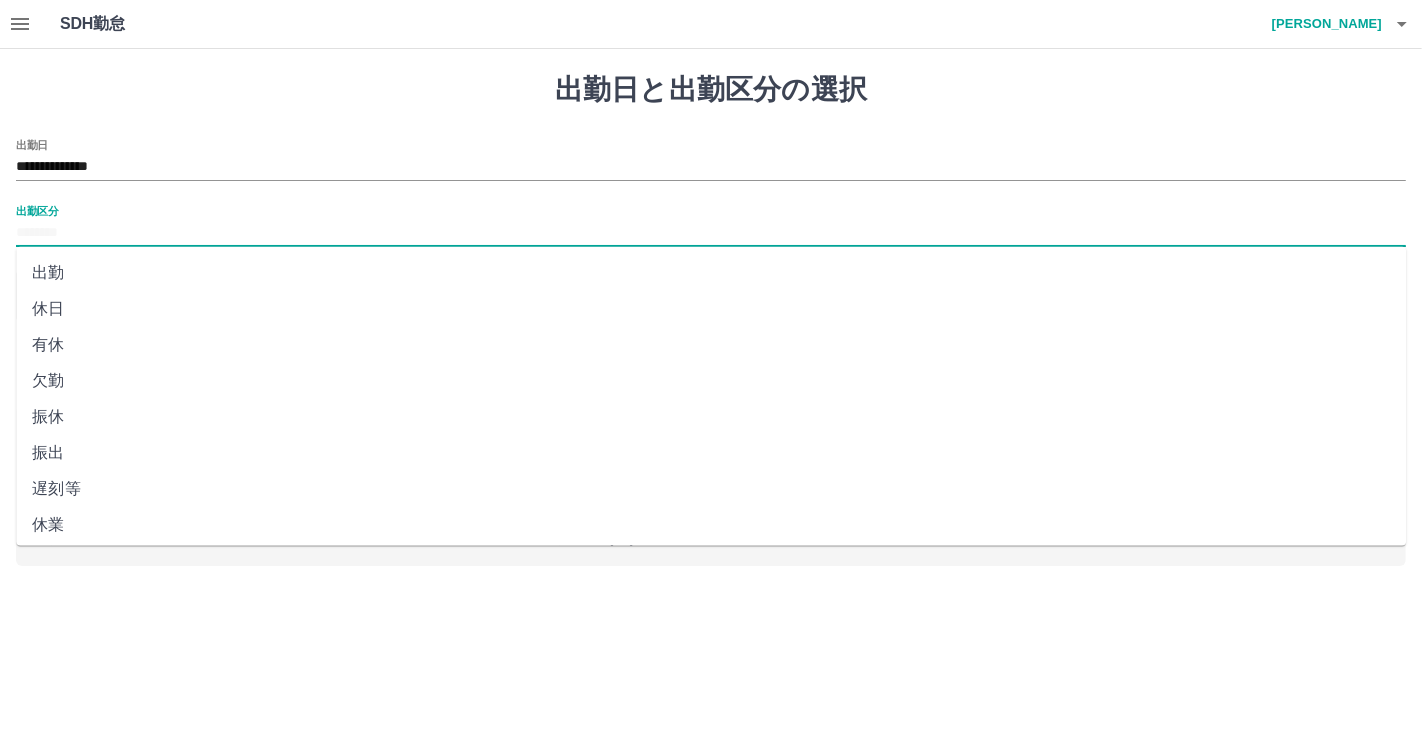 click on "出勤" at bounding box center [711, 273] 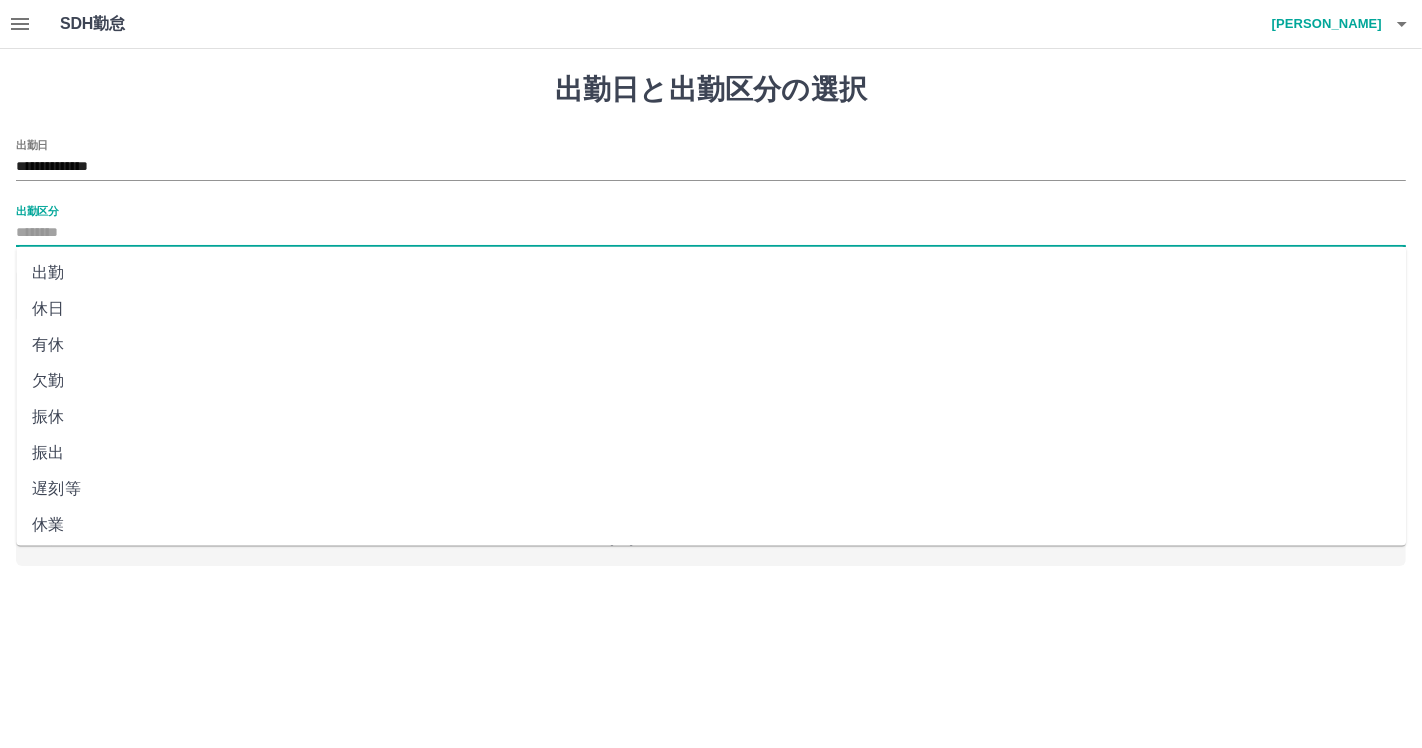 type on "**" 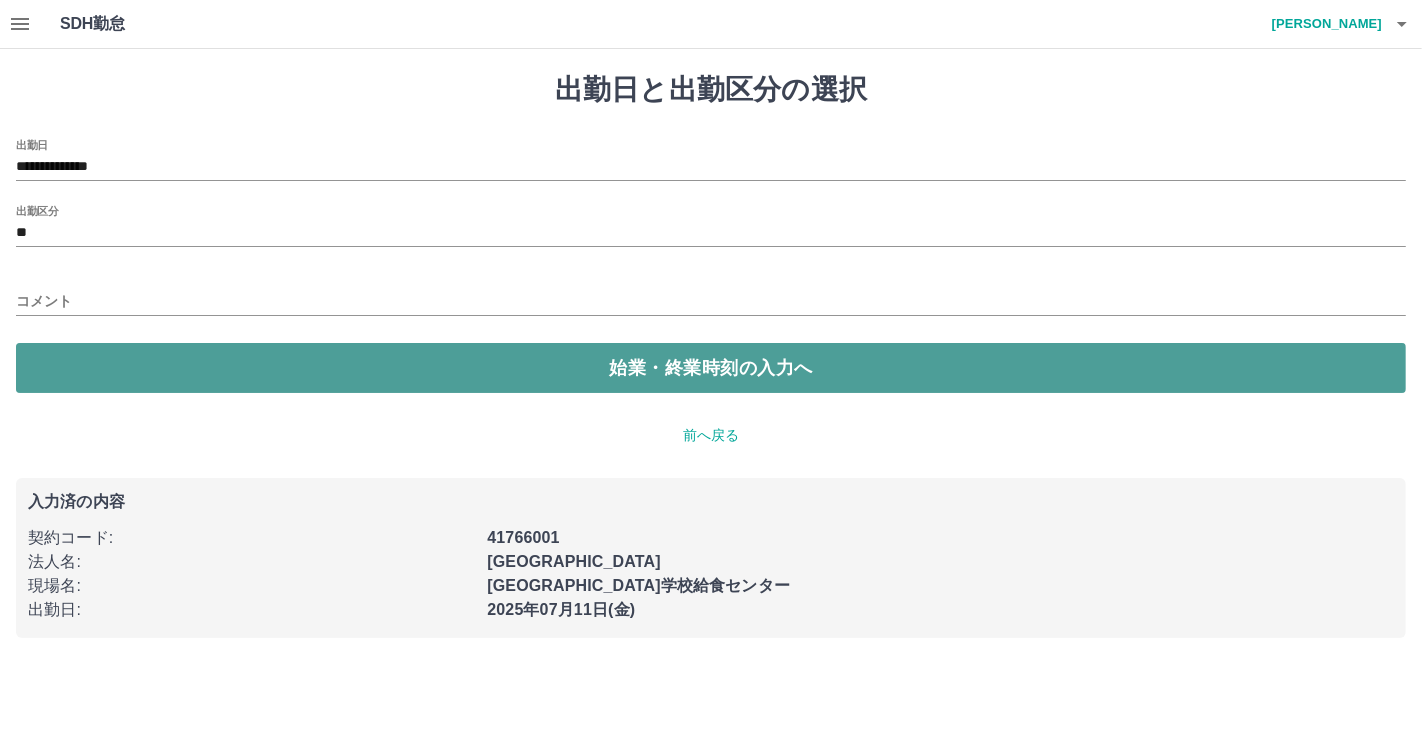 click on "始業・終業時刻の入力へ" at bounding box center (711, 368) 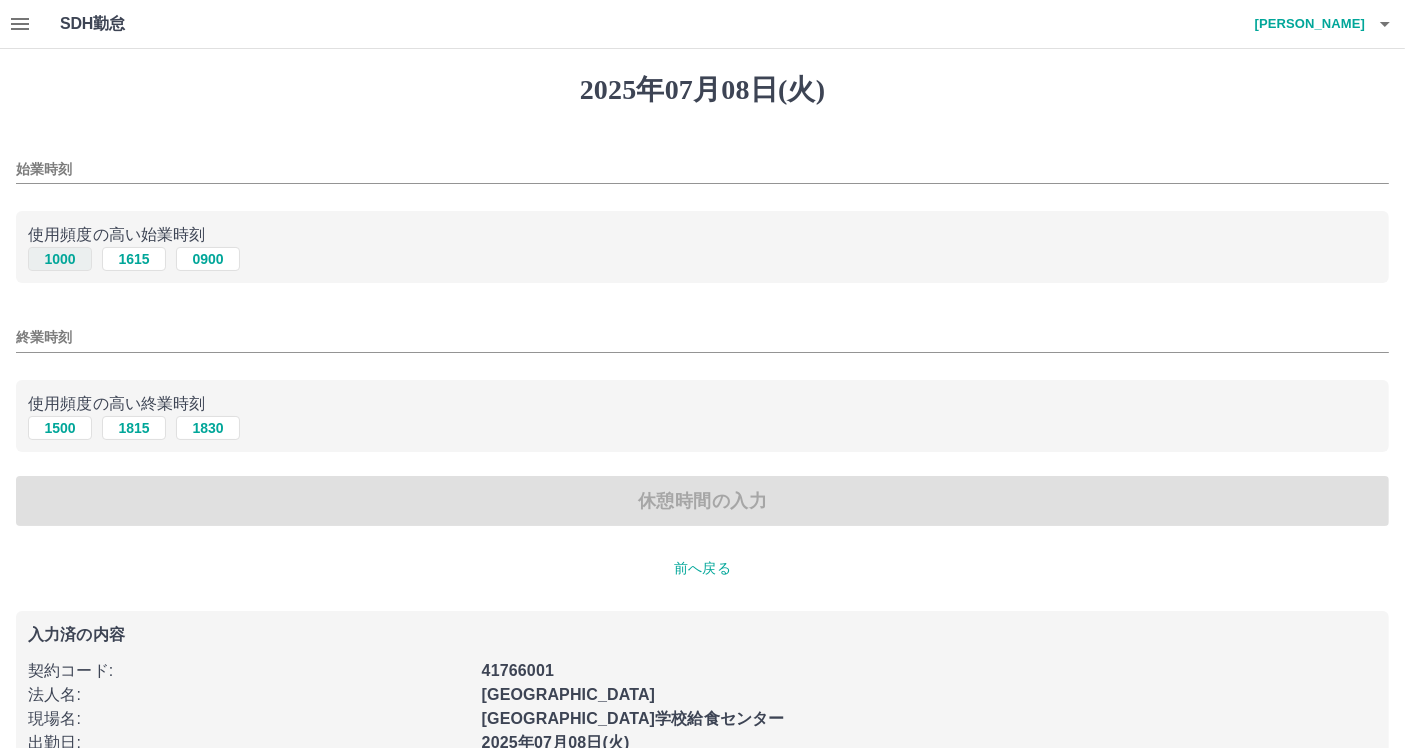 click on "1000" at bounding box center (60, 259) 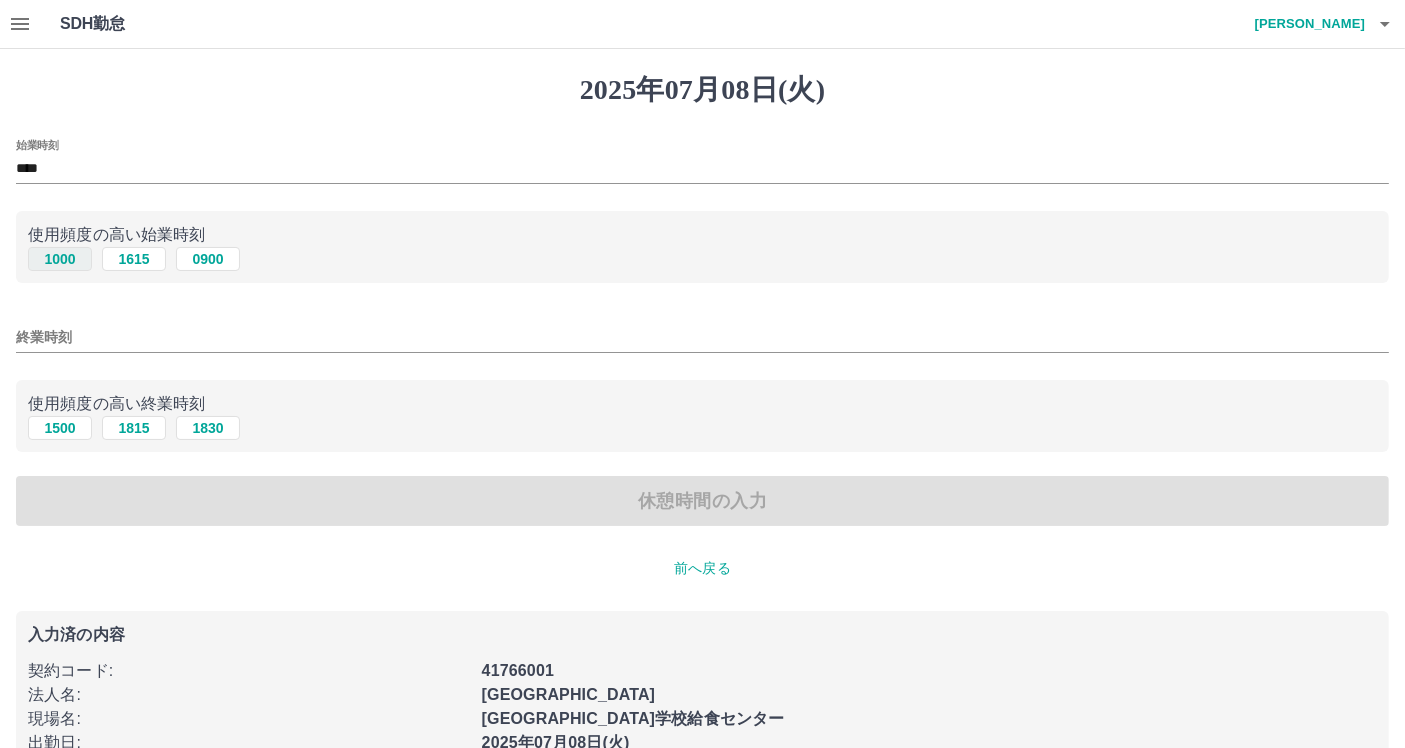 click on "1000" at bounding box center (60, 259) 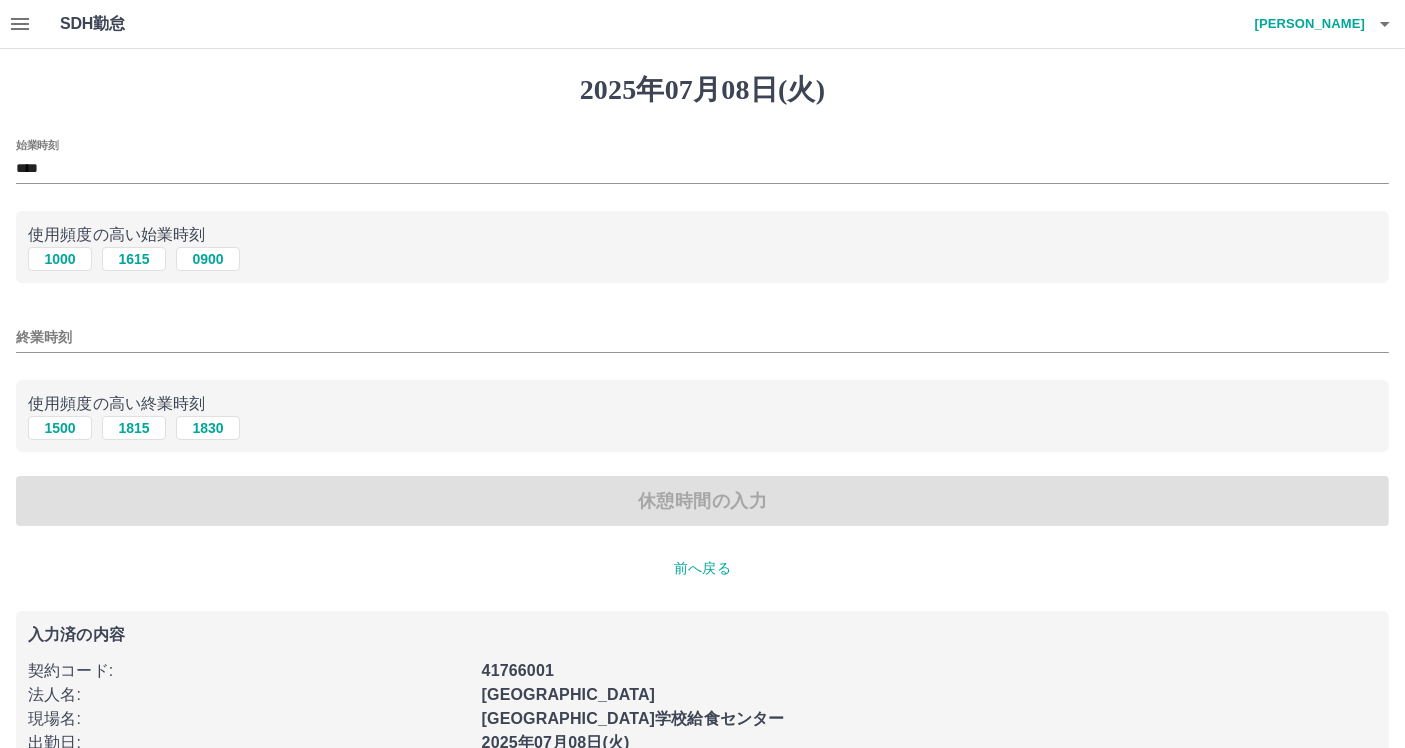click on "使用頻度の高い終業時刻" at bounding box center [702, 404] 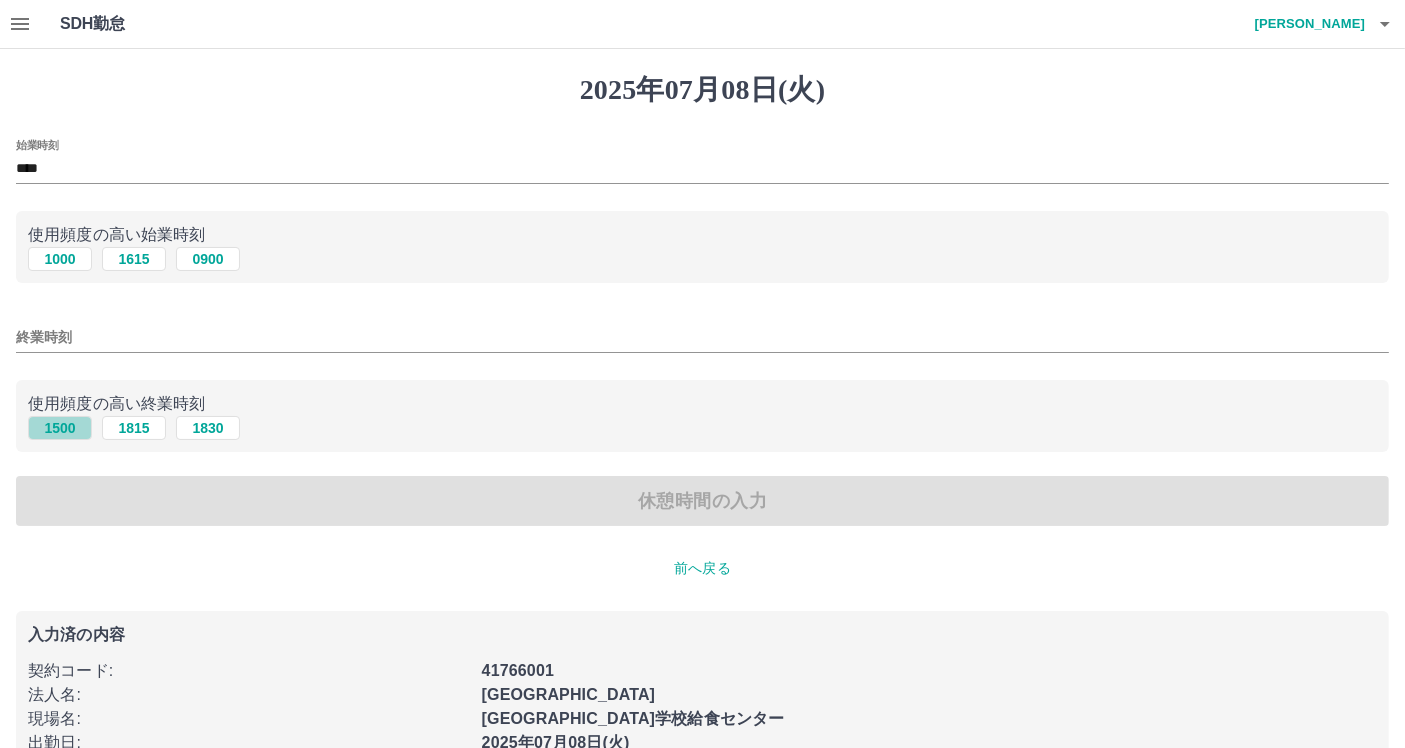 click on "1500" at bounding box center (60, 428) 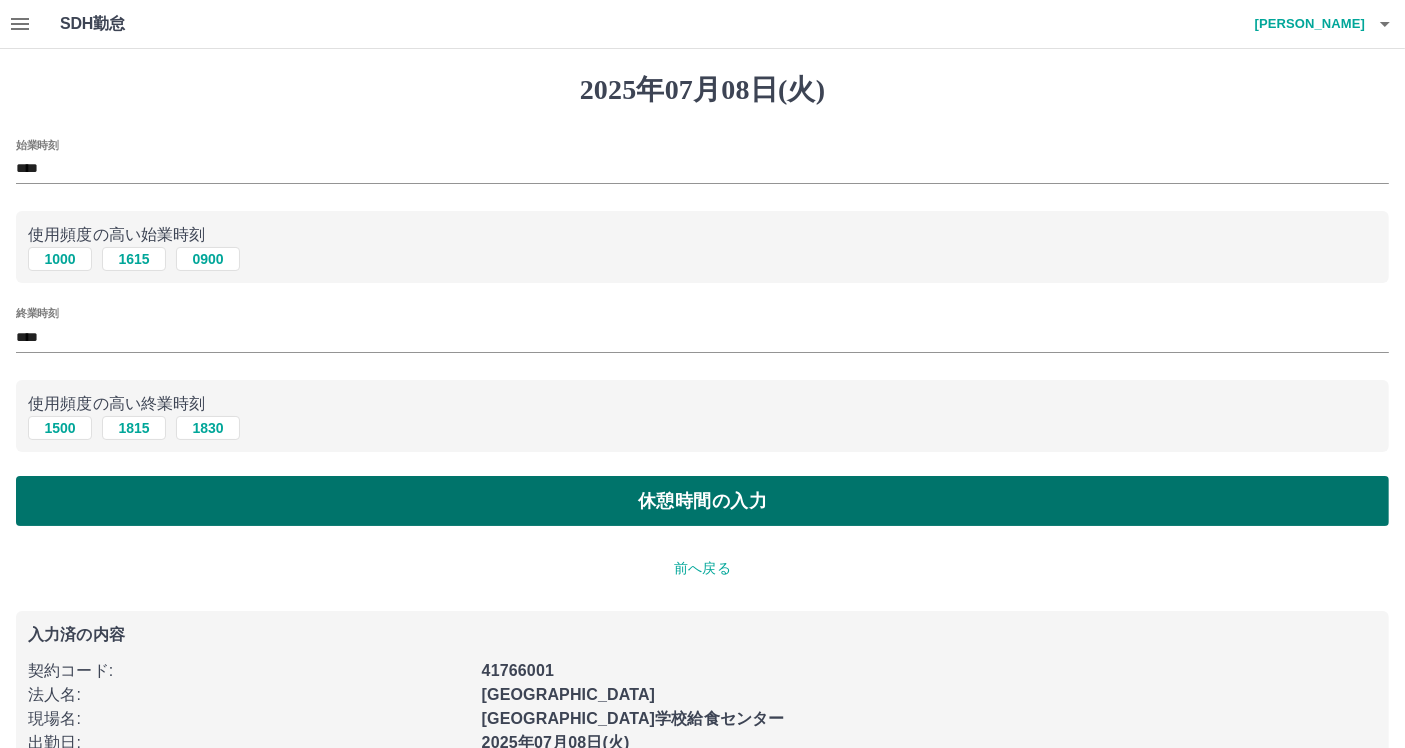 click on "始業時刻 **** 使用頻度の高い始業時刻 1000 1615 0900 終業時刻 **** 使用頻度の高い終業時刻 1500 1815 1830 休憩時間の入力" at bounding box center (702, 333) 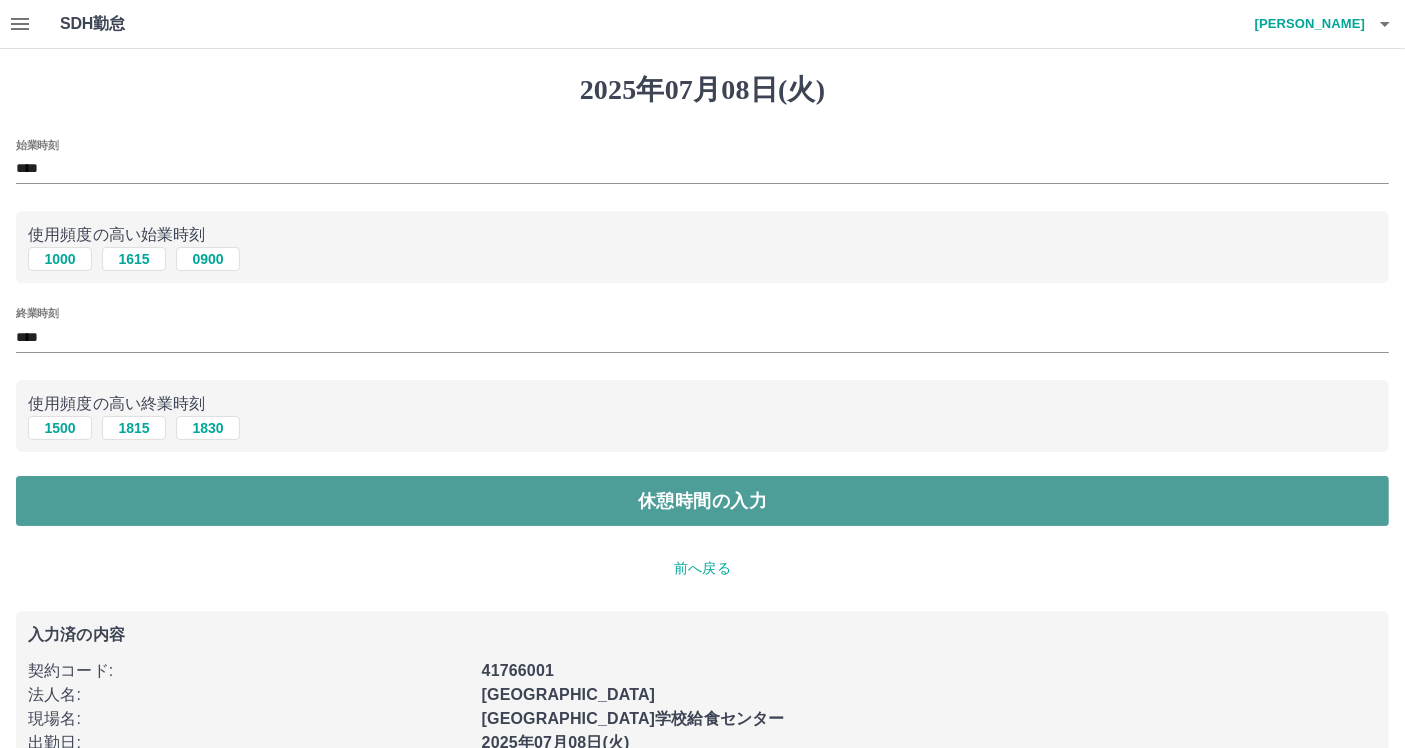 click on "休憩時間の入力" at bounding box center [702, 501] 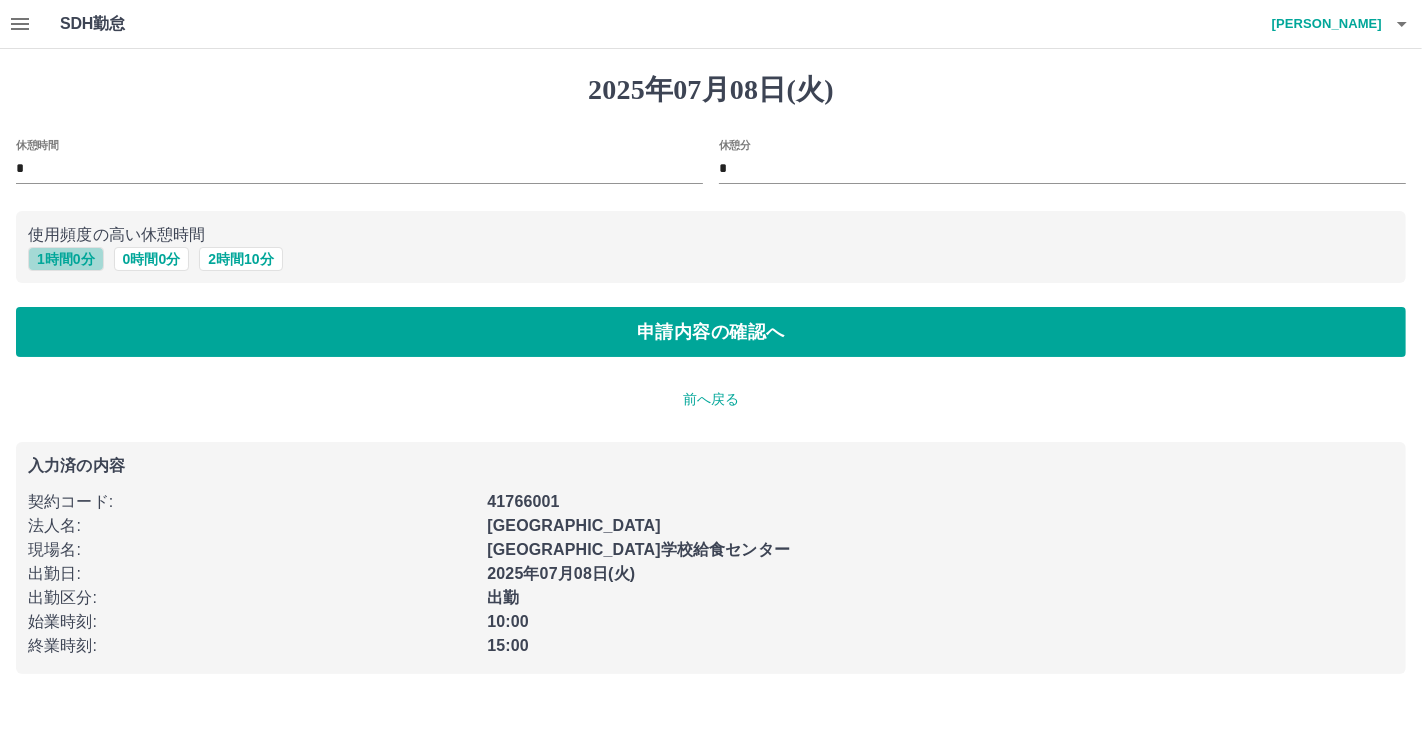 click on "1 時間 0 分" at bounding box center (66, 259) 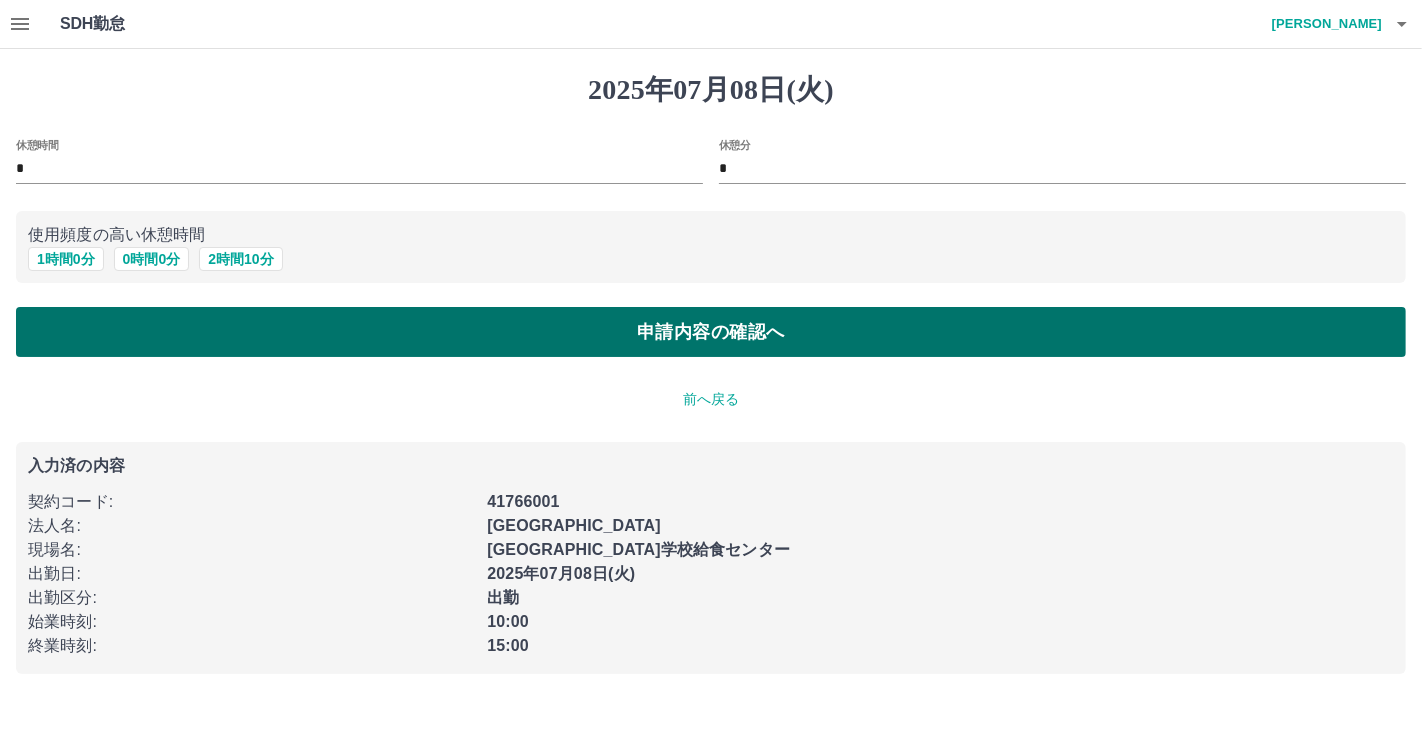 click on "申請内容の確認へ" at bounding box center (711, 332) 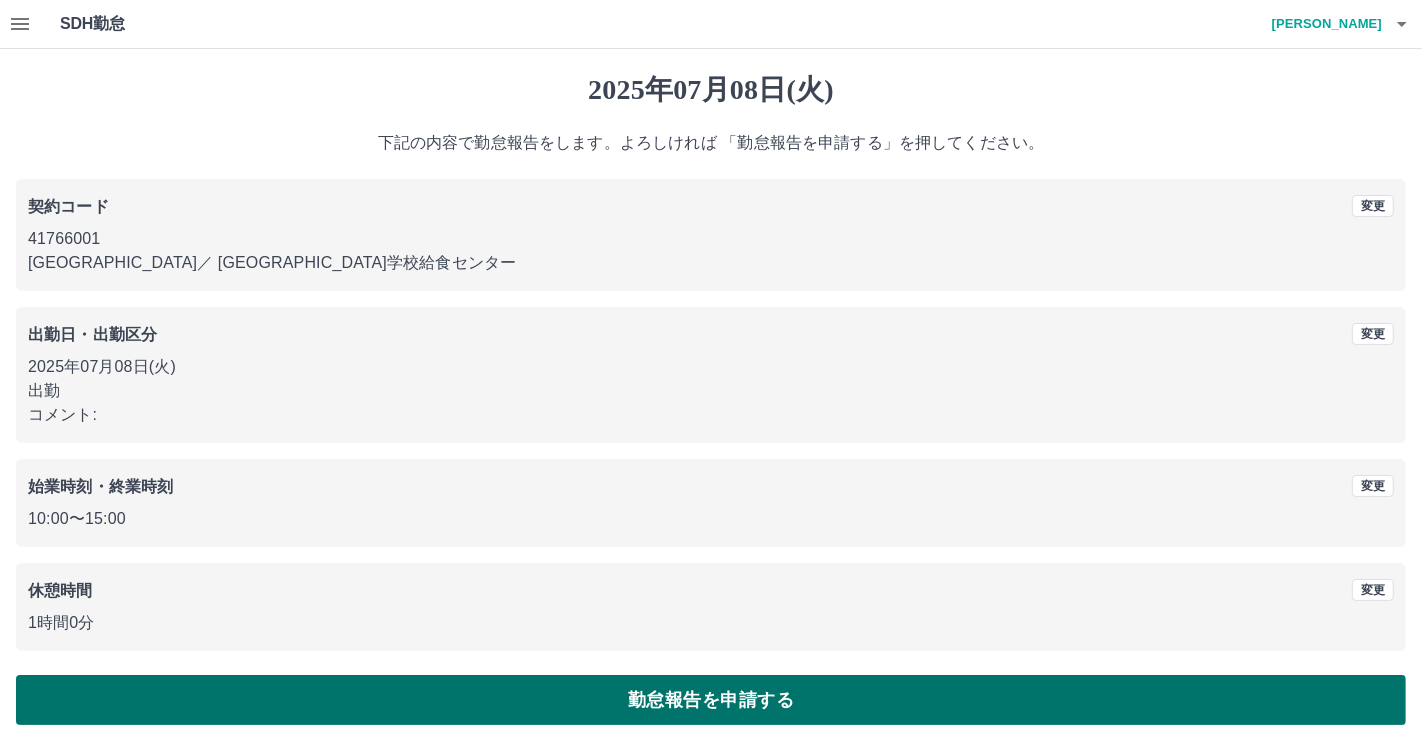 drag, startPoint x: 254, startPoint y: 670, endPoint x: 243, endPoint y: 678, distance: 13.601471 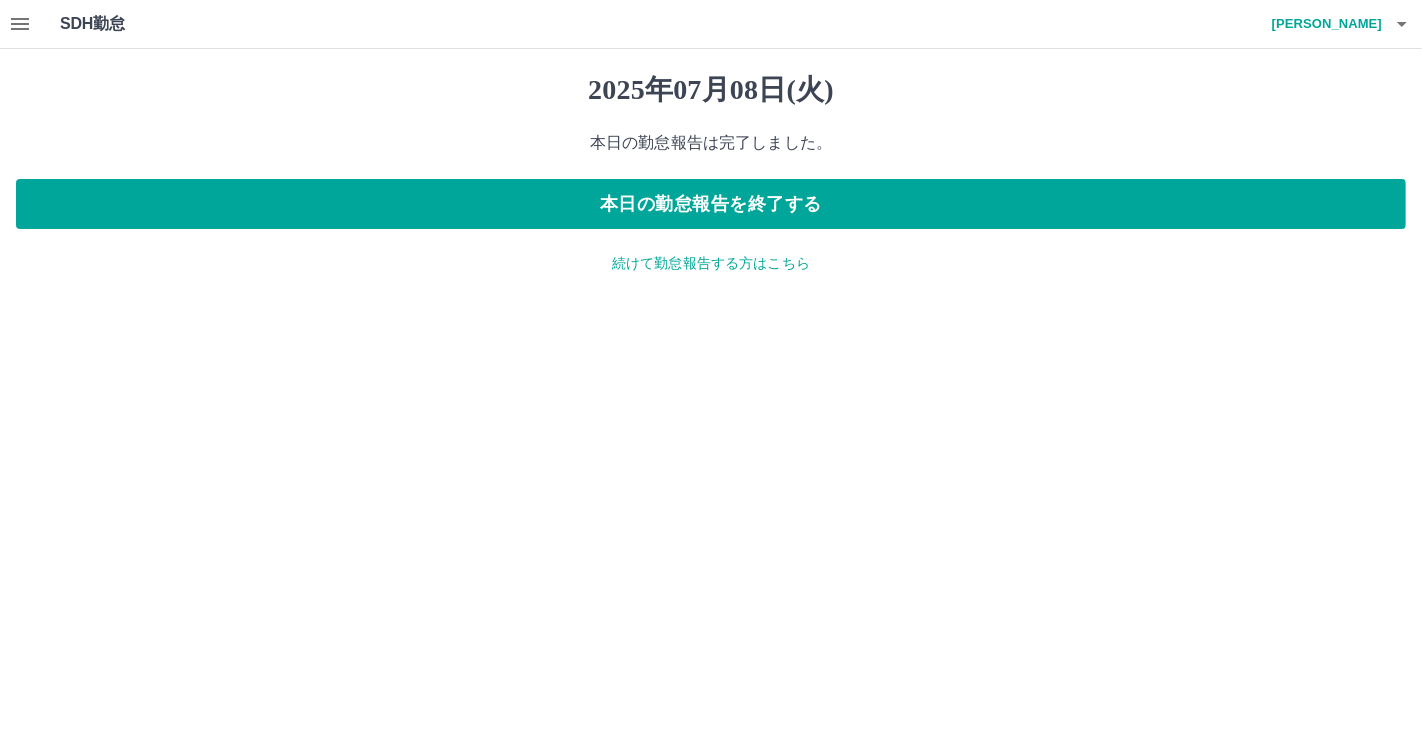 click on "続けて勤怠報告する方はこちら" at bounding box center [711, 263] 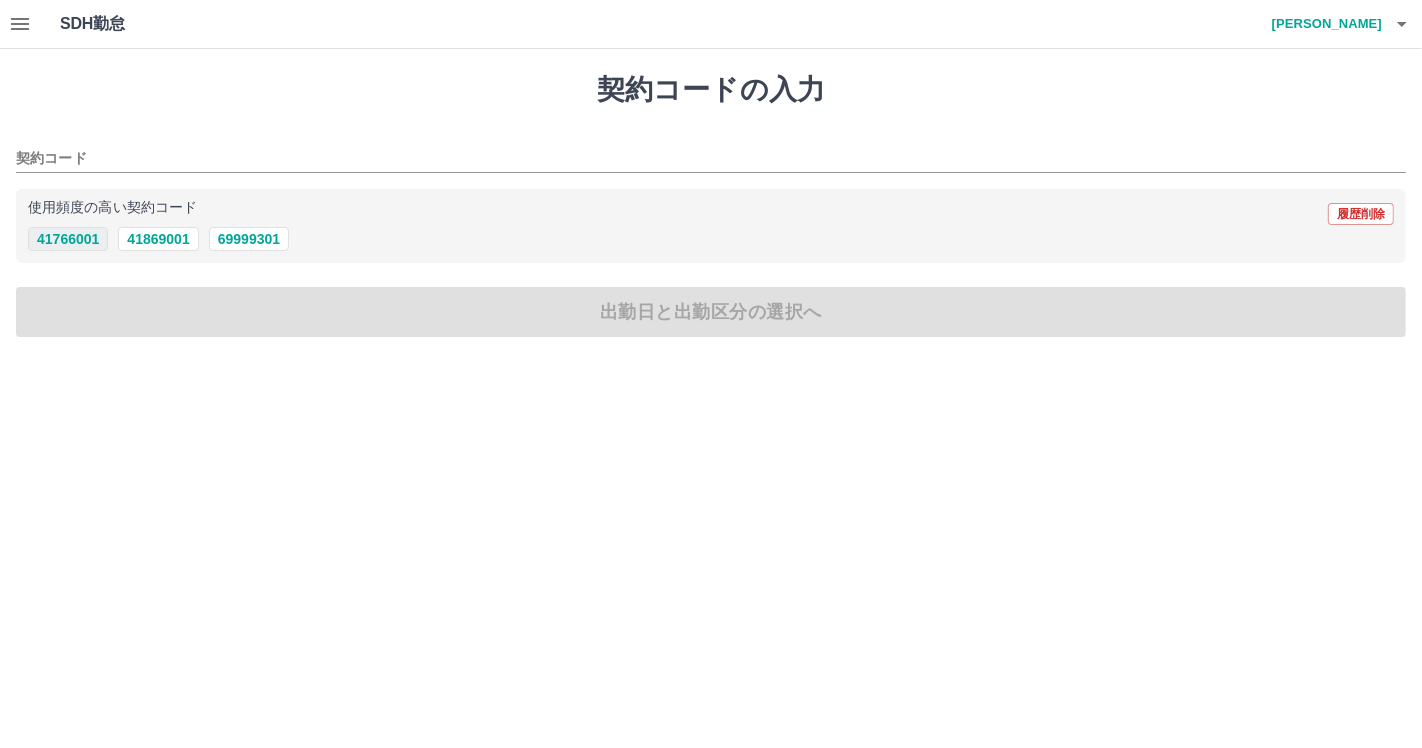 click on "41766001" at bounding box center [68, 239] 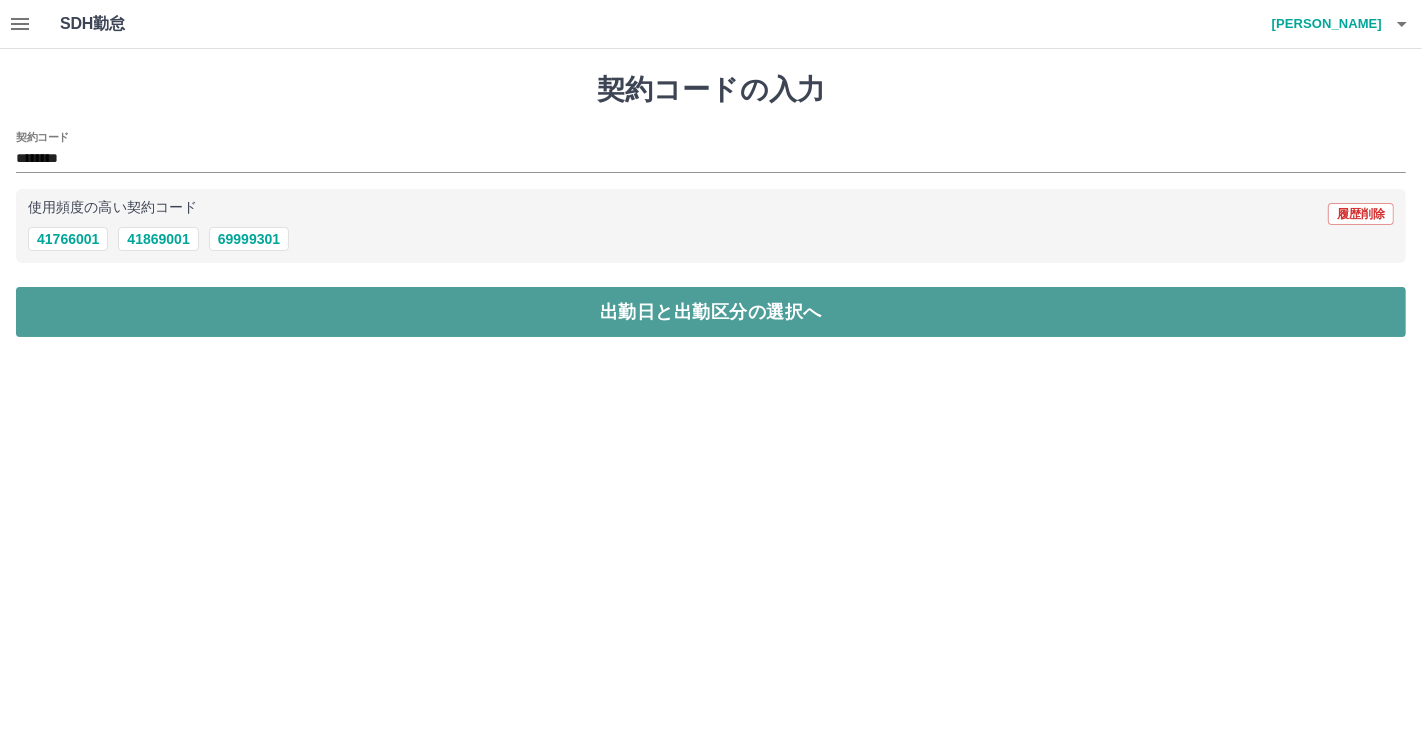 click on "出勤日と出勤区分の選択へ" at bounding box center [711, 312] 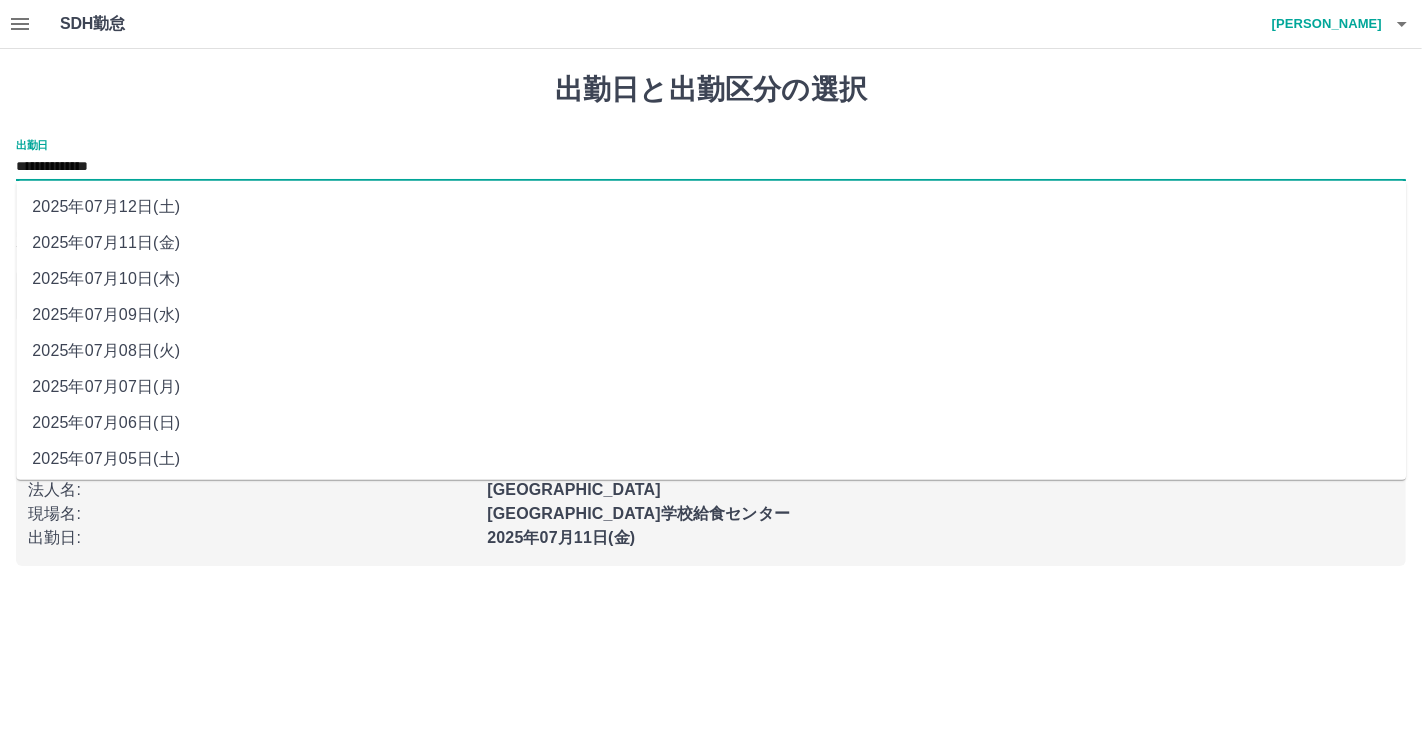 click on "**********" at bounding box center [711, 167] 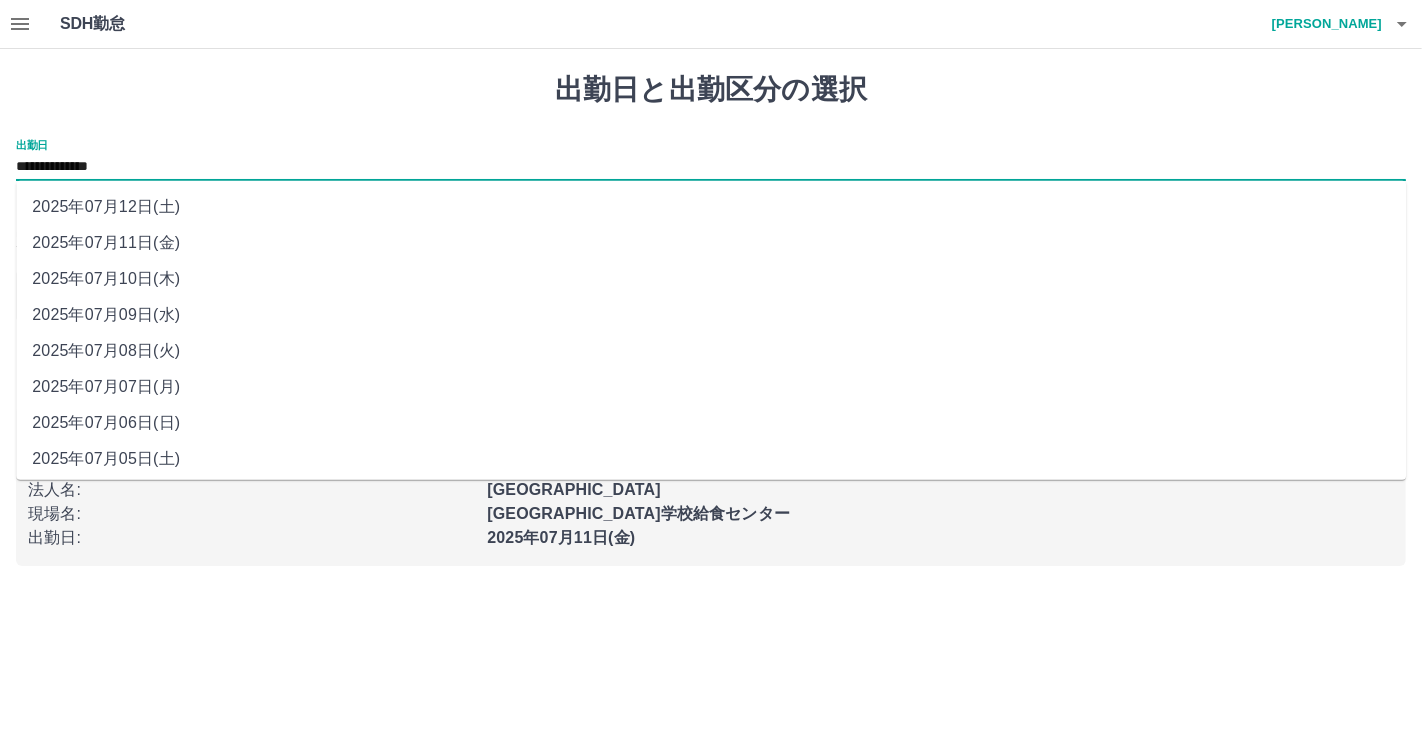click on "2025年07月09日(水)" at bounding box center (711, 315) 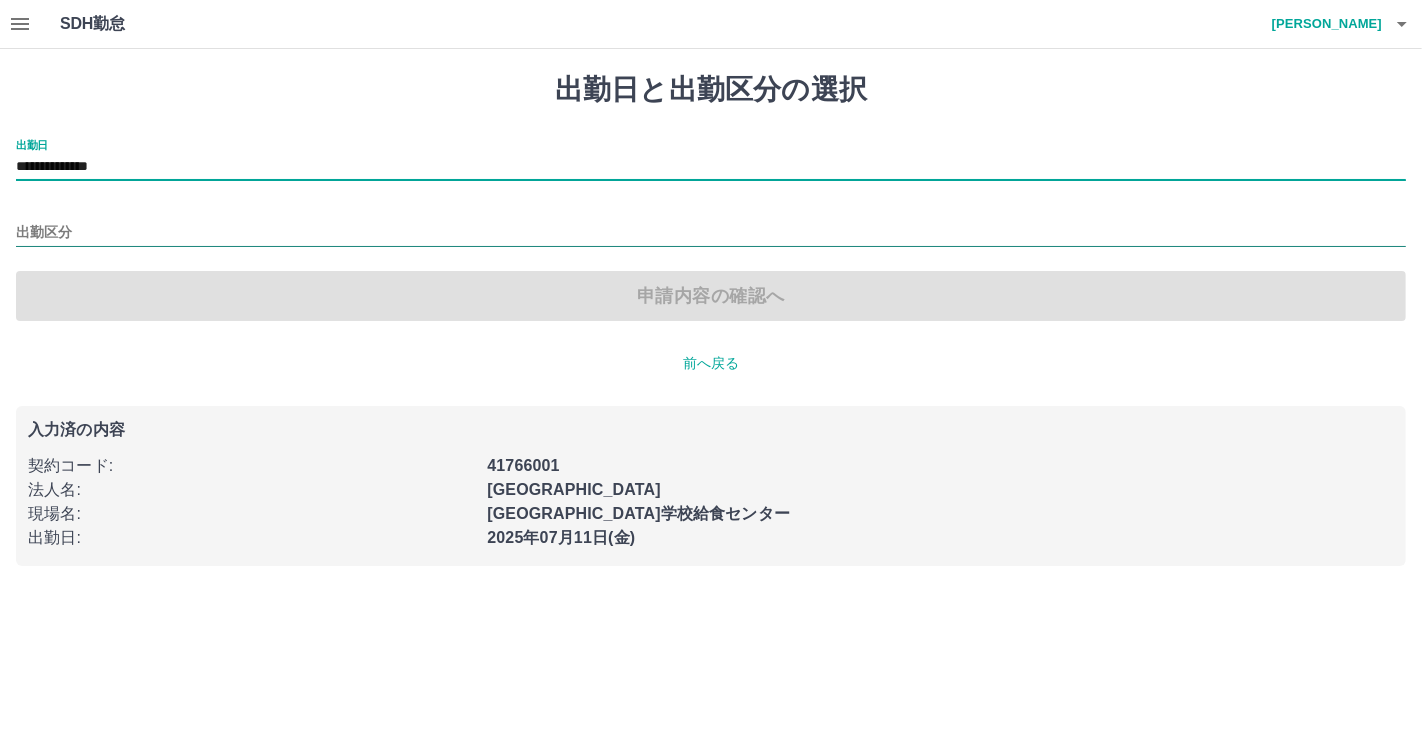 click on "出勤区分" at bounding box center (711, 233) 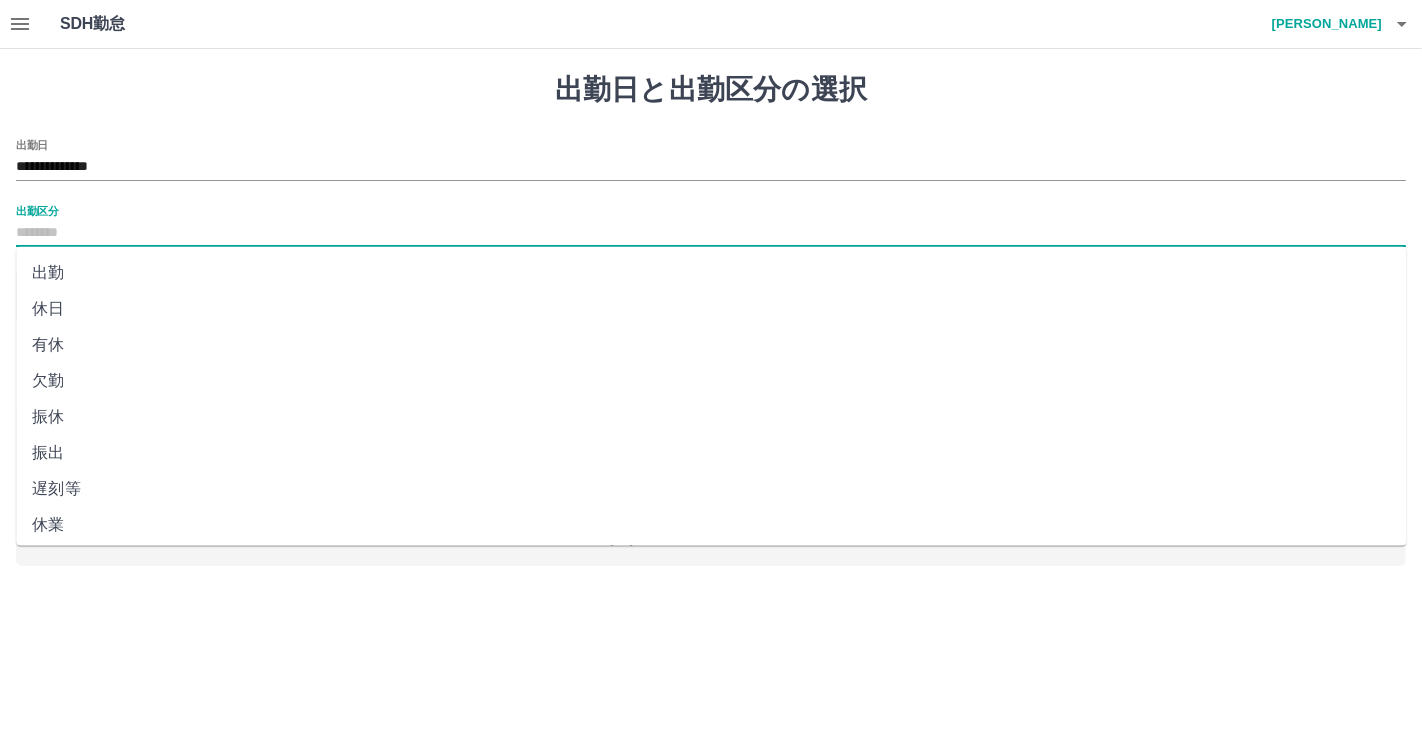 click on "出勤" at bounding box center (711, 273) 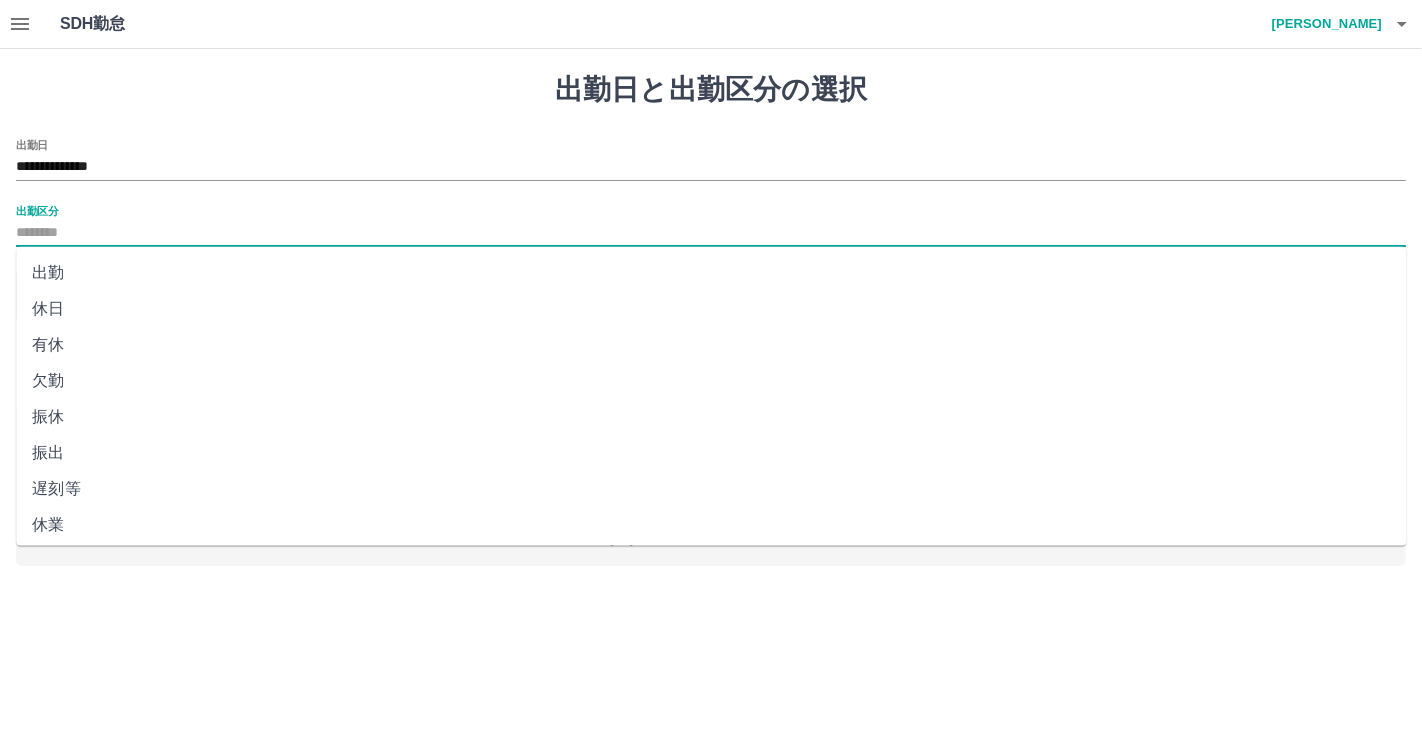 type on "**" 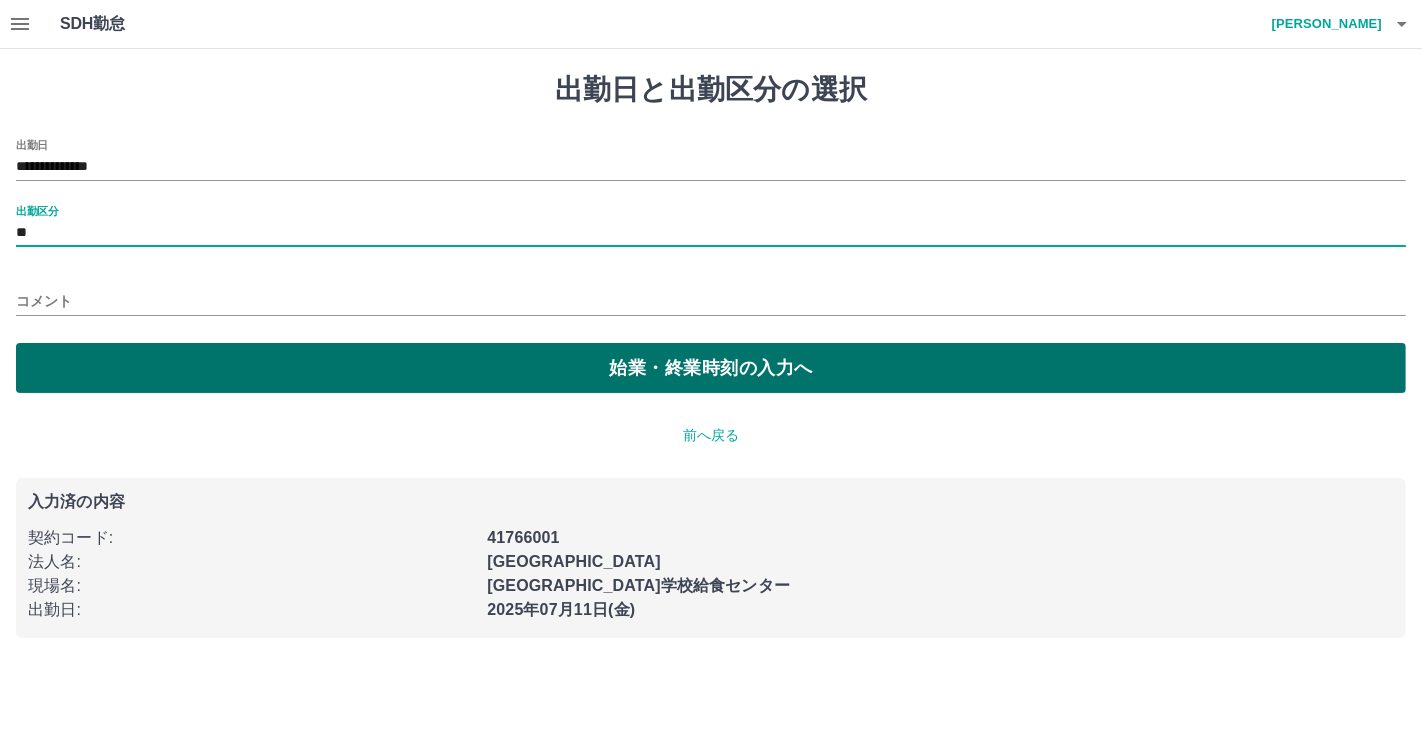 click on "始業・終業時刻の入力へ" at bounding box center [711, 368] 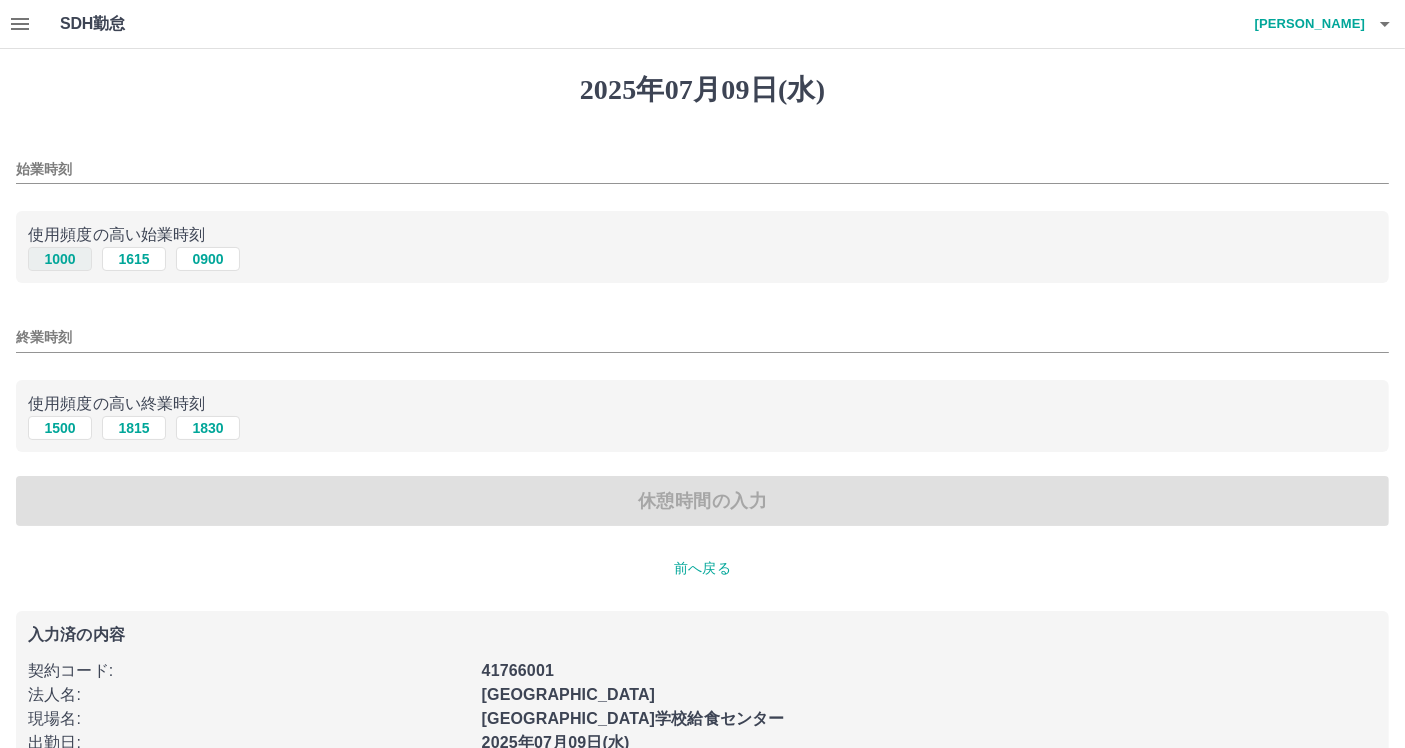 click on "1000" at bounding box center (60, 259) 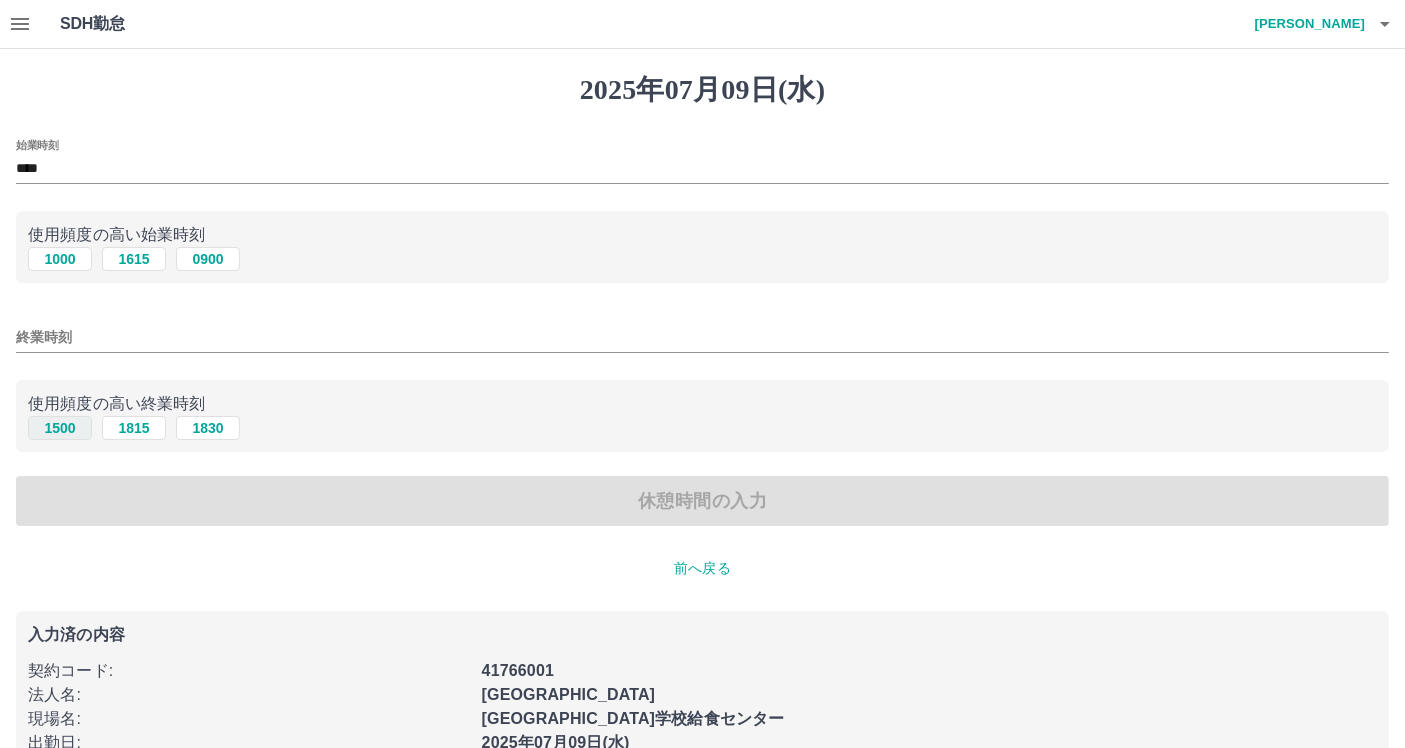 click on "1500" at bounding box center [60, 428] 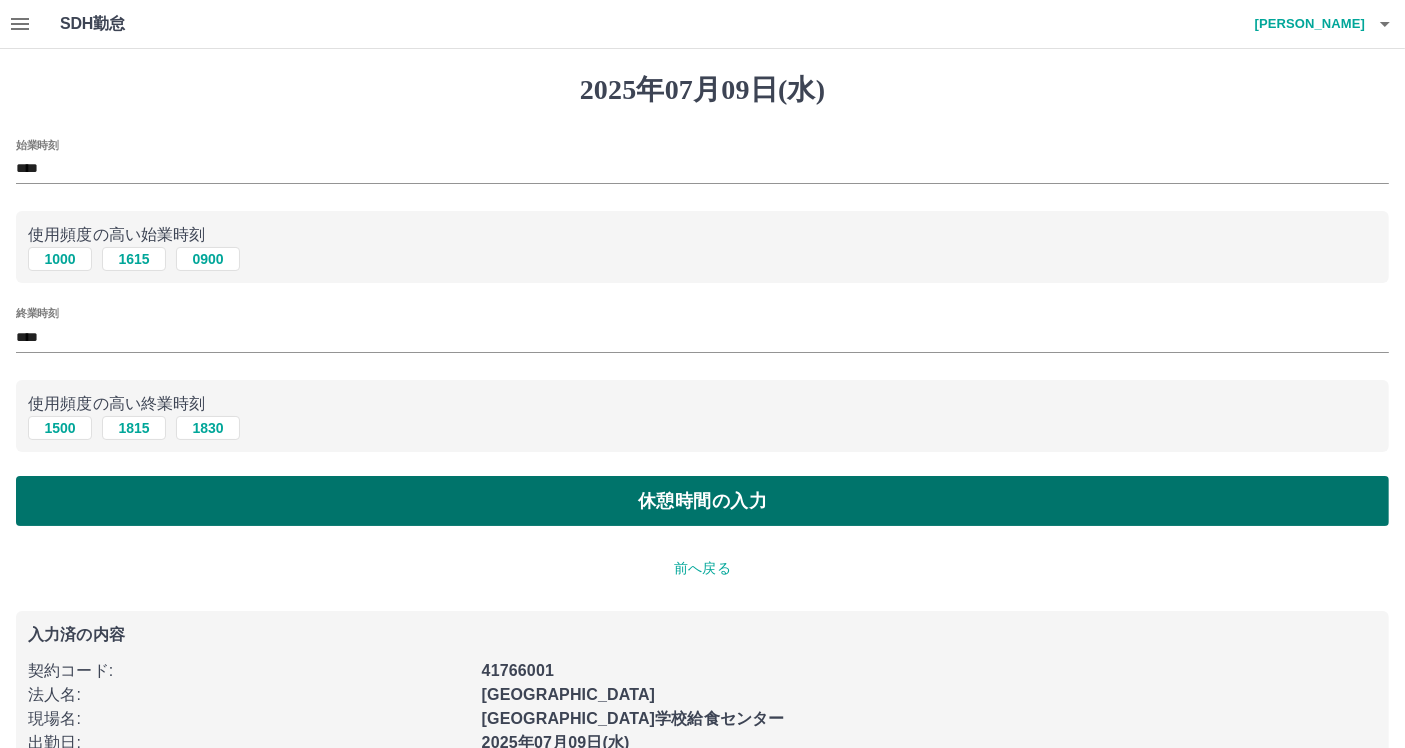click on "休憩時間の入力" at bounding box center [702, 501] 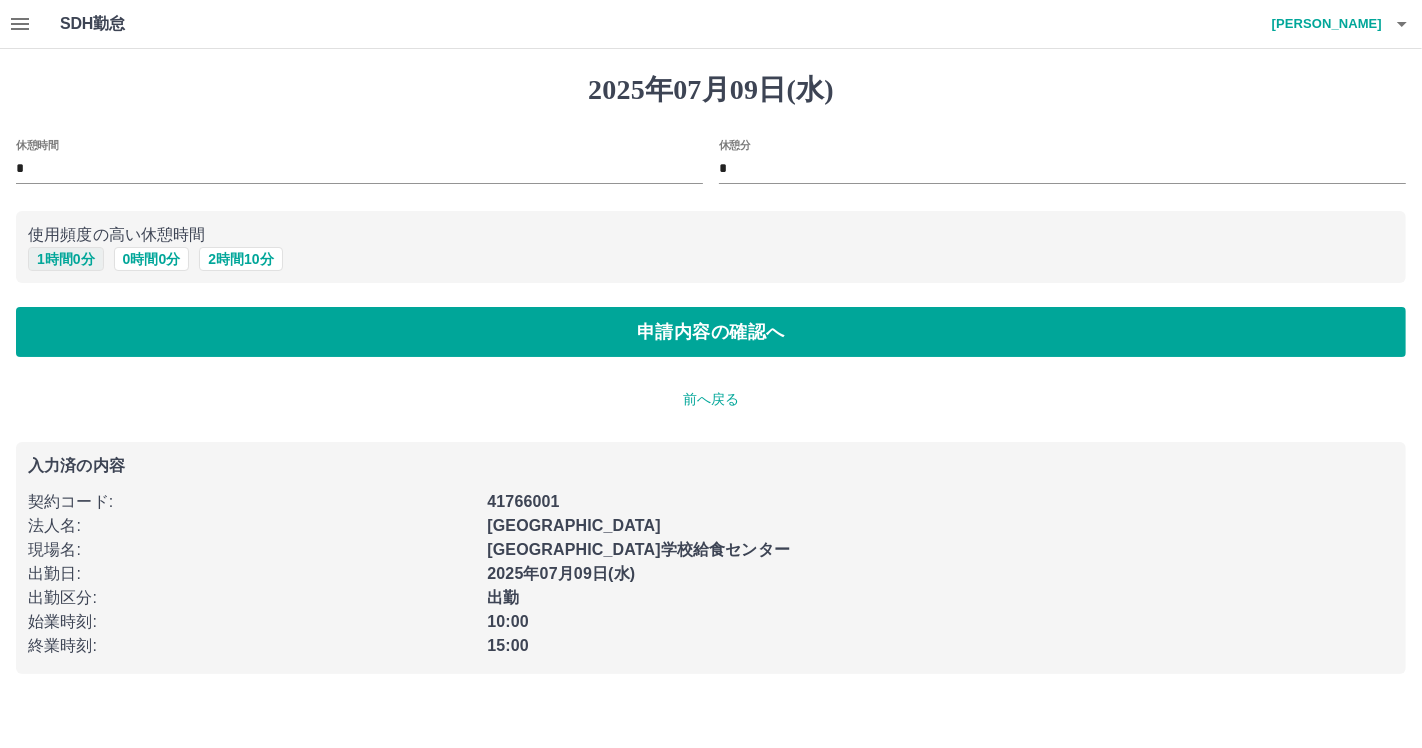 click on "1 時間 0 分" at bounding box center [66, 259] 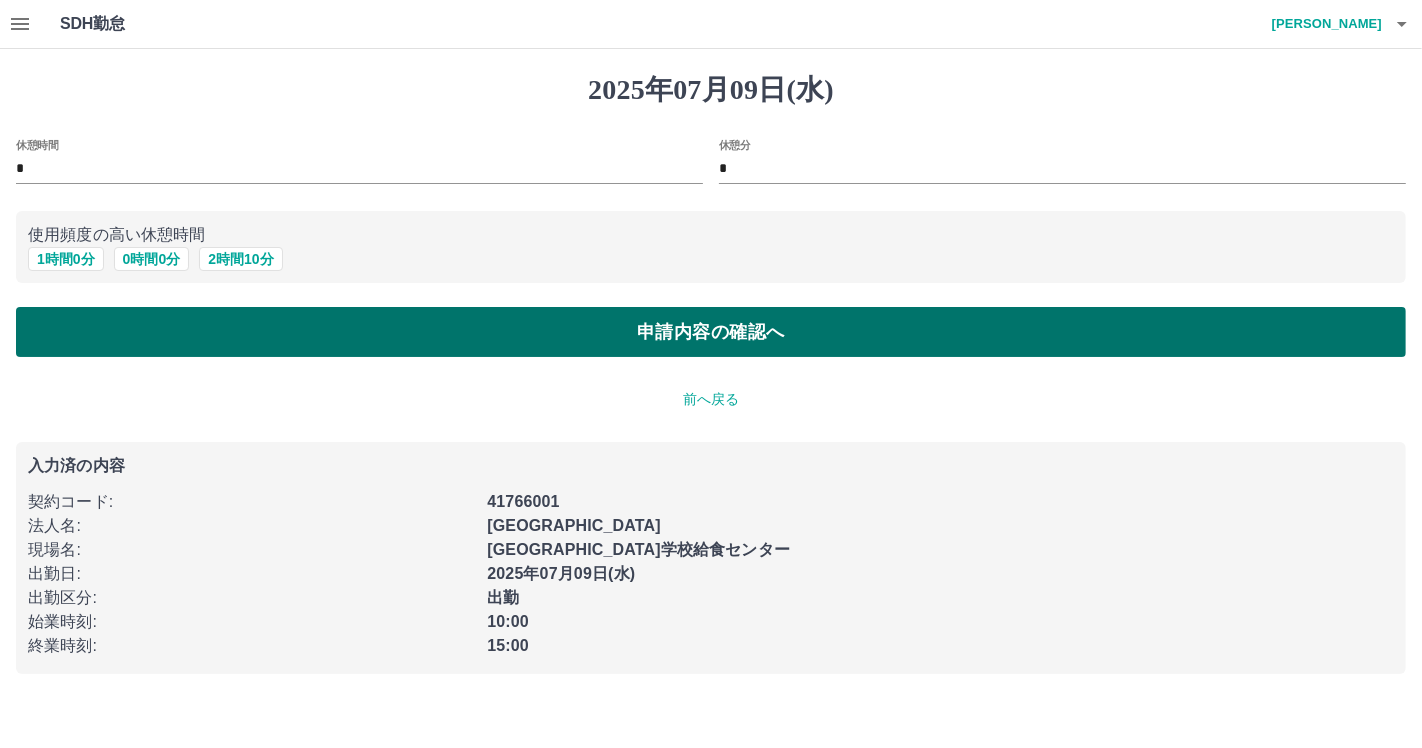 click on "申請内容の確認へ" at bounding box center [711, 332] 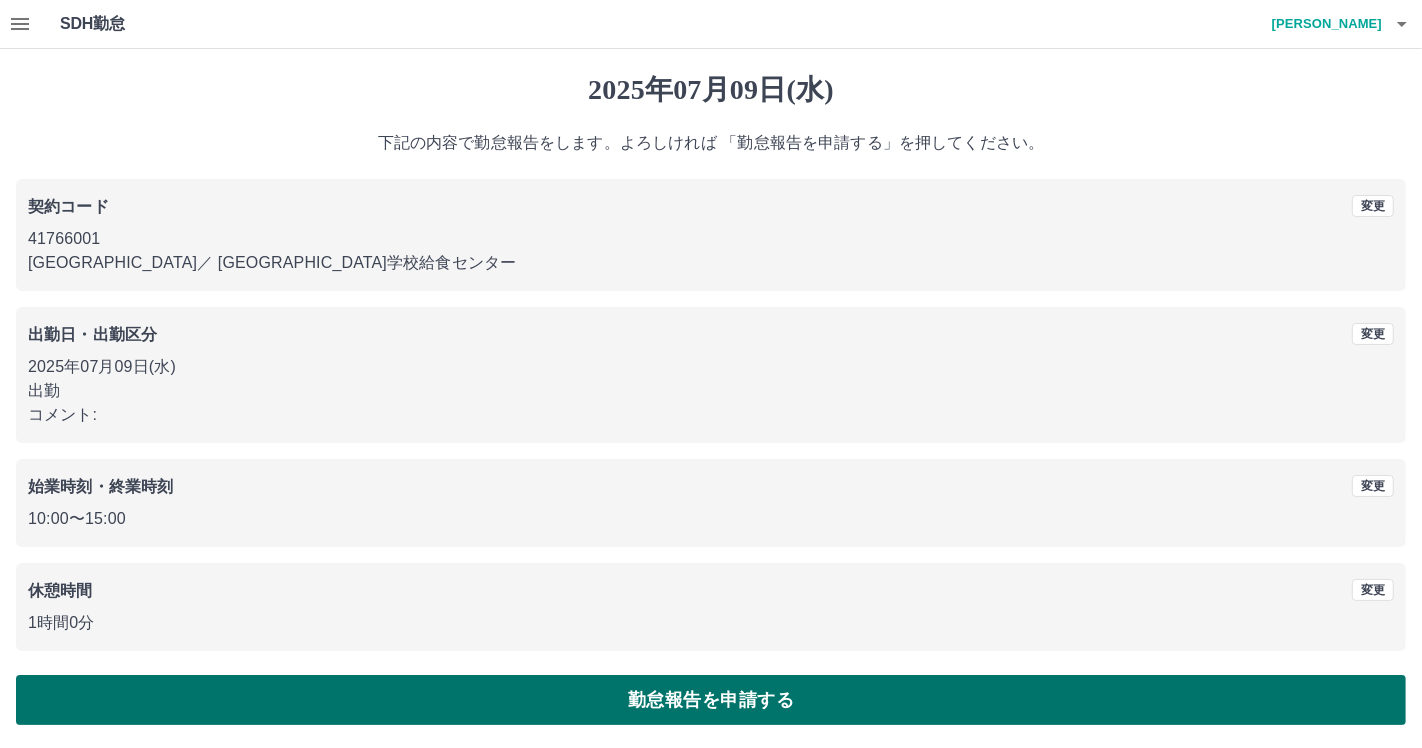 click on "勤怠報告を申請する" at bounding box center (711, 700) 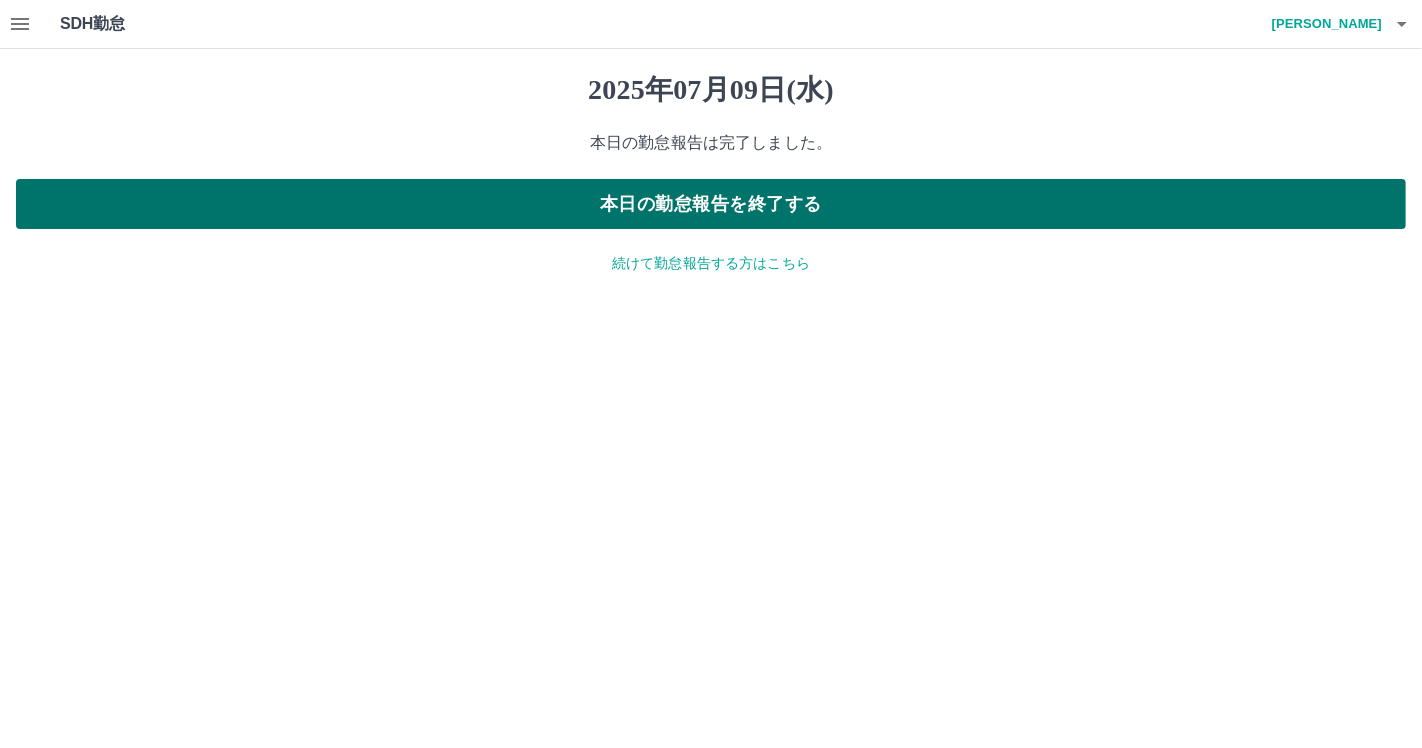 click on "本日の勤怠報告を終了する" at bounding box center [711, 204] 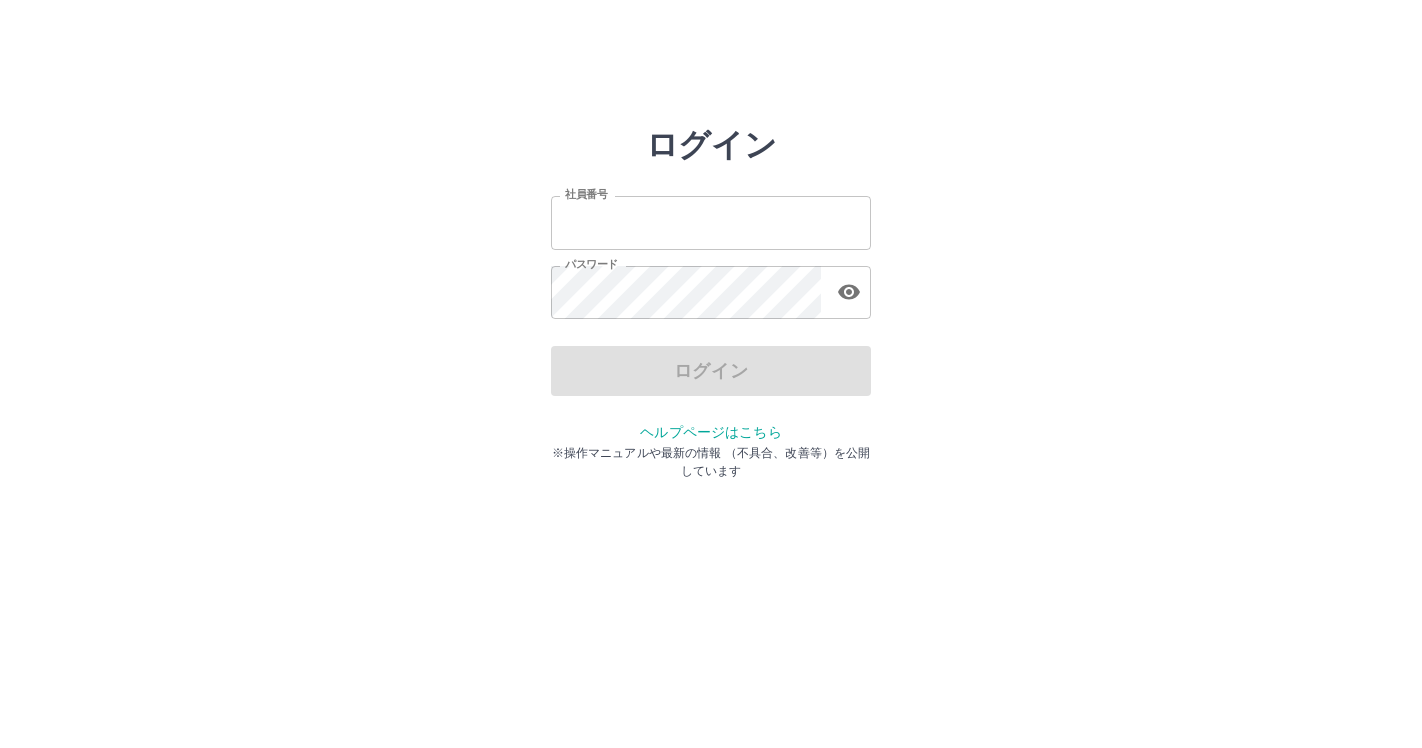 scroll, scrollTop: 0, scrollLeft: 0, axis: both 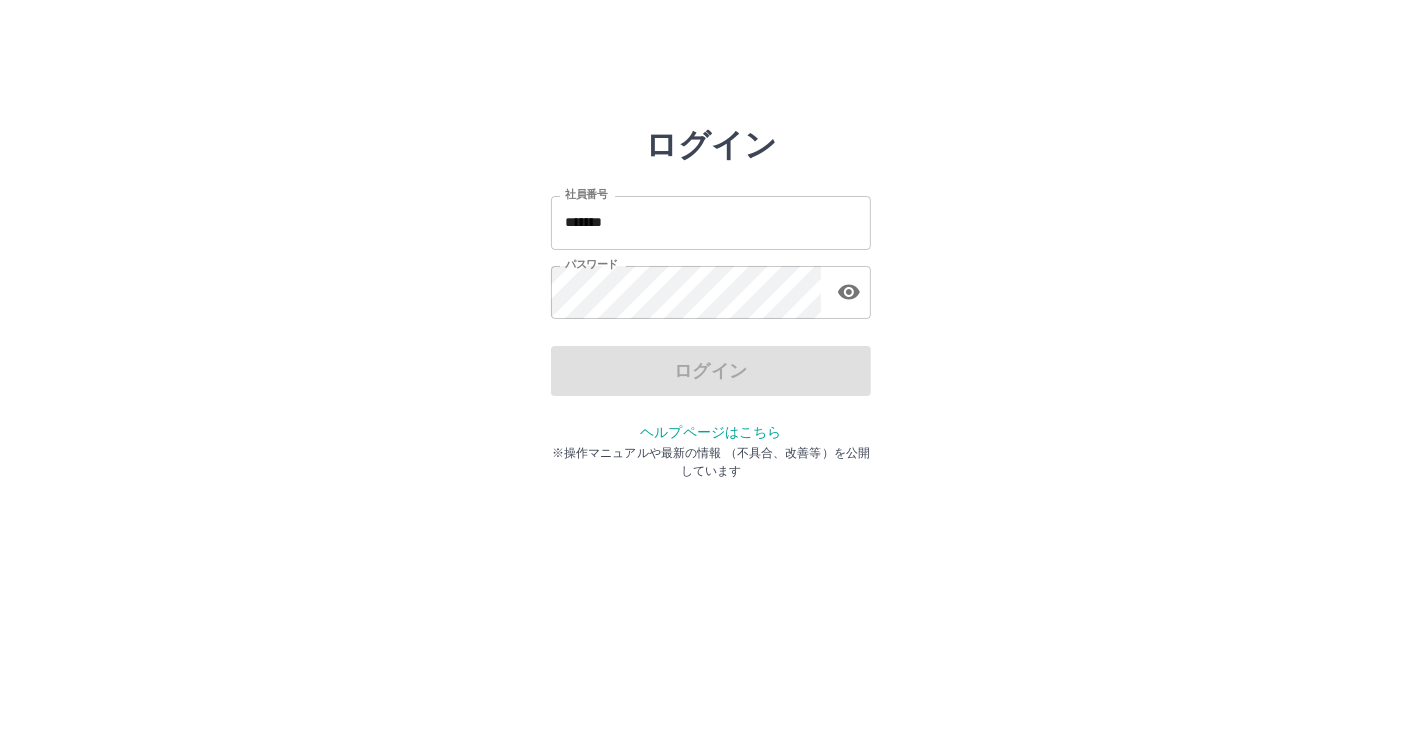 click on "社員番号 ******* 社員番号 パスワード パスワード" at bounding box center [711, 254] 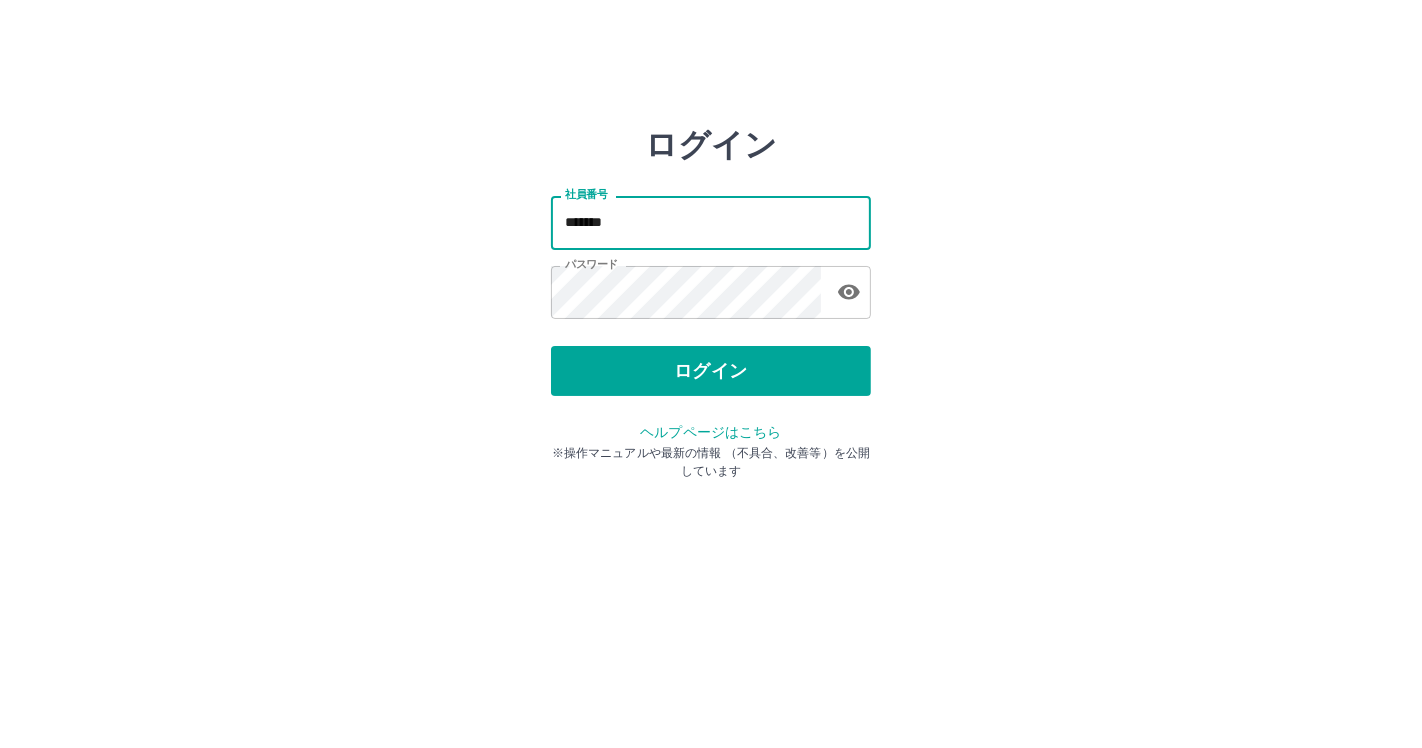click on "*******" at bounding box center [711, 222] 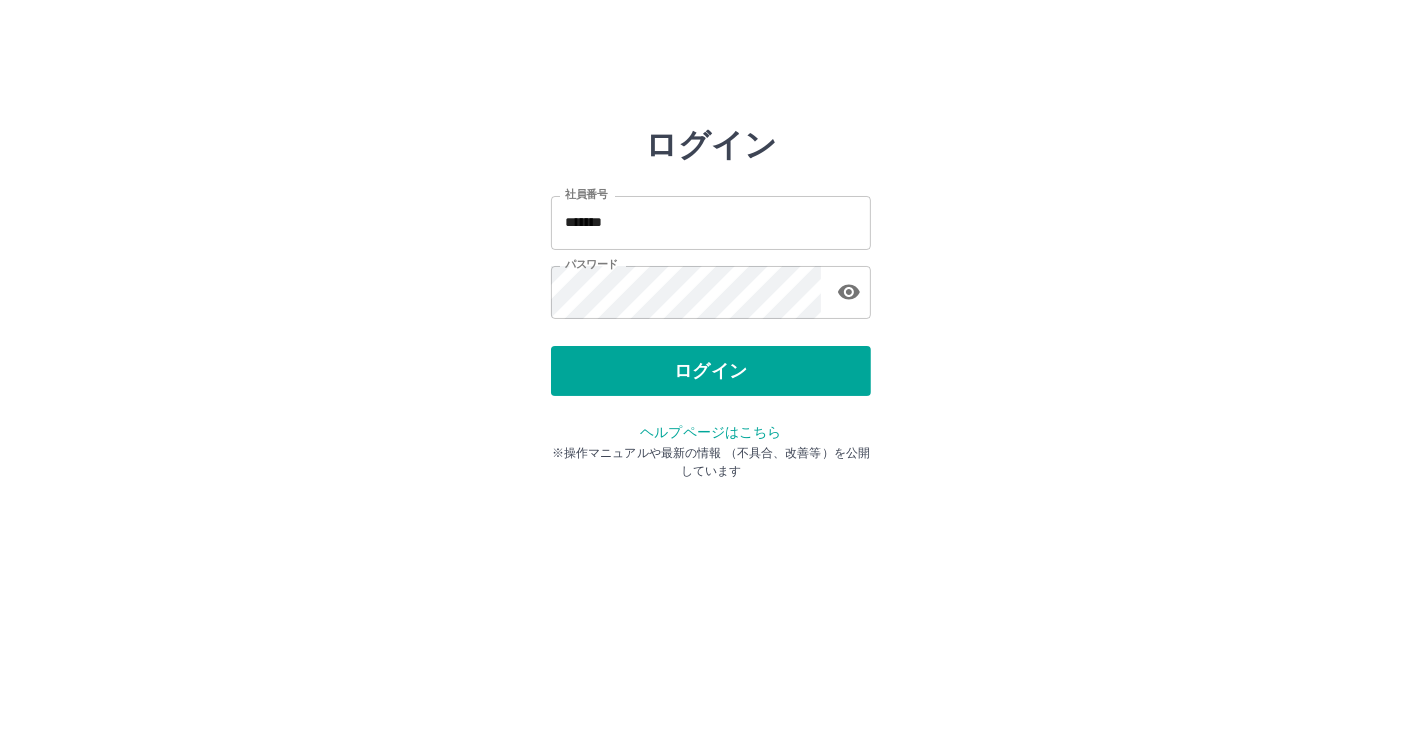 click on "ログイン 社員番号 ******* 社員番号 パスワード パスワード ログイン ヘルプページはこちら ※操作マニュアルや最新の情報 （不具合、改善等）を公開しています" at bounding box center (711, 286) 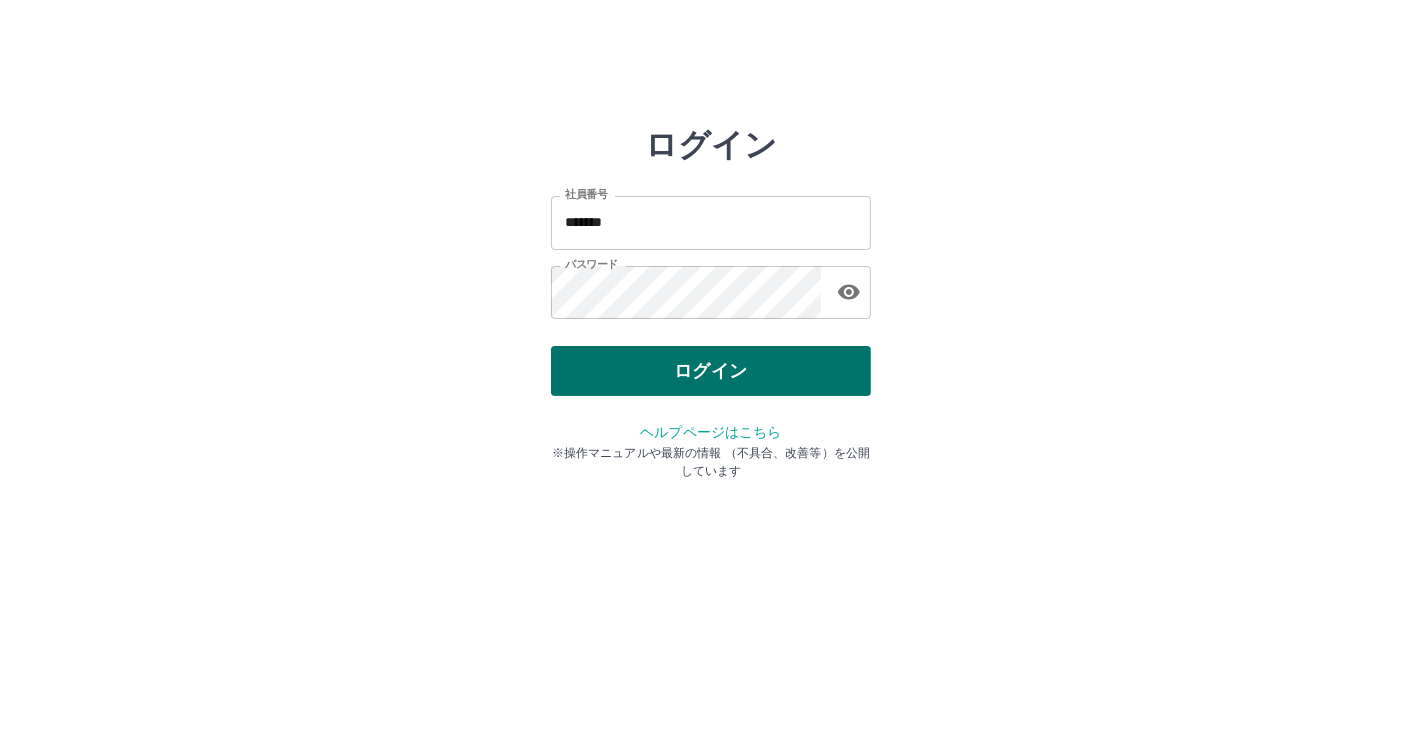 click on "ログイン" at bounding box center (711, 371) 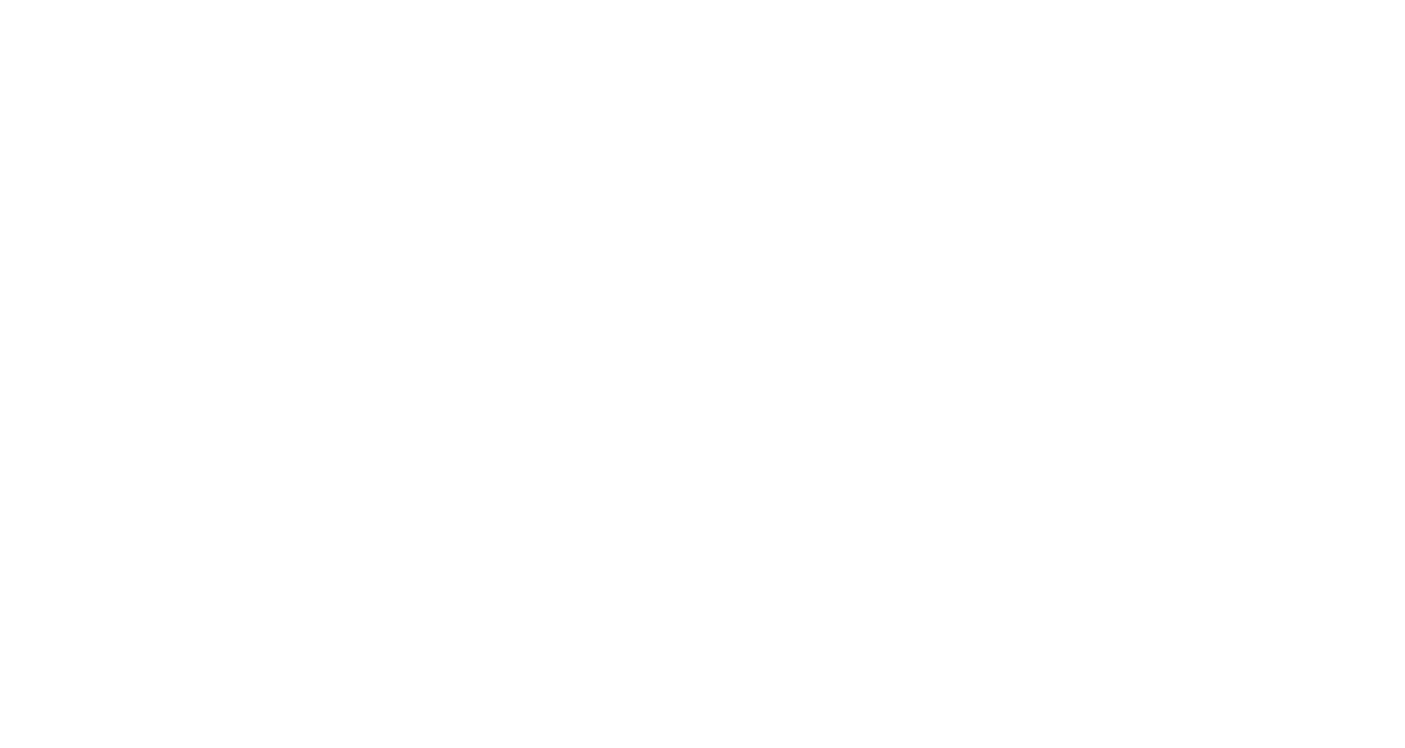 scroll, scrollTop: 0, scrollLeft: 0, axis: both 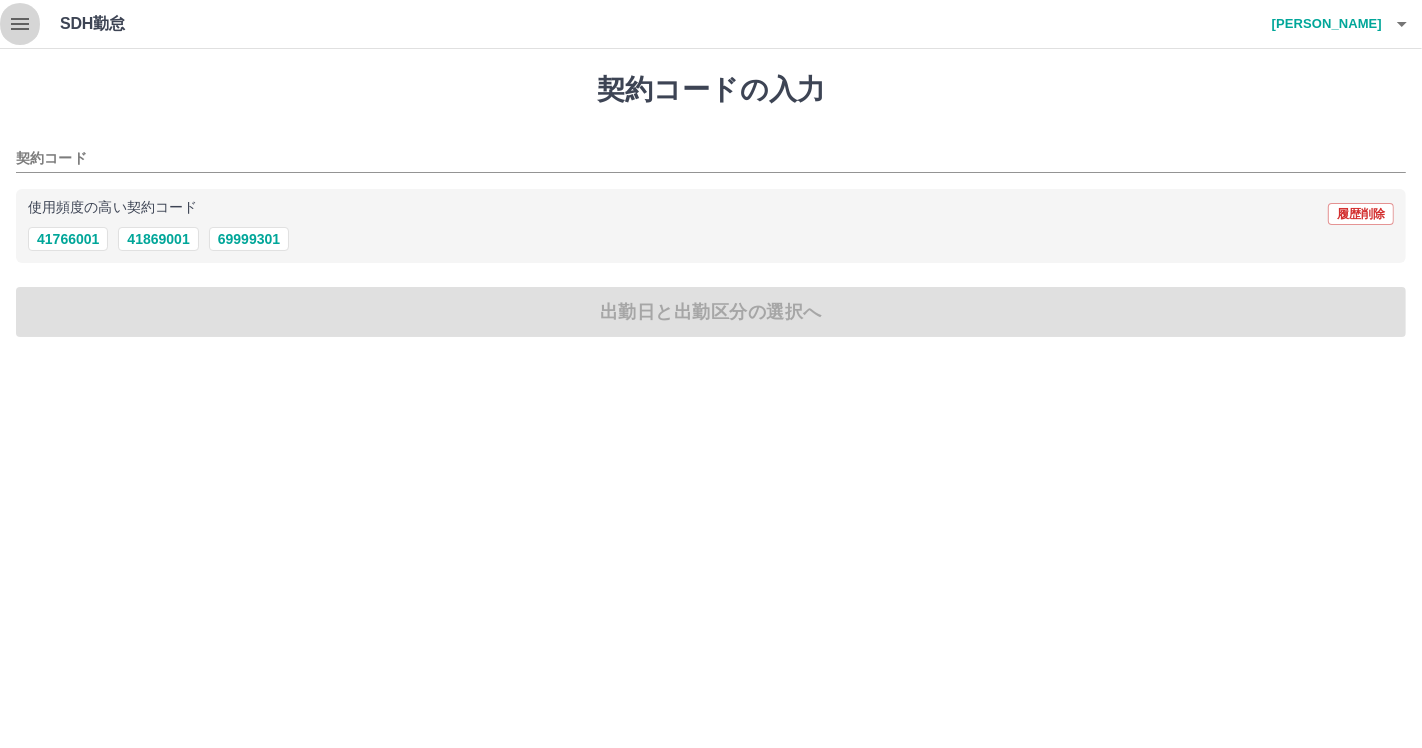 click 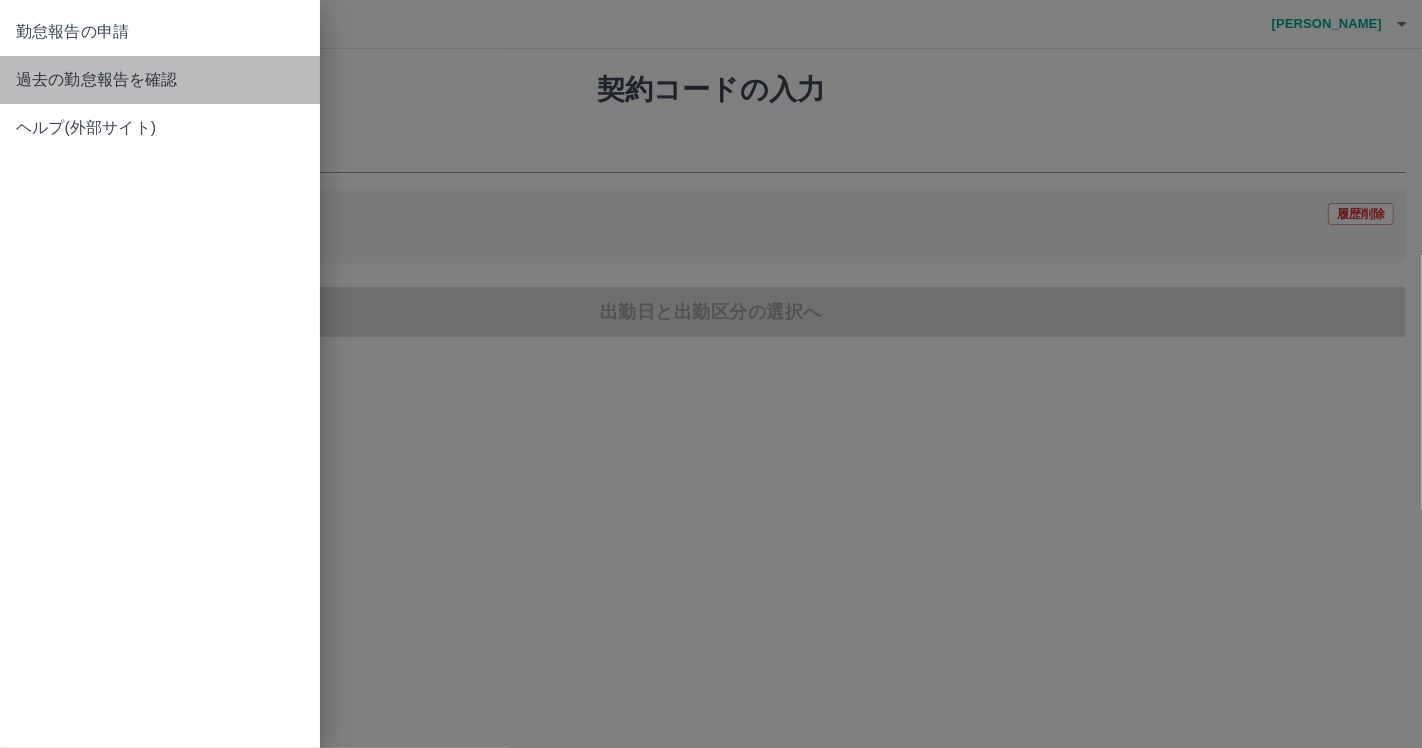 click on "過去の勤怠報告を確認" at bounding box center (160, 80) 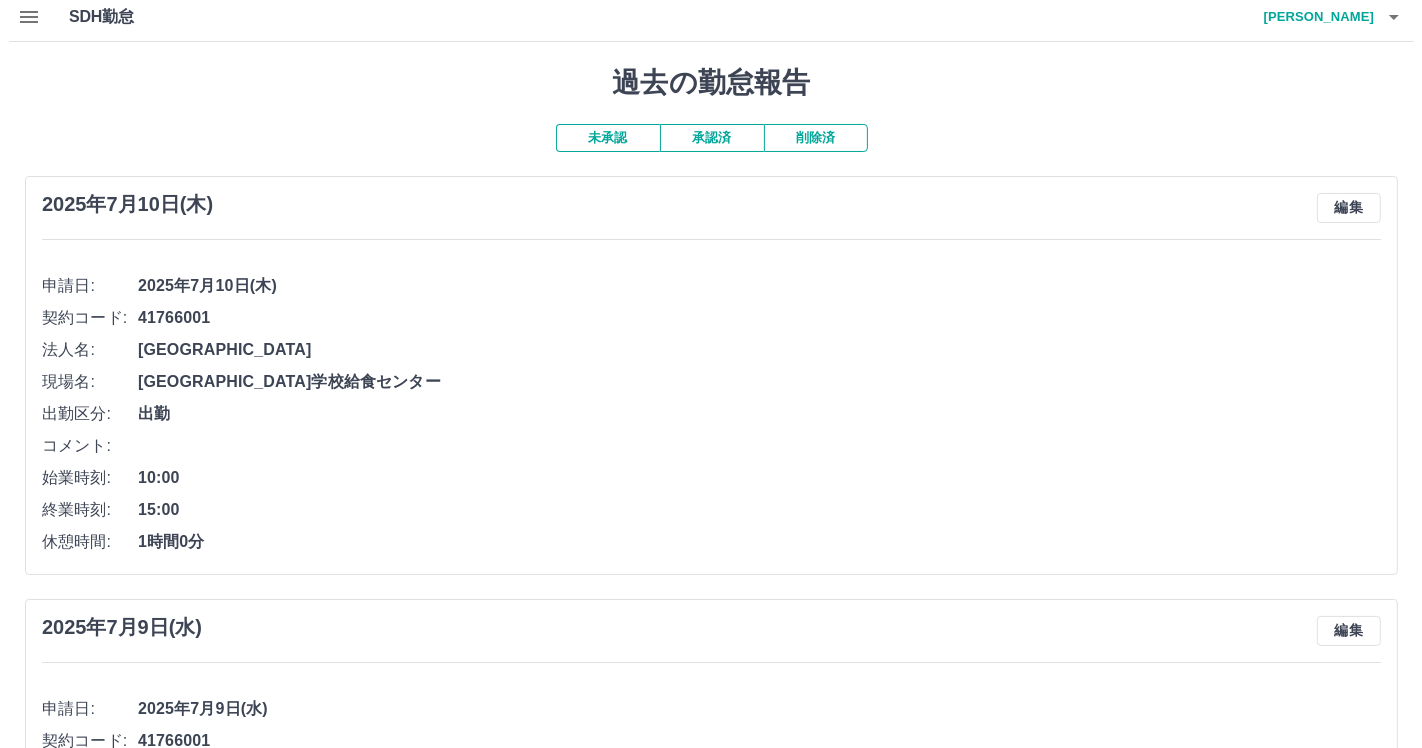 scroll, scrollTop: 0, scrollLeft: 0, axis: both 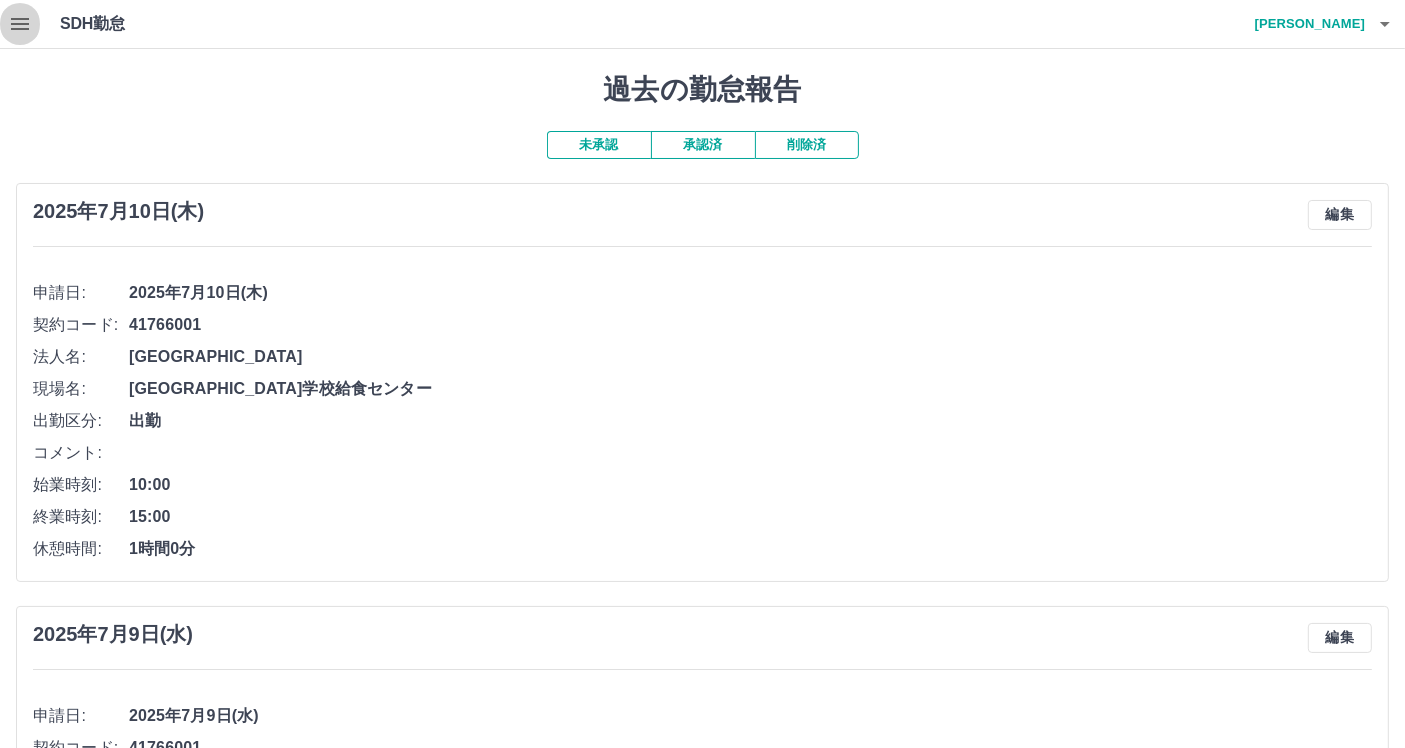 click at bounding box center [20, 24] 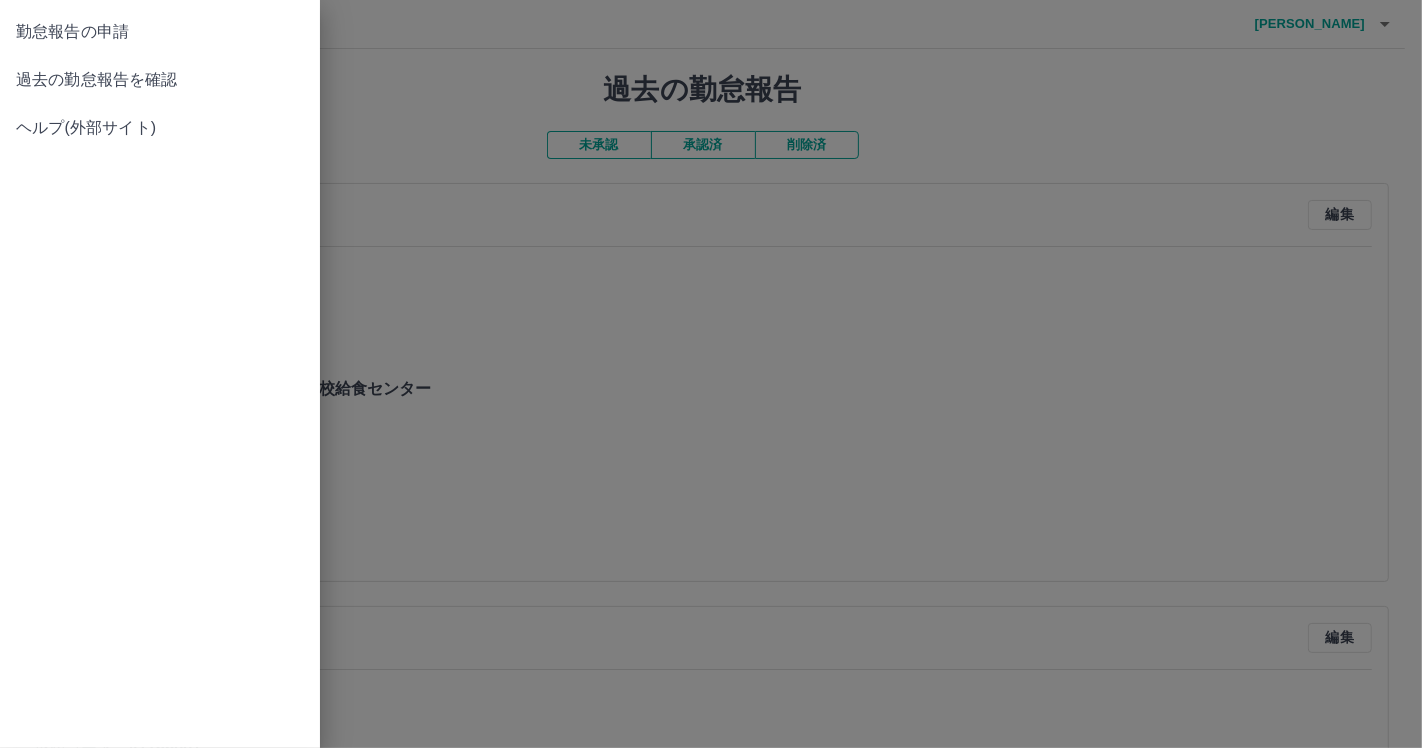 click on "勤怠報告の申請" at bounding box center (160, 32) 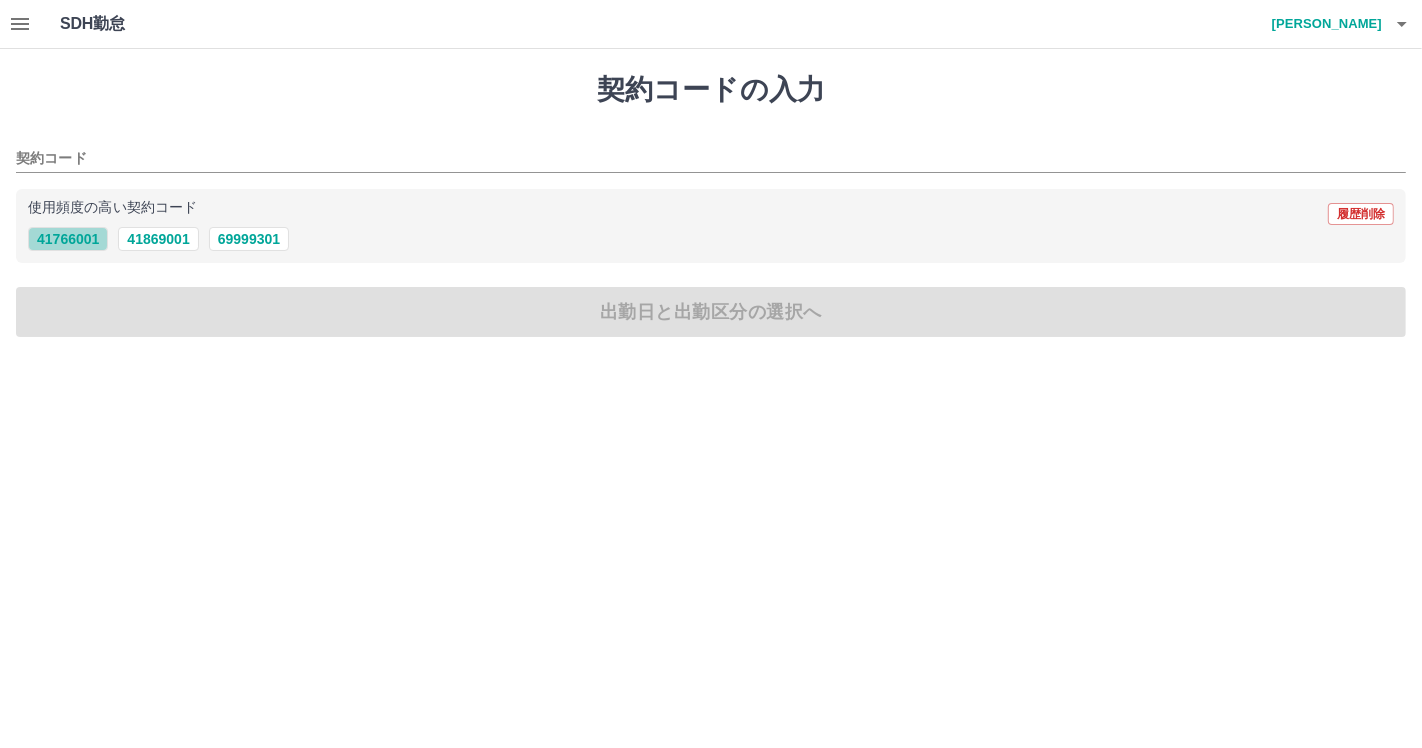 click on "41766001" at bounding box center [68, 239] 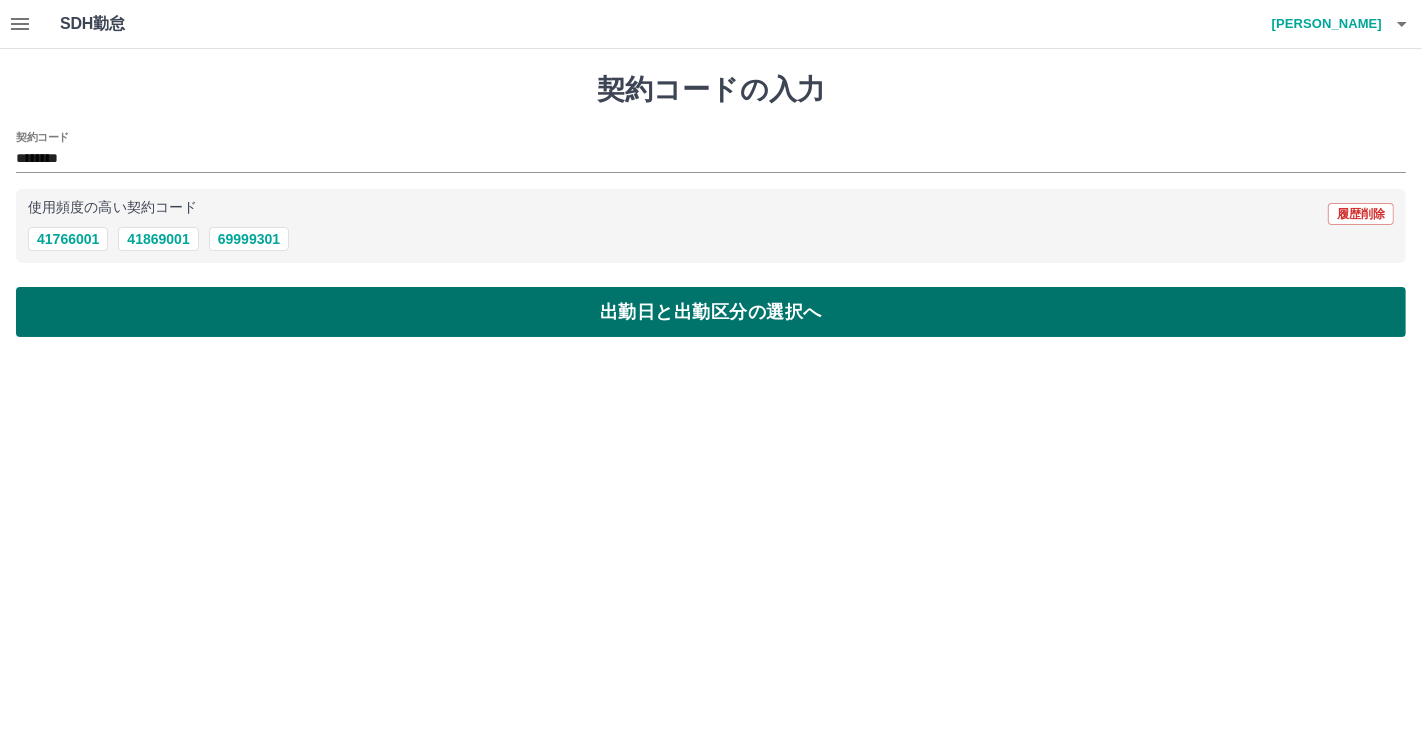 click on "出勤日と出勤区分の選択へ" at bounding box center [711, 312] 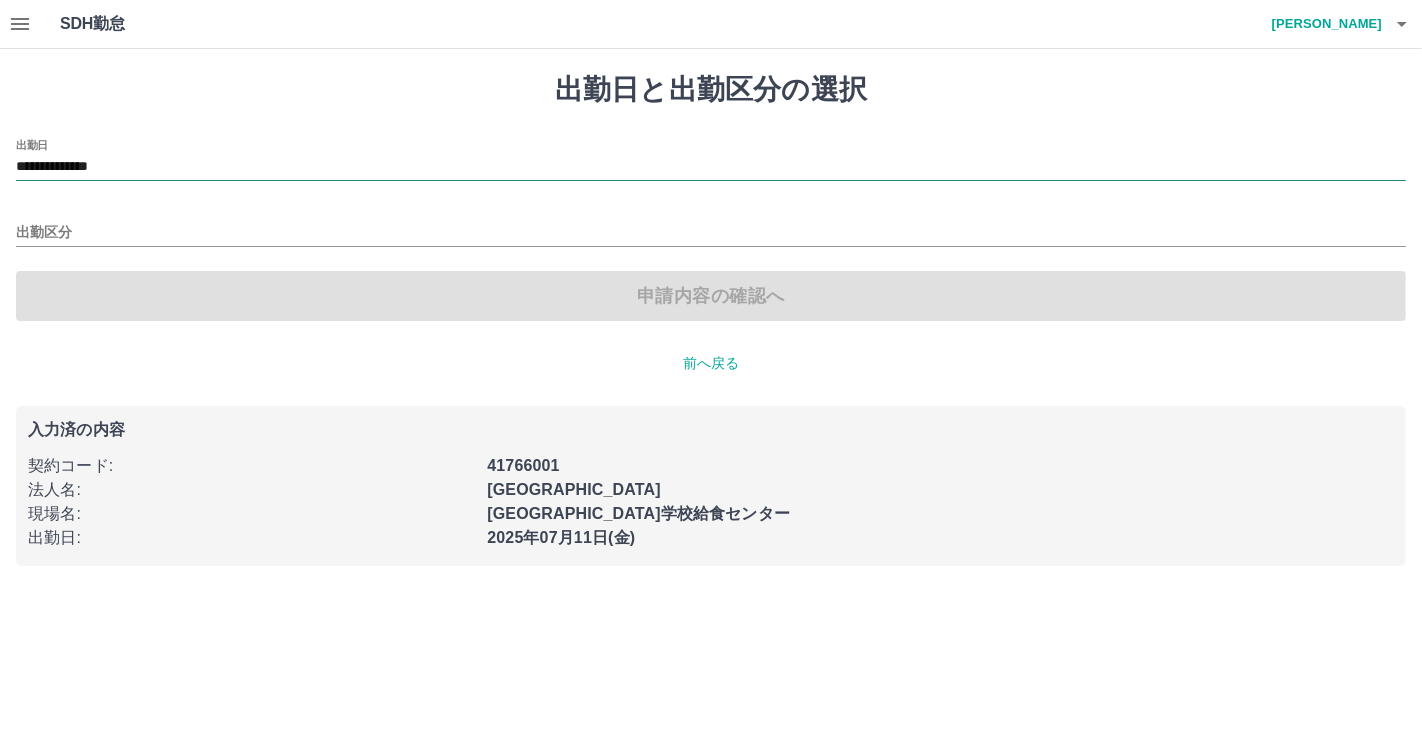 click on "**********" at bounding box center (711, 167) 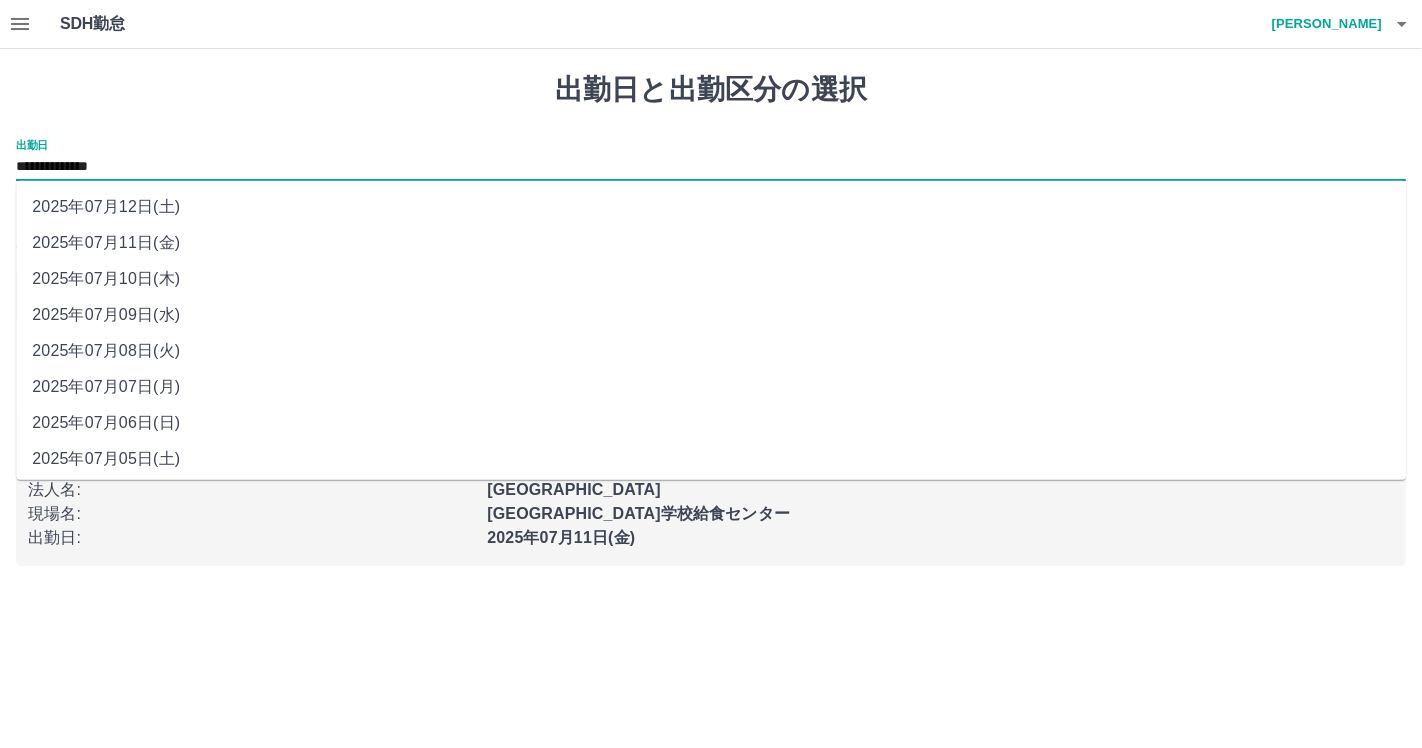 scroll, scrollTop: 40, scrollLeft: 0, axis: vertical 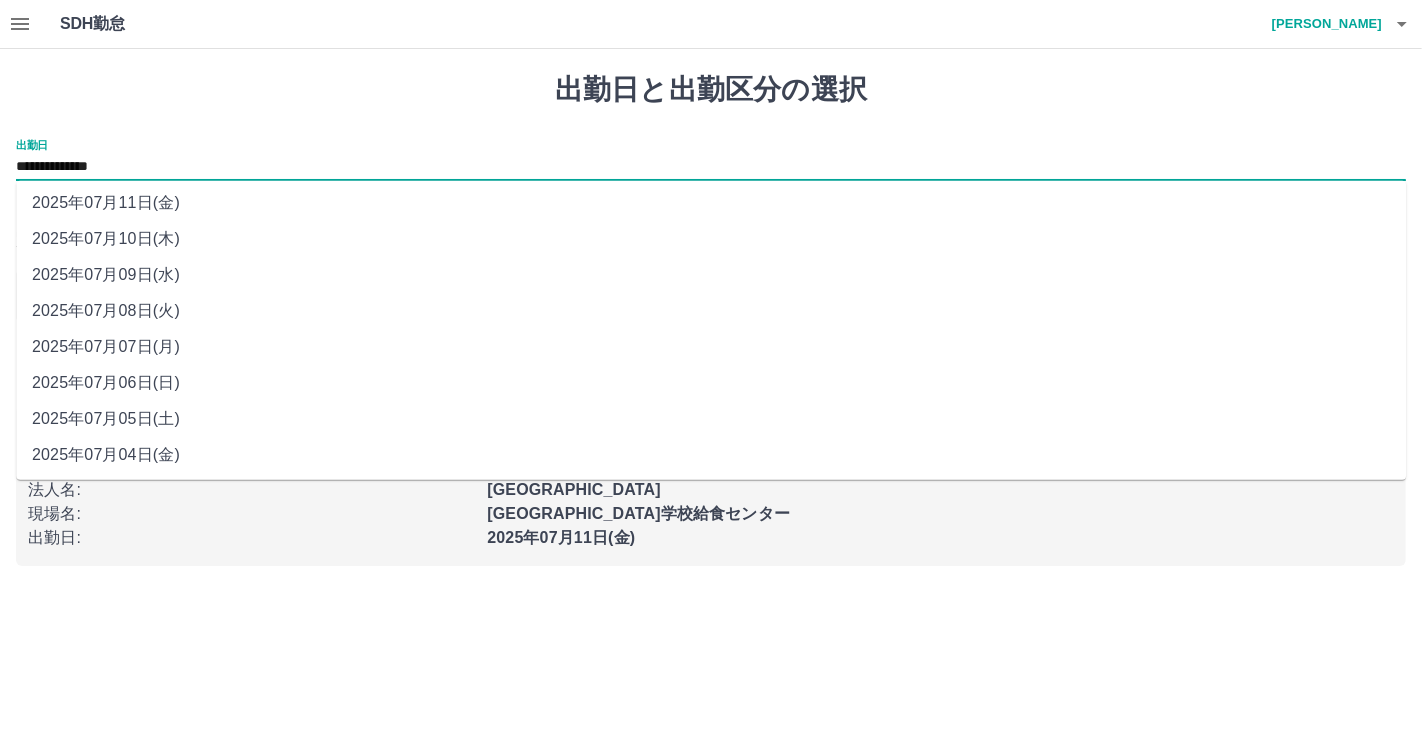 click on "2025年07月07日(月)" at bounding box center [711, 347] 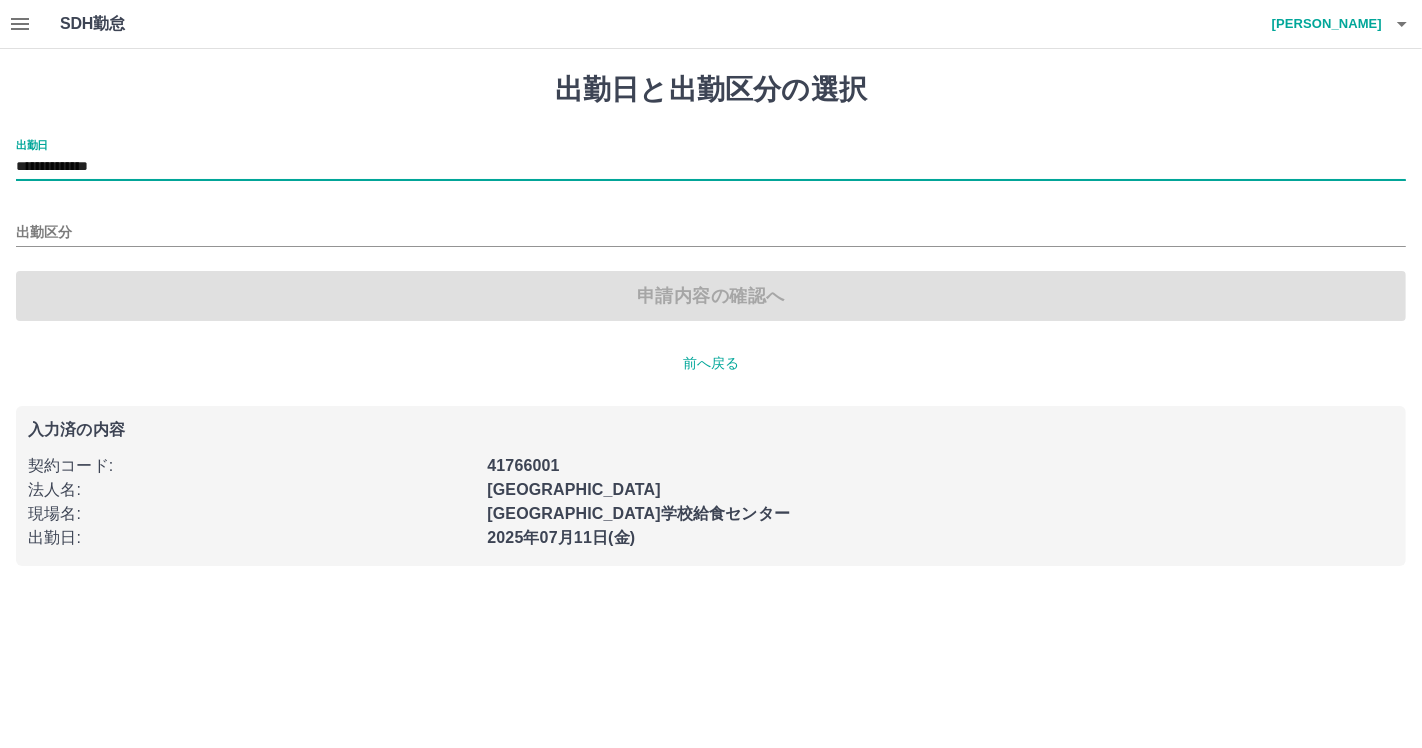 type on "**********" 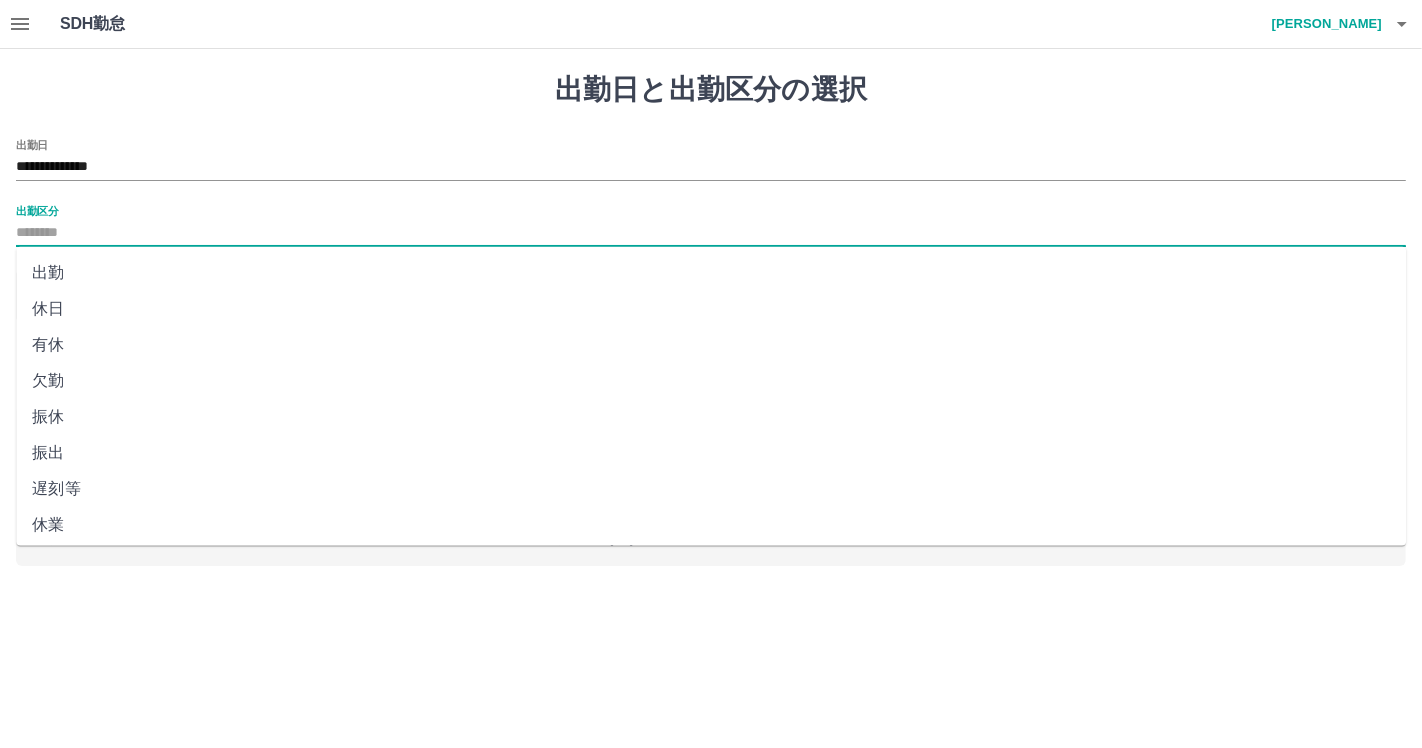 click on "出勤区分" at bounding box center (711, 233) 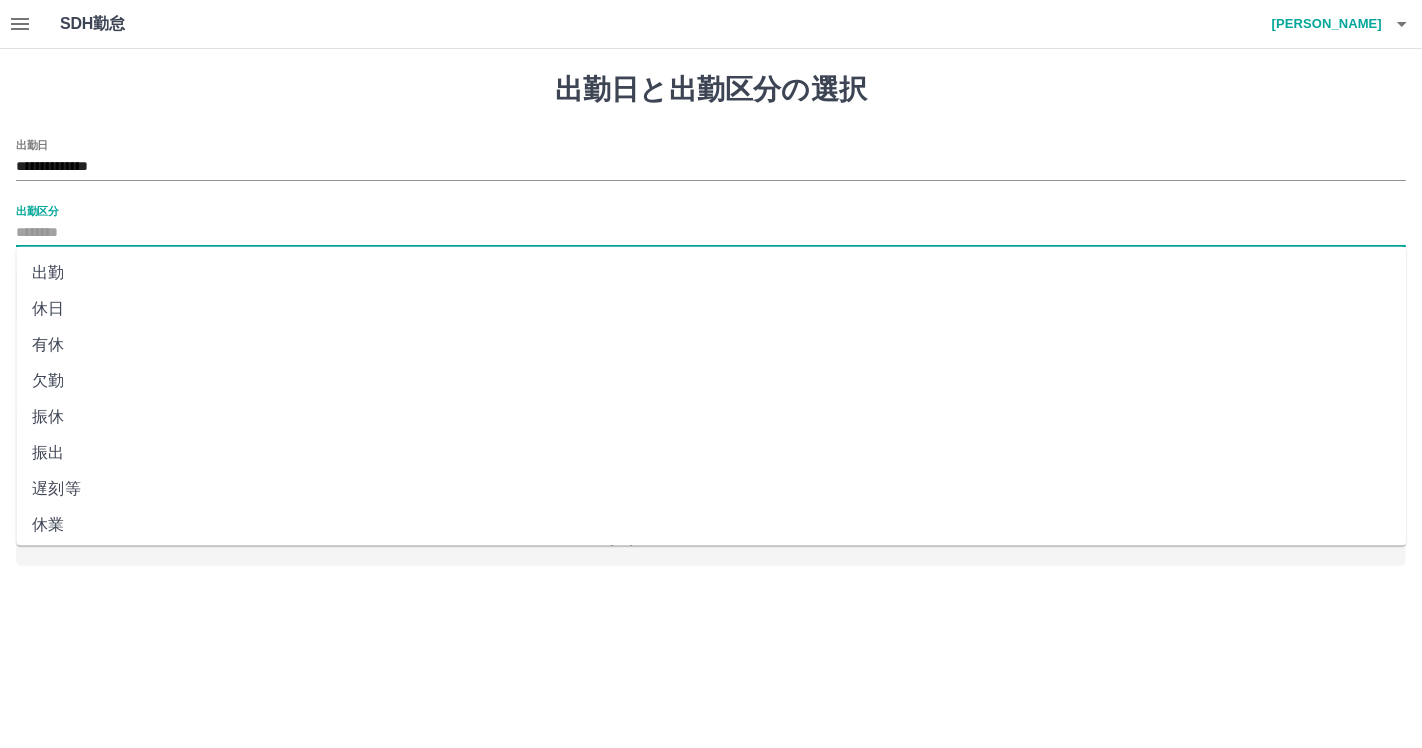click on "出勤" at bounding box center [711, 273] 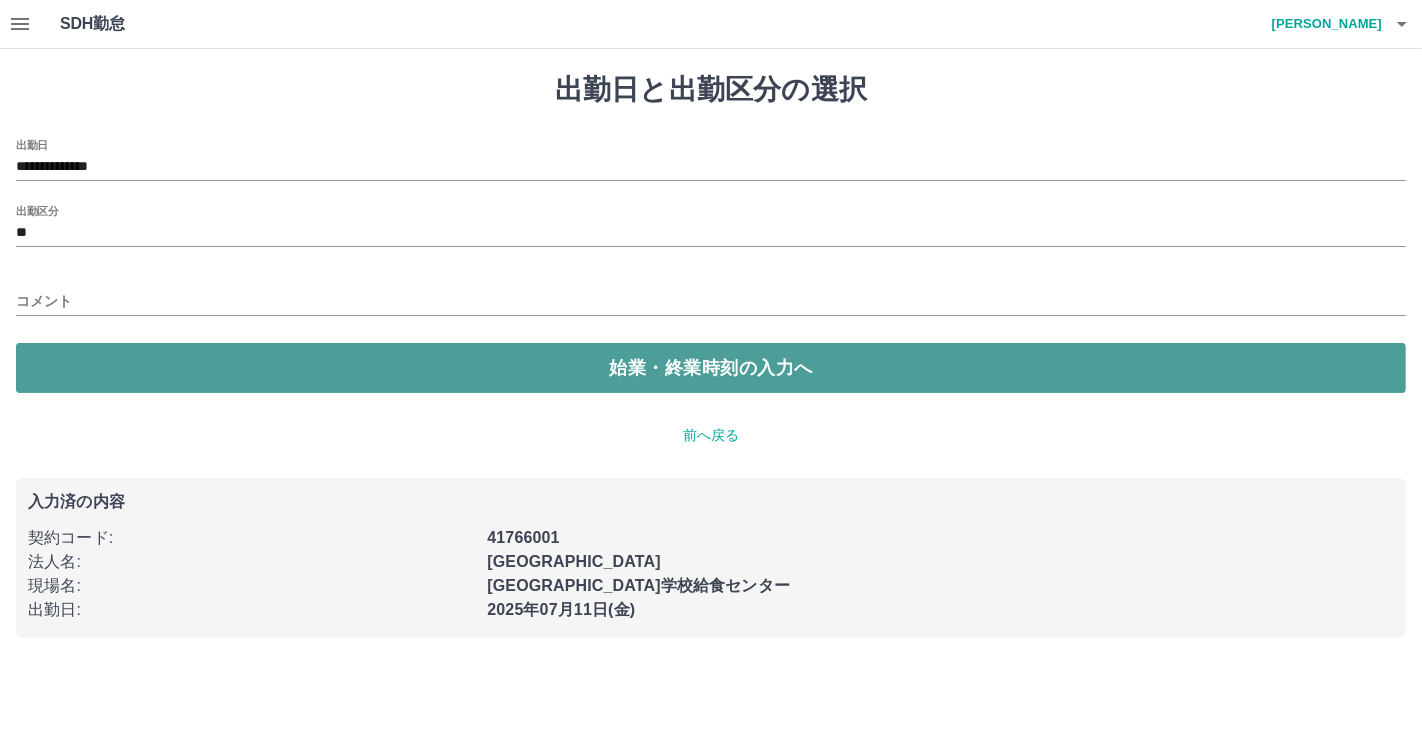 click on "始業・終業時刻の入力へ" at bounding box center [711, 368] 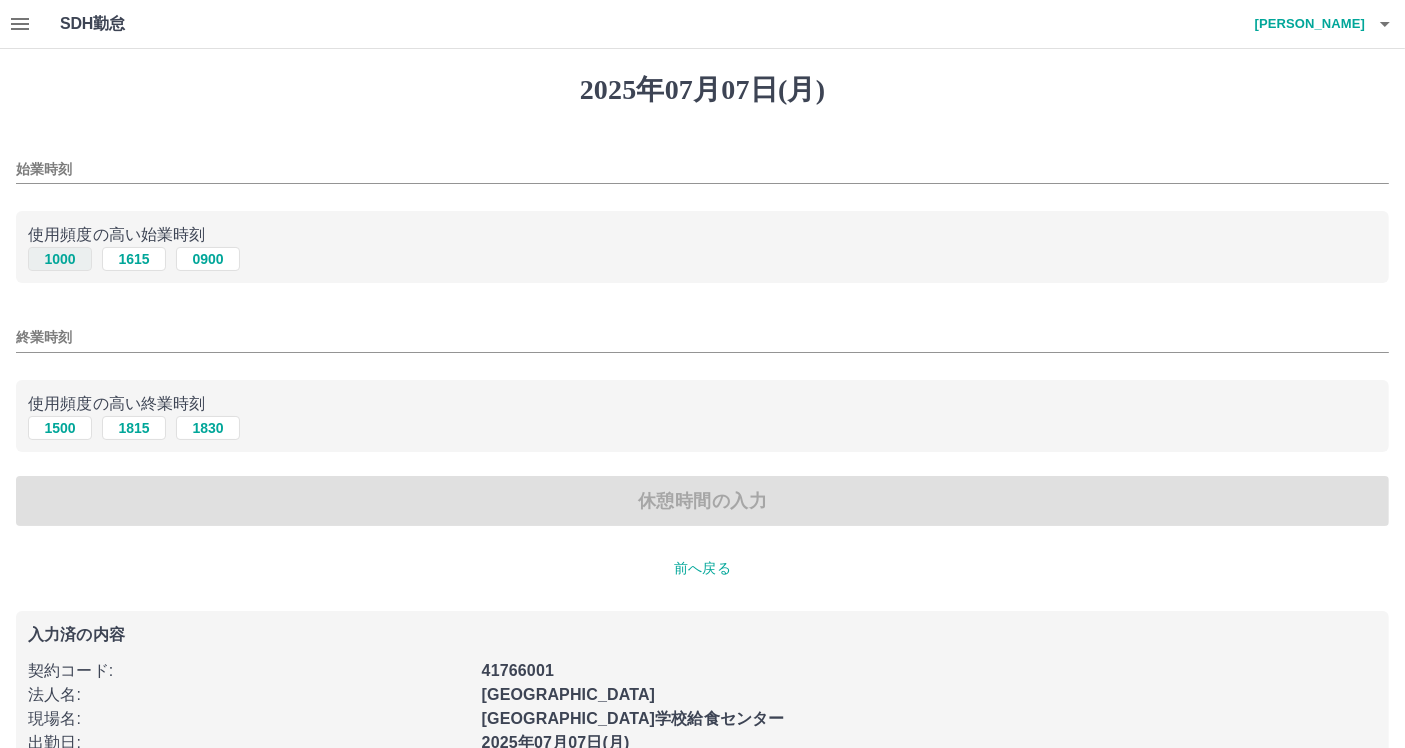 click on "1000" at bounding box center (60, 259) 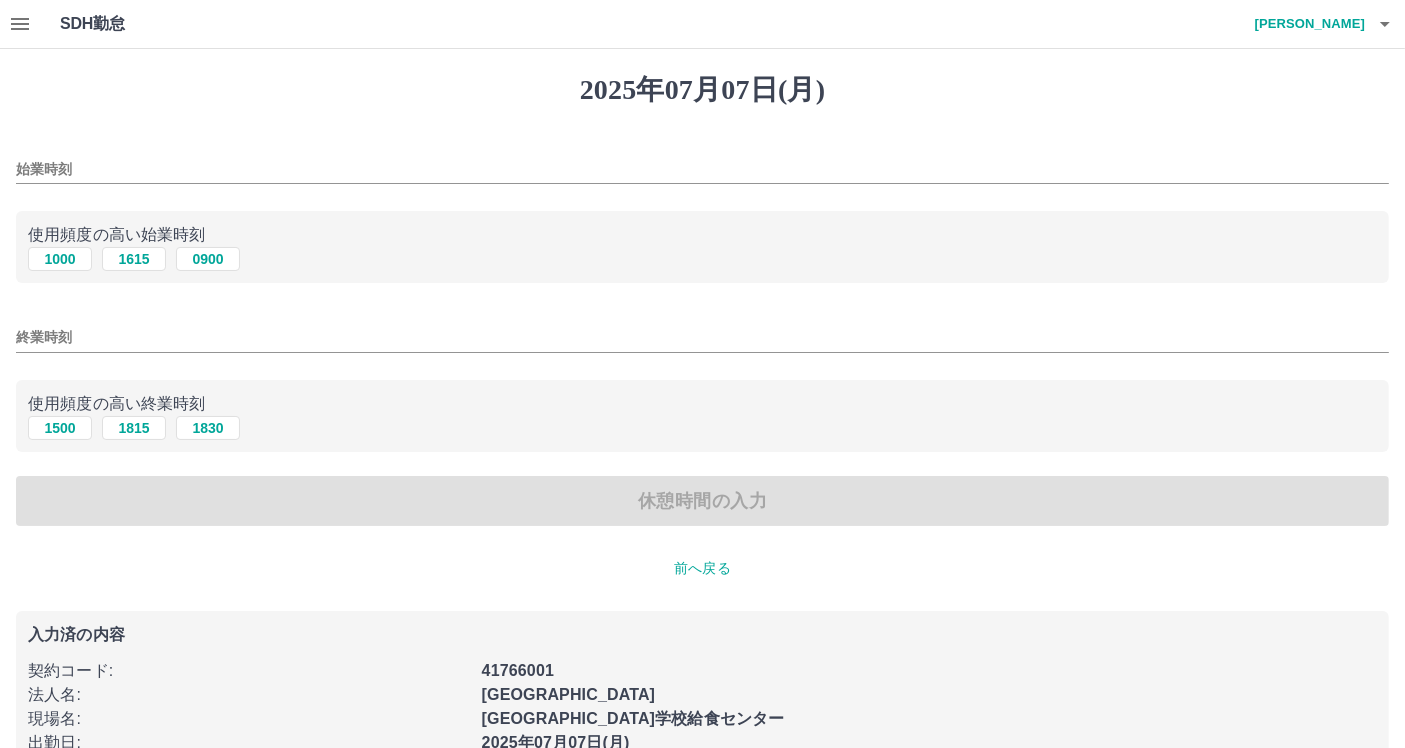 type on "****" 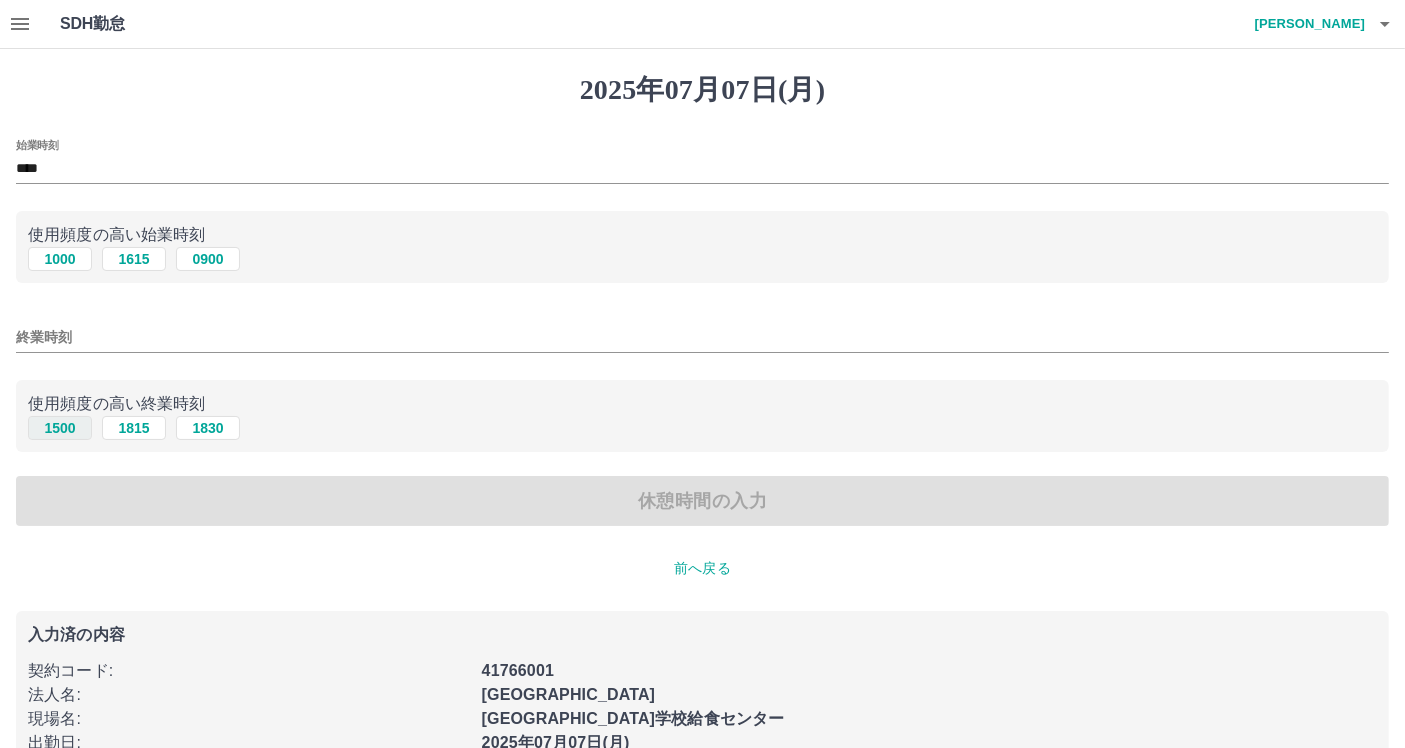 click on "1500" at bounding box center [60, 428] 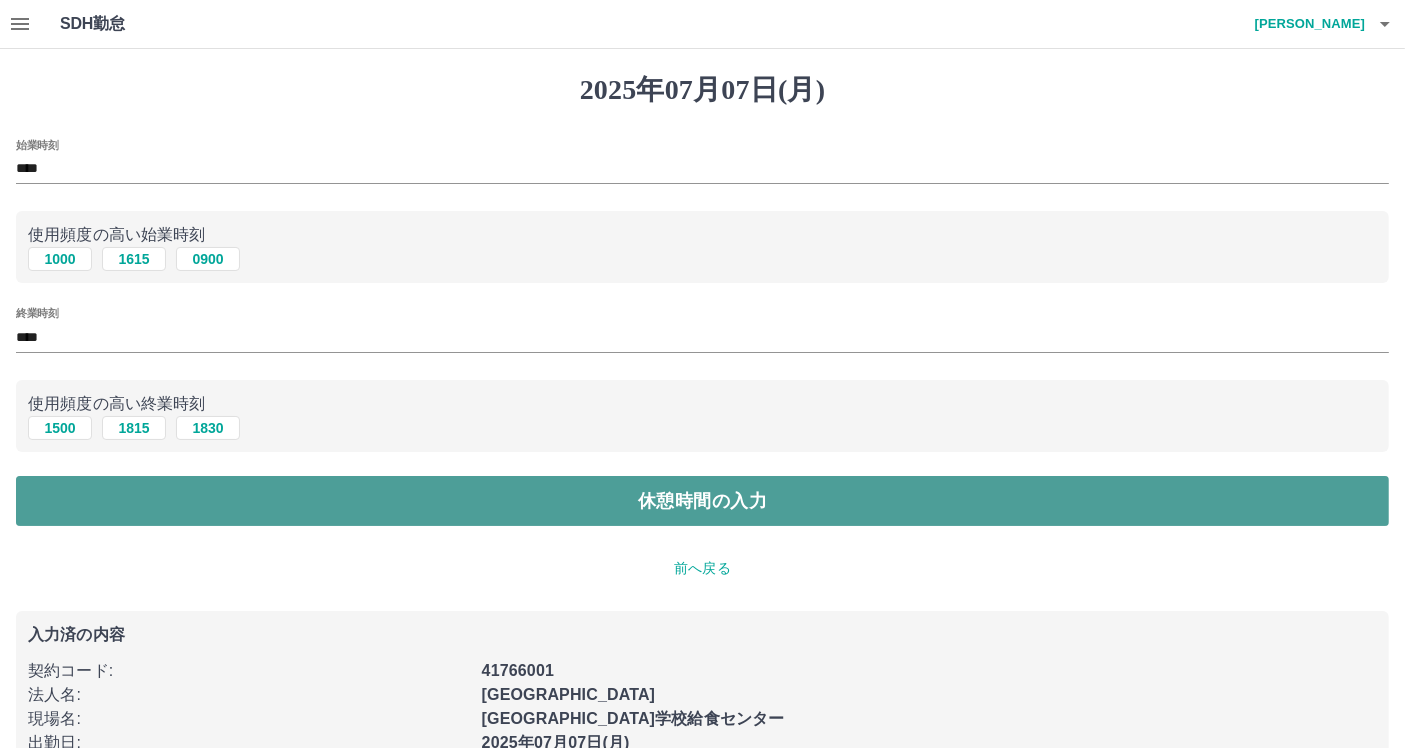 click on "休憩時間の入力" at bounding box center [702, 501] 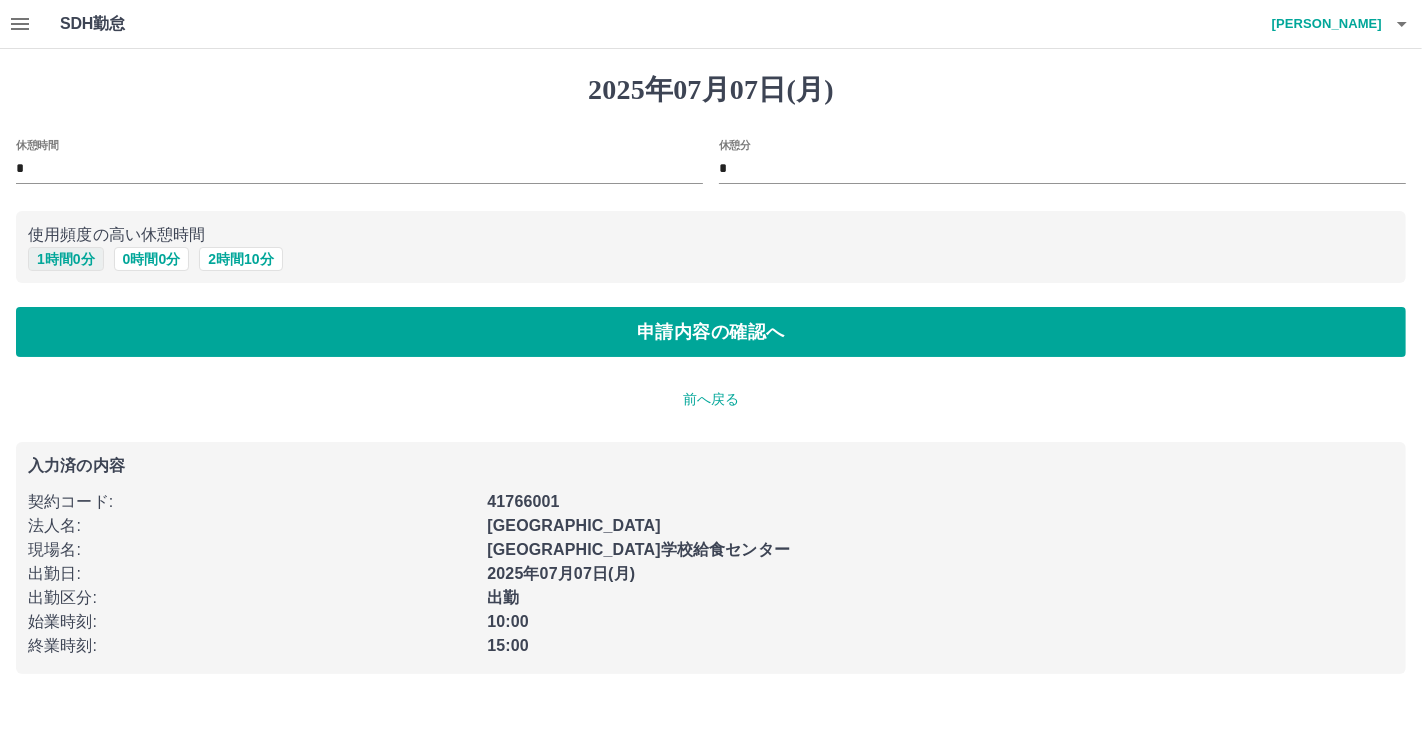 click on "1 時間 0 分" at bounding box center [66, 259] 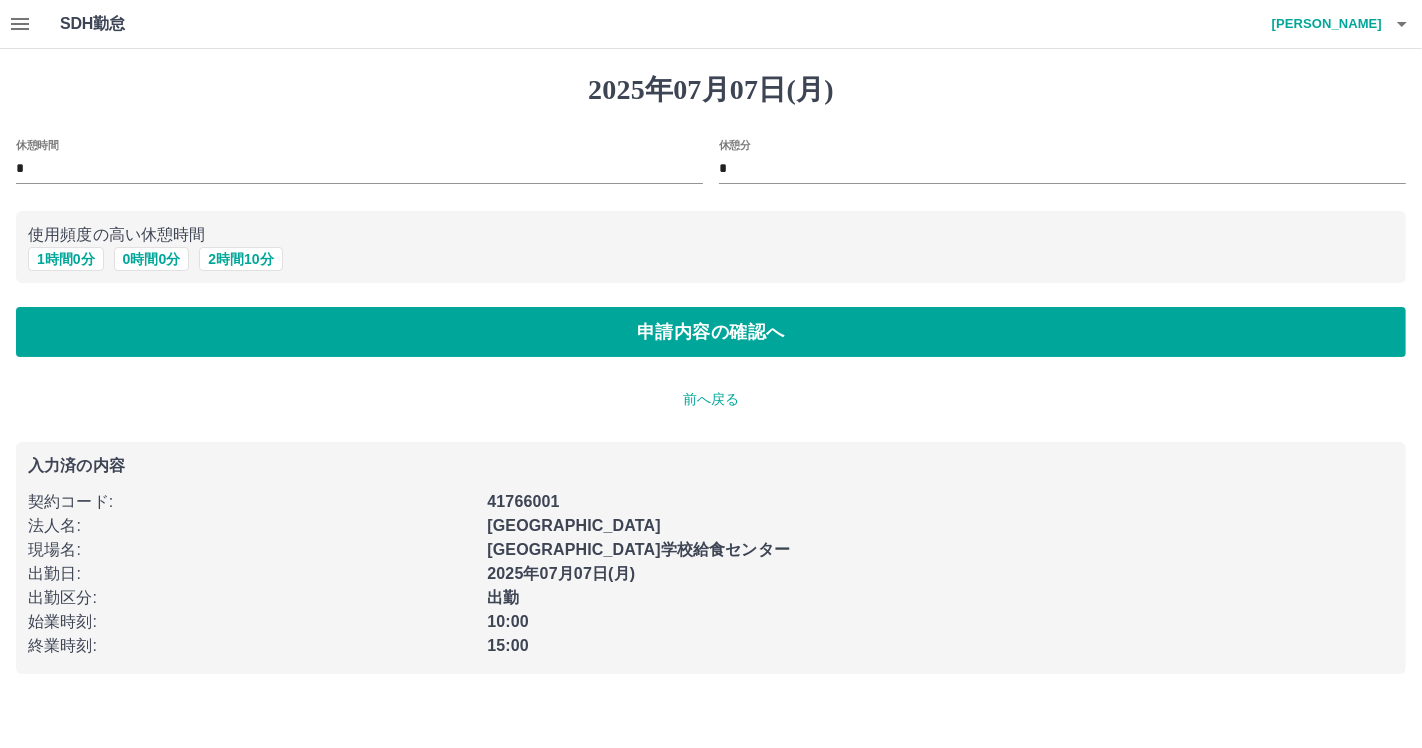 type on "*" 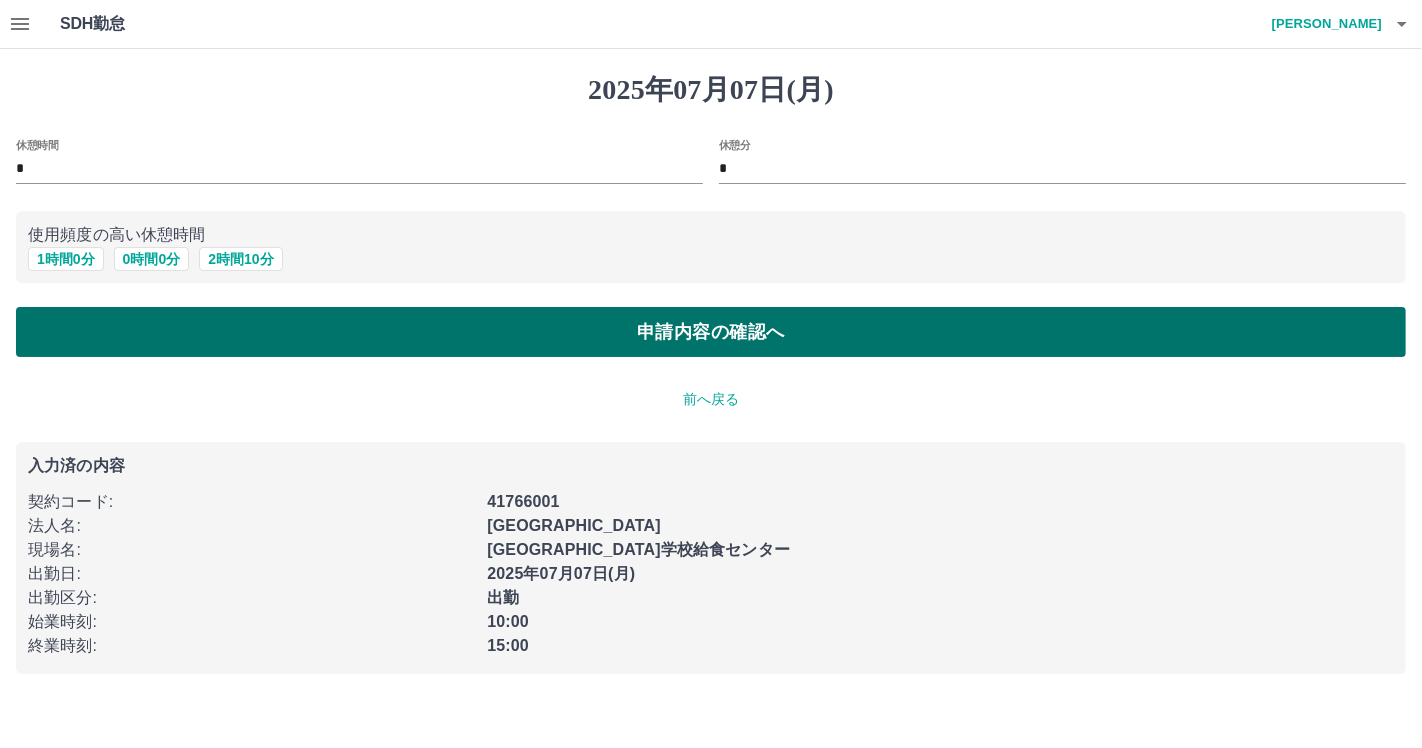 click on "申請内容の確認へ" at bounding box center (711, 332) 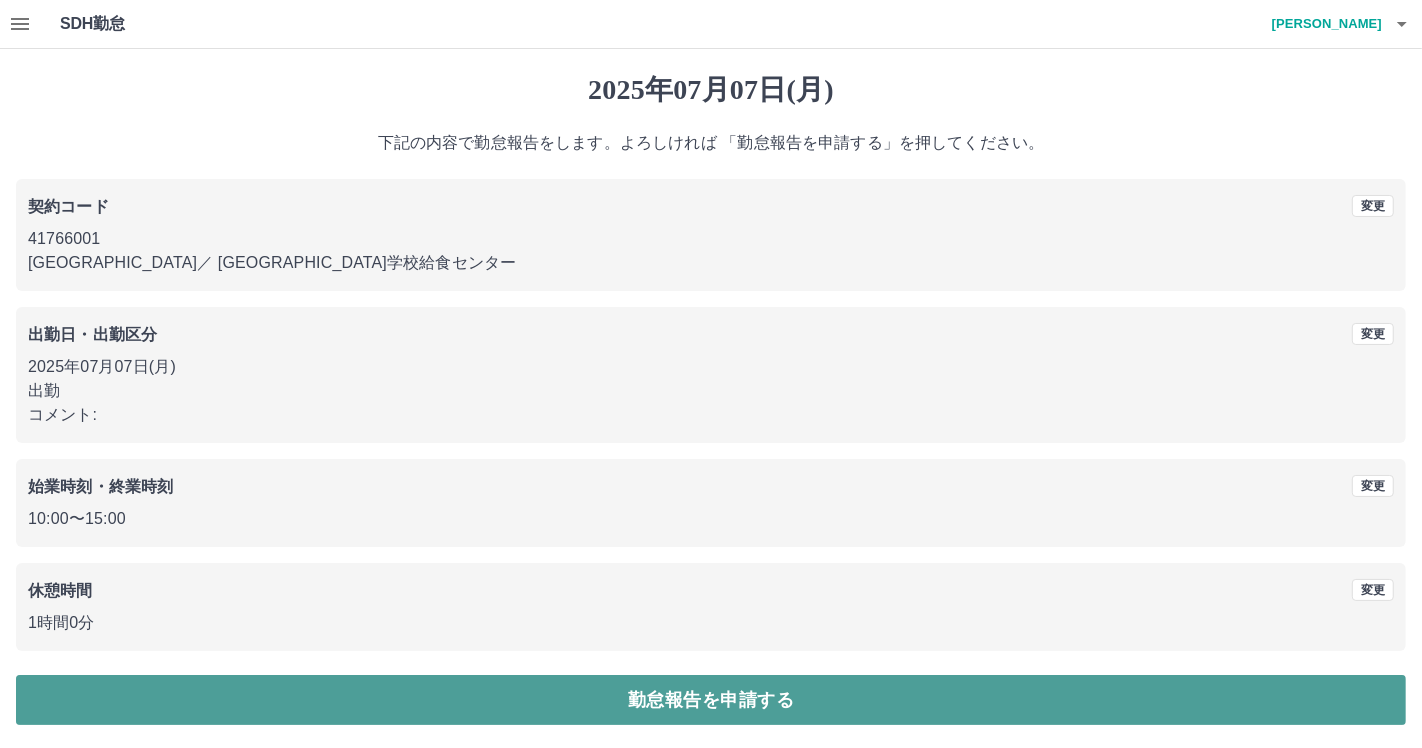 click on "勤怠報告を申請する" at bounding box center (711, 700) 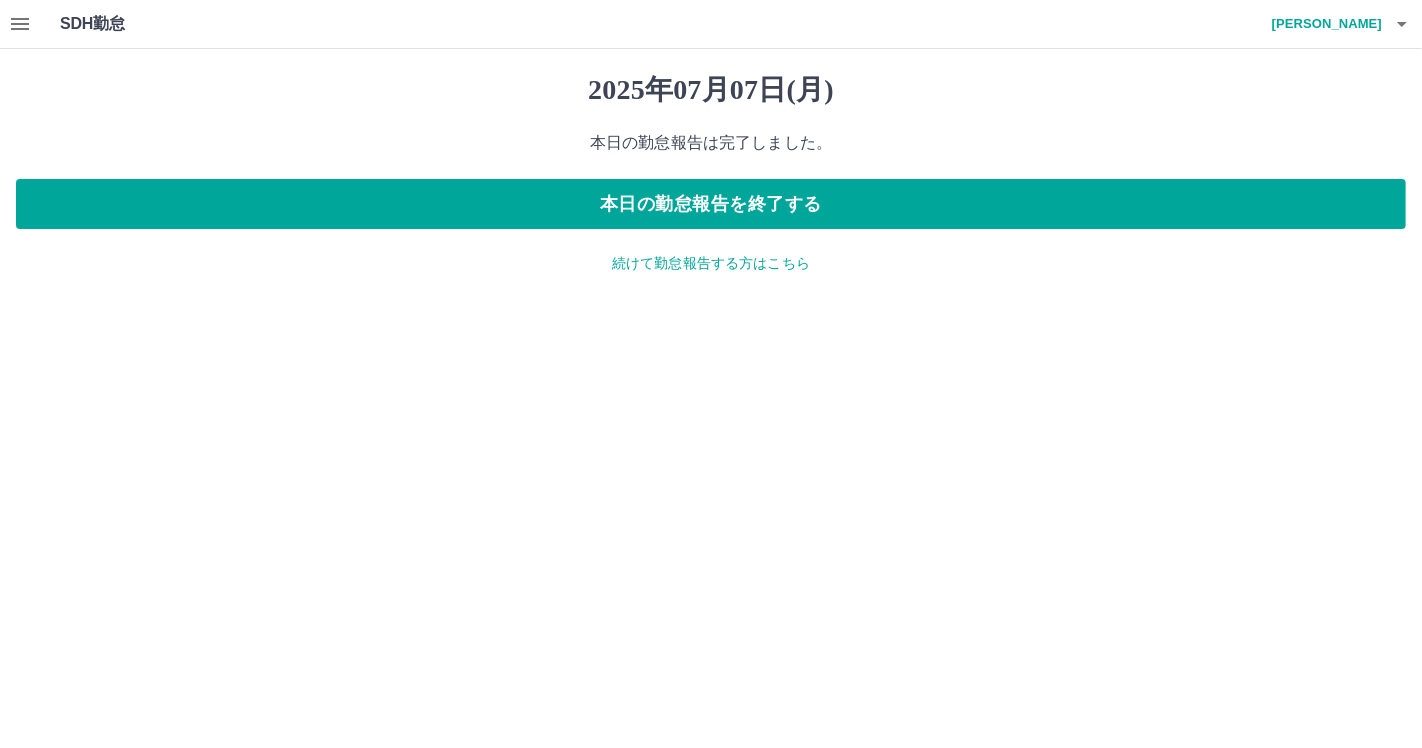 click on "続けて勤怠報告する方はこちら" at bounding box center [711, 263] 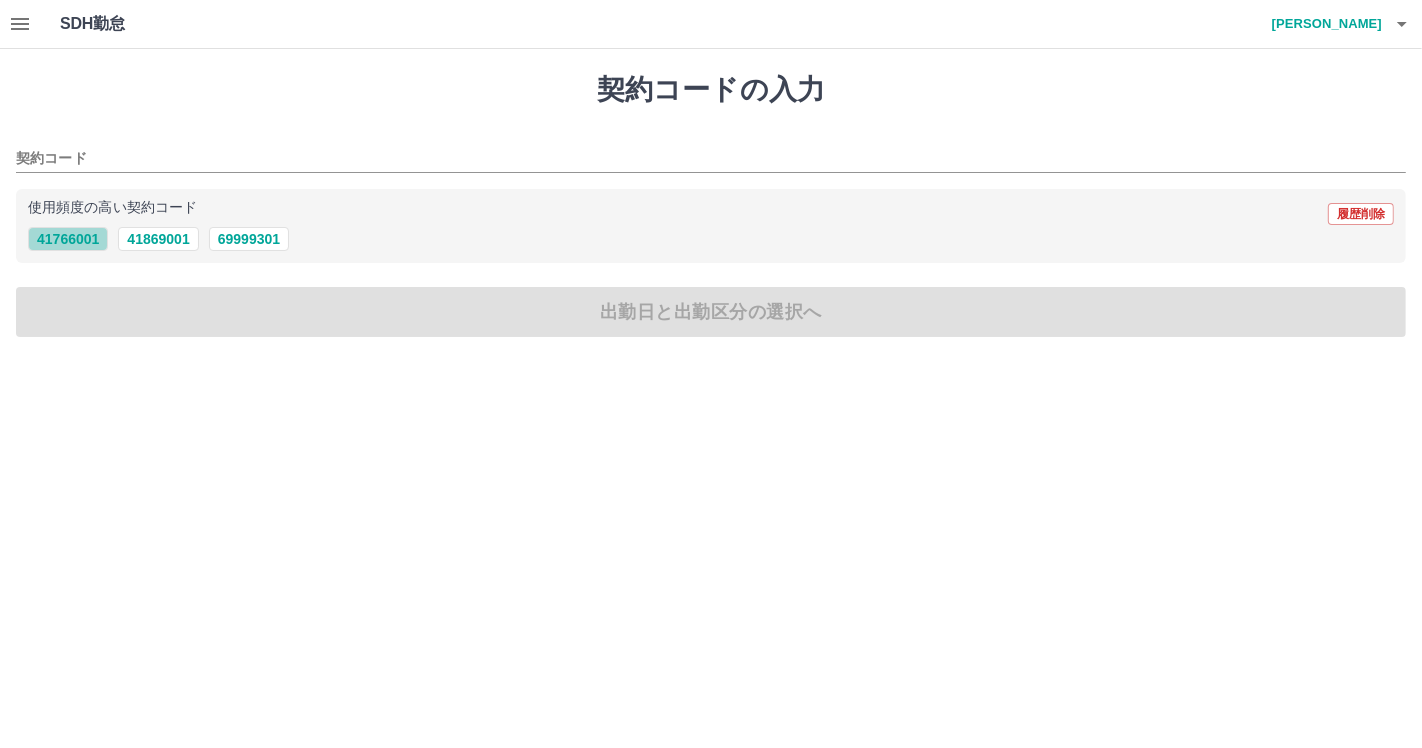 click on "41766001" at bounding box center (68, 239) 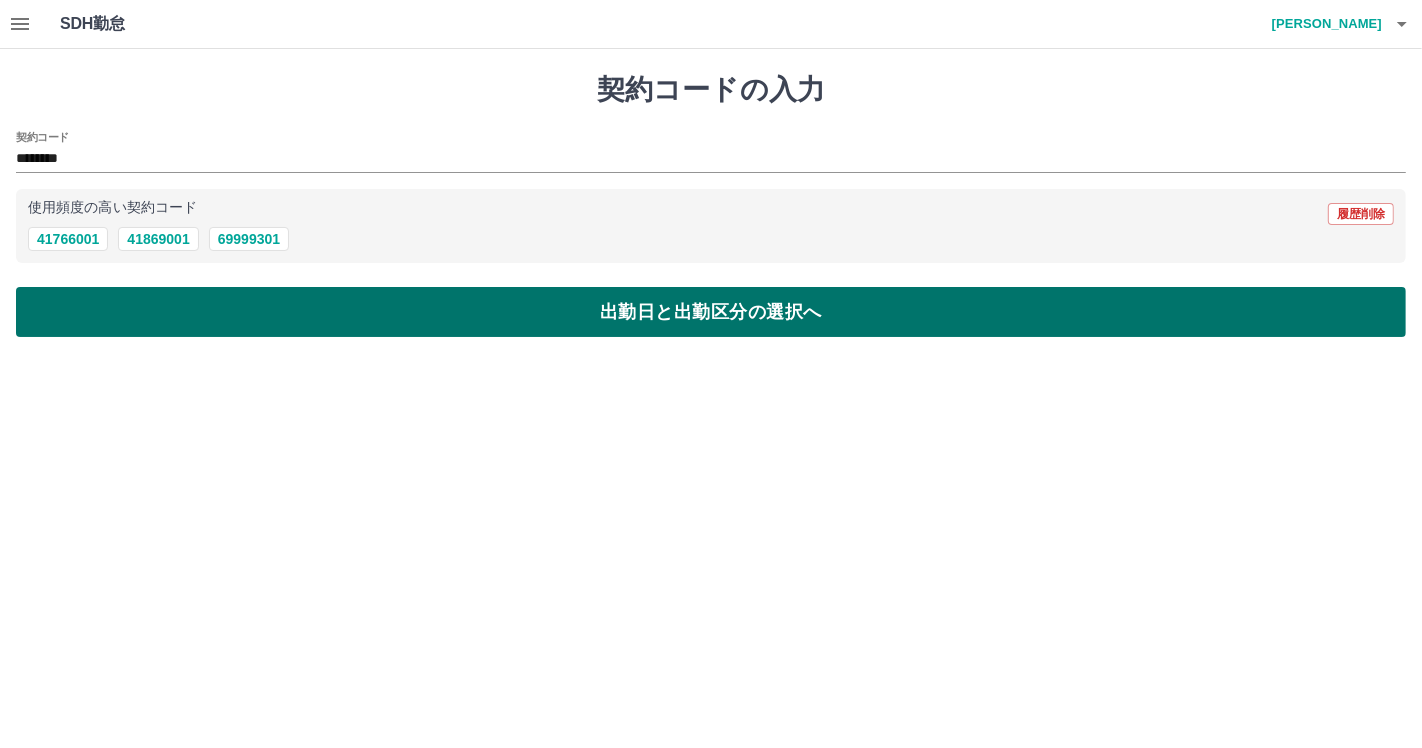click on "出勤日と出勤区分の選択へ" at bounding box center (711, 312) 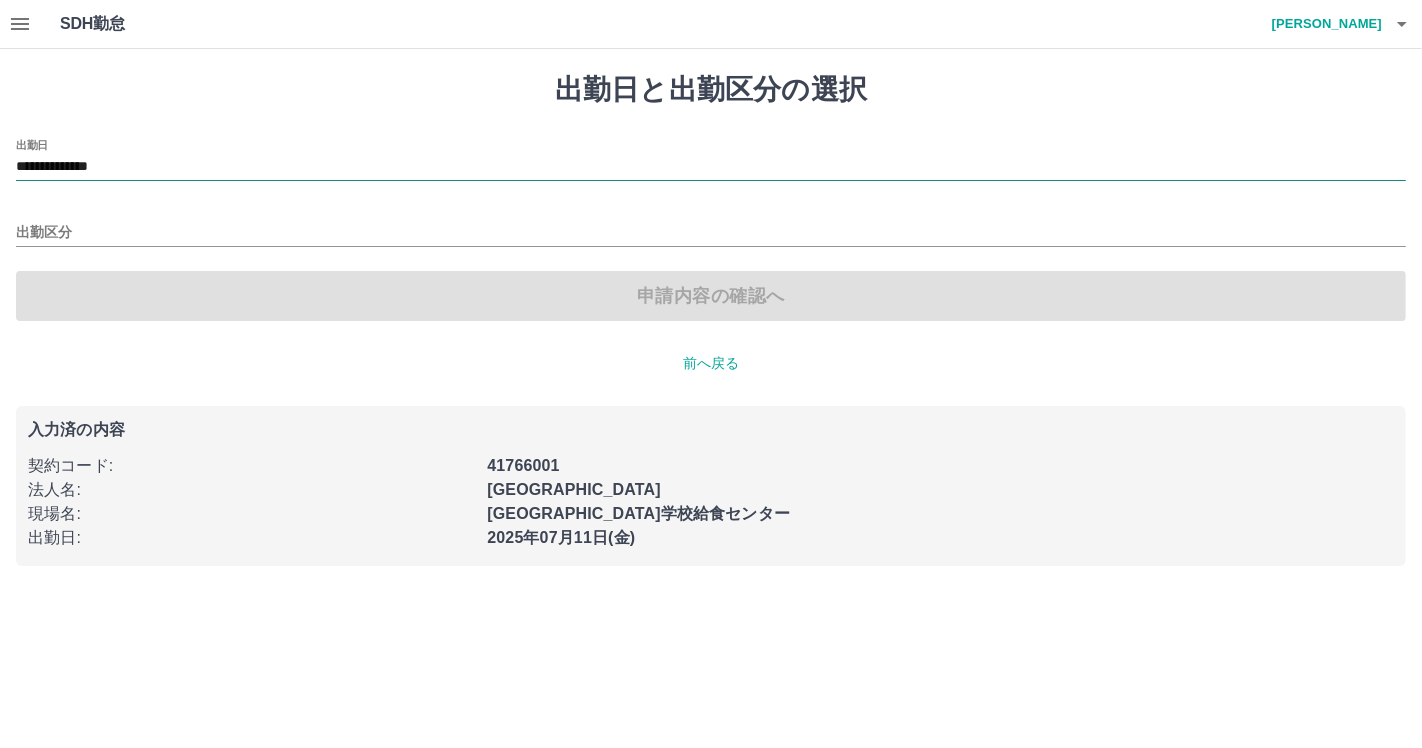 click on "**********" at bounding box center [711, 167] 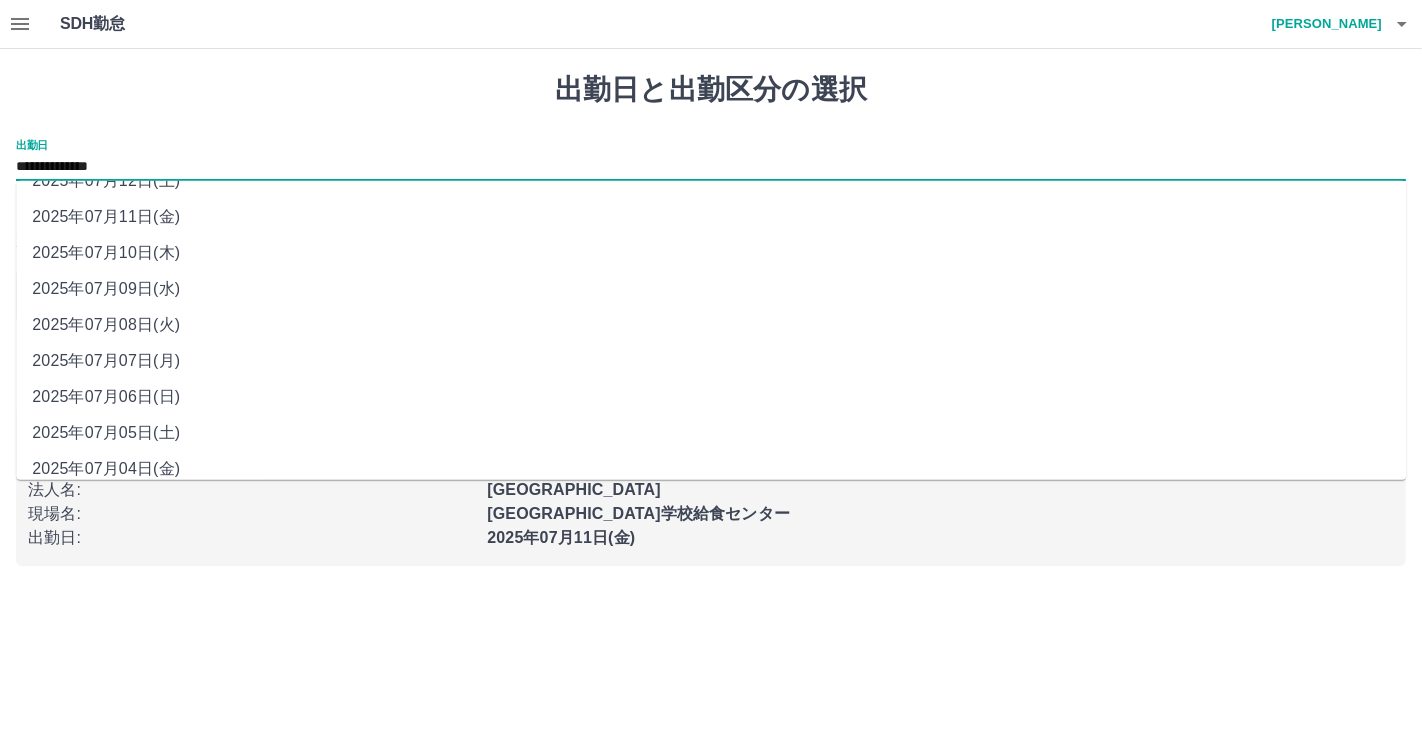 scroll, scrollTop: 40, scrollLeft: 0, axis: vertical 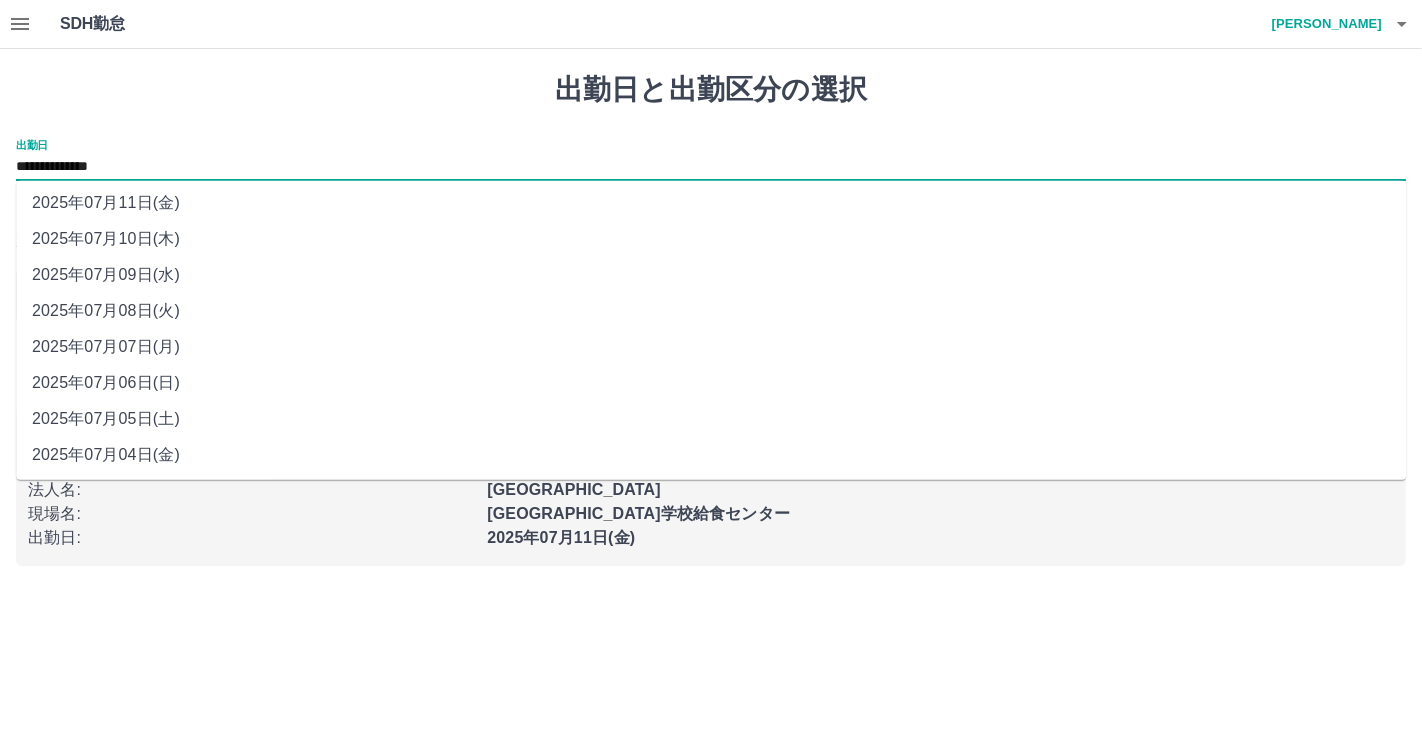 click on "2025年07月04日(金)" at bounding box center [711, 455] 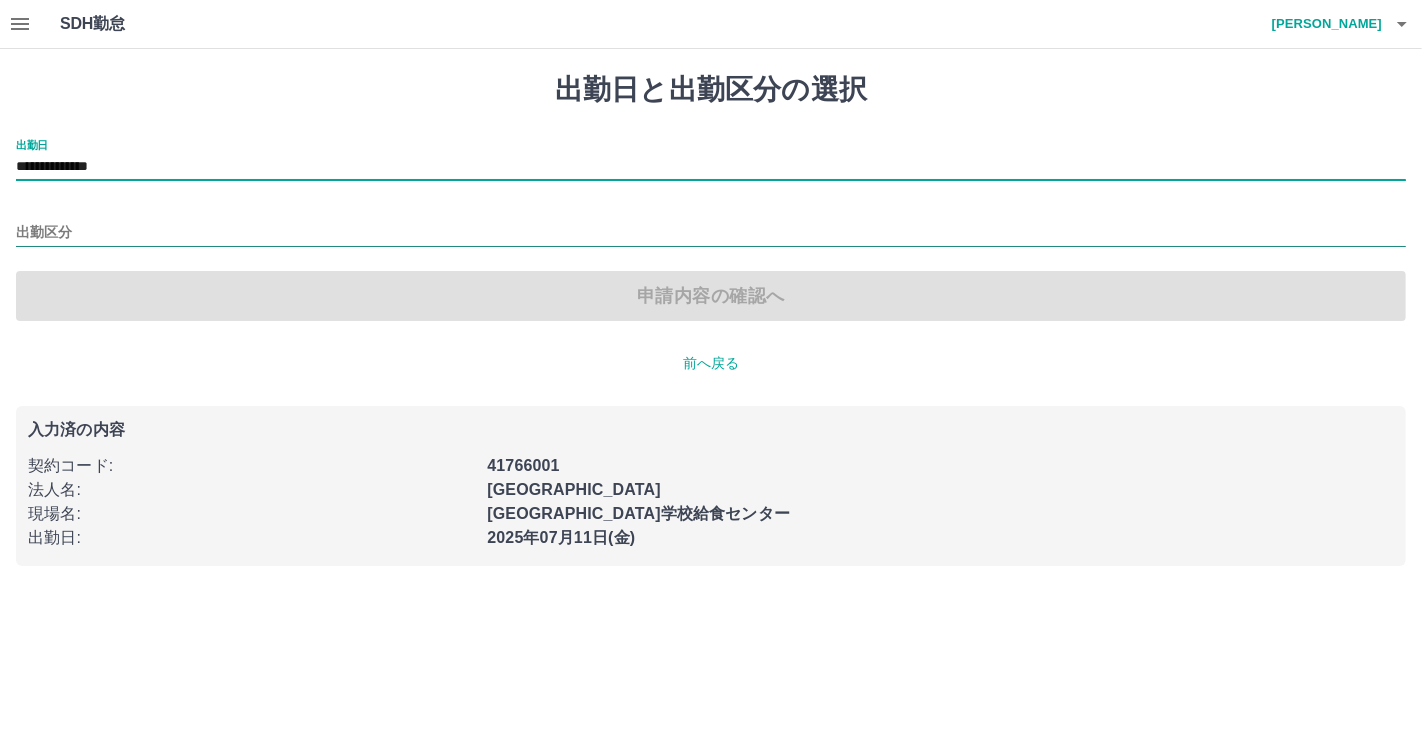 click on "出勤区分" at bounding box center [711, 233] 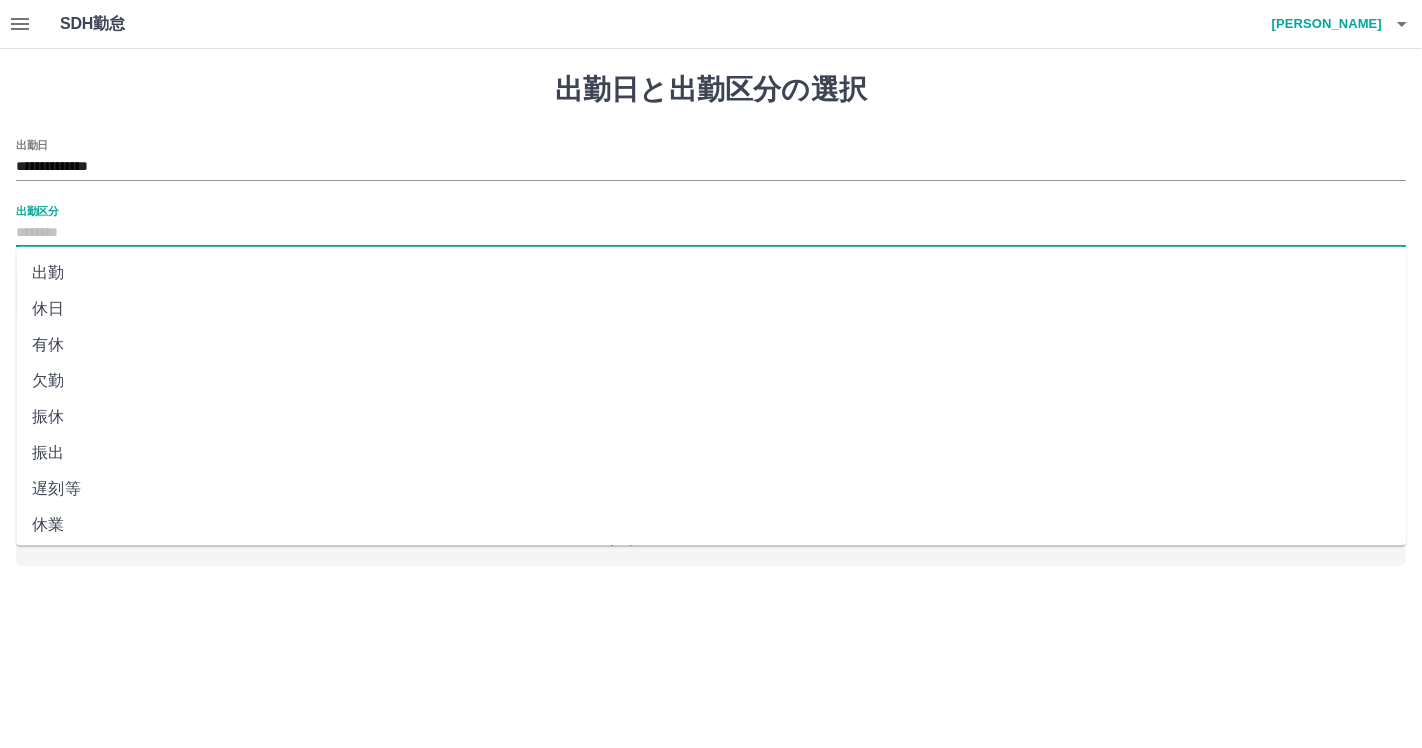 click on "出勤" at bounding box center [711, 273] 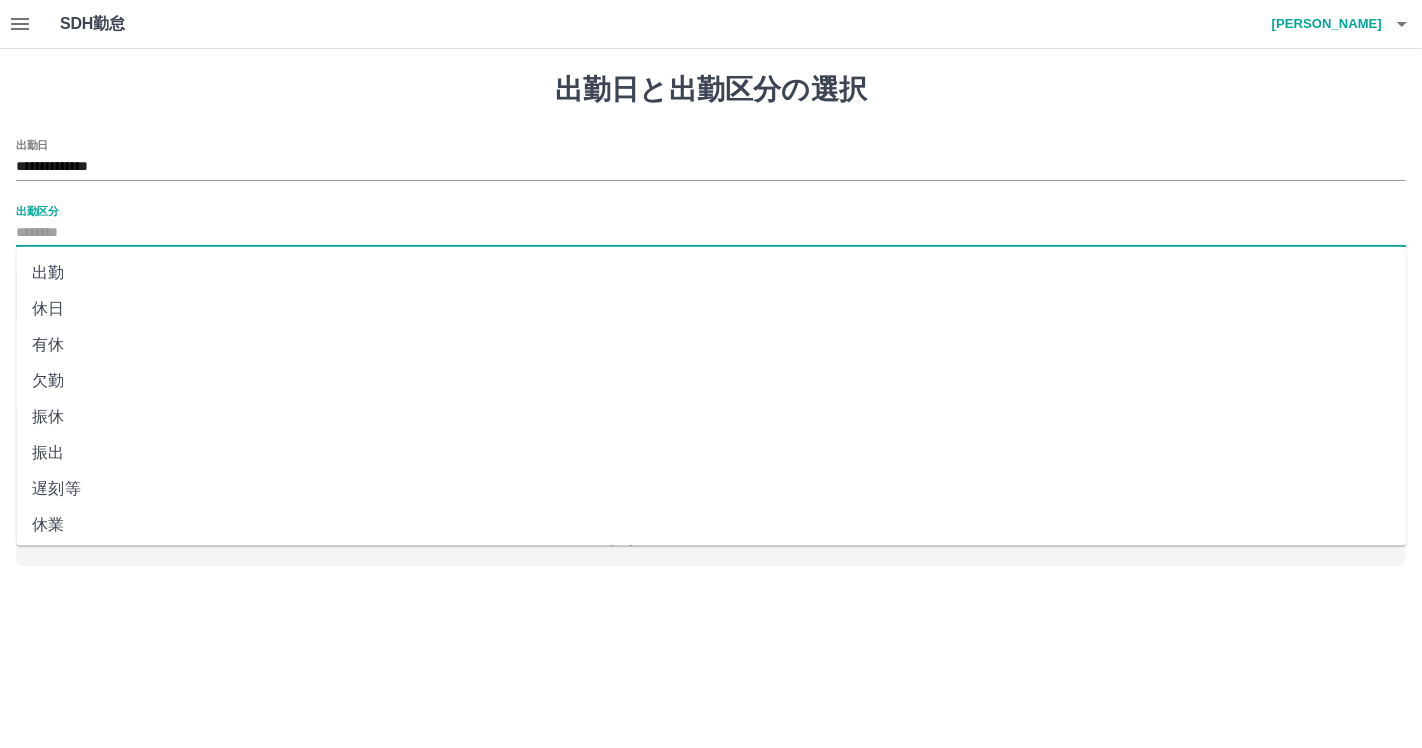 type on "**" 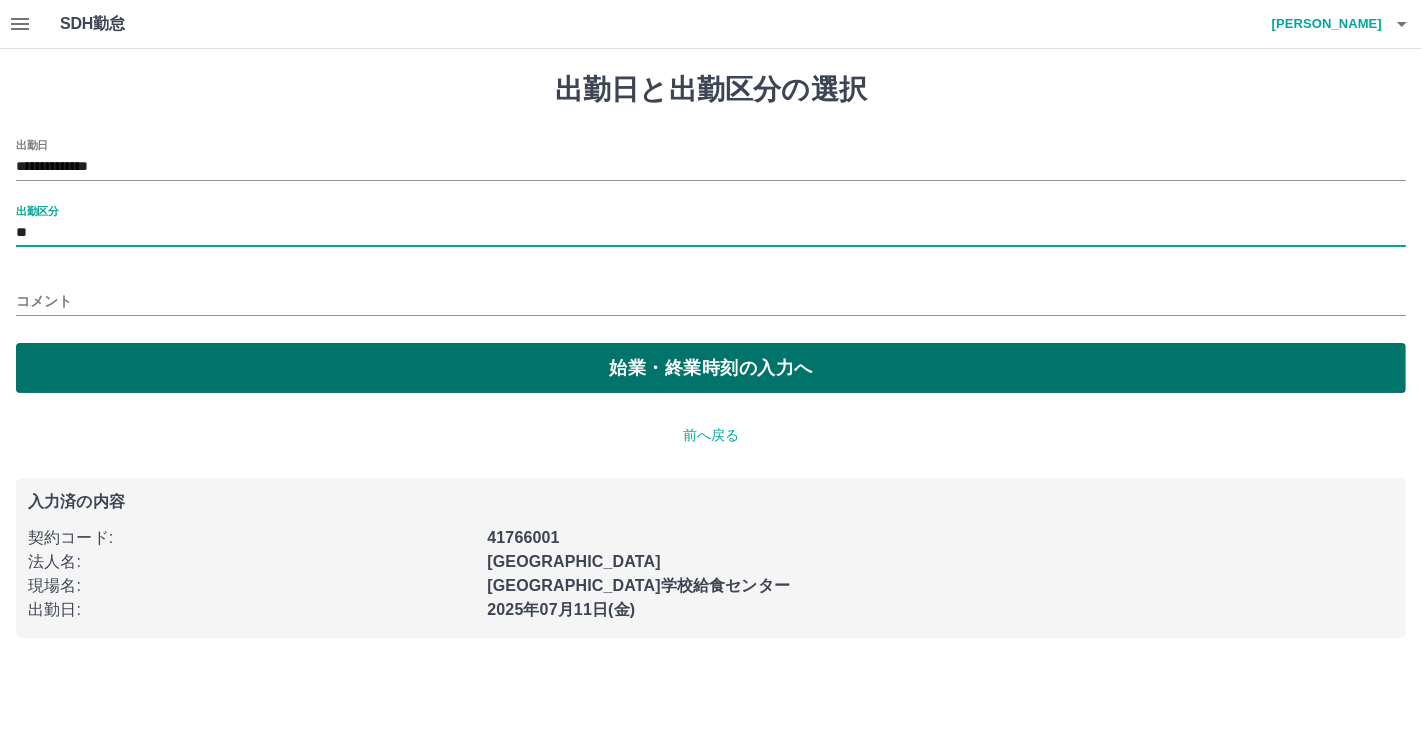click on "始業・終業時刻の入力へ" at bounding box center (711, 368) 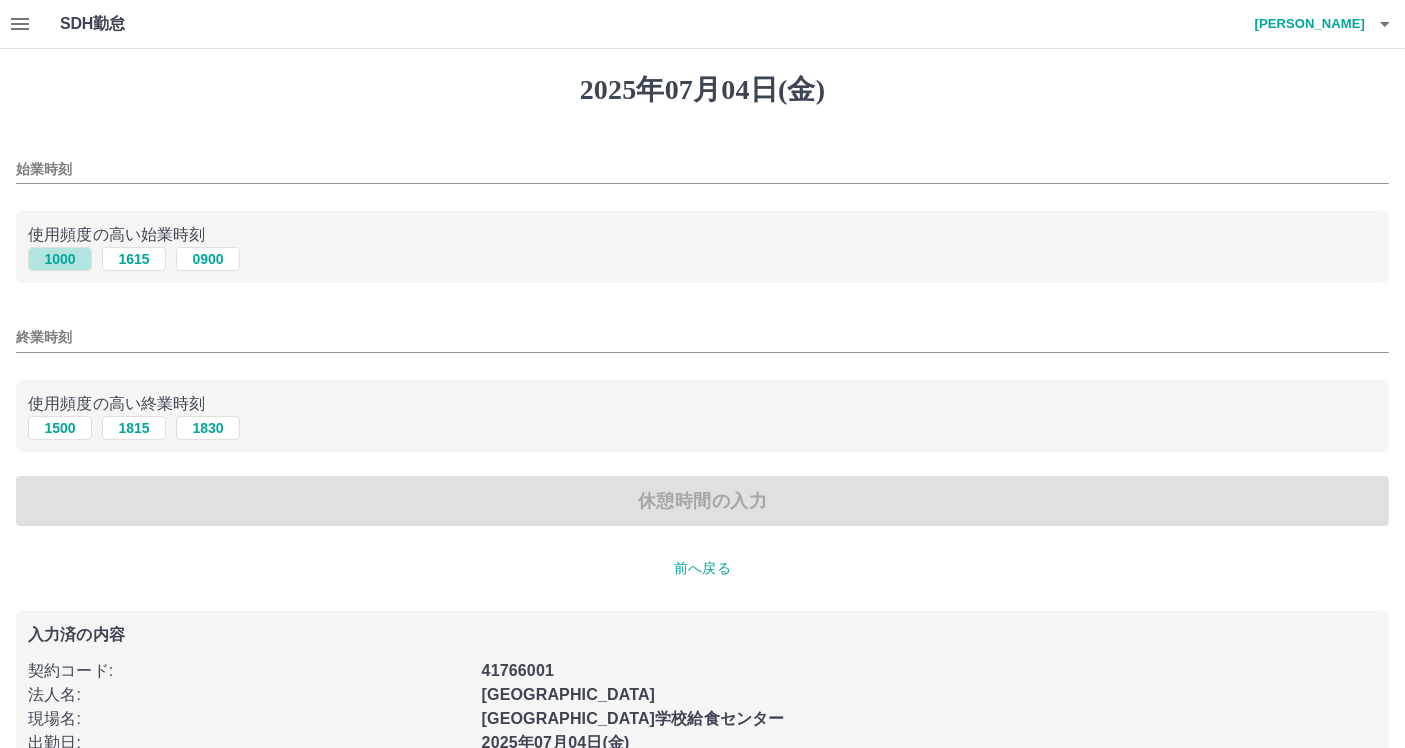 drag, startPoint x: 71, startPoint y: 253, endPoint x: 93, endPoint y: 293, distance: 45.65085 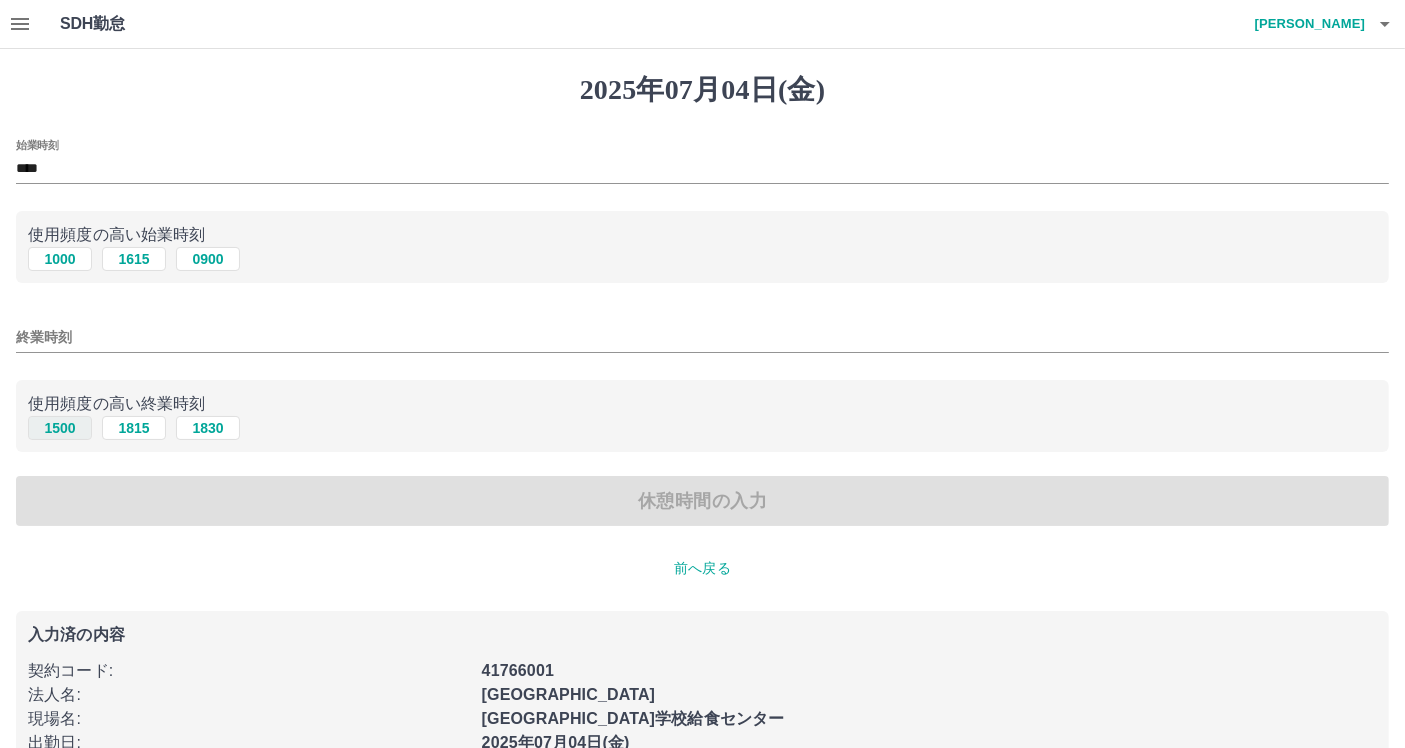 click on "1500" at bounding box center [60, 428] 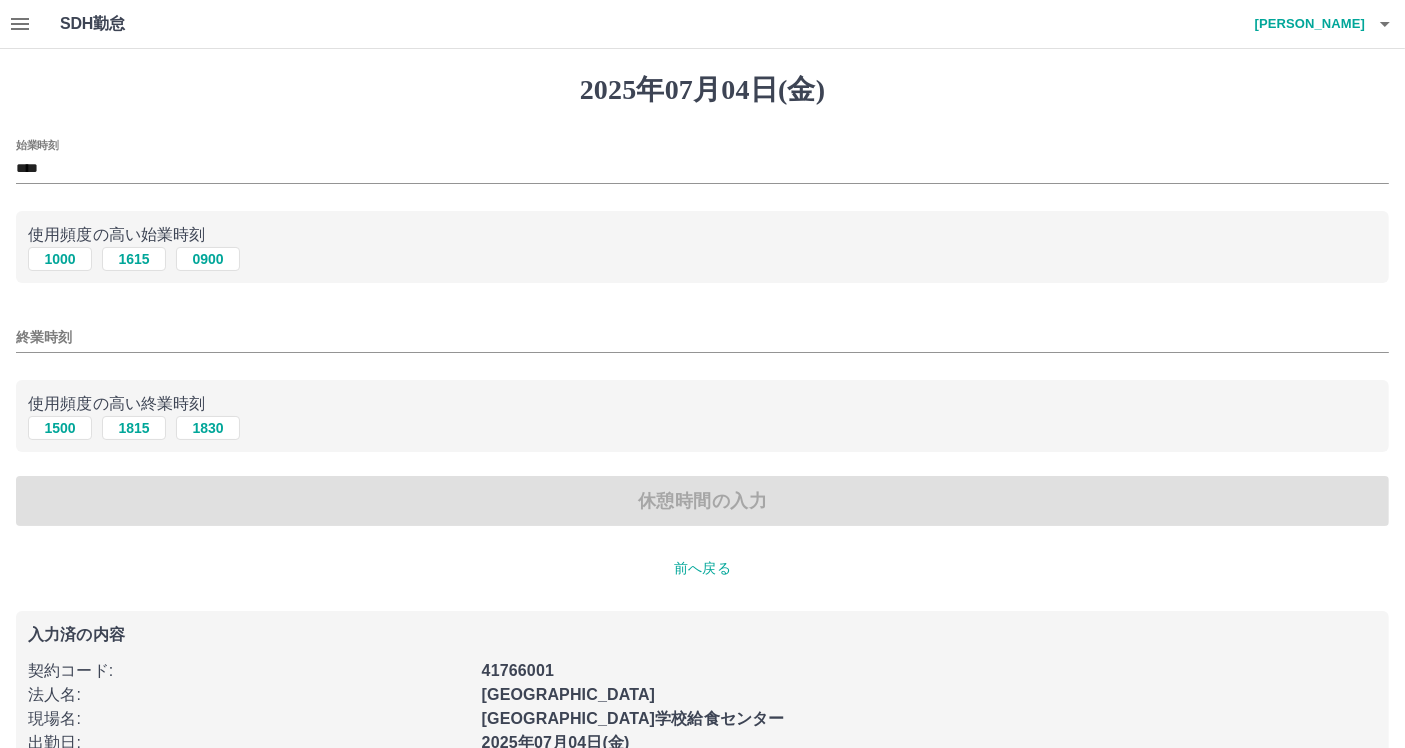 type on "****" 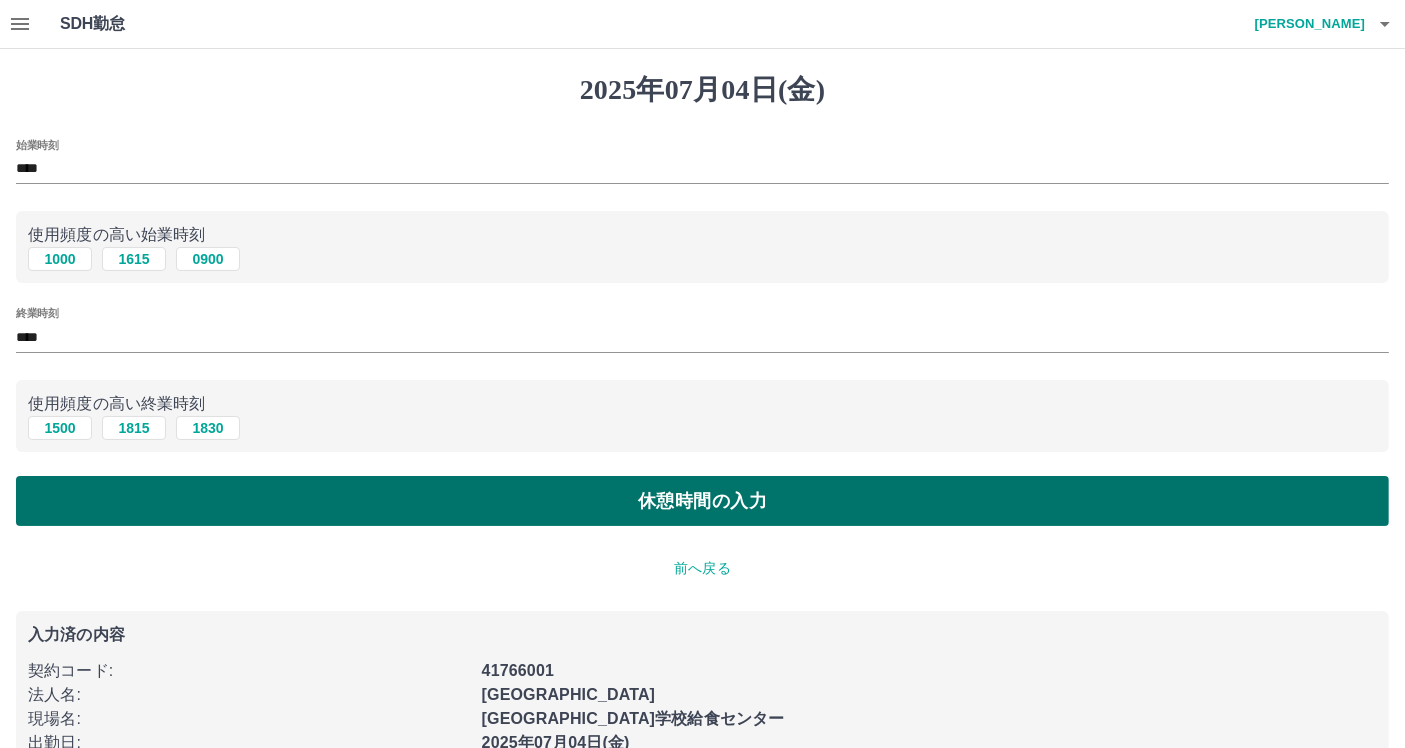 click on "休憩時間の入力" at bounding box center (702, 501) 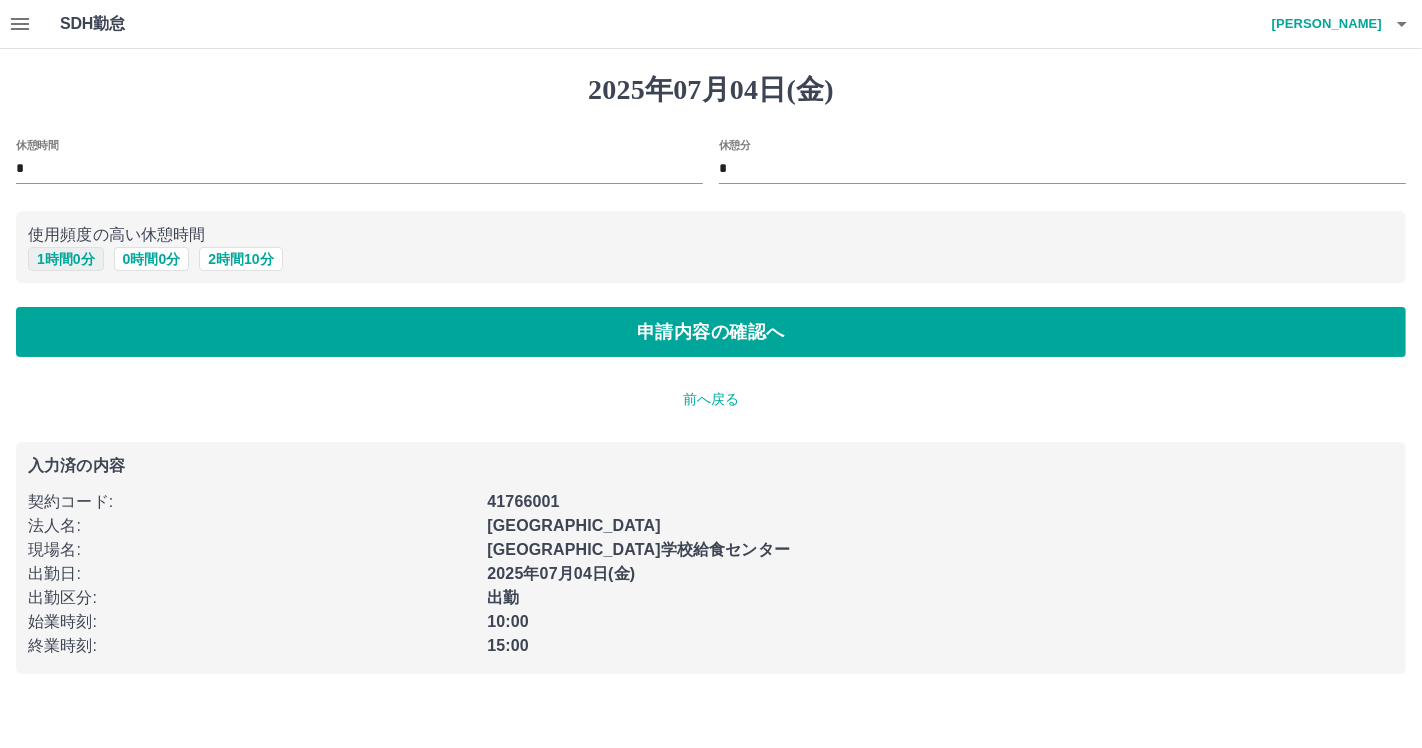 click on "1 時間 0 分" at bounding box center [66, 259] 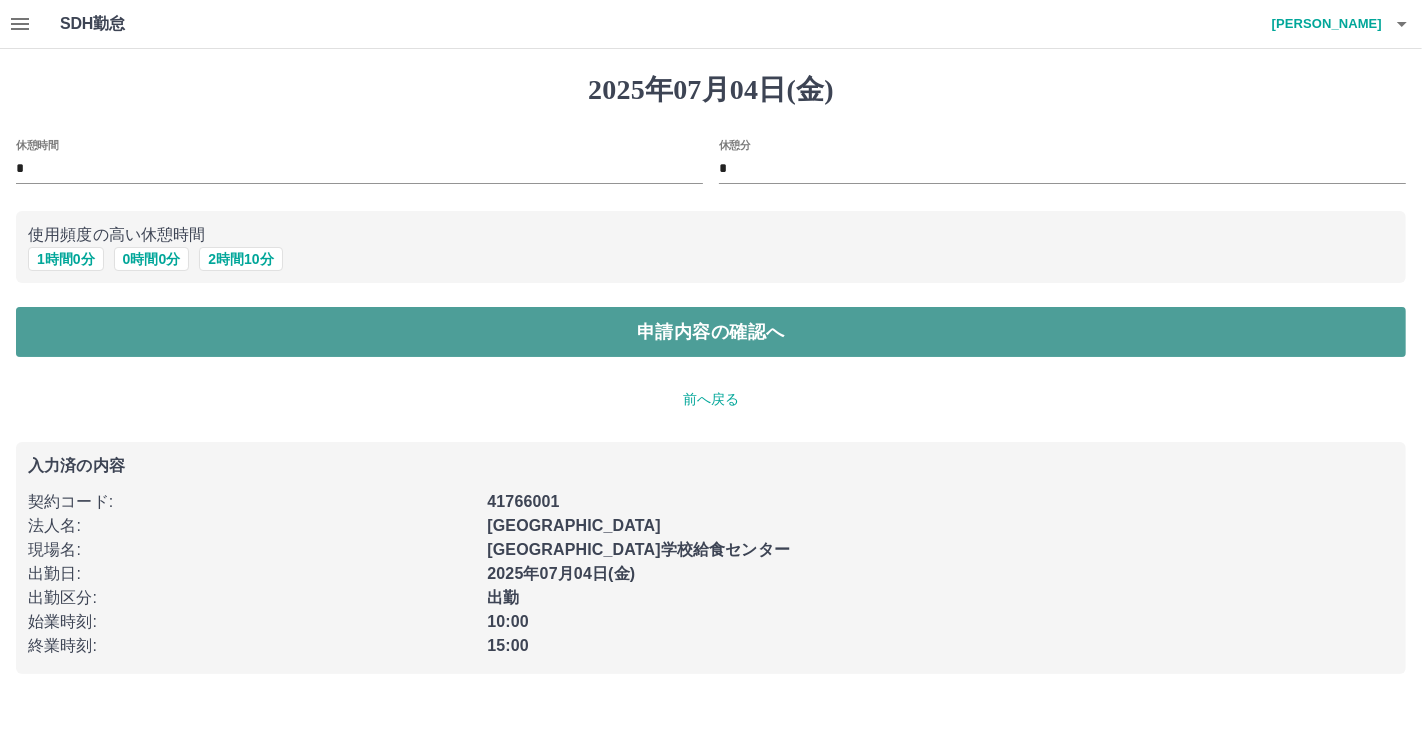 click on "申請内容の確認へ" at bounding box center (711, 332) 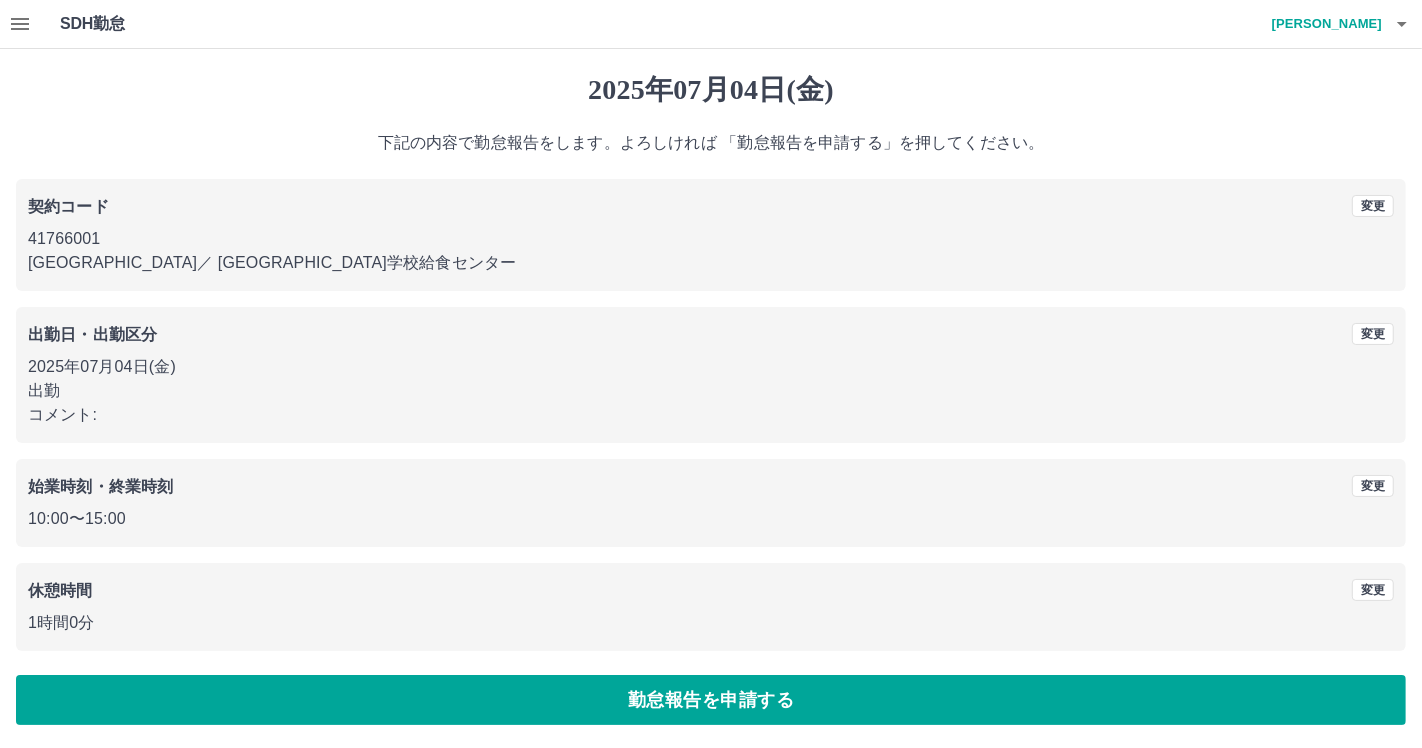 click on "勤怠報告を申請する" at bounding box center [711, 700] 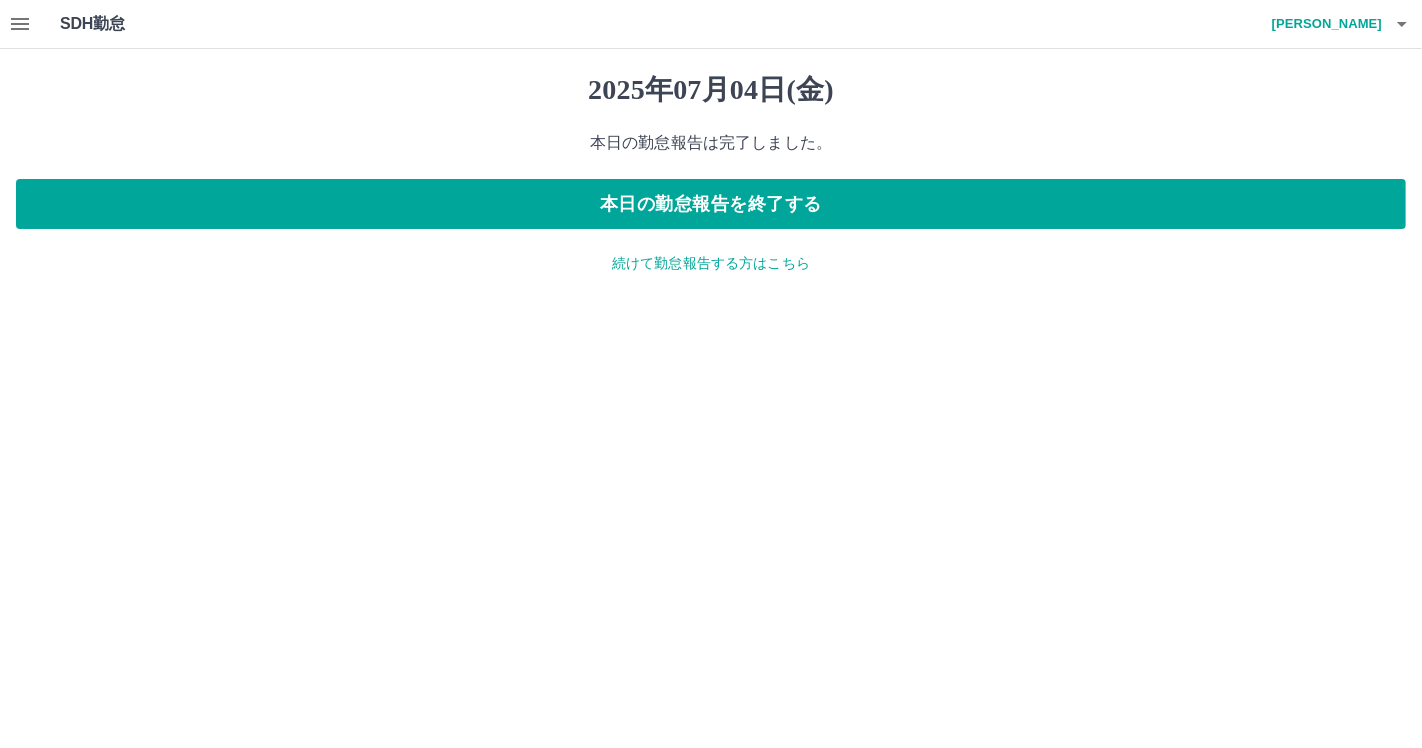 click on "辻本　裕嗣" at bounding box center (1322, 24) 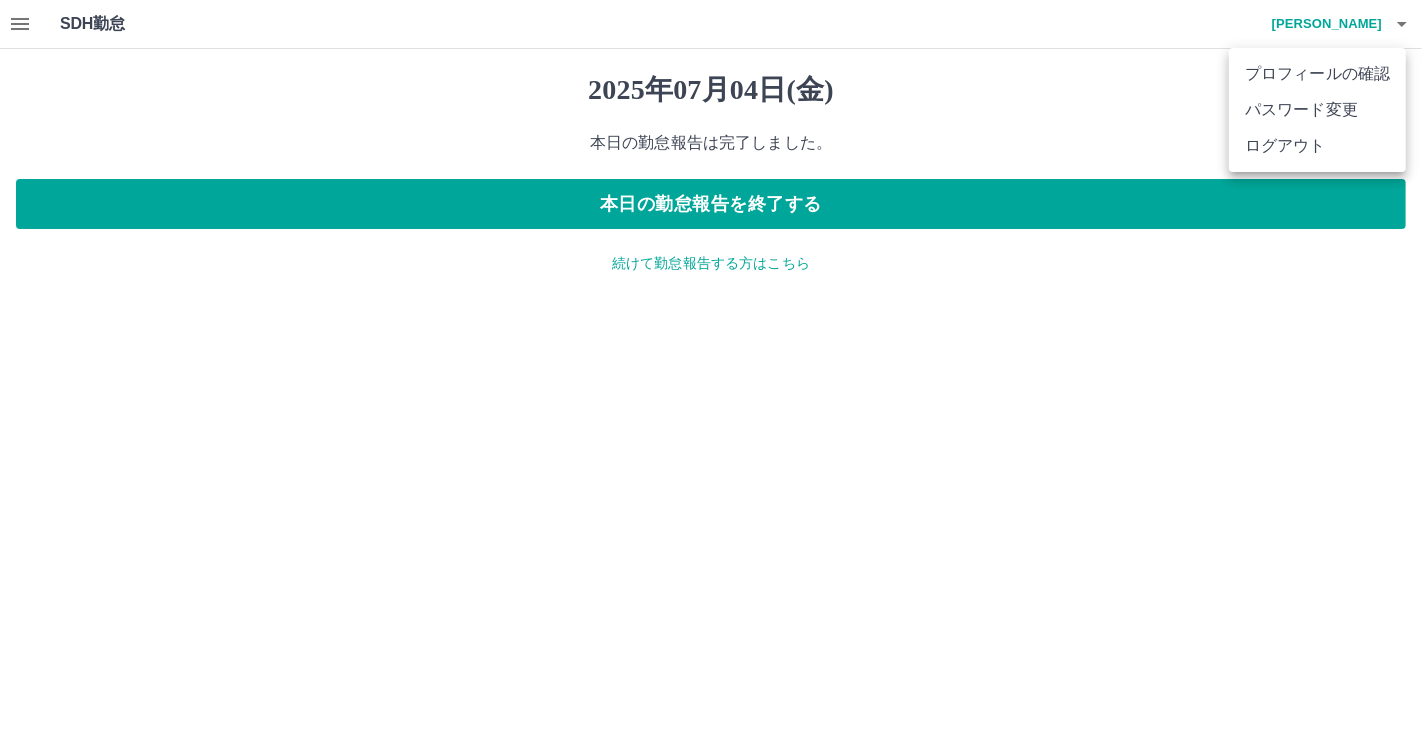 click on "ログアウト" at bounding box center [1317, 146] 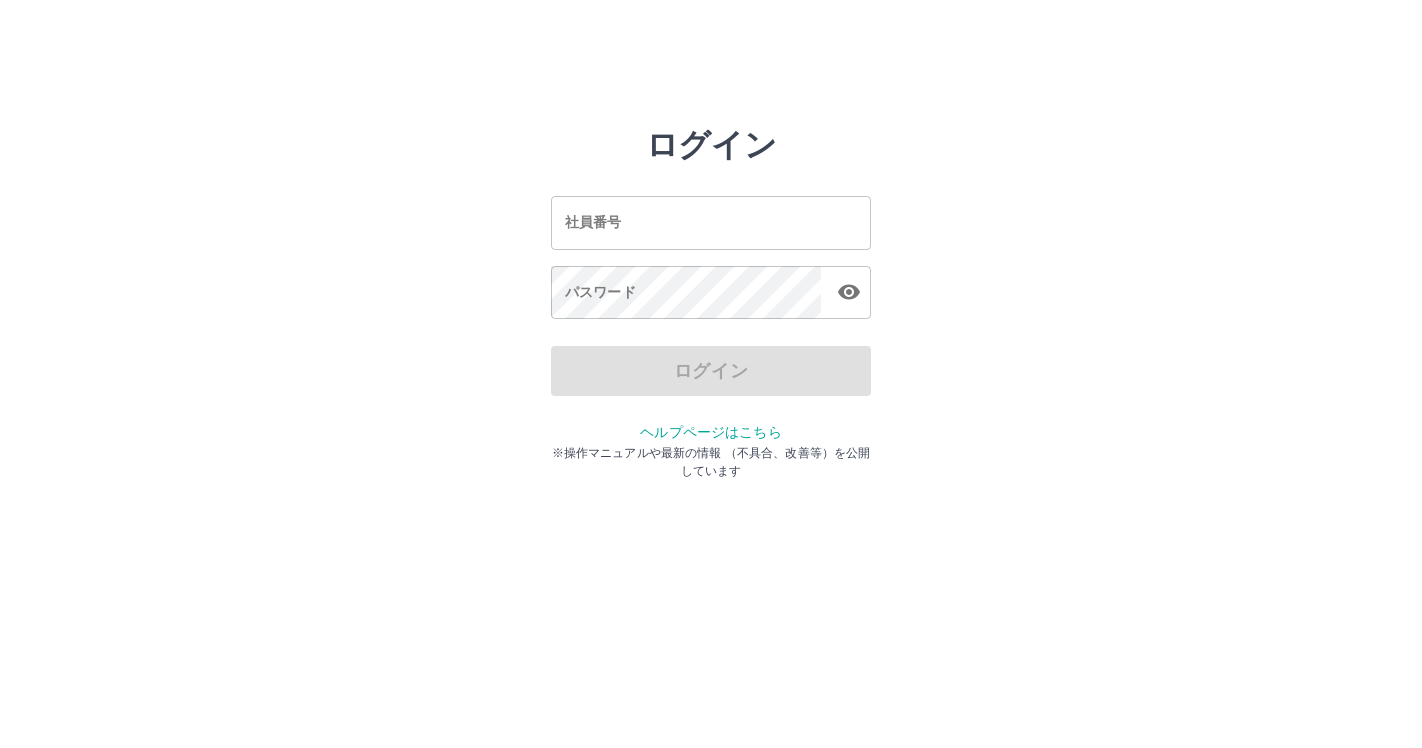 scroll, scrollTop: 0, scrollLeft: 0, axis: both 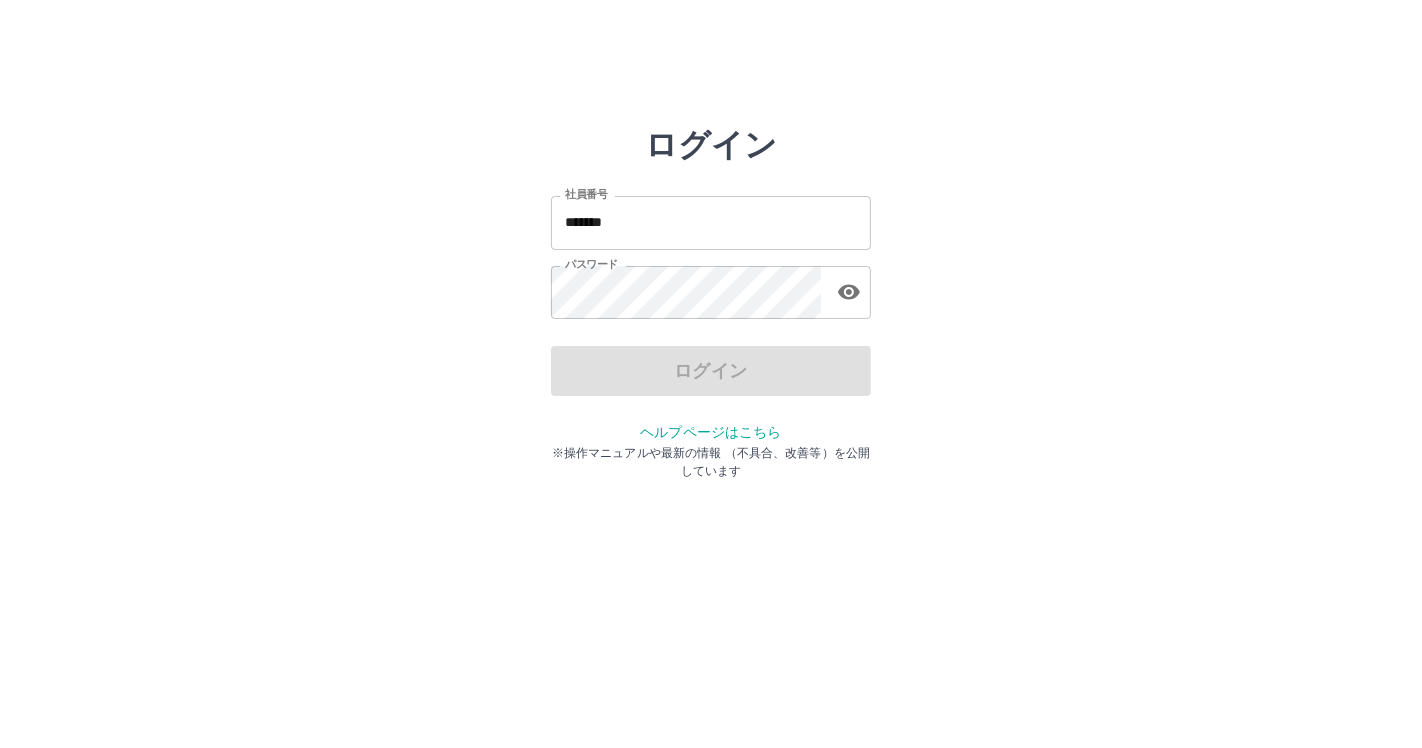 click on "*******" at bounding box center [711, 222] 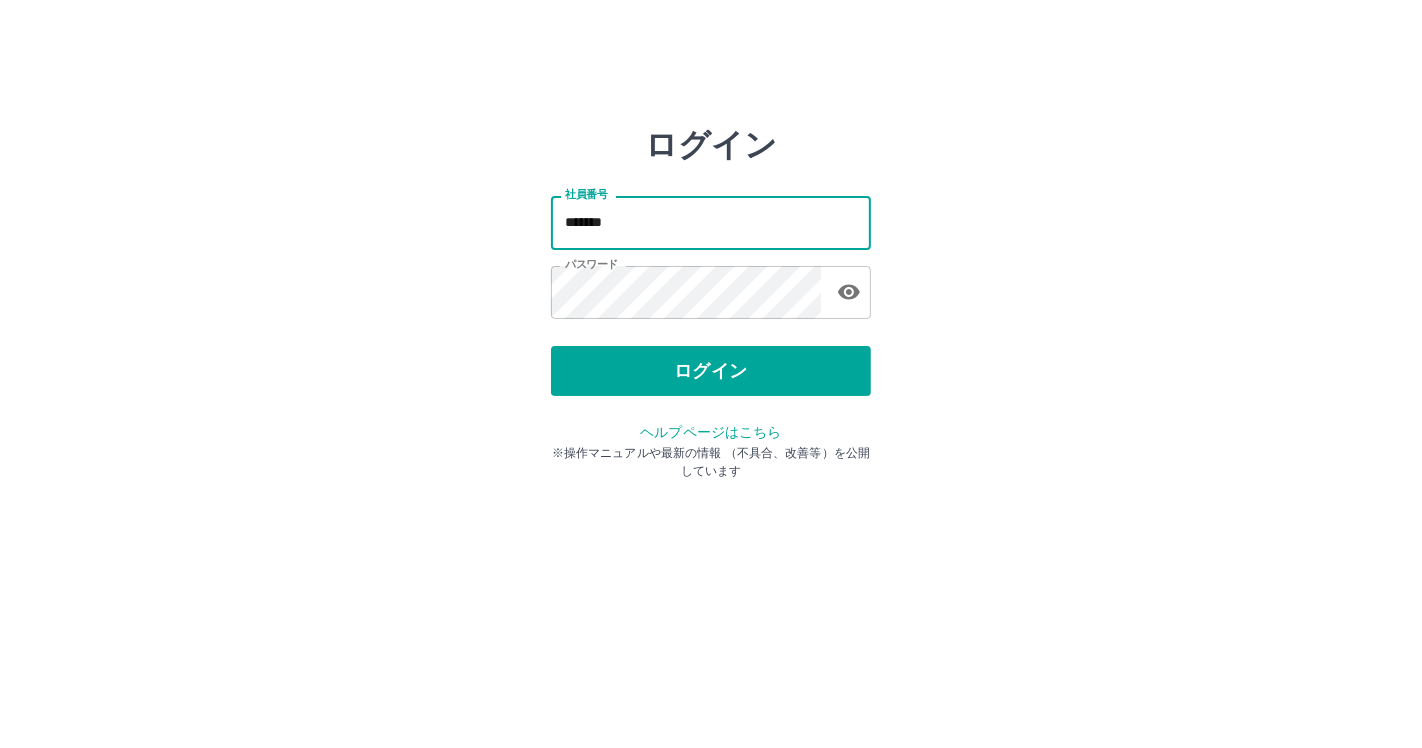 type on "*******" 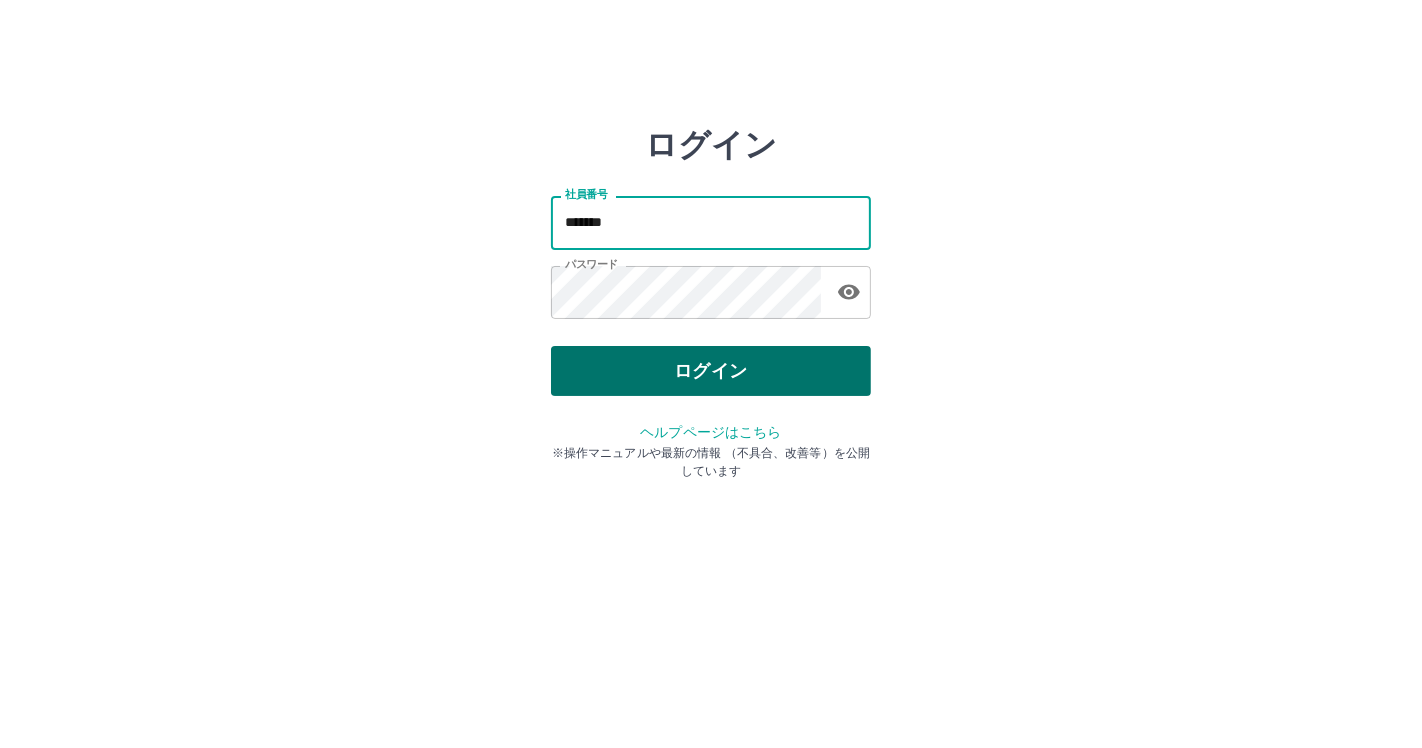 click on "ログイン" at bounding box center [711, 371] 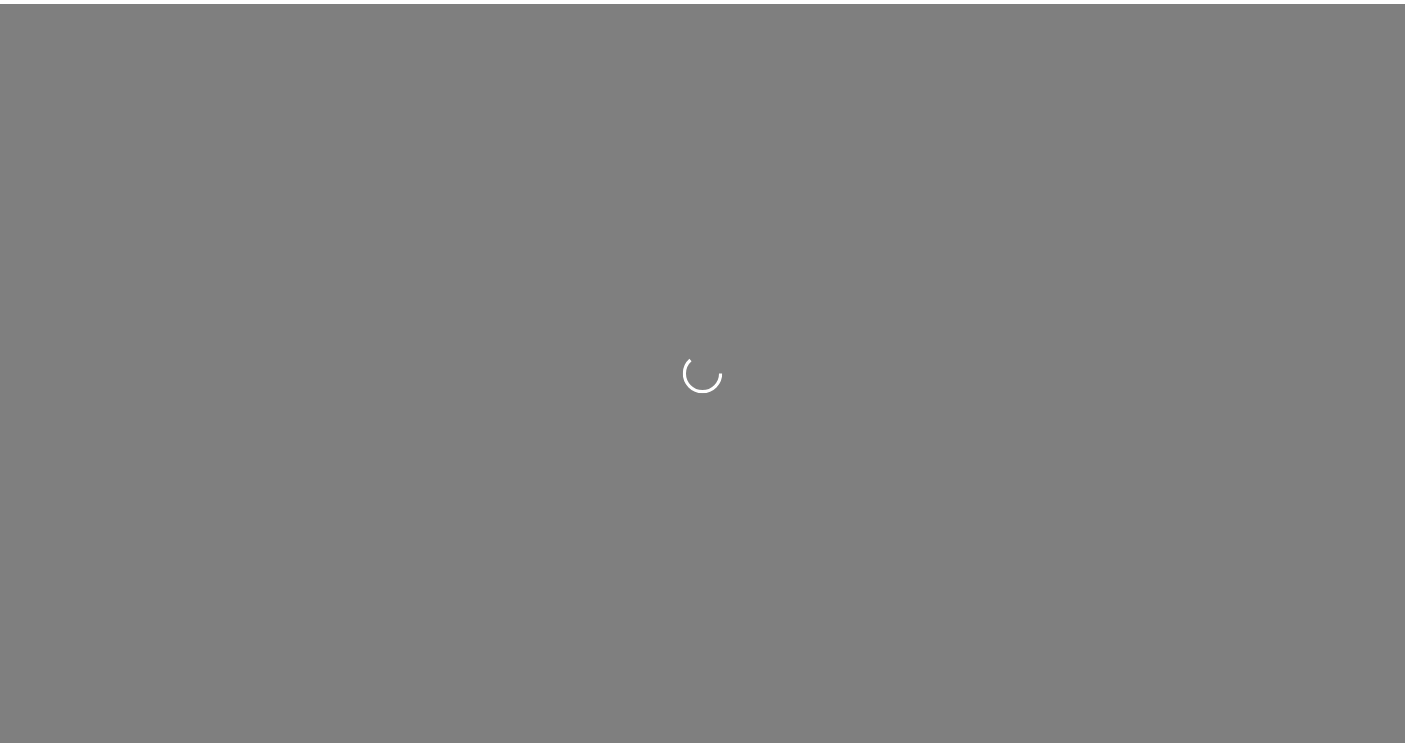 scroll, scrollTop: 0, scrollLeft: 0, axis: both 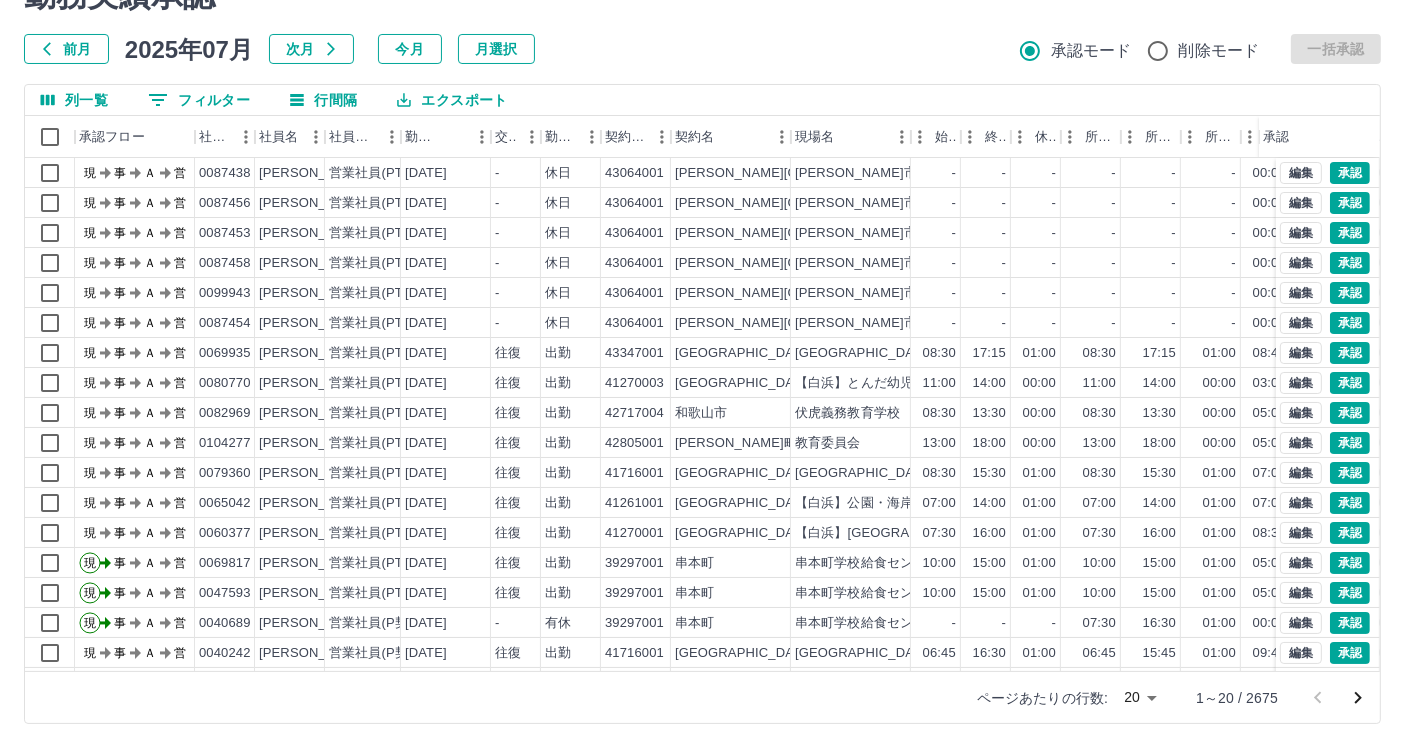 click 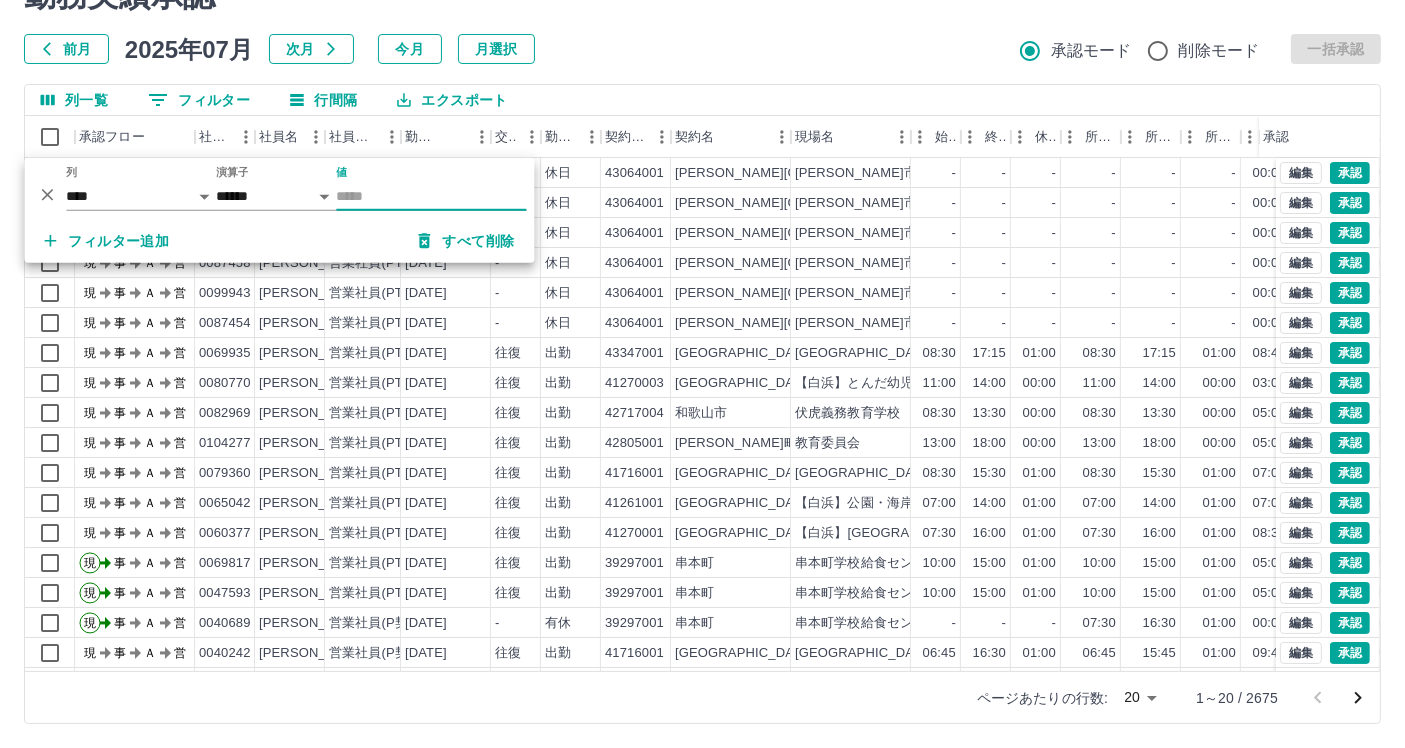 click on "前月 2025年07月 次月 今月 月選択 承認モード 削除モード 一括承認" at bounding box center (702, 49) 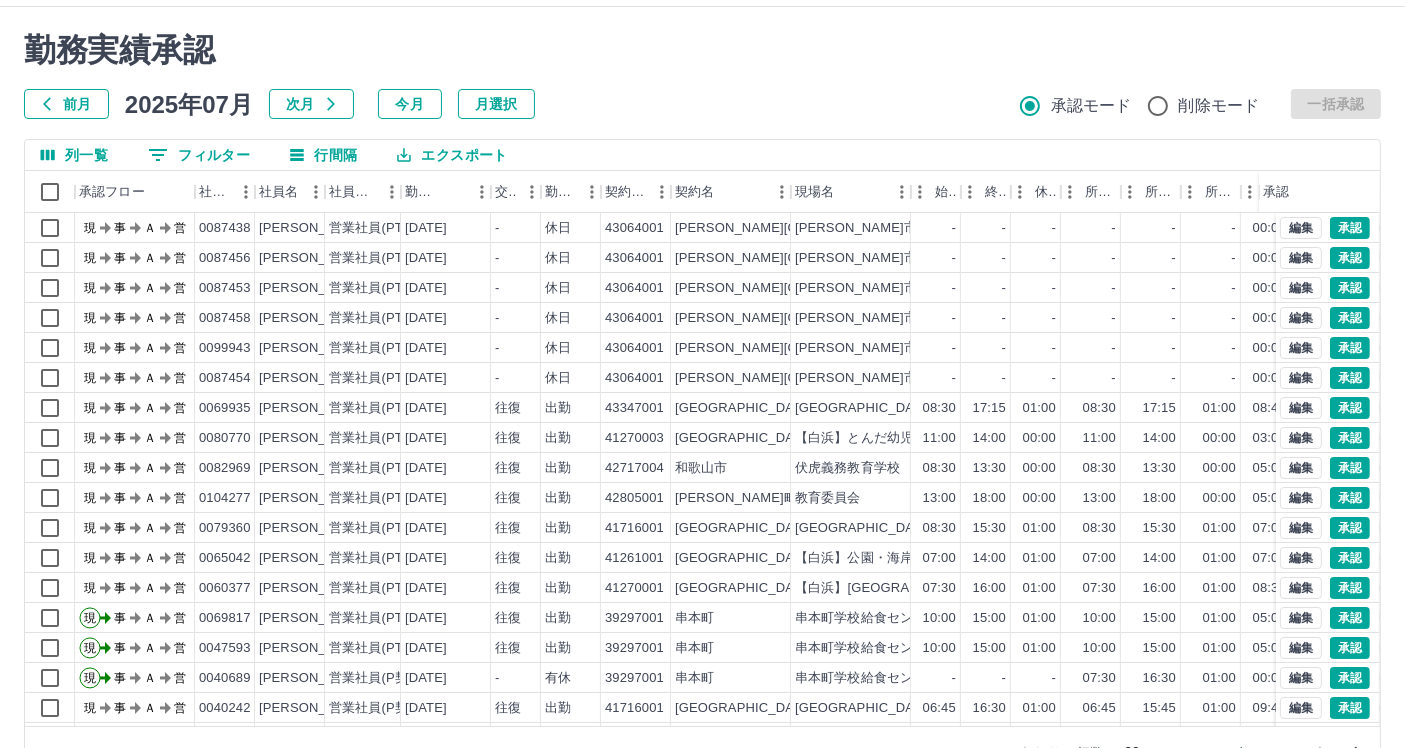 scroll, scrollTop: 0, scrollLeft: 0, axis: both 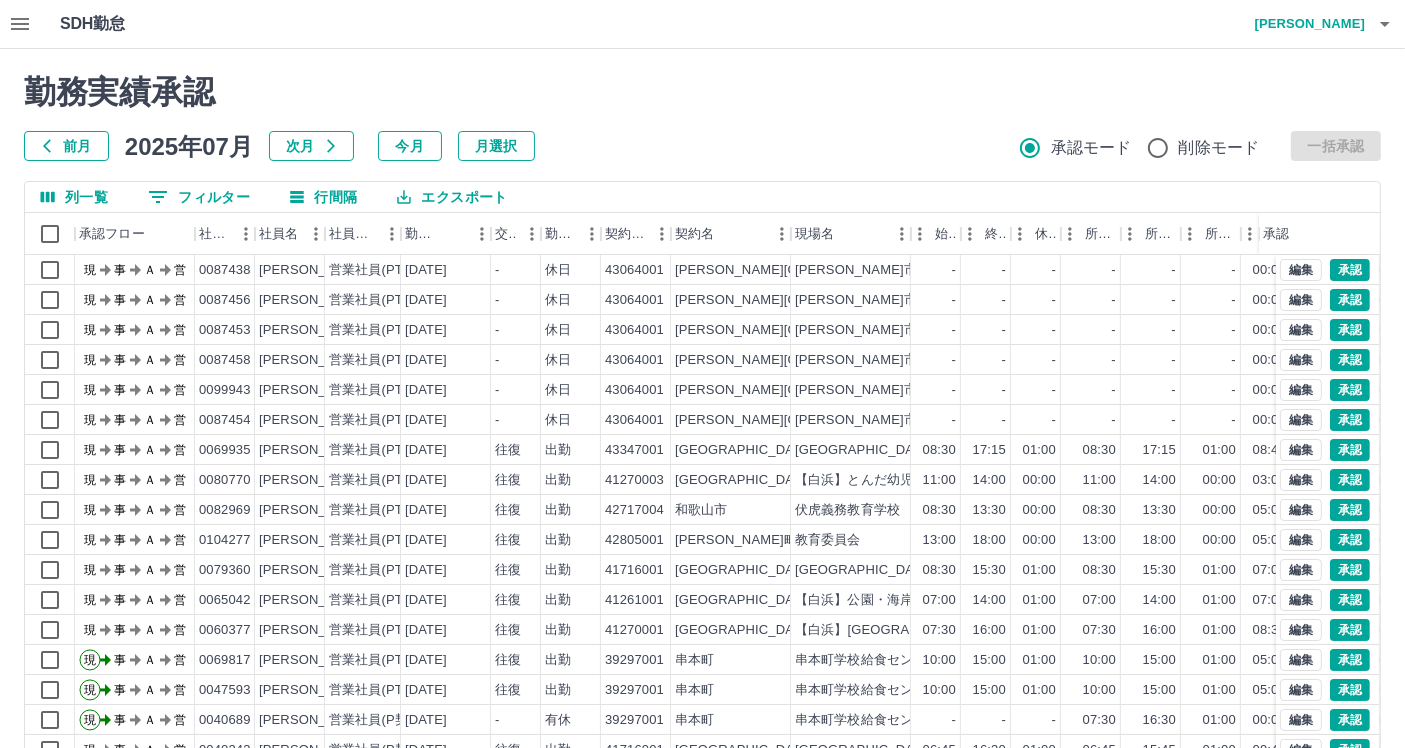 click on "0 フィルター" at bounding box center (199, 197) 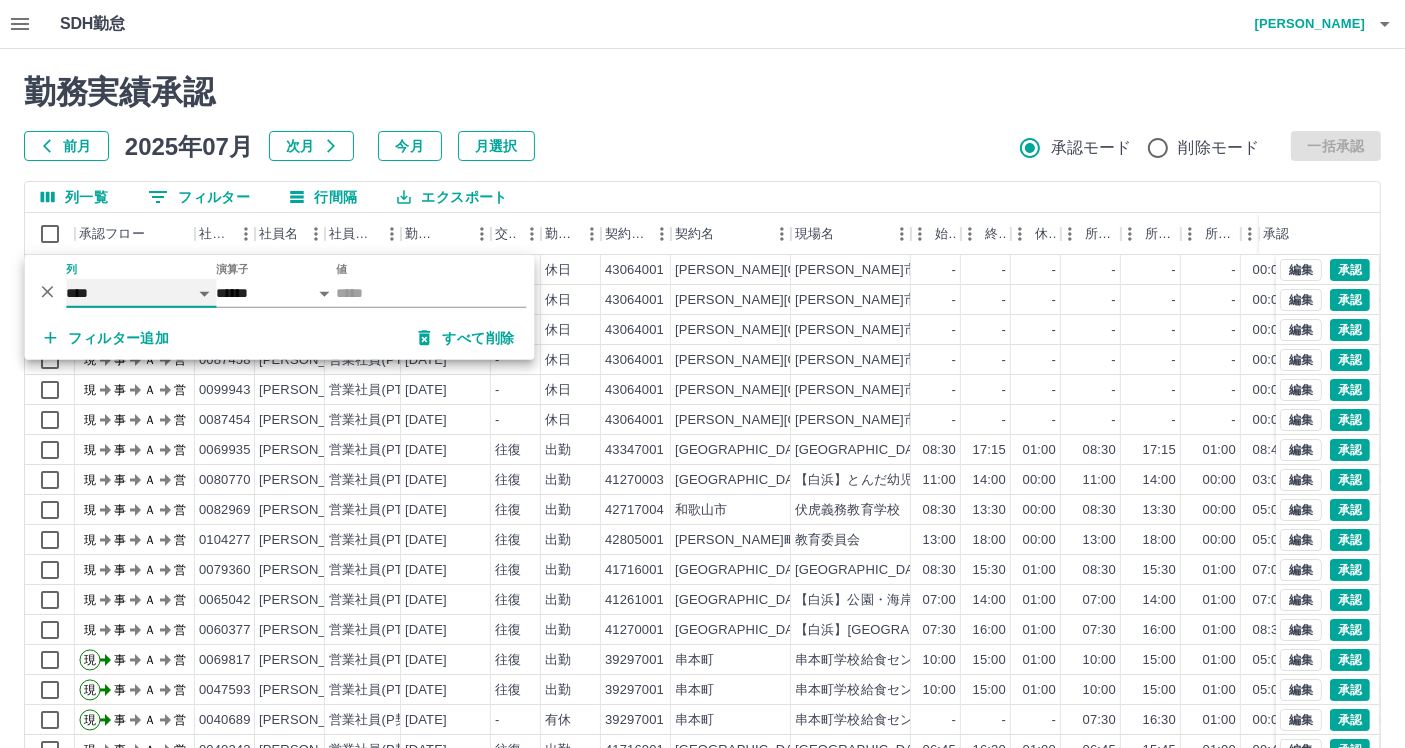 drag, startPoint x: 178, startPoint y: 289, endPoint x: 181, endPoint y: 305, distance: 16.27882 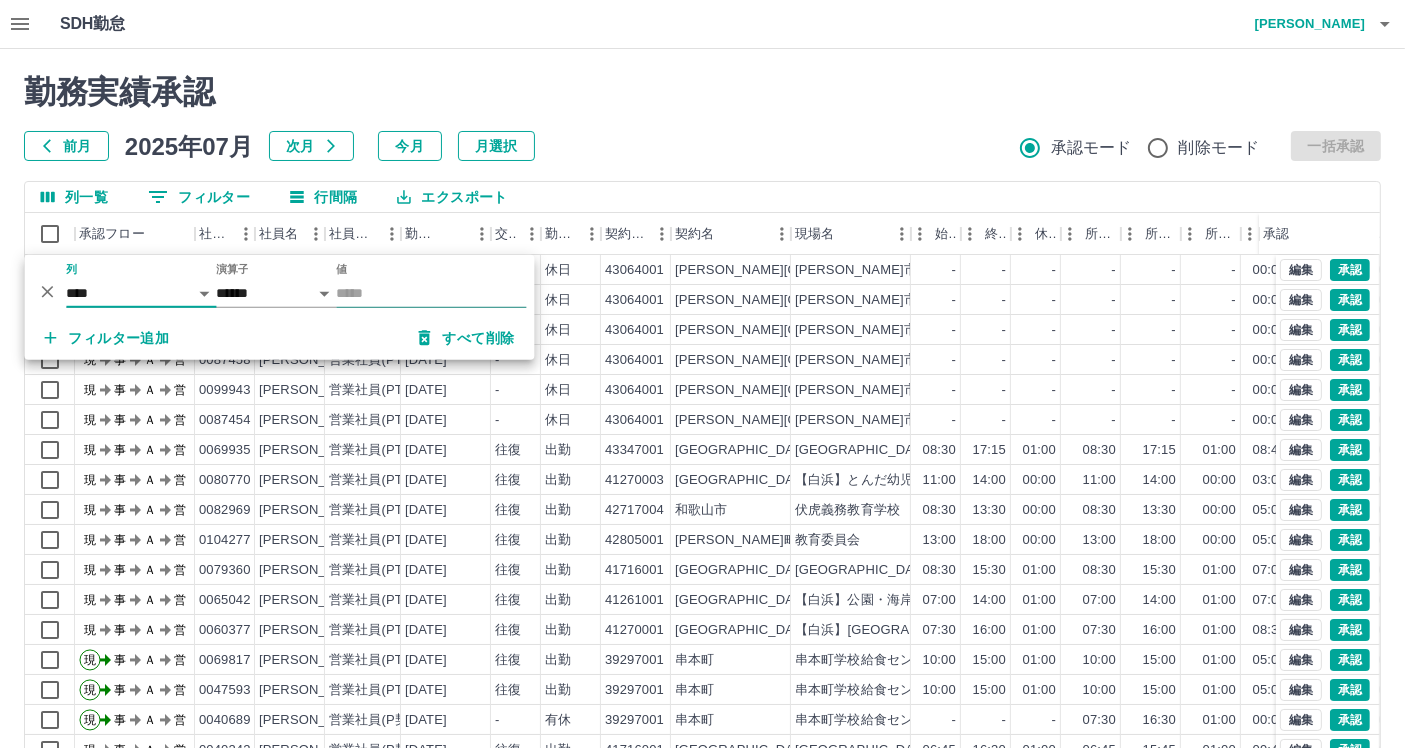 click on "値" at bounding box center [431, 293] 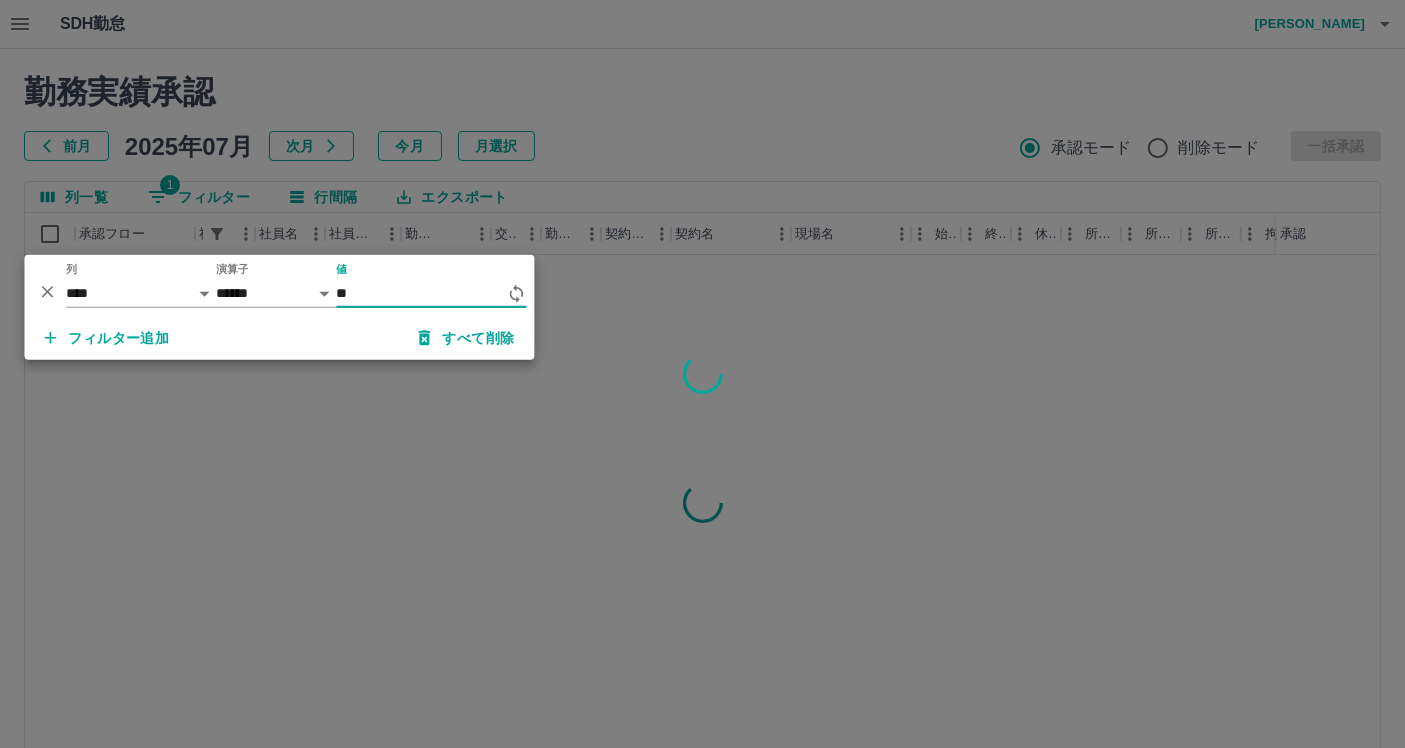 type on "*" 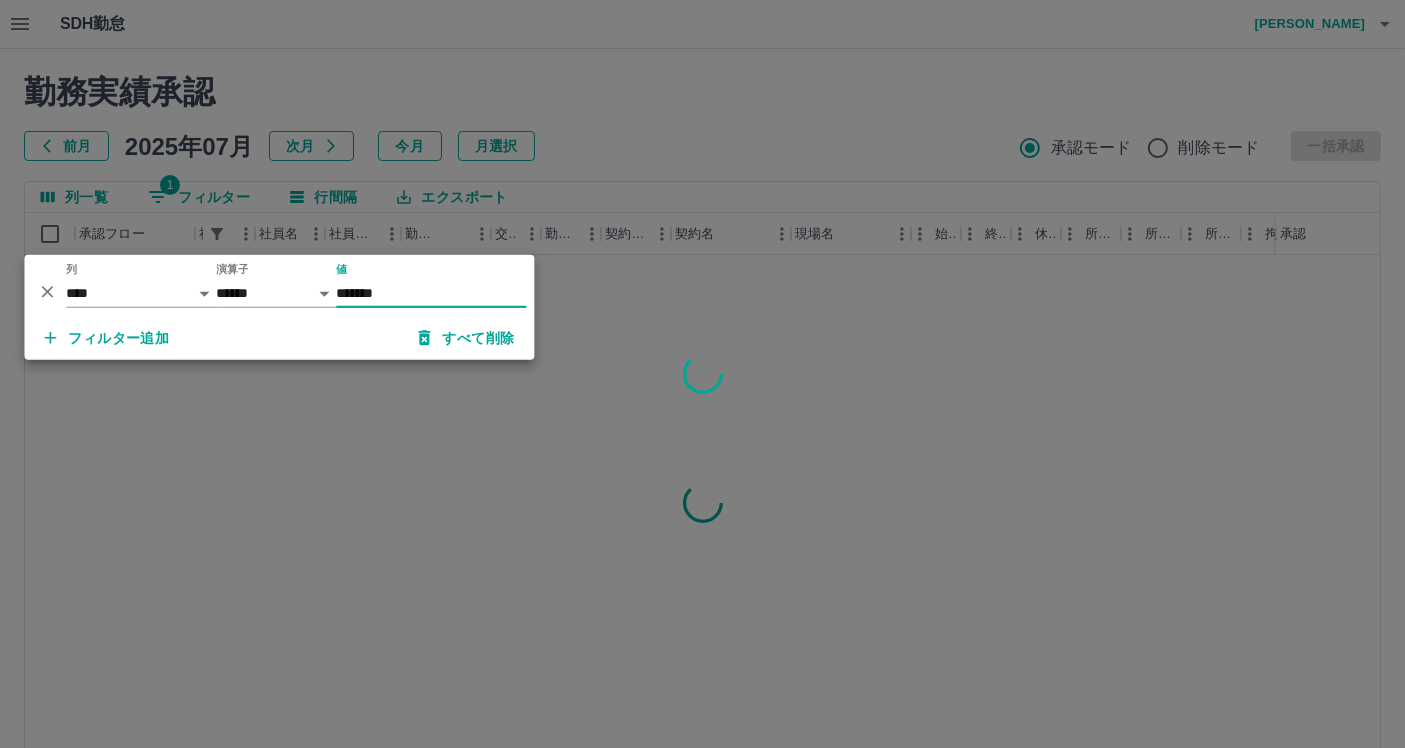 type on "*******" 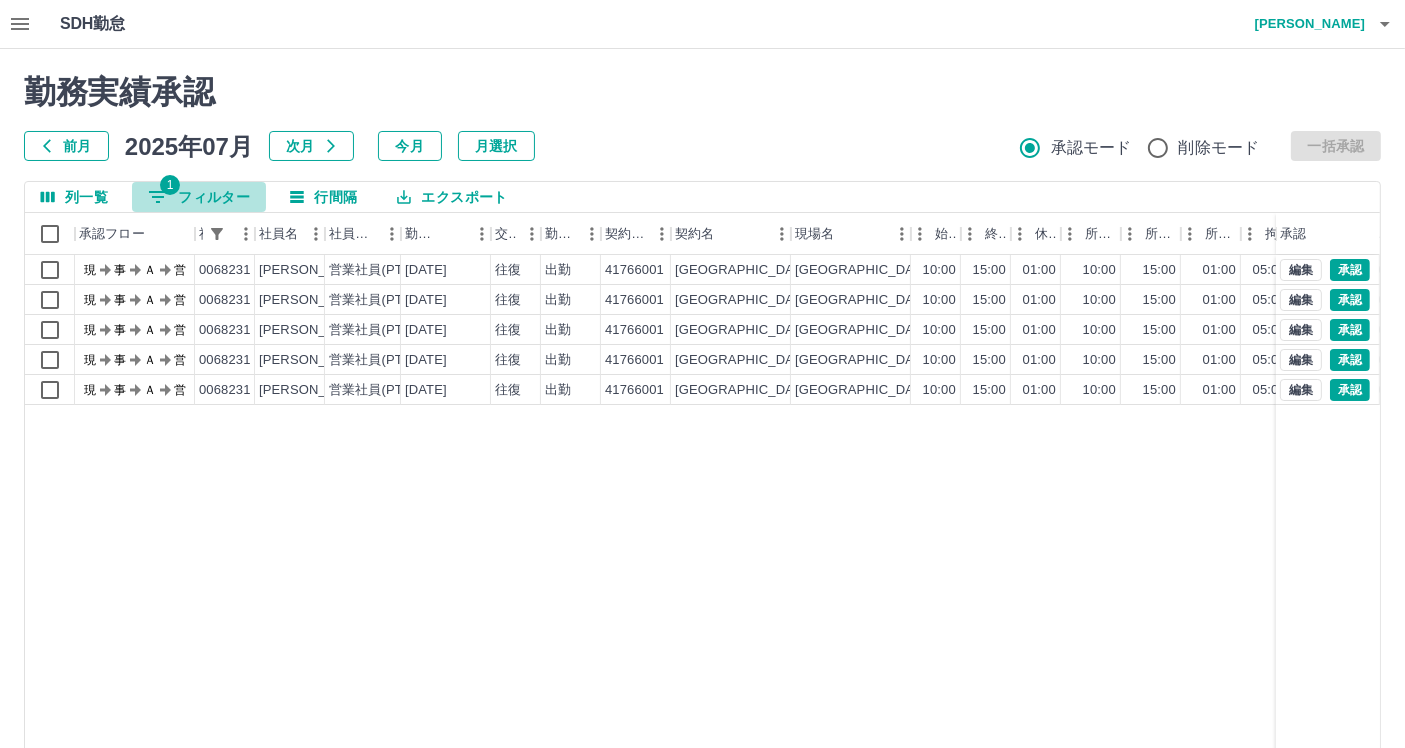 click on "1 フィルター" at bounding box center (199, 197) 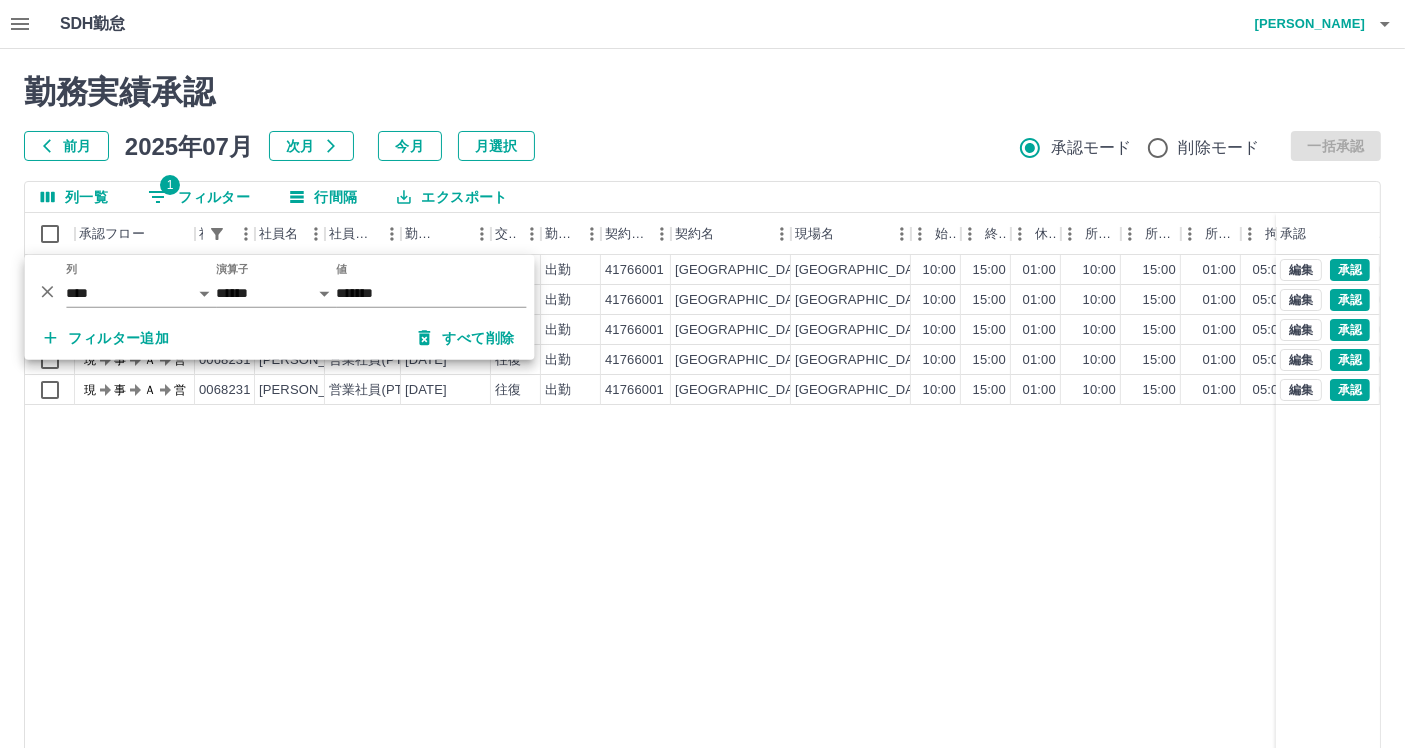 click on "現 事 Ａ 営 0068231 三前　晋一 営業社員(PT契約) 2025-07-10 往復 出勤 41766001 みなべ町 みなべ町立学校給食センター 10:00 15:00 01:00 10:00 15:00 01:00 05:00 04:00 00:00 現場責任者承認待 現 事 Ａ 営 0068231 三前　晋一 営業社員(PT契約) 2025-07-09 往復 出勤 41766001 みなべ町 みなべ町立学校給食センター 10:00 15:00 01:00 10:00 15:00 01:00 05:00 04:00 00:00 現場責任者承認待 現 事 Ａ 営 0068231 三前　晋一 営業社員(PT契約) 2025-07-08 往復 出勤 41766001 みなべ町 みなべ町立学校給食センター 10:00 15:00 01:00 10:00 15:00 01:00 05:00 04:00 00:00 現場責任者承認待 現 事 Ａ 営 0068231 三前　晋一 営業社員(PT契約) 2025-07-07 往復 出勤 41766001 みなべ町 みなべ町立学校給食センター 10:00 15:00 01:00 10:00 15:00 01:00 05:00 04:00 00:00 現場責任者承認待 現 事 Ａ 営 0068231 三前　晋一 営業社員(PT契約) 2025-07-04 往復 出勤 41766001 10:00 15:00" at bounding box center (898, 511) 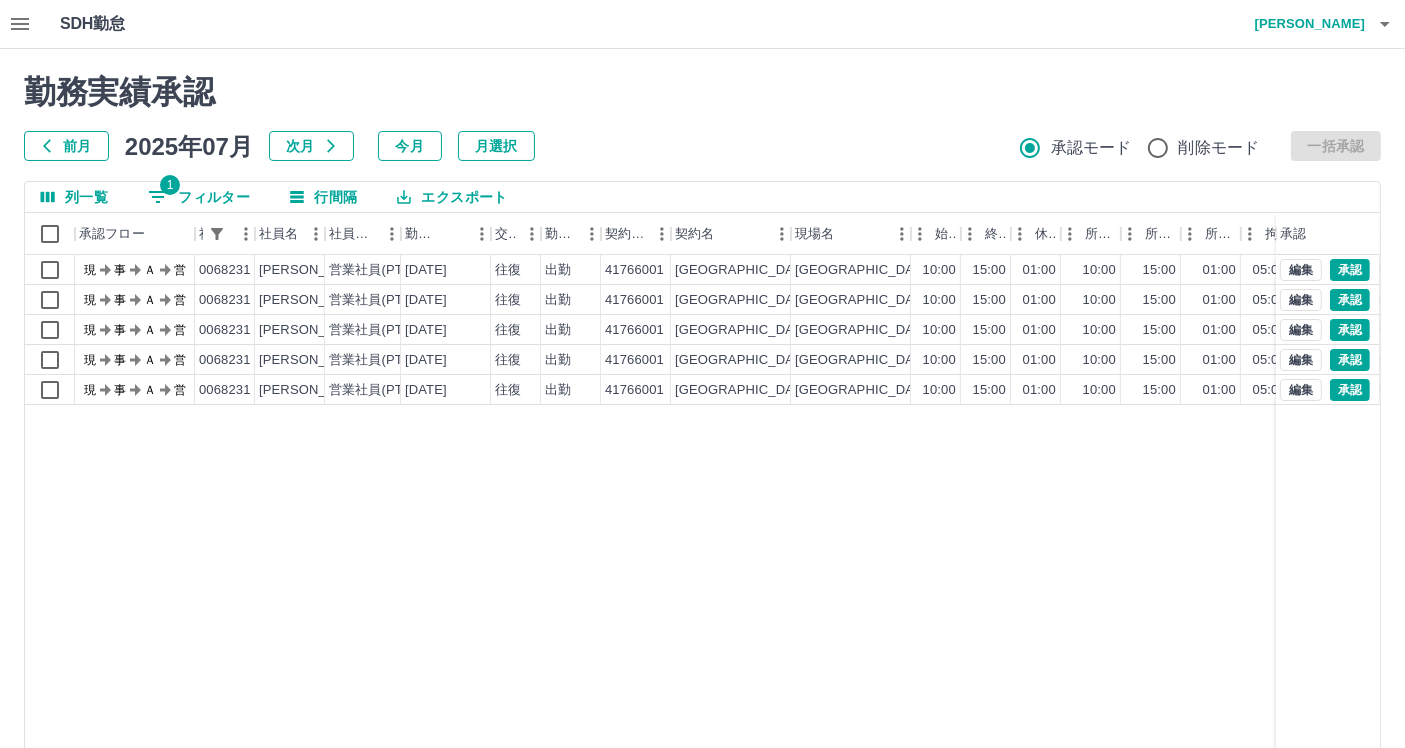 click 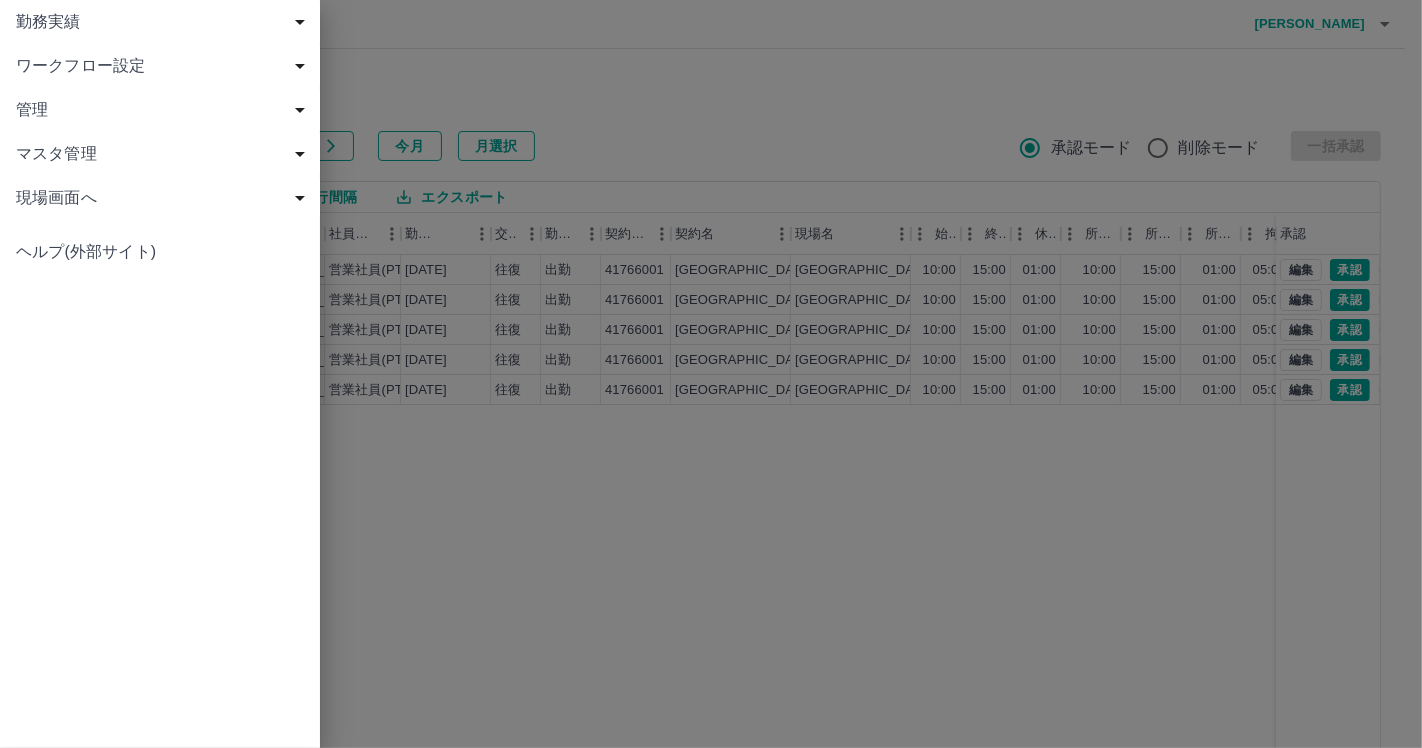 click on "ワークフロー設定" at bounding box center [164, 66] 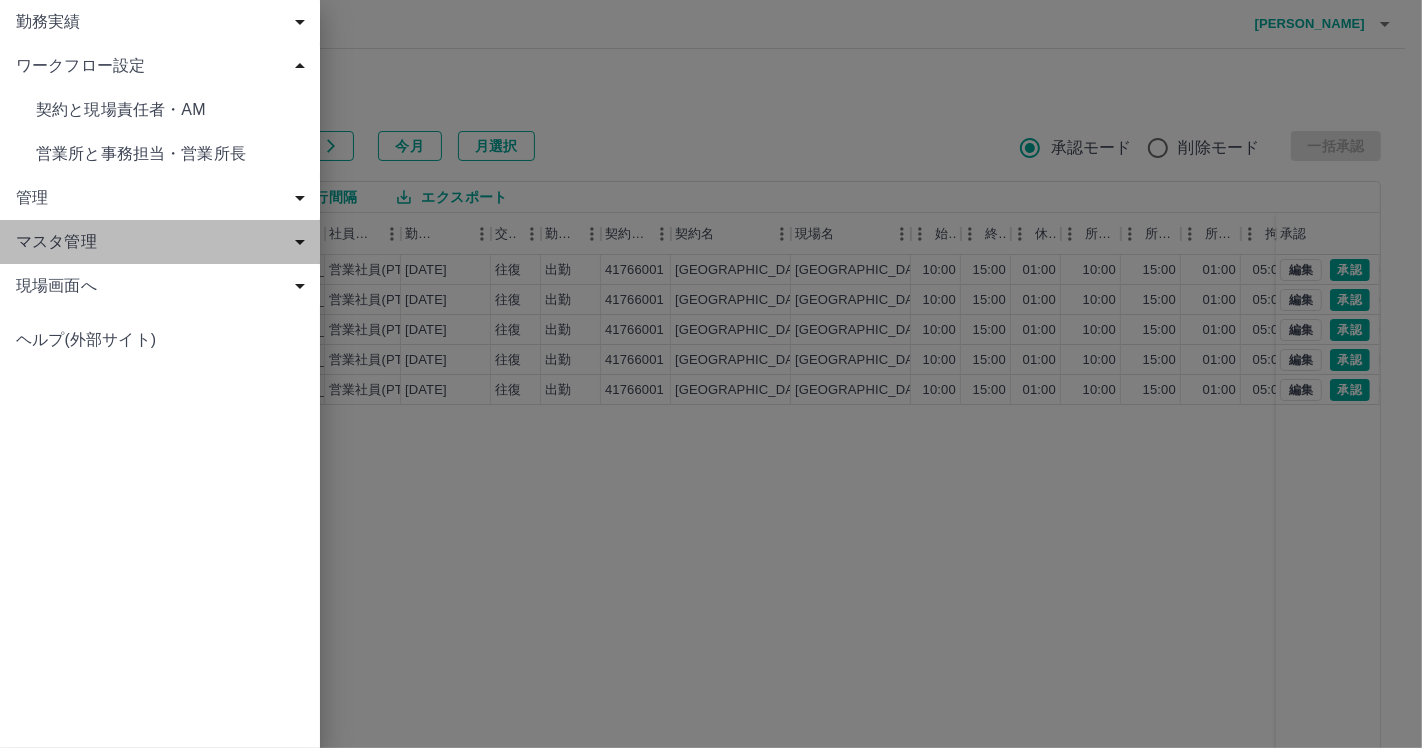 click on "マスタ管理" at bounding box center [164, 242] 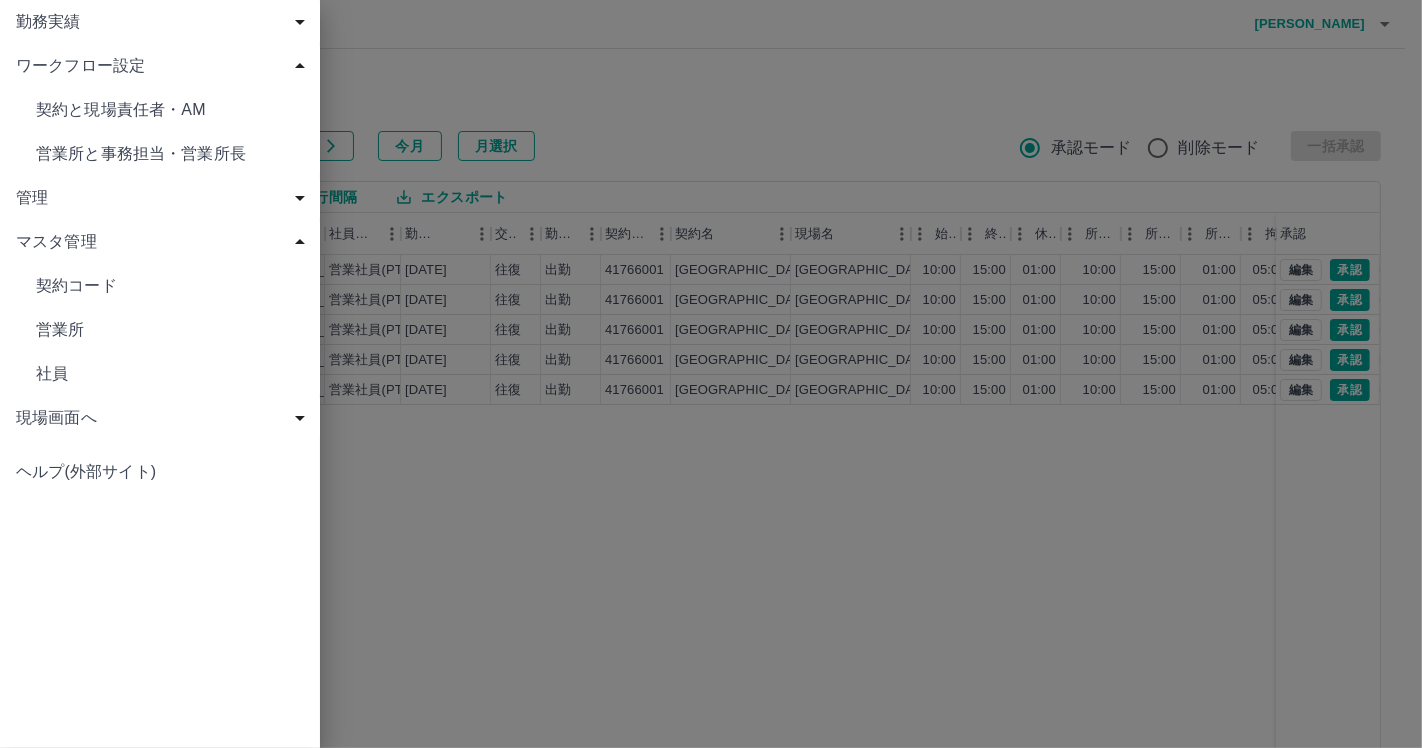 click on "社員" at bounding box center (170, 374) 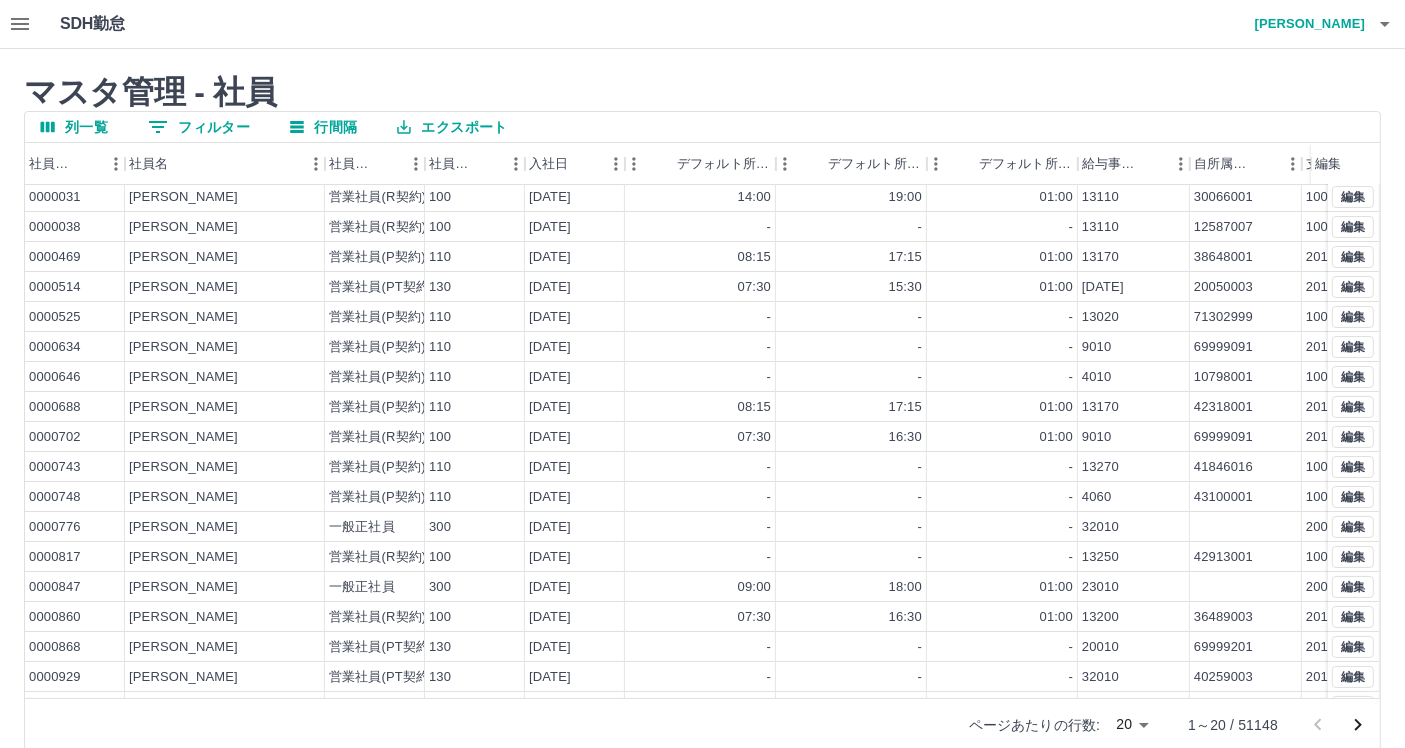 scroll, scrollTop: 0, scrollLeft: 0, axis: both 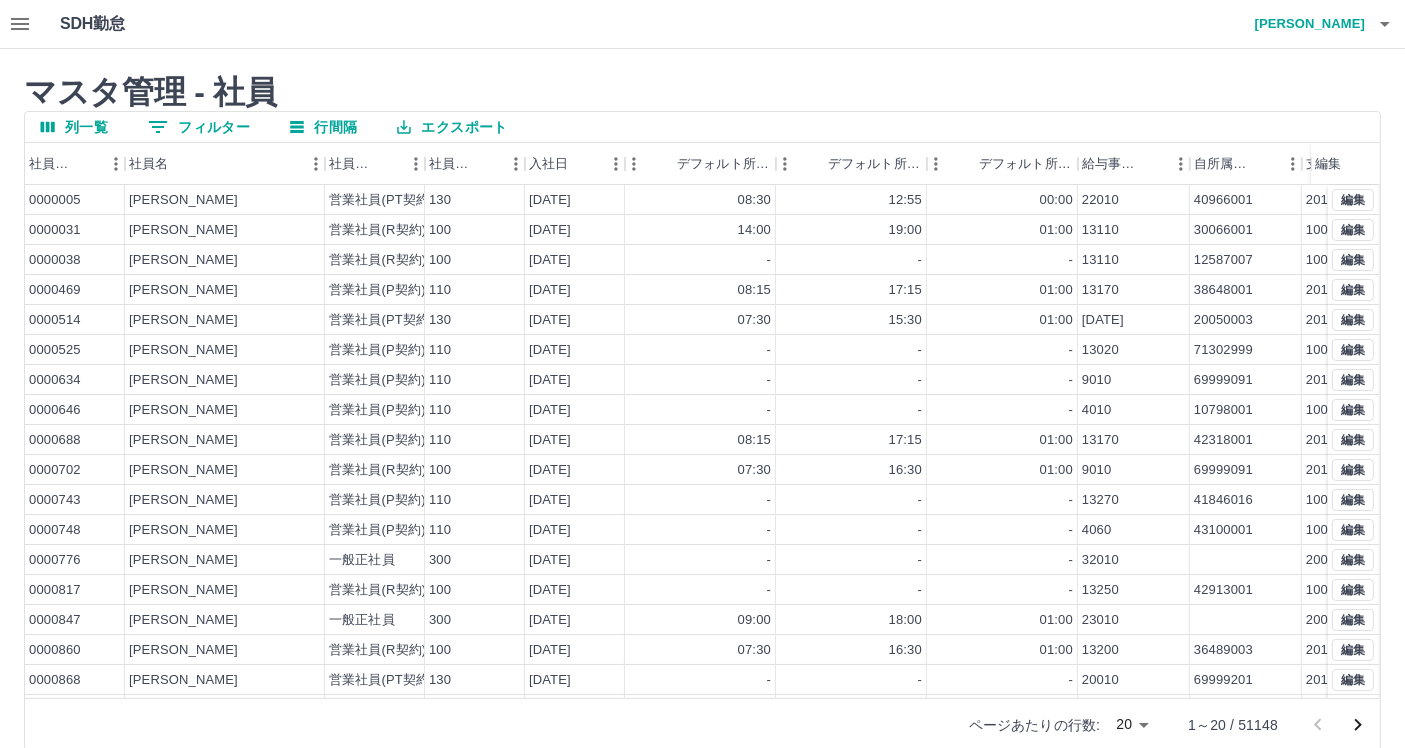 click on "0 フィルター" at bounding box center (199, 127) 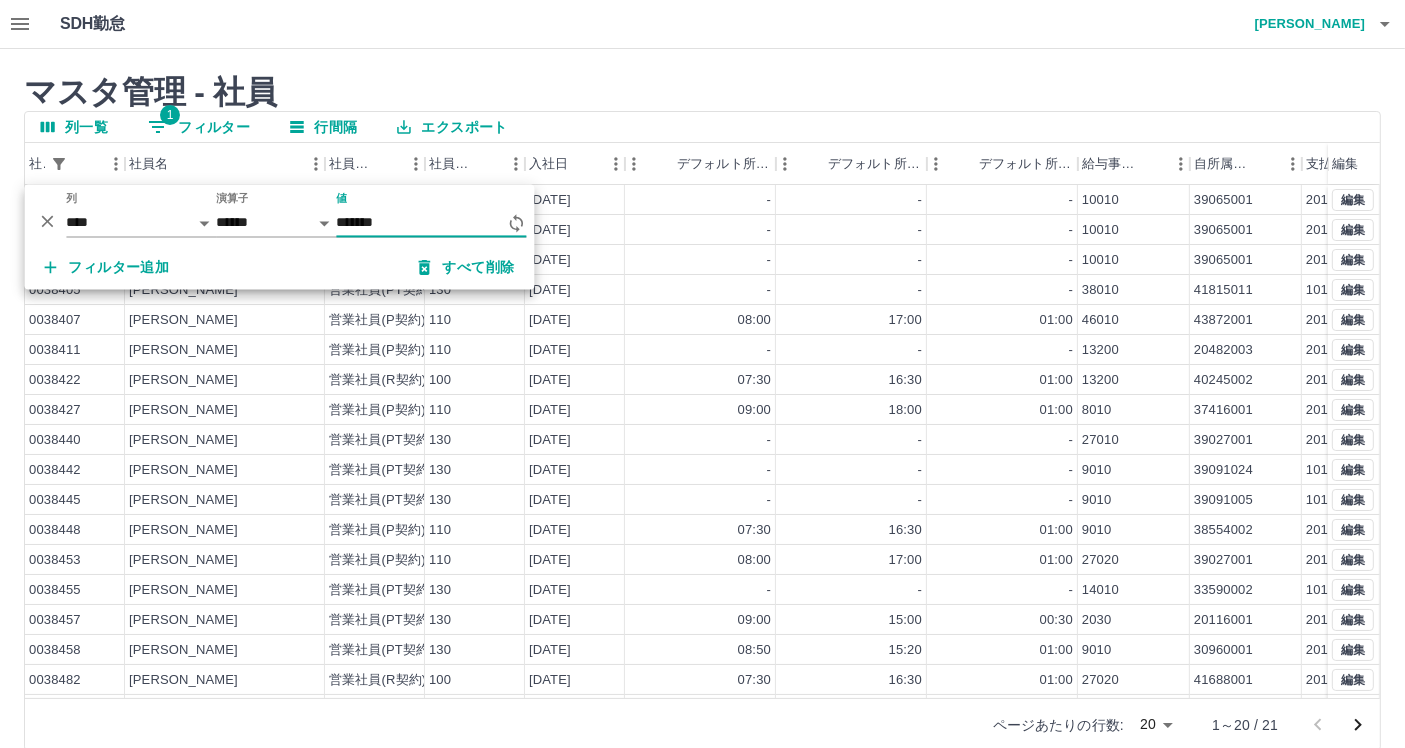 type on "*******" 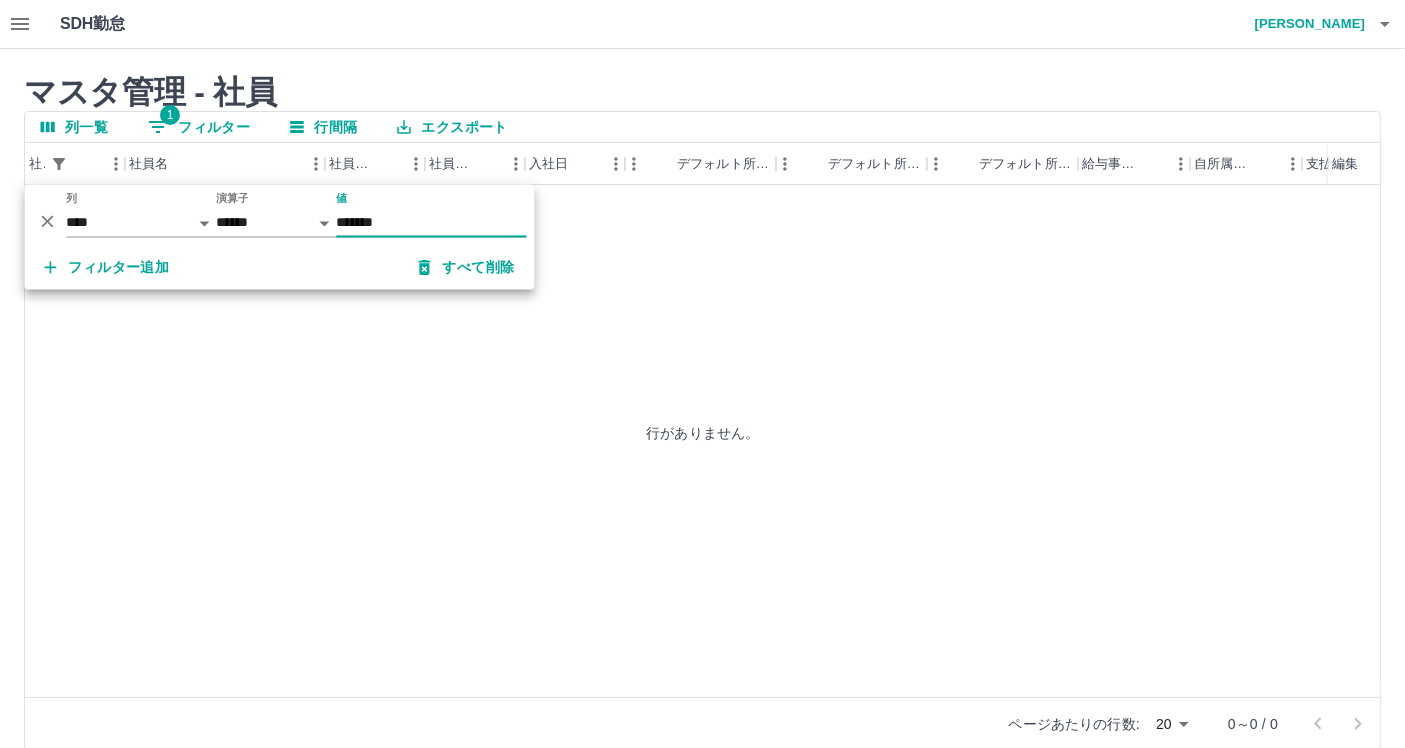drag, startPoint x: 377, startPoint y: 361, endPoint x: 353, endPoint y: 361, distance: 24 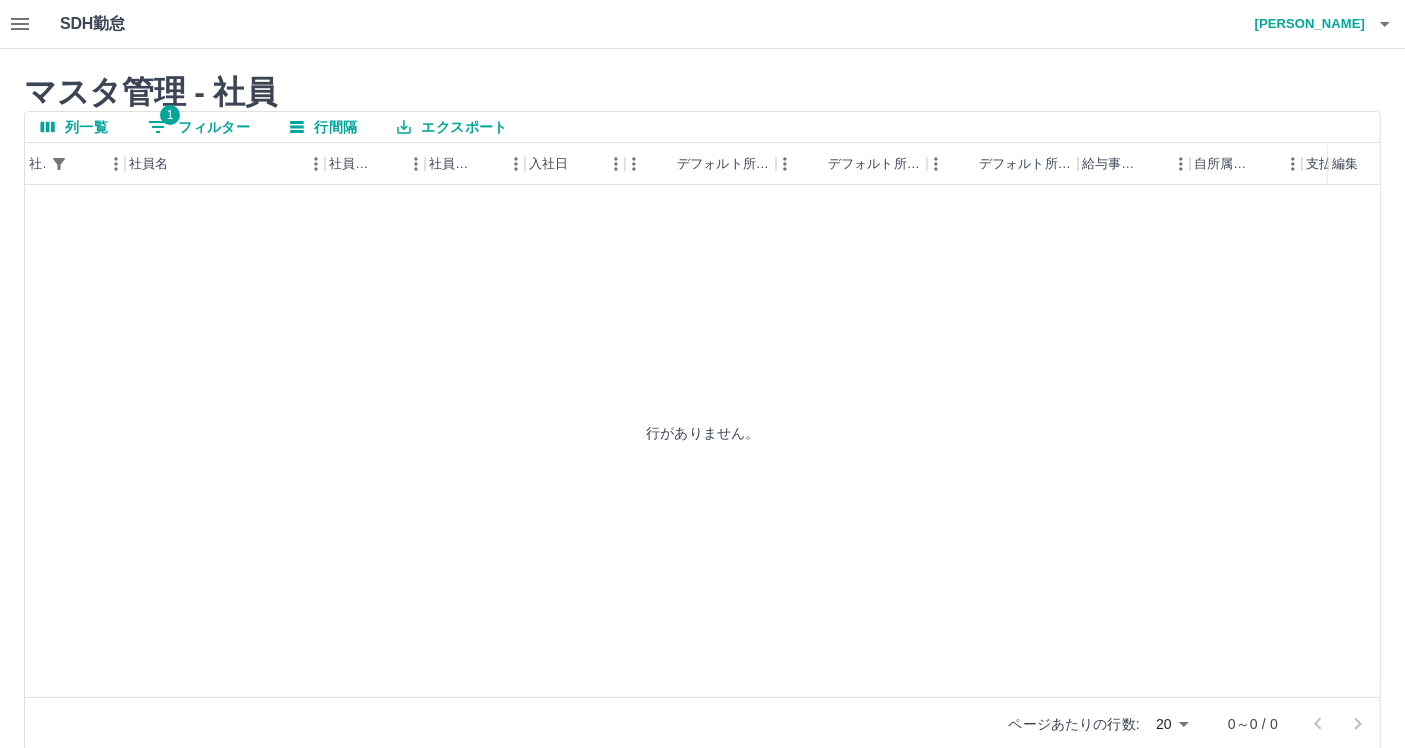 click on "1 フィルター" at bounding box center [199, 127] 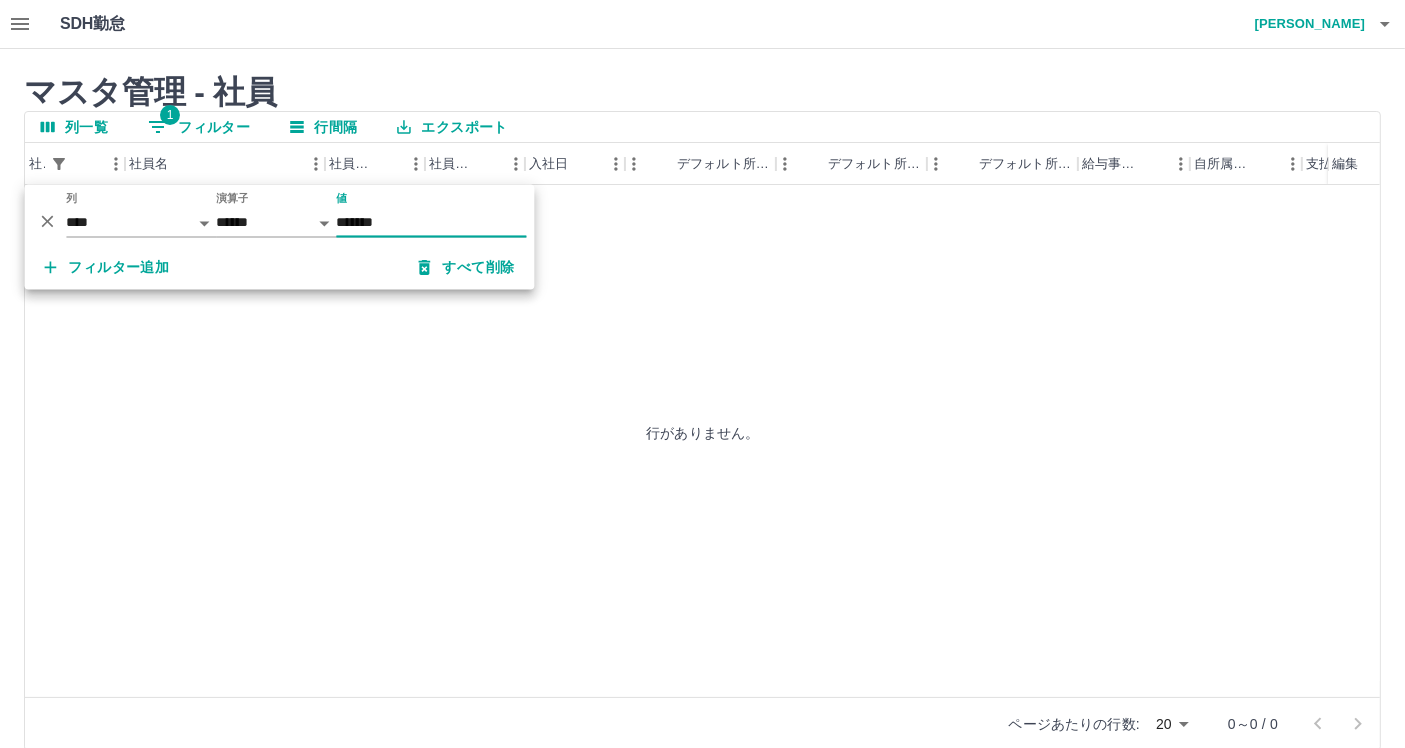 click on "*******" at bounding box center [431, 222] 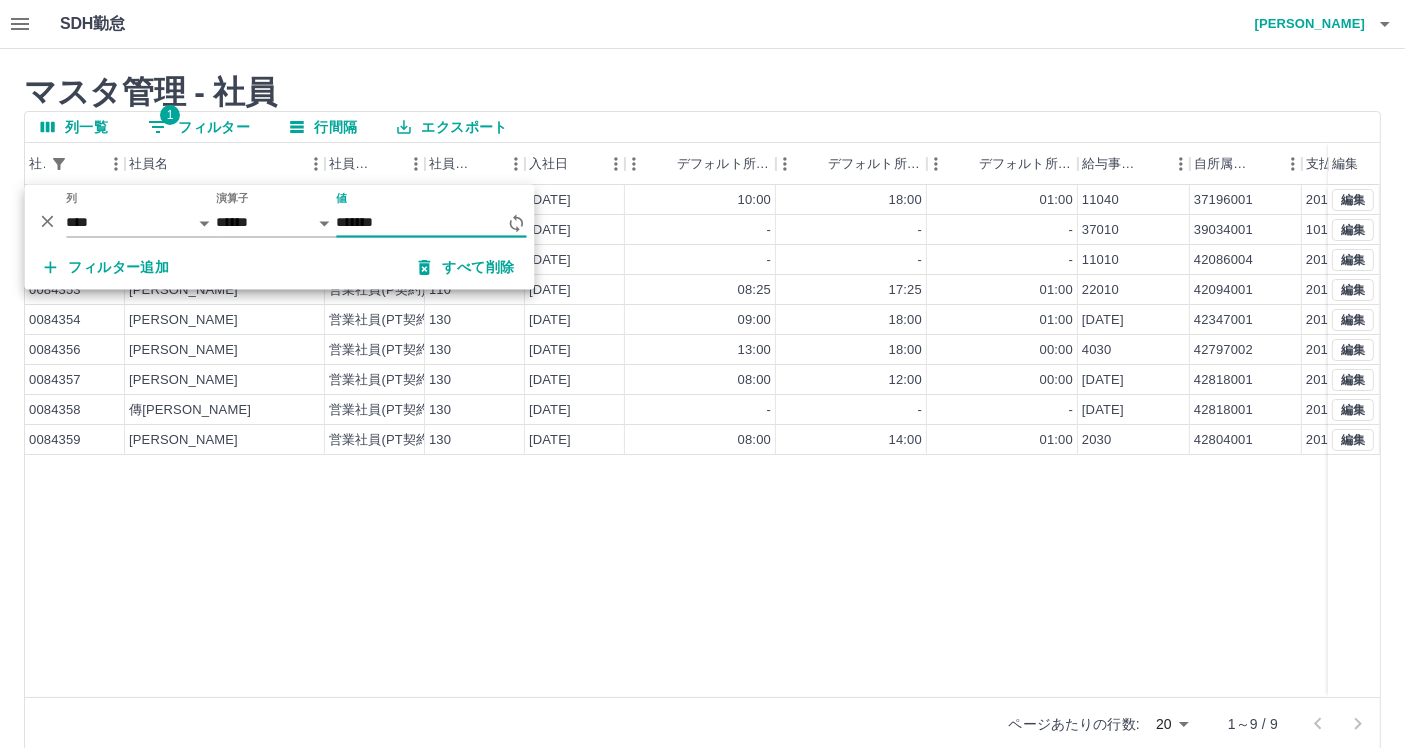 type on "*******" 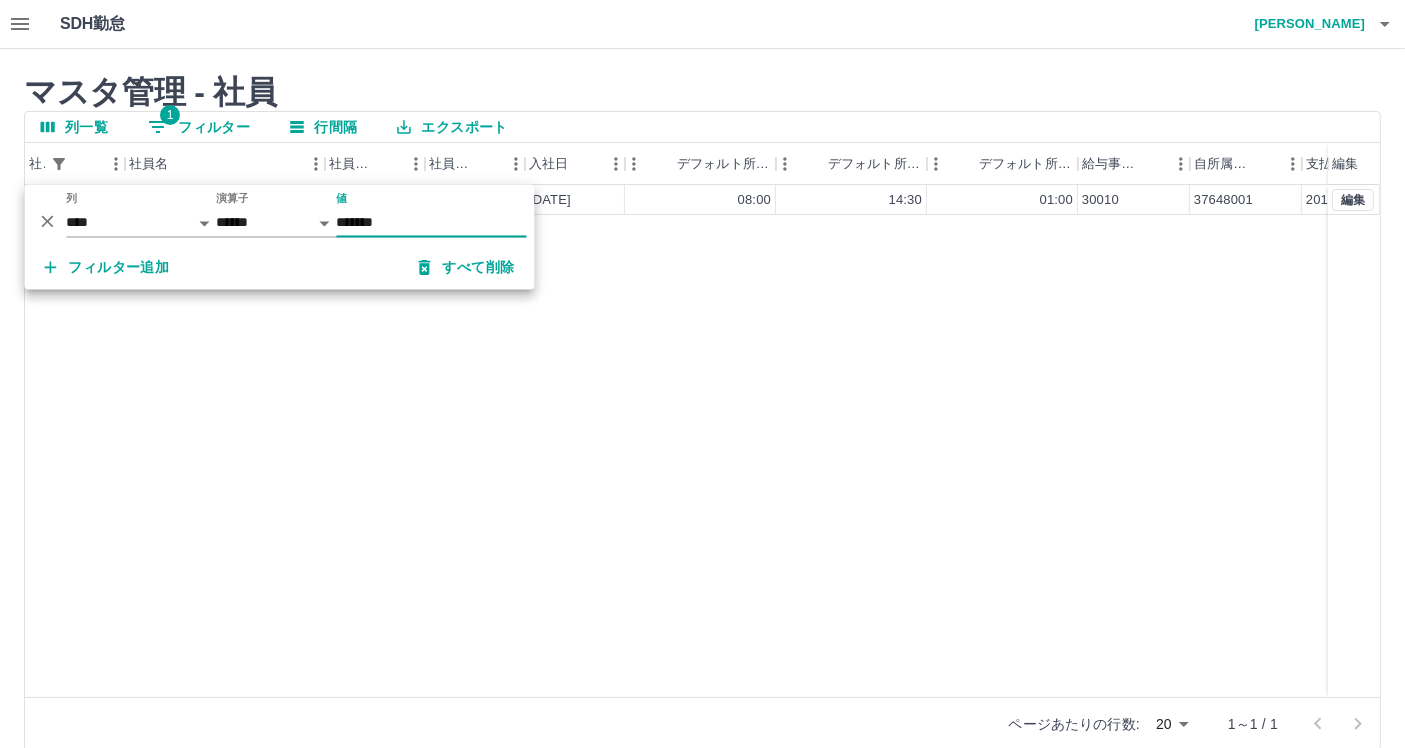 click on "0028435 福原　弘美 営業社員(PT契約) 130 2012-08-01 08:00 14:30 01:00 30010 37648001 201 編集" at bounding box center (745, 441) 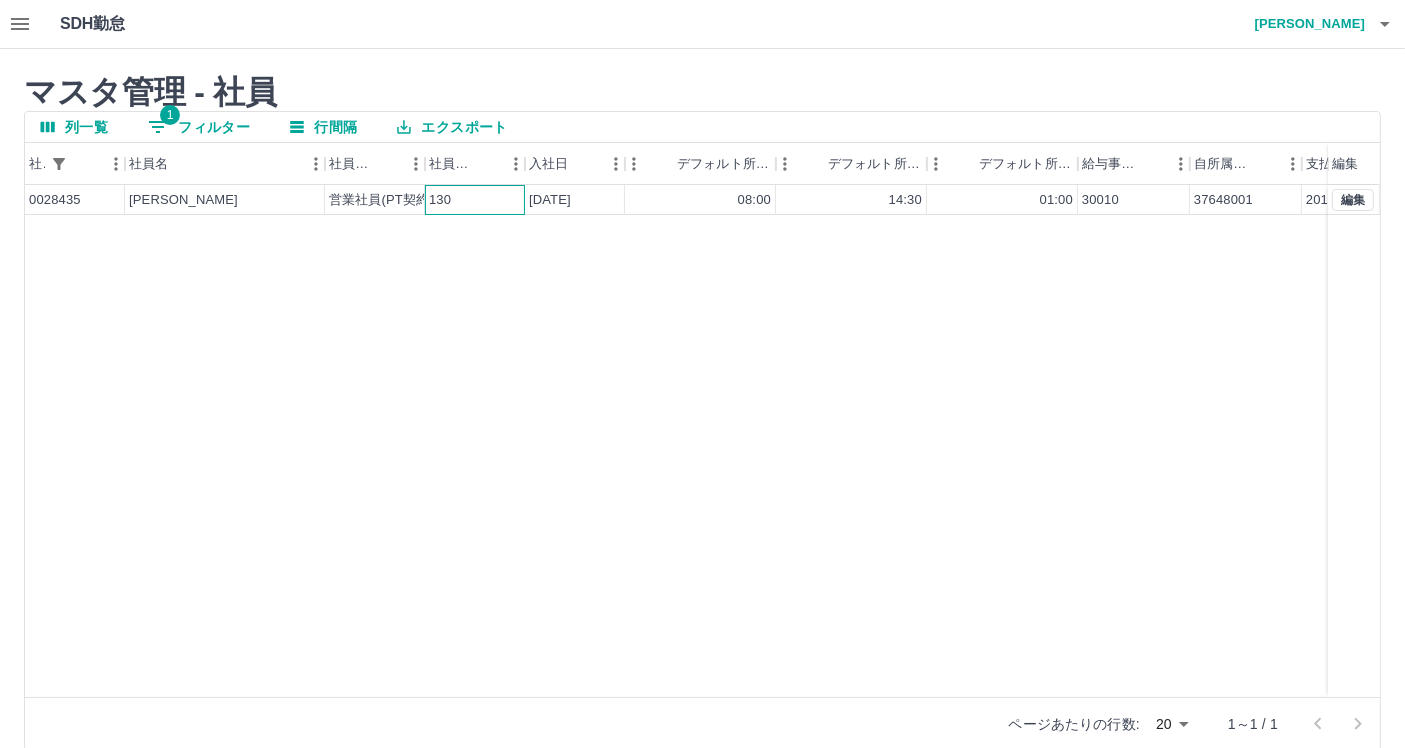 click on "130" at bounding box center (475, 200) 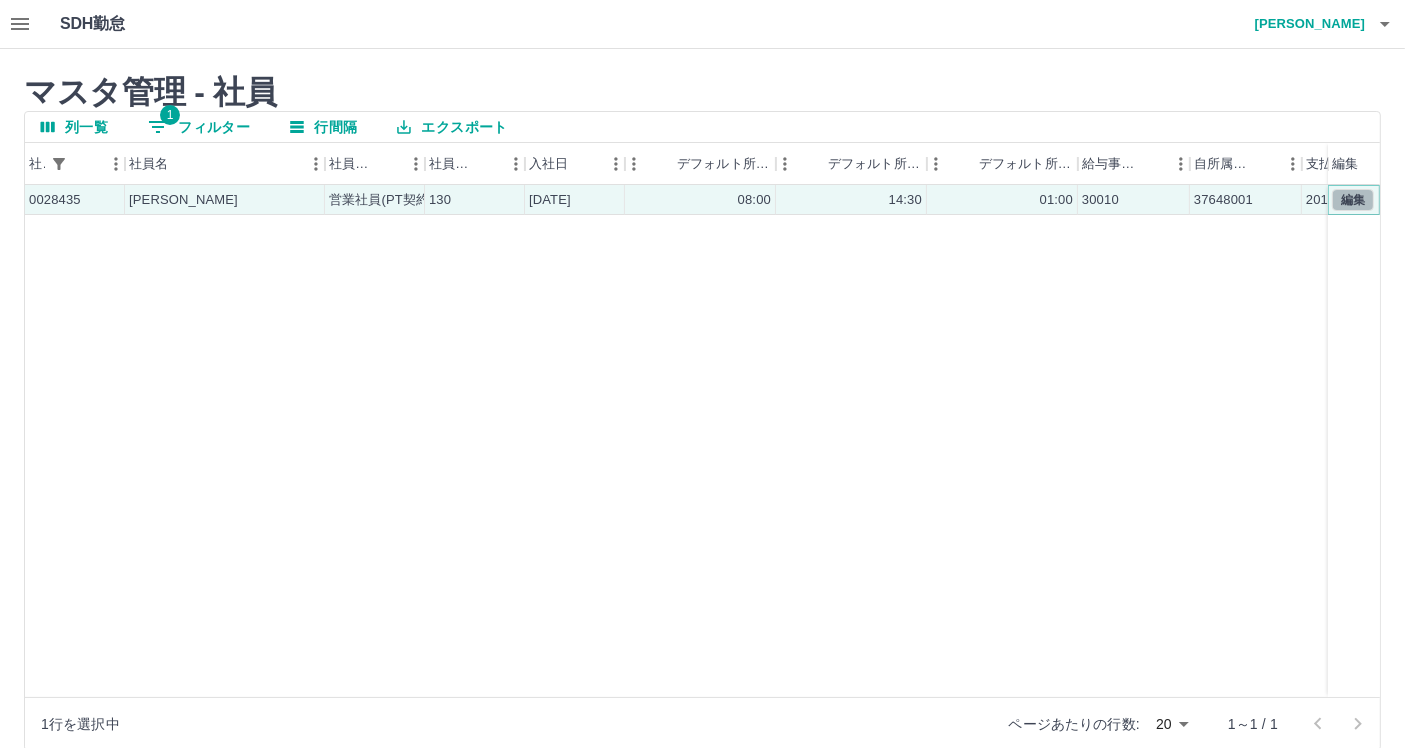click on "編集" at bounding box center [1353, 200] 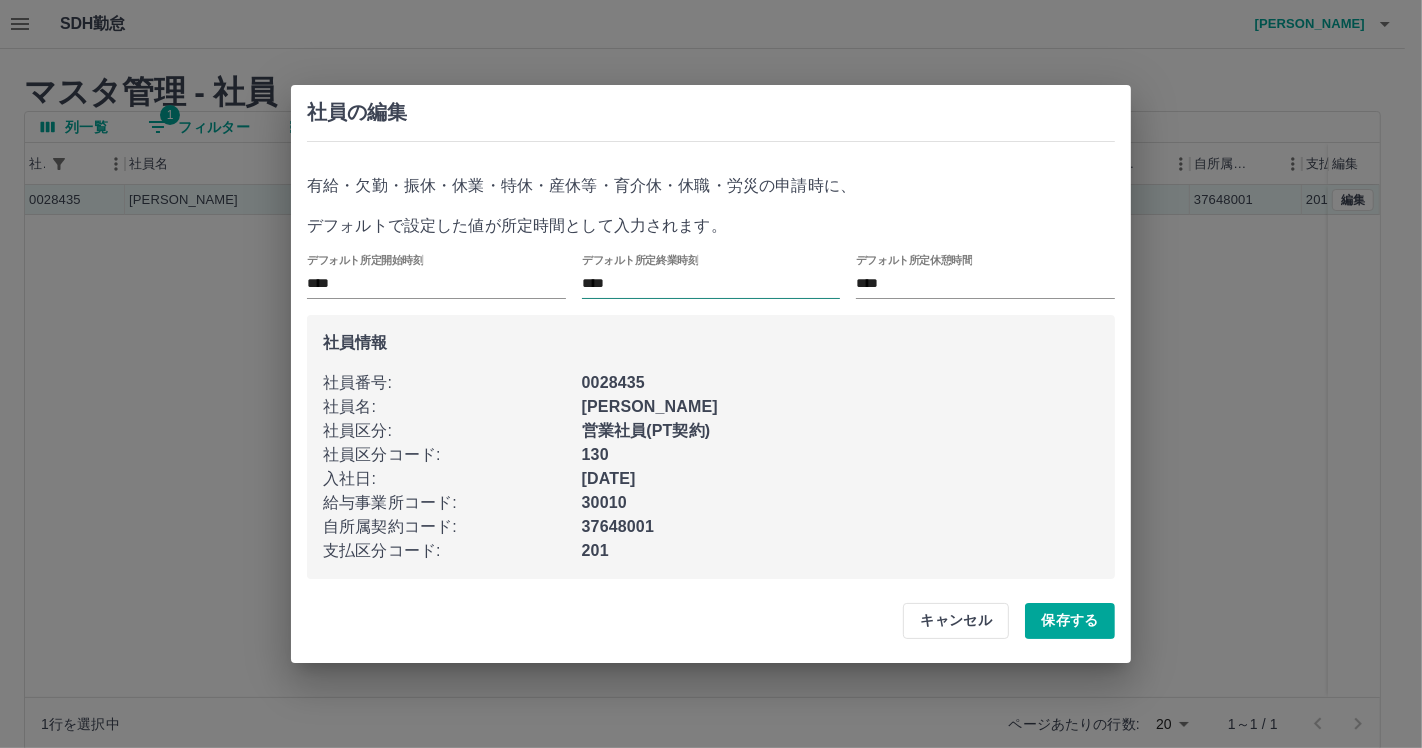 click on "****" at bounding box center [711, 284] 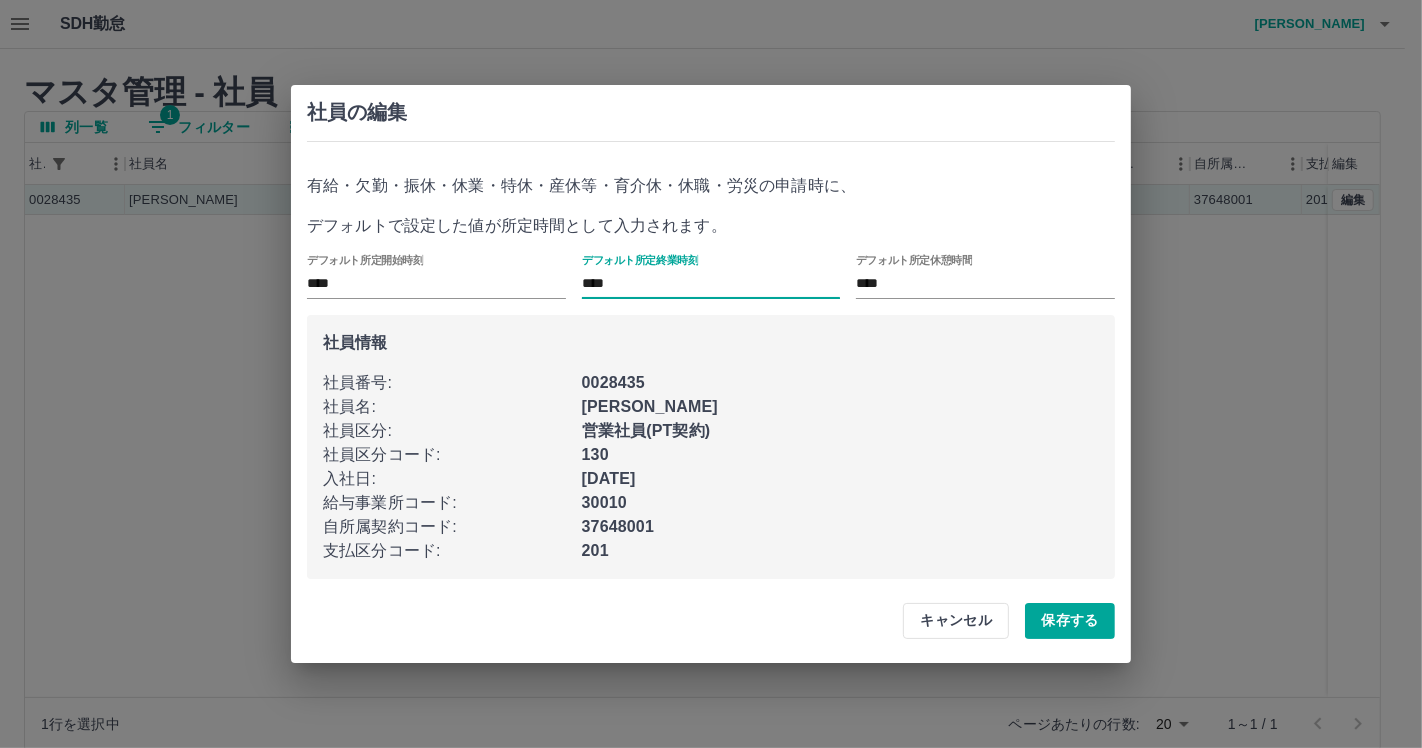 type on "****" 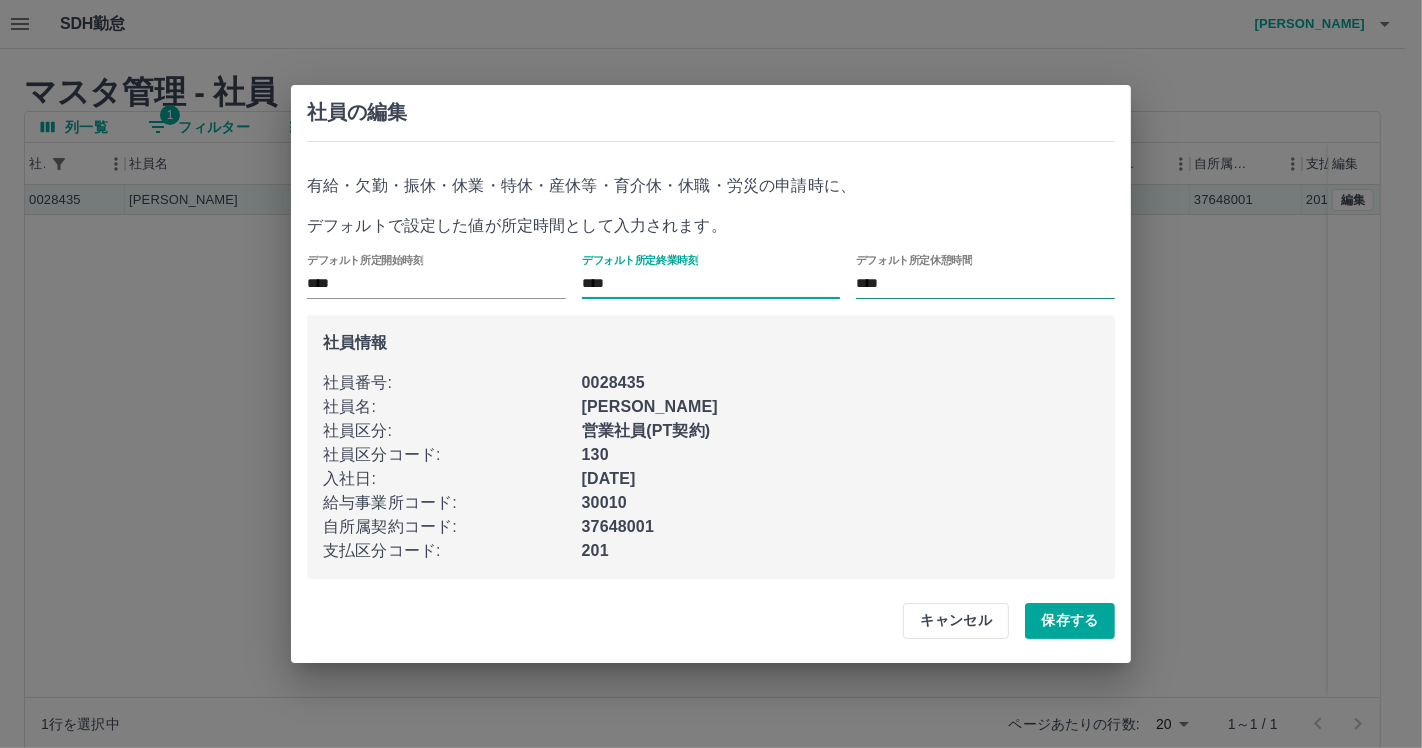 click on "****" at bounding box center [985, 284] 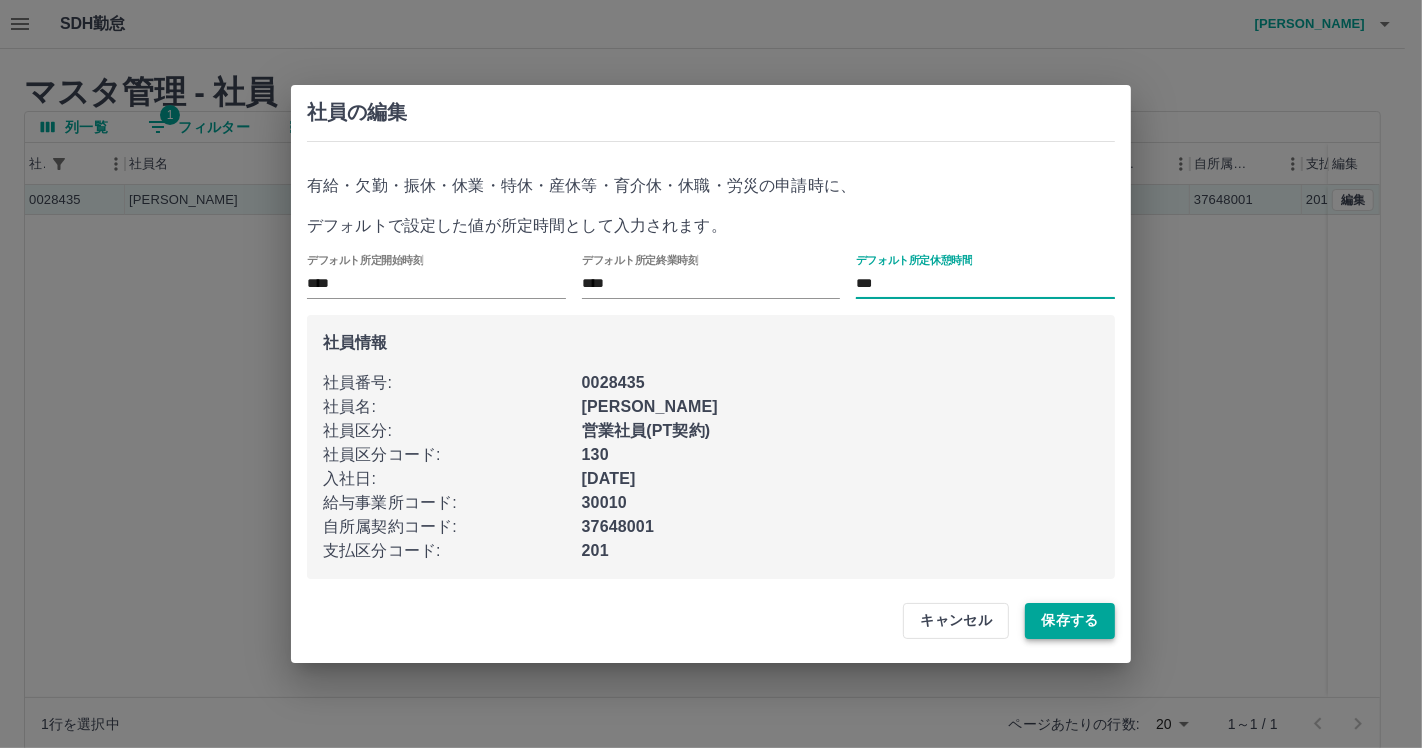 type on "***" 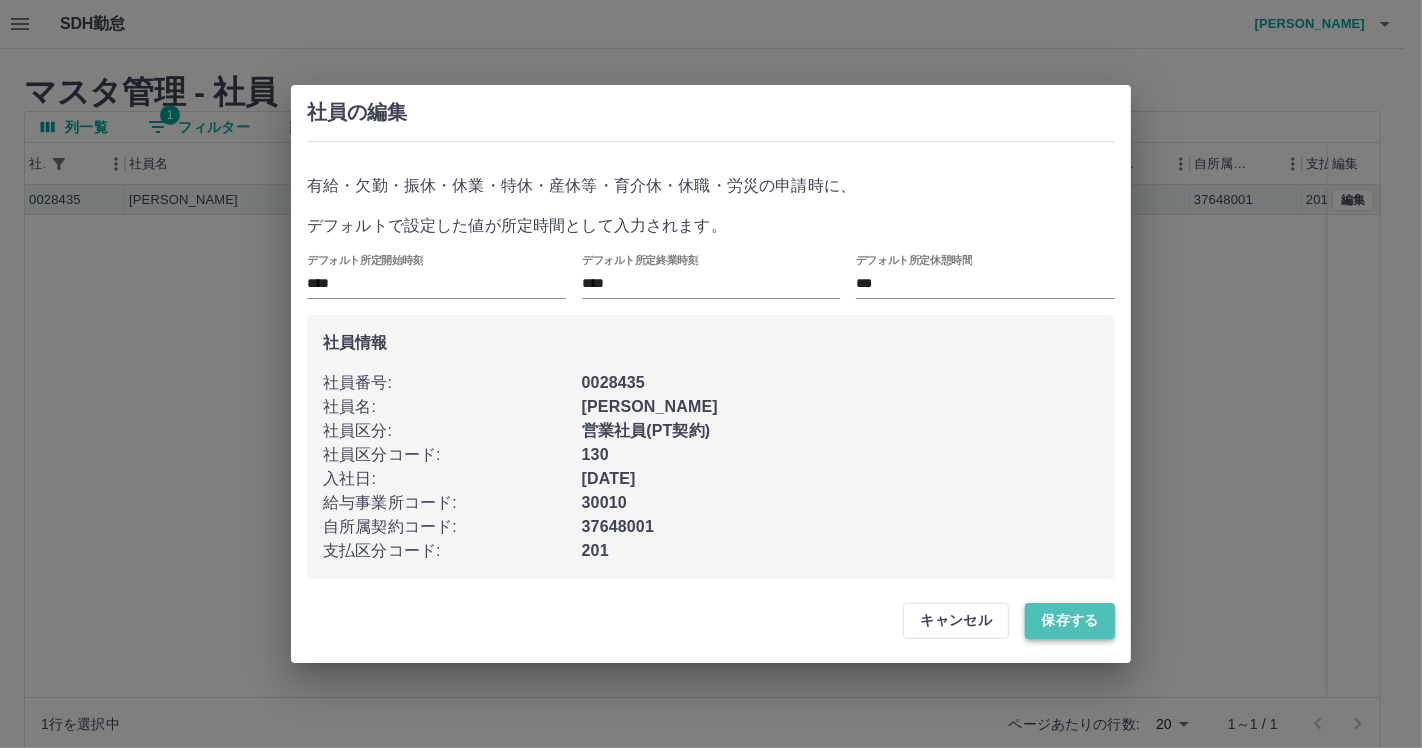 click on "保存する" at bounding box center (1070, 621) 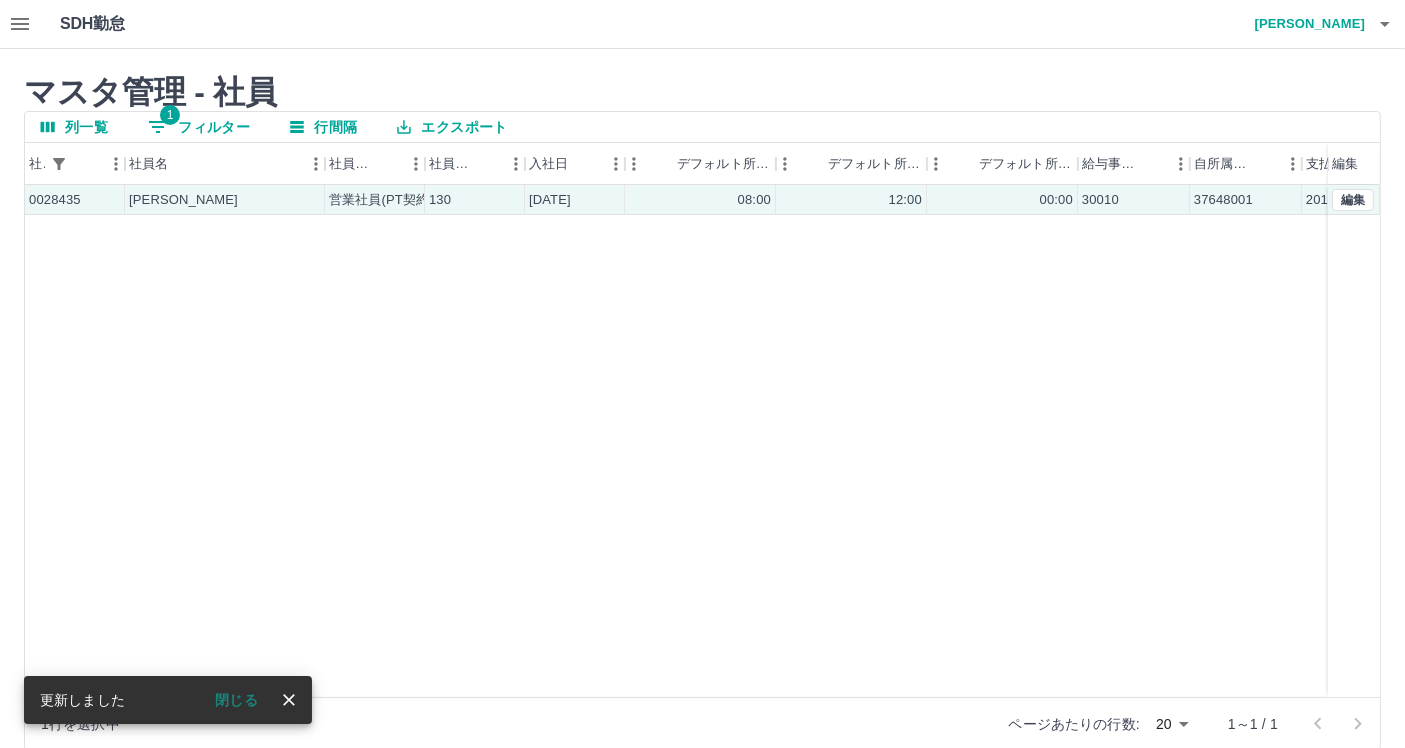 click on "0028435 福原　弘美 営業社員(PT契約) 130 2012-08-01 08:00 12:00 00:00 30010 37648001 201 編集" at bounding box center [745, 441] 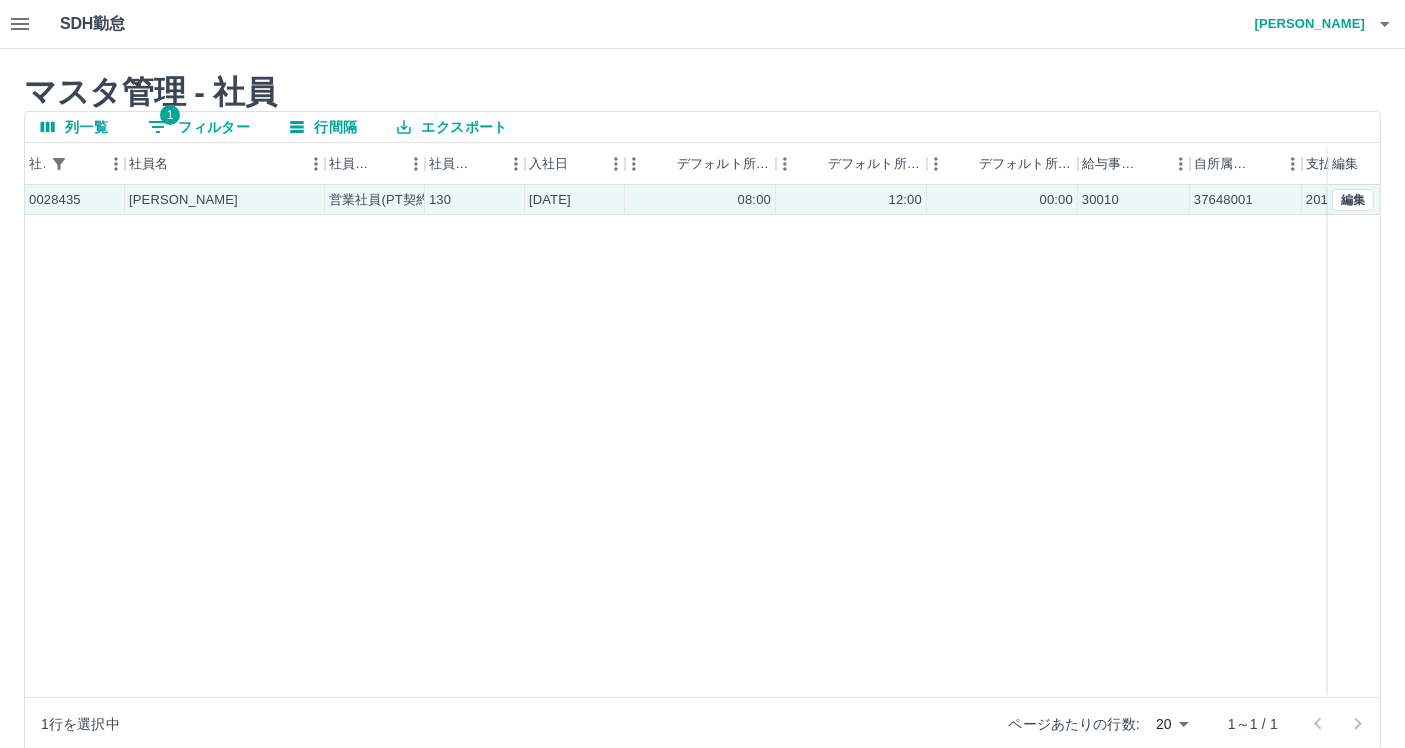 click on "1" at bounding box center [170, 115] 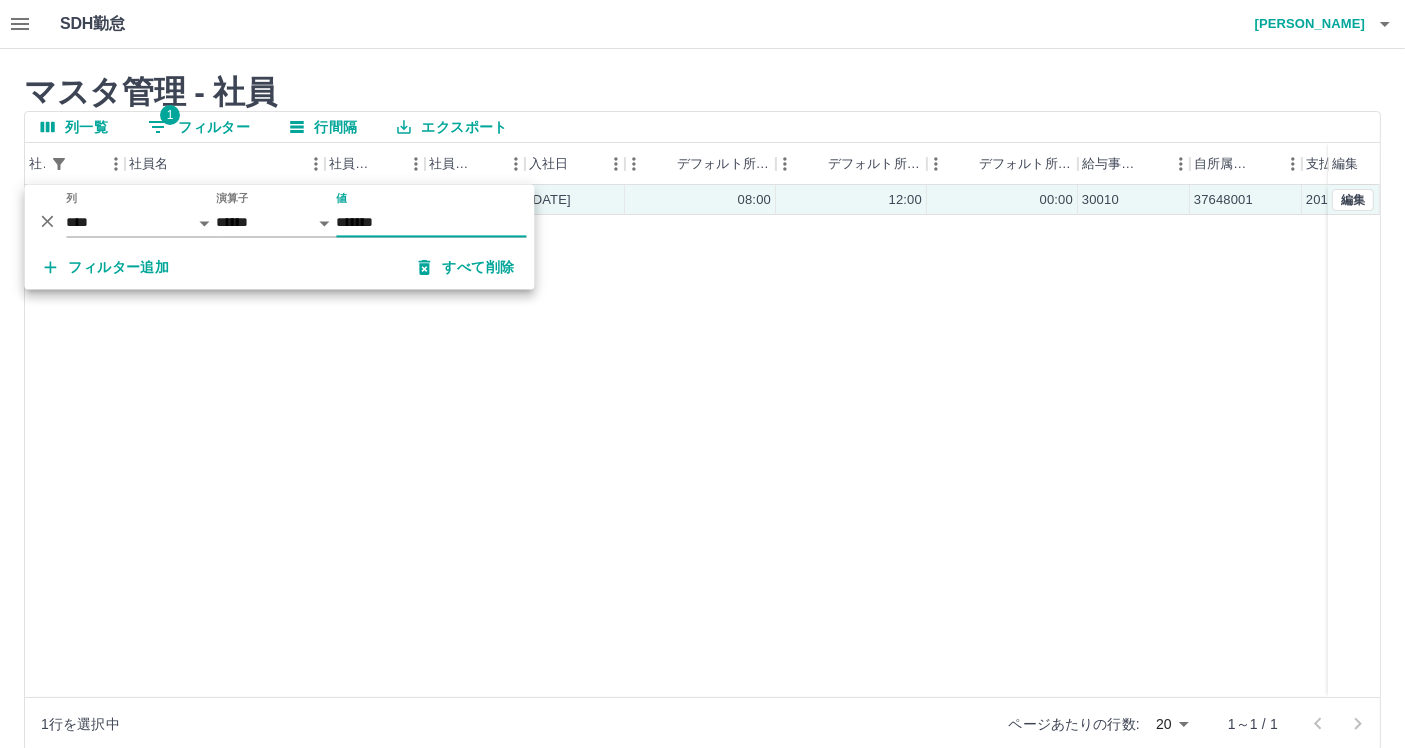 click 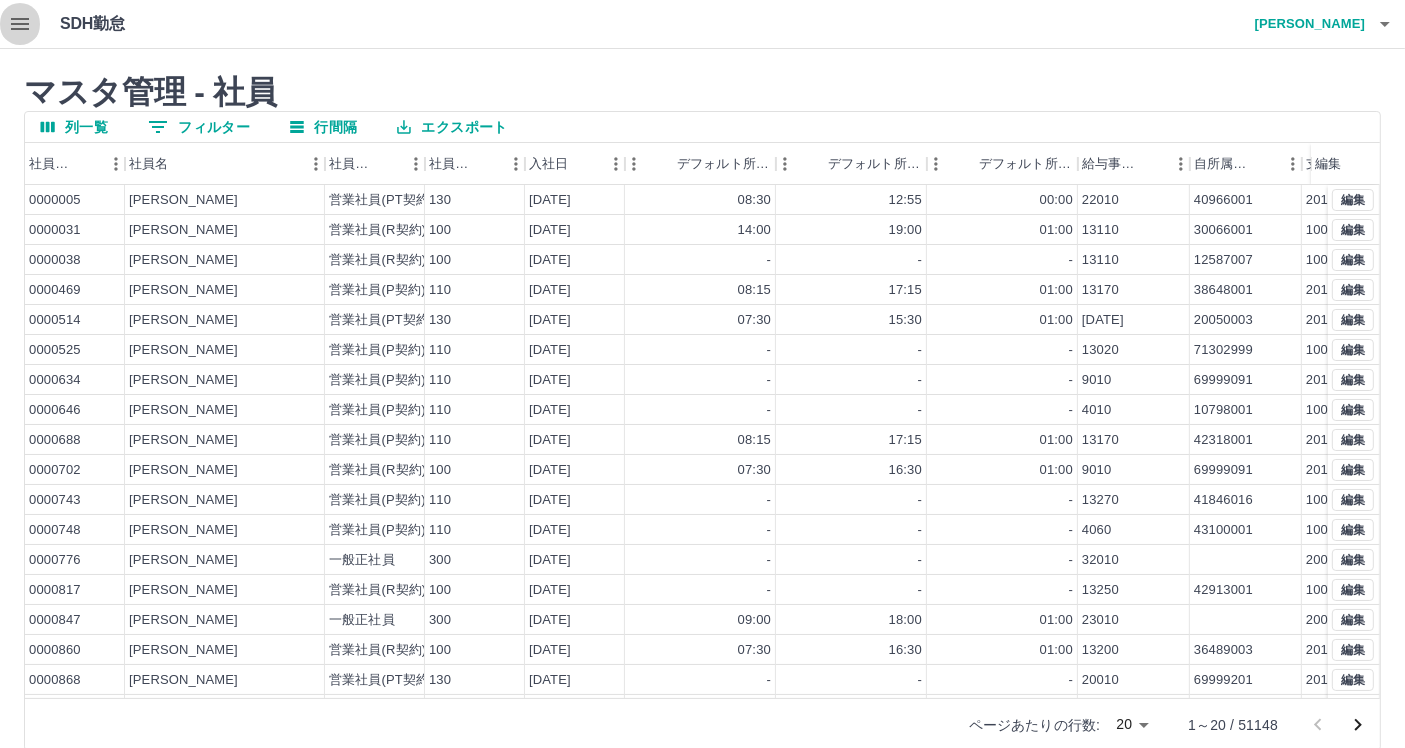 click 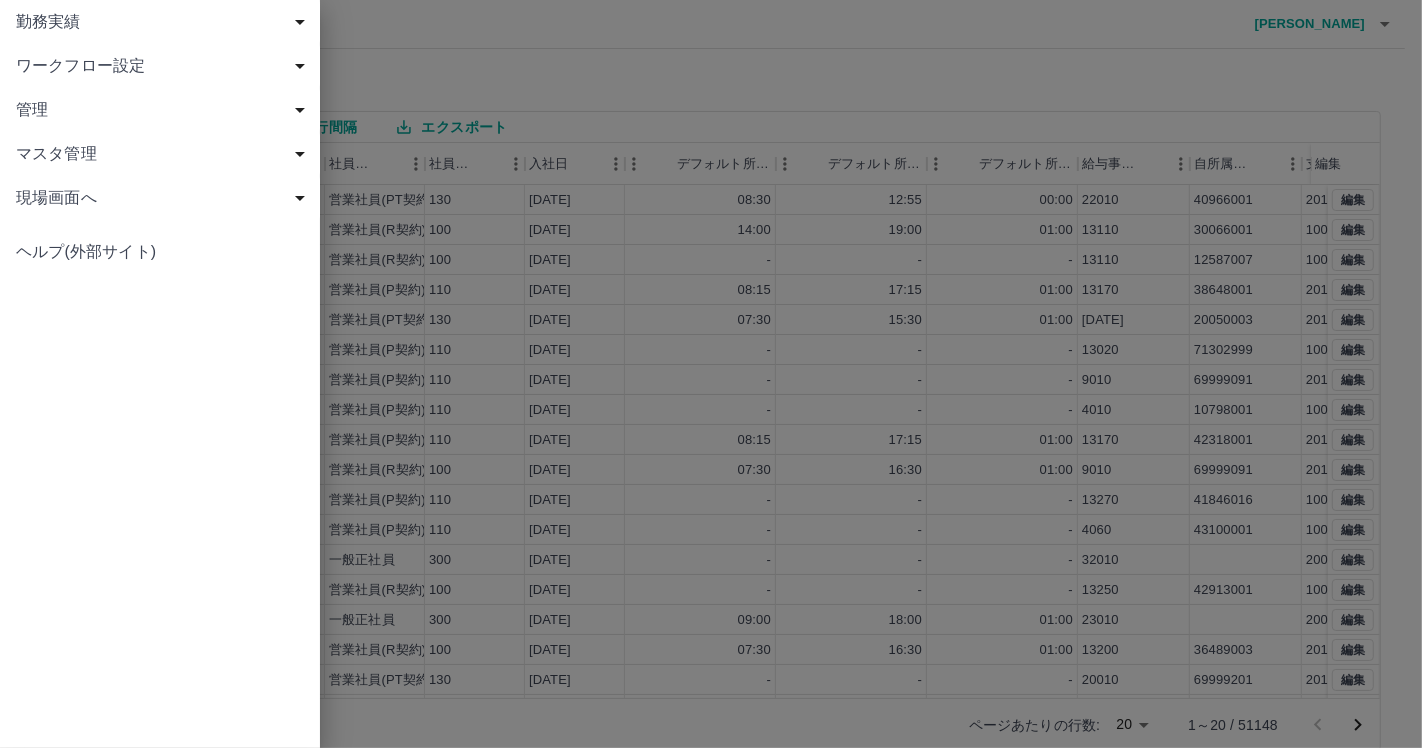 click on "管理" at bounding box center [164, 110] 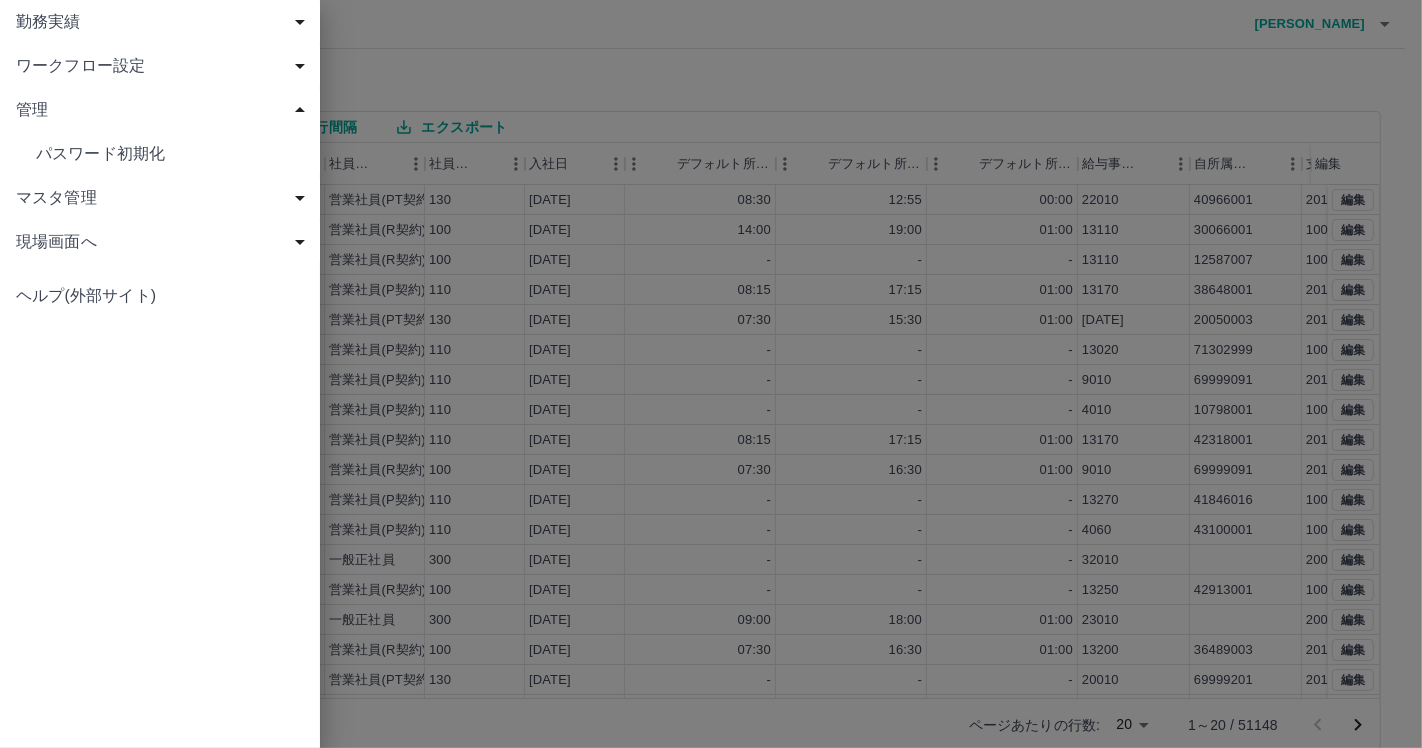 click on "マスタ管理" at bounding box center [164, 198] 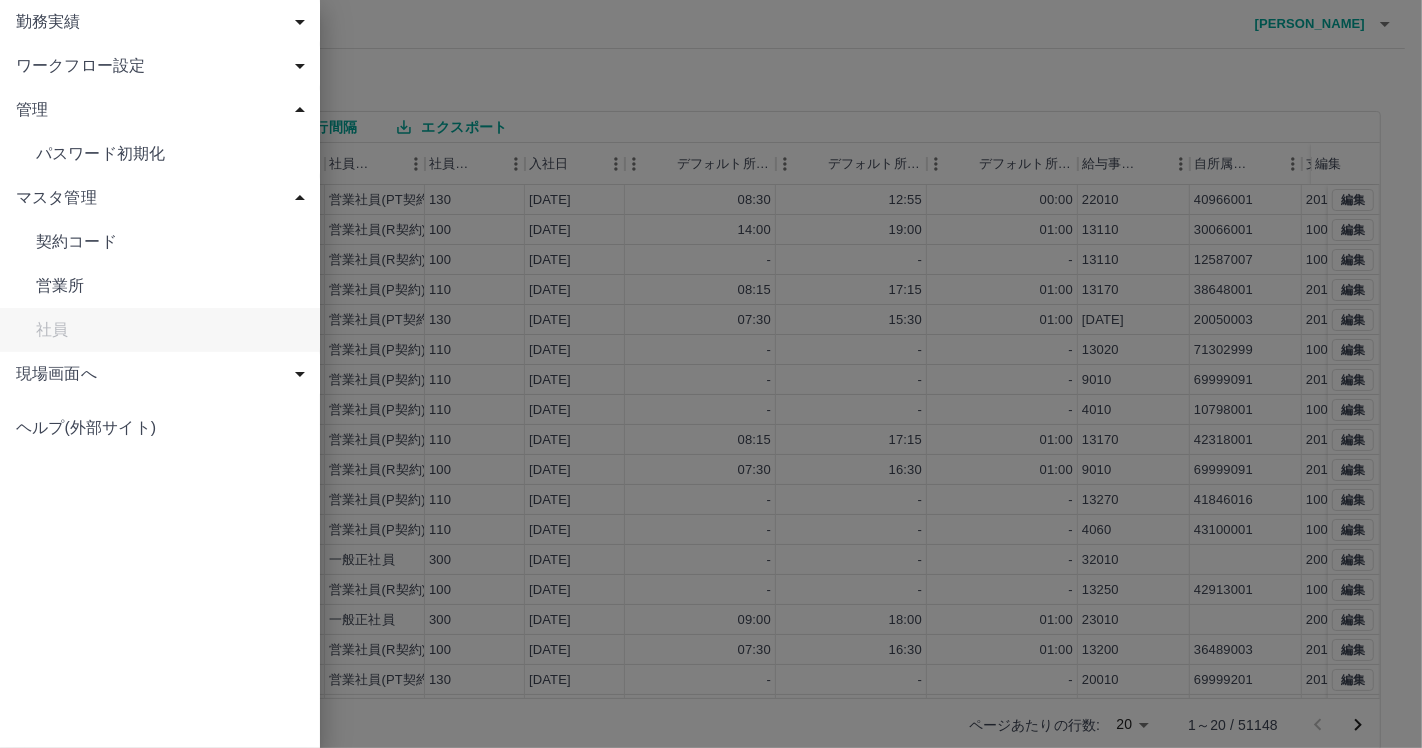 click on "契約コード" at bounding box center (170, 154) 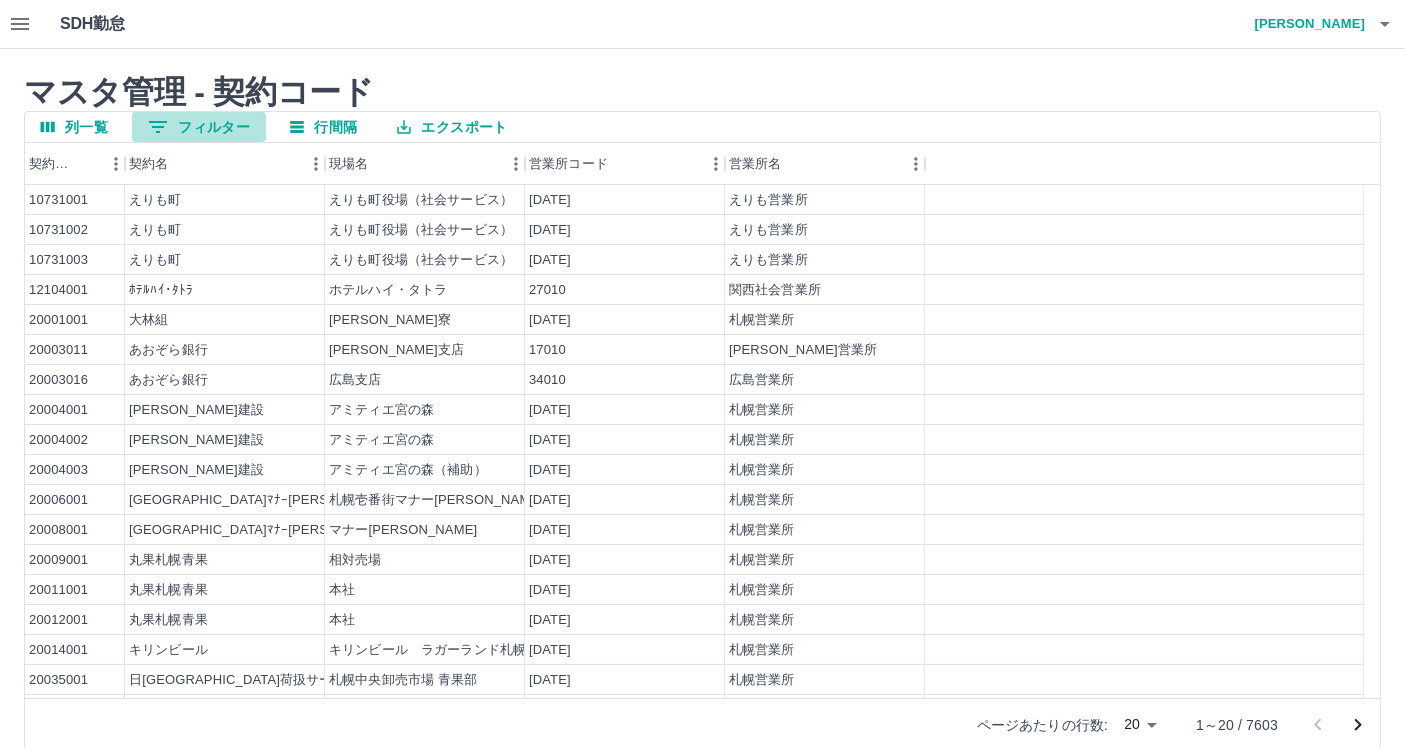 click on "0 フィルター" at bounding box center [199, 127] 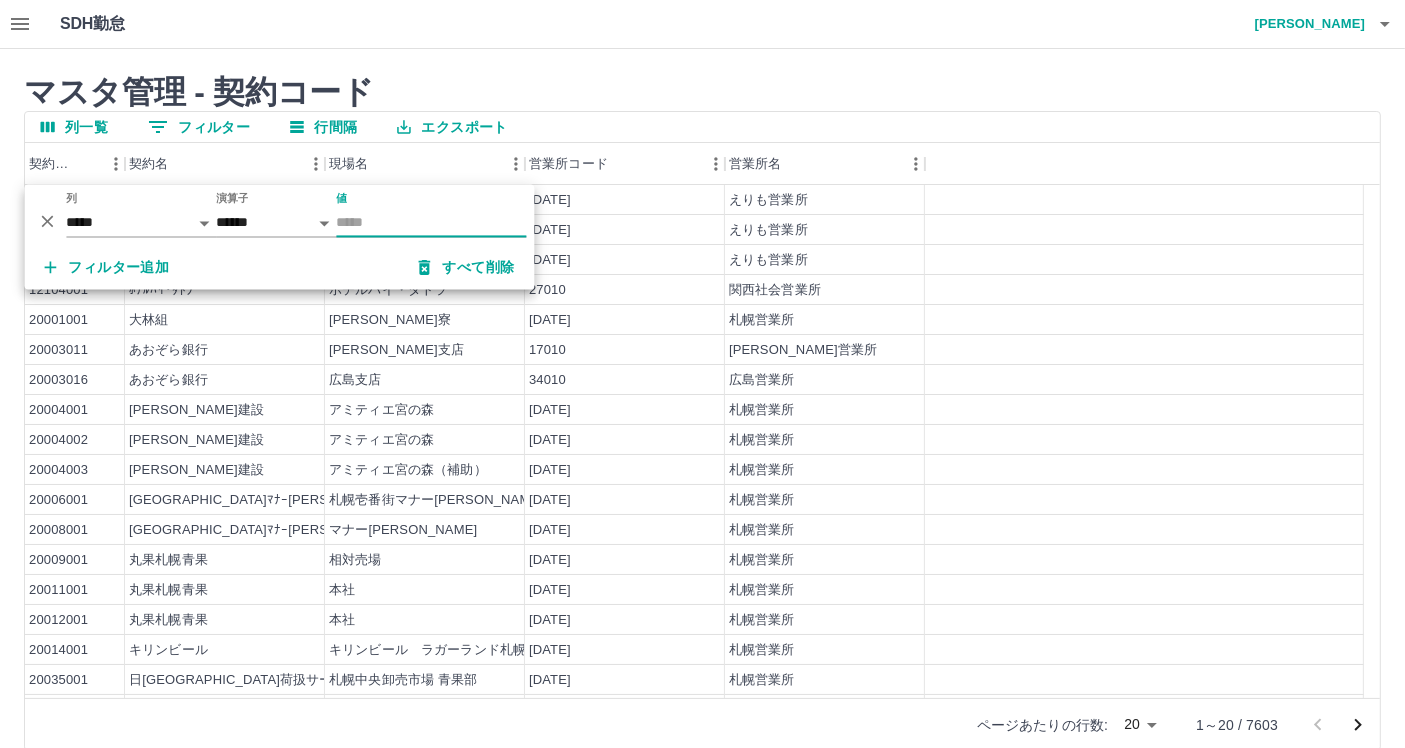 click at bounding box center (20, 24) 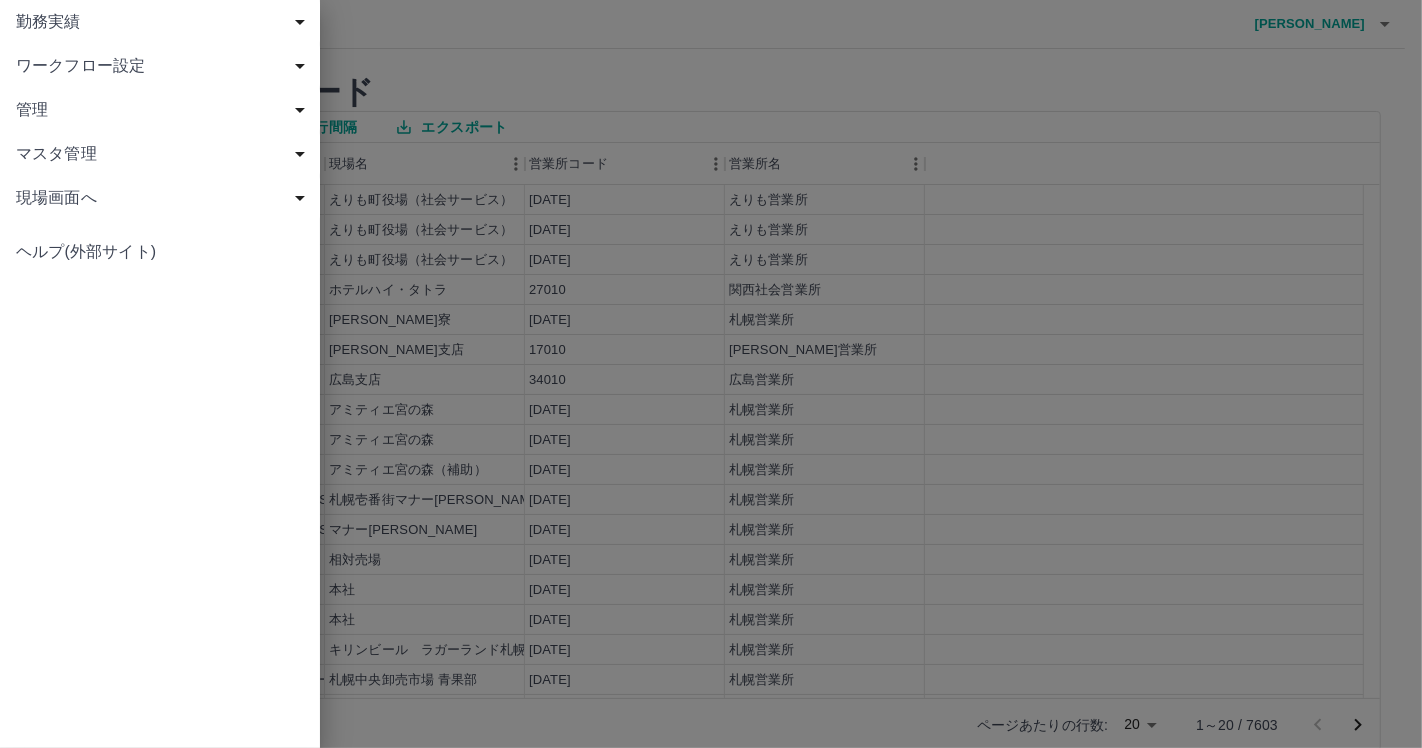 click on "マスタ管理" at bounding box center (164, 154) 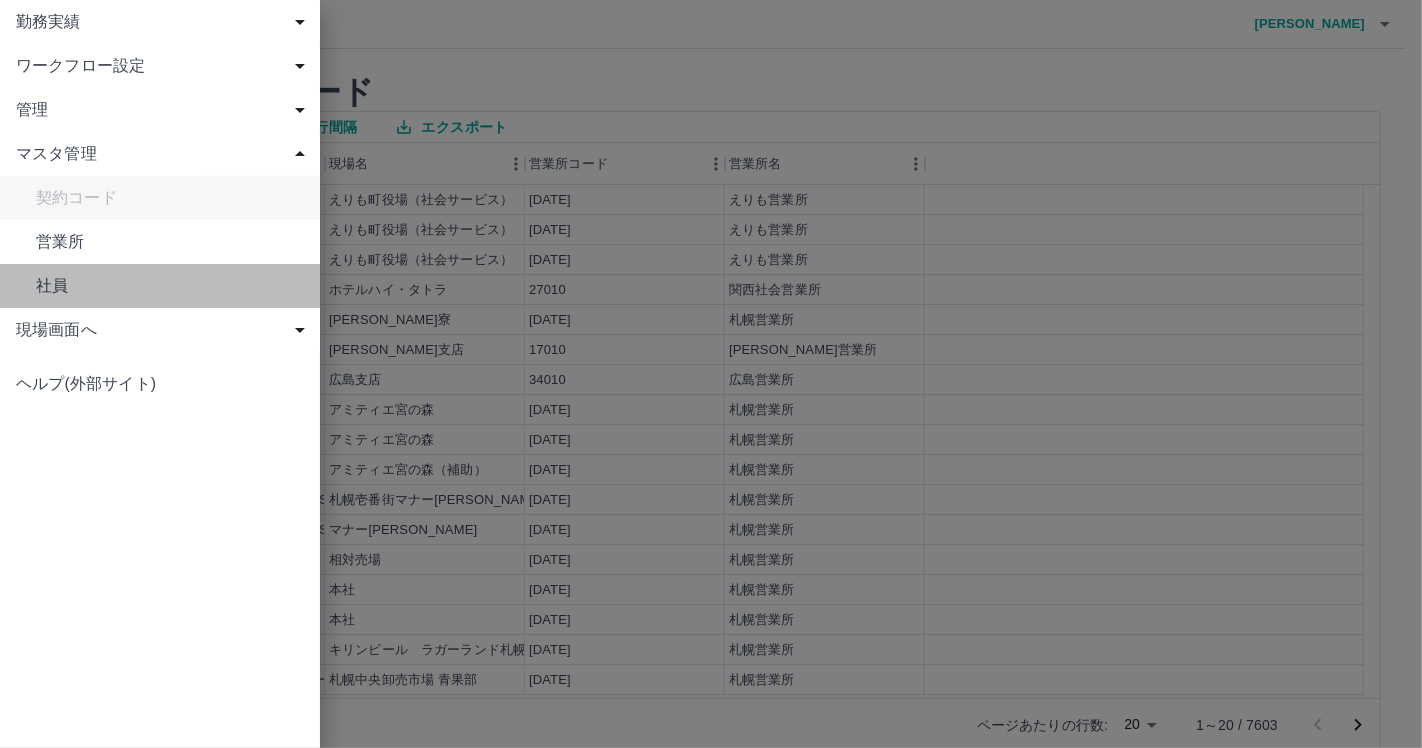 click on "社員" at bounding box center (170, 286) 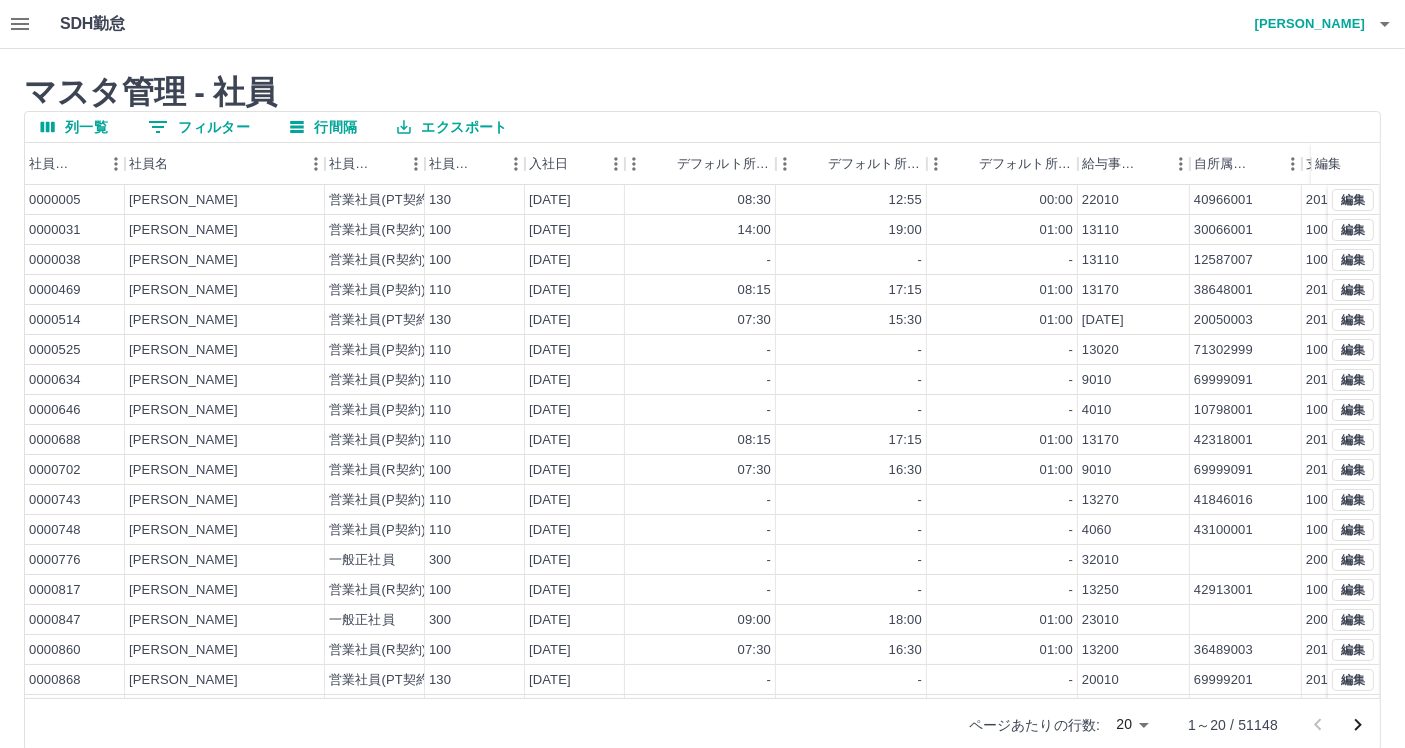 click on "0 フィルター" at bounding box center (199, 127) 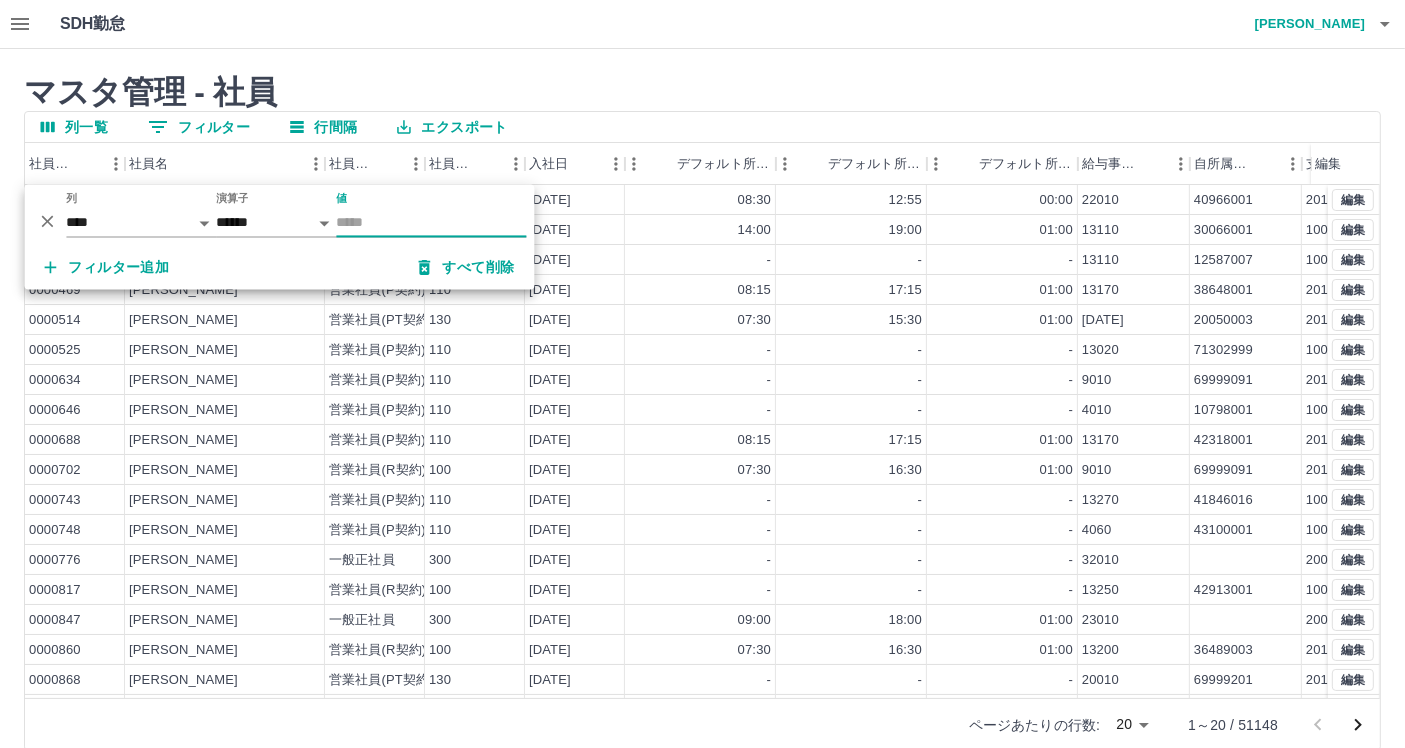 click on "*** ** 列 **** *** *** ******** ******** 演算子 ****** ******* 値" at bounding box center (279, 214) 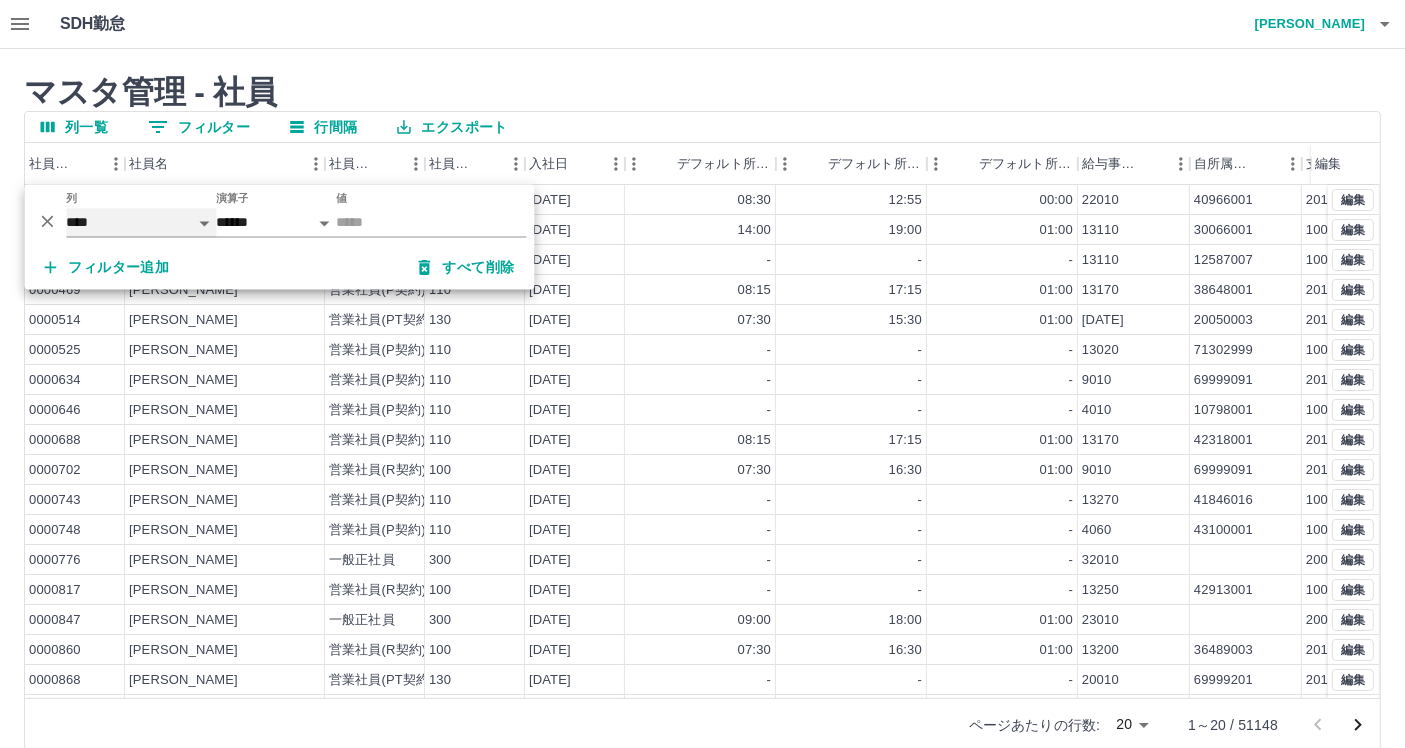 click on "**** *** *** ******** ********" at bounding box center (141, 222) 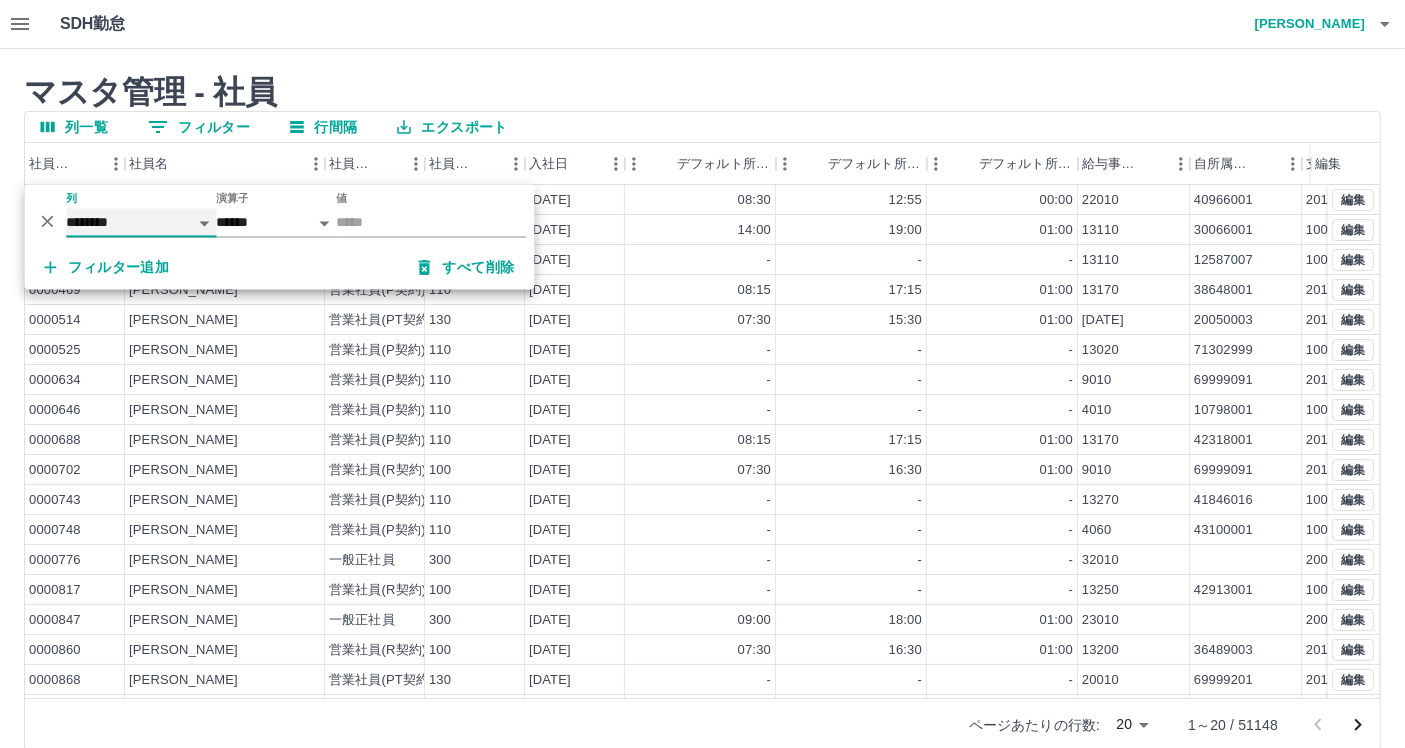 click on "**** *** *** ******** ********" at bounding box center [141, 222] 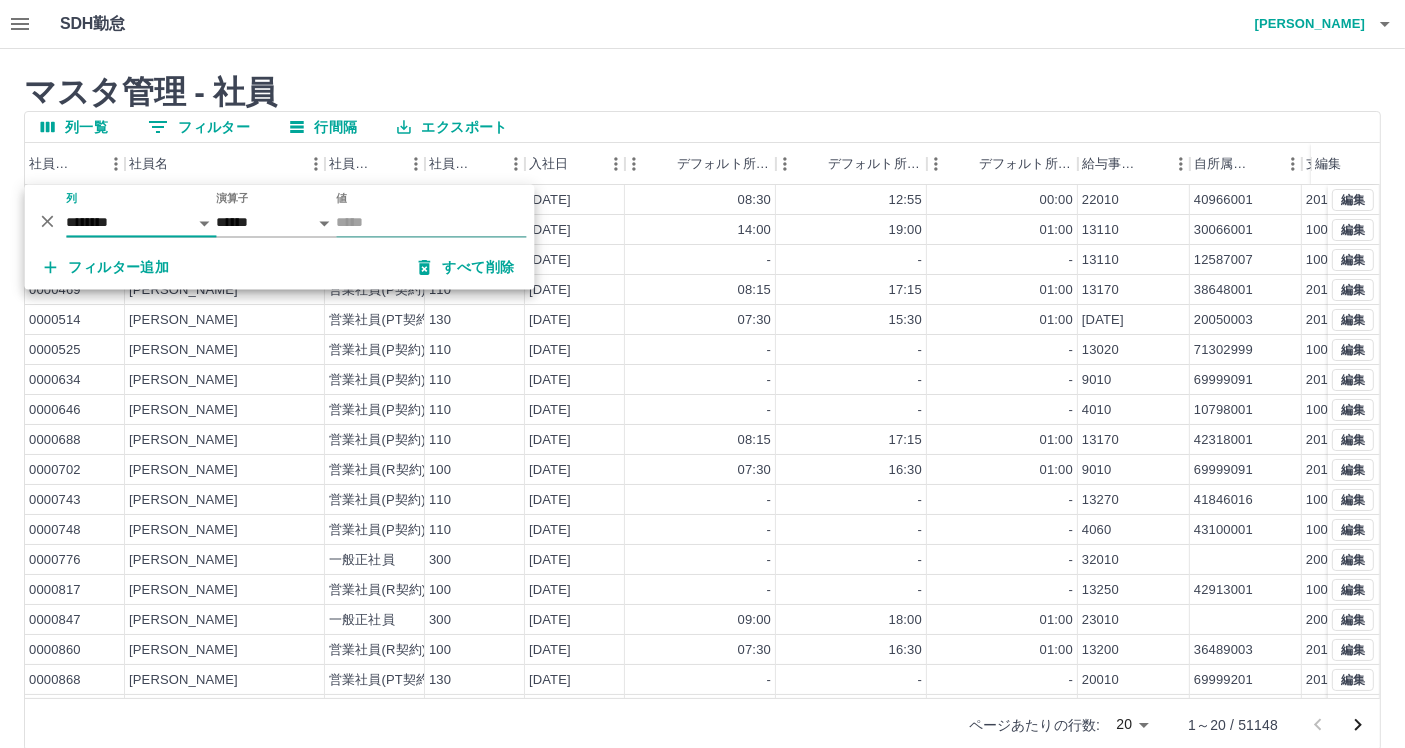 click on "値" at bounding box center [431, 222] 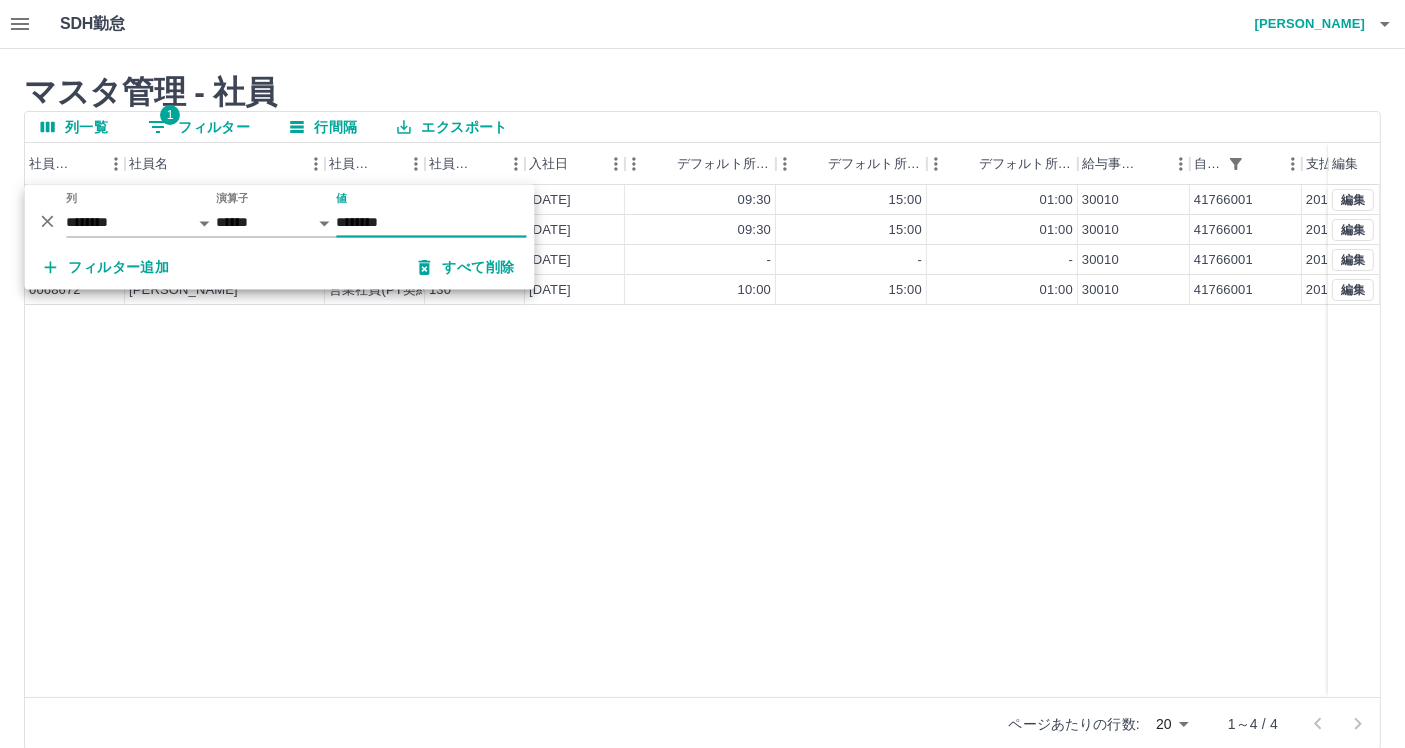 type on "********" 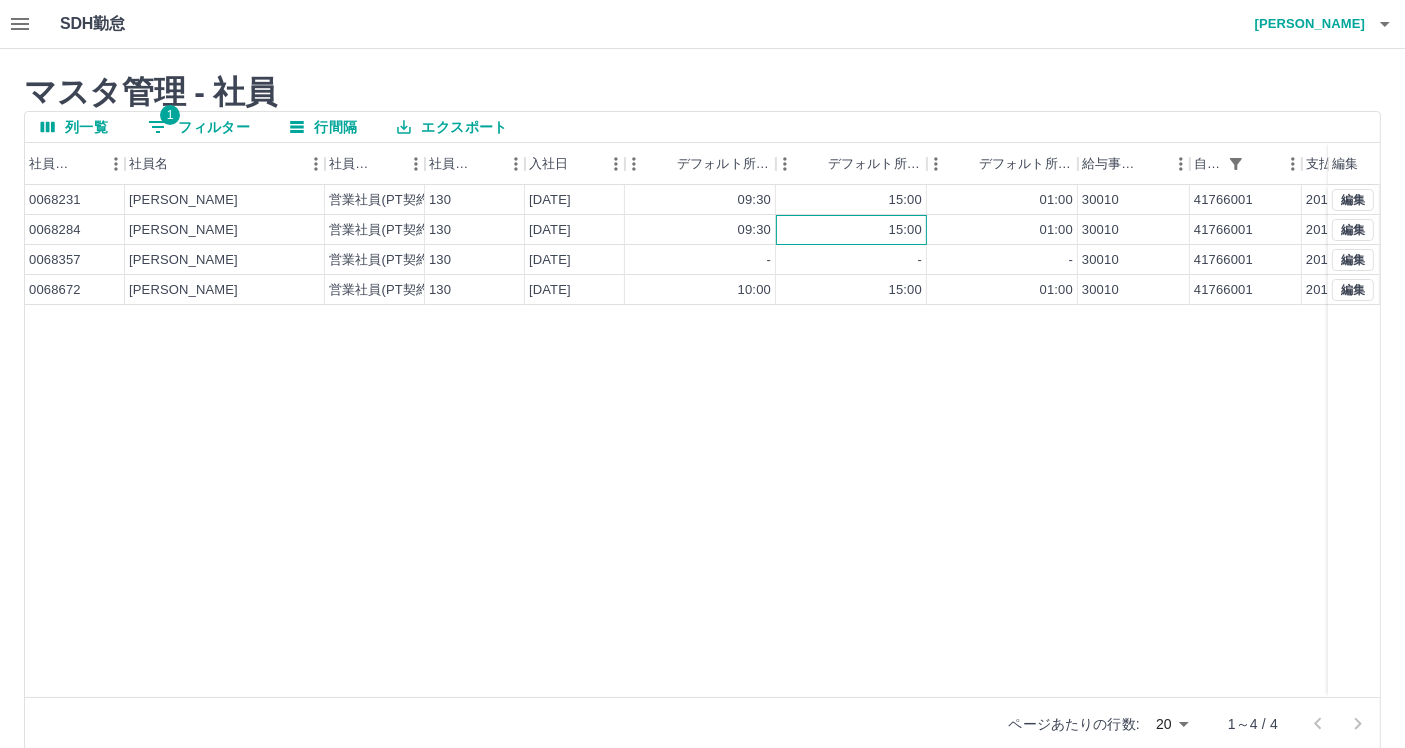 click on "15:00" at bounding box center [851, 230] 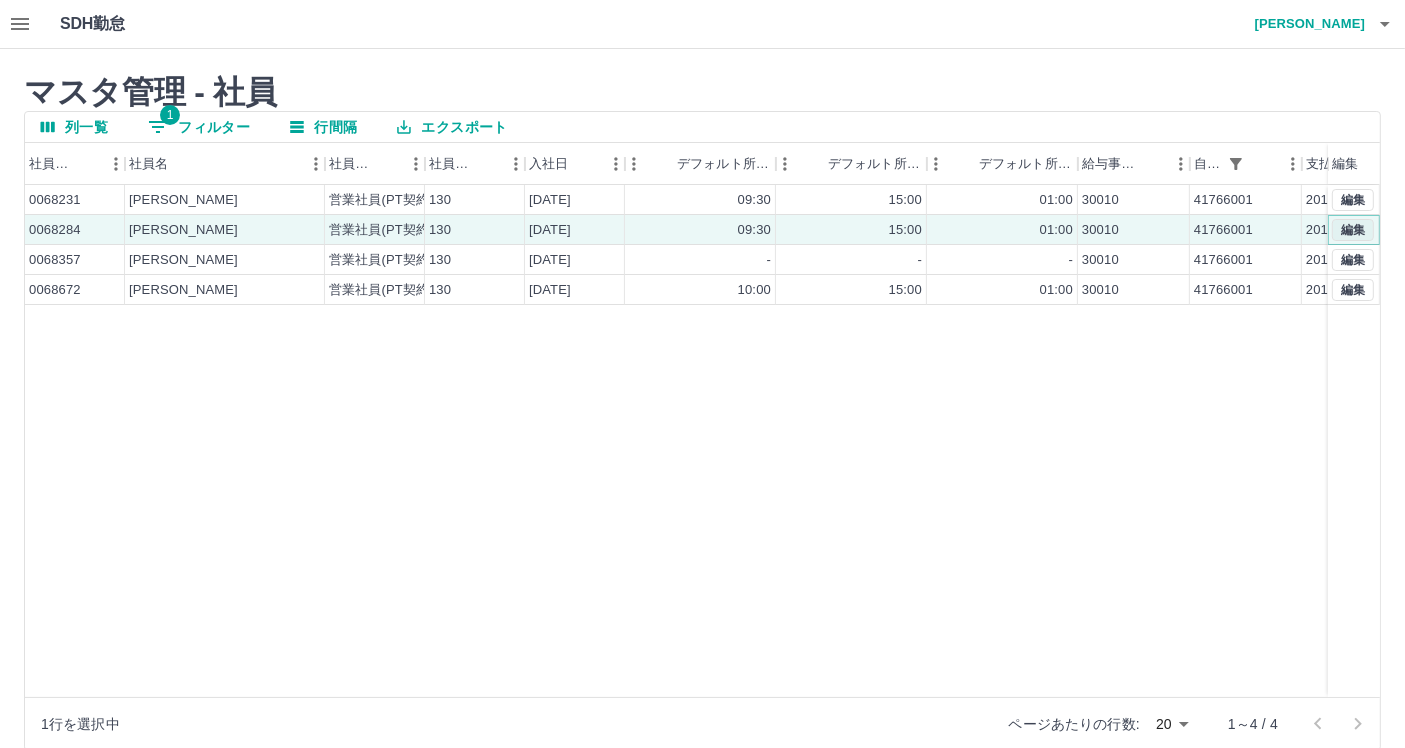 click on "編集" at bounding box center [1353, 230] 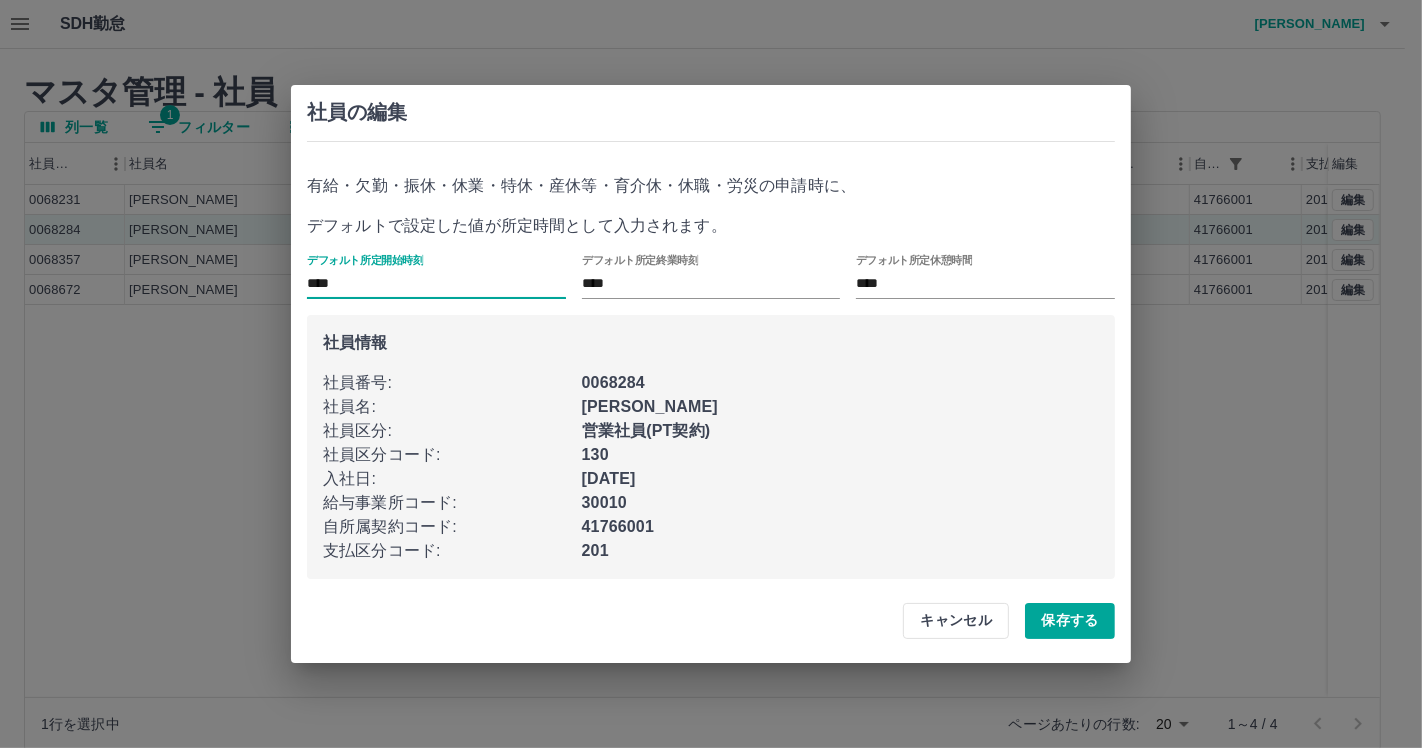 click on "****" at bounding box center [436, 284] 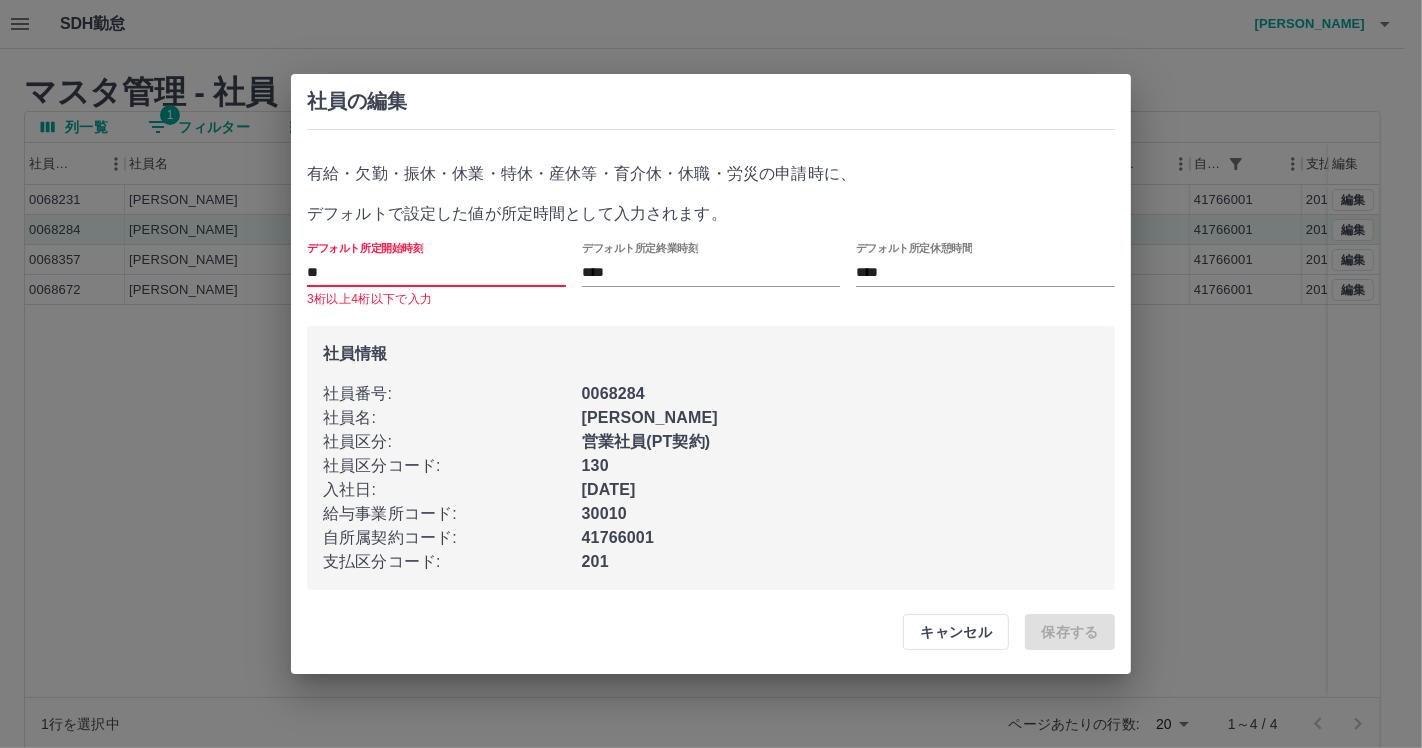 type on "*" 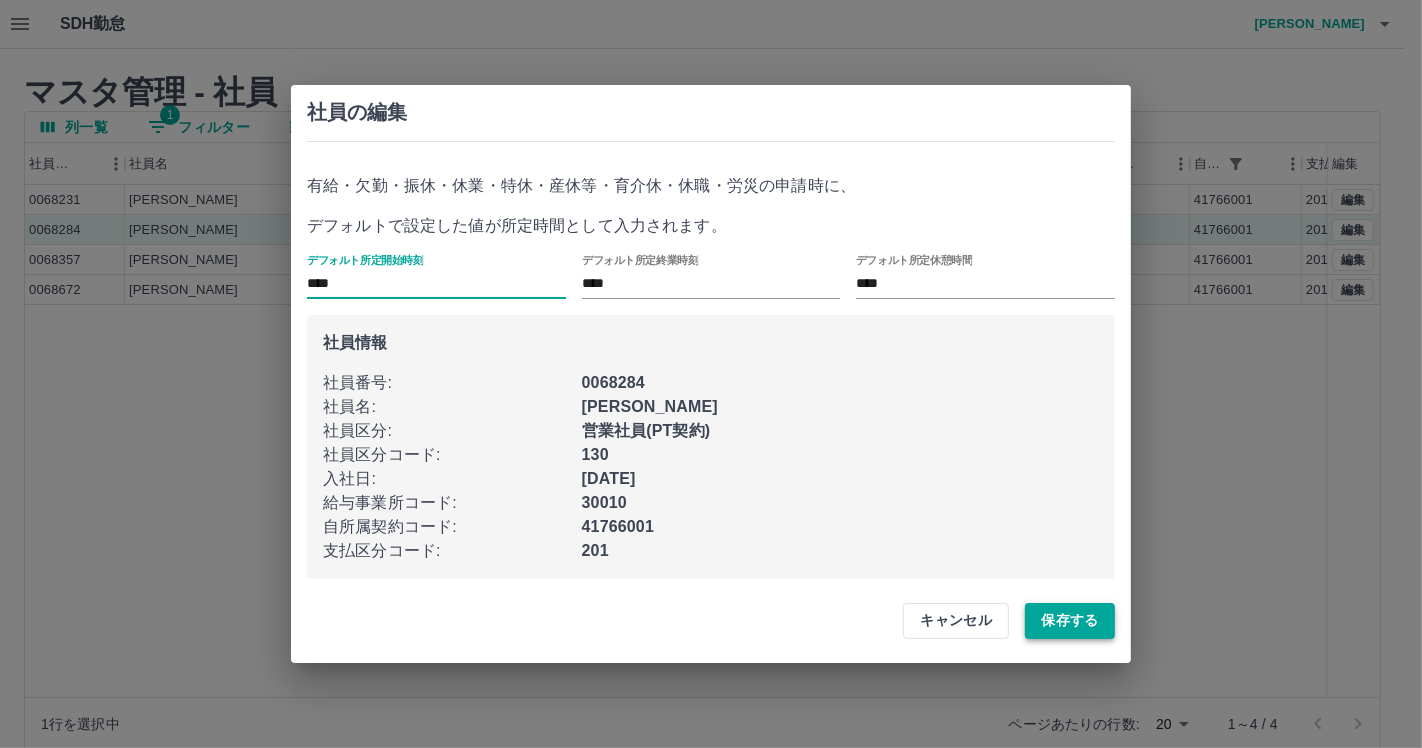 type on "****" 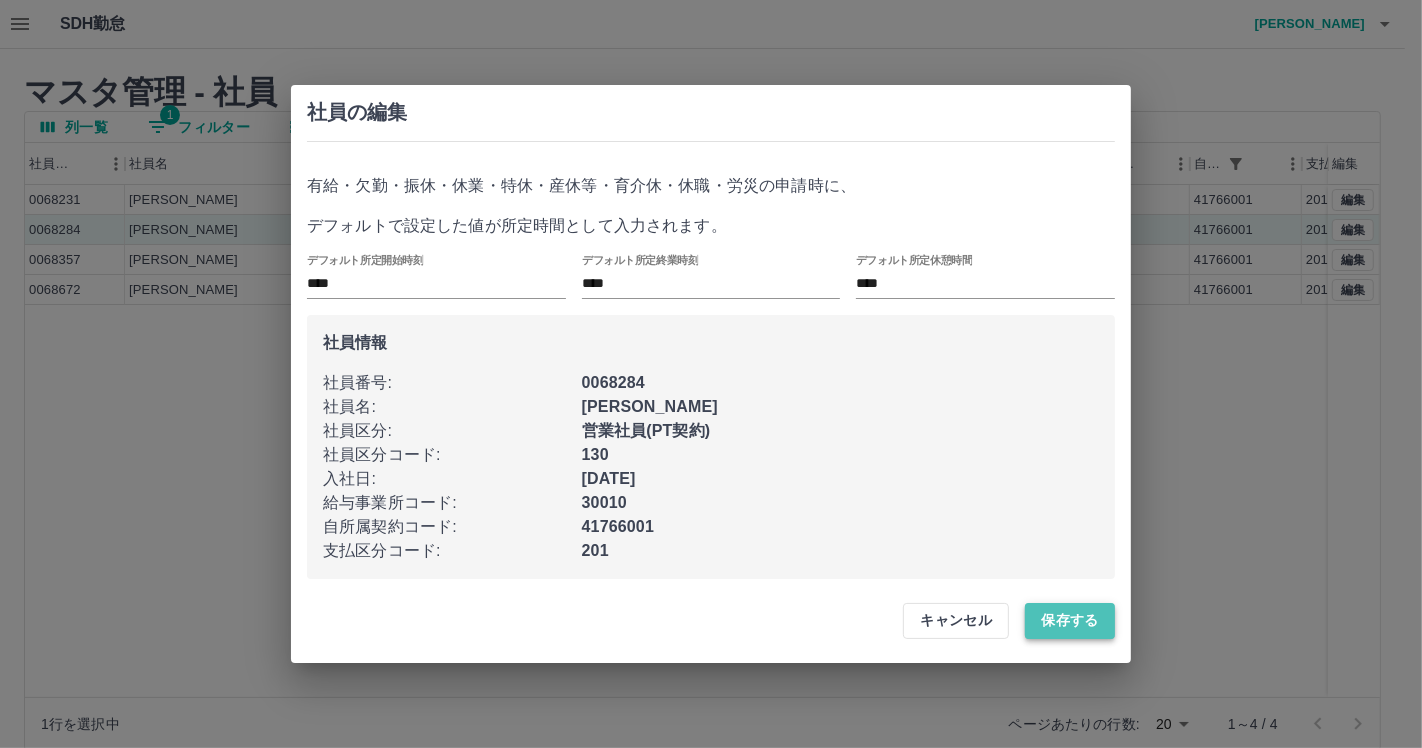 drag, startPoint x: 1082, startPoint y: 608, endPoint x: 1080, endPoint y: 618, distance: 10.198039 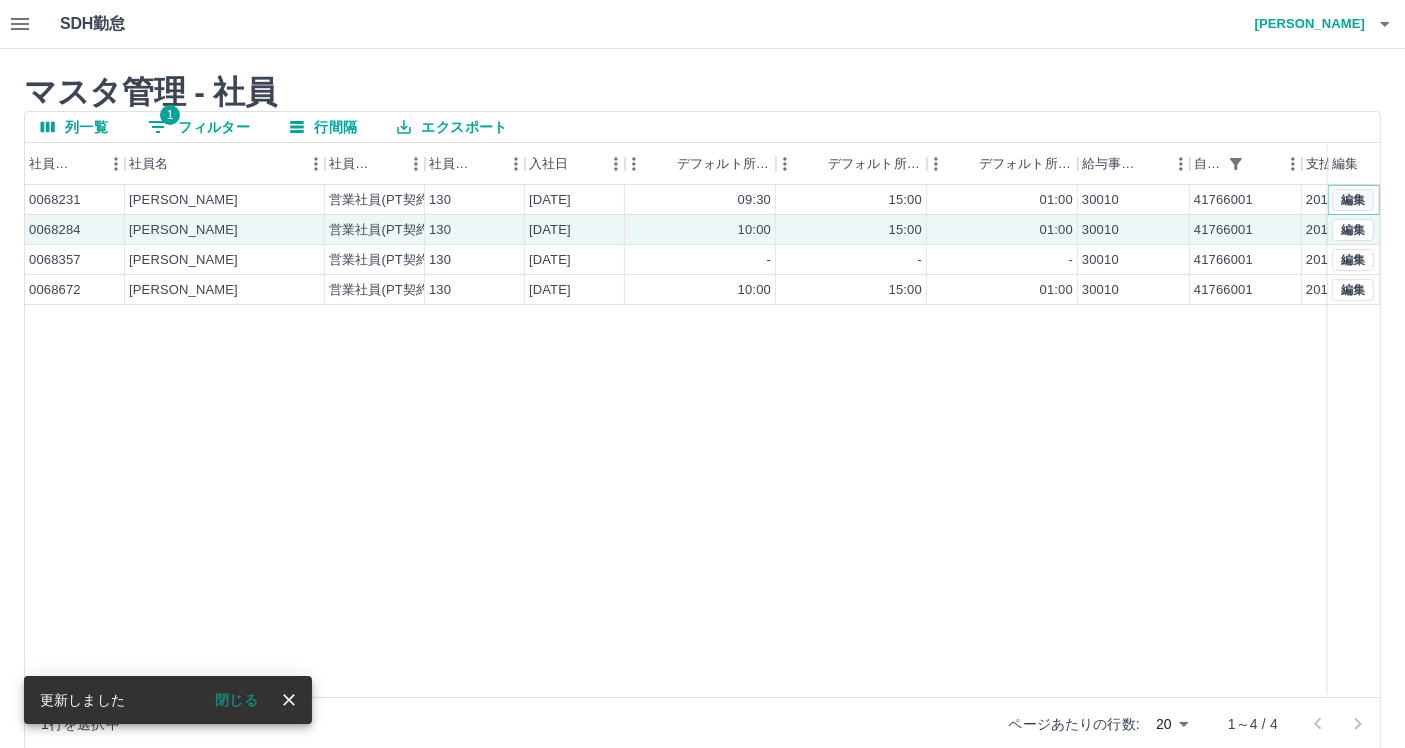 click on "編集" at bounding box center (1353, 200) 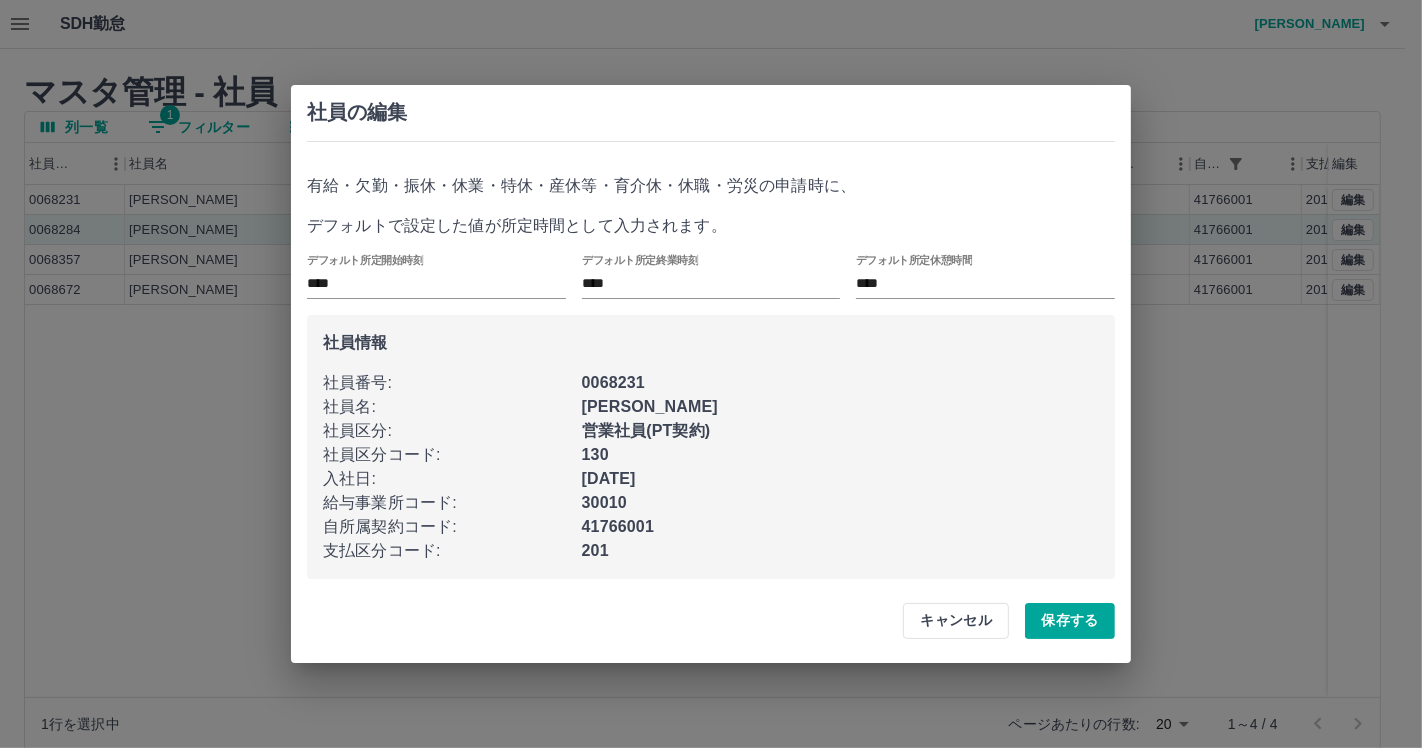 drag, startPoint x: 392, startPoint y: 258, endPoint x: 390, endPoint y: 274, distance: 16.124516 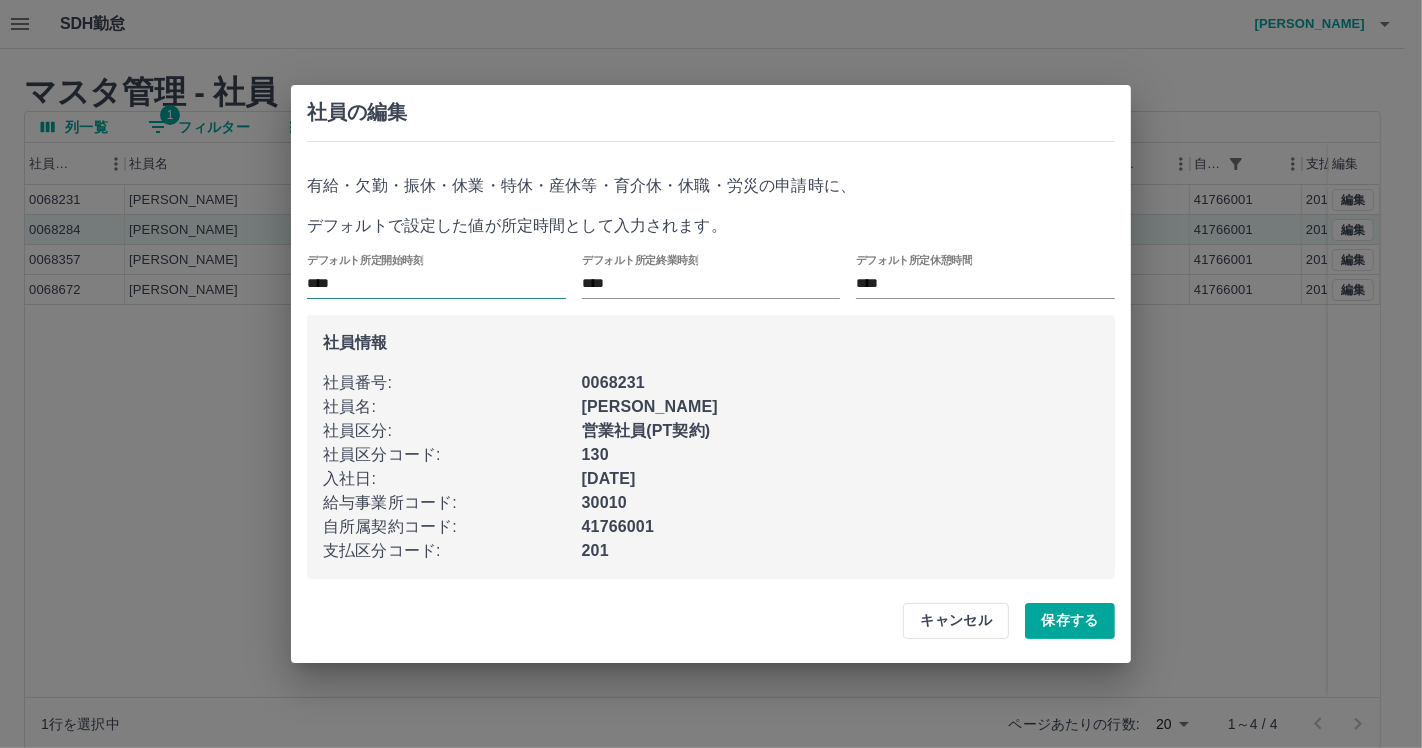 click on "デフォルト所定開始時刻" at bounding box center (365, 259) 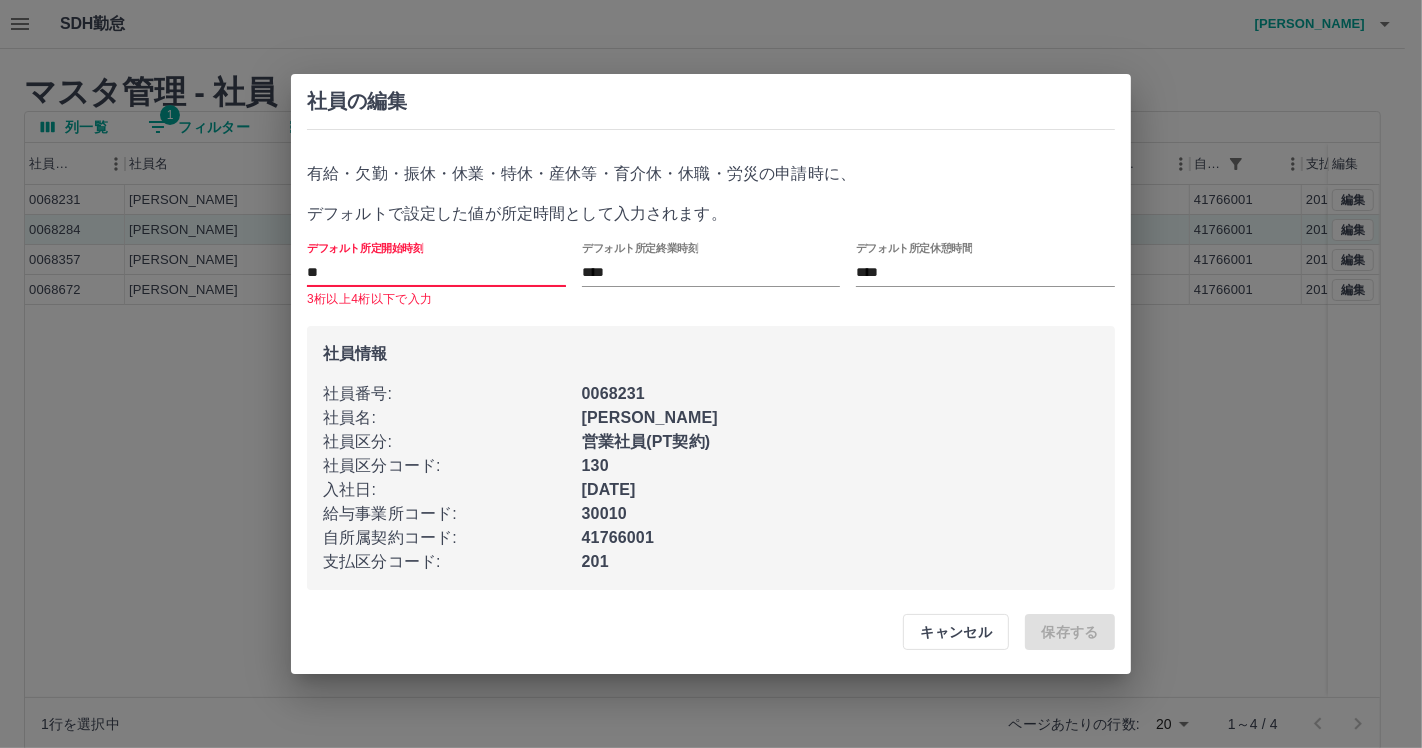 type on "*" 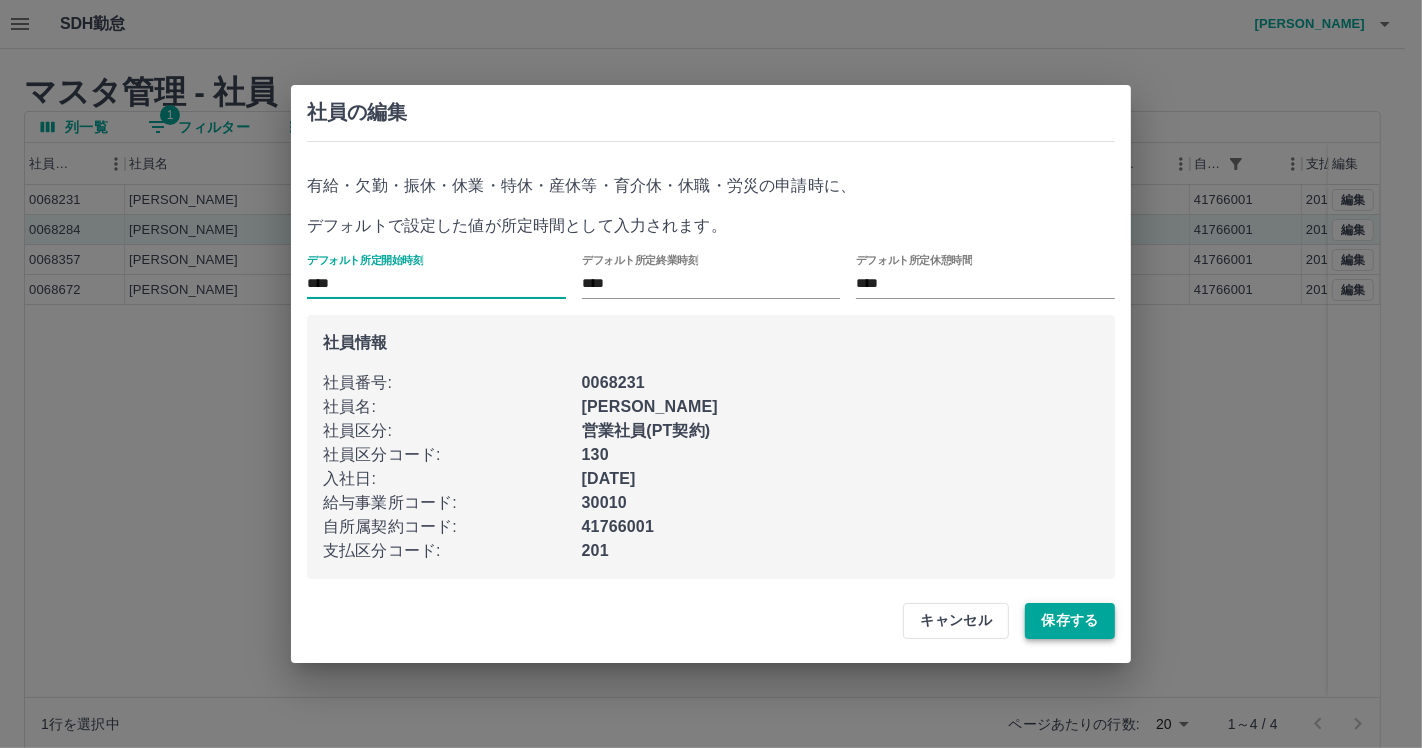 type on "****" 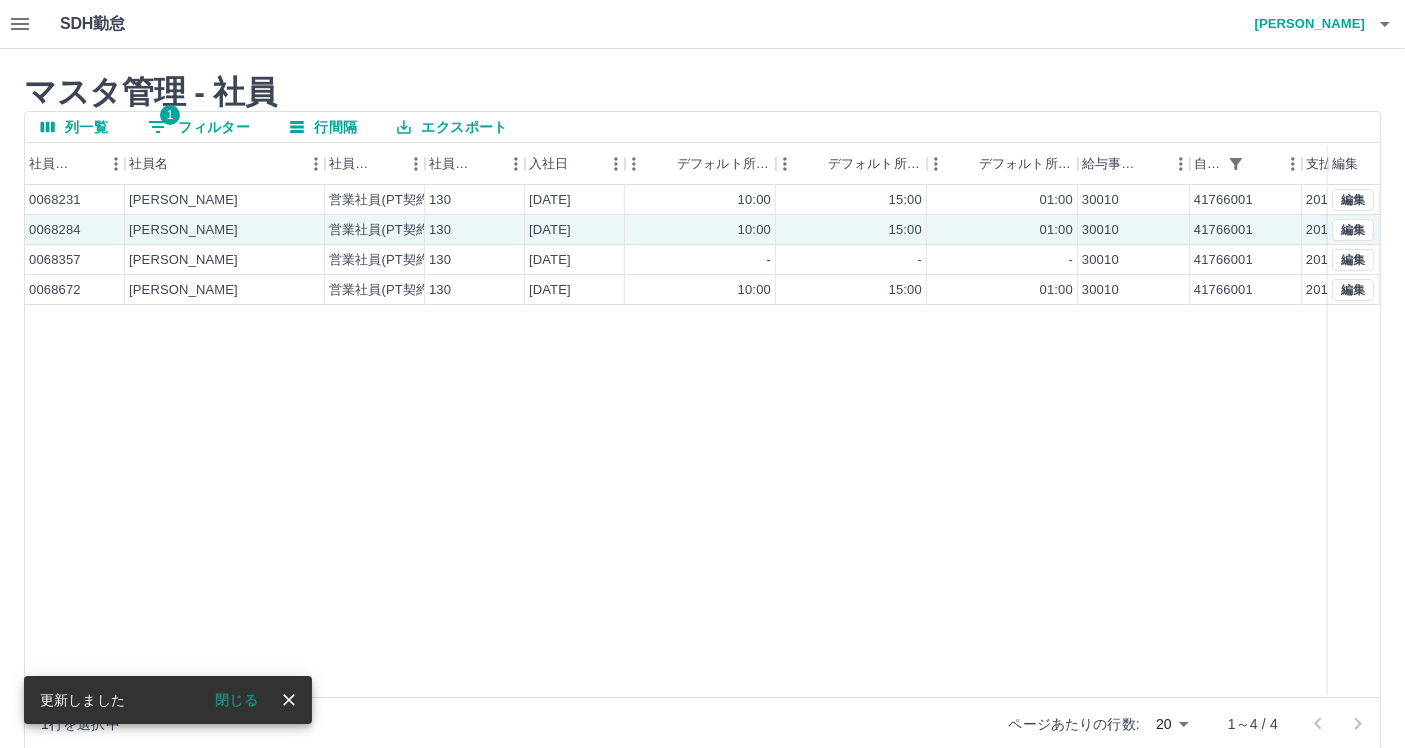 drag, startPoint x: 971, startPoint y: 518, endPoint x: 945, endPoint y: 512, distance: 26.683329 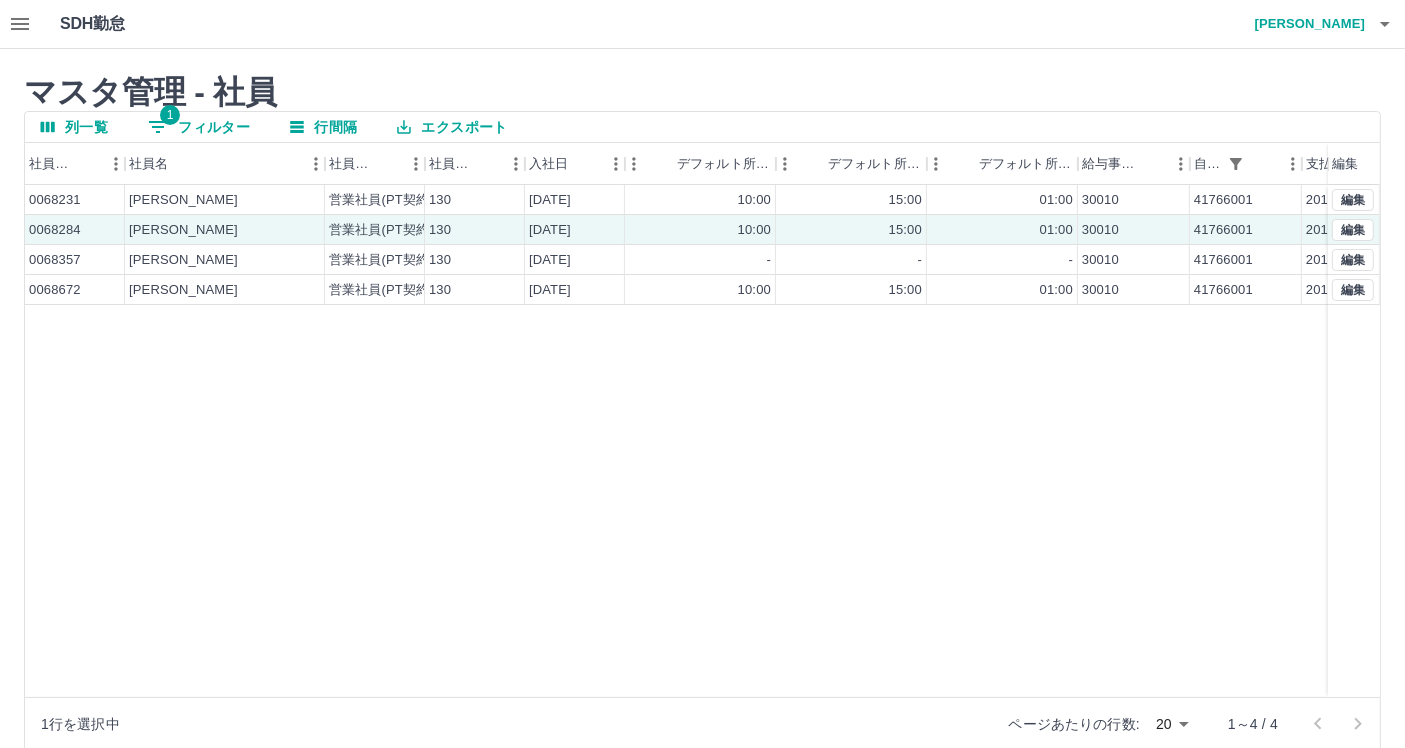 click on "1 フィルター" at bounding box center (199, 127) 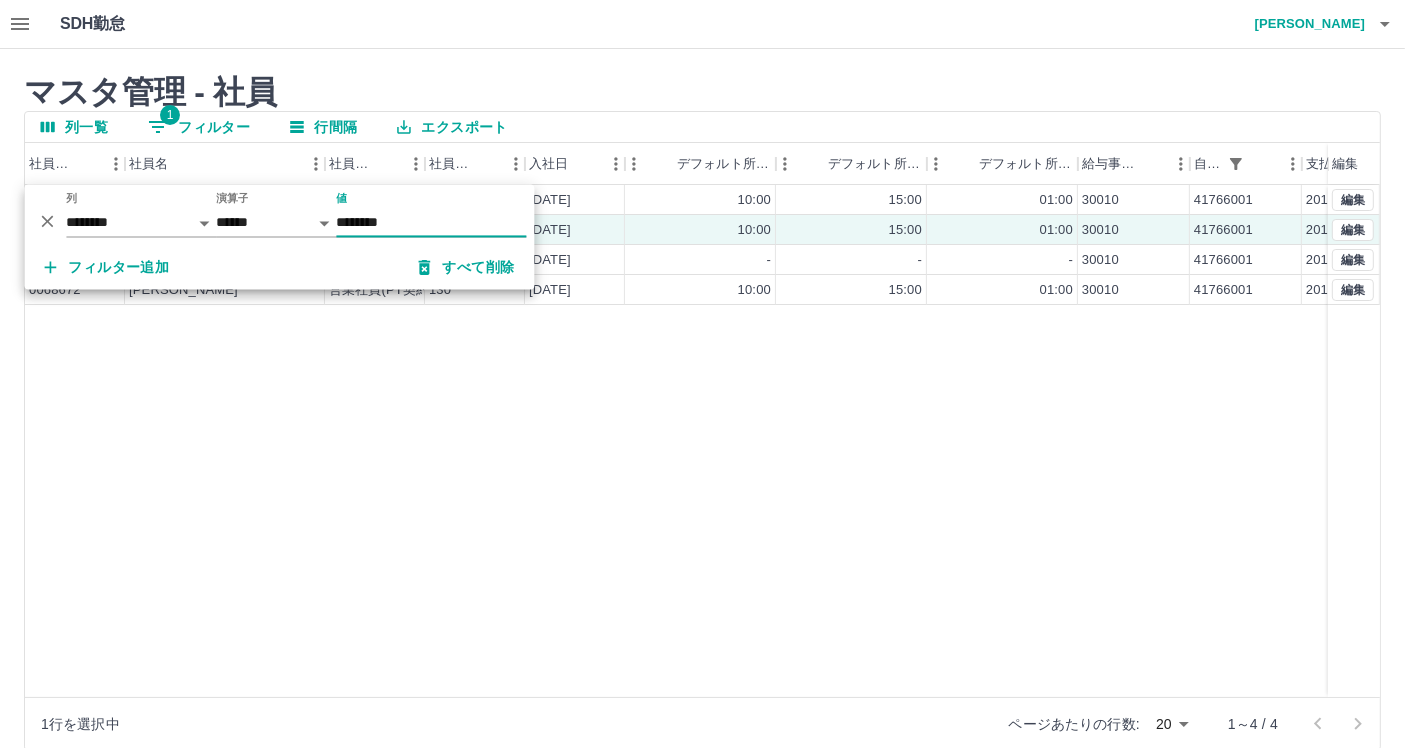 click 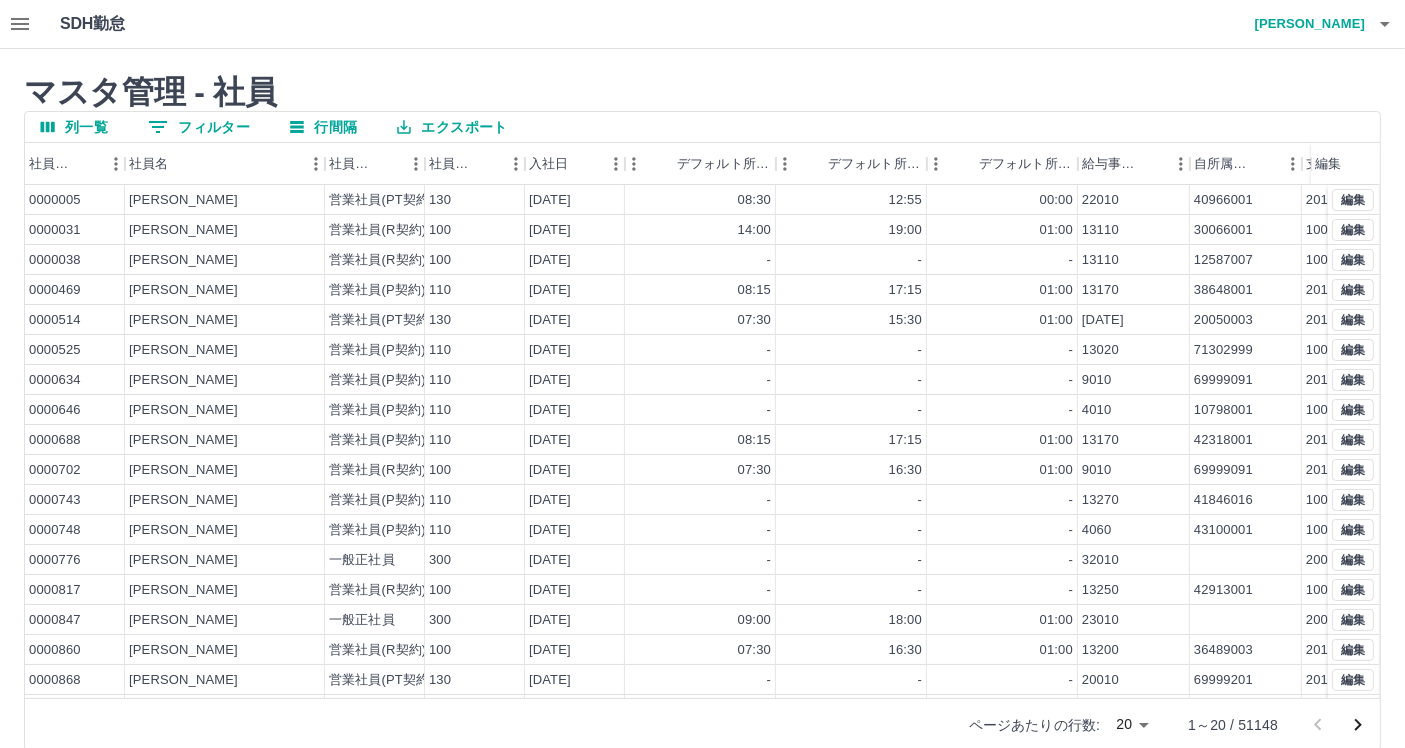 click 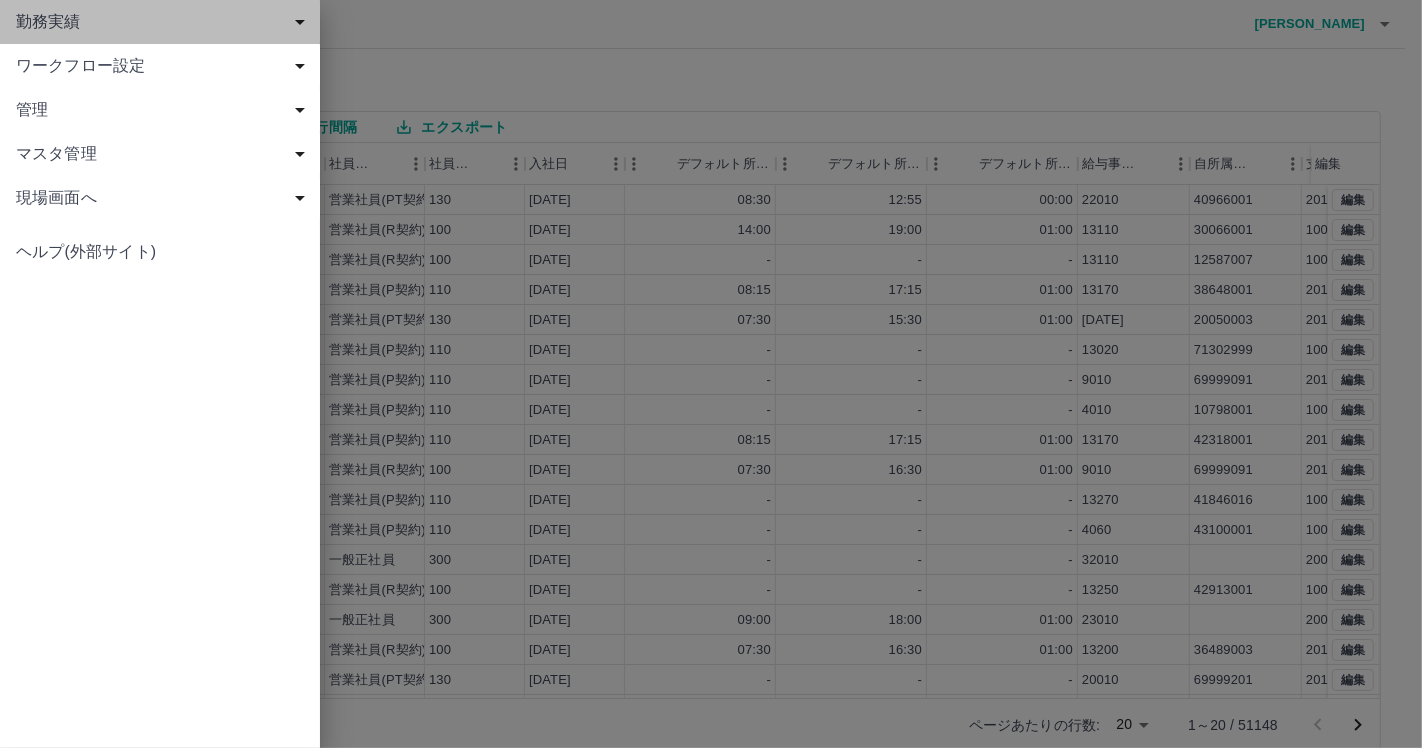 click on "勤務実績" at bounding box center [164, 22] 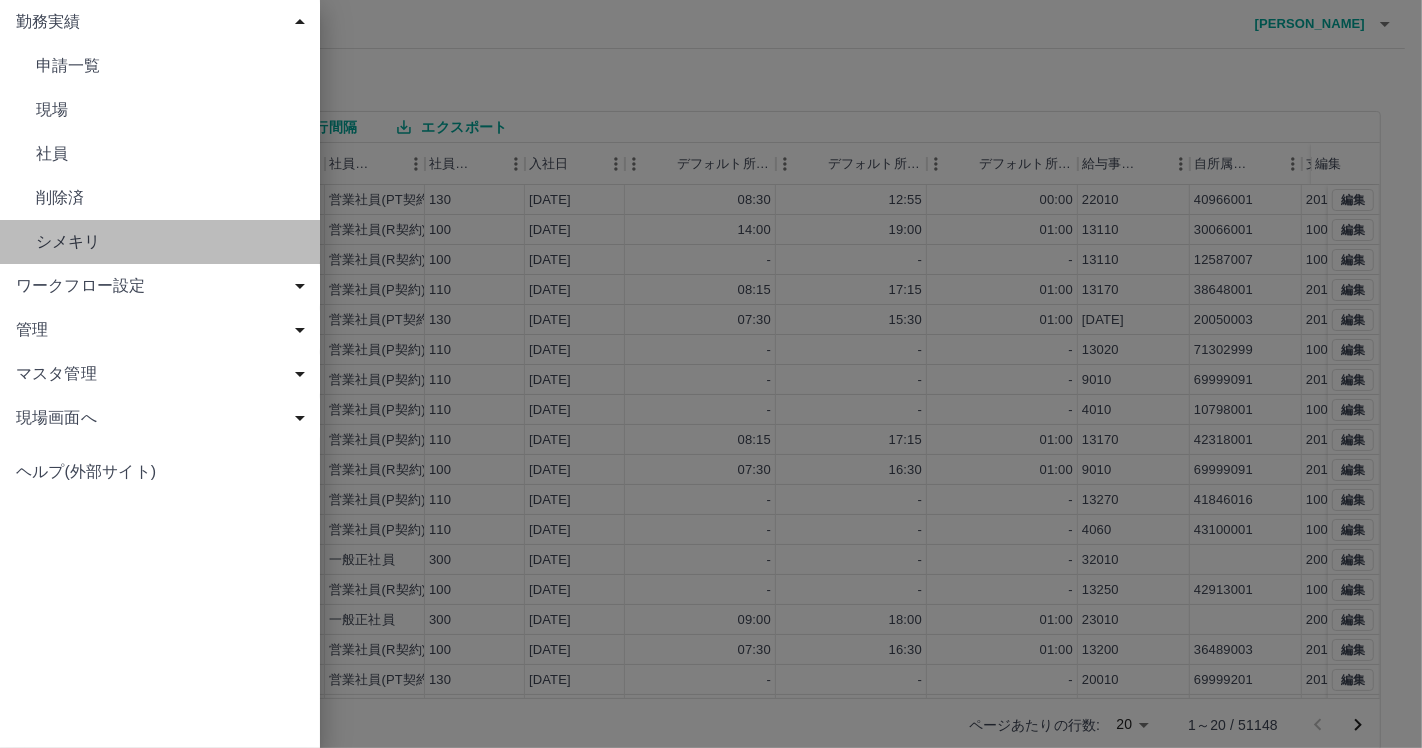 click on "シメキリ" at bounding box center [170, 242] 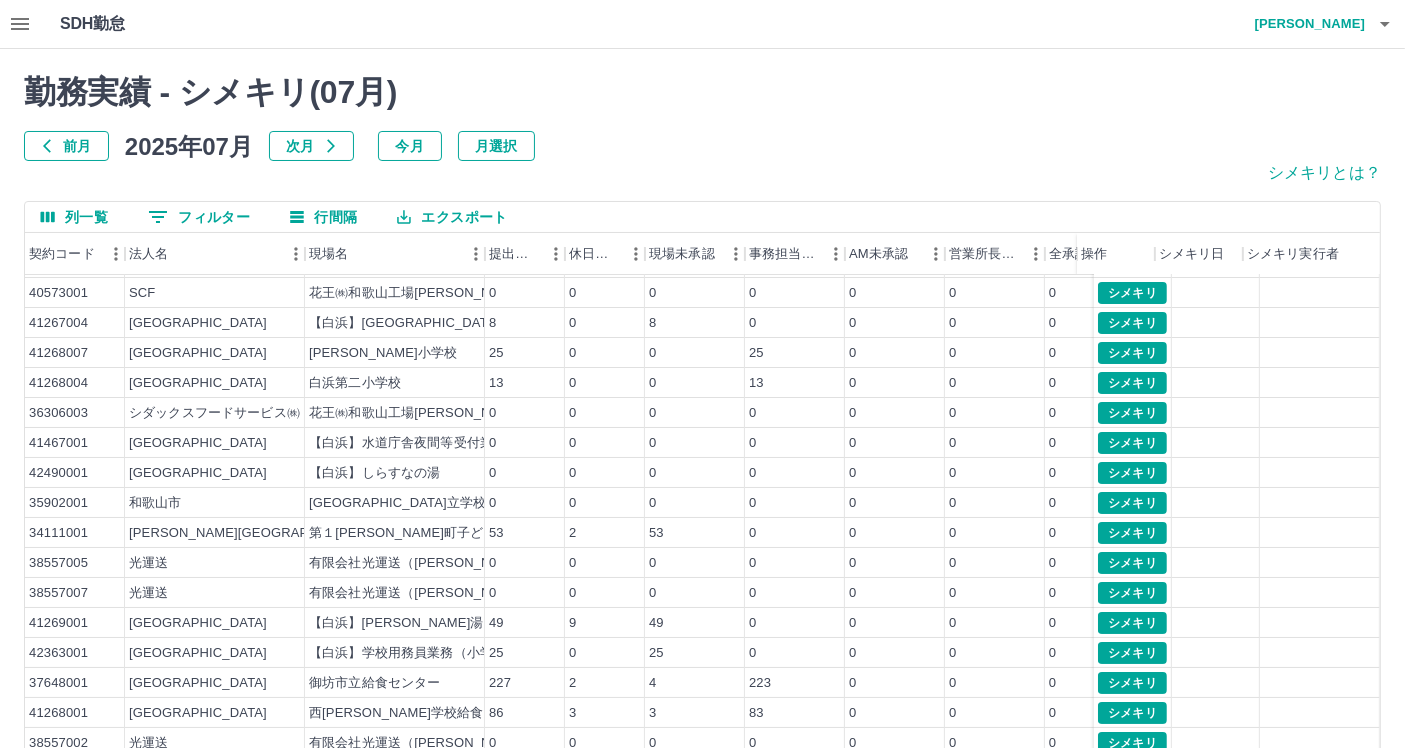 scroll, scrollTop: 0, scrollLeft: 0, axis: both 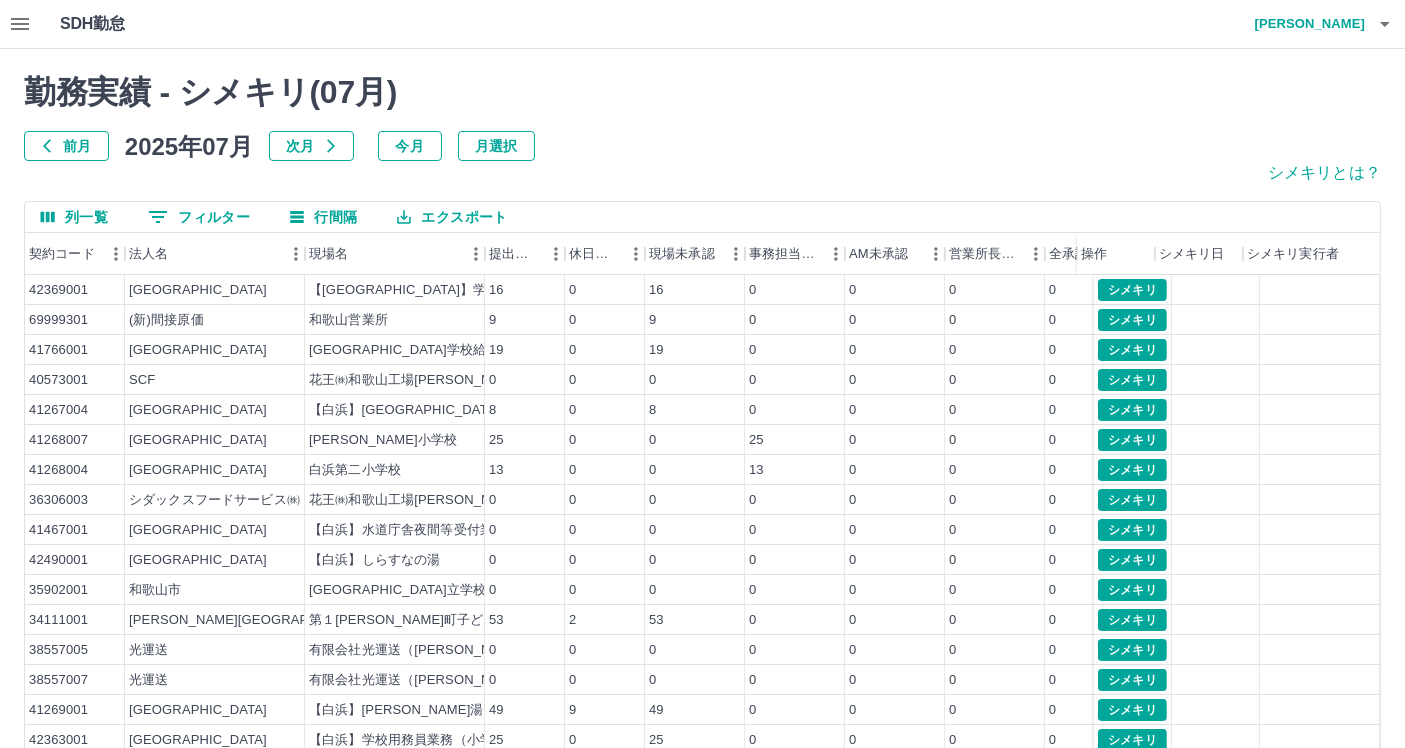 click 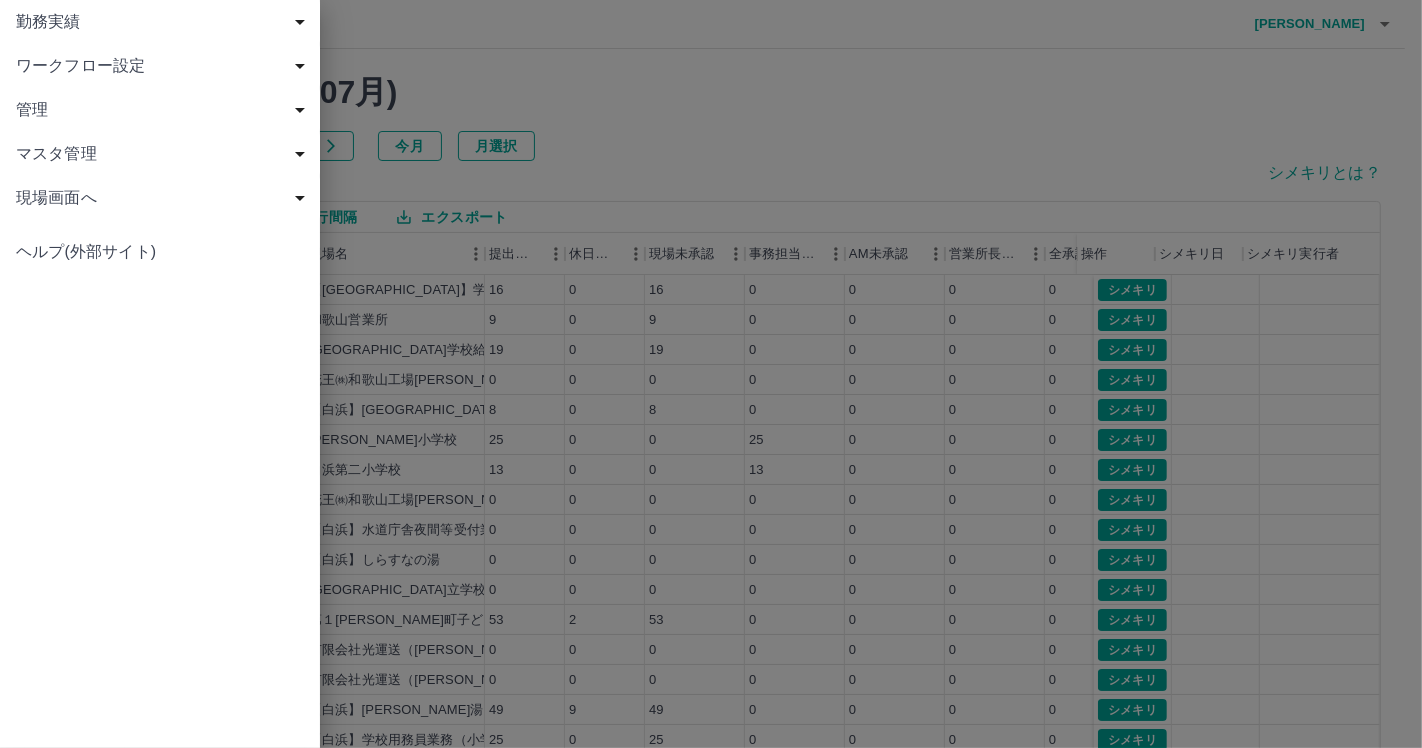 click on "勤務実績" at bounding box center (164, 22) 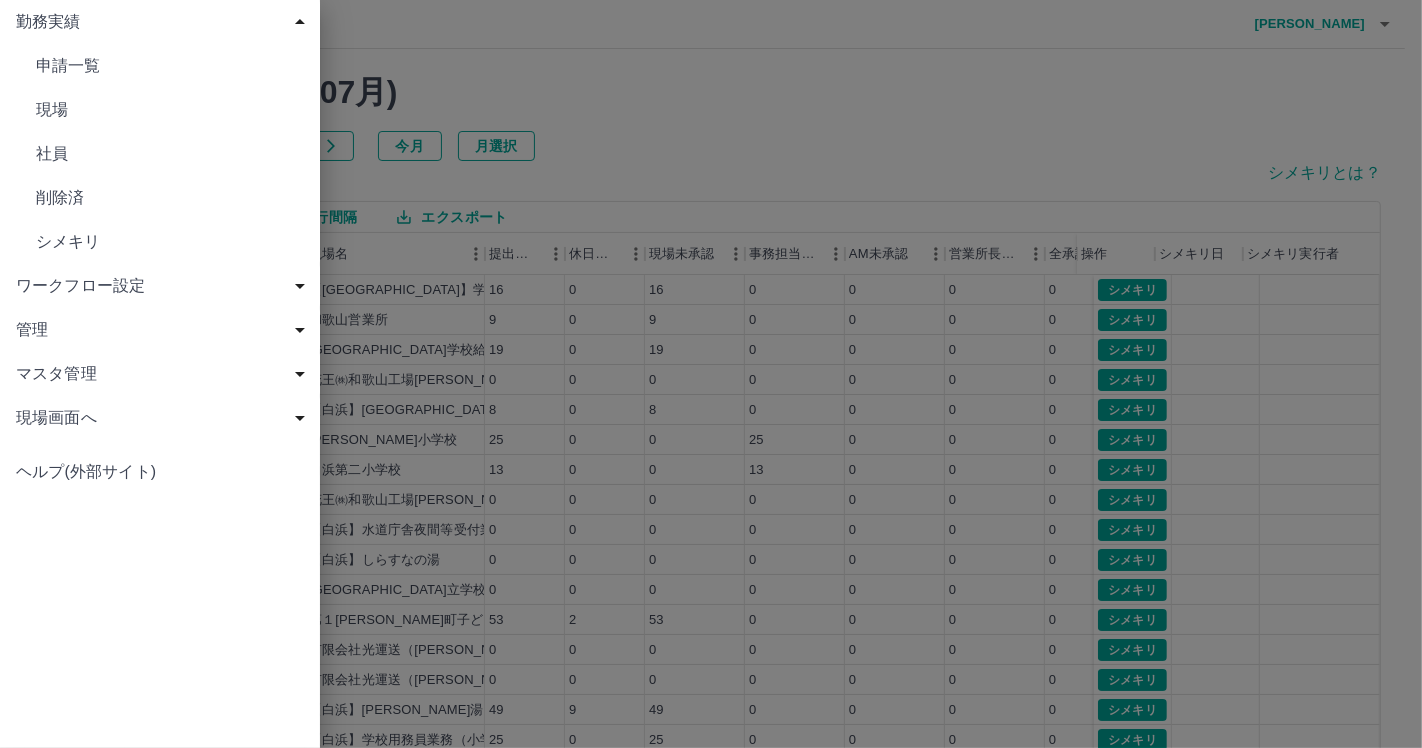 click on "社員" at bounding box center [160, 154] 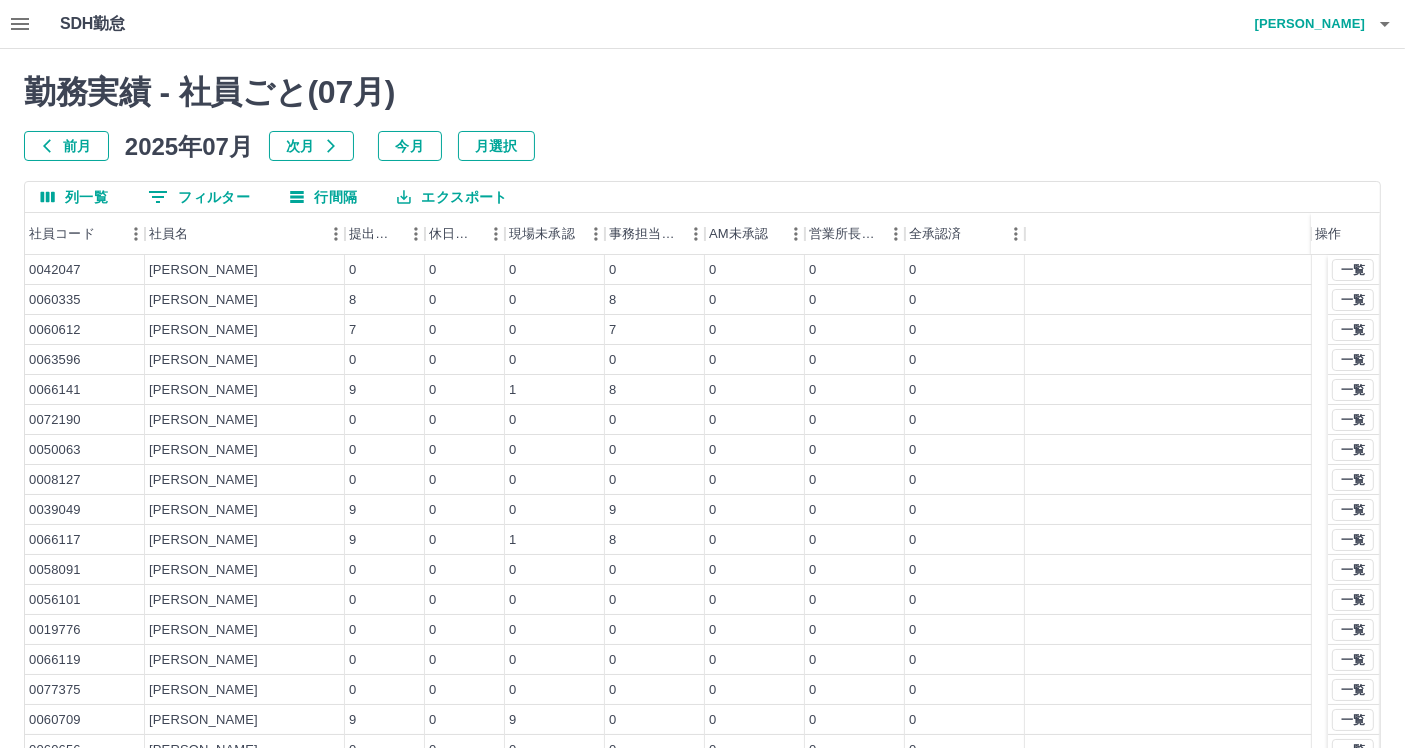 click 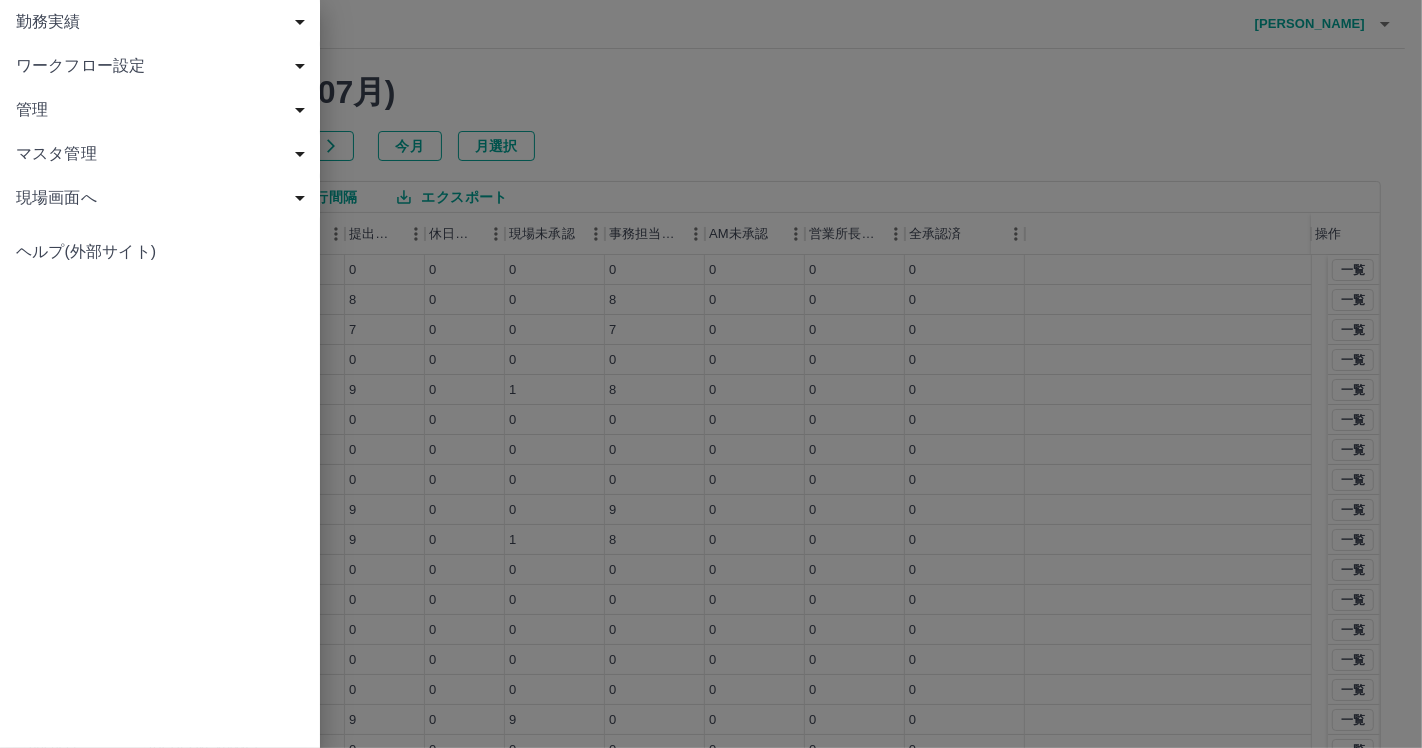 click on "マスタ管理" at bounding box center [164, 154] 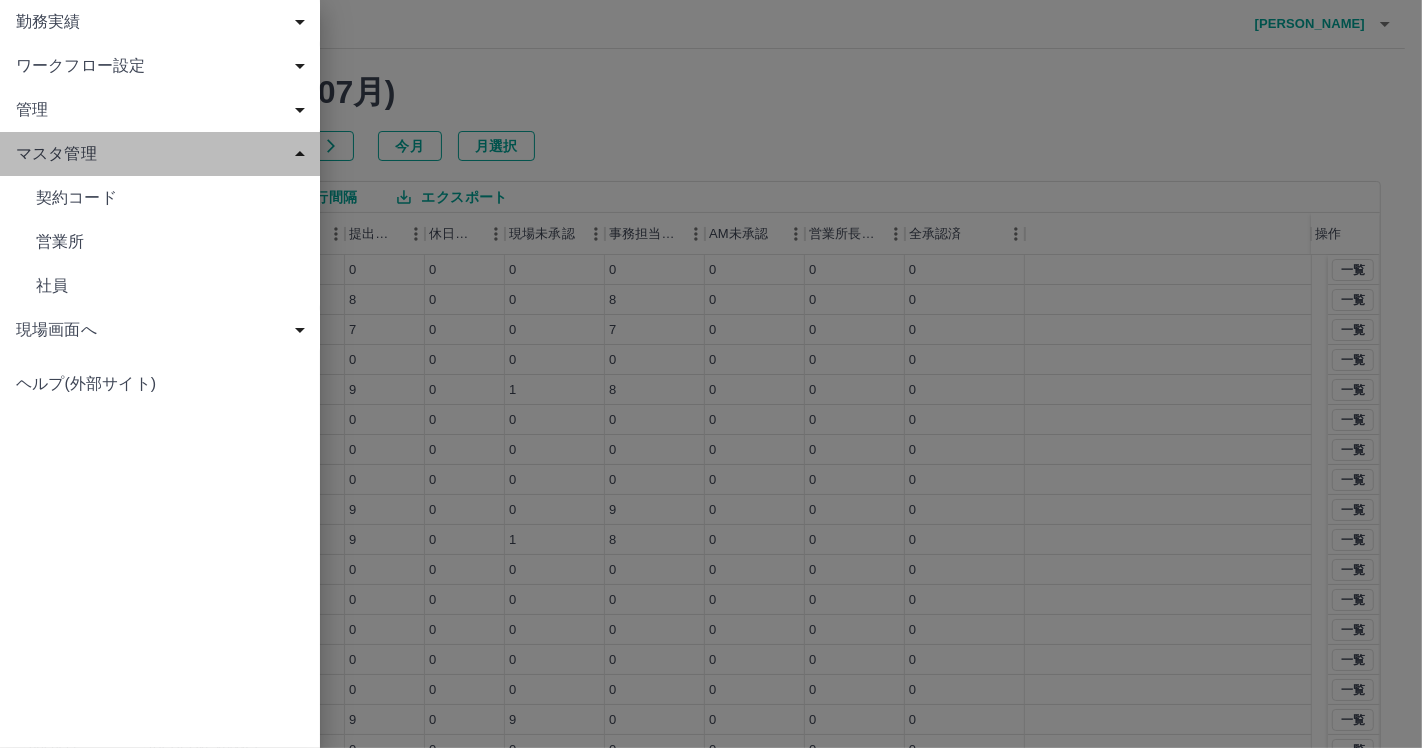 click on "マスタ管理" at bounding box center [164, 154] 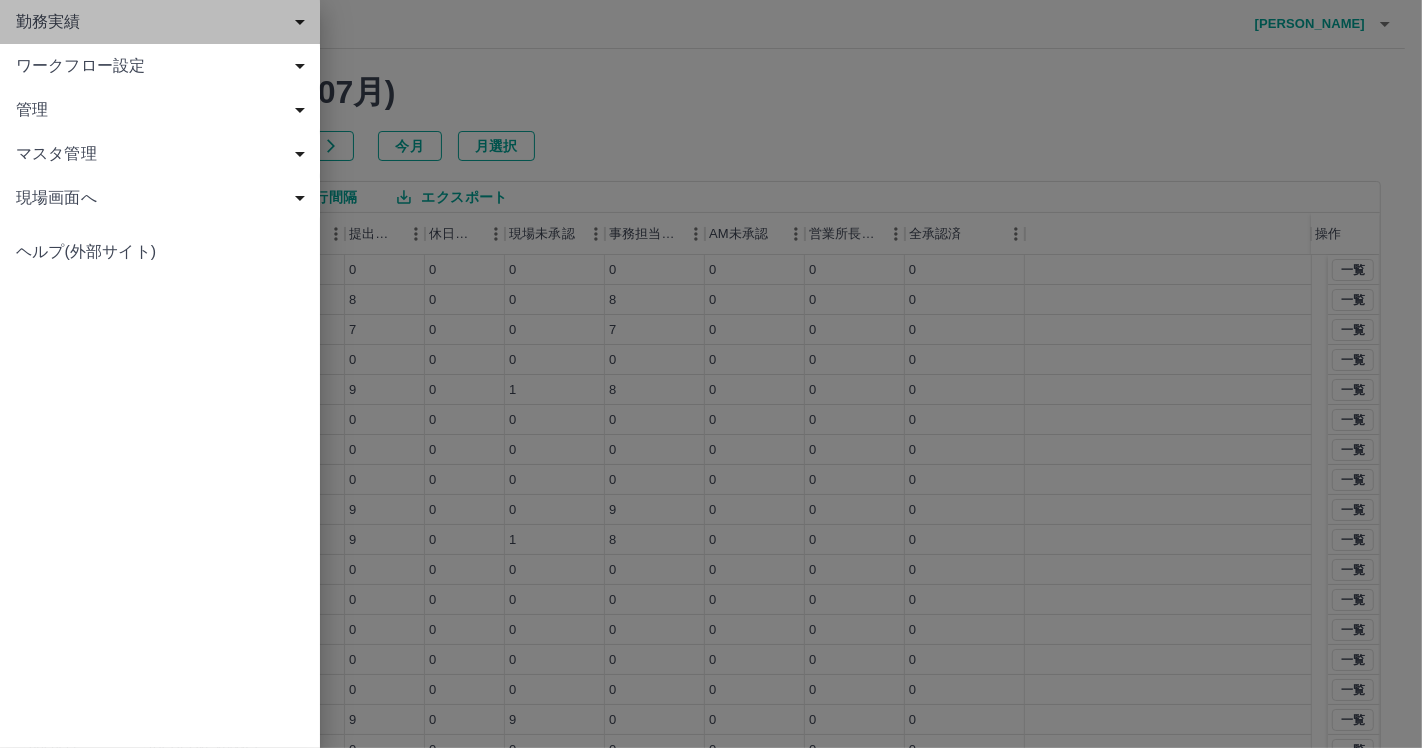 click on "勤務実績" at bounding box center (164, 22) 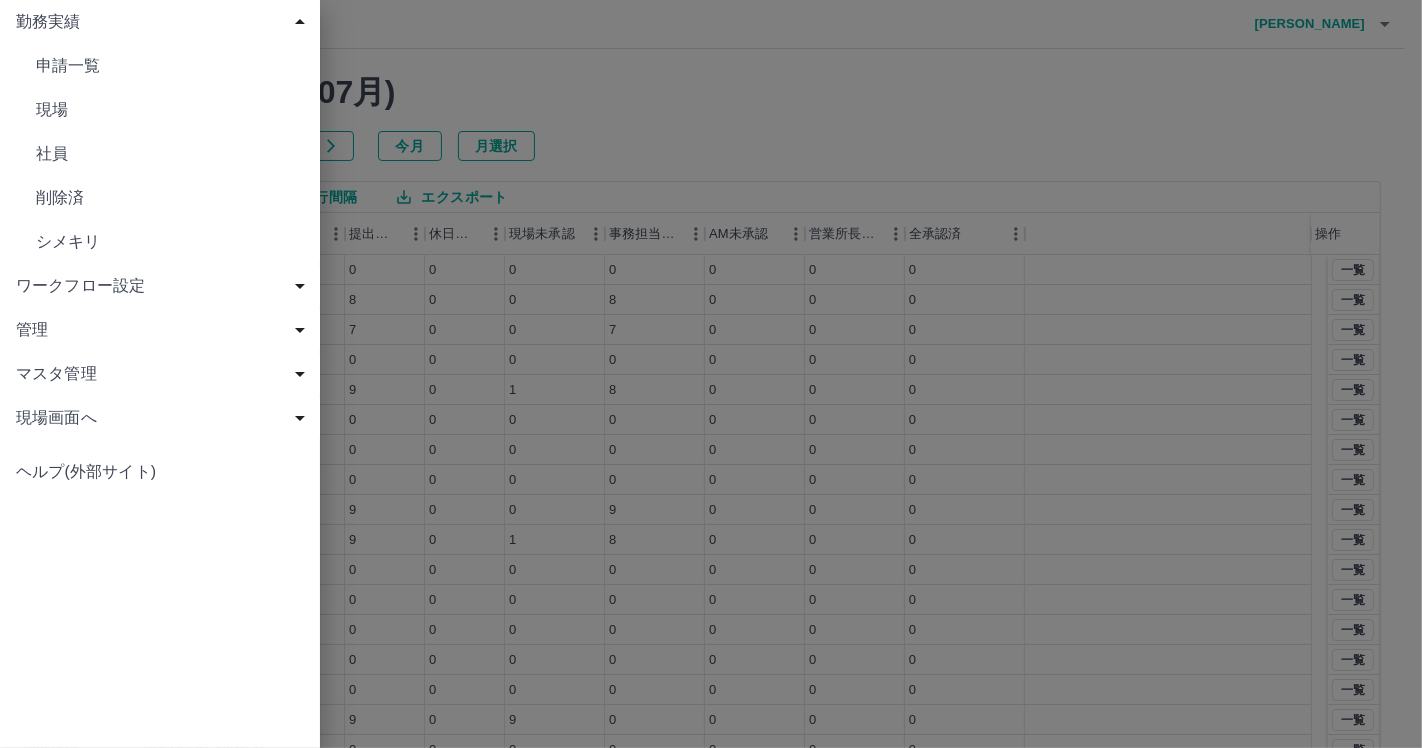 click on "現場" at bounding box center (170, 110) 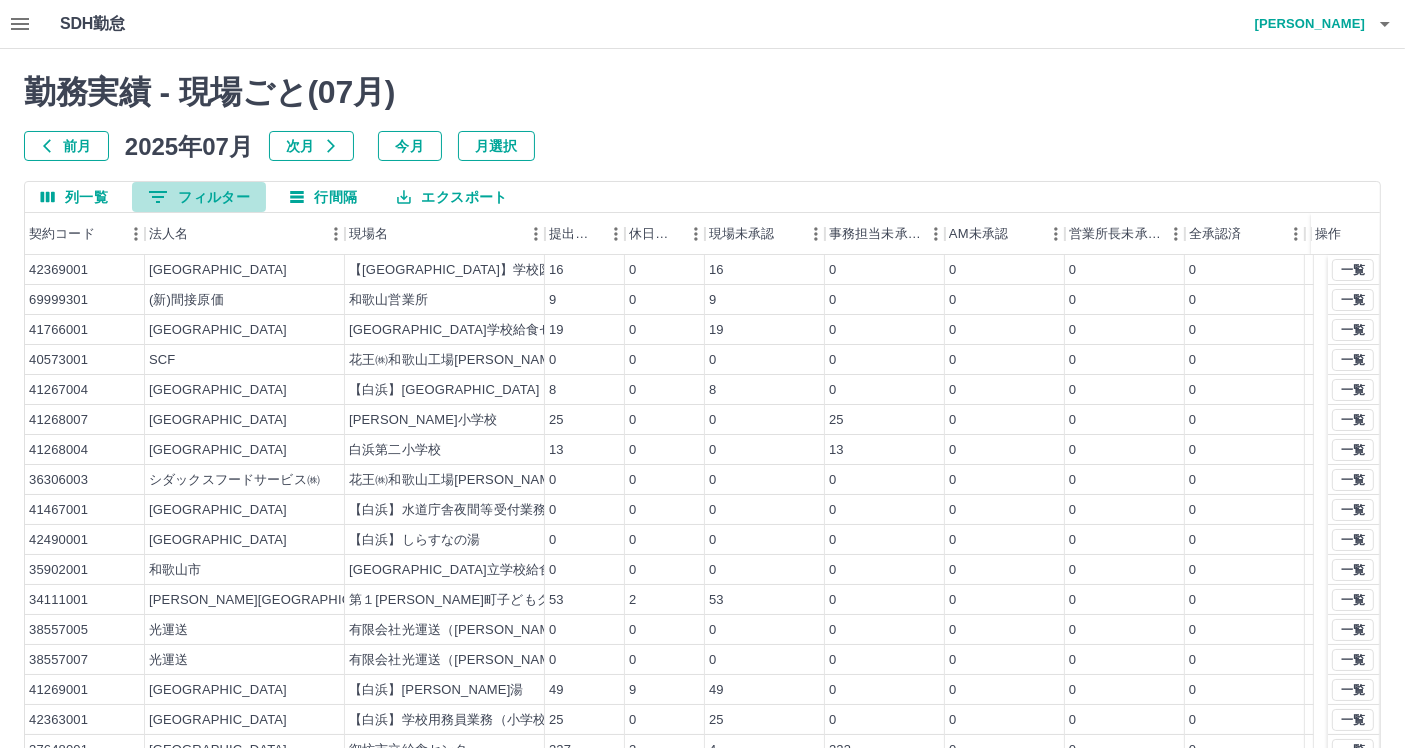 click on "0 フィルター" at bounding box center (199, 197) 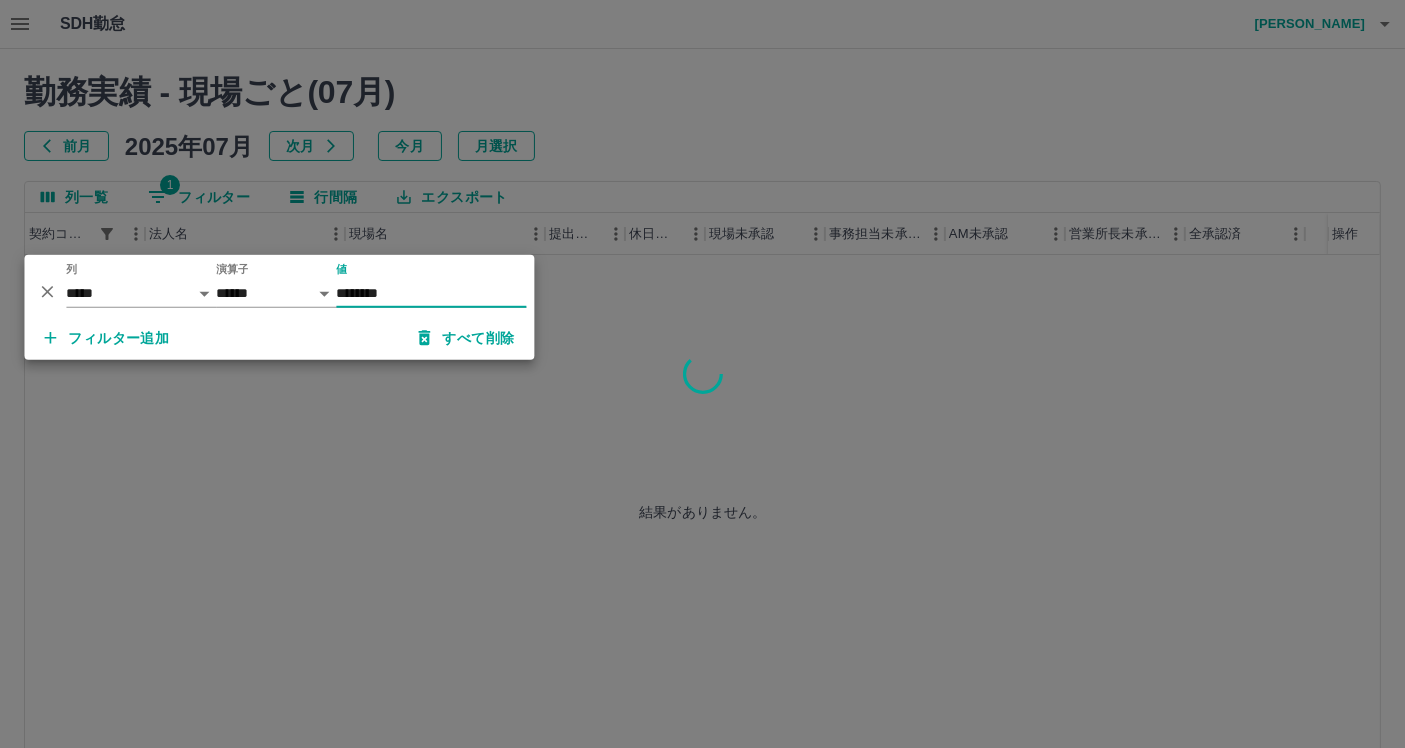 type on "********" 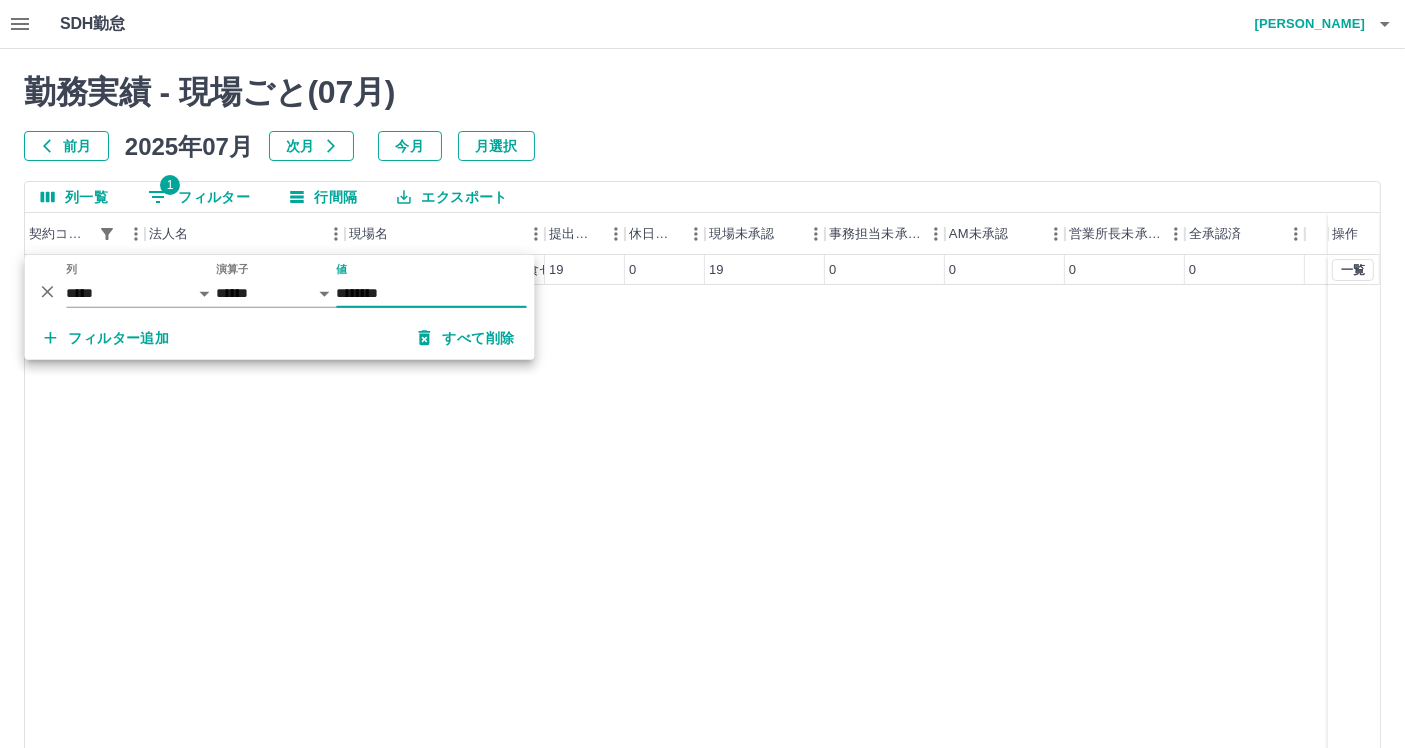 click on "勤務実績 - 現場ごと( 07 月) 前月 2025年07月 次月 今月 月選択 列一覧 1 フィルター 行間隔 エクスポート 契約コード 法人名 現場名 提出件数 休日件数 現場未承認 事務担当未承認 AM未承認 営業所長未承認 全承認済 操作 41766001 みなべ町 みなべ町立学校給食センター 19 0 19 0 0 0 0 一覧 ページあたりの行数: 20 ** 1～1 / 1" at bounding box center [702, 447] 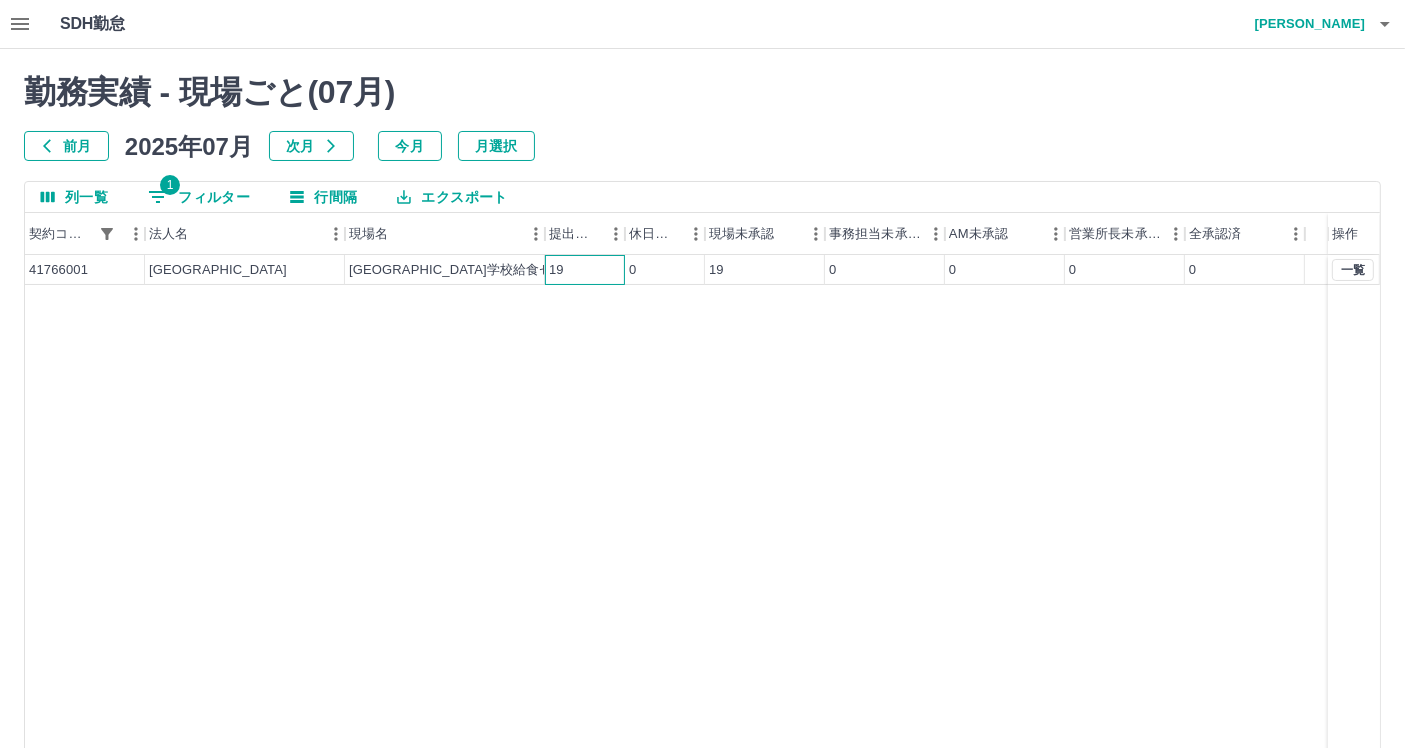 click on "19" at bounding box center (585, 270) 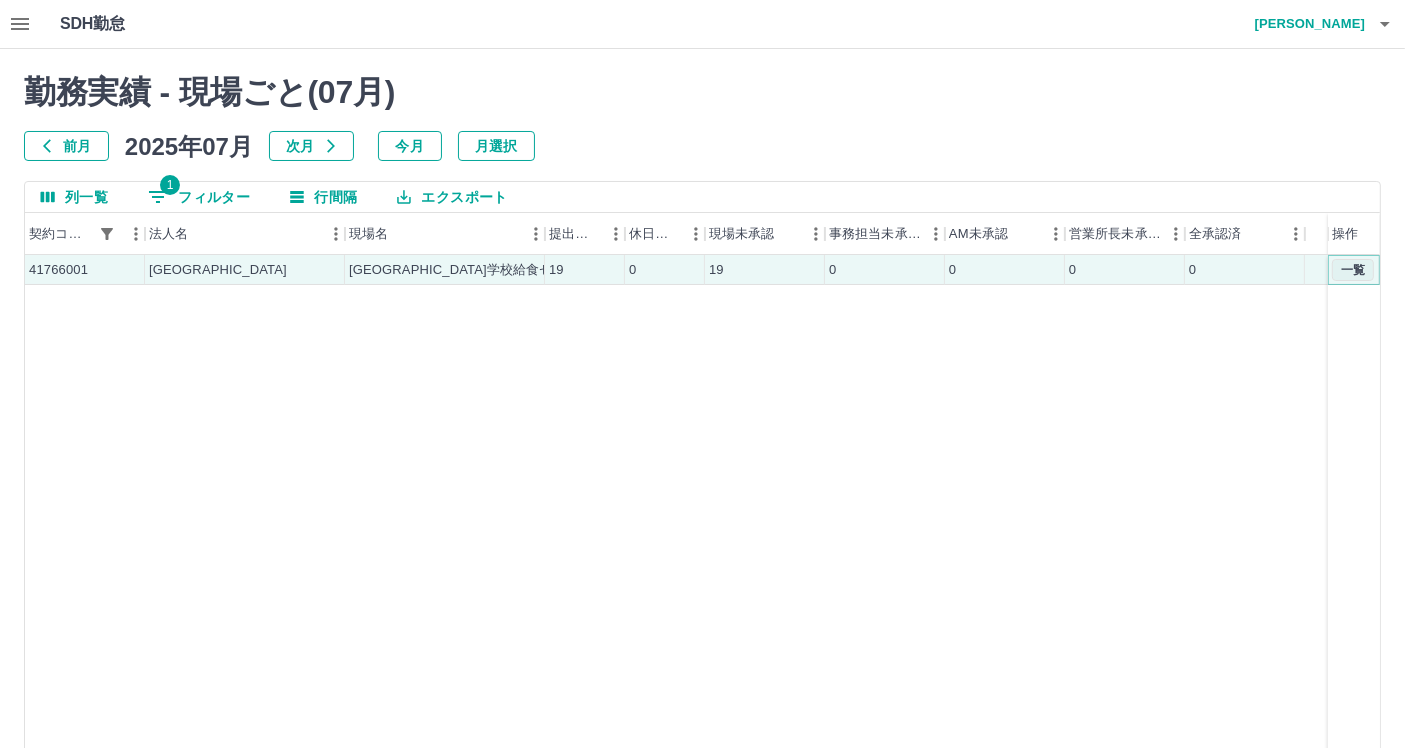 click on "一覧" at bounding box center (1353, 270) 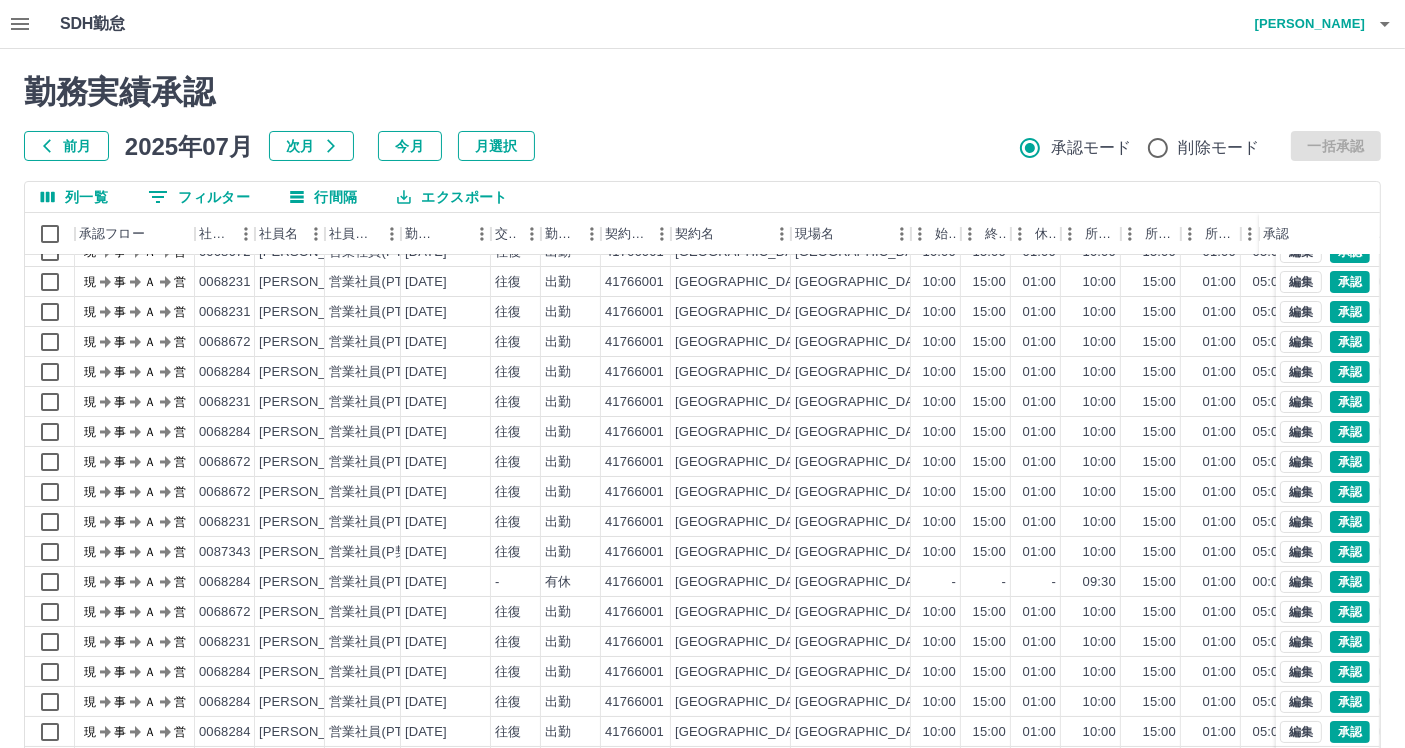 scroll, scrollTop: 72, scrollLeft: 0, axis: vertical 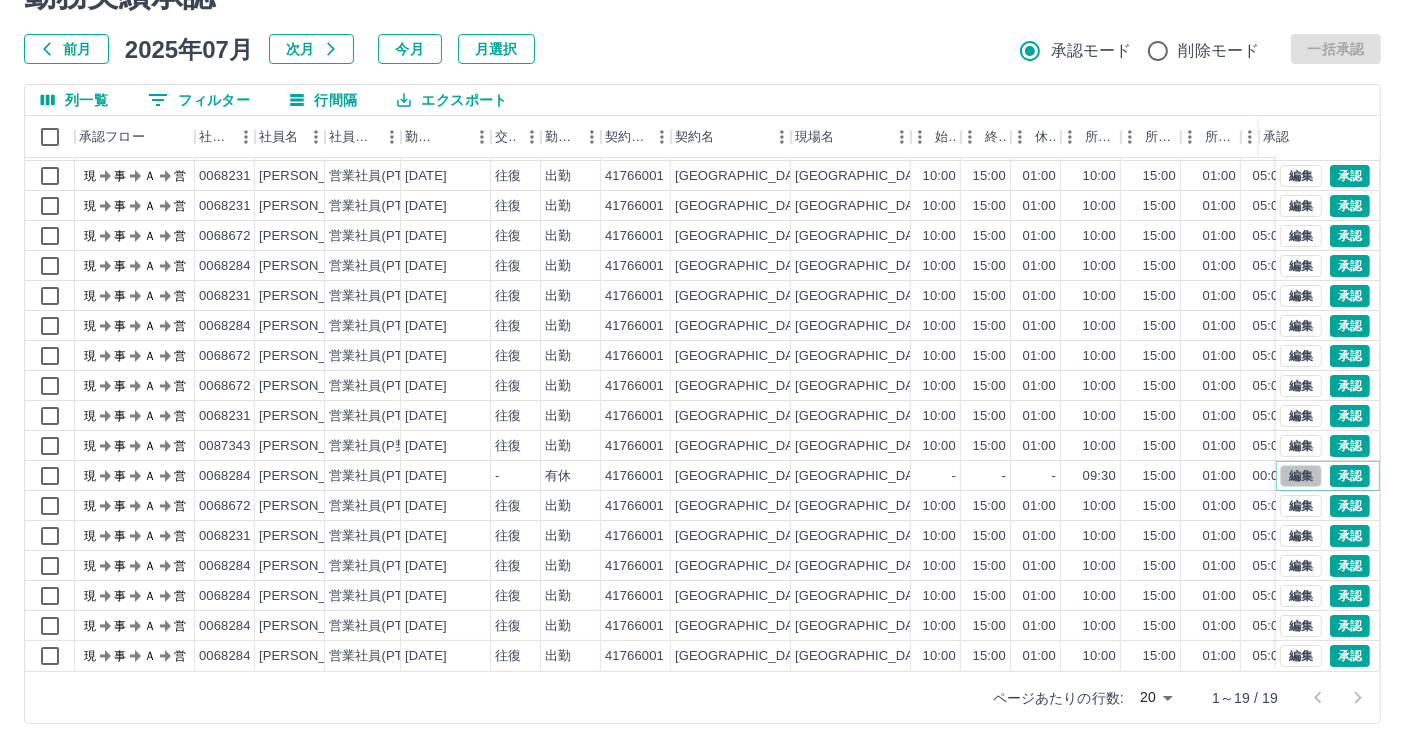 click on "編集" at bounding box center [1301, 476] 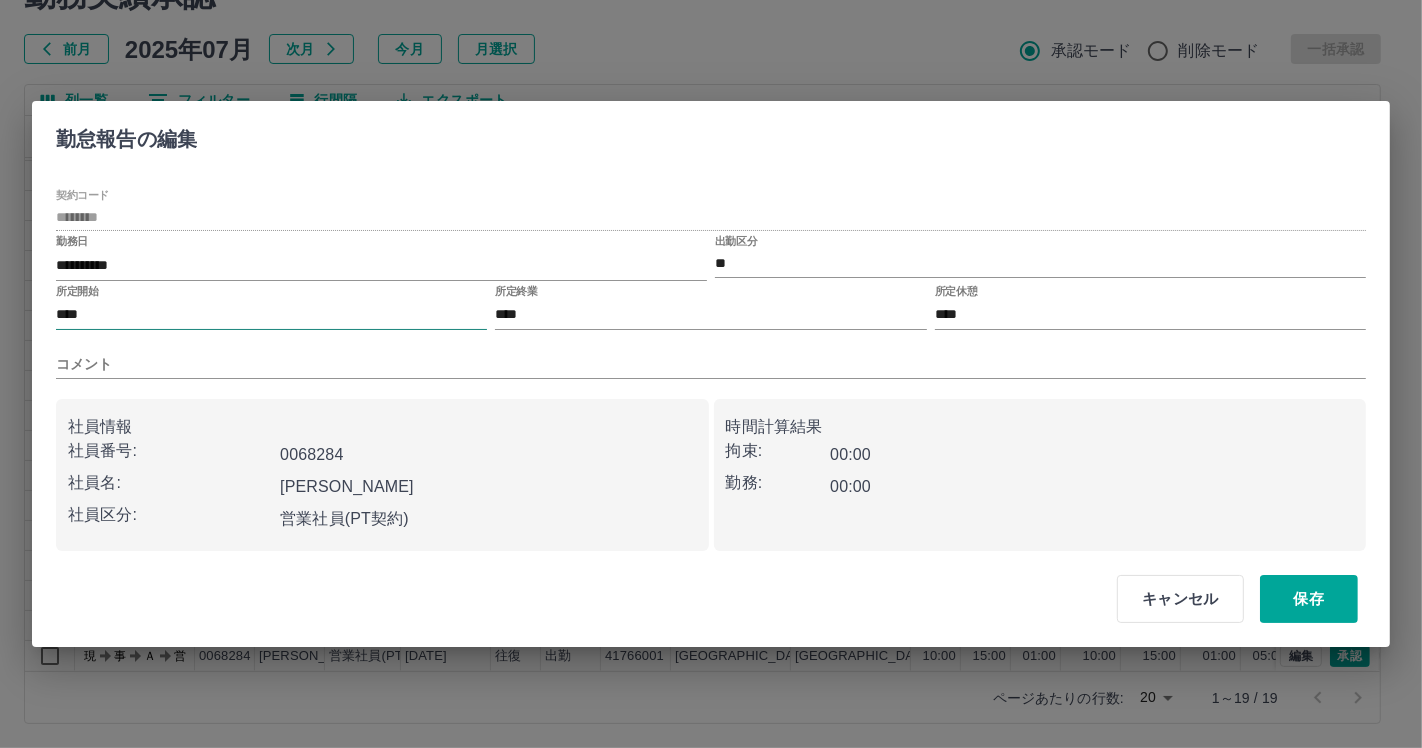 click on "****" at bounding box center [271, 315] 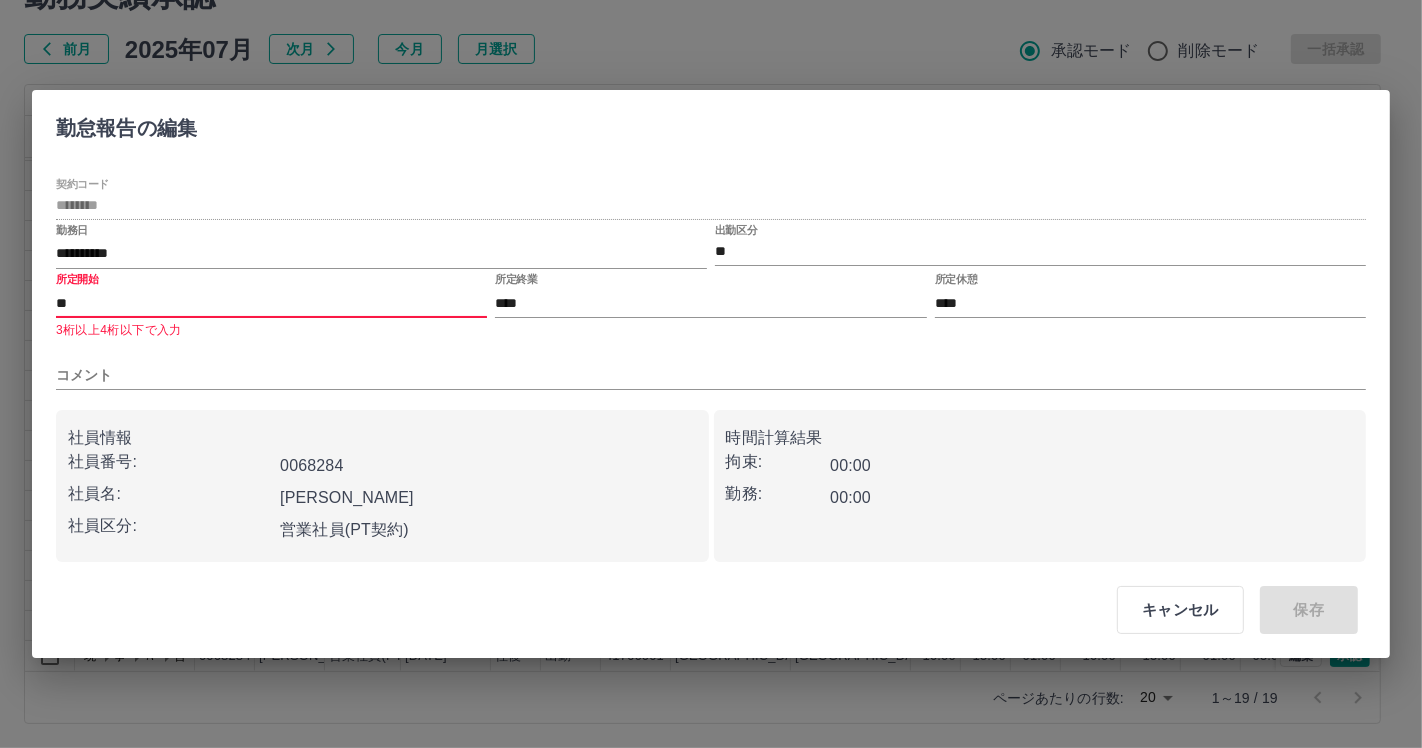 type on "*" 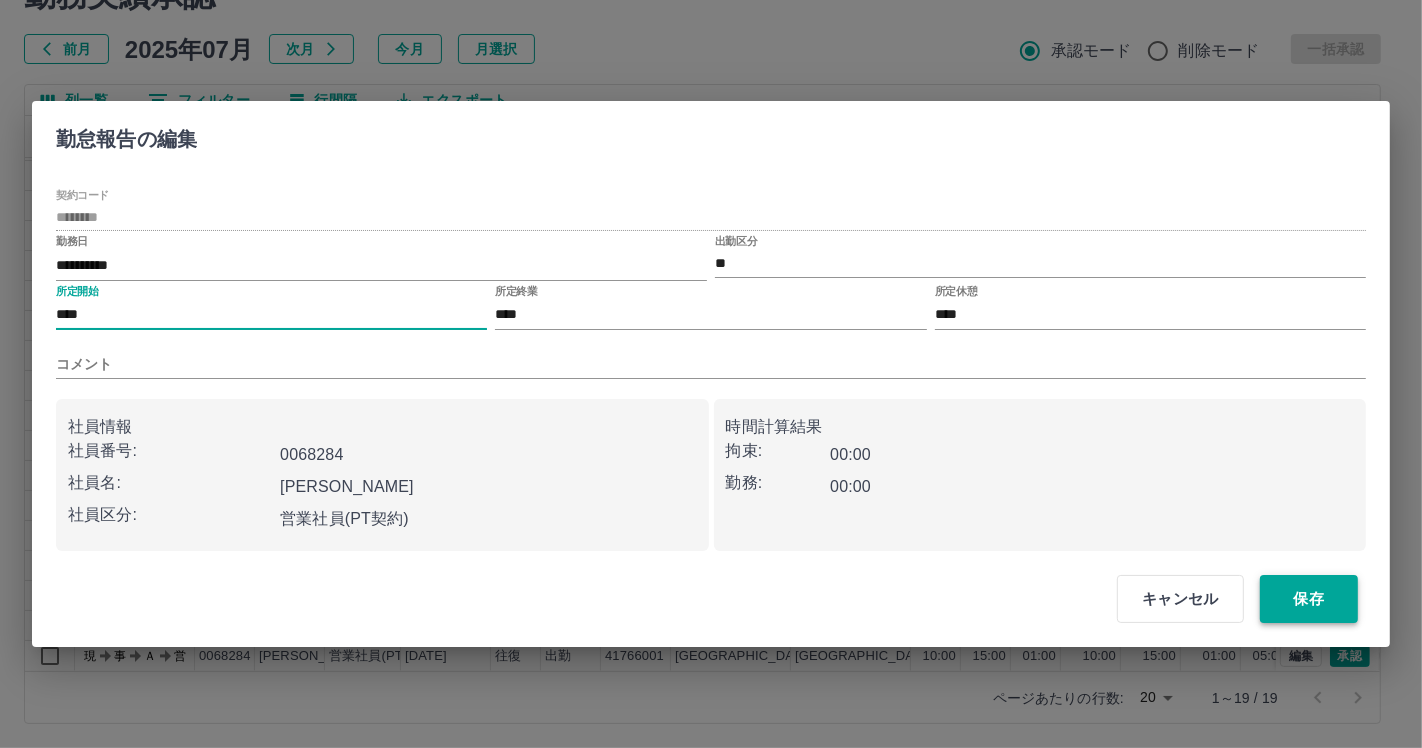 type on "****" 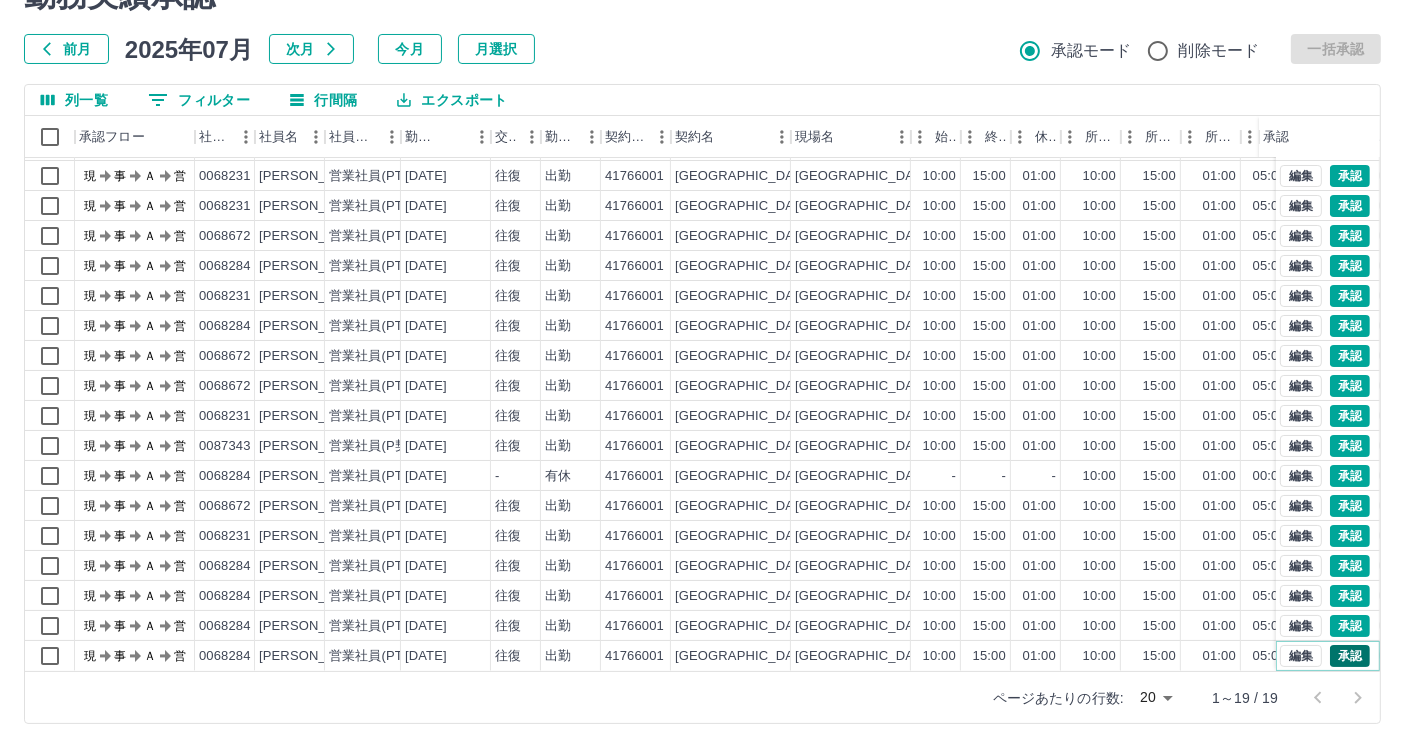 click on "承認" at bounding box center [1350, 656] 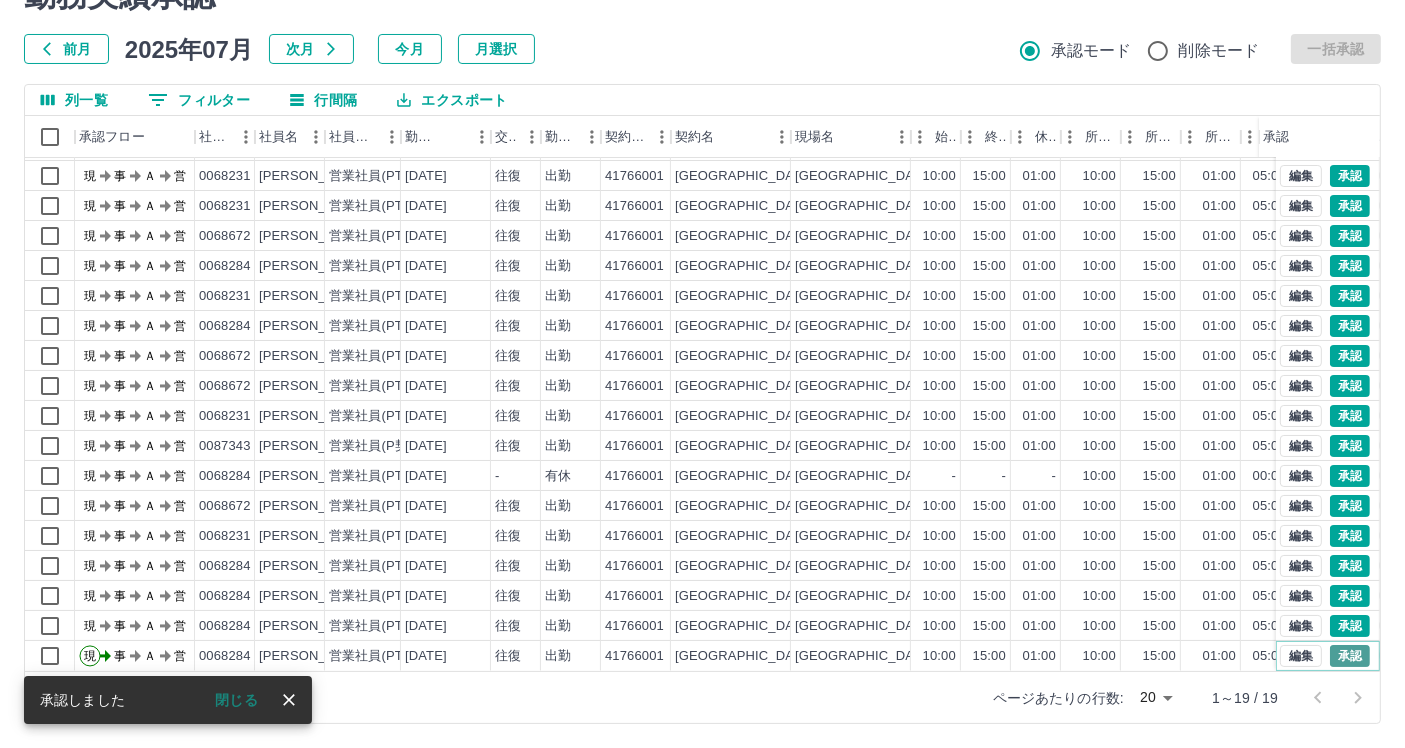 click on "承認" at bounding box center [1350, 656] 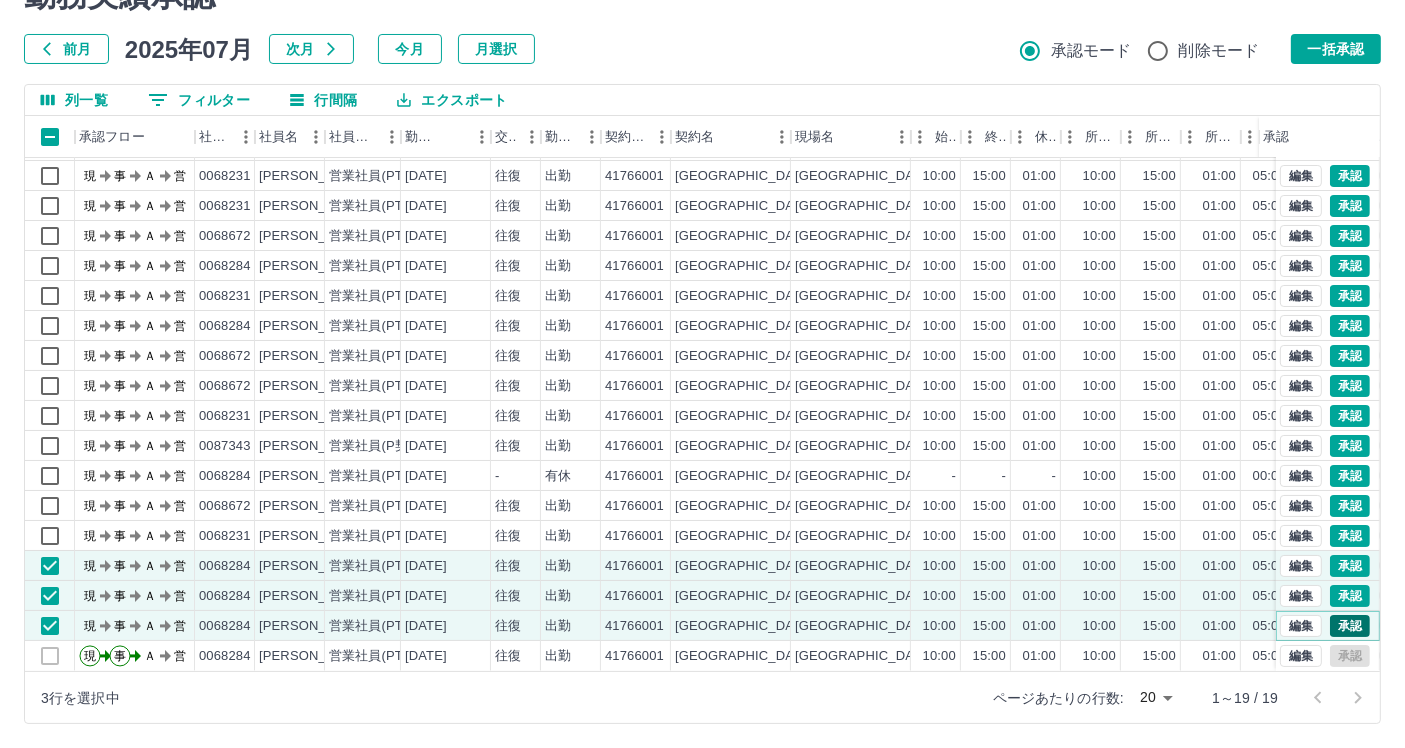 click on "承認" at bounding box center (1350, 626) 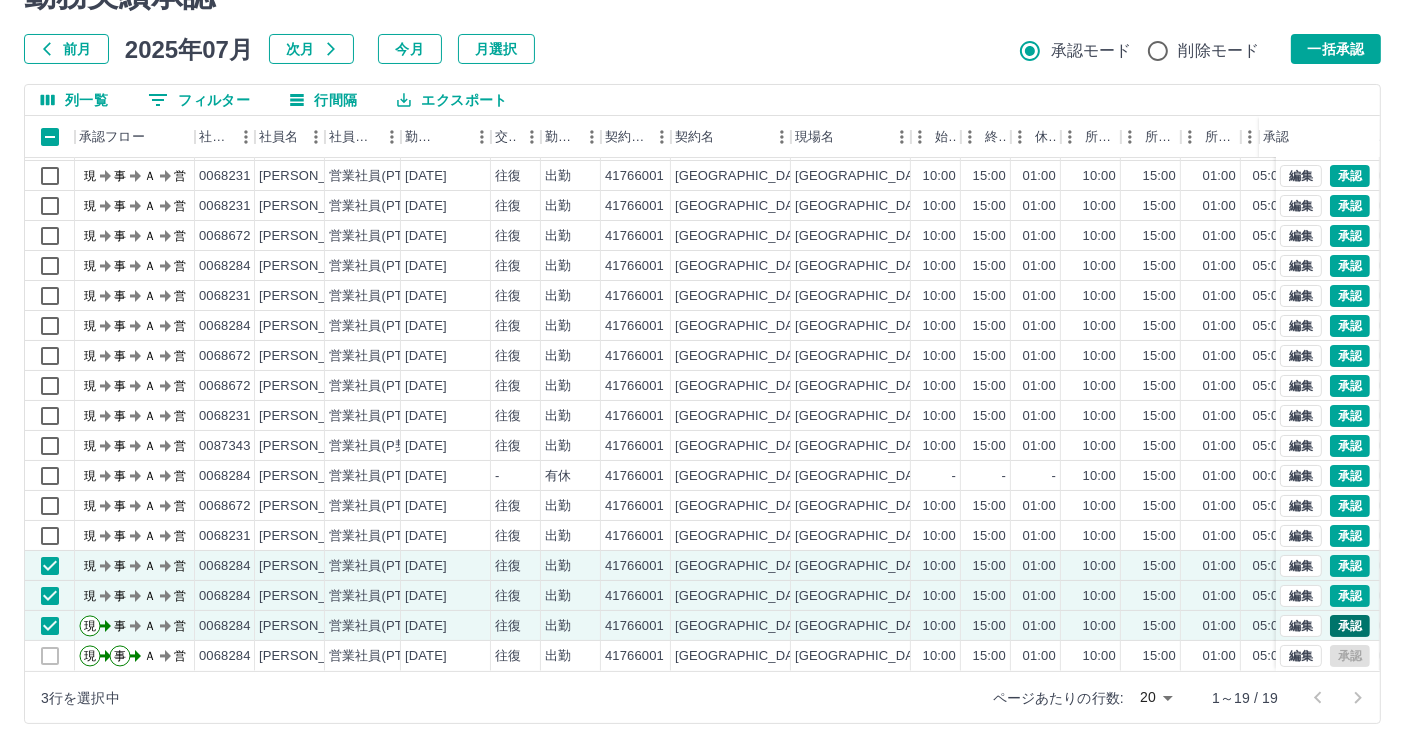 click at bounding box center (702, 374) 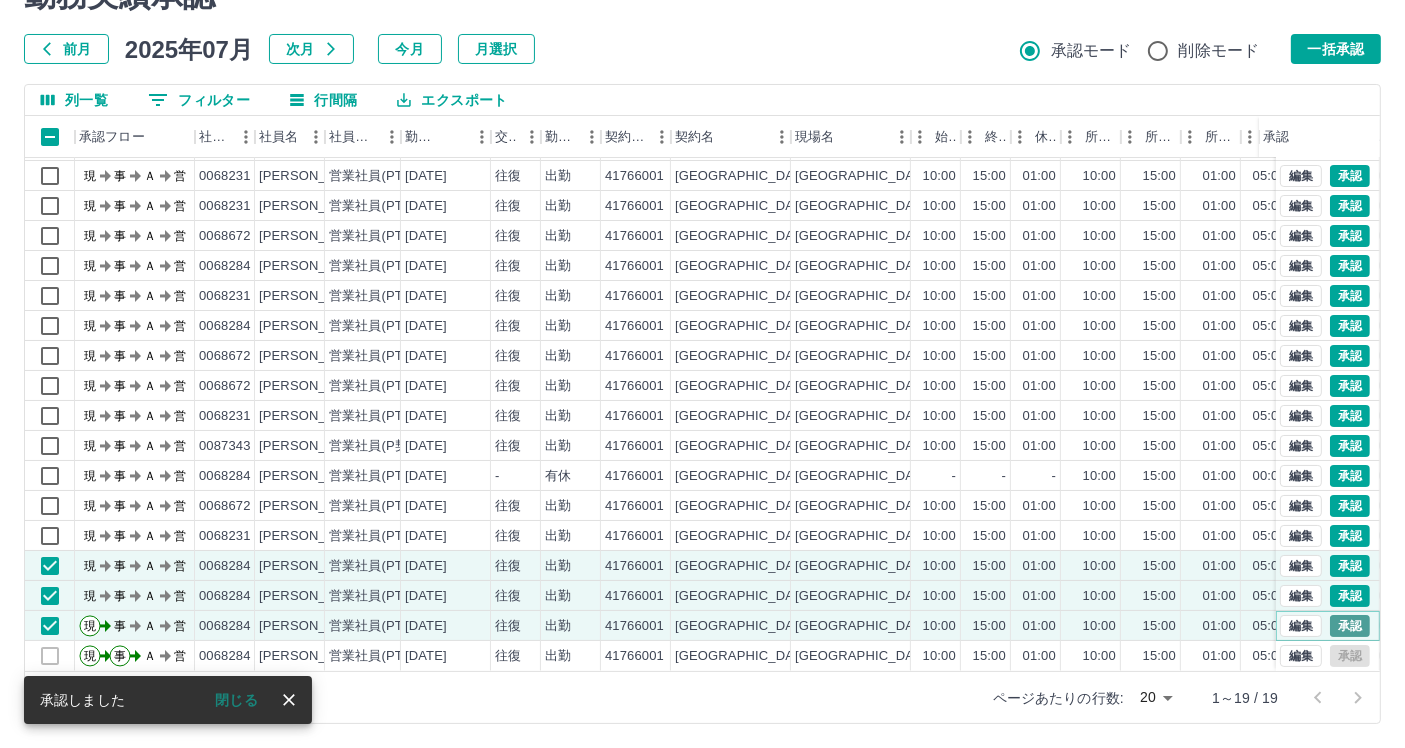 click on "承認" at bounding box center (1350, 626) 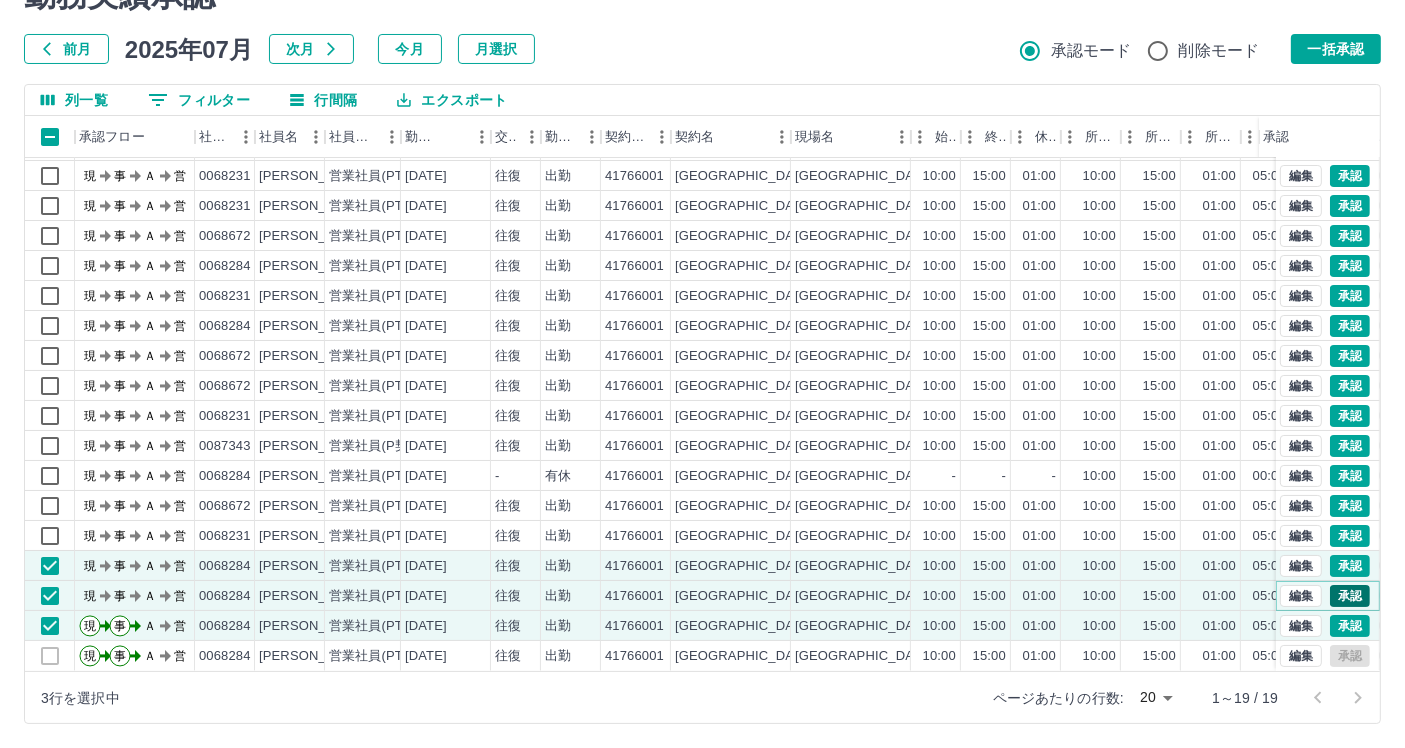 click on "承認" at bounding box center [1350, 596] 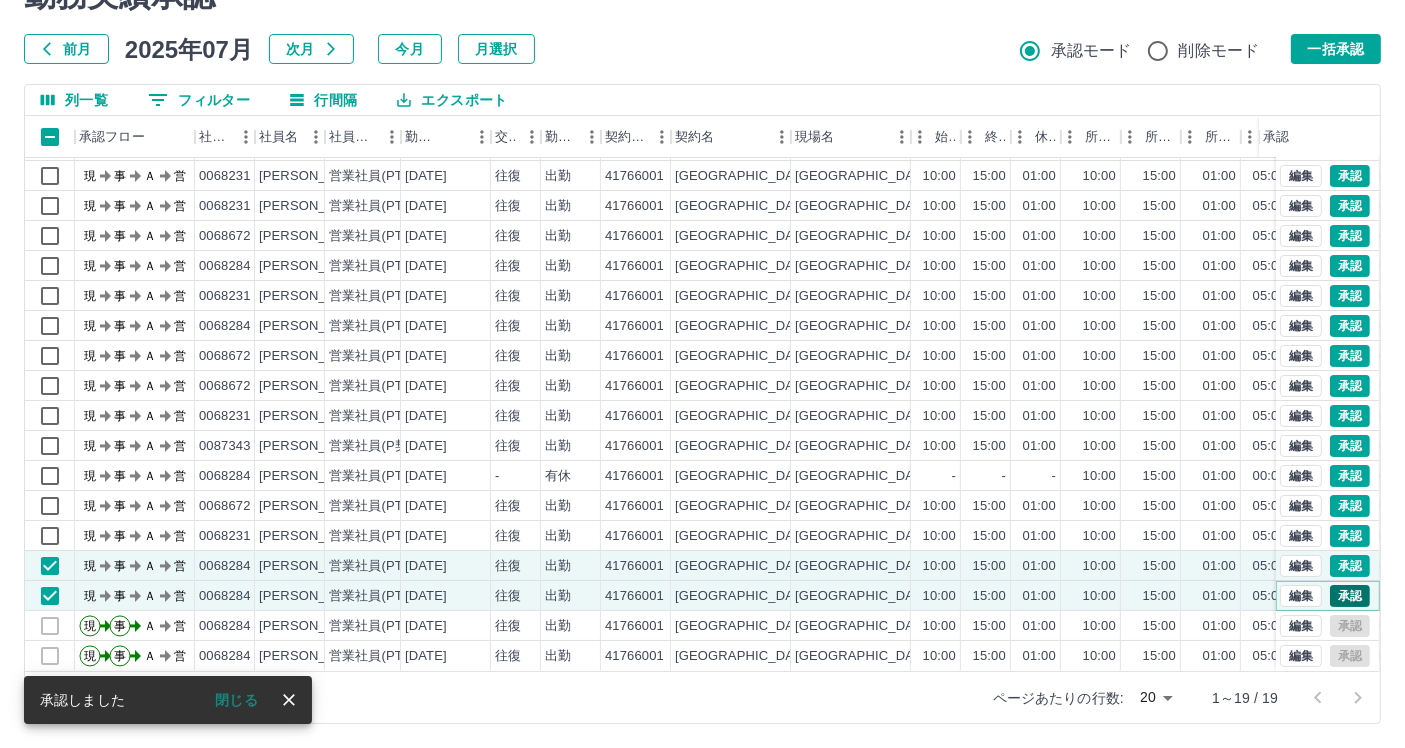 click on "承認" at bounding box center [1350, 596] 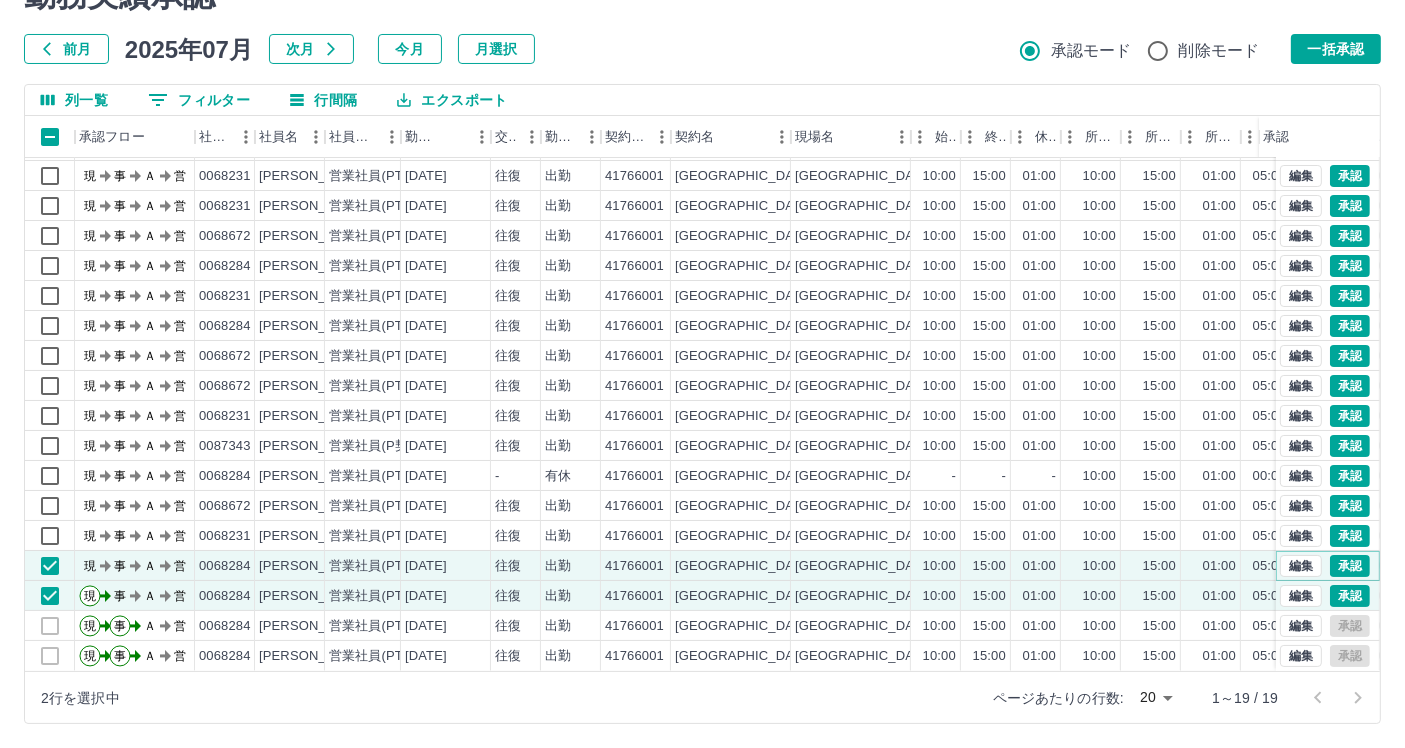 click on "承認" at bounding box center [1350, 566] 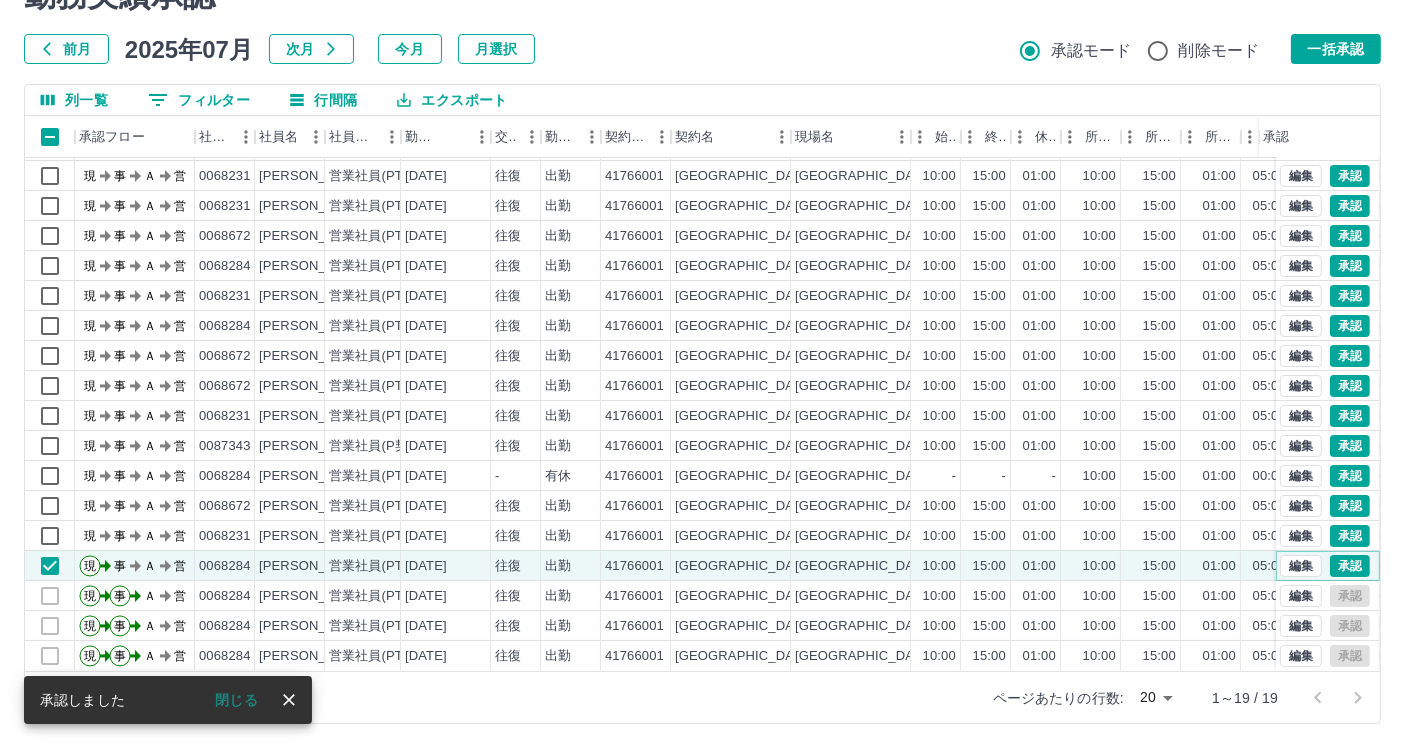 click on "承認" at bounding box center [1350, 566] 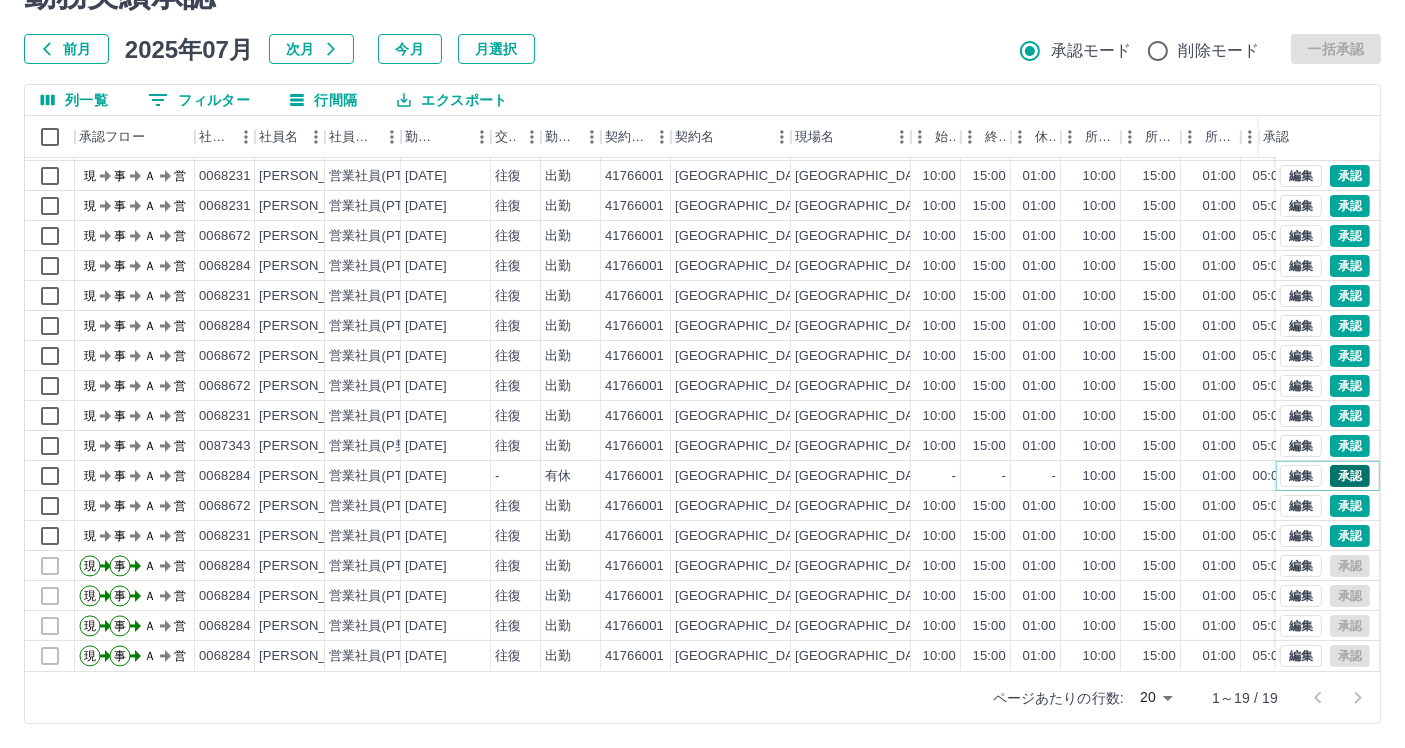 click on "承認" at bounding box center [1350, 476] 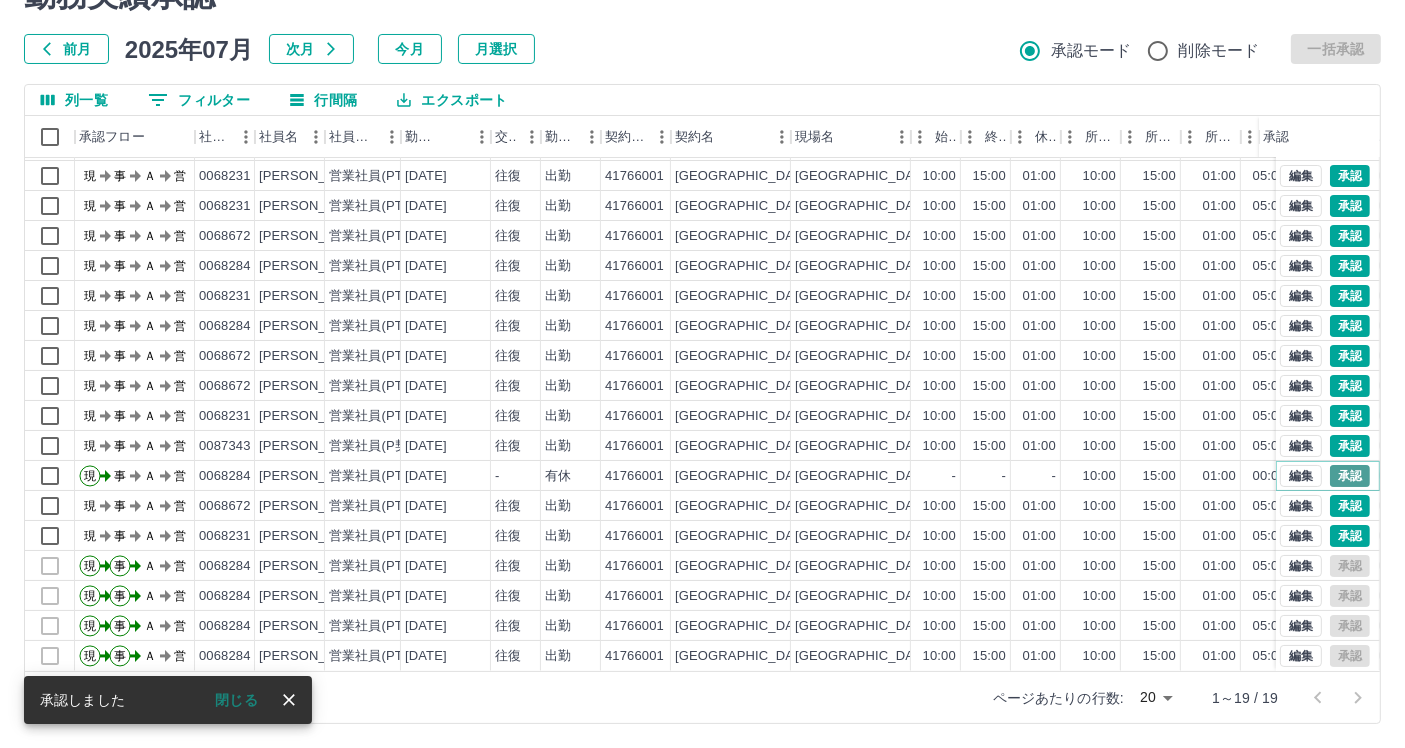 click on "承認" at bounding box center [1350, 476] 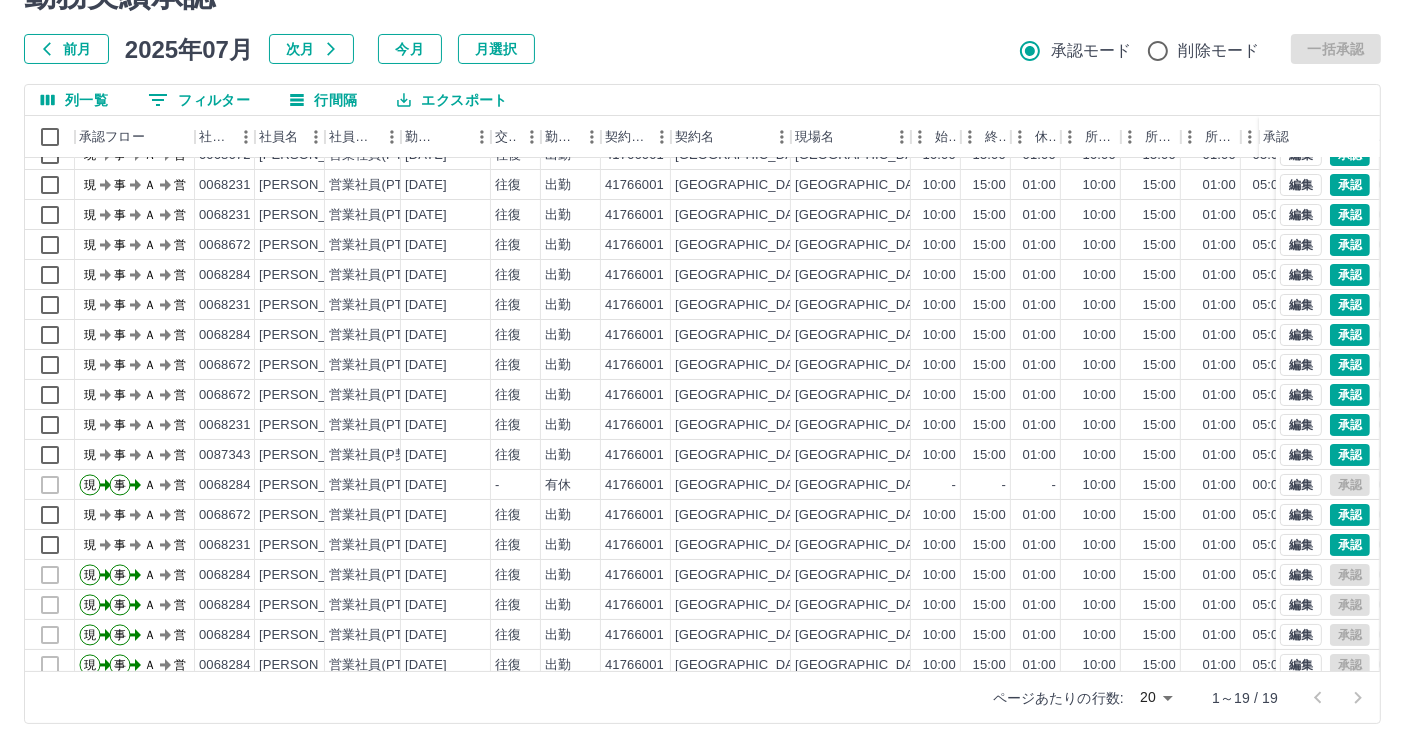 scroll, scrollTop: 72, scrollLeft: 0, axis: vertical 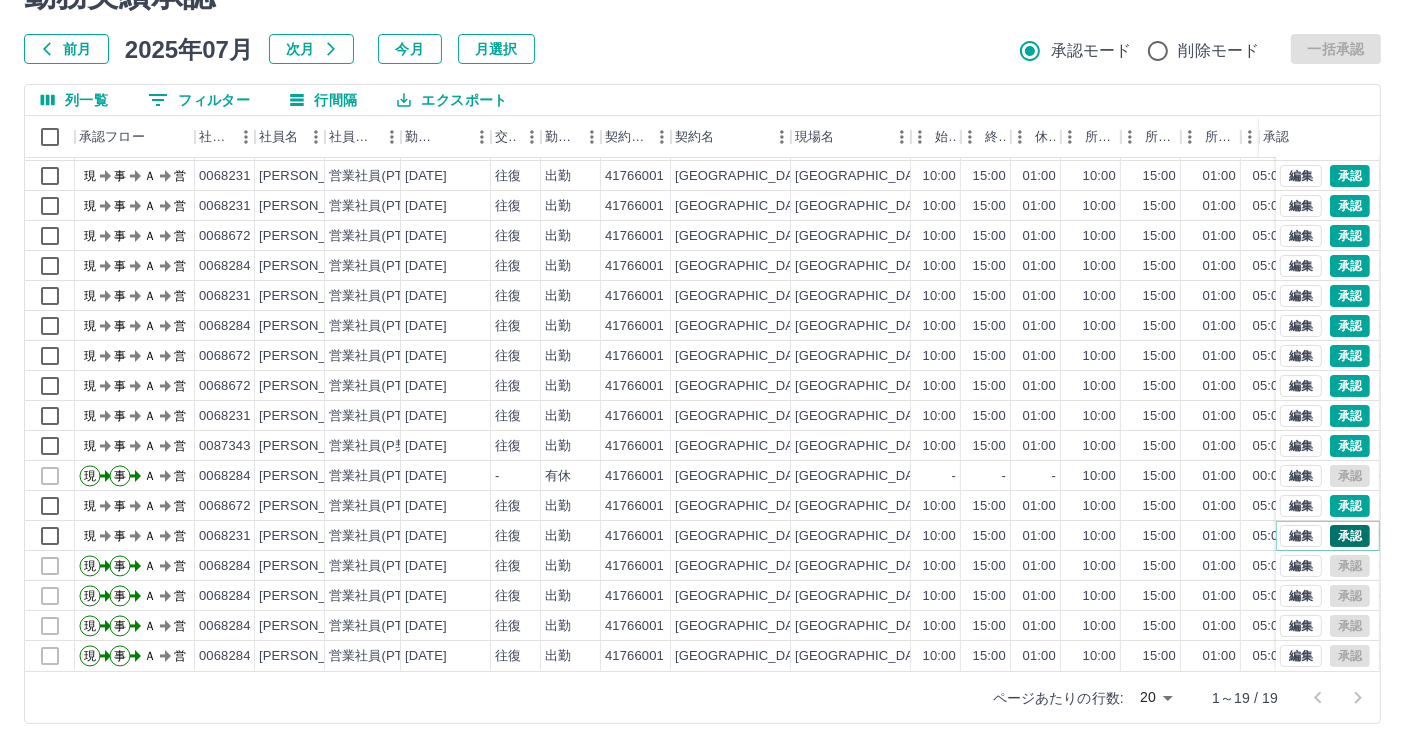 click on "承認" at bounding box center [1350, 536] 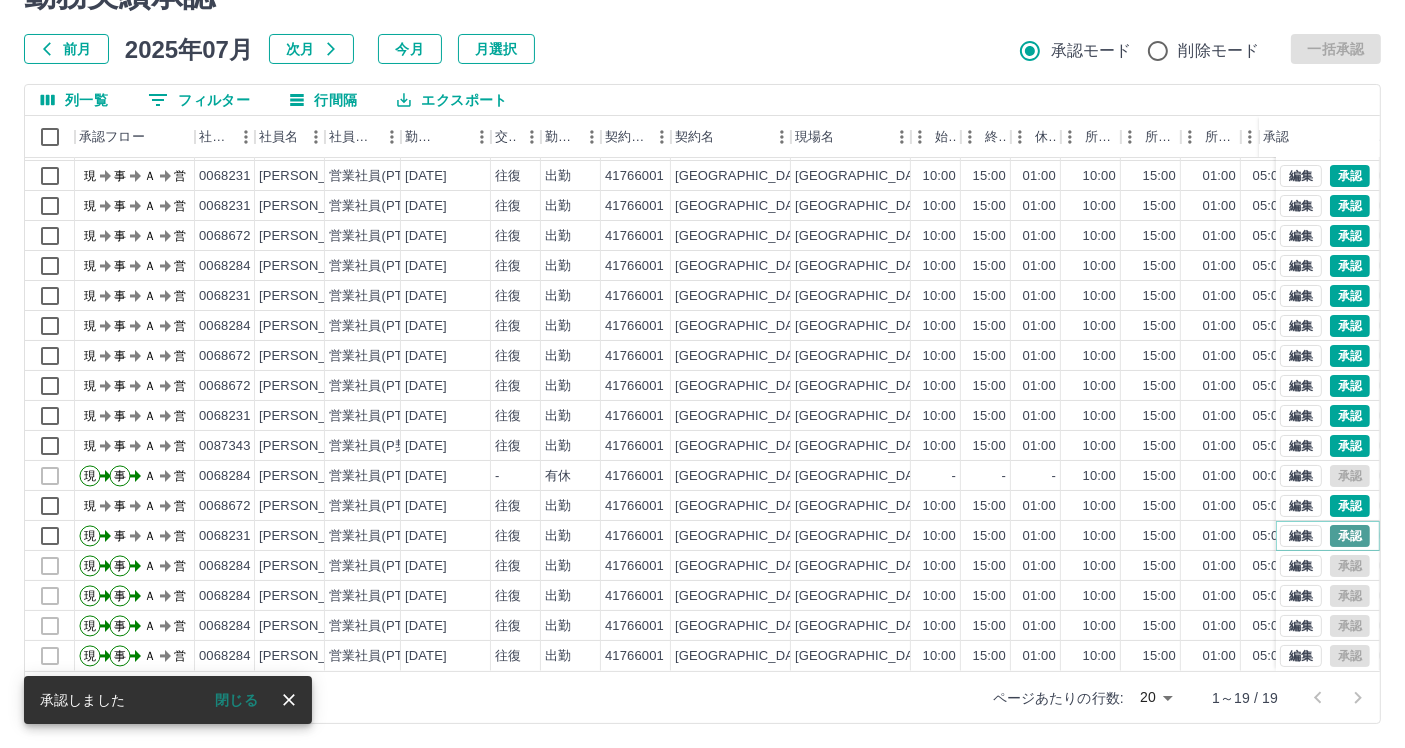 click on "承認" at bounding box center [1350, 536] 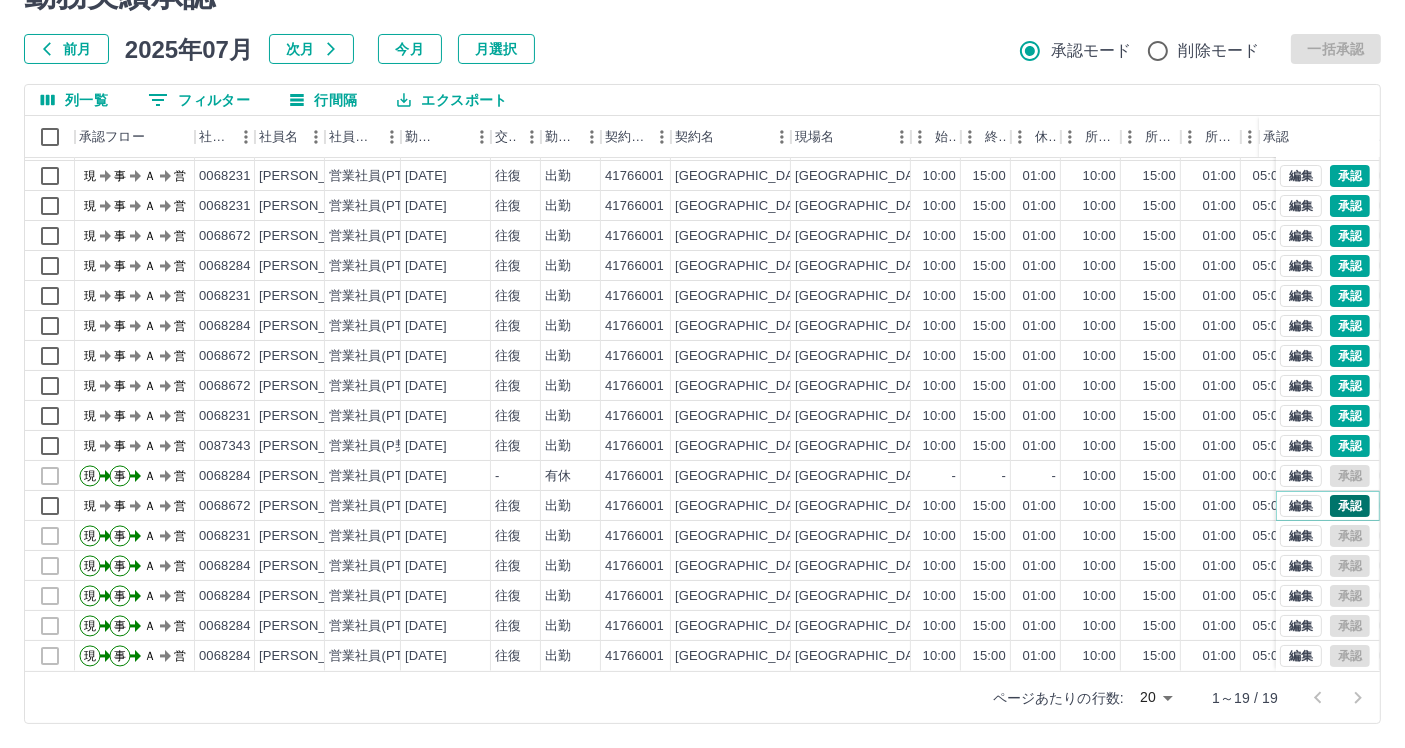 click on "承認" at bounding box center [1350, 506] 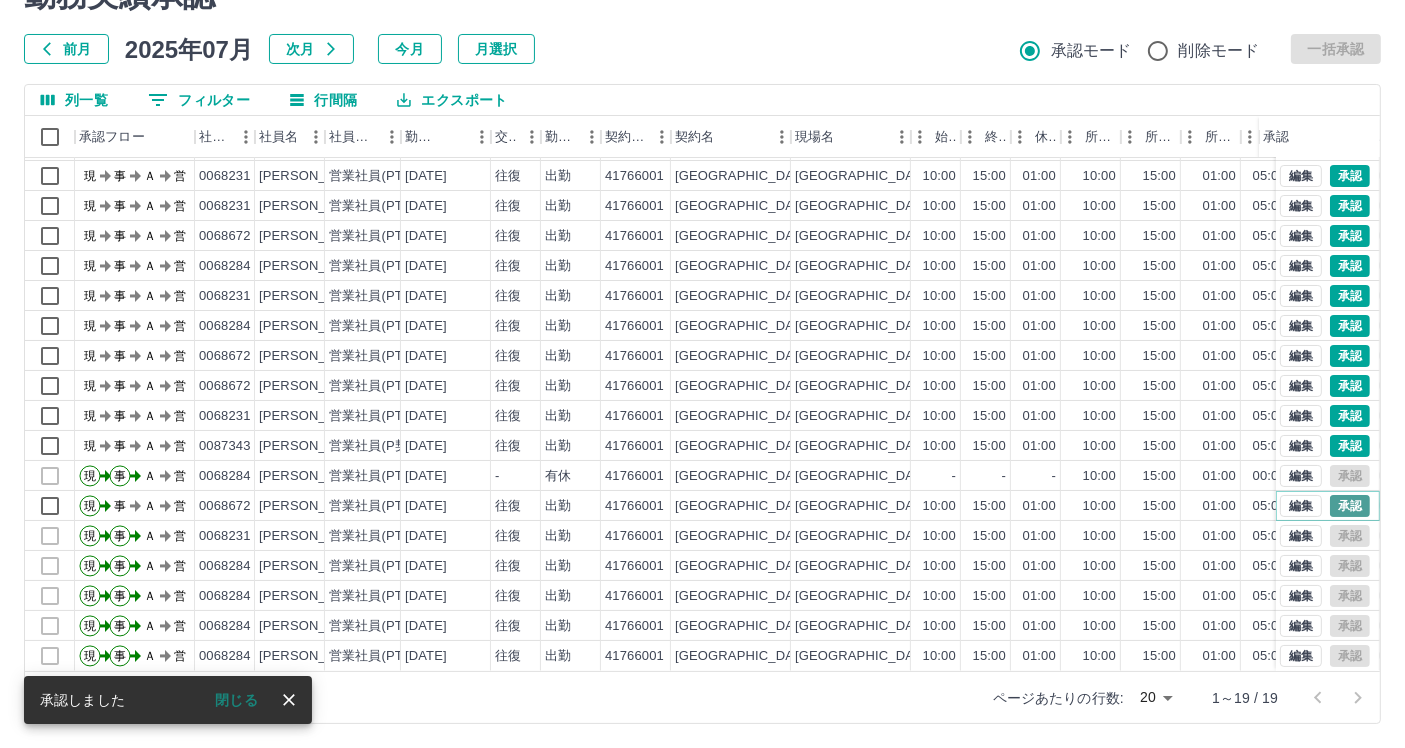 click on "承認" at bounding box center [1350, 506] 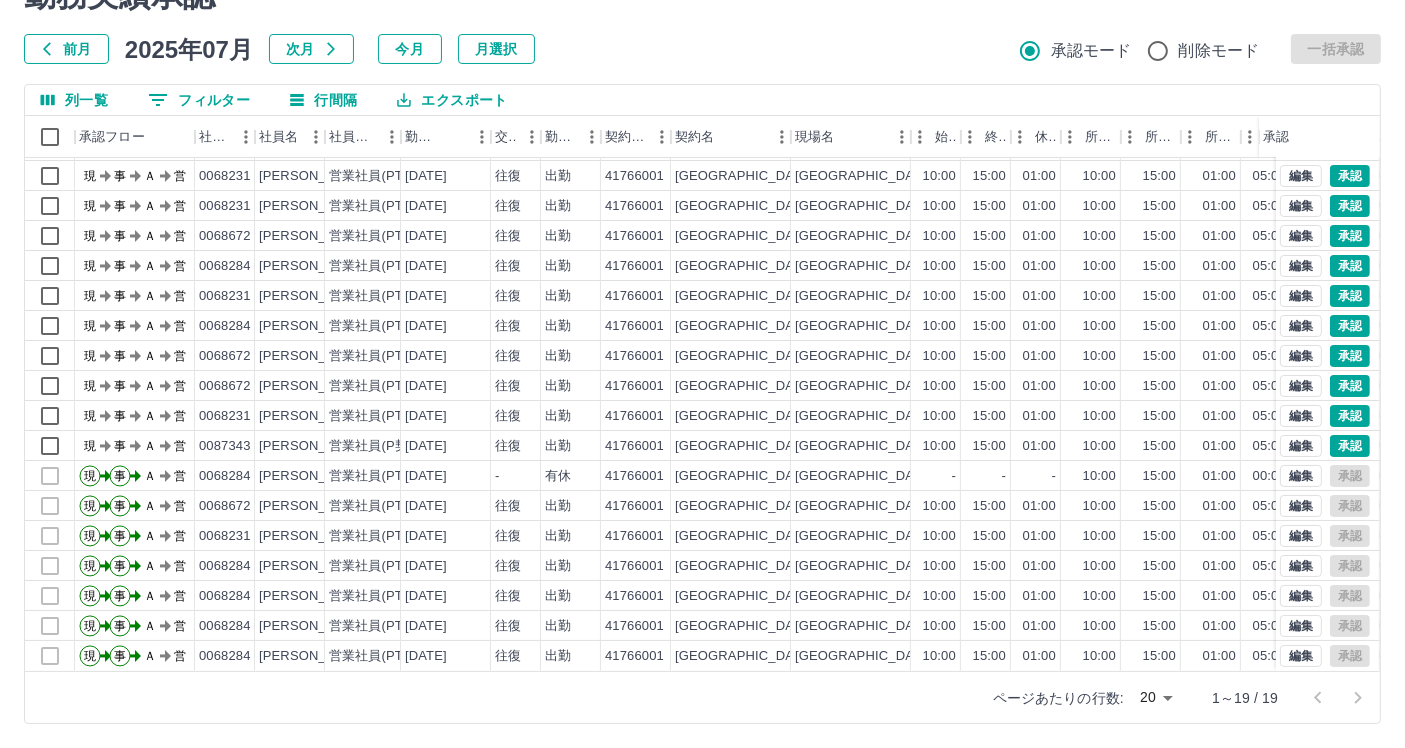 scroll, scrollTop: 95, scrollLeft: 0, axis: vertical 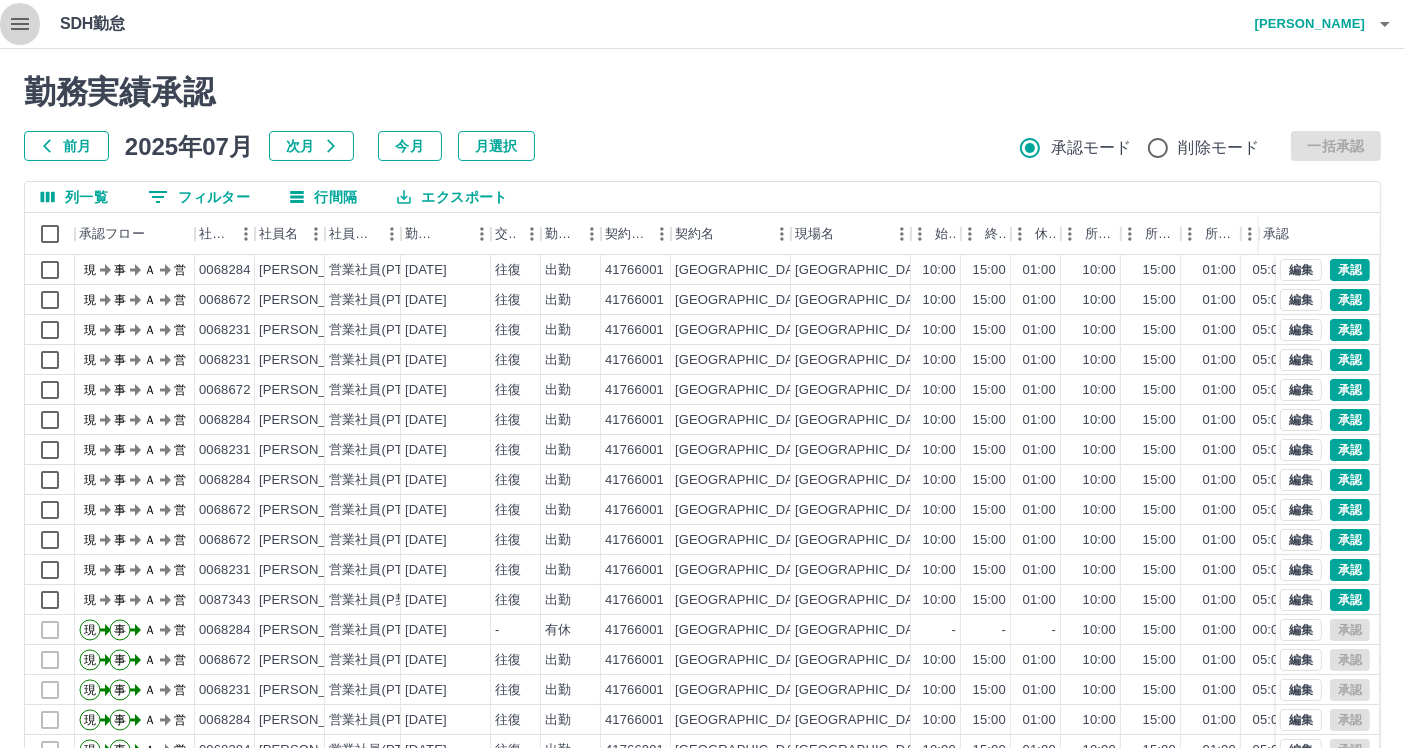 click at bounding box center (20, 24) 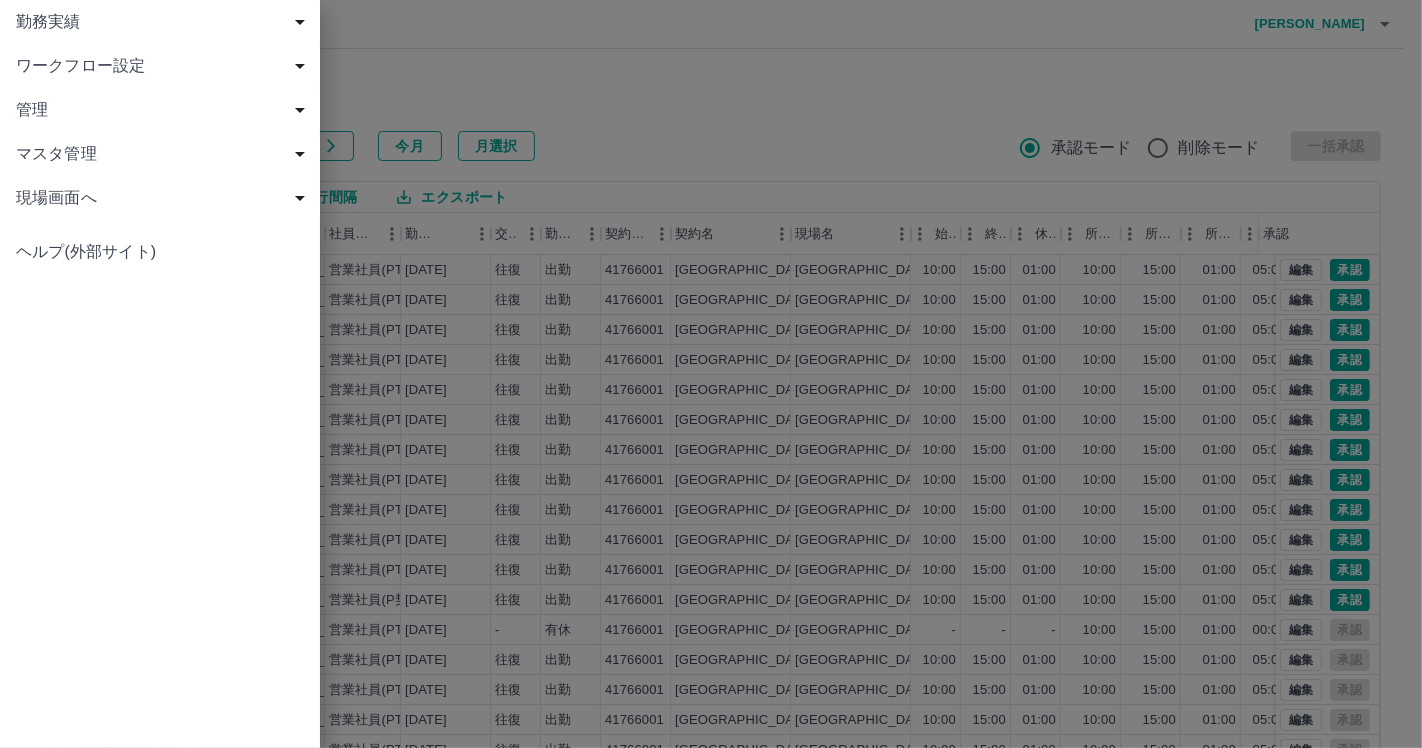 click at bounding box center [711, 374] 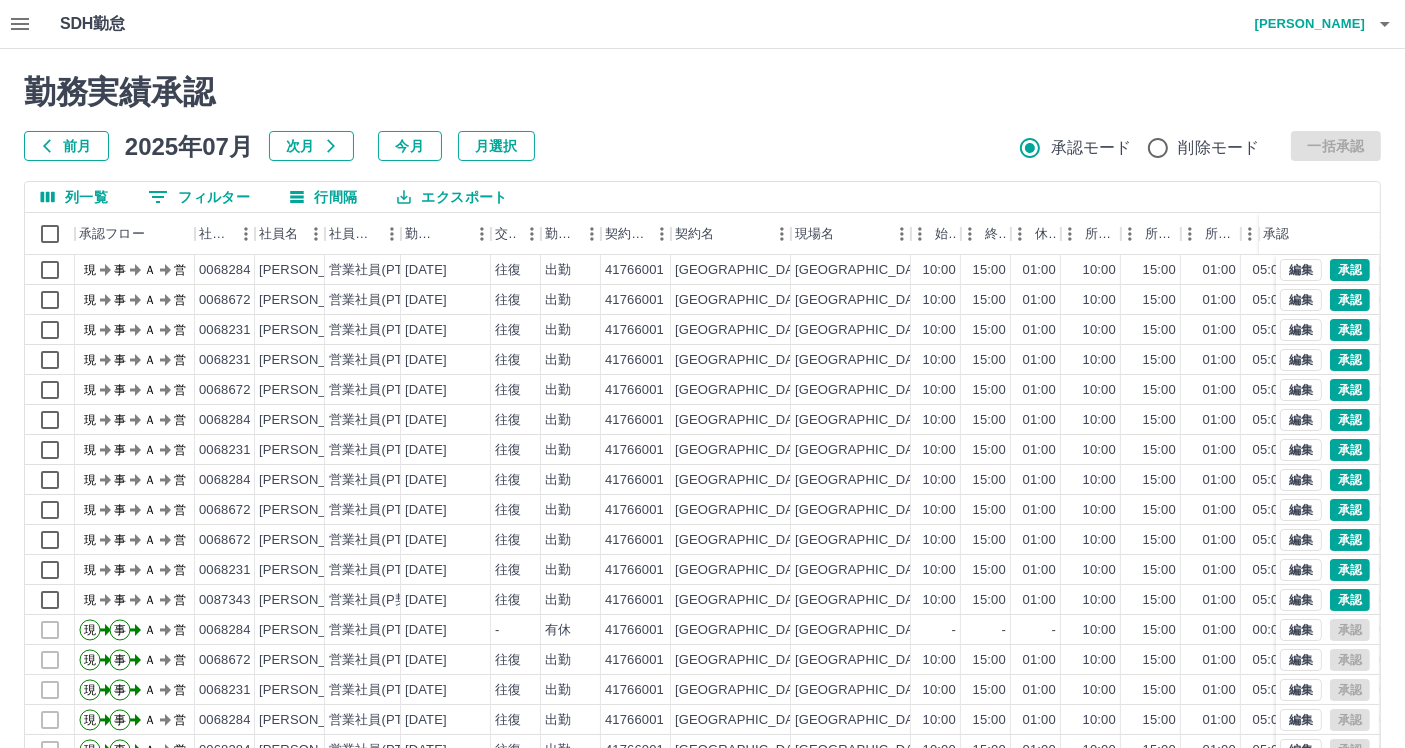click 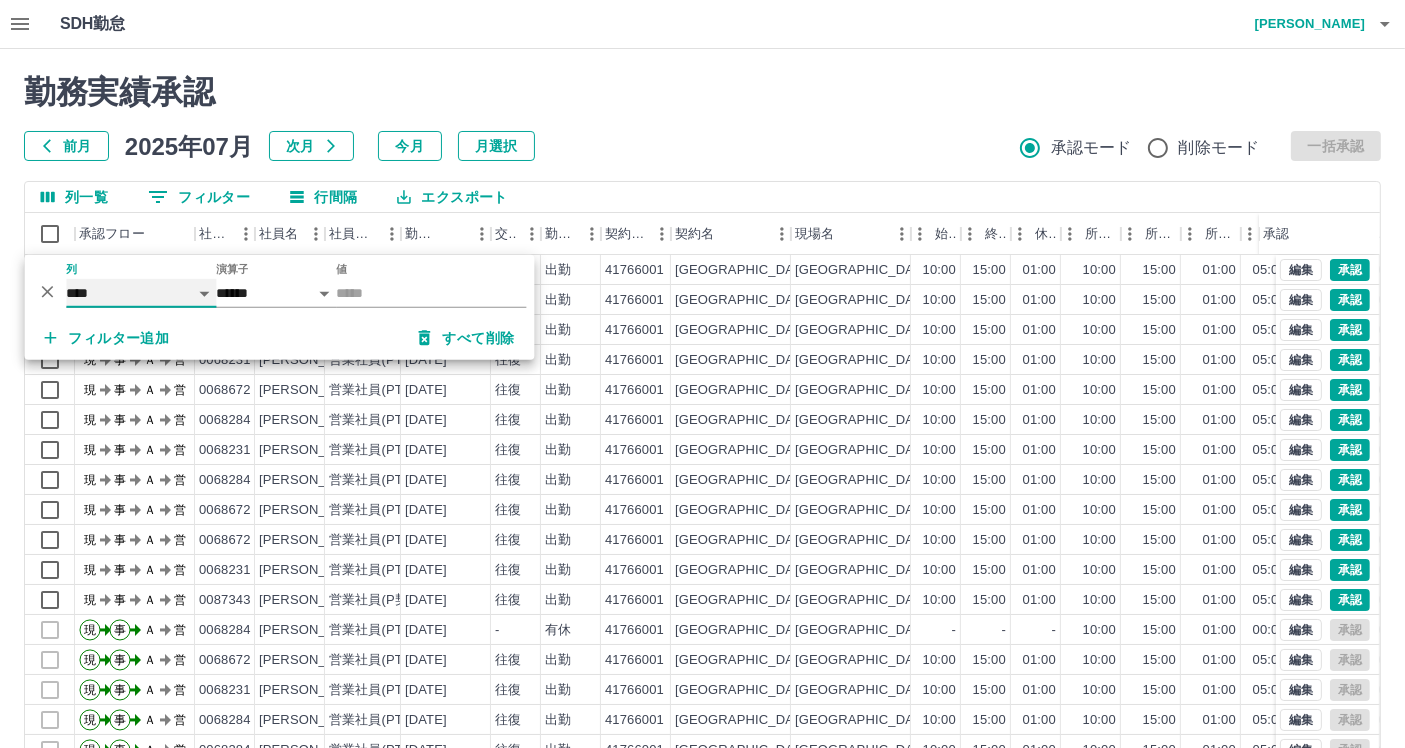 click on "**** *** **** *** *** **** ***** *** *** ** ** ** **** **** **** ** ** *** **** *****" at bounding box center (141, 293) 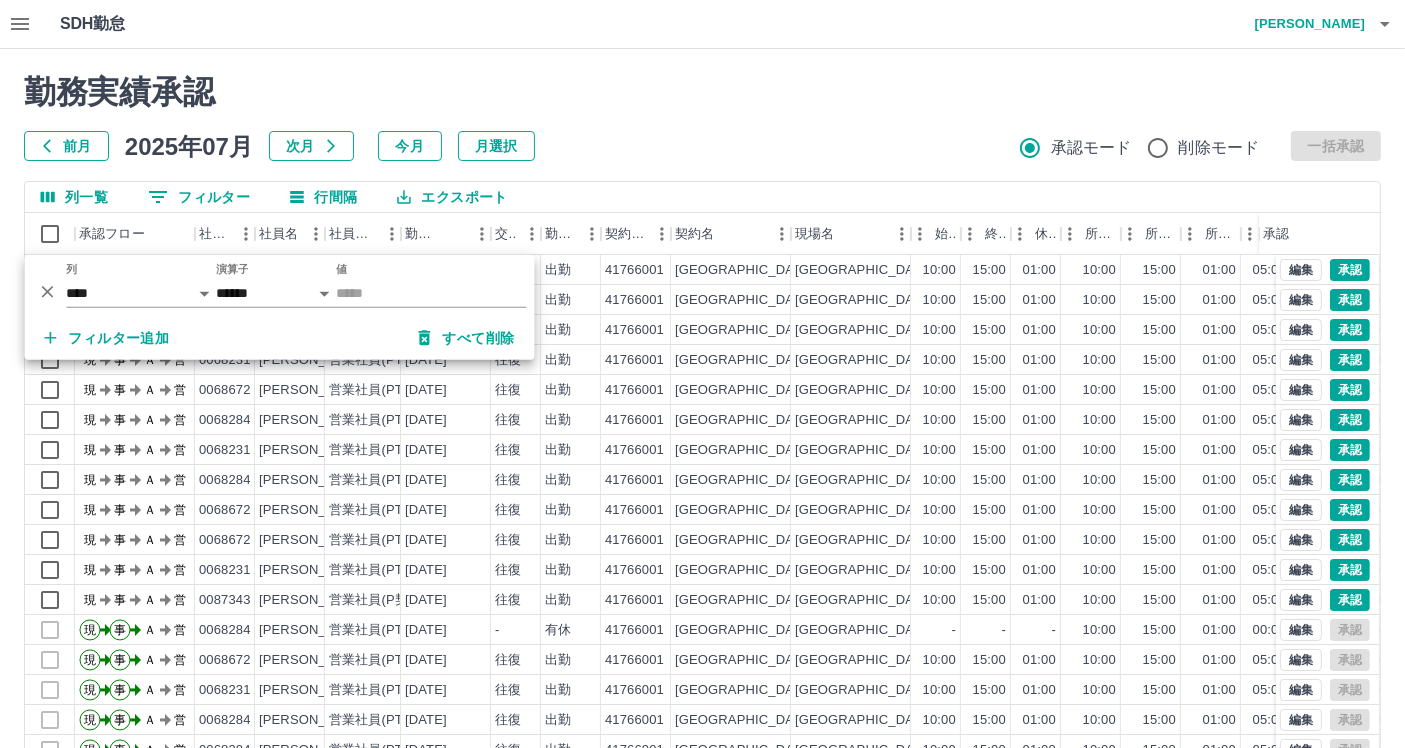 click on "前月 2025年07月 次月 今月 月選択 承認モード 削除モード 一括承認" at bounding box center (702, 146) 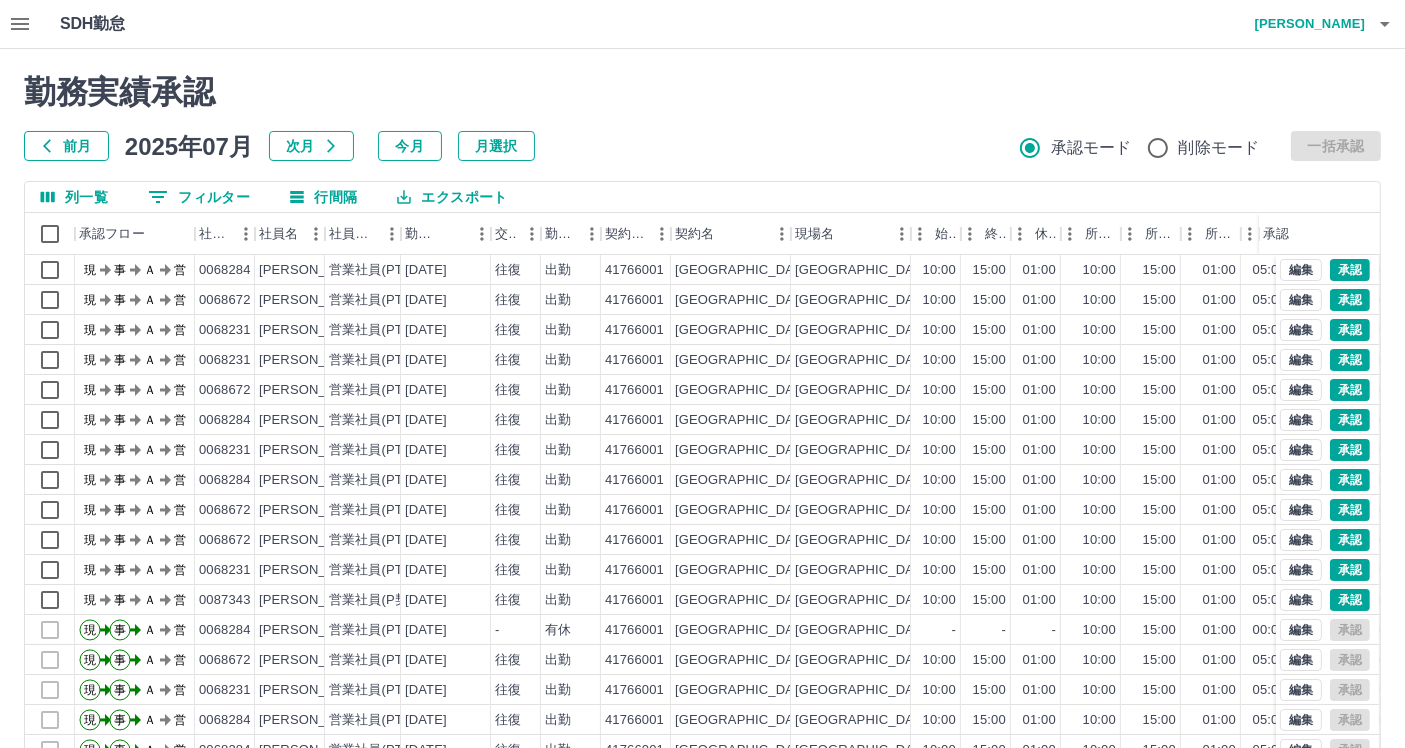 click 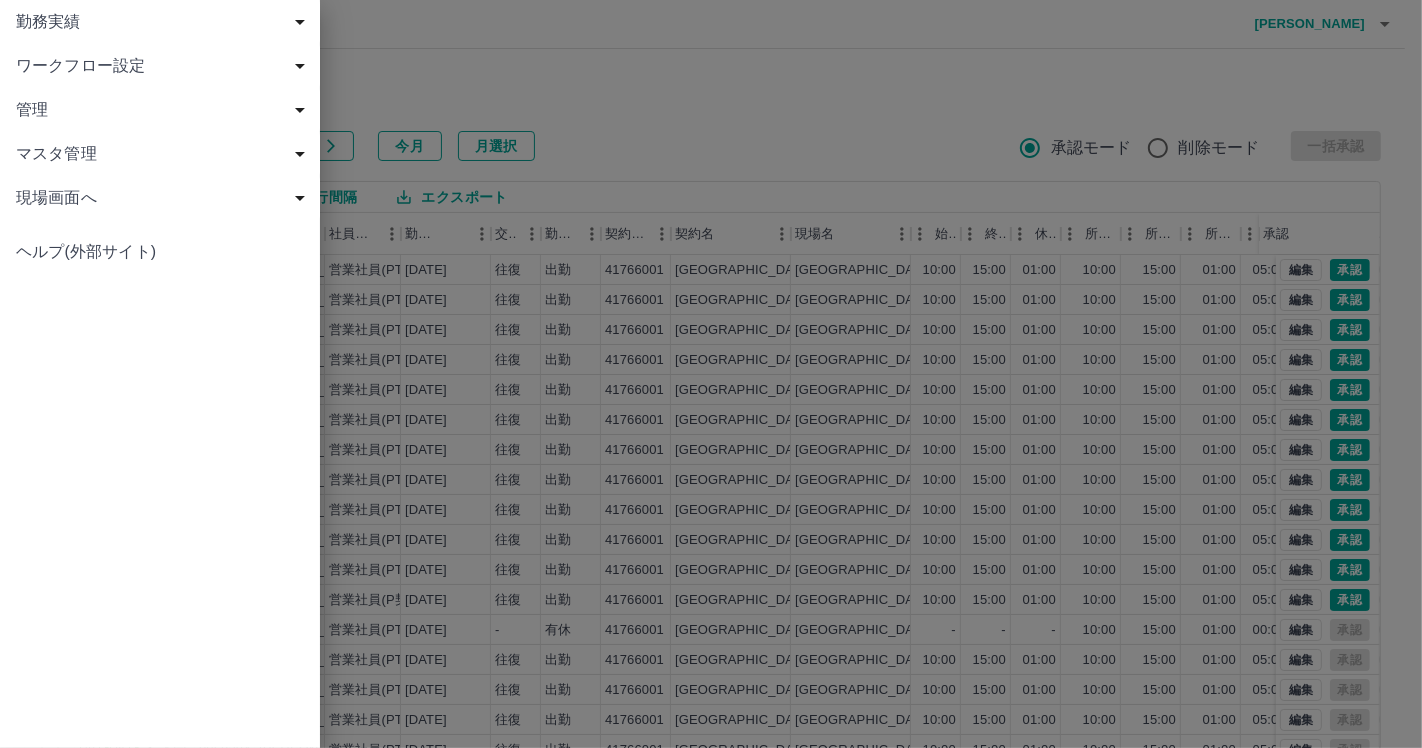 click on "勤務実績" at bounding box center [164, 22] 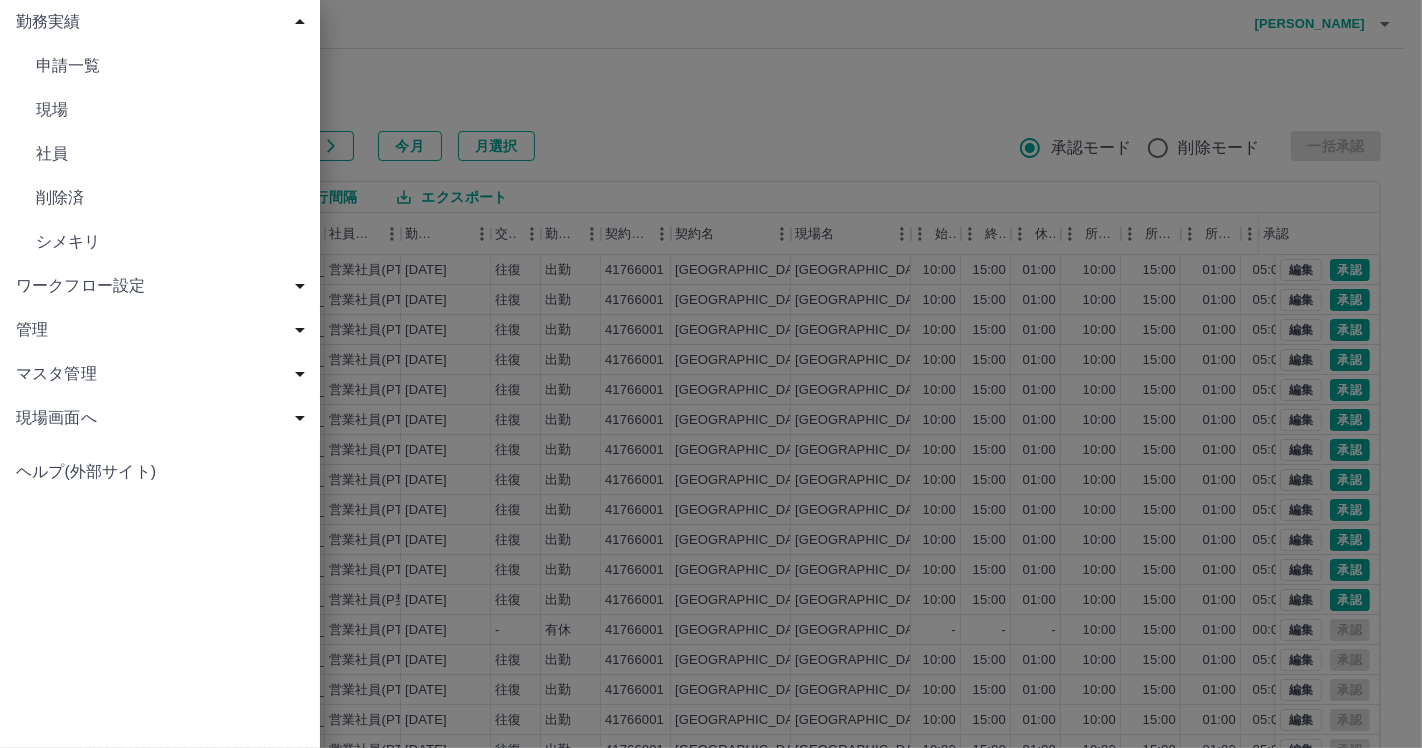 click on "現場" at bounding box center [170, 110] 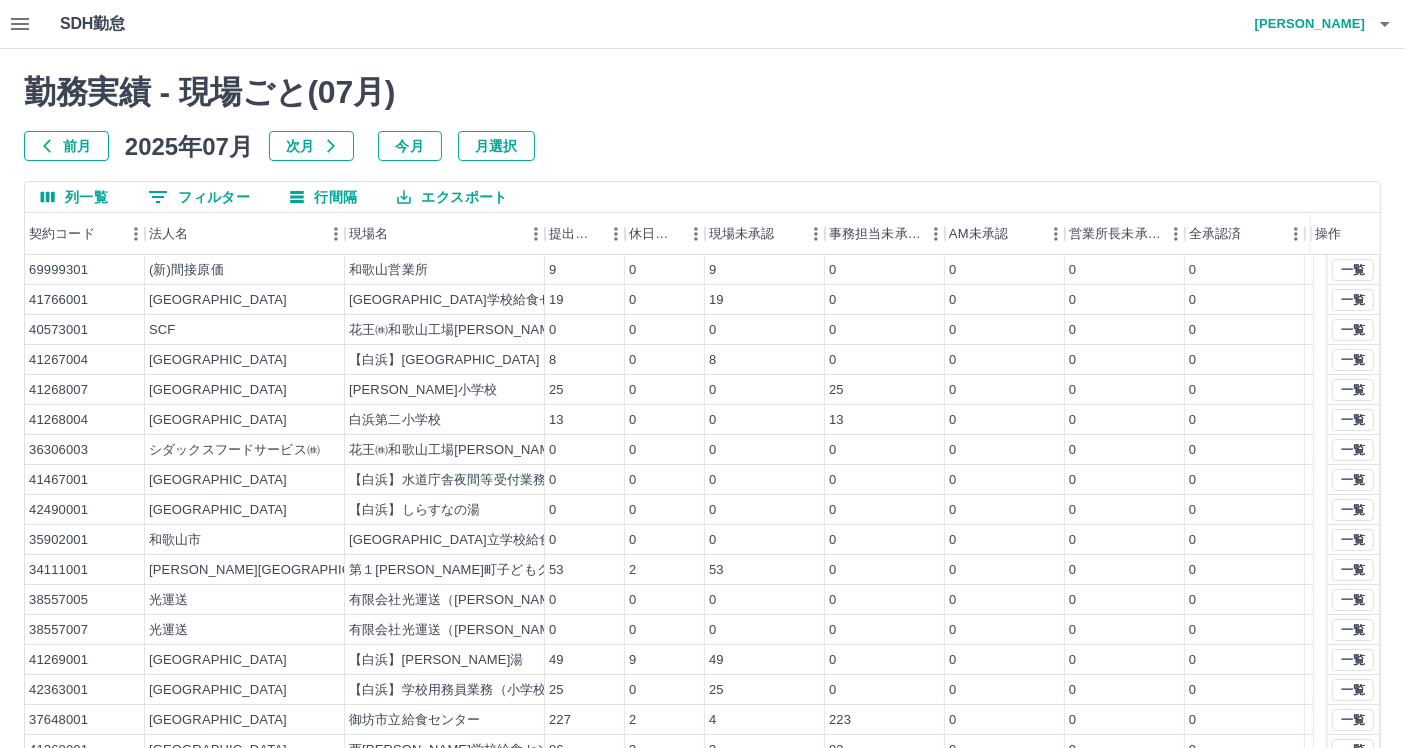 scroll, scrollTop: 0, scrollLeft: 0, axis: both 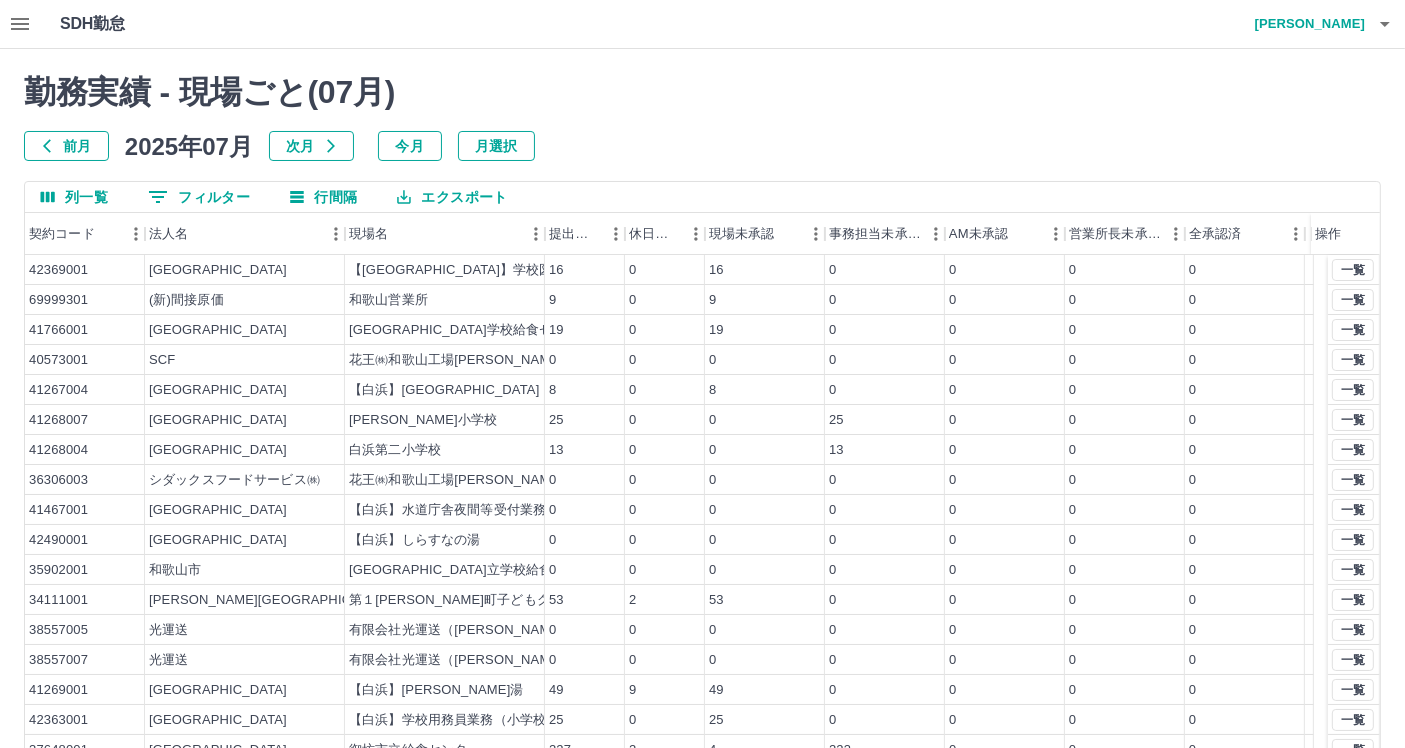 click on "0 フィルター" at bounding box center (199, 197) 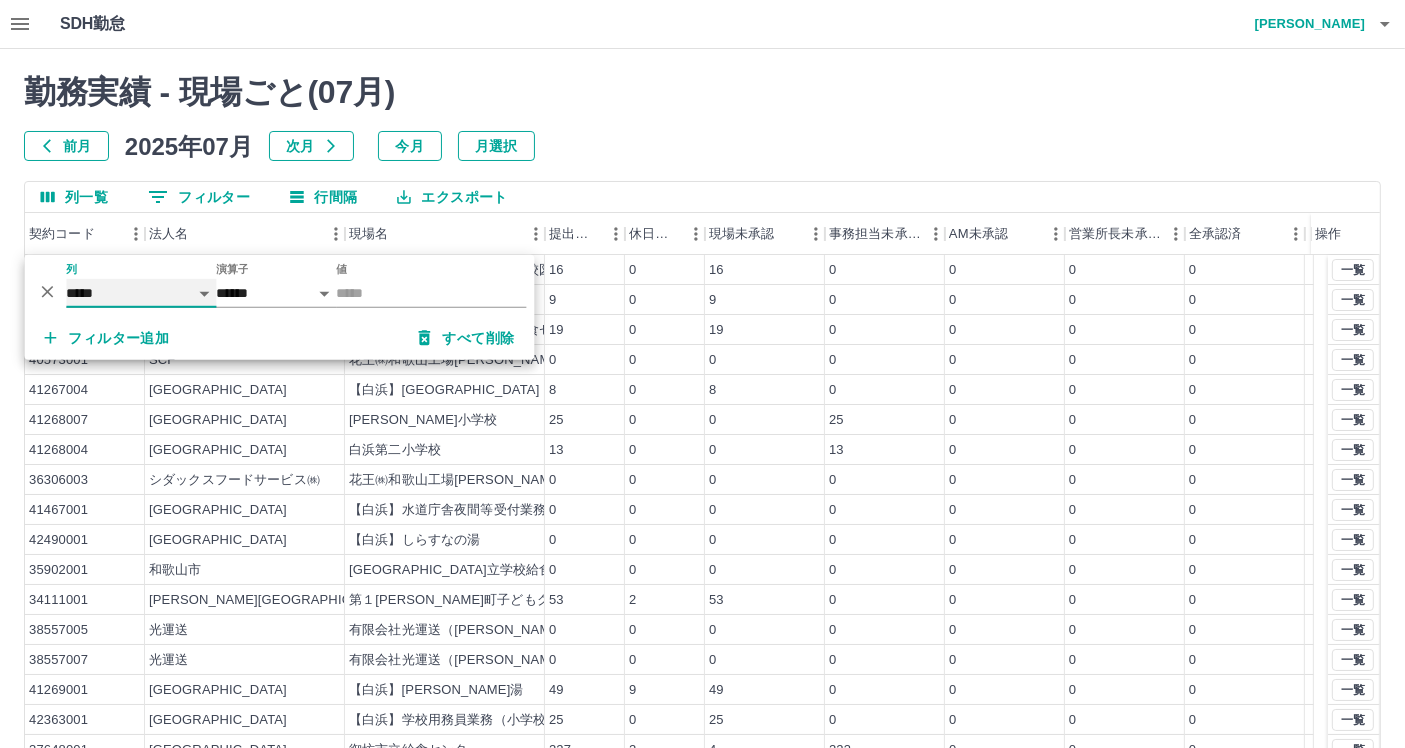 click on "***** *** ***" at bounding box center [141, 293] 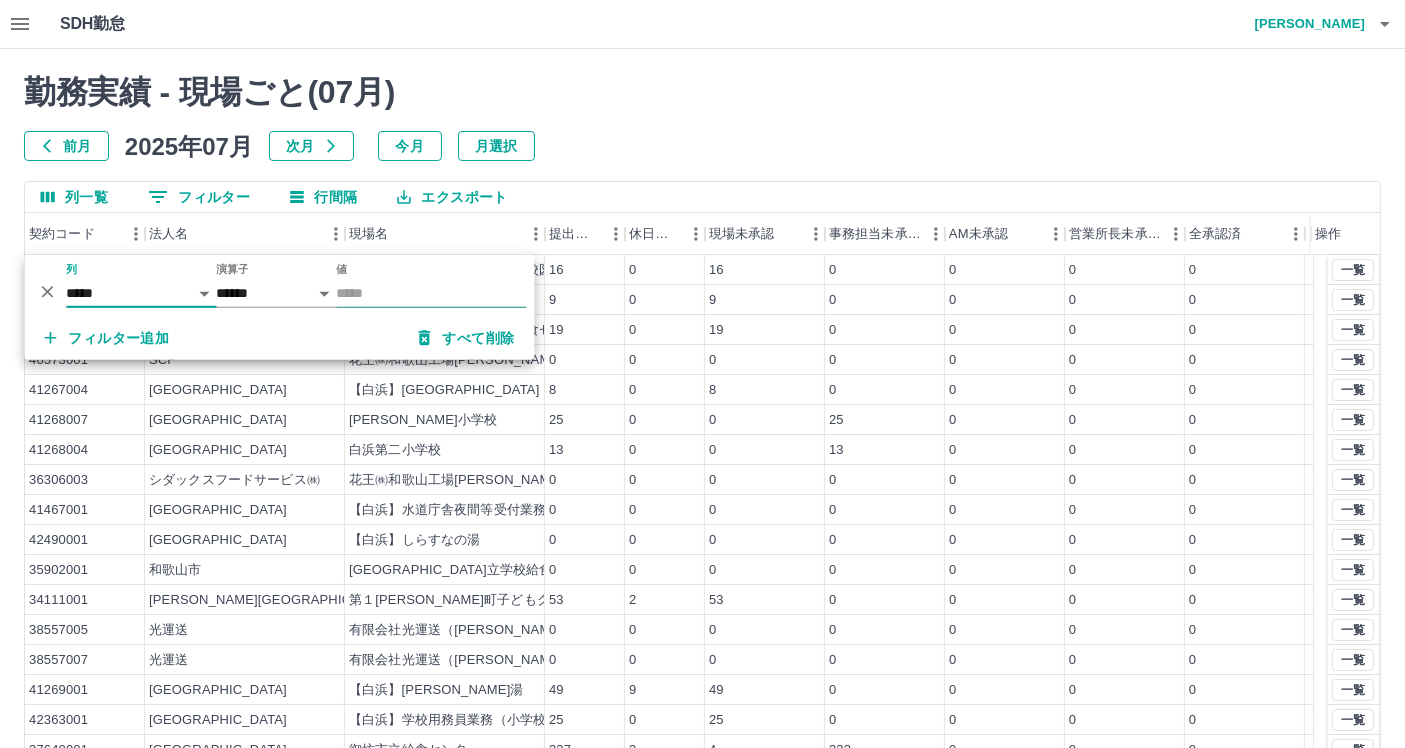 click on "値" at bounding box center [431, 293] 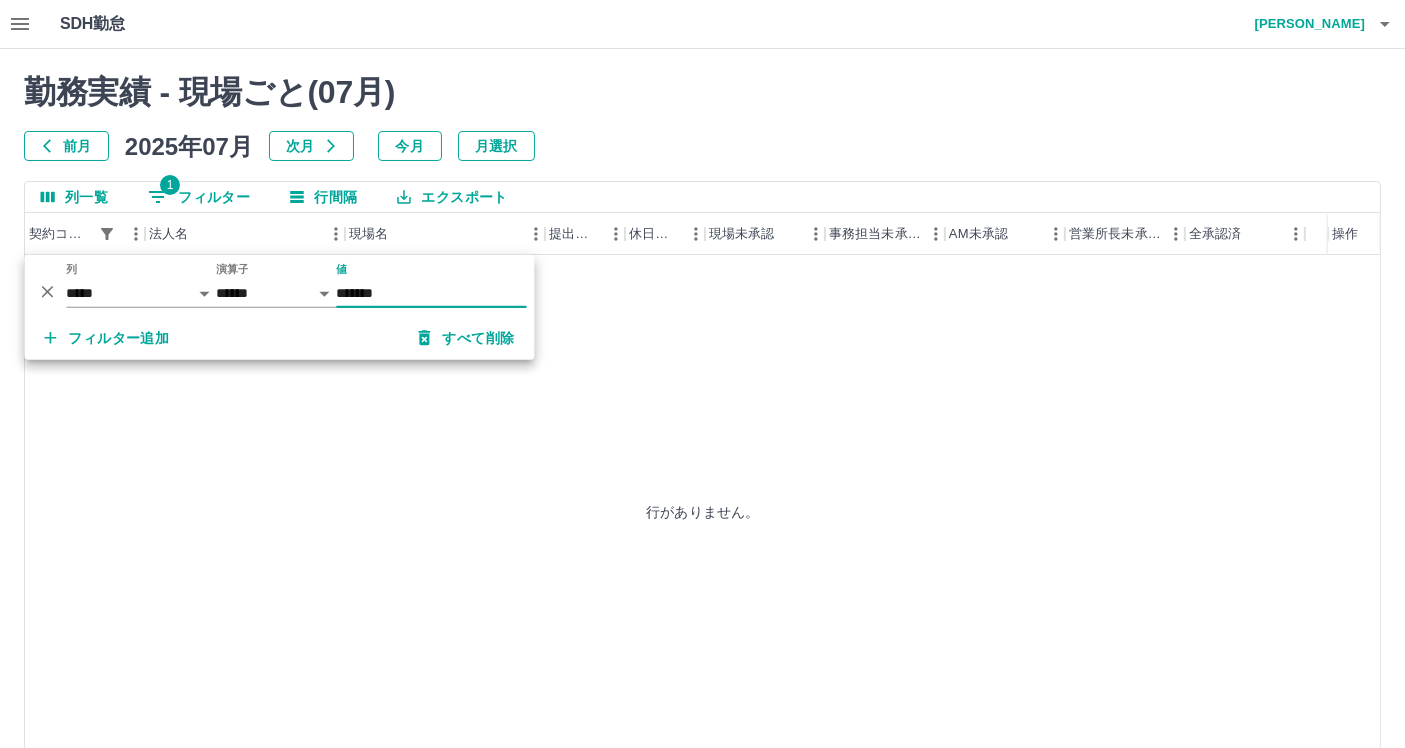 click on "*******" at bounding box center (431, 293) 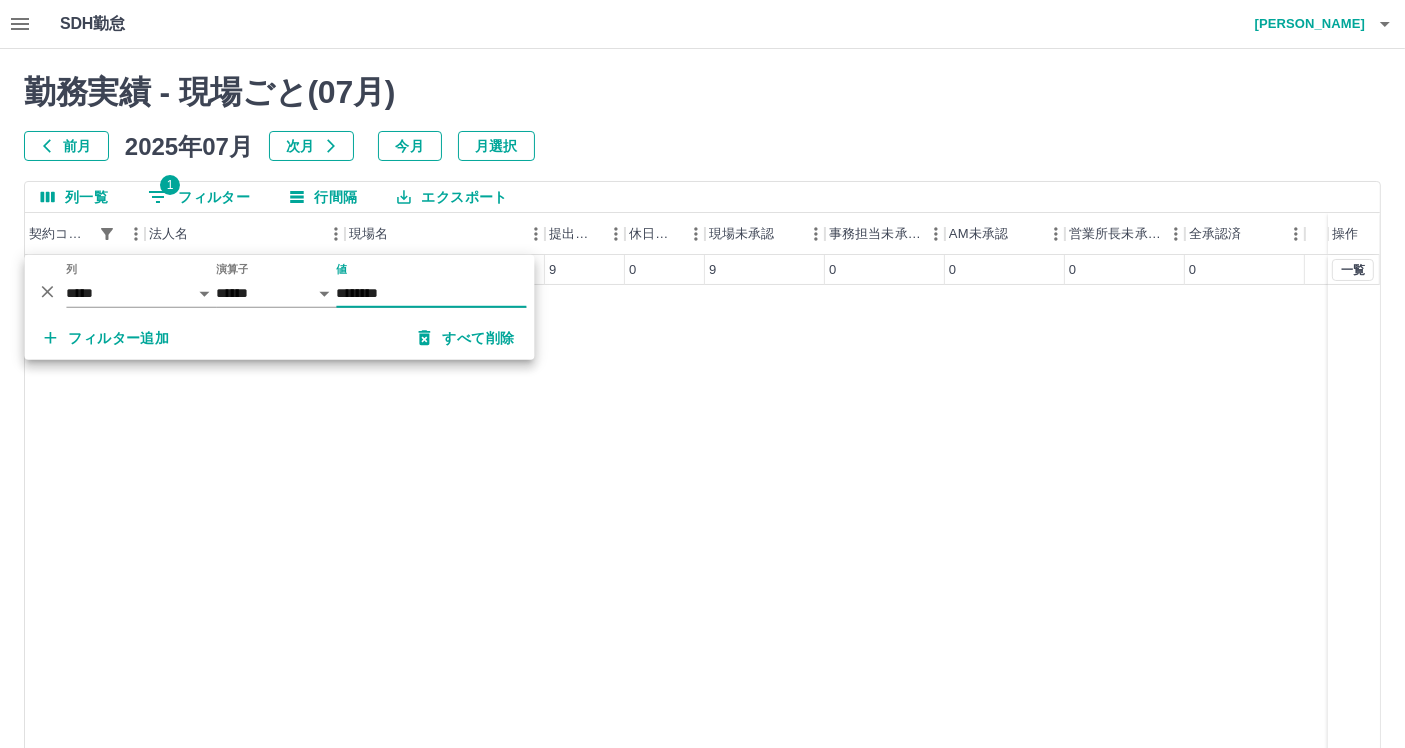 type on "********" 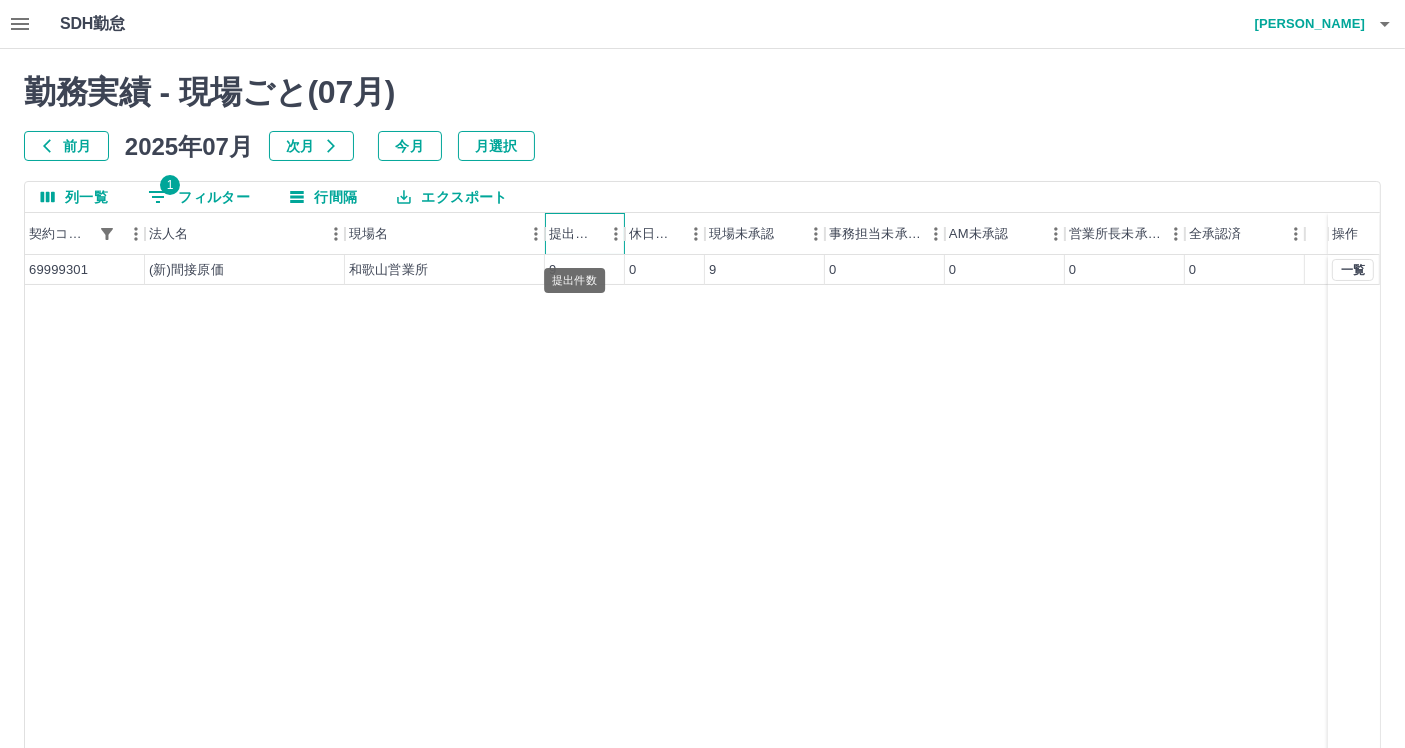 click on "SDH勤怠 岡田　史江 勤務実績 - 現場ごと( 07 月) 前月 2025年07月 次月 今月 月選択 列一覧 1 フィルター 行間隔 エクスポート 契約コード 法人名 現場名 提出件数 休日件数 現場未承認 事務担当未承認 AM未承認 営業所長未承認 全承認済 操作 69999301 (新)間接原価 和歌山営業所 9 0 9 0 0 0 0 一覧 ページあたりの行数: 20 ** 1～1 / 1 SDH勤怠 提出件数" at bounding box center [702, 422] 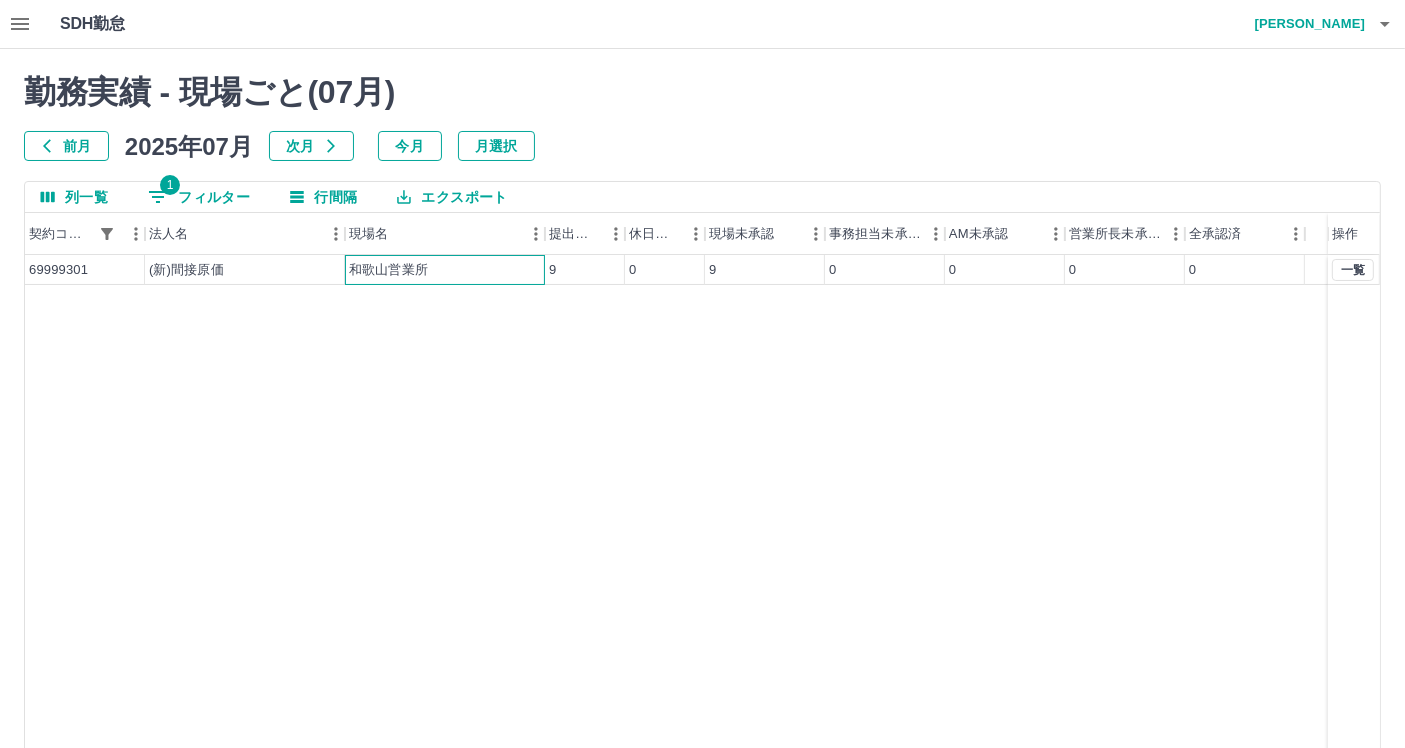 click on "和歌山営業所" at bounding box center [445, 270] 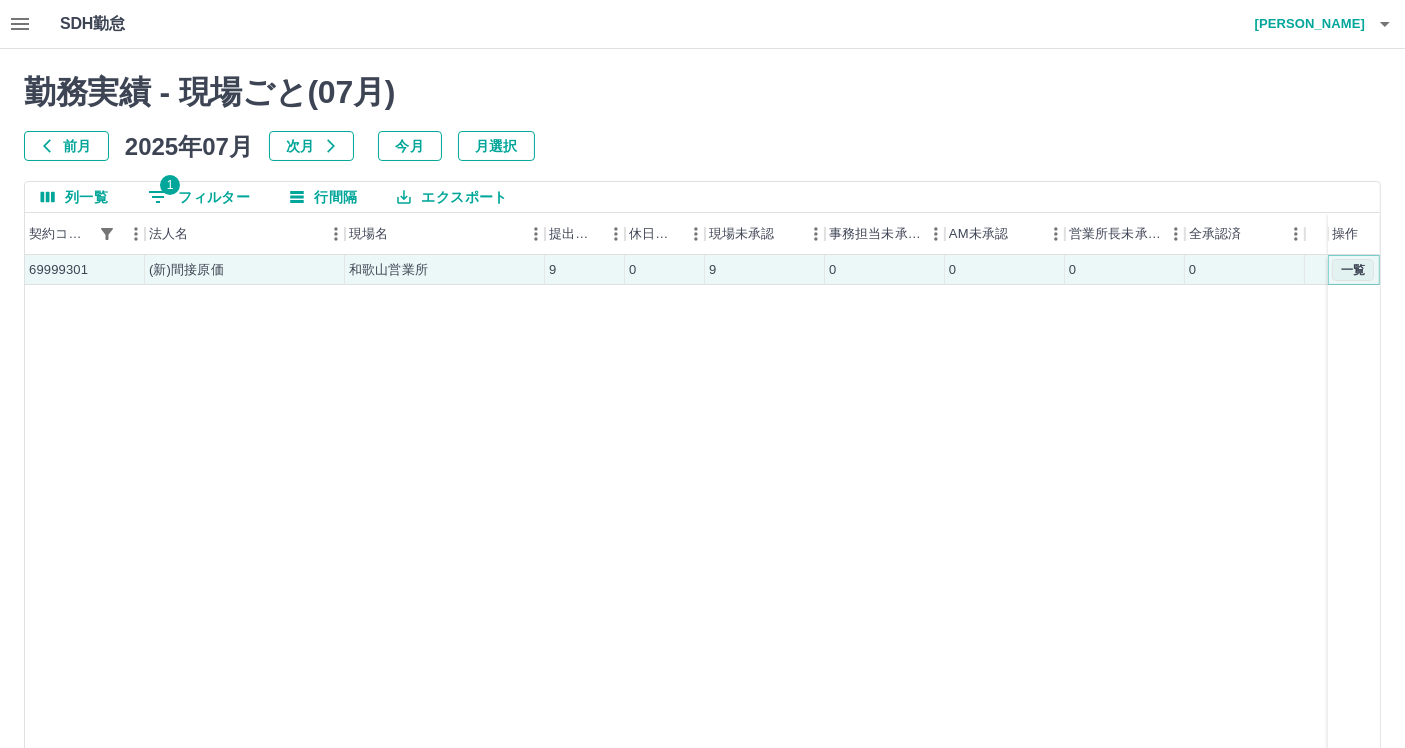 click on "一覧" at bounding box center [1353, 270] 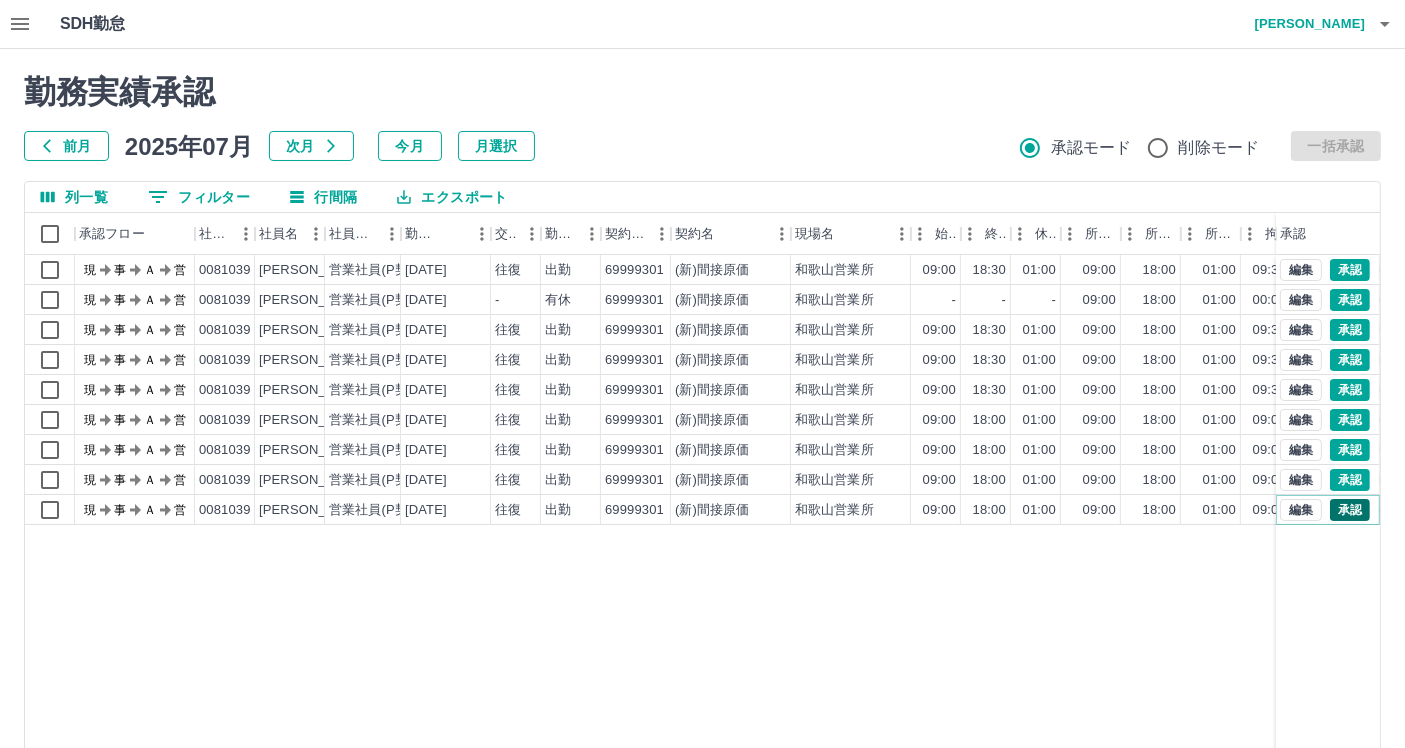 click on "承認" at bounding box center (1350, 510) 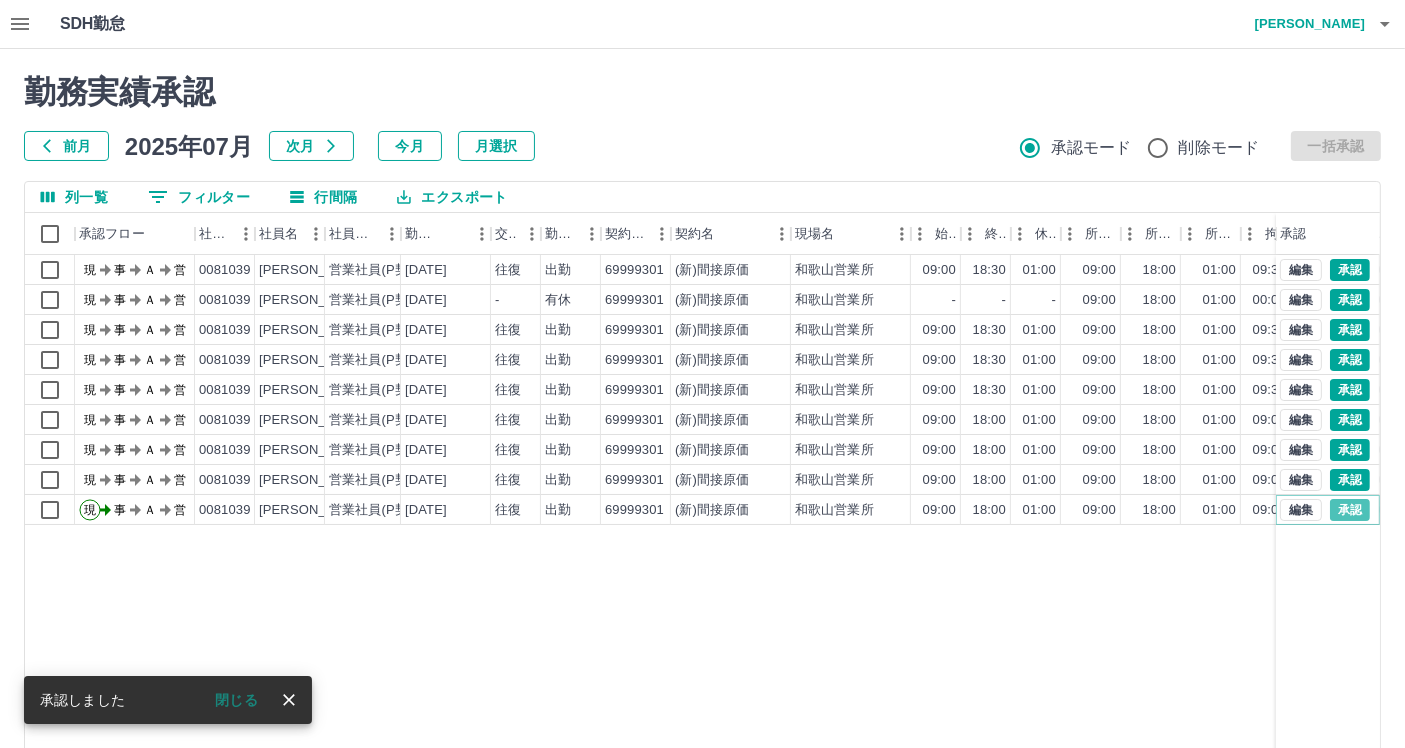 click on "承認" at bounding box center (1350, 510) 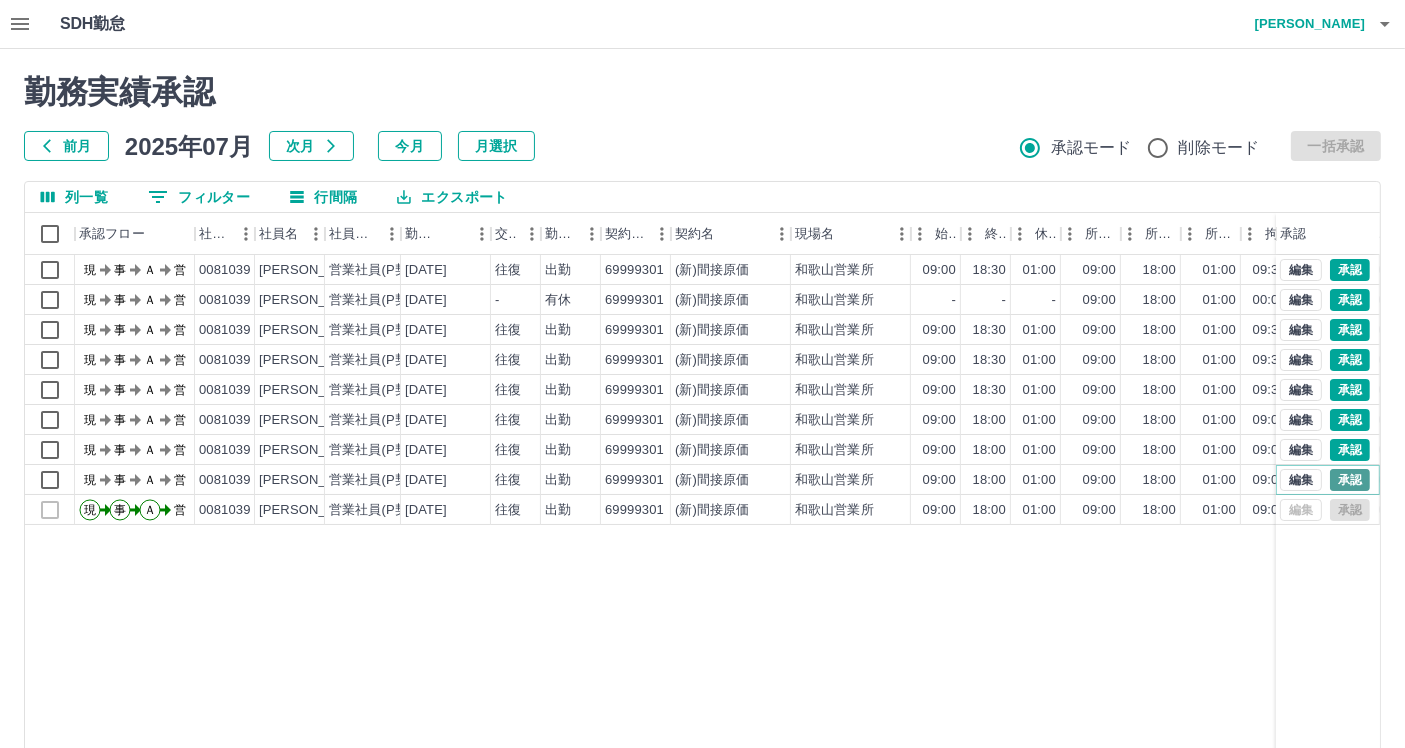 click on "承認" at bounding box center (1350, 480) 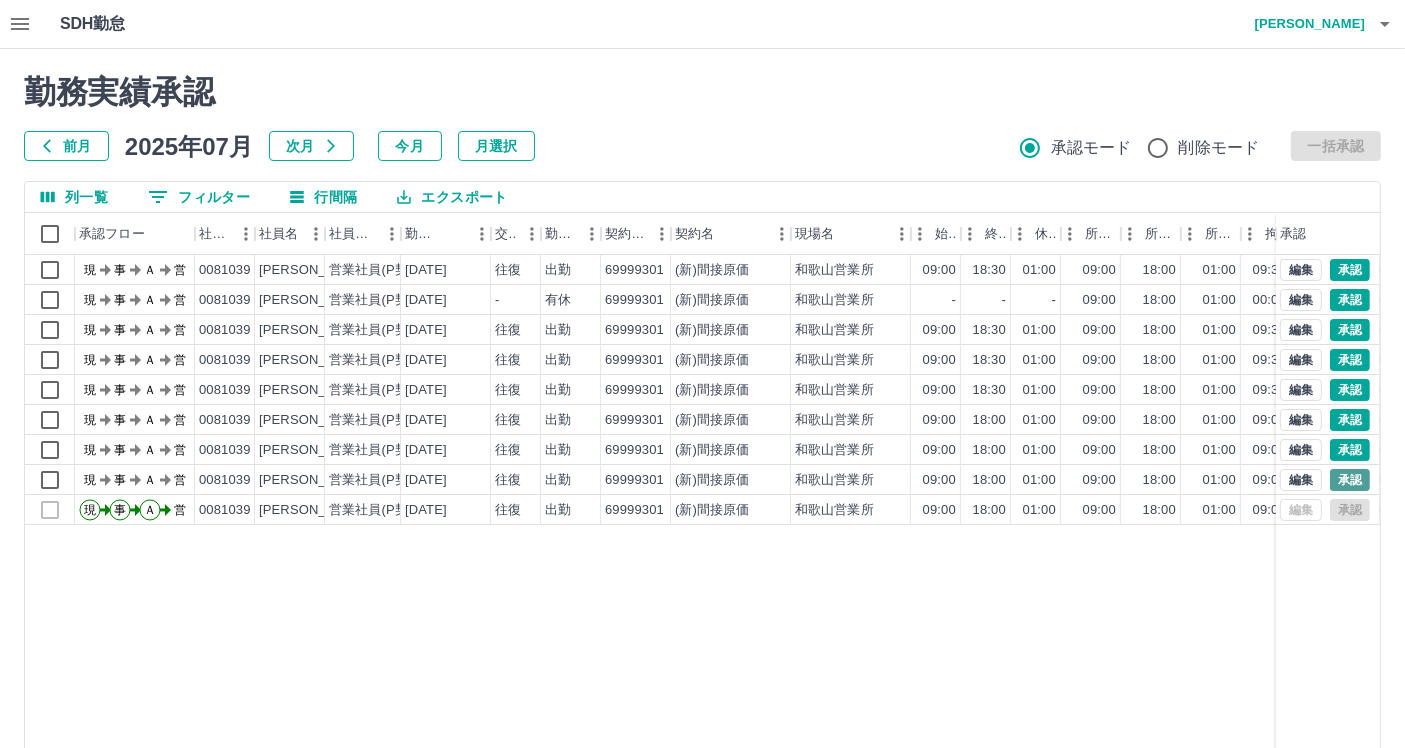 click at bounding box center (702, 374) 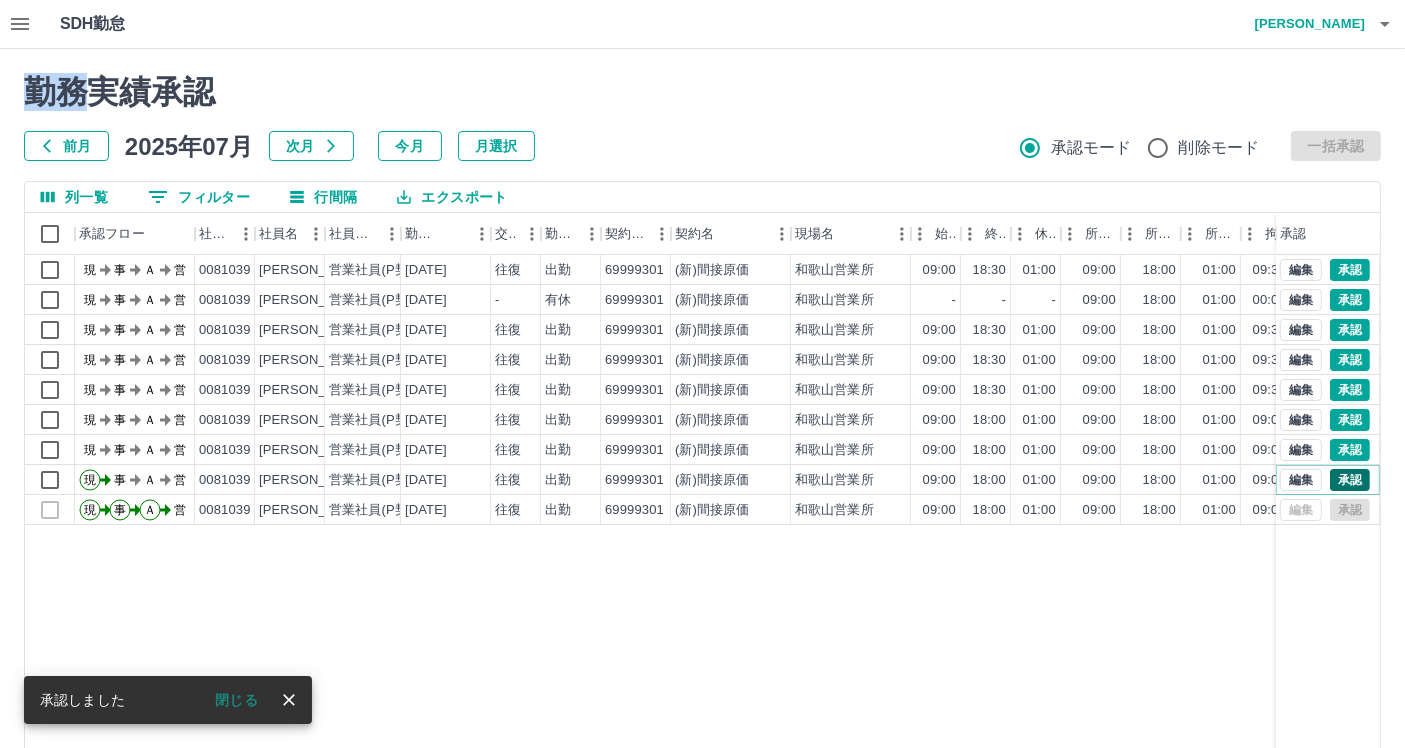 click on "承認" at bounding box center (1350, 480) 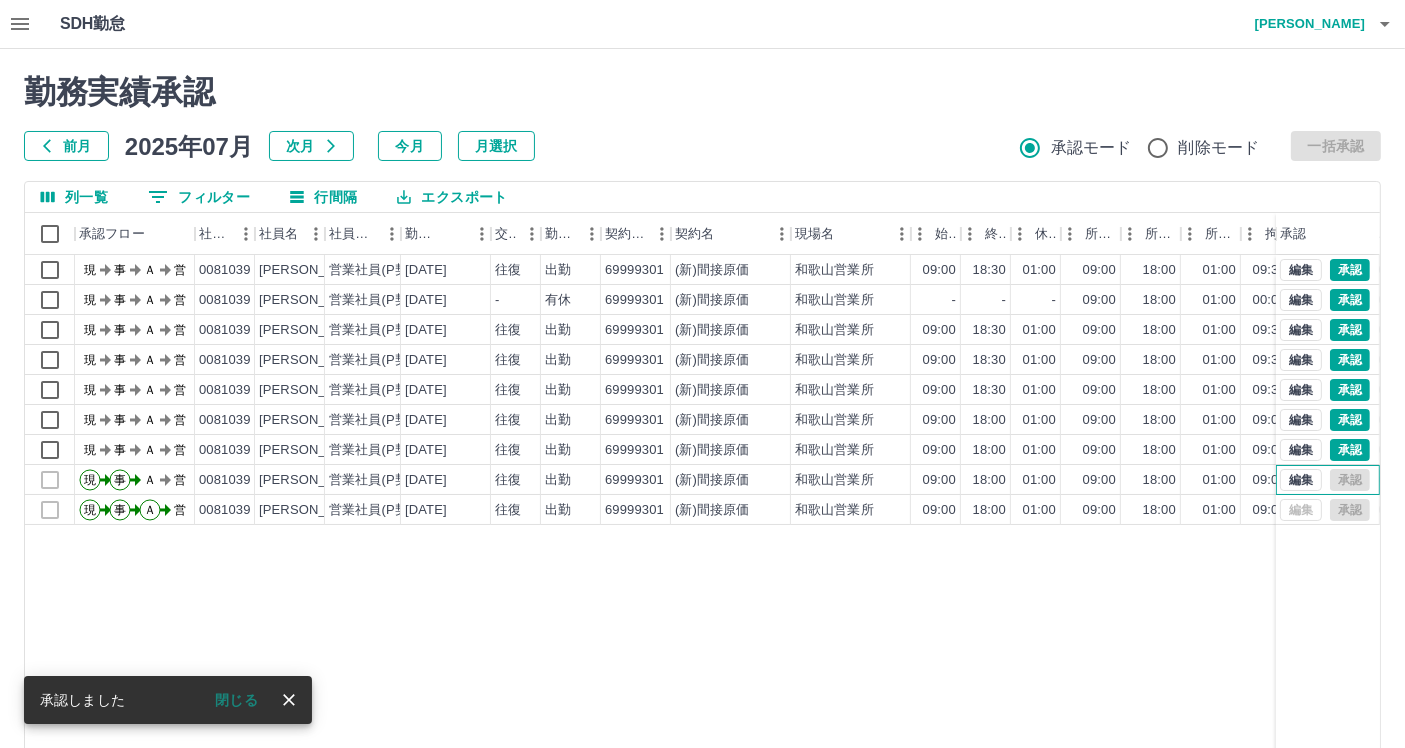click on "編集 承認" at bounding box center [1325, 480] 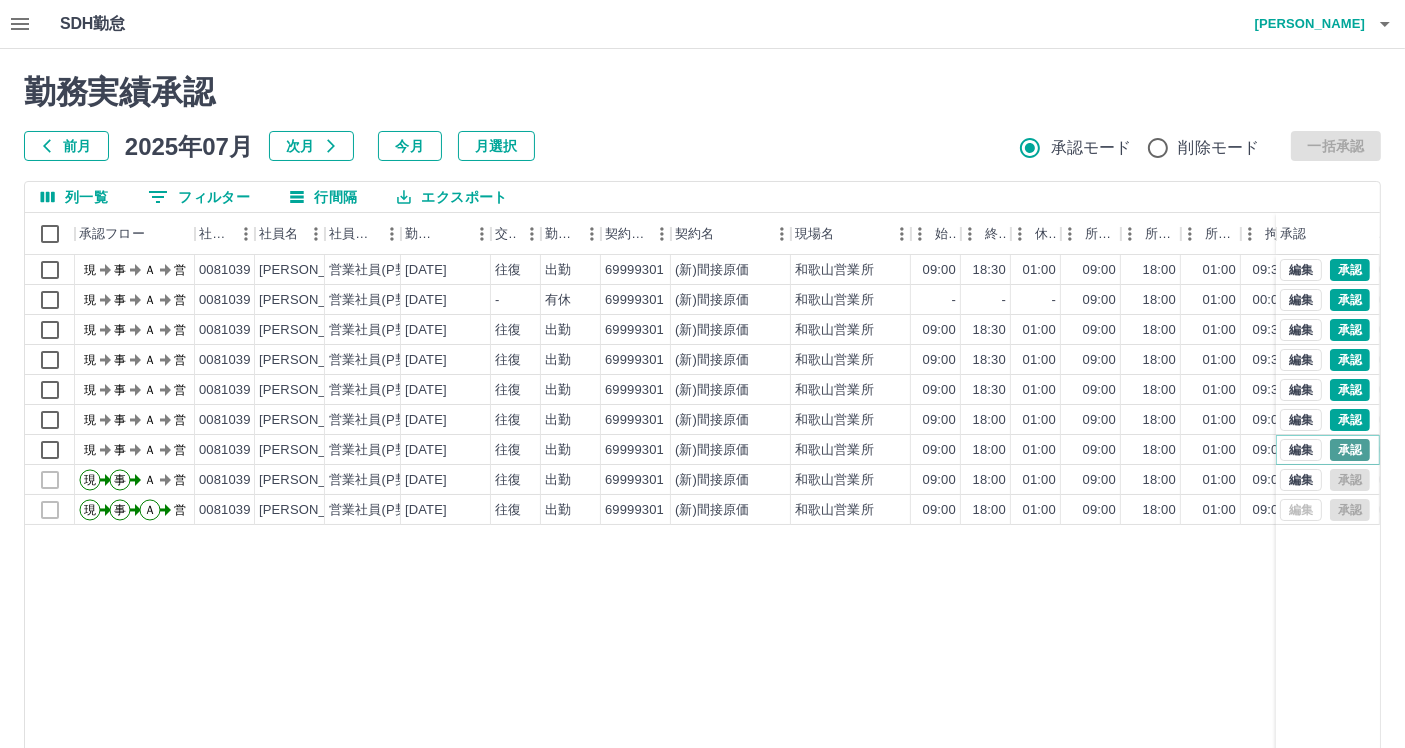 click on "承認" at bounding box center [1350, 450] 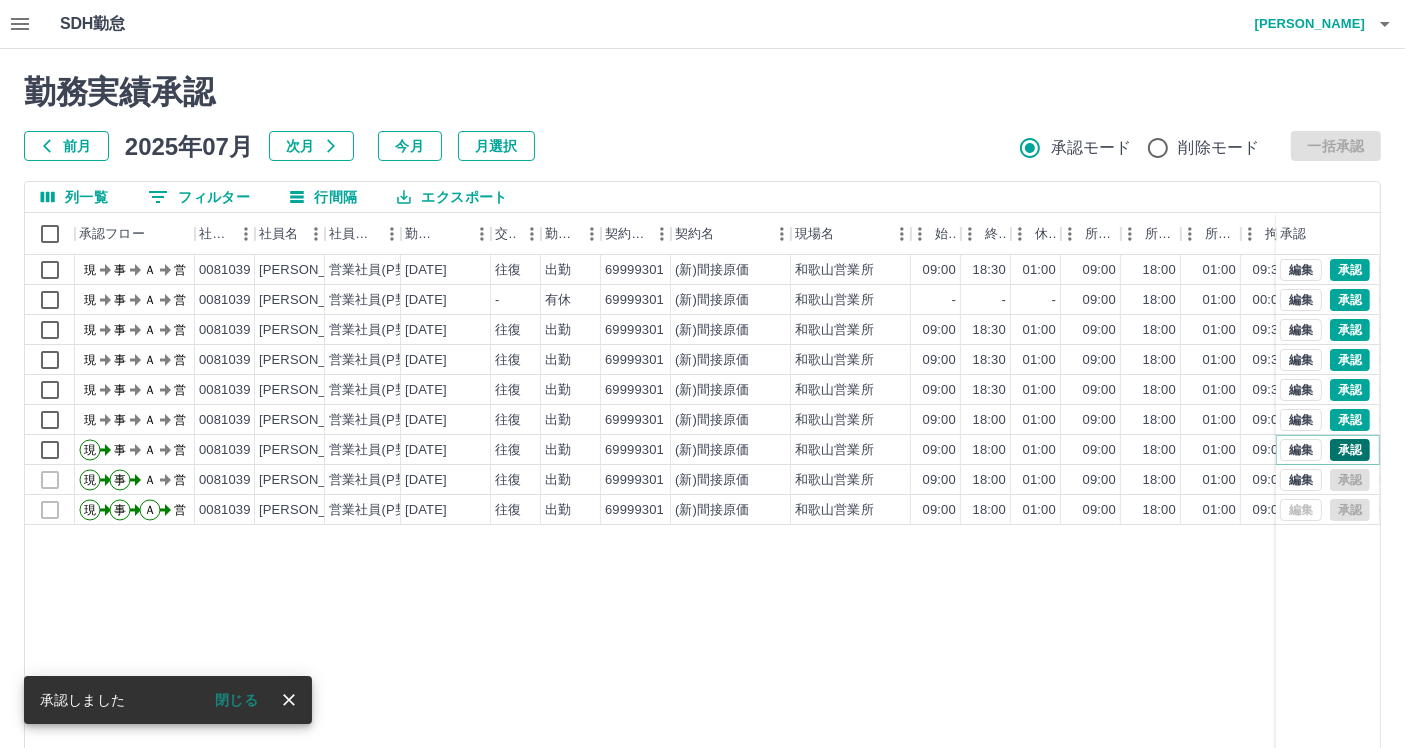 click on "承認" at bounding box center (1350, 450) 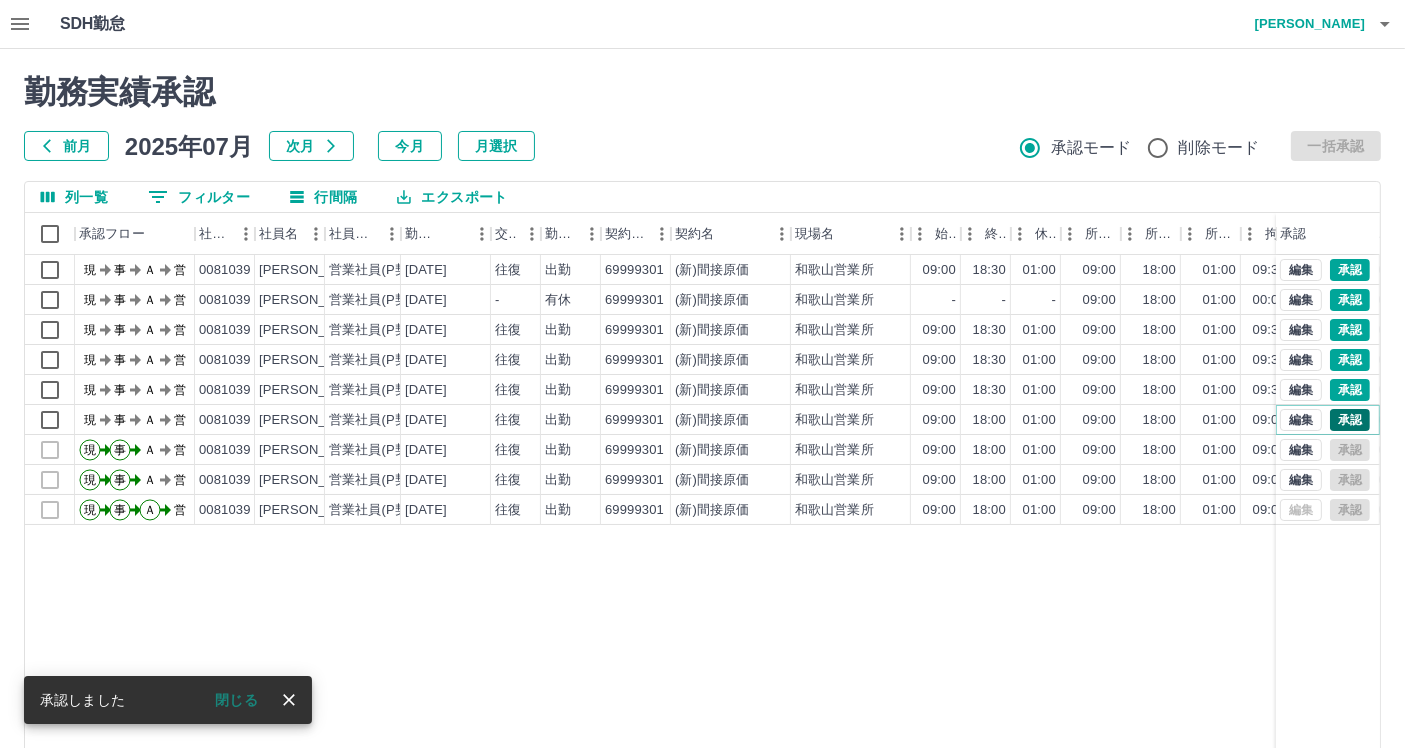 click on "承認" at bounding box center [1350, 420] 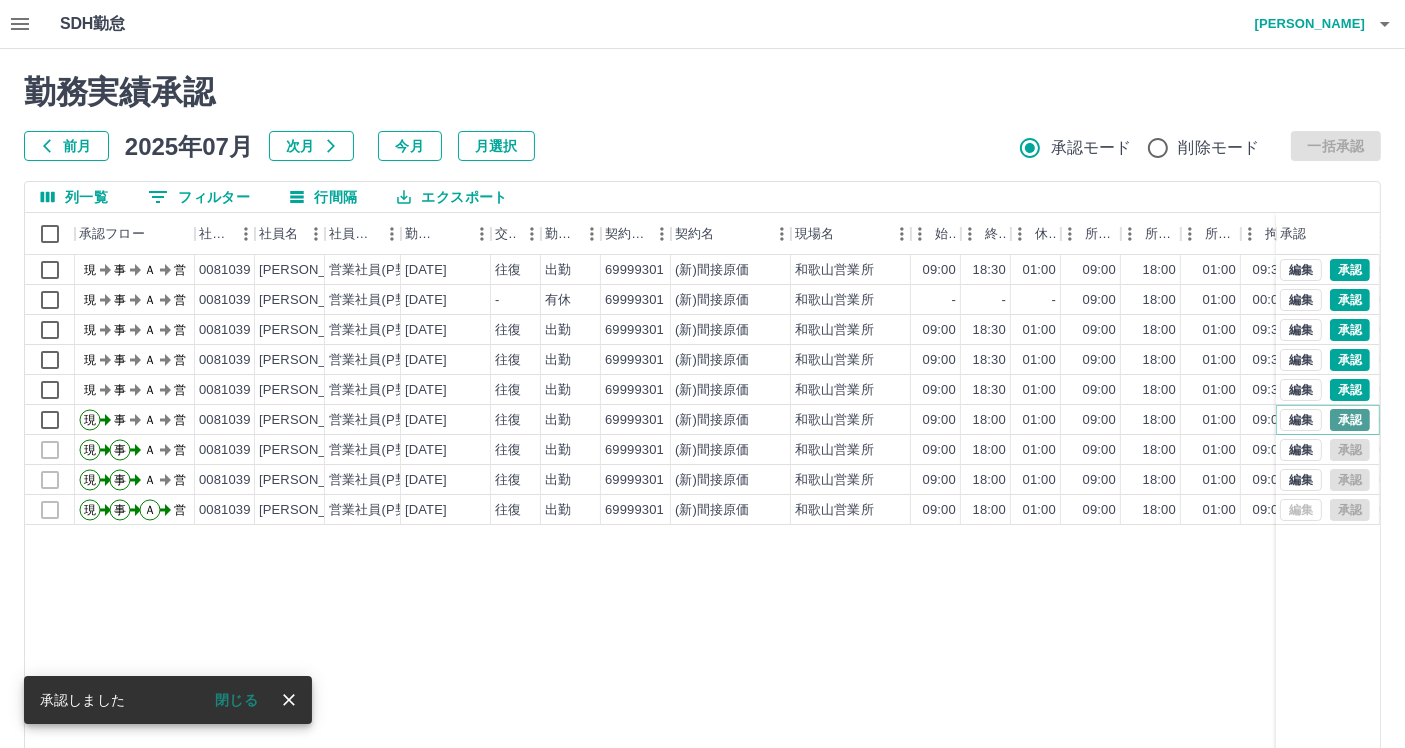 click on "承認" at bounding box center (1350, 420) 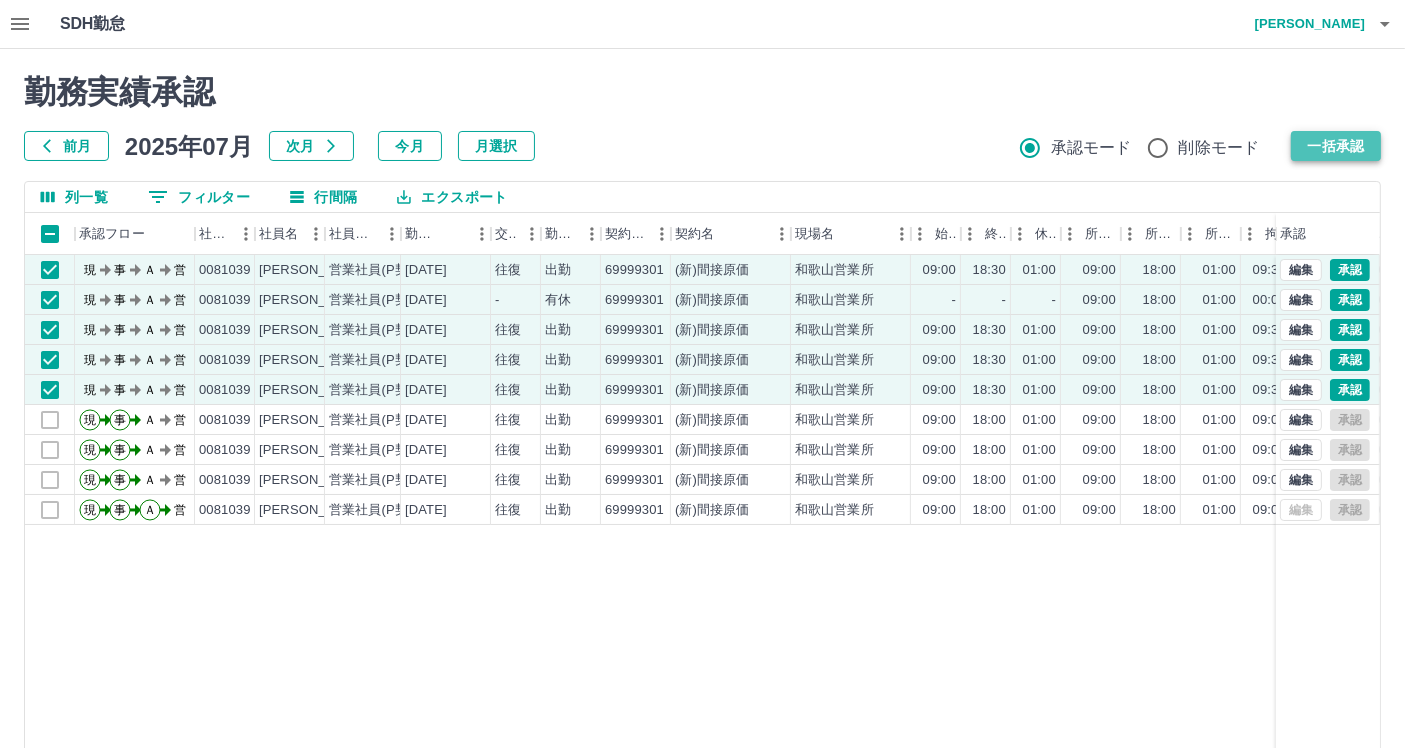 click on "一括承認" at bounding box center (1336, 146) 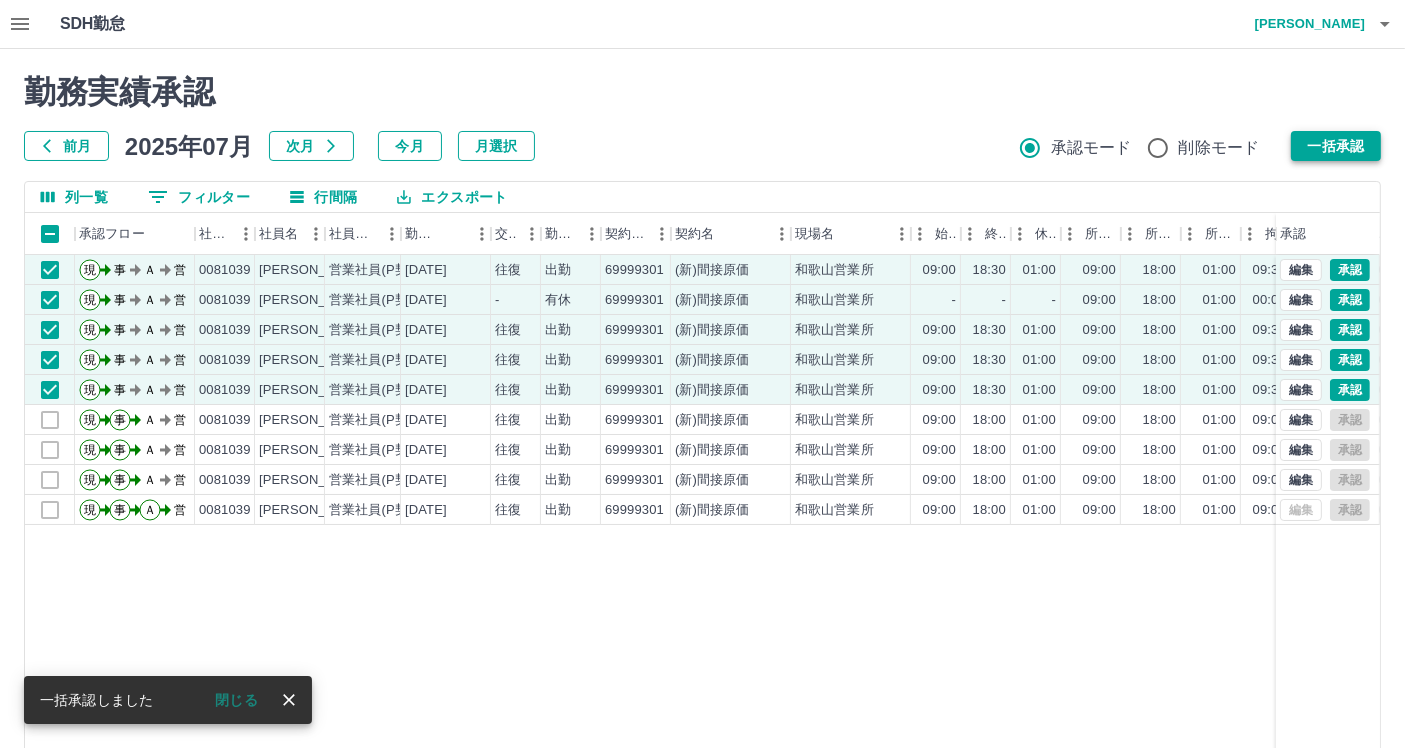 click on "一括承認" at bounding box center (1336, 146) 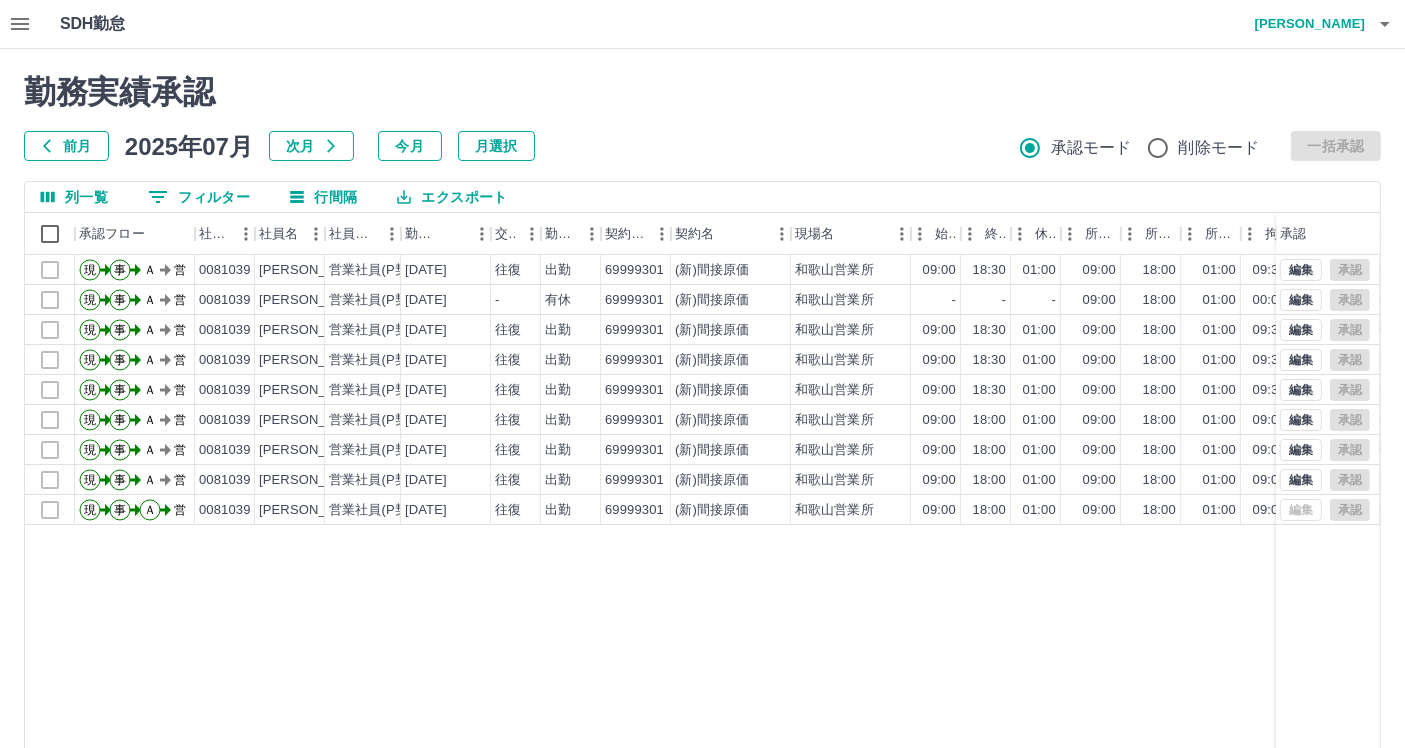 drag, startPoint x: 342, startPoint y: 603, endPoint x: 333, endPoint y: 616, distance: 15.811388 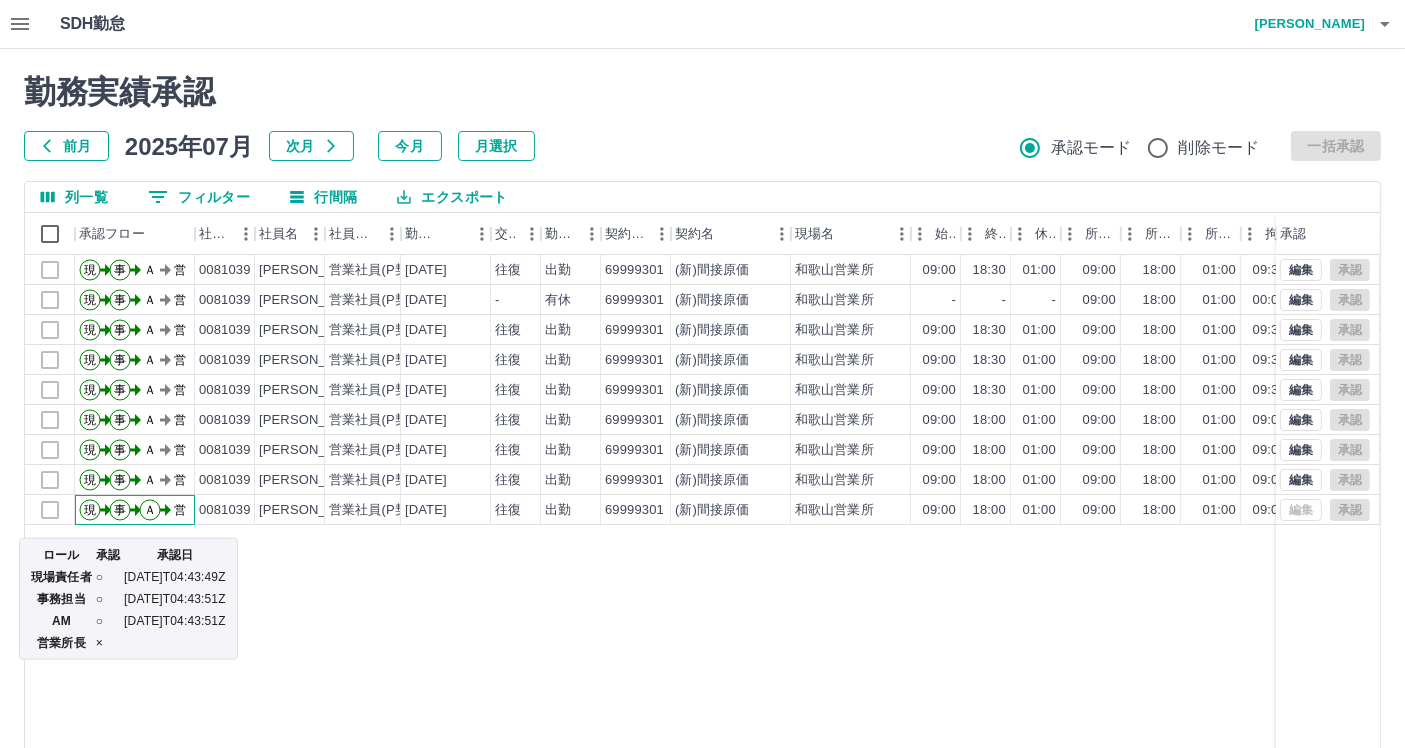 click on "Ａ" 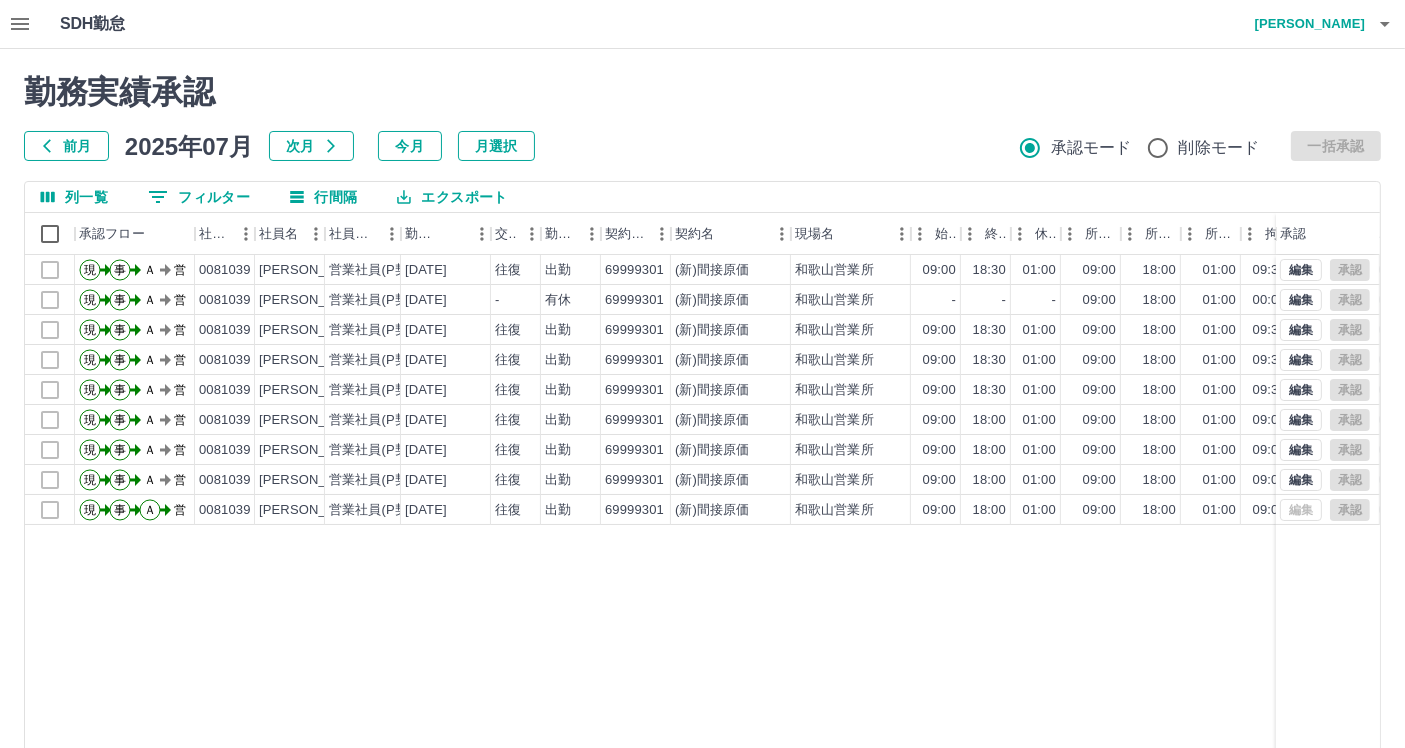 click on "現 事 Ａ 営 0081039 上田　愛音 営業社員(P契約) 2025-07-11 往復 出勤 69999301 (新)間接原価 和歌山営業所 09:00 18:30 01:00 09:00 18:00 01:00 09:30 08:30 00:00 AM承認待 現 事 Ａ 営 0081039 上田　愛音 営業社員(P契約) 2025-07-10  -  有休 69999301 (新)間接原価 和歌山営業所 - - - 09:00 18:00 01:00 00:00 00:00 00:00 通院のため AM承認待 現 事 Ａ 営 0081039 上田　愛音 営業社員(P契約) 2025-07-09 往復 出勤 69999301 (新)間接原価 和歌山営業所 09:00 18:30 01:00 09:00 18:00 01:00 09:30 08:30 00:00 AM承認待 現 事 Ａ 営 0081039 上田　愛音 営業社員(P契約) 2025-07-08 往復 出勤 69999301 (新)間接原価 和歌山営業所 09:00 18:30 01:00 09:00 18:00 01:00 09:30 08:30 00:00 AM承認待 現 事 Ａ 営 0081039 上田　愛音 営業社員(P契約) 2025-07-07 往復 出勤 69999301 (新)間接原価 和歌山営業所 09:00 18:30 01:00 09:00 18:00 01:00 09:30 08:30 00:00 AM承認待 現 事 Ａ 営 0081039 現" at bounding box center (898, 511) 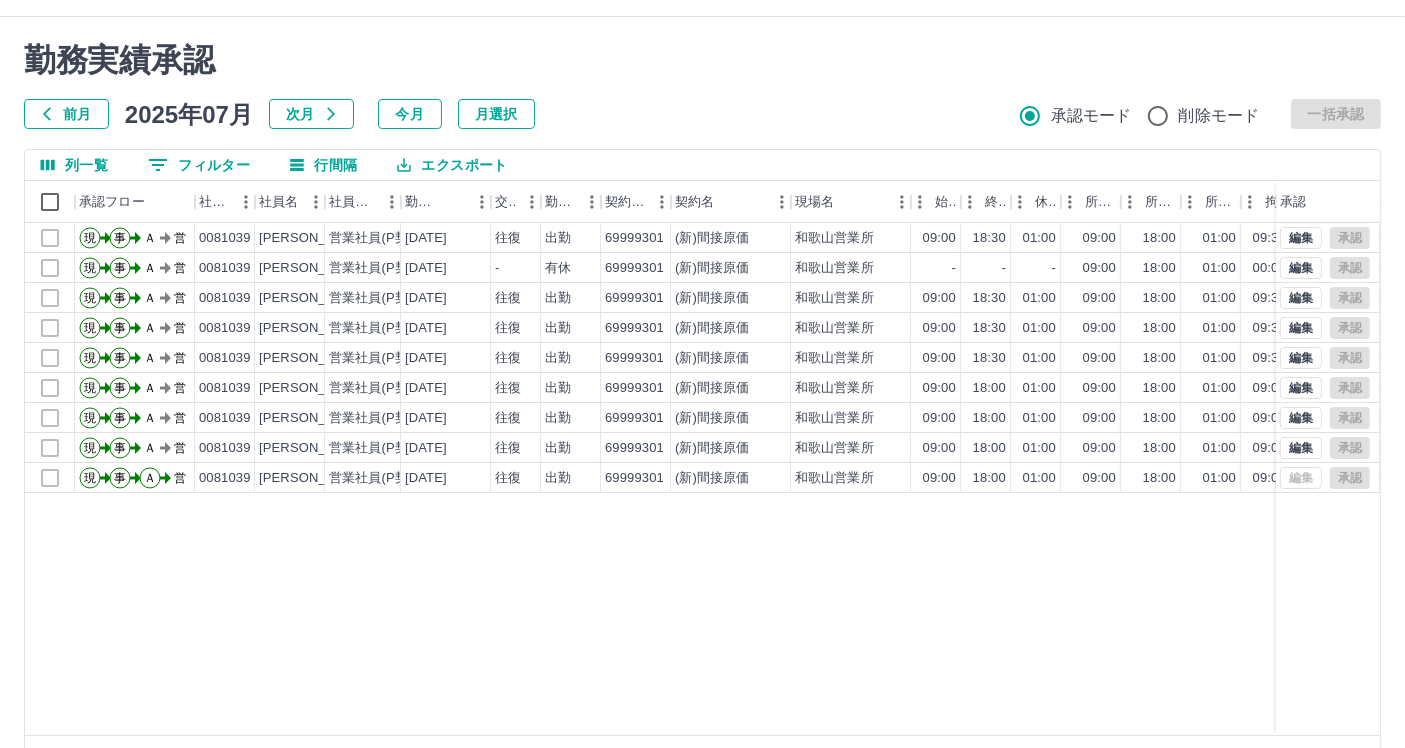 scroll, scrollTop: 0, scrollLeft: 0, axis: both 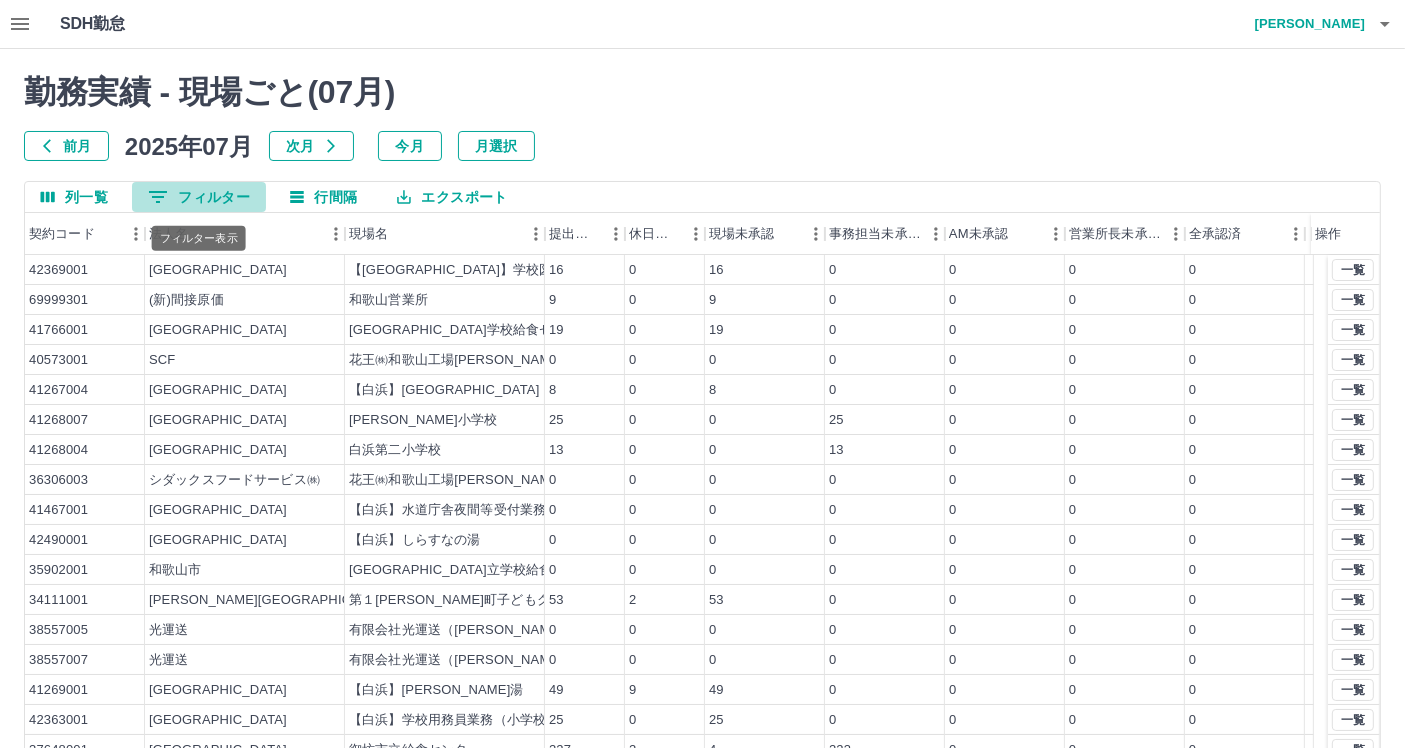 click on "0 フィルター" at bounding box center (199, 197) 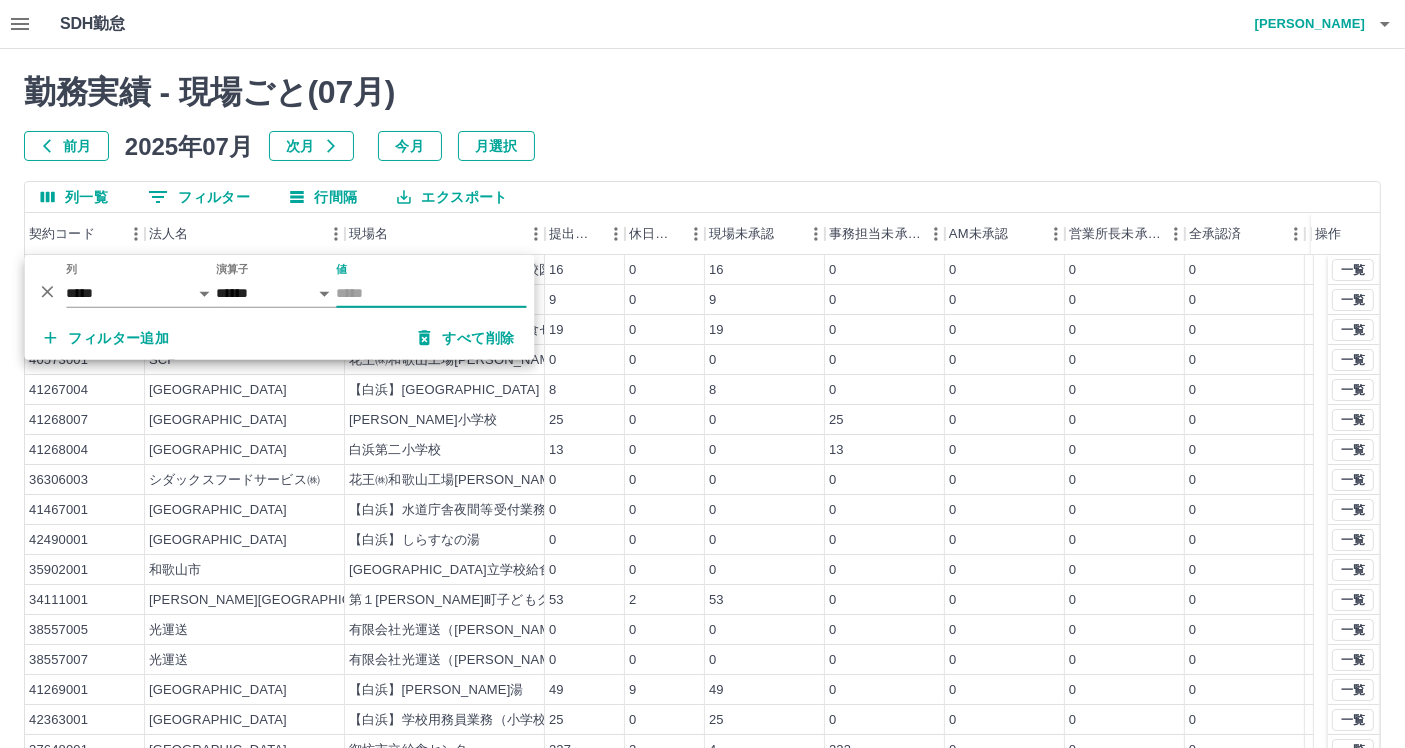 click on "0 フィルター" at bounding box center (199, 197) 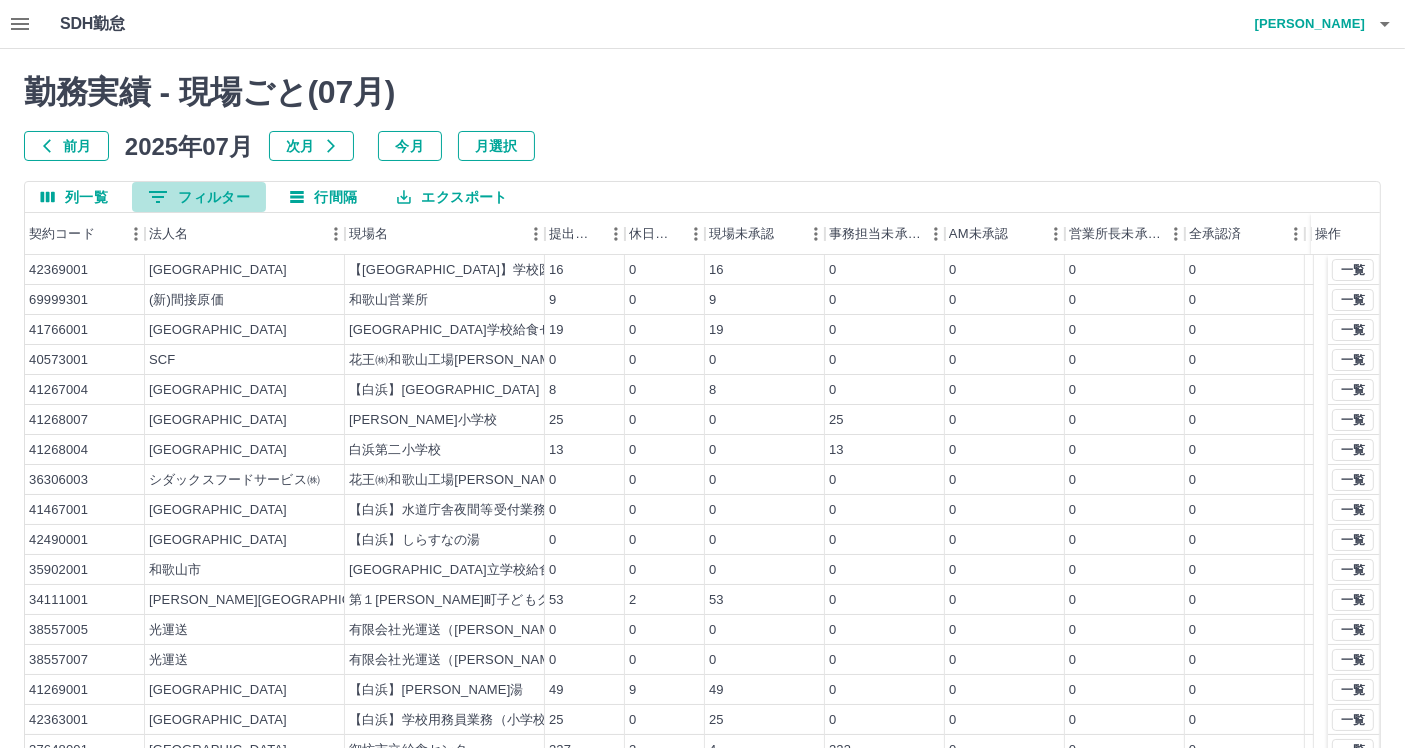 click on "0 フィルター" at bounding box center (199, 197) 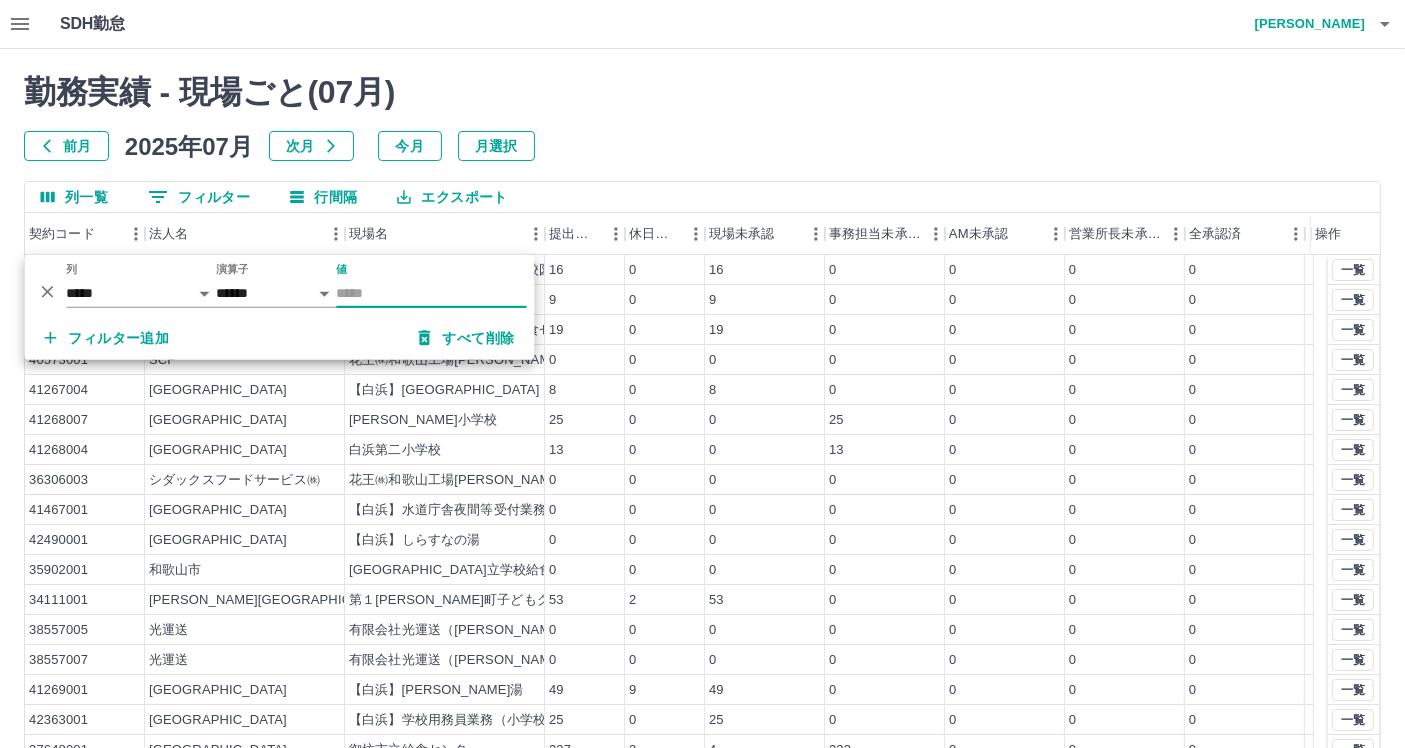 click on "値" at bounding box center [431, 293] 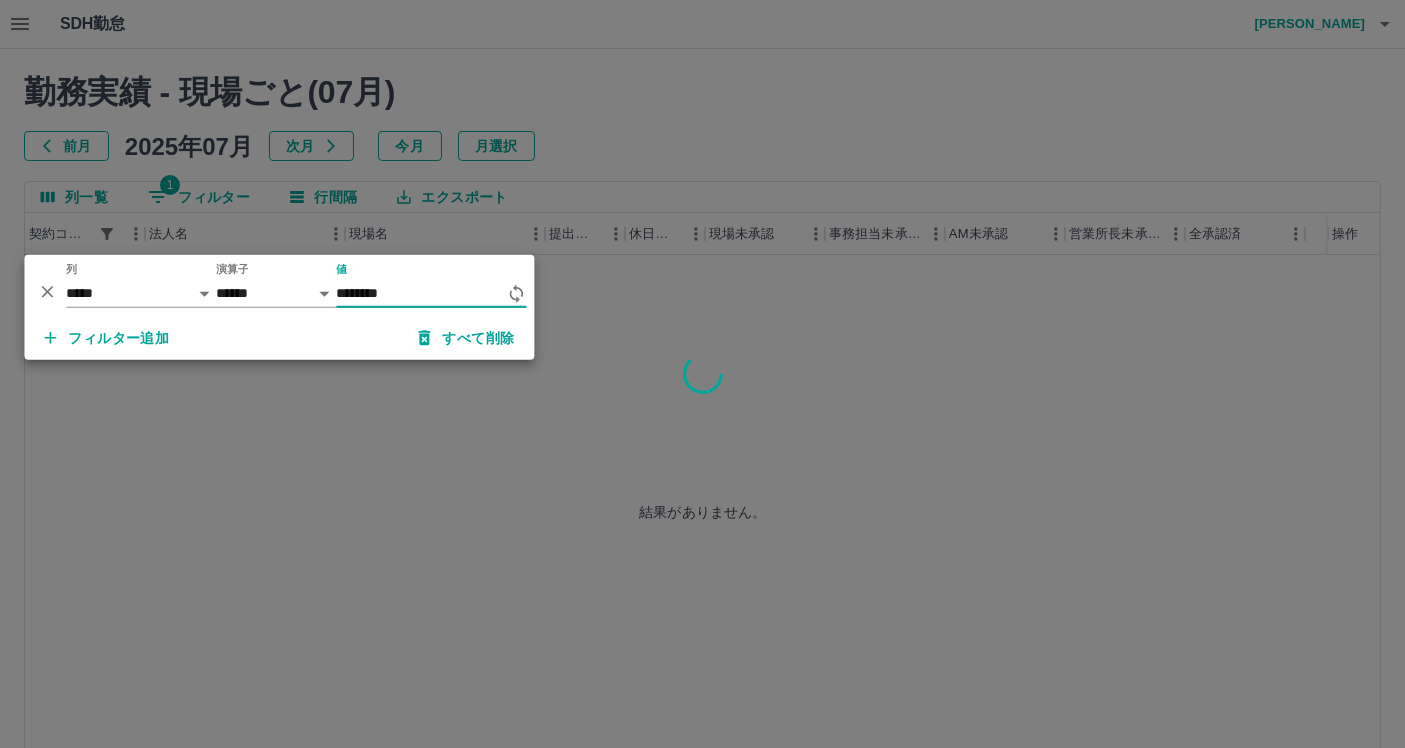 type on "********" 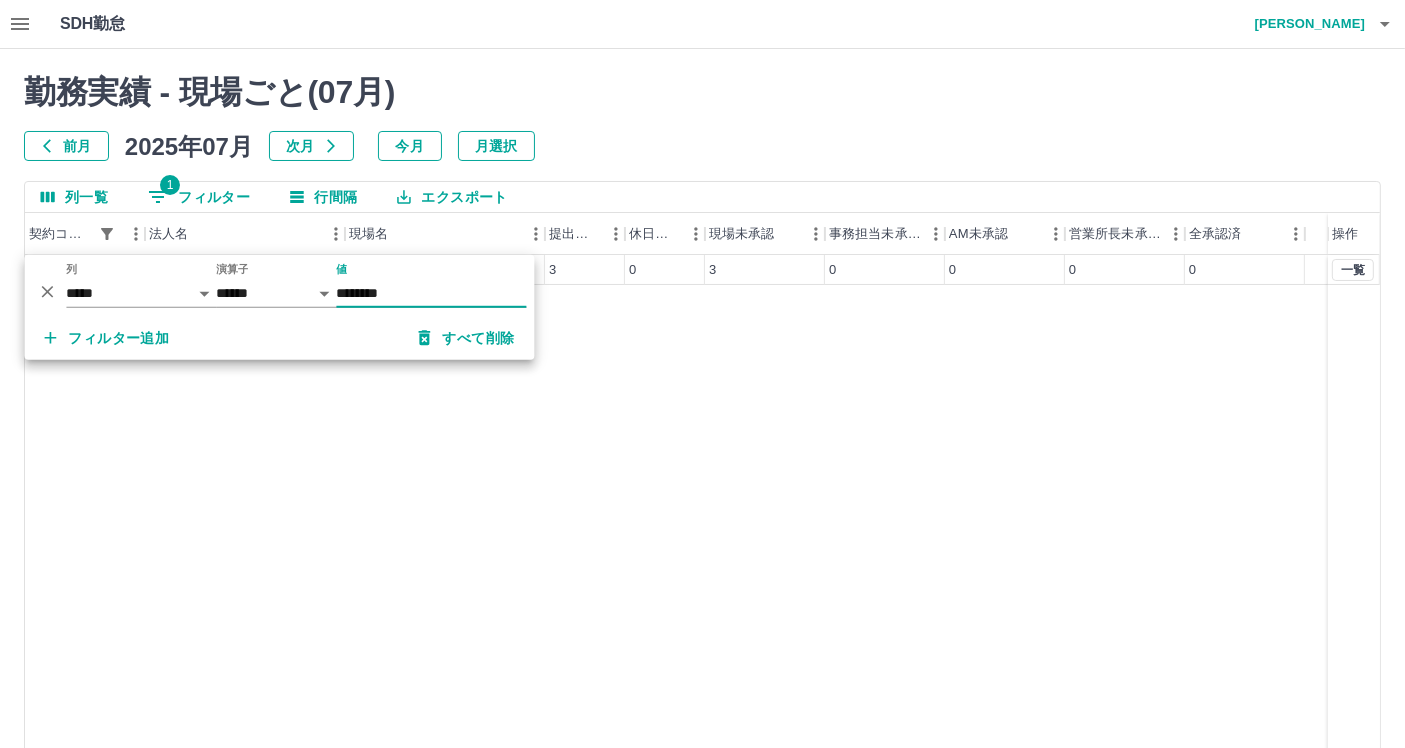 click on "41869001 日高町 企画まちづくり課 3 0 3 0 0 0 0 一覧" at bounding box center (702, 511) 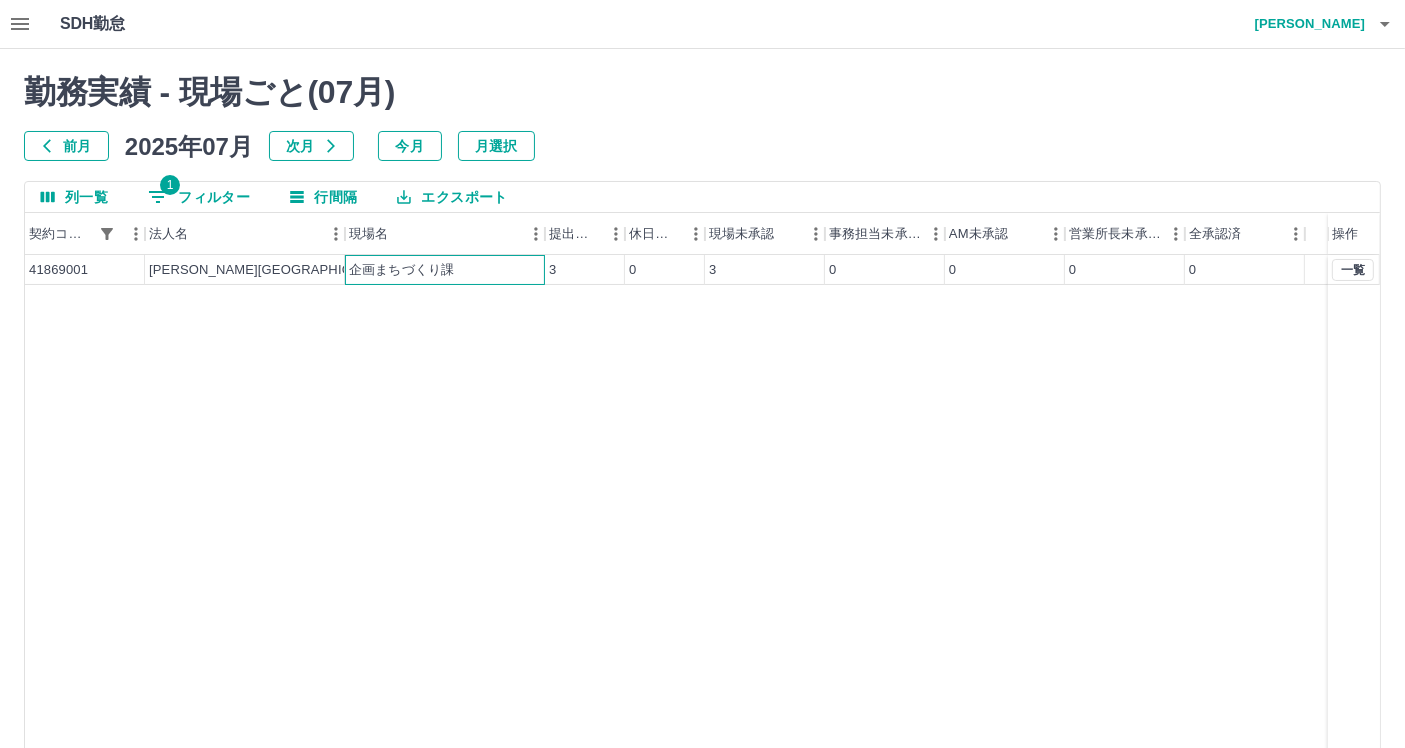 click on "企画まちづくり課" at bounding box center [401, 270] 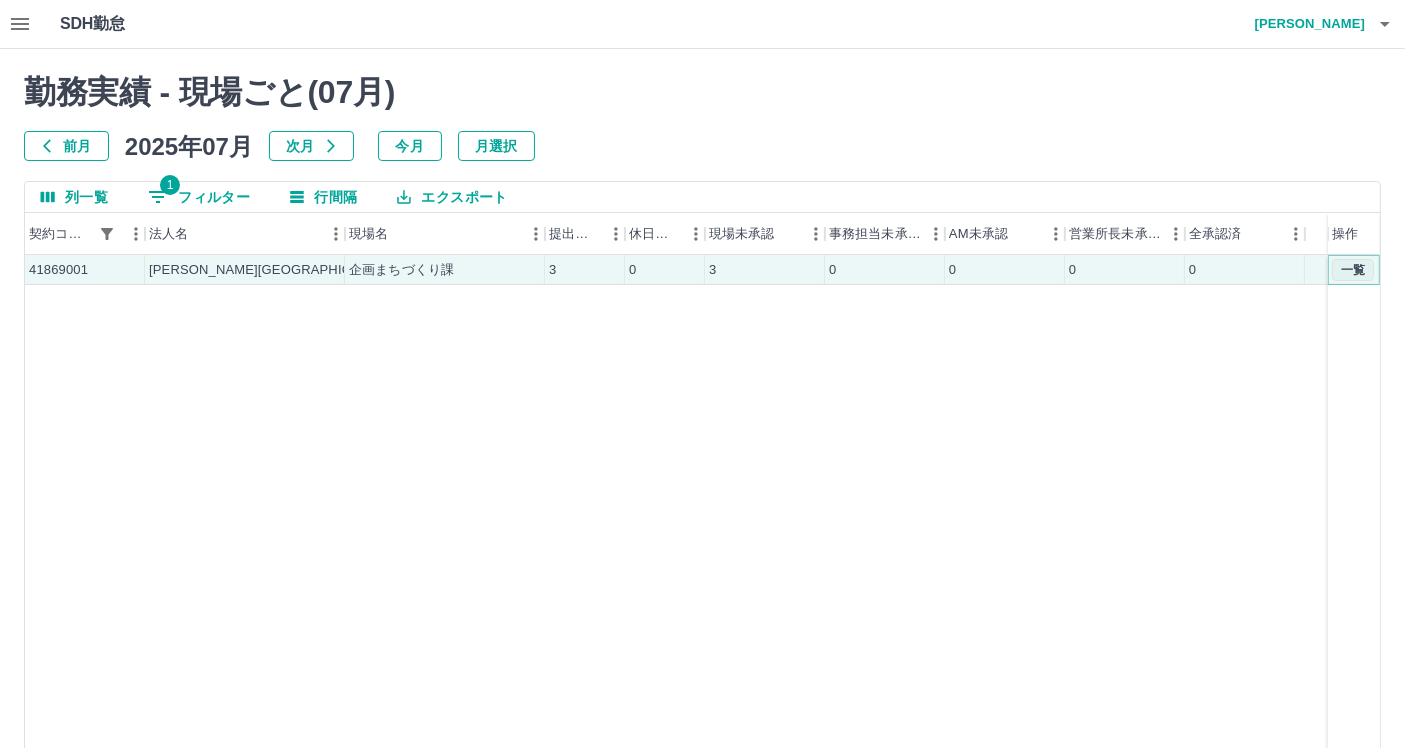 click on "一覧" at bounding box center [1353, 270] 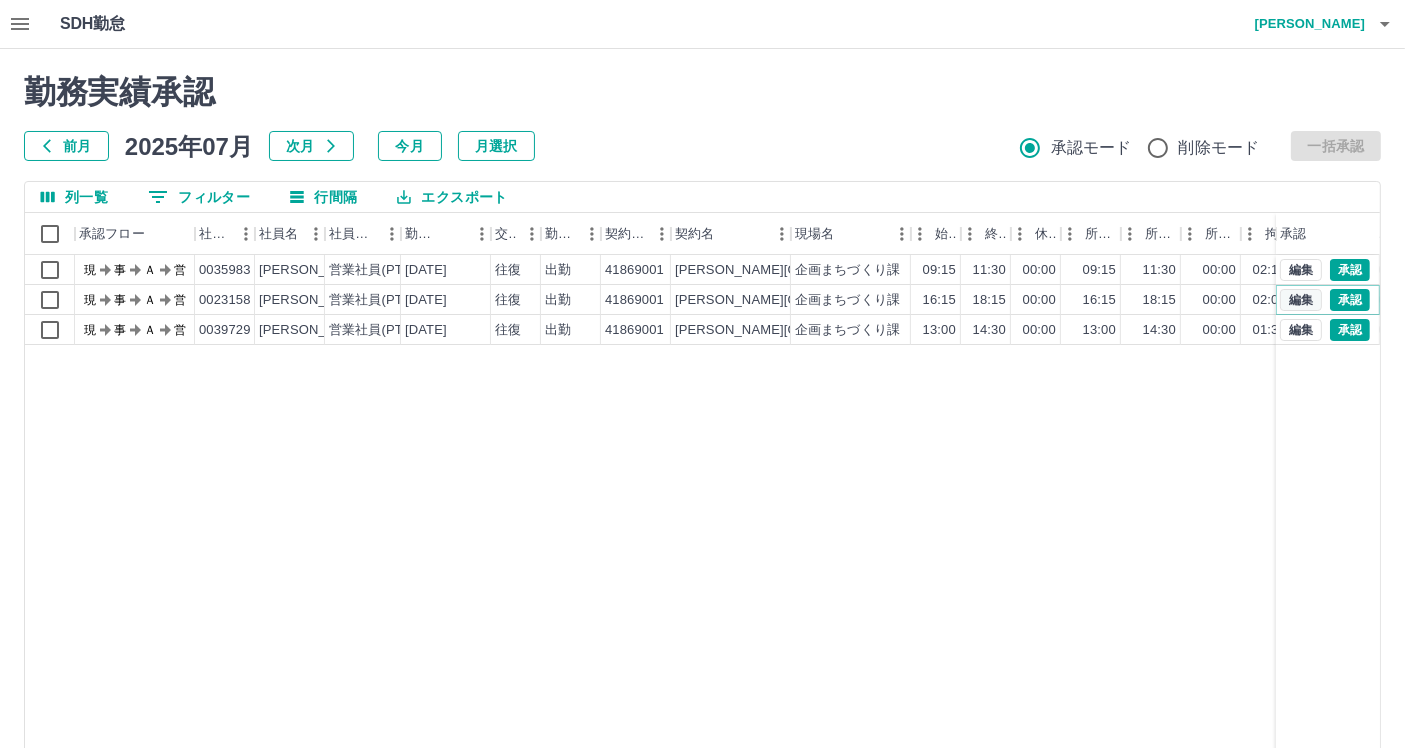 click on "編集" at bounding box center (1301, 300) 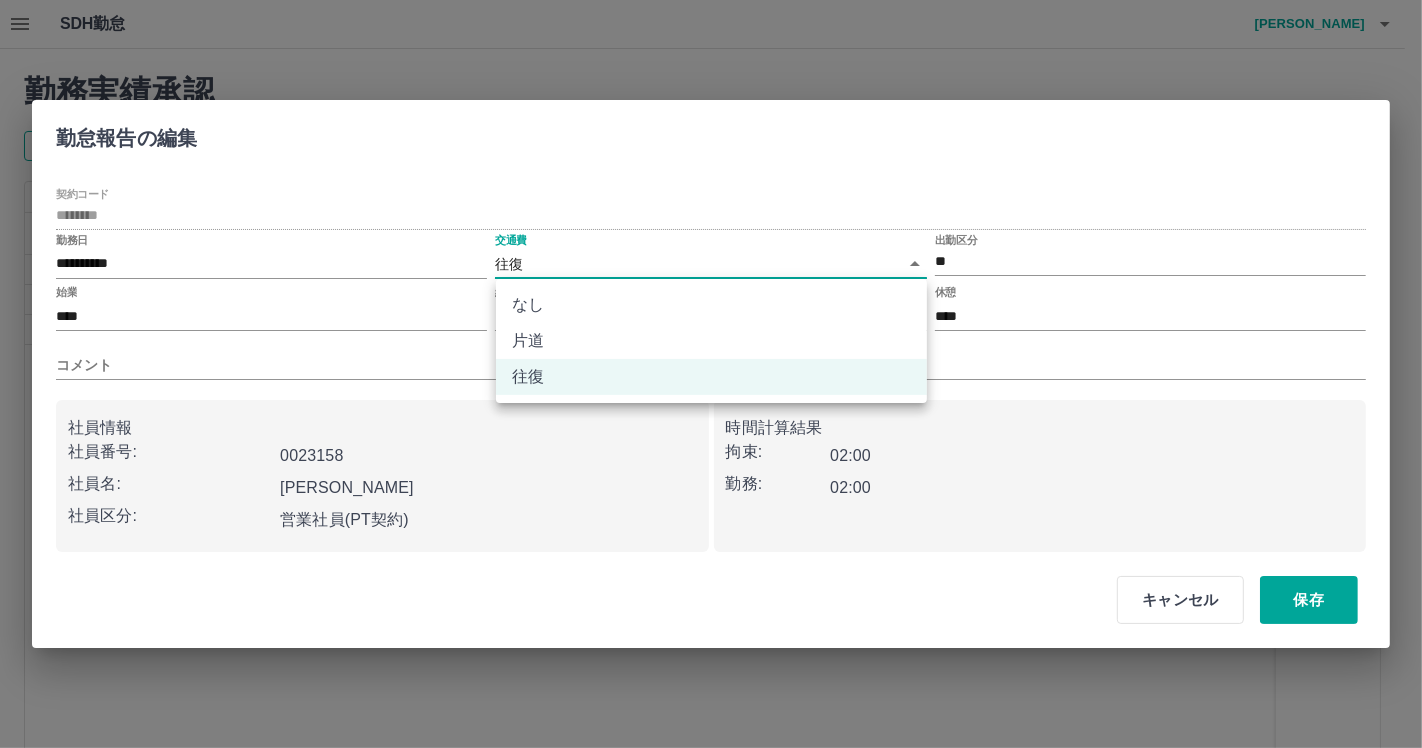click on "SDH勤怠 岡田　史江 勤務実績承認 前月 2025年07月 次月 今月 月選択 承認モード 削除モード 一括承認 列一覧 0 フィルター 行間隔 エクスポート 承認フロー 社員番号 社員名 社員区分 勤務日 交通費 勤務区分 契約コード 契約名 現場名 始業 終業 休憩 所定開始 所定終業 所定休憩 拘束 勤務 遅刻等 コメント ステータス 承認 現 事 Ａ 営 0035983 古久保　志麻 営業社員(PT契約) 2025-07-09 往復 出勤 41869001 日高町 企画まちづくり課 09:15 11:30 00:00 09:15 11:30 00:00 02:15 02:15 00:00 現場責任者承認待 現 事 Ａ 営 0023158 畠中　眞紀子 営業社員(PT契約) 2025-07-08 往復 出勤 41869001 日高町 企画まちづくり課 16:15 18:15 00:00 16:15 18:15 00:00 02:00 02:00 00:00 現場責任者承認待 現 事 Ａ 営 0039729 楠原　きよ子 営業社員(PT契約) 2025-07-08 往復 出勤 41869001 日高町 企画まちづくり課 13:00 14:30 00:00 13:00 14:30" at bounding box center (711, 422) 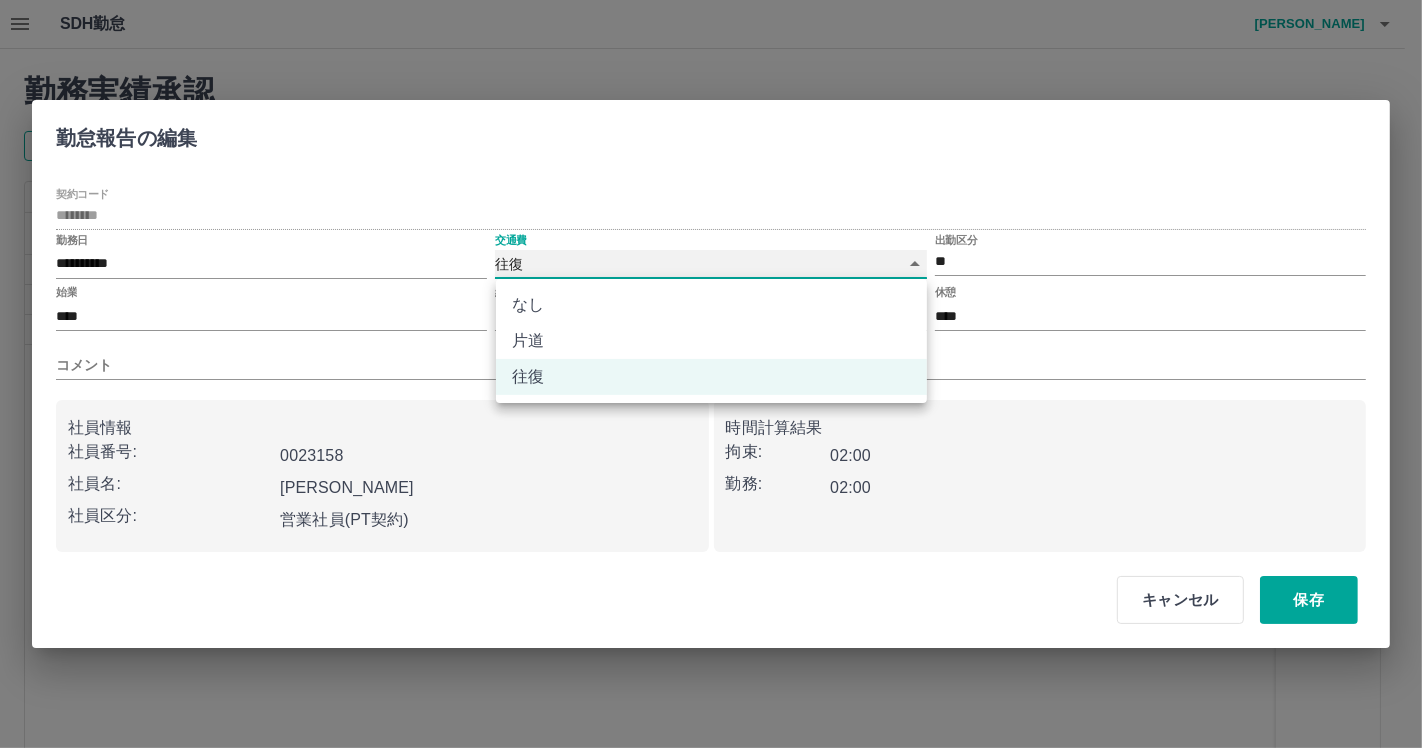 type on "****" 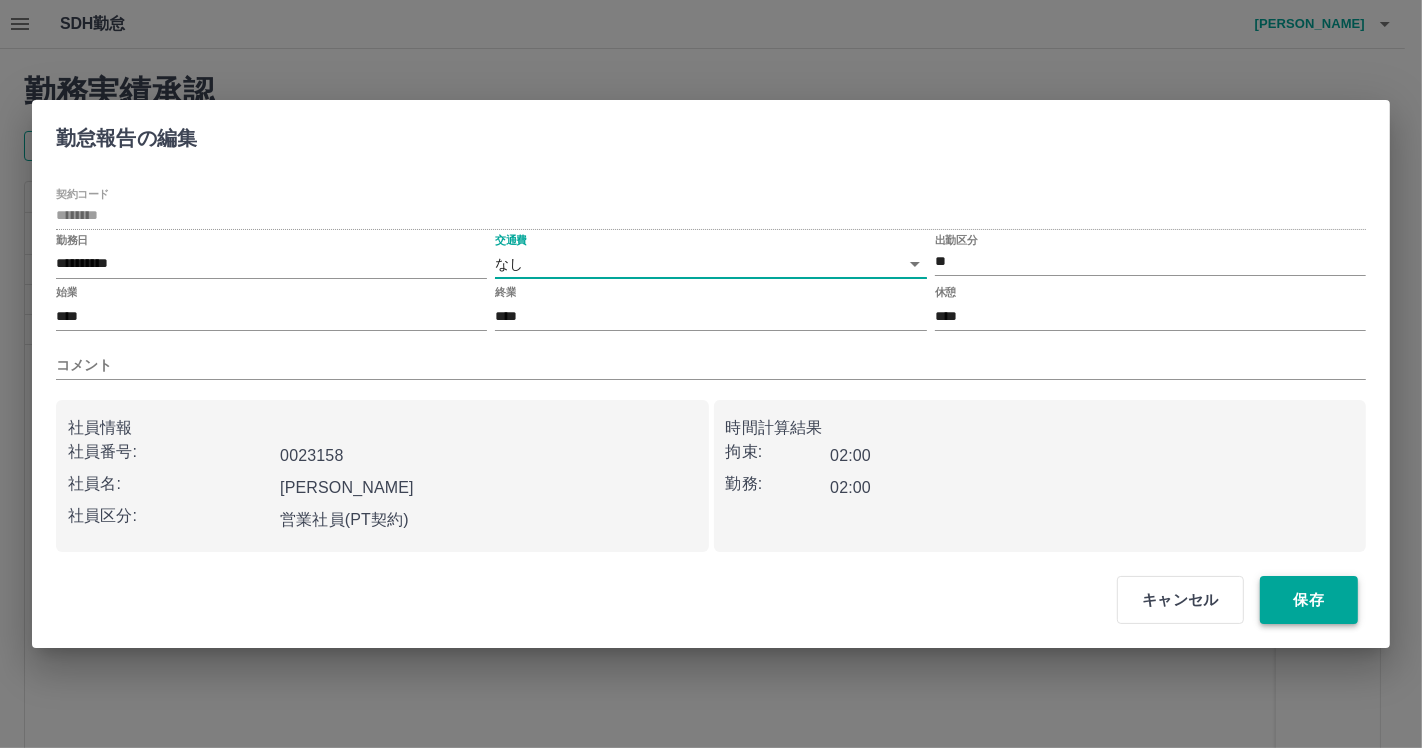 click on "保存" at bounding box center (1309, 600) 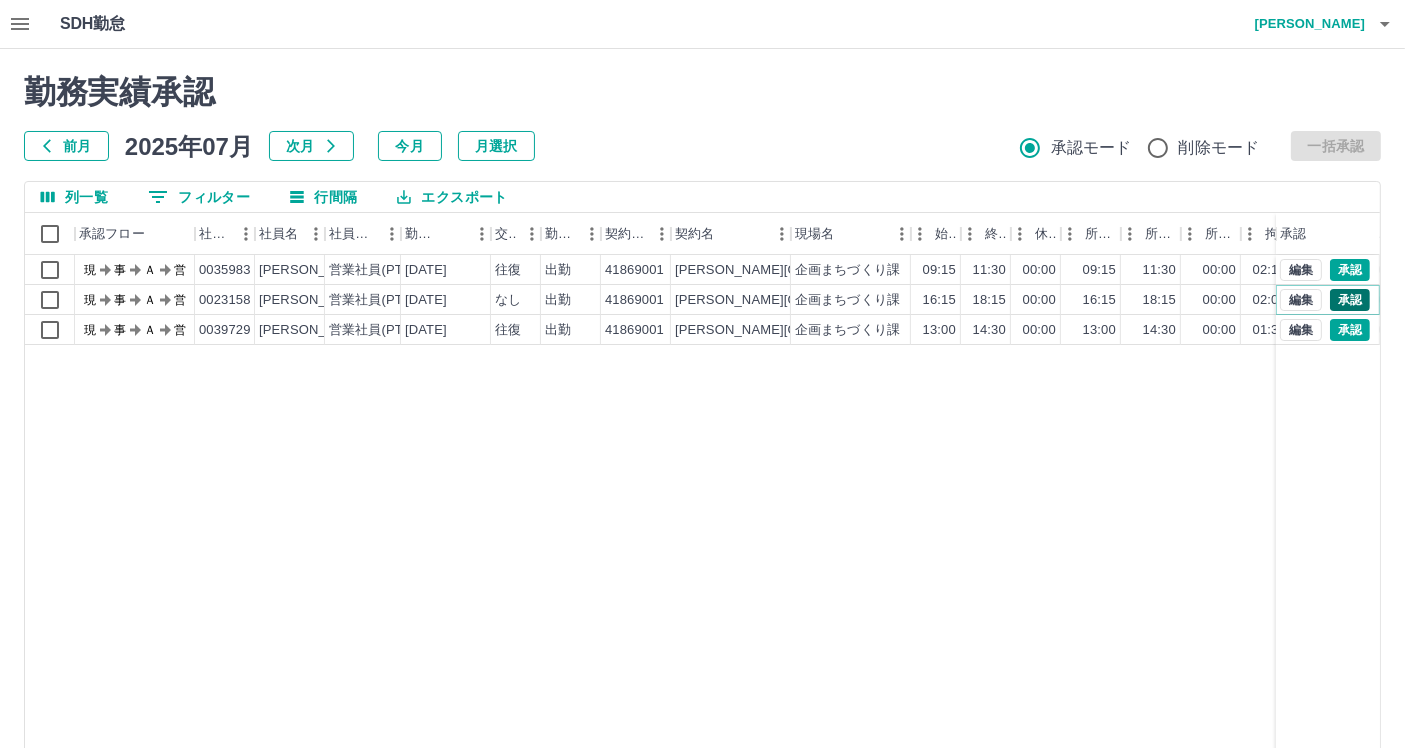 click on "承認" at bounding box center (1350, 300) 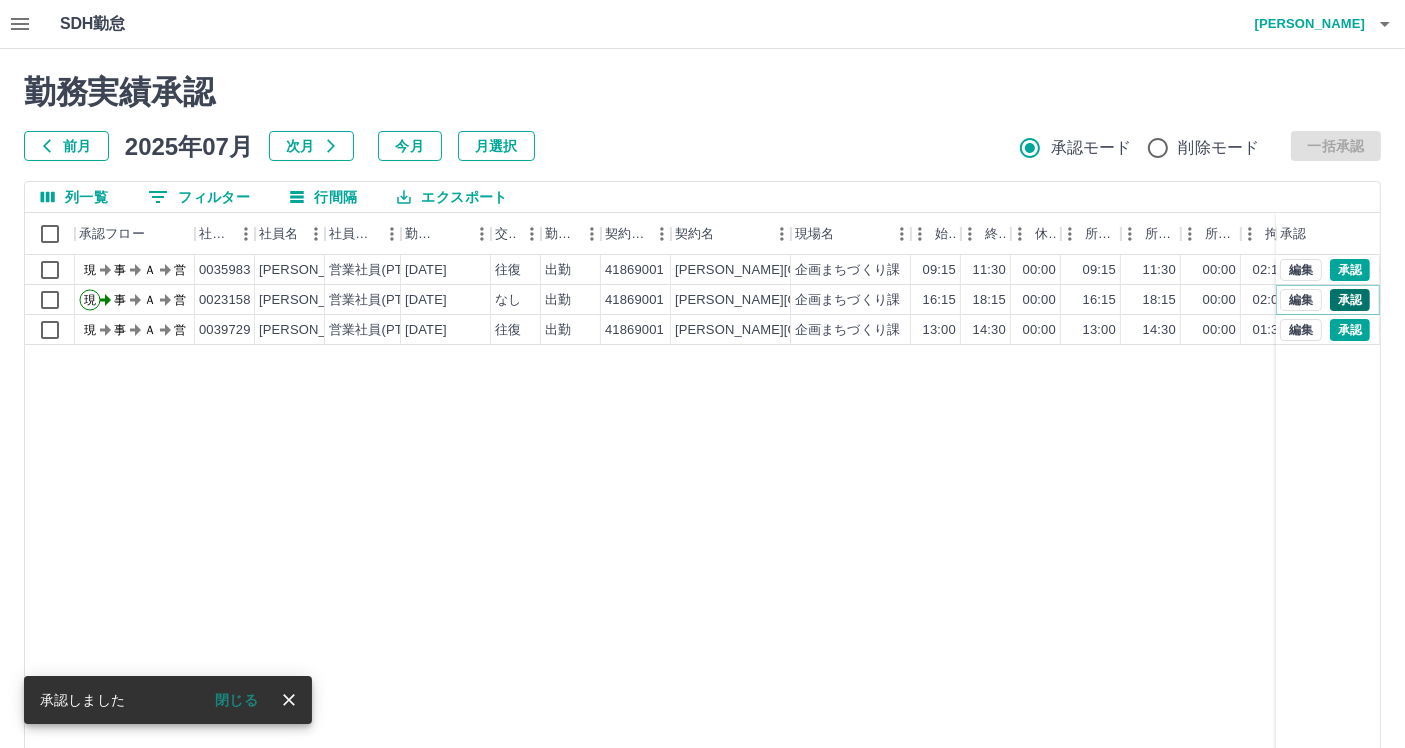 click on "承認" at bounding box center [1350, 300] 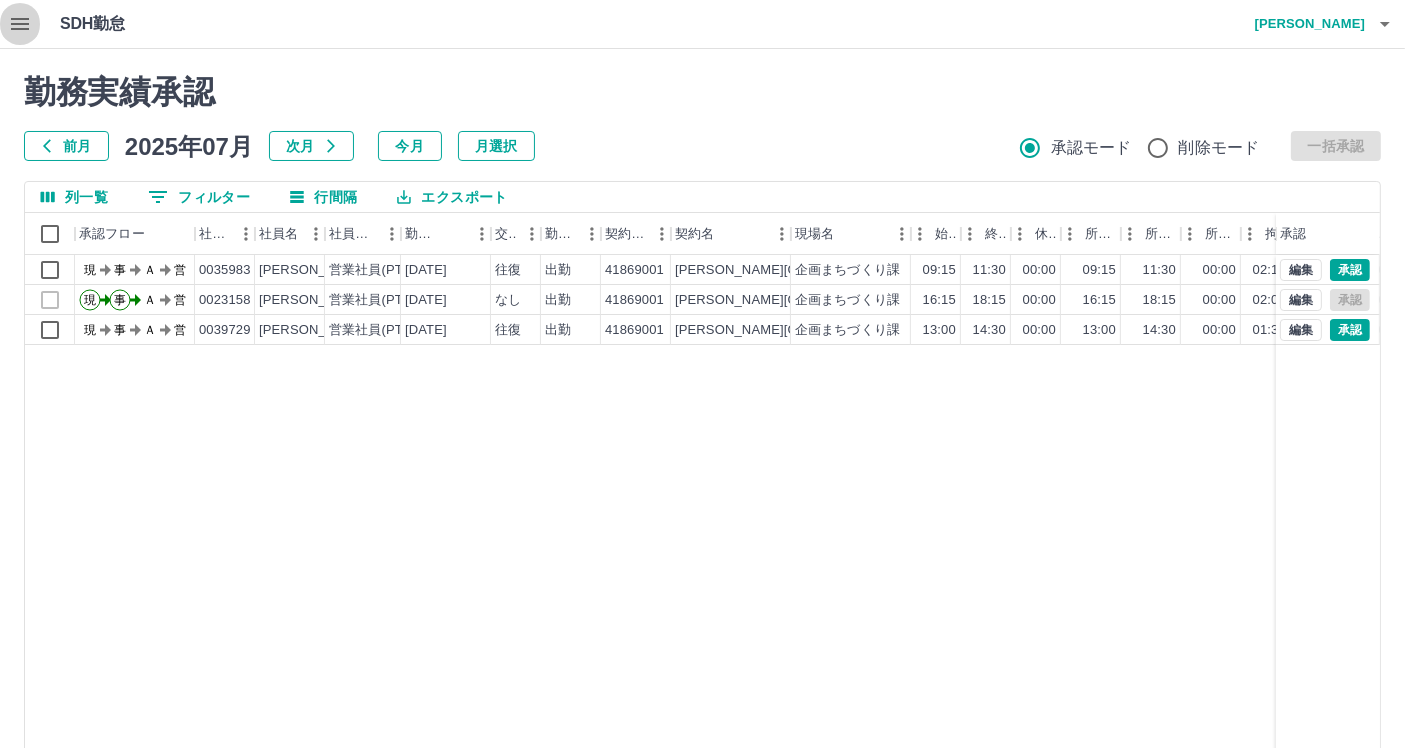 click 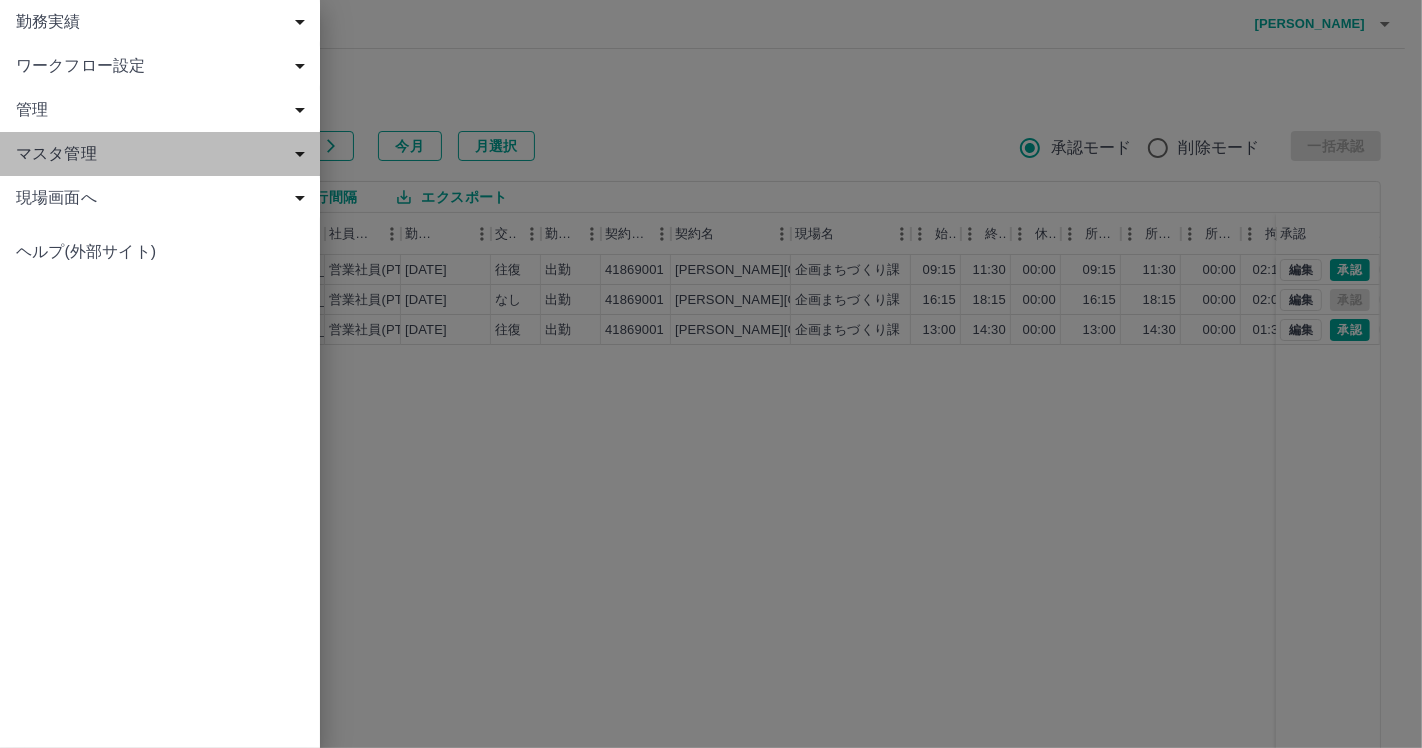 click on "マスタ管理" at bounding box center [164, 154] 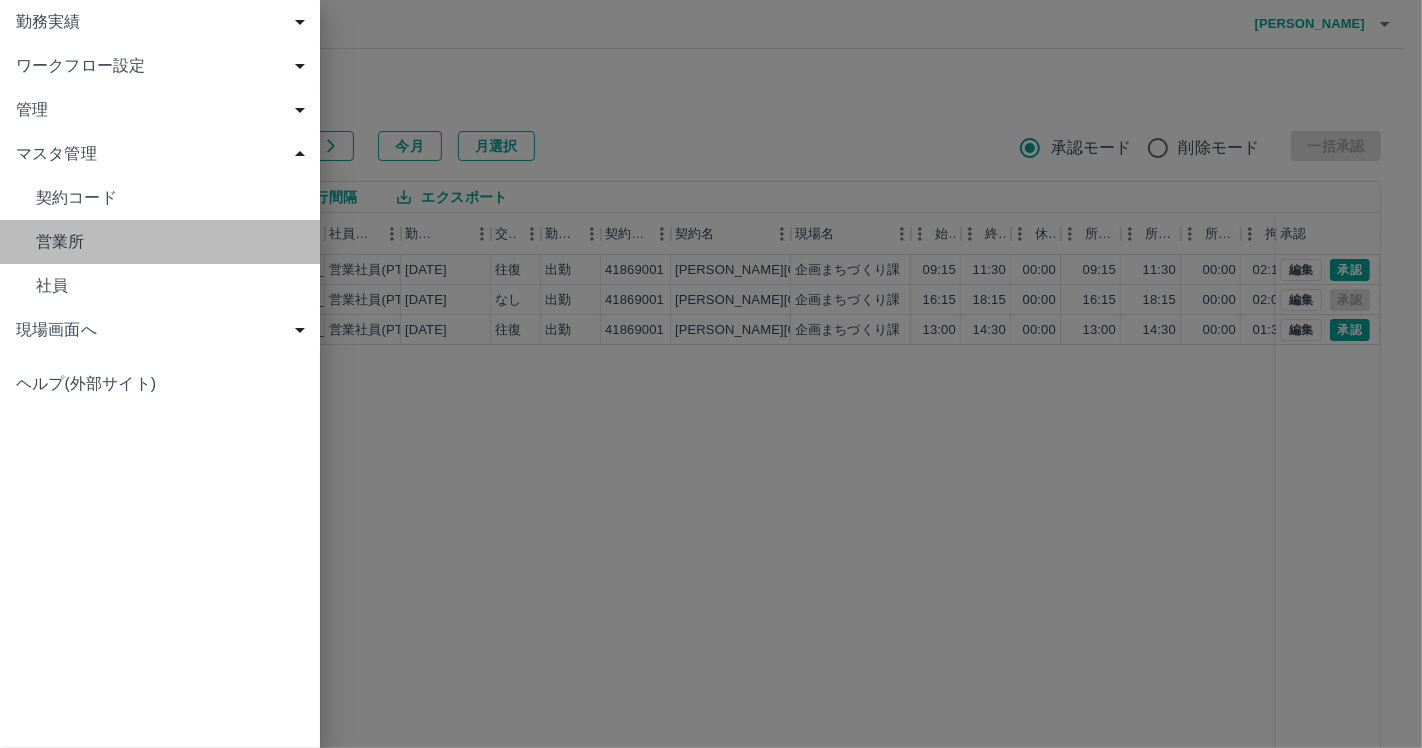 click on "営業所" at bounding box center (170, 242) 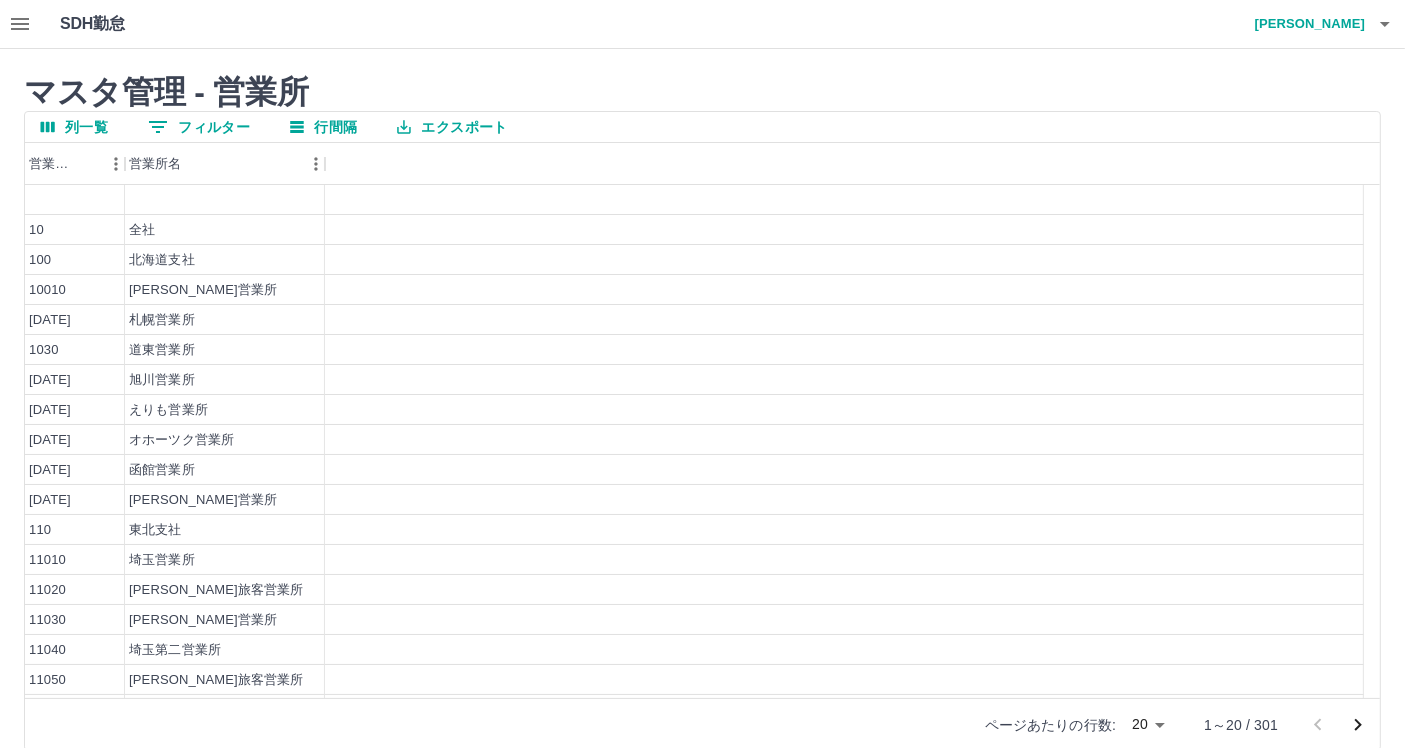 type 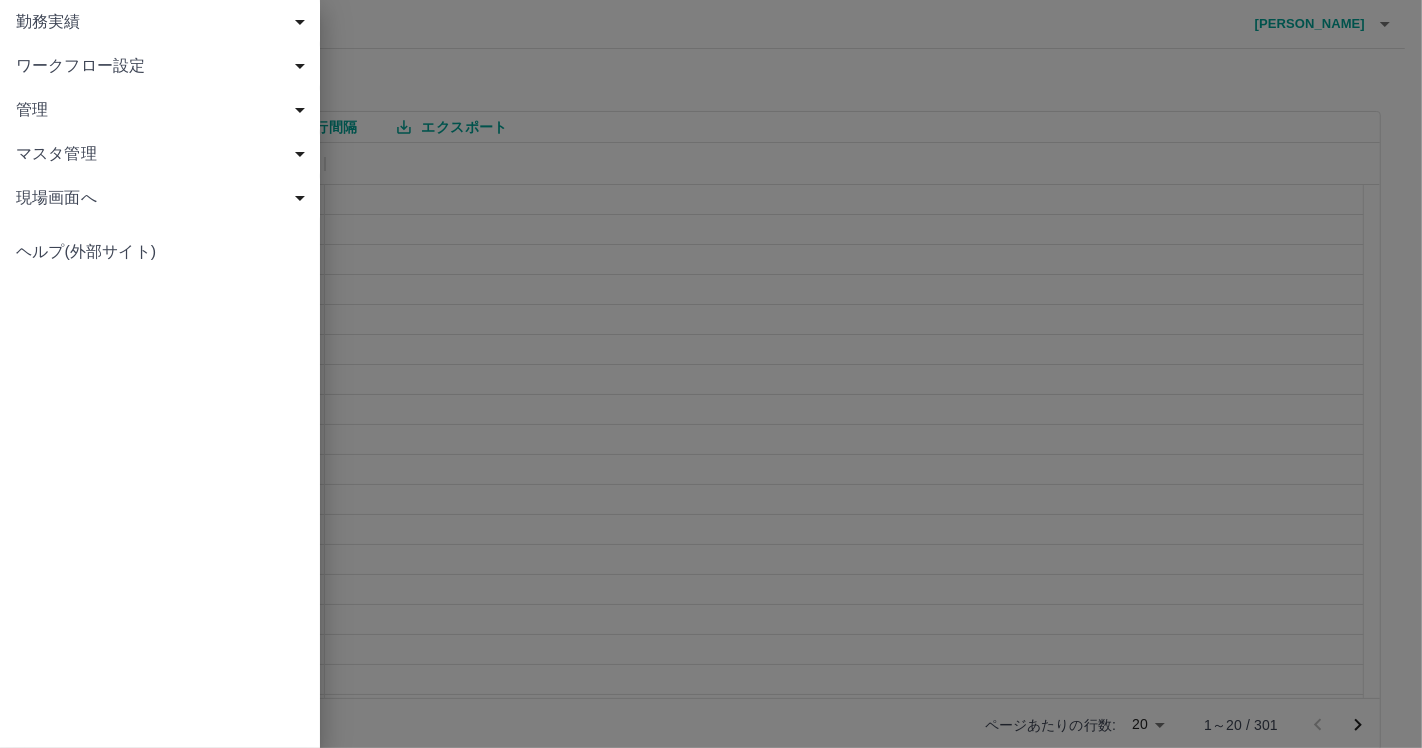 click on "勤務実績" at bounding box center [164, 22] 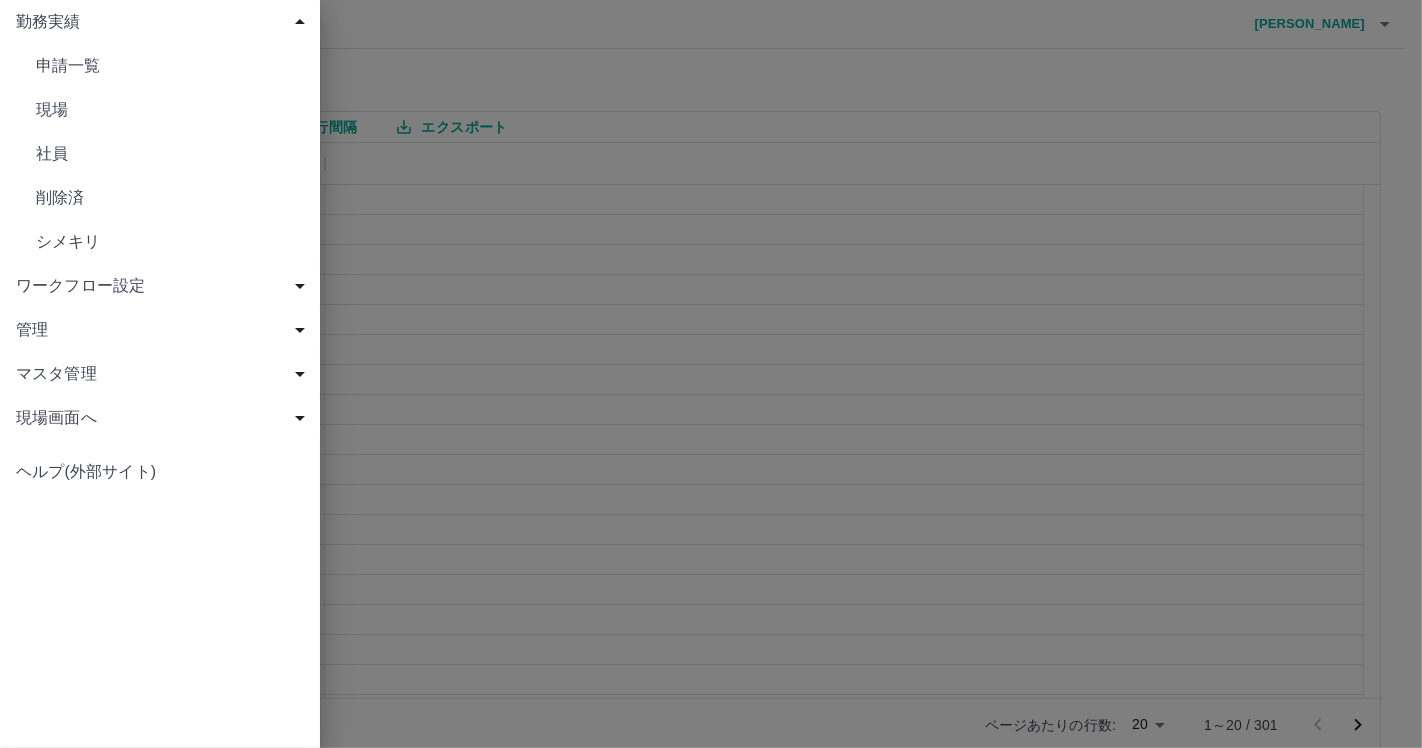 click on "申請一覧" at bounding box center [160, 66] 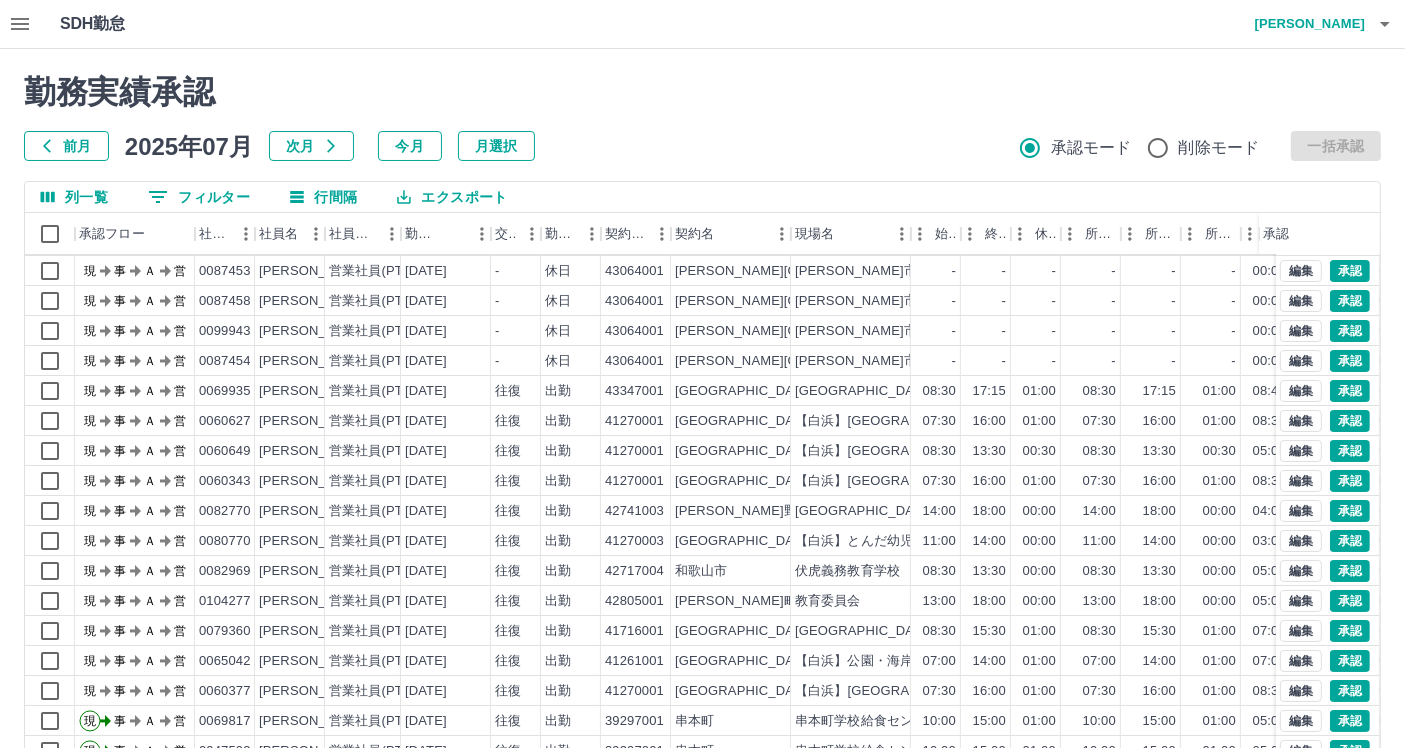 scroll, scrollTop: 102, scrollLeft: 0, axis: vertical 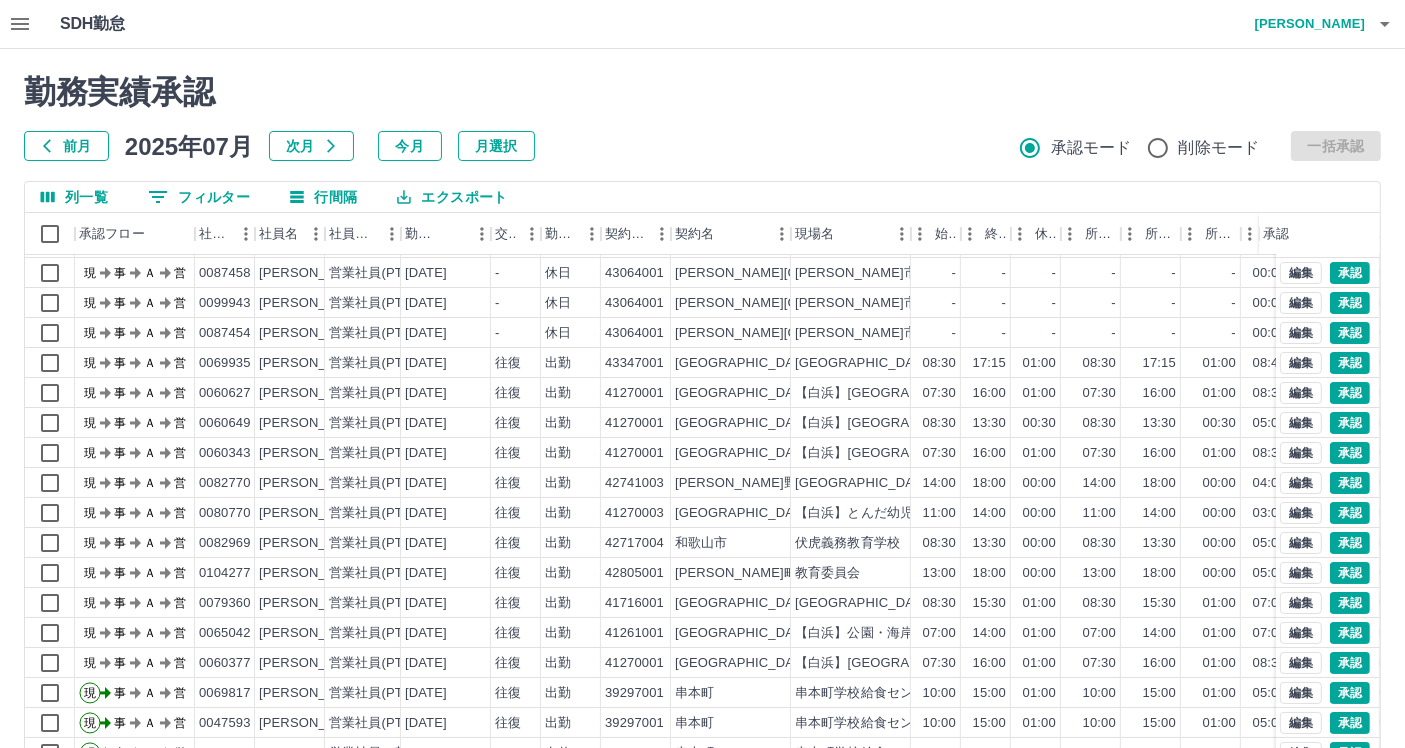 click on "0 フィルター" at bounding box center [199, 197] 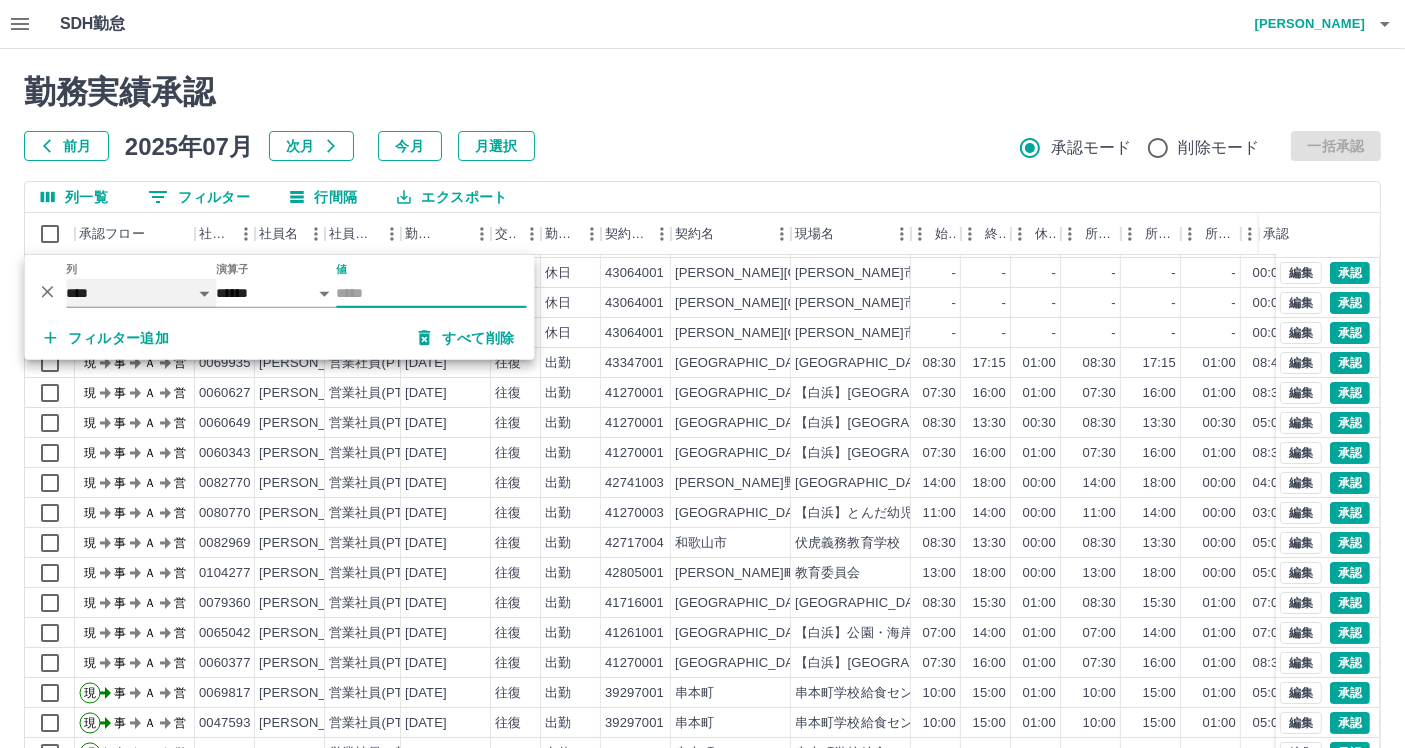 click on "**** *** **** *** *** **** ***** *** *** ** ** ** **** **** **** ** ** *** **** *****" at bounding box center (141, 293) 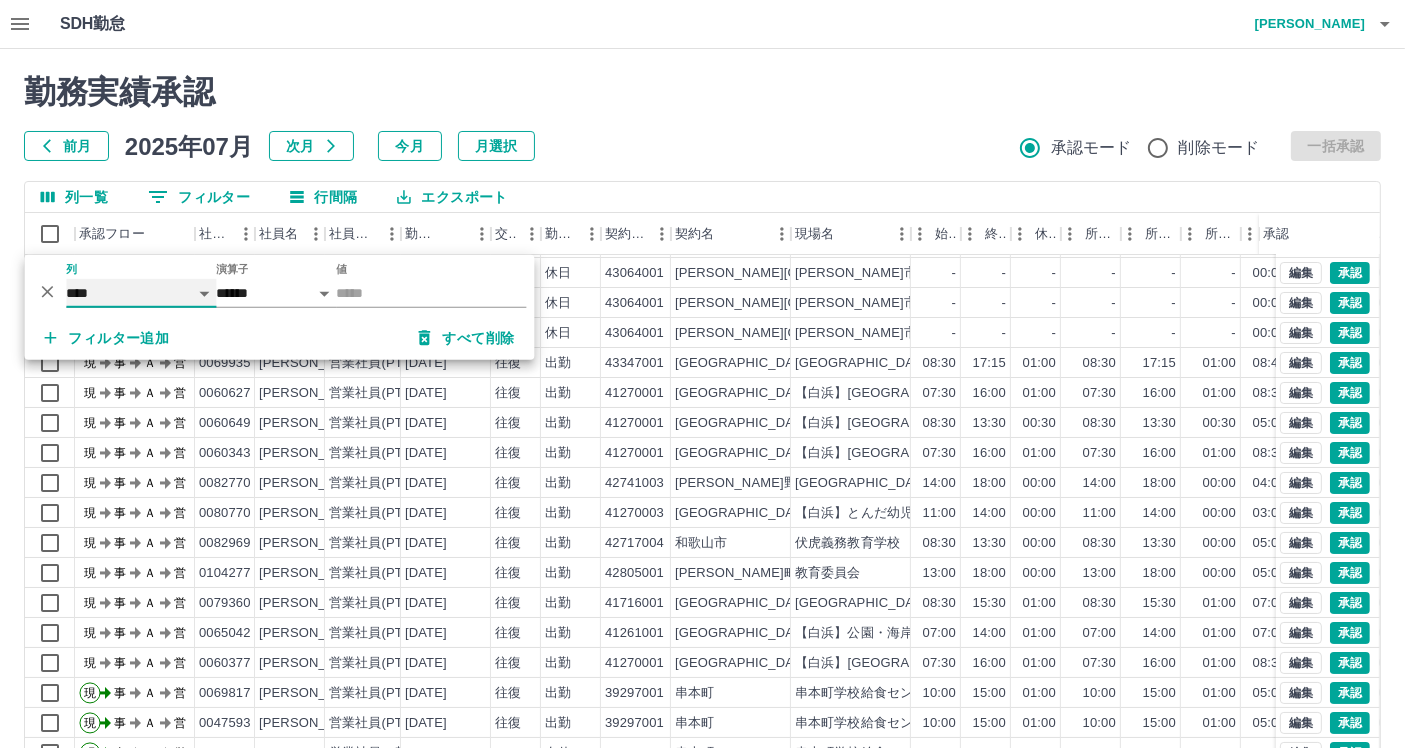 click on "**** *** **** *** *** **** ***** *** *** ** ** ** **** **** **** ** ** *** **** *****" at bounding box center (141, 293) 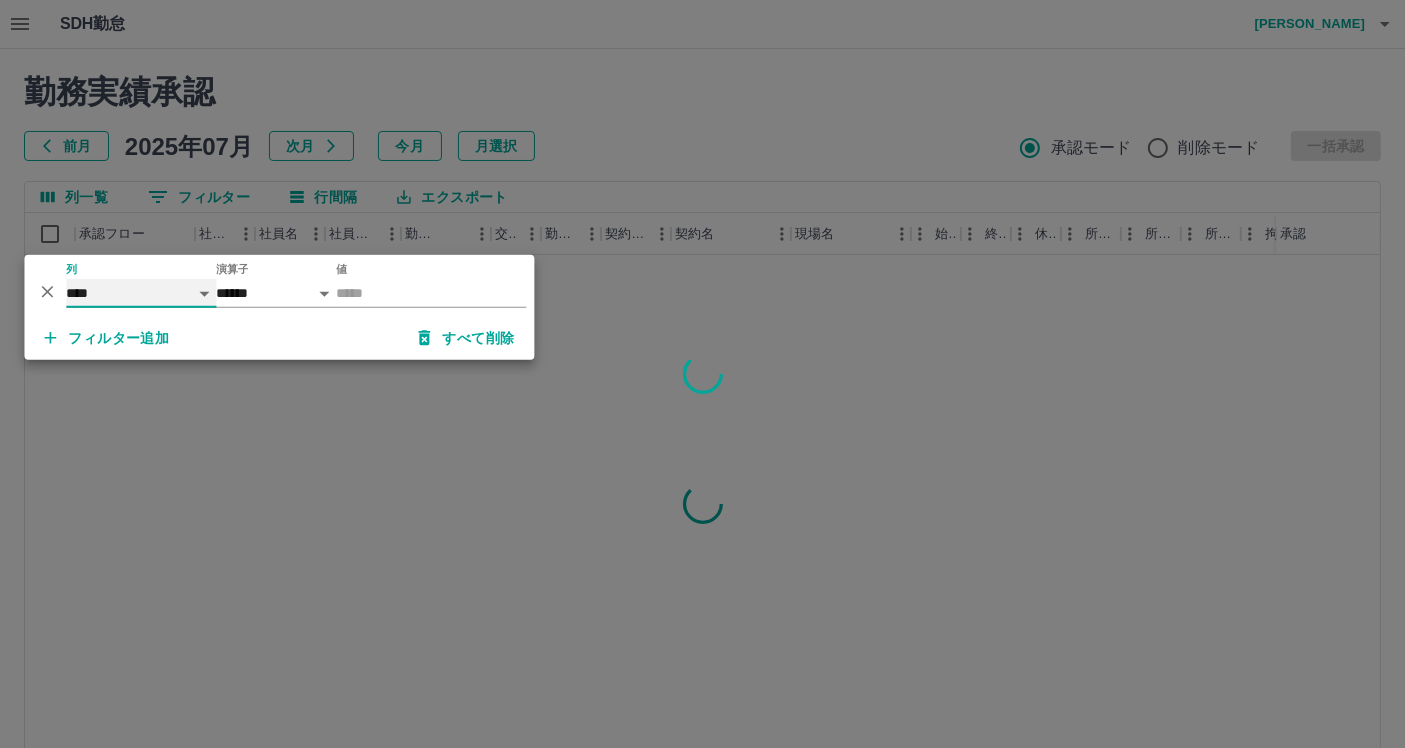 scroll, scrollTop: 0, scrollLeft: 0, axis: both 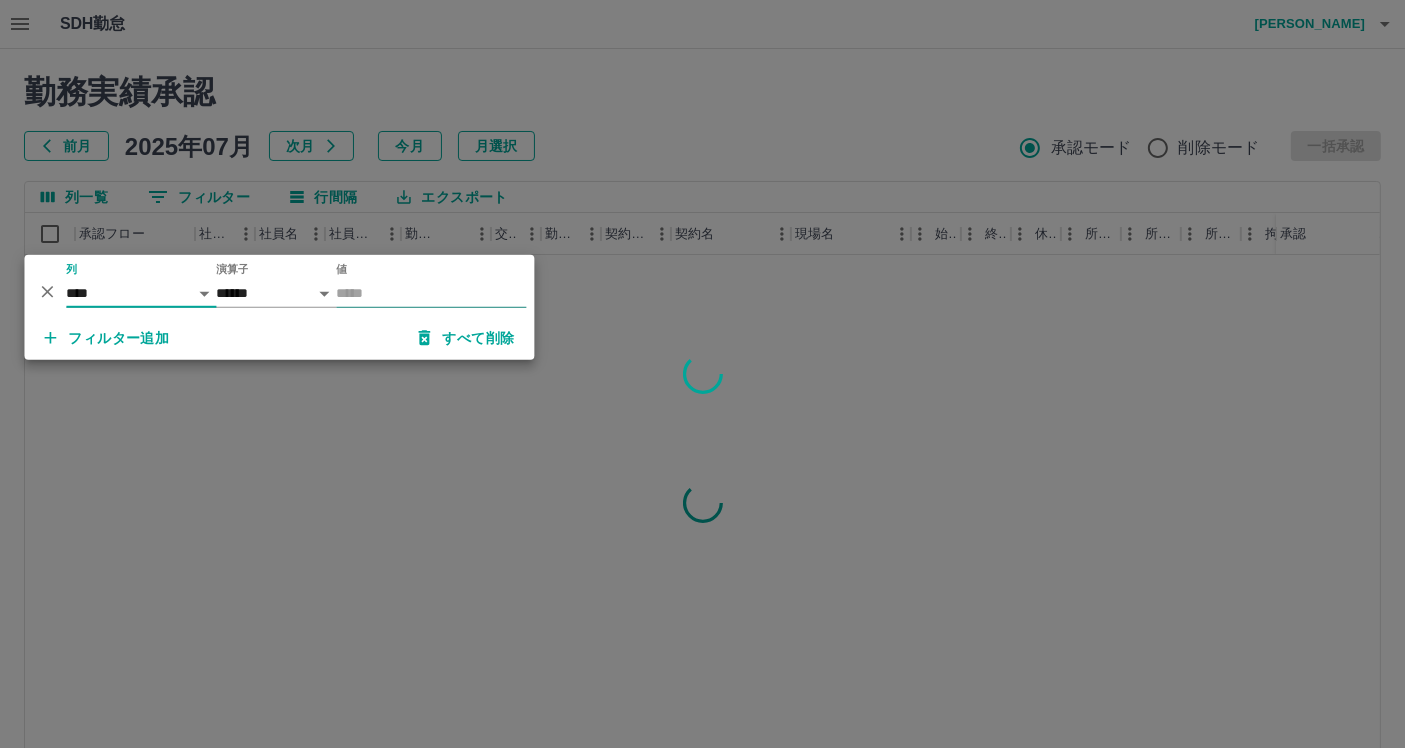 click on "値" at bounding box center [431, 293] 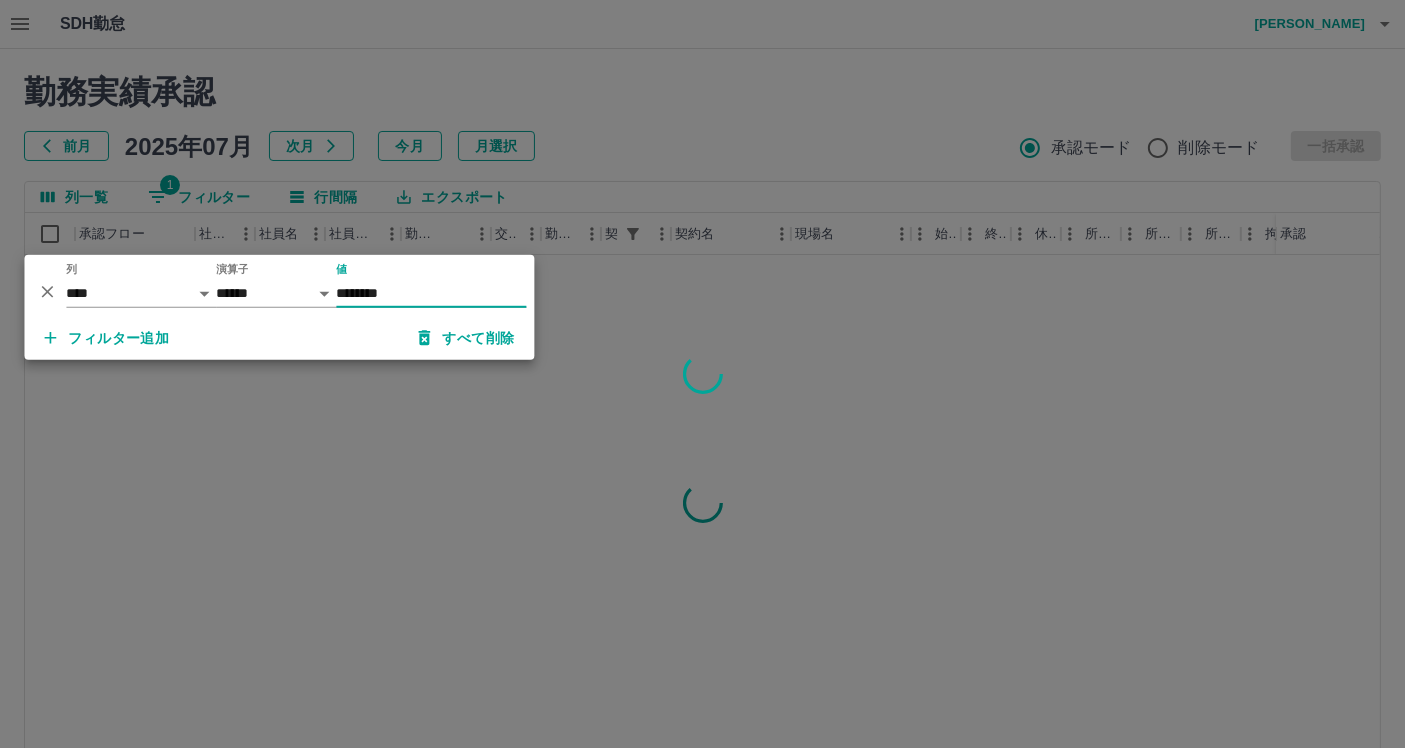 type on "********" 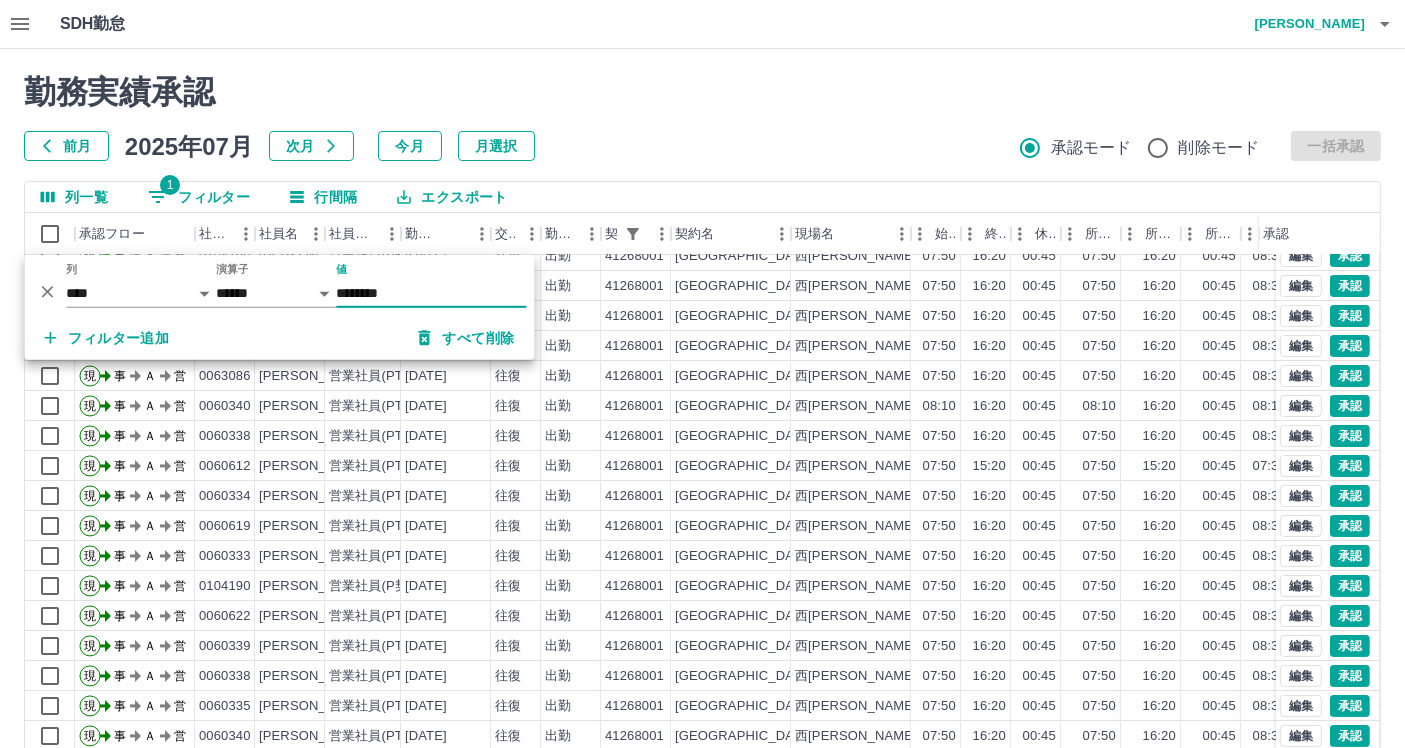 scroll, scrollTop: 102, scrollLeft: 0, axis: vertical 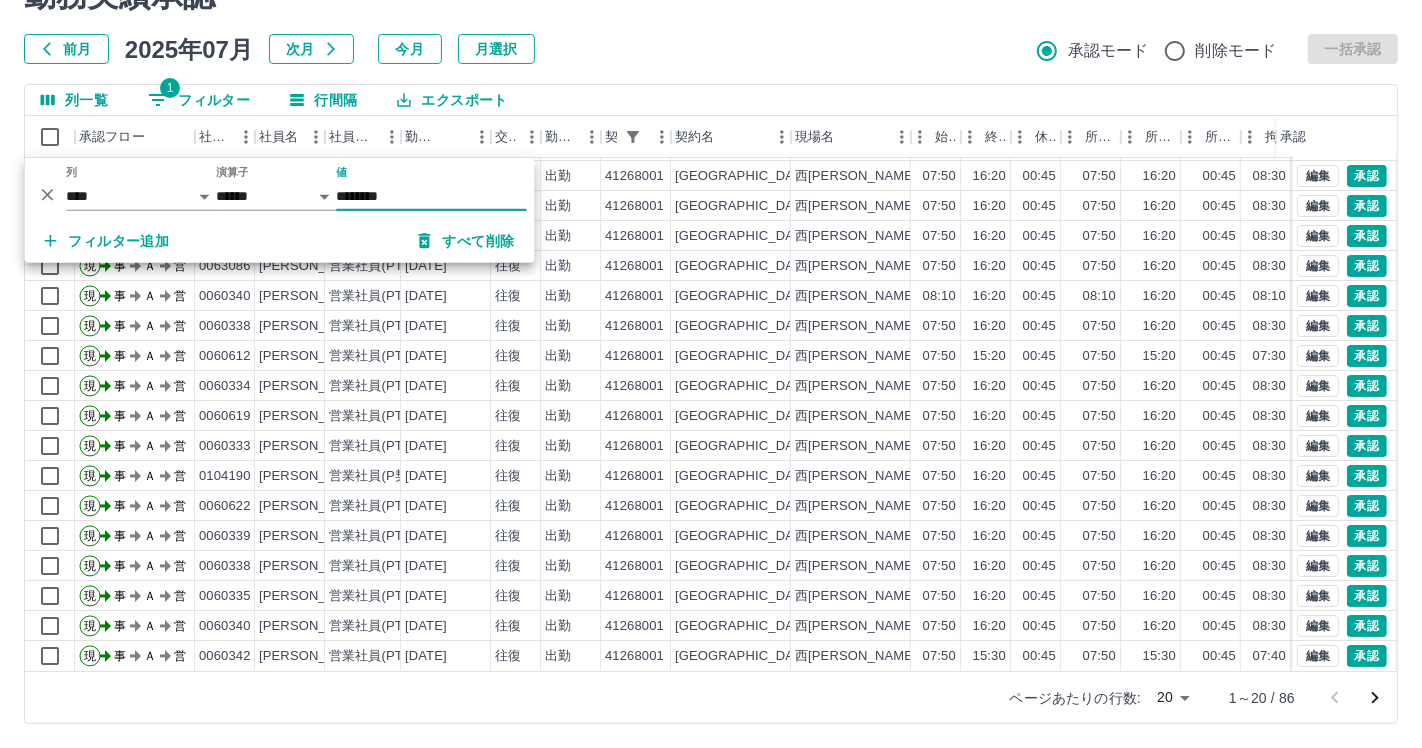 click on "SDH勤怠 岡田　史江 勤務実績承認 前月 2025年07月 次月 今月 月選択 承認モード 削除モード 一括承認 列一覧 1 フィルター 行間隔 エクスポート 承認フロー 社員番号 社員名 社員区分 勤務日 交通費 勤務区分 契約コード 契約名 現場名 始業 終業 休憩 所定開始 所定終業 所定休憩 拘束 勤務 遅刻等 コメント ステータス 承認 現 事 Ａ 営 0060333 橋本　陽子 営業社員(PT契約) 2025-07-10 往復 出勤 41268001 白浜町 西富田学校給食センター 07:50 16:20 00:45 07:50 16:20 00:45 08:30 07:45 00:00 事務担当者承認待 現 事 Ａ 営 0104190 平尾　優香 営業社員(P契約) 2025-07-10 往復 出勤 41268001 白浜町 西富田学校給食センター 07:50 16:20 00:45 07:50 16:20 00:45 08:30 07:45 00:00 事務担当者承認待 現 事 Ａ 営 0060622 宮之原　みさを 営業社員(PT契約) 2025-07-10 往復 出勤 41268001 白浜町 西富田学校給食センター 07:50" at bounding box center (711, 325) 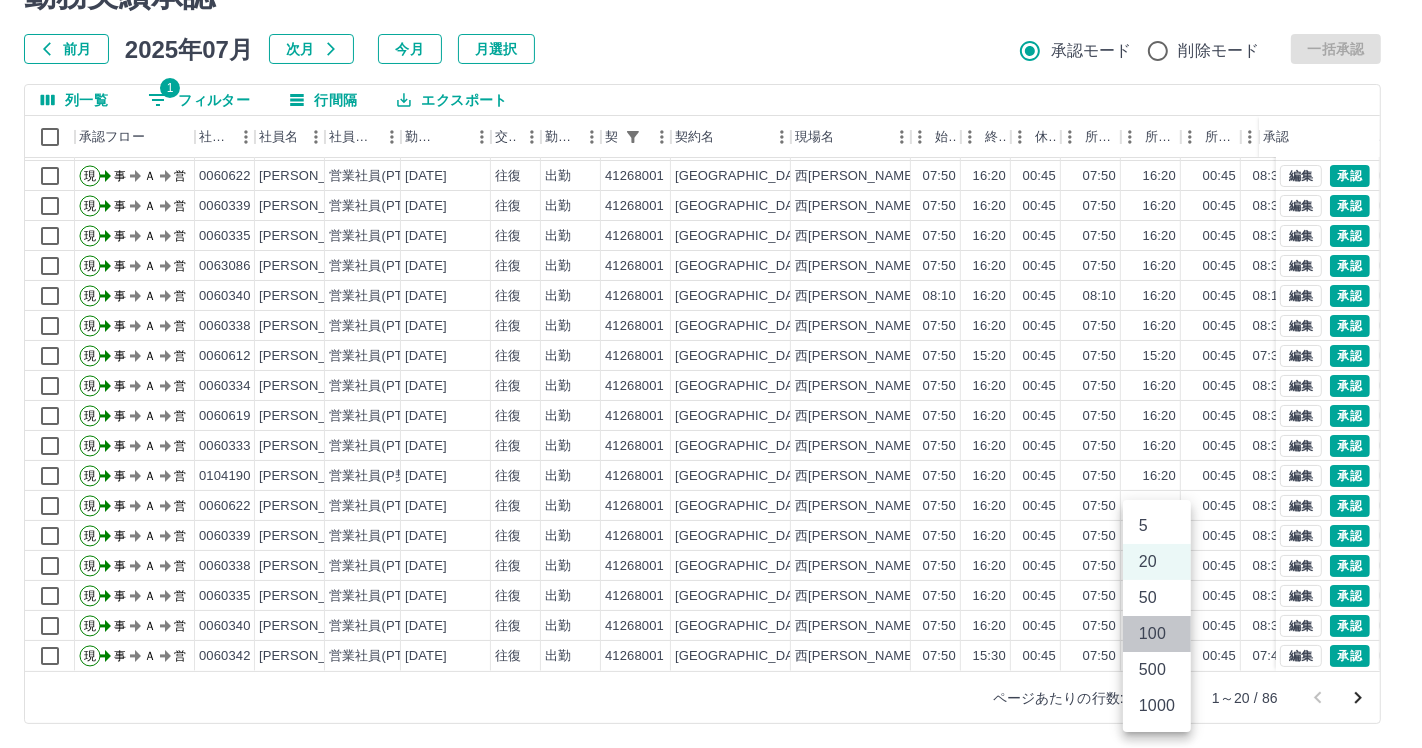 click on "100" at bounding box center (1157, 634) 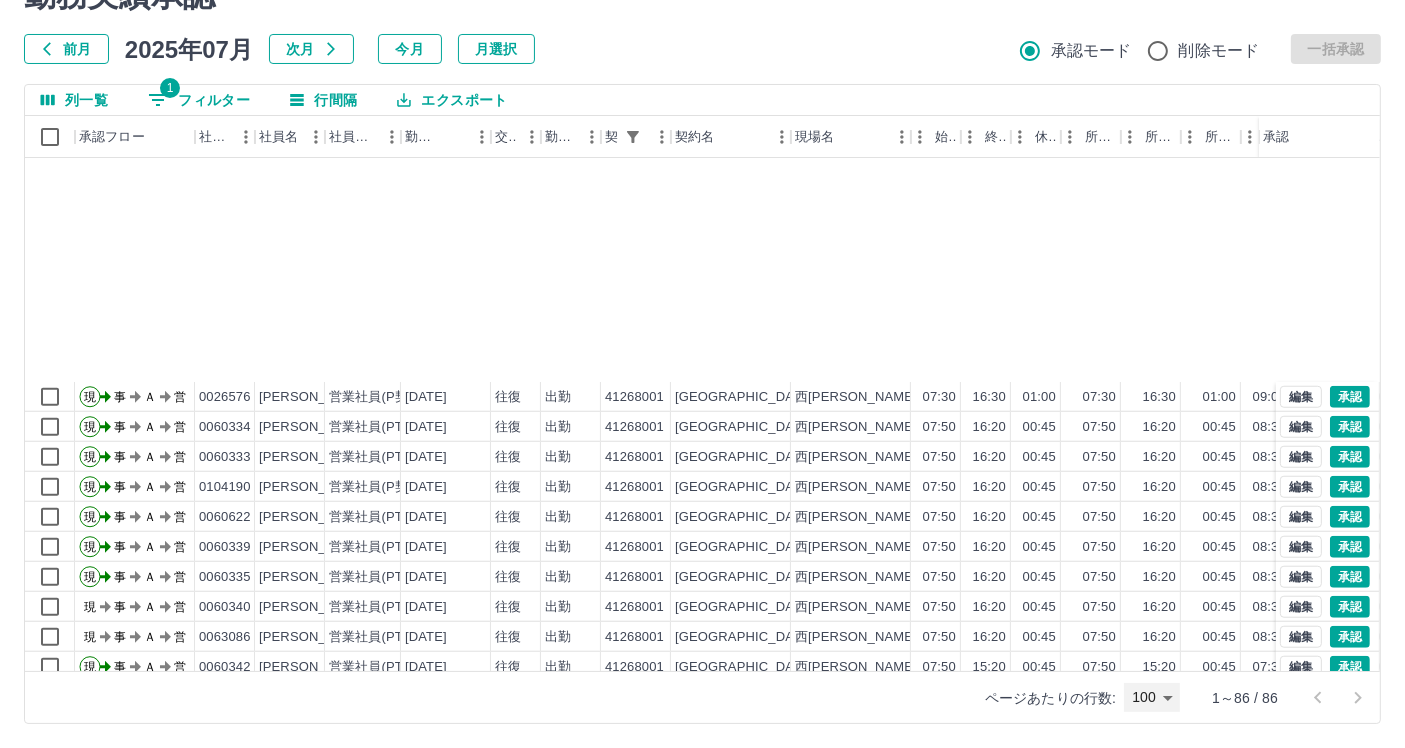 scroll, scrollTop: 2082, scrollLeft: 0, axis: vertical 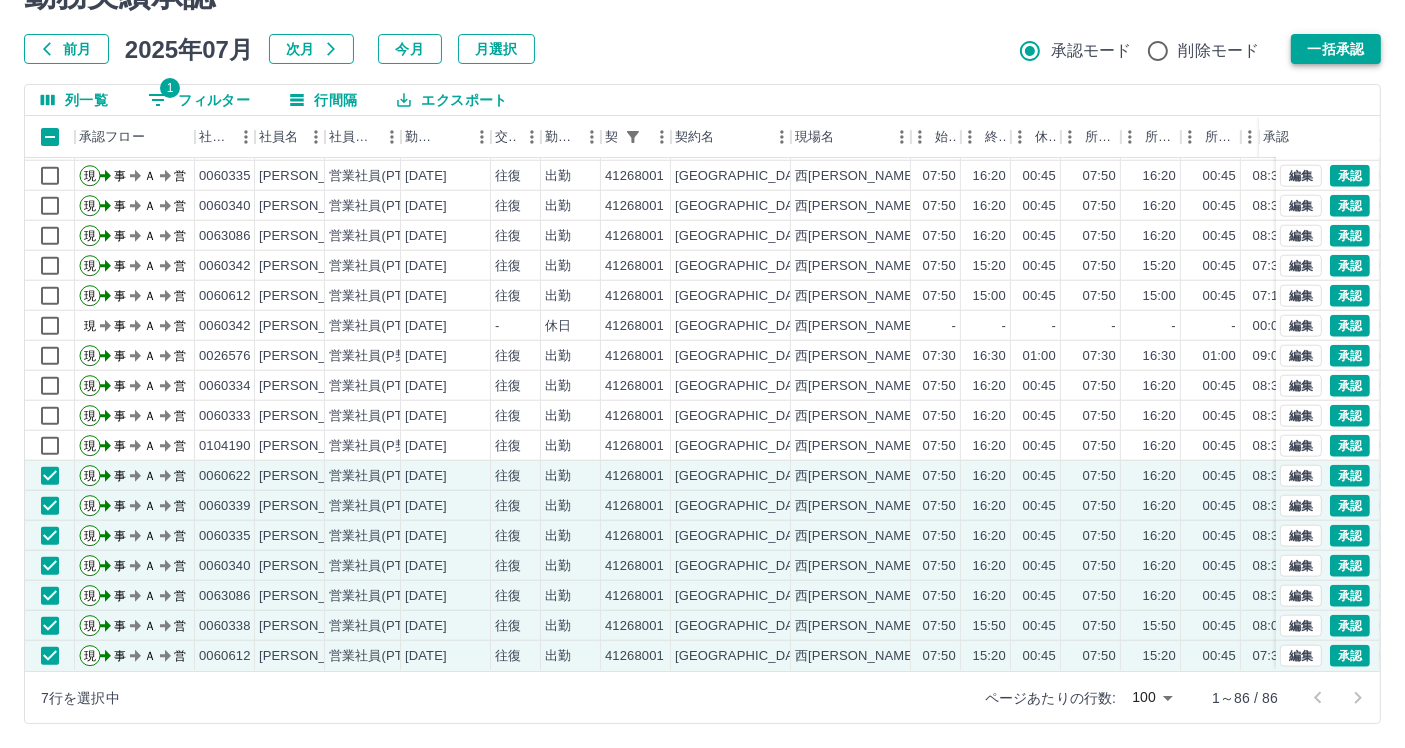 click on "一括承認" at bounding box center (1336, 49) 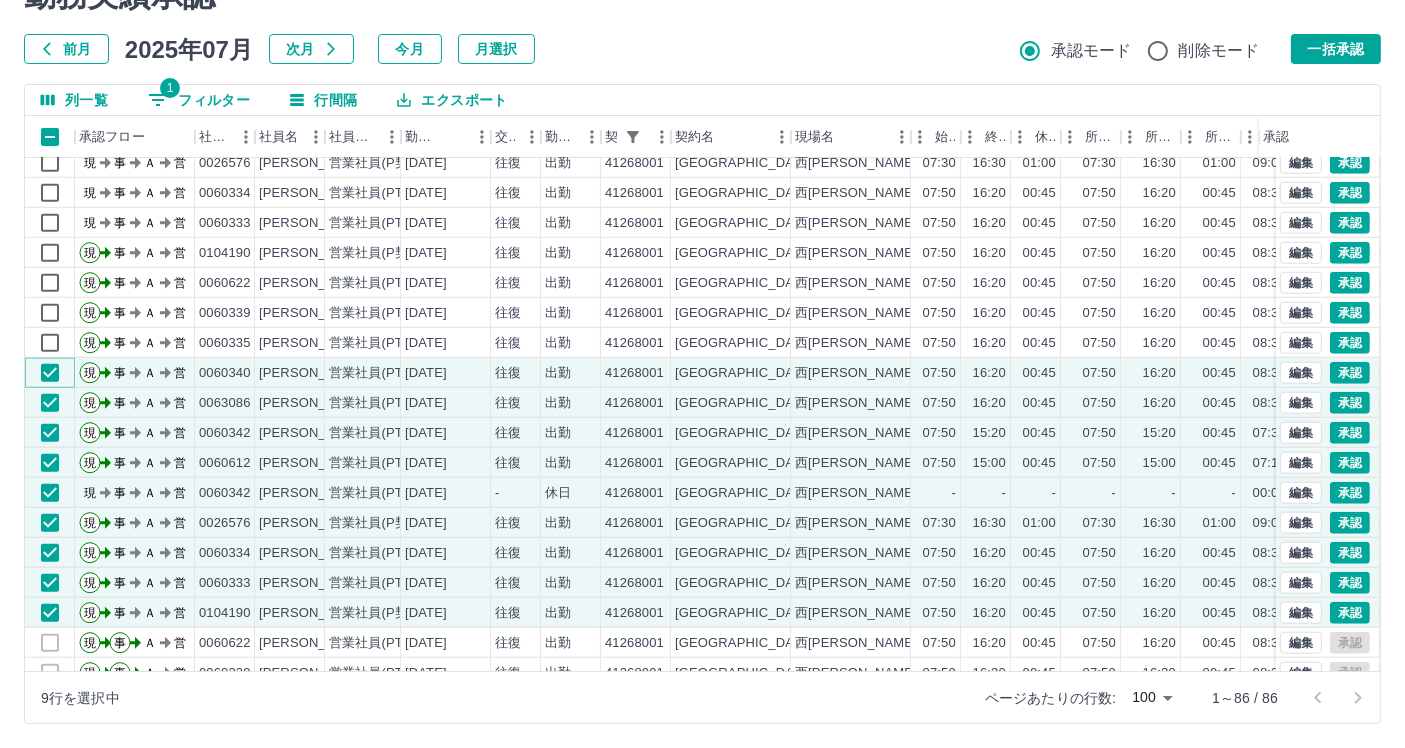 scroll, scrollTop: 1860, scrollLeft: 0, axis: vertical 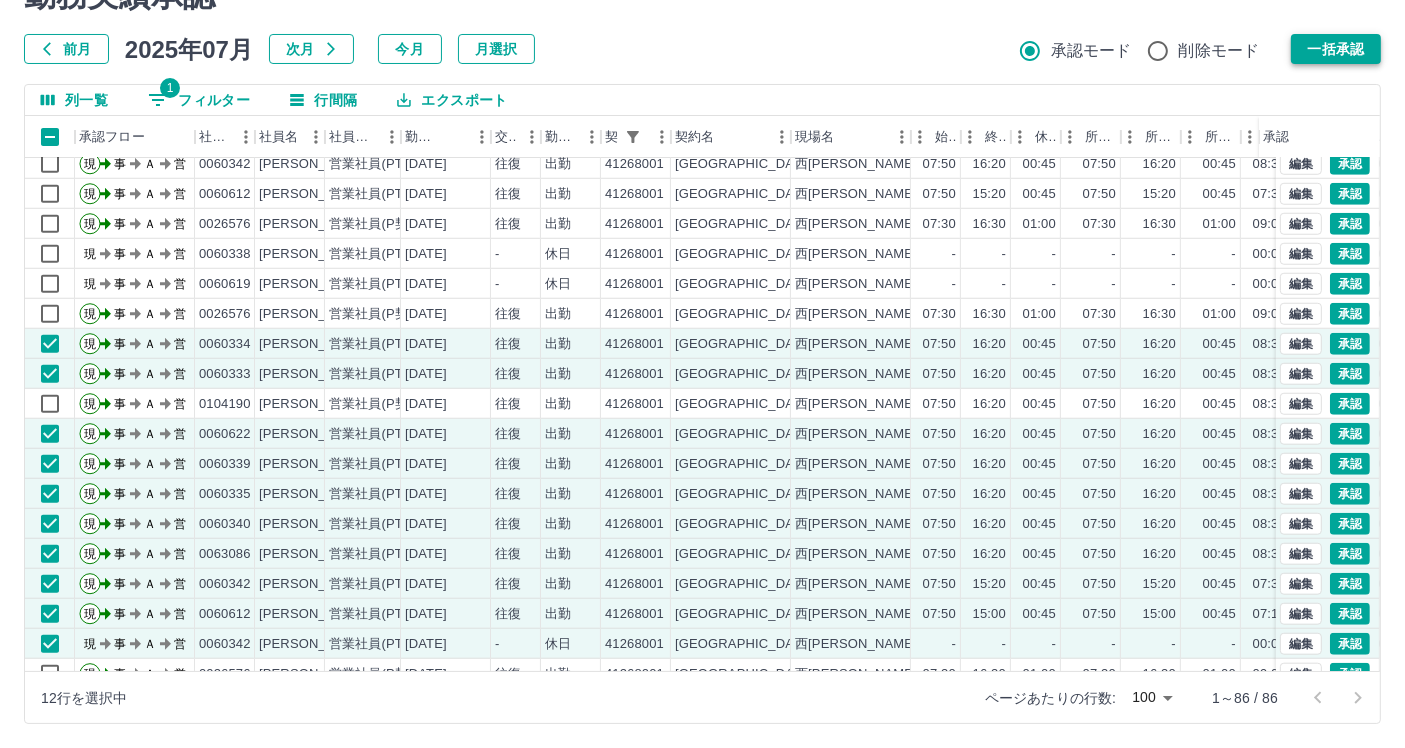 click on "一括承認" at bounding box center [1336, 49] 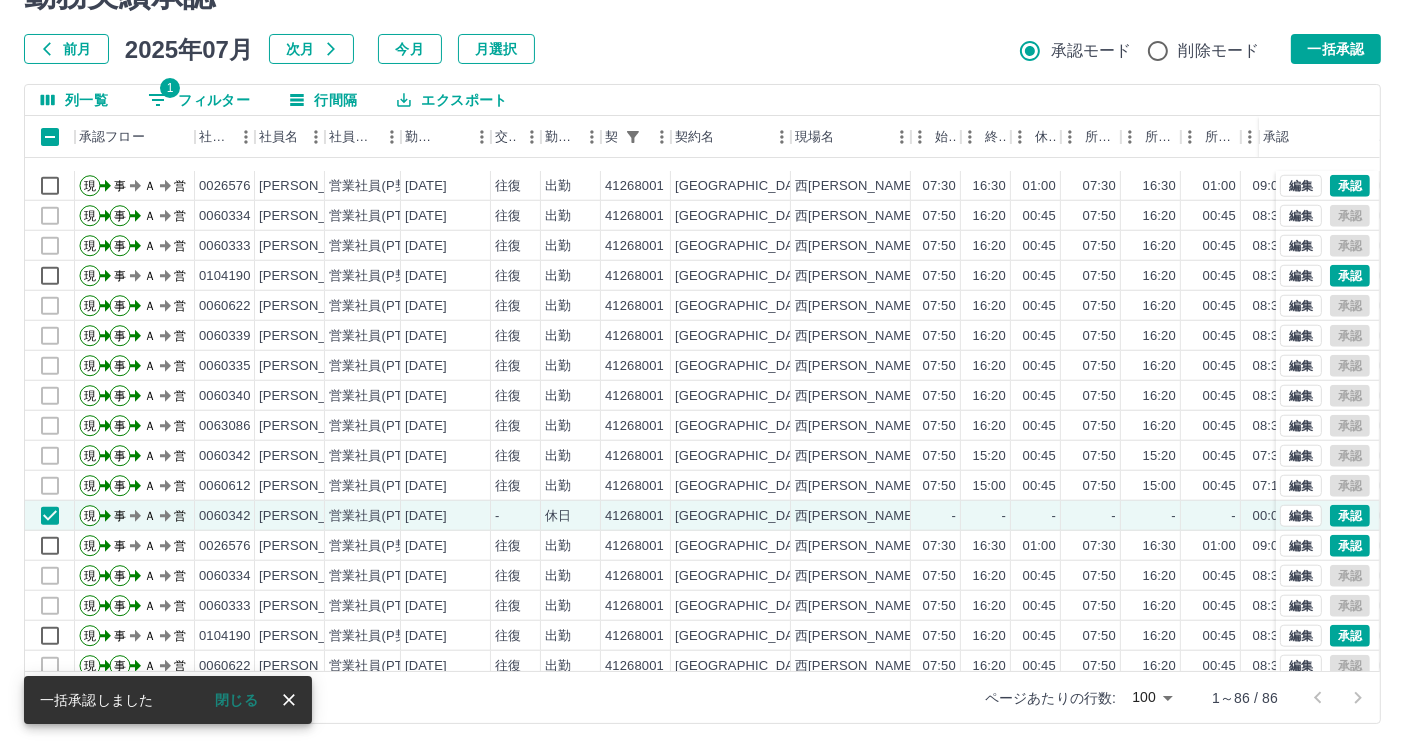 scroll, scrollTop: 1971, scrollLeft: 0, axis: vertical 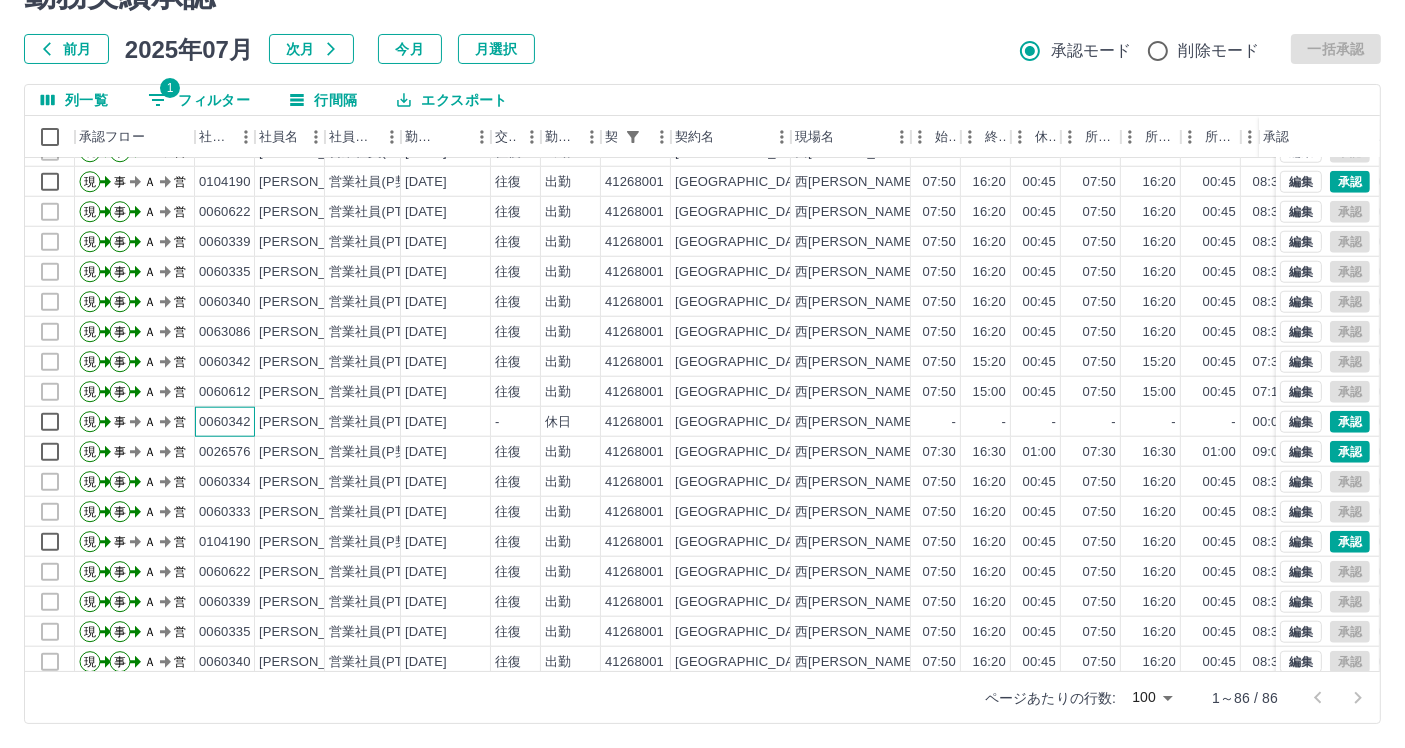 click on "0060342" at bounding box center (225, 422) 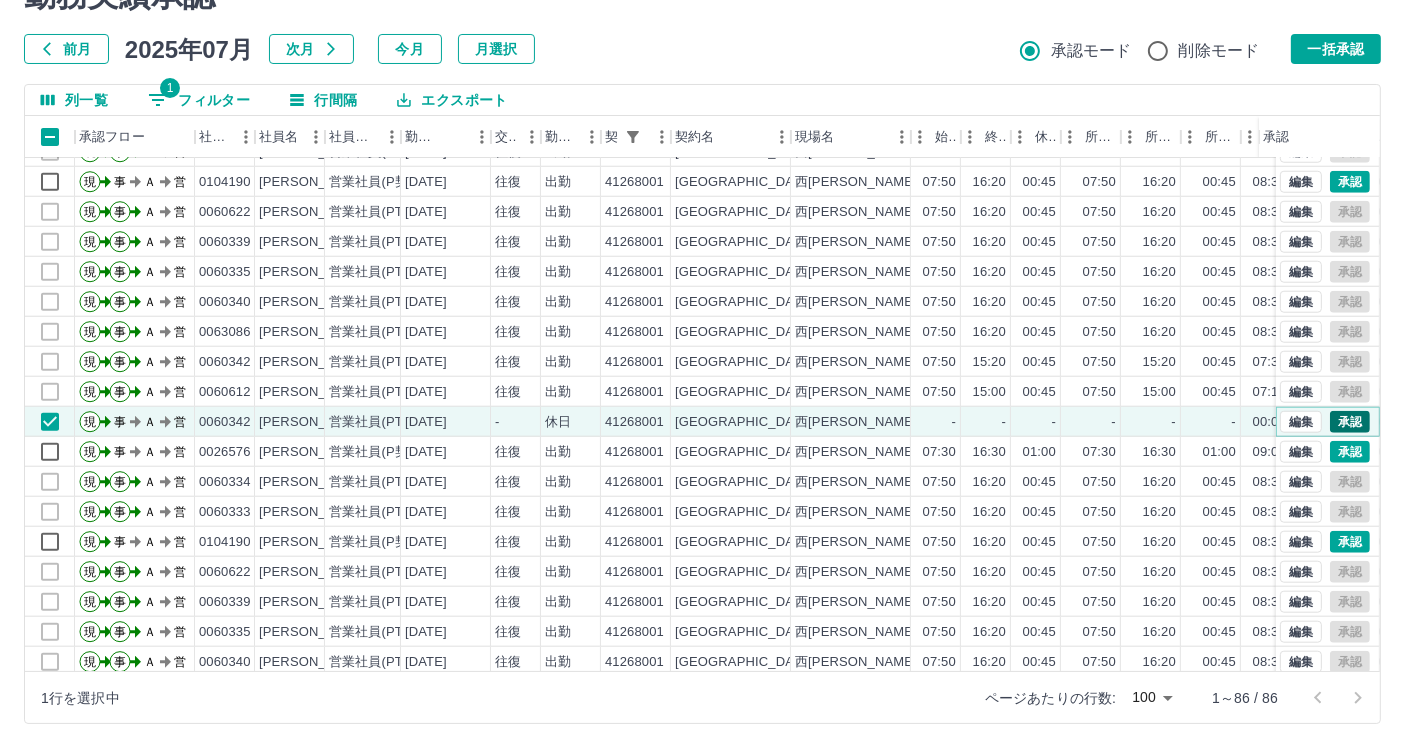 click on "承認" at bounding box center [1350, 422] 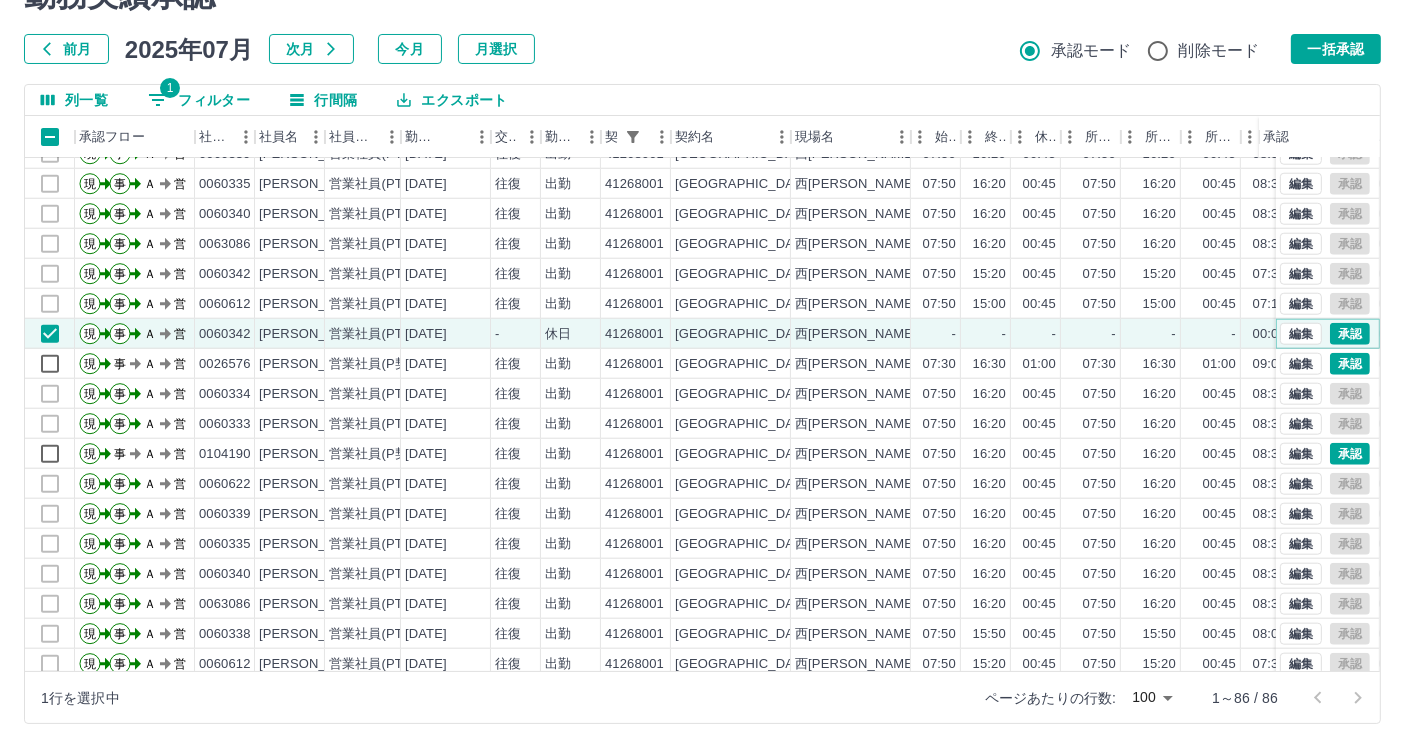 scroll, scrollTop: 2082, scrollLeft: 0, axis: vertical 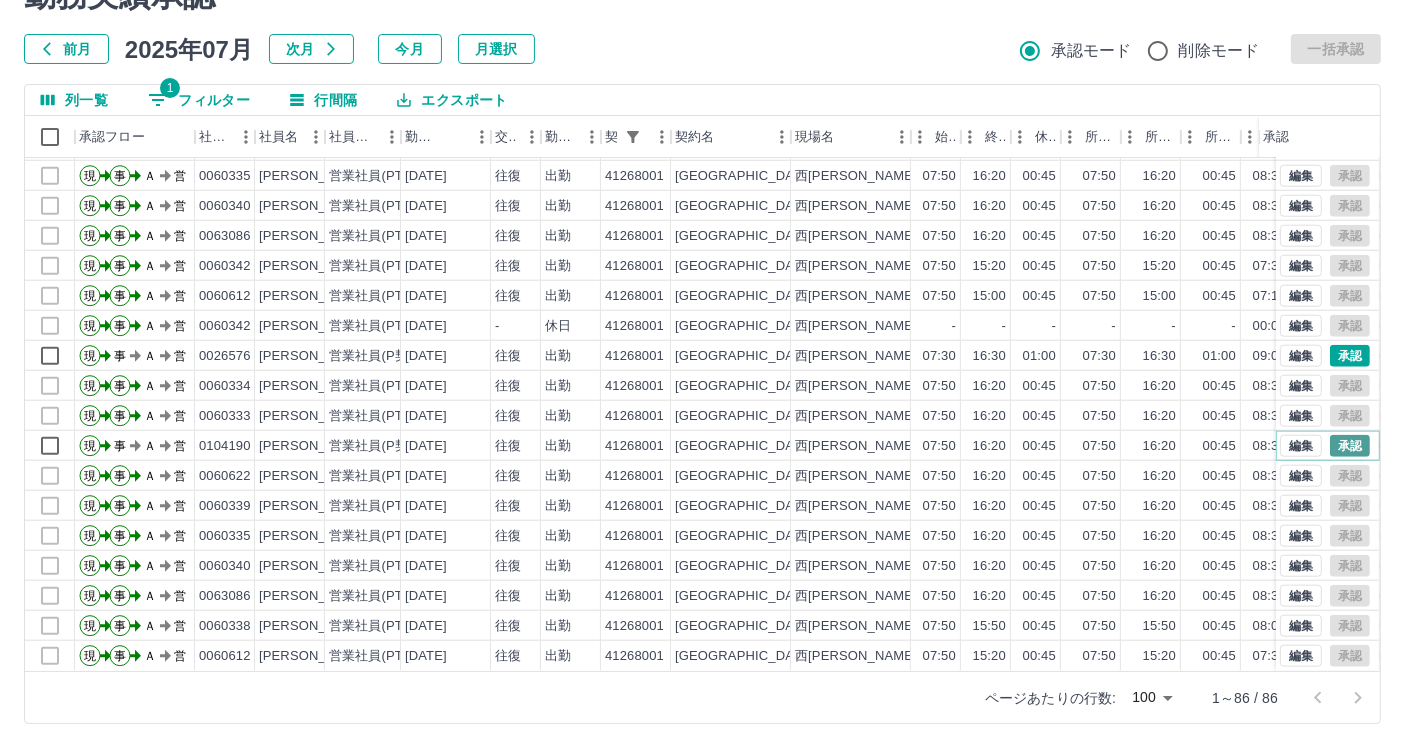click on "承認" at bounding box center (1350, 446) 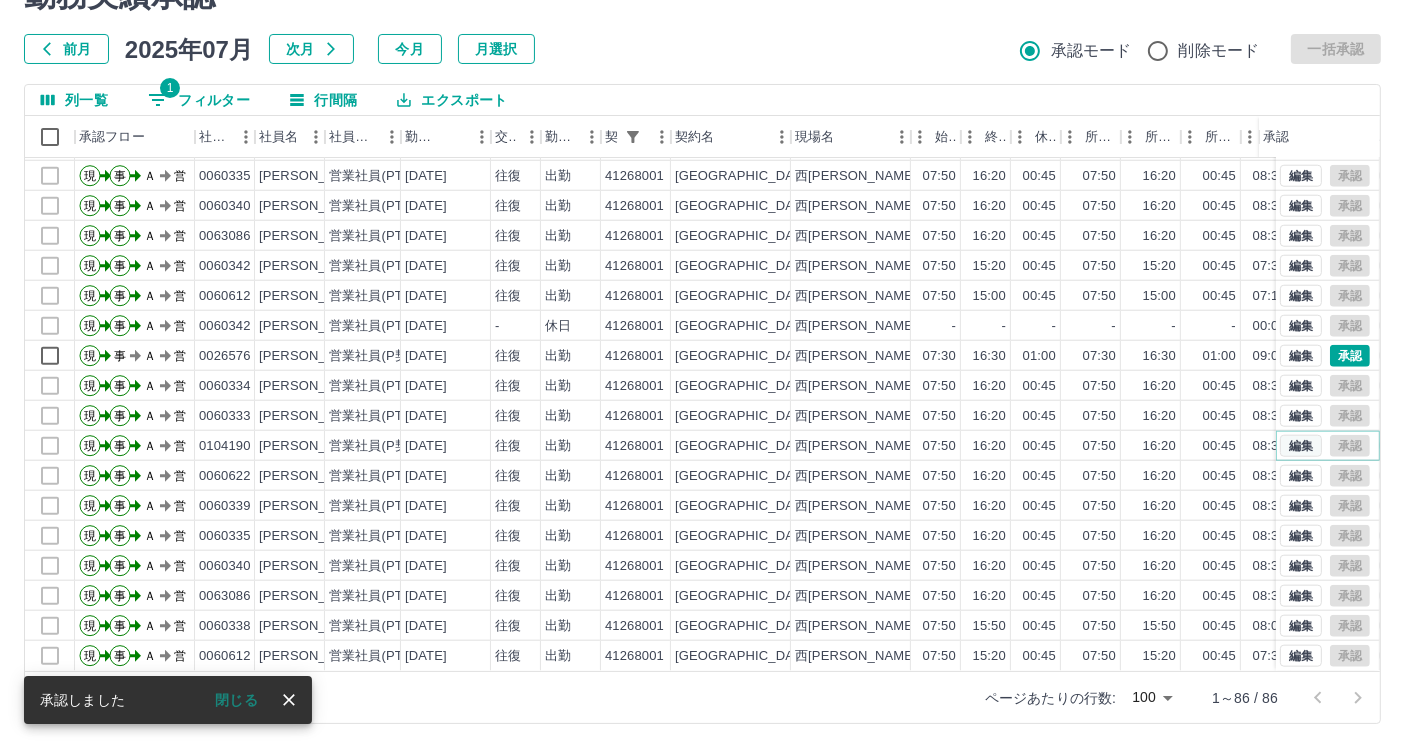 click on "編集" at bounding box center (1301, 446) 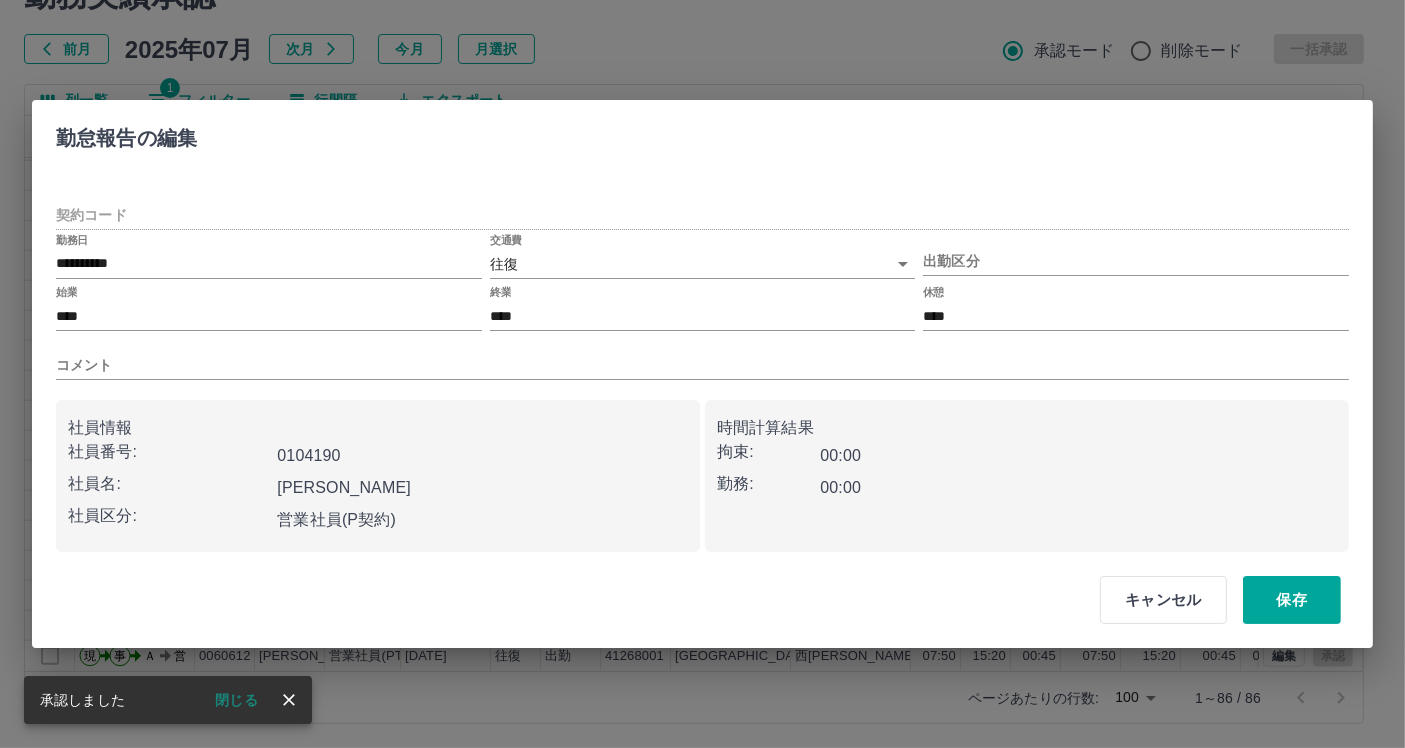 type on "********" 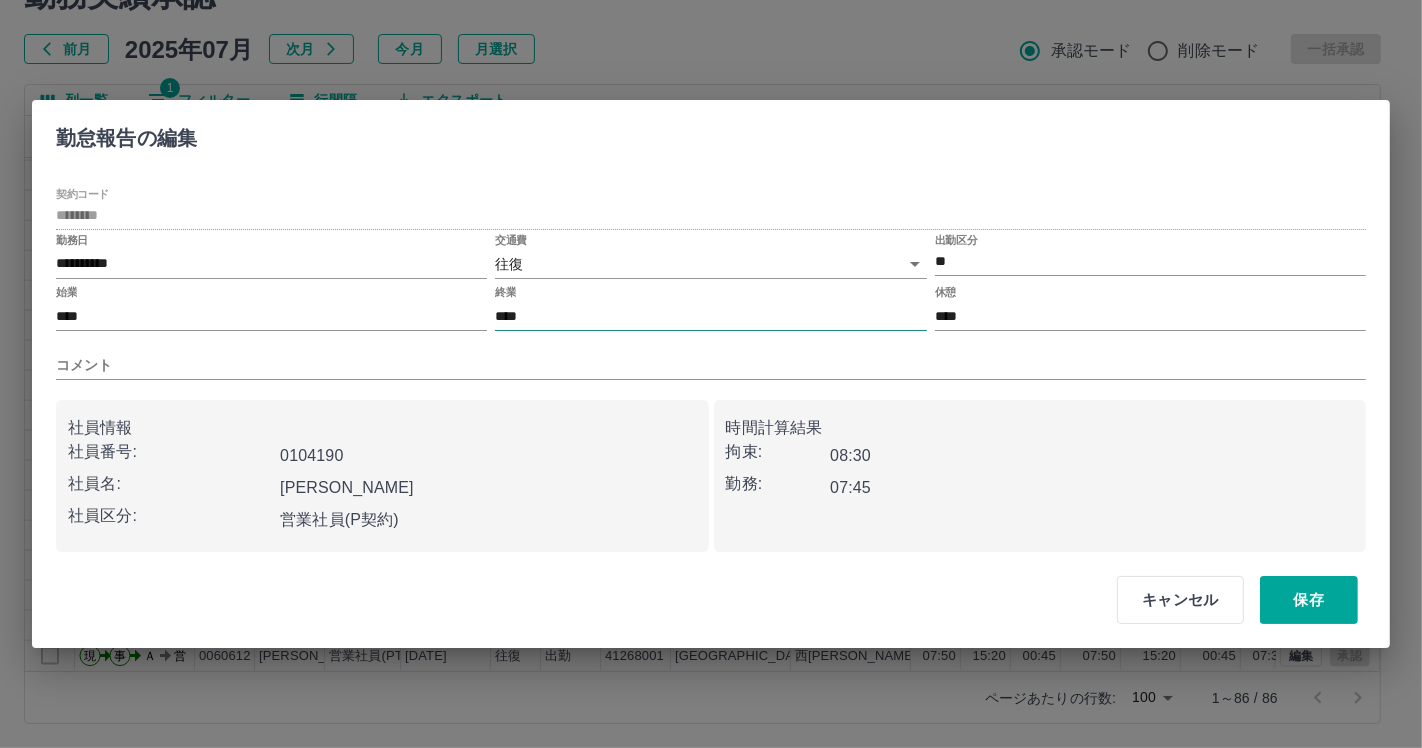 click on "****" at bounding box center (710, 316) 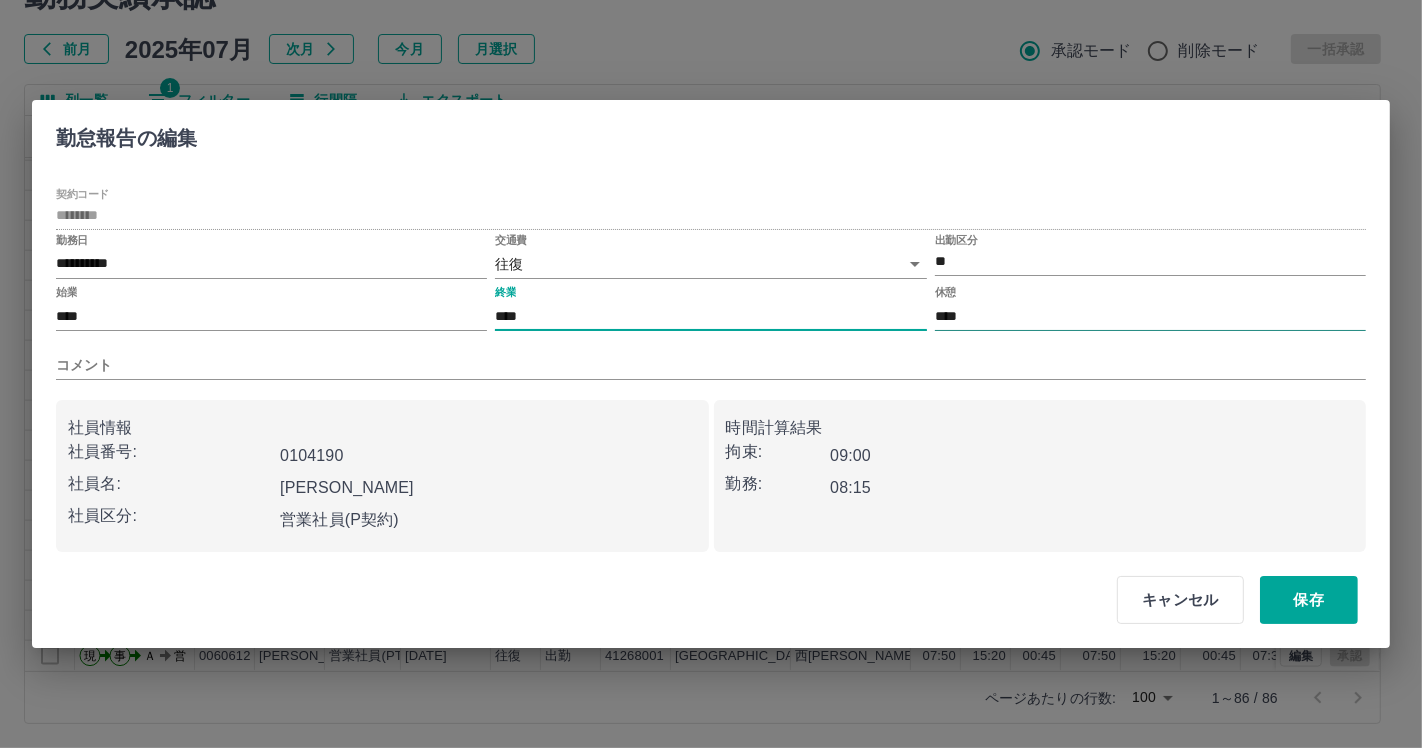 type on "****" 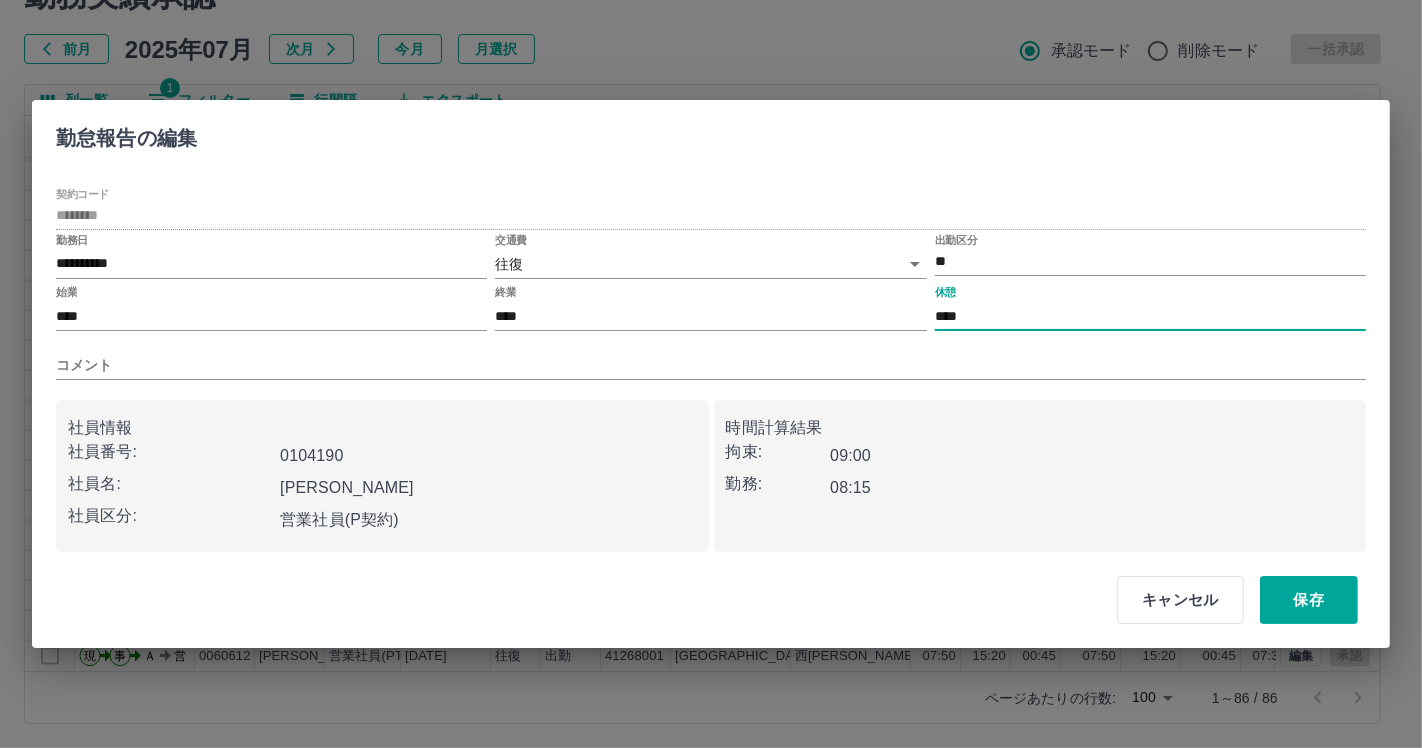 click on "****" at bounding box center [1150, 316] 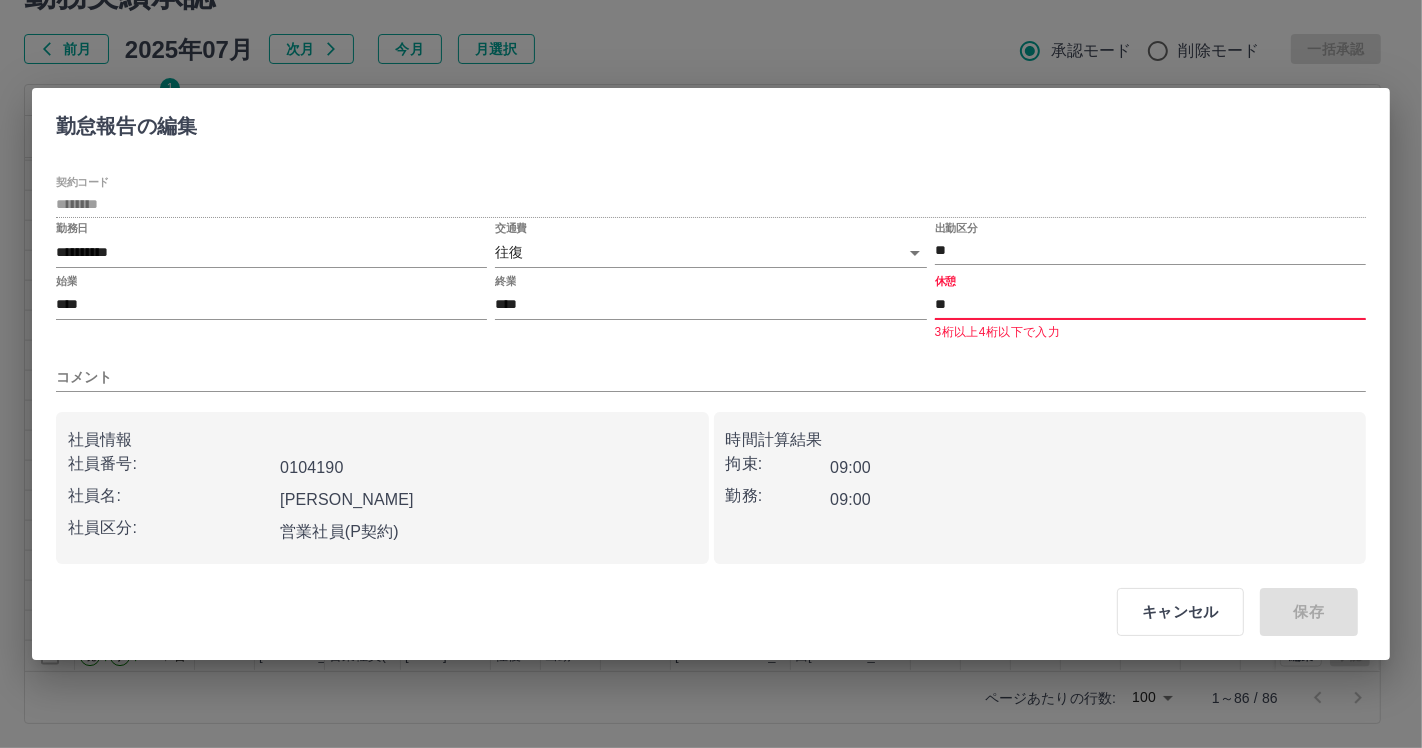 type on "*" 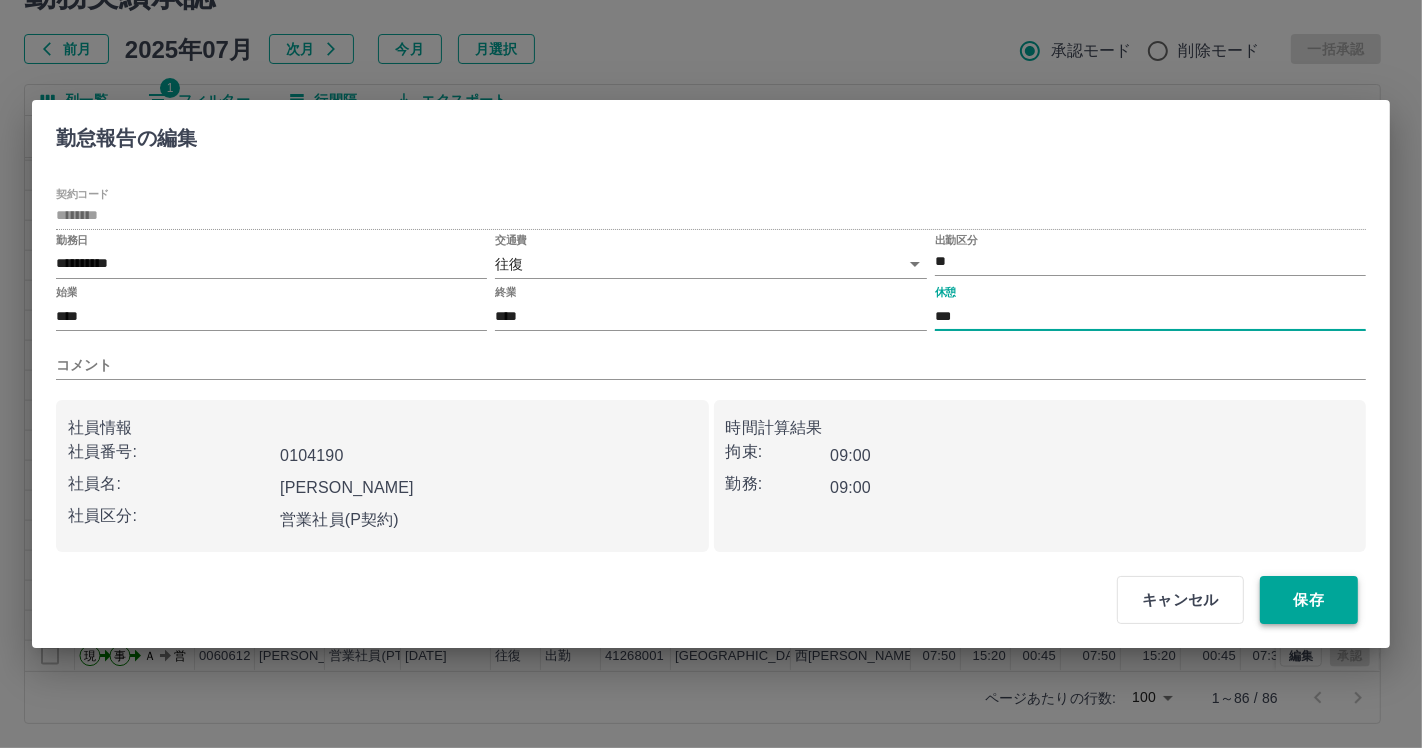 type on "***" 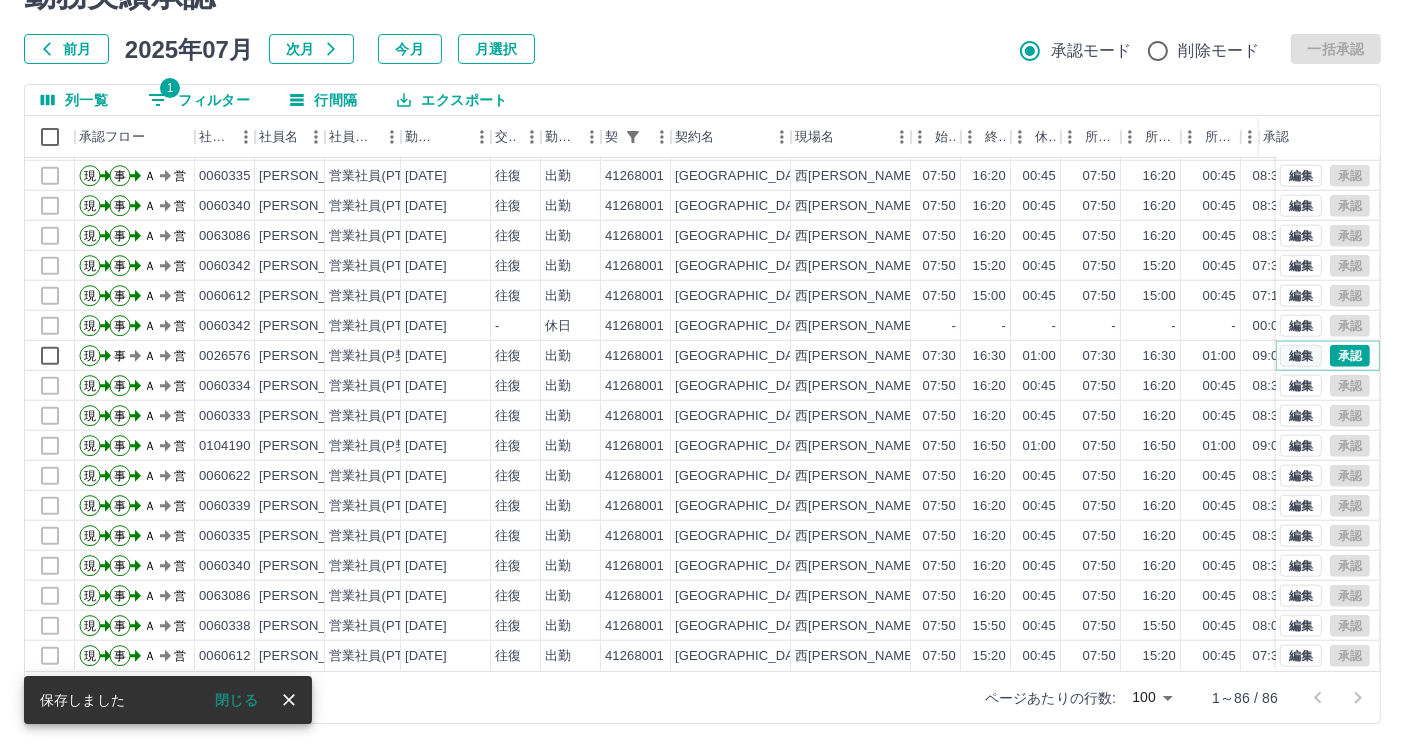 click on "編集" at bounding box center (1301, 356) 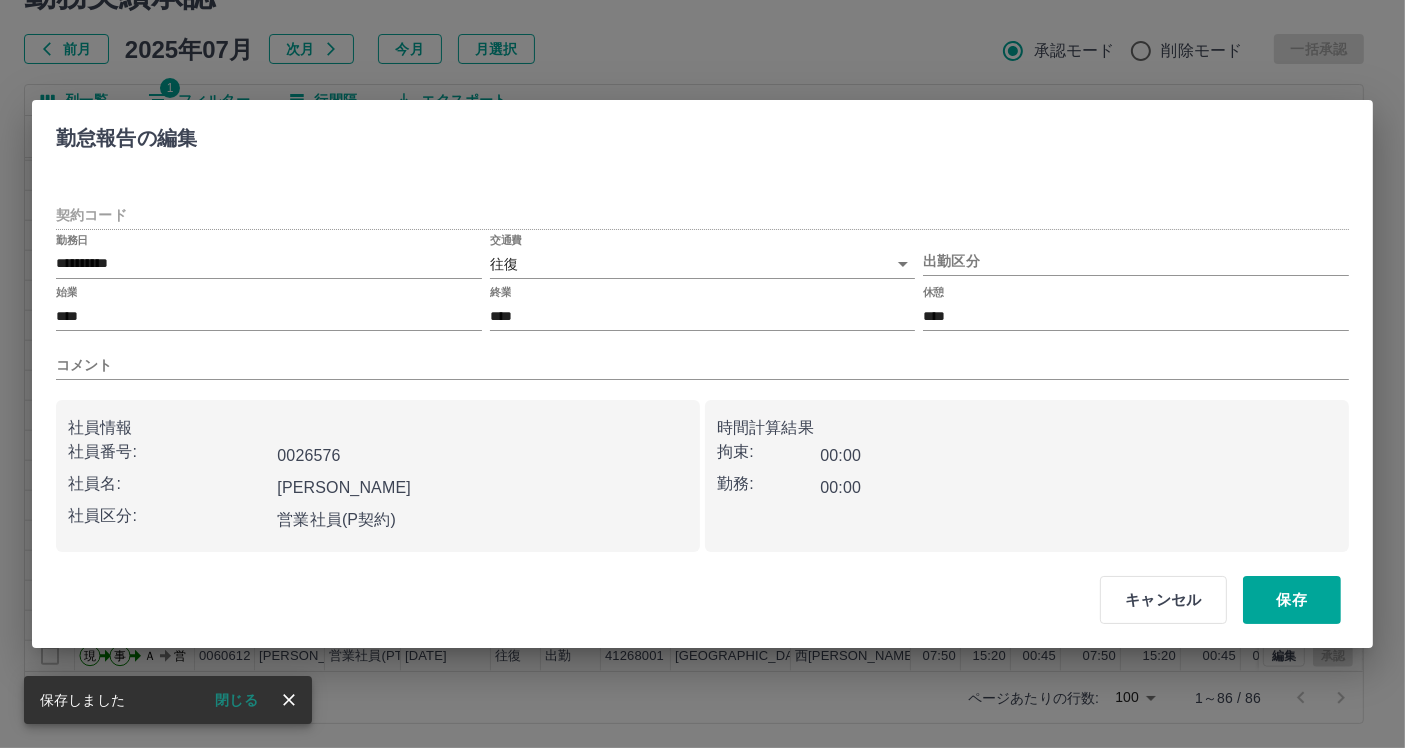 type on "********" 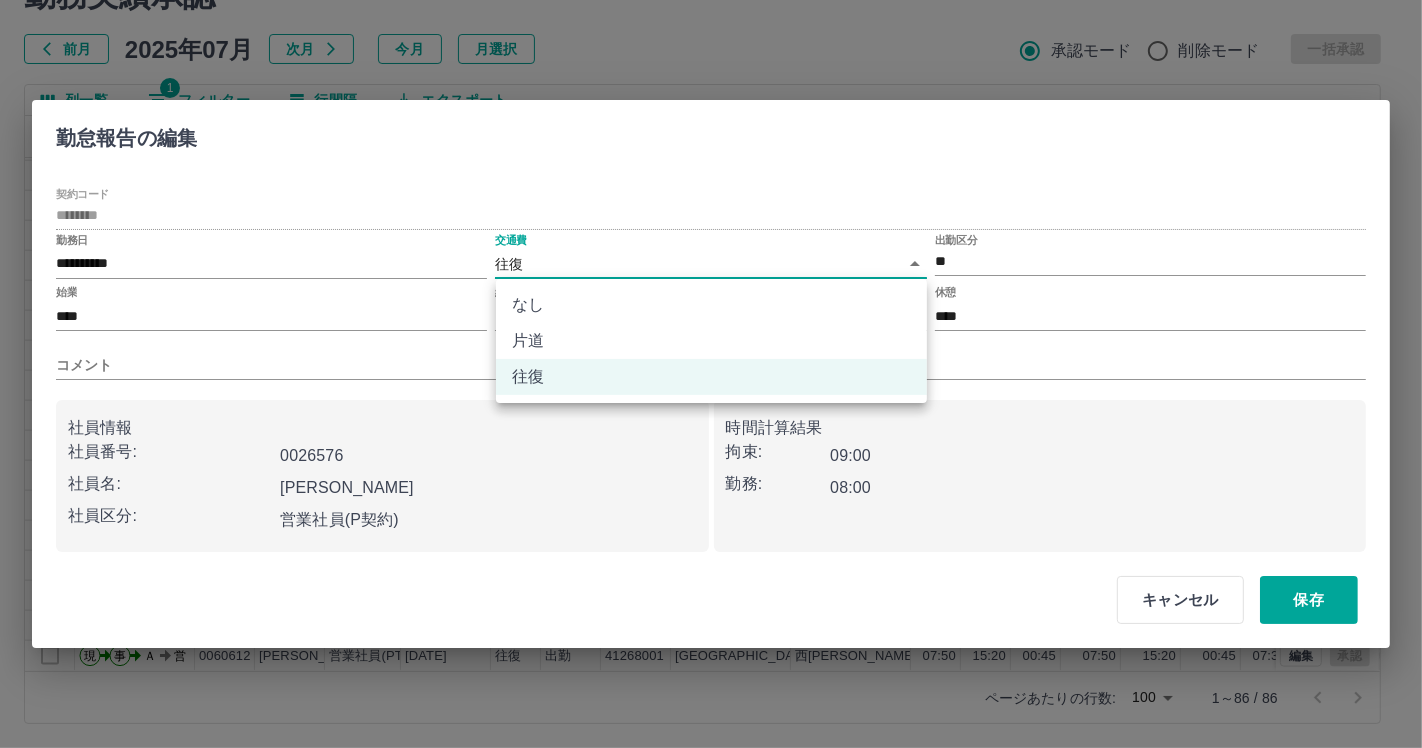 click on "SDH勤怠 岡田　史江 勤務実績承認 前月 2025年07月 次月 今月 月選択 承認モード 削除モード 一括承認 列一覧 1 フィルター 行間隔 エクスポート 承認フロー 社員番号 社員名 社員区分 勤務日 交通費 勤務区分 契約コード 契約名 現場名 始業 終業 休憩 所定開始 所定終業 所定休憩 拘束 勤務 遅刻等 コメント ステータス 承認 現 事 Ａ 営 0060622 宮之原　みさを 営業社員(PT契約) 2025-07-02 往復 出勤 41268001 白浜町 西富田学校給食センター 07:50 16:20 00:45 07:50 16:20 00:45 08:30 07:45 00:00 AM承認待 現 事 Ａ 営 0060339 玉置　蔦子 営業社員(PT契約) 2025-07-02 往復 出勤 41268001 白浜町 西富田学校給食センター 07:50 16:20 00:45 07:50 16:20 00:45 08:30 07:45 00:00 AM承認待 現 事 Ａ 営 0060335 津田　佐江 営業社員(PT契約) 2025-07-02 往復 出勤 41268001 白浜町 西富田学校給食センター 07:50 16:20 00:45 07:50 16:20 -" at bounding box center (711, 325) 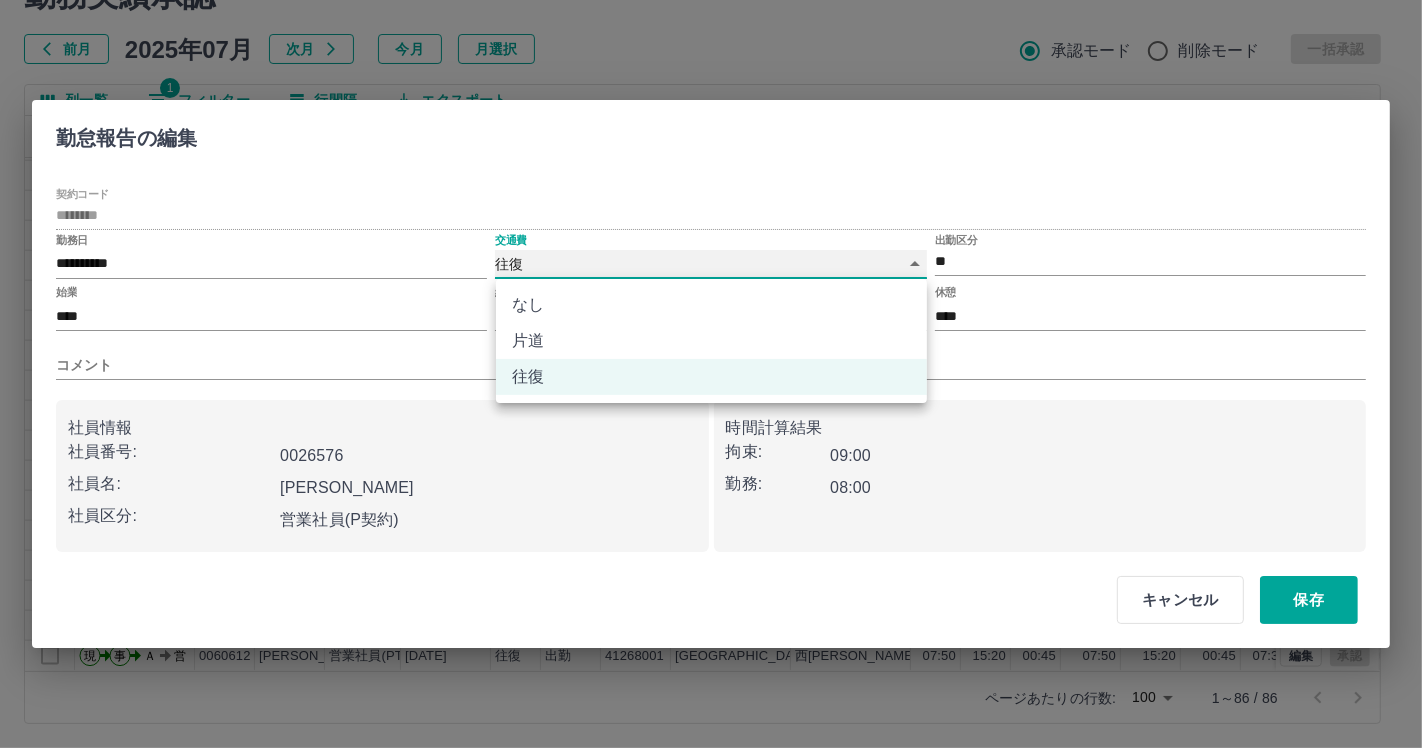 type on "****" 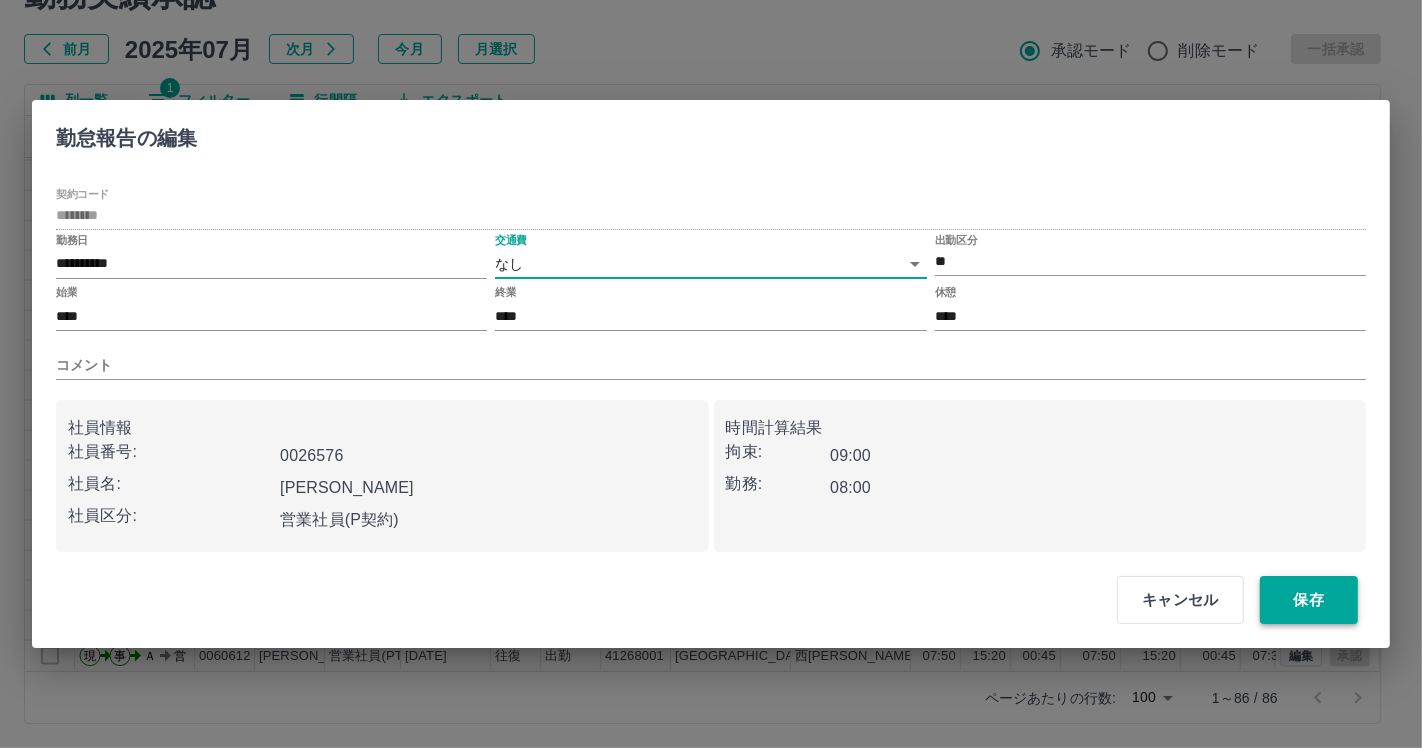 click on "保存" at bounding box center [1309, 600] 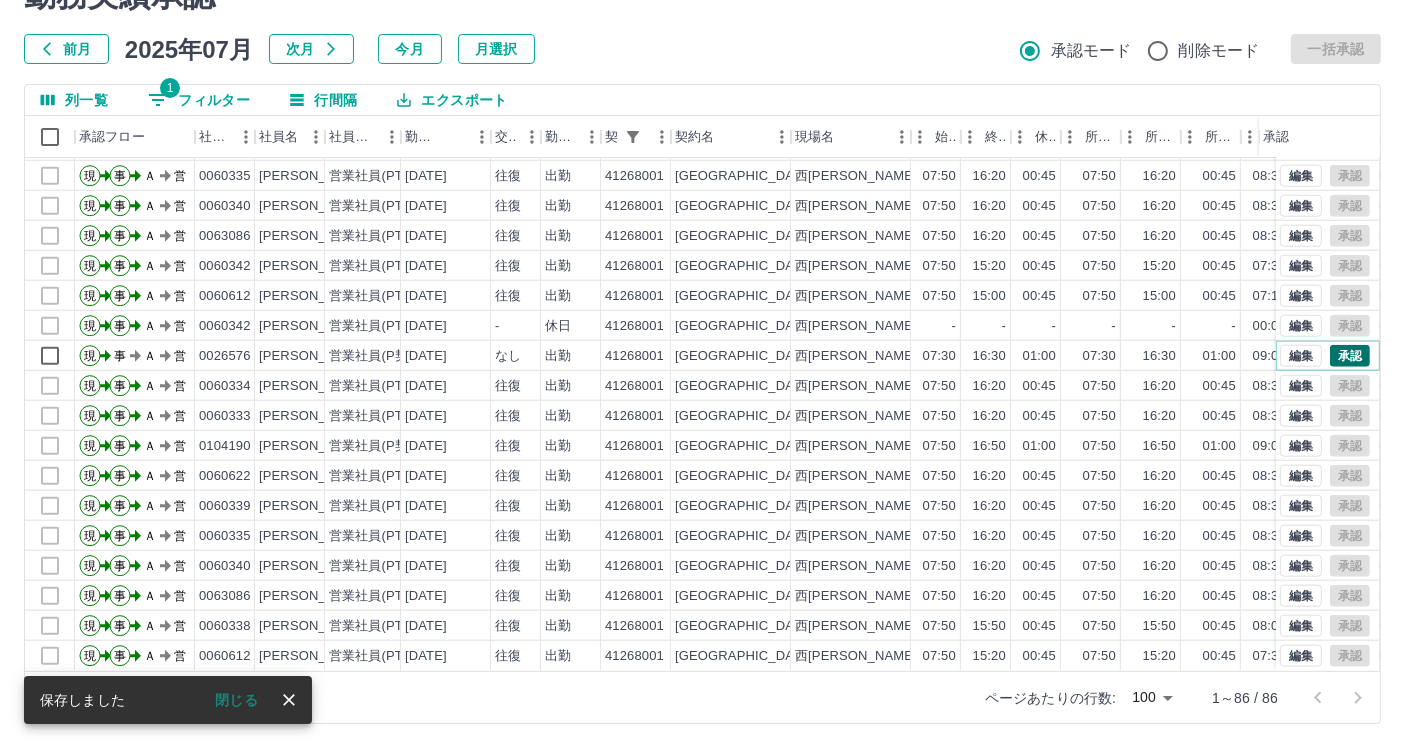 click on "承認" at bounding box center [1350, 356] 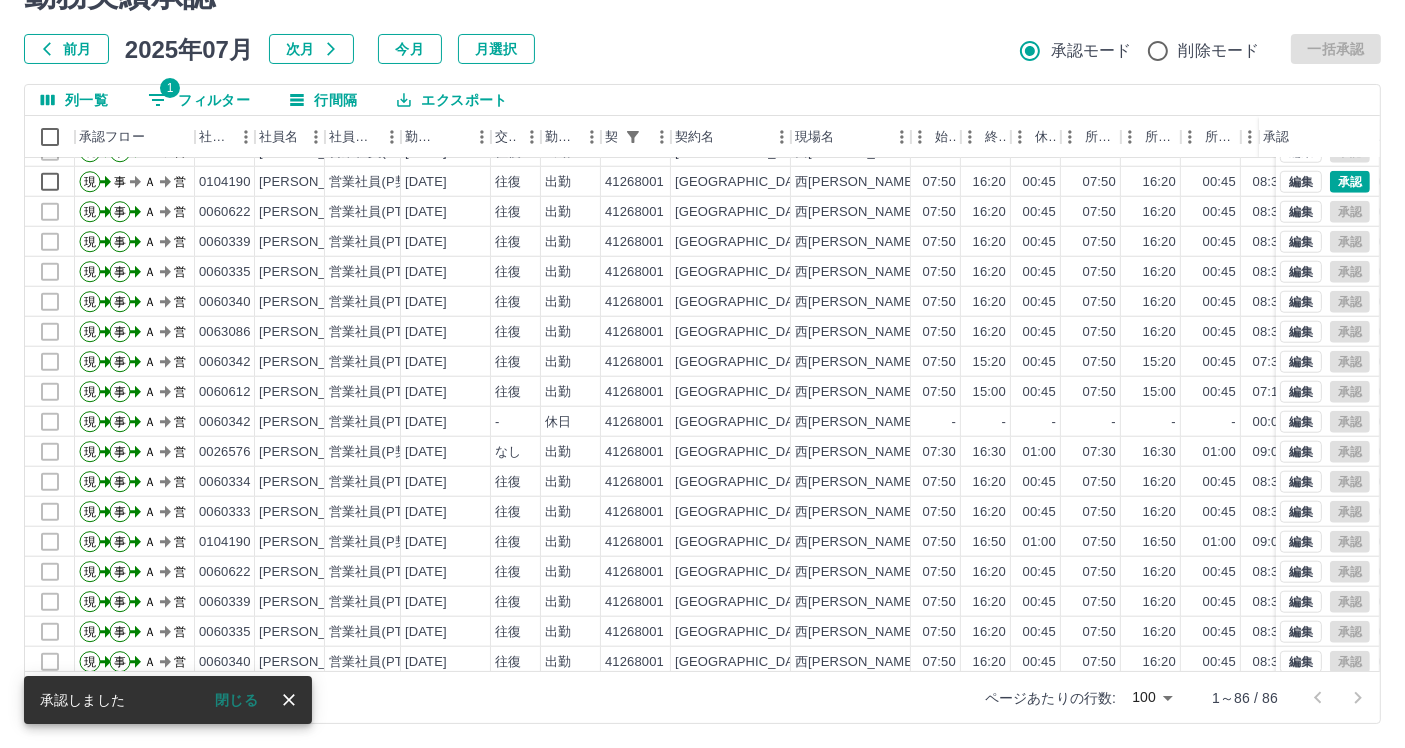 scroll, scrollTop: 1860, scrollLeft: 0, axis: vertical 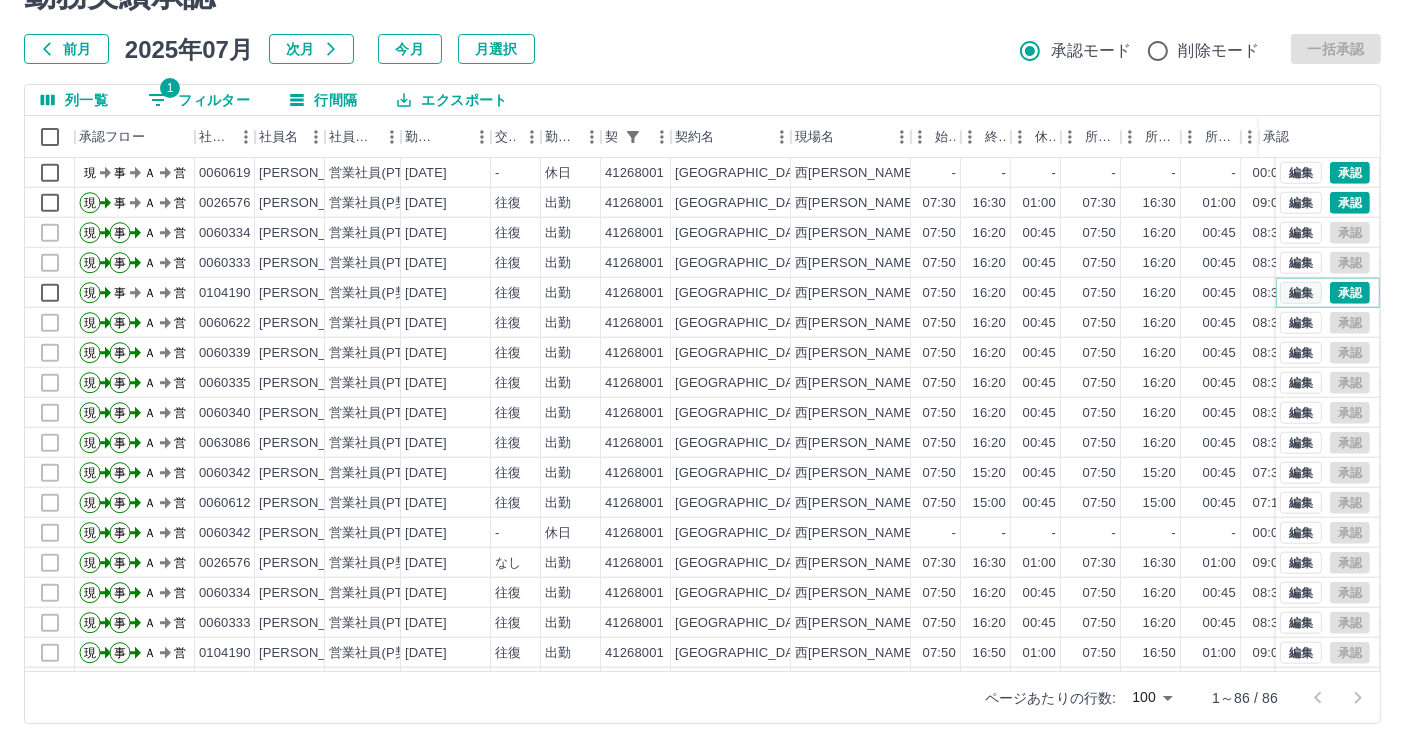 click on "編集" at bounding box center (1301, 293) 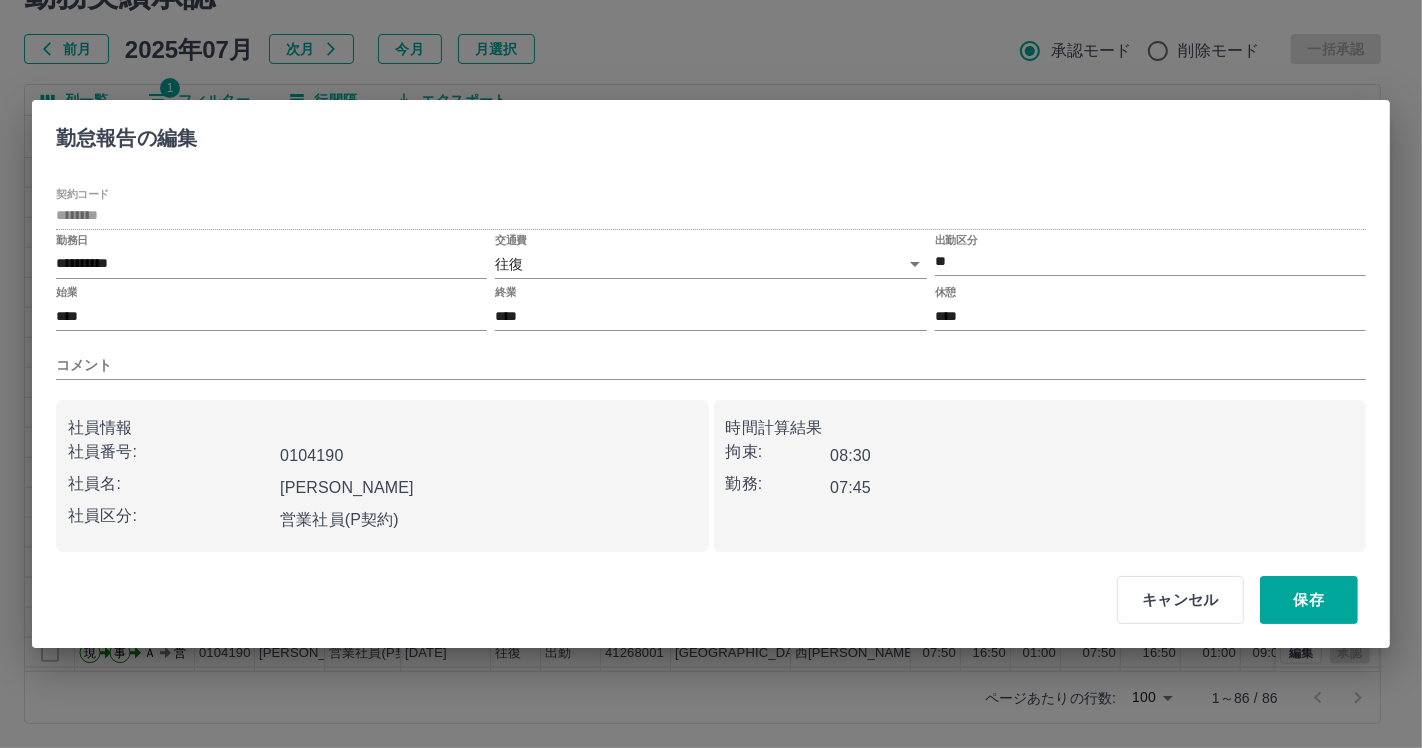 click on "コメント" at bounding box center (711, 357) 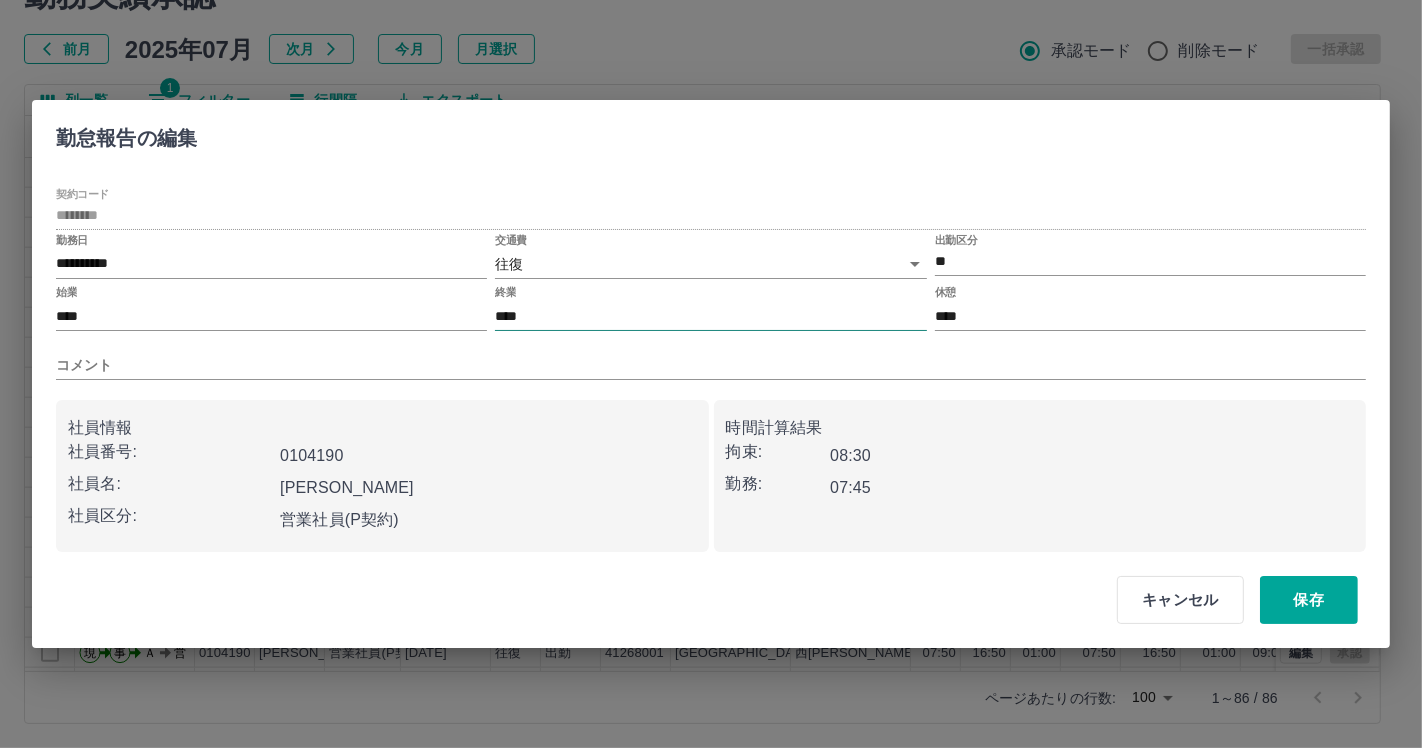 click on "****" at bounding box center [710, 316] 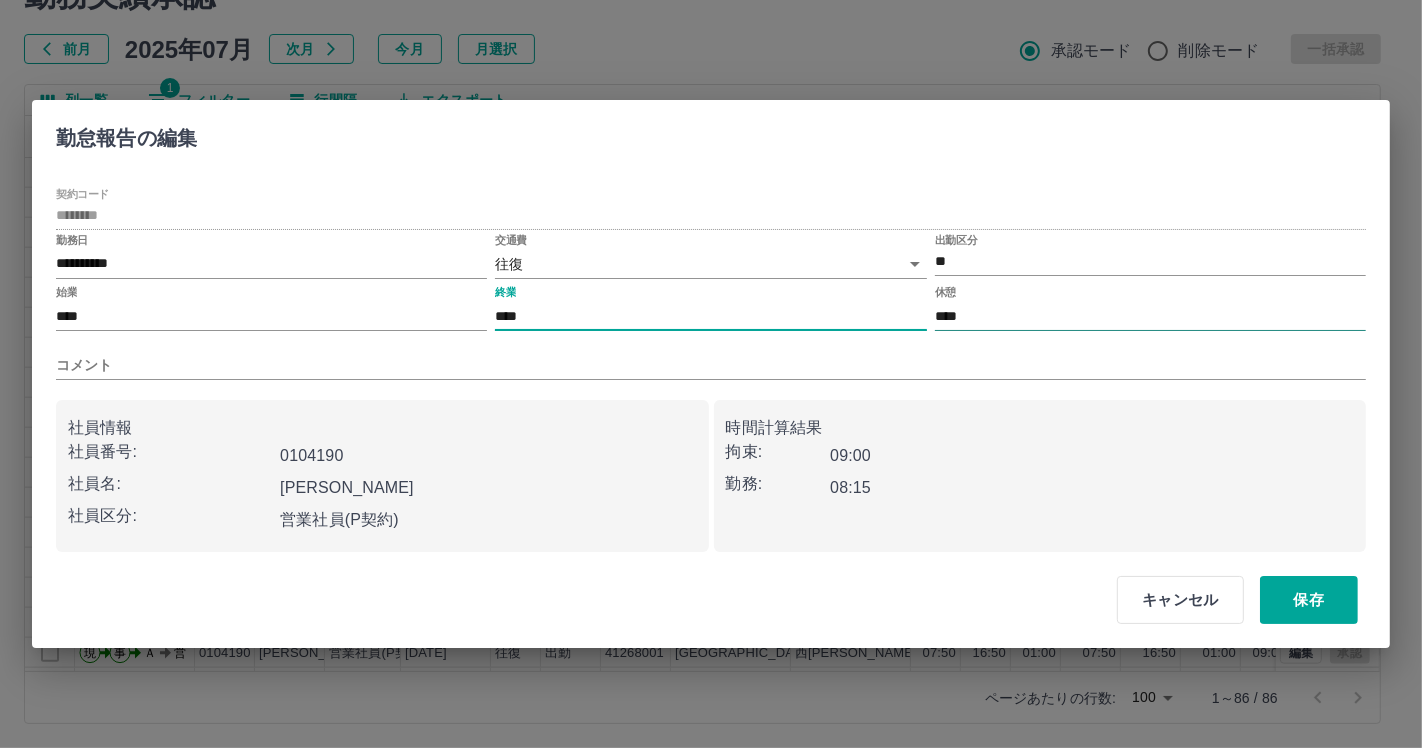 type on "****" 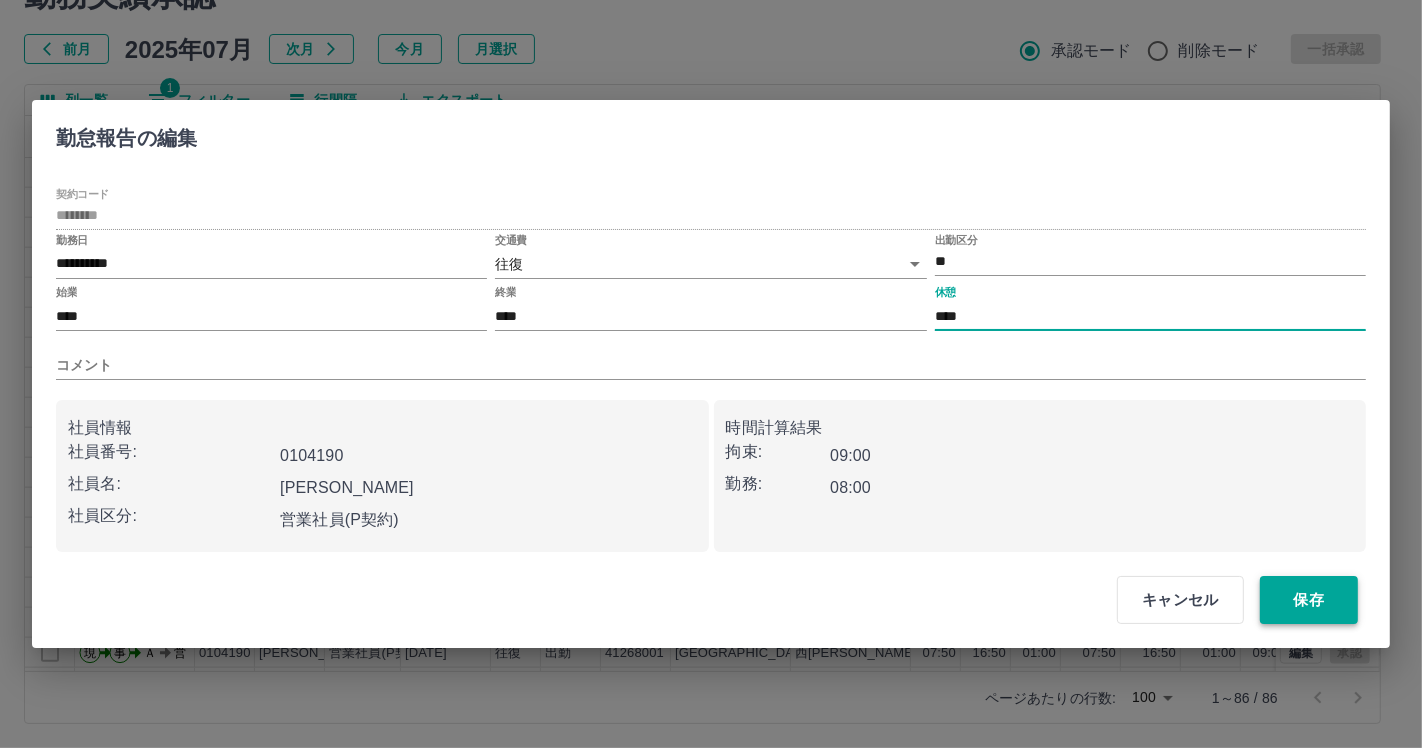 type on "****" 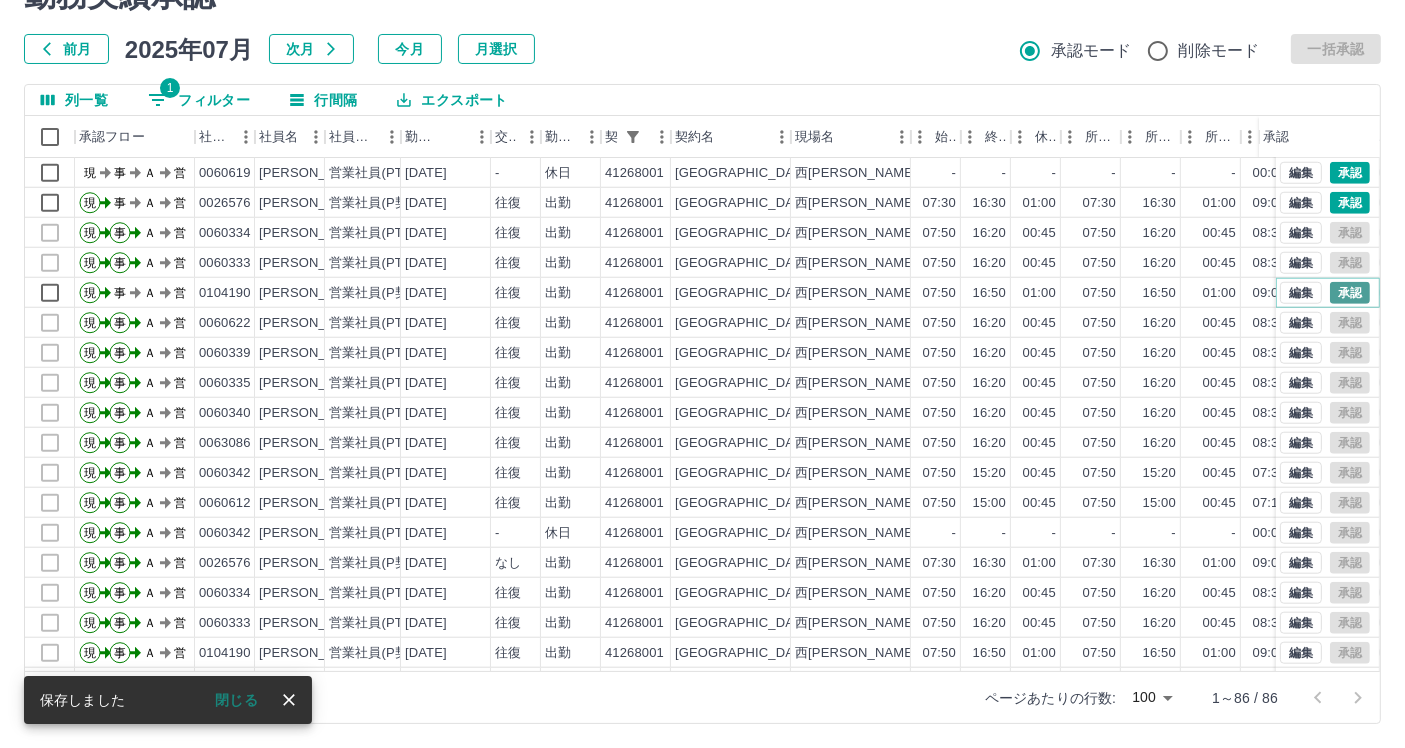 click on "承認" at bounding box center (1350, 293) 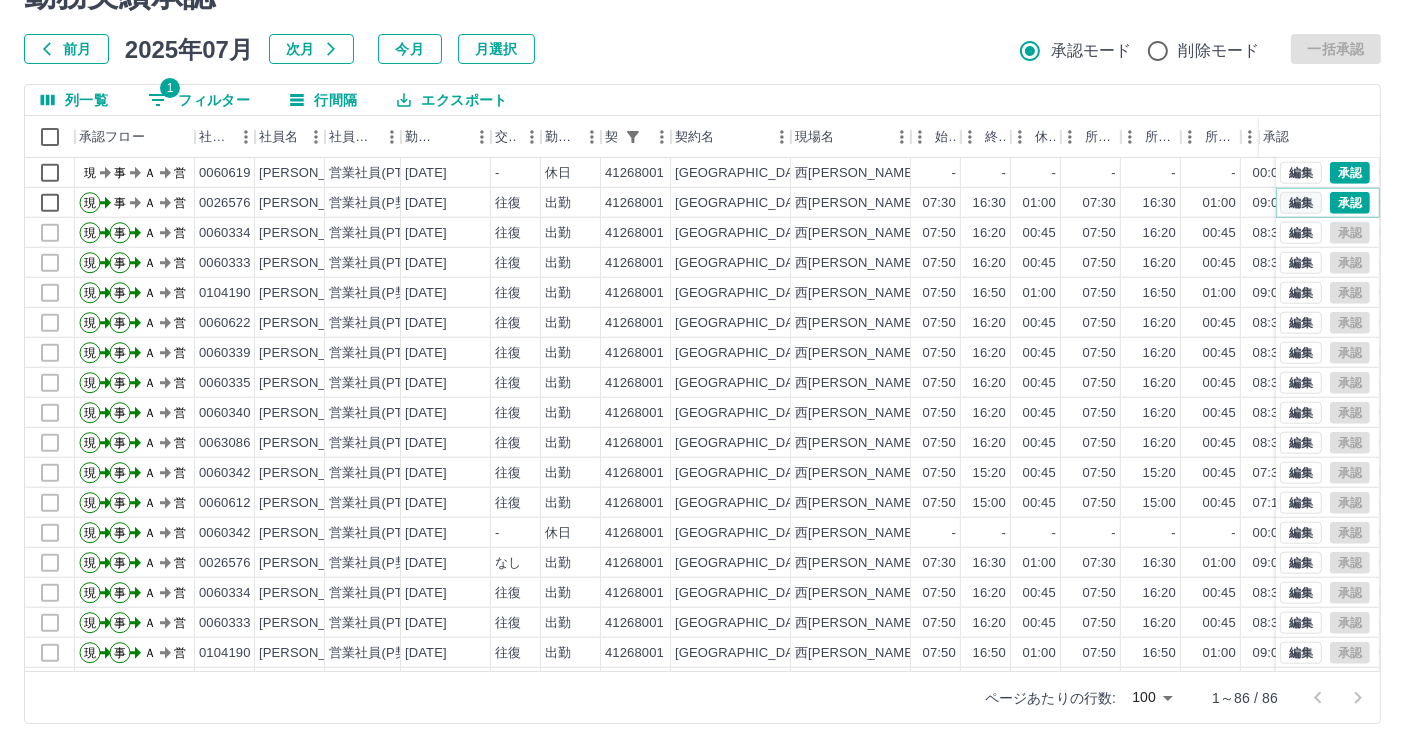 click on "編集" at bounding box center (1301, 203) 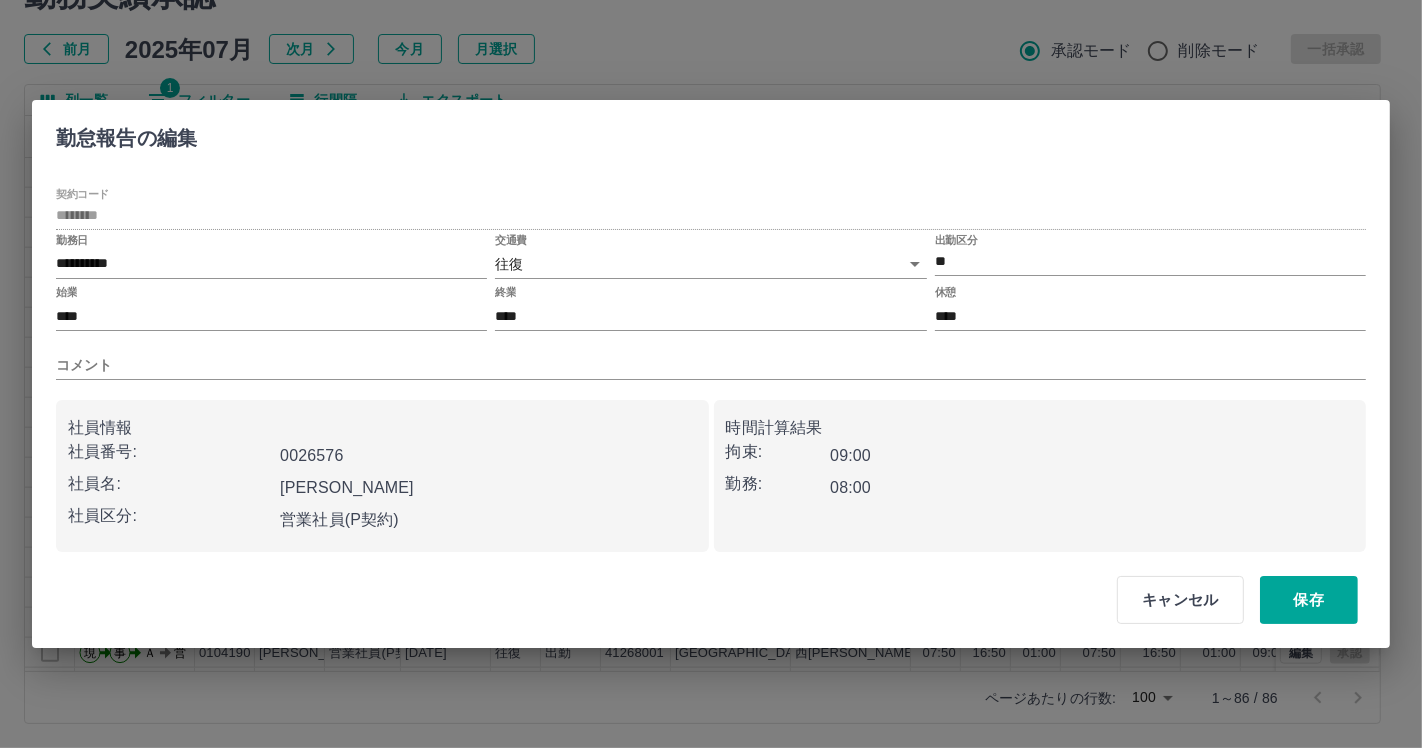 click on "SDH勤怠 岡田　史江 勤務実績承認 前月 2025年07月 次月 今月 月選択 承認モード 削除モード 一括承認 列一覧 1 フィルター 行間隔 エクスポート 承認フロー 社員番号 社員名 社員区分 勤務日 交通費 勤務区分 契約コード 契約名 現場名 始業 終業 休憩 所定開始 所定終業 所定休憩 拘束 勤務 遅刻等 コメント ステータス 承認 現 事 Ａ 営 0026576 吉田　美紀 営業社員(P契約) 2025-07-03 往復 出勤 41268001 白浜町 西富田学校給食センター 07:30 16:30 01:00 07:30 16:30 01:00 09:00 08:00 00:00 事務担当者承認待 現 事 Ａ 営 0060338 玉置　由紀 営業社員(PT契約) 2025-07-02  -  休日 41268001 白浜町 西富田学校給食センター - - - - - - 00:00 00:00 00:00 現場責任者承認待 現 事 Ａ 営 0060619 羽根　和代 営業社員(PT契約) 2025-07-02  -  休日 41268001 白浜町 西富田学校給食センター - - - - - - 00:00 00:00 00:00 現 事 Ａ" at bounding box center [711, 325] 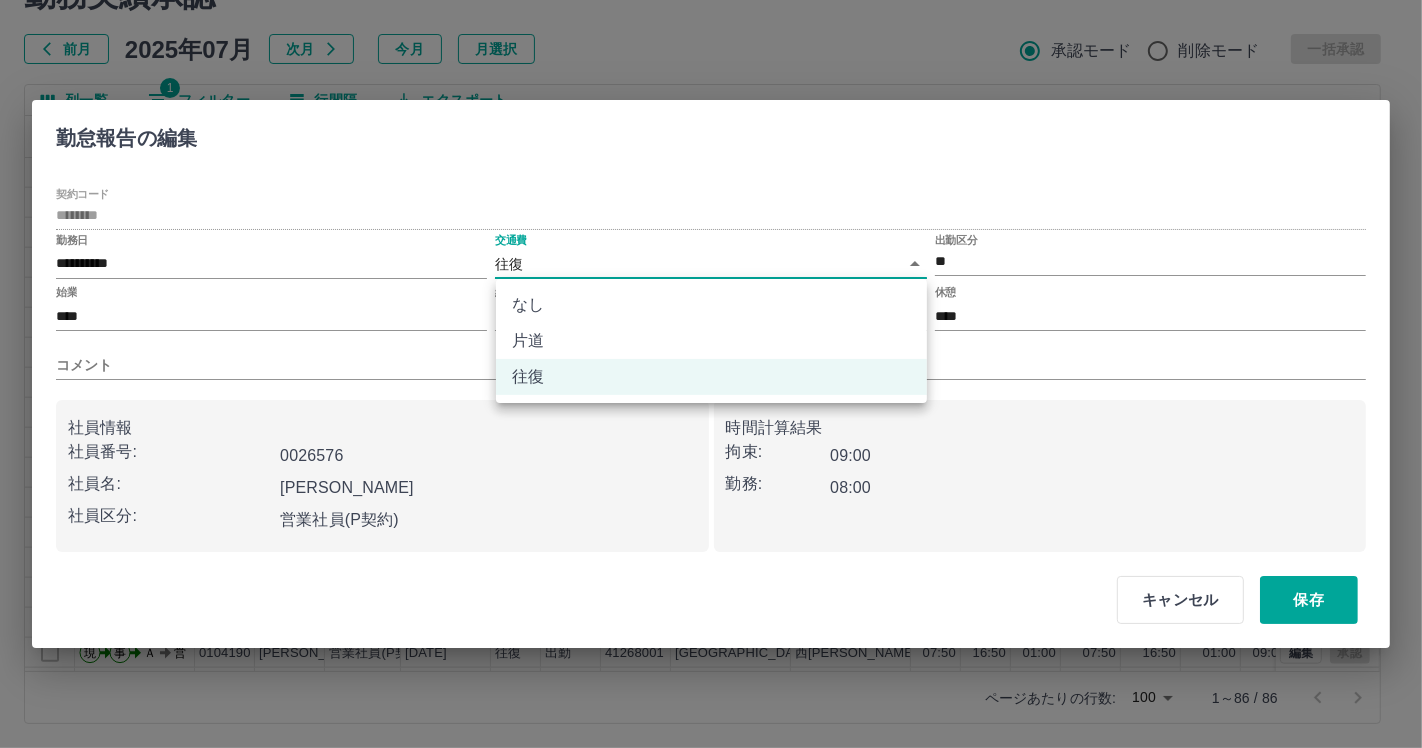 click on "なし" at bounding box center (711, 305) 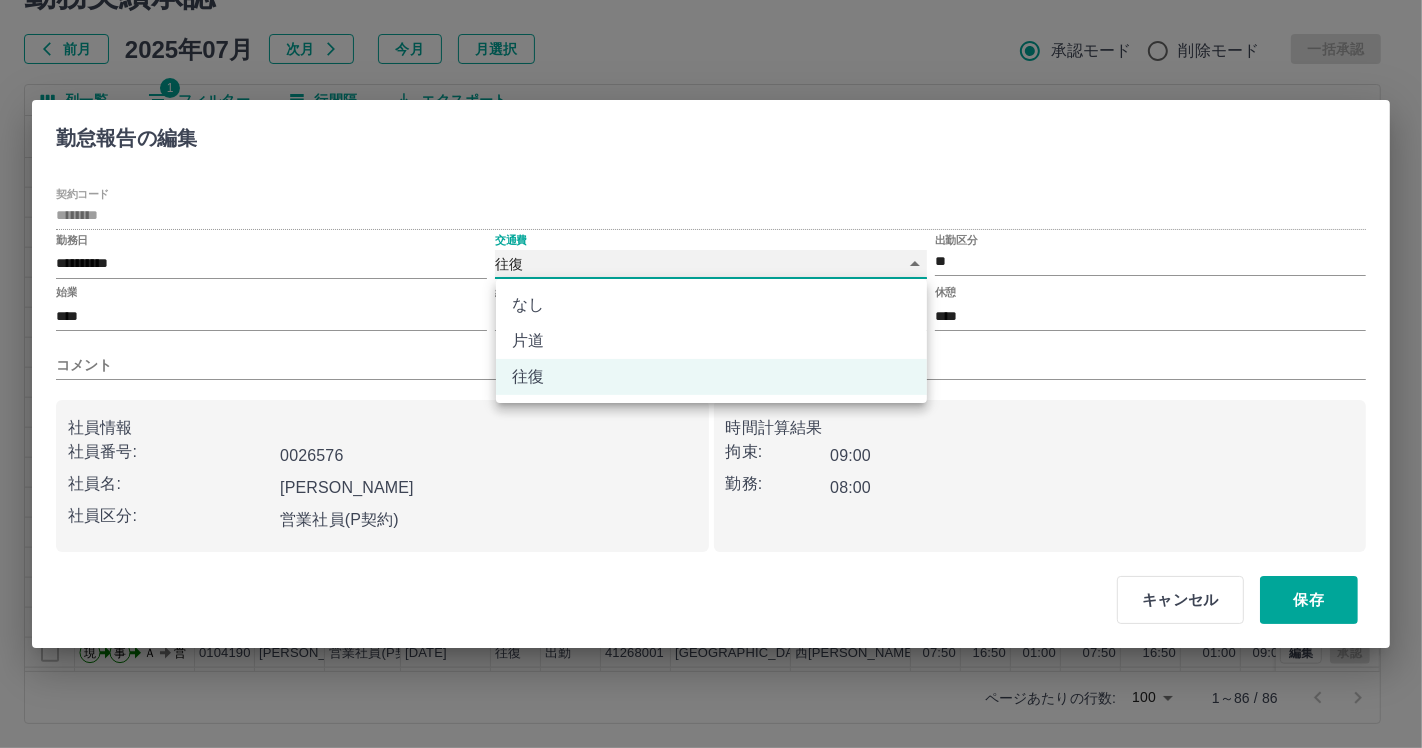 type on "****" 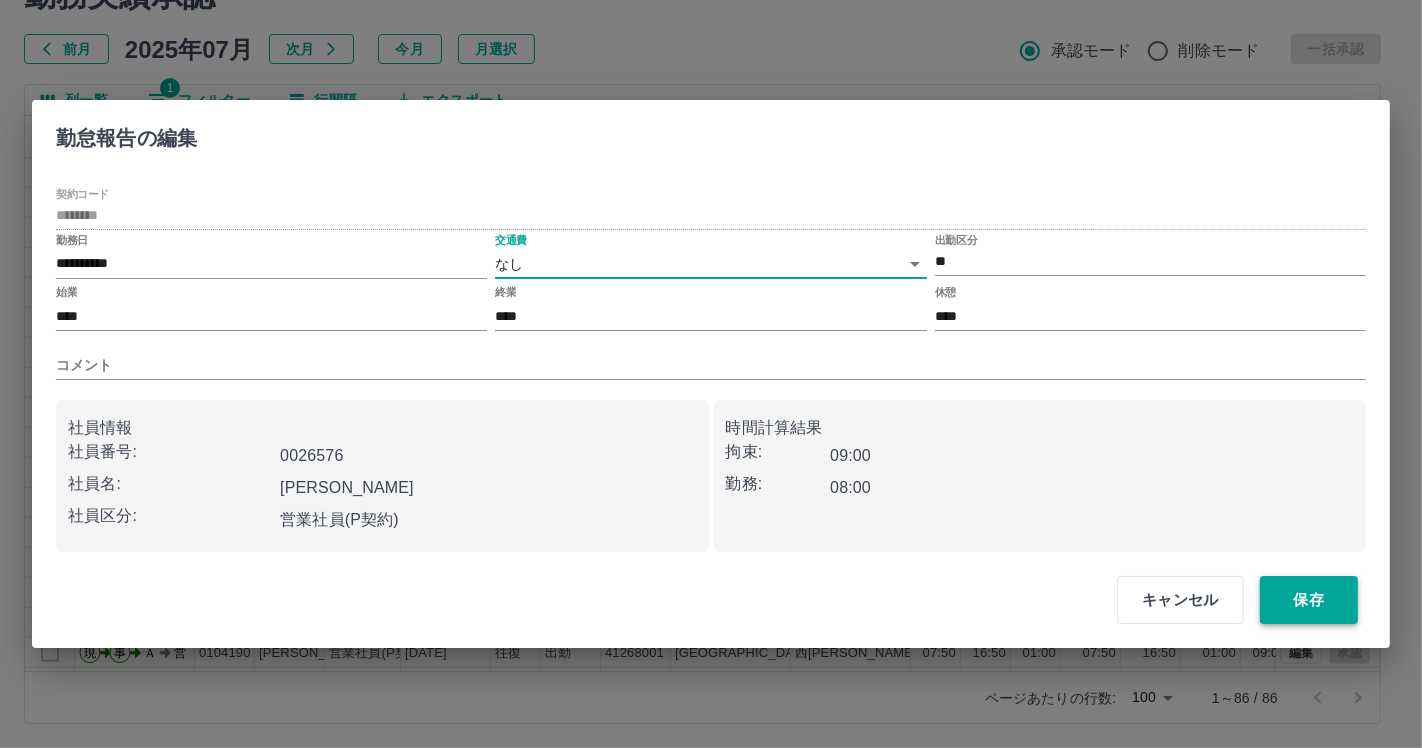 click on "保存" at bounding box center [1309, 600] 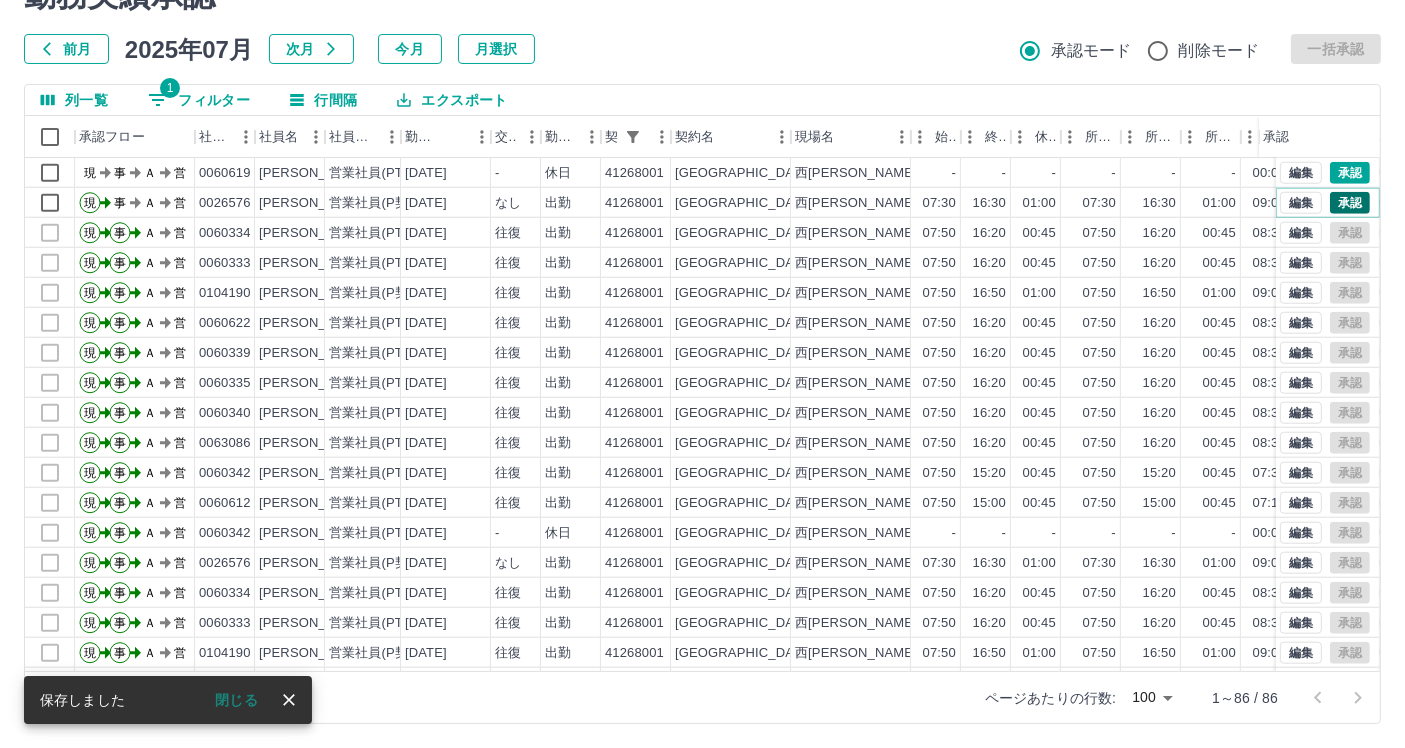click on "承認" at bounding box center [1350, 203] 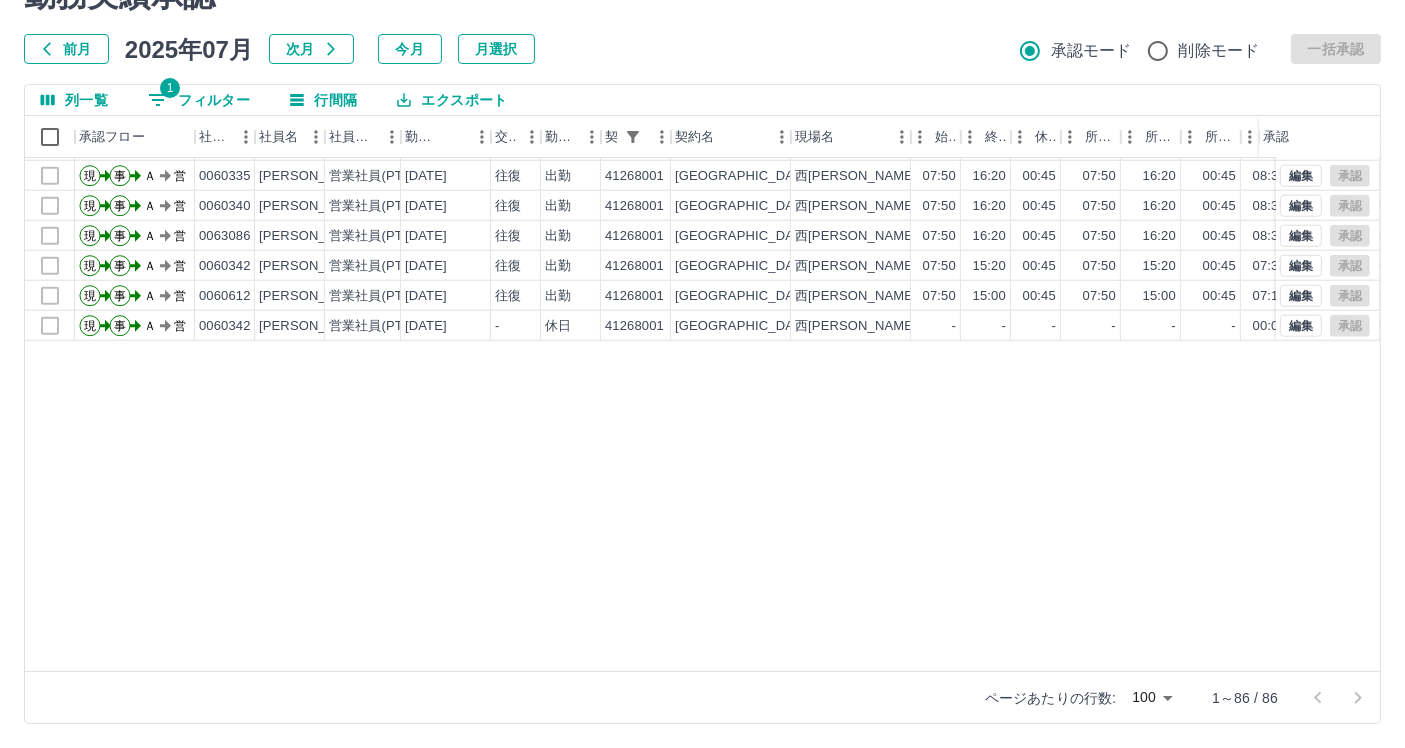 scroll, scrollTop: 1639, scrollLeft: 0, axis: vertical 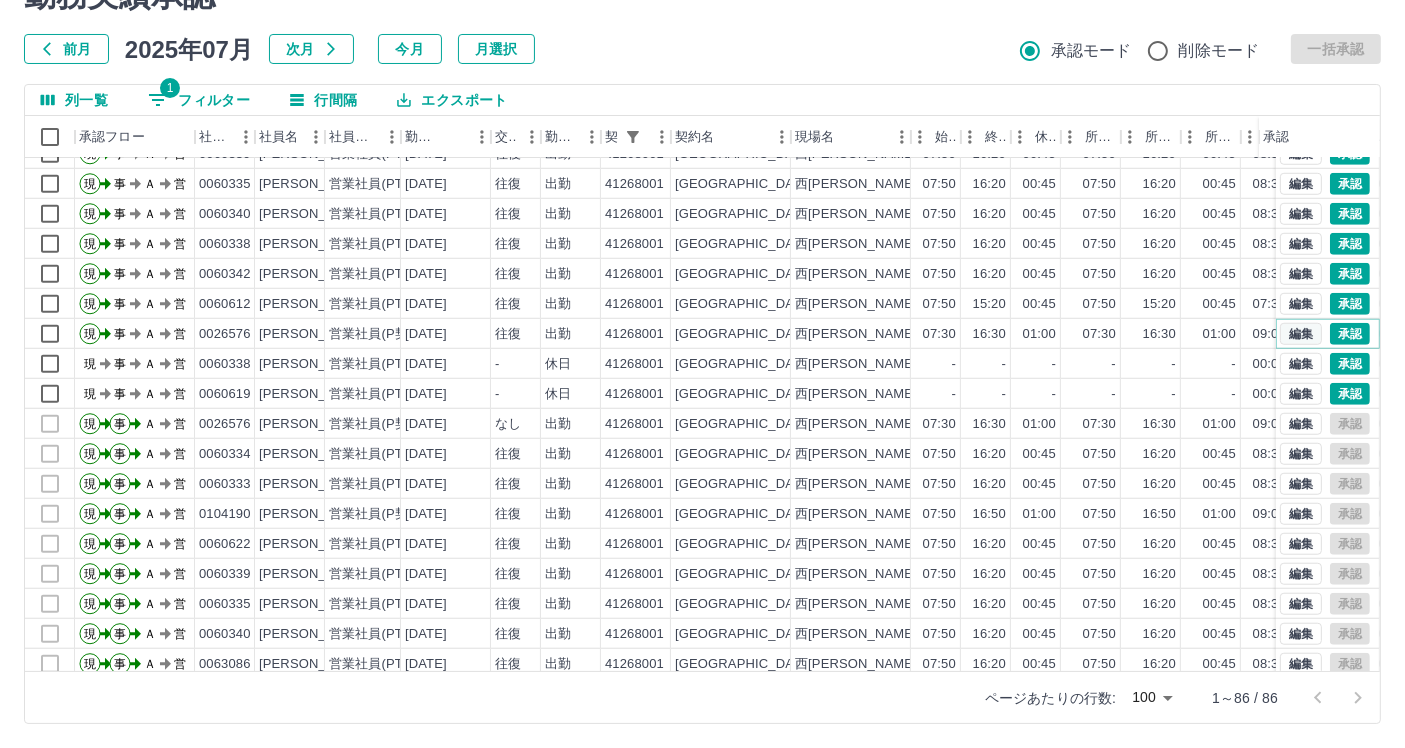 click on "編集" at bounding box center [1301, 334] 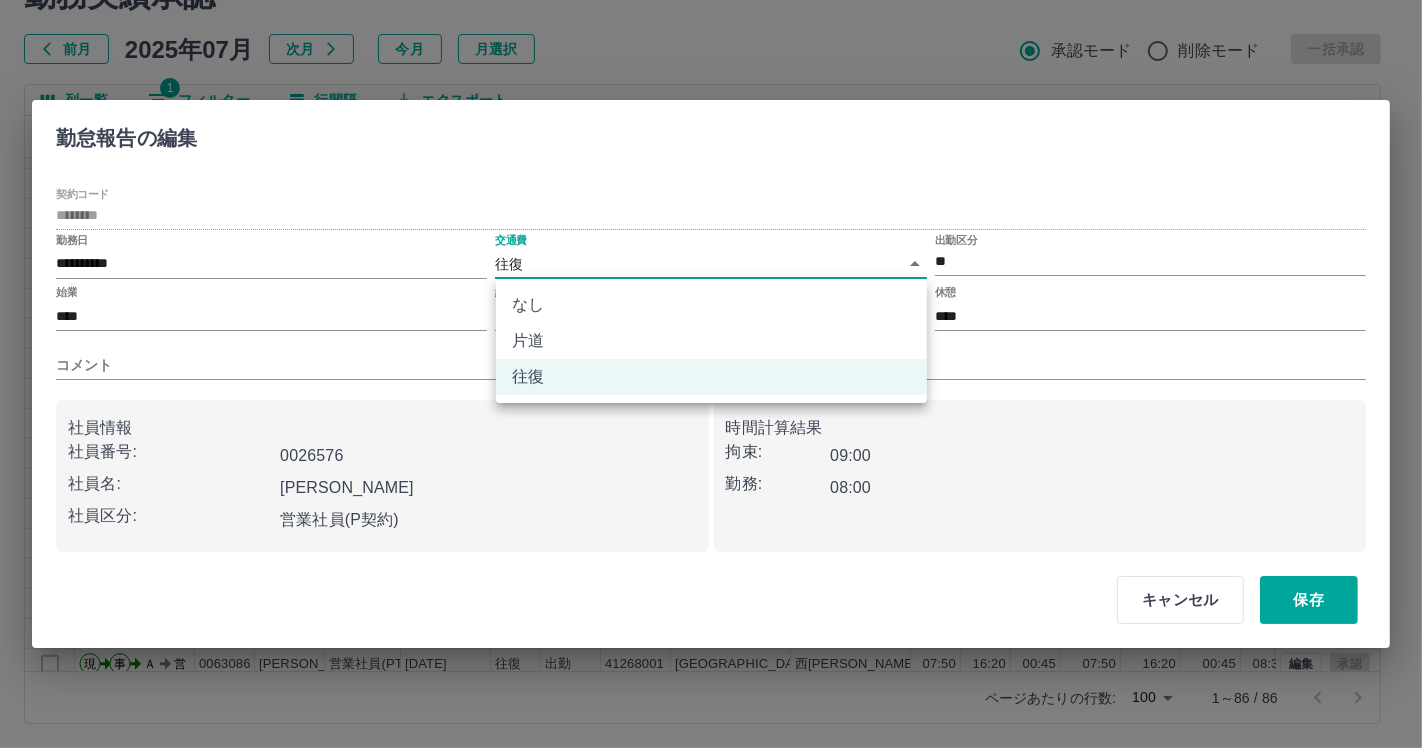 click on "SDH勤怠 岡田　史江 勤務実績承認 前月 2025年07月 次月 今月 月選択 承認モード 削除モード 一括承認 列一覧 1 フィルター 行間隔 エクスポート 承認フロー 社員番号 社員名 社員区分 勤務日 交通費 勤務区分 契約コード 契約名 現場名 始業 終業 休憩 所定開始 所定終業 所定休憩 拘束 勤務 遅刻等 コメント ステータス 承認 現 事 Ａ 営 0104190 平尾　優香 営業社員(P契約) 2025-07-03 往復 出勤 41268001 白浜町 西富田学校給食センター 07:50 16:20 00:45 07:50 16:20 00:45 08:30 07:45 00:00 事務担当者承認待 現 事 Ａ 営 0060622 宮之原　みさを 営業社員(PT契約) 2025-07-03 往復 出勤 41268001 白浜町 西富田学校給食センター 07:50 16:20 00:45 07:50 16:20 00:45 08:30 07:45 00:00 事務担当者承認待 現 事 Ａ 営 0060339 玉置　蔦子 営業社員(PT契約) 2025-07-03 往復 出勤 41268001 白浜町 西富田学校給食センター 07:50" at bounding box center [711, 325] 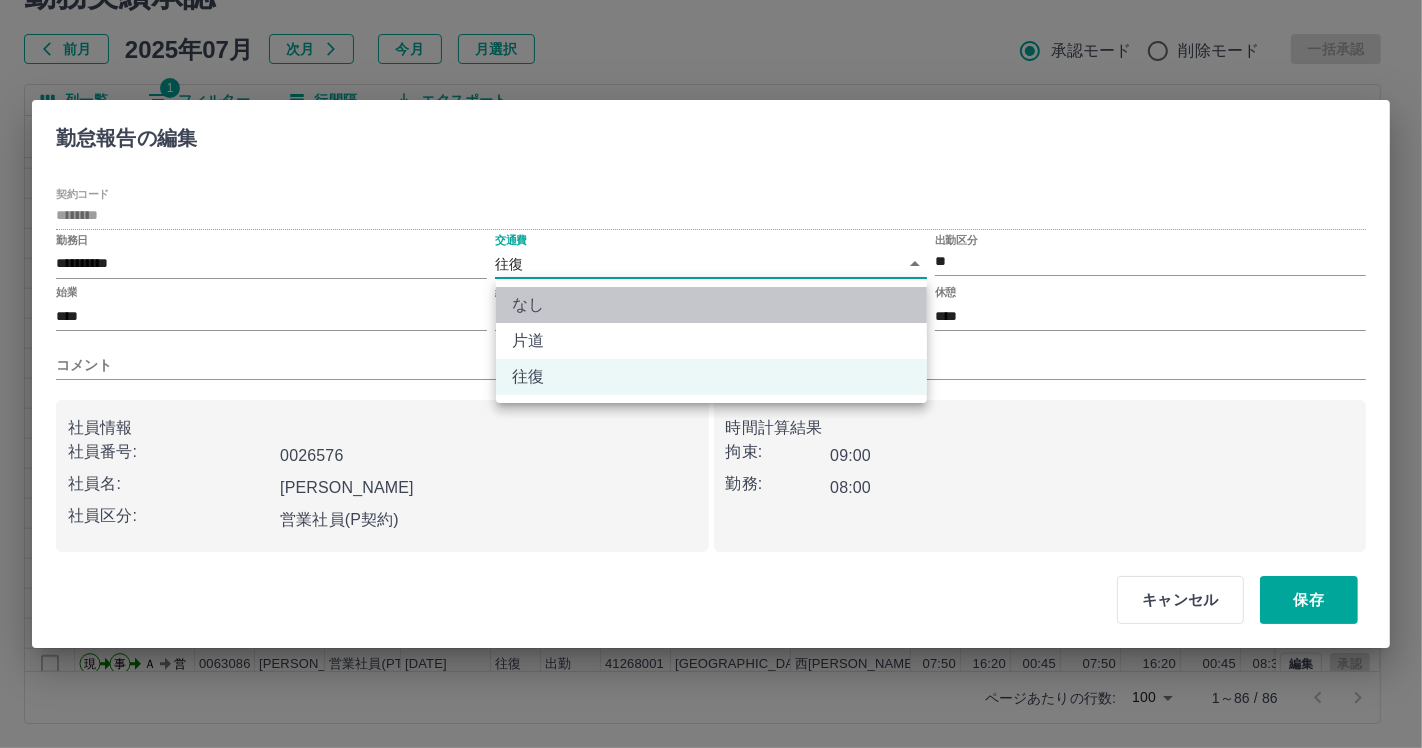 click on "なし" at bounding box center (711, 305) 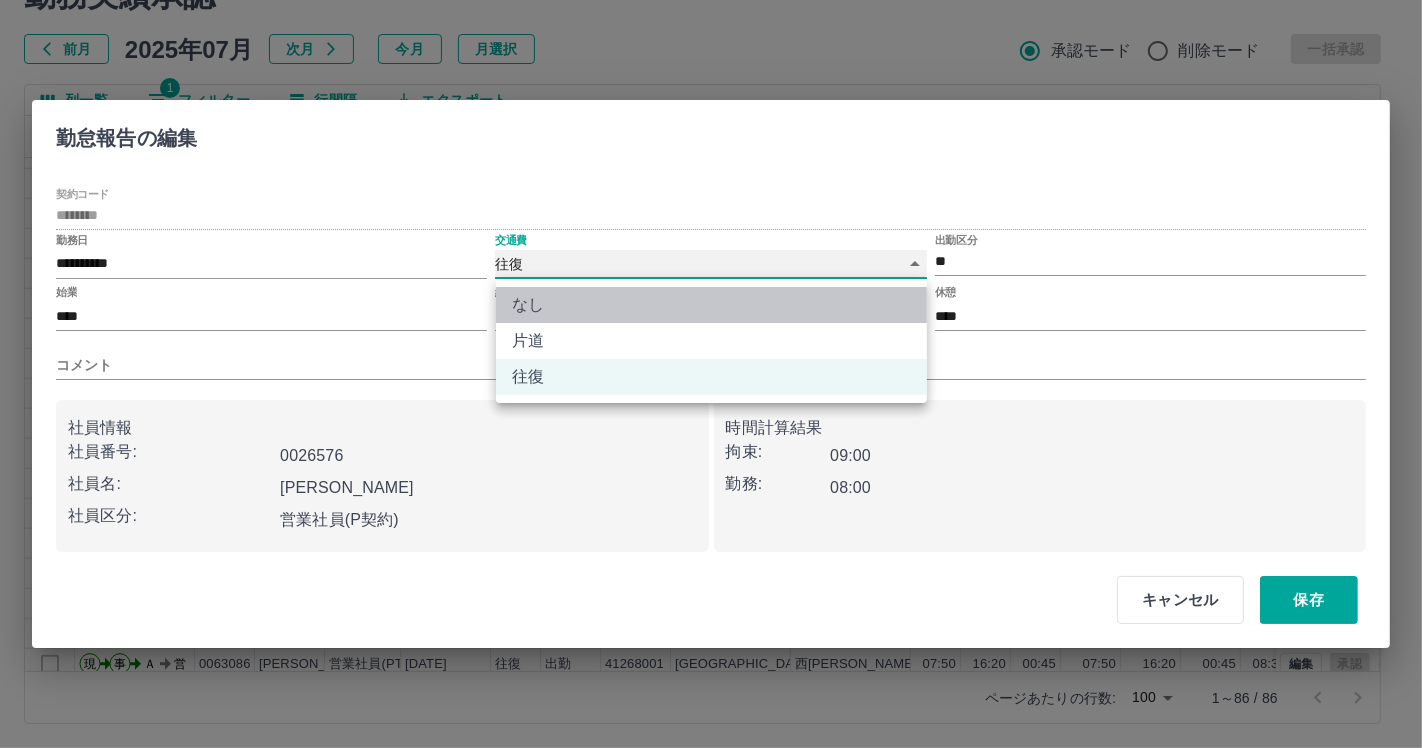type on "****" 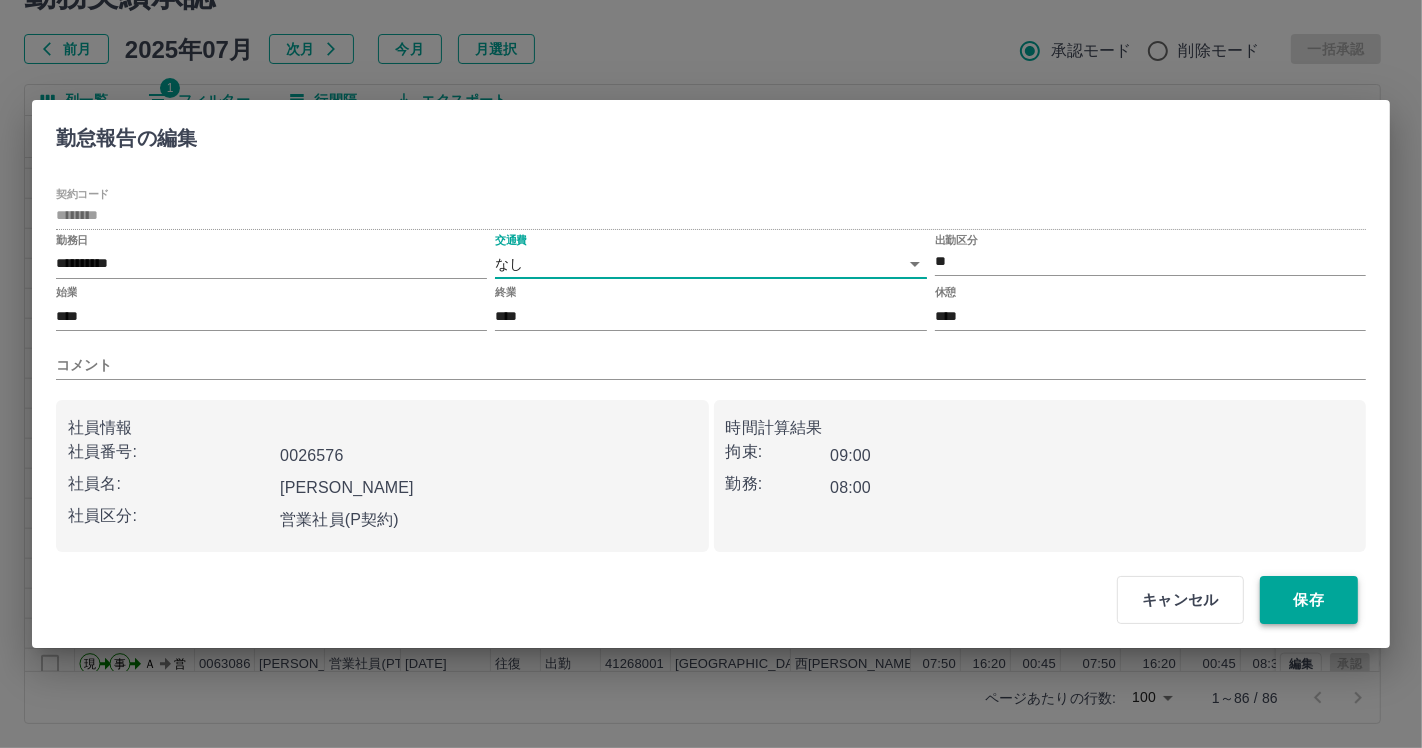 click on "保存" at bounding box center [1309, 600] 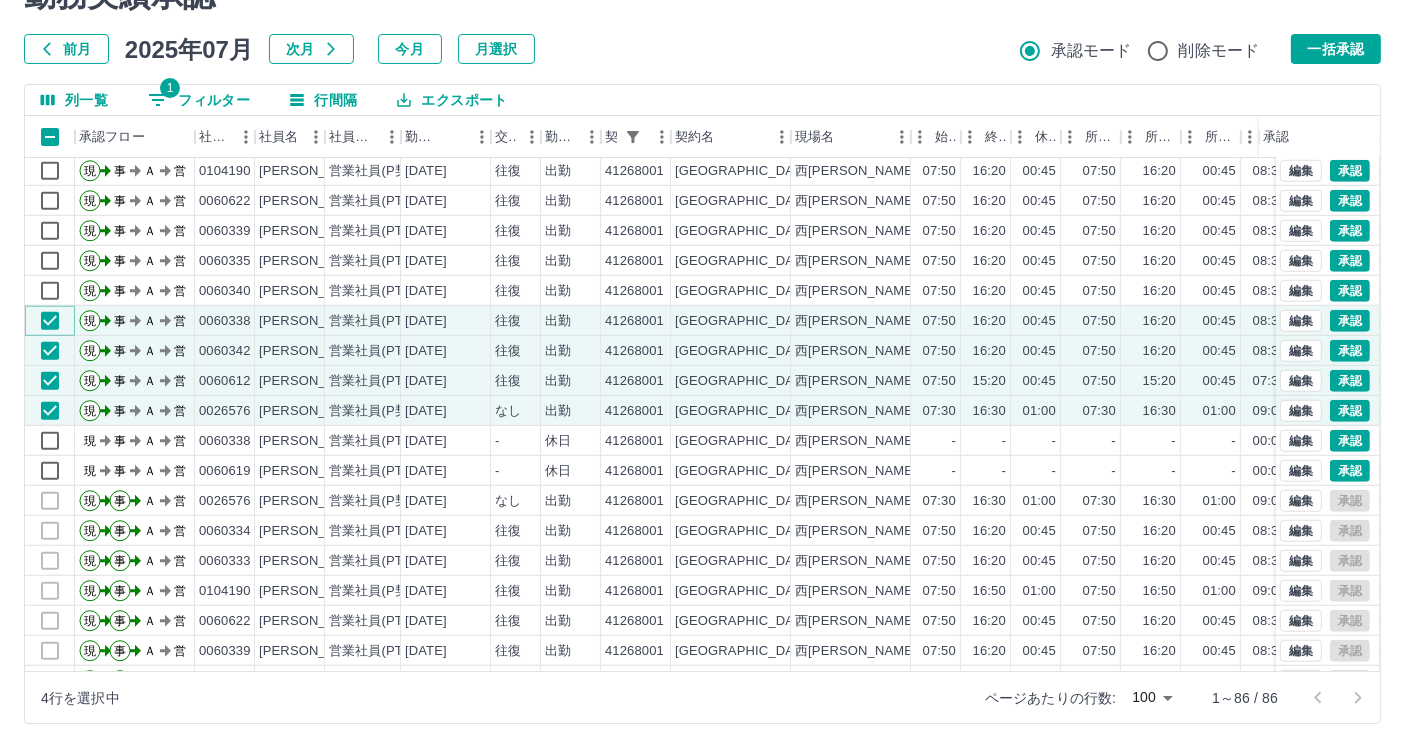 scroll, scrollTop: 1528, scrollLeft: 0, axis: vertical 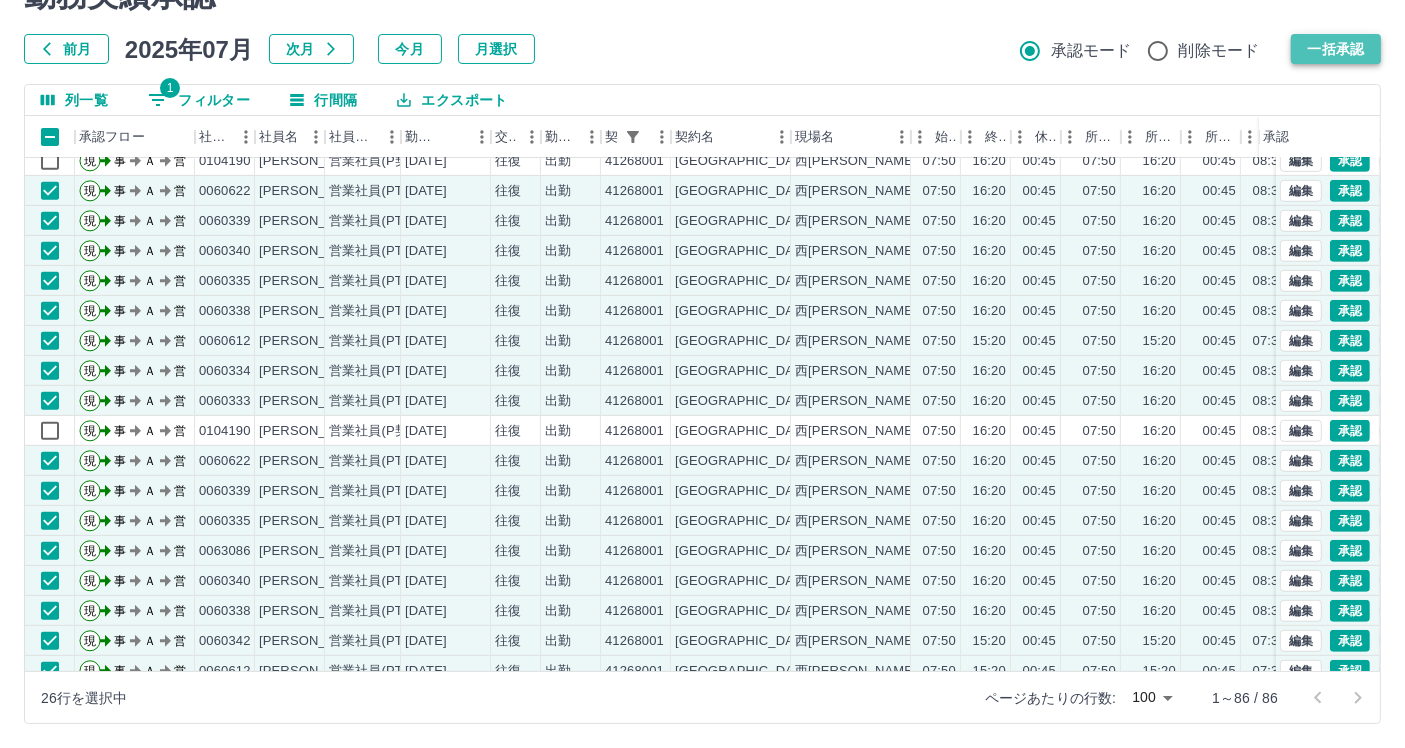 click on "一括承認" at bounding box center [1336, 49] 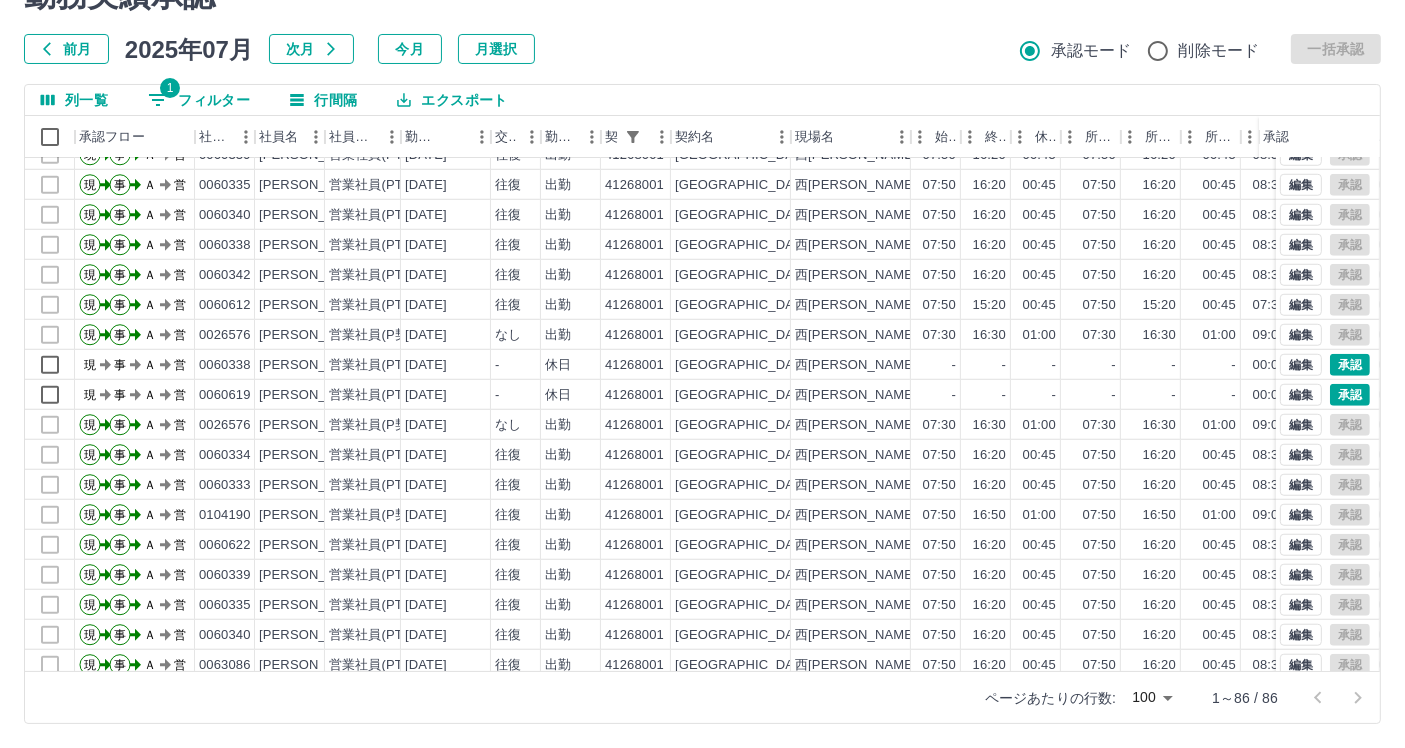scroll, scrollTop: 1527, scrollLeft: 0, axis: vertical 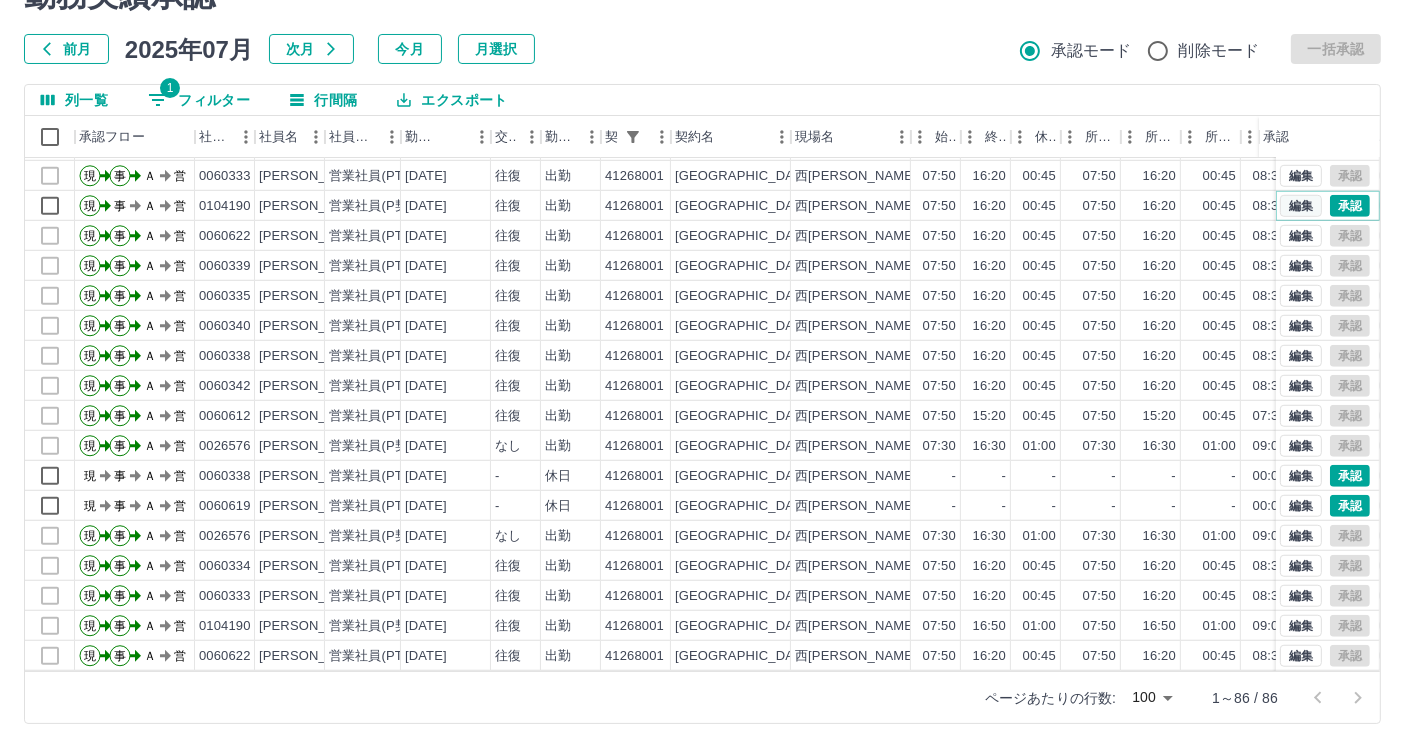 click on "編集" at bounding box center [1301, 206] 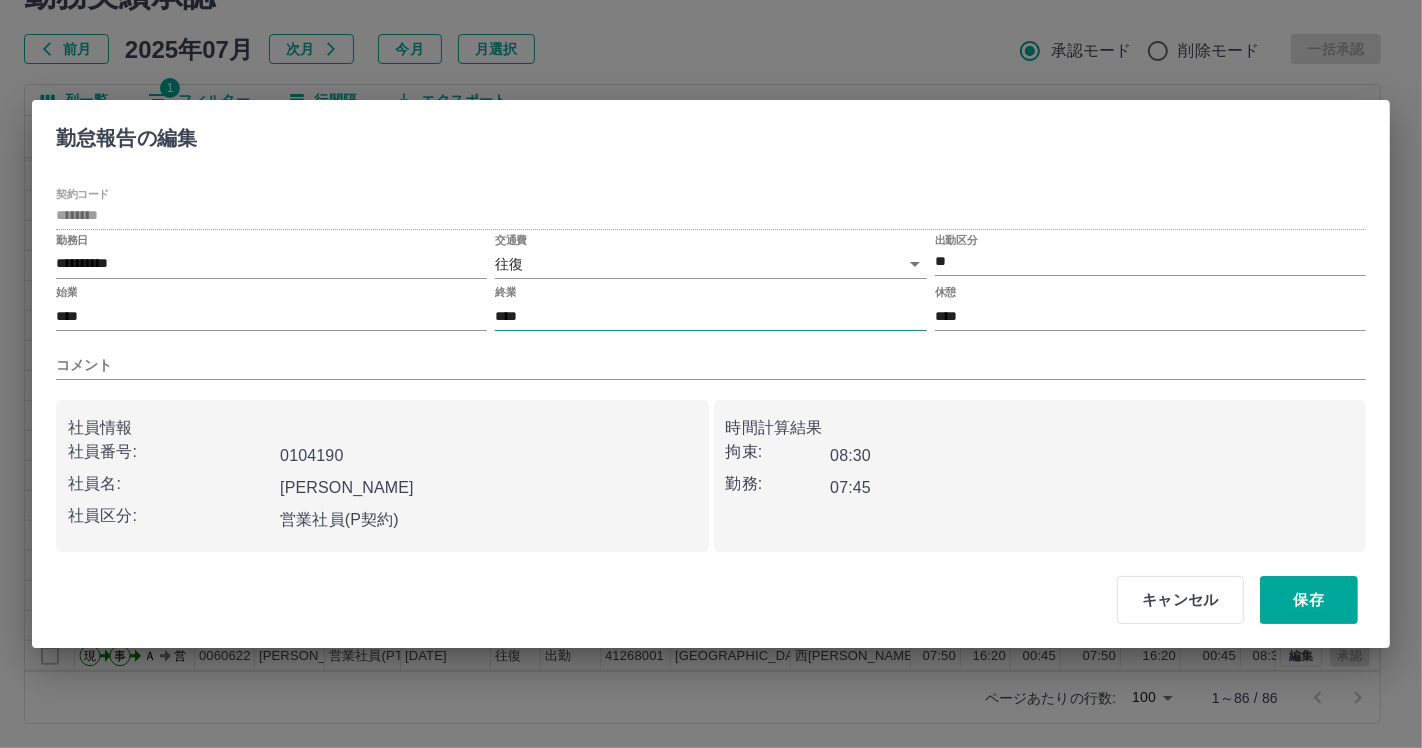 click on "****" at bounding box center [710, 316] 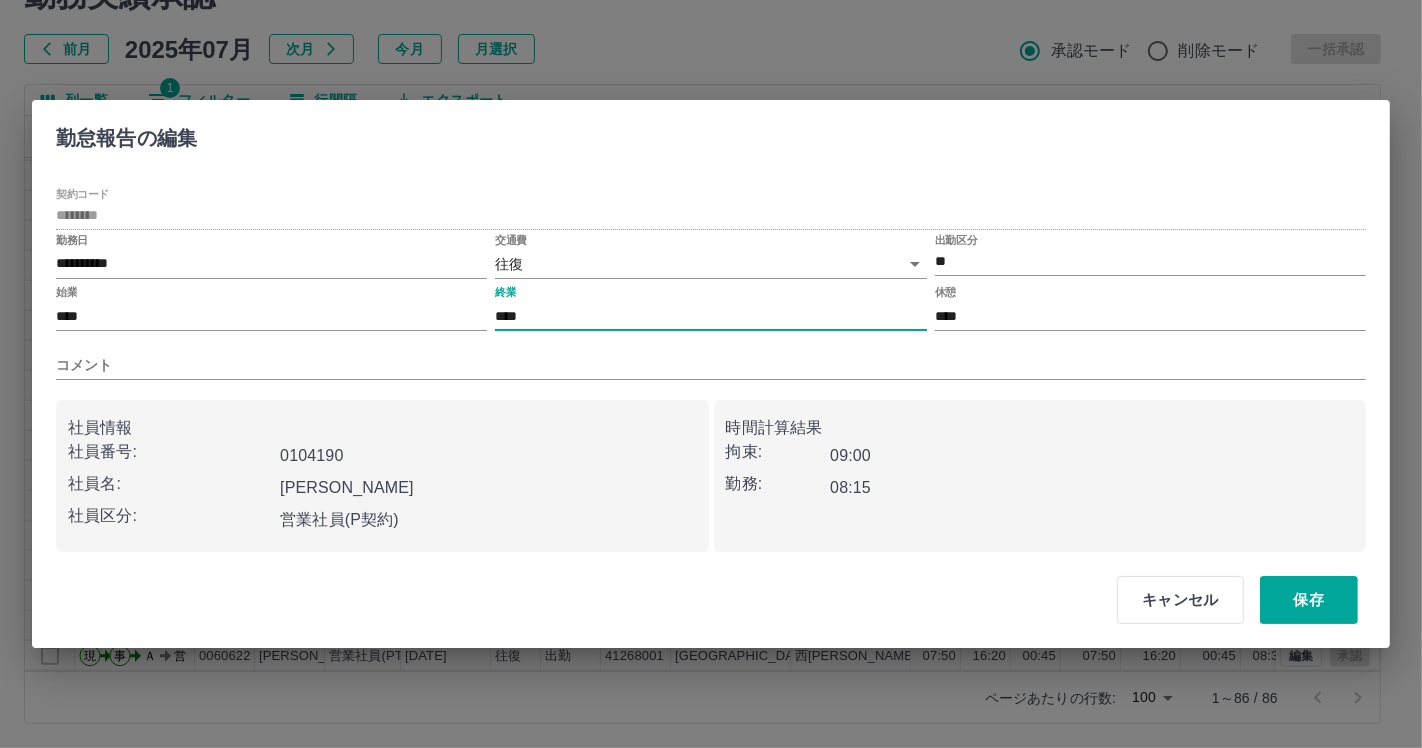type on "****" 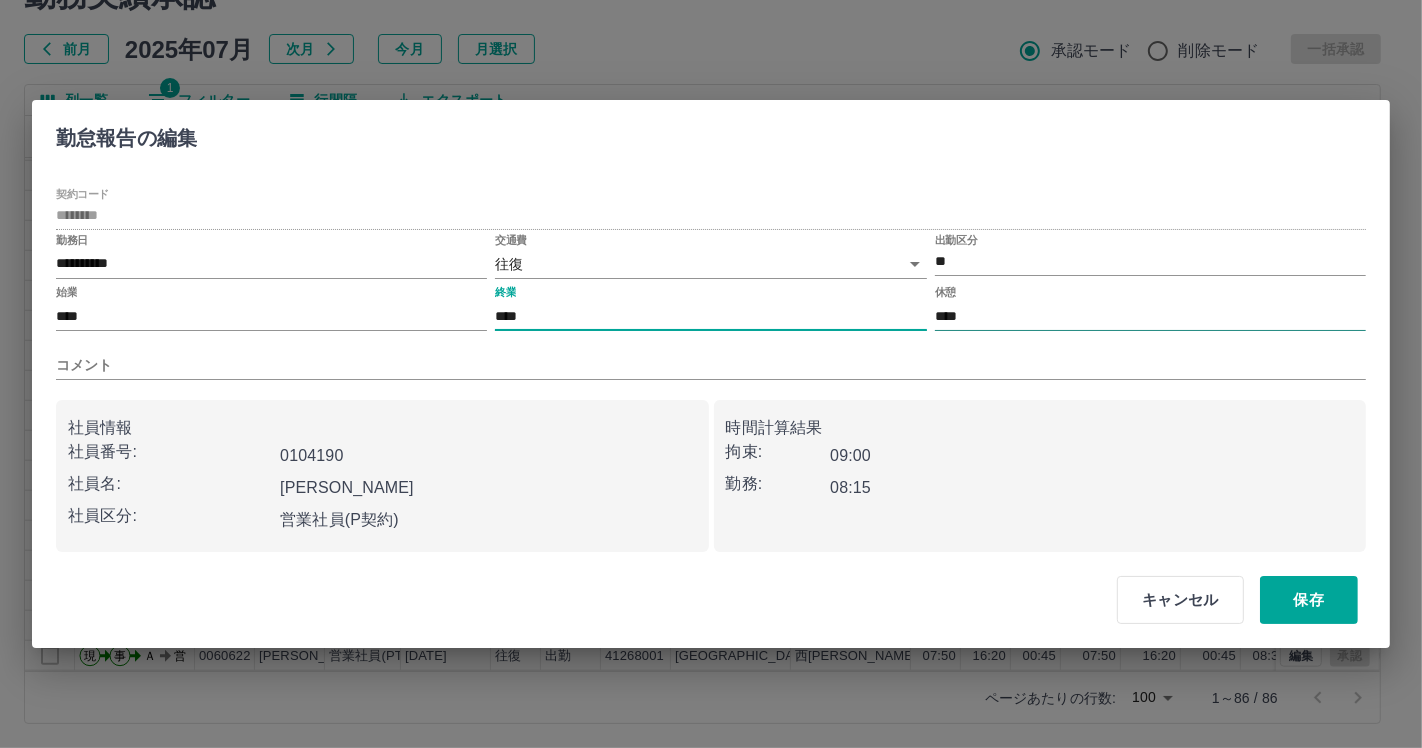 click on "****" at bounding box center (1150, 316) 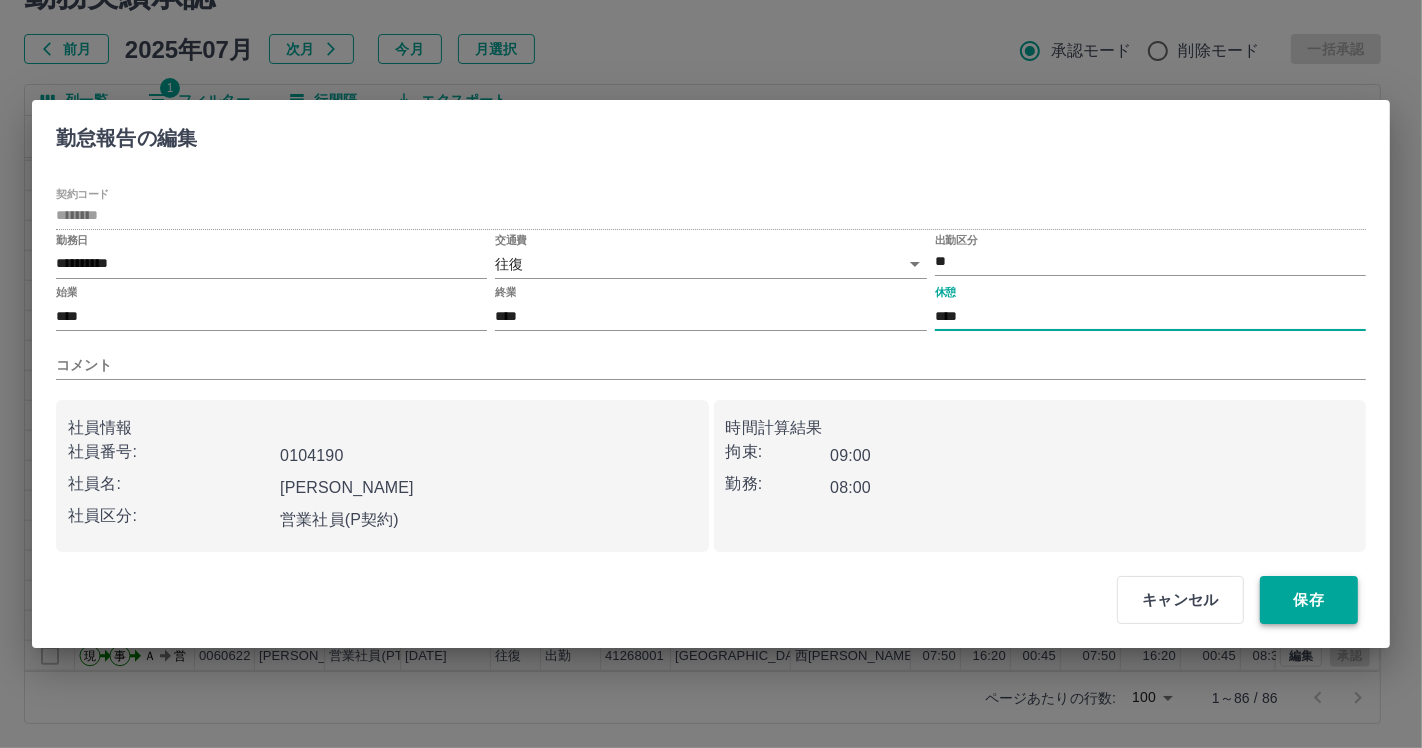 type on "****" 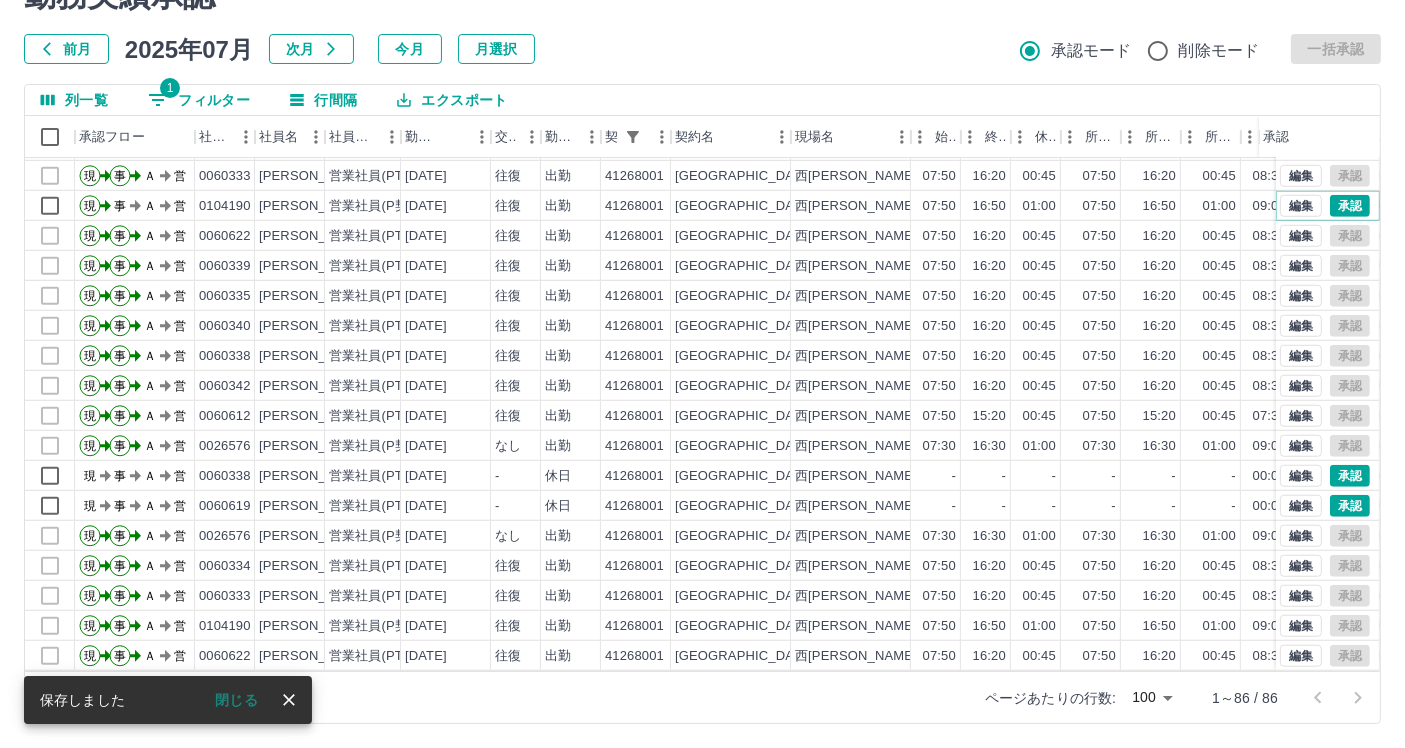 scroll, scrollTop: 1416, scrollLeft: 0, axis: vertical 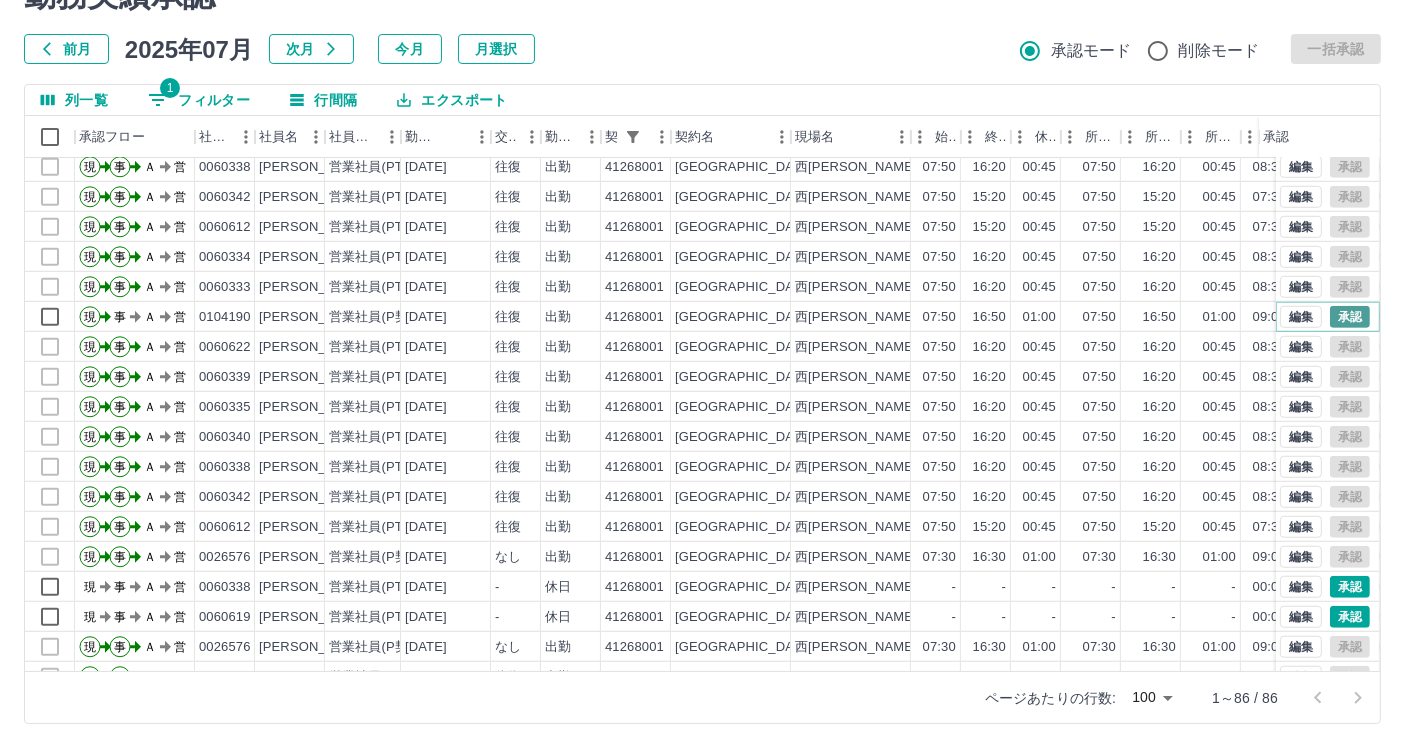 click on "承認" at bounding box center (1350, 317) 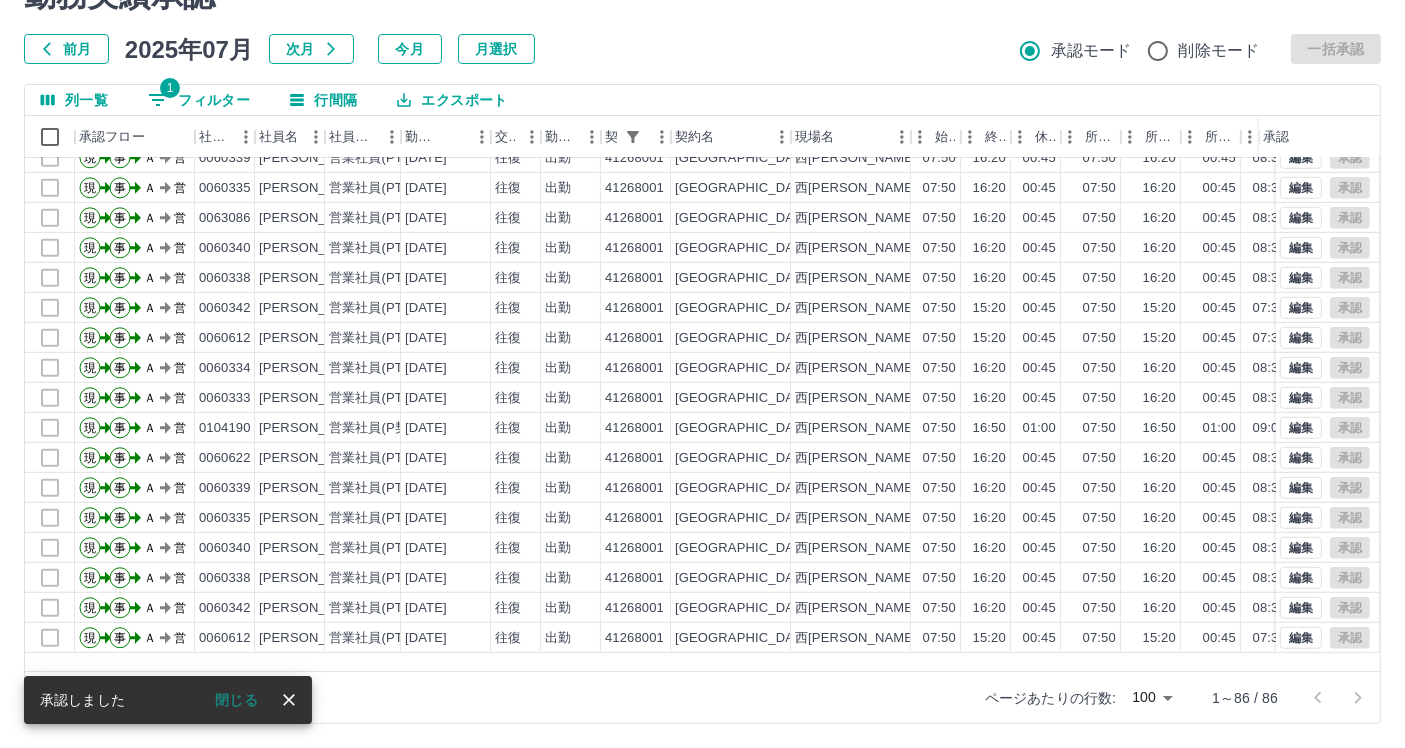 scroll, scrollTop: 1194, scrollLeft: 0, axis: vertical 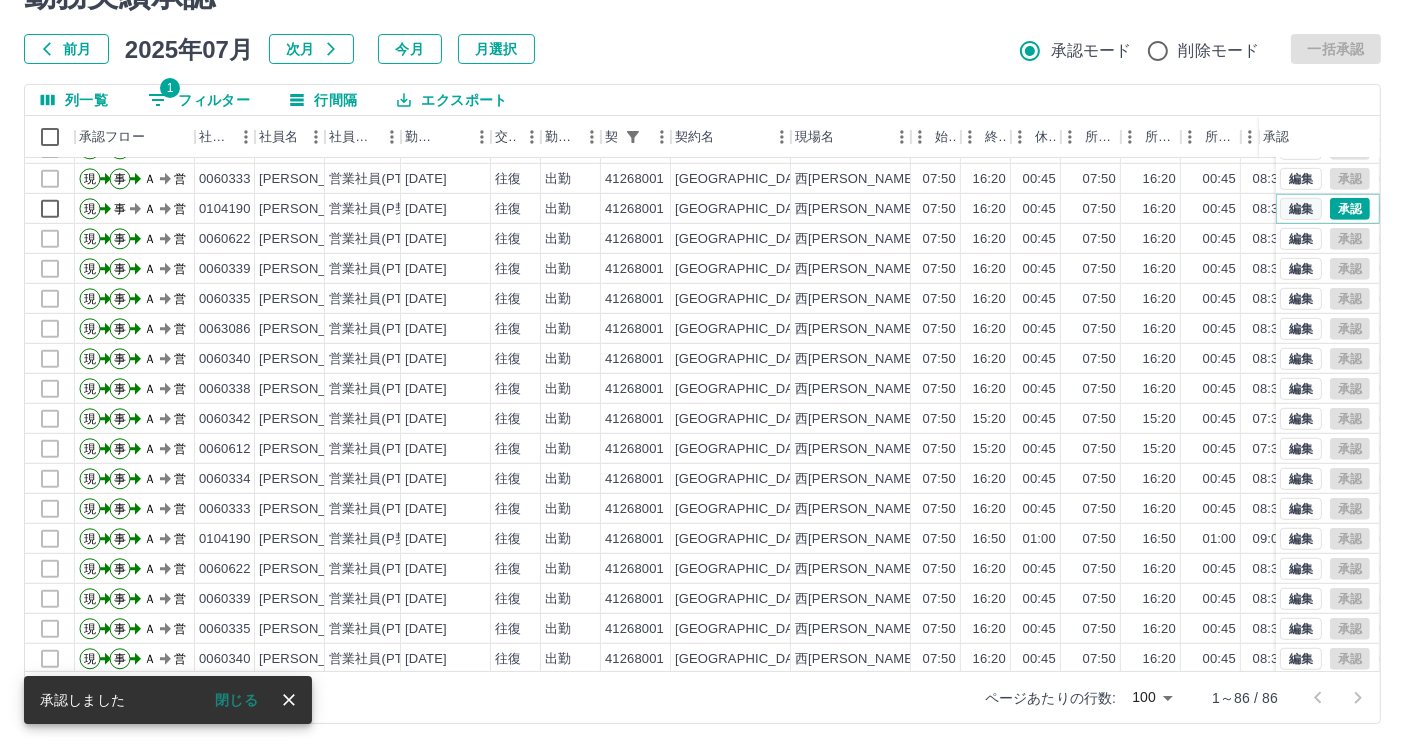 click on "編集" at bounding box center (1301, 209) 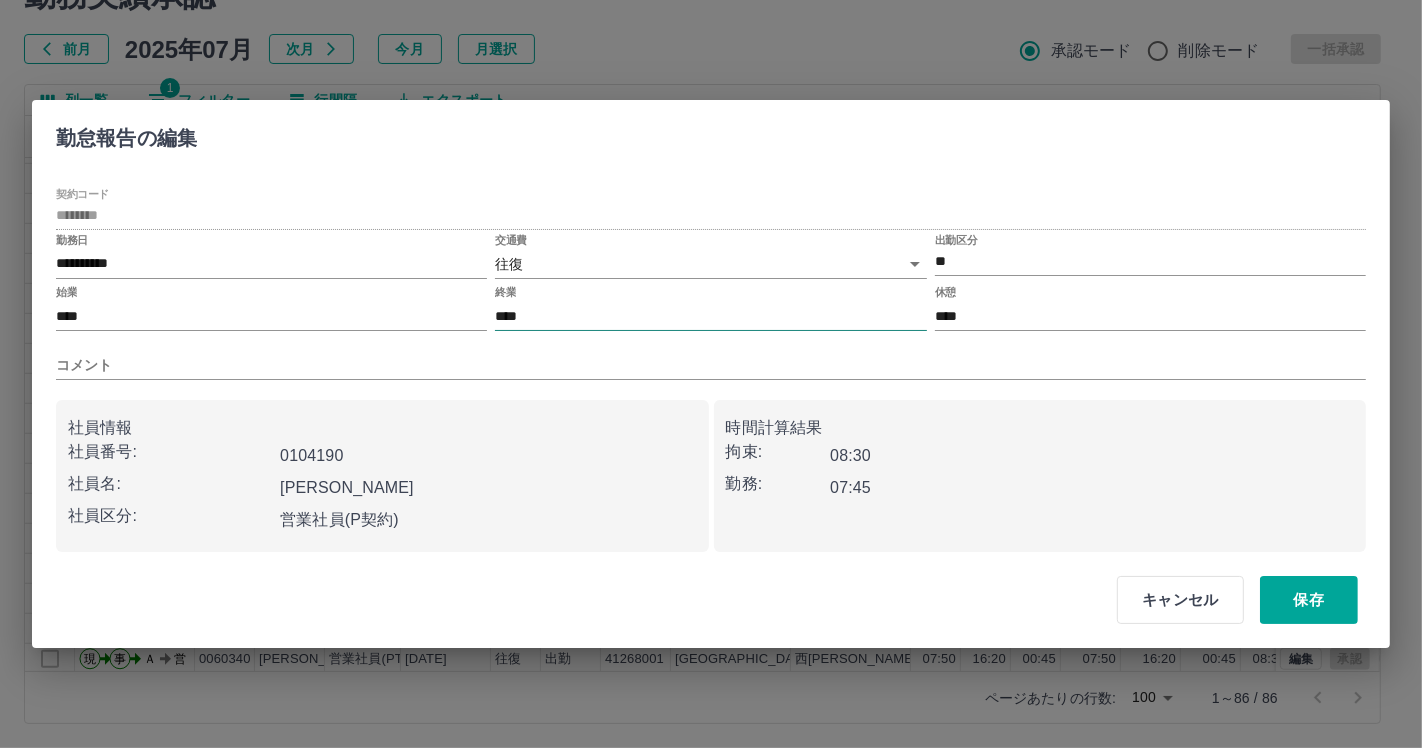 click on "****" at bounding box center [710, 316] 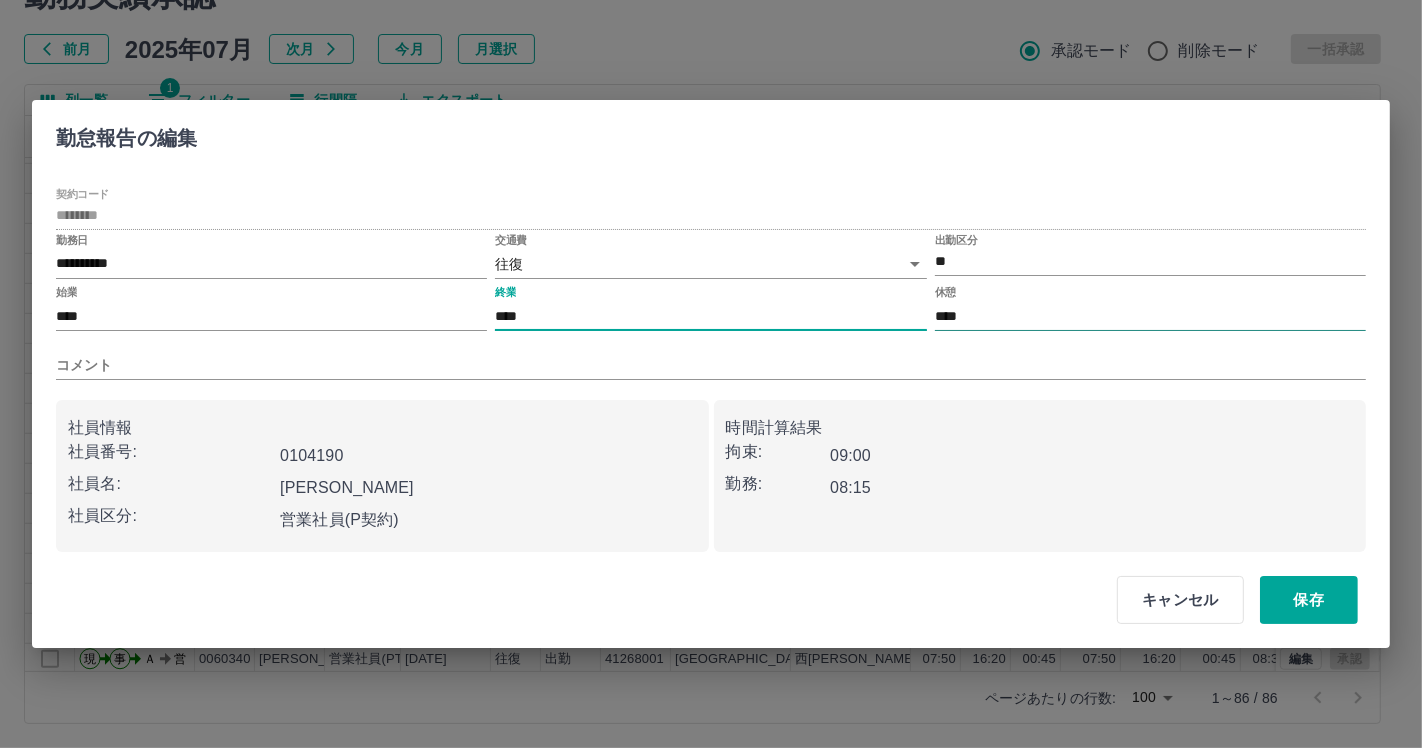 type on "****" 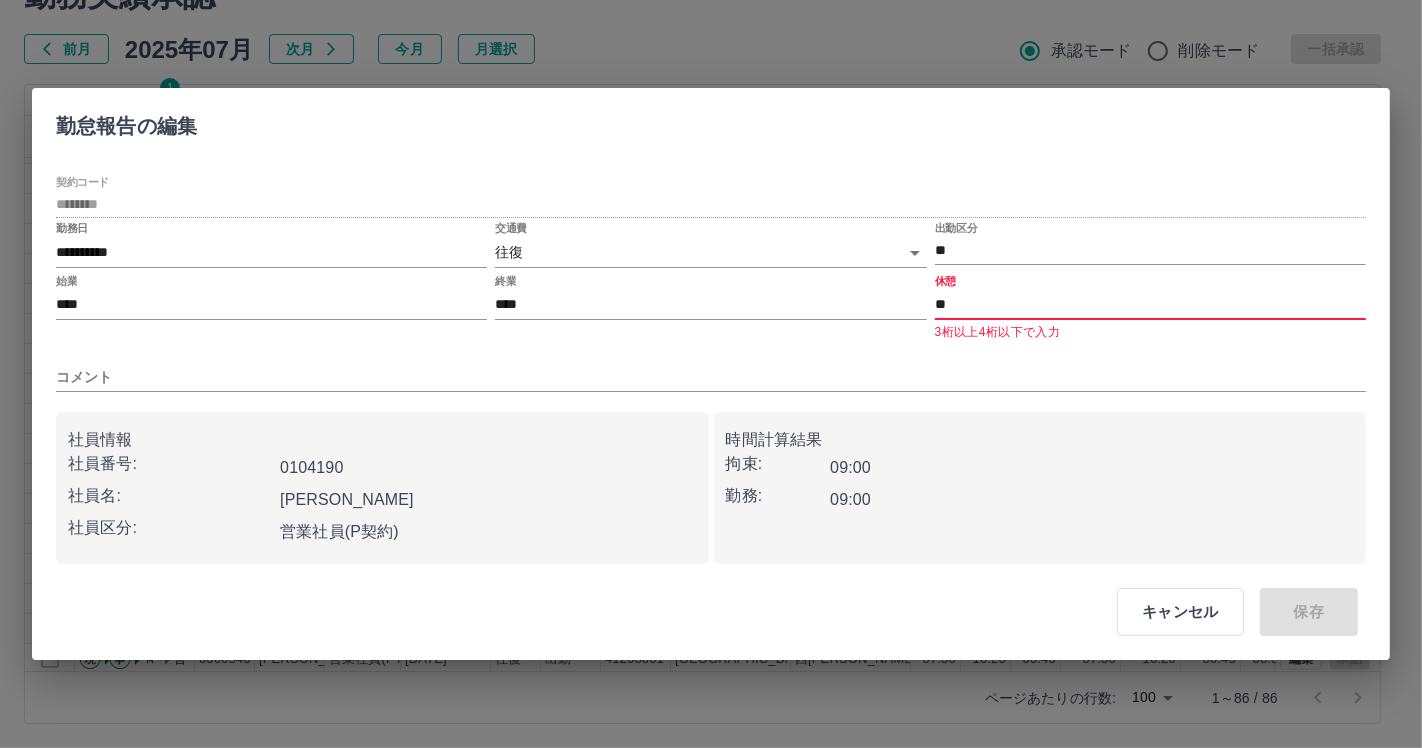 type on "*" 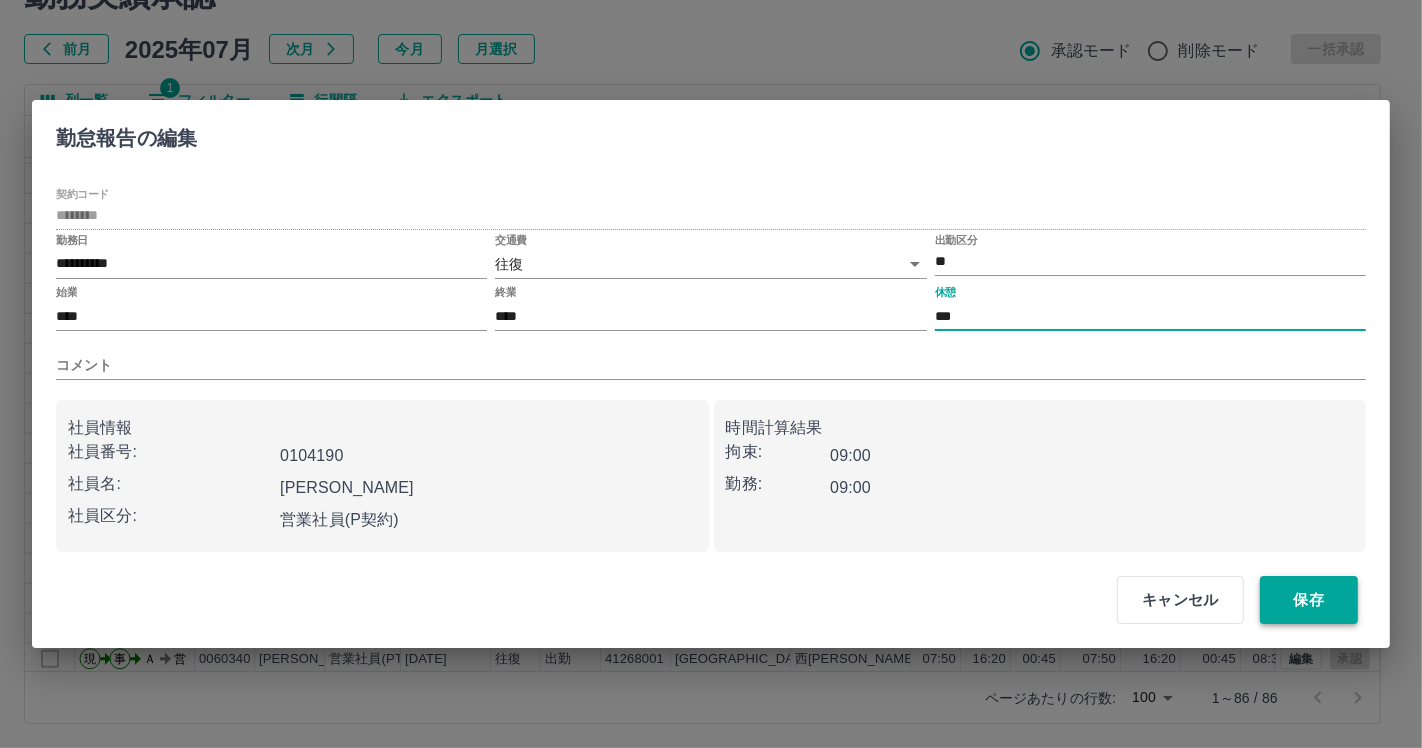 type on "***" 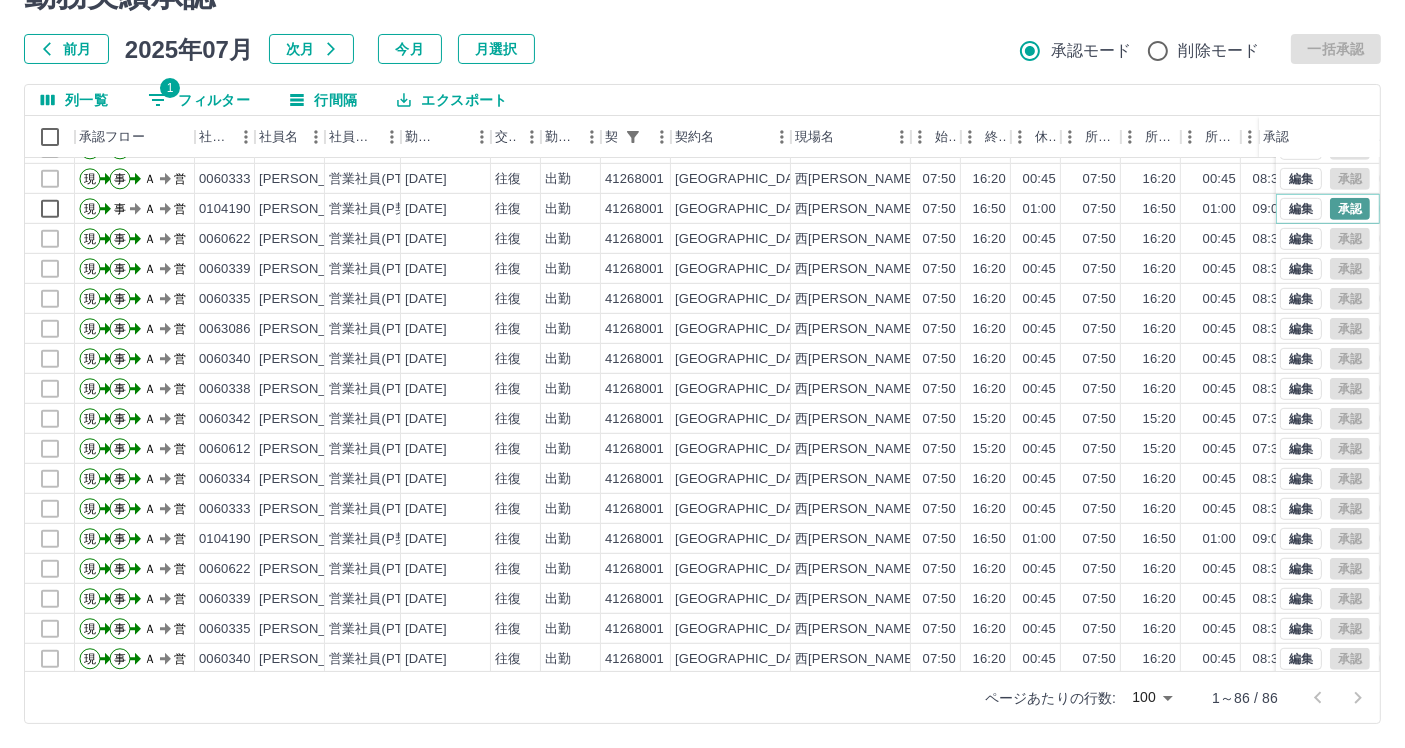 click on "承認" at bounding box center (1350, 209) 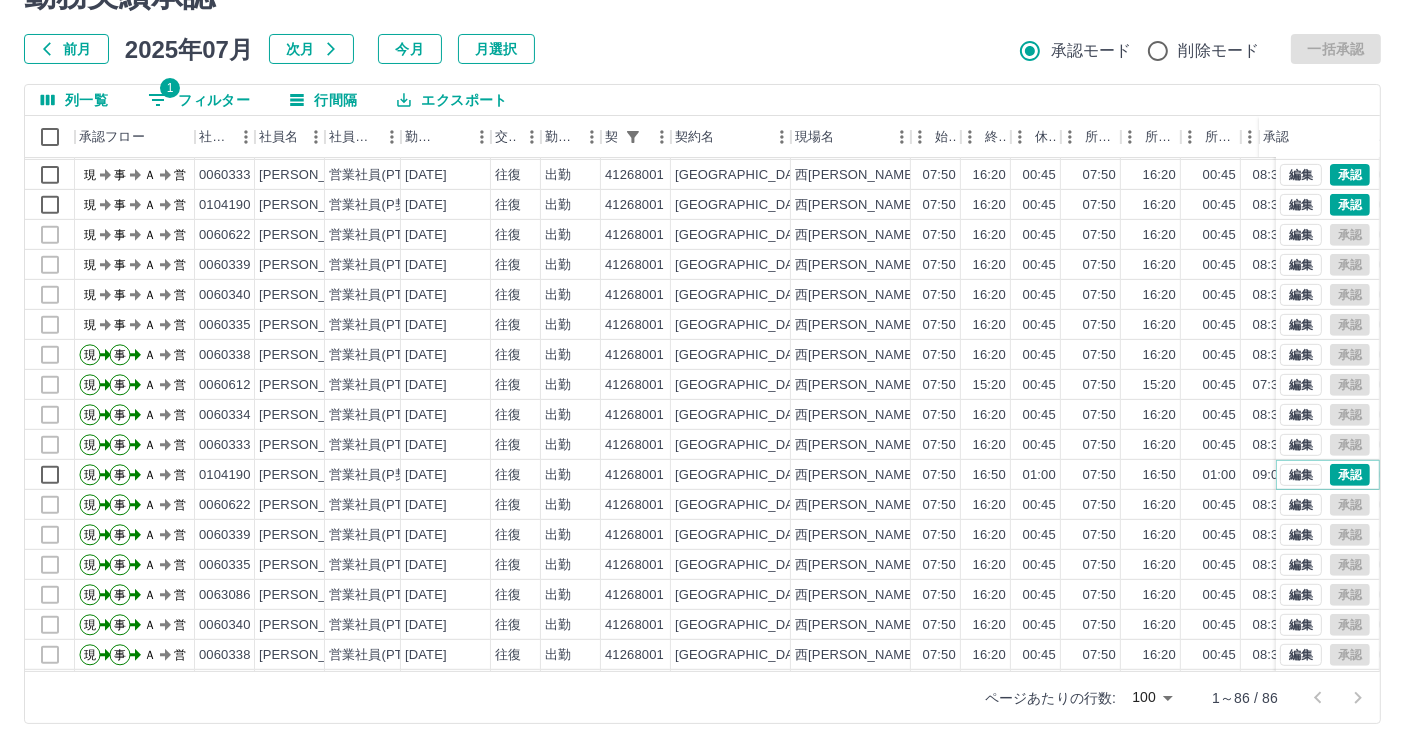 scroll, scrollTop: 860, scrollLeft: 0, axis: vertical 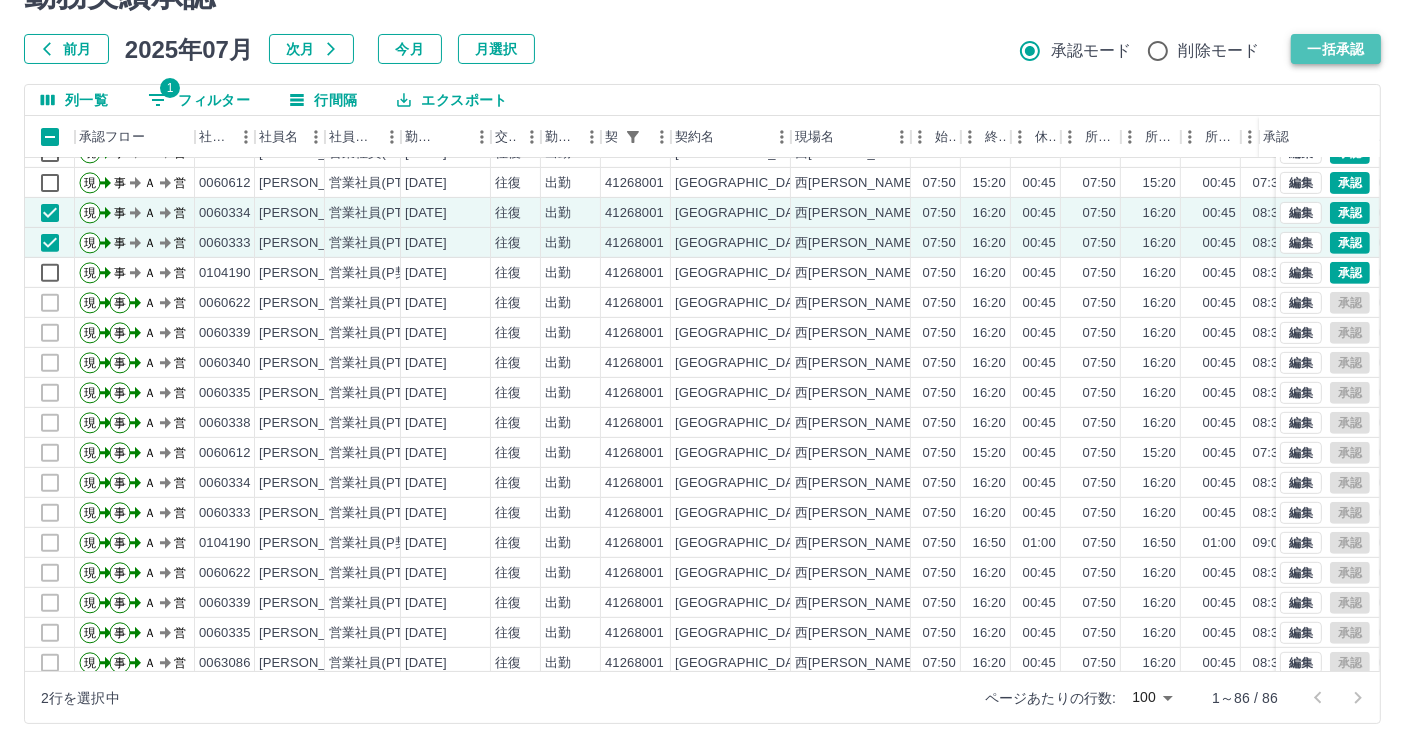click on "一括承認" at bounding box center [1336, 49] 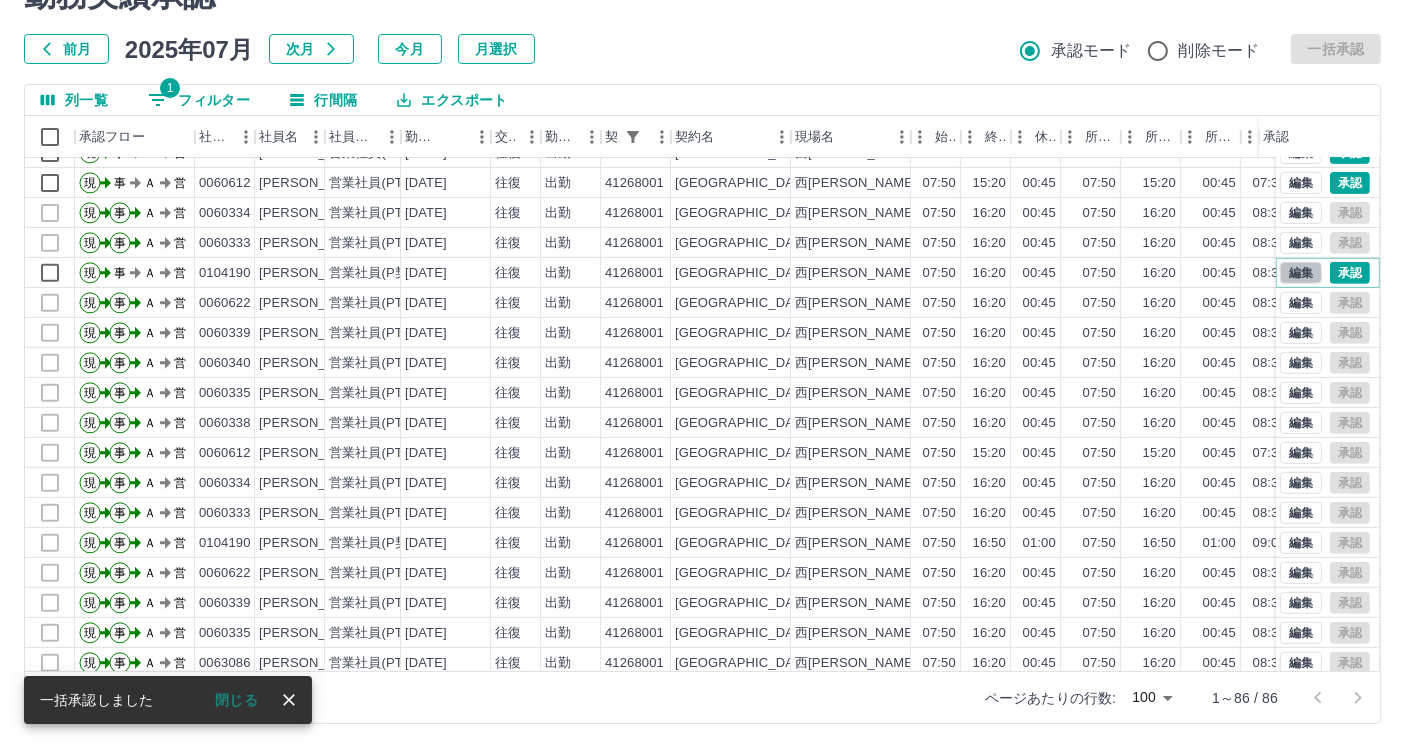click on "編集" at bounding box center (1301, 273) 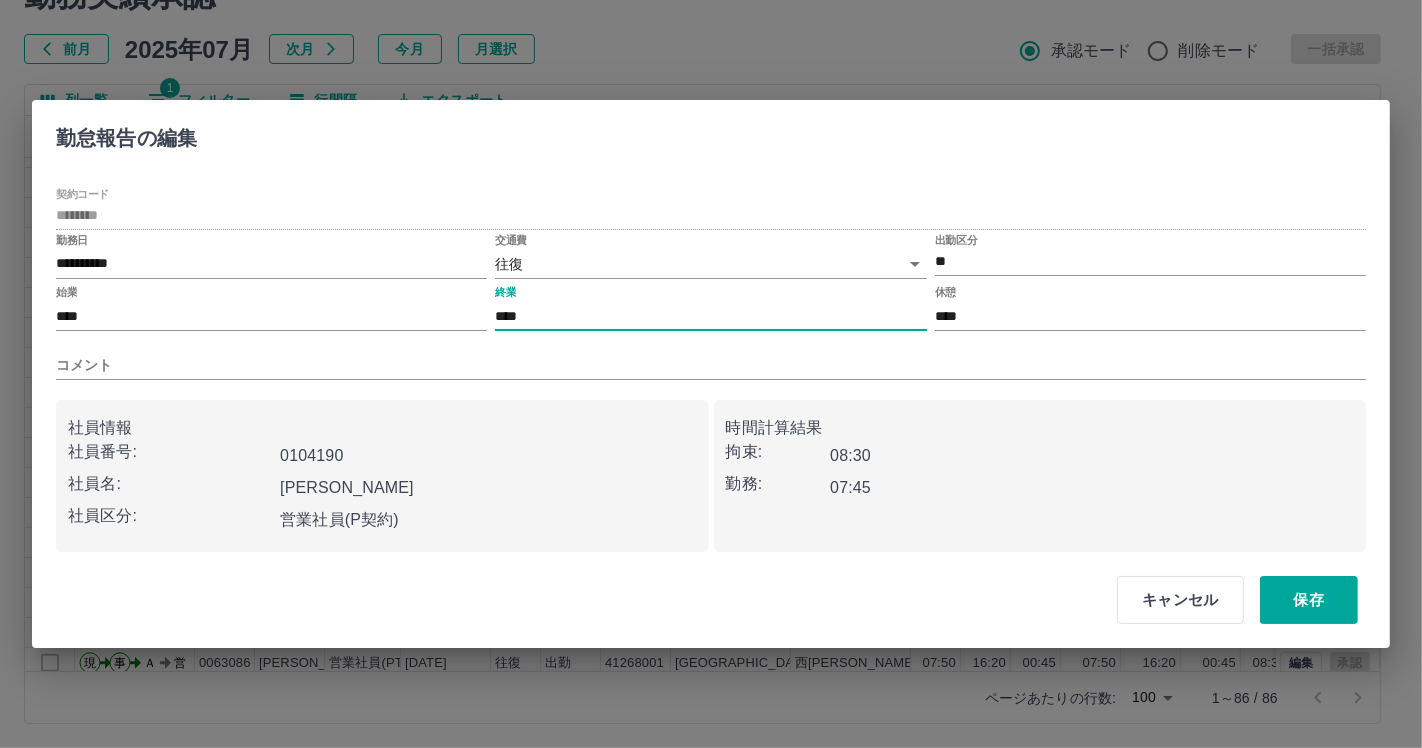 click on "****" at bounding box center [710, 316] 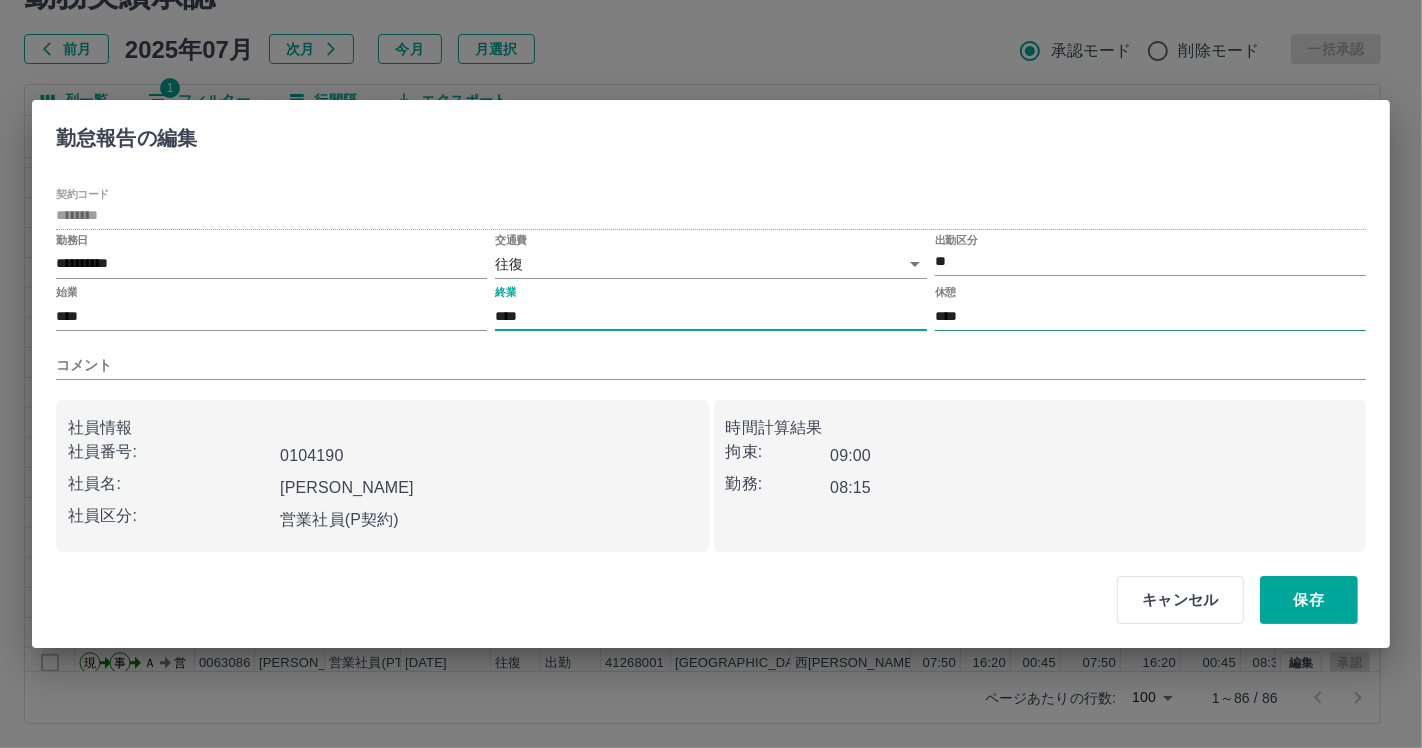 type on "****" 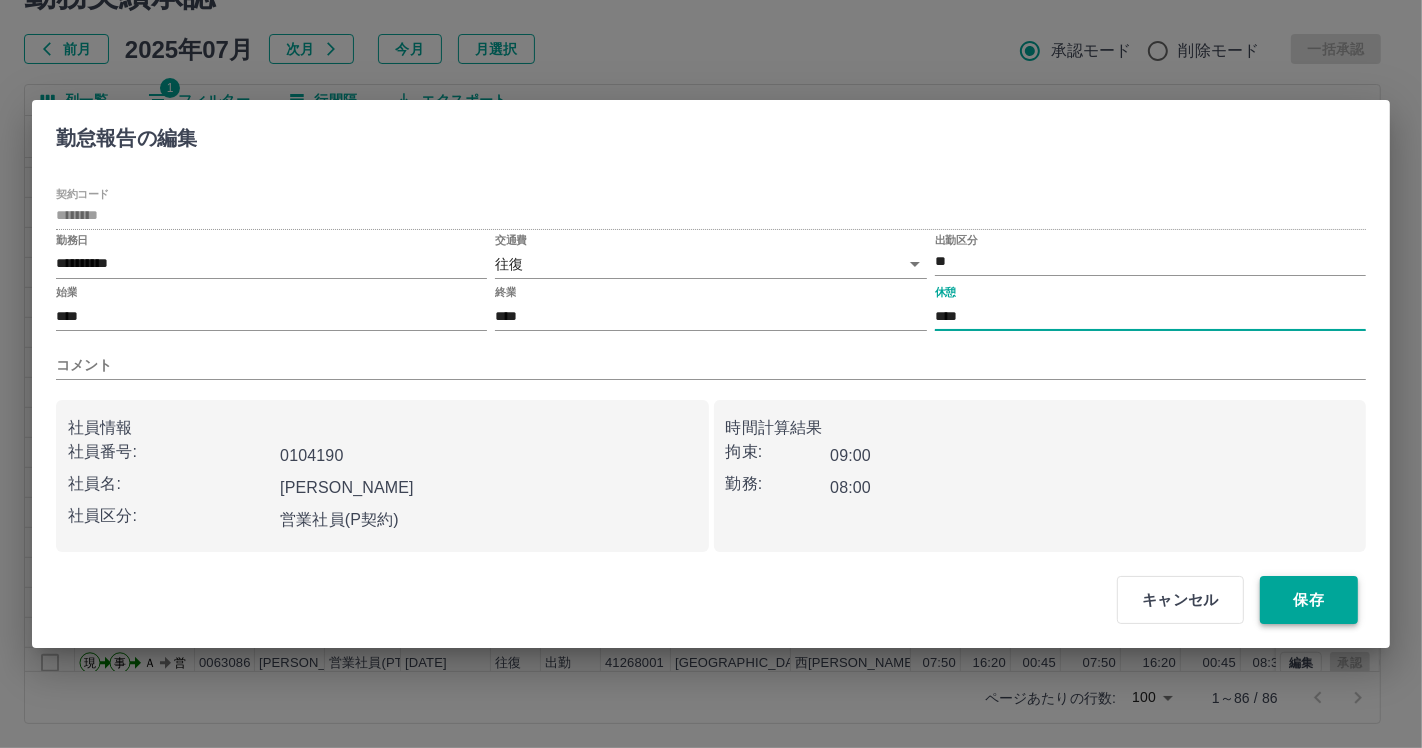 type on "****" 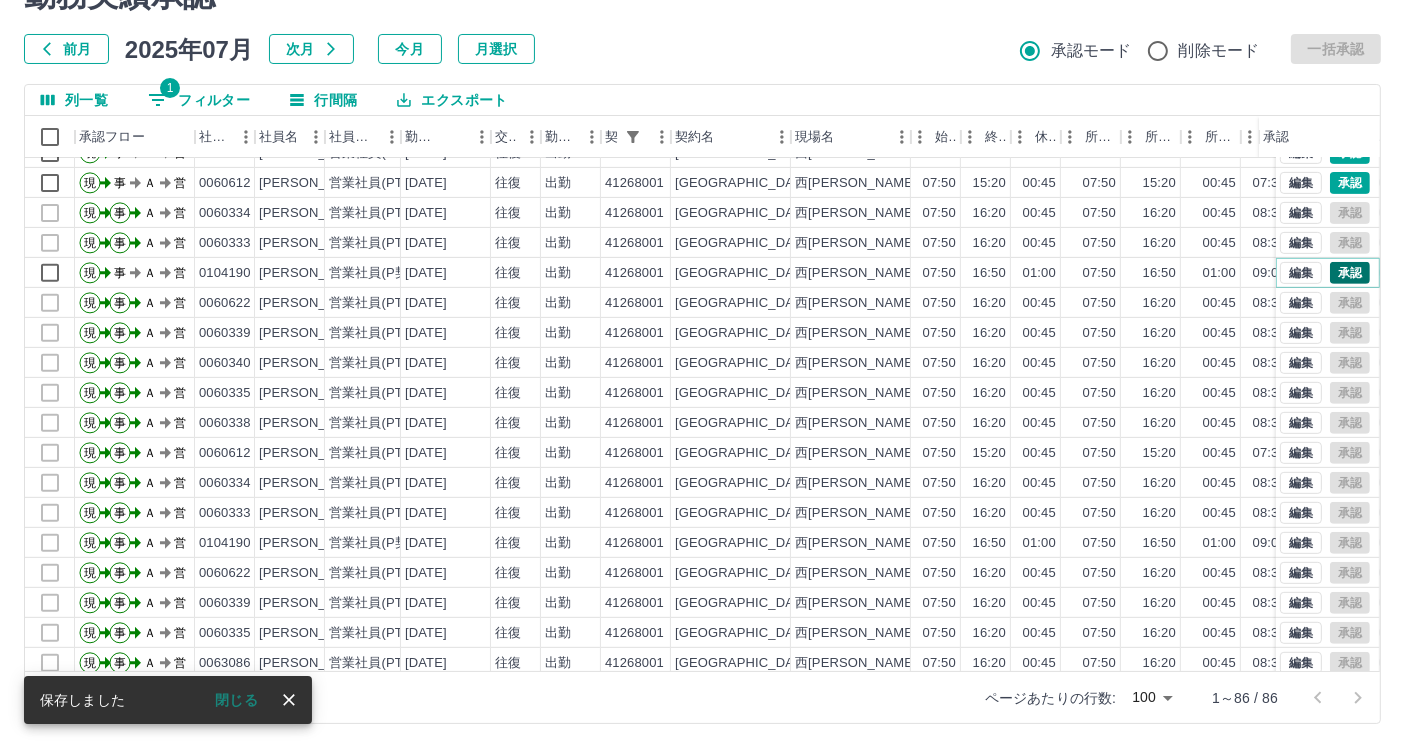click on "承認" at bounding box center [1350, 273] 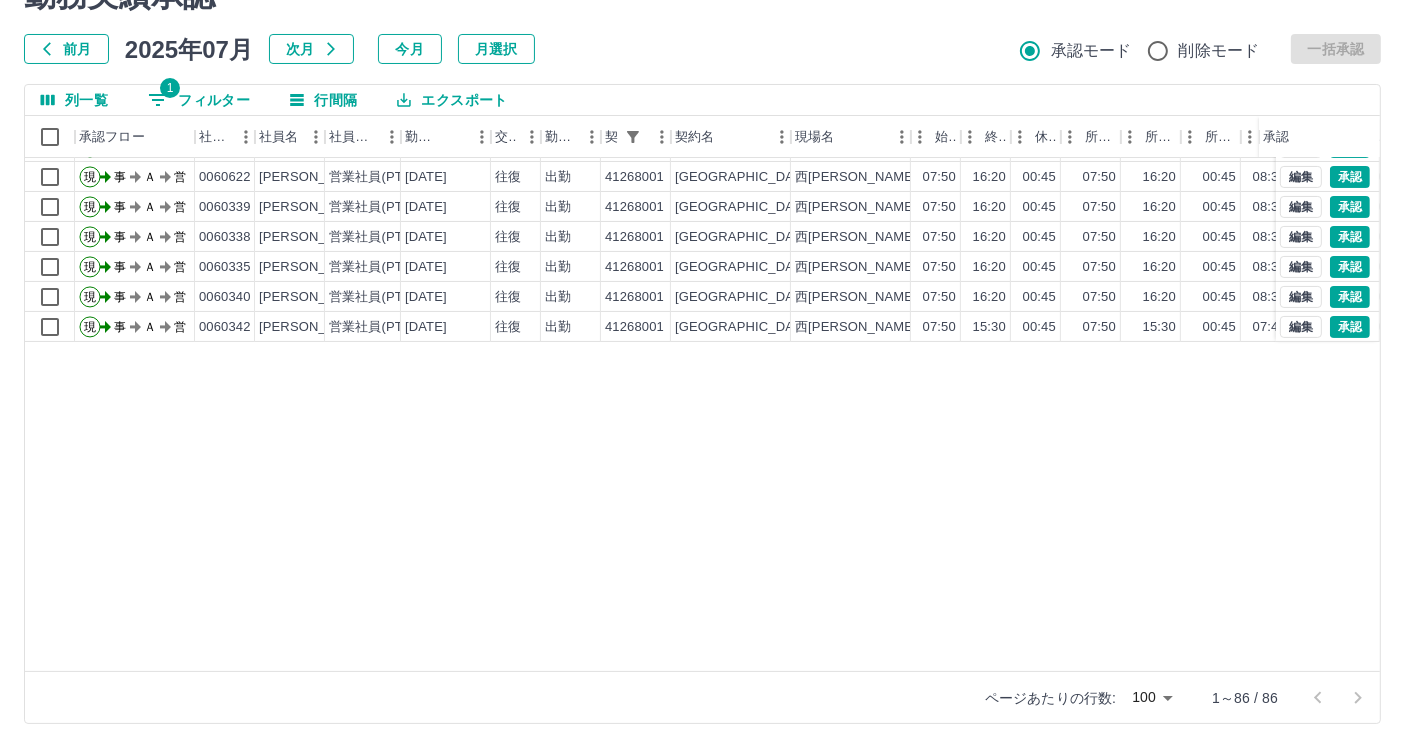 scroll, scrollTop: 0, scrollLeft: 0, axis: both 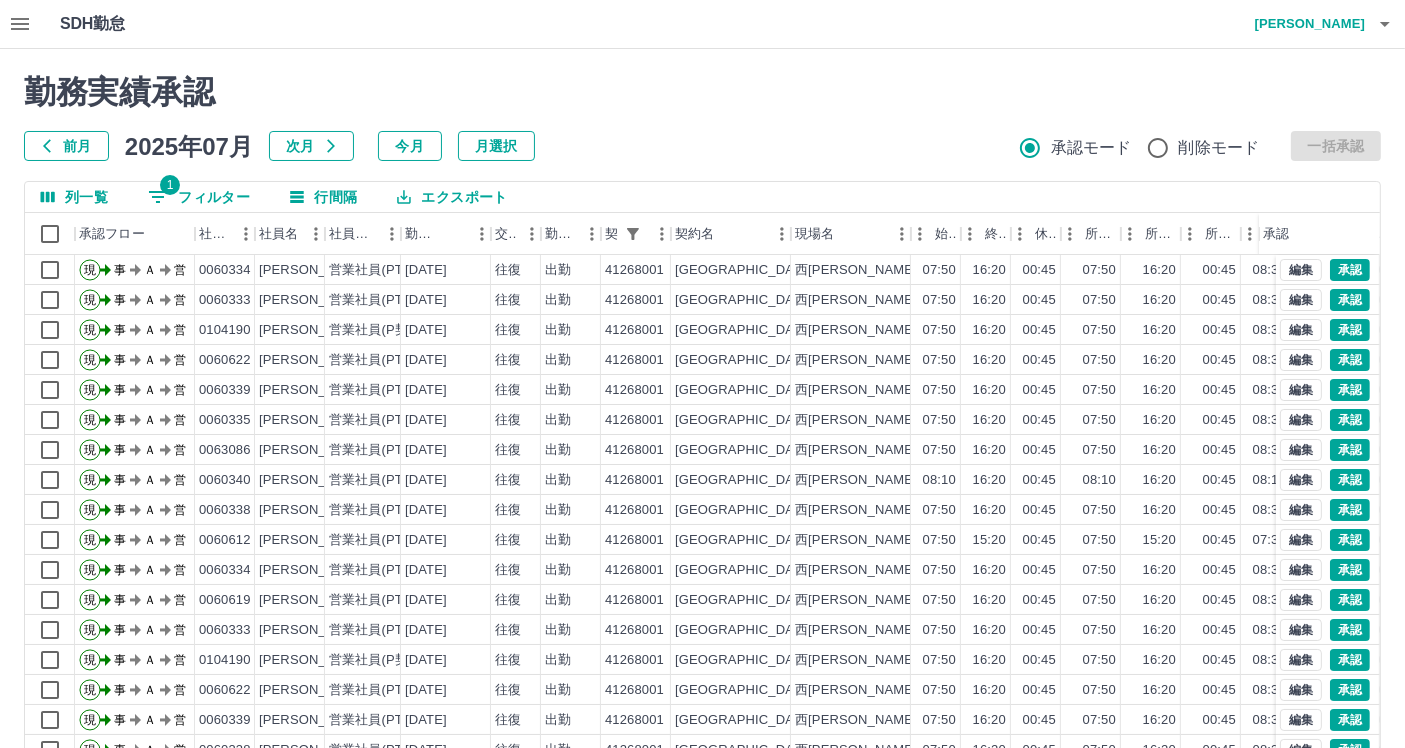 click on "1 フィルター" at bounding box center (199, 197) 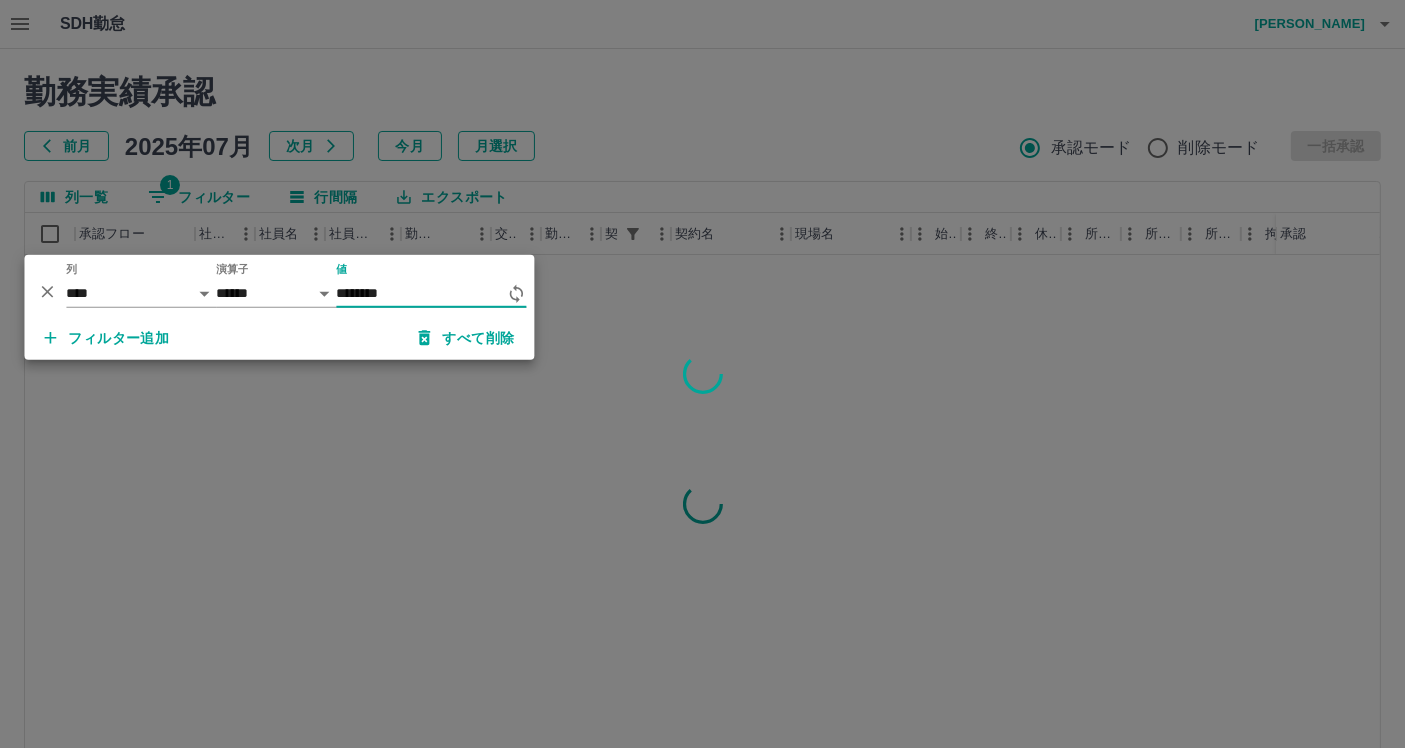 type on "********" 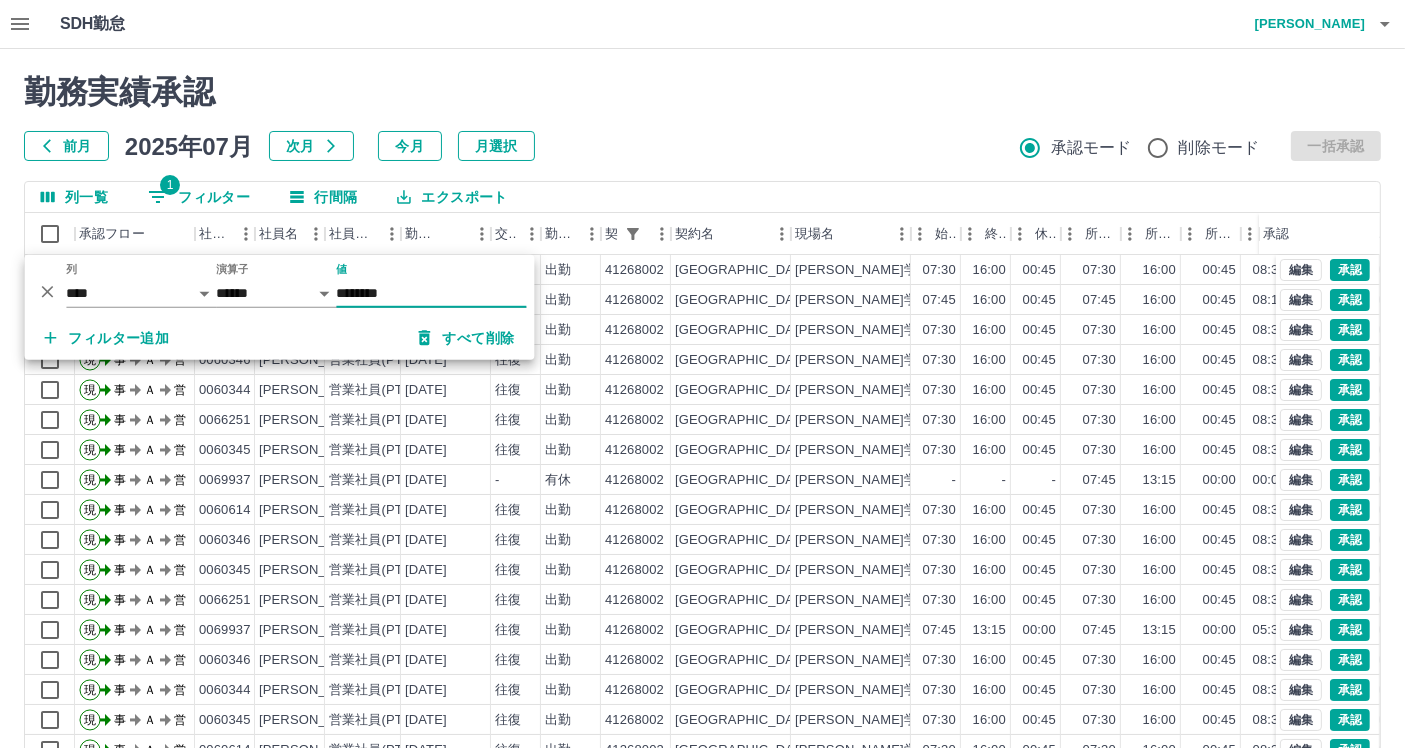 scroll, scrollTop: 111, scrollLeft: 0, axis: vertical 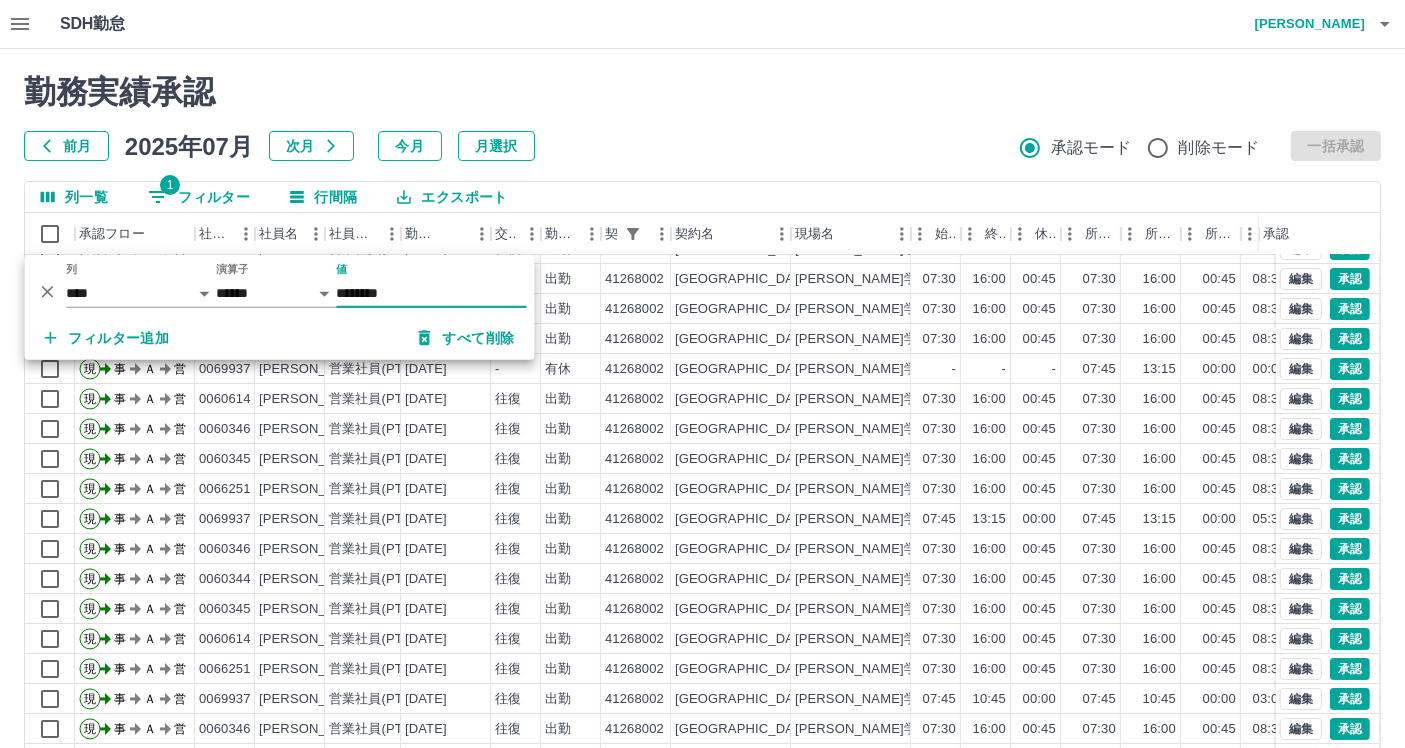 click on "勤務実績承認" at bounding box center (702, 92) 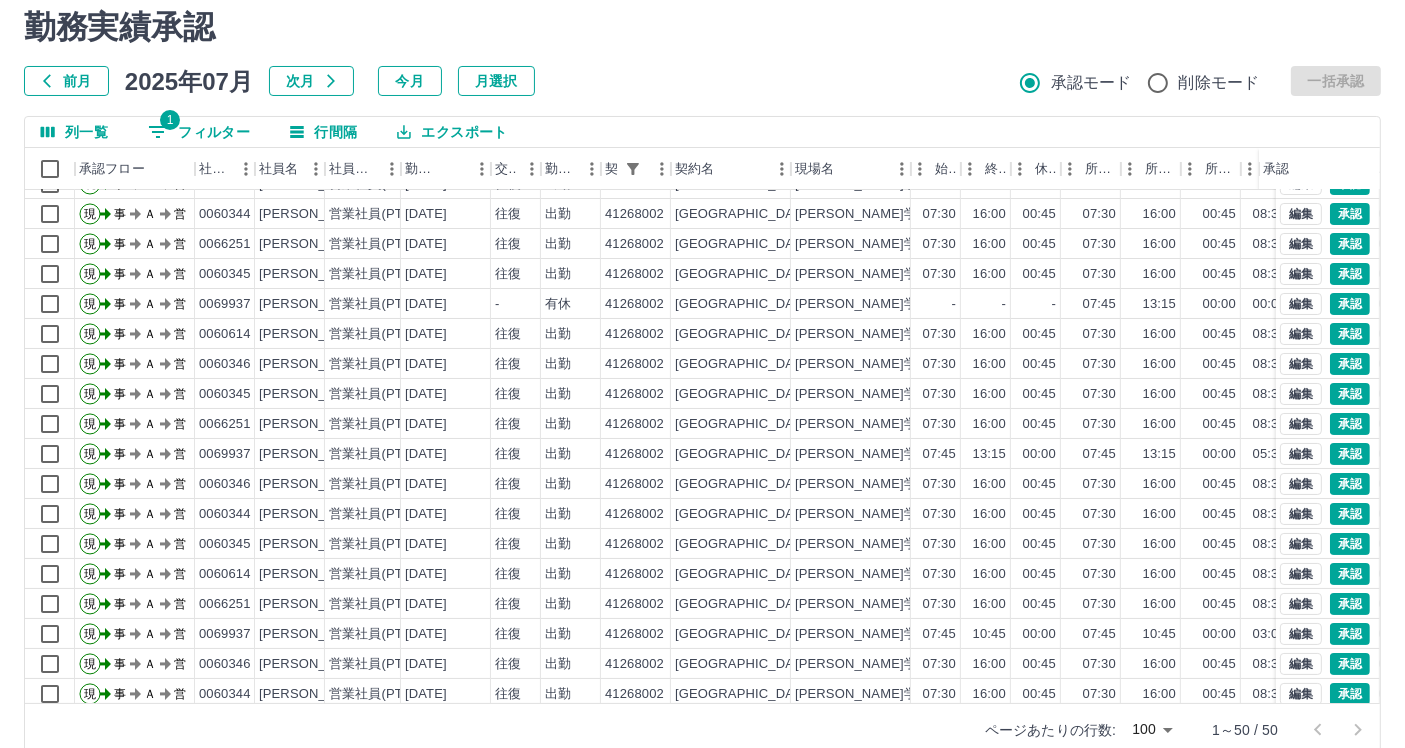 scroll, scrollTop: 97, scrollLeft: 0, axis: vertical 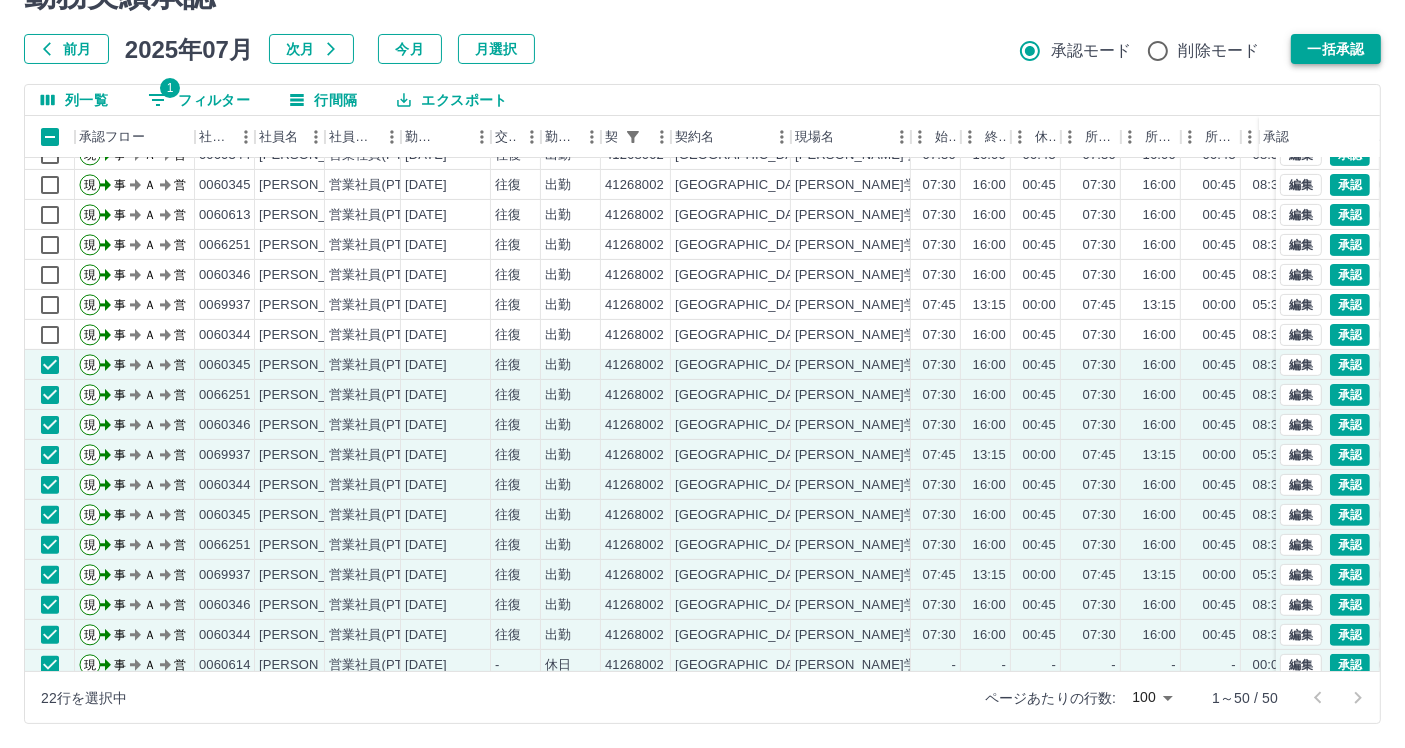 click on "一括承認" at bounding box center (1336, 49) 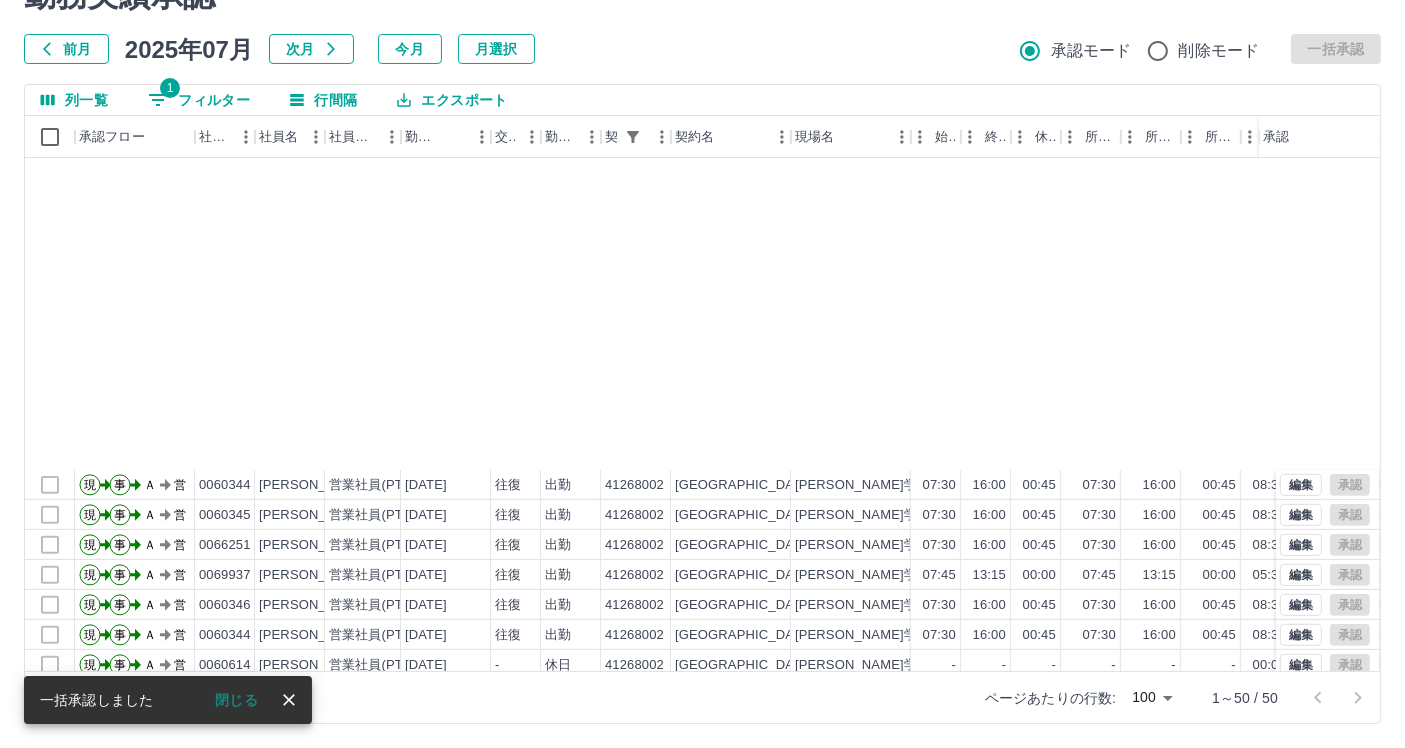 scroll, scrollTop: 1002, scrollLeft: 0, axis: vertical 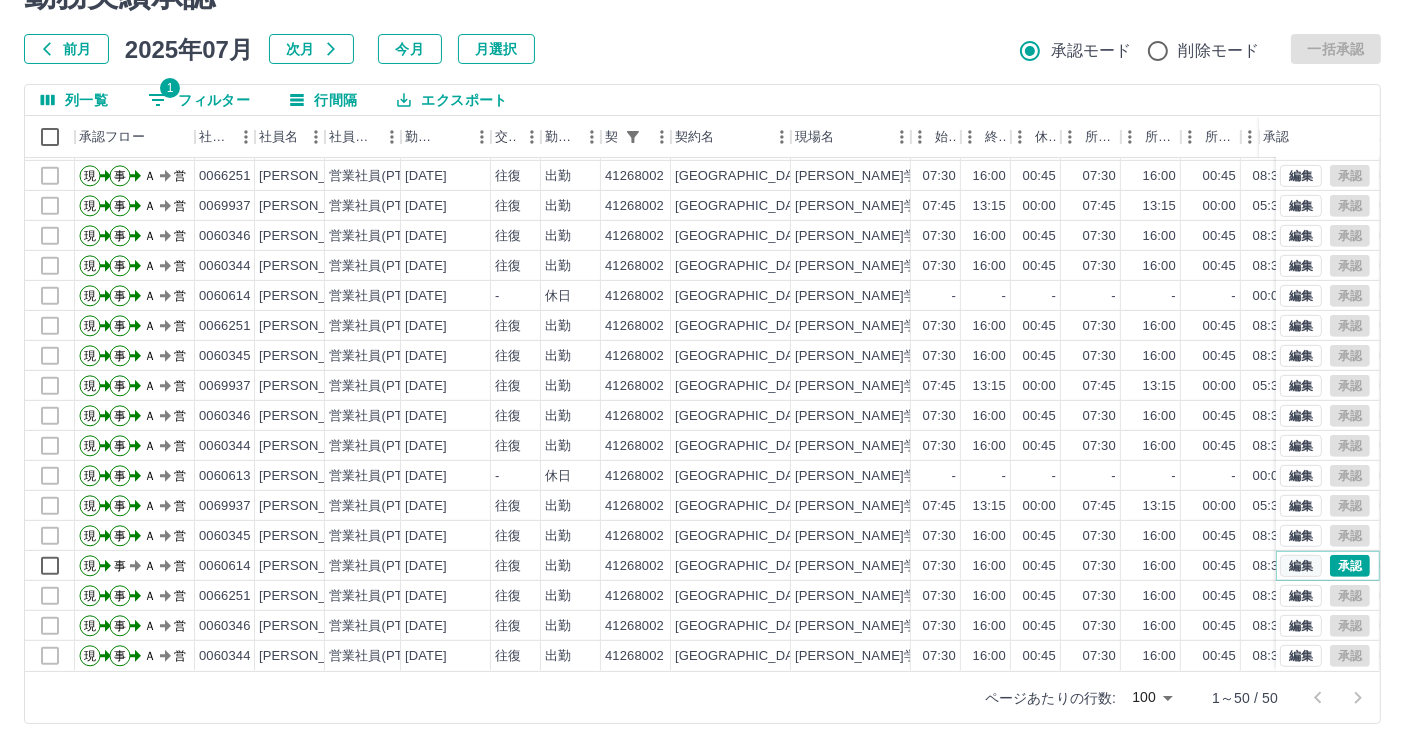 click on "編集" at bounding box center (1301, 566) 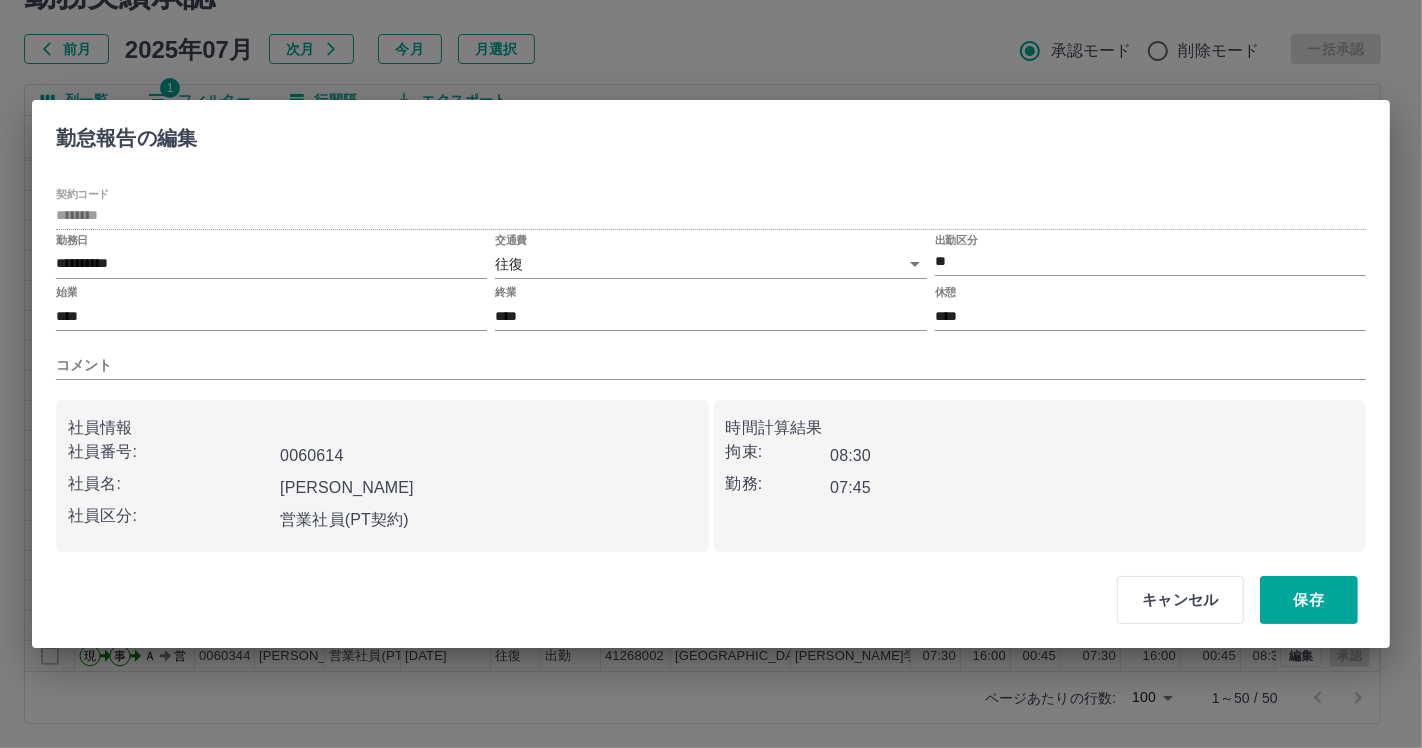 click on "SDH勤怠 岡田　史江 勤務実績承認 前月 2025年07月 次月 今月 月選択 承認モード 削除モード 一括承認 列一覧 1 フィルター 行間隔 エクスポート 承認フロー 社員番号 社員名 社員区分 勤務日 交通費 勤務区分 契約コード 契約名 現場名 始業 終業 休憩 所定開始 所定終業 所定休憩 拘束 勤務 遅刻等 コメント ステータス 承認 現 事 Ａ 営 0060344 河野　祥子 営業社員(PT契約) 2025-07-04 往復 出勤 41268002 白浜町 日置学校給食センター（配送含む） 07:30 16:00 00:45 07:30 16:00 00:45 08:30 07:45 00:00 AM承認待 現 事 Ａ 営 0060345 立石　宏美 営業社員(PT契約) 2025-07-03 往復 出勤 41268002 白浜町 日置学校給食センター（配送含む） 07:30 16:00 00:45 07:30 16:00 00:45 08:30 07:45 00:00 AM承認待 現 事 Ａ 営 0066251 濱岡　孝行 営業社員(PT契約) 2025-07-03 往復 出勤 41268002 白浜町 07:30 16:00 00:45 07:30 16:00 00:45 08:30" at bounding box center [711, 325] 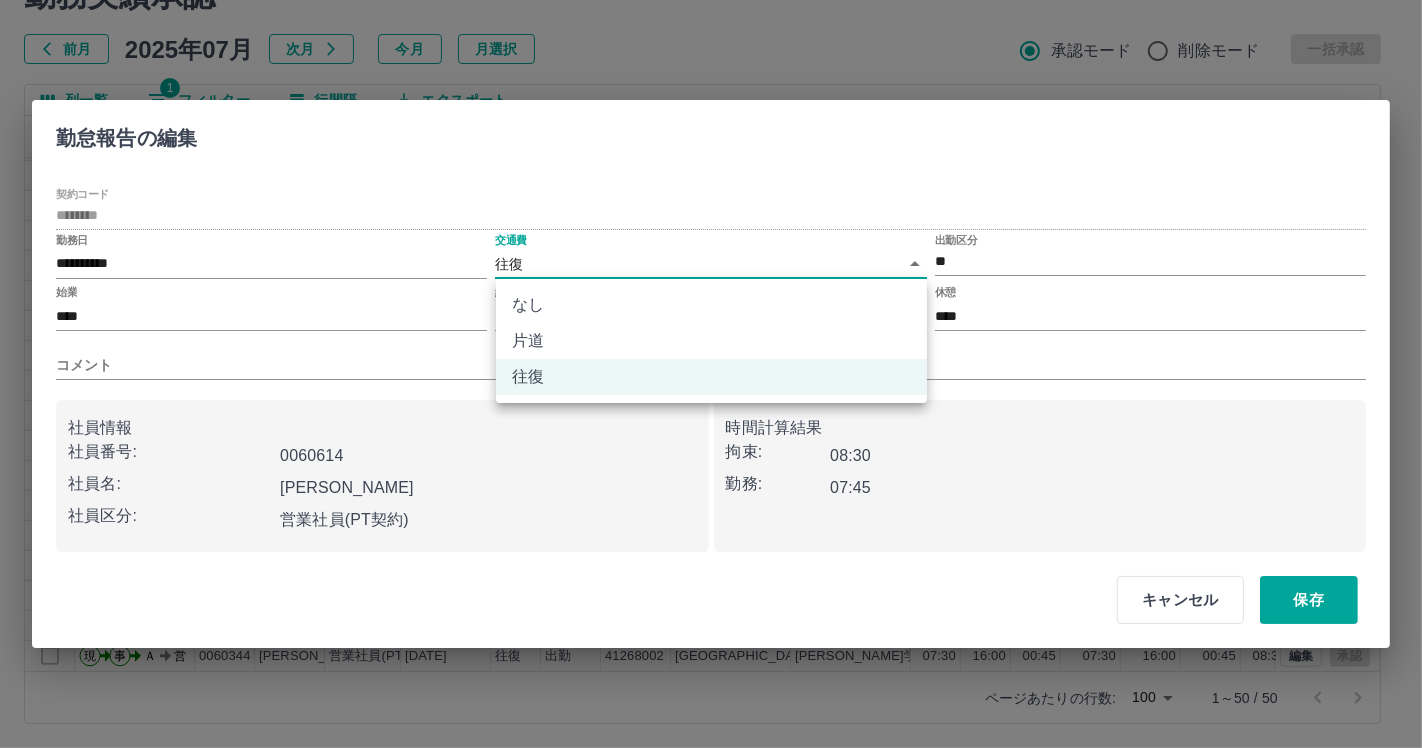 click on "なし" at bounding box center [711, 305] 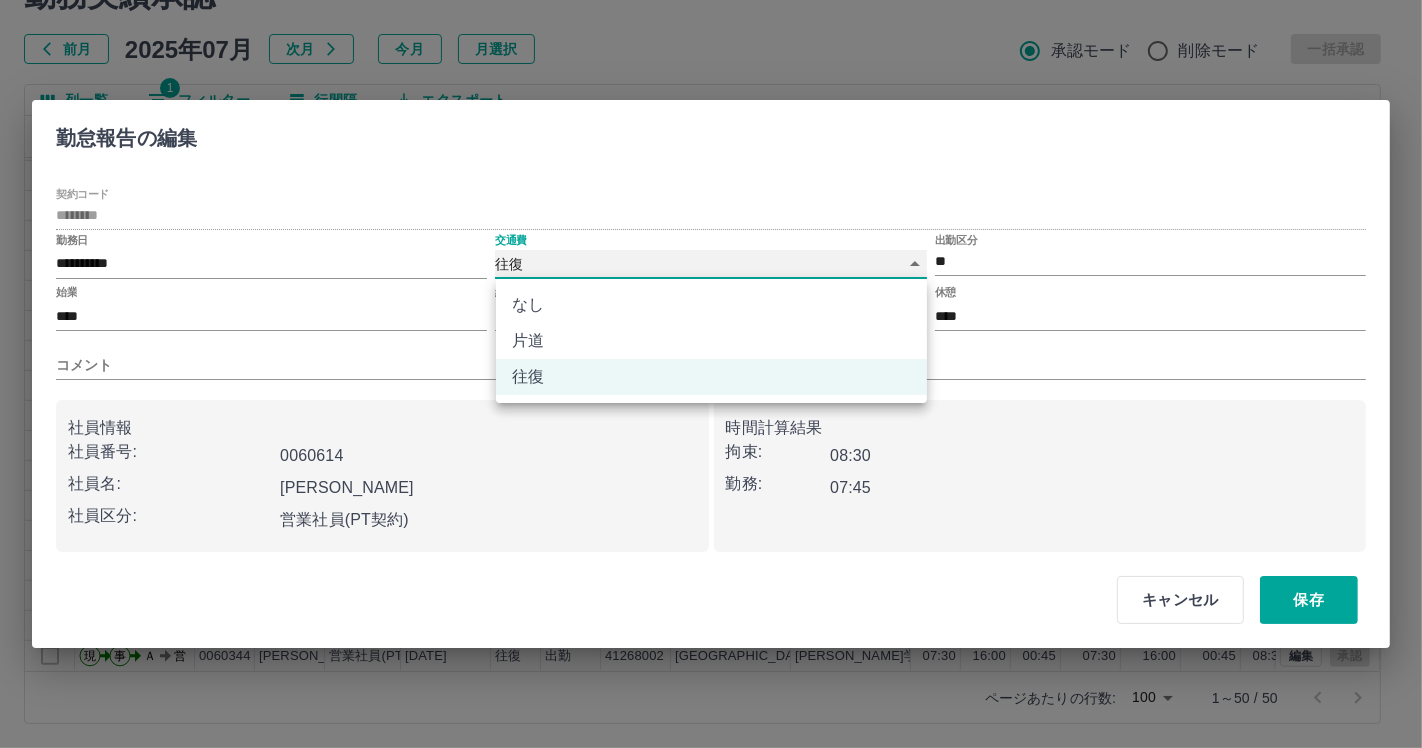type on "****" 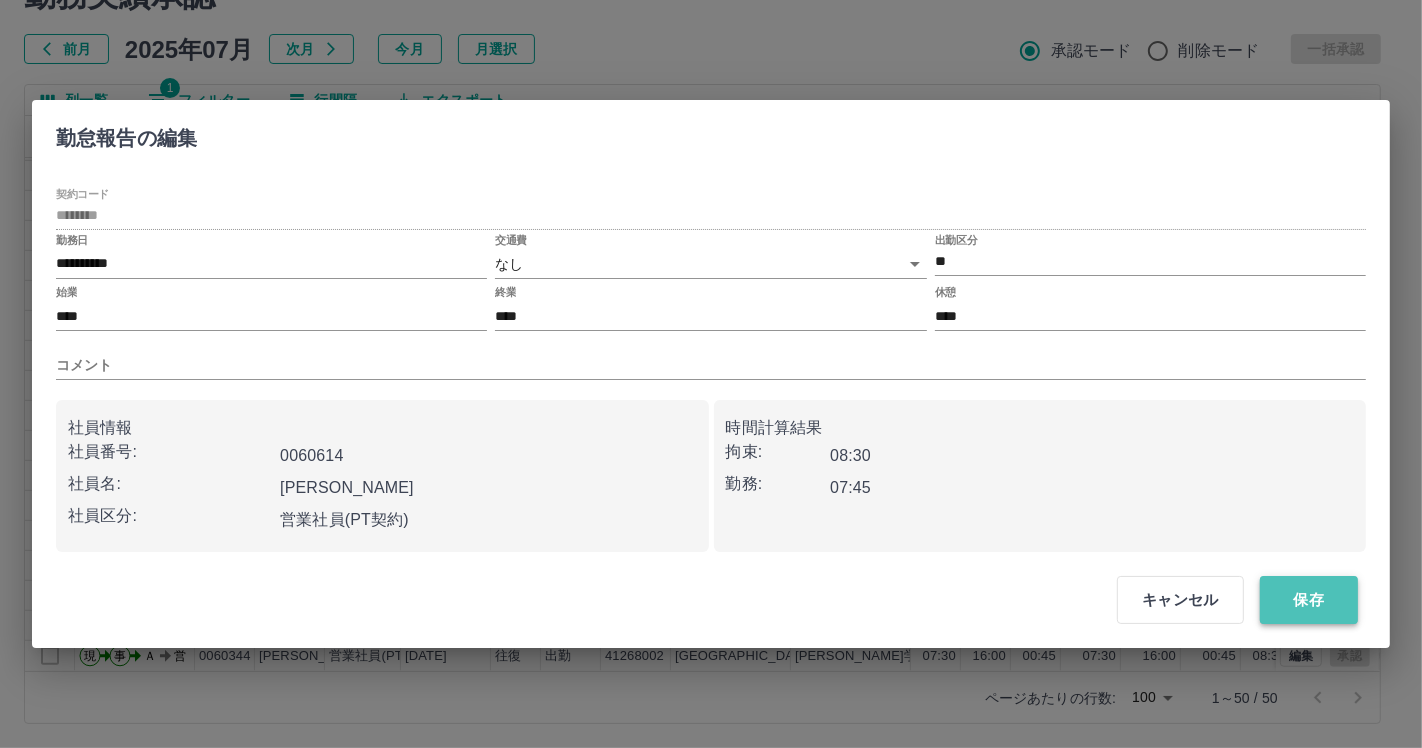 click on "保存" at bounding box center [1309, 600] 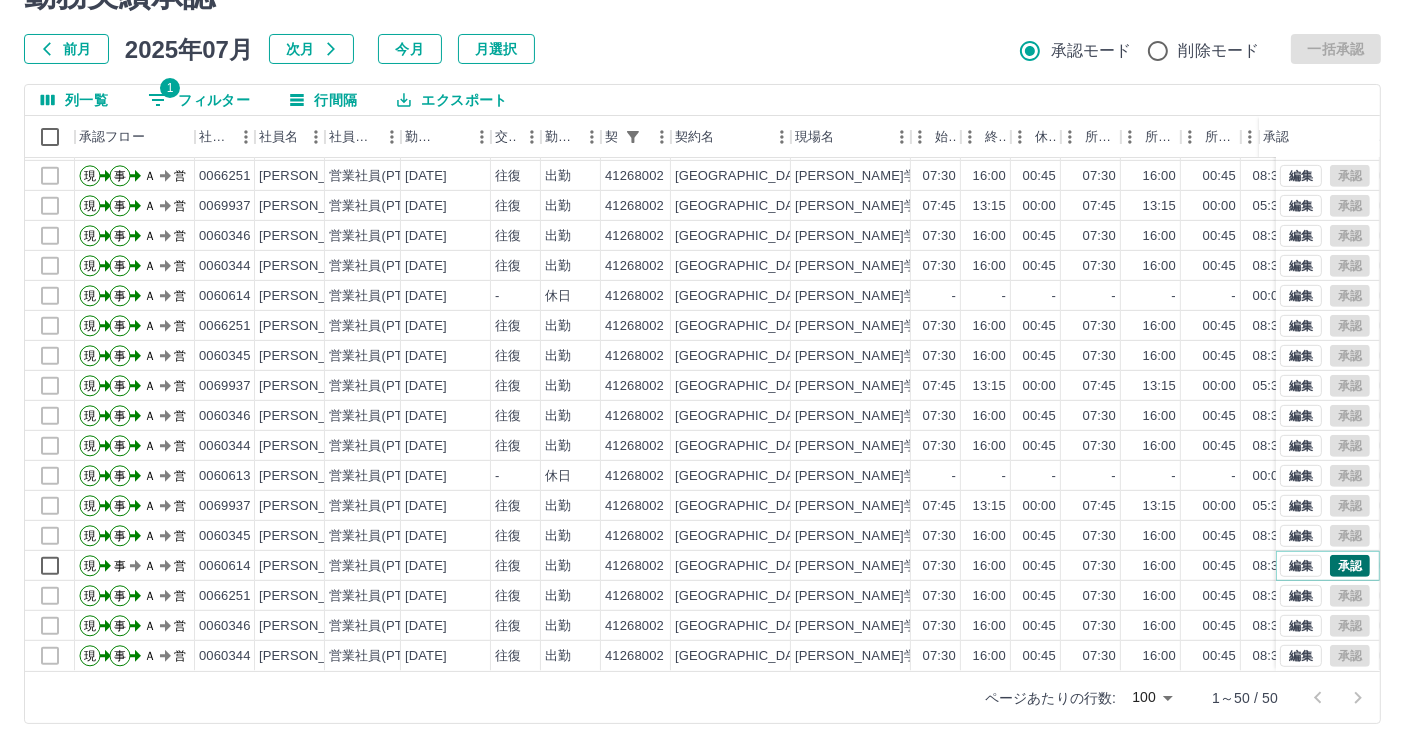 click on "承認" at bounding box center [1350, 566] 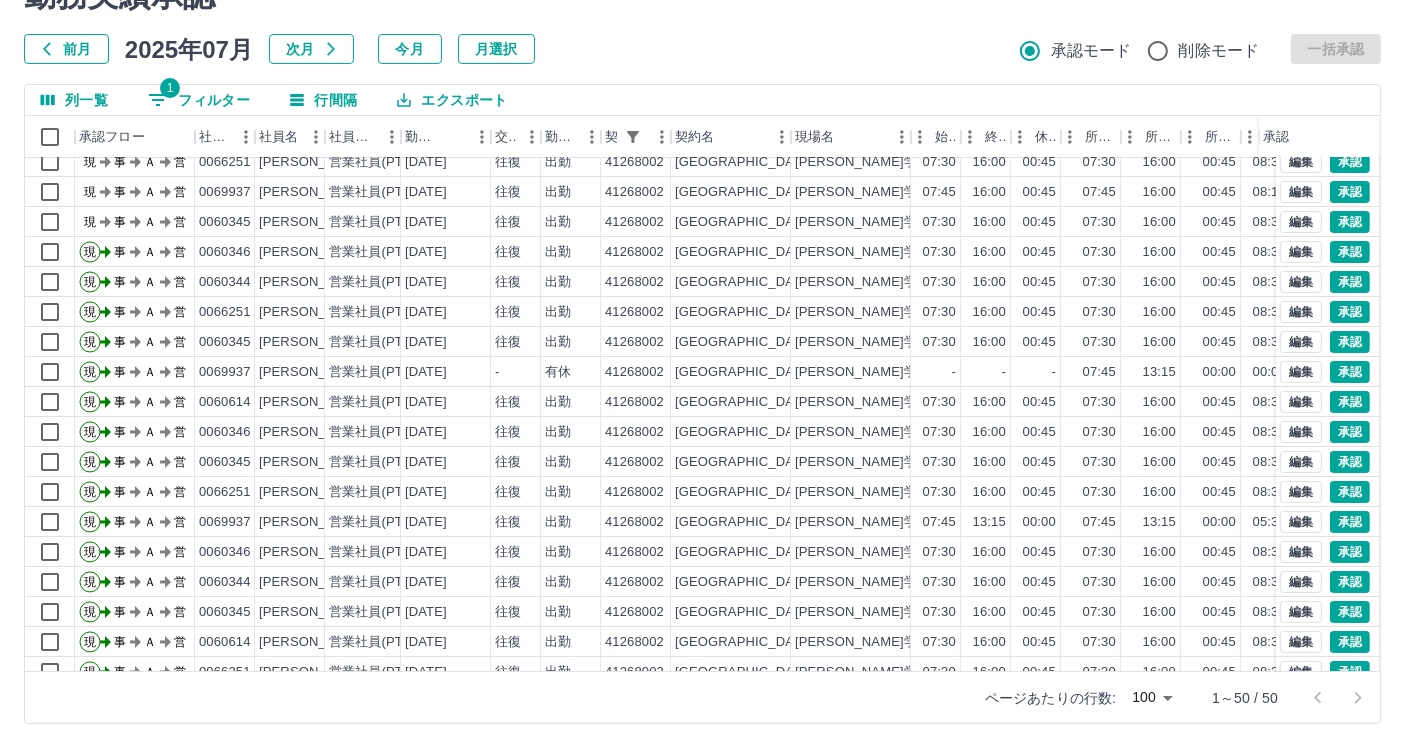 scroll, scrollTop: 0, scrollLeft: 0, axis: both 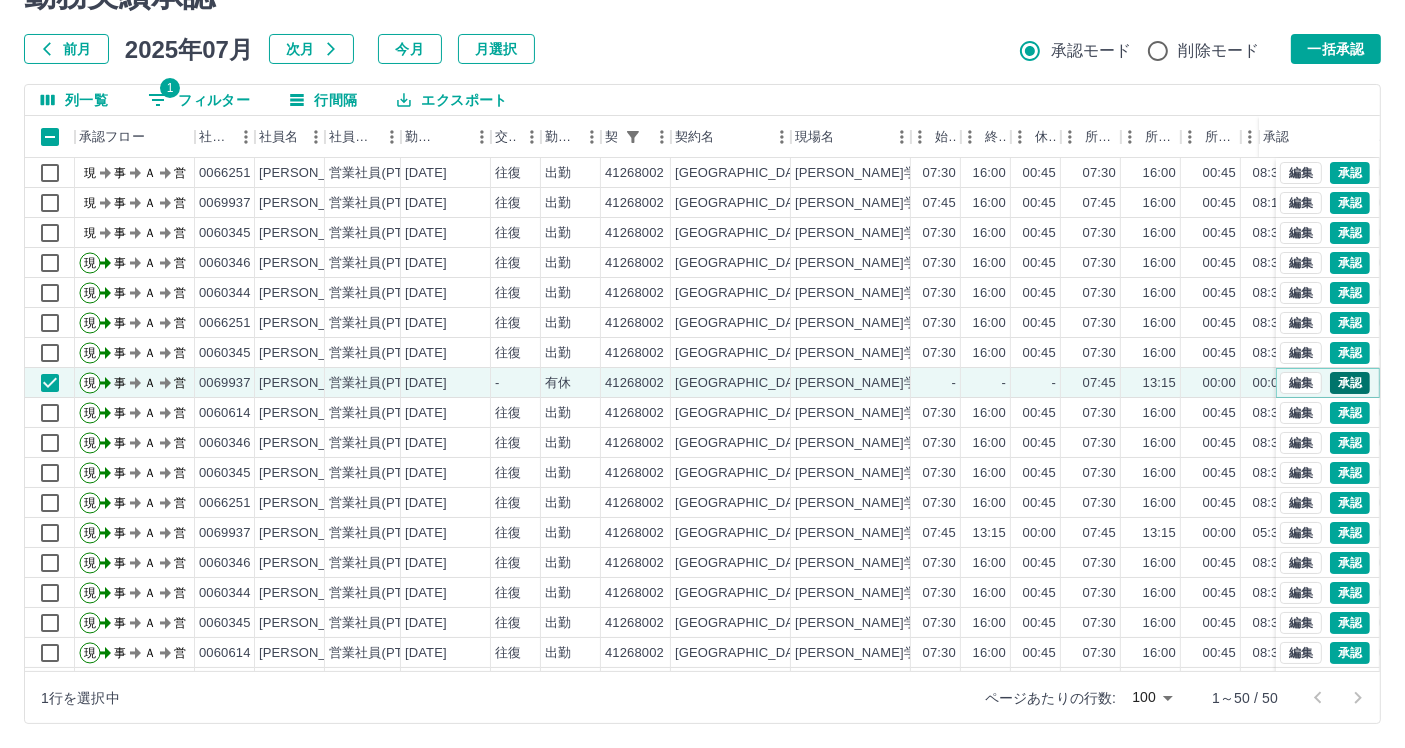 click on "承認" at bounding box center [1350, 383] 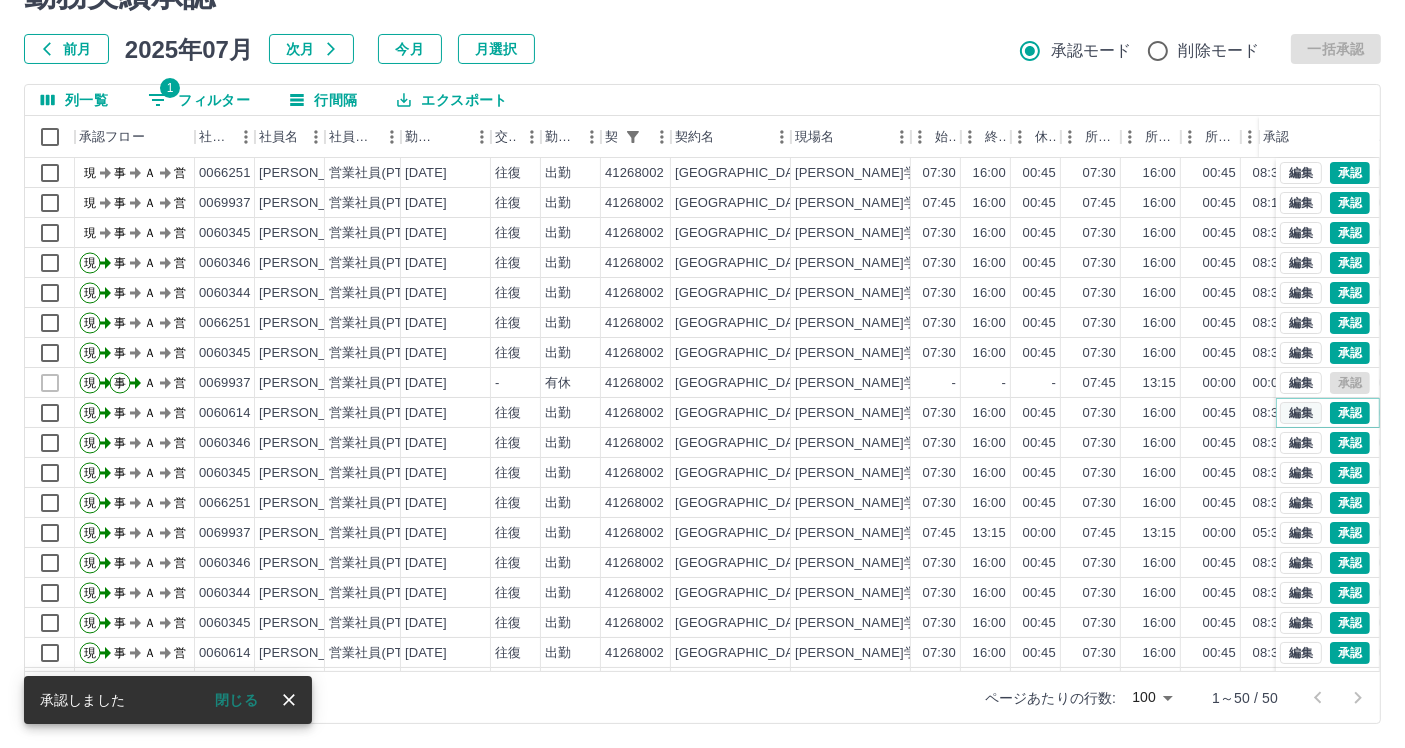 click on "編集" at bounding box center [1301, 413] 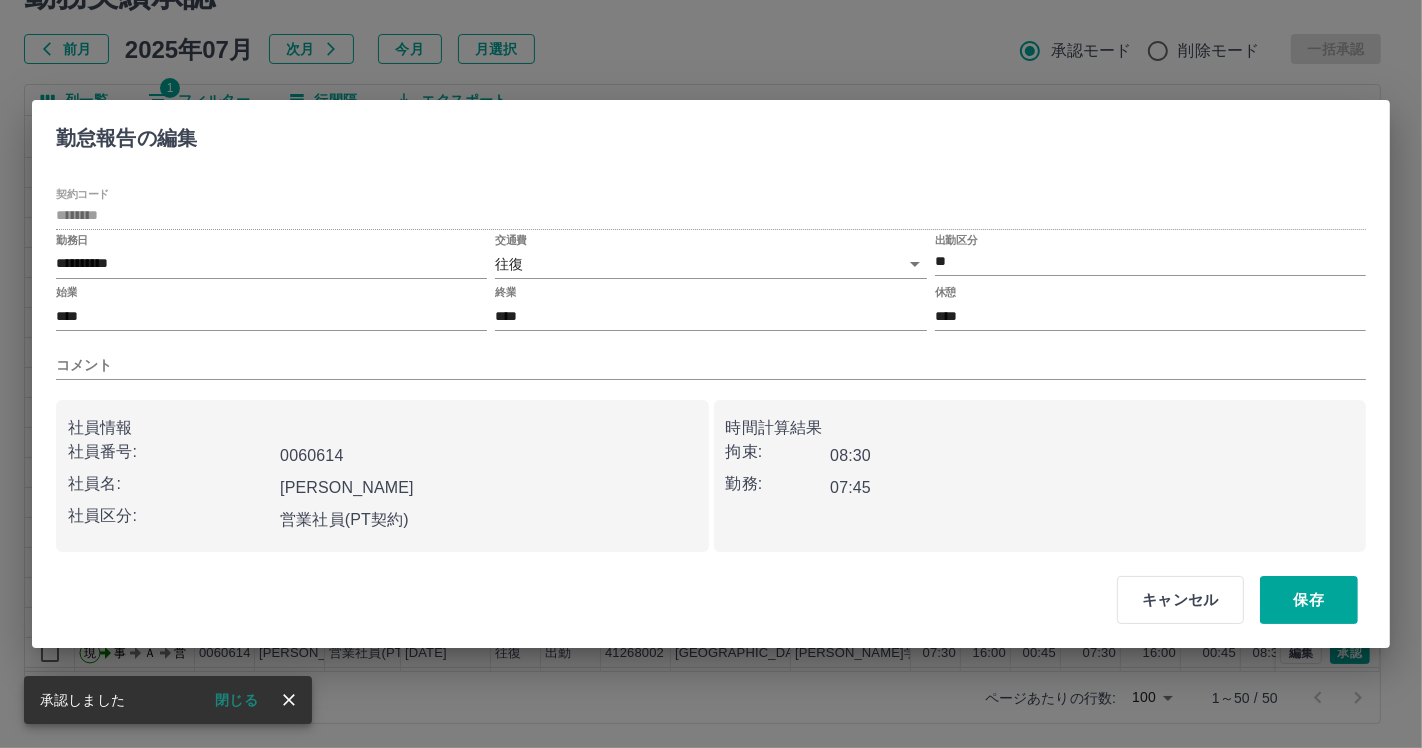 click on "SDH勤怠 岡田　史江 勤務実績承認 前月 2025年07月 次月 今月 月選択 承認モード 削除モード 一括承認 列一覧 1 フィルター 行間隔 エクスポート 承認フロー 社員番号 社員名 社員区分 勤務日 交通費 勤務区分 契約コード 契約名 現場名 始業 終業 休憩 所定開始 所定終業 所定休憩 拘束 勤務 遅刻等 コメント ステータス 承認 現 事 Ａ 営 0066251 濱岡　孝行 営業社員(PT契約) 2025-07-11 往復 出勤 41268002 白浜町 日置学校給食センター（配送含む） 07:30 16:00 00:45 07:30 16:00 00:45 08:30 07:45 00:00 現場責任者承認待 現 事 Ａ 営 0069937 宮山　沙耶奈 営業社員(PT契約) 2025-07-11 往復 出勤 41268002 白浜町 日置学校給食センター（配送含む） 07:45 16:00 00:45 07:45 16:00 00:45 08:15 07:30 00:00 現場責任者承認待 現 事 Ａ 営 0060345 立石　宏美 営業社員(PT契約) 2025-07-11 往復 出勤 41268002 白浜町 07:30 16:00" at bounding box center (711, 325) 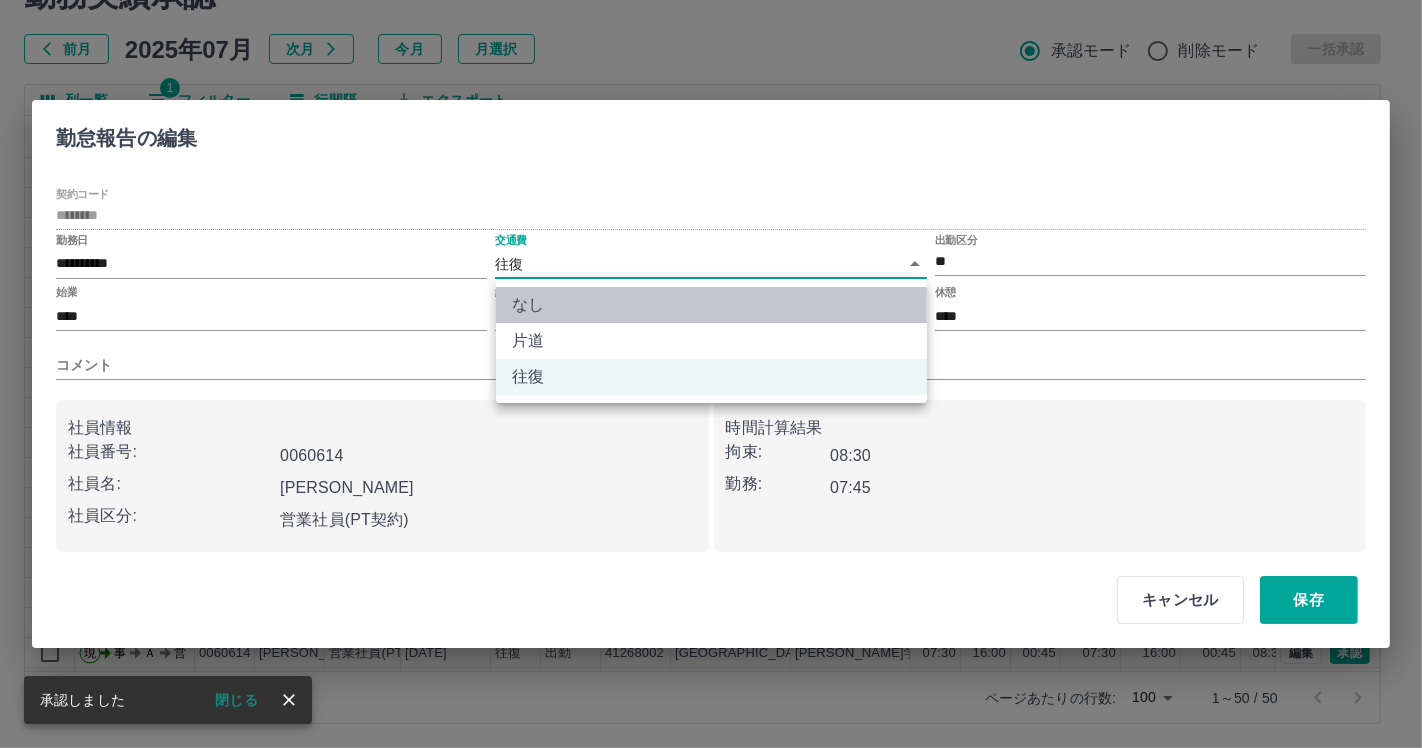 click on "なし" at bounding box center (711, 305) 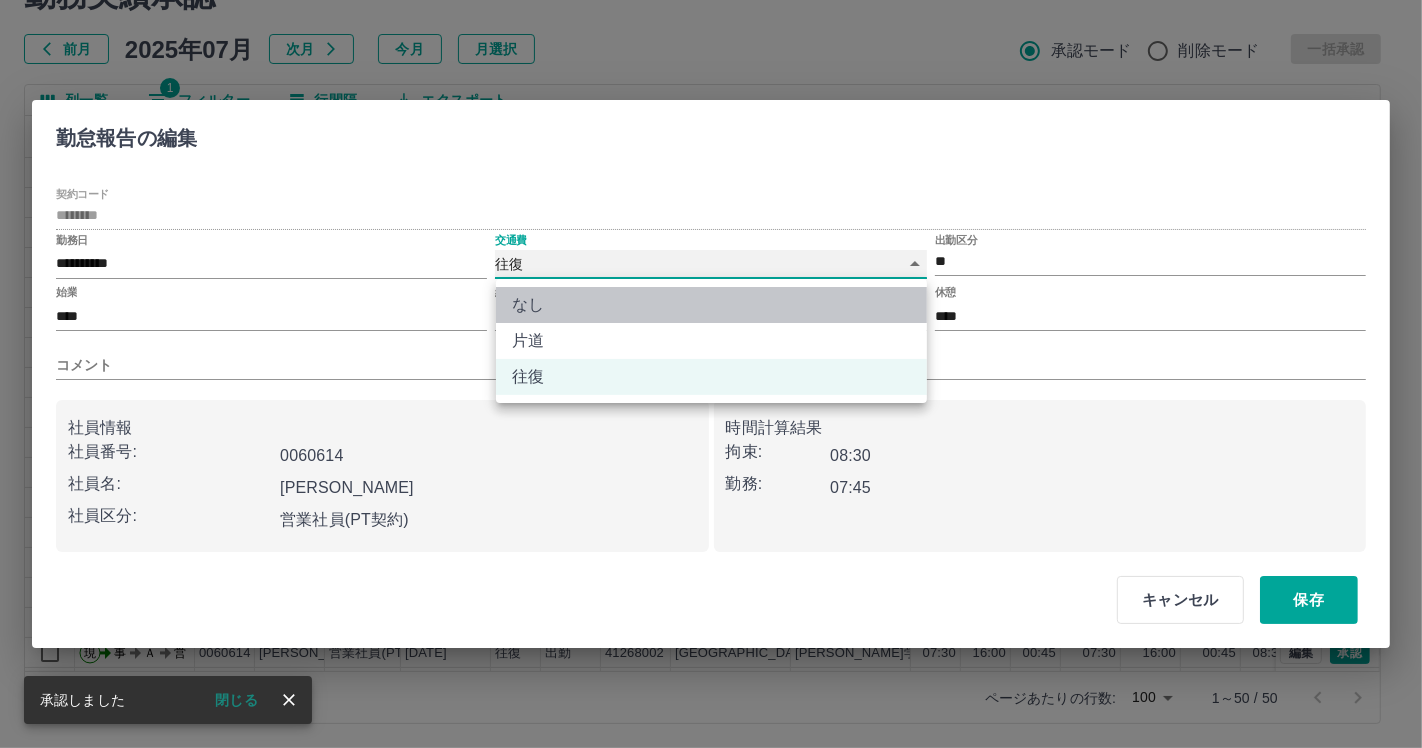 type on "****" 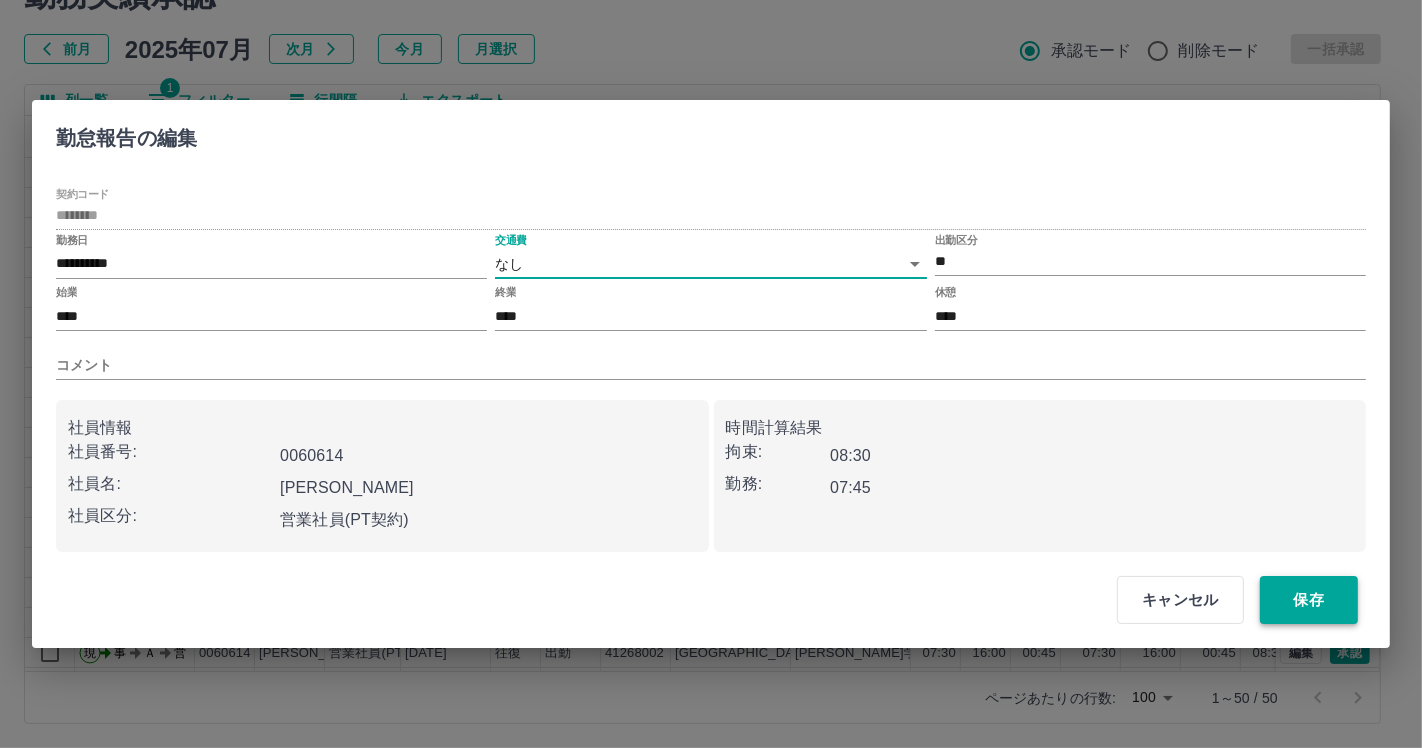 click on "保存" at bounding box center (1309, 600) 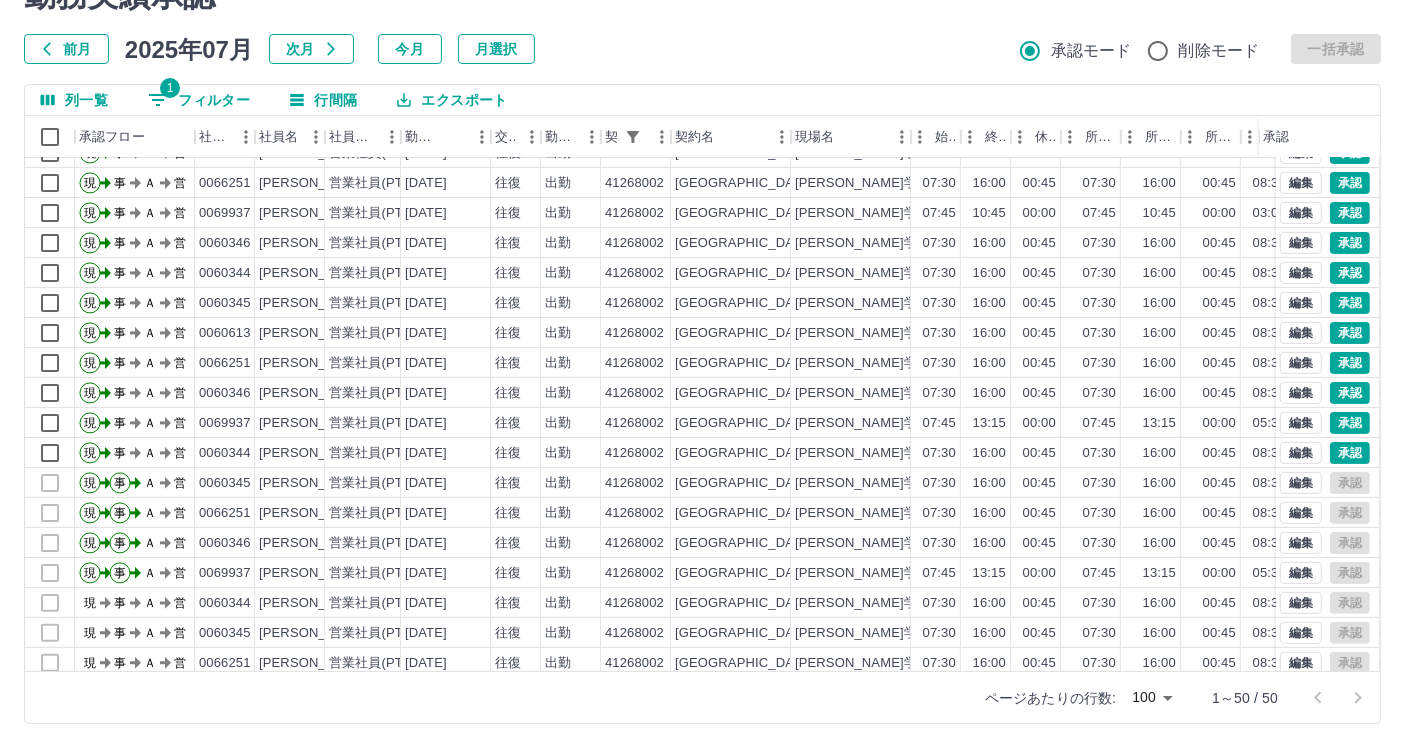 scroll, scrollTop: 555, scrollLeft: 0, axis: vertical 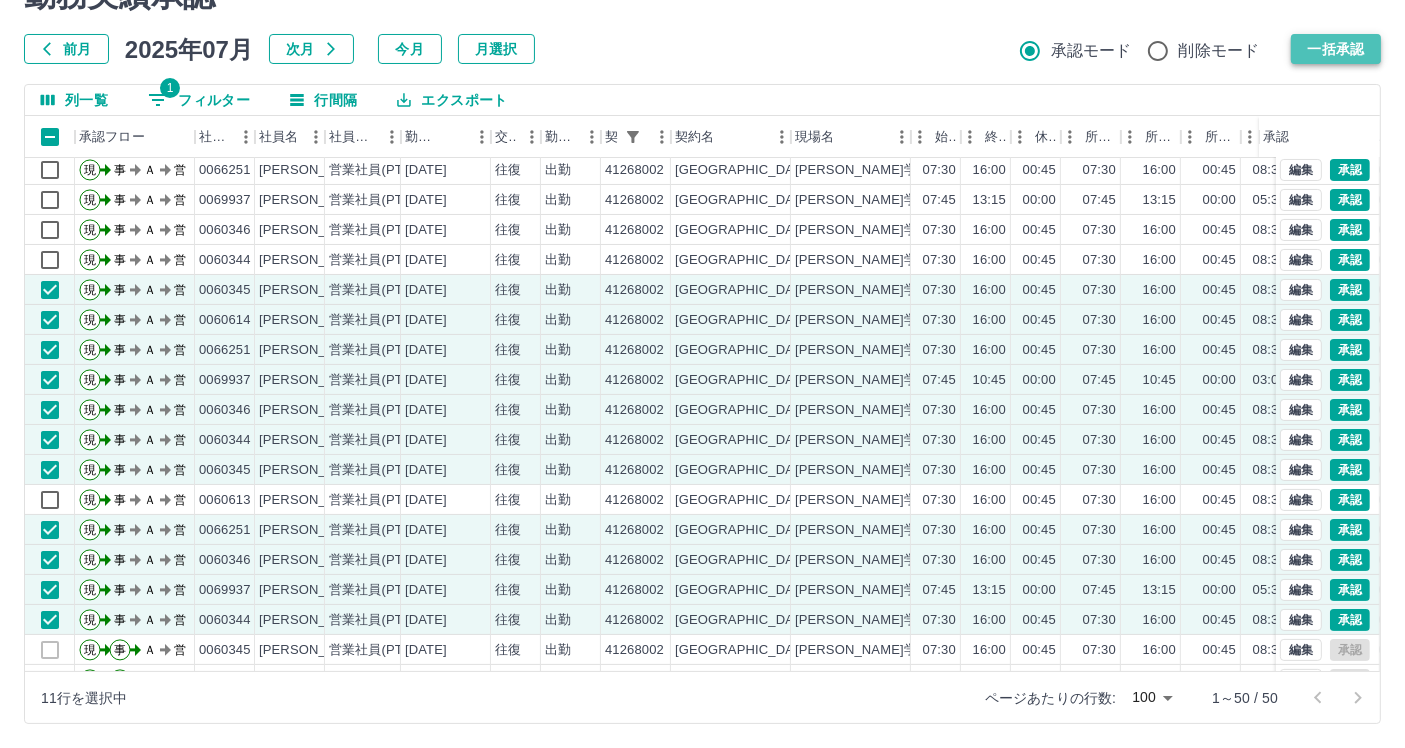 click on "一括承認" at bounding box center [1336, 49] 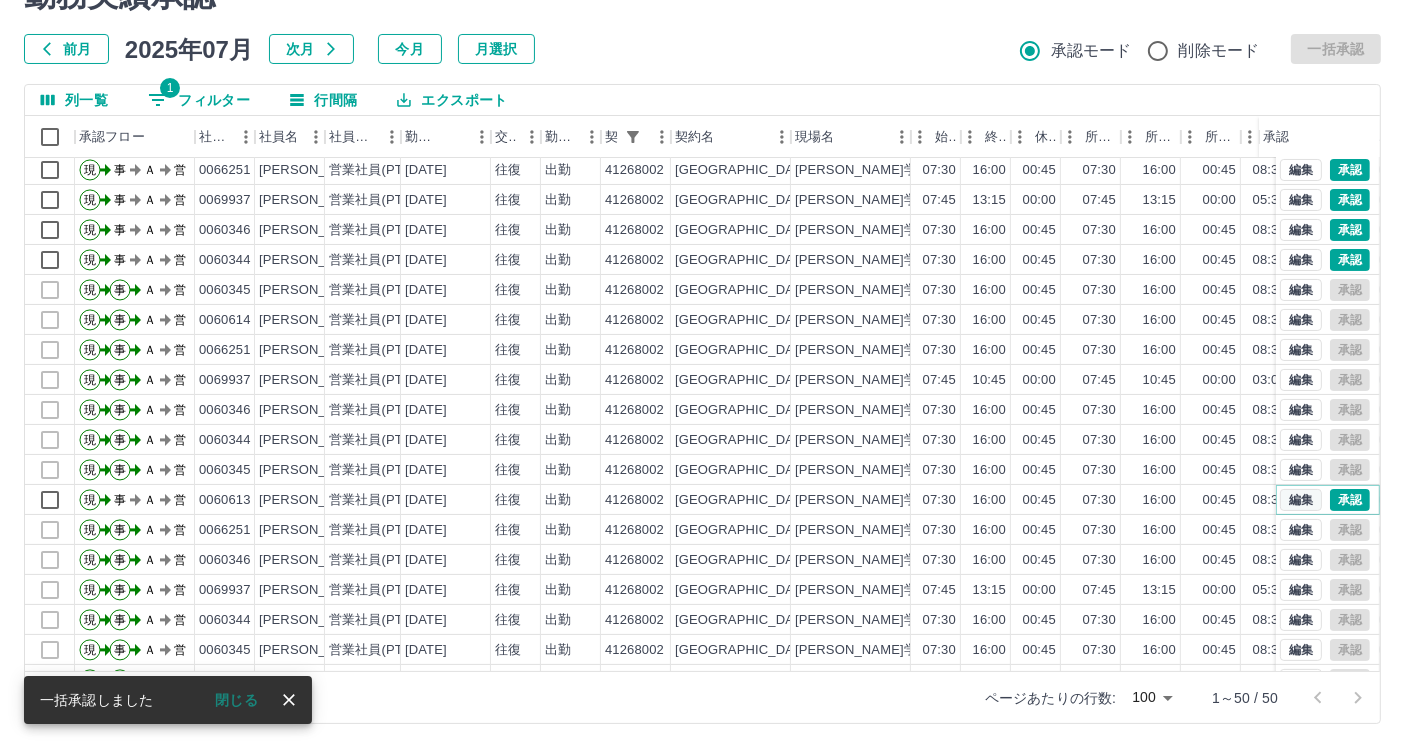 click on "編集" at bounding box center (1301, 500) 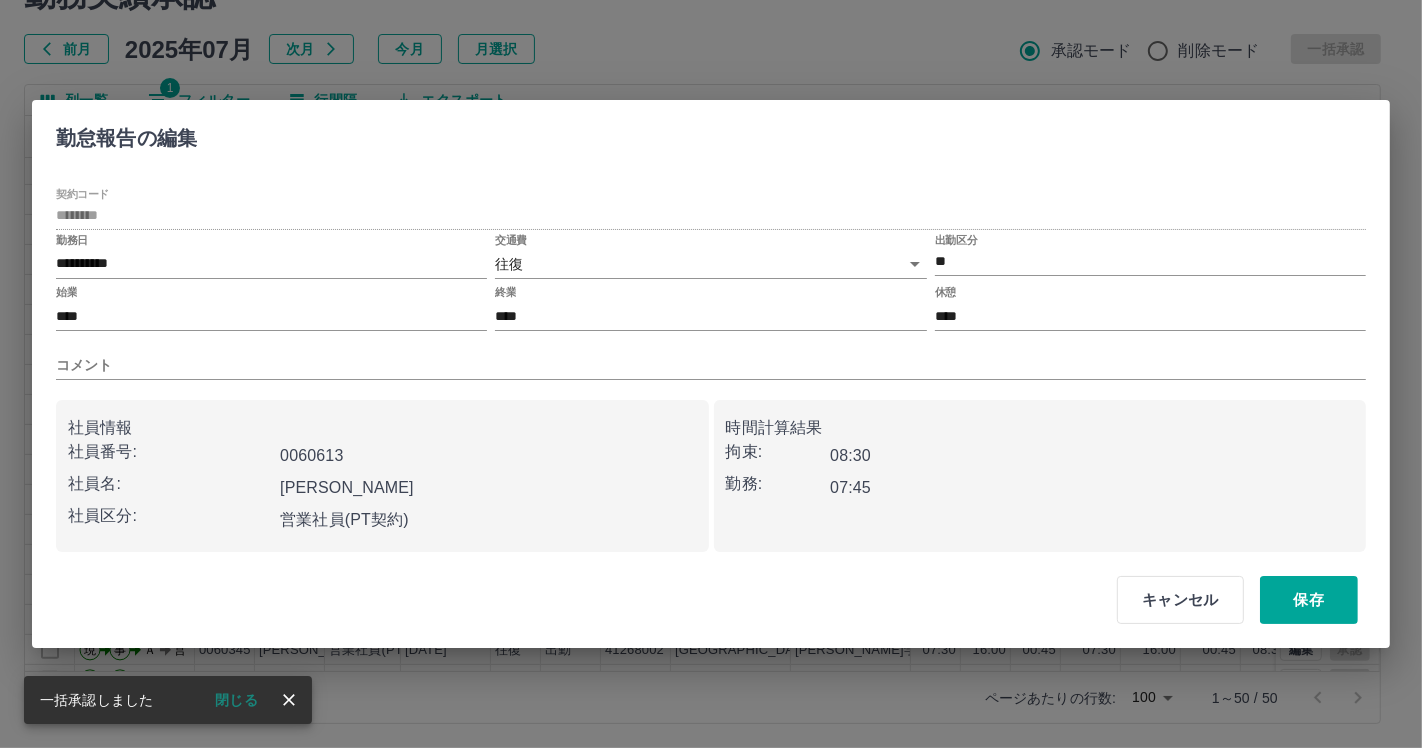 click on "**********" at bounding box center [711, 370] 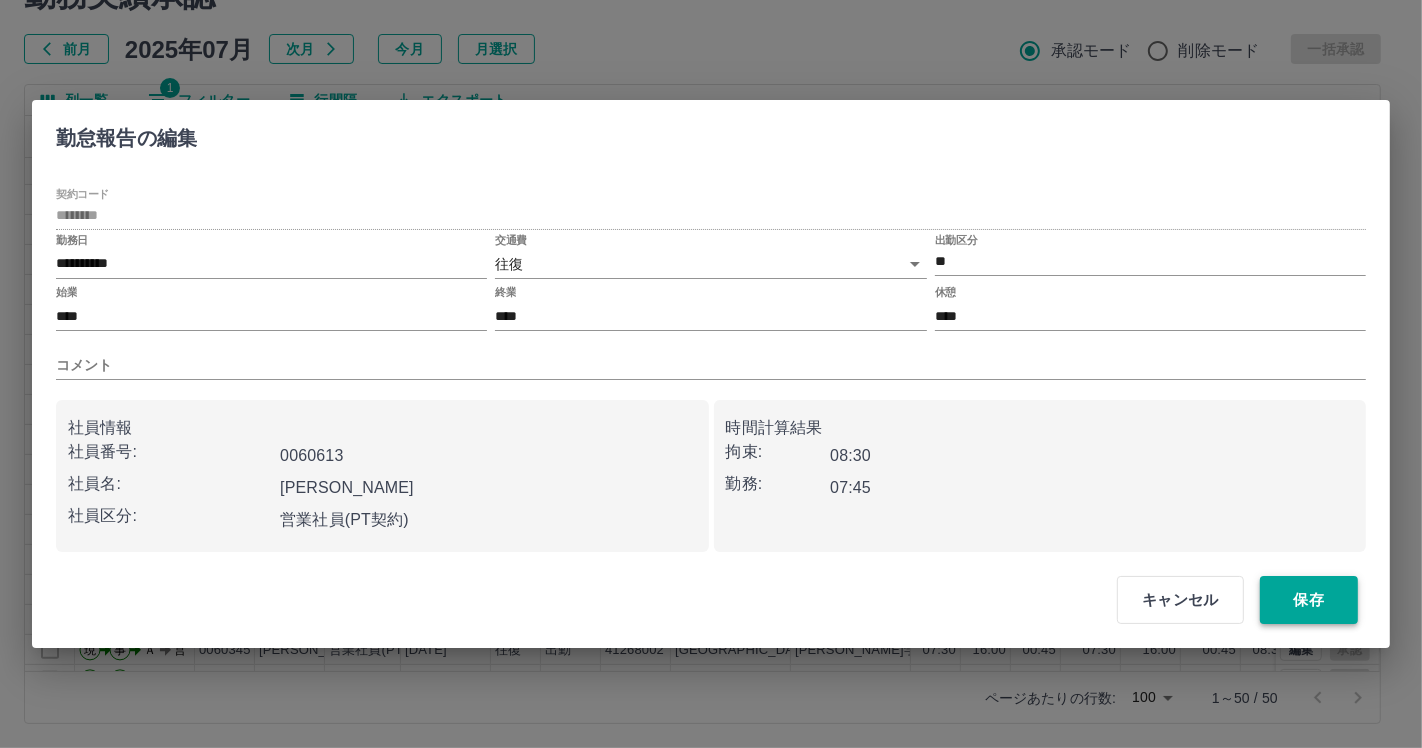 click on "保存" at bounding box center [1309, 600] 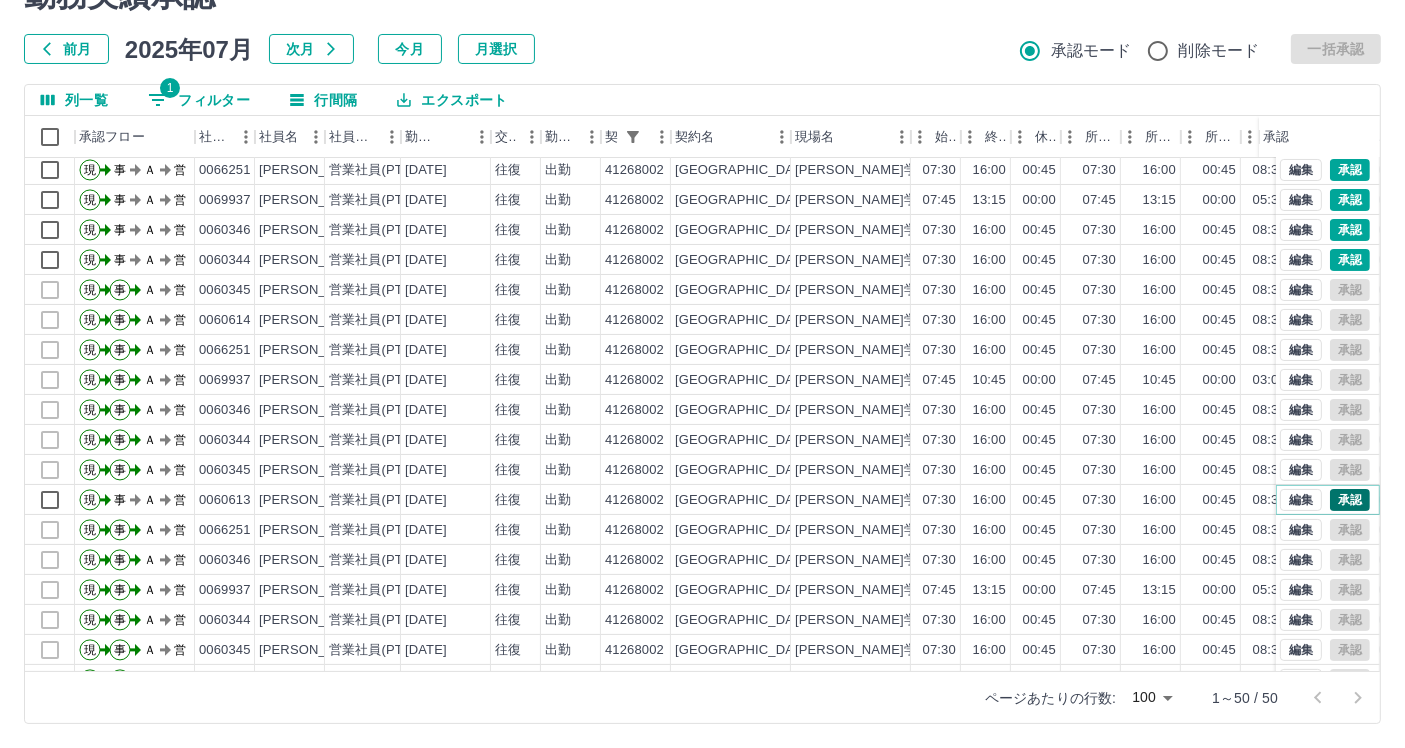 click on "承認" at bounding box center (1350, 500) 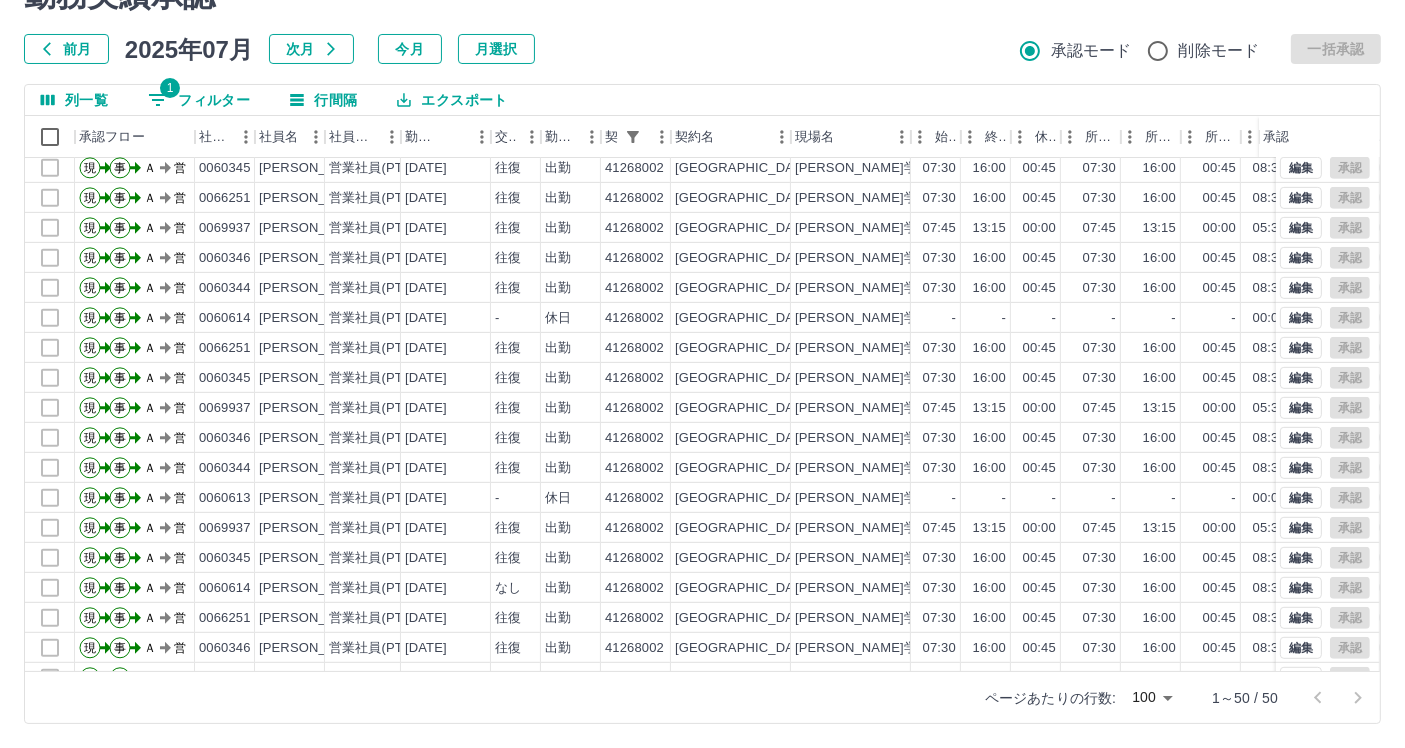 scroll, scrollTop: 1002, scrollLeft: 0, axis: vertical 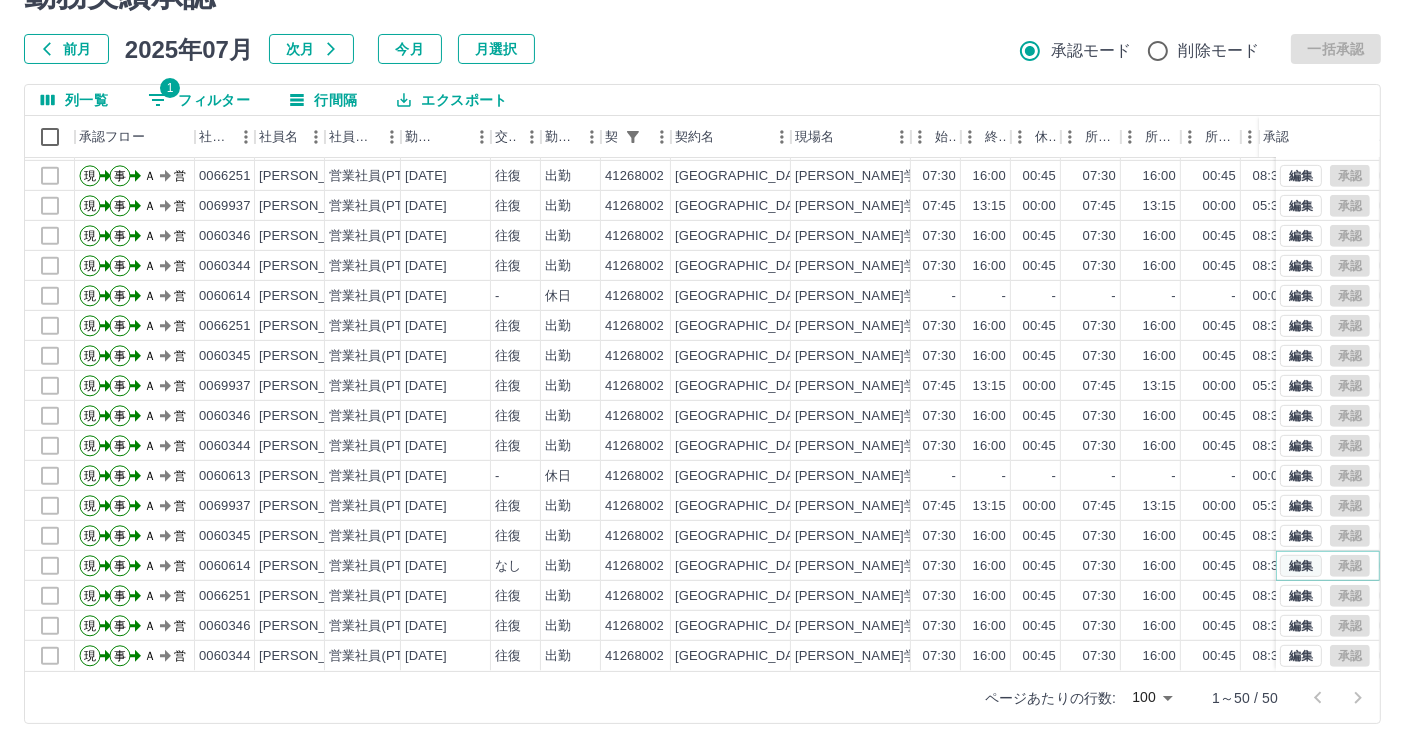 click on "編集" at bounding box center [1301, 566] 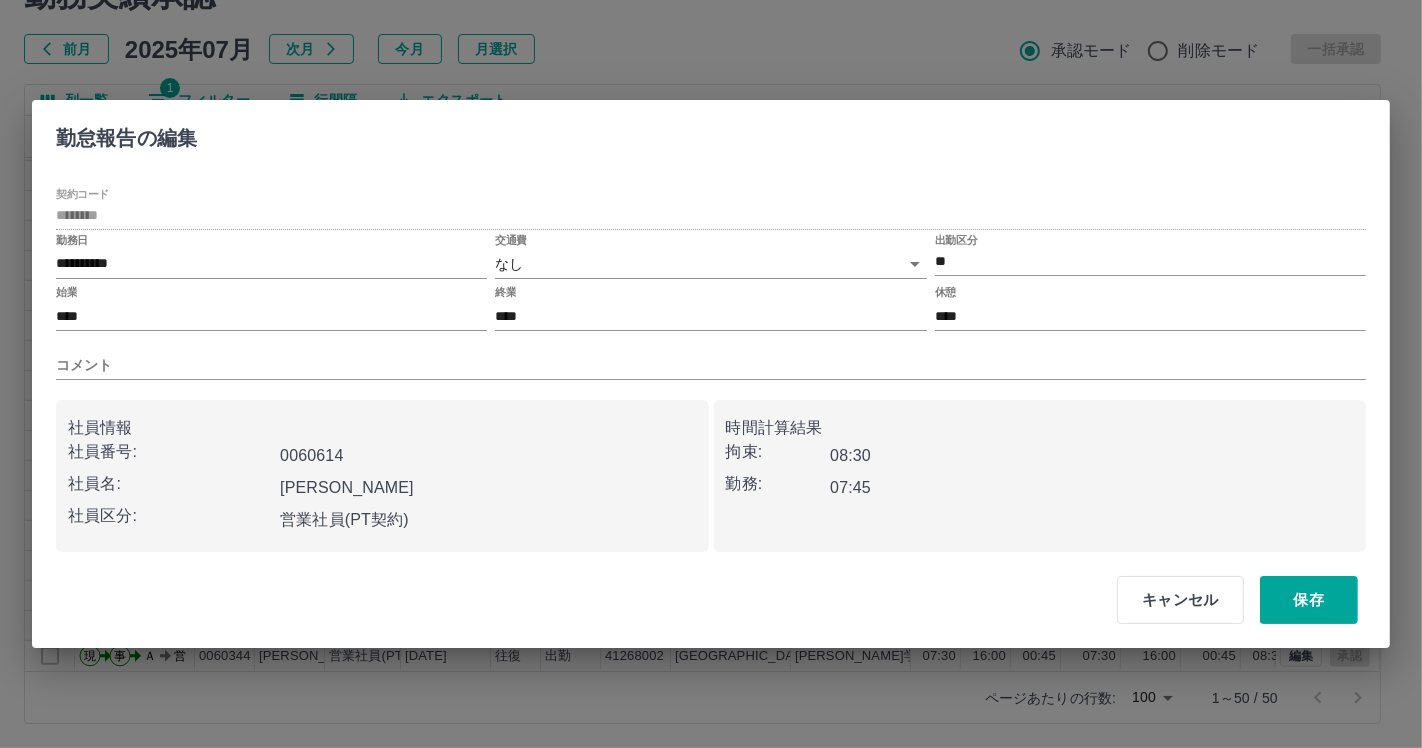 click on "SDH勤怠 岡田　史江 勤務実績承認 前月 2025年07月 次月 今月 月選択 承認モード 削除モード 一括承認 列一覧 1 フィルター 行間隔 エクスポート 承認フロー 社員番号 社員名 社員区分 勤務日 交通費 勤務区分 契約コード 契約名 現場名 始業 終業 休憩 所定開始 所定終業 所定休憩 拘束 勤務 遅刻等 コメント ステータス 承認 現 事 Ａ 営 0060344 河野　祥子 営業社員(PT契約) 2025-07-04 往復 出勤 41268002 白浜町 日置学校給食センター（配送含む） 07:30 16:00 00:45 07:30 16:00 00:45 08:30 07:45 00:00 AM承認待 現 事 Ａ 営 0060345 立石　宏美 営業社員(PT契約) 2025-07-03 往復 出勤 41268002 白浜町 日置学校給食センター（配送含む） 07:30 16:00 00:45 07:30 16:00 00:45 08:30 07:45 00:00 AM承認待 現 事 Ａ 営 0066251 濱岡　孝行 営業社員(PT契約) 2025-07-03 往復 出勤 41268002 白浜町 07:30 16:00 00:45 07:30 16:00 00:45 08:30" at bounding box center (711, 325) 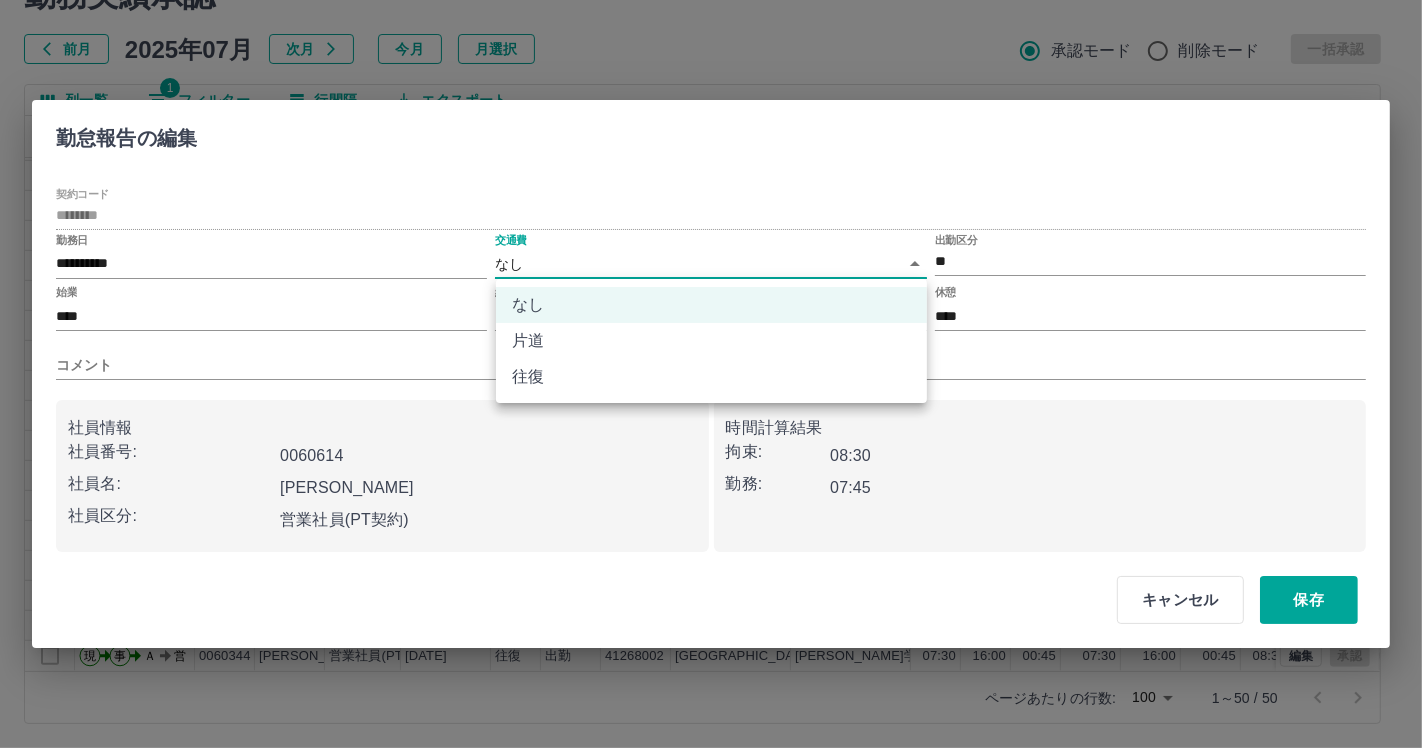 click on "往復" at bounding box center [711, 377] 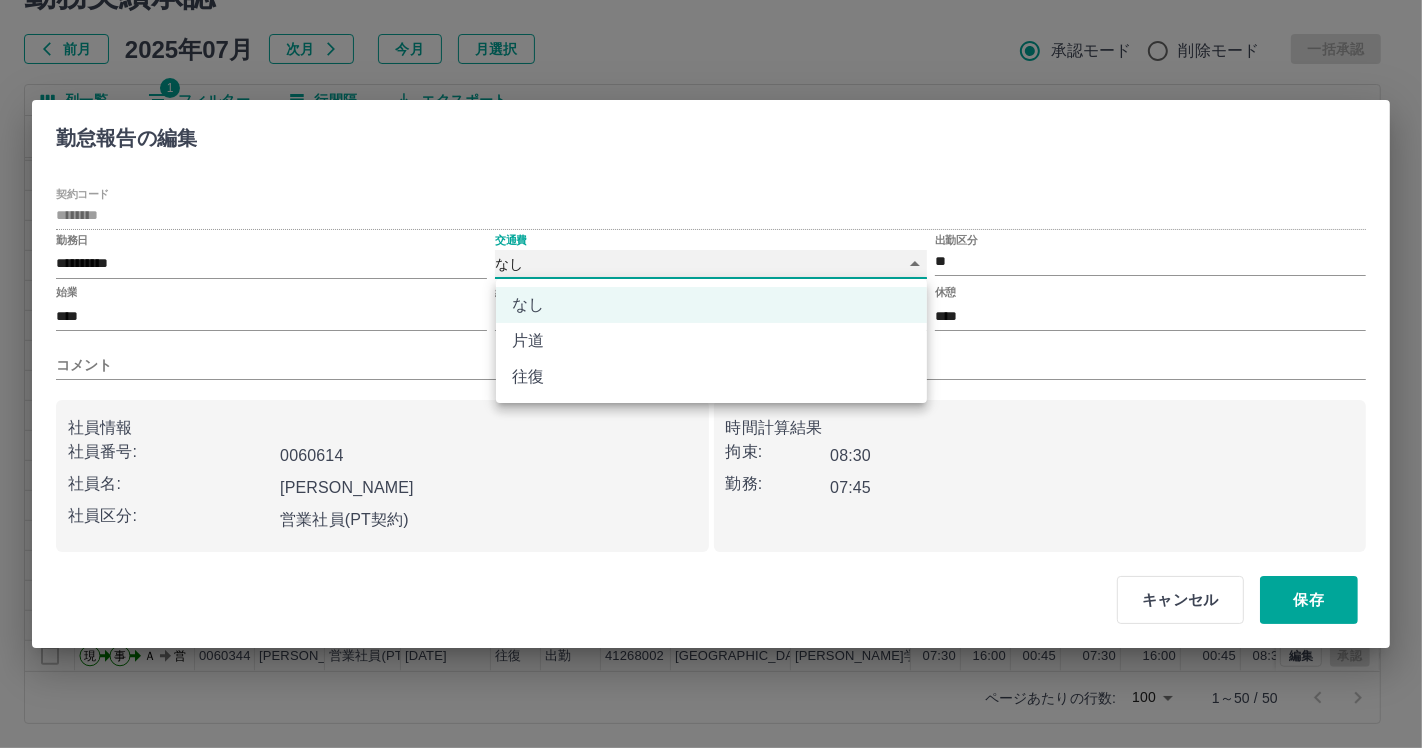 type on "******" 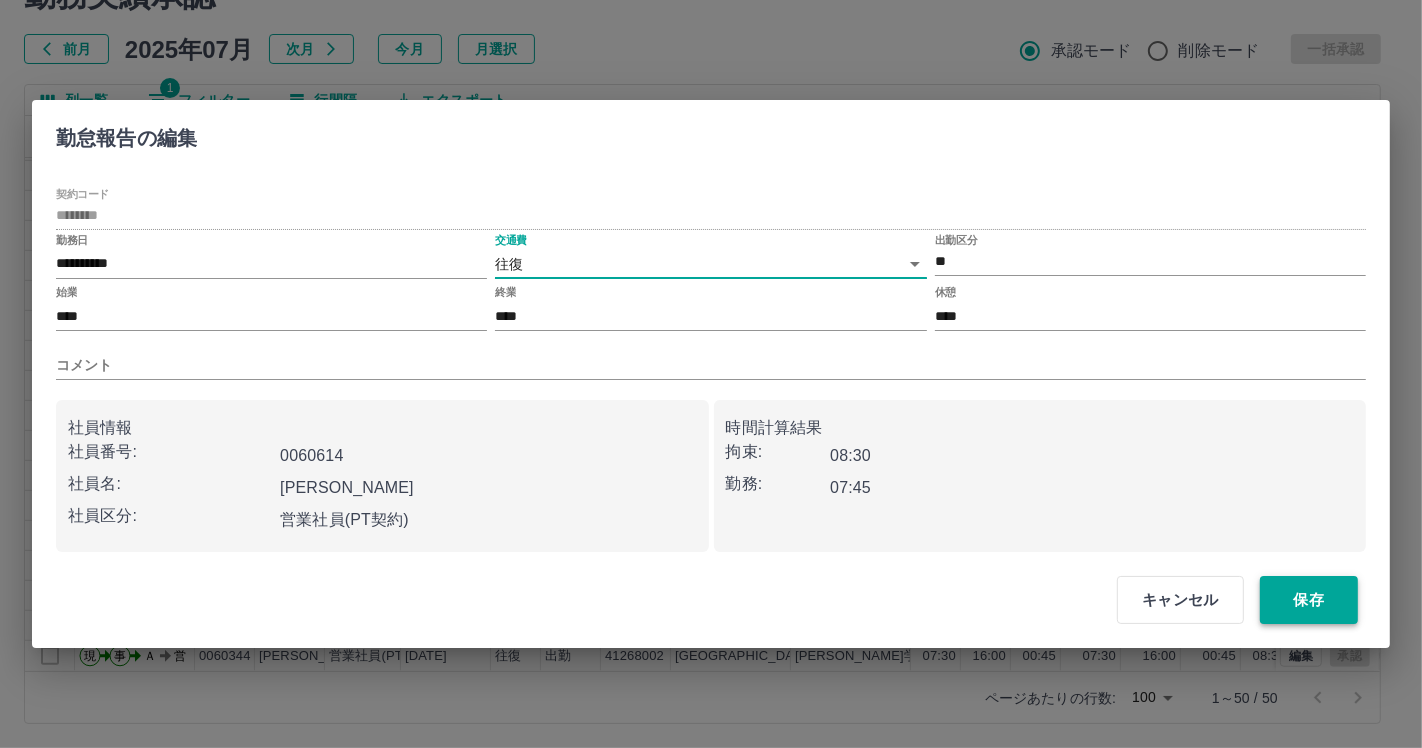 click on "保存" at bounding box center [1309, 600] 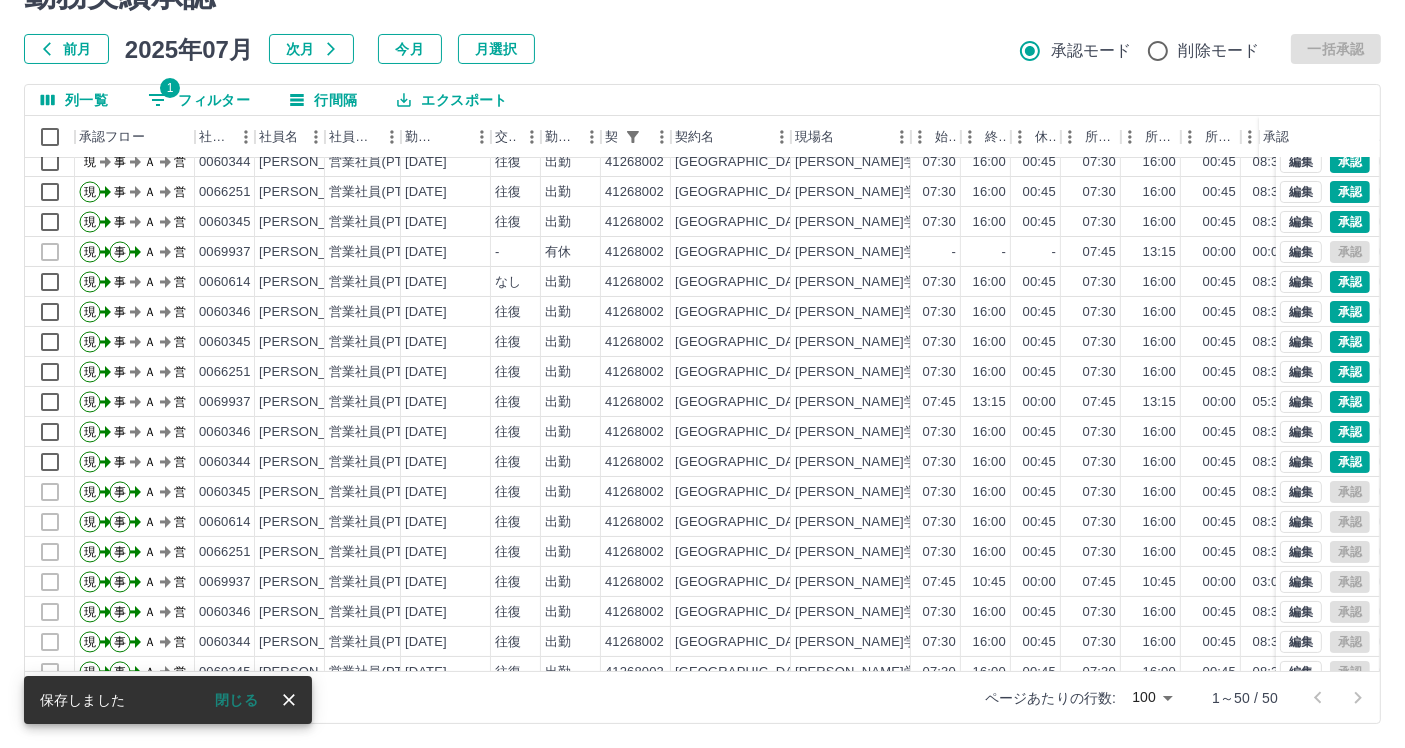 scroll, scrollTop: 114, scrollLeft: 0, axis: vertical 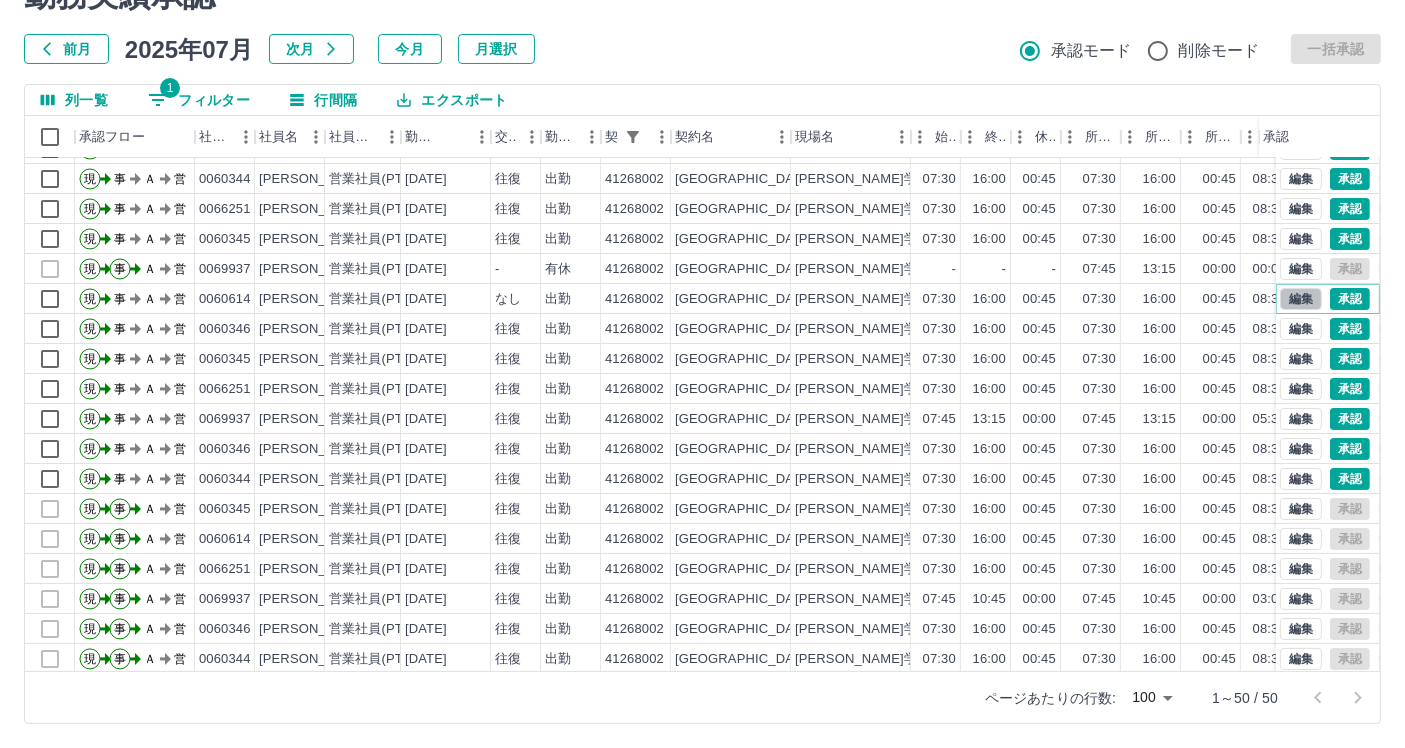 click on "編集" at bounding box center [1301, 299] 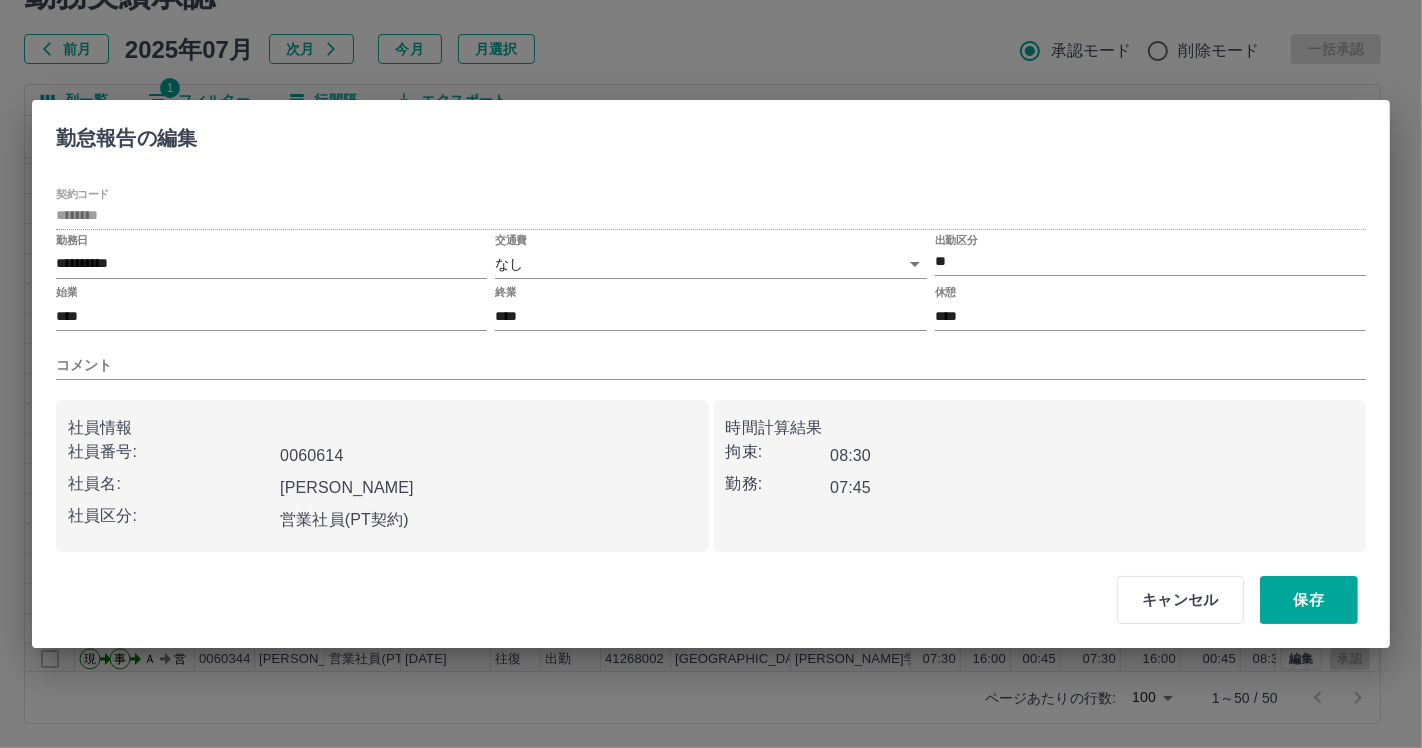 click on "SDH勤怠 岡田　史江 勤務実績承認 前月 2025年07月 次月 今月 月選択 承認モード 削除モード 一括承認 列一覧 1 フィルター 行間隔 エクスポート 承認フロー 社員番号 社員名 社員区分 勤務日 交通費 勤務区分 契約コード 契約名 現場名 始業 終業 休憩 所定開始 所定終業 所定休憩 拘束 勤務 遅刻等 コメント ステータス 承認 現 事 Ａ 営 0069937 宮山　沙耶奈 営業社員(PT契約) 2025-07-11 往復 出勤 41268002 白浜町 日置学校給食センター（配送含む） 07:45 16:00 00:45 07:45 16:00 00:45 08:15 07:30 00:00 現場責任者承認待 現 事 Ａ 営 0060345 立石　宏美 営業社員(PT契約) 2025-07-11 往復 出勤 41268002 白浜町 日置学校給食センター（配送含む） 07:30 16:00 00:45 07:30 16:00 00:45 08:30 07:45 00:00 有給3時間取得 現場責任者承認待 現 事 Ａ 営 0060346 東原　ルシアナ 営業社員(PT契約) 2025-07-11 往復 出勤 07:30" at bounding box center [711, 325] 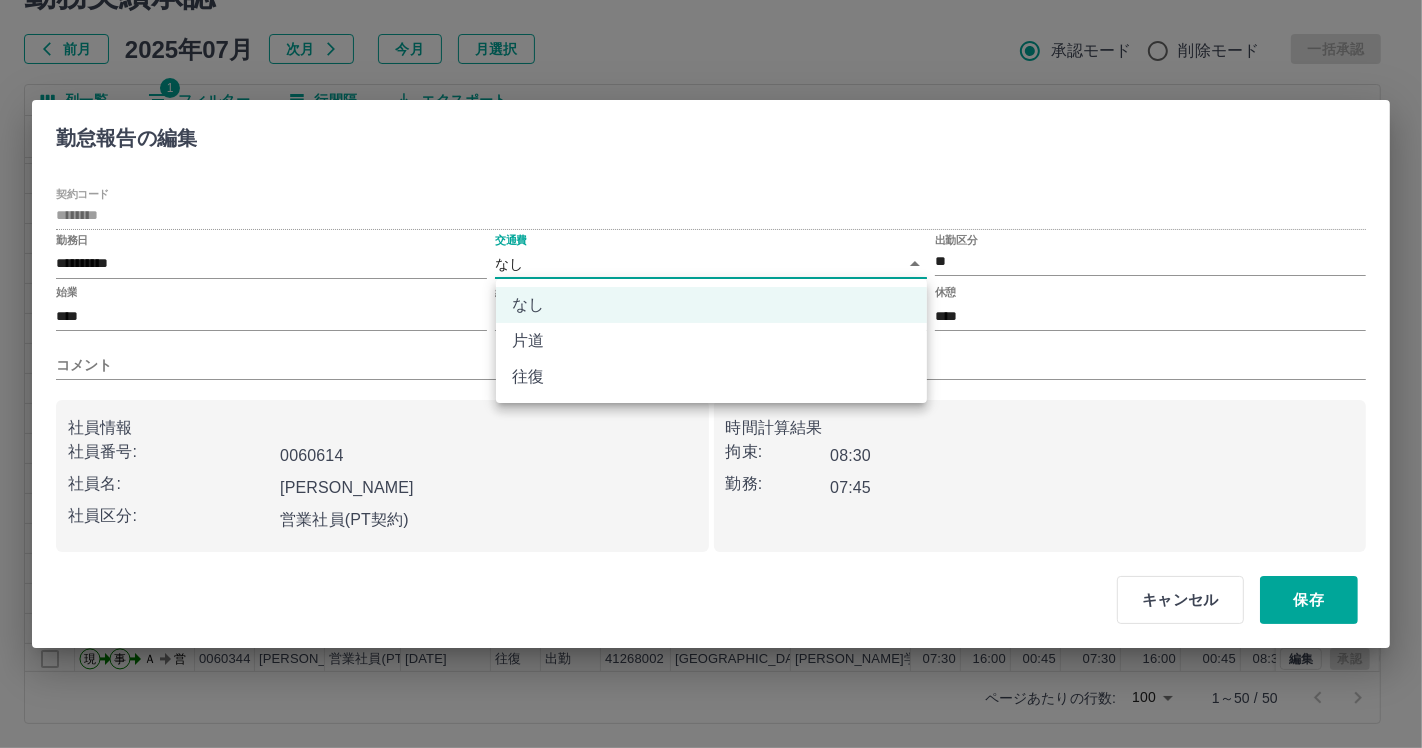click on "往復" at bounding box center [711, 377] 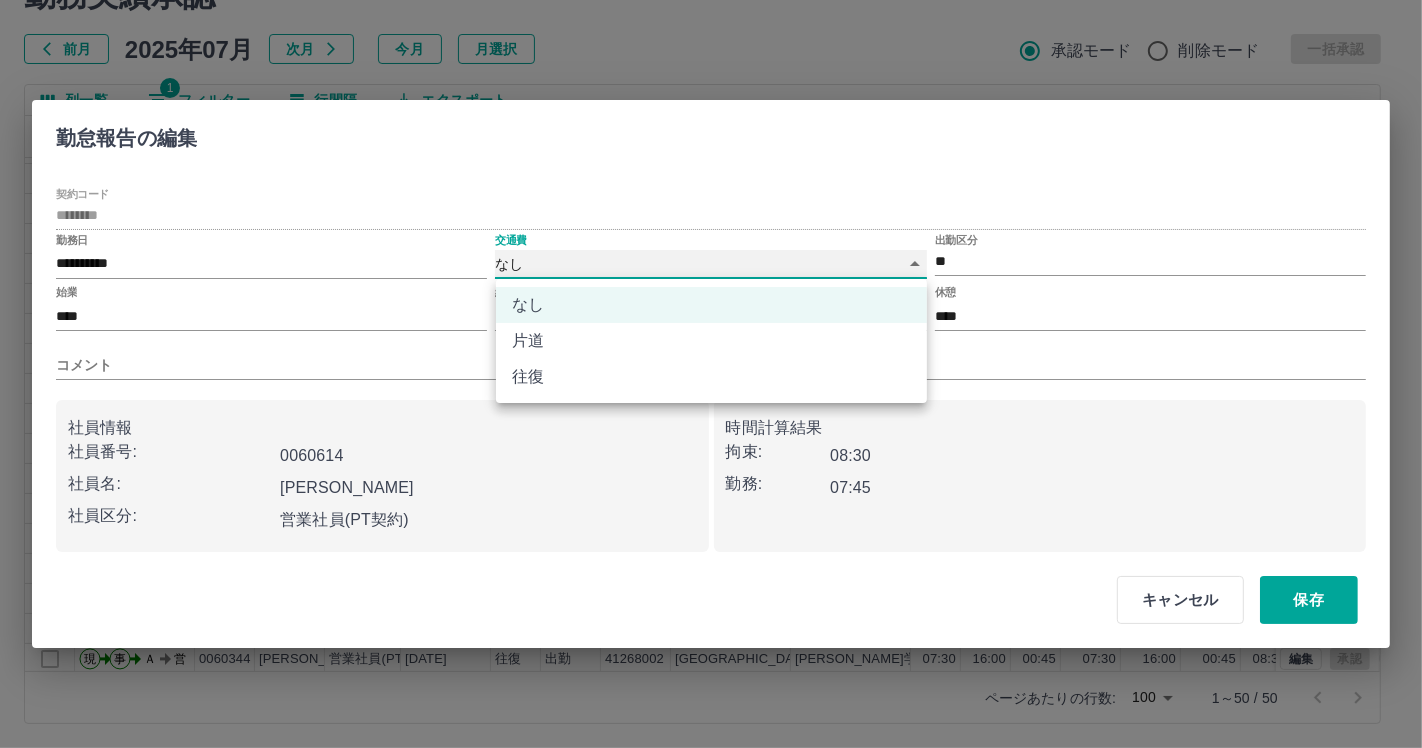 type on "******" 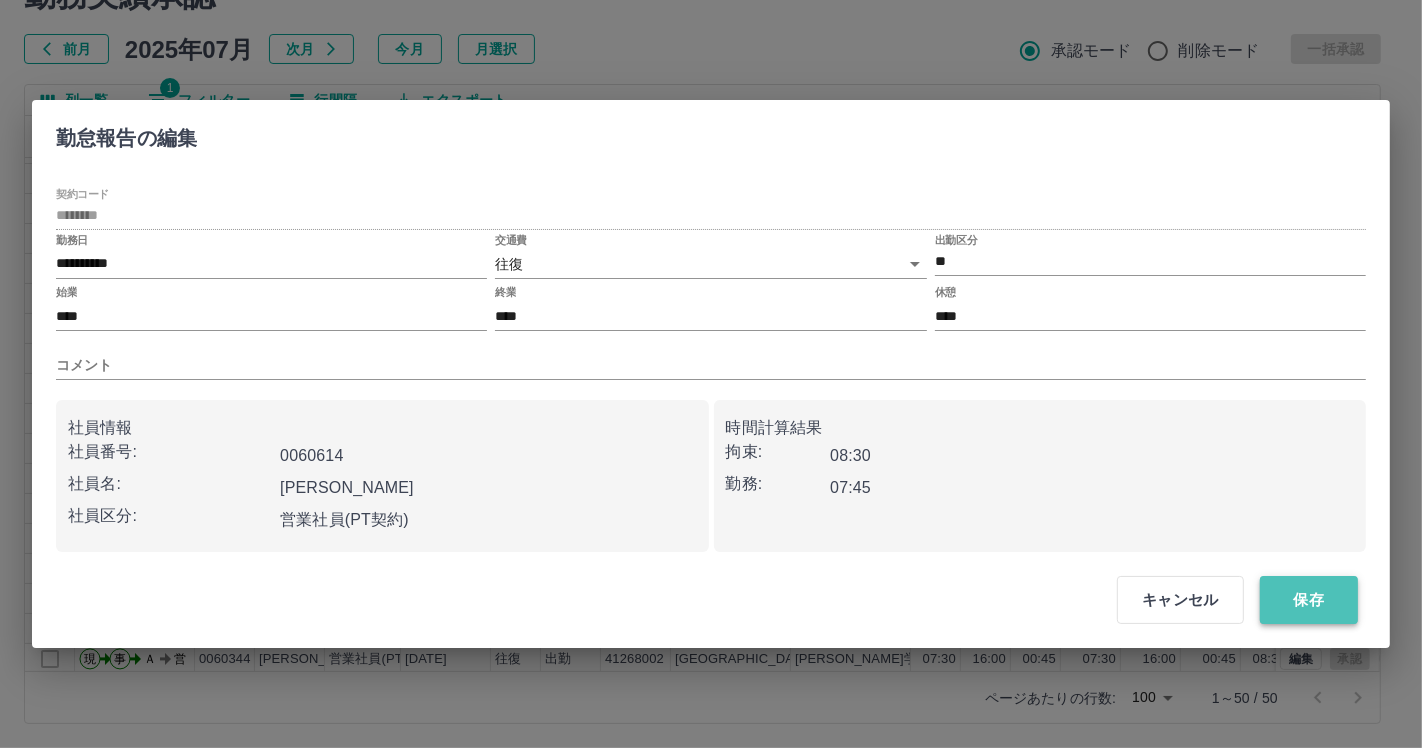 click on "保存" at bounding box center [1309, 600] 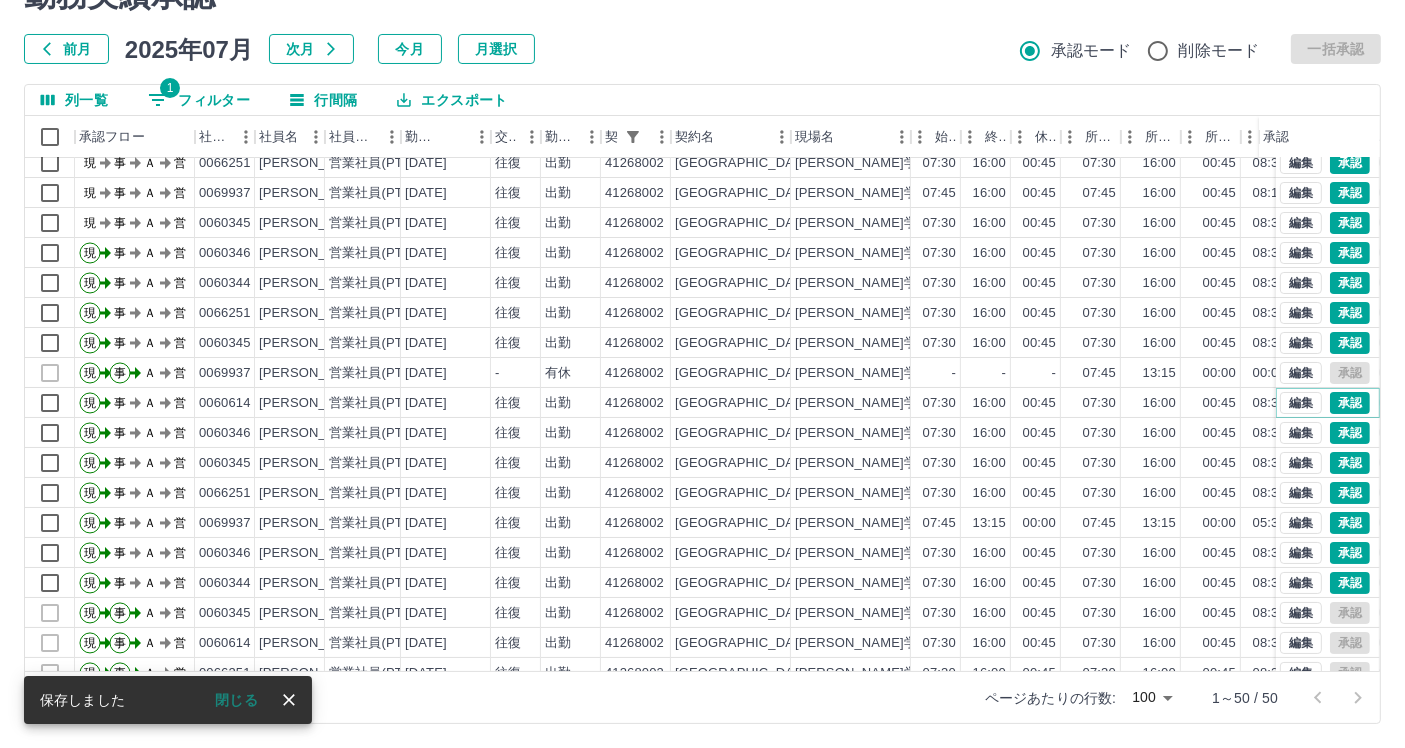 scroll, scrollTop: 0, scrollLeft: 0, axis: both 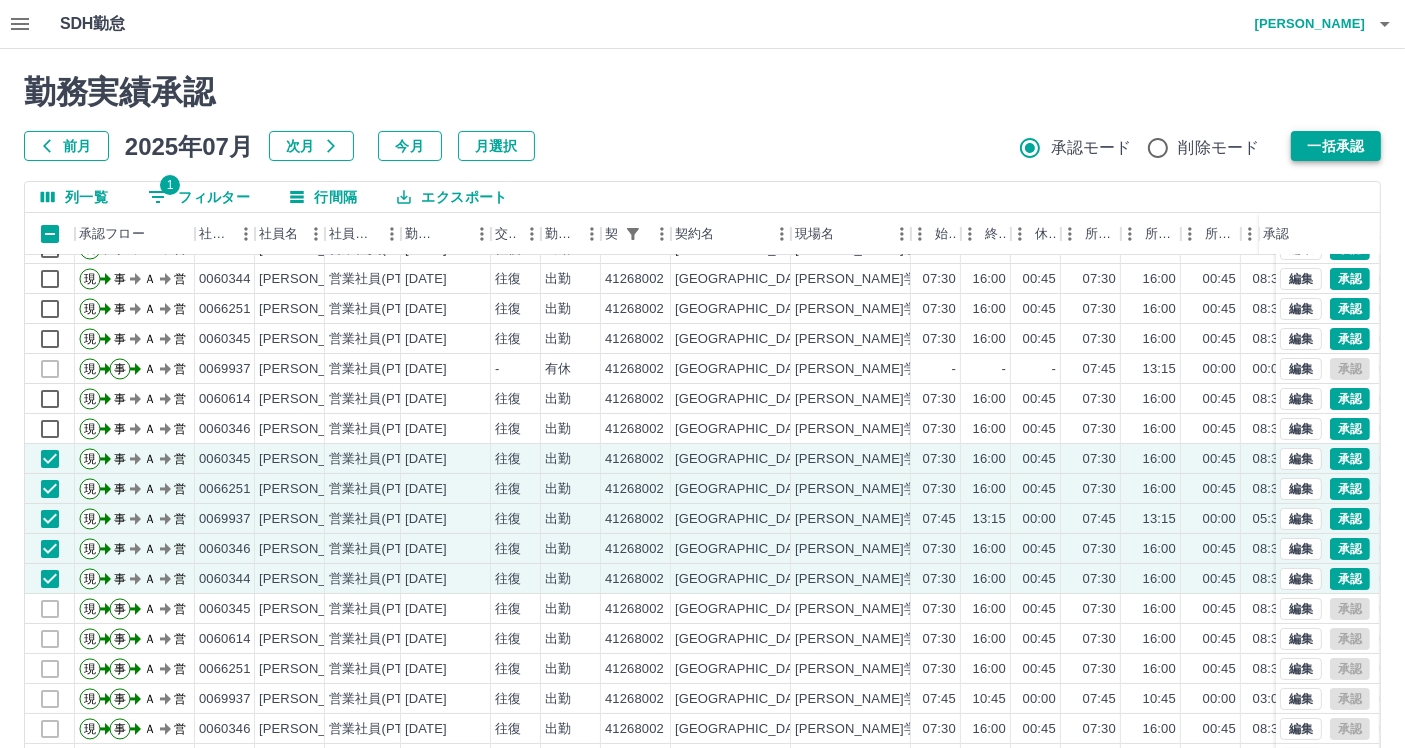 click on "一括承認" at bounding box center (1336, 146) 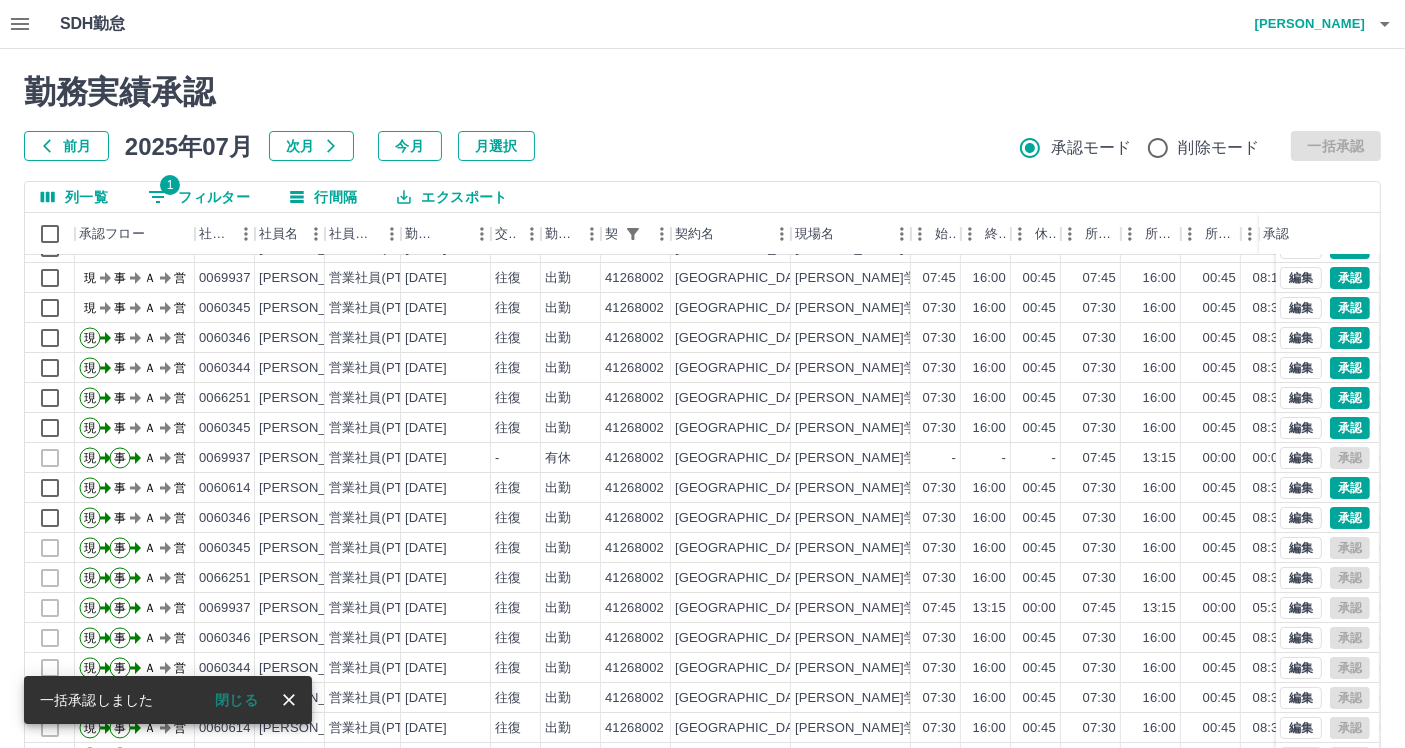 scroll, scrollTop: 0, scrollLeft: 0, axis: both 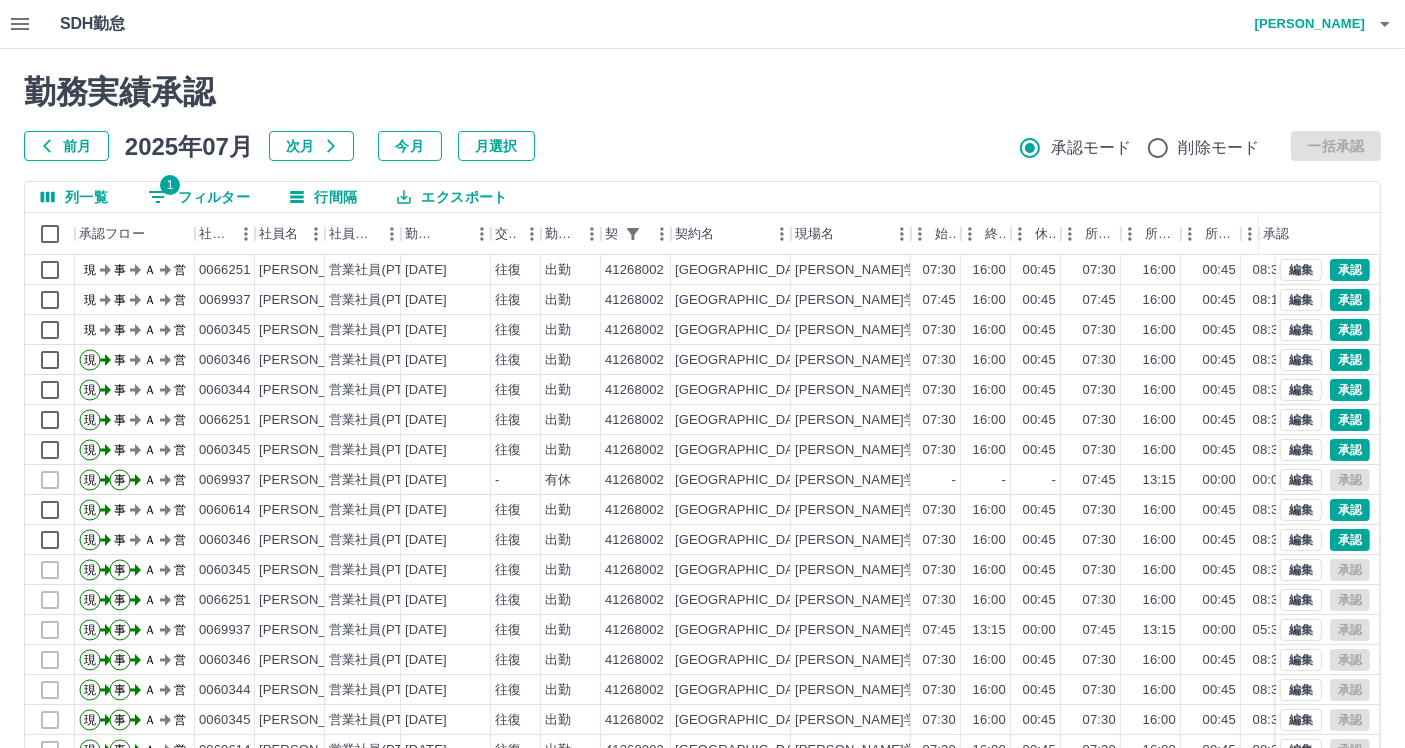 click at bounding box center (195, 234) 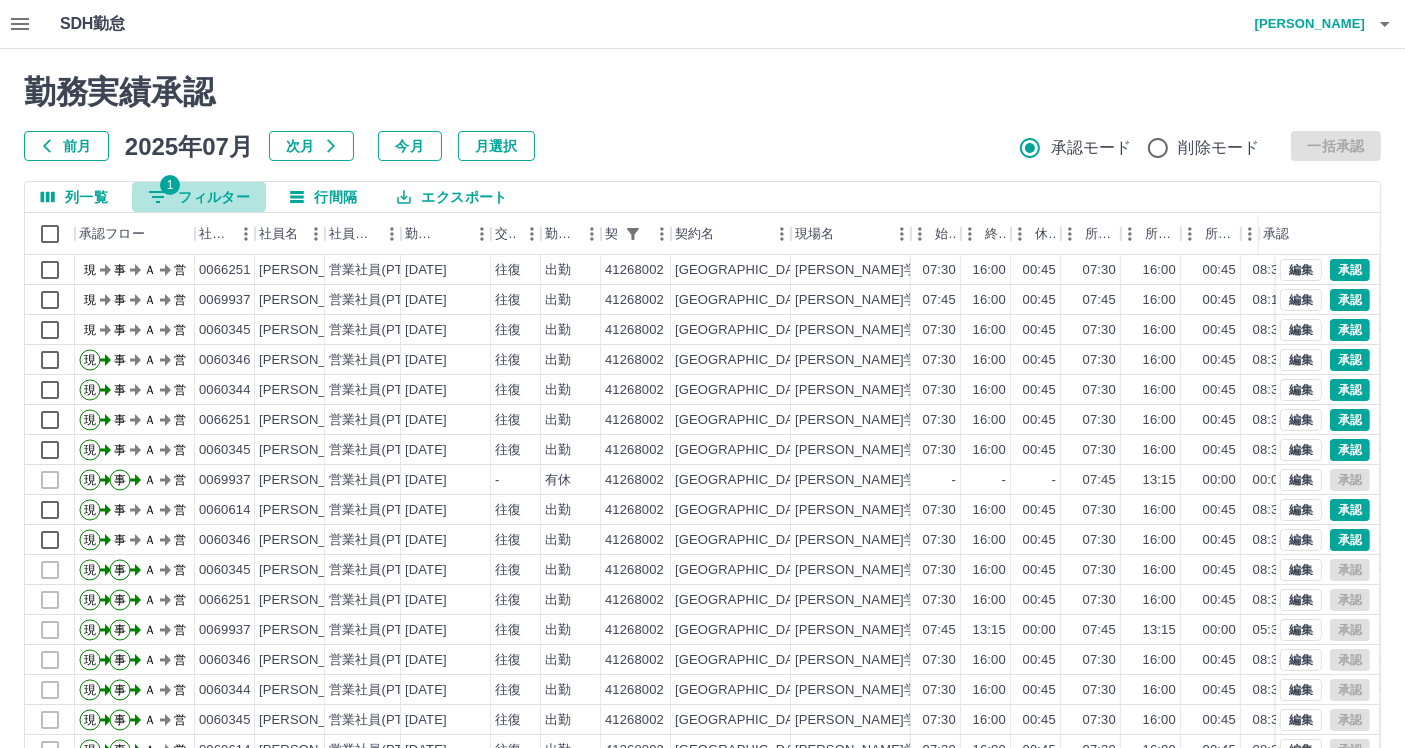 click on "1 フィルター" at bounding box center [199, 197] 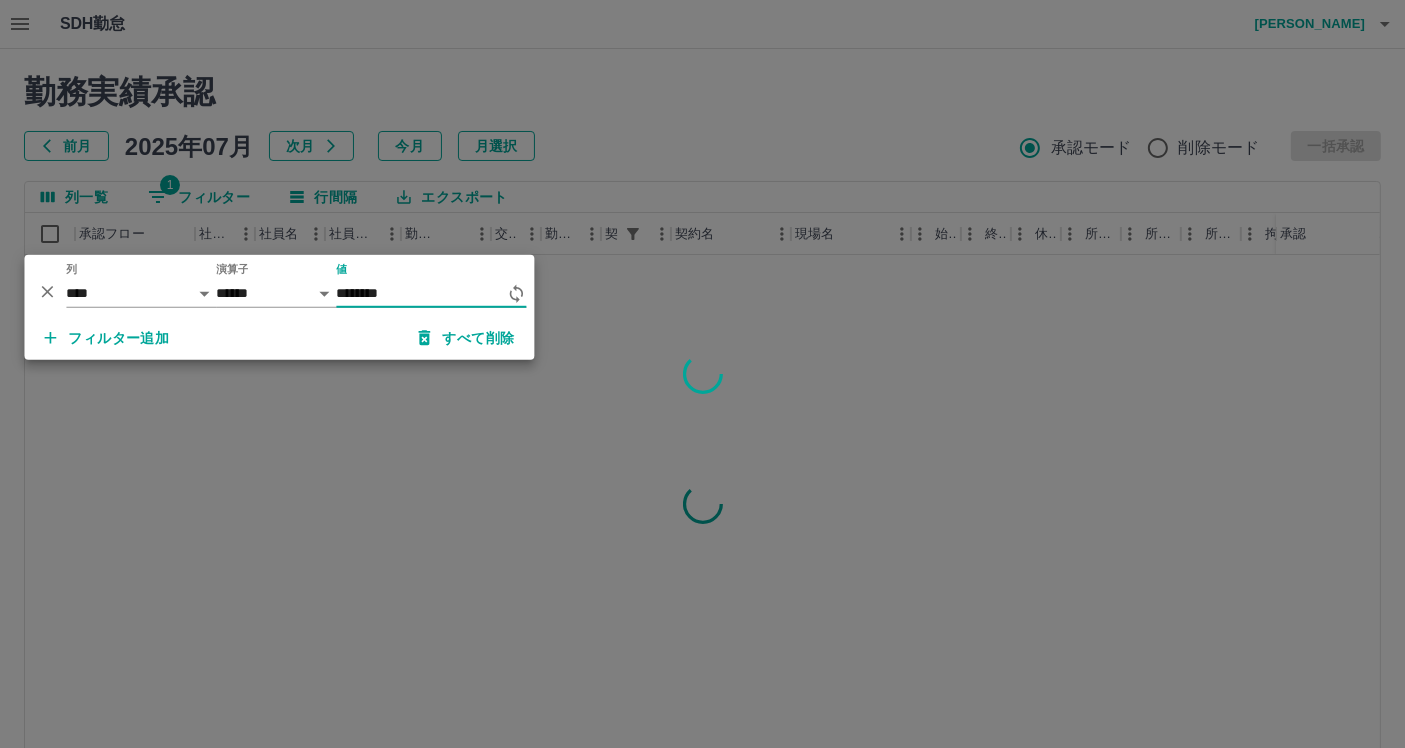 type on "********" 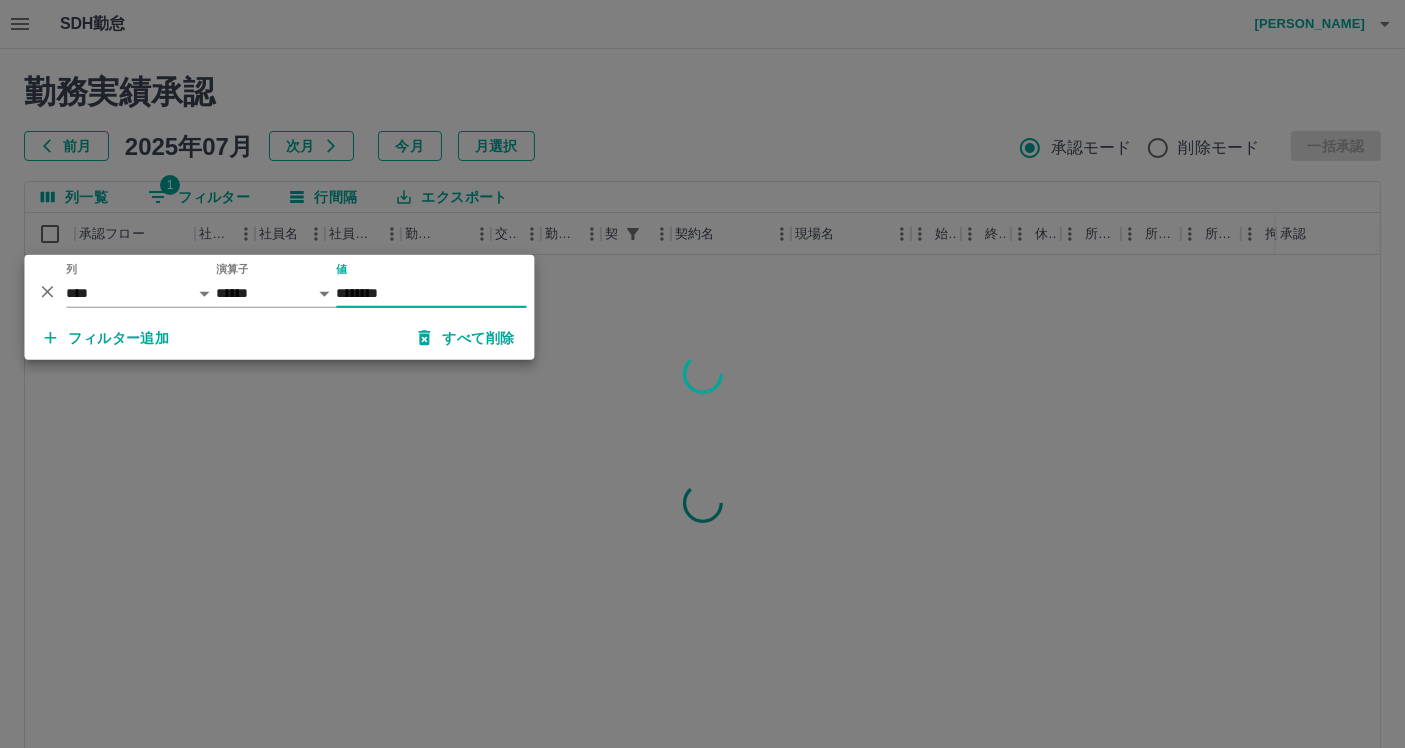 click at bounding box center (702, 374) 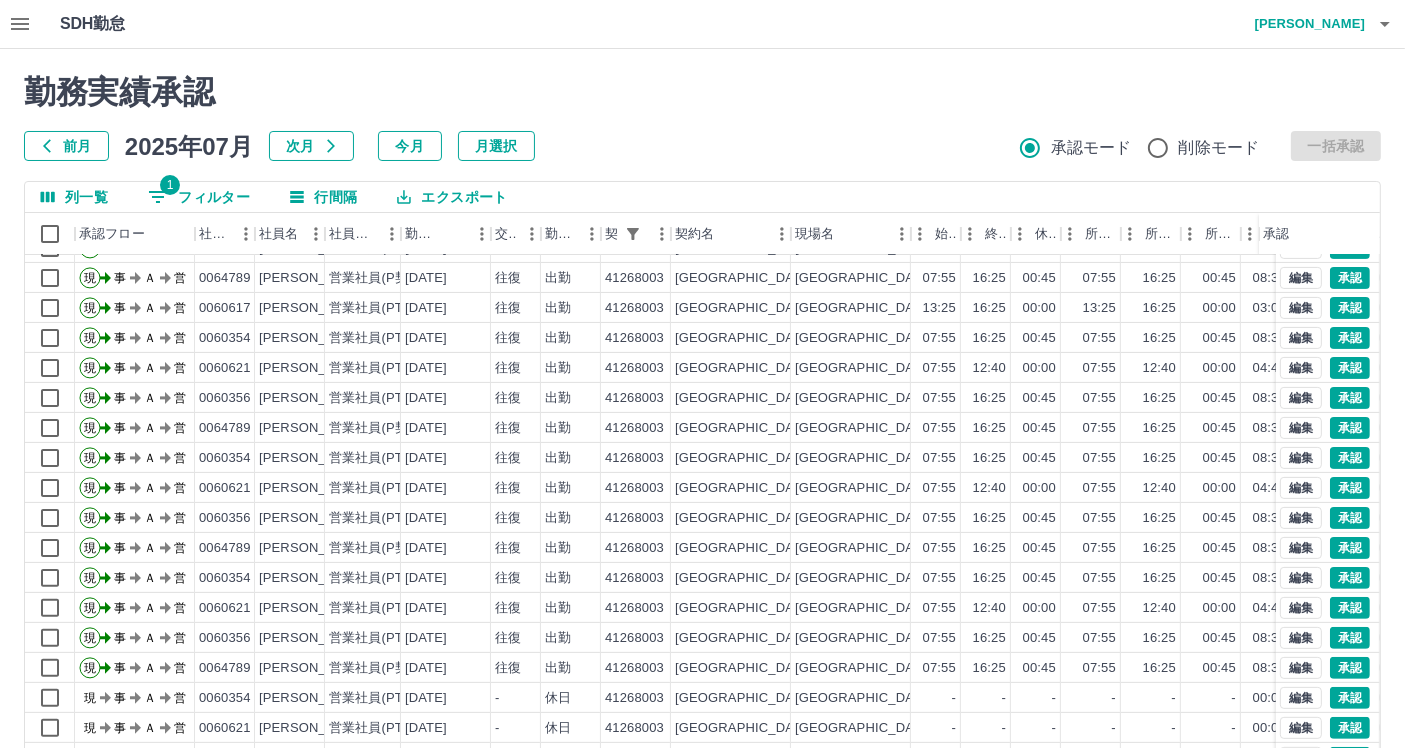 scroll, scrollTop: 672, scrollLeft: 0, axis: vertical 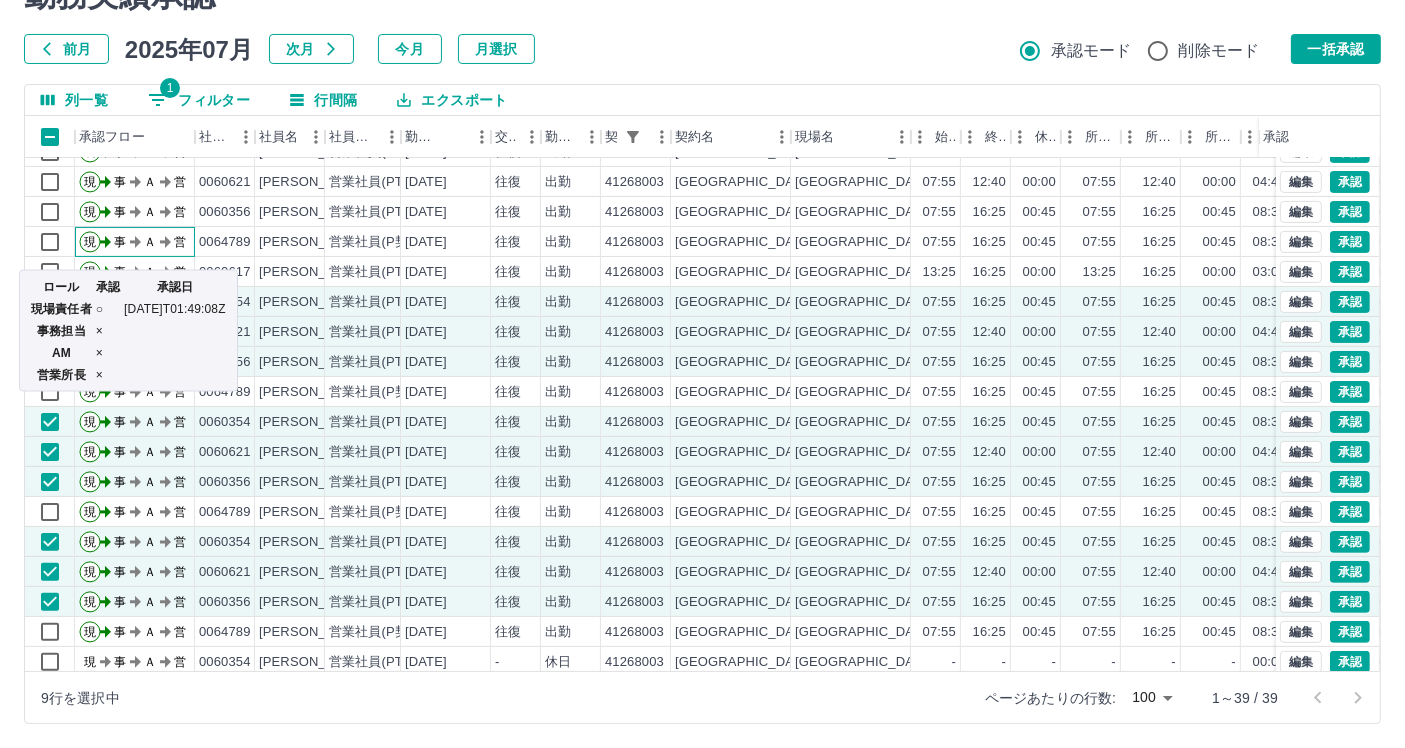 click on "ロール 承認 承認日 現場責任者 ○ 2025-07-09T01:49:08Z 事務担当 × AM × 営業所長 ×" at bounding box center [128, 325] 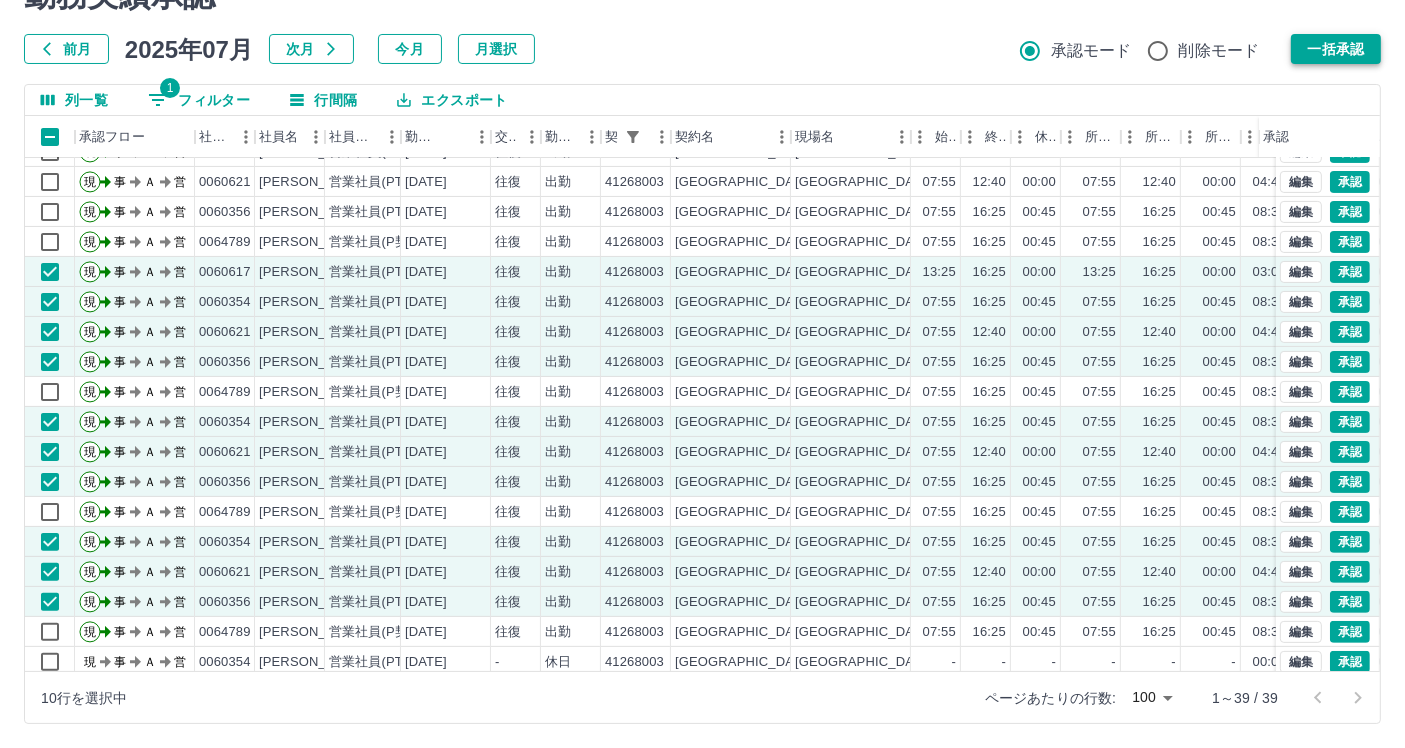click on "一括承認" at bounding box center (1336, 49) 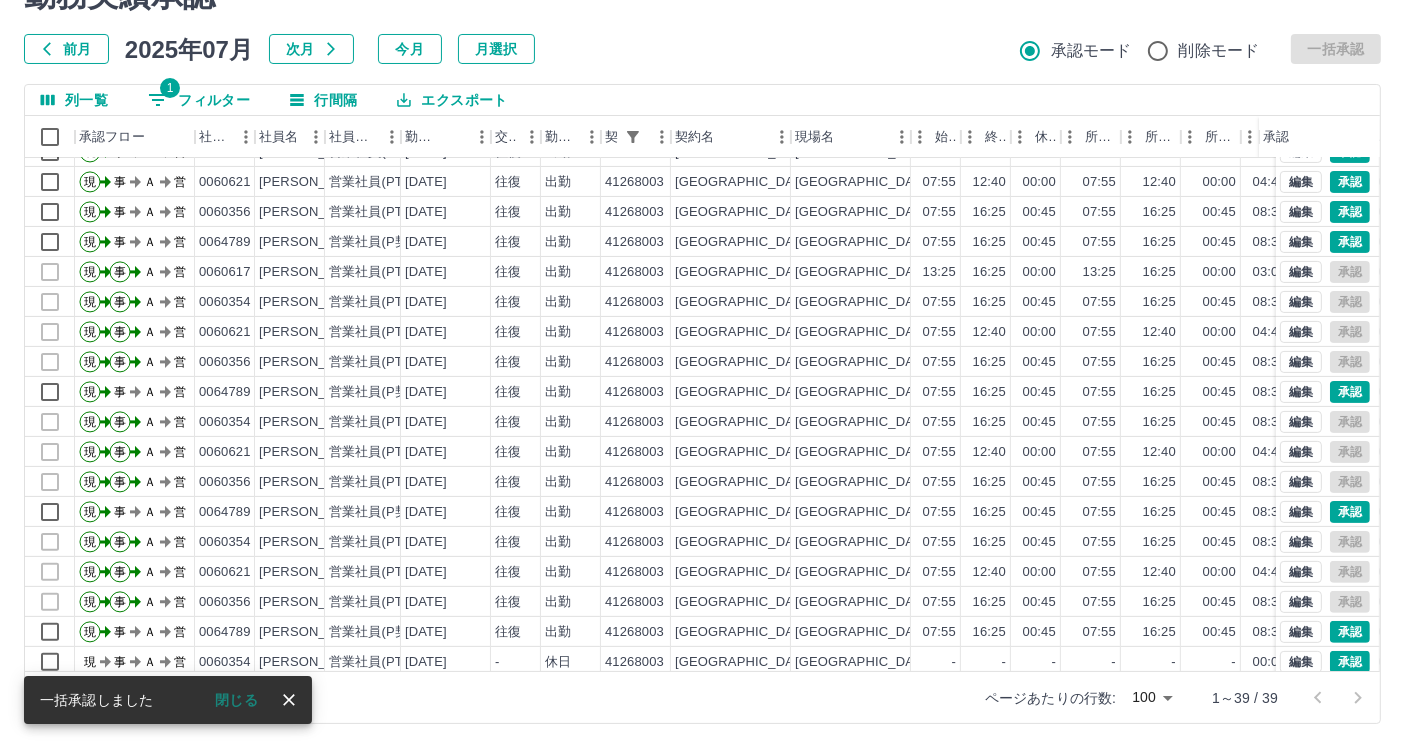 scroll, scrollTop: 672, scrollLeft: 0, axis: vertical 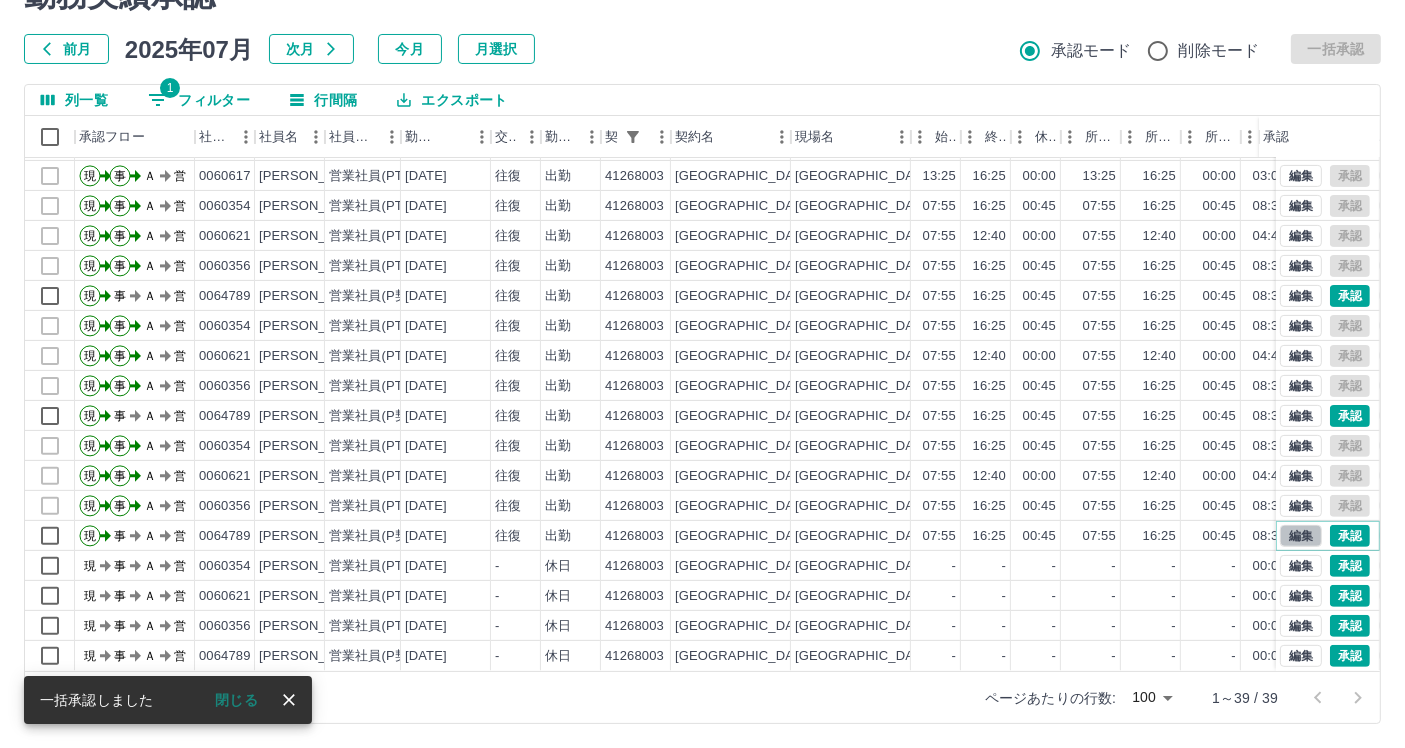 click on "編集" at bounding box center (1301, 536) 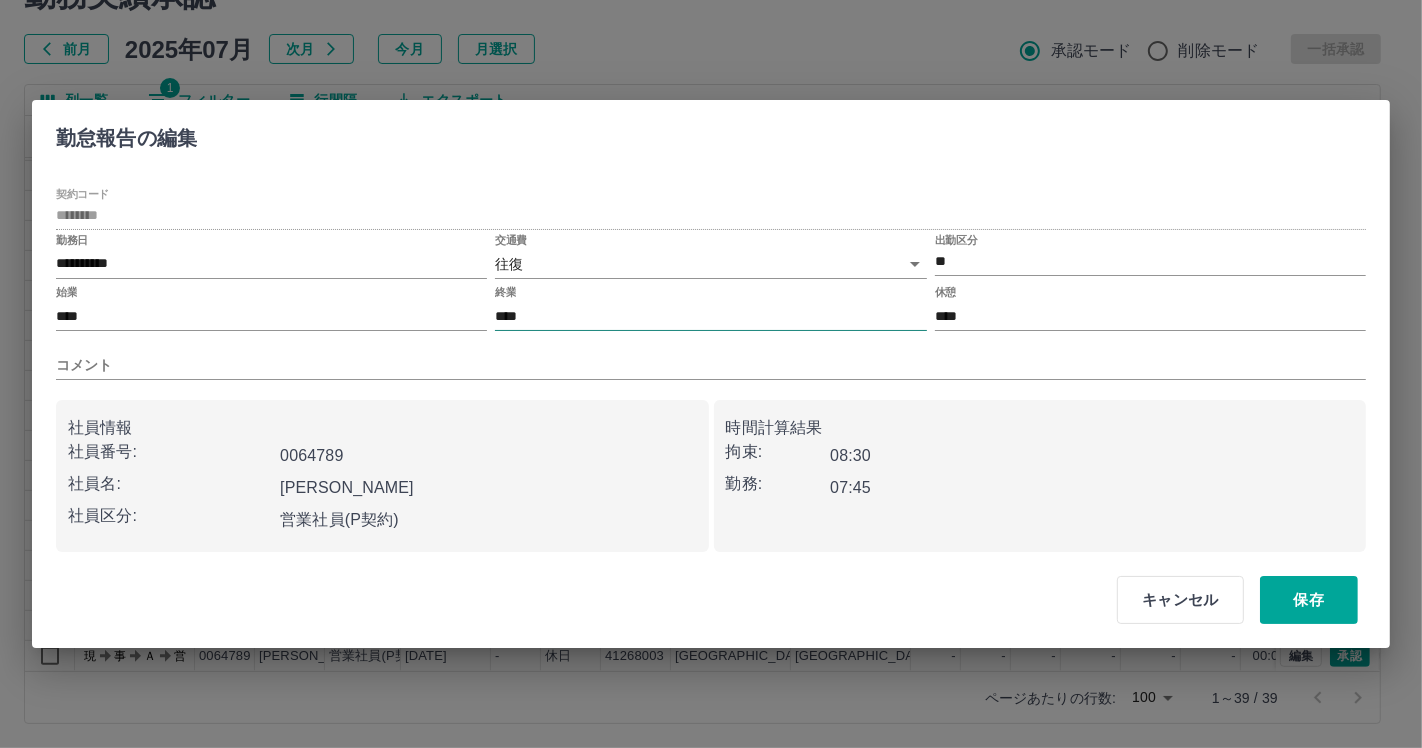 click on "****" at bounding box center (710, 316) 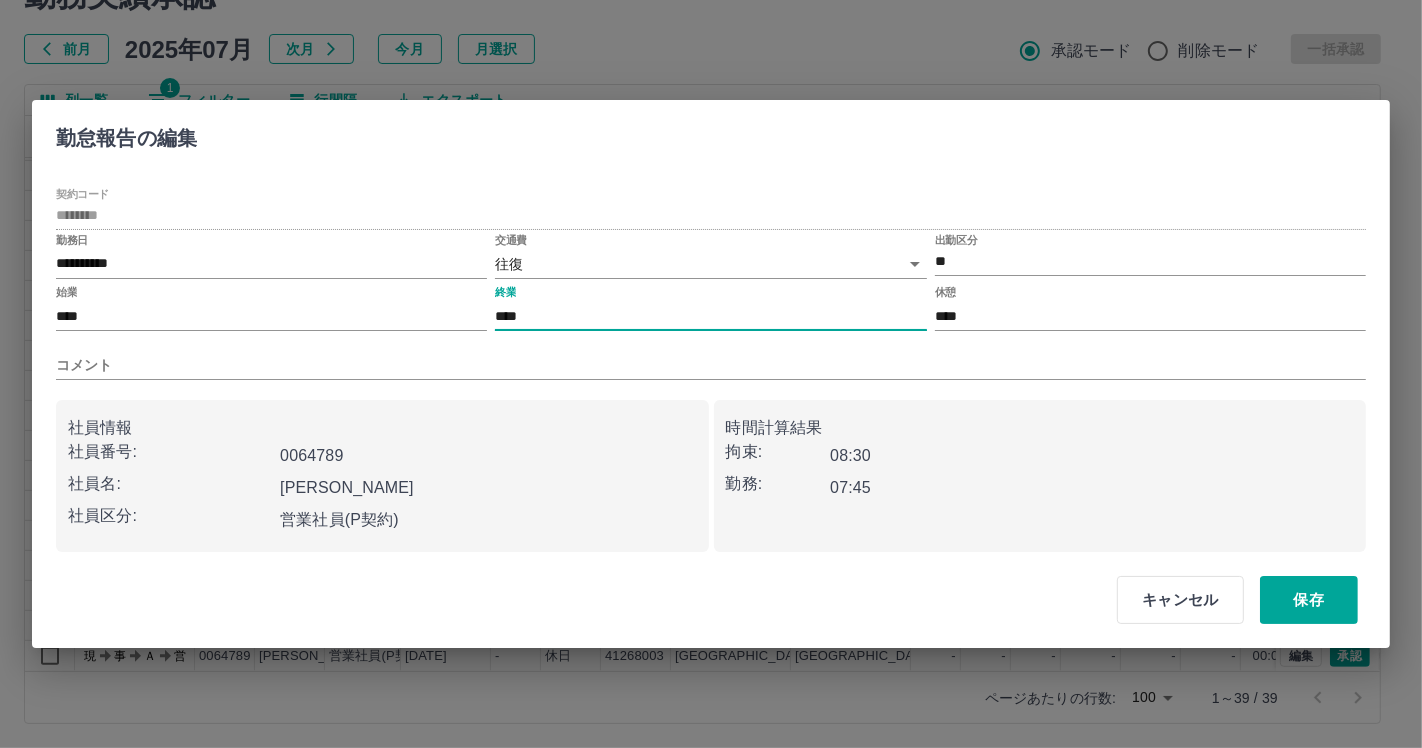 click on "****" at bounding box center (710, 316) 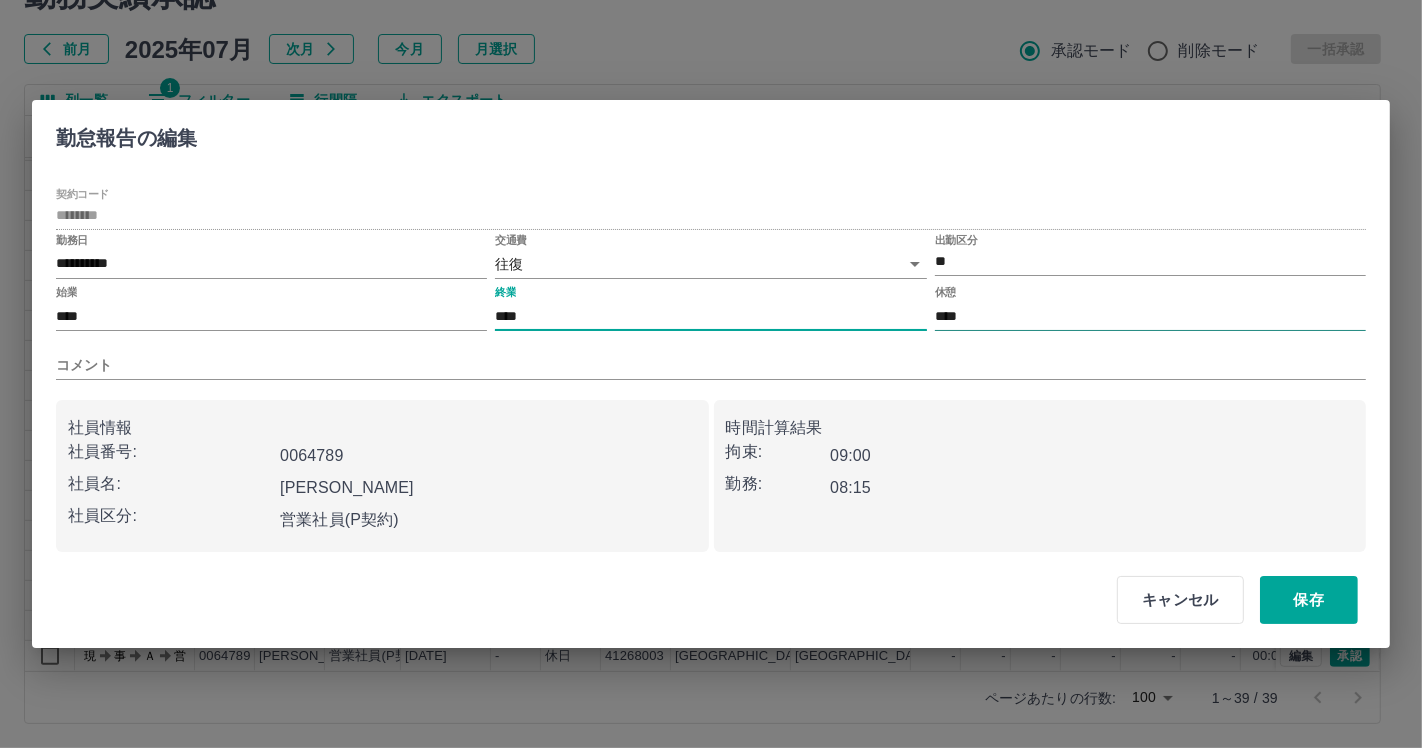 type on "****" 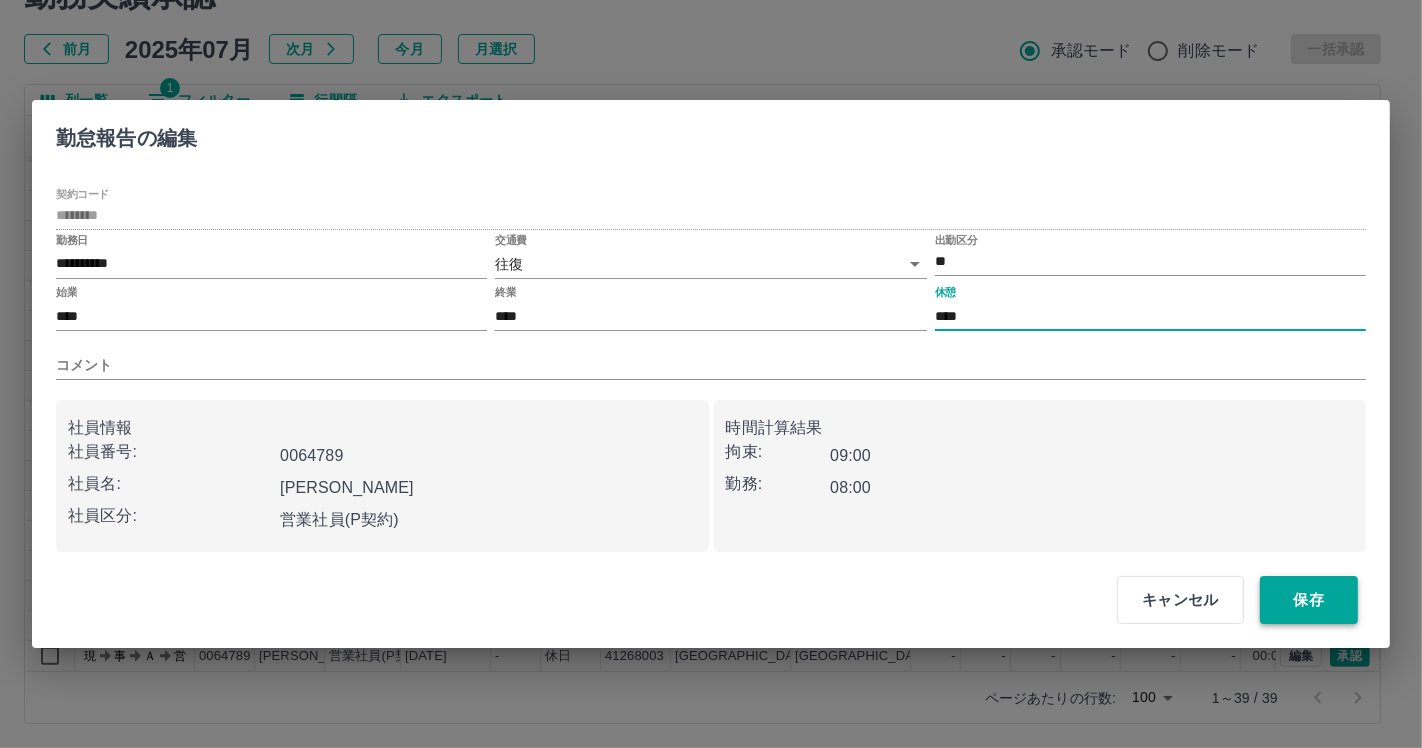 type on "****" 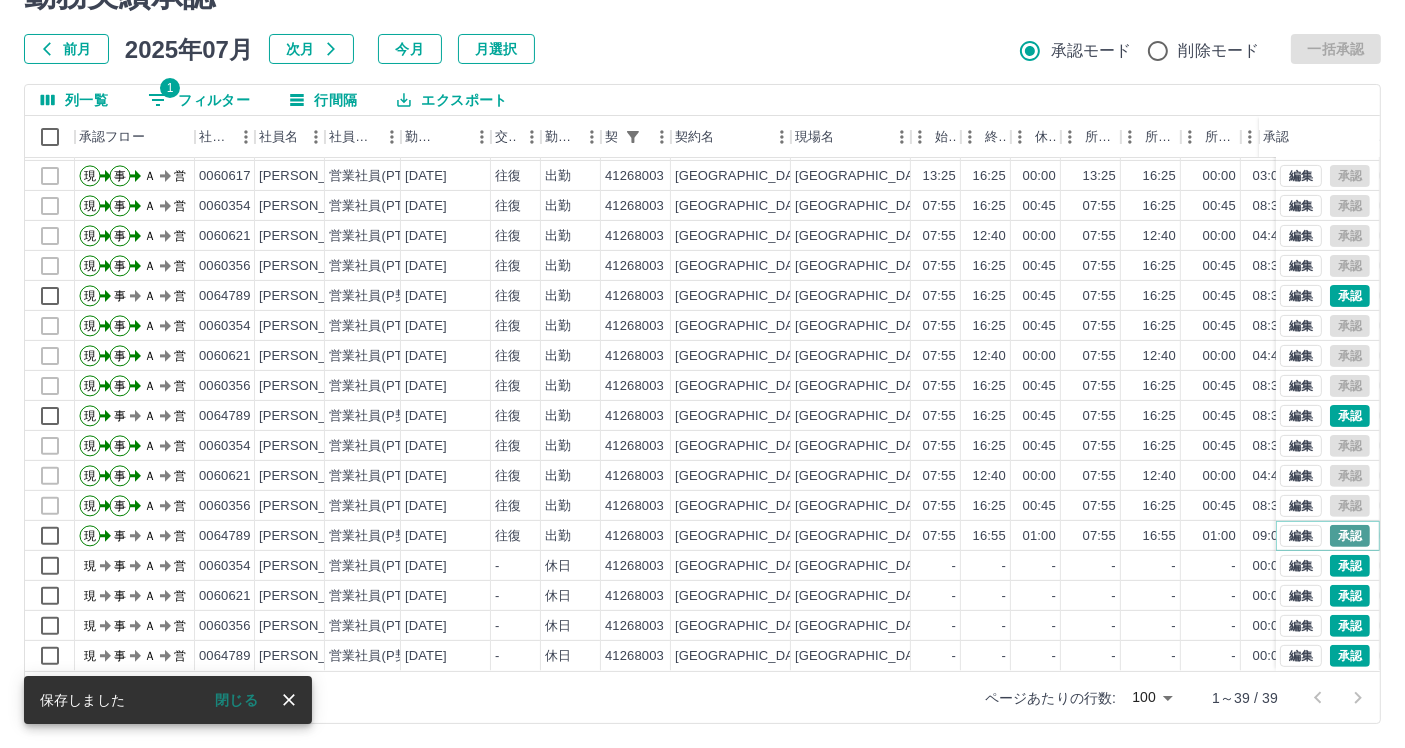 click on "承認" at bounding box center [1350, 536] 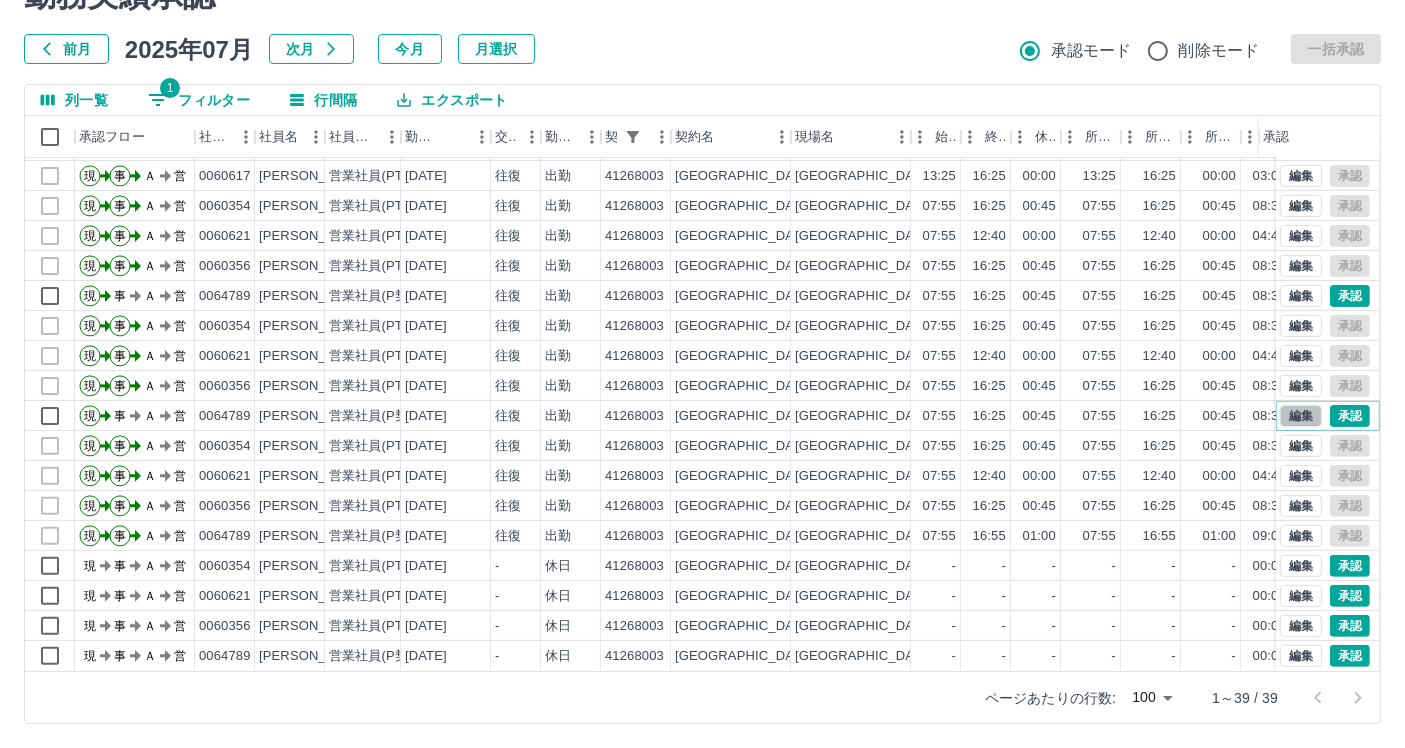 click on "編集" at bounding box center [1301, 416] 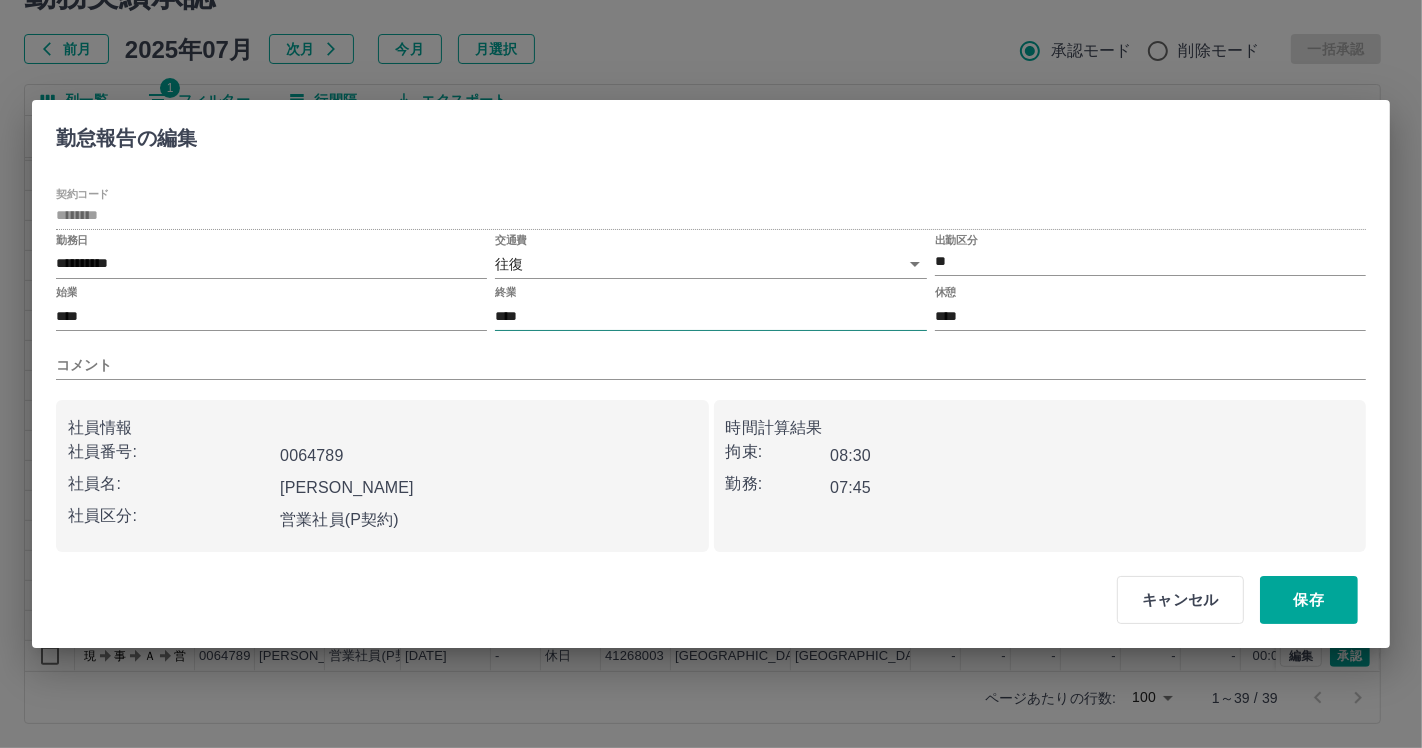 click on "****" at bounding box center [710, 316] 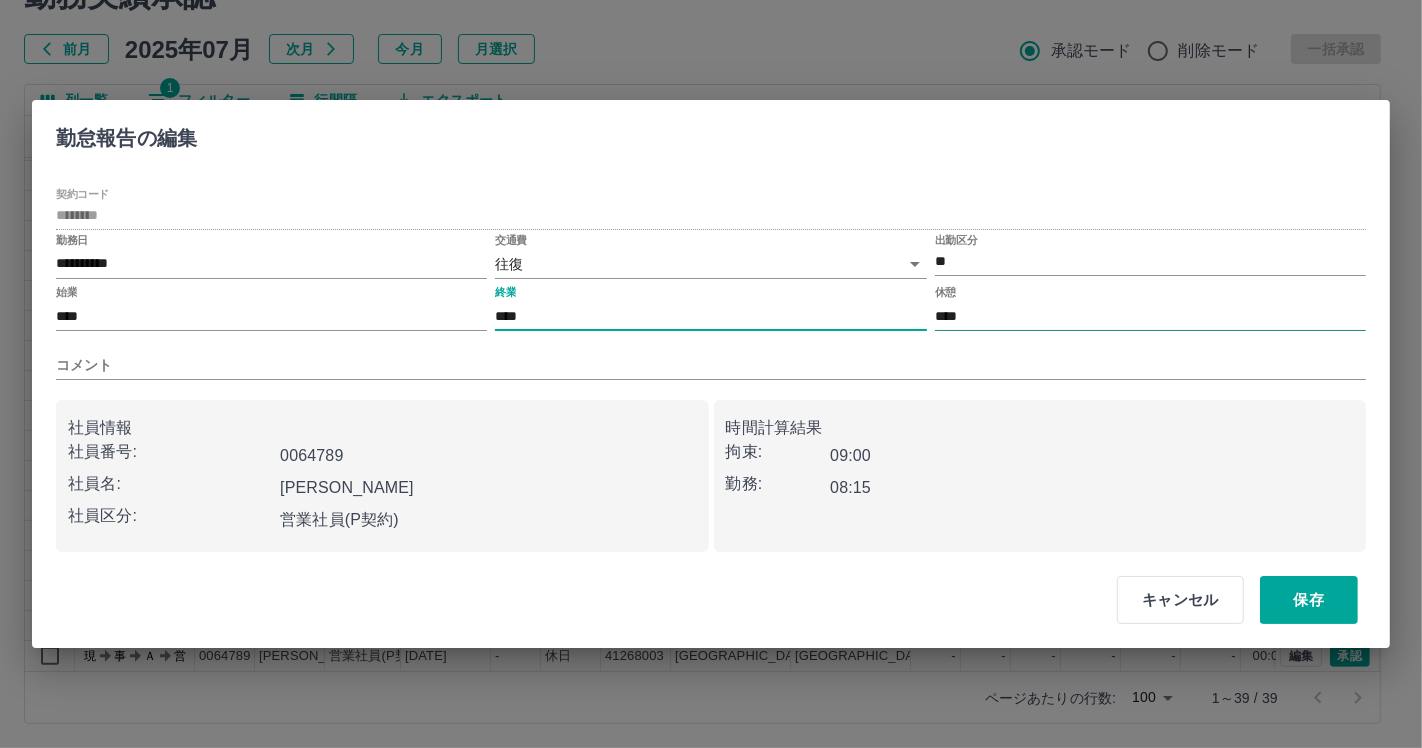 type on "****" 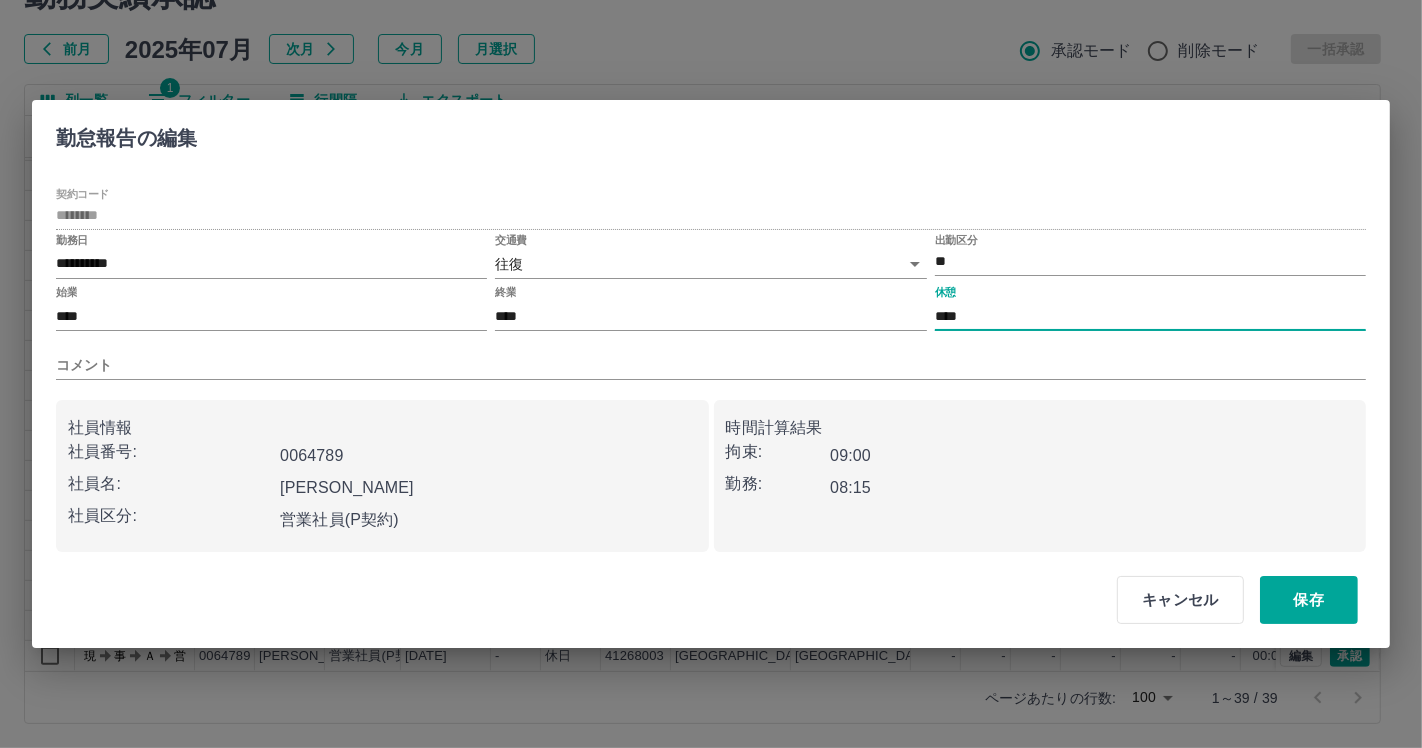 click on "****" at bounding box center (1150, 316) 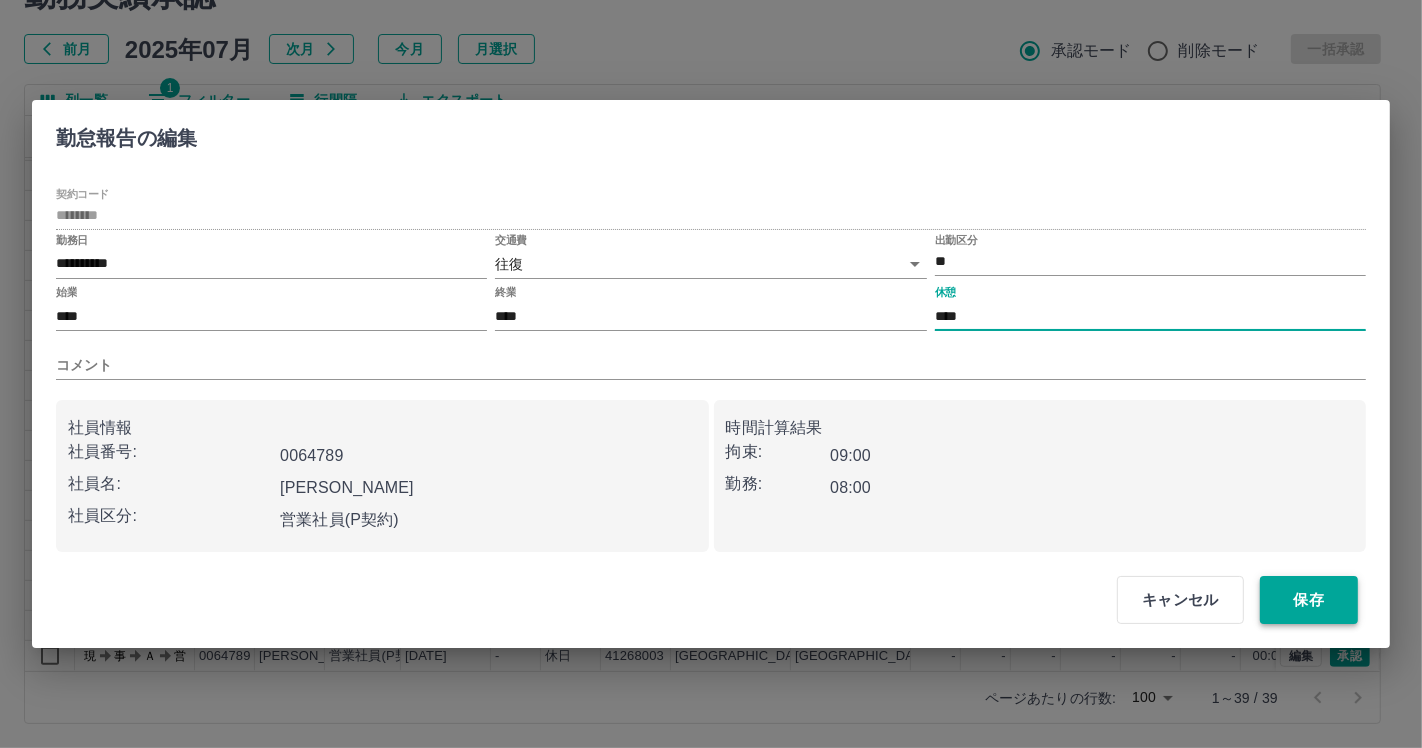 type on "****" 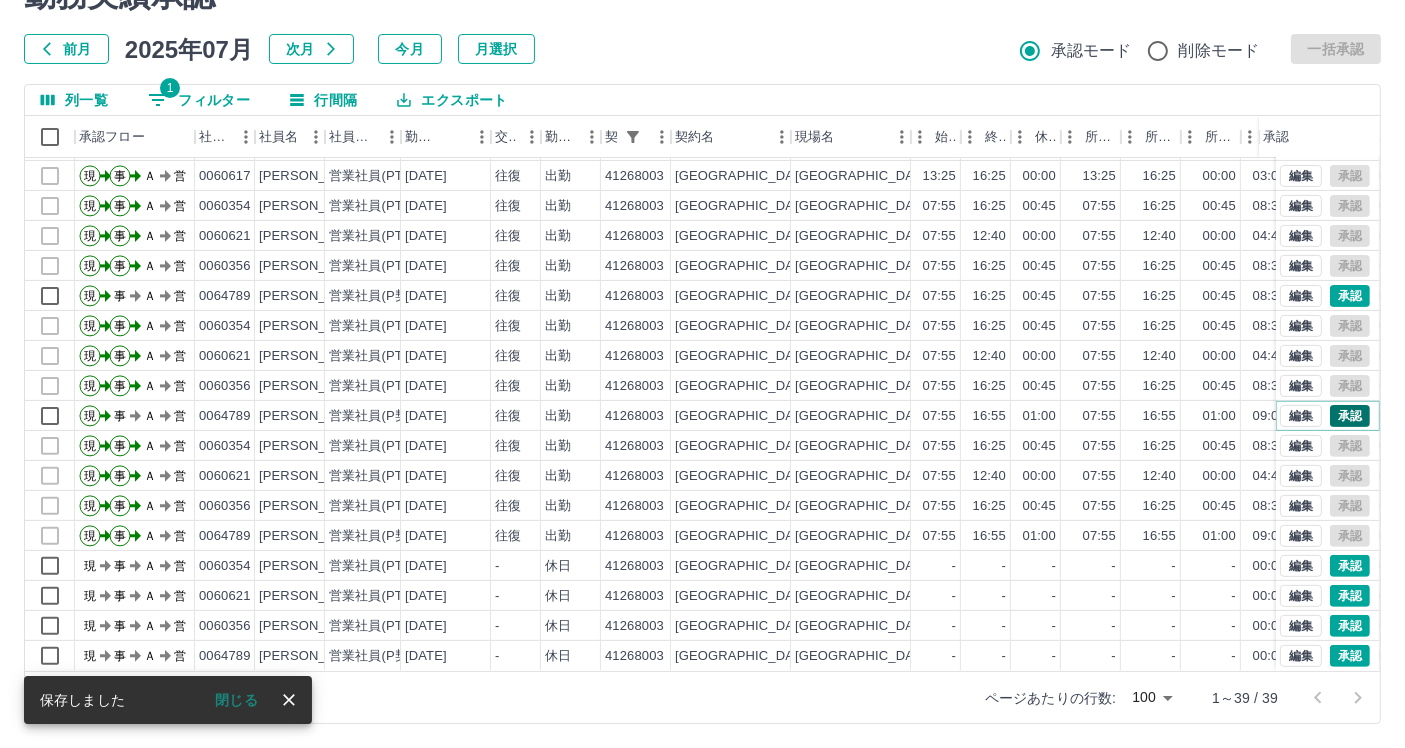 click on "承認" at bounding box center [1350, 416] 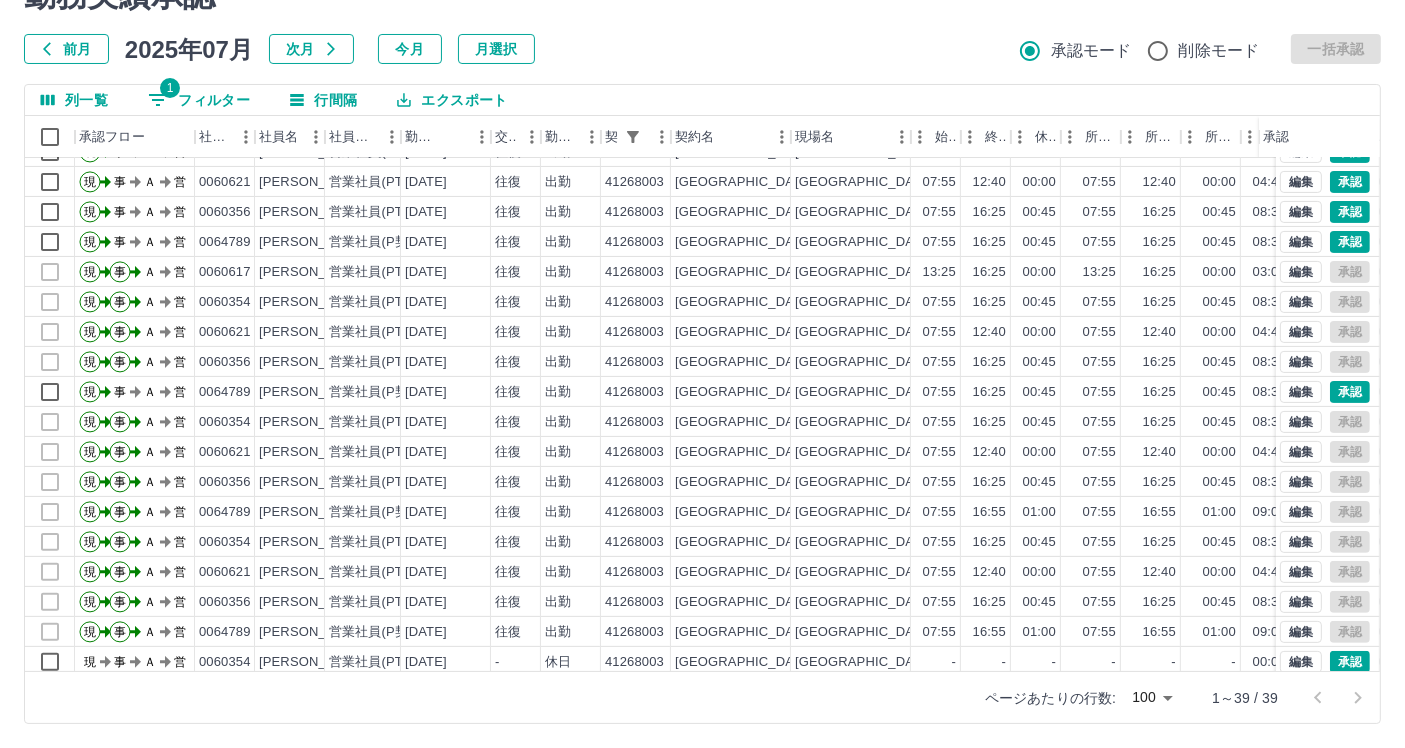 scroll, scrollTop: 672, scrollLeft: 0, axis: vertical 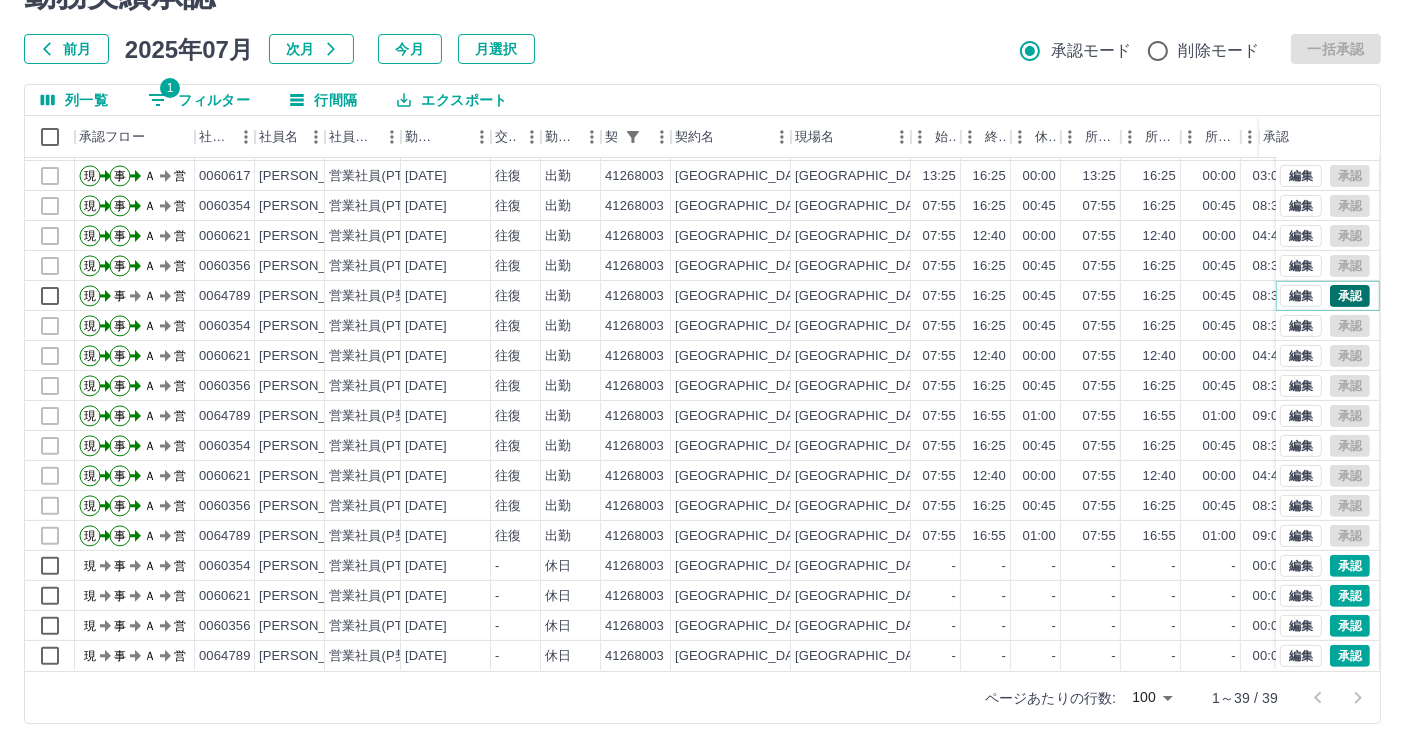 click on "承認" at bounding box center (1350, 296) 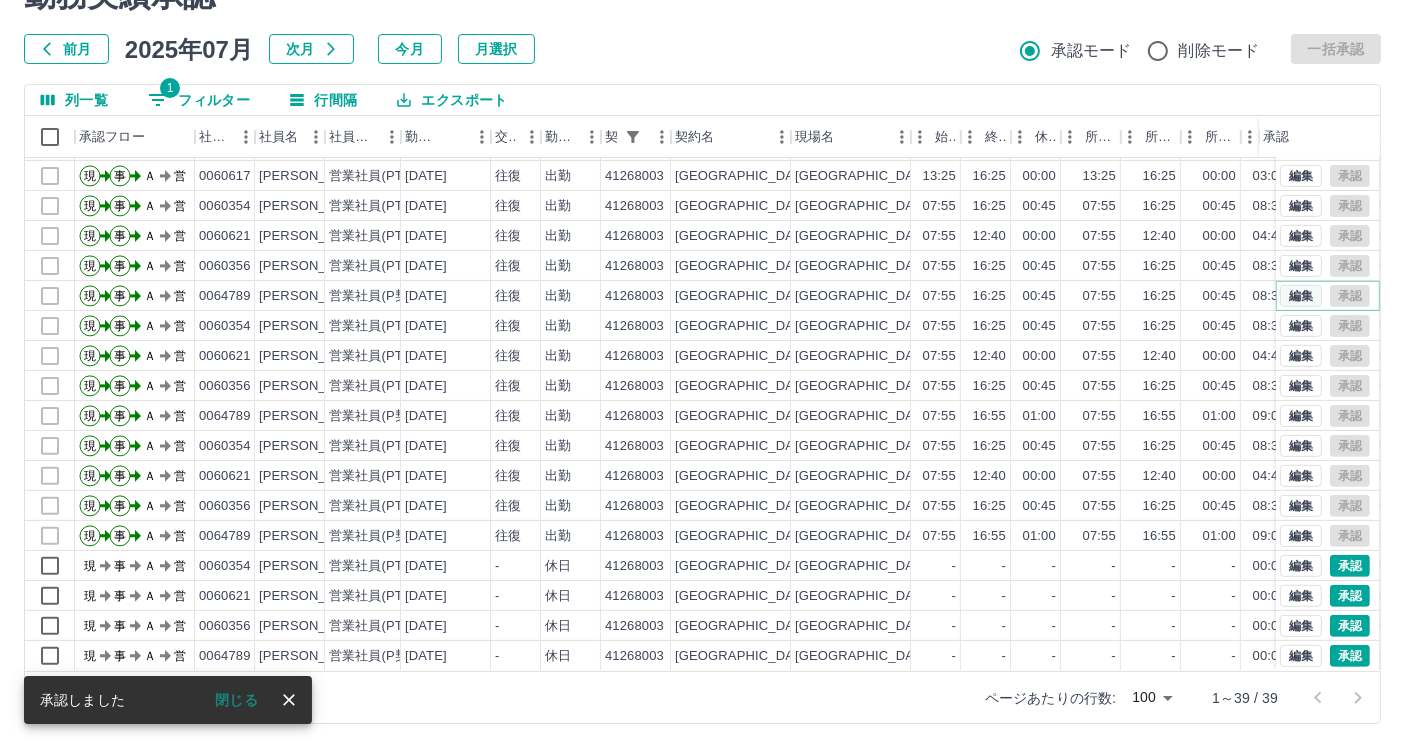 click on "編集" at bounding box center [1301, 296] 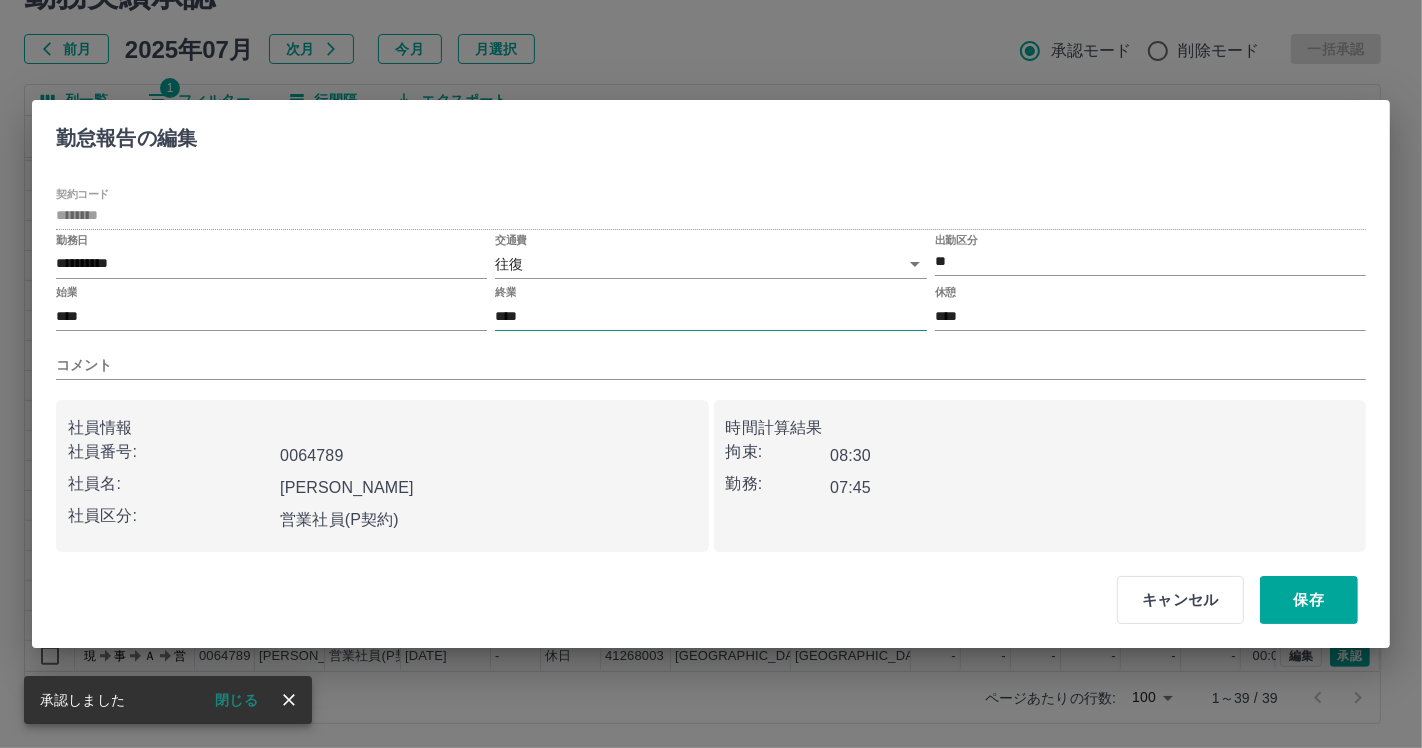 click on "****" at bounding box center [710, 316] 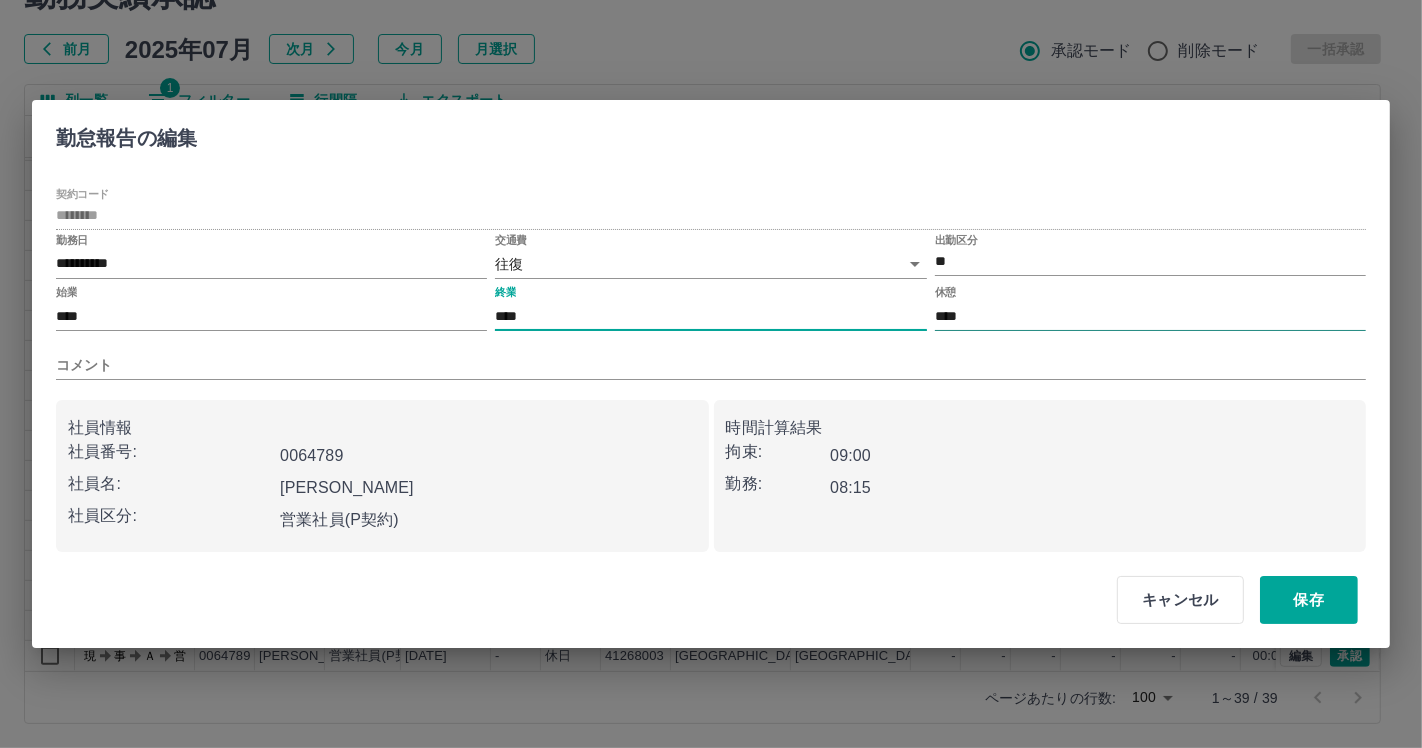 type on "****" 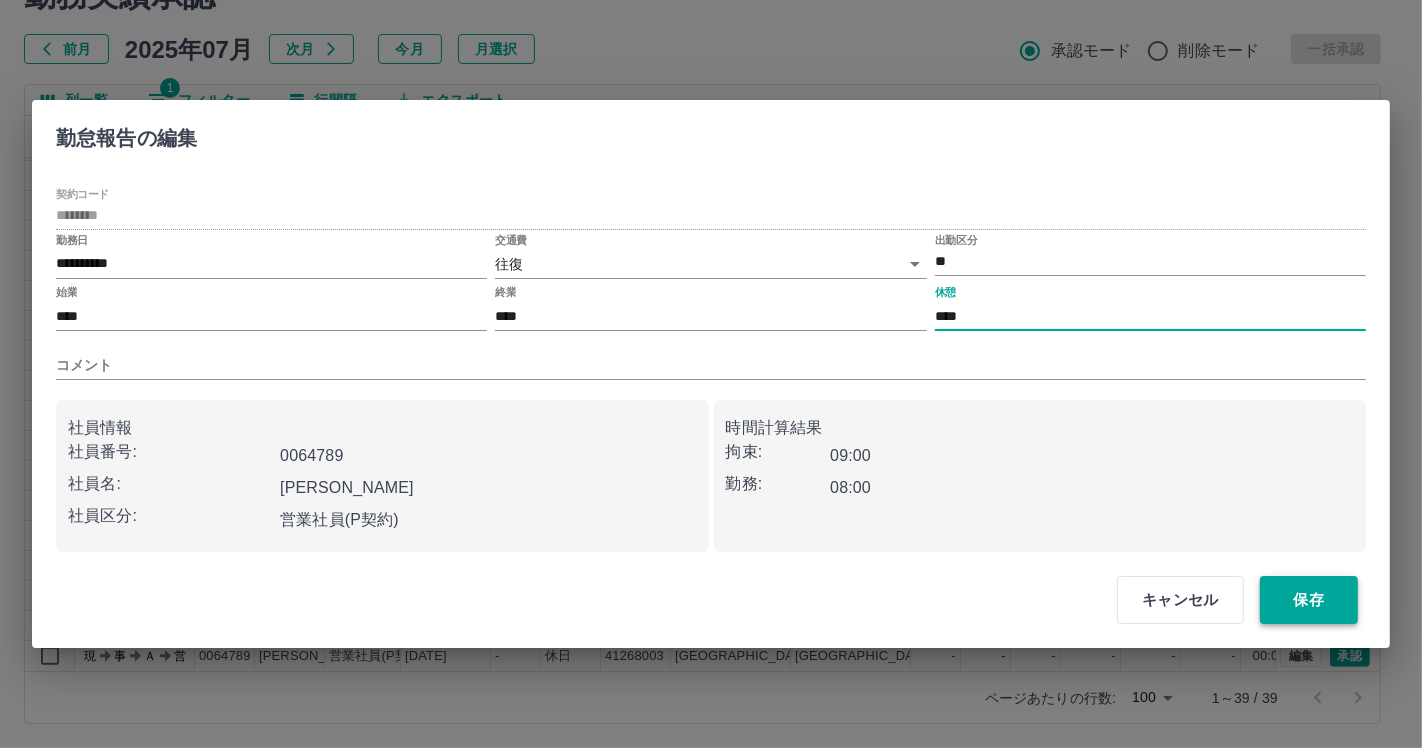type on "****" 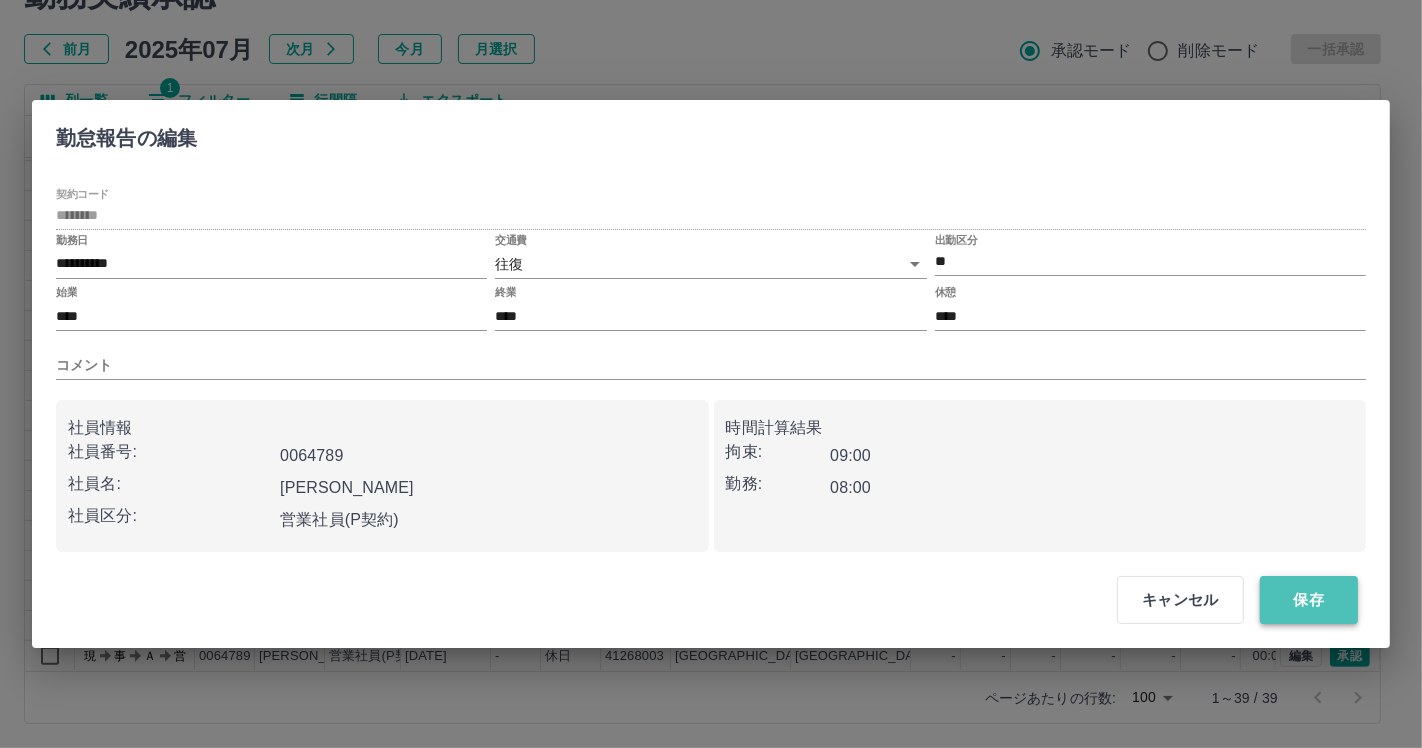 click on "保存" at bounding box center [1309, 600] 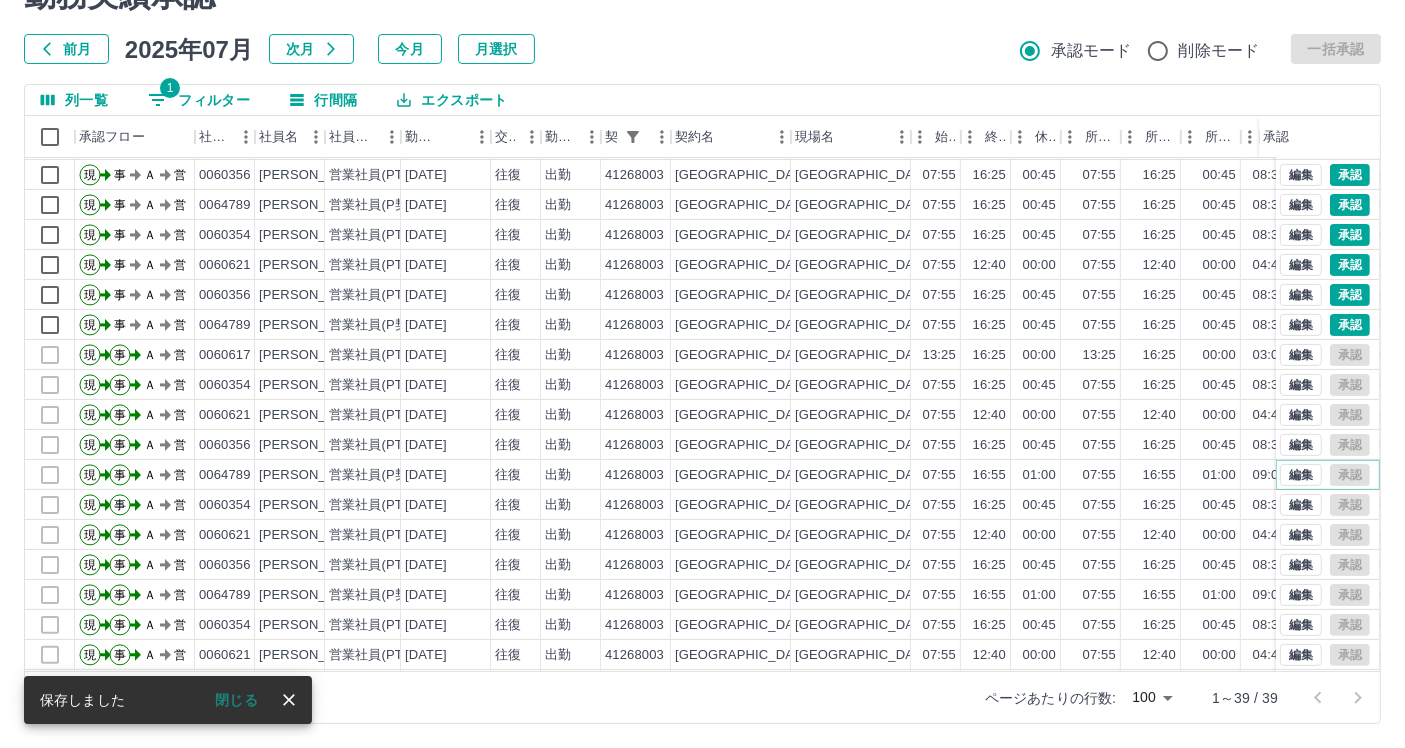 scroll, scrollTop: 450, scrollLeft: 0, axis: vertical 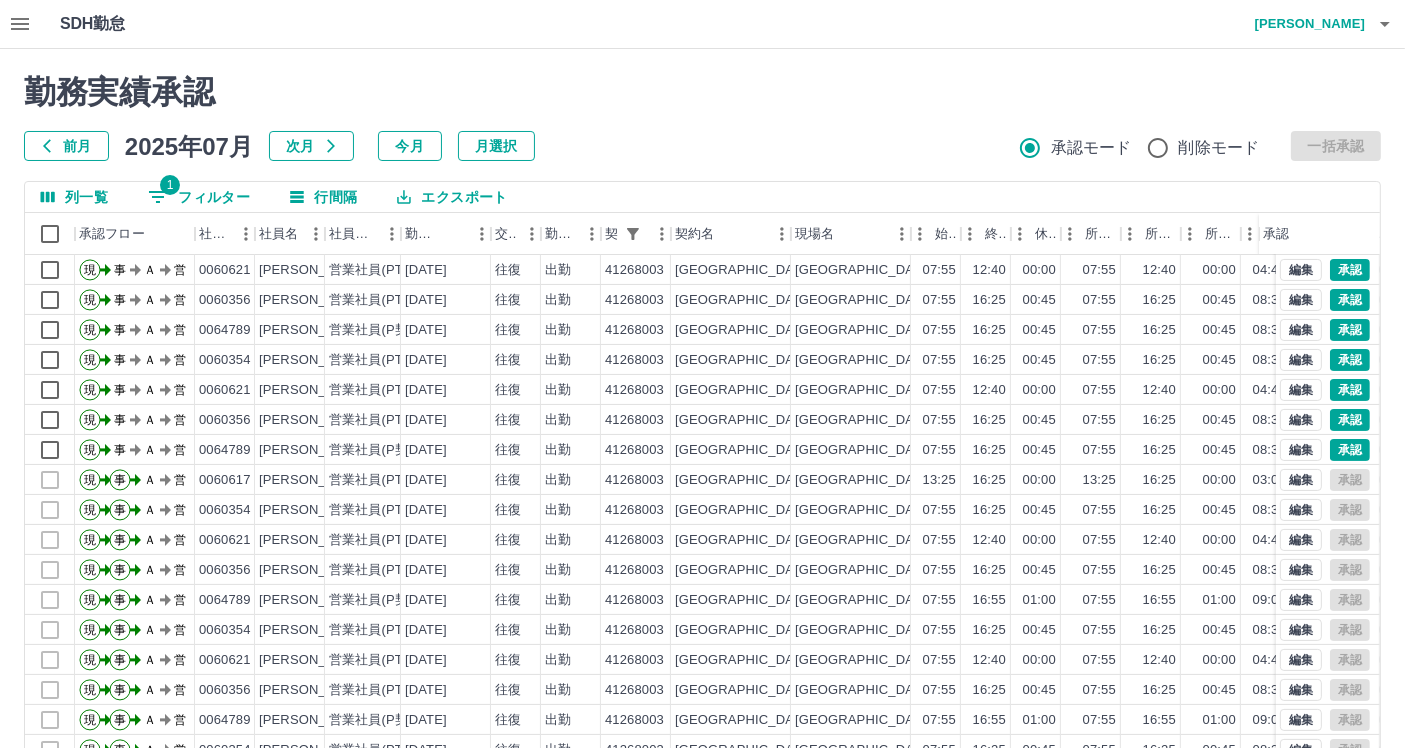 click 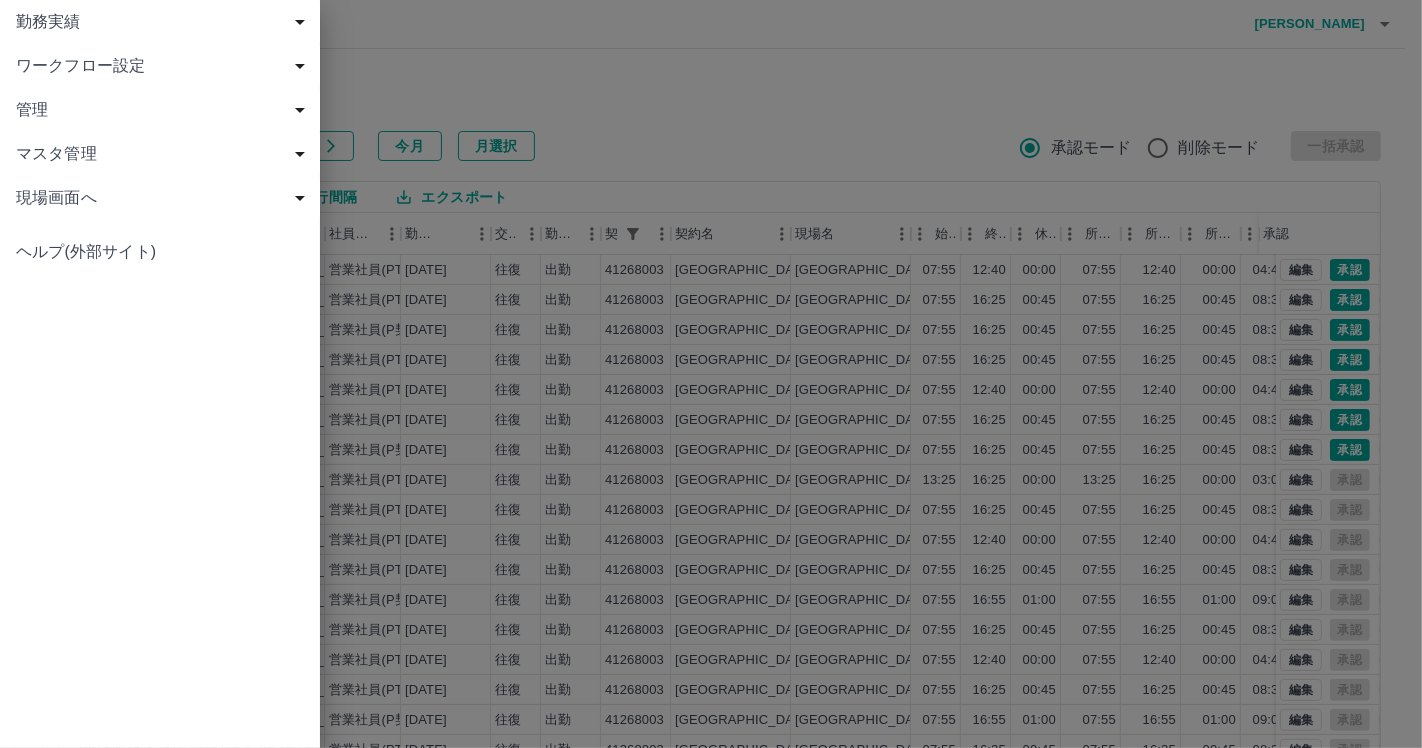 click at bounding box center (711, 374) 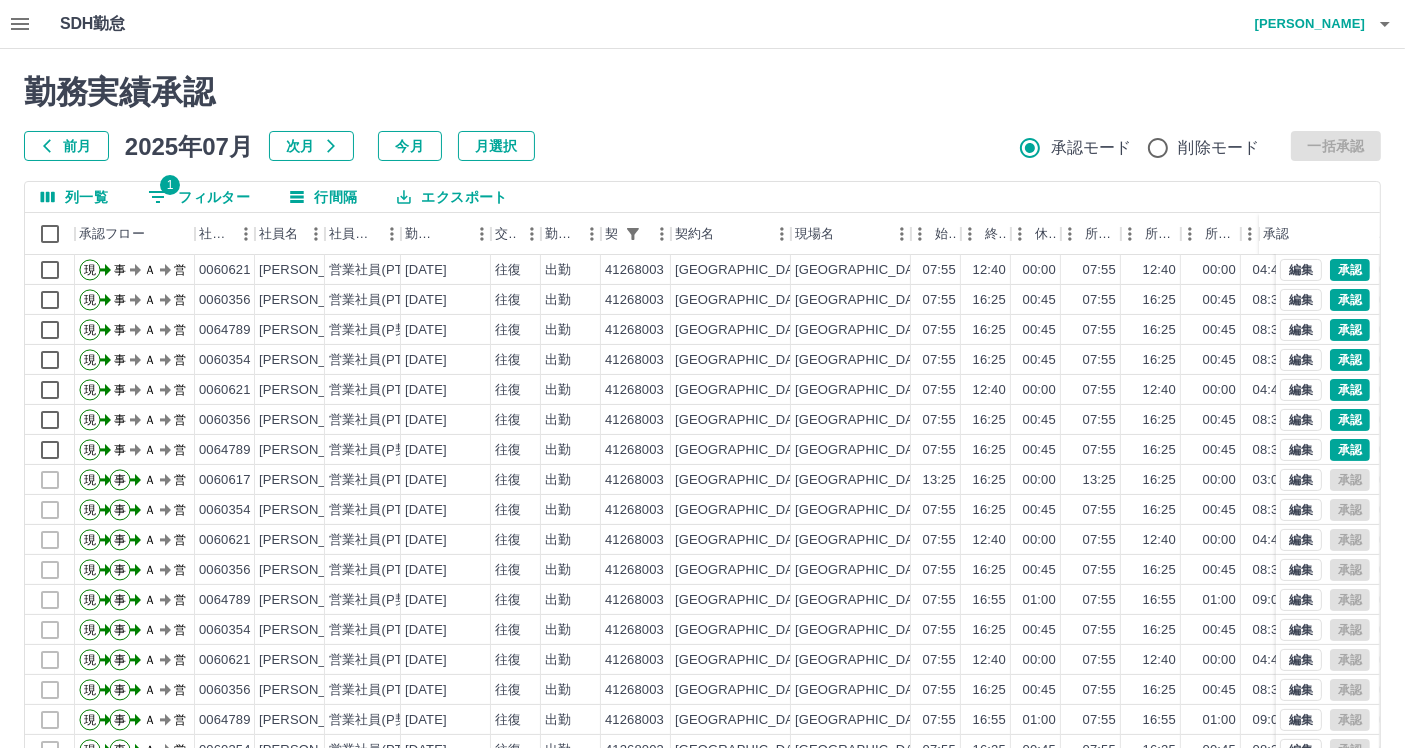 click at bounding box center (1385, 24) 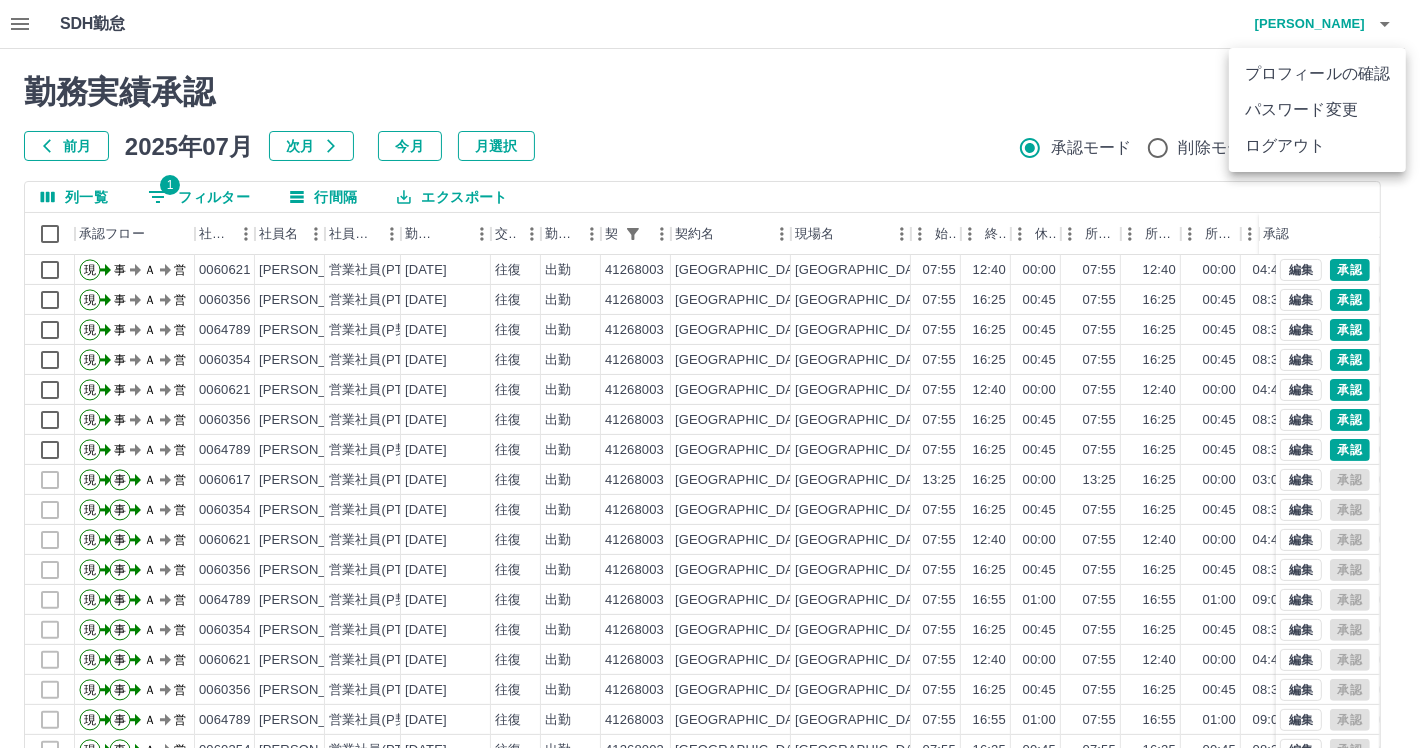 click on "ログアウト" at bounding box center [1317, 146] 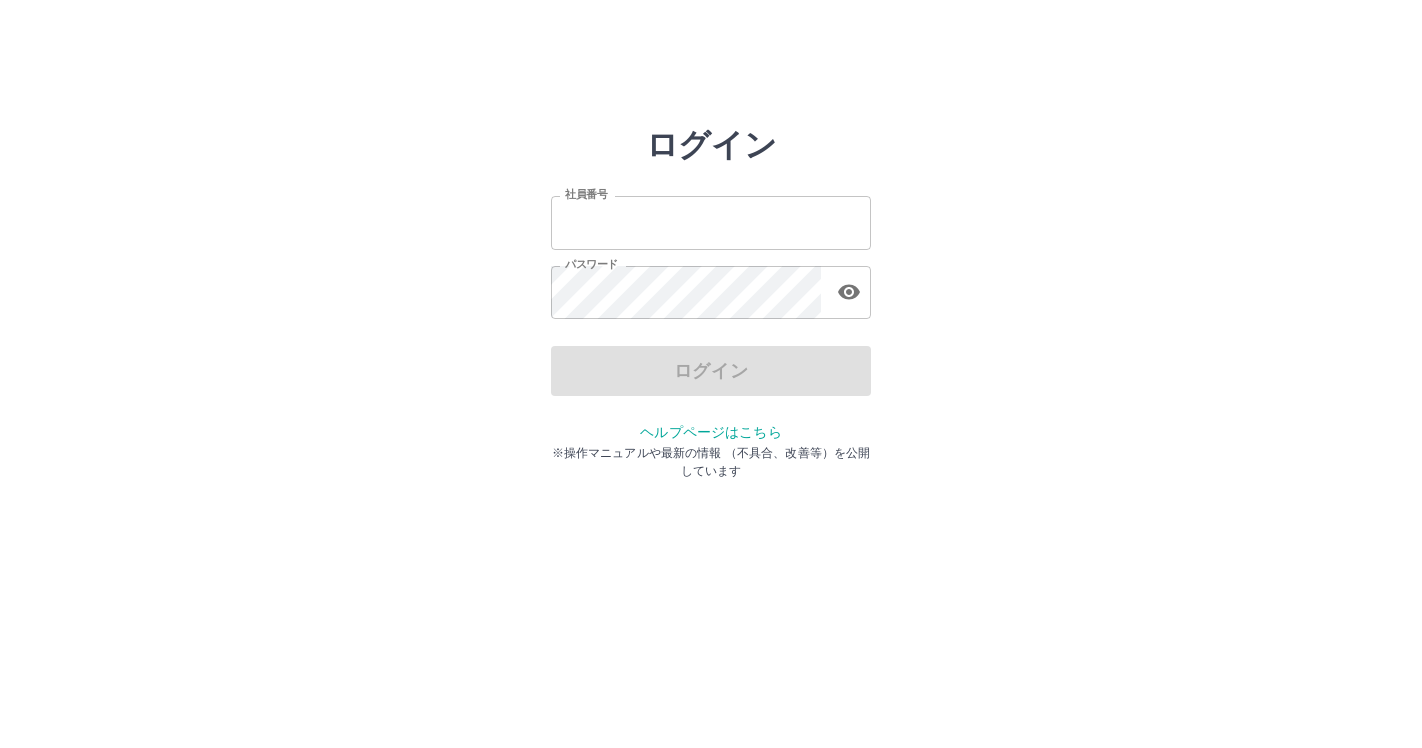 scroll, scrollTop: 0, scrollLeft: 0, axis: both 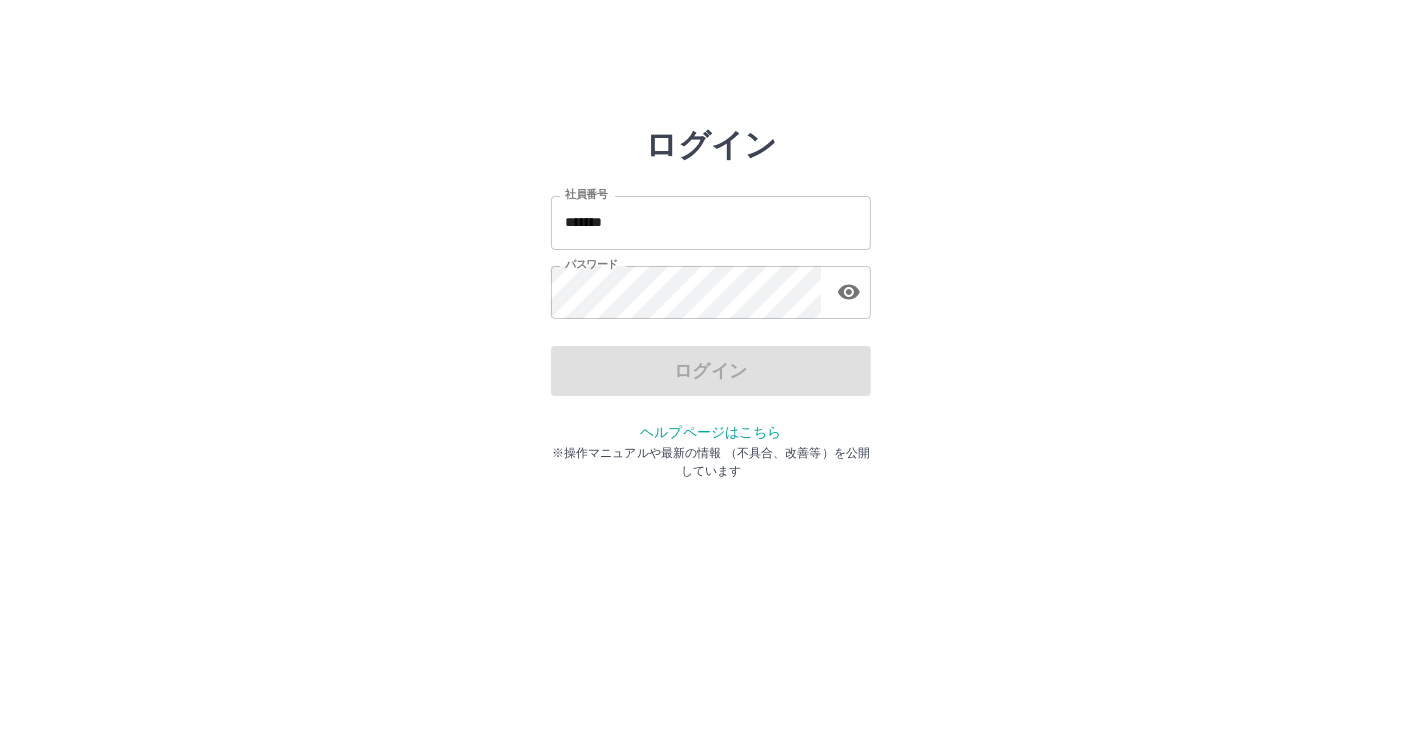 click on "*******" at bounding box center (711, 222) 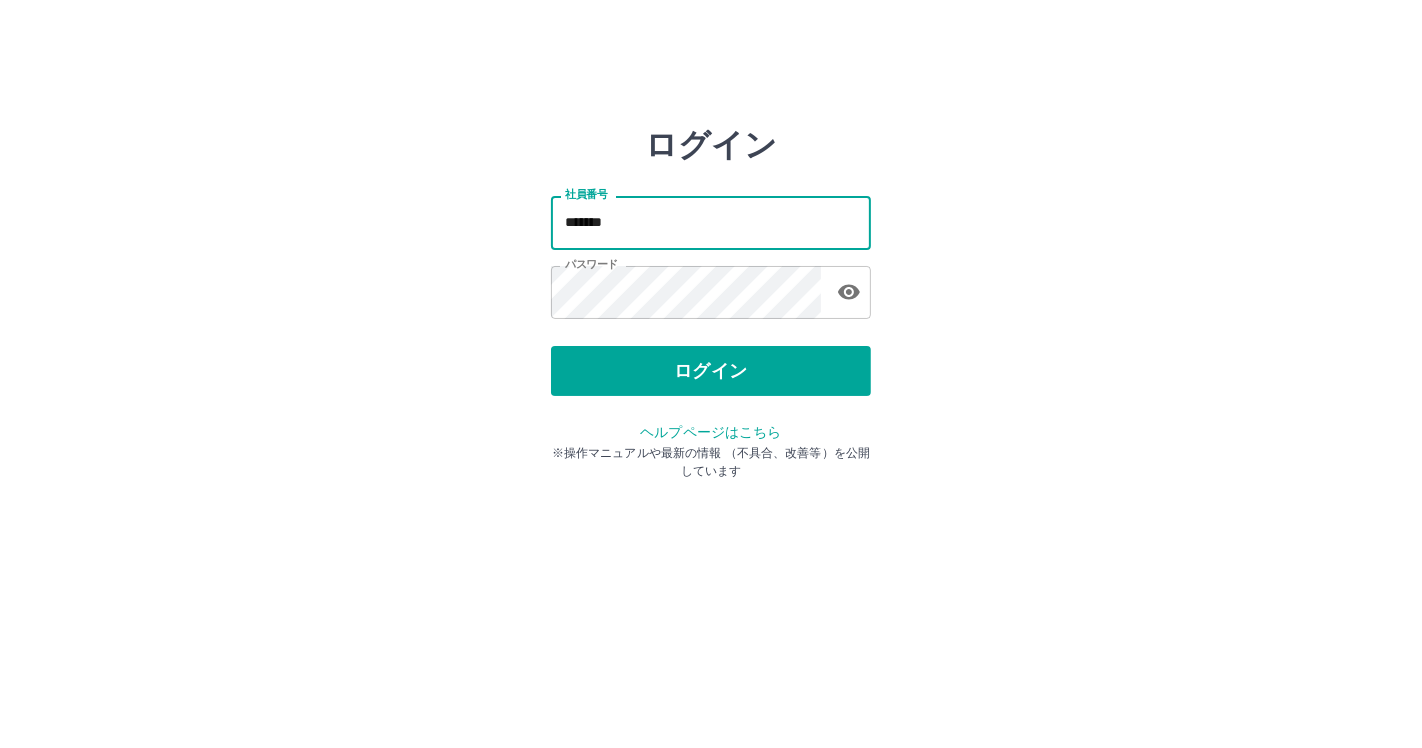 type on "*******" 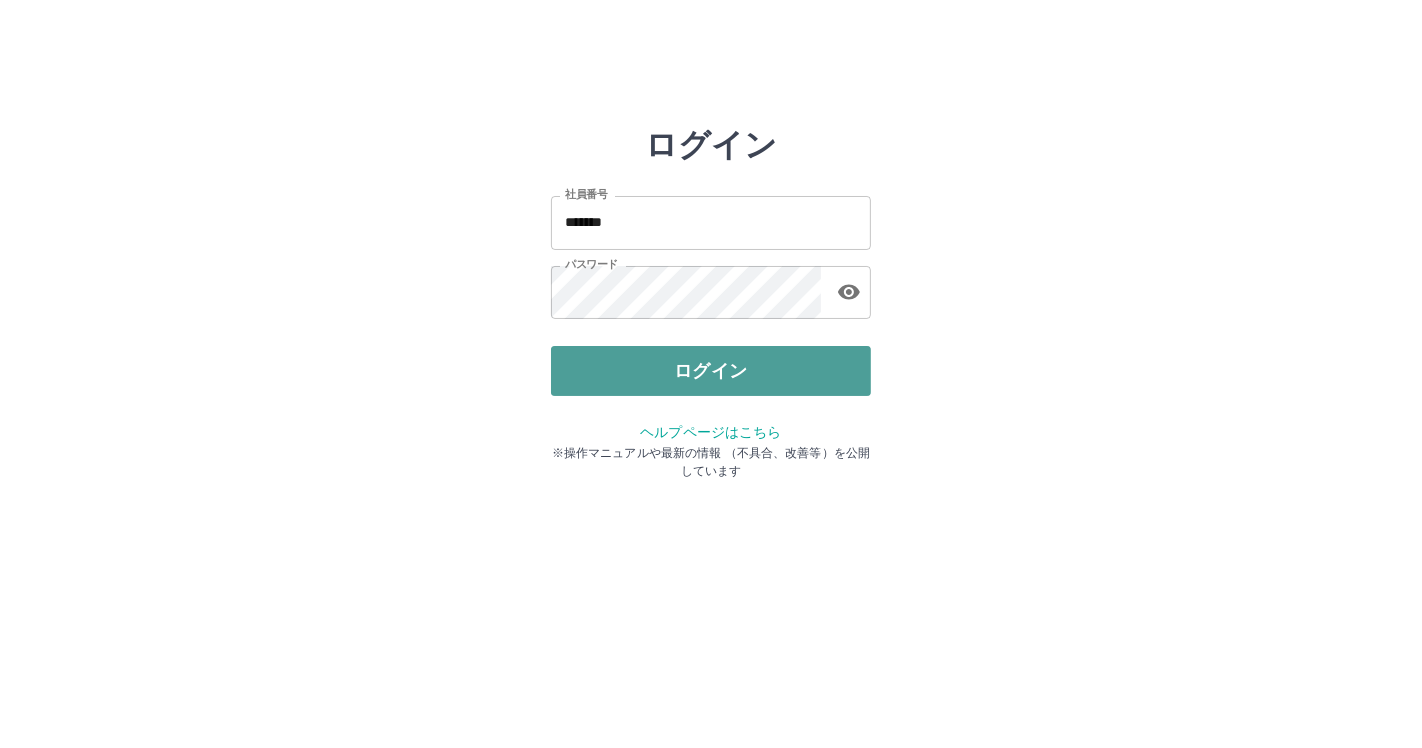 click on "ログイン" at bounding box center [711, 371] 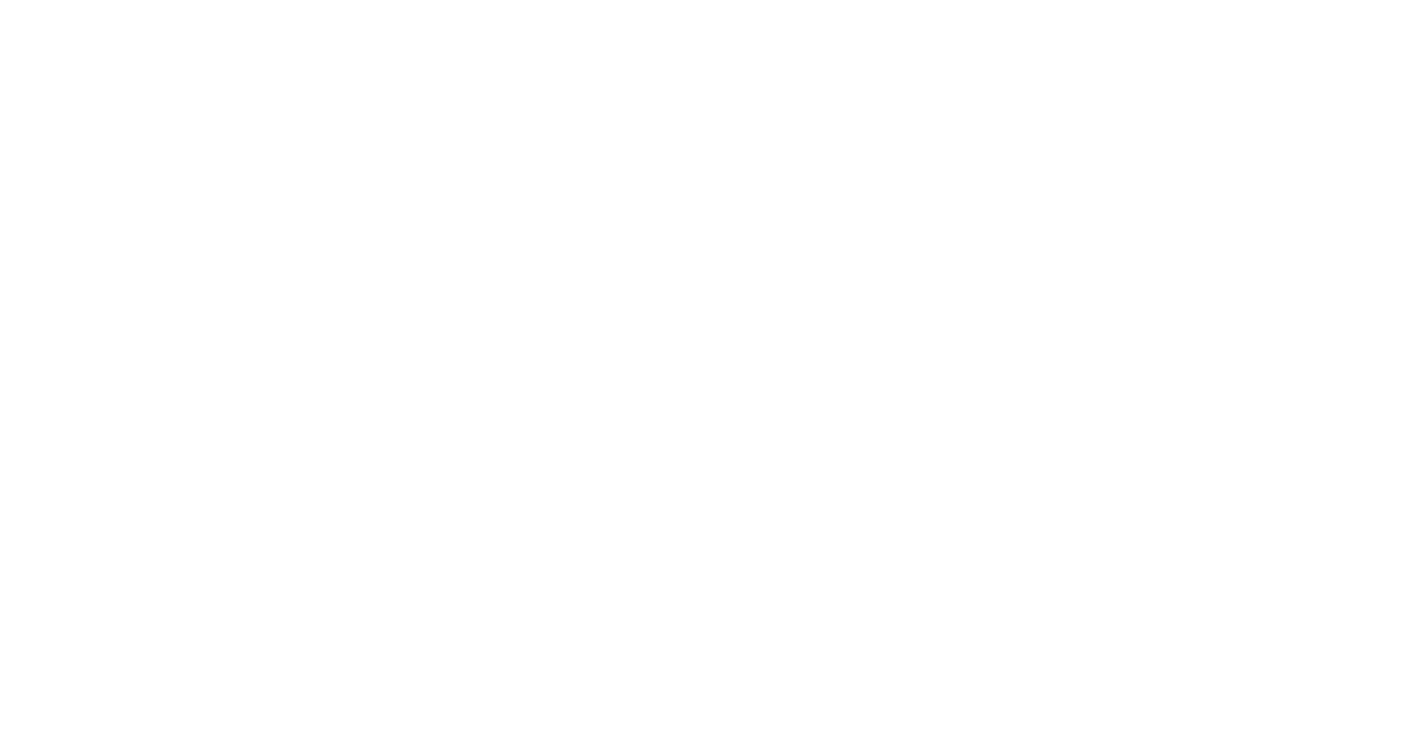 scroll, scrollTop: 0, scrollLeft: 0, axis: both 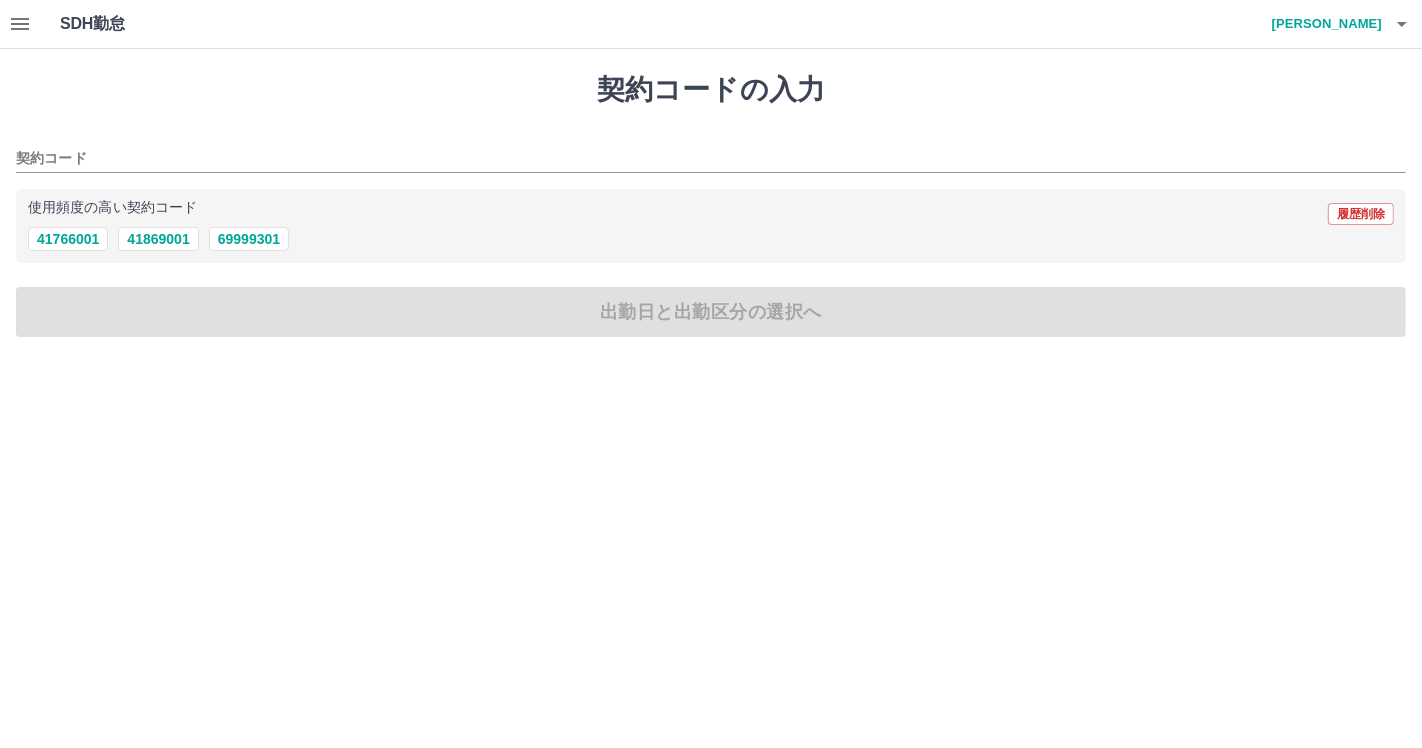 click on "[PERSON_NAME]" at bounding box center [1322, 24] 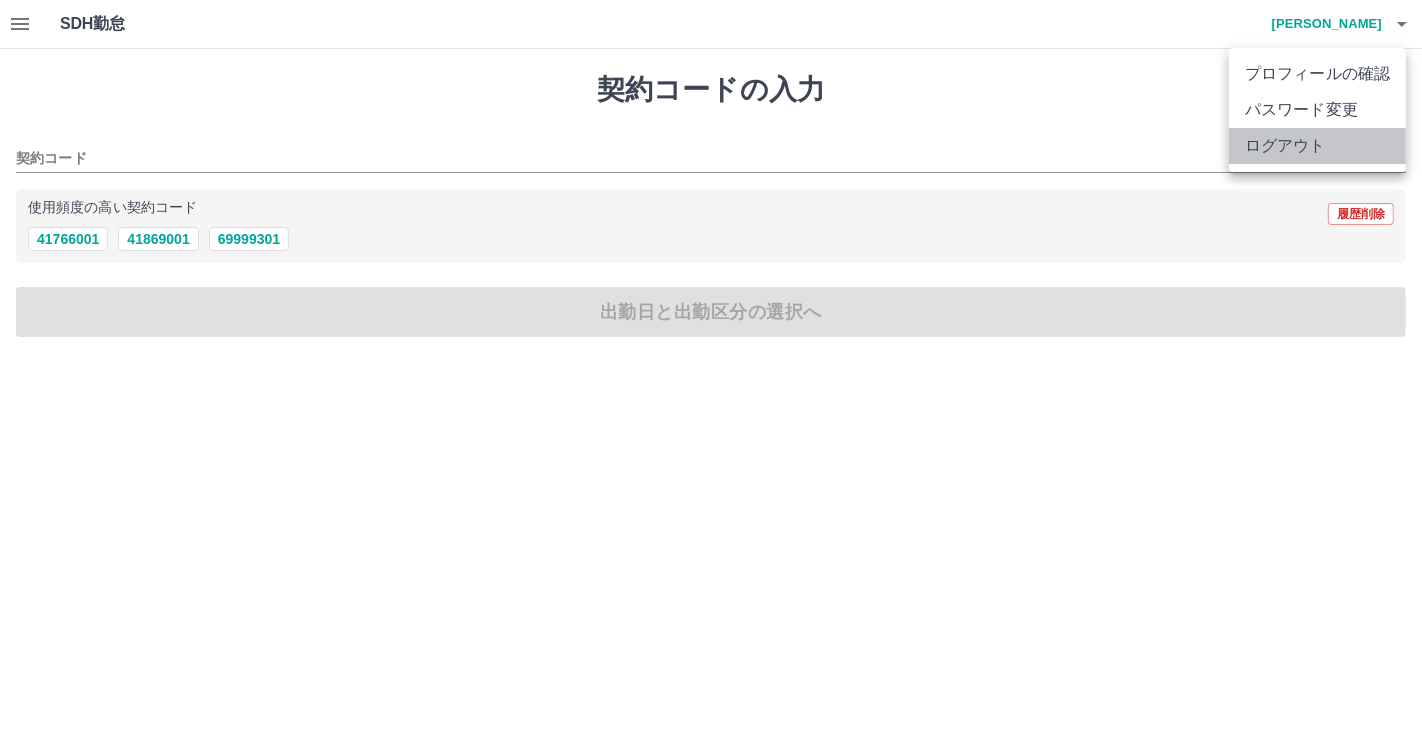 click on "ログアウト" at bounding box center [1317, 146] 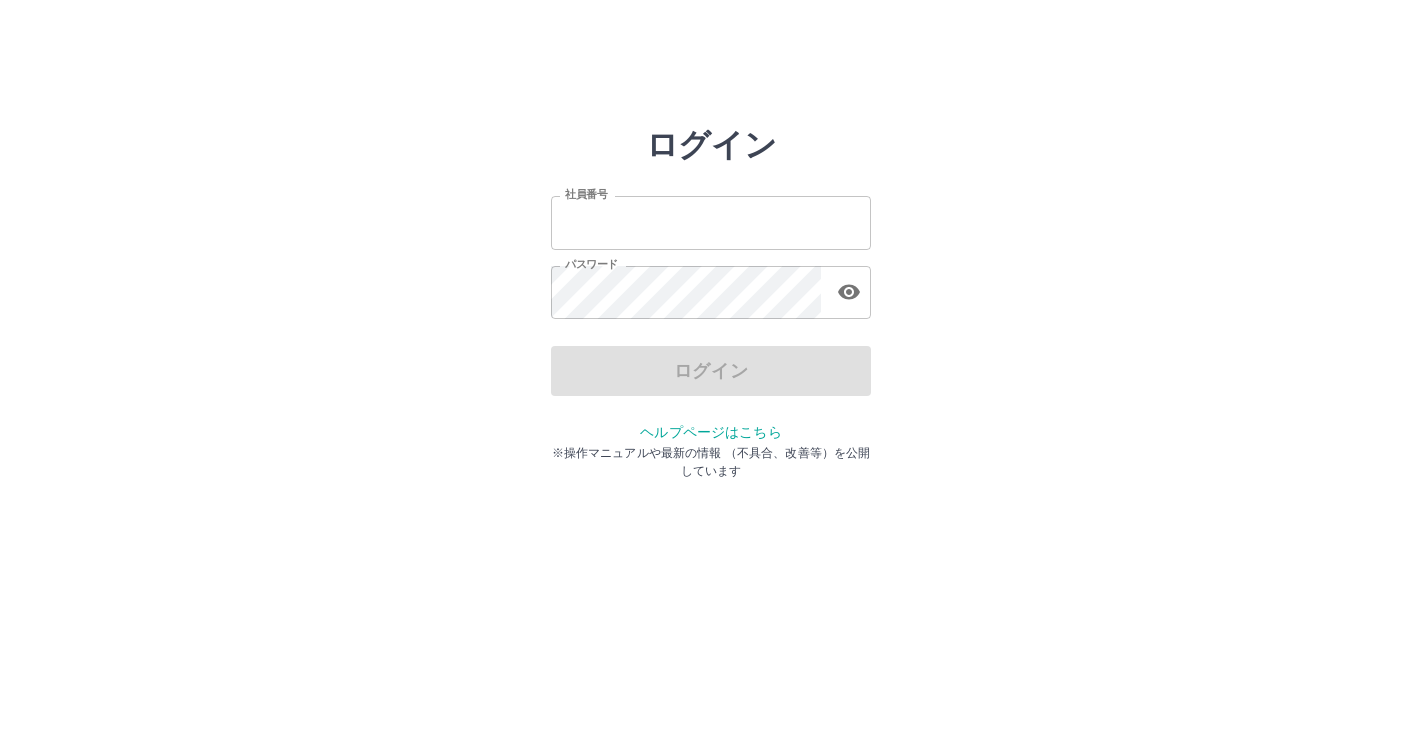 scroll, scrollTop: 0, scrollLeft: 0, axis: both 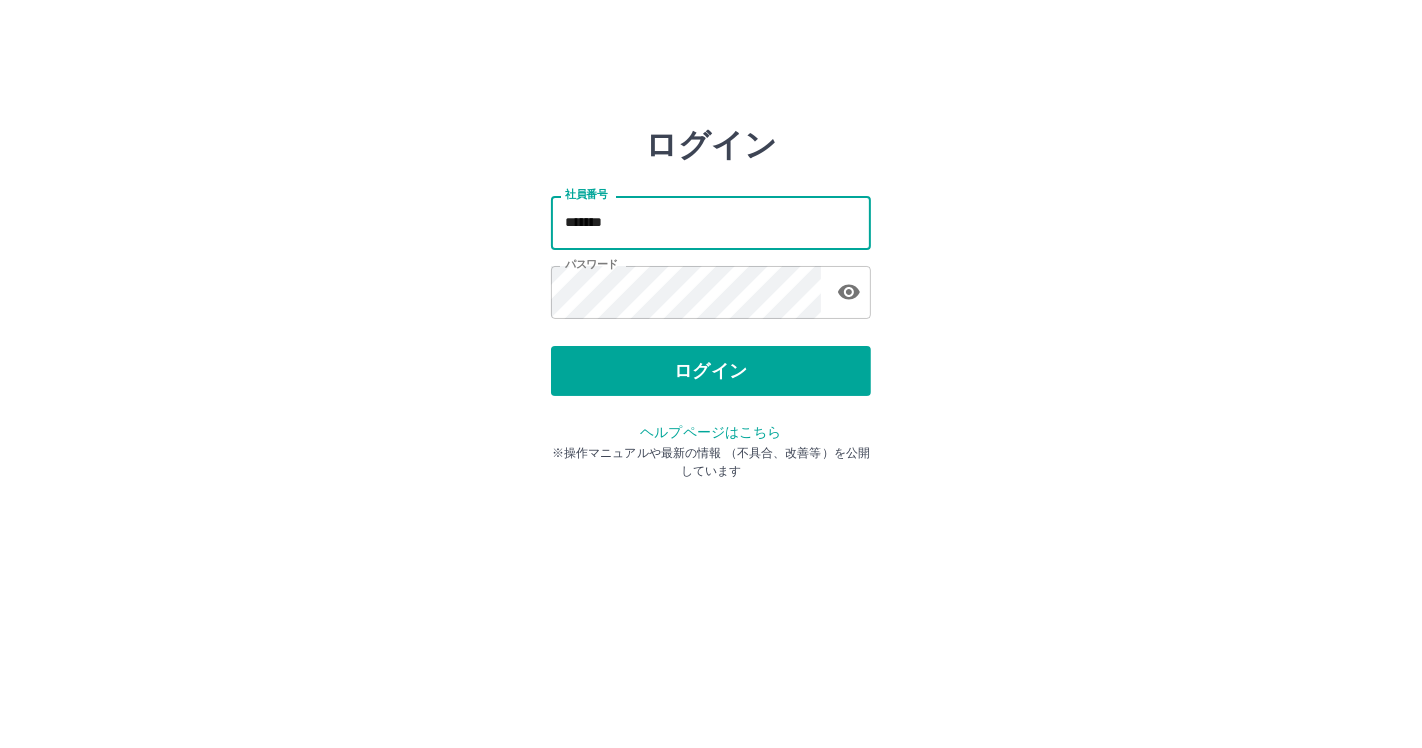 click on "*******" at bounding box center (711, 222) 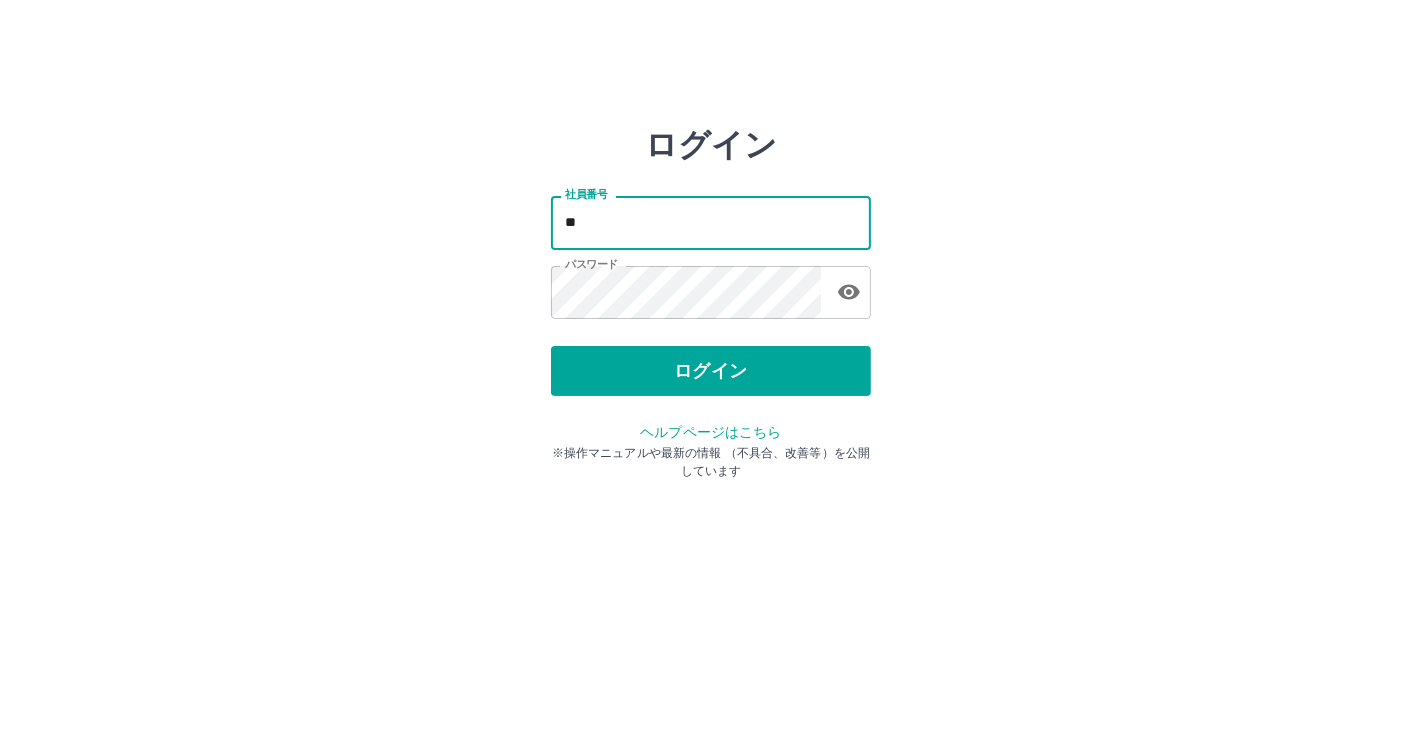 type on "*" 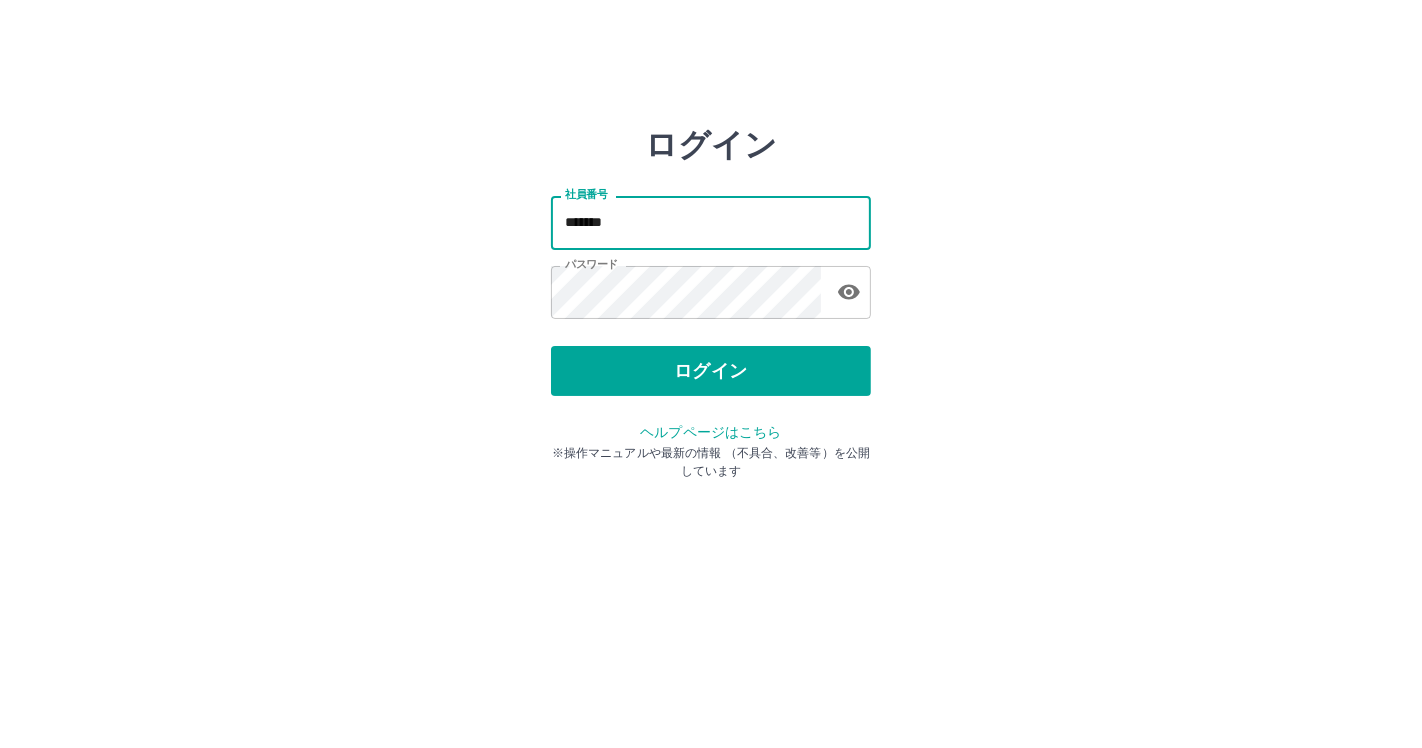 type on "*******" 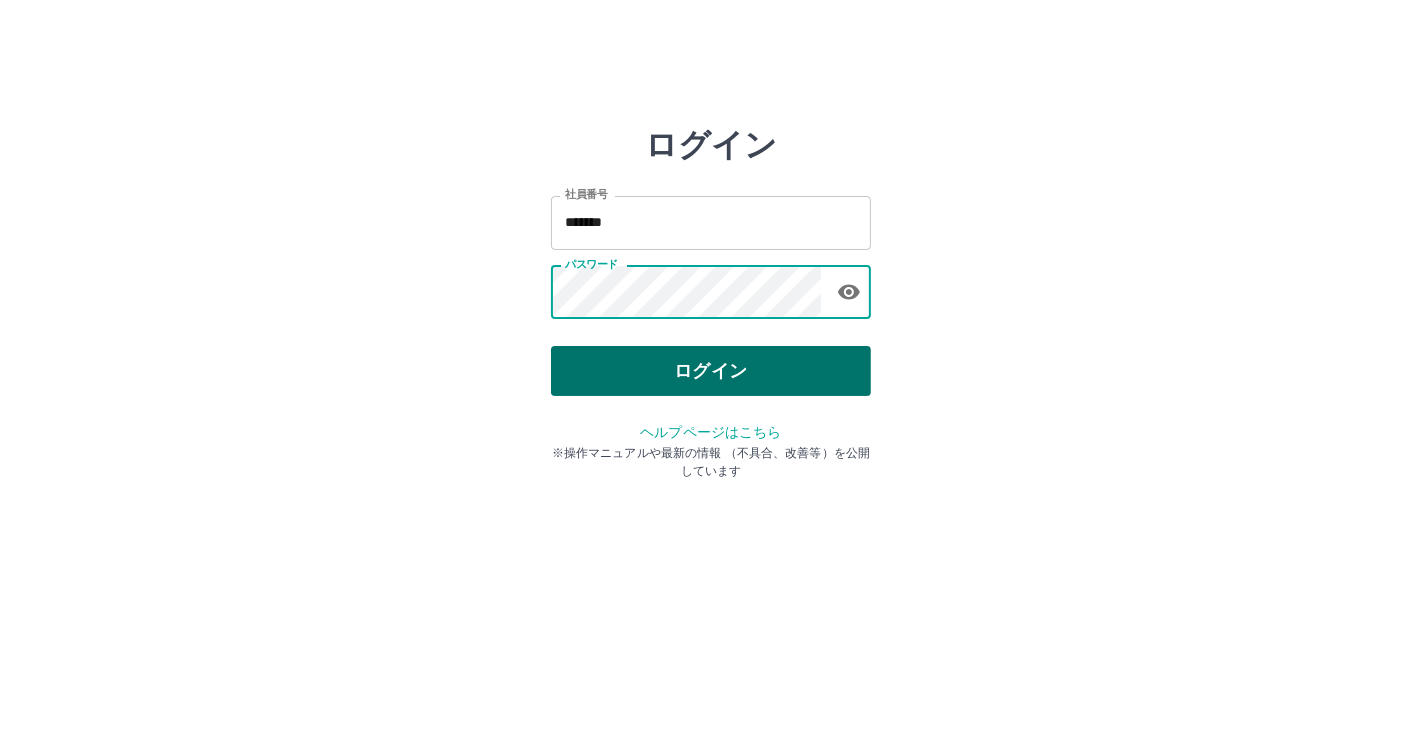 click on "ログイン" at bounding box center (711, 371) 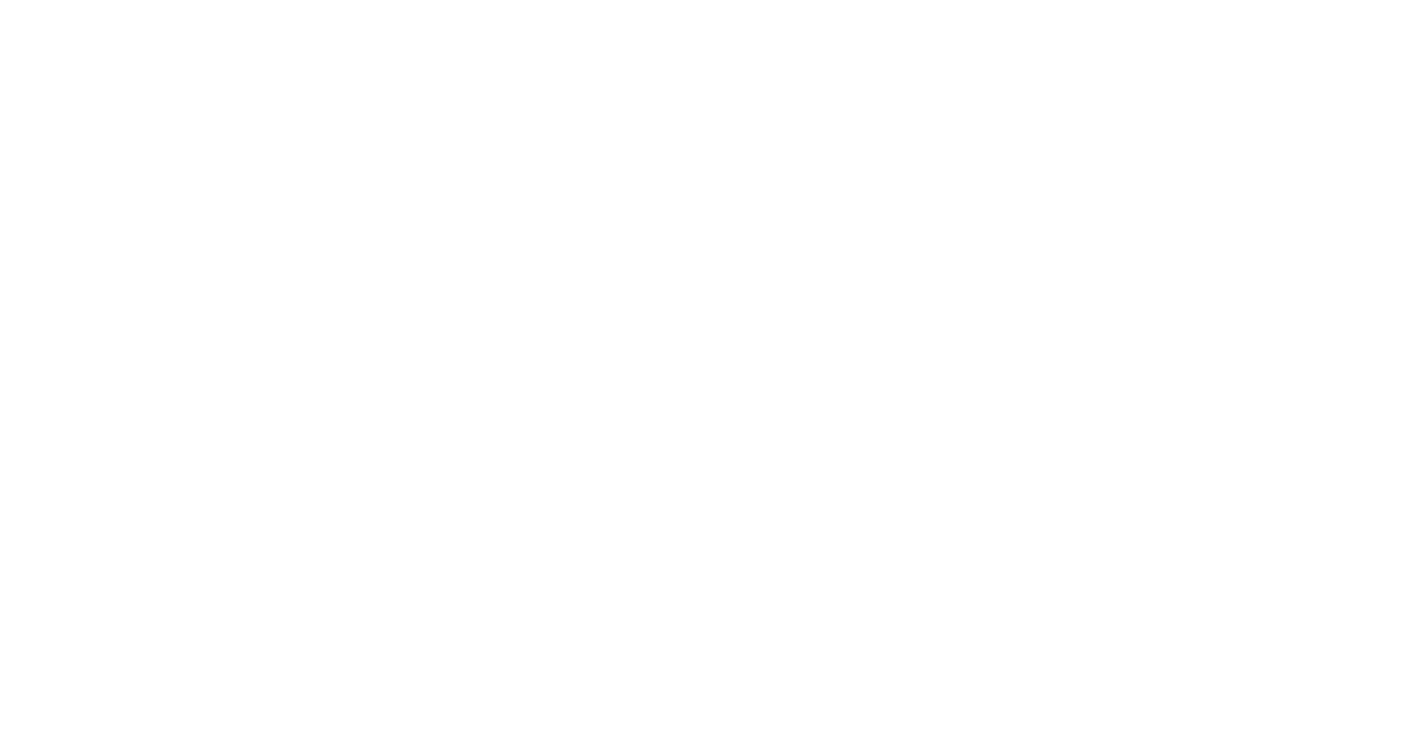 scroll, scrollTop: 0, scrollLeft: 0, axis: both 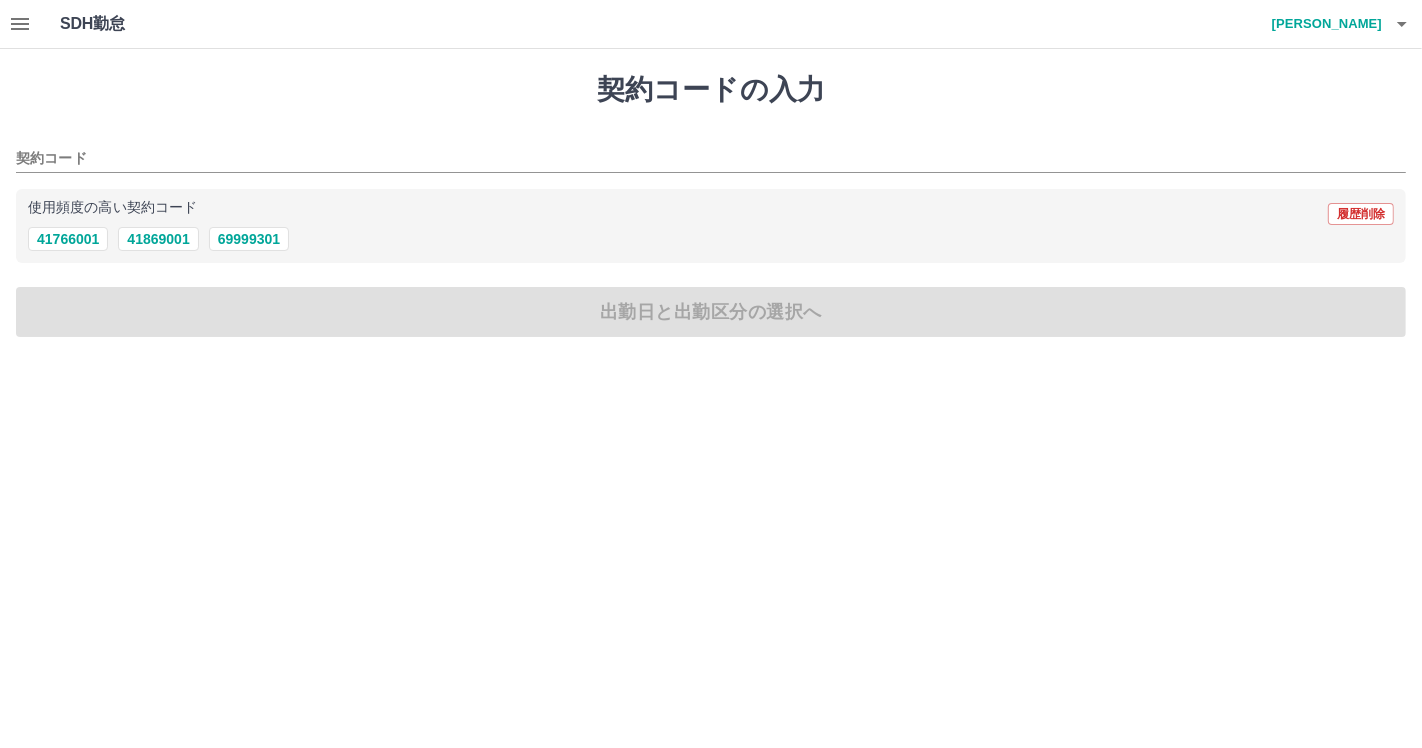 click at bounding box center [20, 24] 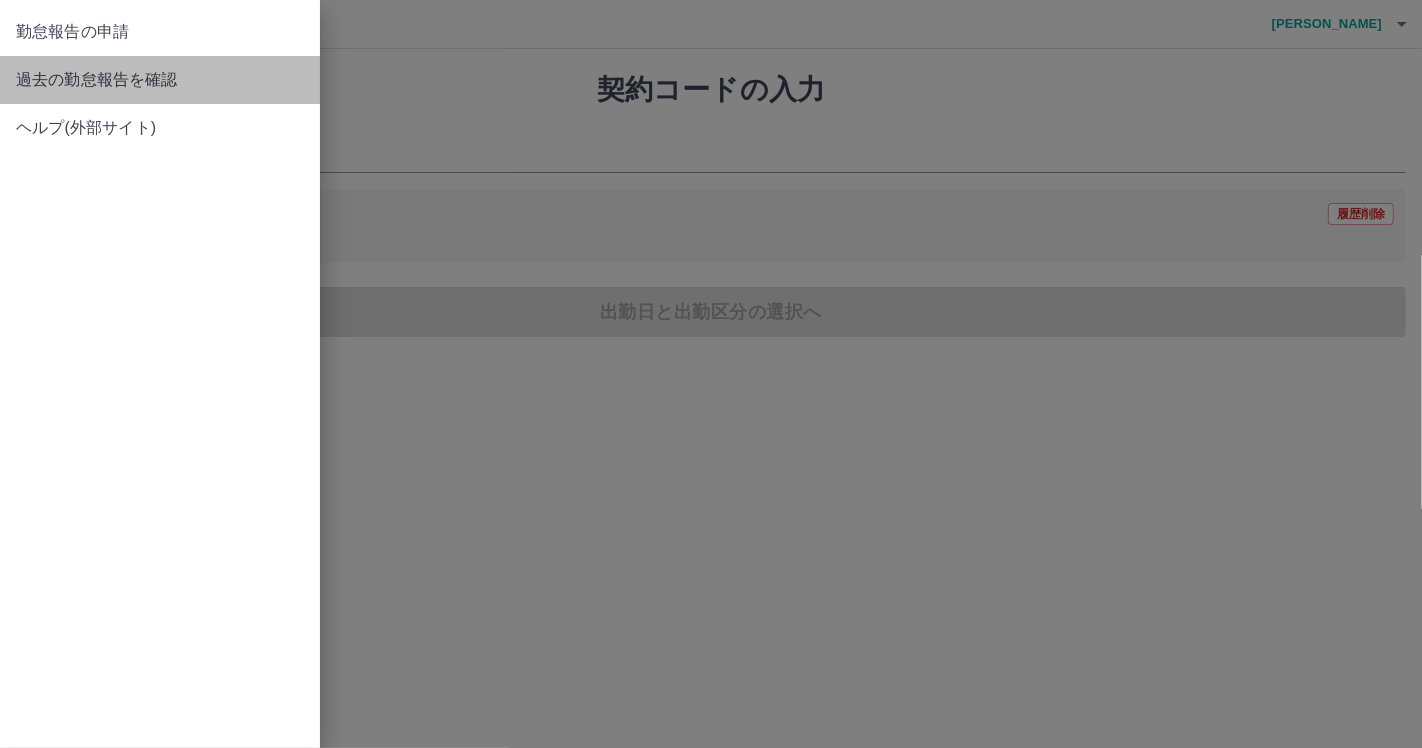 click on "過去の勤怠報告を確認" at bounding box center (160, 80) 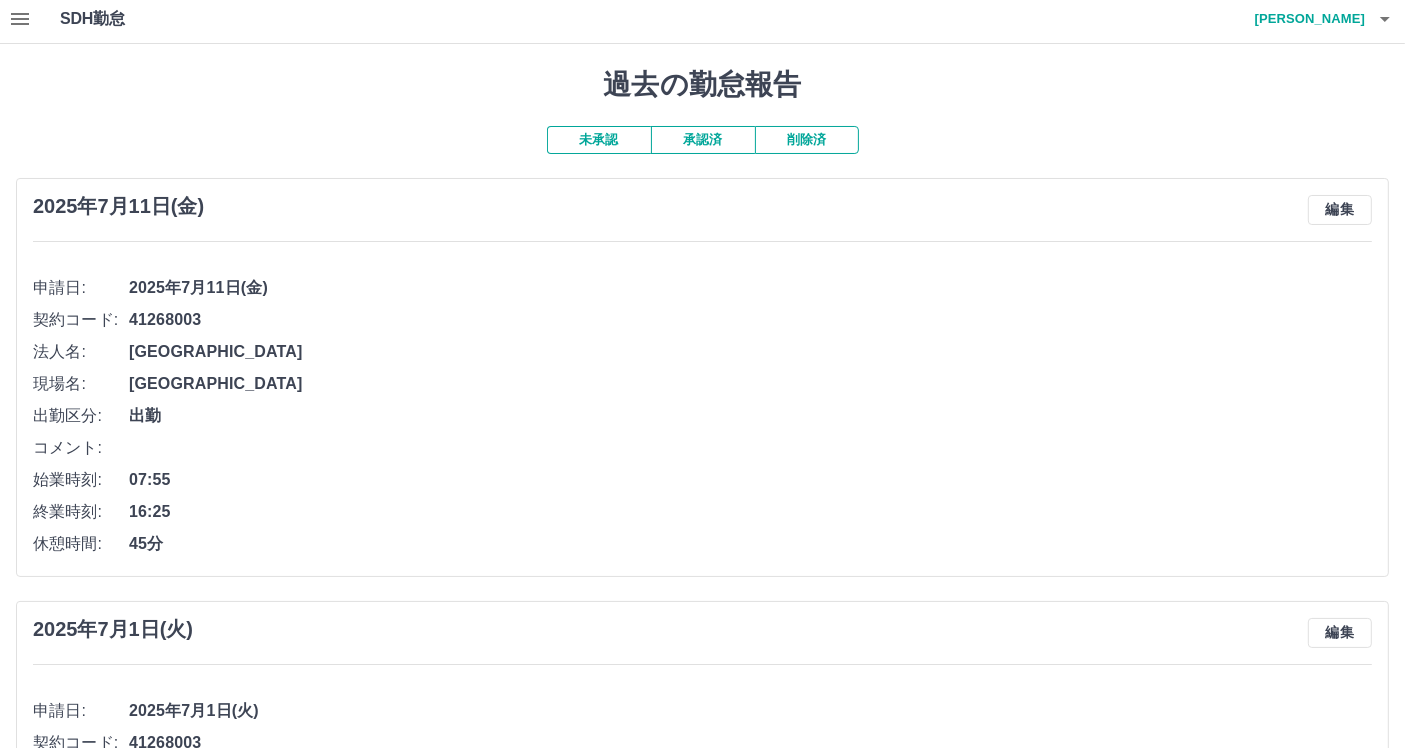 scroll, scrollTop: 0, scrollLeft: 0, axis: both 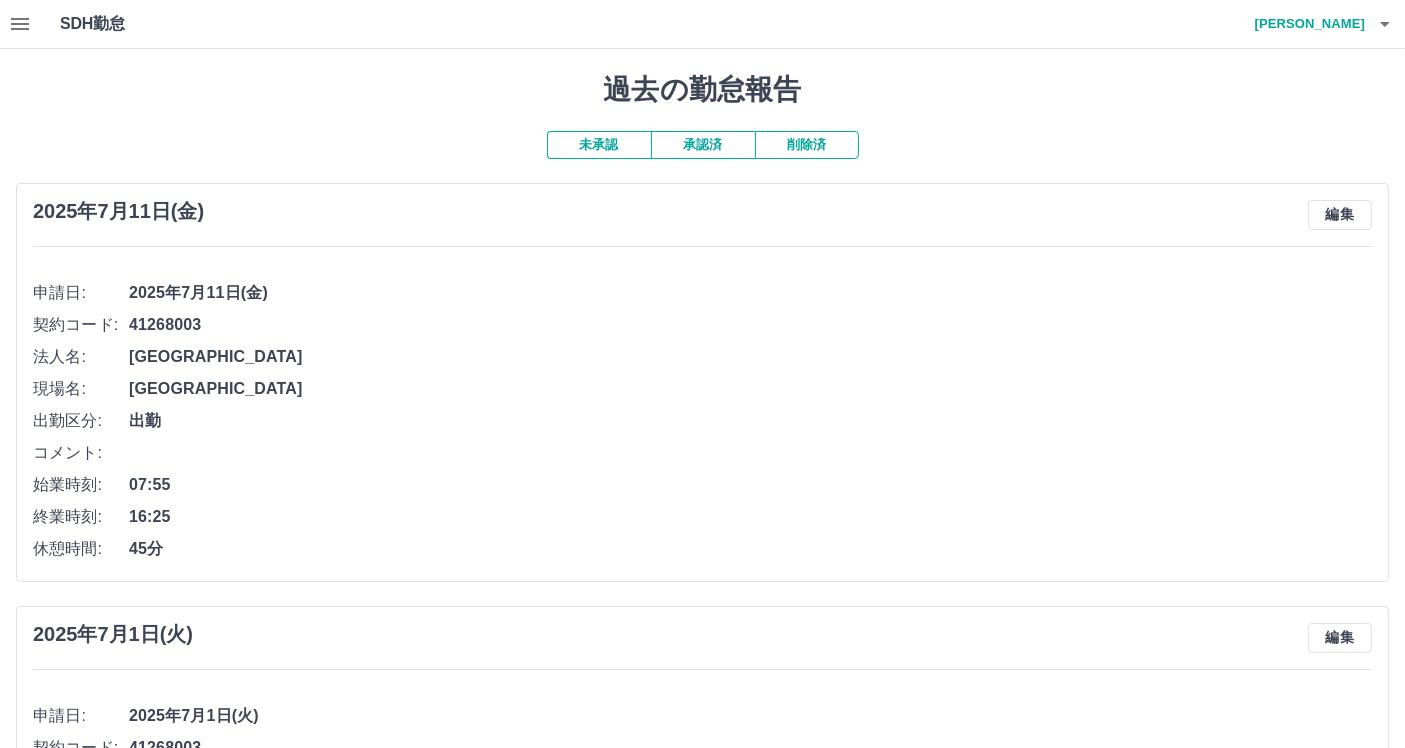 click on "承認済" at bounding box center [703, 145] 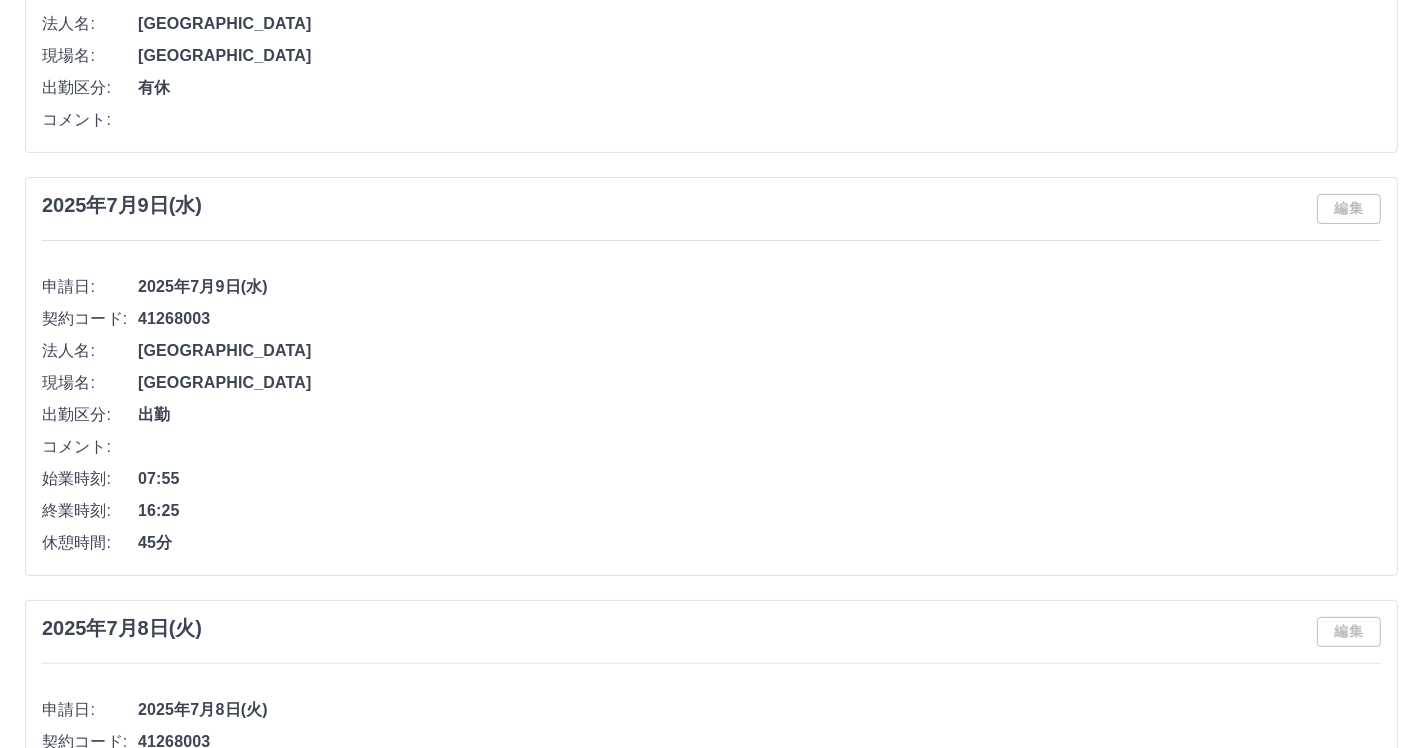 scroll, scrollTop: 0, scrollLeft: 0, axis: both 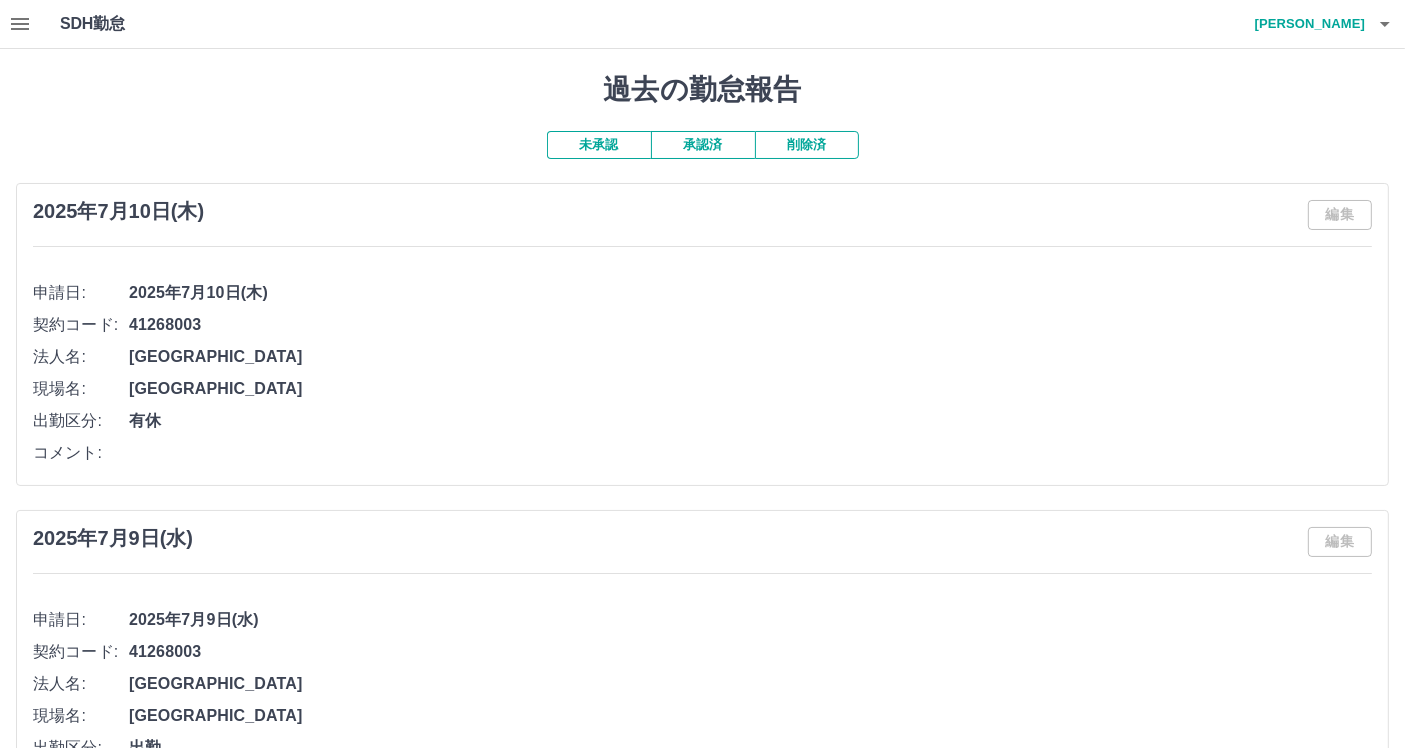 click at bounding box center (20, 24) 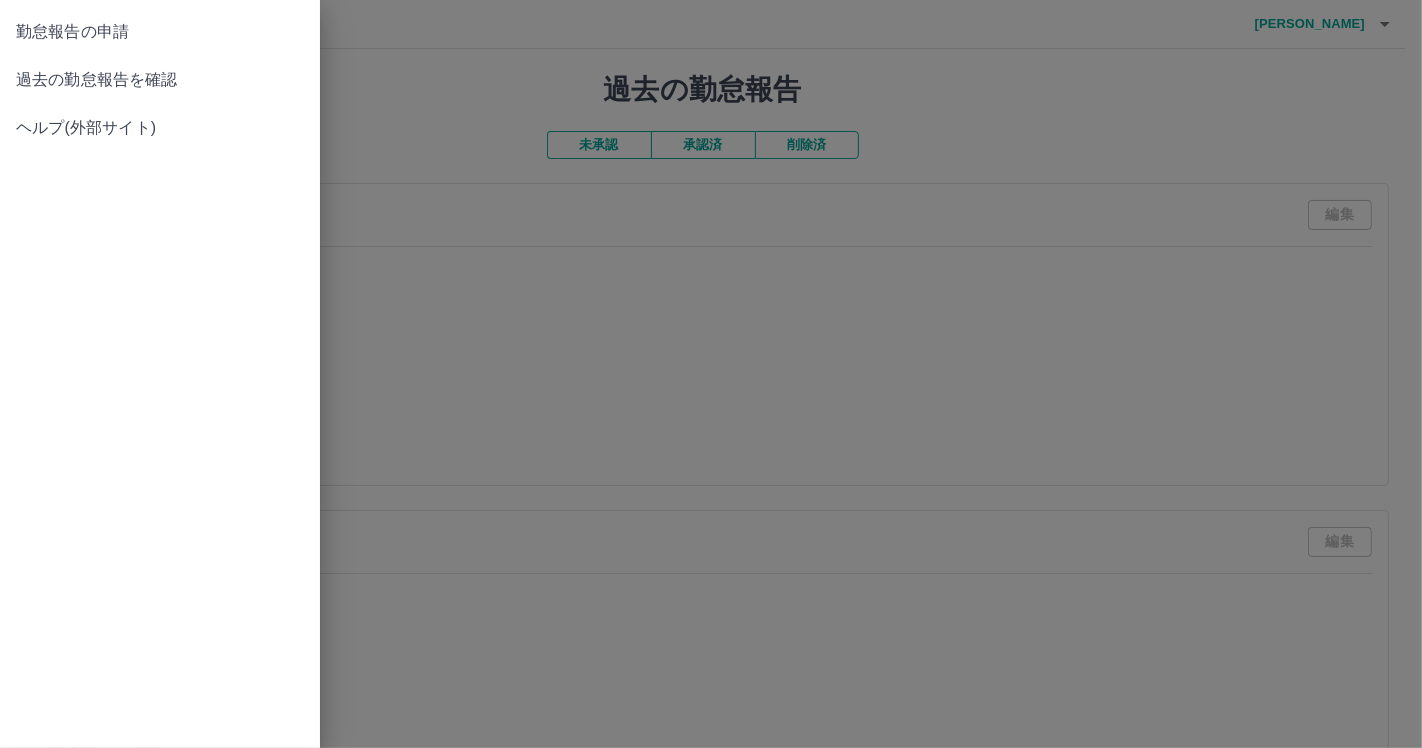 click at bounding box center (711, 374) 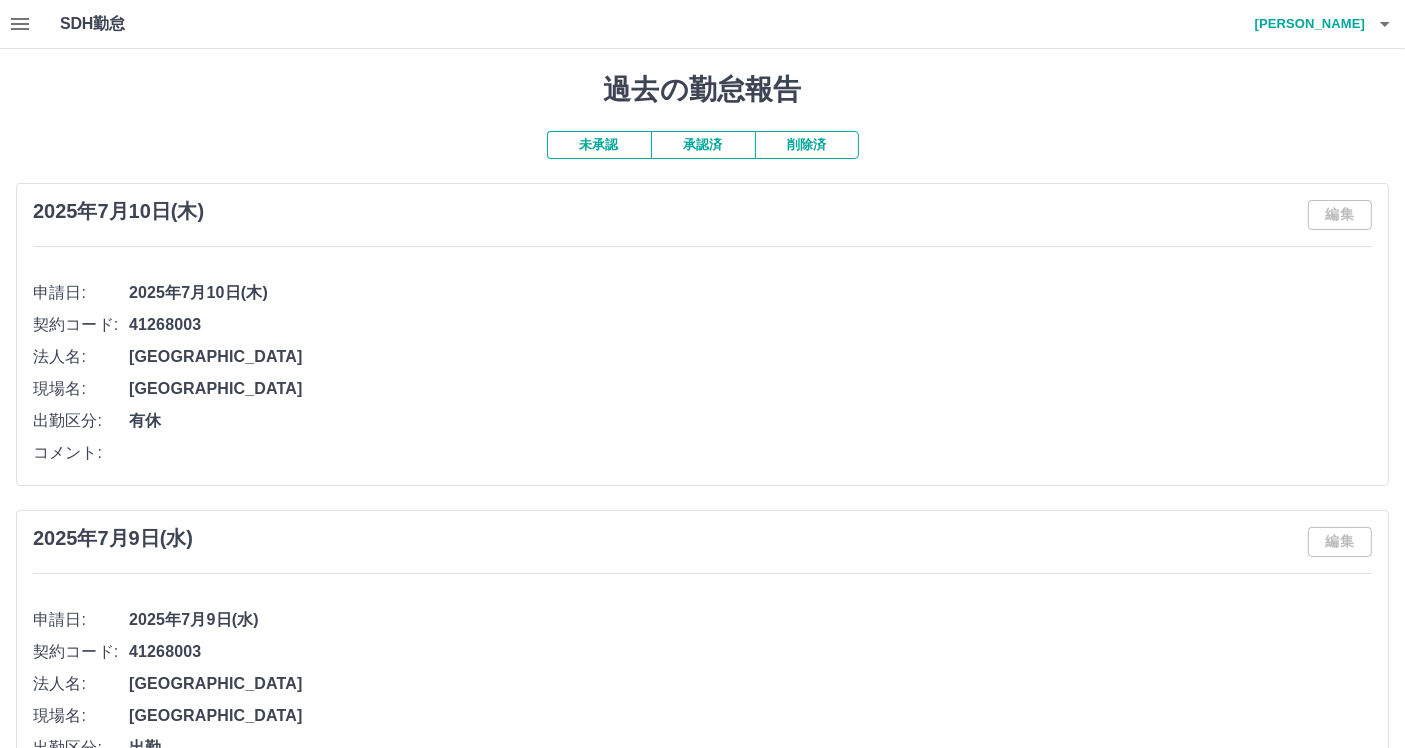 click on "[PERSON_NAME]" at bounding box center (1305, 24) 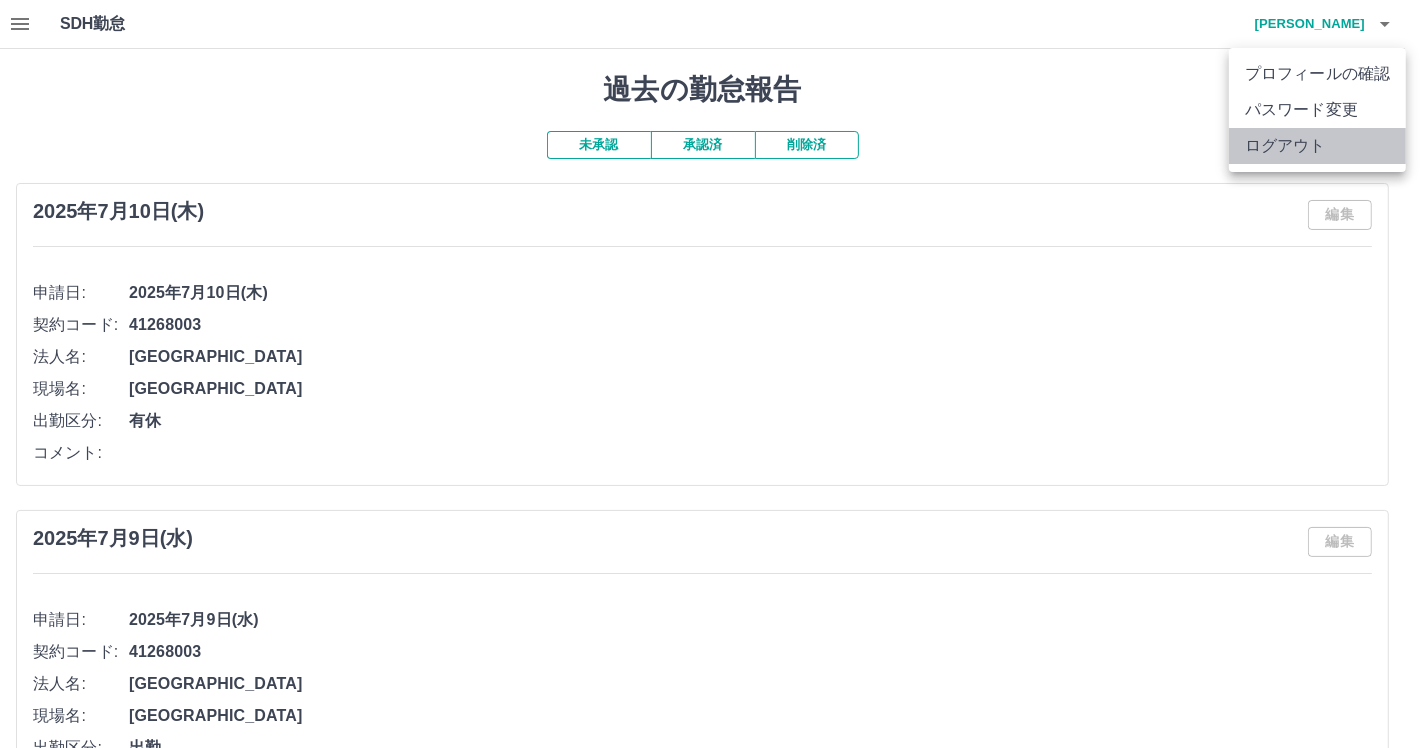 click on "ログアウト" at bounding box center [1317, 146] 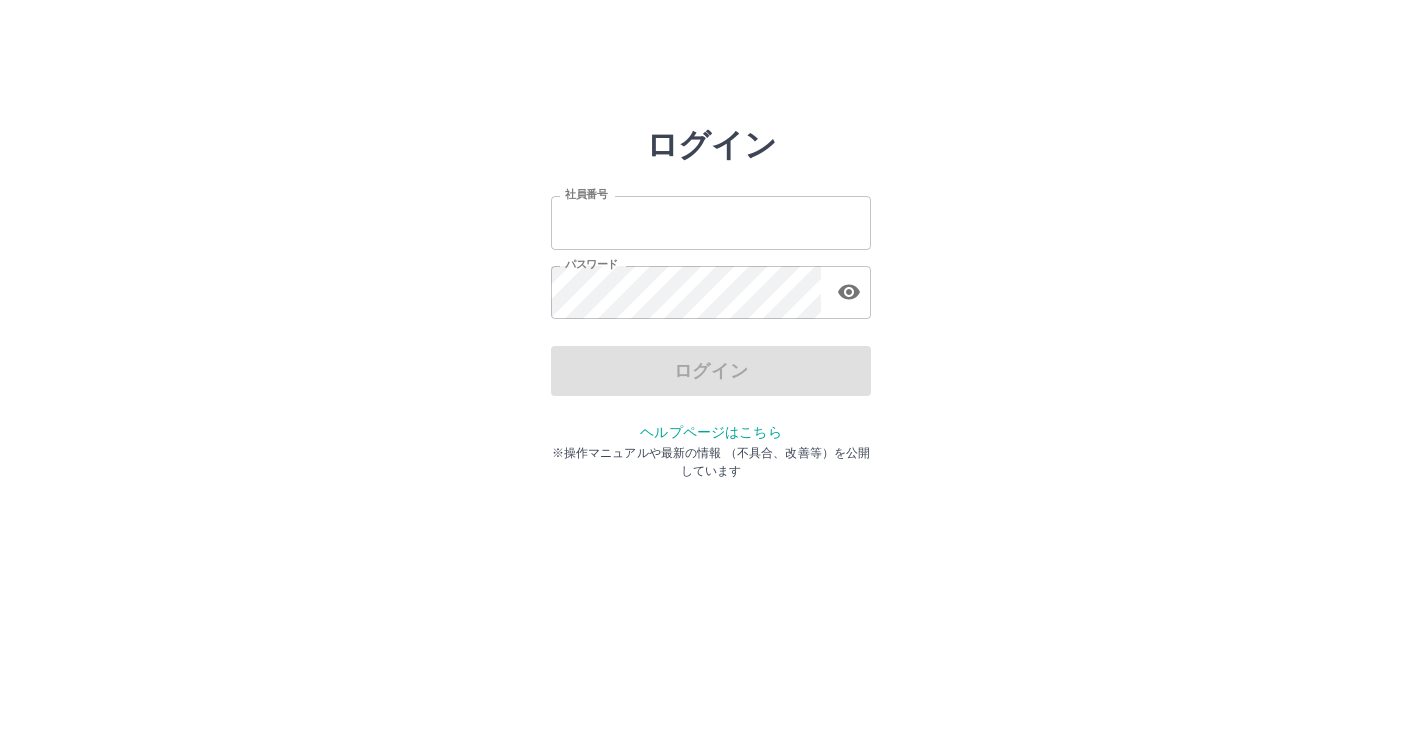 scroll, scrollTop: 0, scrollLeft: 0, axis: both 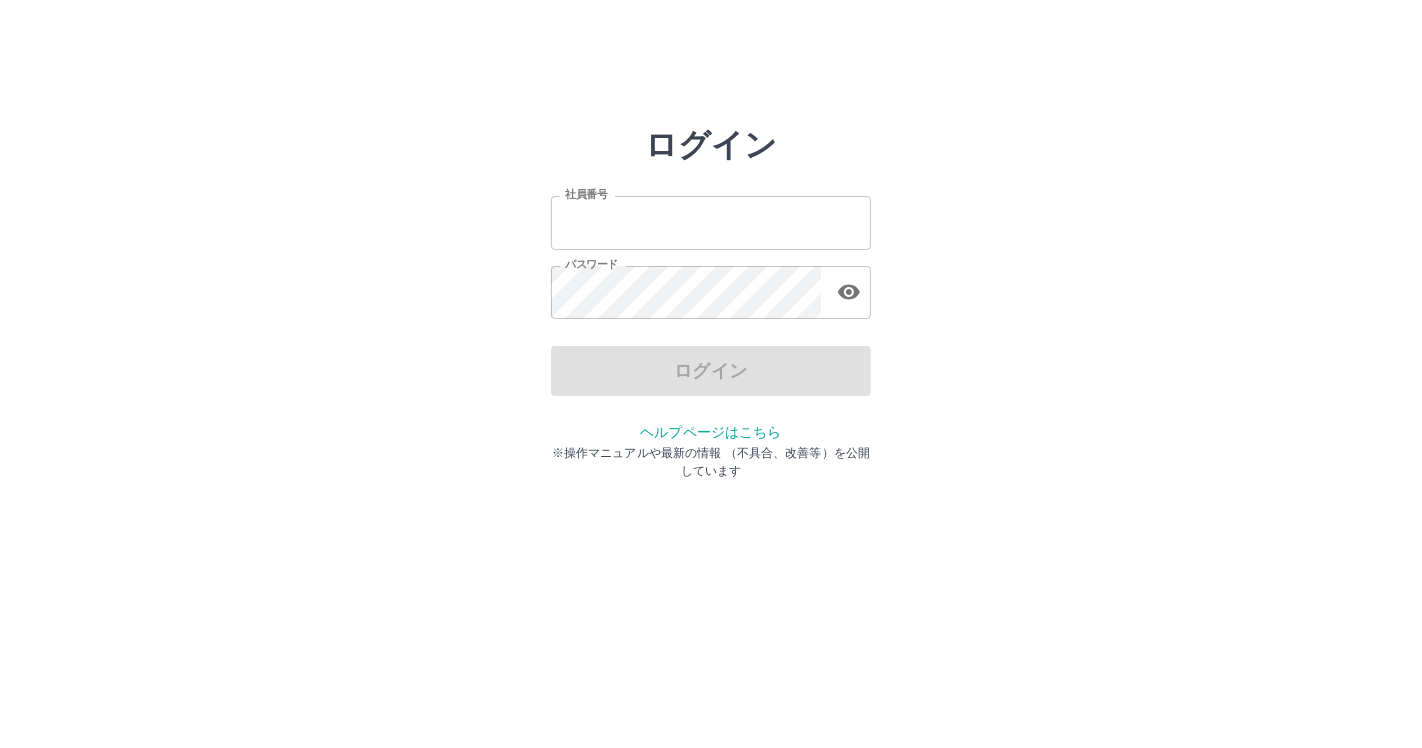 type on "*******" 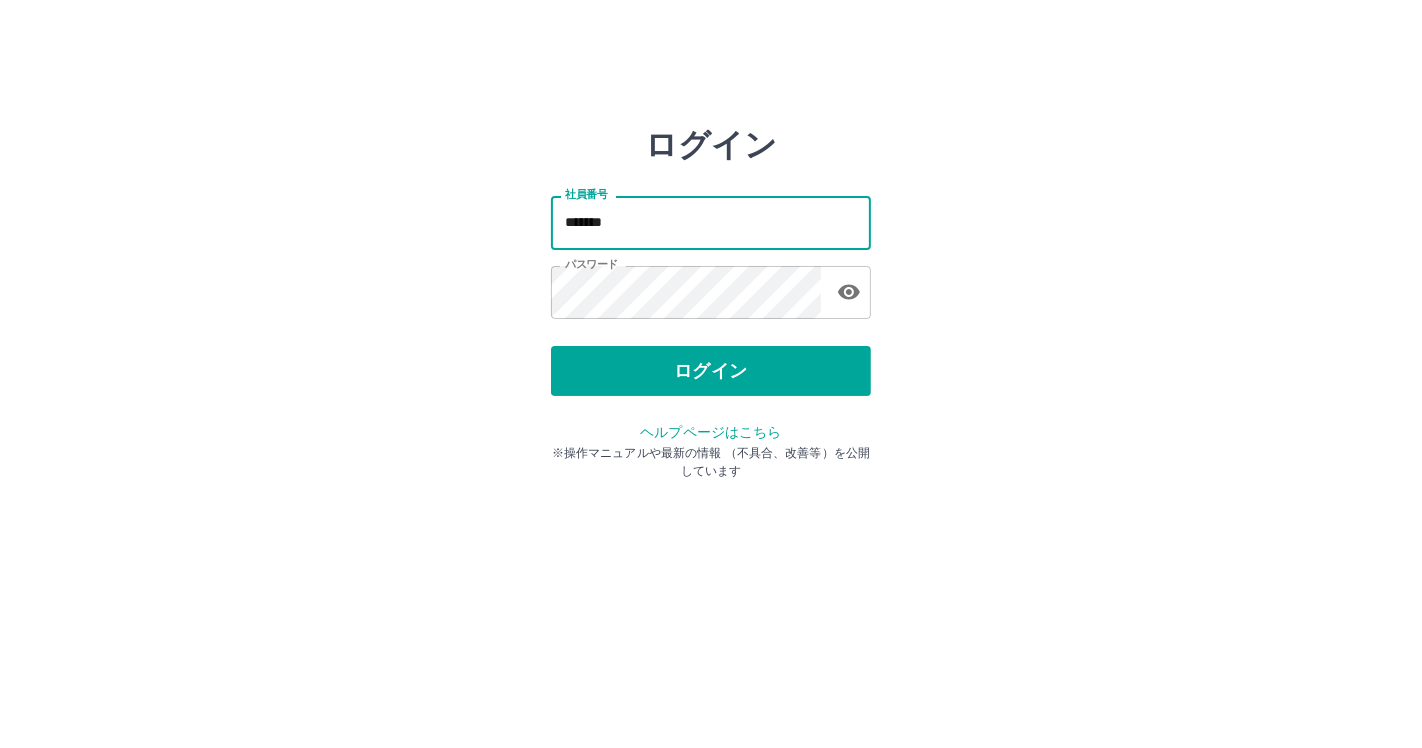 click on "*******" at bounding box center [711, 222] 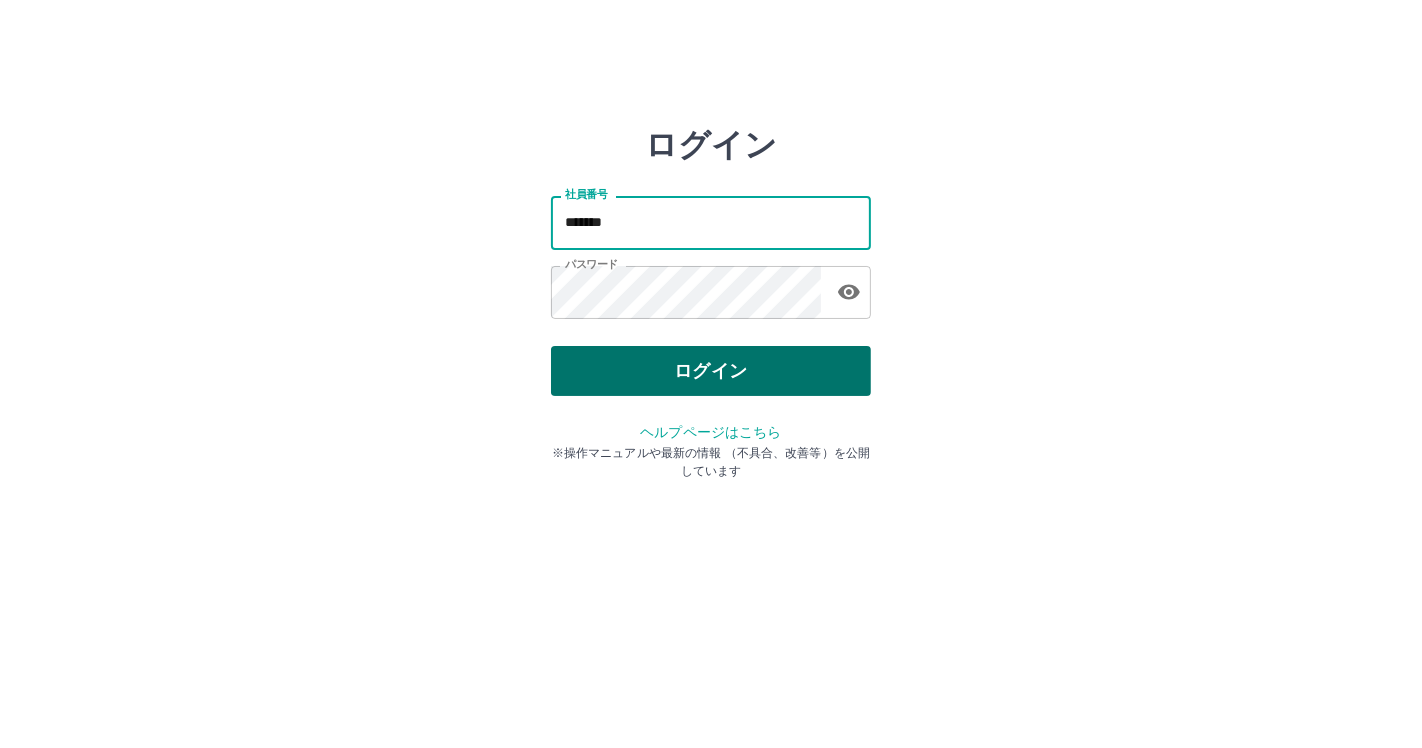 click on "ログイン" at bounding box center (711, 371) 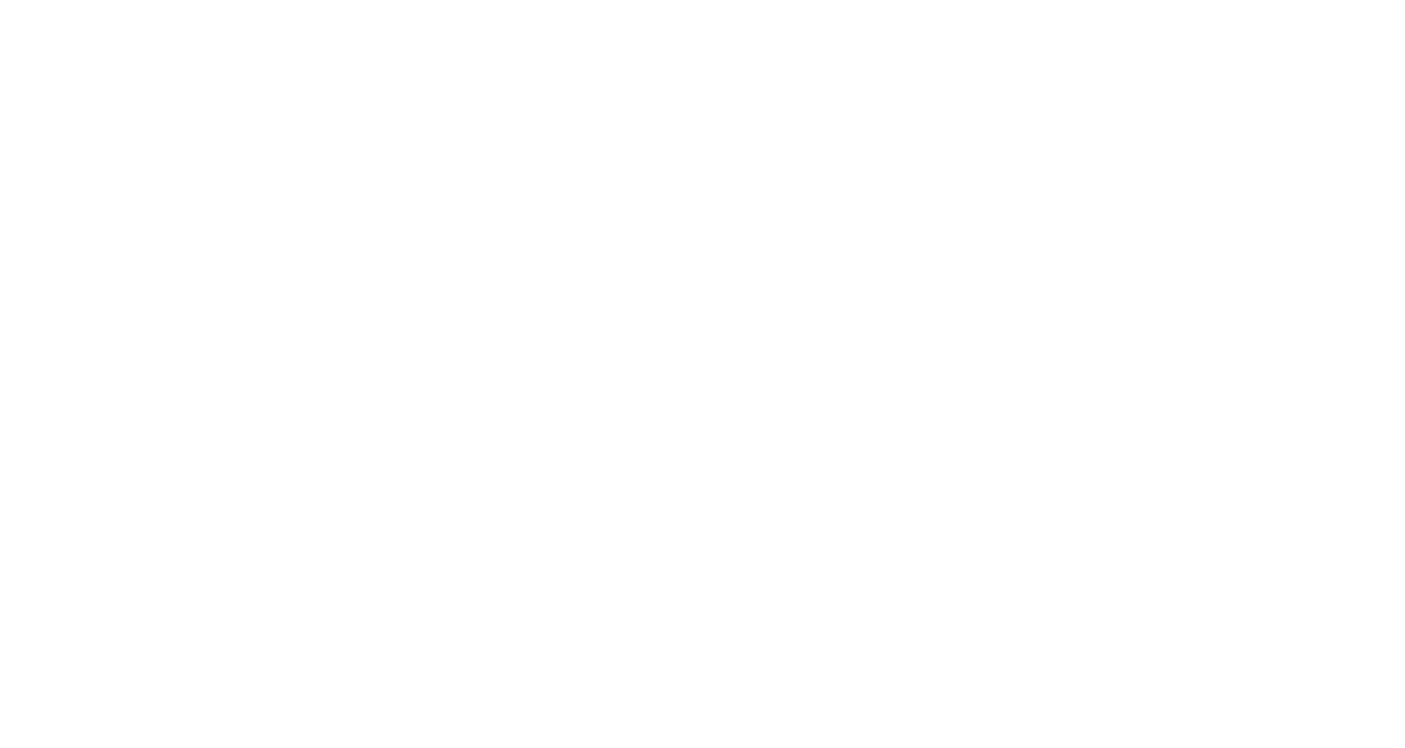 scroll, scrollTop: 0, scrollLeft: 0, axis: both 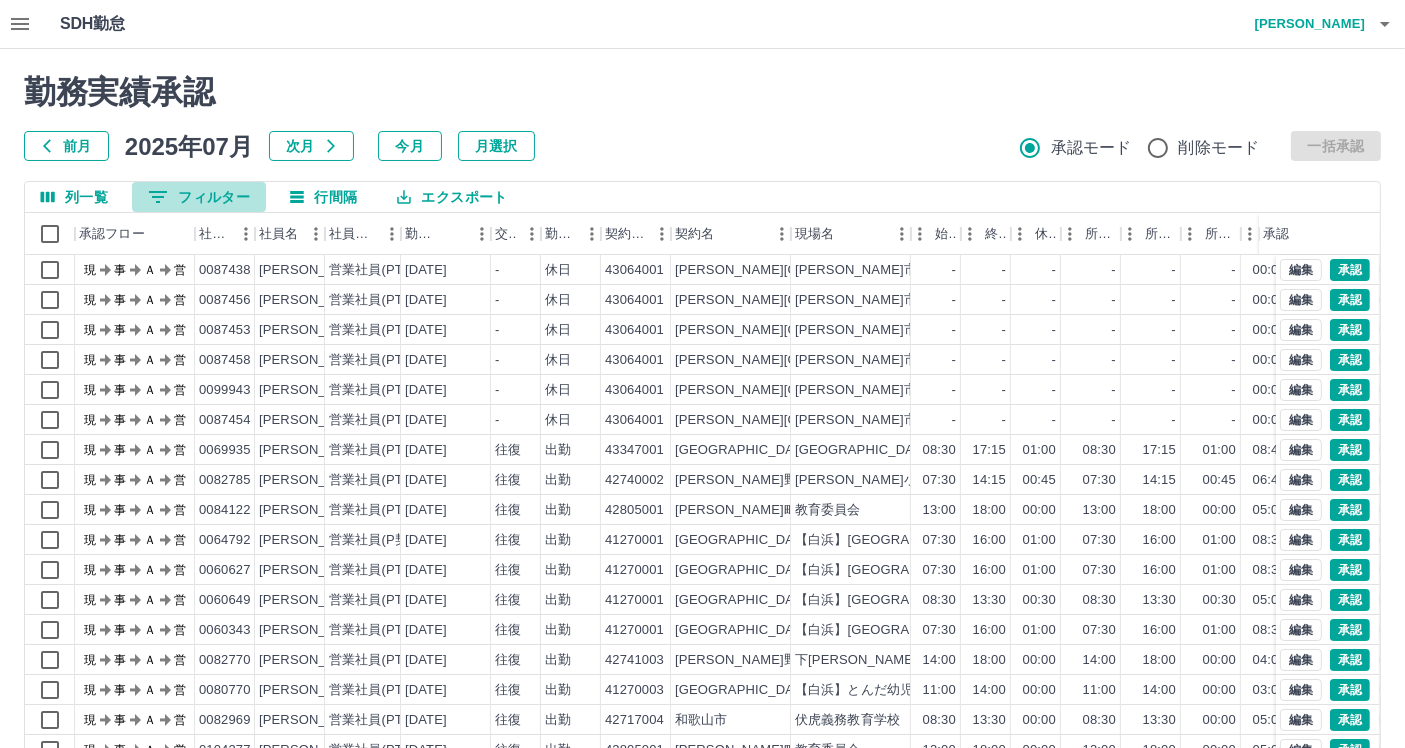 click on "0 フィルター" at bounding box center (199, 197) 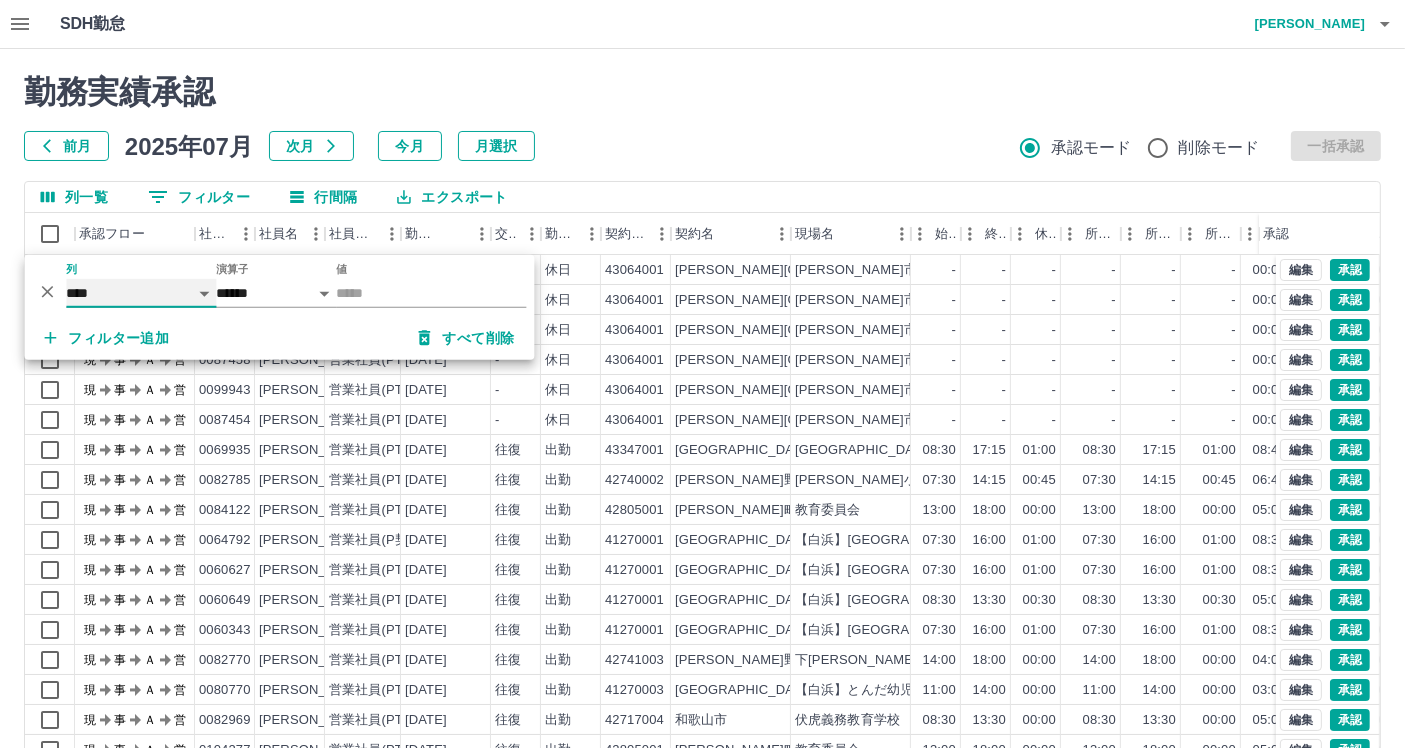 click on "**** *** **** *** *** **** ***** *** *** ** ** ** **** **** **** ** ** *** **** *****" at bounding box center [141, 293] 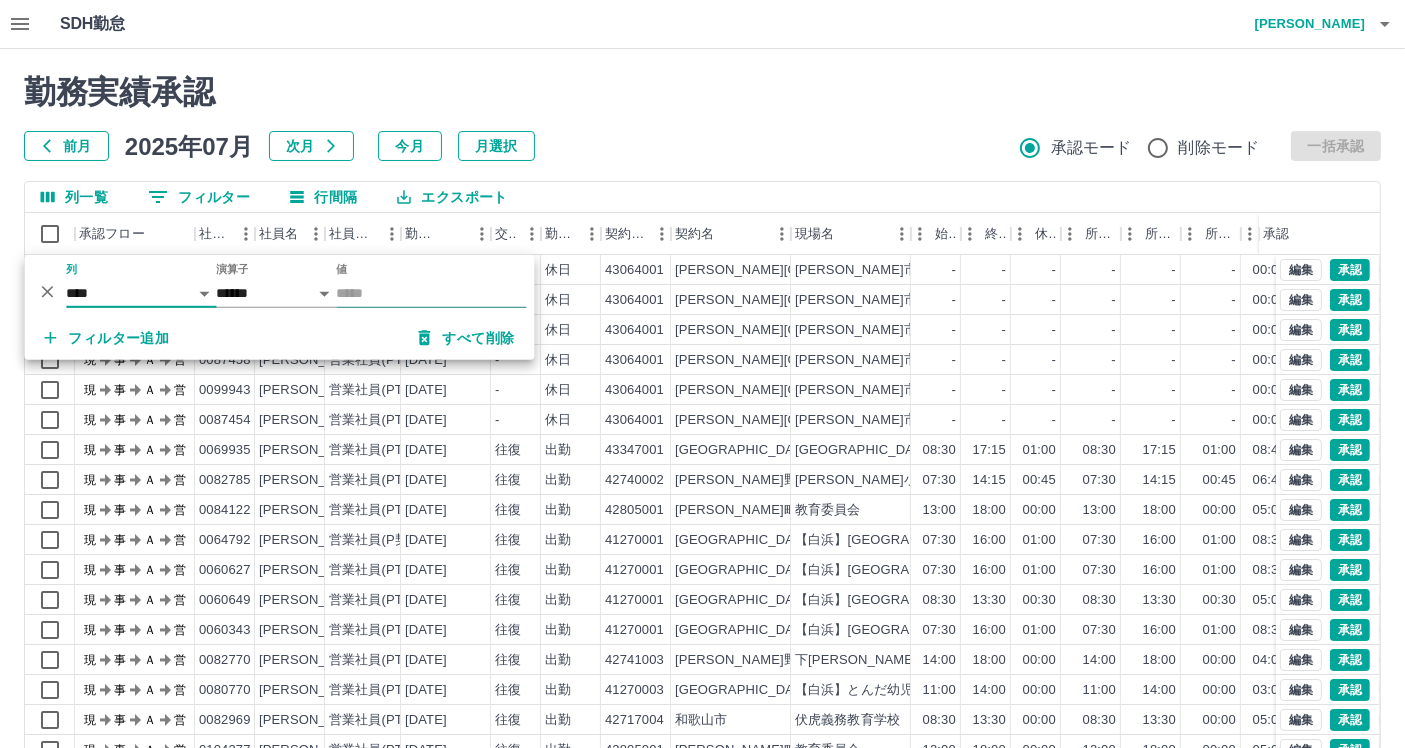 click on "値" at bounding box center (431, 293) 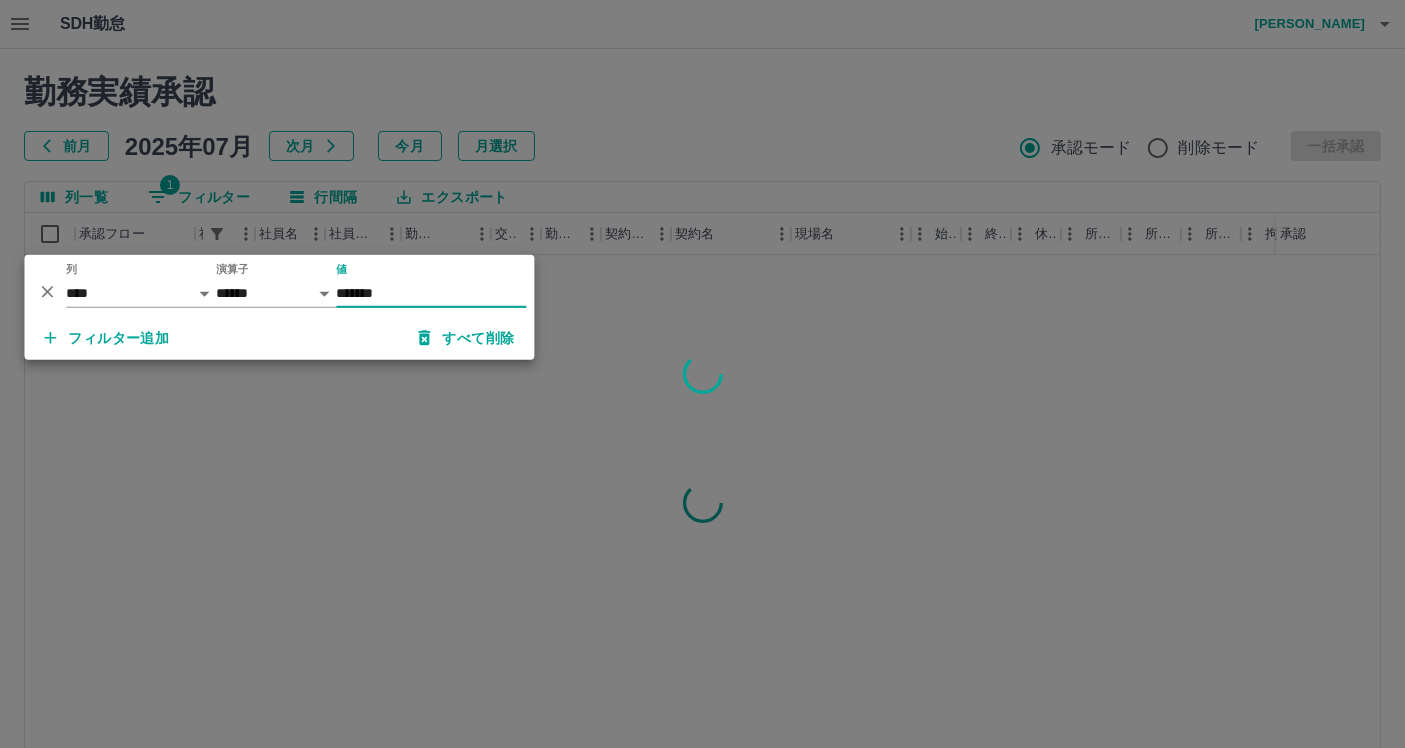 type on "*******" 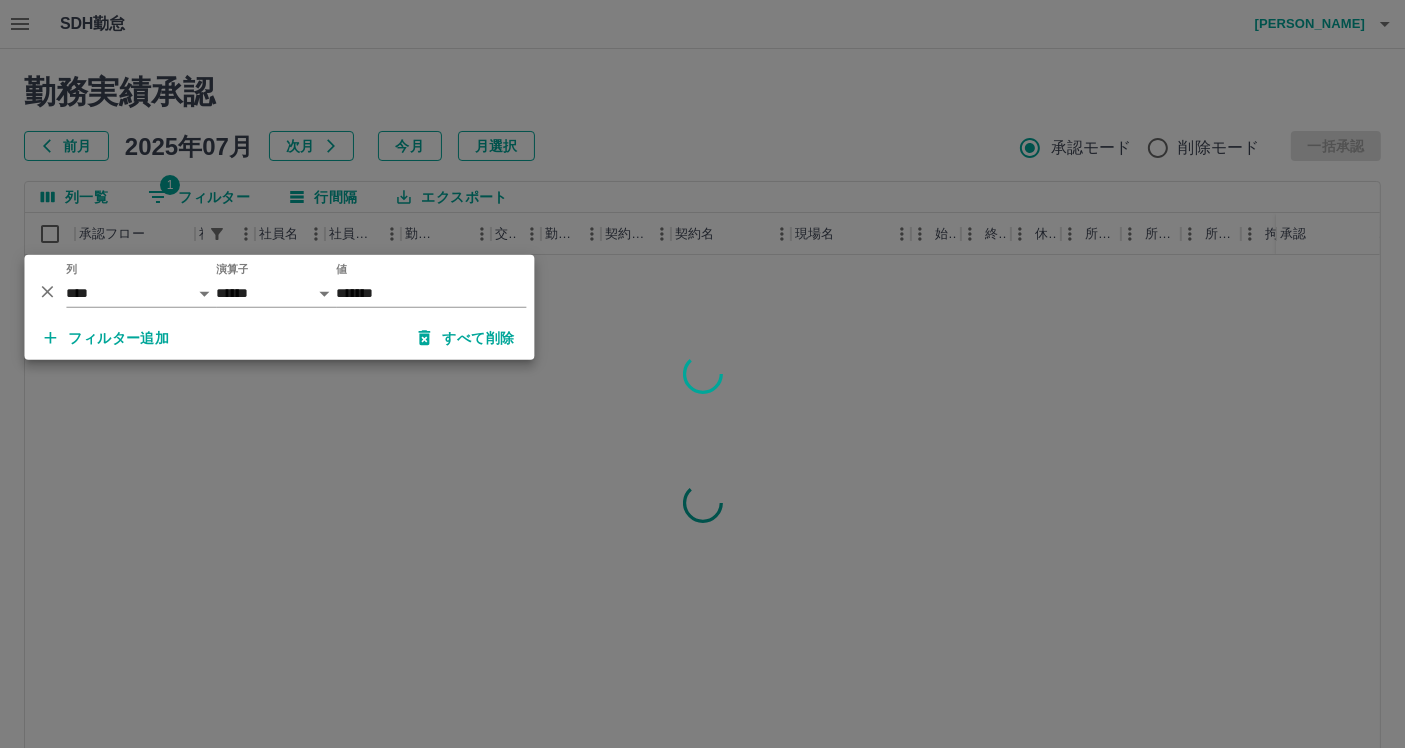 click at bounding box center (702, 374) 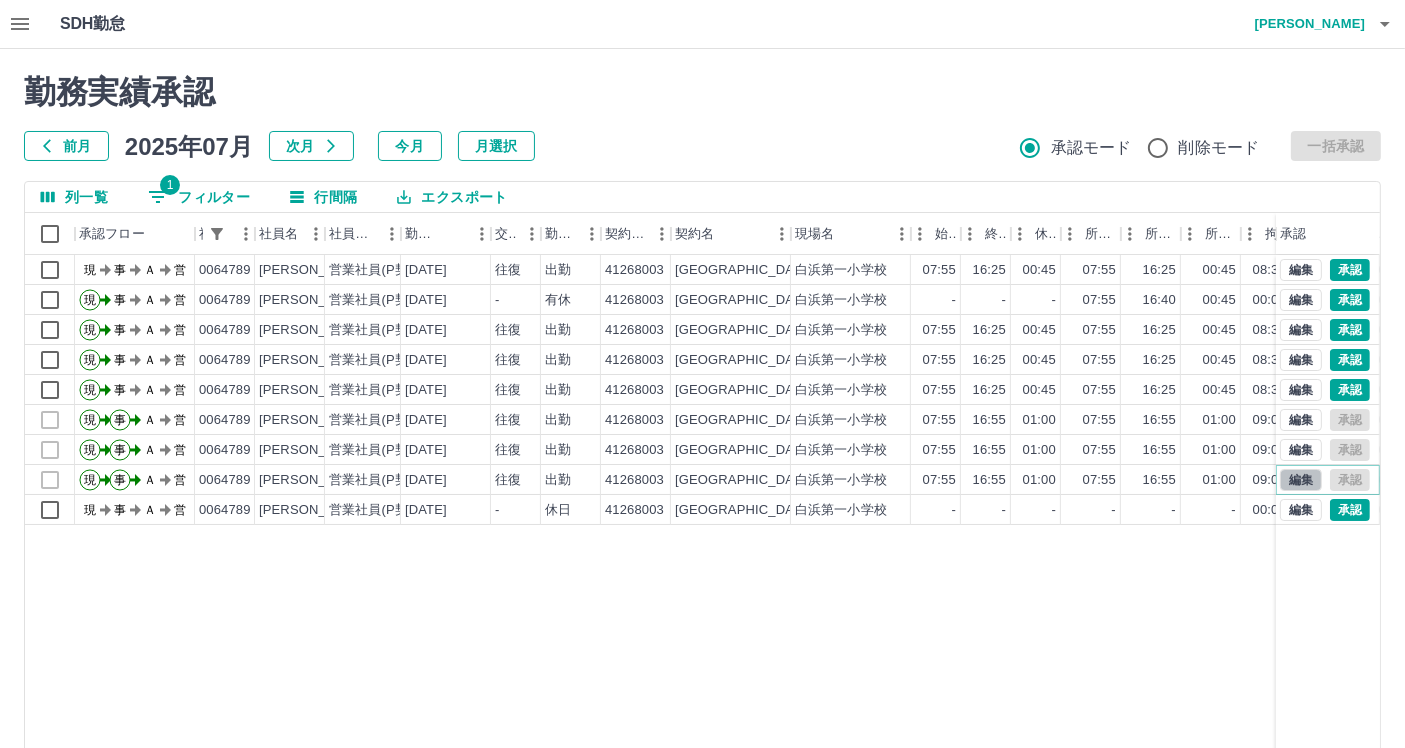 click on "編集" at bounding box center (1301, 480) 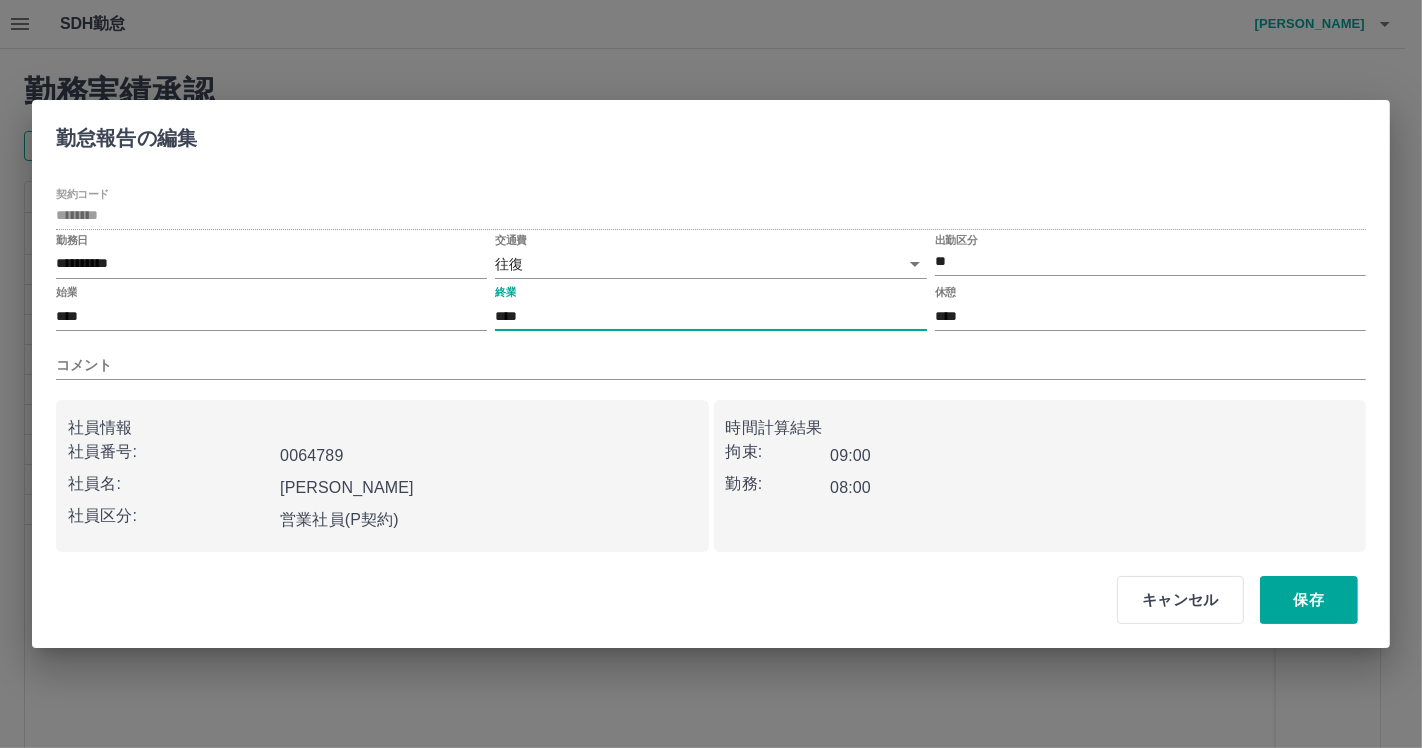 click on "****" at bounding box center (710, 316) 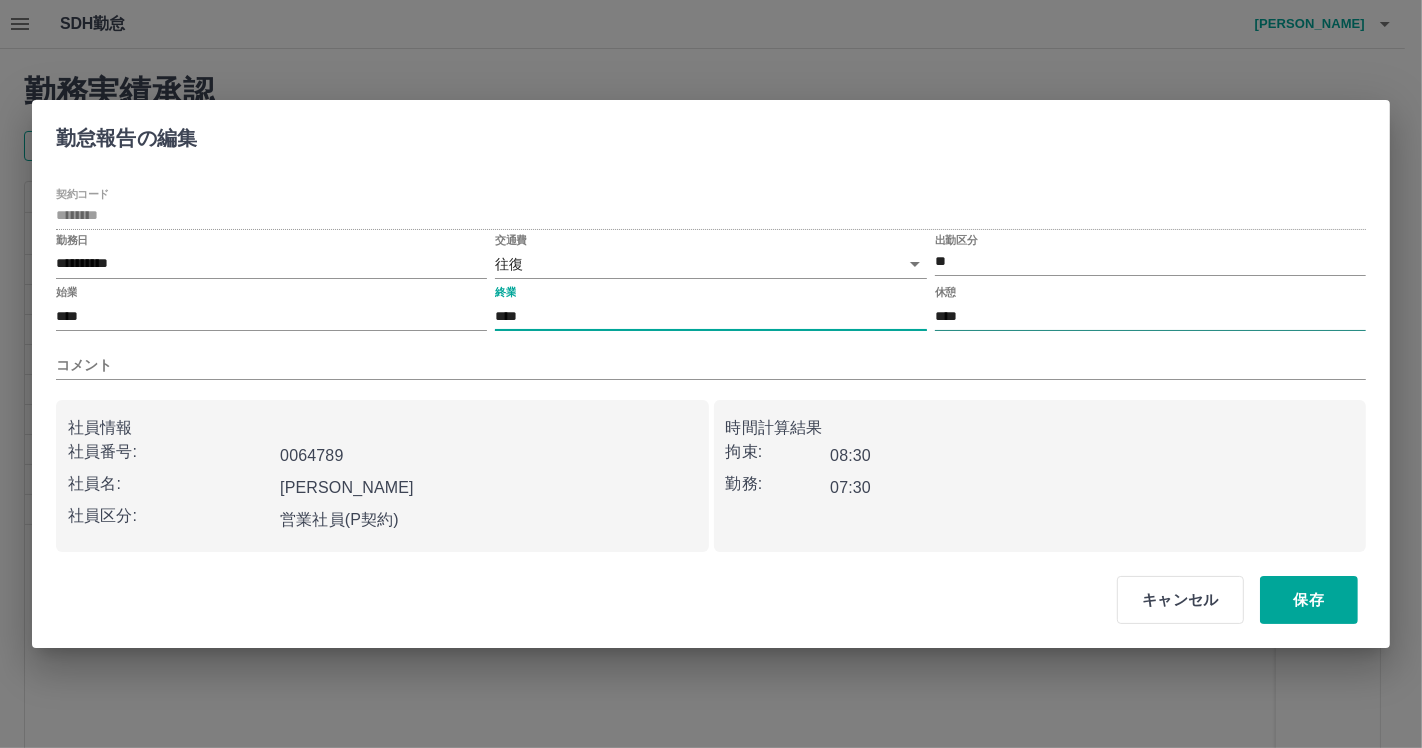 type on "****" 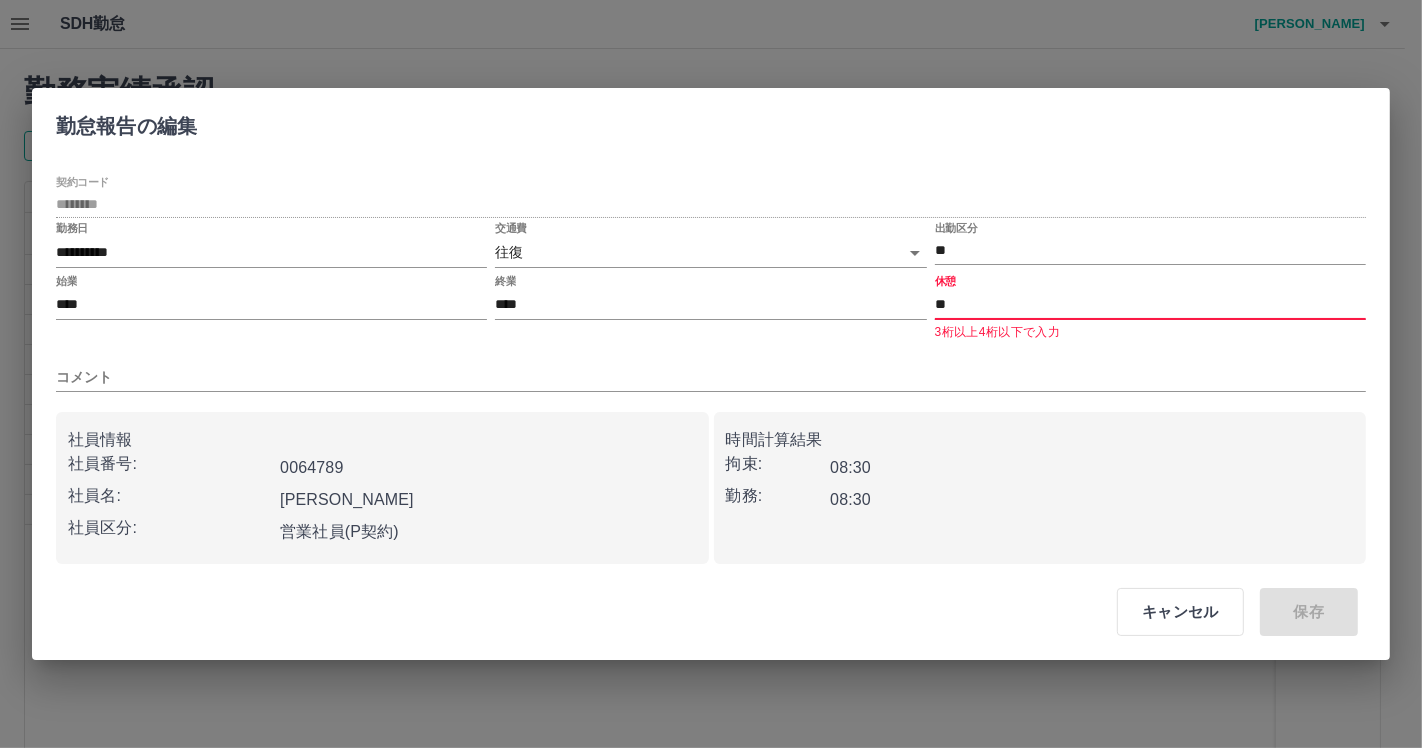 type on "*" 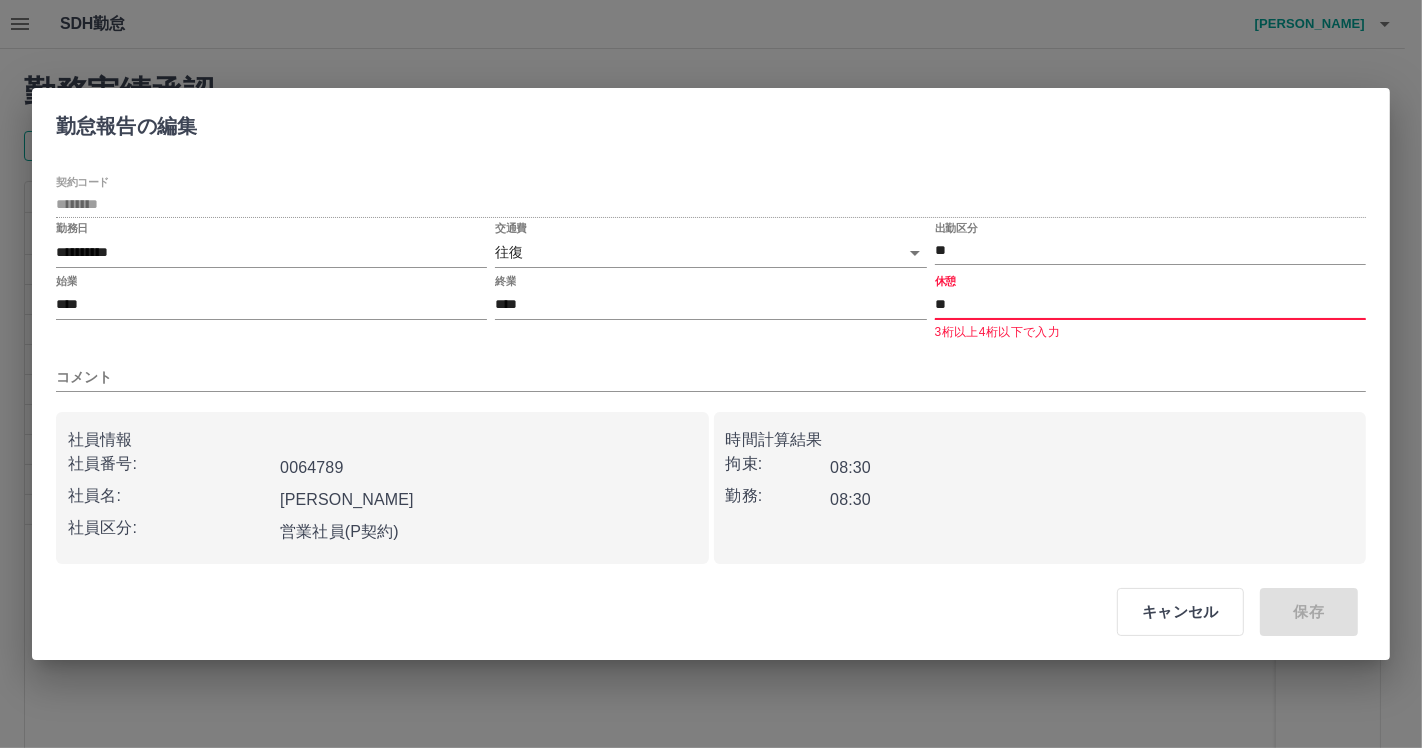 click on "始業 **** 終業 **** 休憩 ** 3桁以上4桁以下で入力" at bounding box center [711, 309] 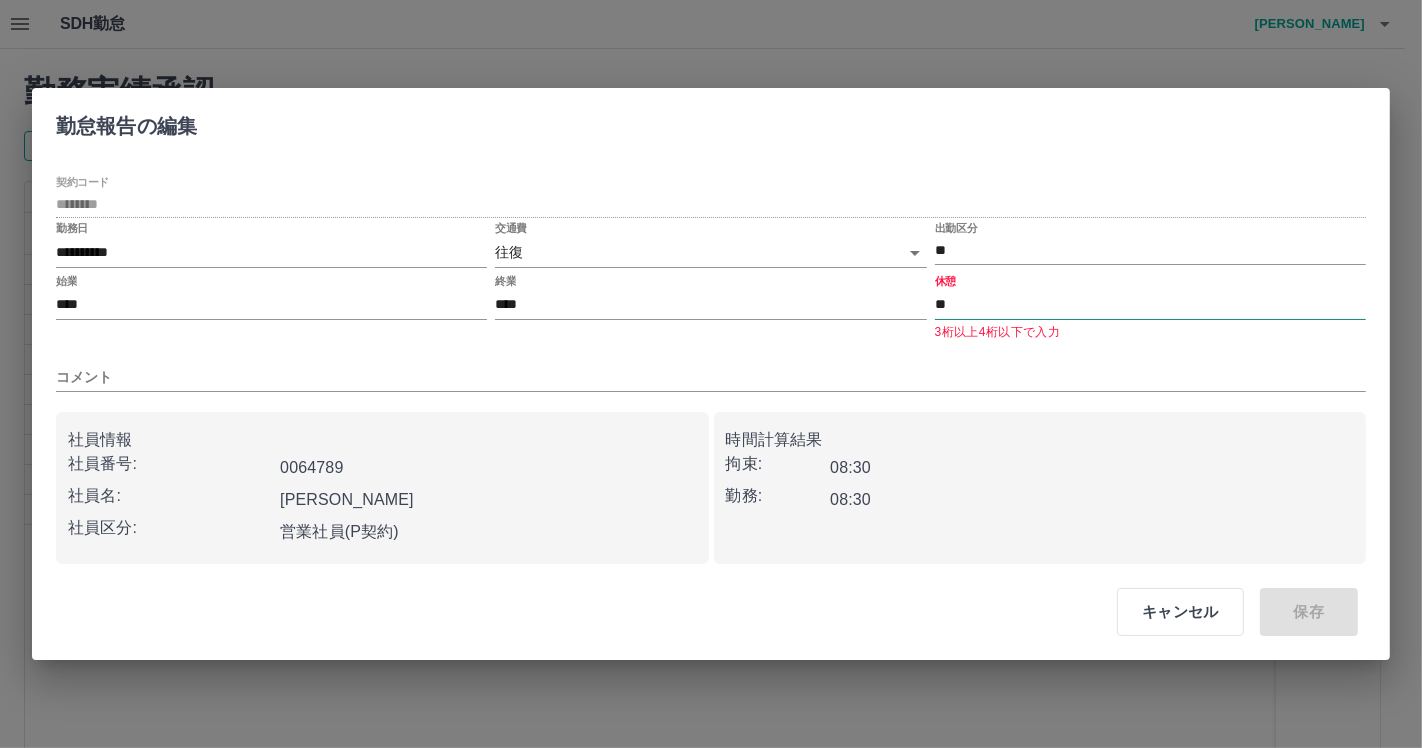 click on "**" at bounding box center (1150, 305) 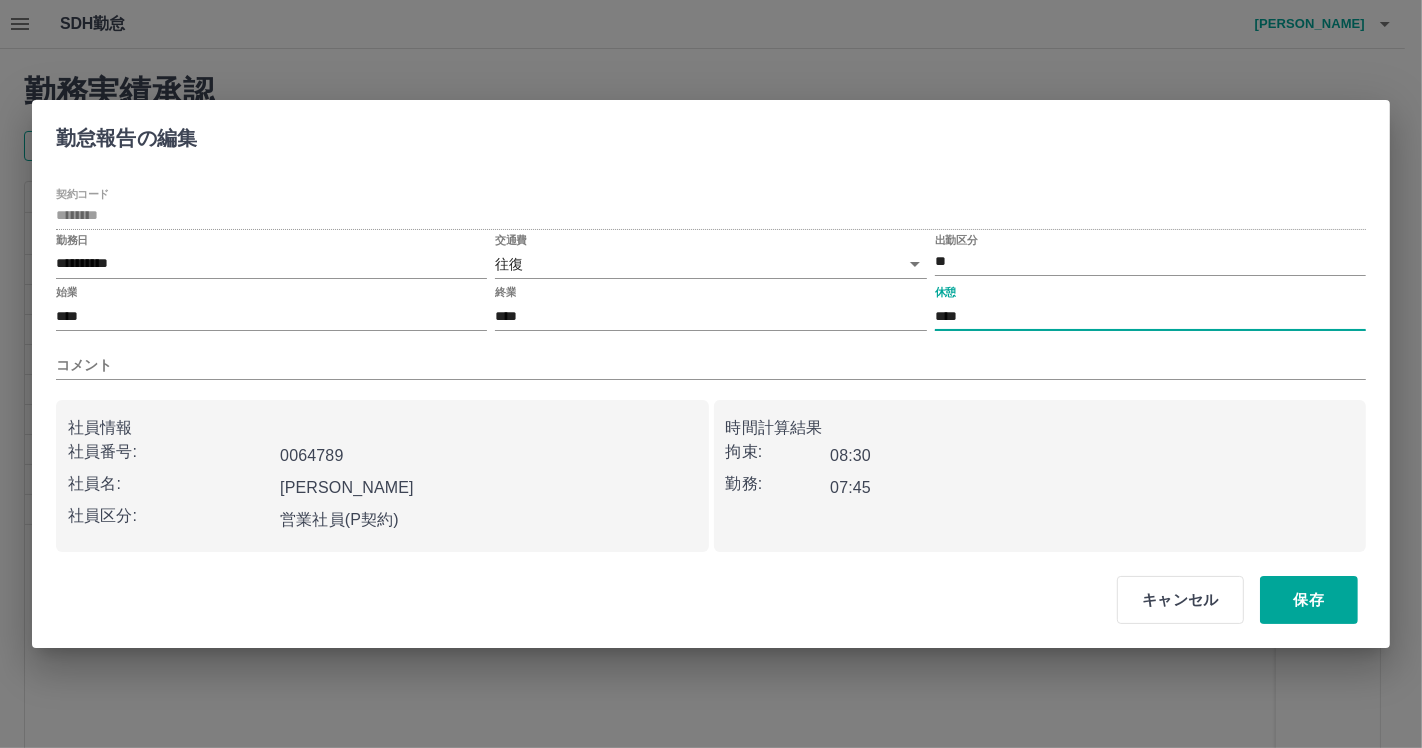 type on "****" 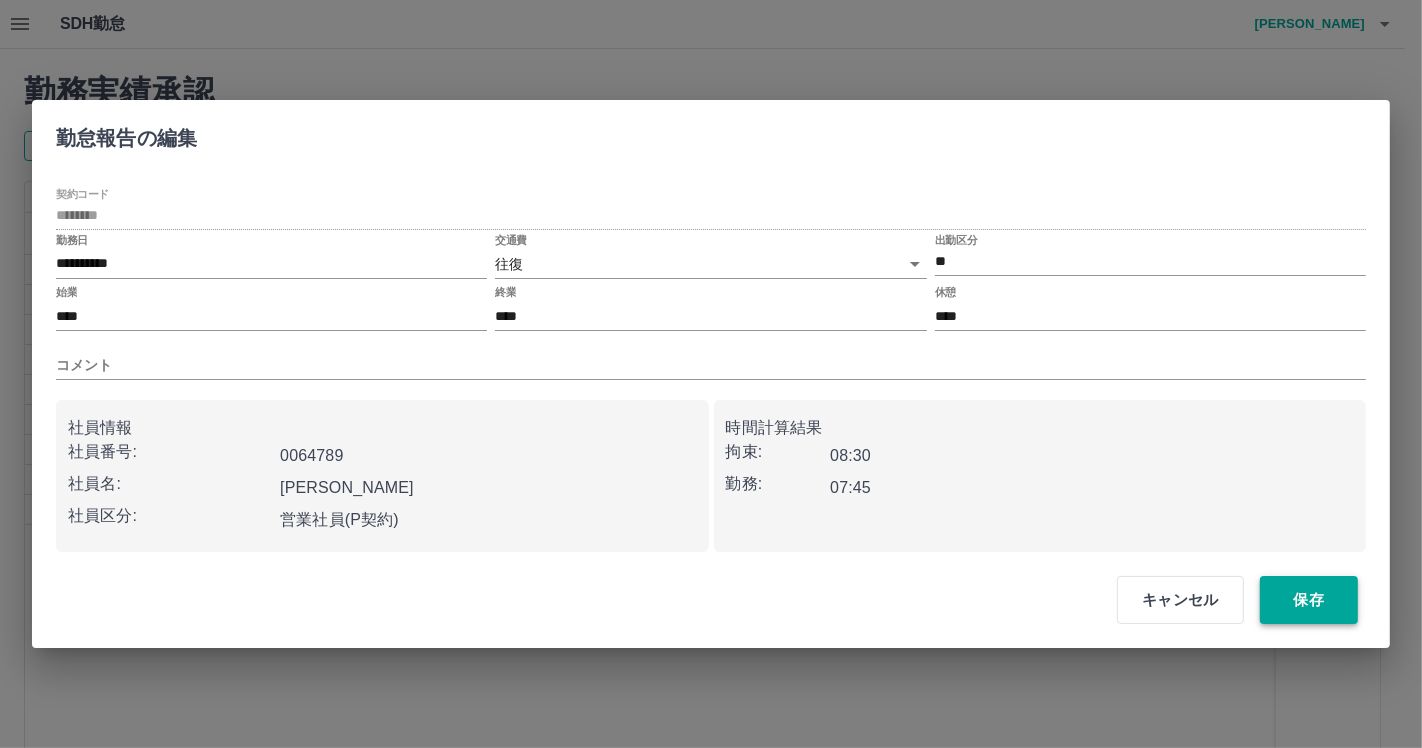 click on "保存" at bounding box center [1309, 600] 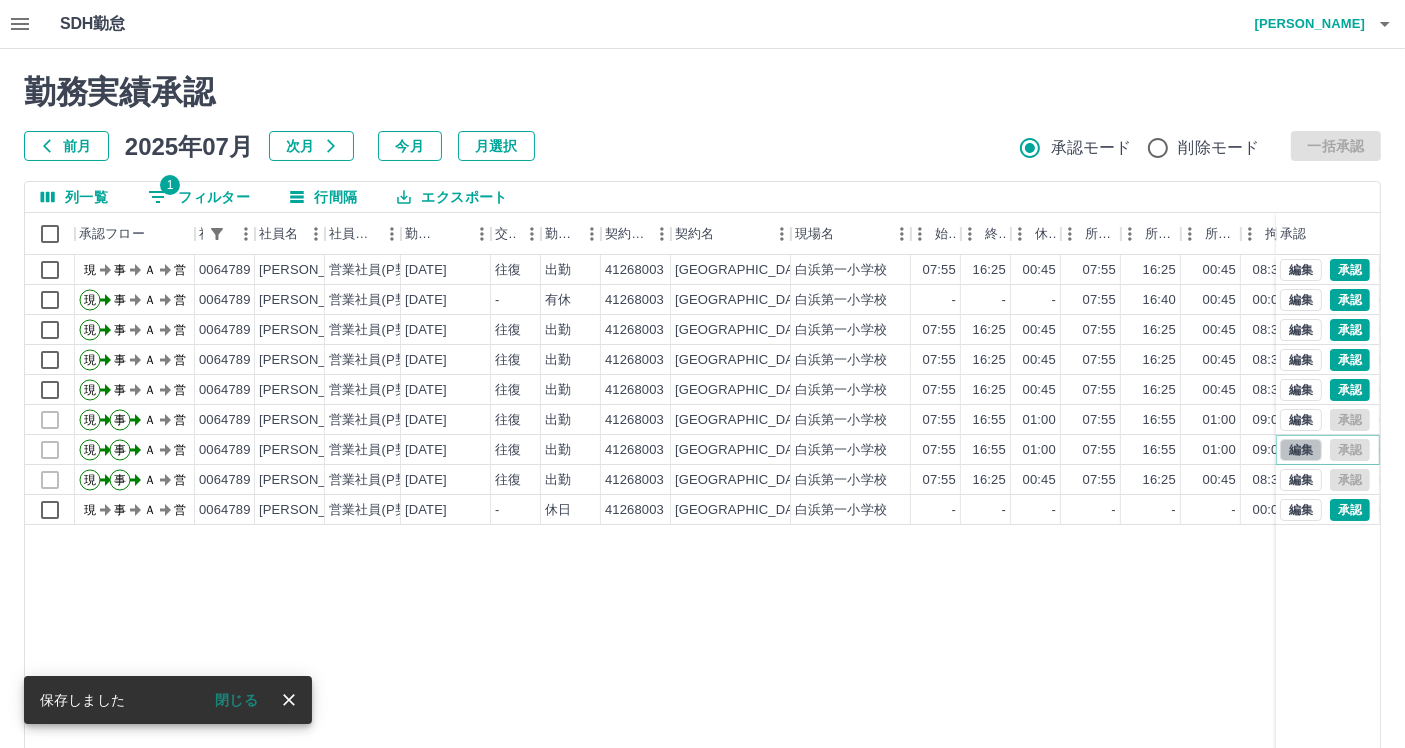 click on "編集" at bounding box center [1301, 450] 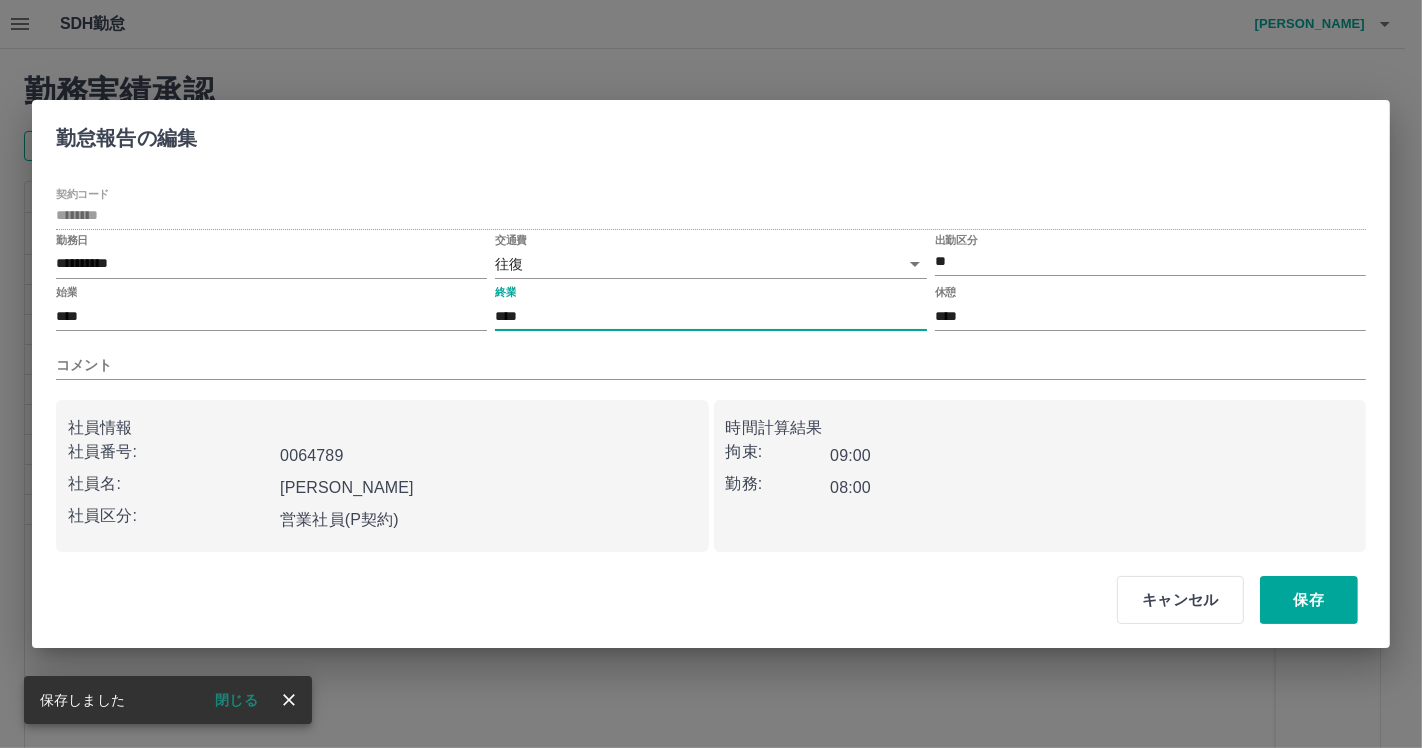 click on "****" at bounding box center [710, 316] 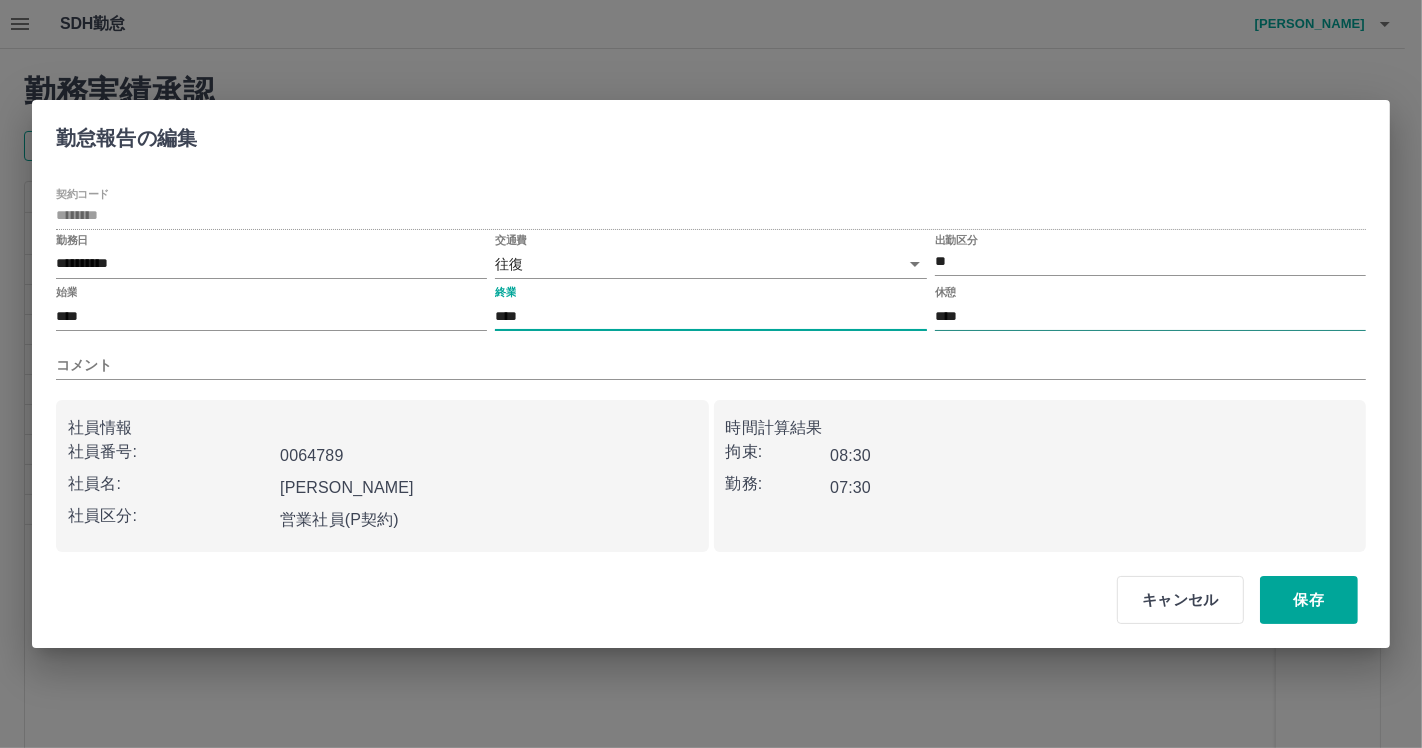 type on "****" 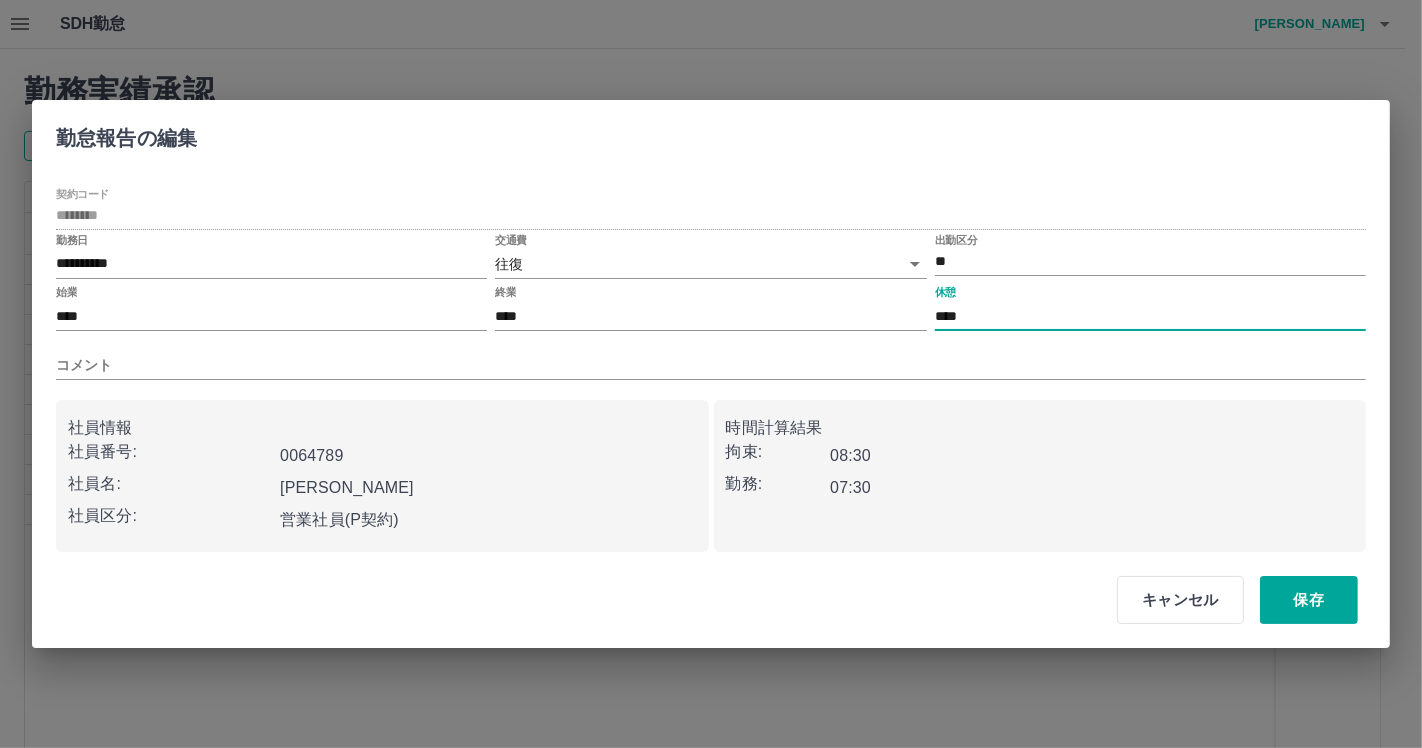 click on "****" at bounding box center [1150, 316] 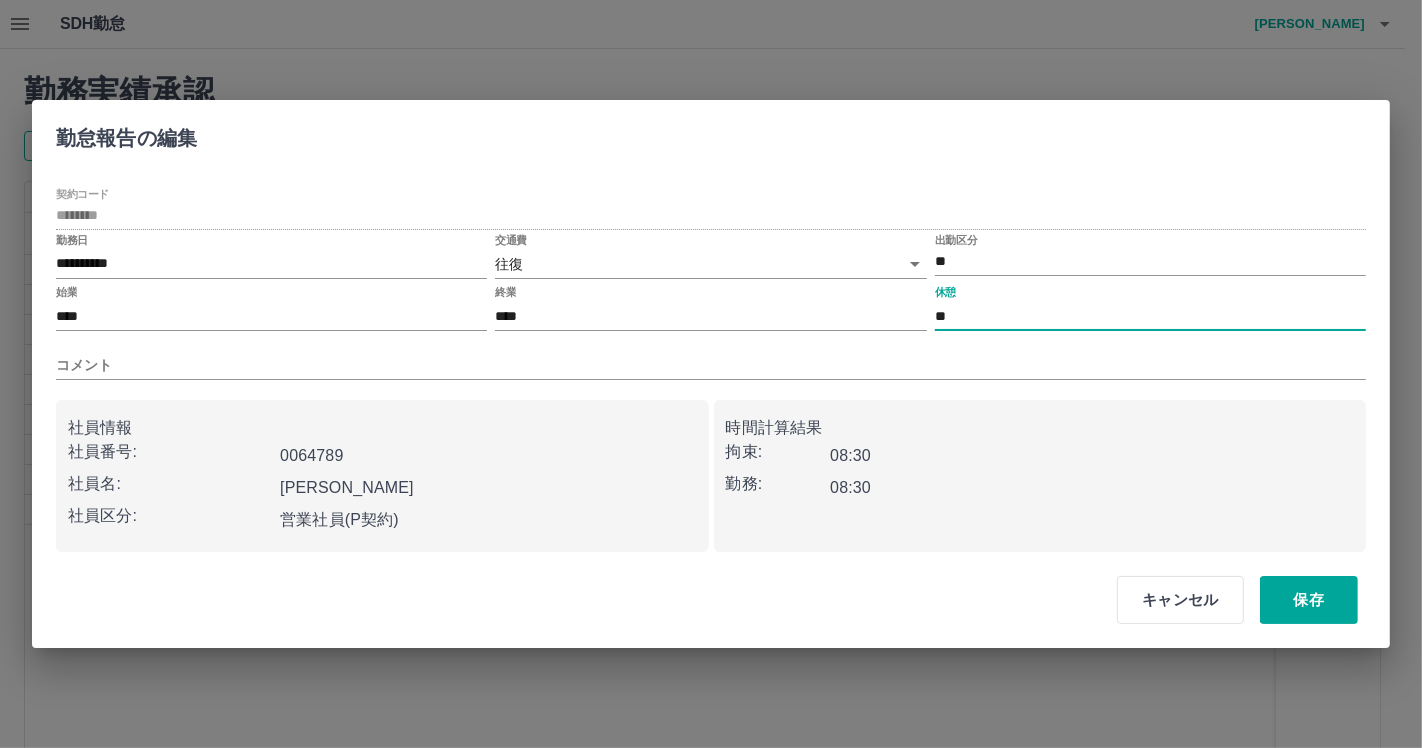 type on "*" 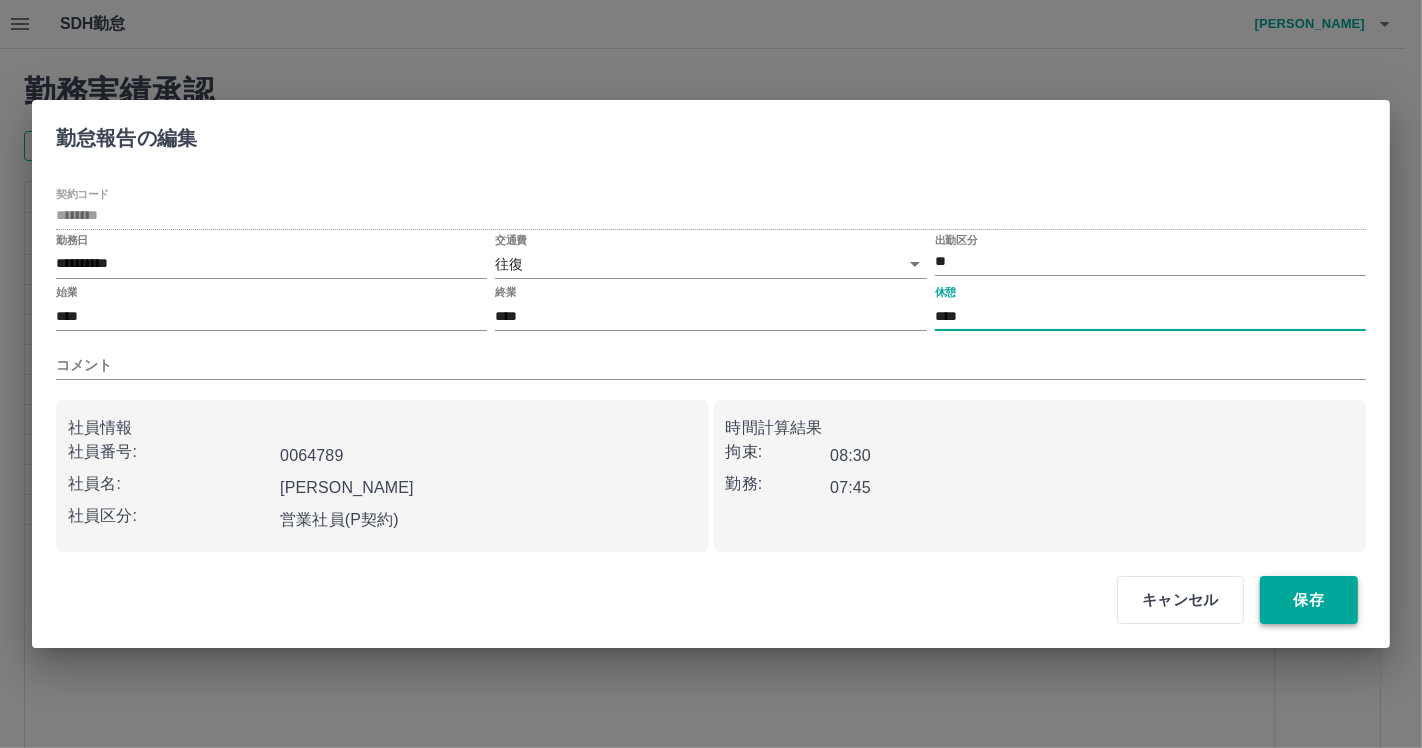 type on "****" 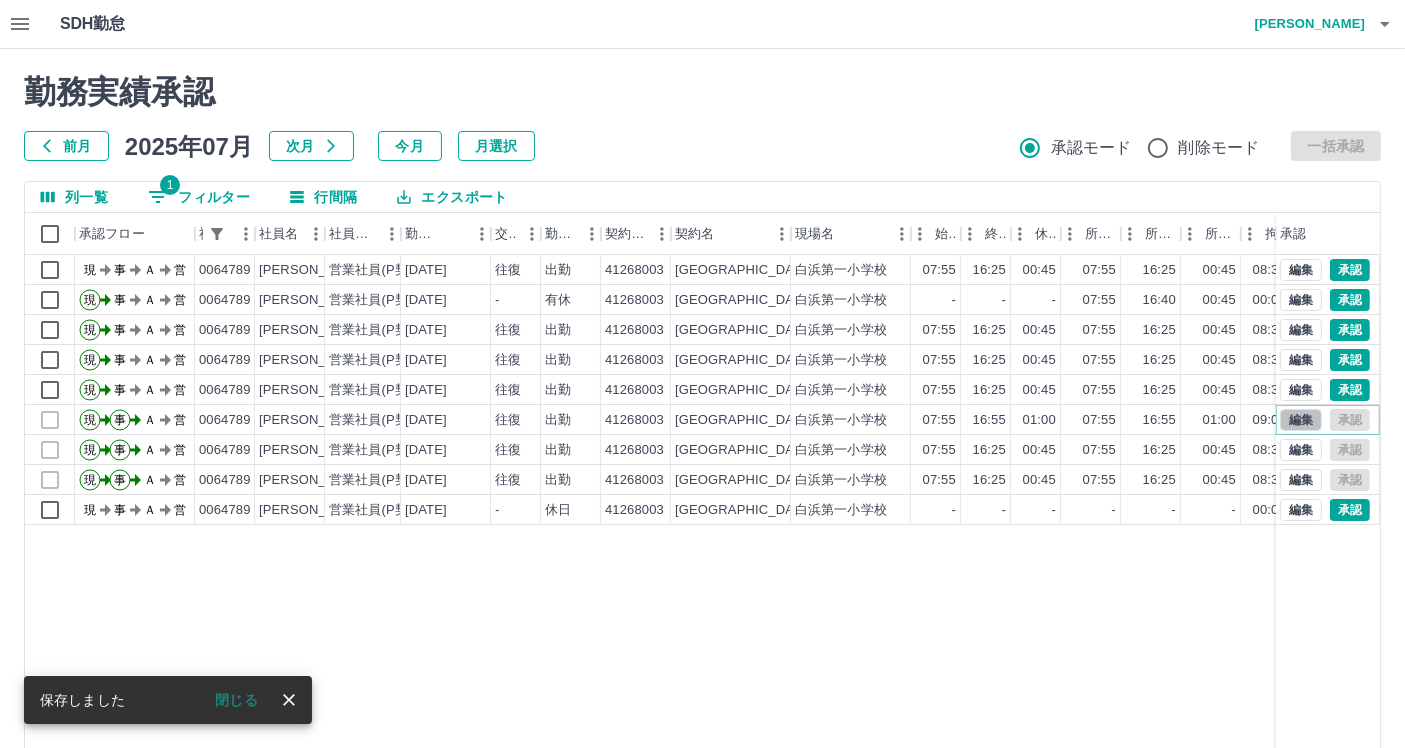 click on "編集" at bounding box center (1301, 420) 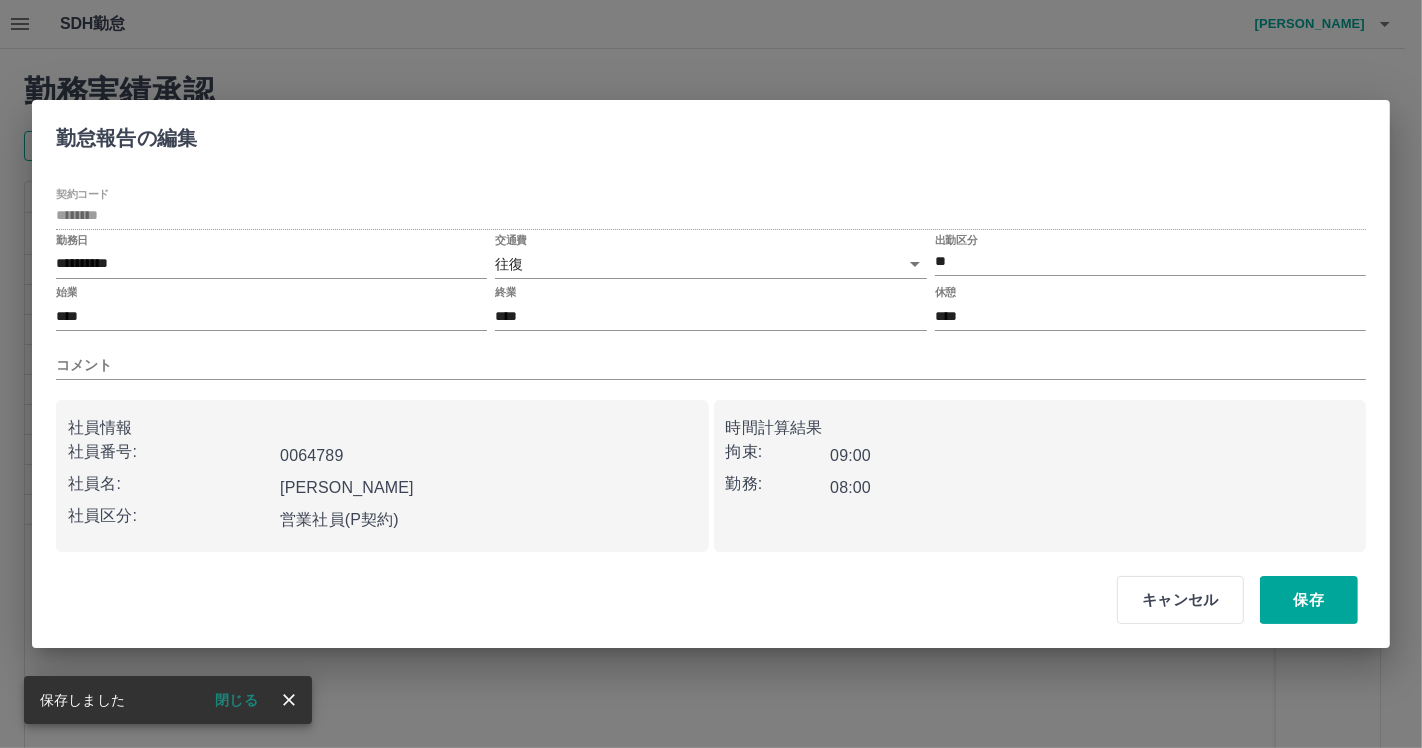 click on "コメント" at bounding box center [711, 357] 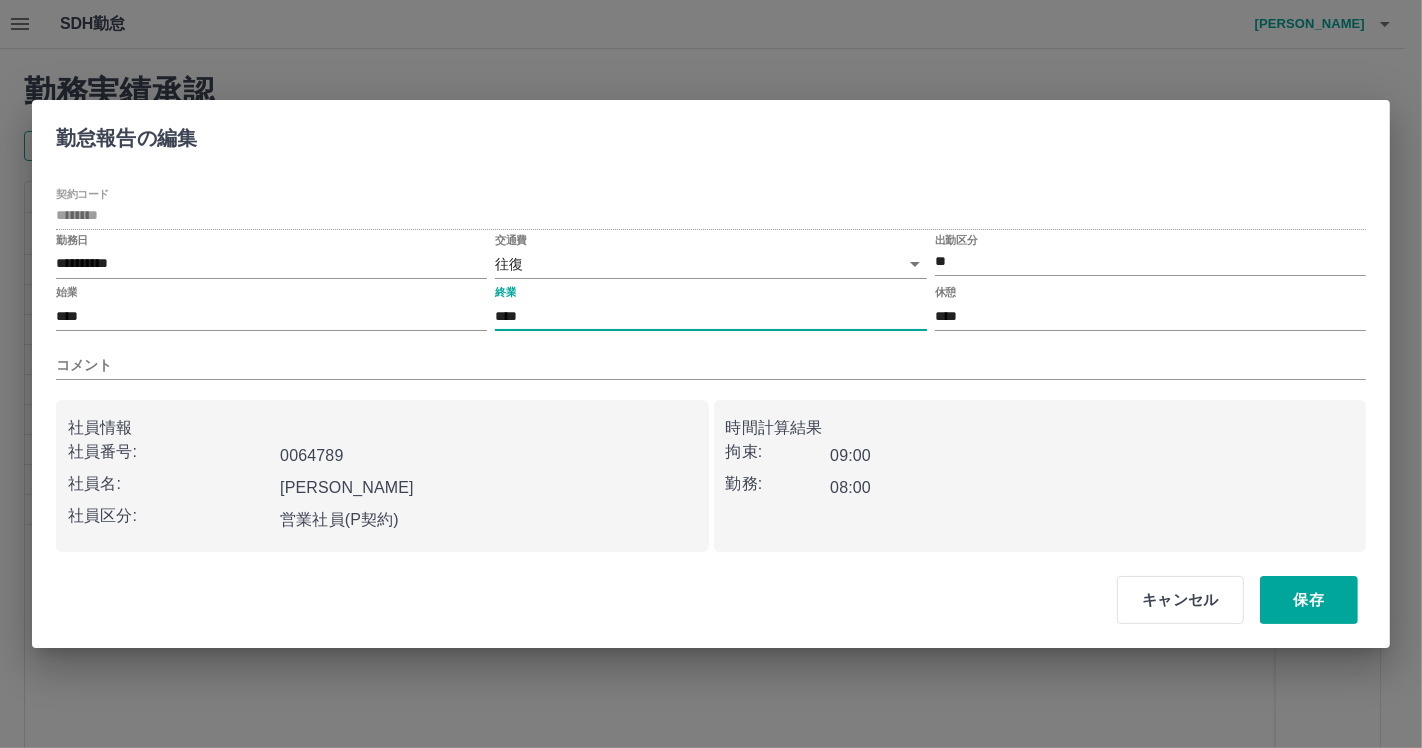 click on "****" at bounding box center [710, 316] 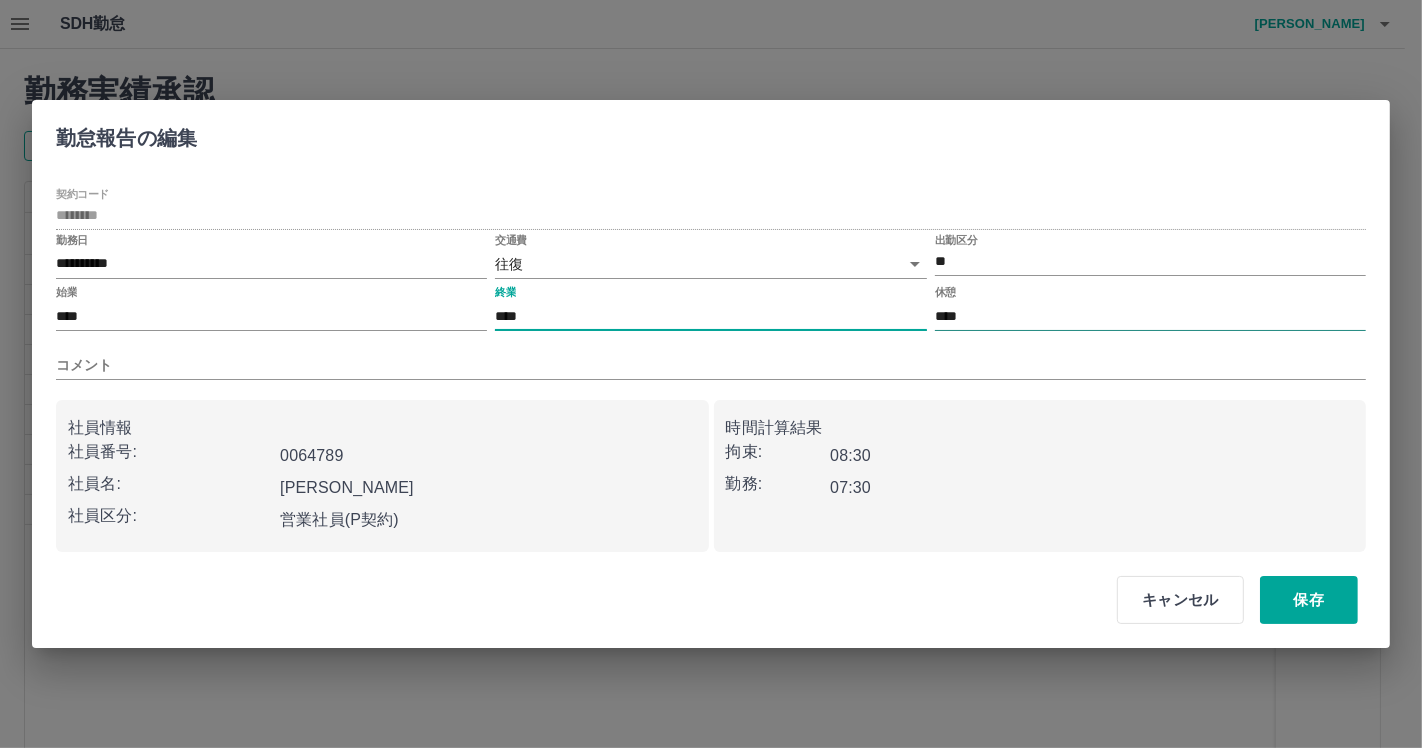 type on "****" 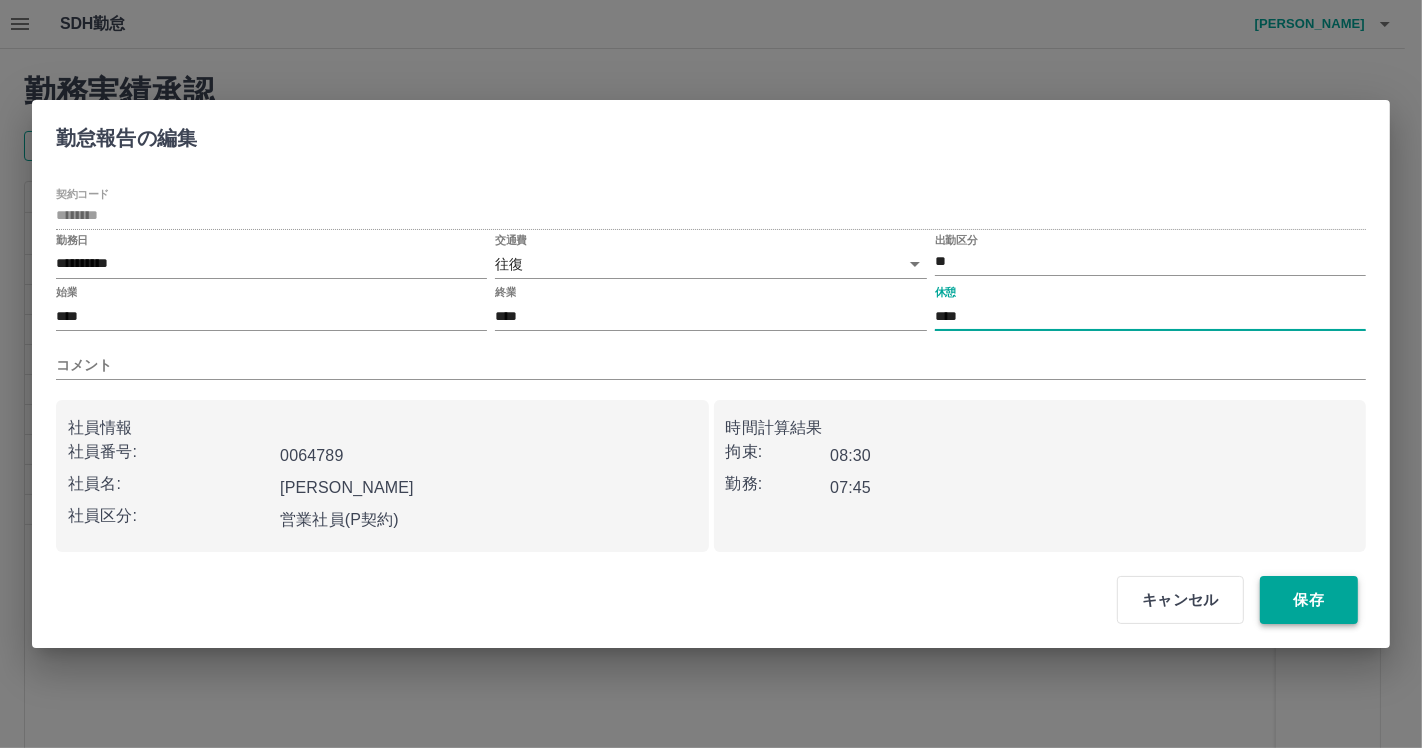 type on "****" 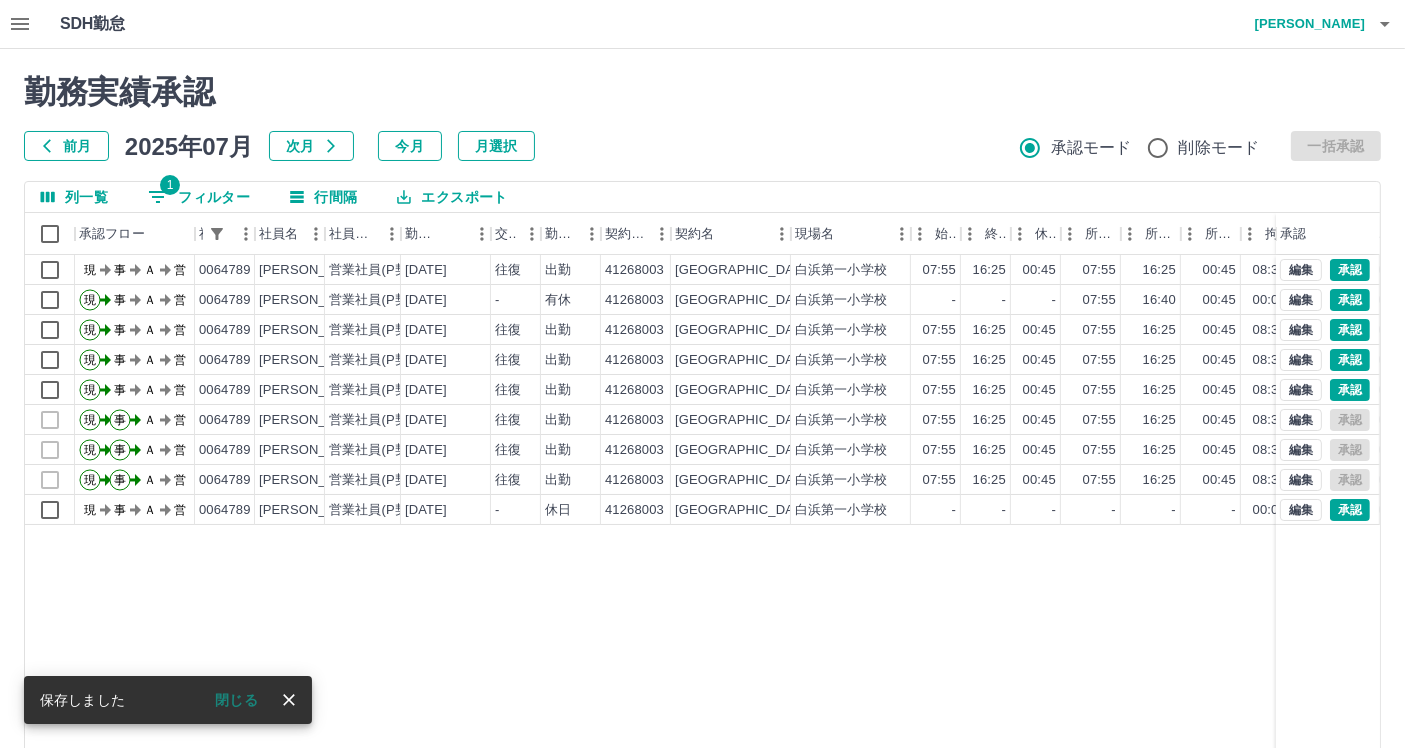 click on "1 フィルター" at bounding box center (199, 197) 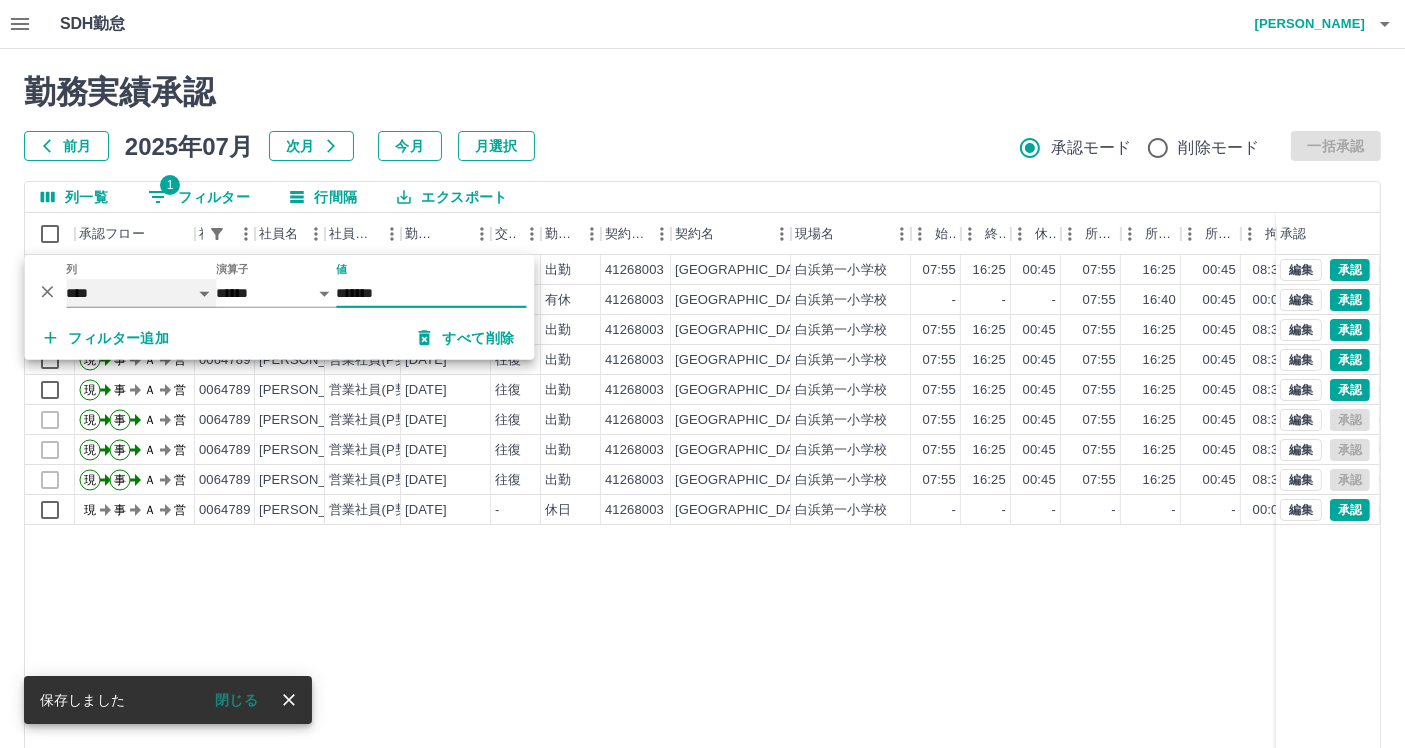 click on "**** *** **** *** *** **** ***** *** *** ** ** ** **** **** **** ** ** *** **** *****" at bounding box center [141, 293] 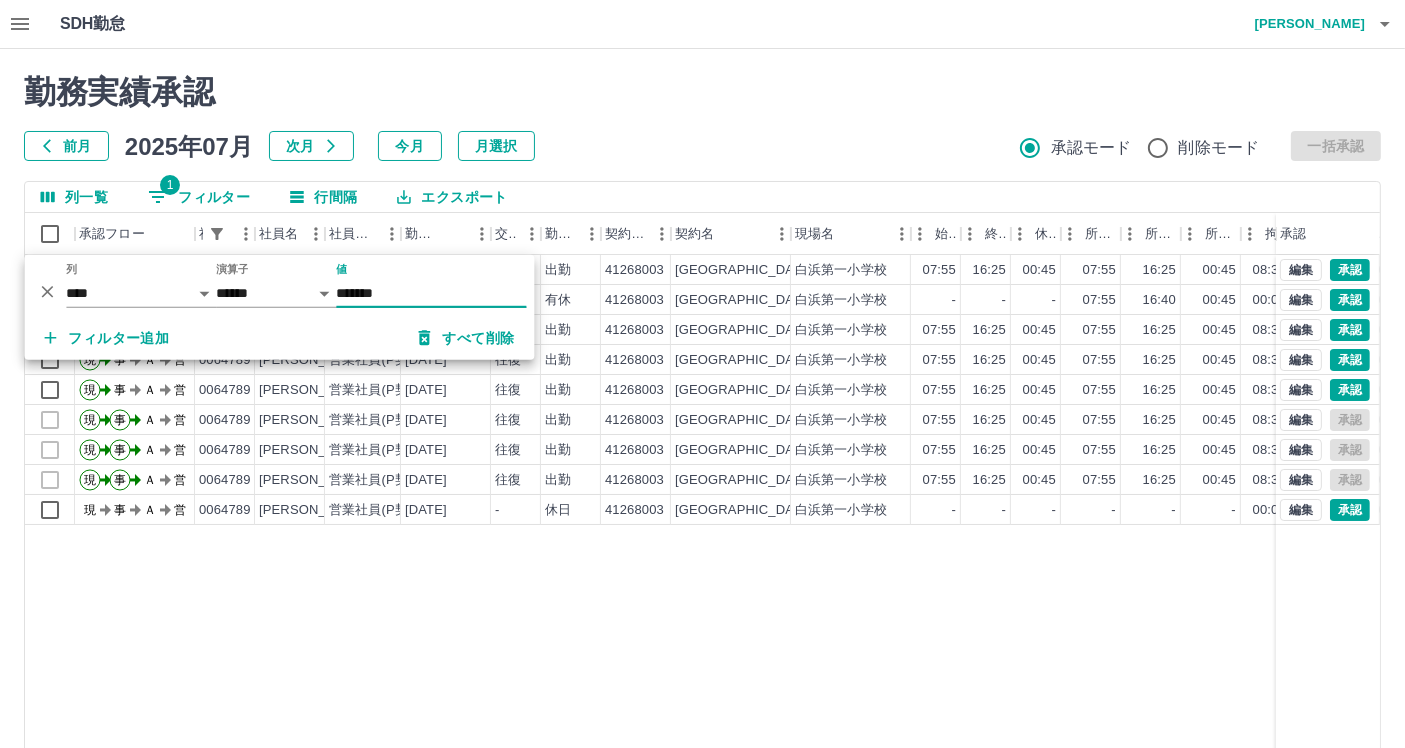 click on "*******" at bounding box center [431, 293] 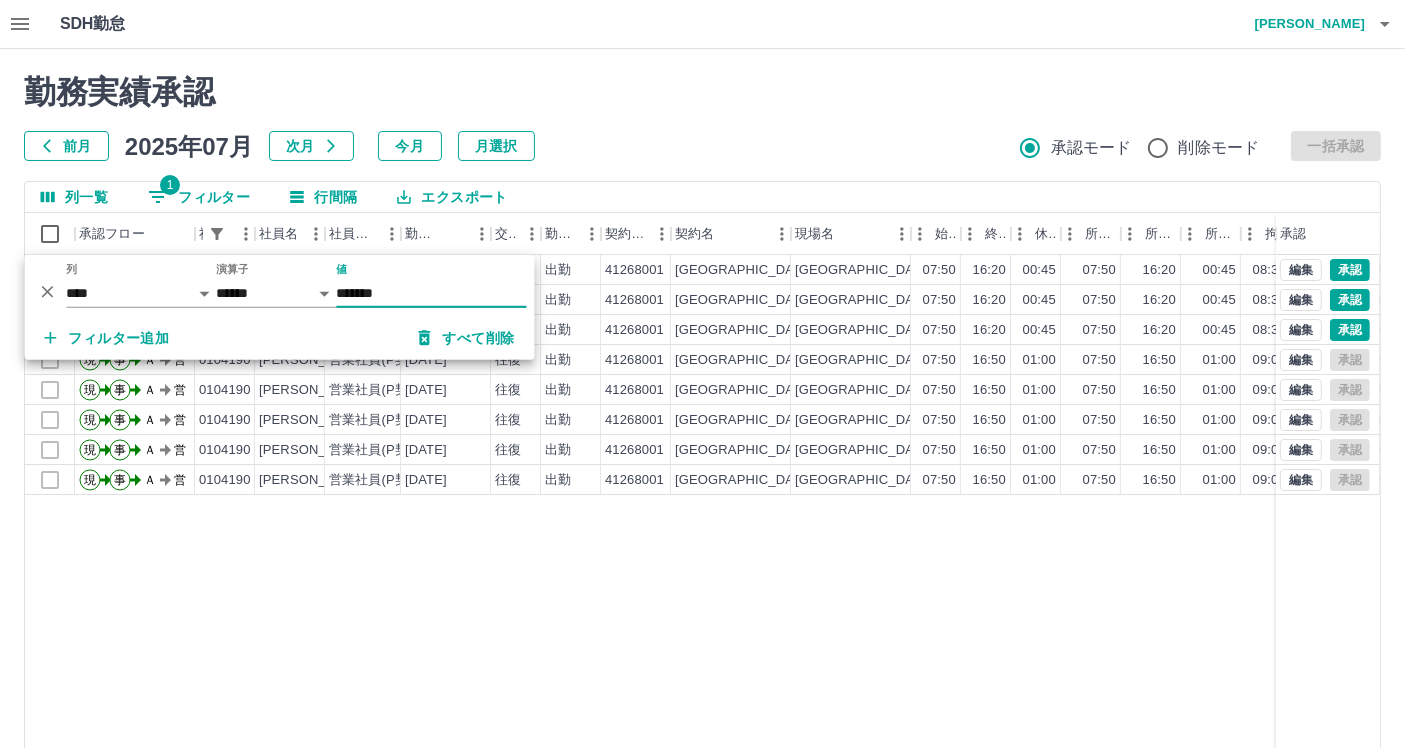 type on "*******" 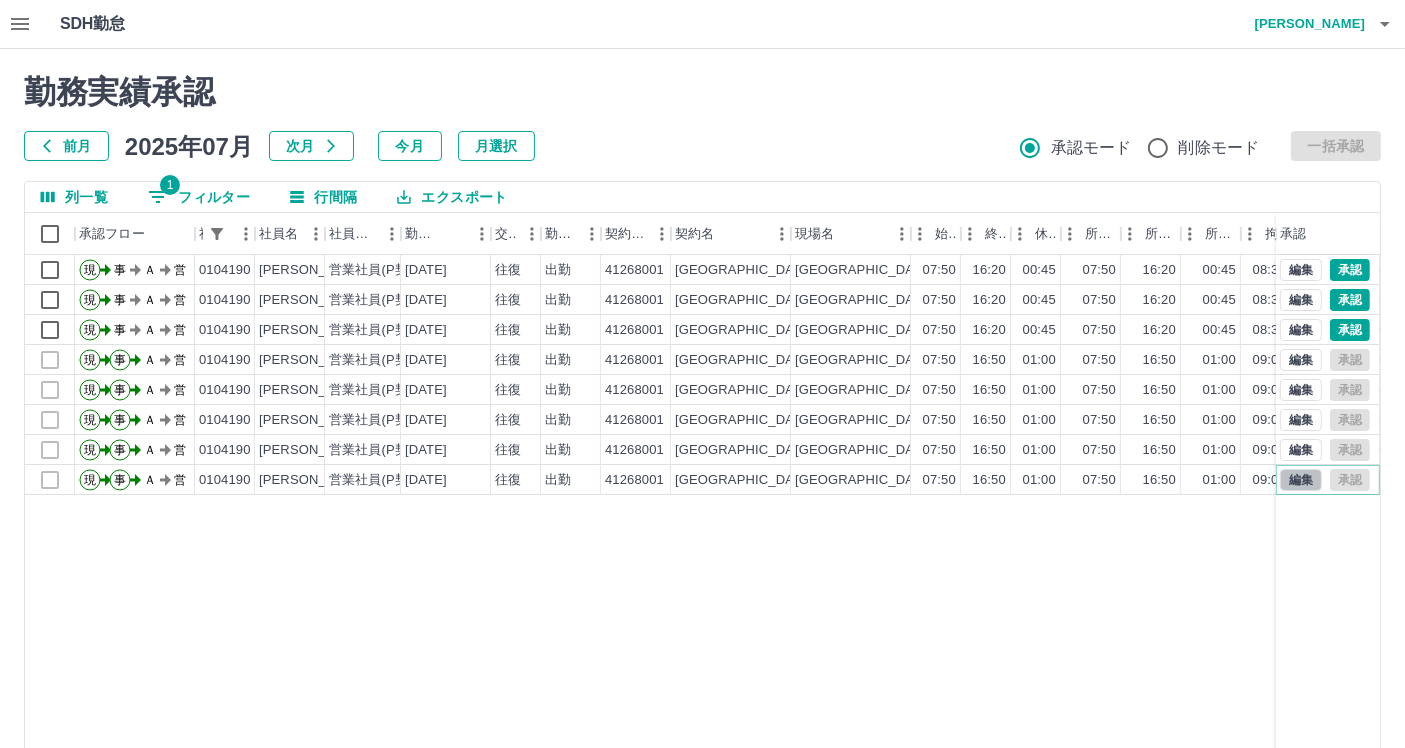 click on "編集" at bounding box center (1301, 480) 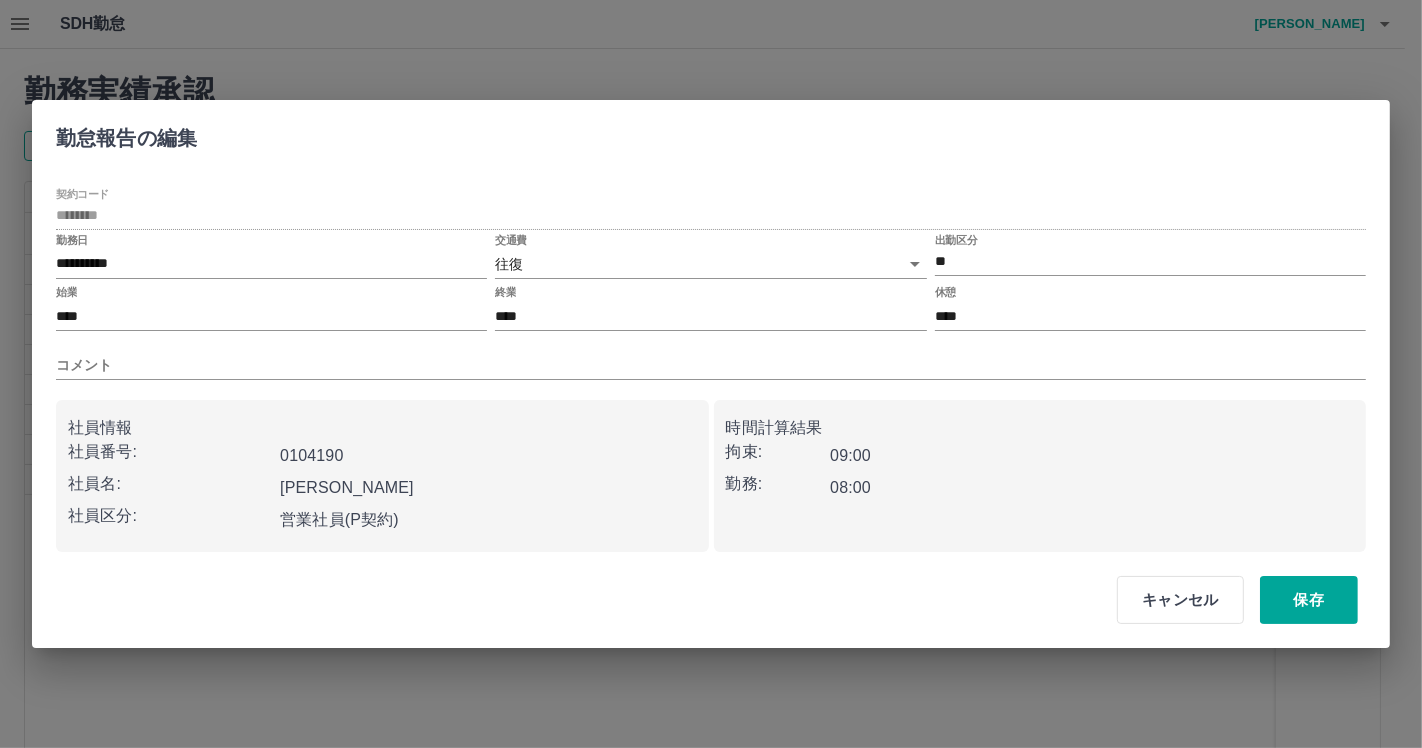 click on "コメント" at bounding box center [711, 357] 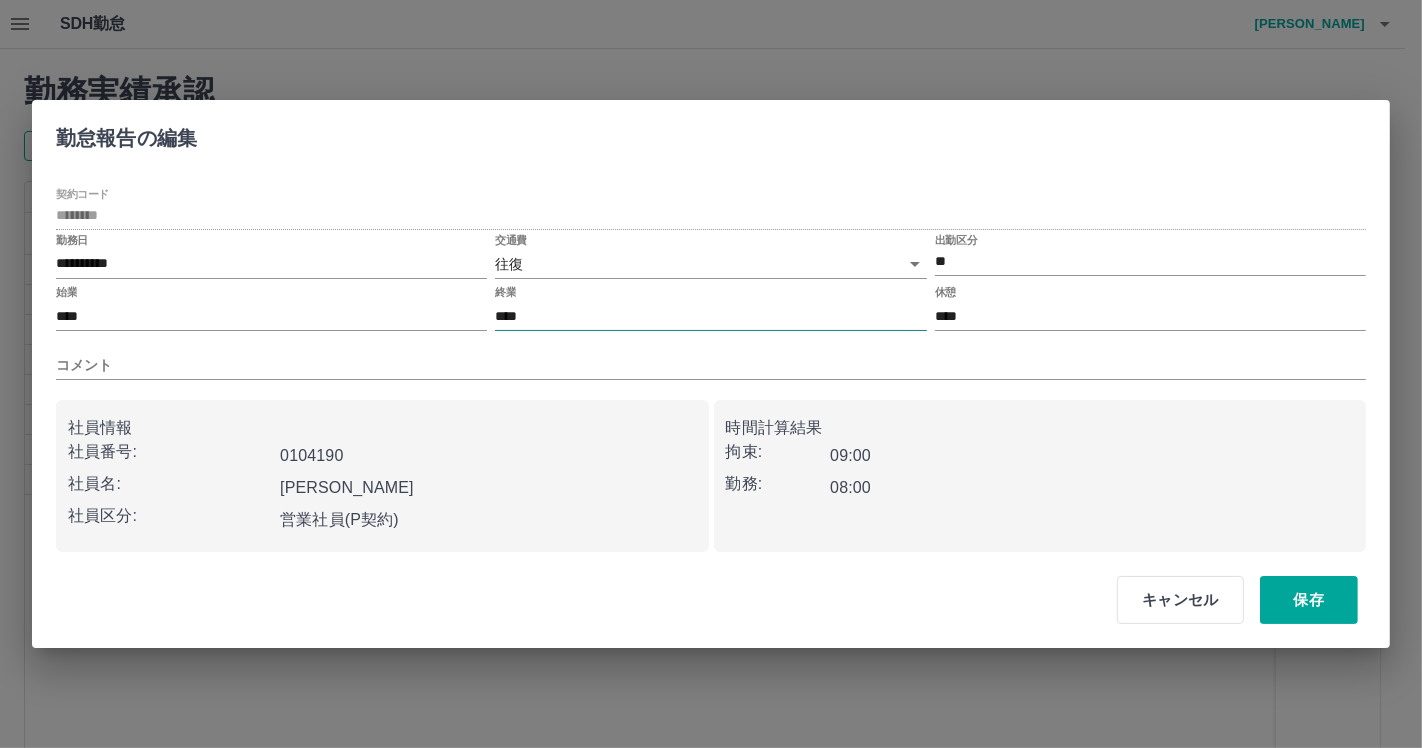 click on "****" at bounding box center (710, 316) 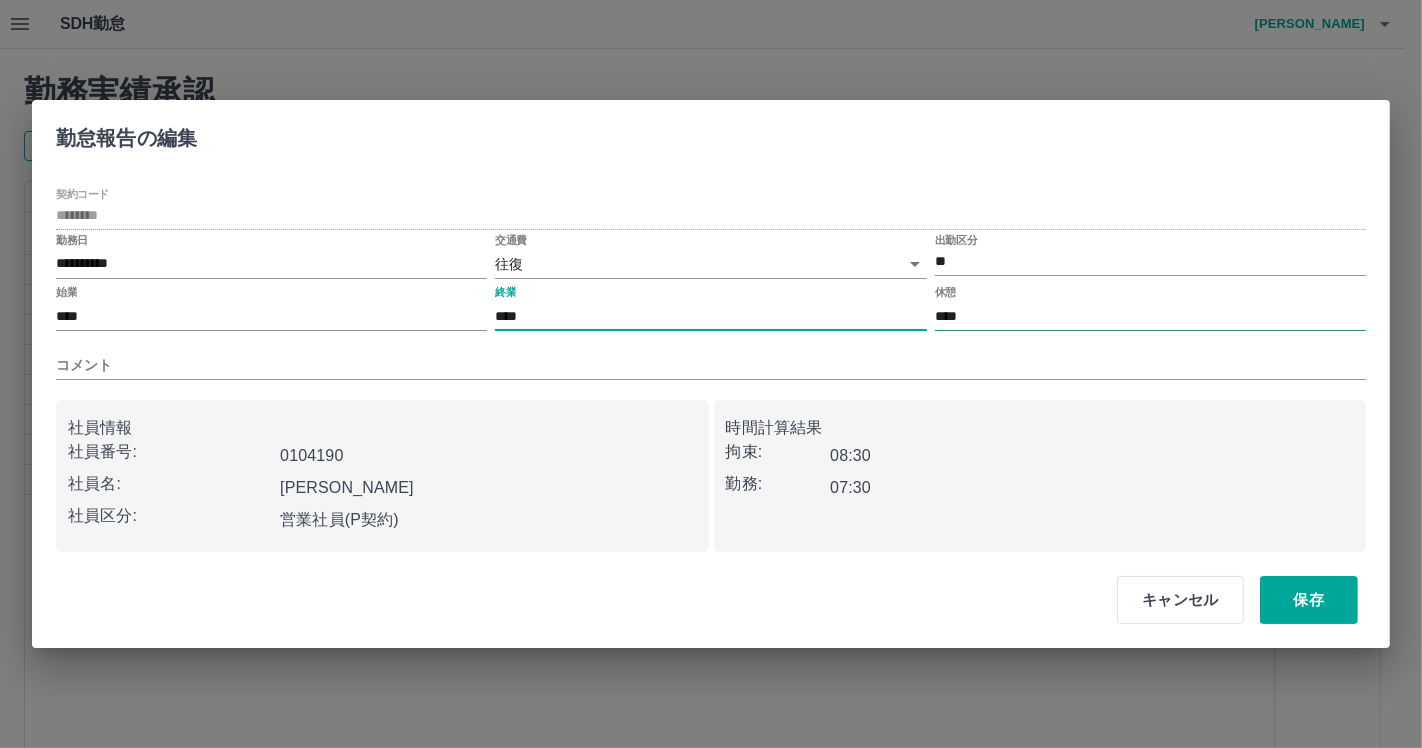 type on "****" 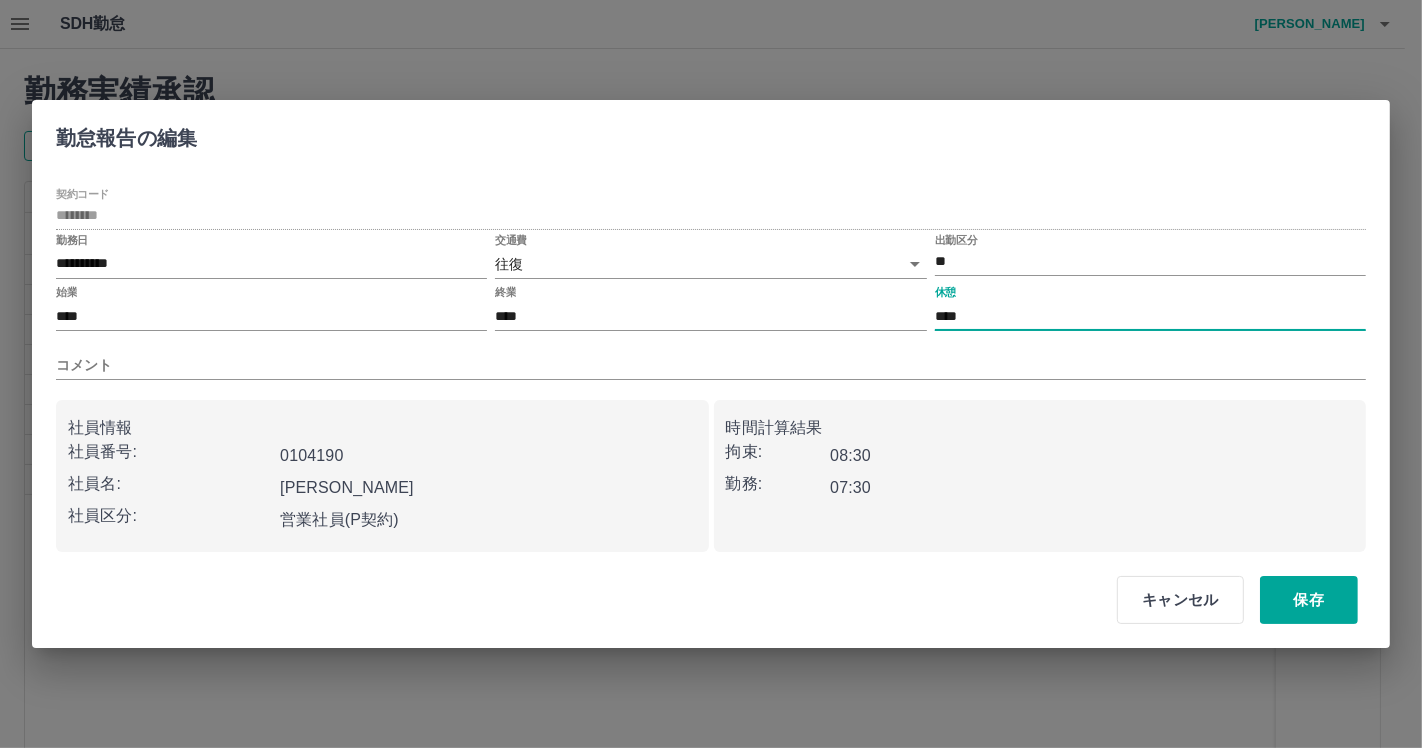 click on "****" at bounding box center (1150, 316) 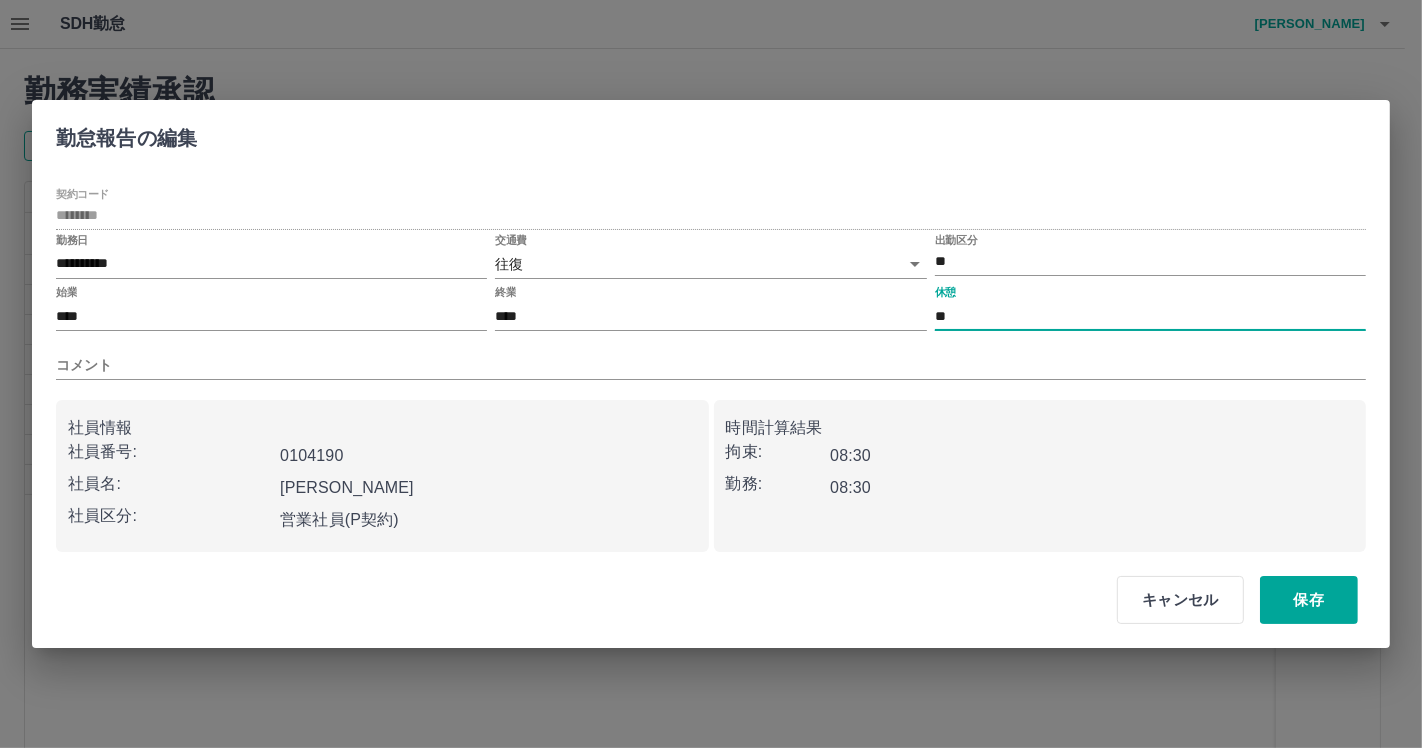 type on "*" 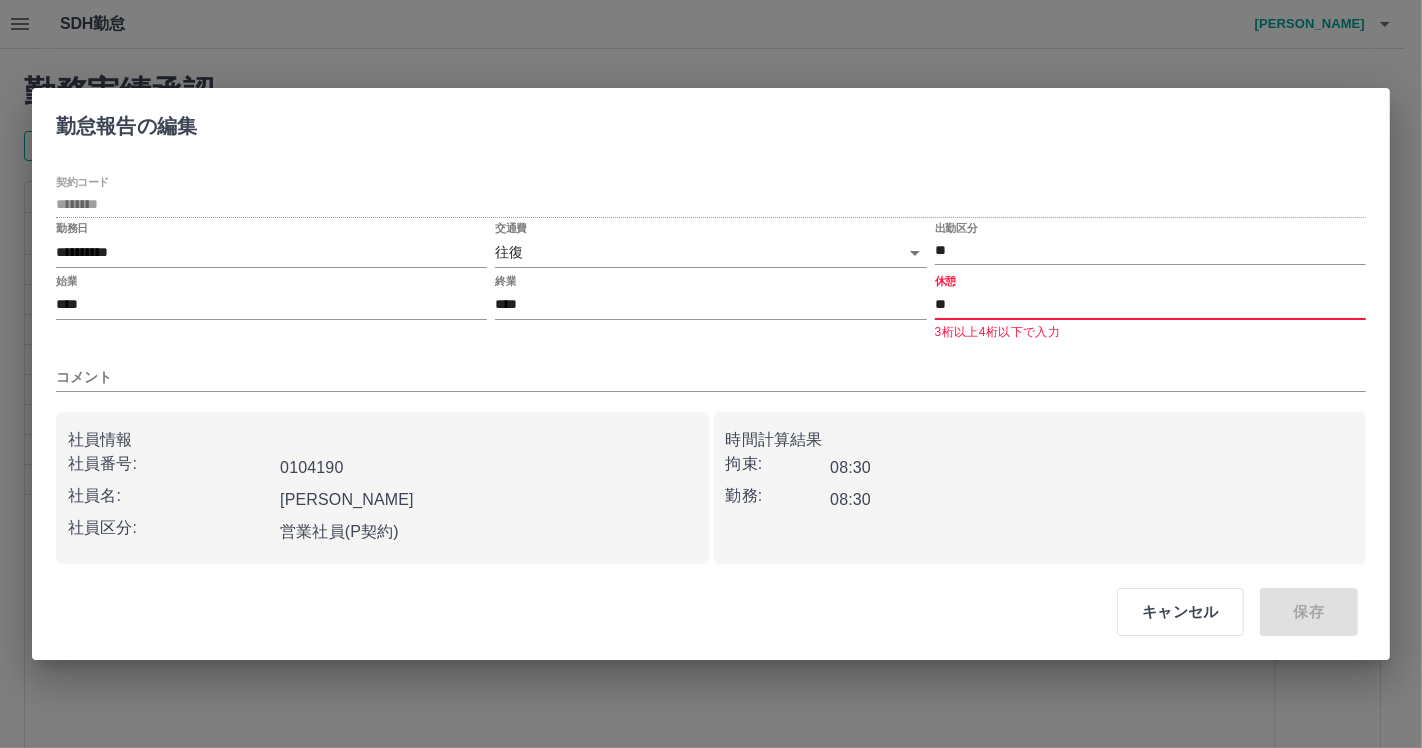 type on "*" 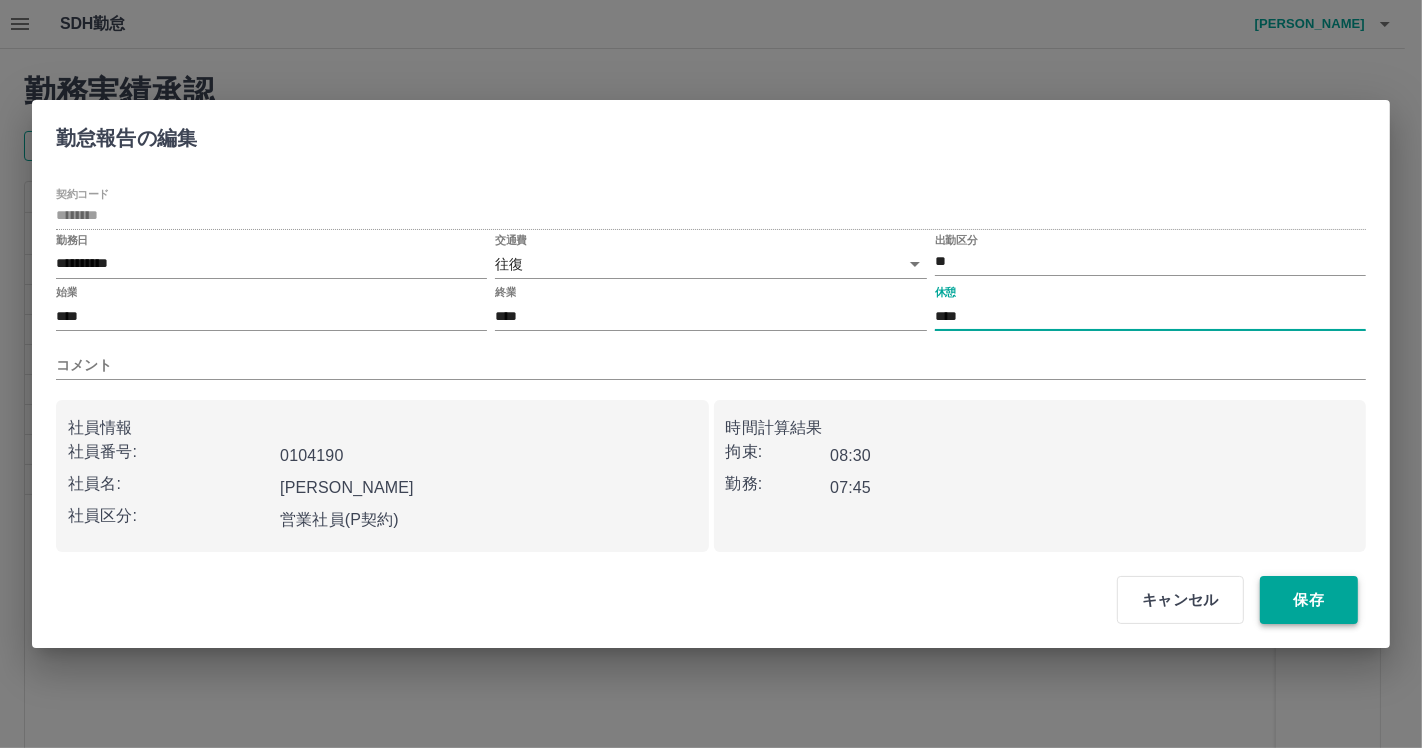 type on "****" 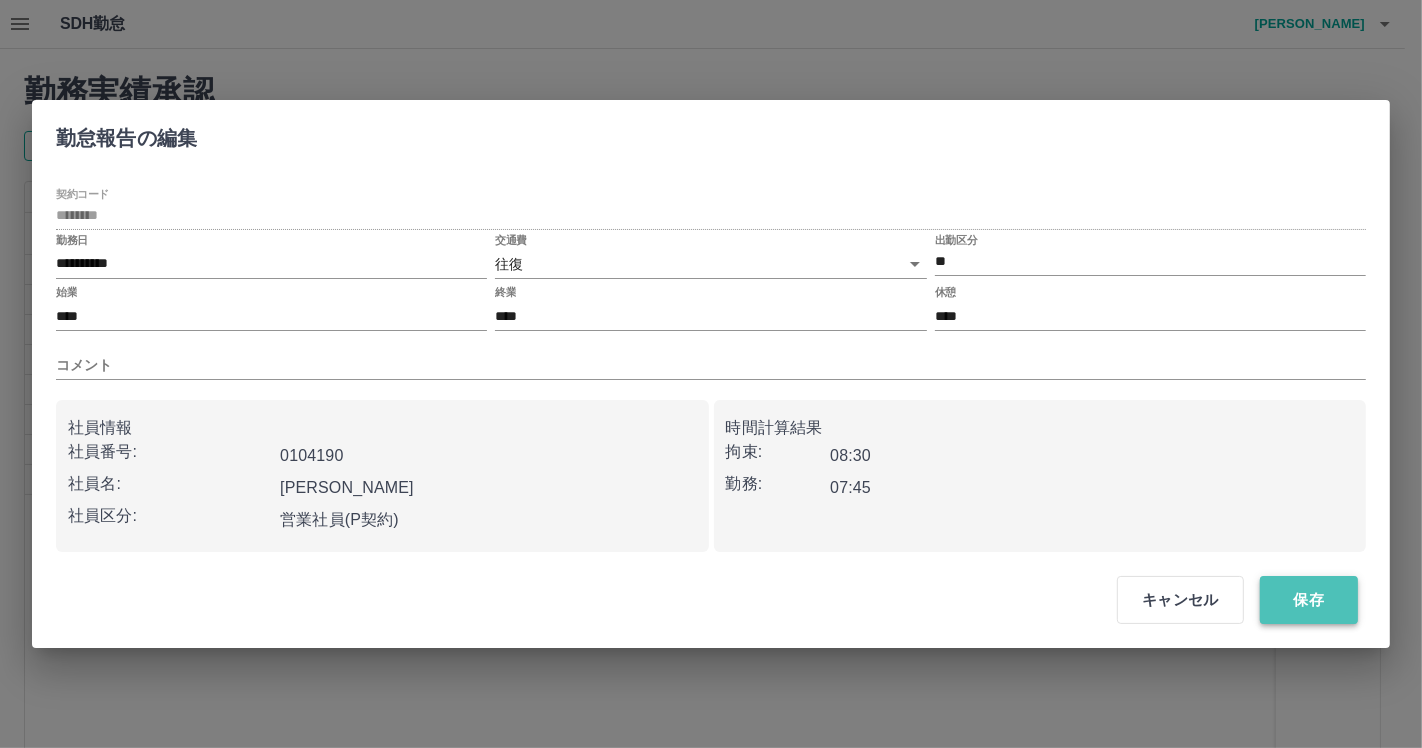 click on "保存" at bounding box center (1309, 600) 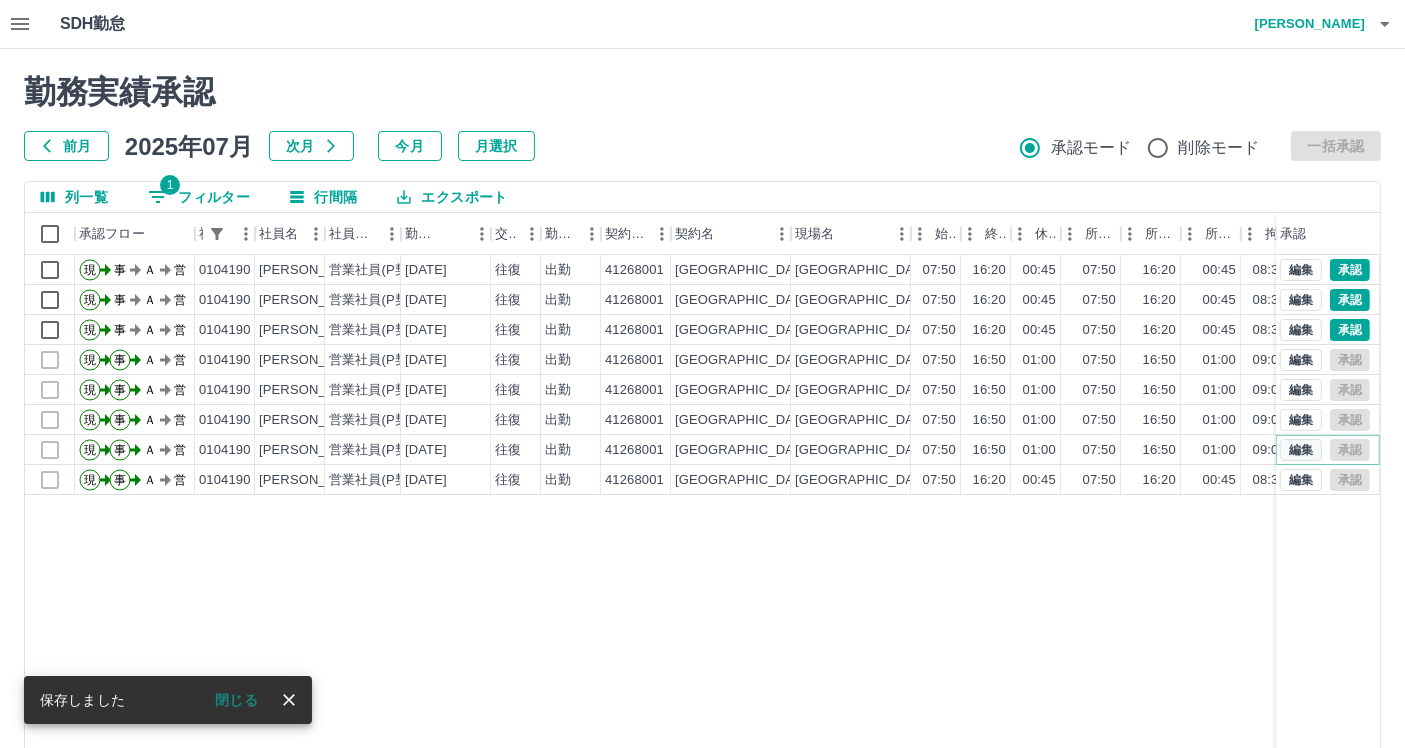 click on "編集" at bounding box center (1301, 450) 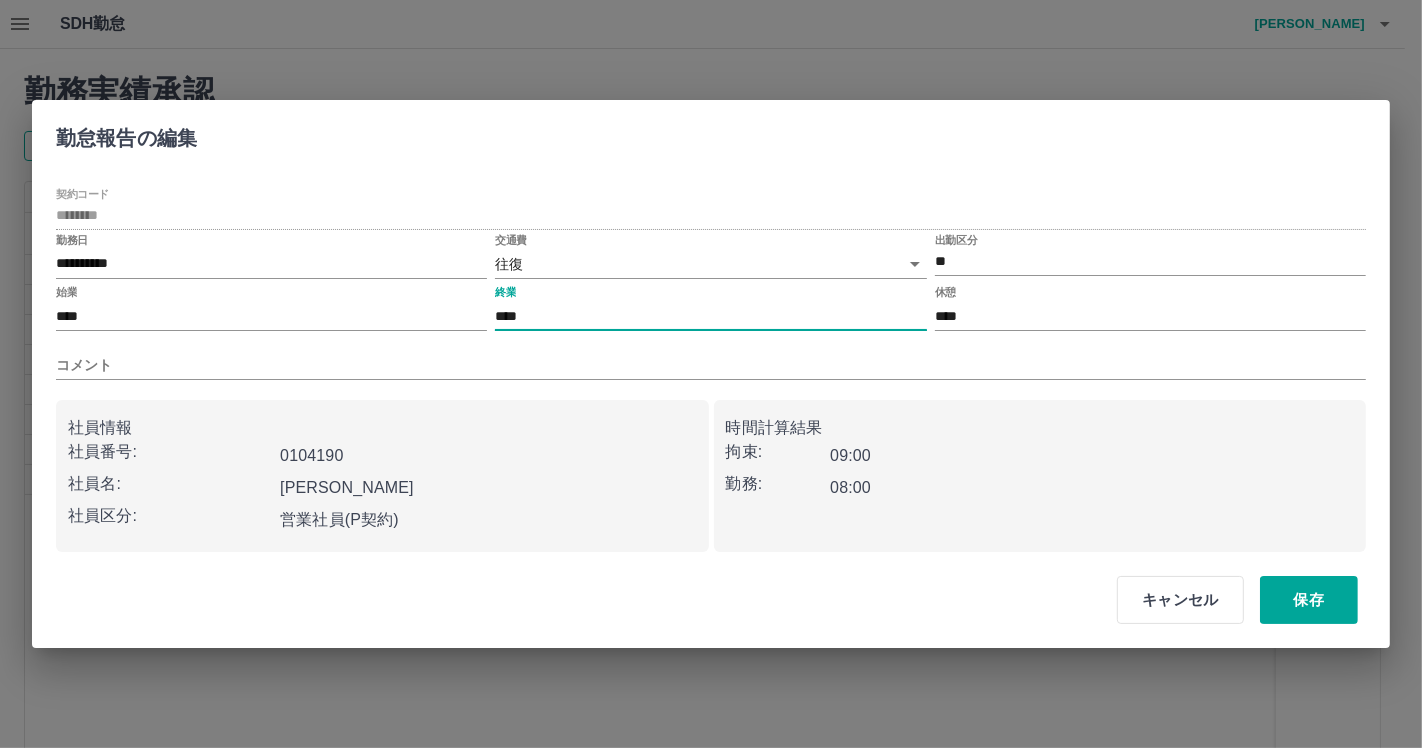 click on "****" at bounding box center [710, 316] 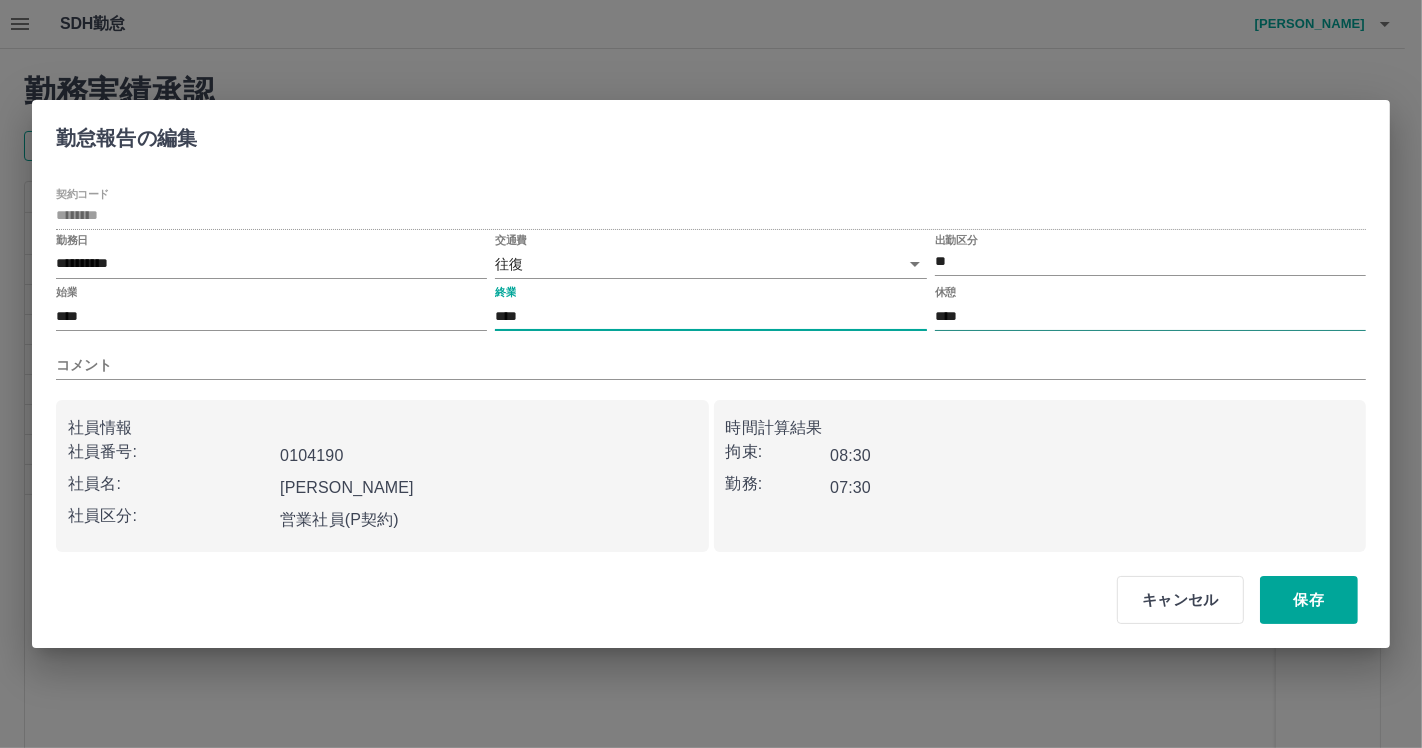 type on "****" 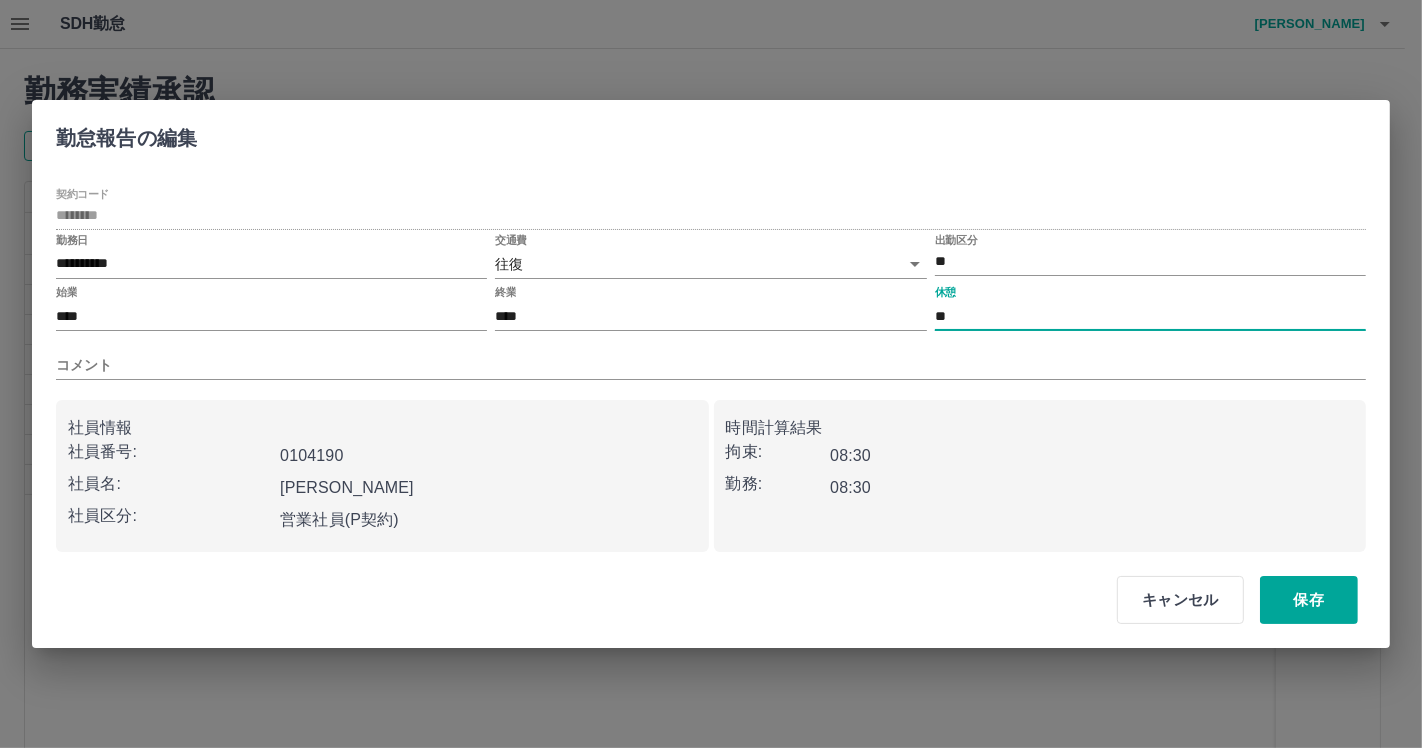 type on "*" 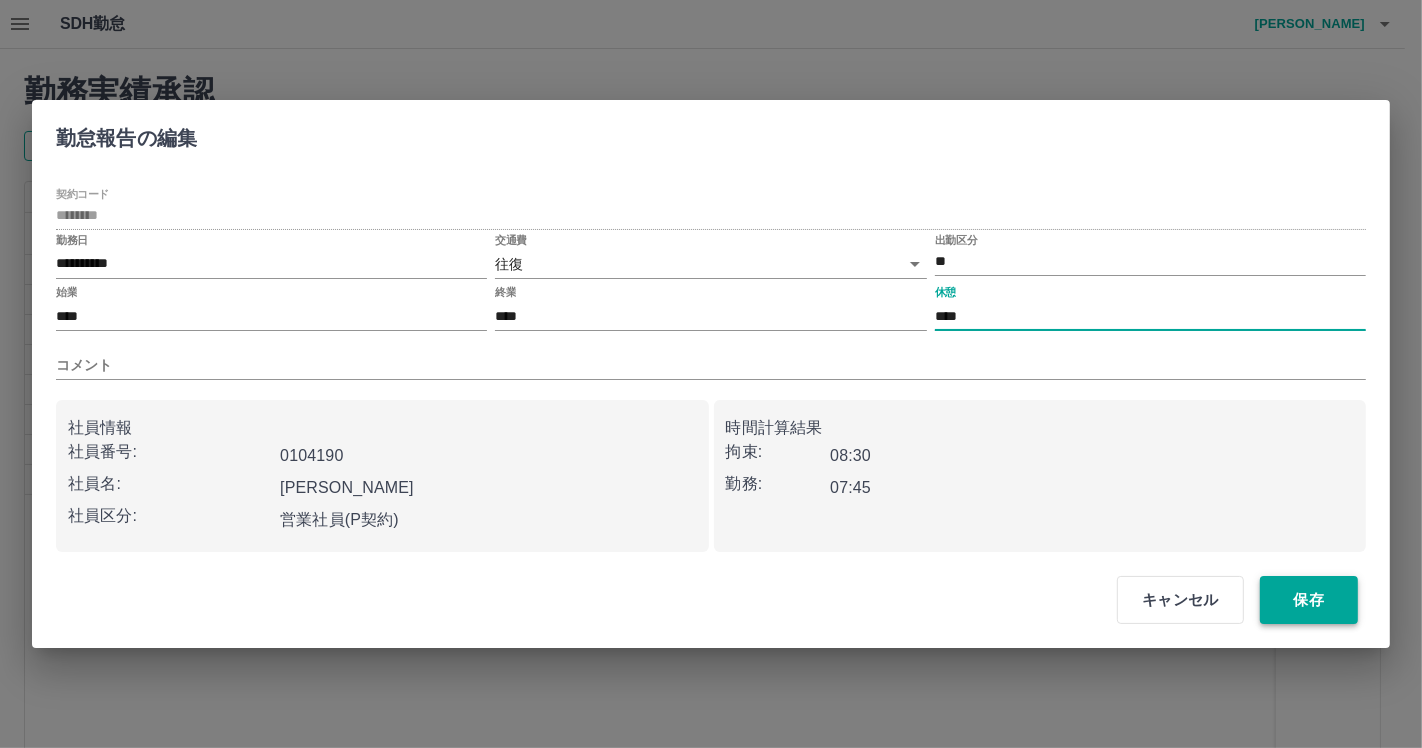 type on "****" 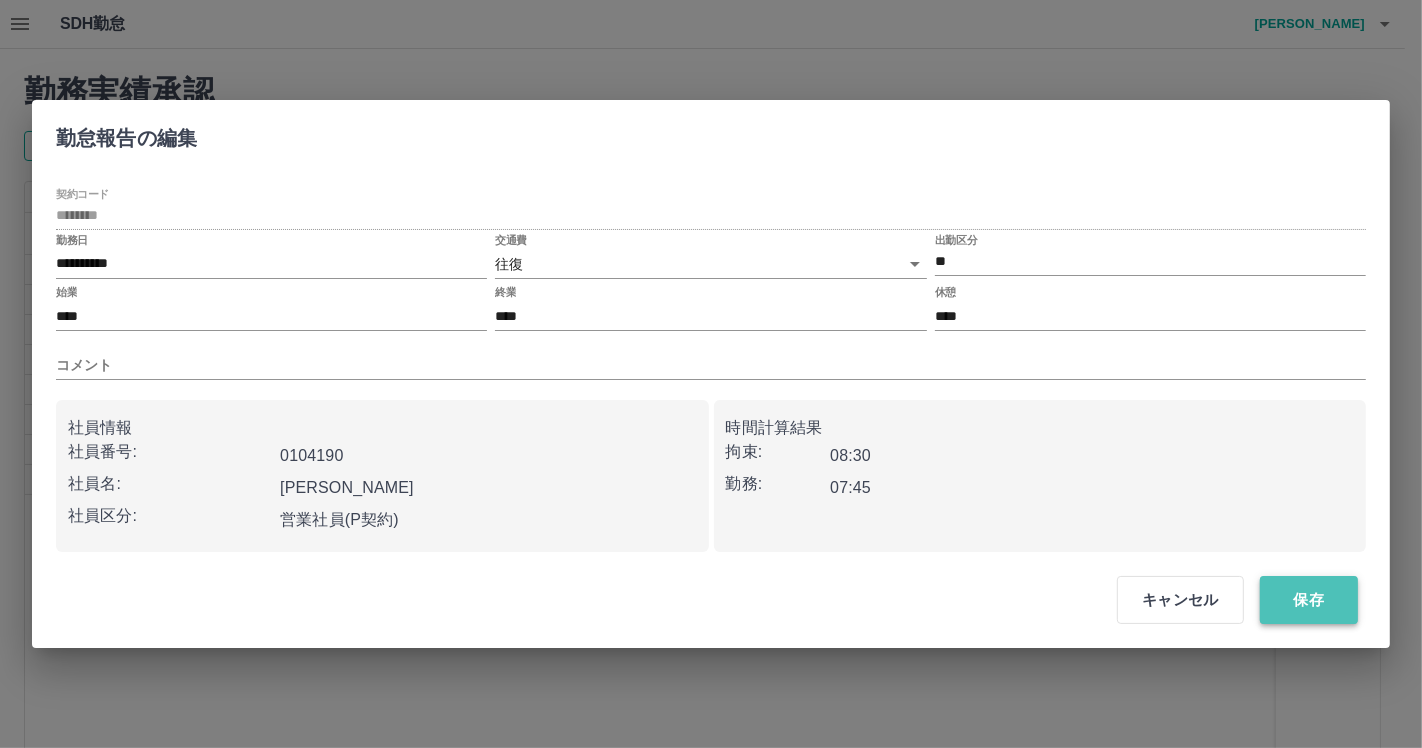 click on "保存" at bounding box center [1309, 600] 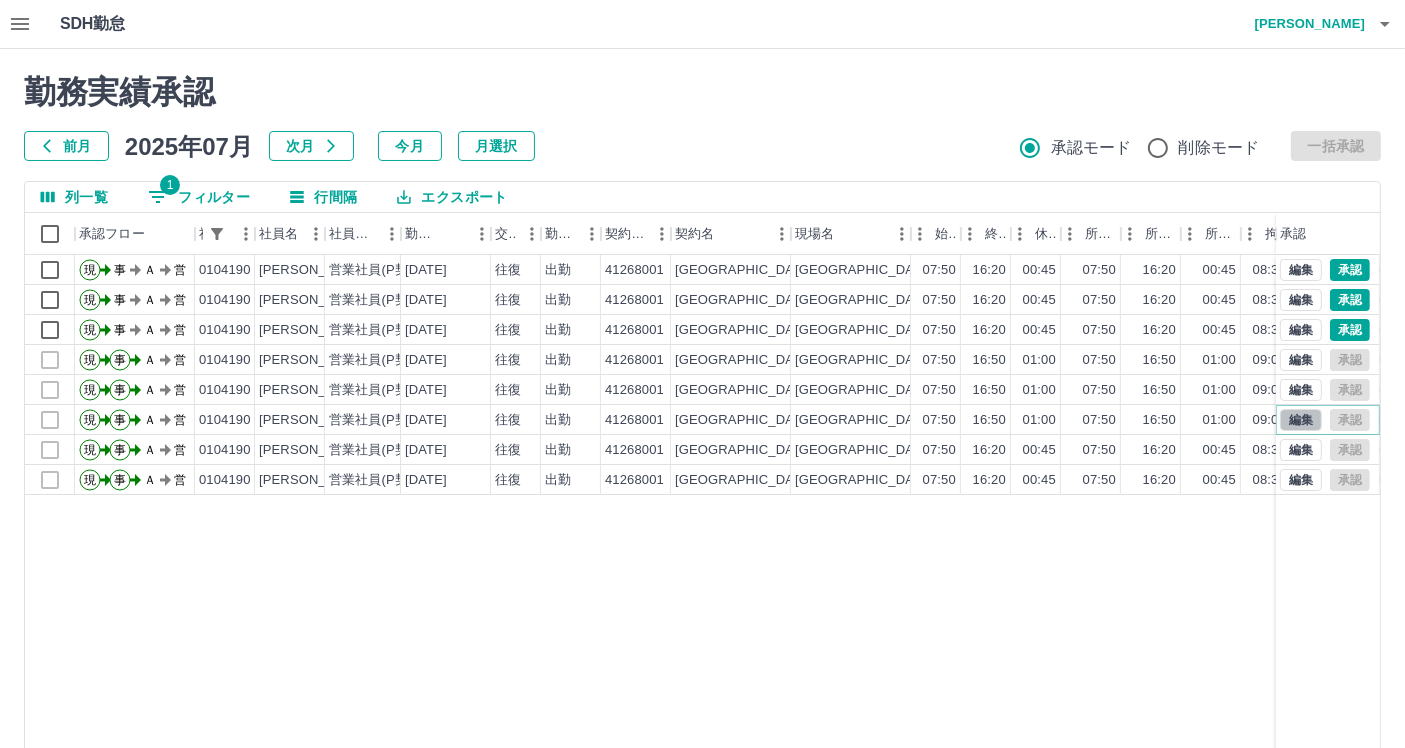 click on "編集" at bounding box center [1301, 420] 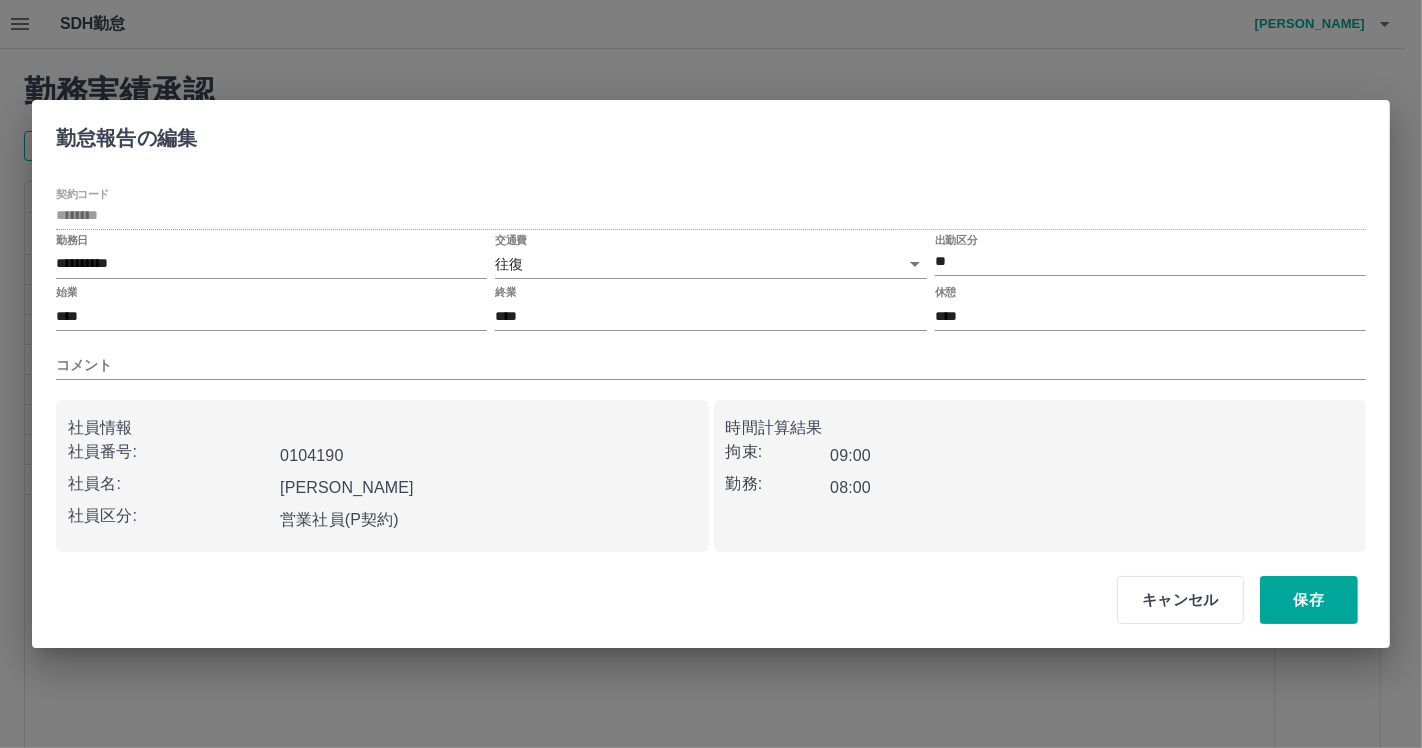 click on "コメント" at bounding box center [711, 357] 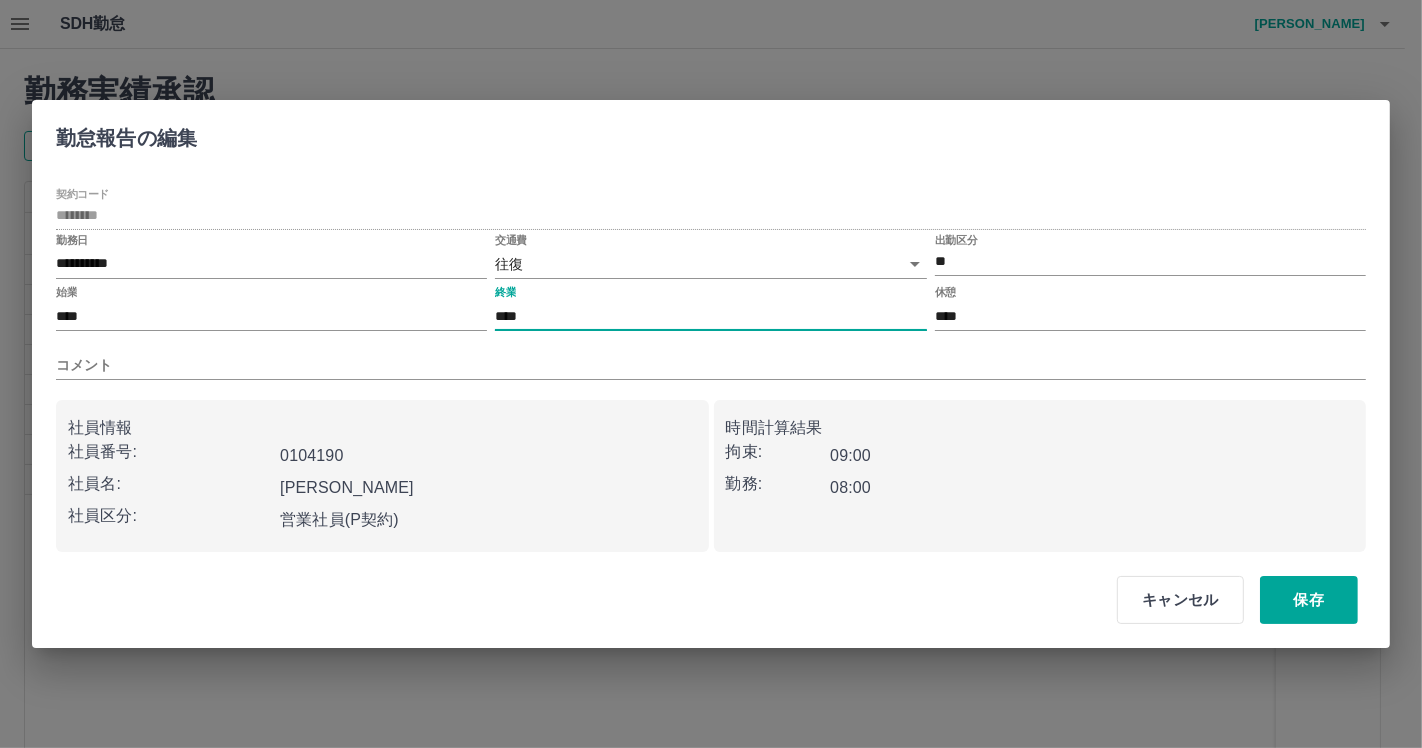 click on "****" at bounding box center [710, 316] 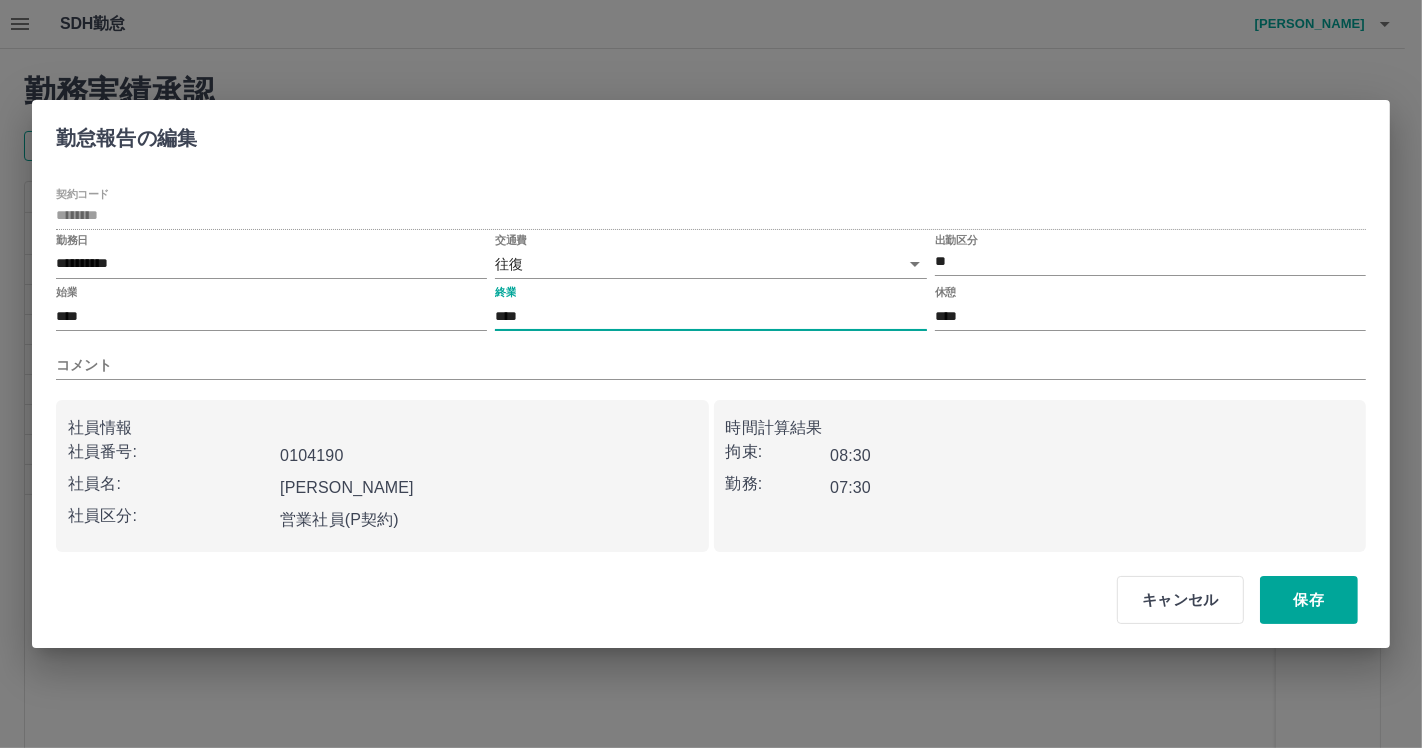 type on "****" 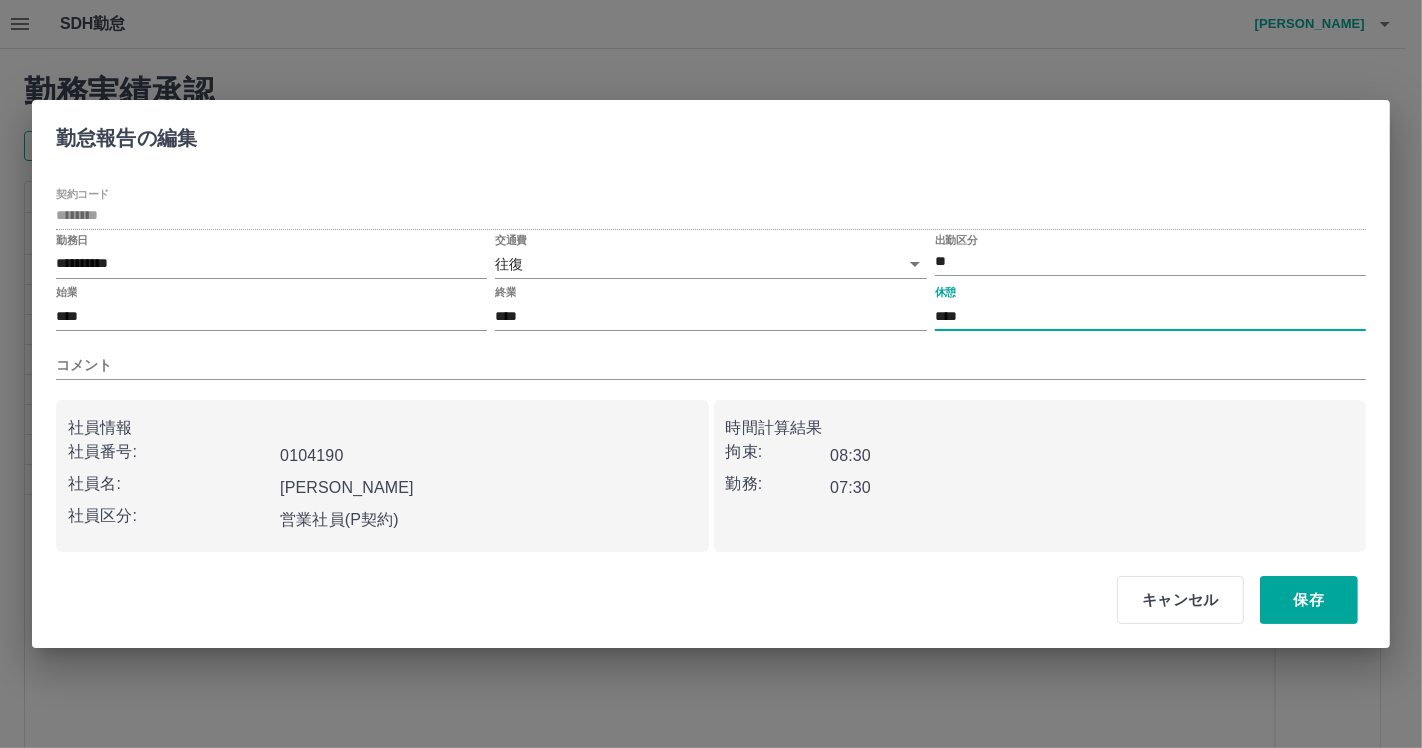 click on "****" at bounding box center (1150, 316) 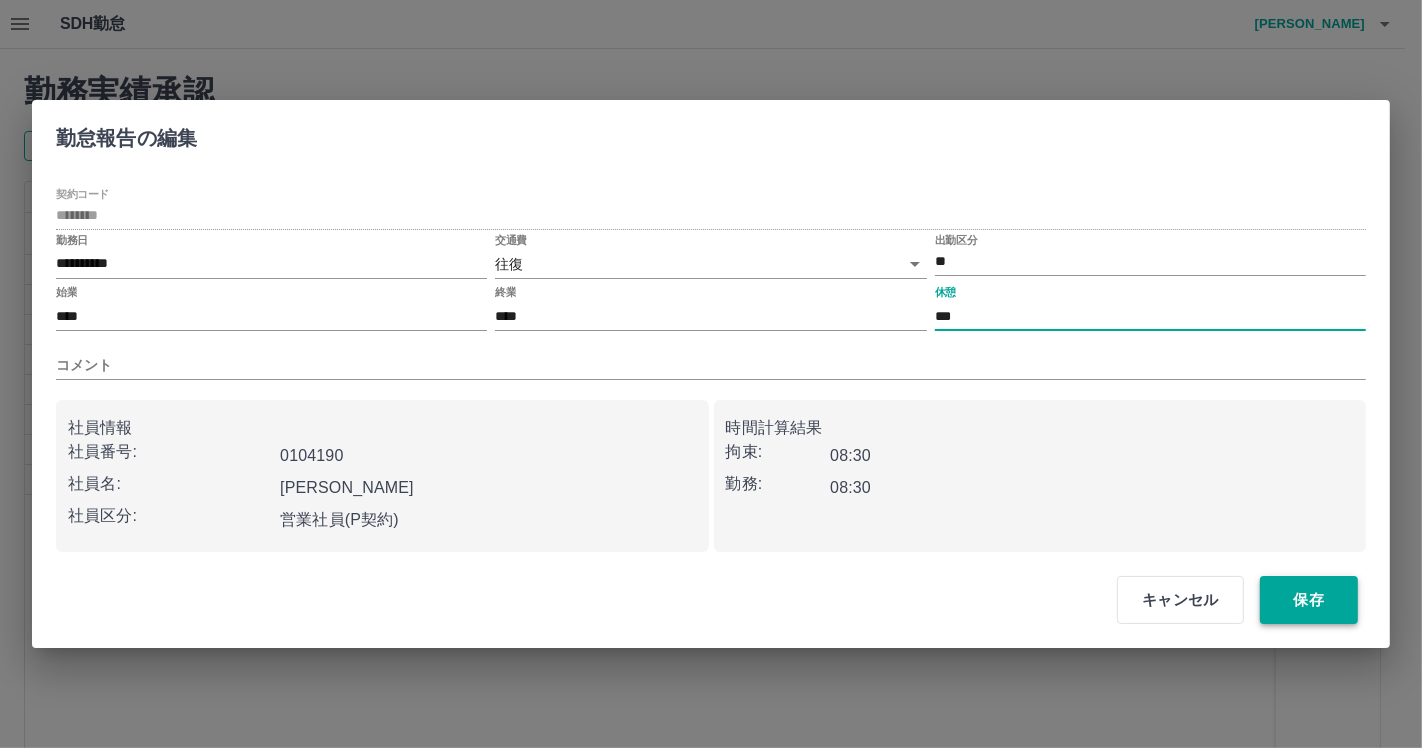 type on "***" 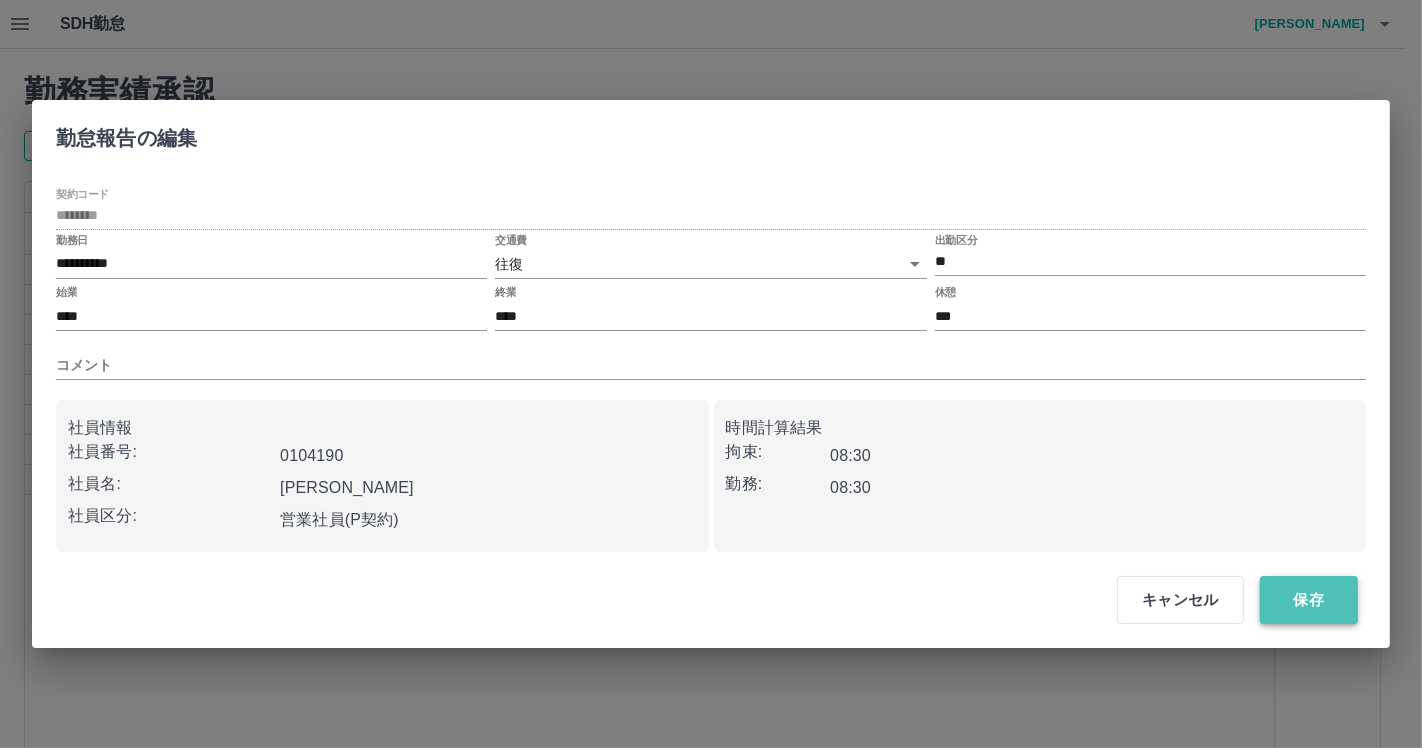 click on "保存" at bounding box center [1309, 600] 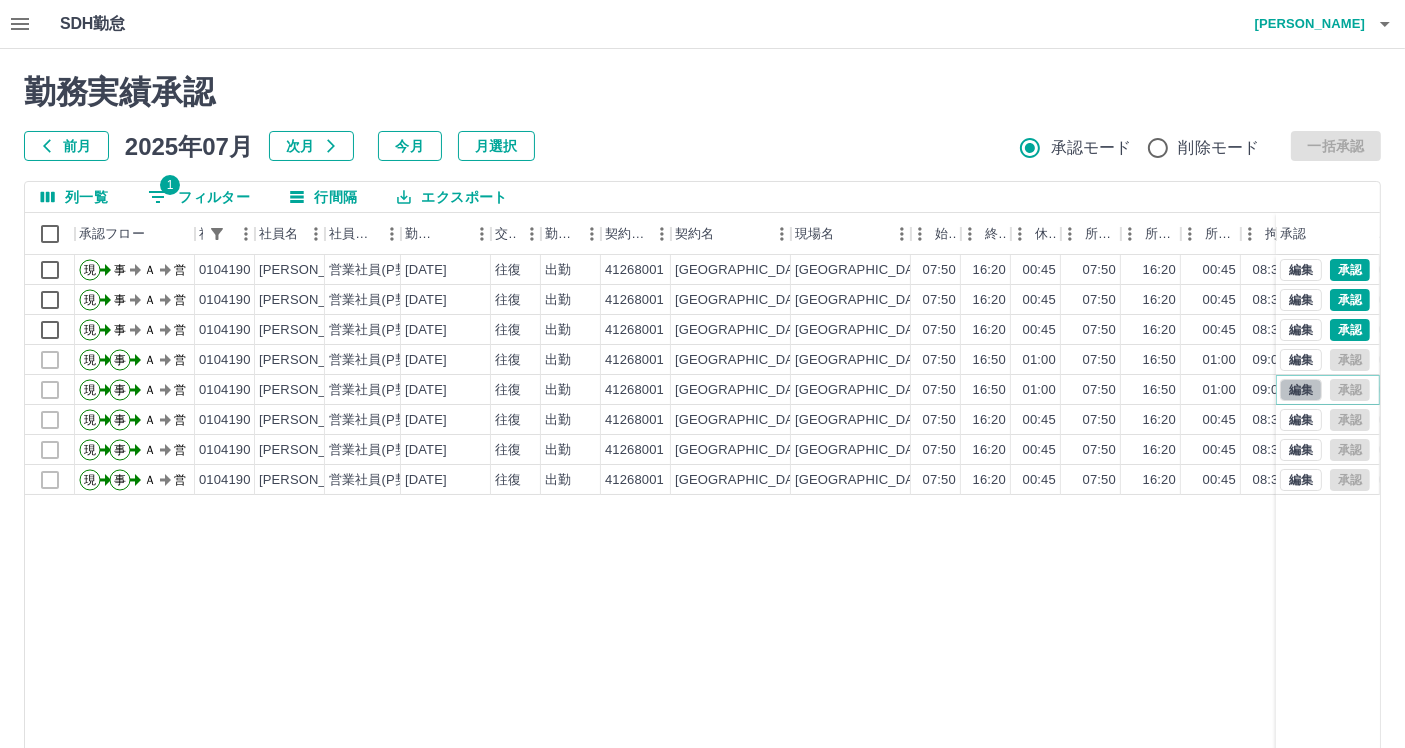 click on "編集" at bounding box center (1301, 390) 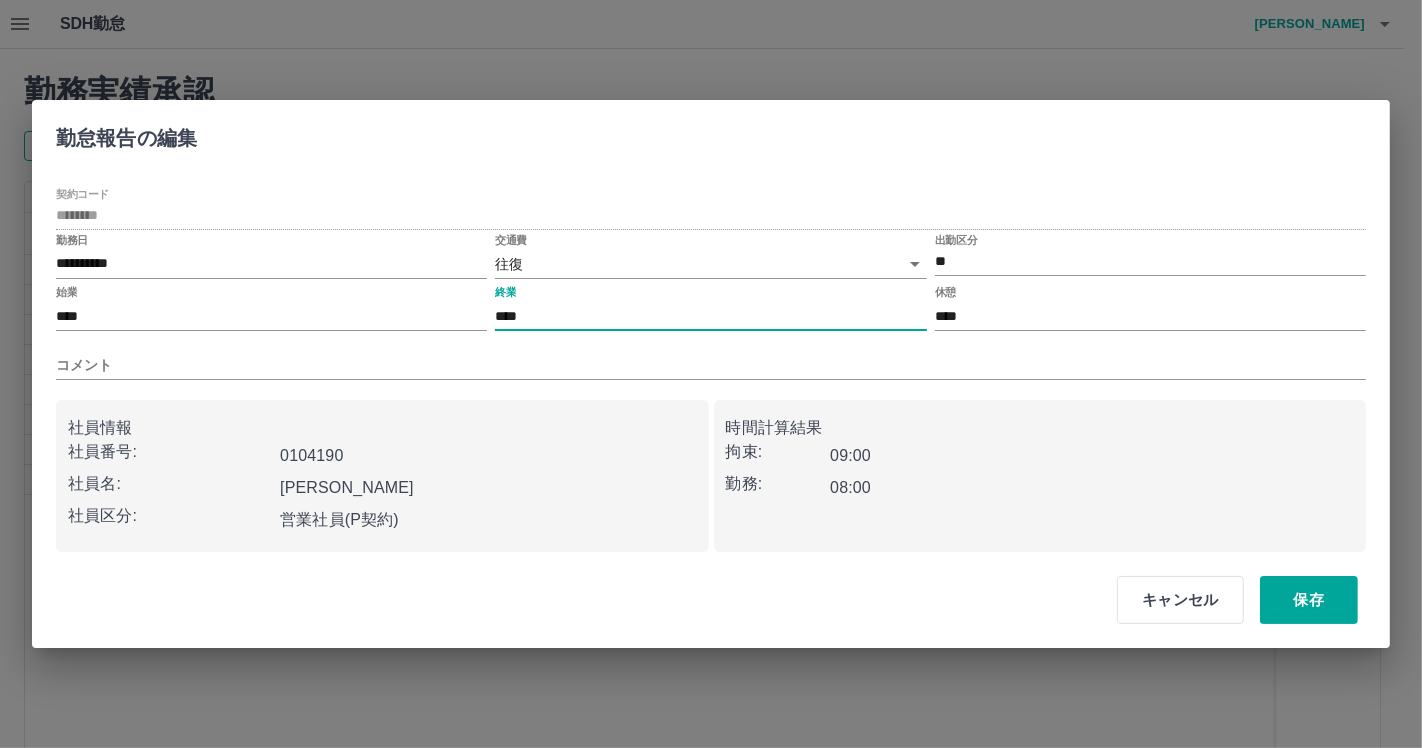 click on "****" at bounding box center [710, 316] 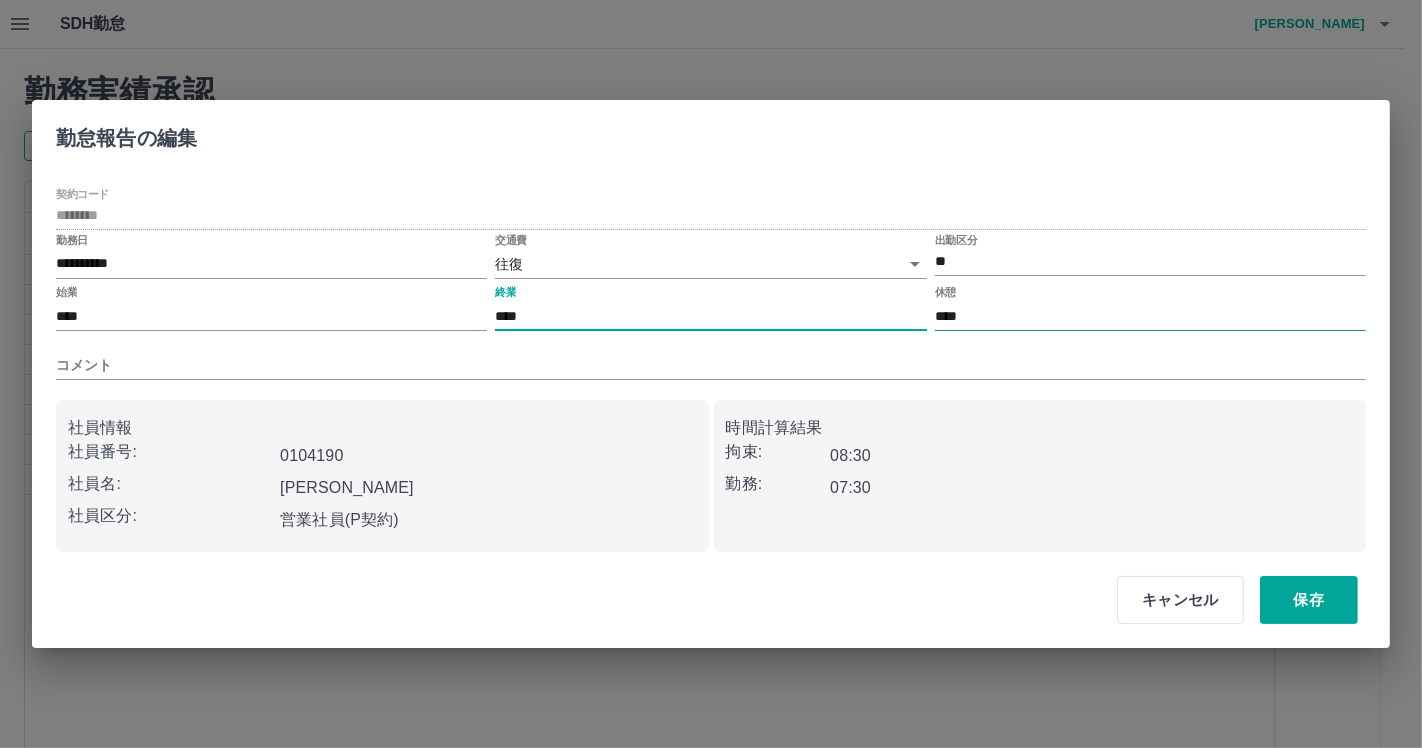 type on "****" 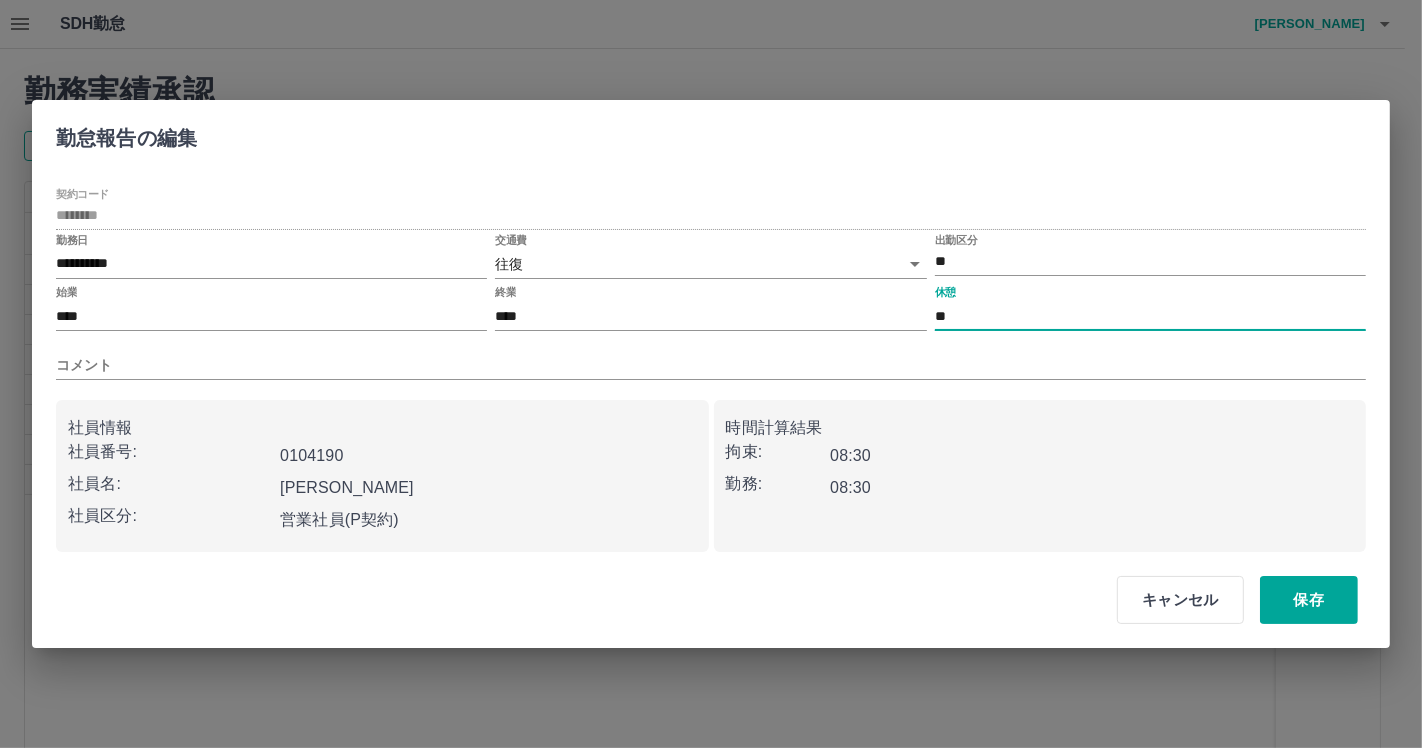 type on "*" 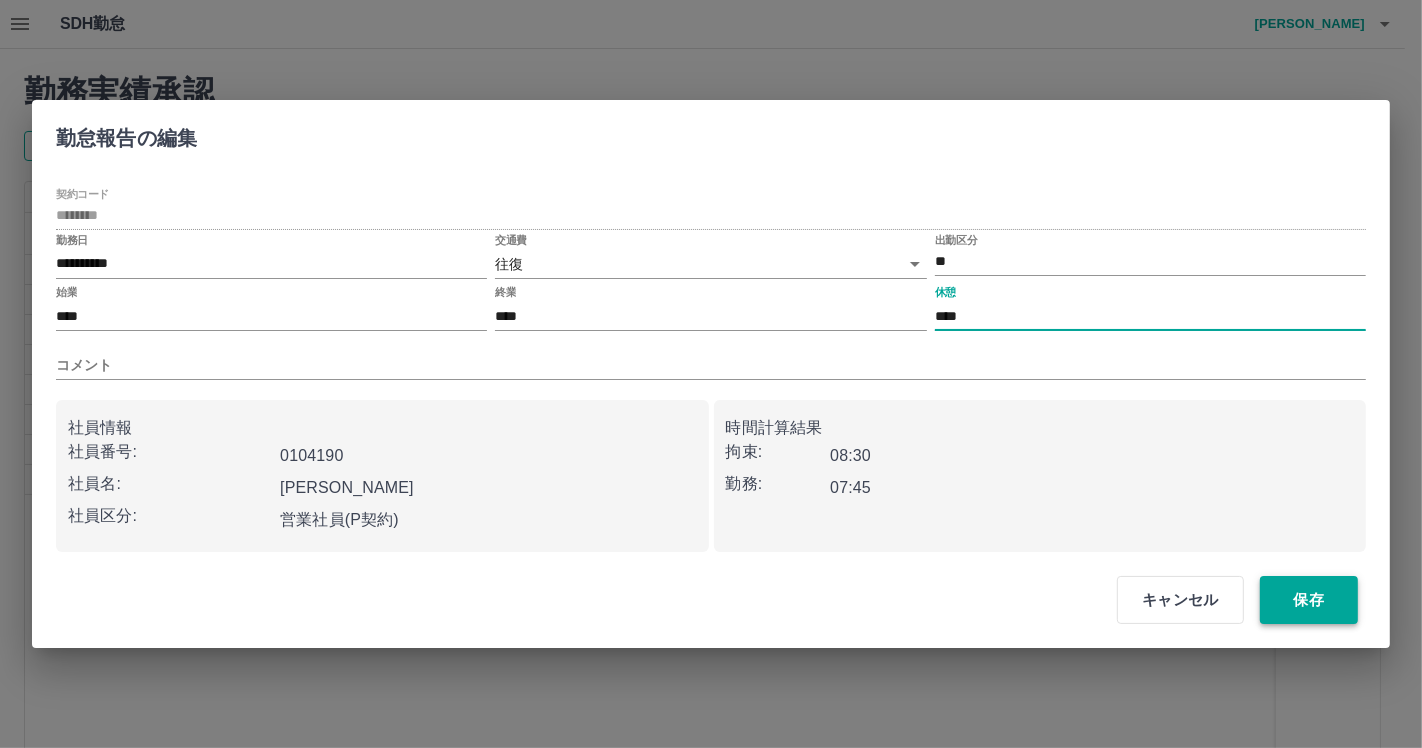 type on "****" 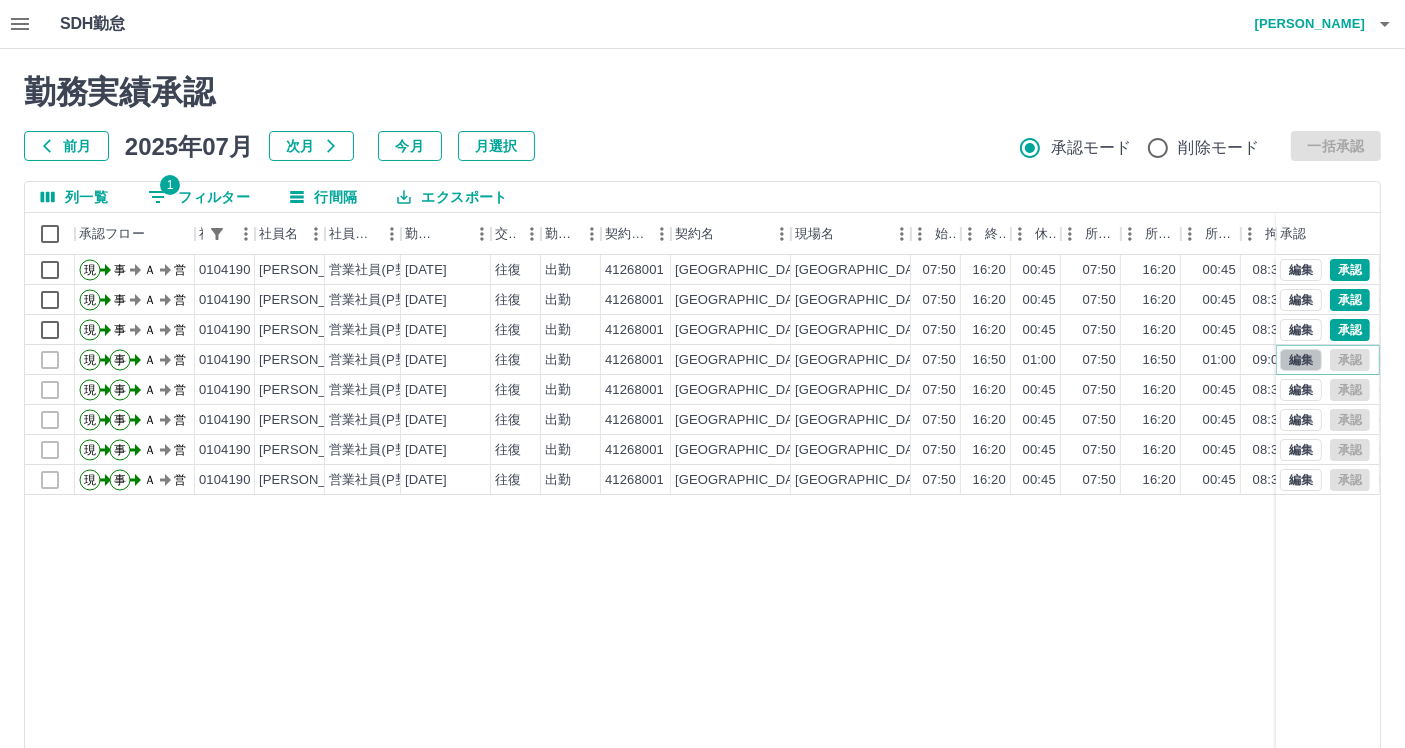 click on "編集" at bounding box center [1301, 360] 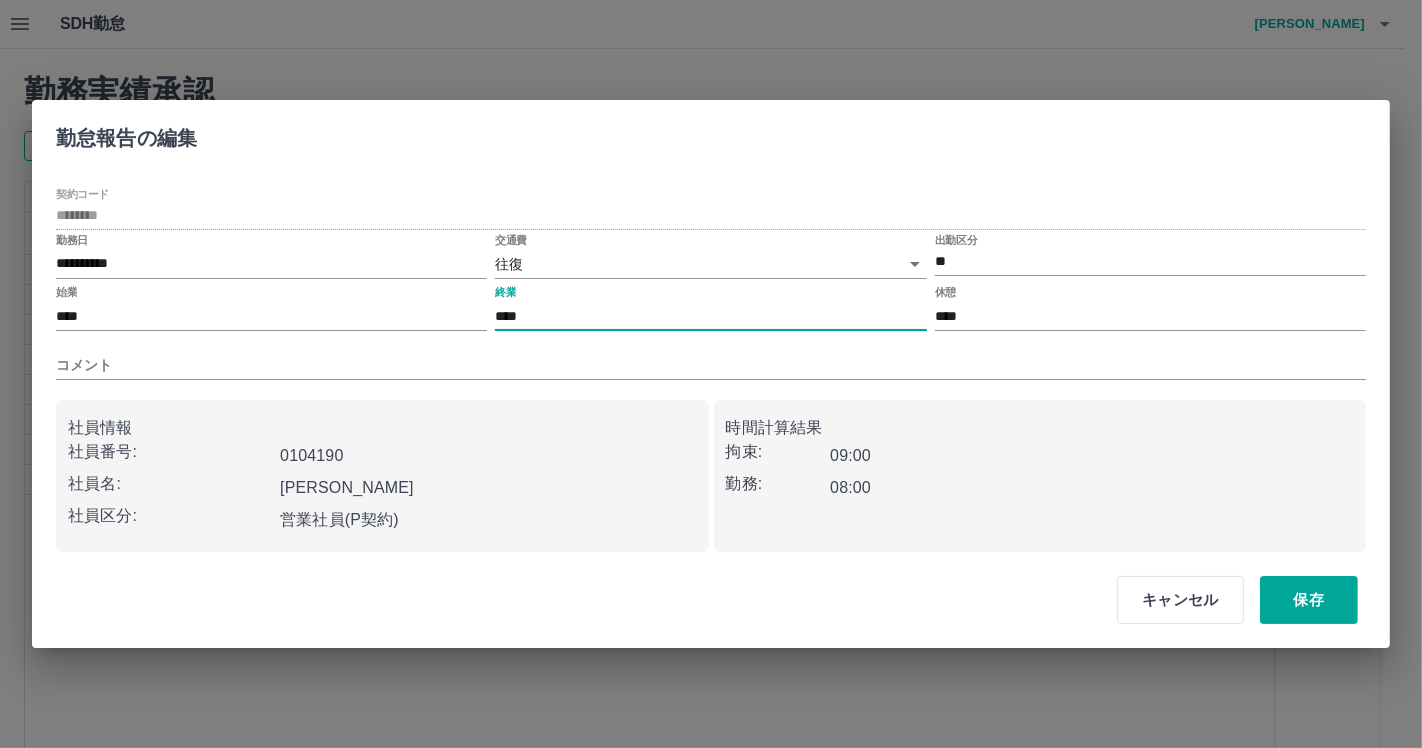 click on "****" at bounding box center [710, 316] 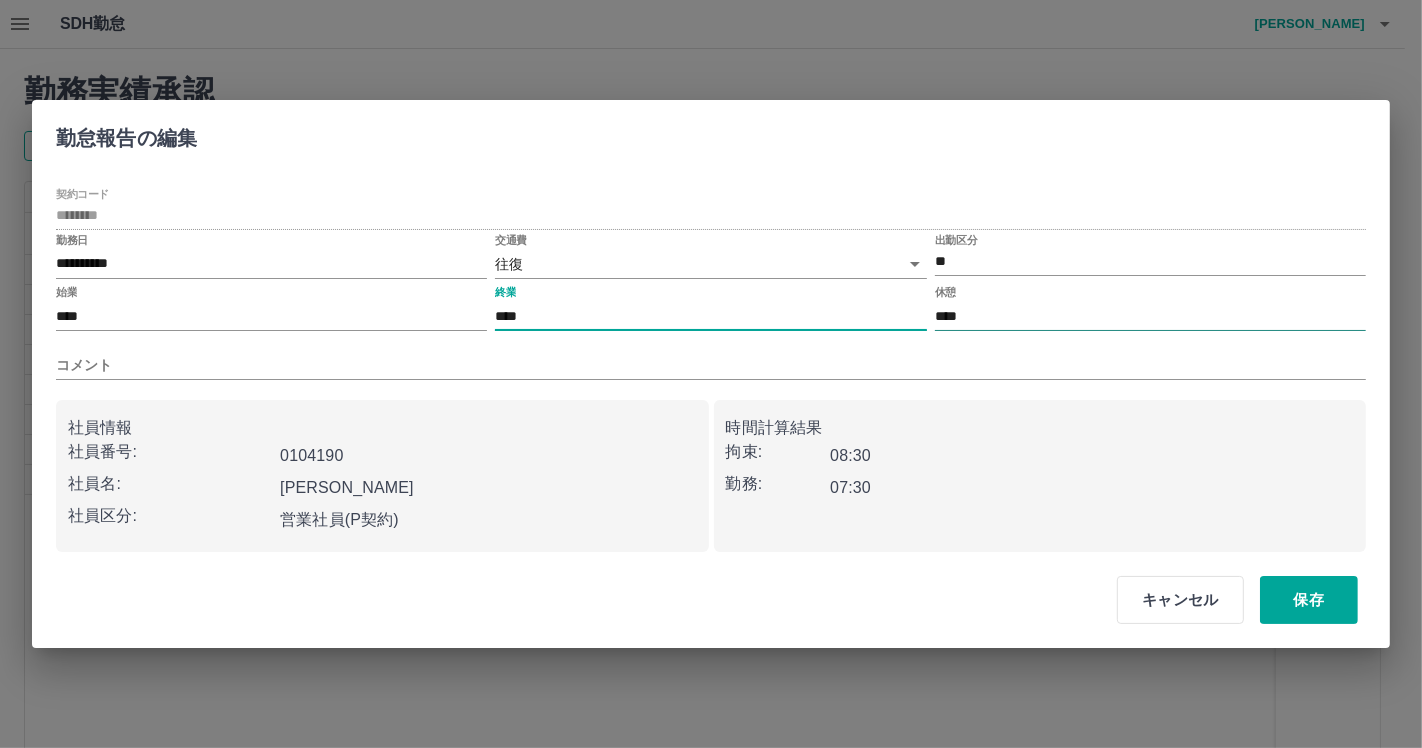 type on "****" 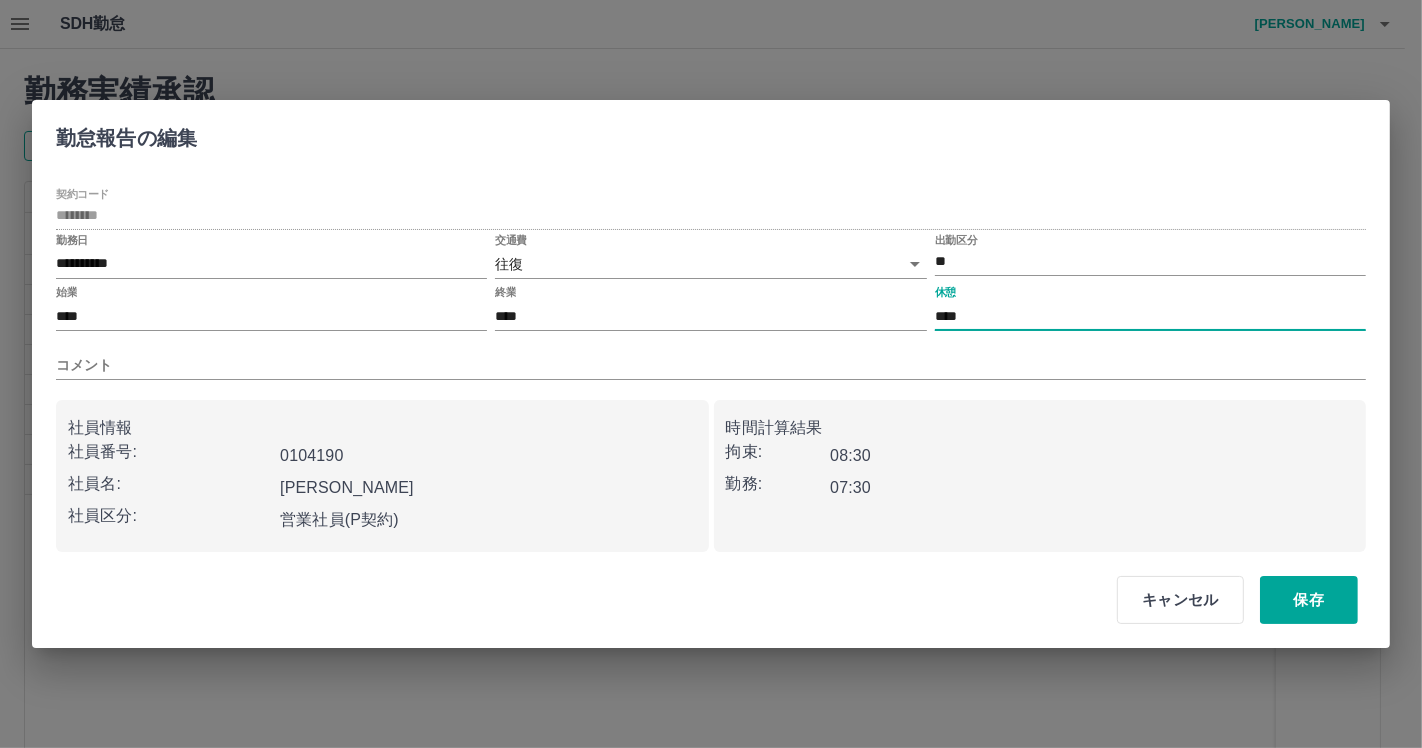 click on "****" at bounding box center [1150, 316] 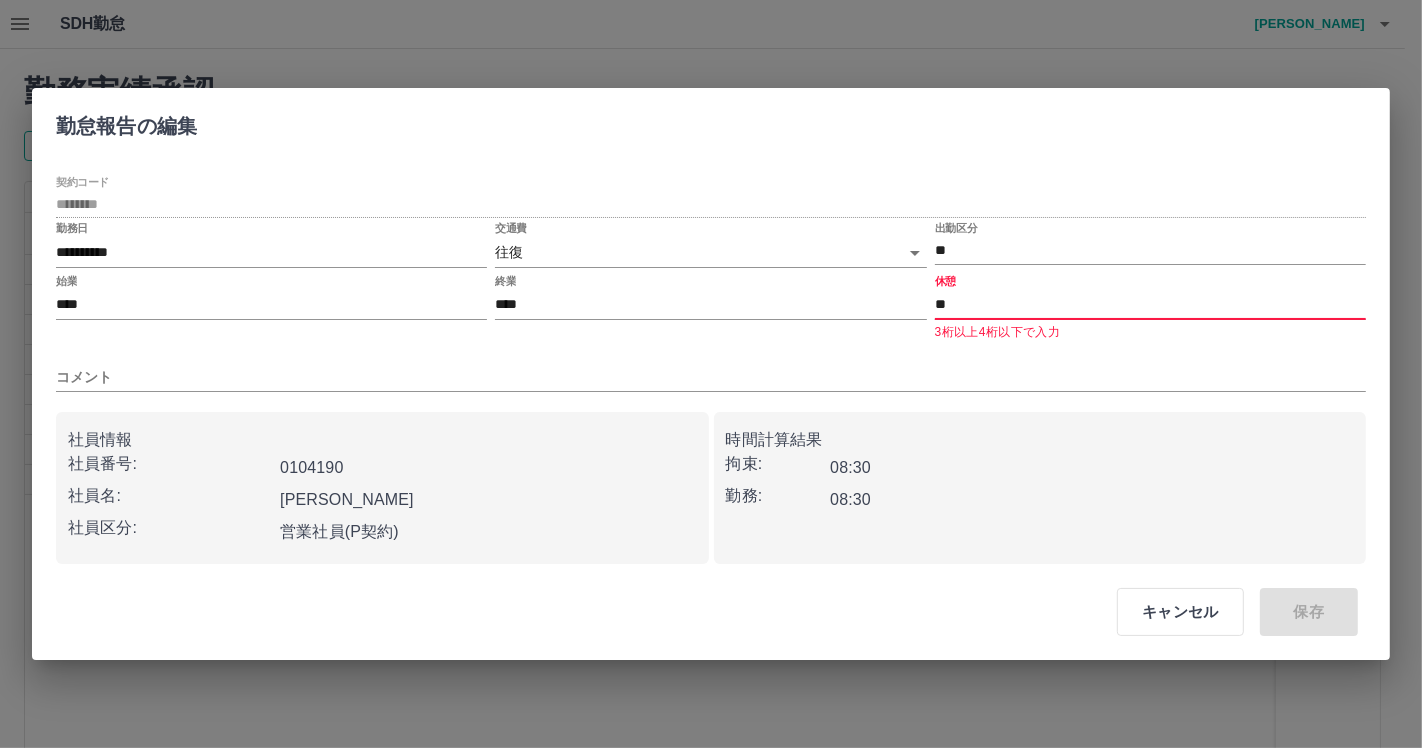 type on "*" 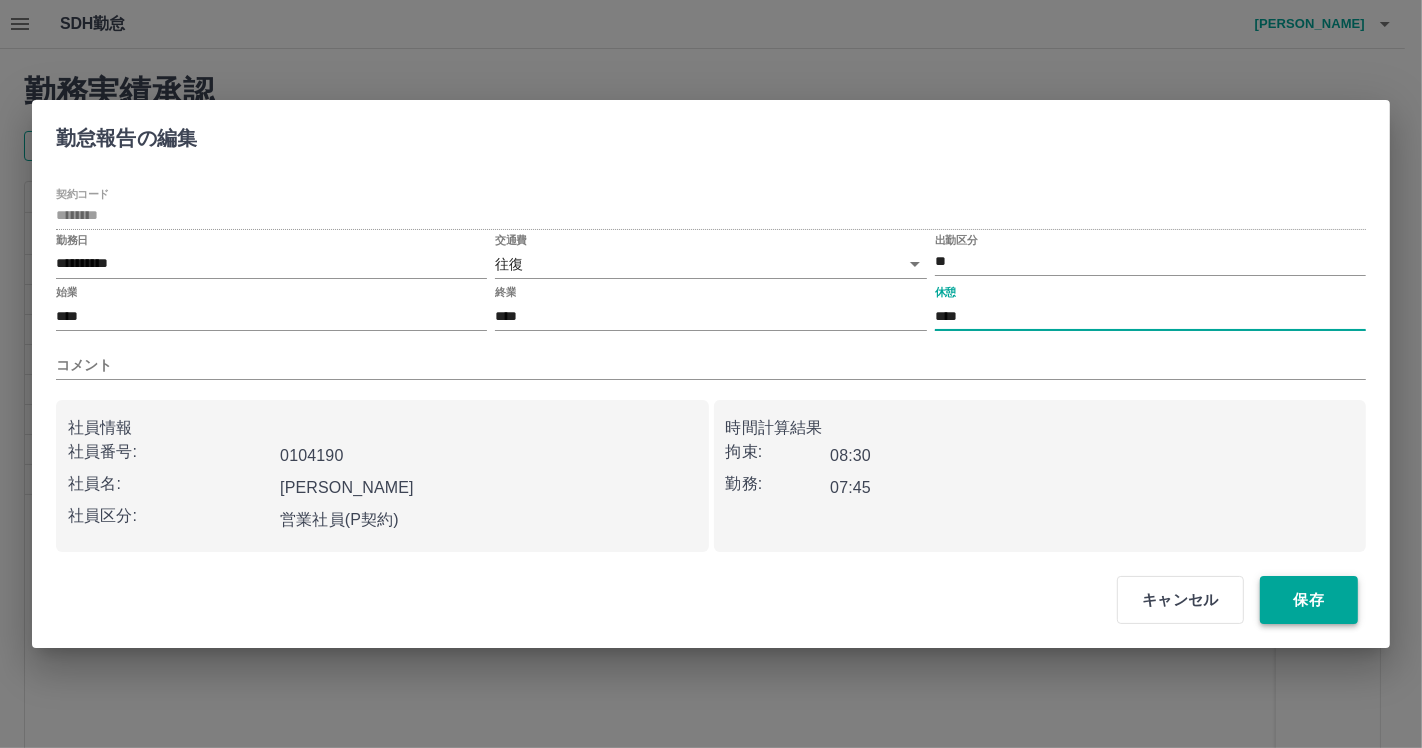 type on "****" 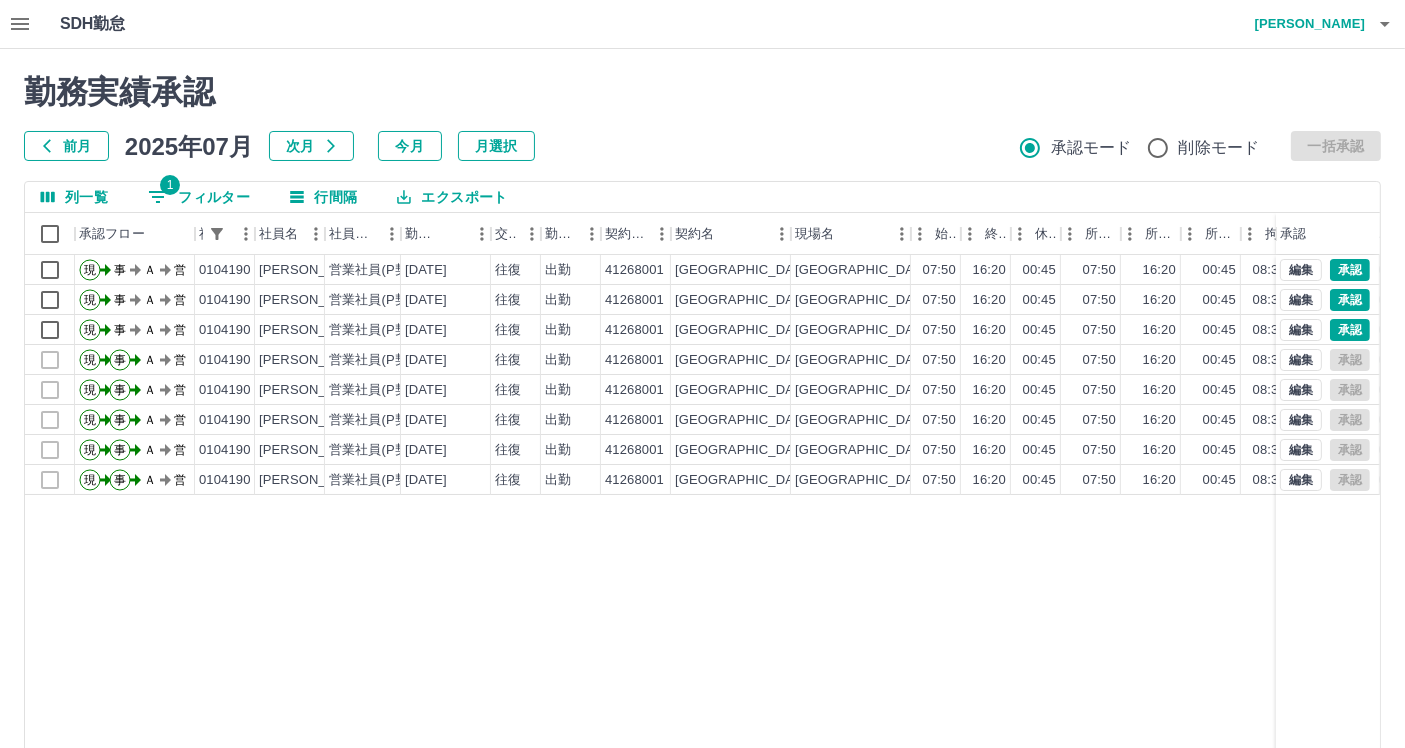 click on "1 フィルター" at bounding box center [199, 197] 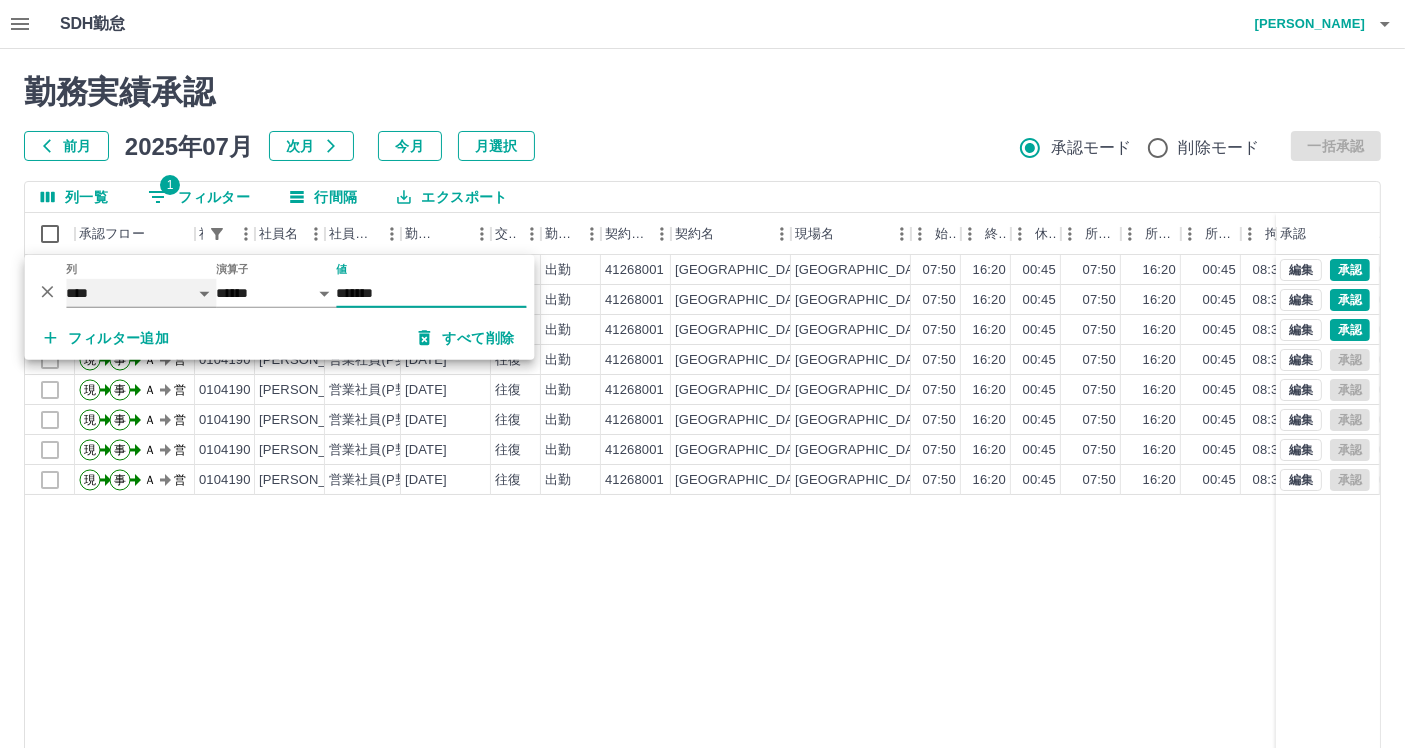 click on "**** *** **** *** *** **** ***** *** *** ** ** ** **** **** **** ** ** *** **** *****" at bounding box center (141, 293) 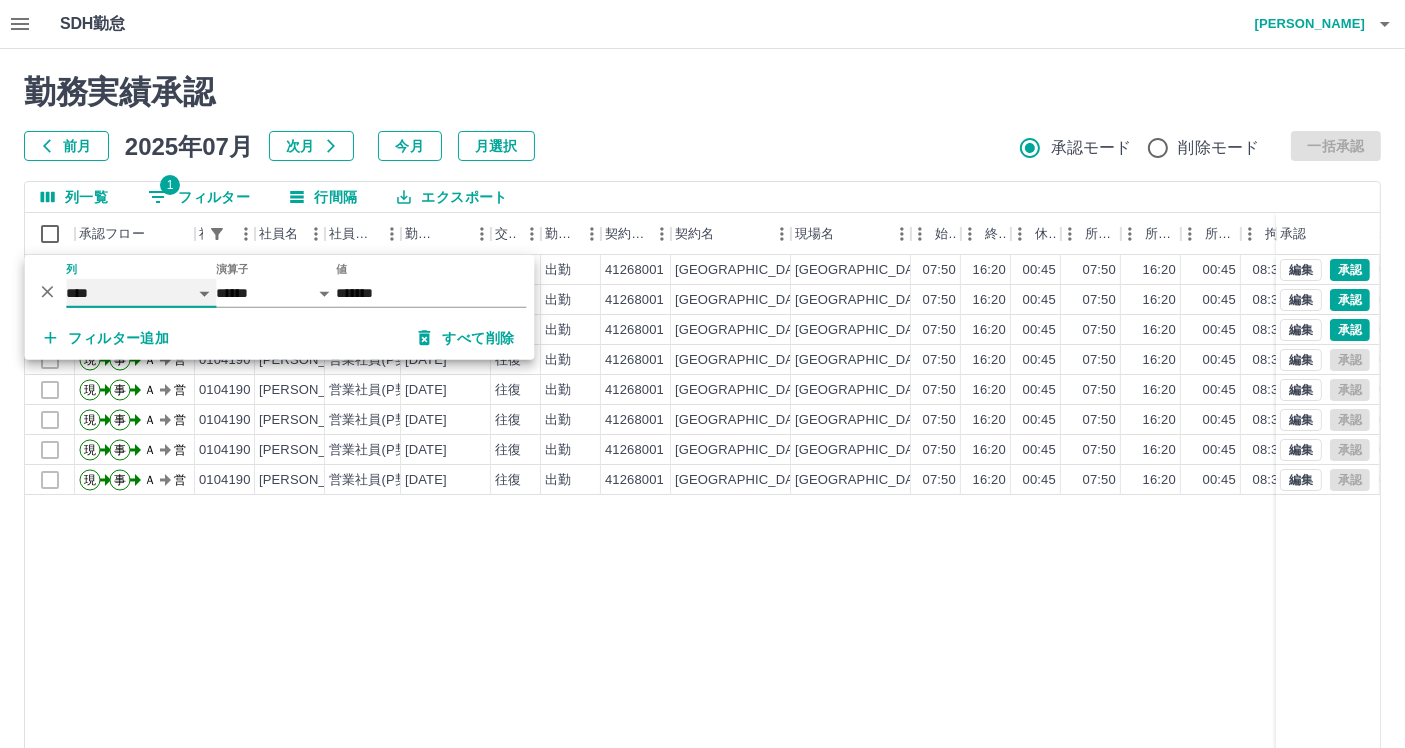 click on "**** *** **** *** *** **** ***** *** *** ** ** ** **** **** **** ** ** *** **** *****" at bounding box center (141, 293) 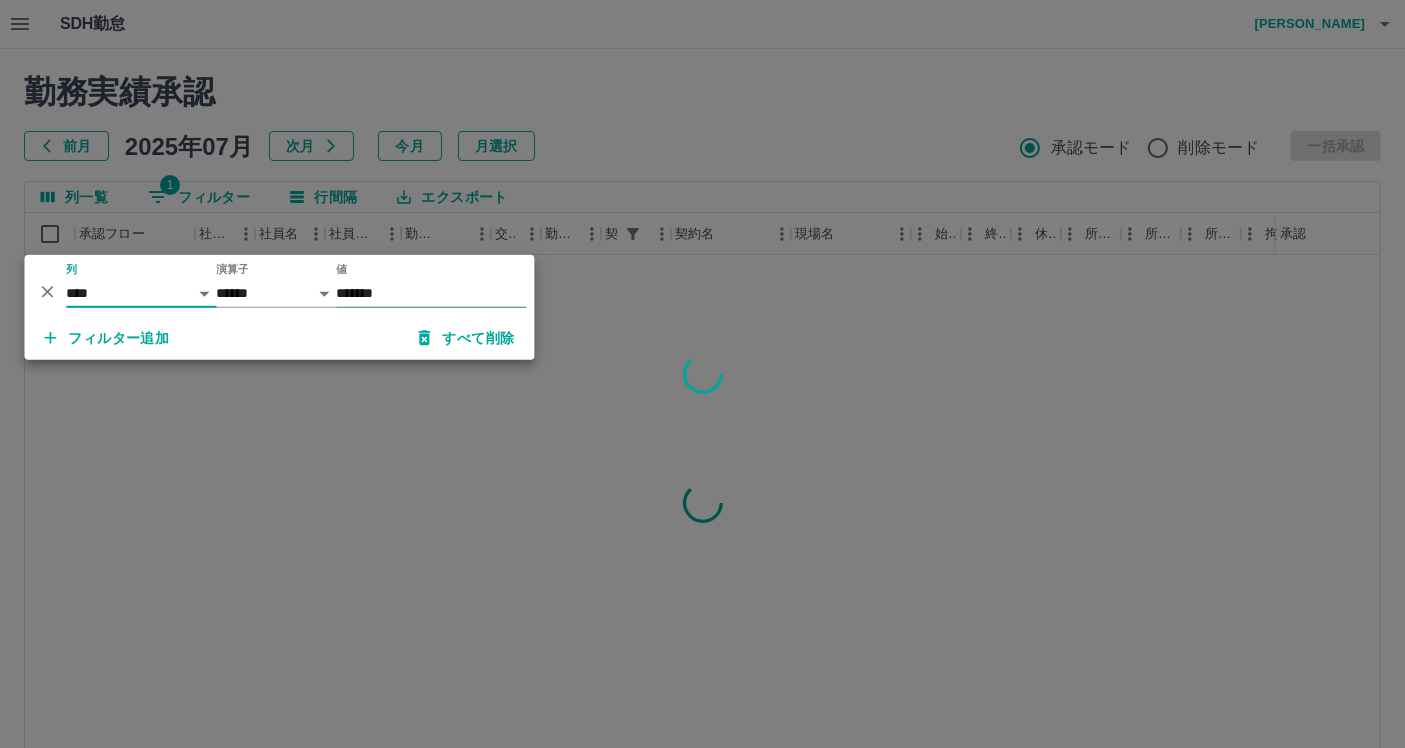 click on "*******" at bounding box center (431, 293) 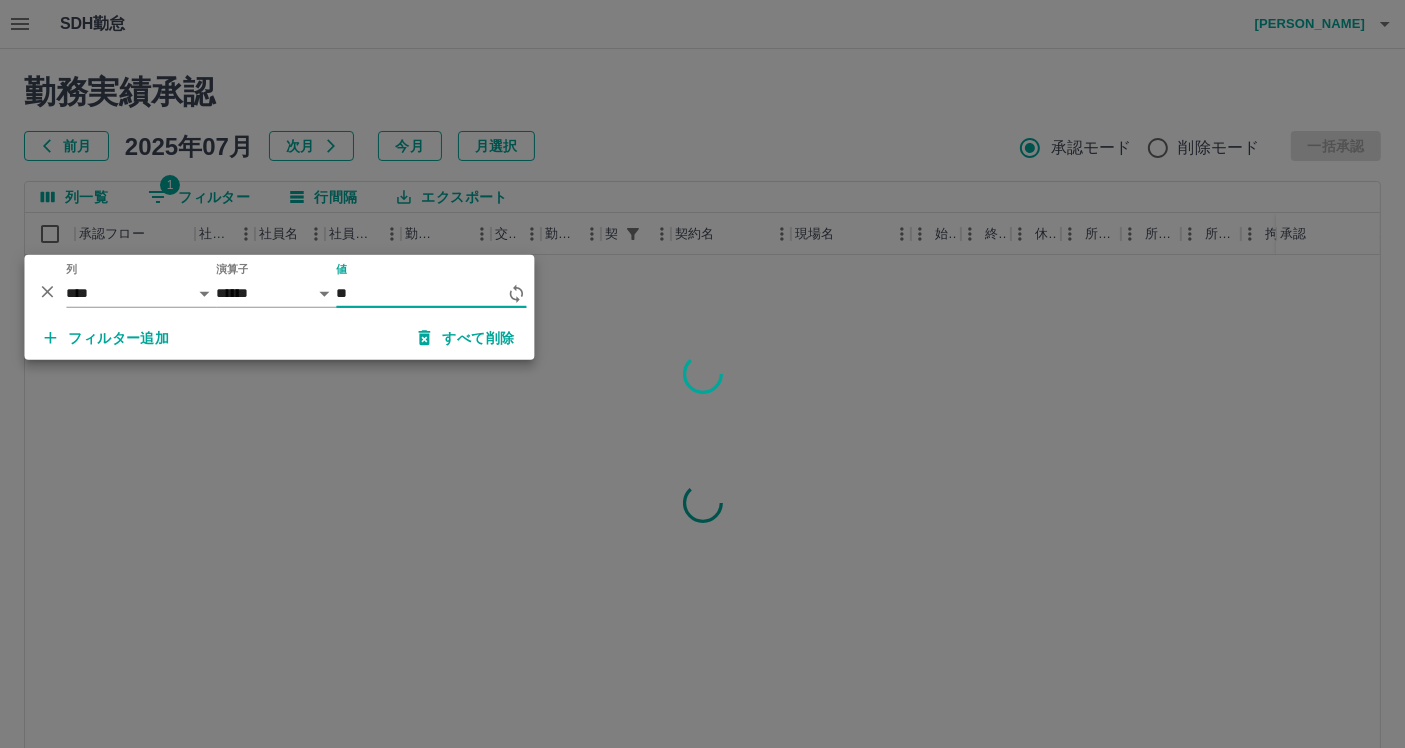 type on "*" 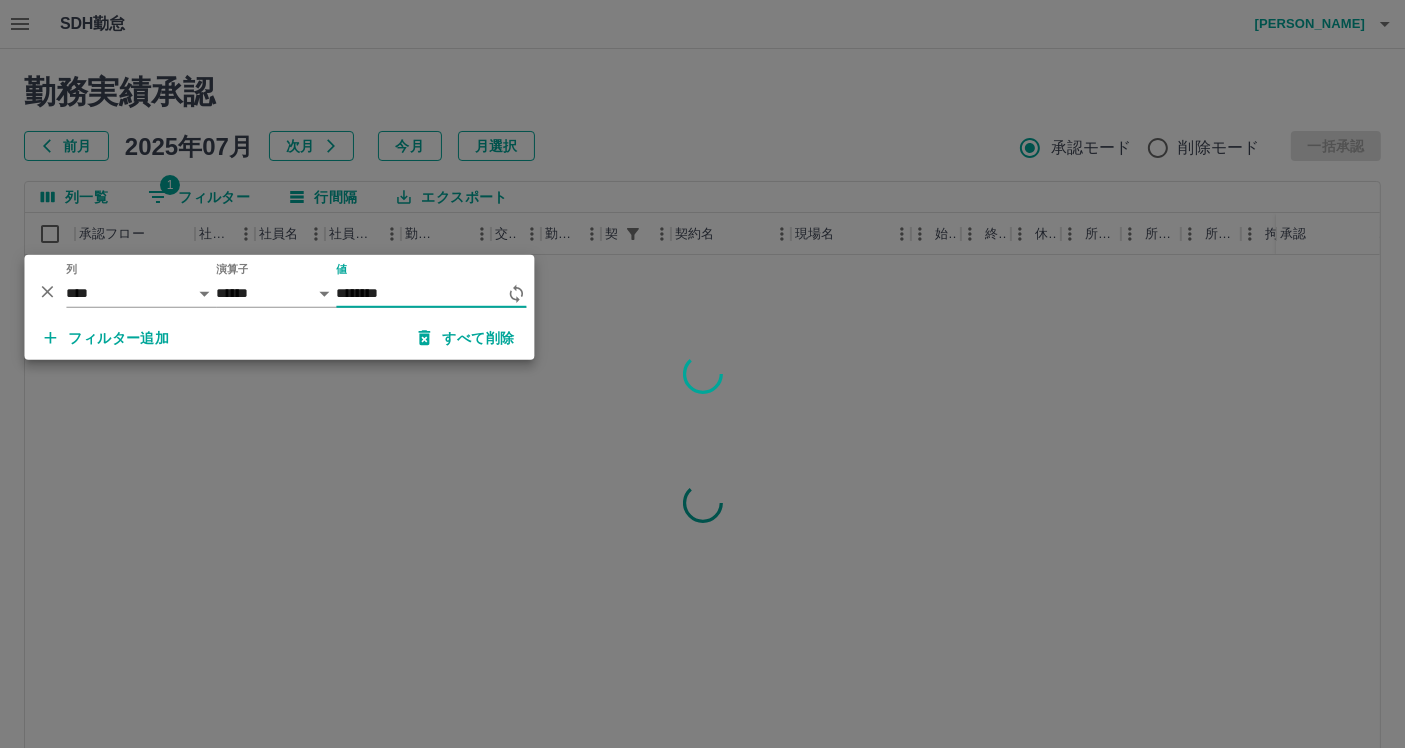 type on "********" 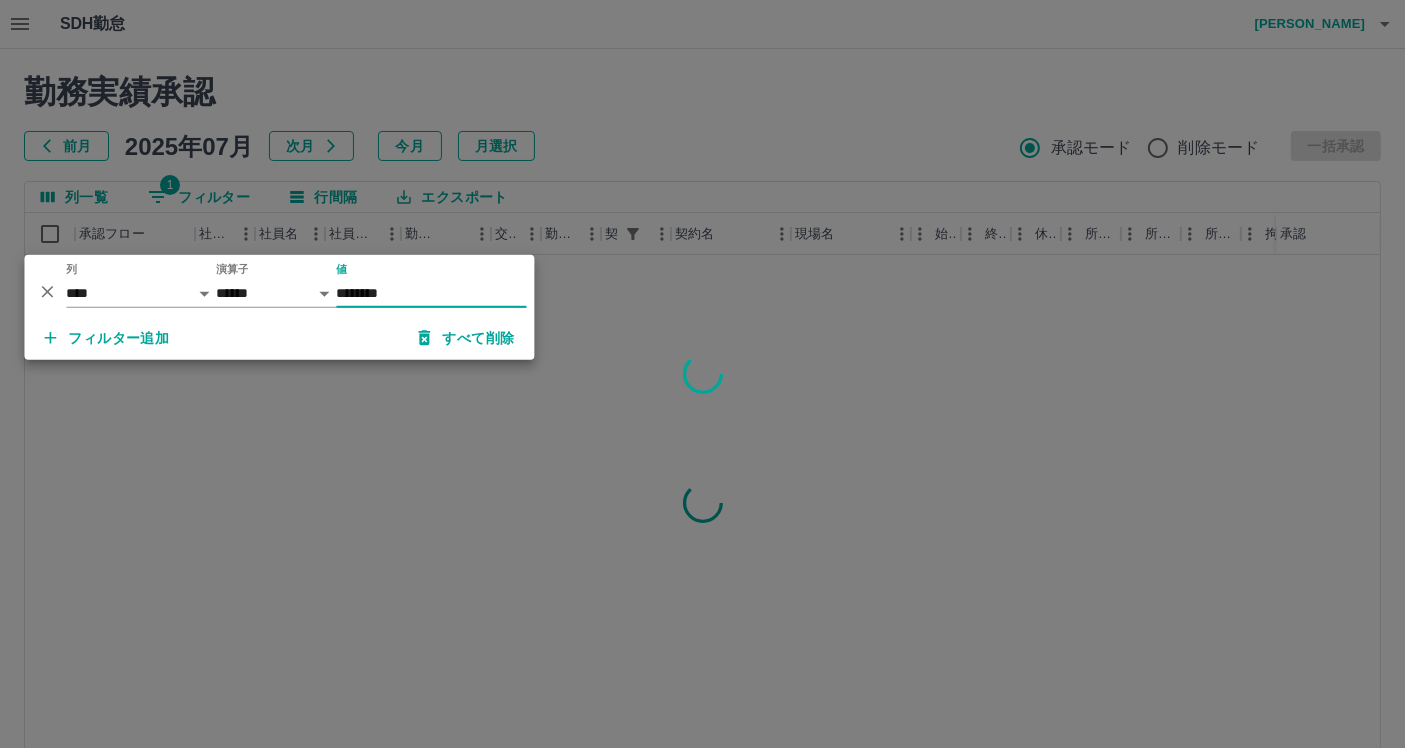 click at bounding box center [702, 374] 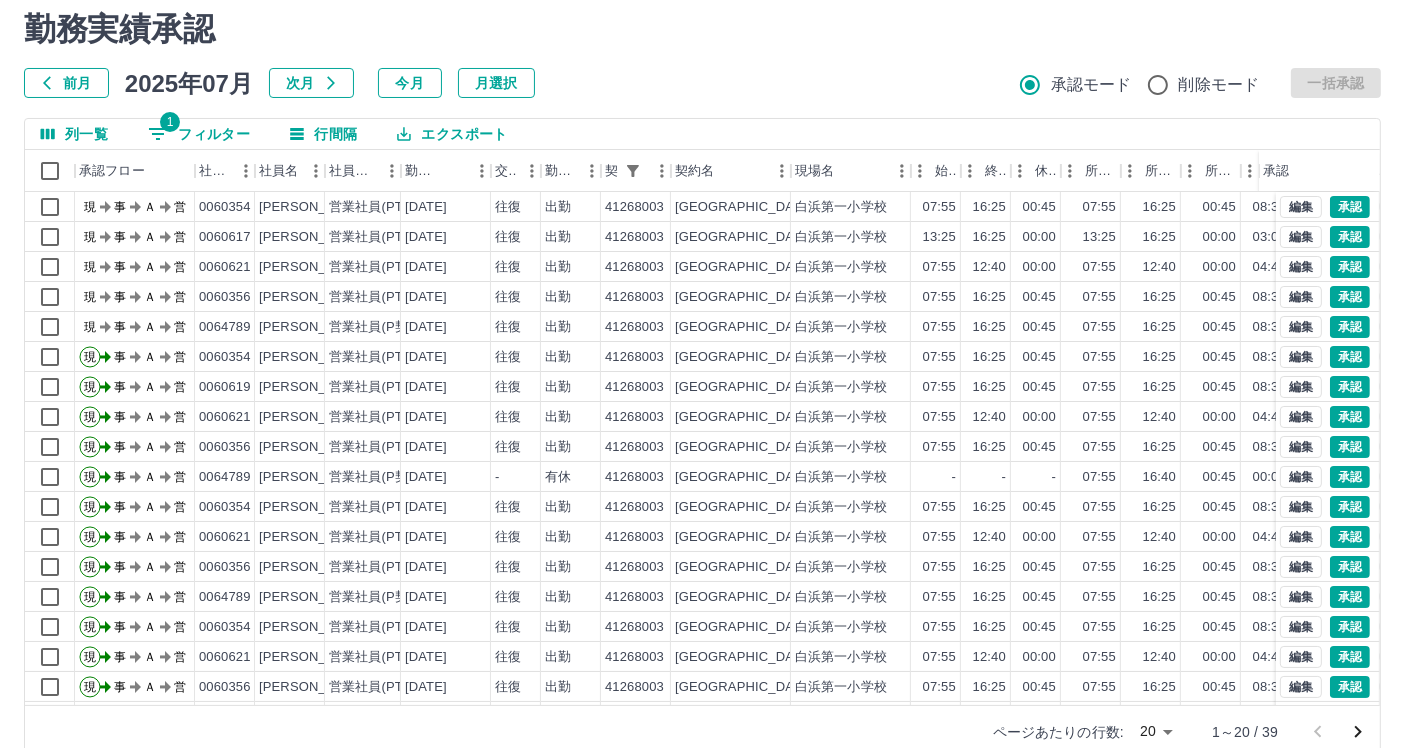 scroll, scrollTop: 97, scrollLeft: 0, axis: vertical 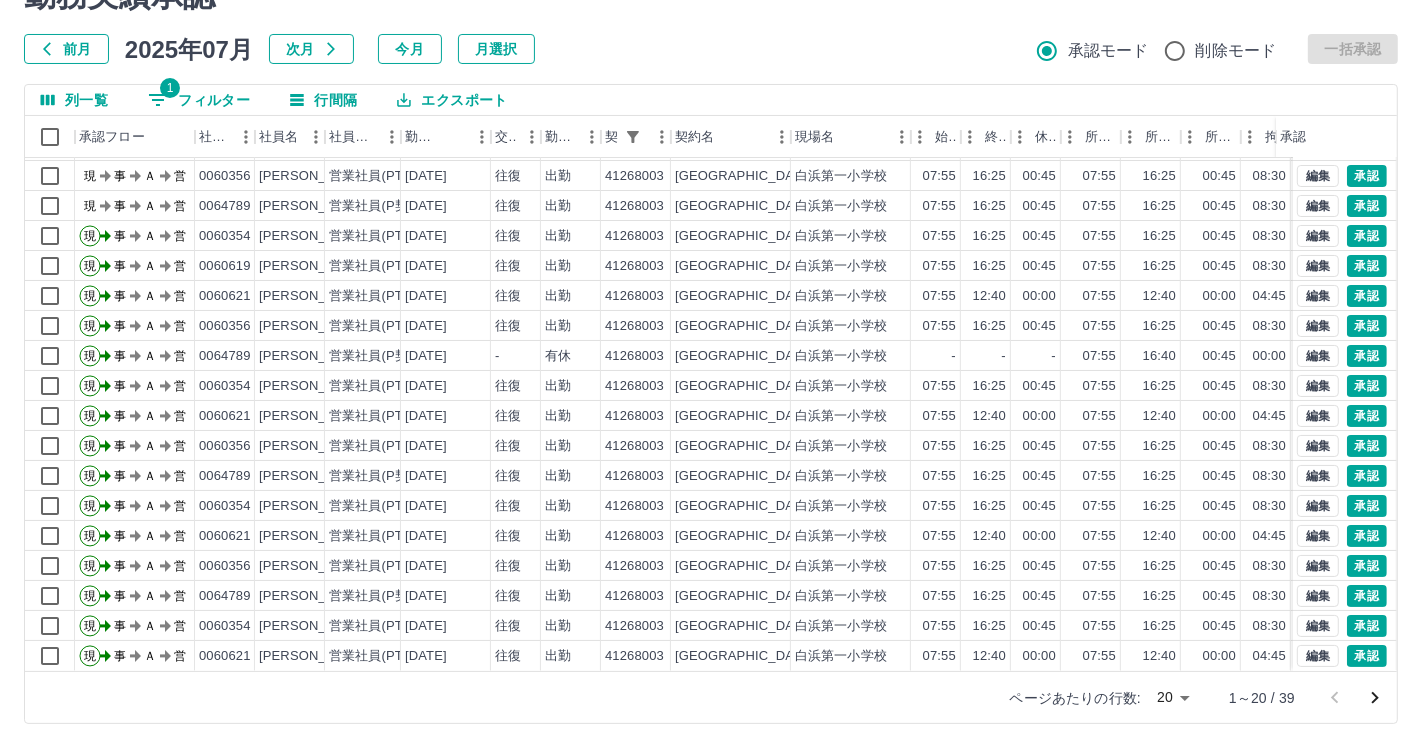 click on "SDH勤怠 [PERSON_NAME]実績承認 前月 [DATE] 次月 今月 月選択 承認モード 削除モード 一括承認 列一覧 1 フィルター 行間隔 エクスポート 承認フロー 社員番号 社員名 社員区分 勤務日 交通費 勤務区分 契約コード 契約名 現場名 始業 終業 休憩 所定開始 所定終業 所定休憩 拘束 勤務 遅刻等 コメント ステータス 承認 現 事 Ａ 営 0060617 [PERSON_NAME] 営業社員(PT契約) [DATE] 往復 出勤 41268003 [GEOGRAPHIC_DATA] 13:25 16:25 00:00 13:25 16:25 00:00 03:00 03:00 00:00 現場責任者承認待 現 事 Ａ 営 0060621 [PERSON_NAME] 営業社員(PT契約) [DATE] 往復 出勤 41268003 [GEOGRAPHIC_DATA] 07:55 12:40 00:00 07:55 12:40 00:00 04:45 04:45 00:00 現場責任者承認待 現 事 Ａ 営 0060356 [PERSON_NAME] 営業社員(PT契約) [DATE] 往復 出勤 41268003 [GEOGRAPHIC_DATA] 07:55 16:25 00:45 07:55 16:25 00:45 08:30 -" at bounding box center (711, 325) 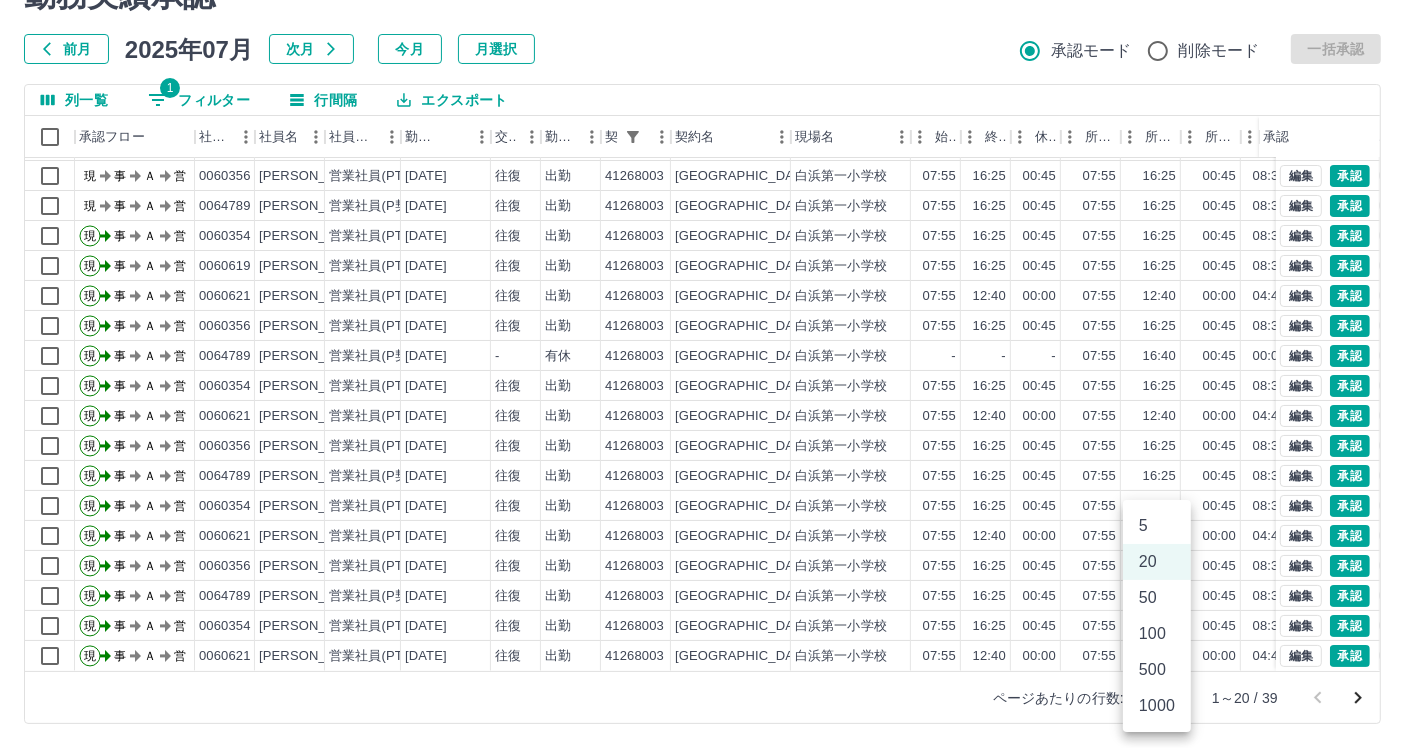 click on "50" at bounding box center (1157, 598) 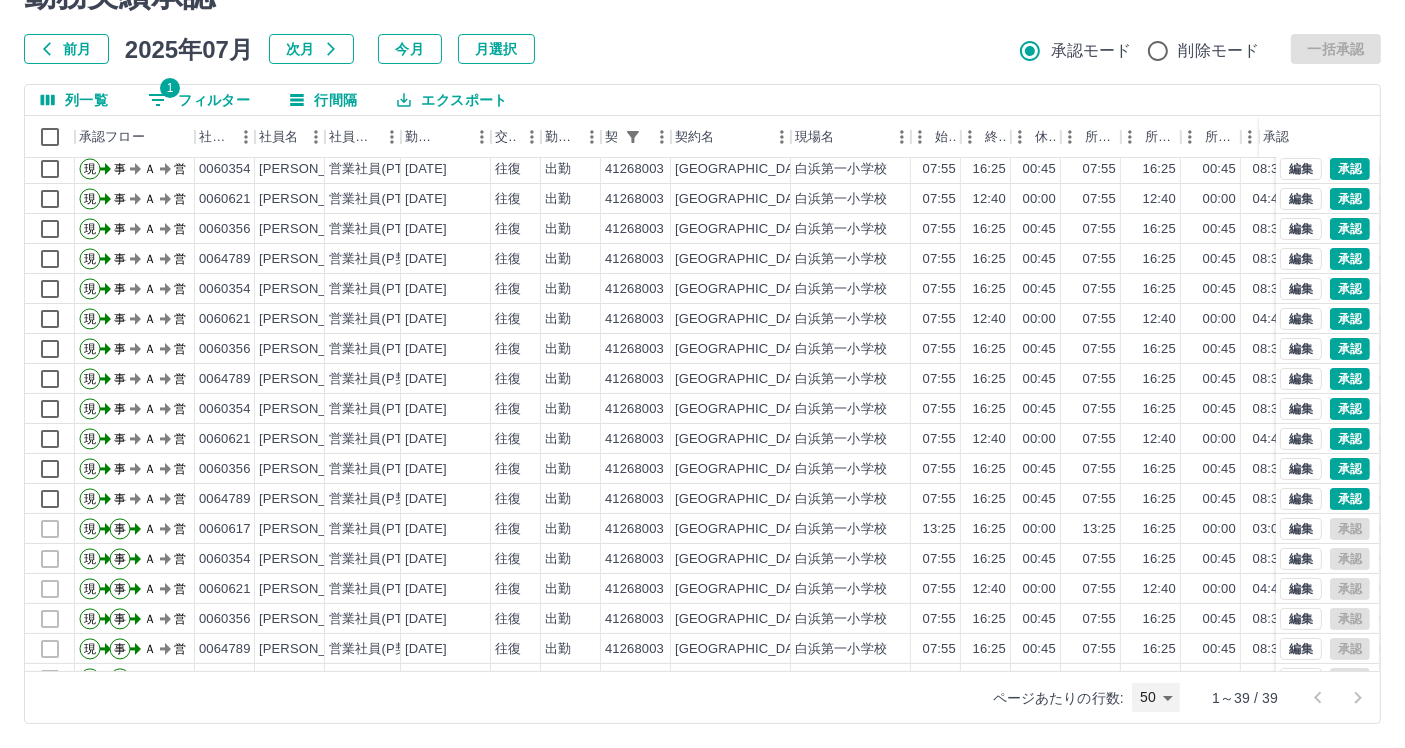 scroll, scrollTop: 340, scrollLeft: 0, axis: vertical 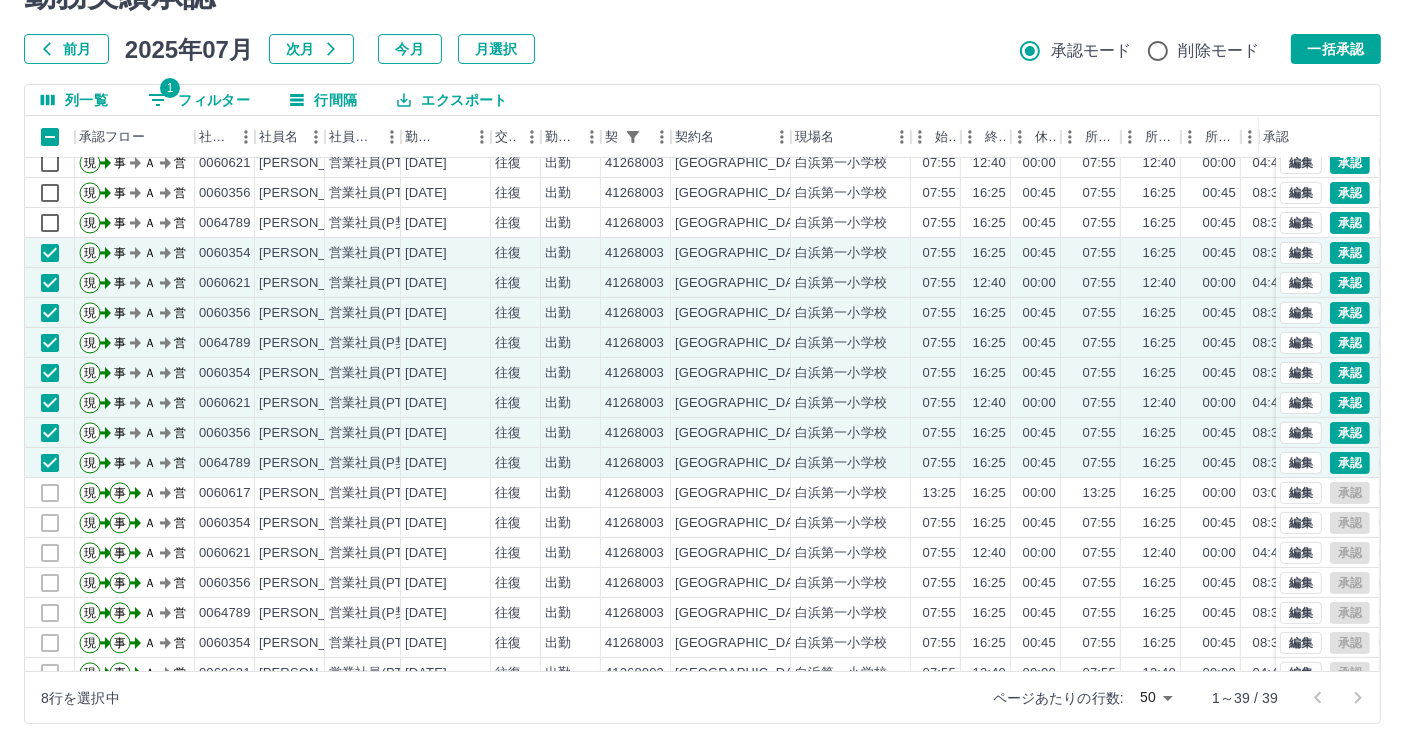 click on "一括承認" at bounding box center [1336, 49] 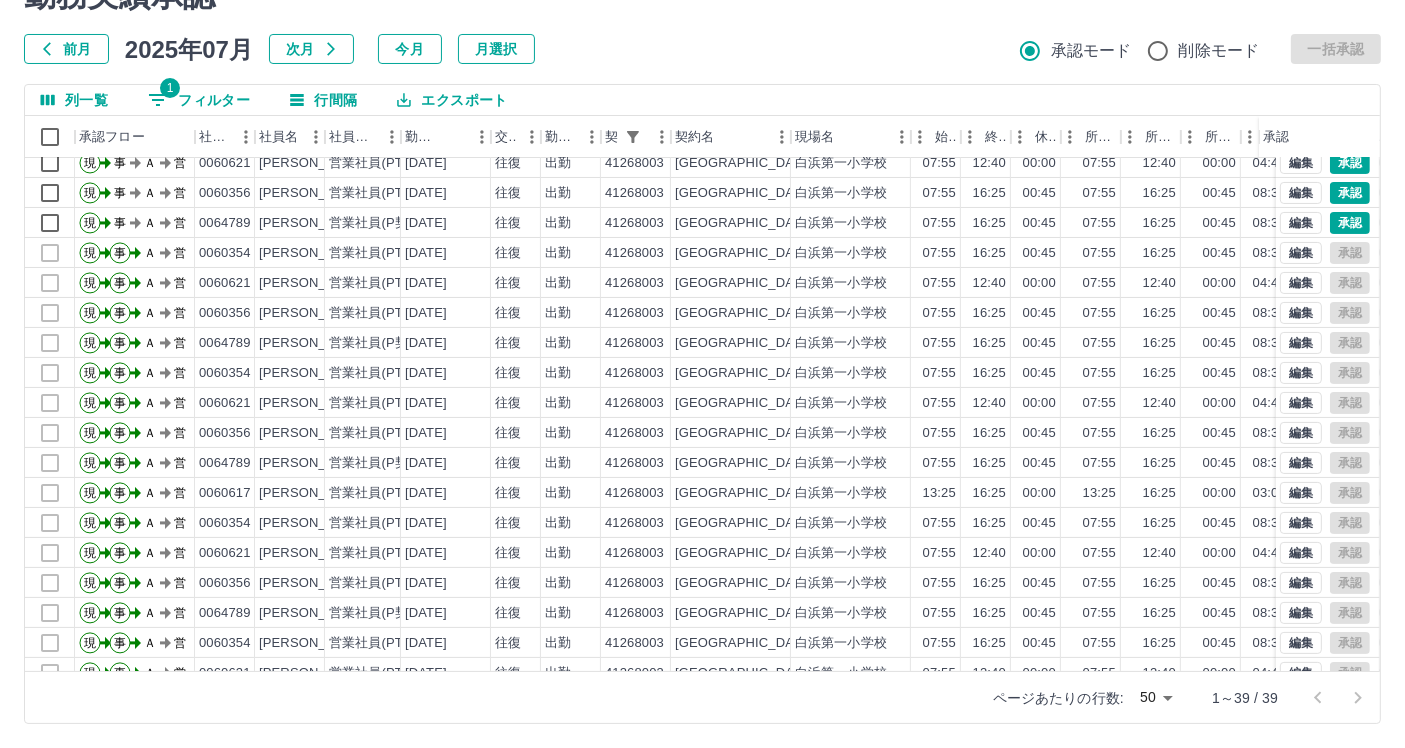 click on "1 フィルター" at bounding box center [199, 100] 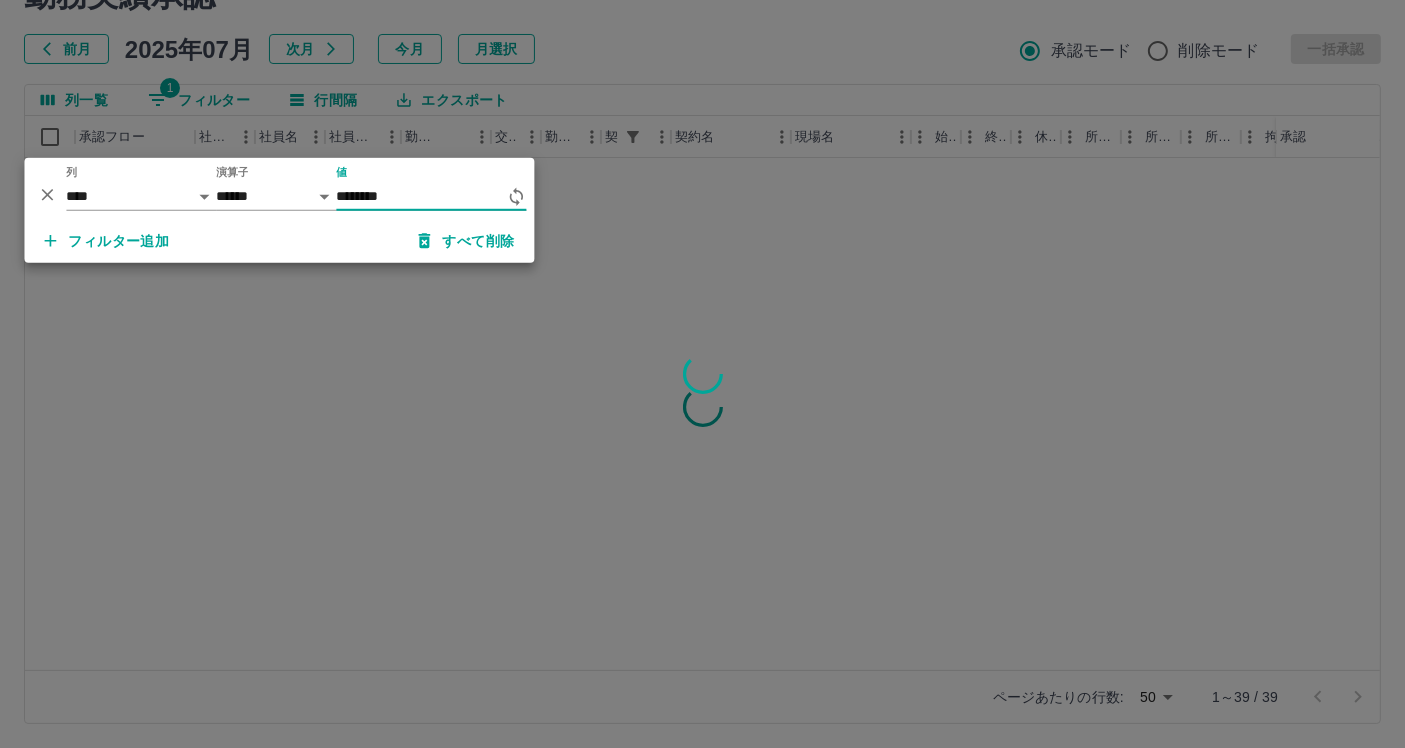 type on "********" 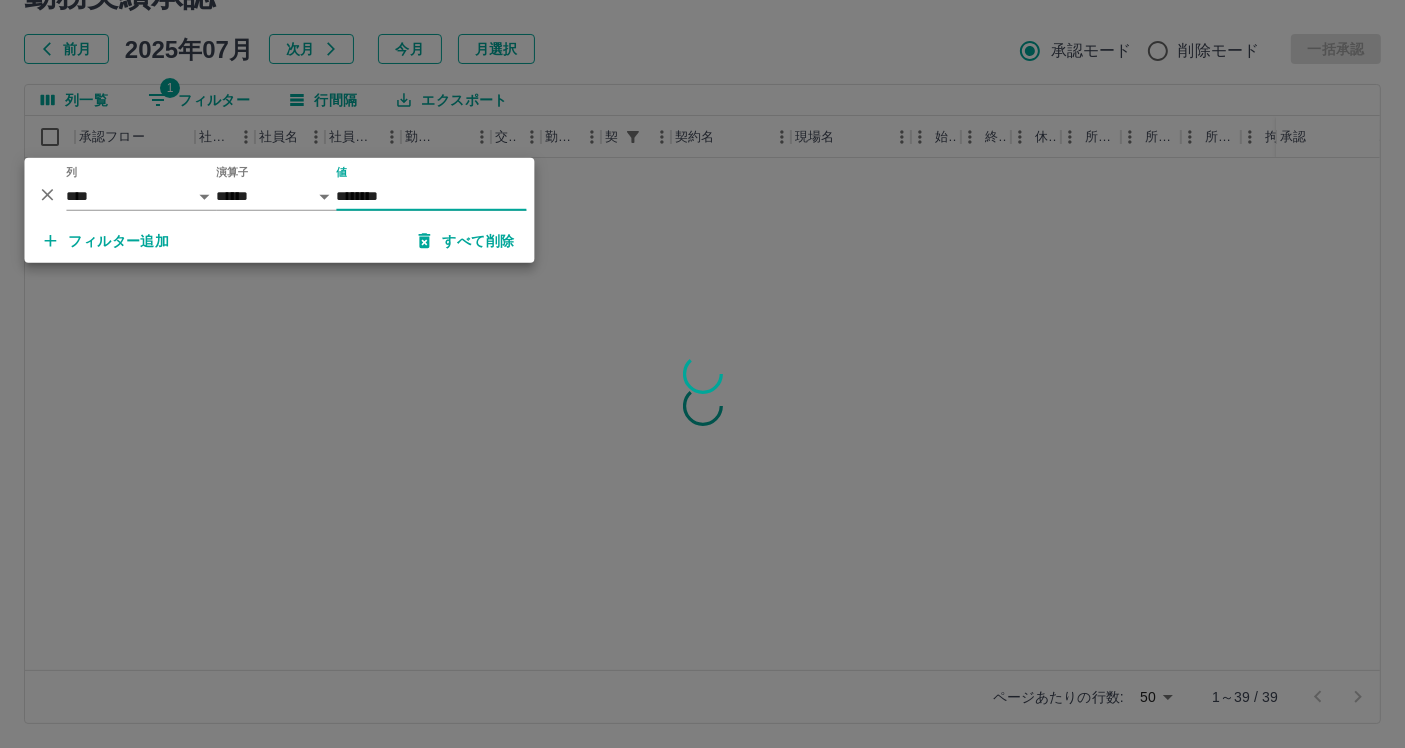 scroll, scrollTop: 0, scrollLeft: 0, axis: both 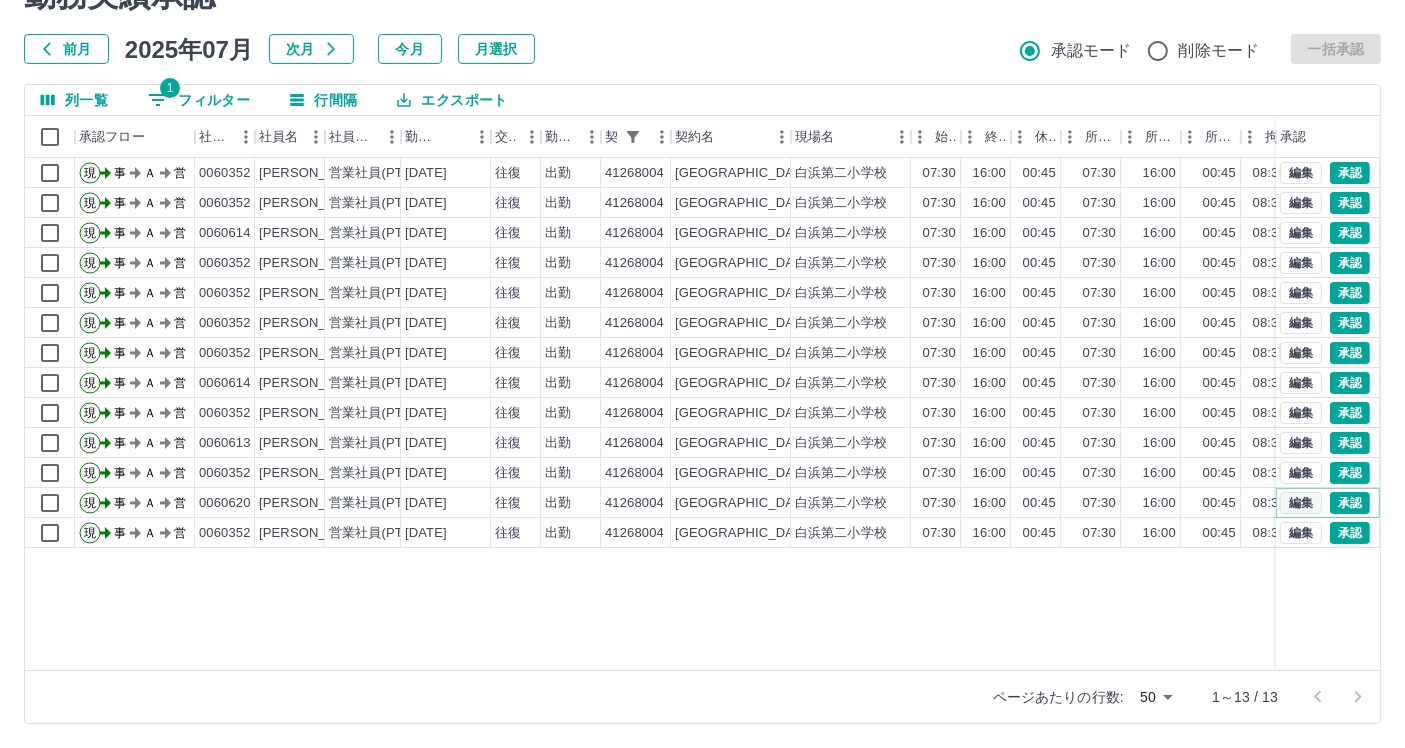 click on "編集" at bounding box center (1301, 503) 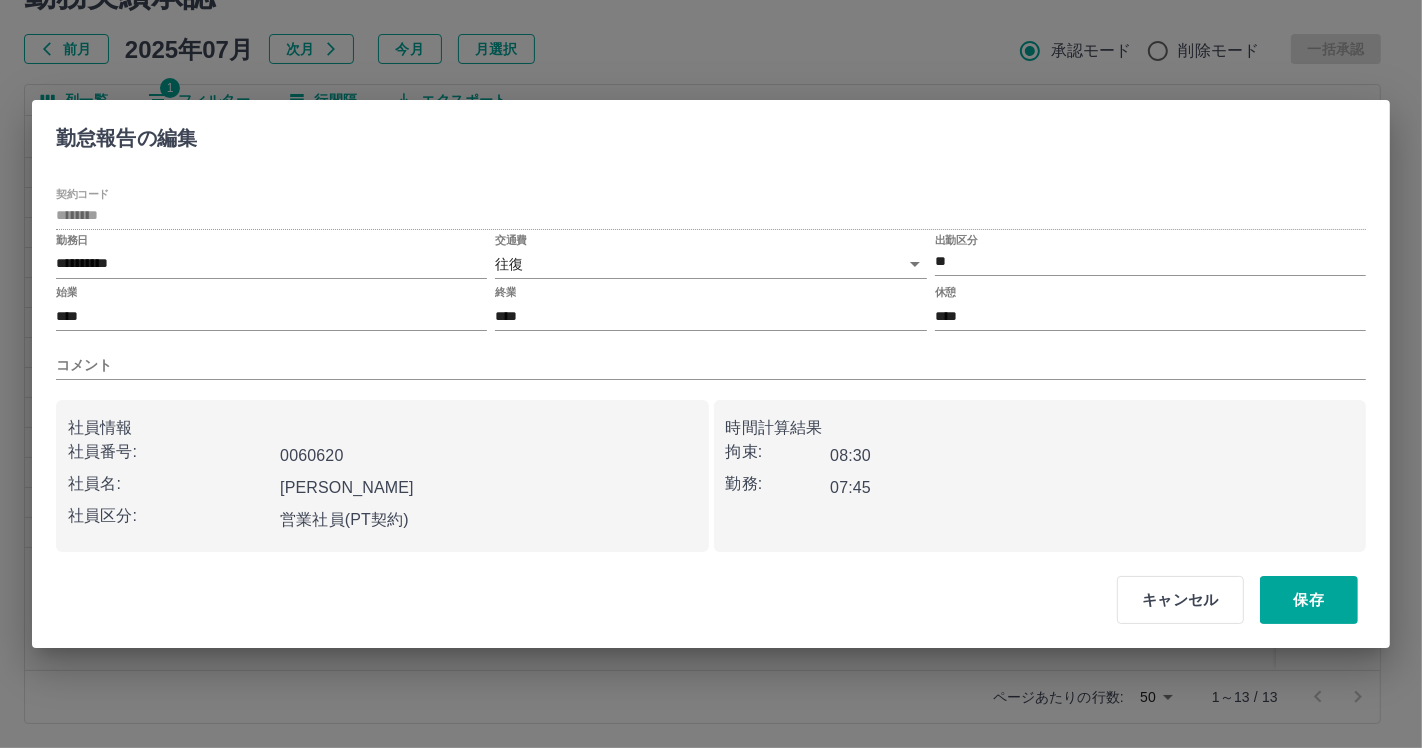 click on "SDH勤怠 [PERSON_NAME]実績承認 前月 [DATE] 次月 今月 月選択 承認モード 削除モード 一括承認 列一覧 1 フィルター 行間隔 エクスポート 承認フロー 社員番号 社員名 社員区分 勤務日 交通費 勤務区分 契約コード 契約名 現場名 始業 終業 休憩 所定開始 所定終業 所定休憩 拘束 勤務 遅刻等 コメント ステータス 承認 現 事 Ａ 営 0060352 [PERSON_NAME] 営業社員(PT契約) [DATE] 往復 出勤 41268004 [GEOGRAPHIC_DATA] 07:30 16:00 00:45 07:30 16:00 00:45 08:30 07:45 00:00 事務担当者承認待 現 事 Ａ 営 0060352 [PERSON_NAME] 営業社員(PT契約) [DATE] 往復 出勤 41268004 [GEOGRAPHIC_DATA] 07:30 16:00 00:45 07:30 16:00 00:45 08:30 07:45 00:00 事務担当者承認待 現 事 Ａ 営 0060614 [PERSON_NAME] 営業社員(PT契約) [DATE] 往復 出勤 41268004 [GEOGRAPHIC_DATA] 07:30 16:00 00:45 07:30 16:00 00:45 08:30 50" at bounding box center [711, 325] 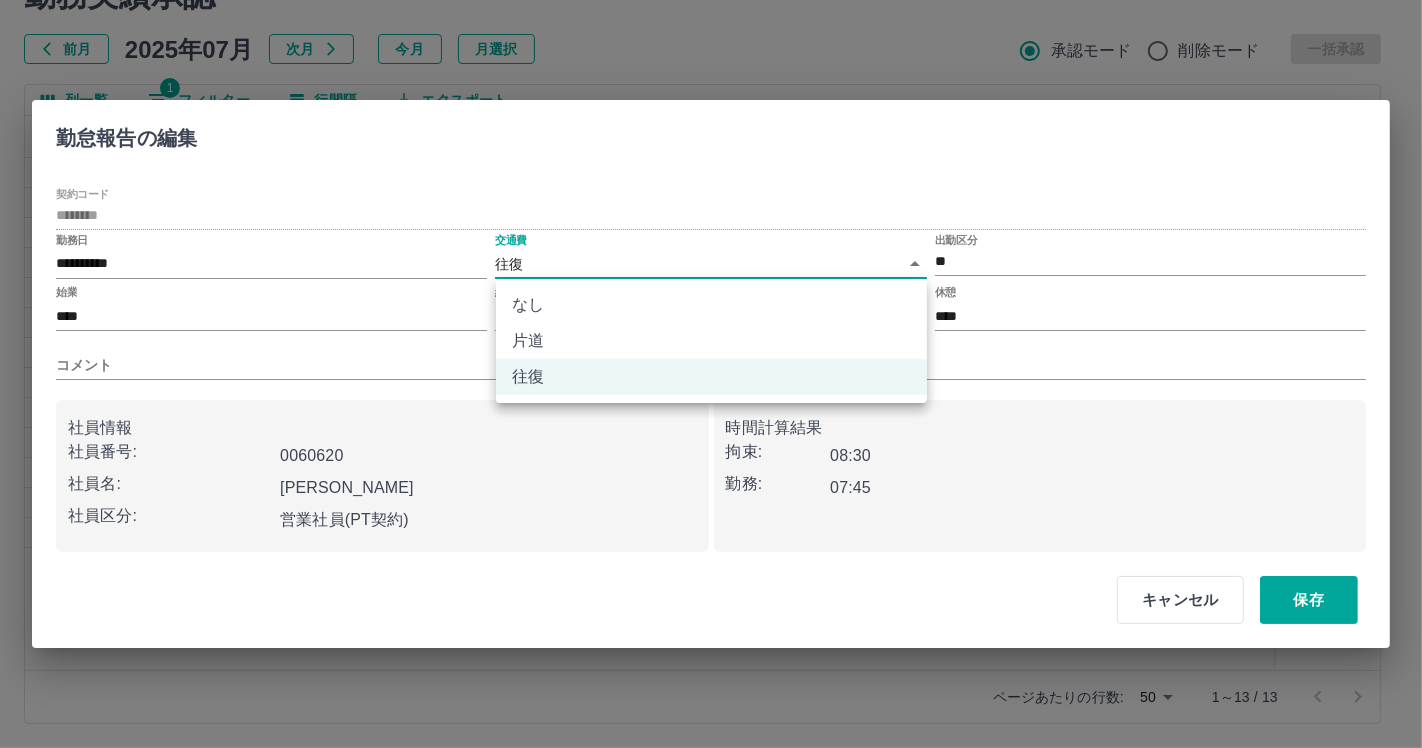 click on "なし" at bounding box center [711, 305] 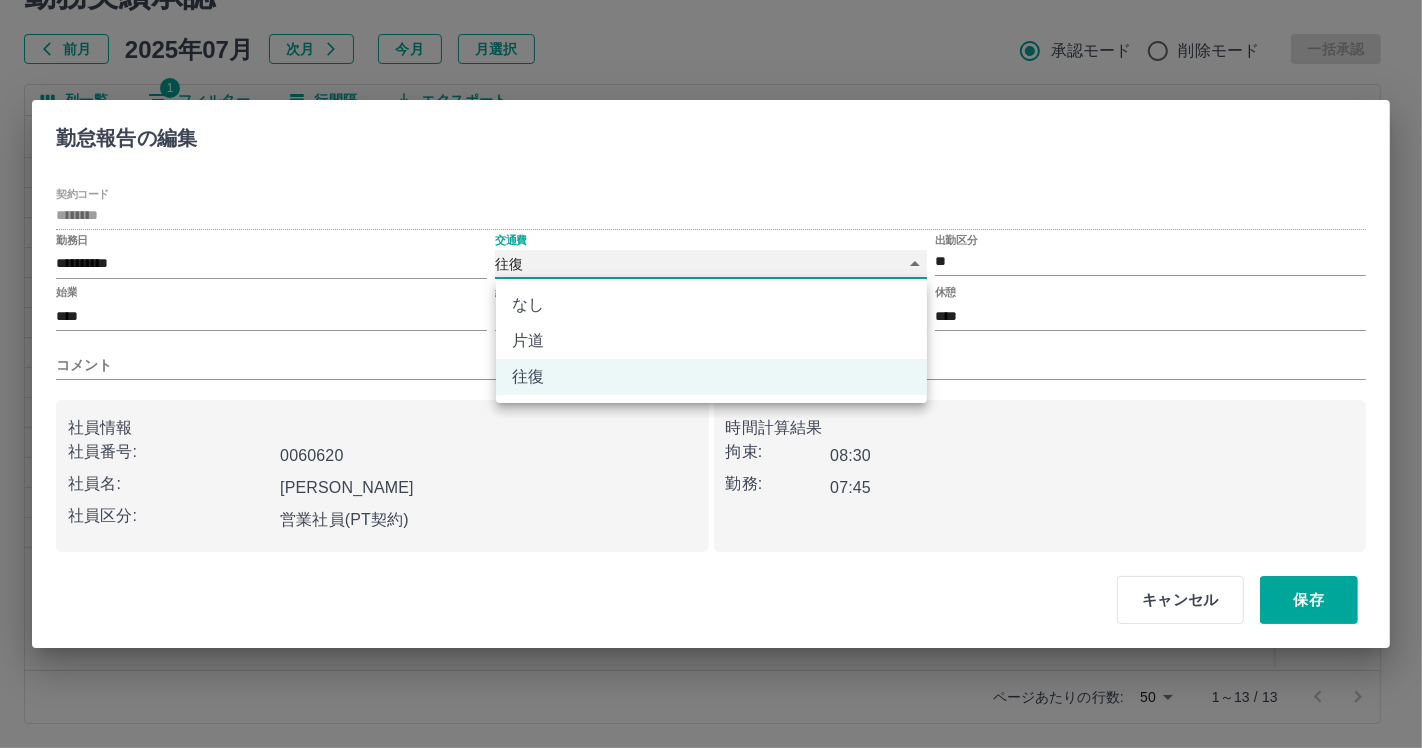 type on "****" 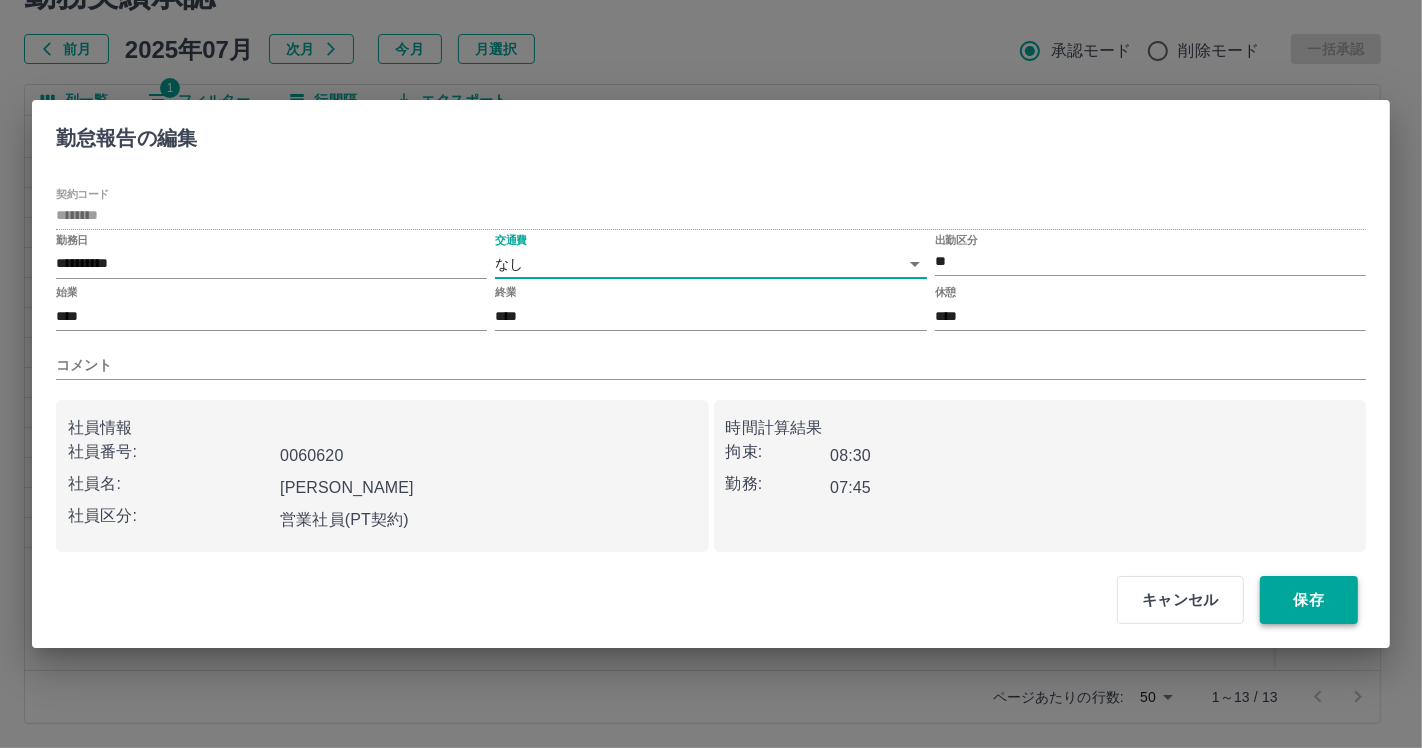 click on "保存" at bounding box center [1309, 600] 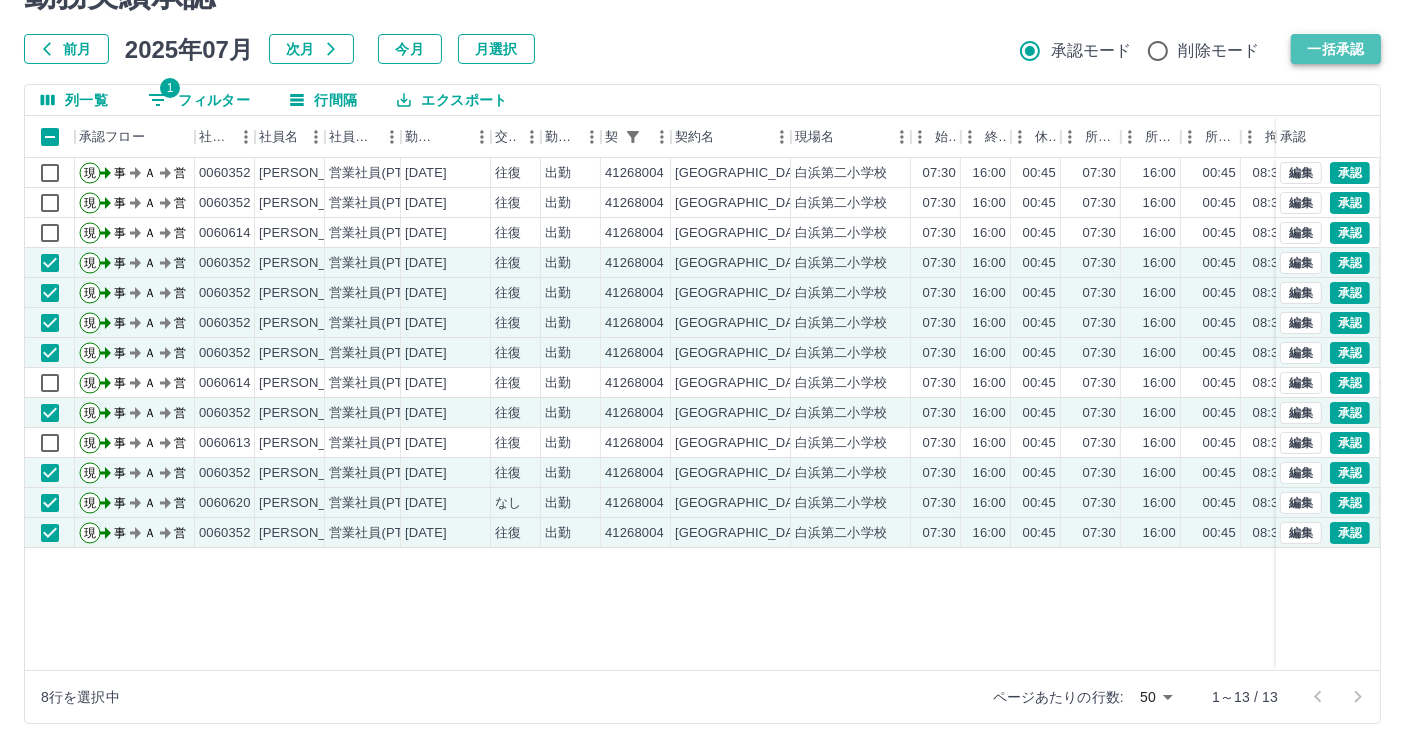 click on "一括承認" at bounding box center (1336, 49) 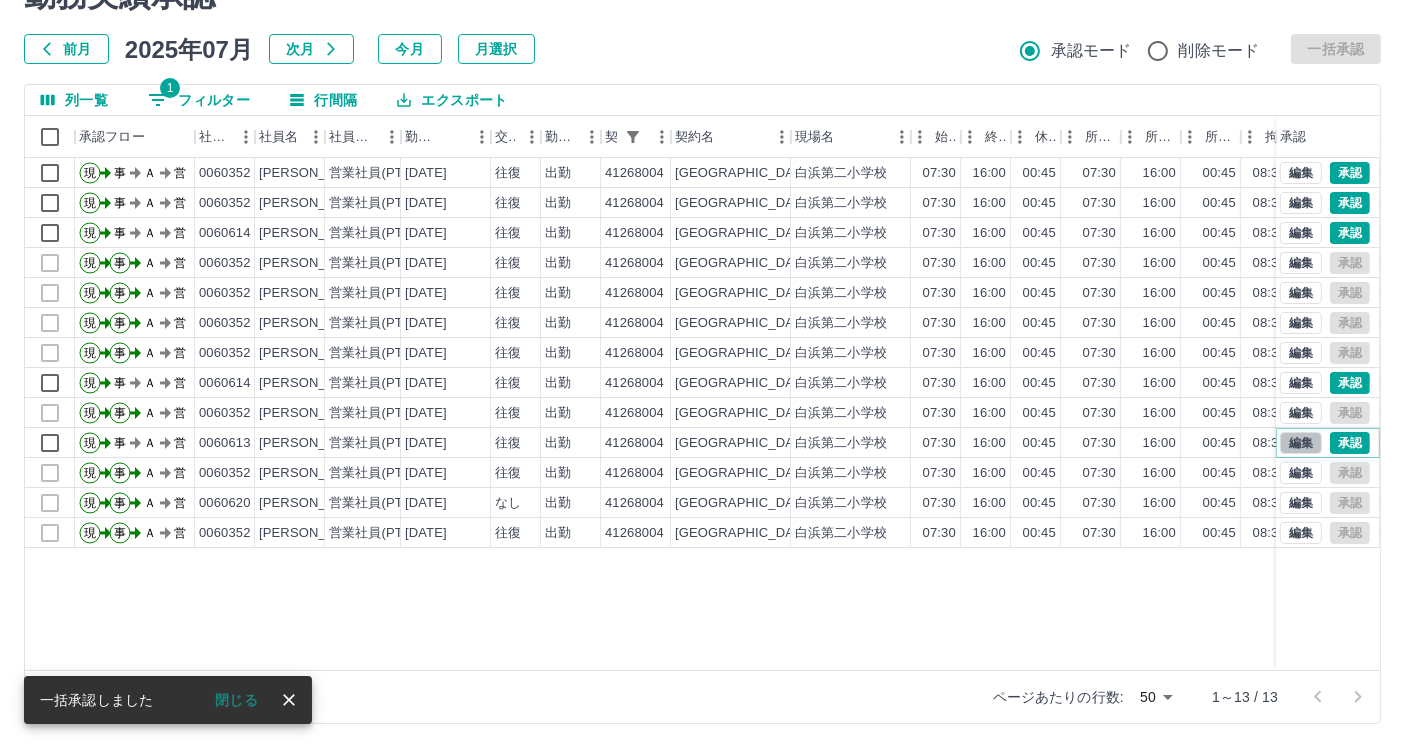 click on "編集" at bounding box center (1301, 443) 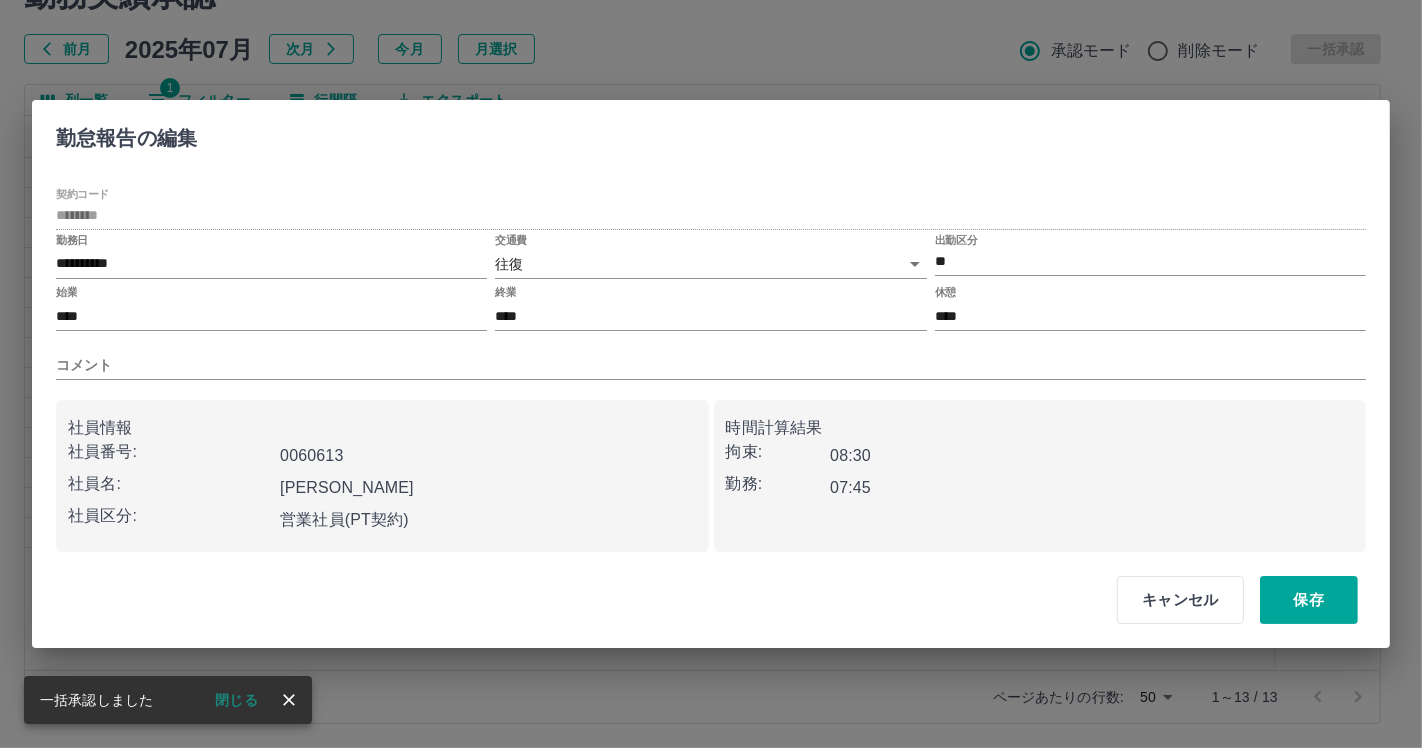 click on "交通費 往復 ******" at bounding box center (710, 258) 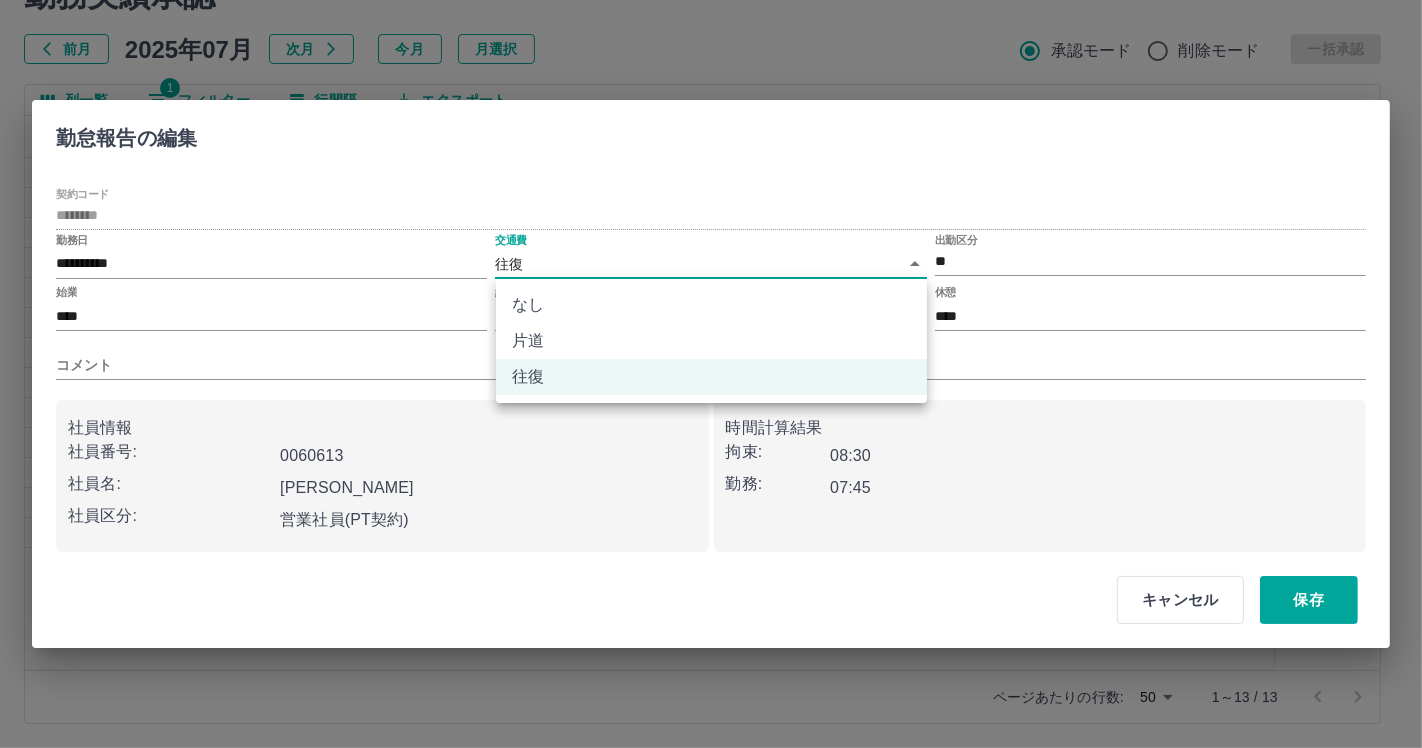 click on "なし" at bounding box center [711, 305] 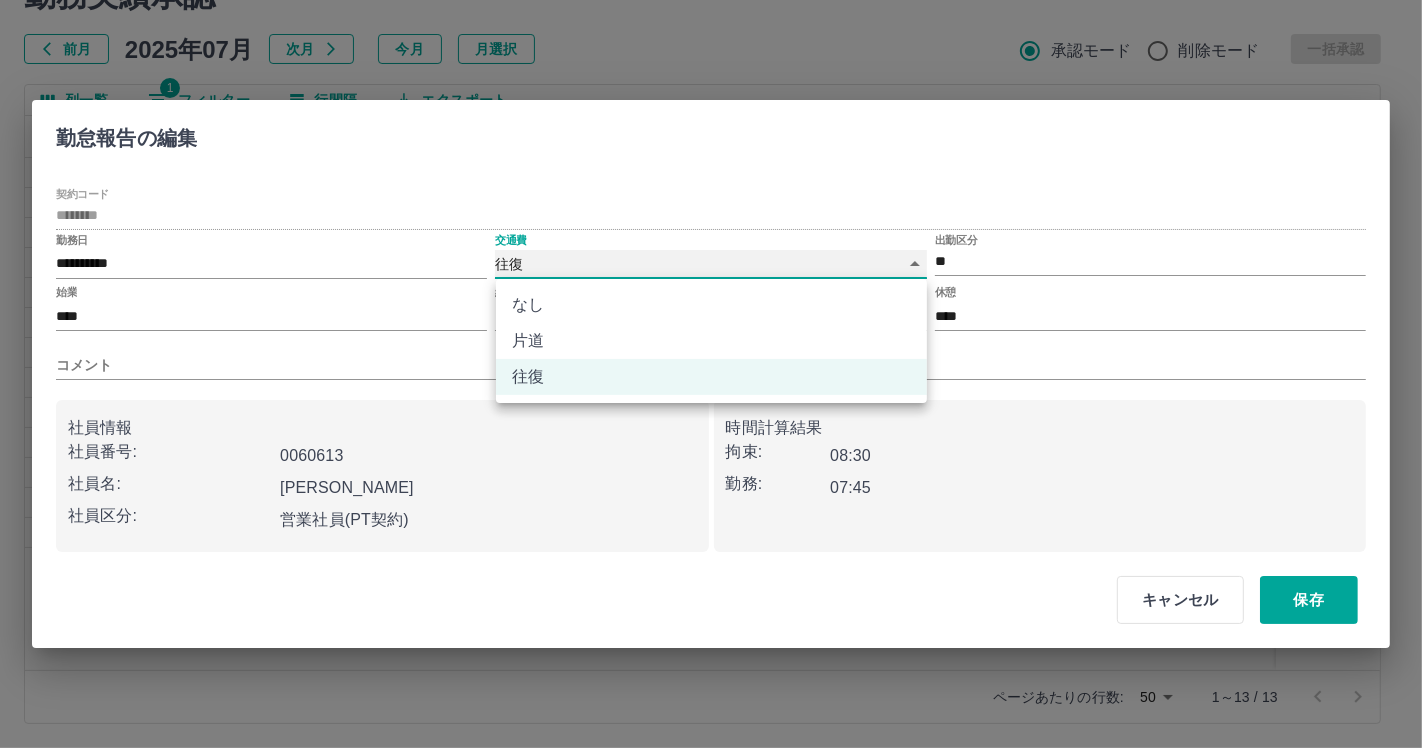 type on "****" 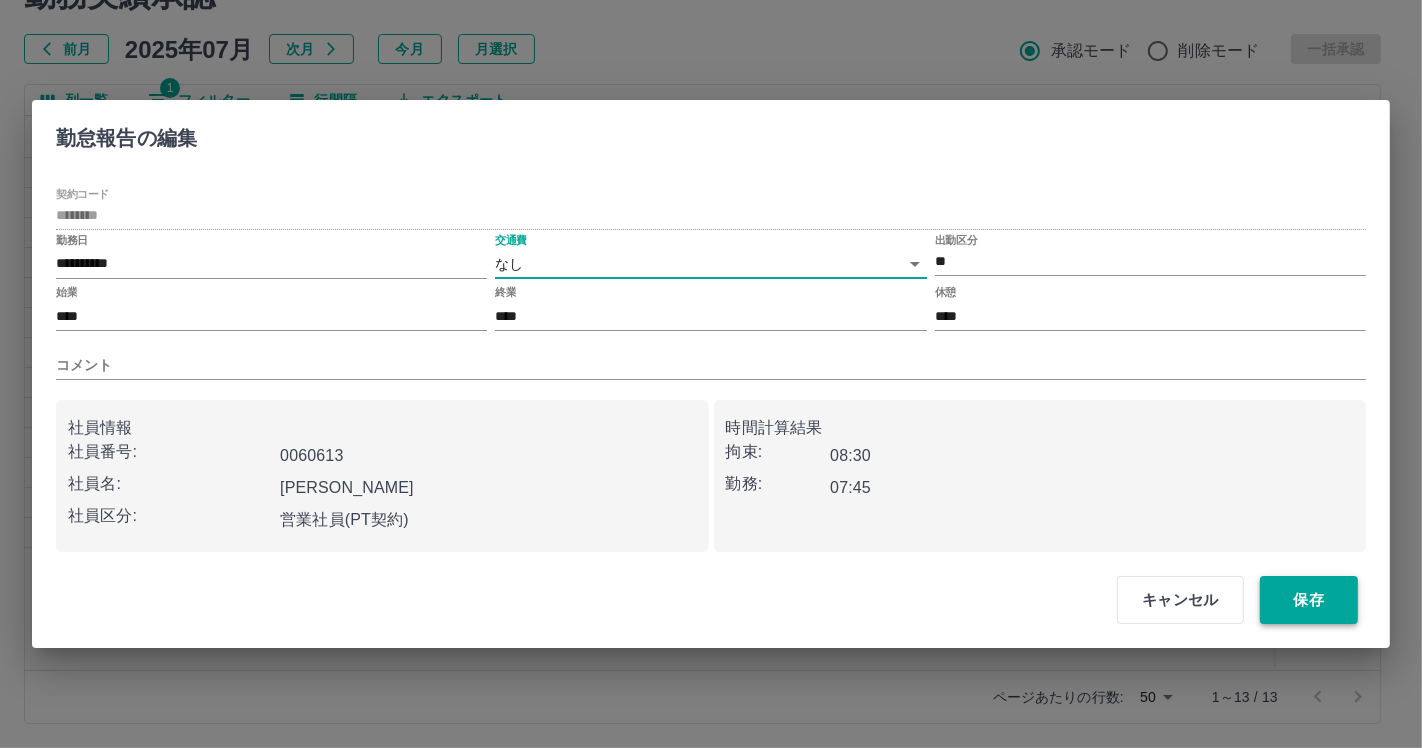 click on "保存" at bounding box center [1309, 600] 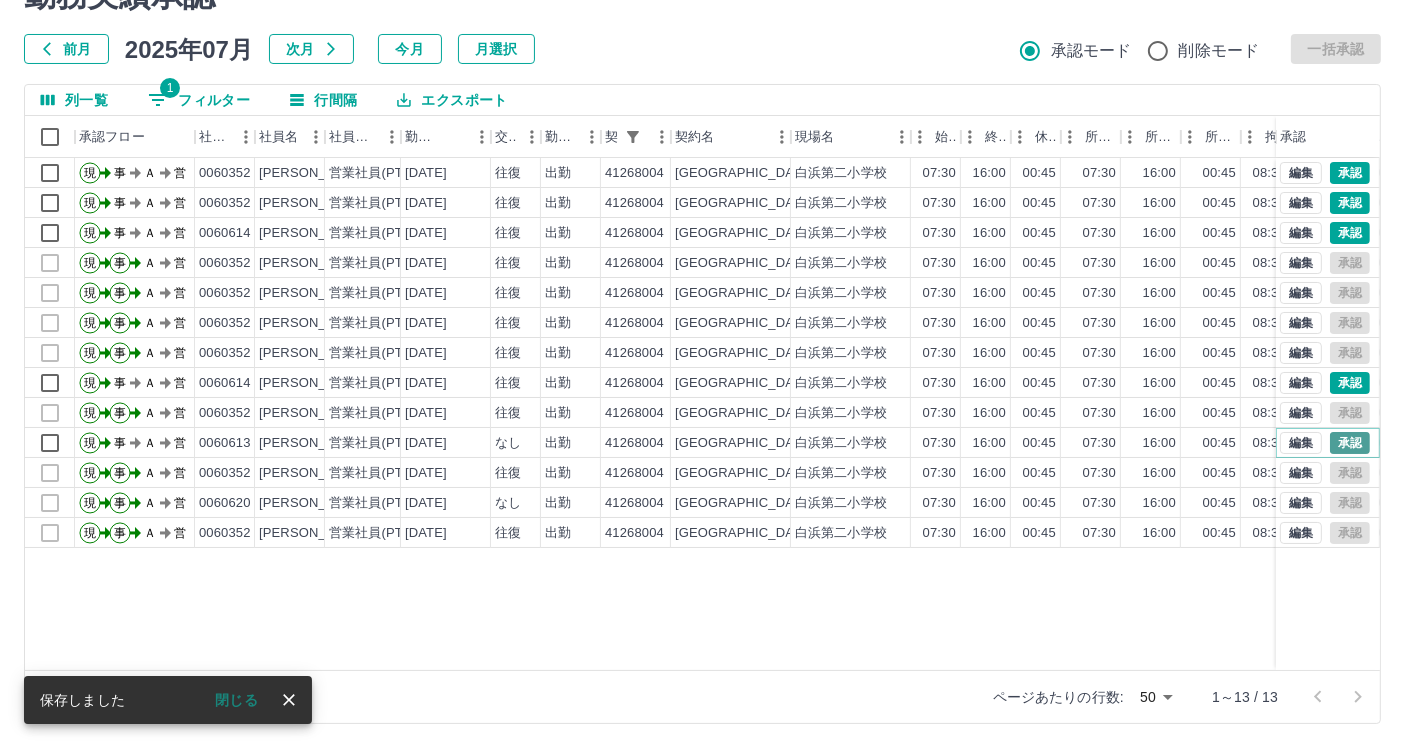 click on "承認" at bounding box center (1350, 443) 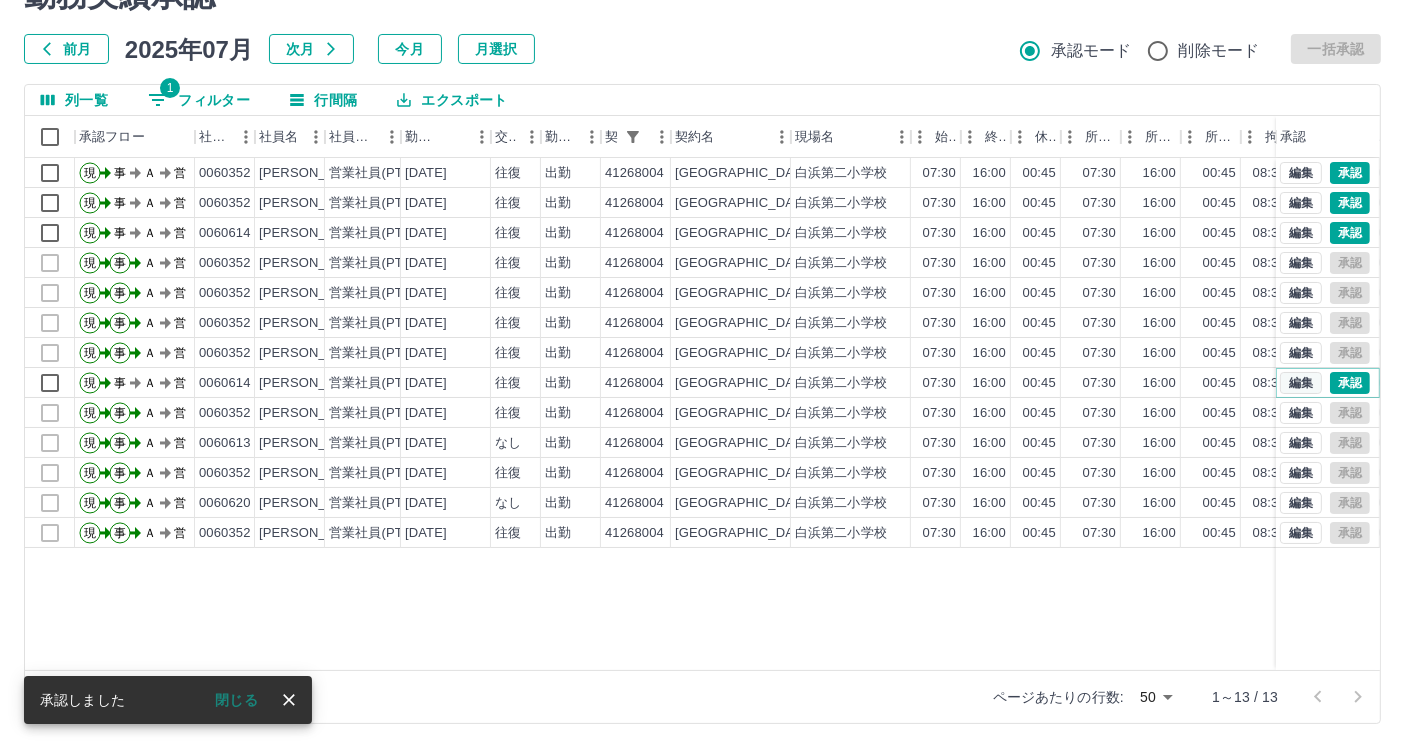 click on "編集" at bounding box center [1301, 383] 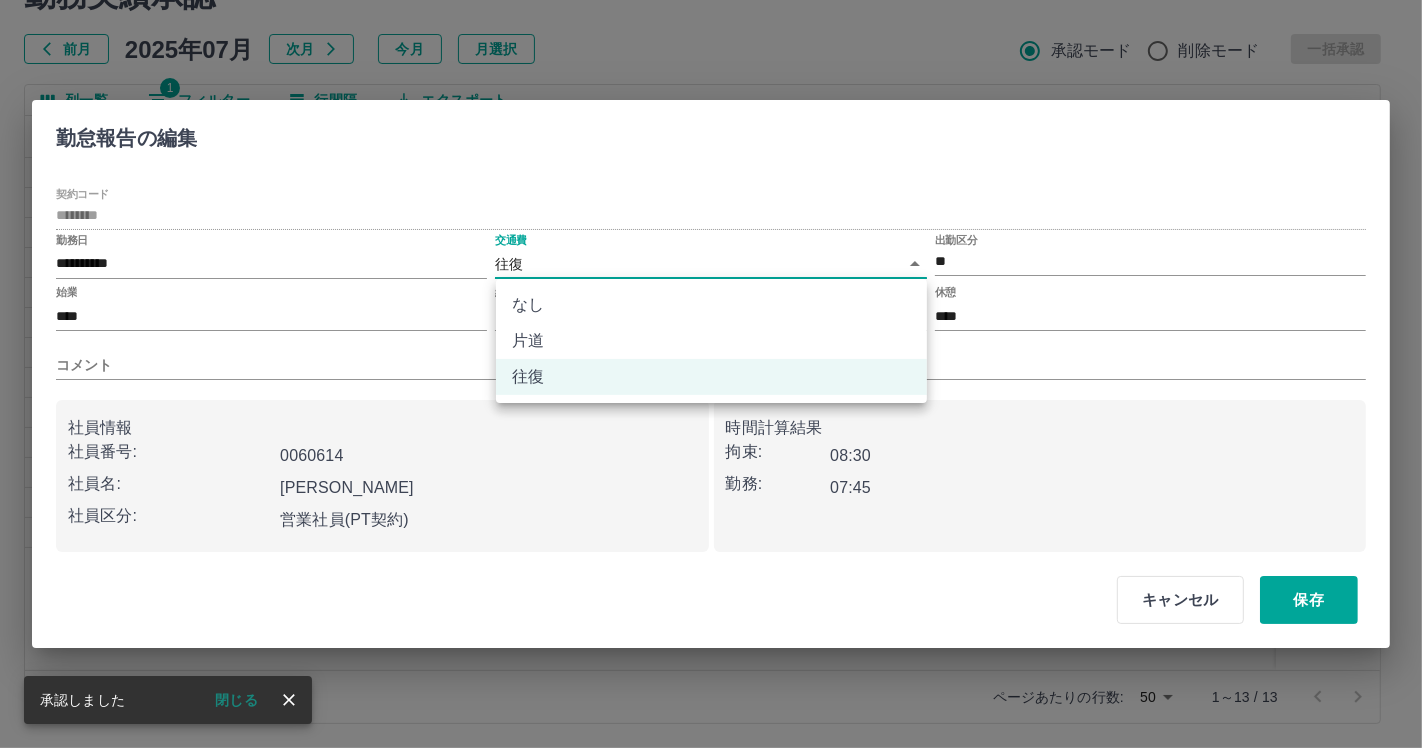 click on "SDH勤怠 [PERSON_NAME]実績承認 前月 [DATE] 次月 今月 月選択 承認モード 削除モード 一括承認 列一覧 1 フィルター 行間隔 エクスポート 承認フロー 社員番号 社員名 社員区分 勤務日 交通費 勤務区分 契約コード 契約名 現場名 始業 終業 休憩 所定開始 所定終業 所定休憩 拘束 勤務 遅刻等 コメント ステータス 承認 現 事 Ａ 営 0060352 [PERSON_NAME] 営業社員(PT契約) [DATE] 往復 出勤 41268004 [GEOGRAPHIC_DATA] 07:30 16:00 00:45 07:30 16:00 00:45 08:30 07:45 00:00 事務担当者承認待 現 事 Ａ 営 0060352 [PERSON_NAME] 営業社員(PT契約) [DATE] 往復 出勤 41268004 [GEOGRAPHIC_DATA] 07:30 16:00 00:45 07:30 16:00 00:45 08:30 07:45 00:00 事務担当者承認待 現 事 Ａ 営 0060614 [PERSON_NAME] 営業社員(PT契約) [DATE] 往復 出勤 41268004 [GEOGRAPHIC_DATA] 07:30 16:00 00:45 07:30 16:00 00:45 08:30 50" at bounding box center (711, 325) 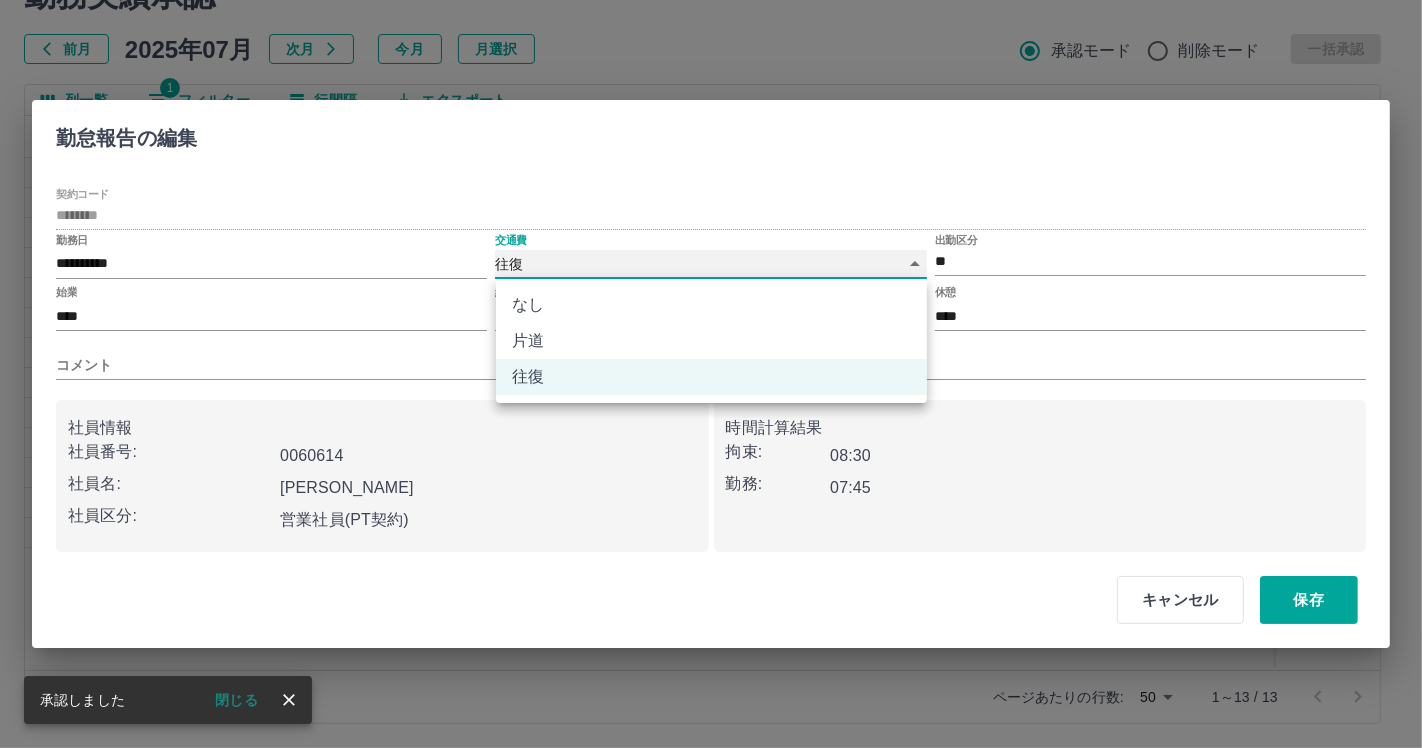type on "****" 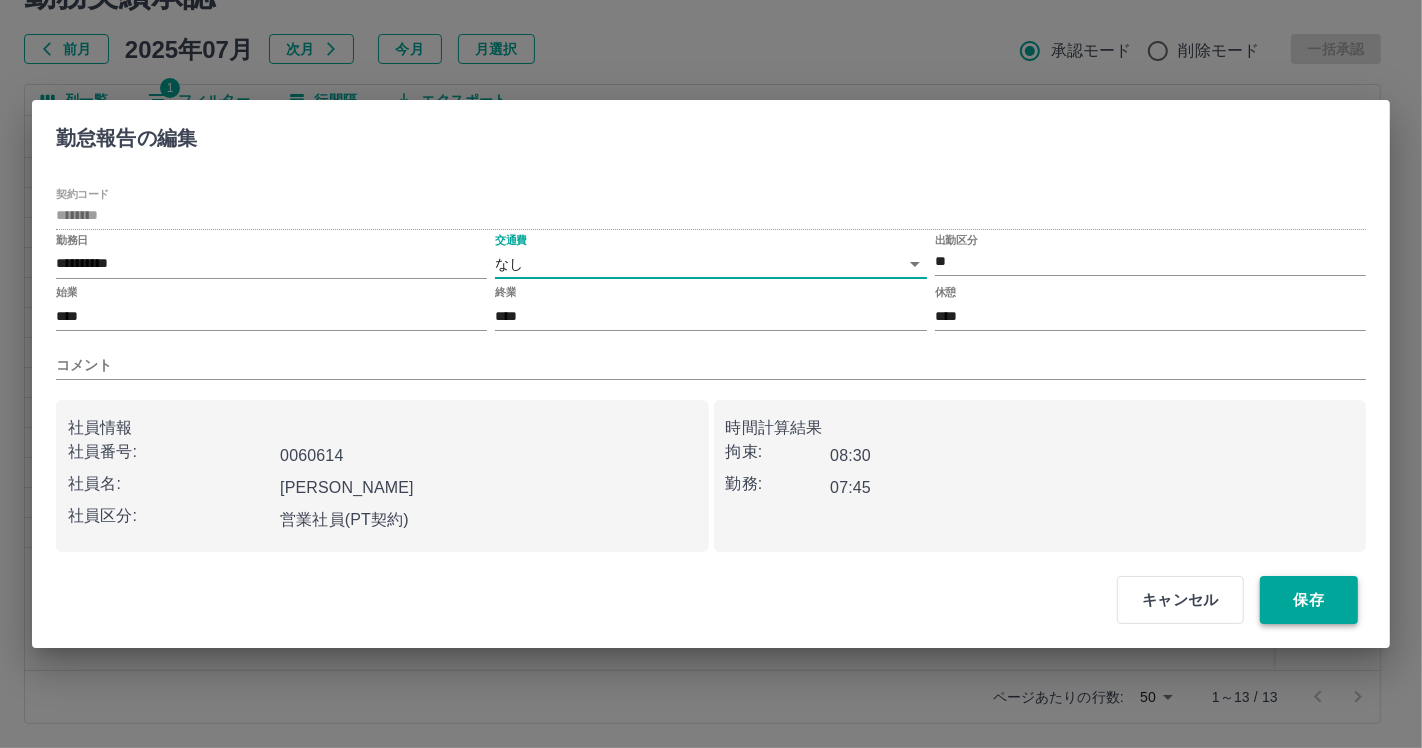 click on "保存" at bounding box center [1309, 600] 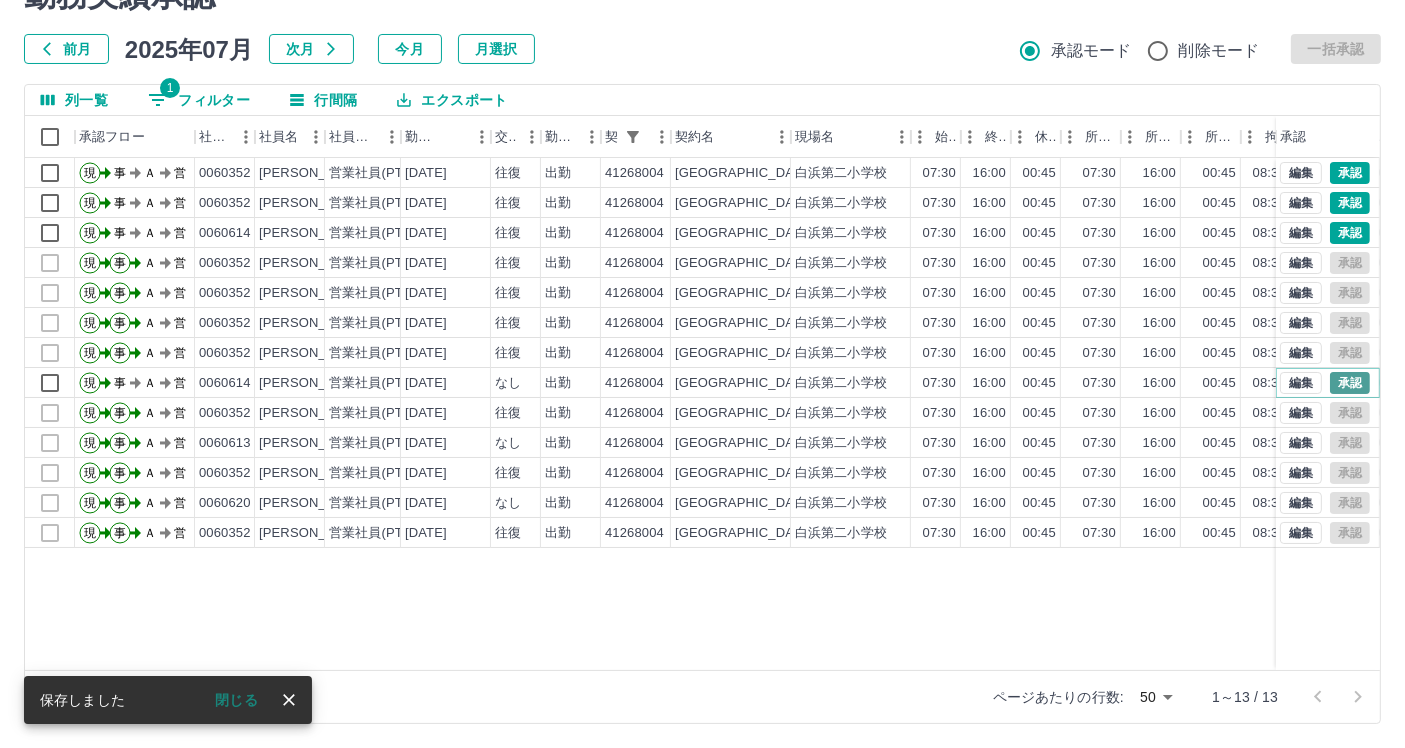 click on "承認" at bounding box center (1350, 383) 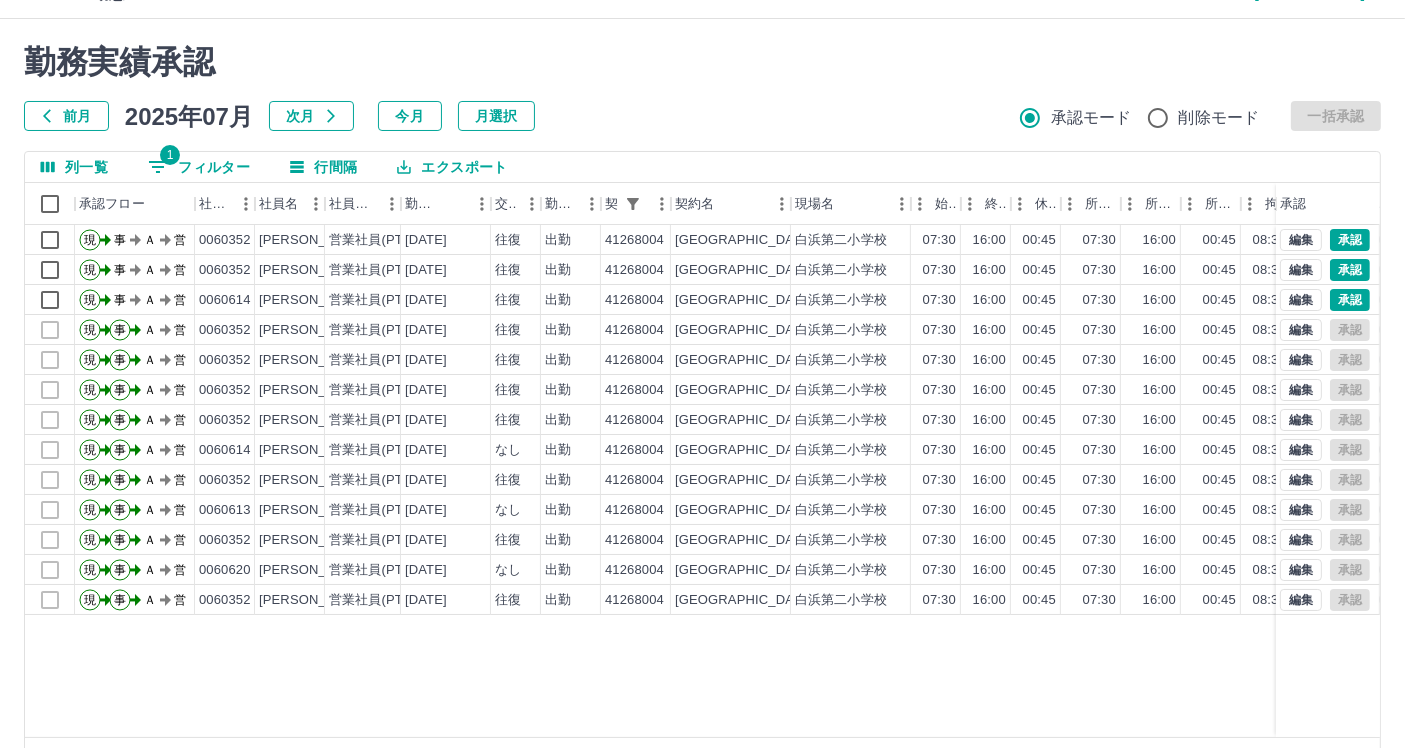 scroll, scrollTop: 0, scrollLeft: 0, axis: both 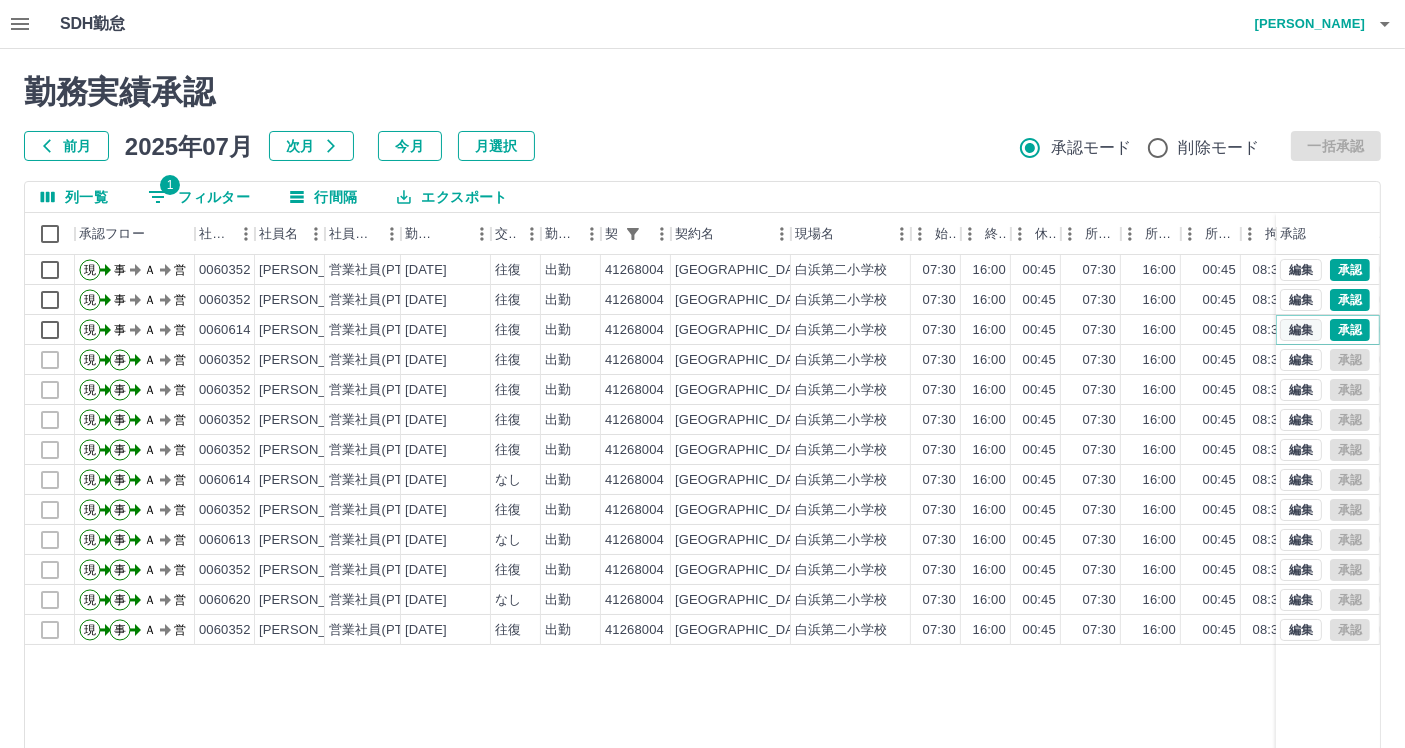 click on "編集" at bounding box center [1301, 330] 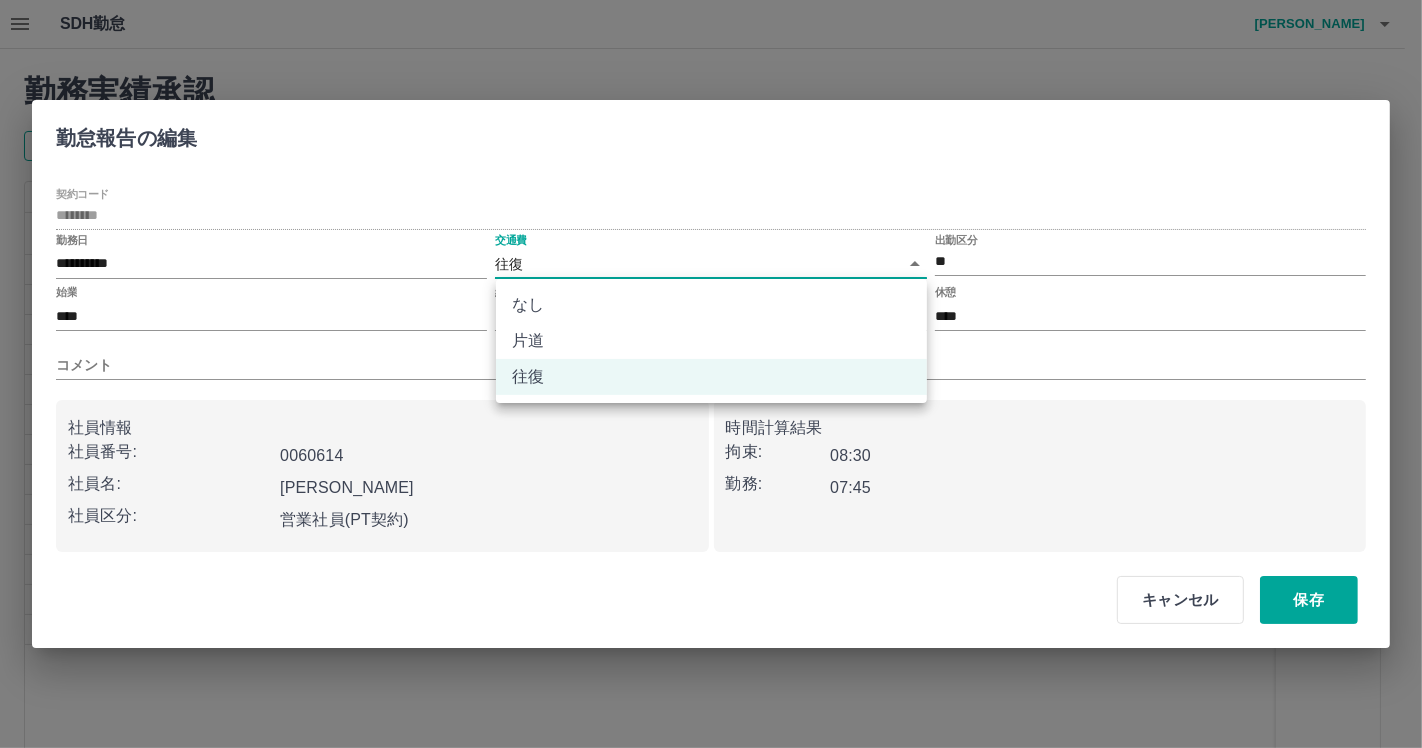 click on "SDH勤怠 [PERSON_NAME]実績承認 前月 [DATE] 次月 今月 月選択 承認モード 削除モード 一括承認 列一覧 1 フィルター 行間隔 エクスポート 承認フロー 社員番号 社員名 社員区分 勤務日 交通費 勤務区分 契約コード 契約名 現場名 始業 終業 休憩 所定開始 所定終業 所定休憩 拘束 勤務 遅刻等 コメント ステータス 承認 現 事 Ａ 営 0060352 [PERSON_NAME] 営業社員(PT契約) [DATE] 往復 出勤 41268004 [GEOGRAPHIC_DATA] 07:30 16:00 00:45 07:30 16:00 00:45 08:30 07:45 00:00 事務担当者承認待 現 事 Ａ 営 0060352 [PERSON_NAME] 営業社員(PT契約) [DATE] 往復 出勤 41268004 [GEOGRAPHIC_DATA] 07:30 16:00 00:45 07:30 16:00 00:45 08:30 07:45 00:00 事務担当者承認待 現 事 Ａ 営 0060614 [PERSON_NAME] 営業社員(PT契約) [DATE] 往復 出勤 41268004 [GEOGRAPHIC_DATA] 07:30 16:00 00:45 07:30 16:00 00:45 08:30 50" at bounding box center [711, 422] 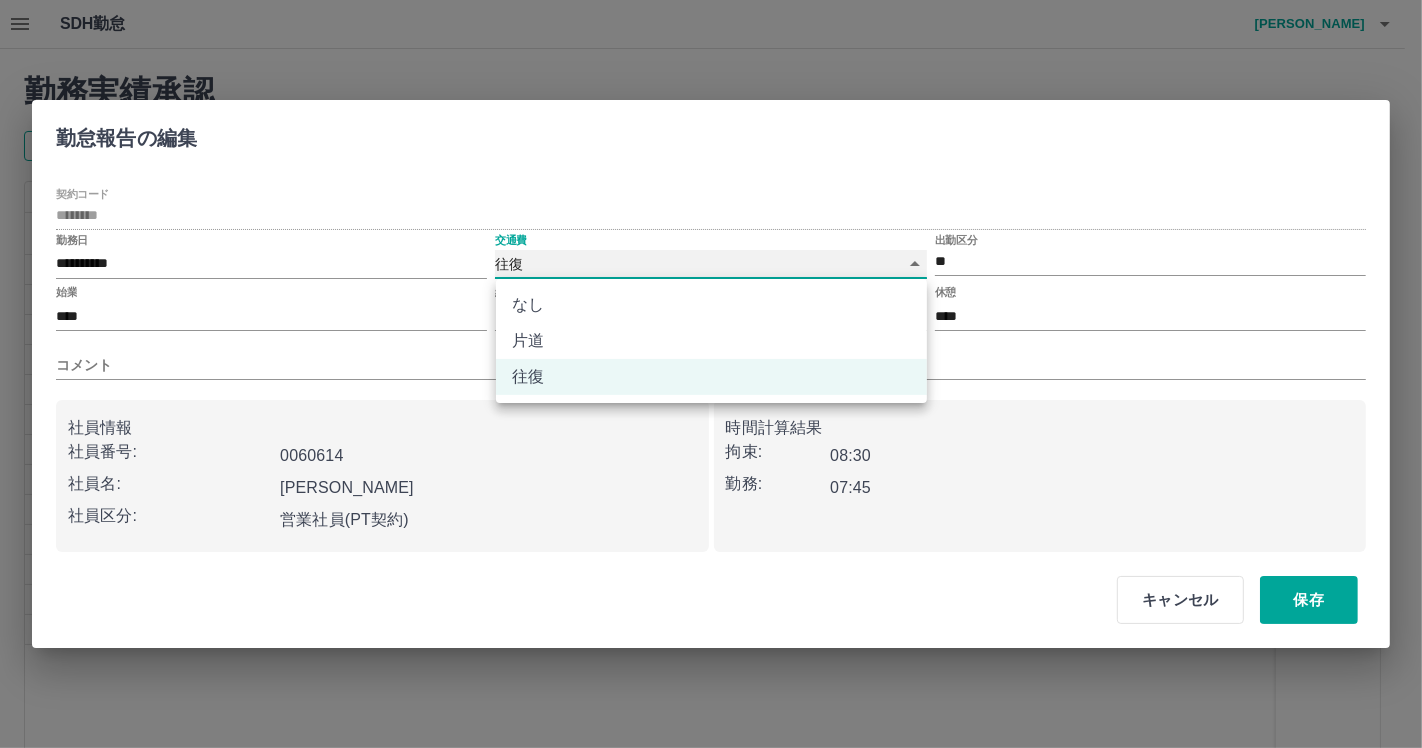 type on "****" 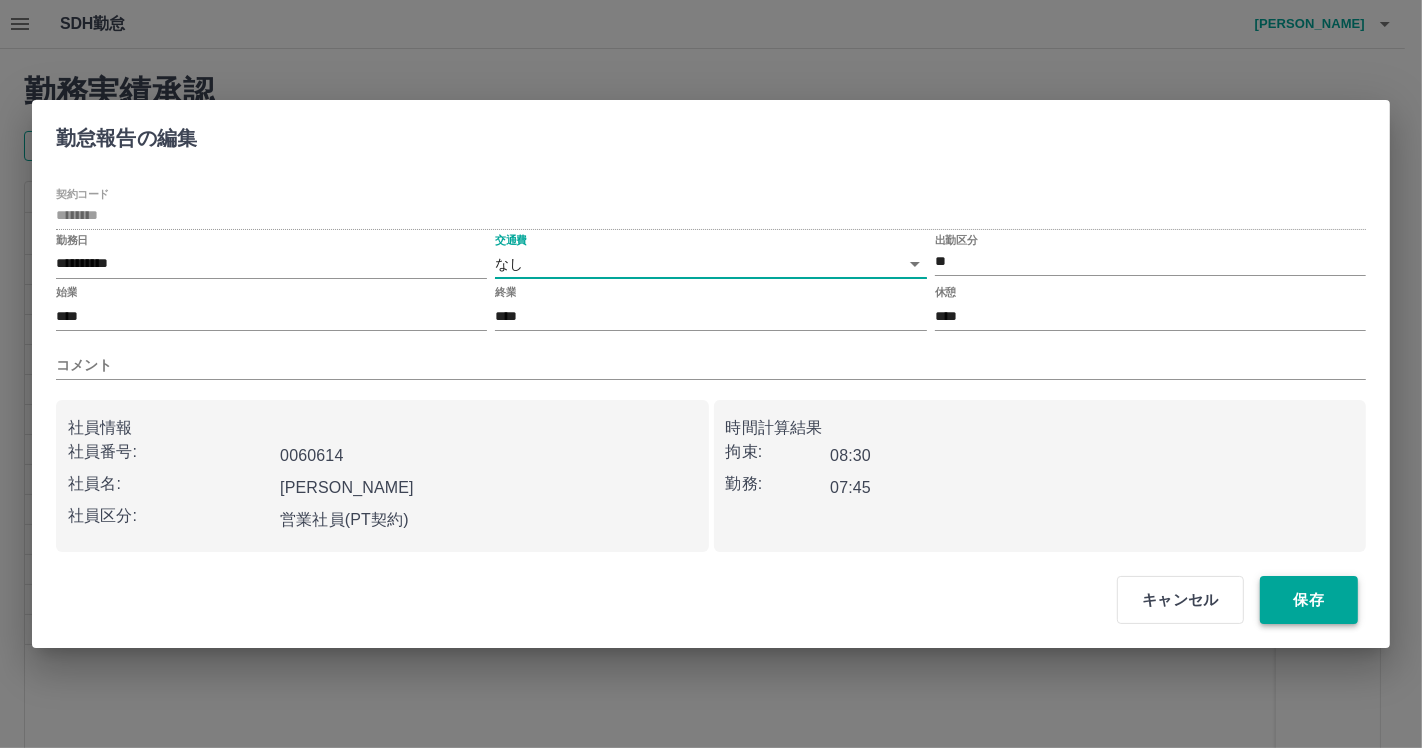 click on "保存" at bounding box center (1309, 600) 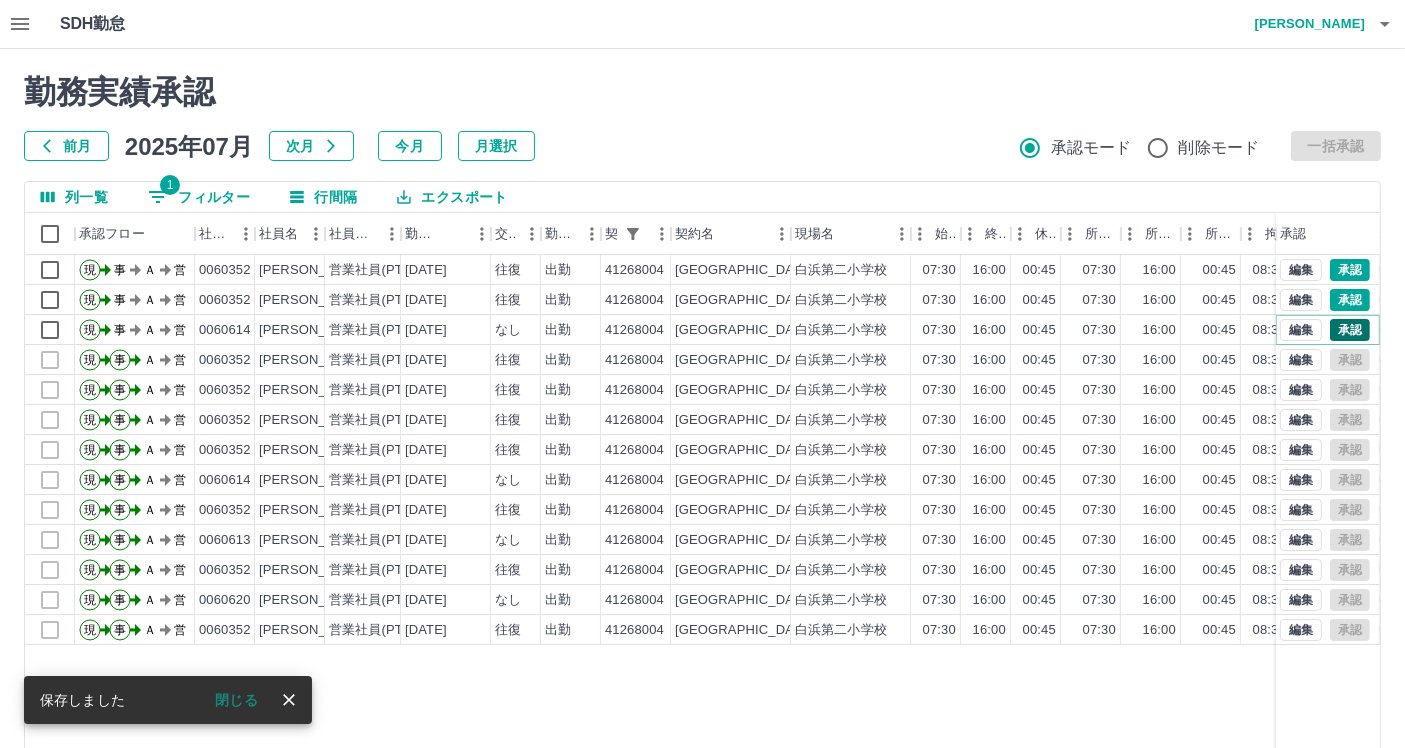 click on "承認" at bounding box center [1350, 330] 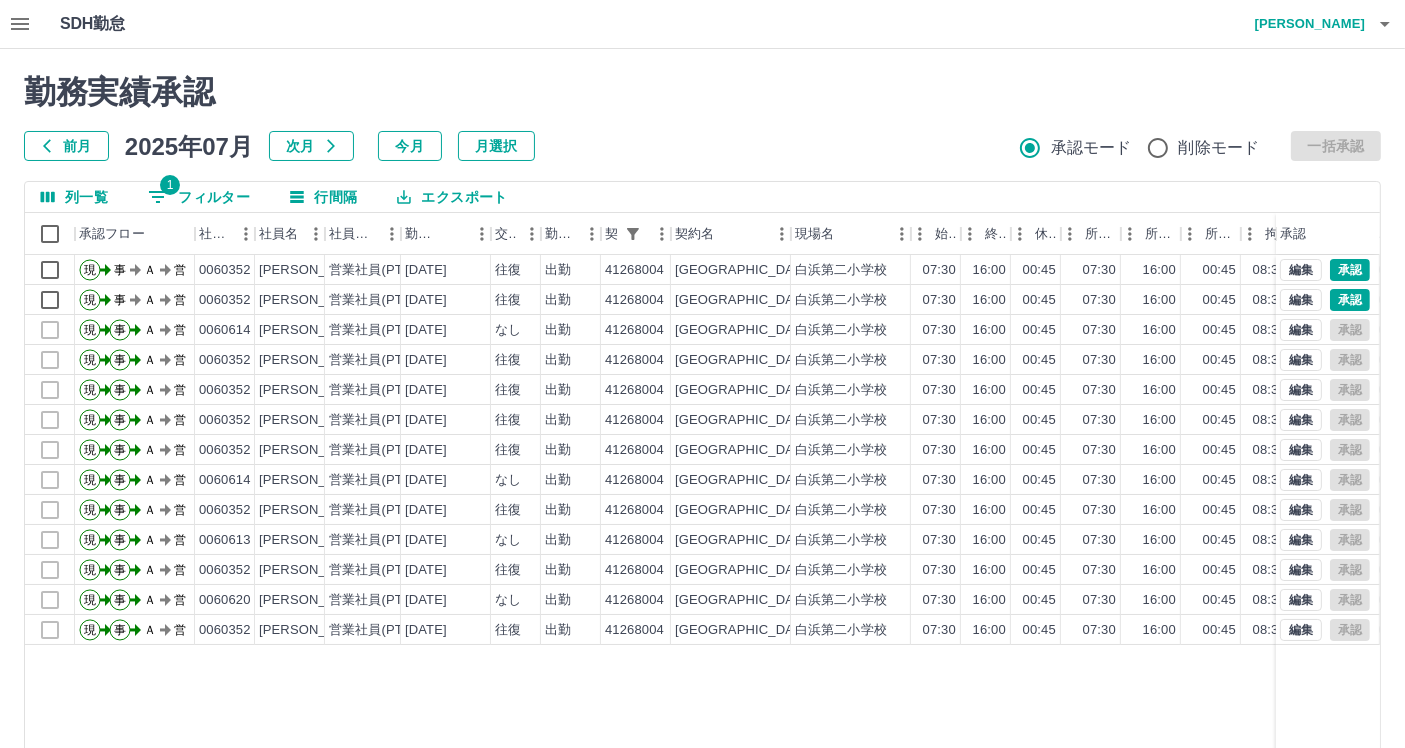 click on "1 フィルター" at bounding box center [199, 197] 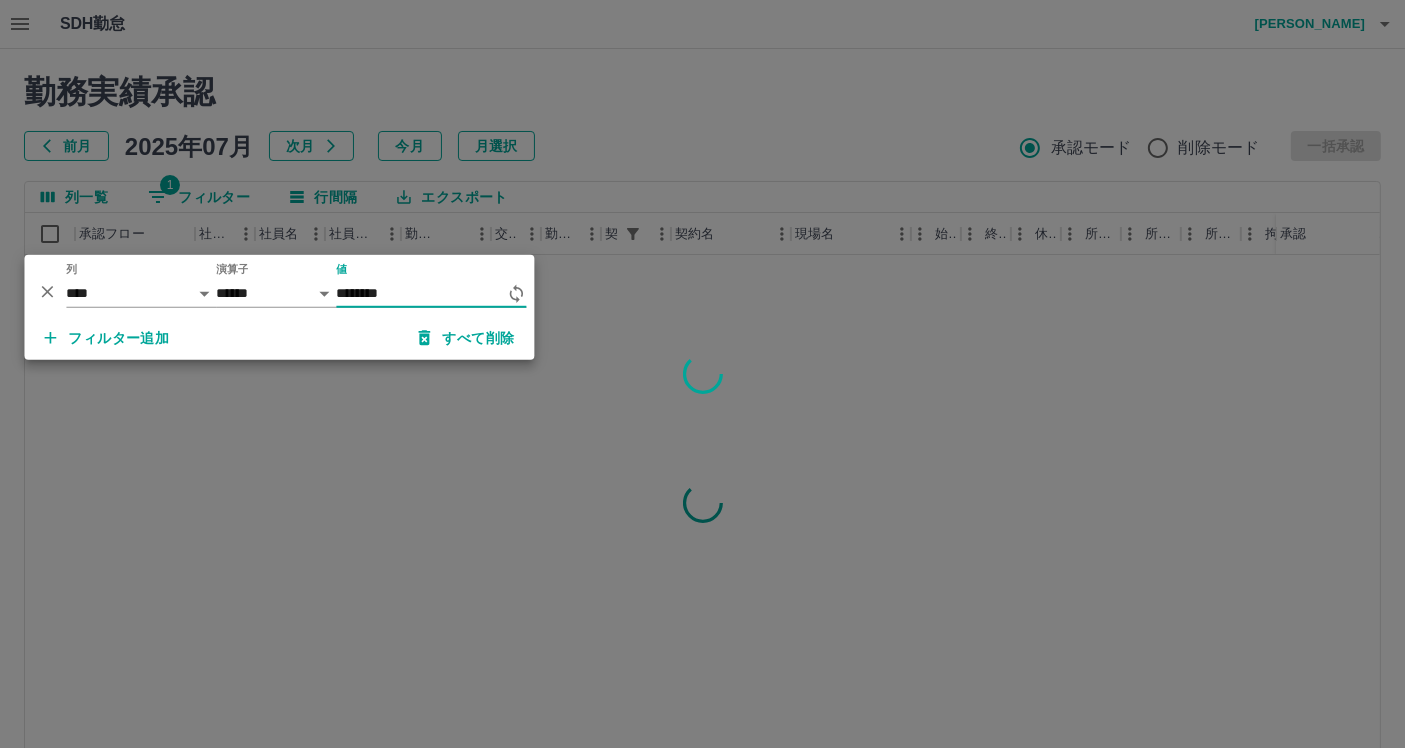 type on "********" 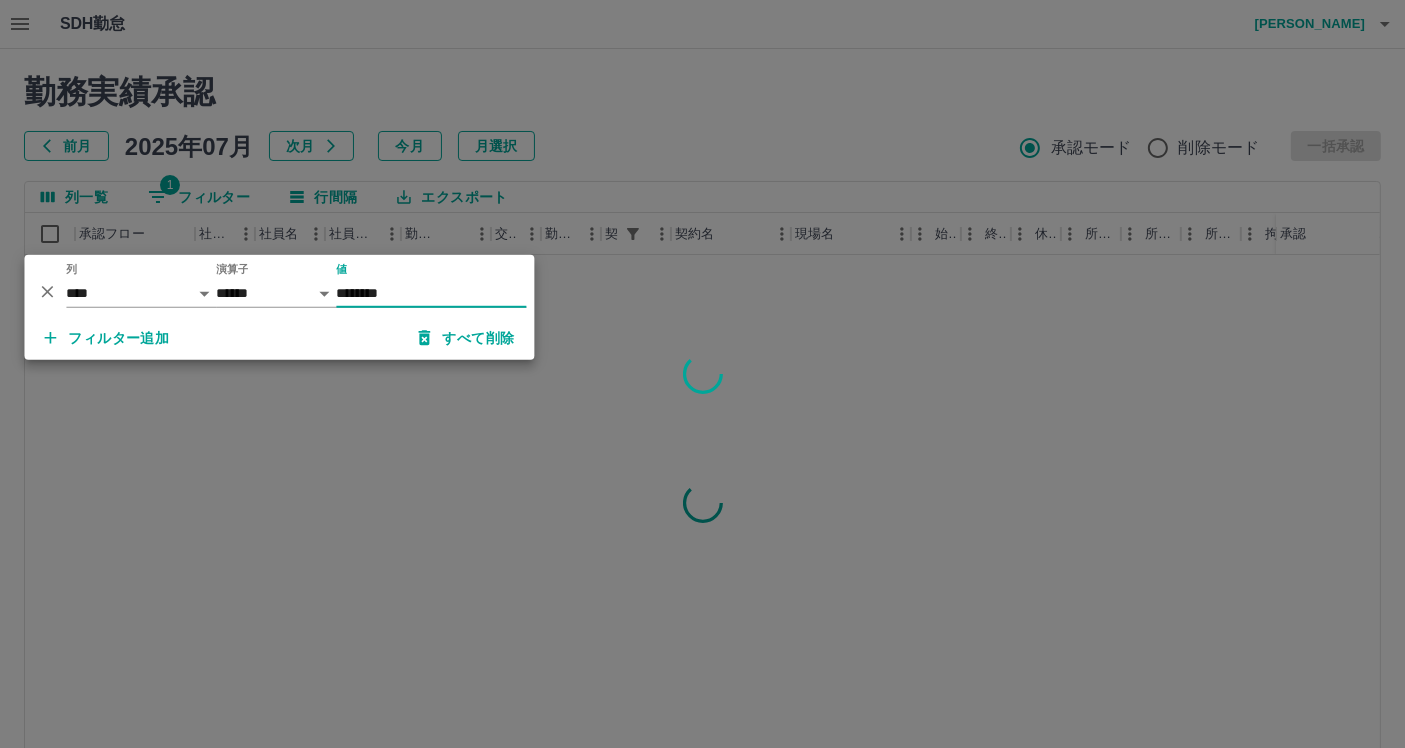click at bounding box center [702, 374] 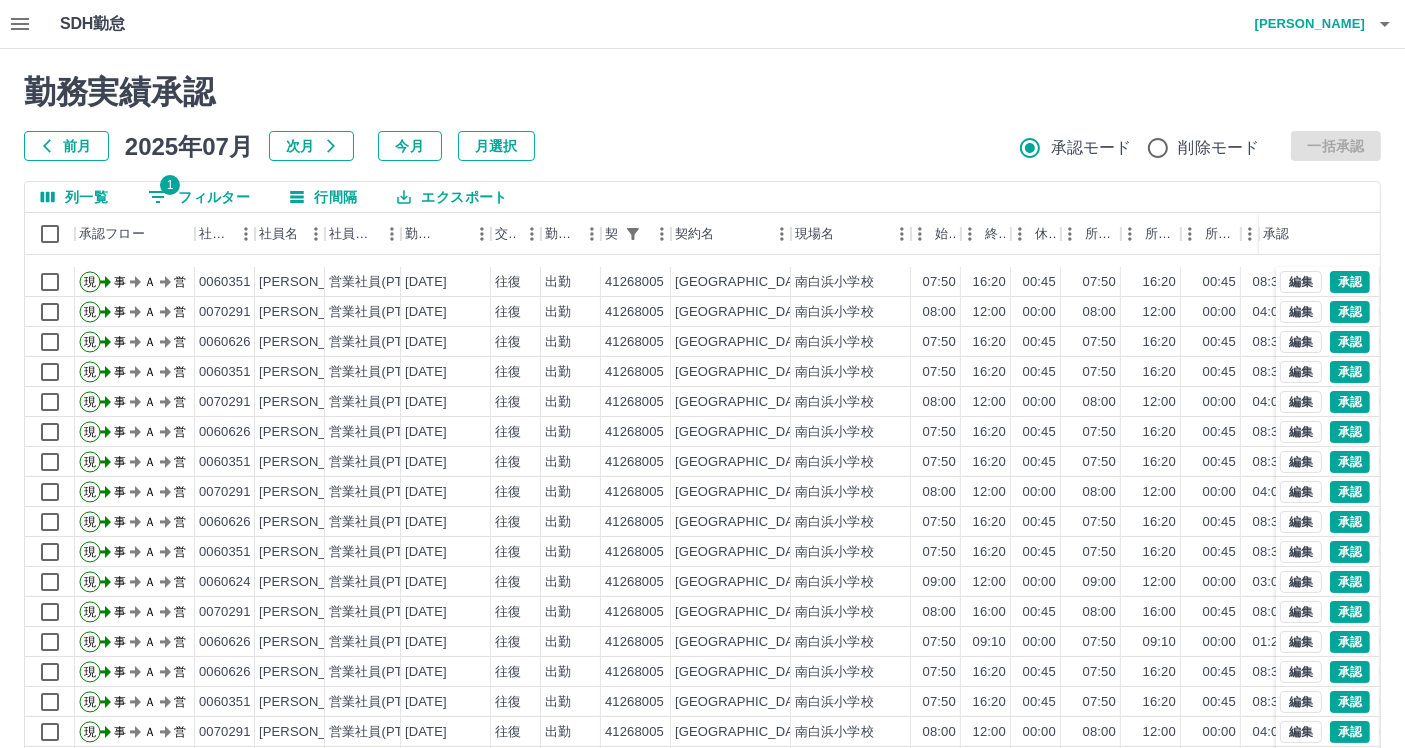 scroll, scrollTop: 342, scrollLeft: 0, axis: vertical 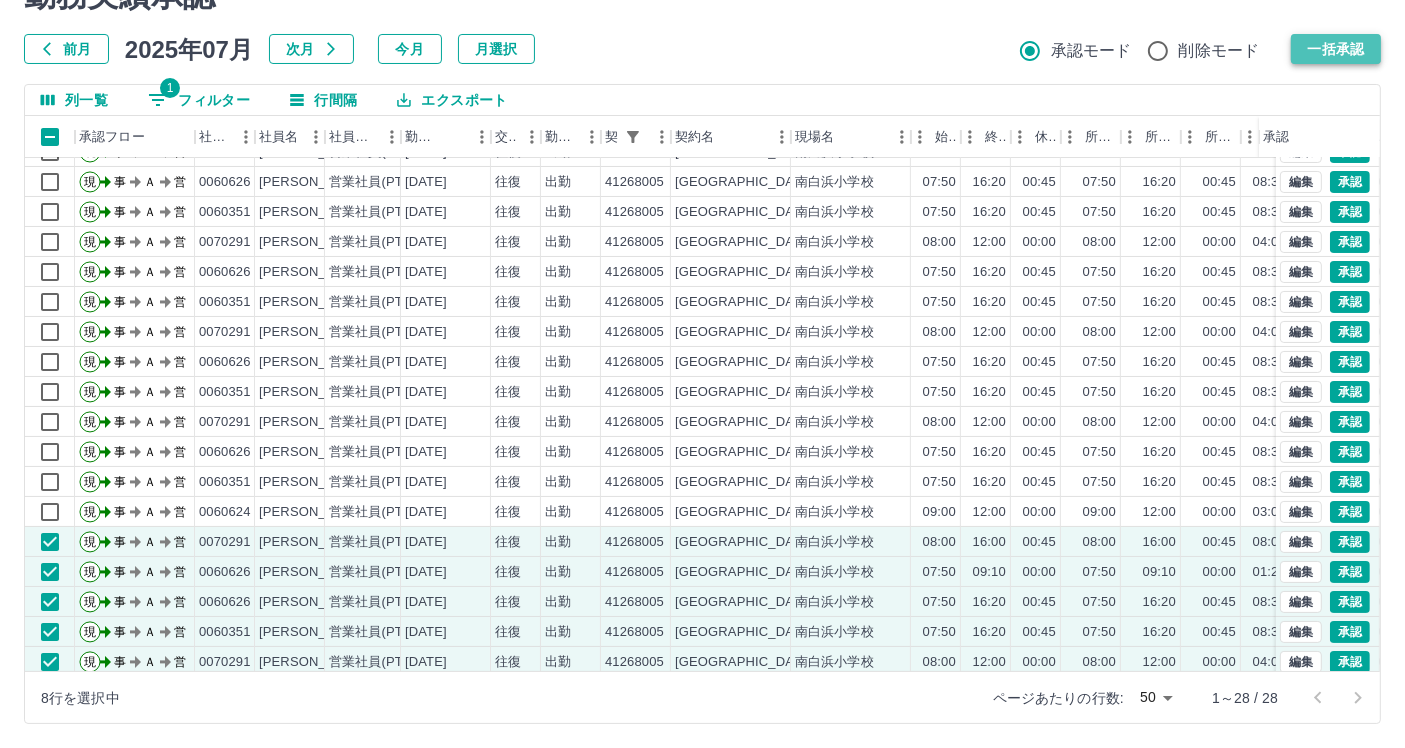 click on "一括承認" at bounding box center [1336, 49] 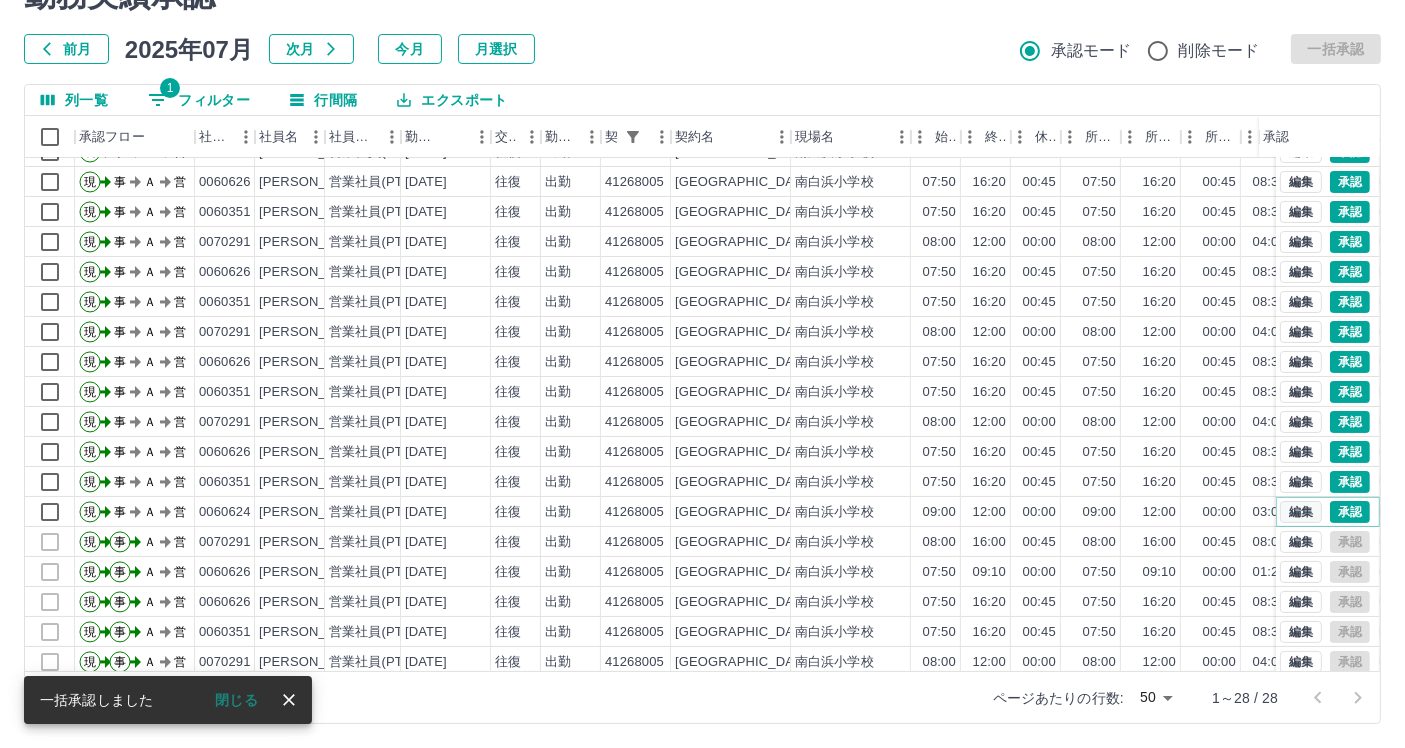 click on "編集" at bounding box center (1301, 512) 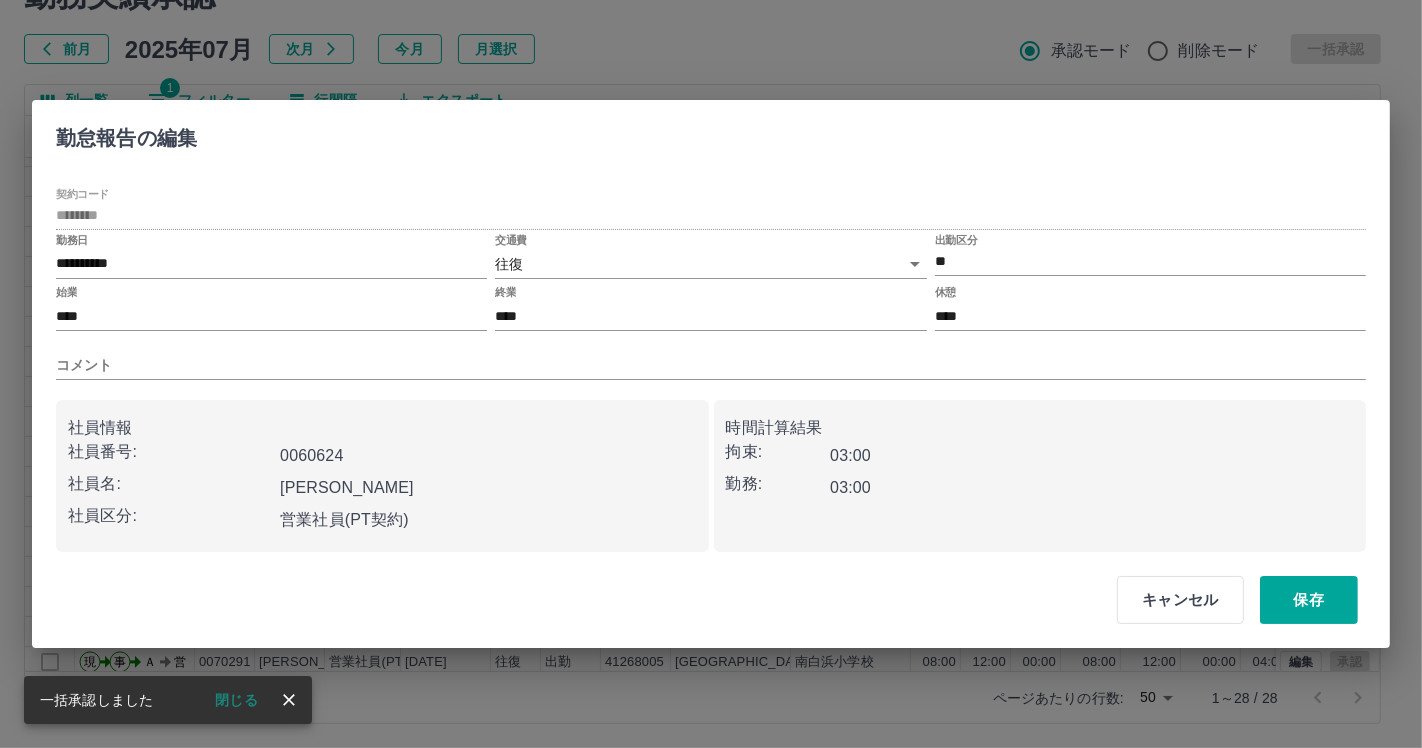 click on "終業 ****" at bounding box center (710, 308) 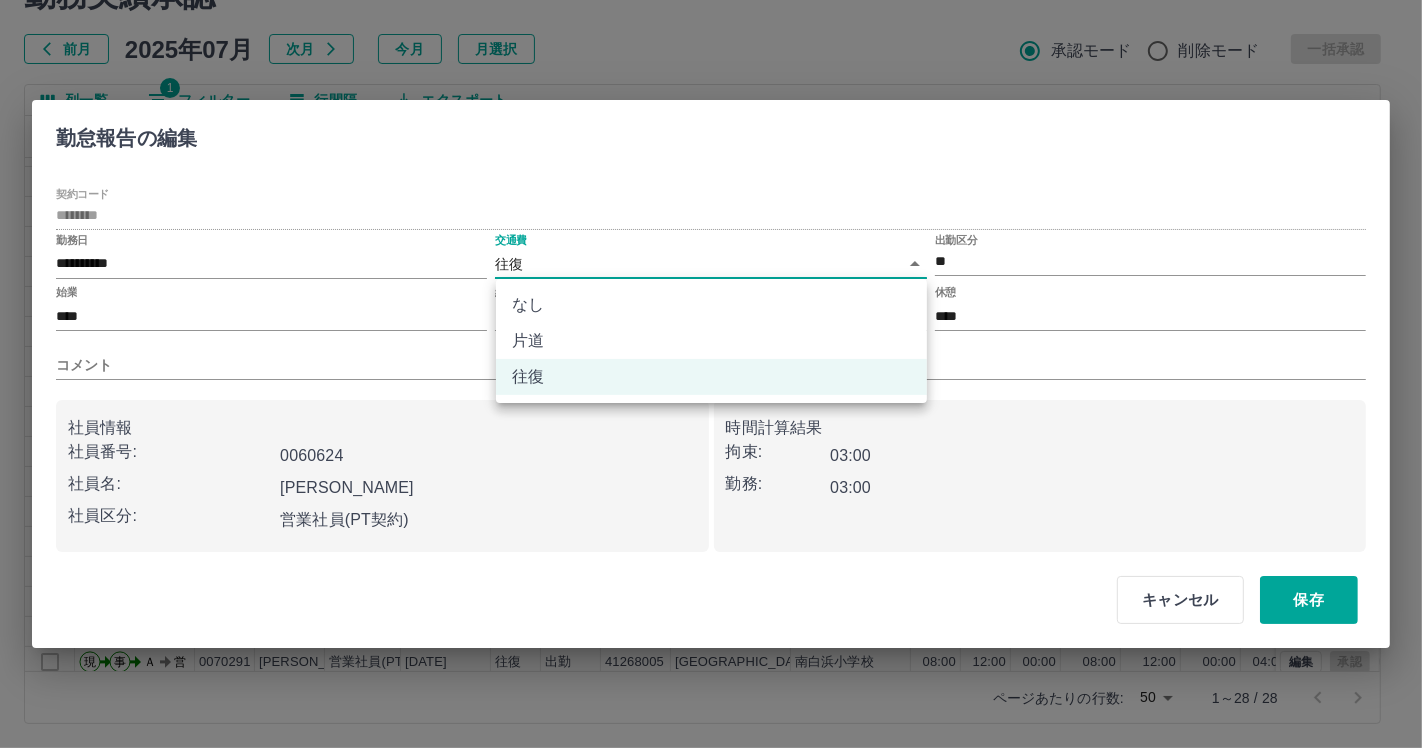 click on "なし" at bounding box center [711, 305] 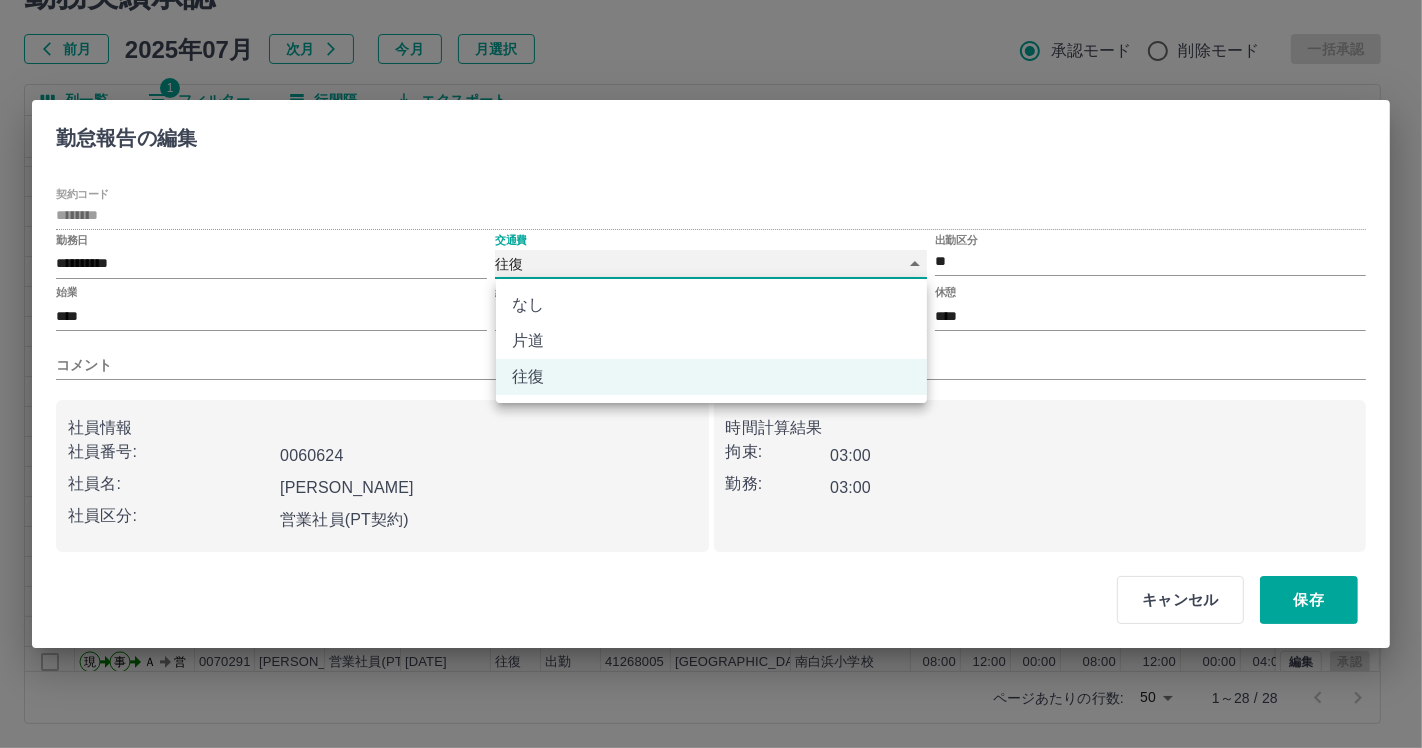 type on "****" 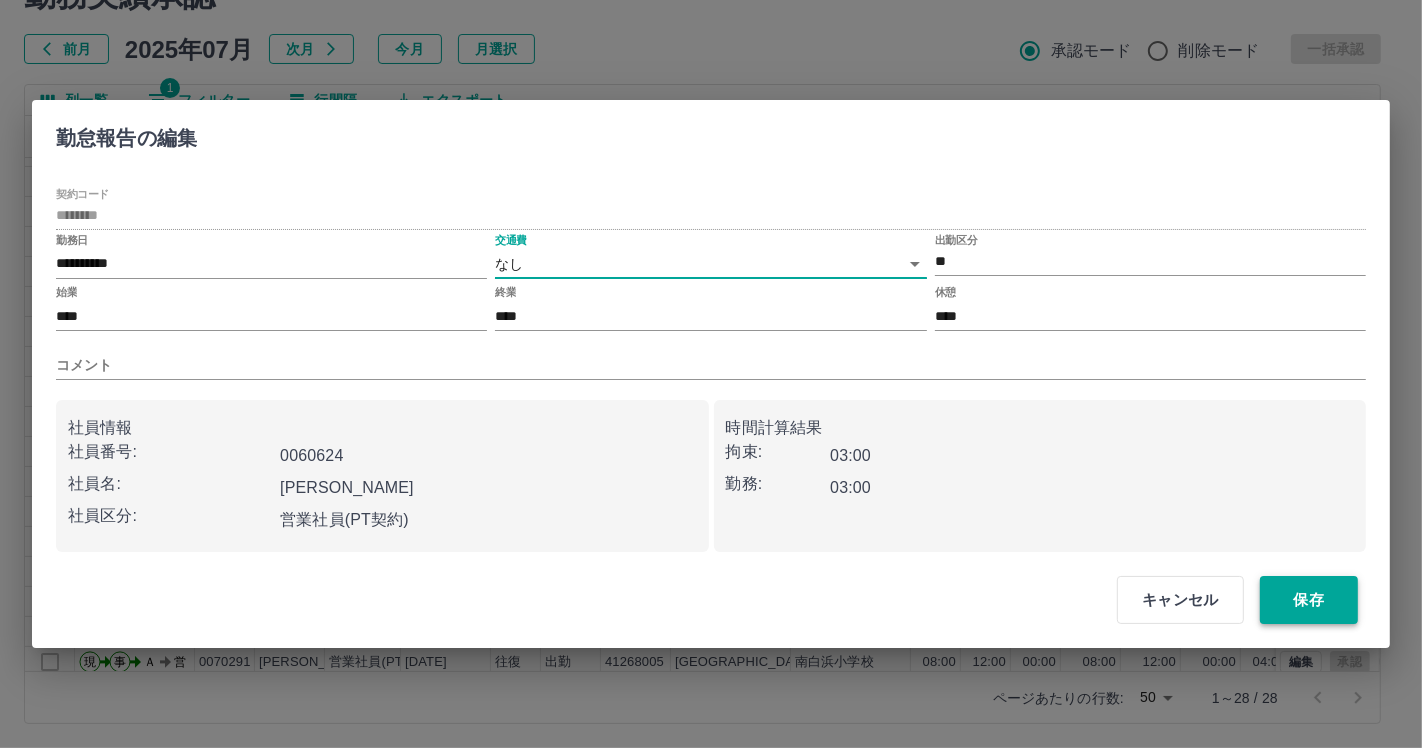 click on "保存" at bounding box center (1309, 600) 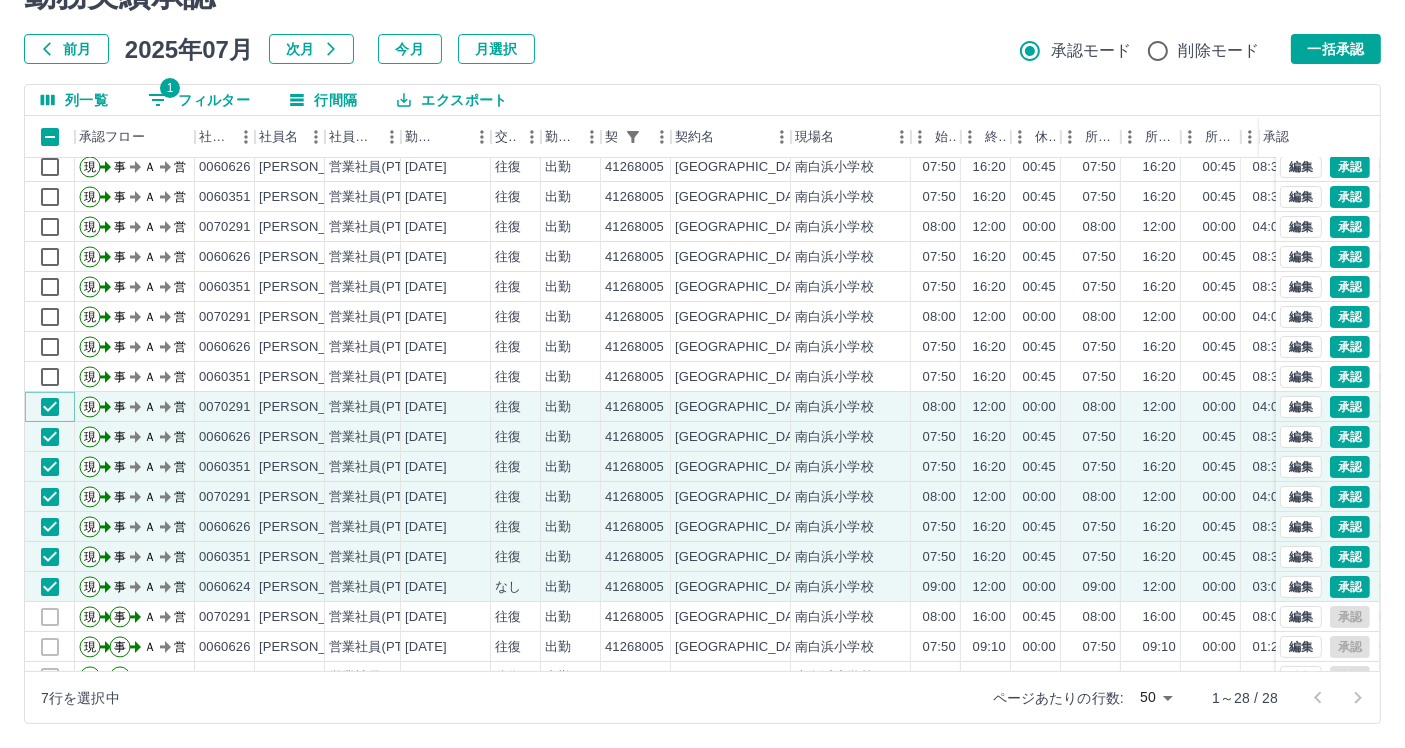 scroll, scrollTop: 120, scrollLeft: 0, axis: vertical 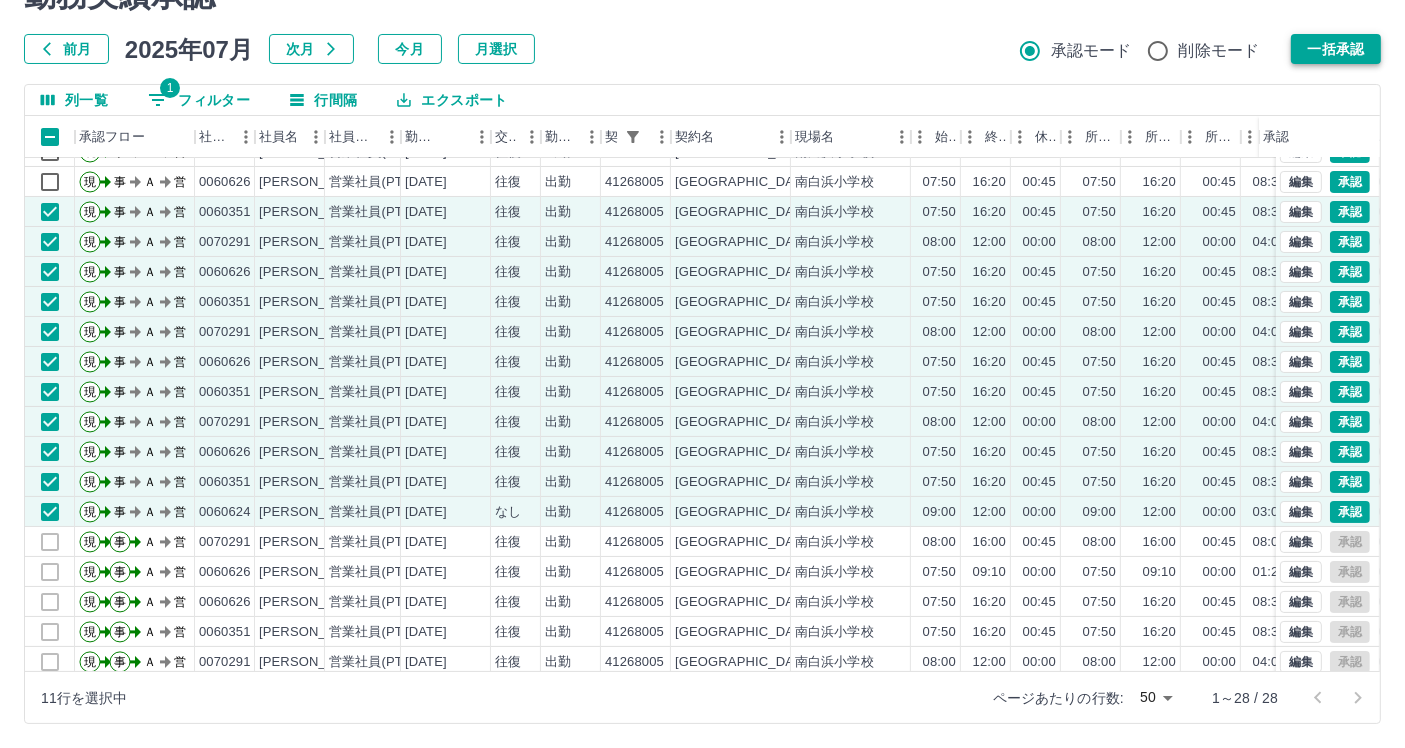 click on "一括承認" at bounding box center (1336, 49) 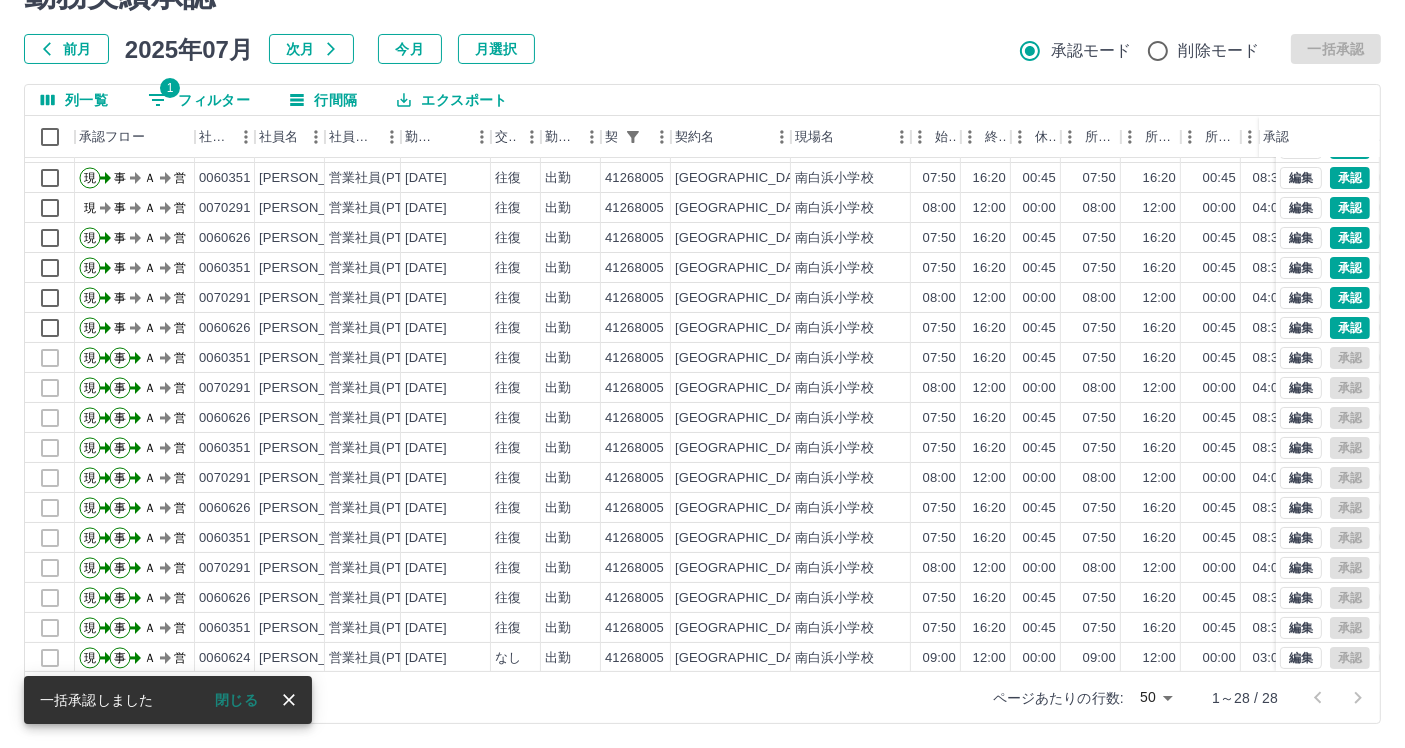 scroll, scrollTop: 9, scrollLeft: 0, axis: vertical 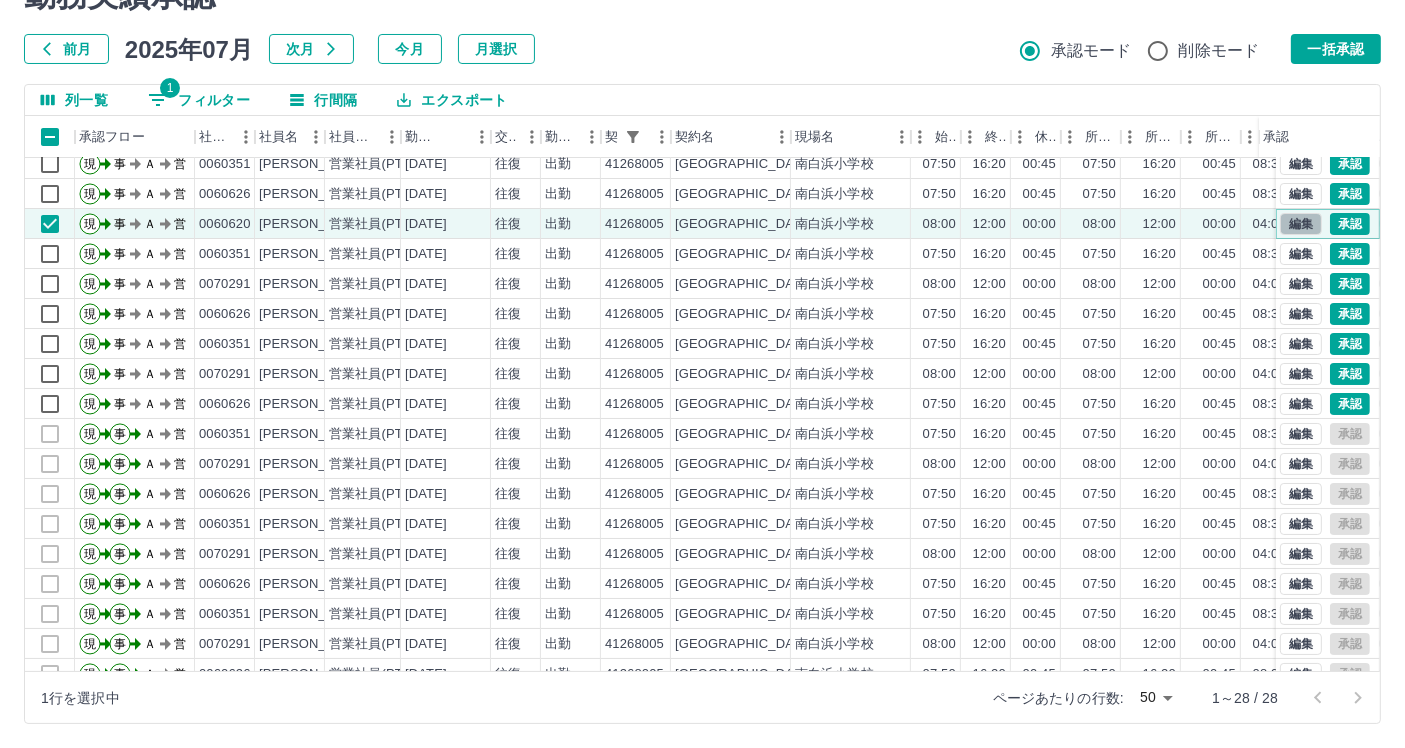 click on "編集" at bounding box center [1301, 224] 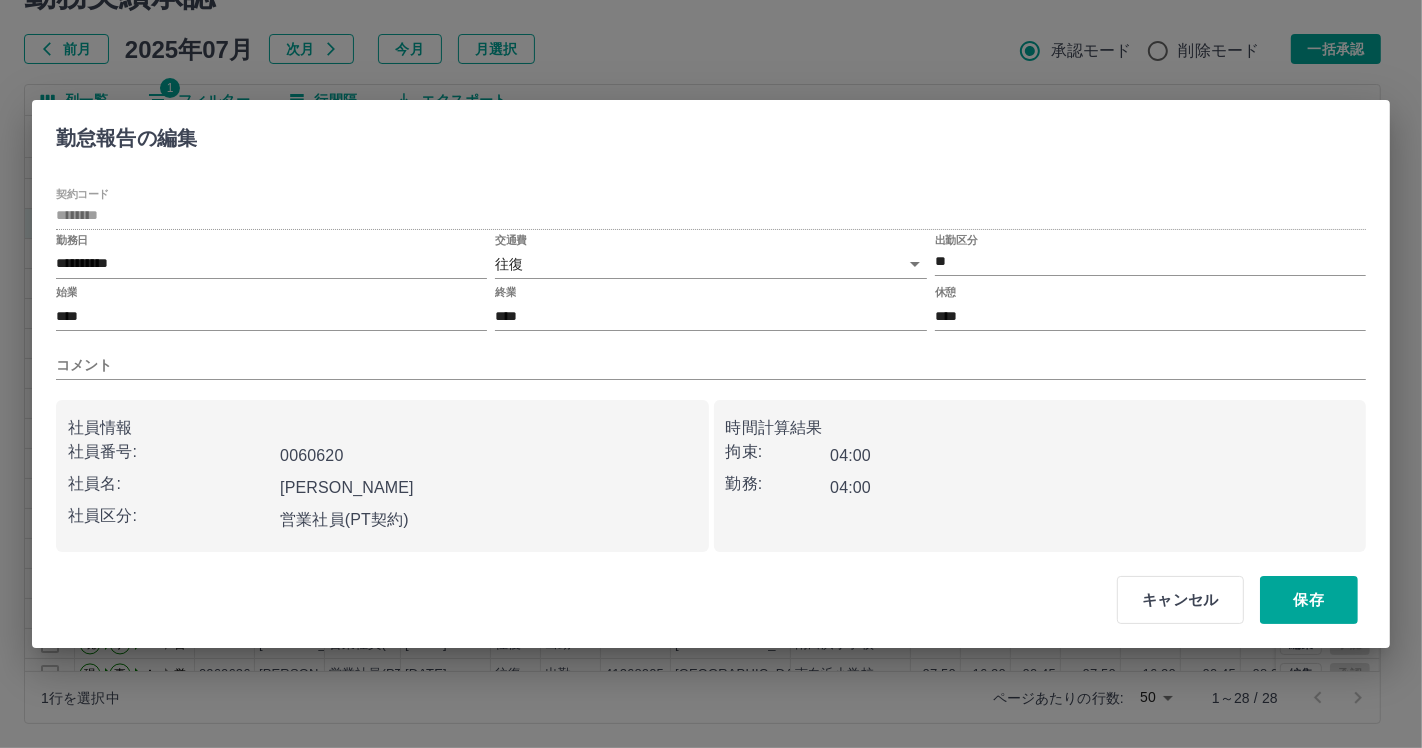 click on "SDH勤怠 [PERSON_NAME]実績承認 前月 [DATE] 次月 今月 月選択 承認モード 削除モード 一括承認 列一覧 1 フィルター 行間隔 エクスポート 承認フロー 社員番号 社員名 社員区分 勤務日 交通費 勤務区分 契約コード 契約名 現場名 始業 終業 休憩 所定開始 所定終業 所定休憩 拘束 勤務 遅刻等 コメント ステータス 承認 現 事 Ａ 営 0060351 [PERSON_NAME] 営業社員(PT契約) [DATE] 往復 出勤 41268005 [GEOGRAPHIC_DATA][PERSON_NAME] 16:20 00:45 07:50 16:20 00:45 08:30 07:45 00:00 事務担当者承認待 現 事 Ａ 営 0060626 [PERSON_NAME] 営業社員(PT契約) [DATE] 往復 出勤 41268005 [GEOGRAPHIC_DATA][PERSON_NAME] 07:50 16:20 00:45 07:50 16:20 00:45 08:30 07:45 00:00 事務担当者承認待 現 事 Ａ 営 0060620 [PERSON_NAME] 営業社員(PT契約) [DATE] 往復 出勤 41268005 [GEOGRAPHIC_DATA][PERSON_NAME] 08:00 12:00 00:00 08:00 12:00 00:00 04:00 04:00 00:00" at bounding box center [711, 325] 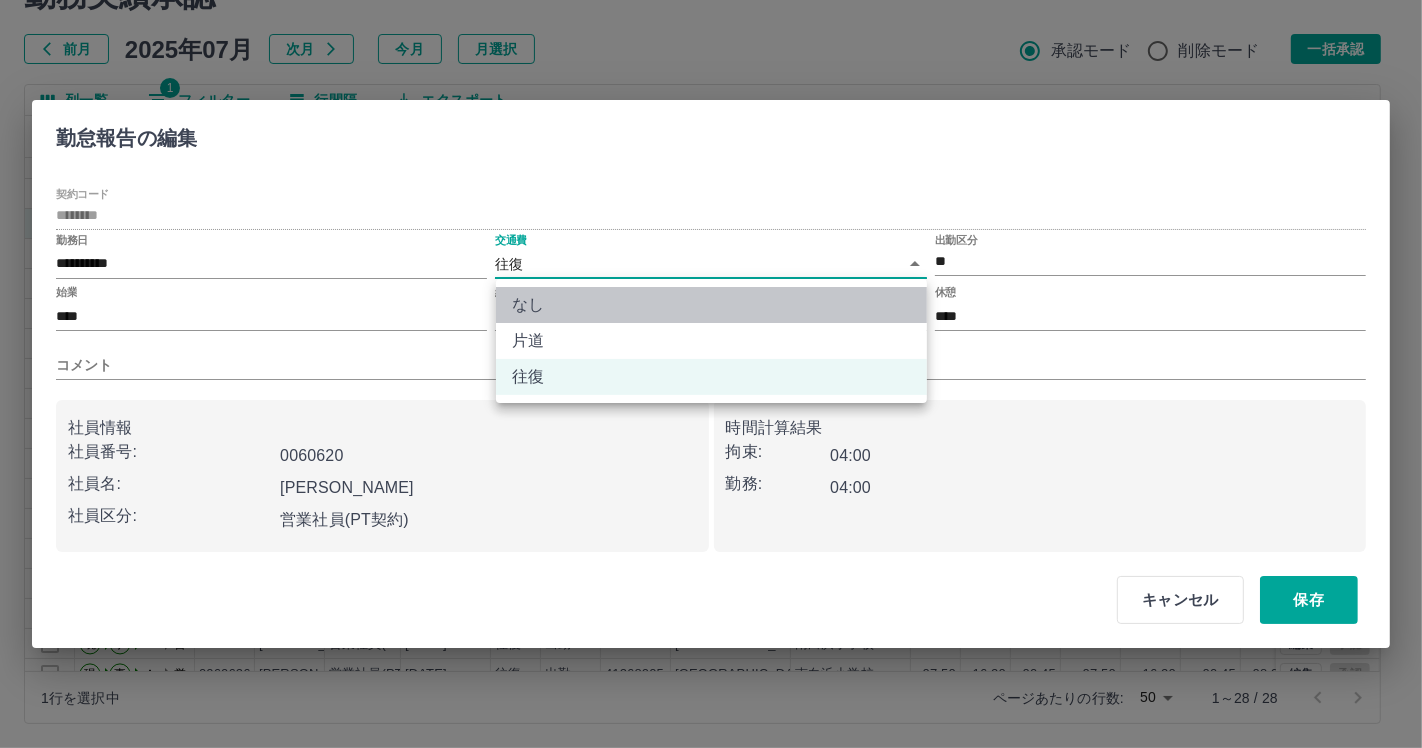 drag, startPoint x: 642, startPoint y: 292, endPoint x: 671, endPoint y: 338, distance: 54.378304 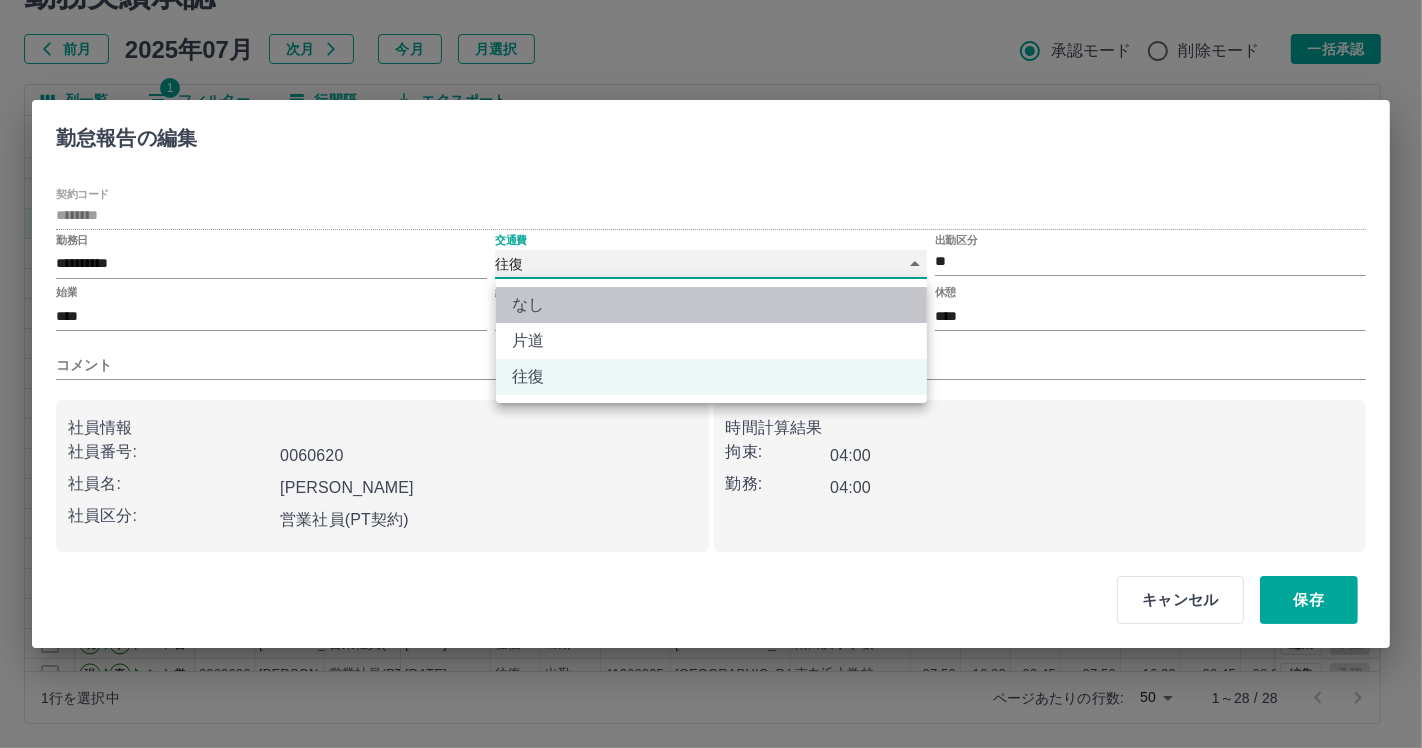 type on "****" 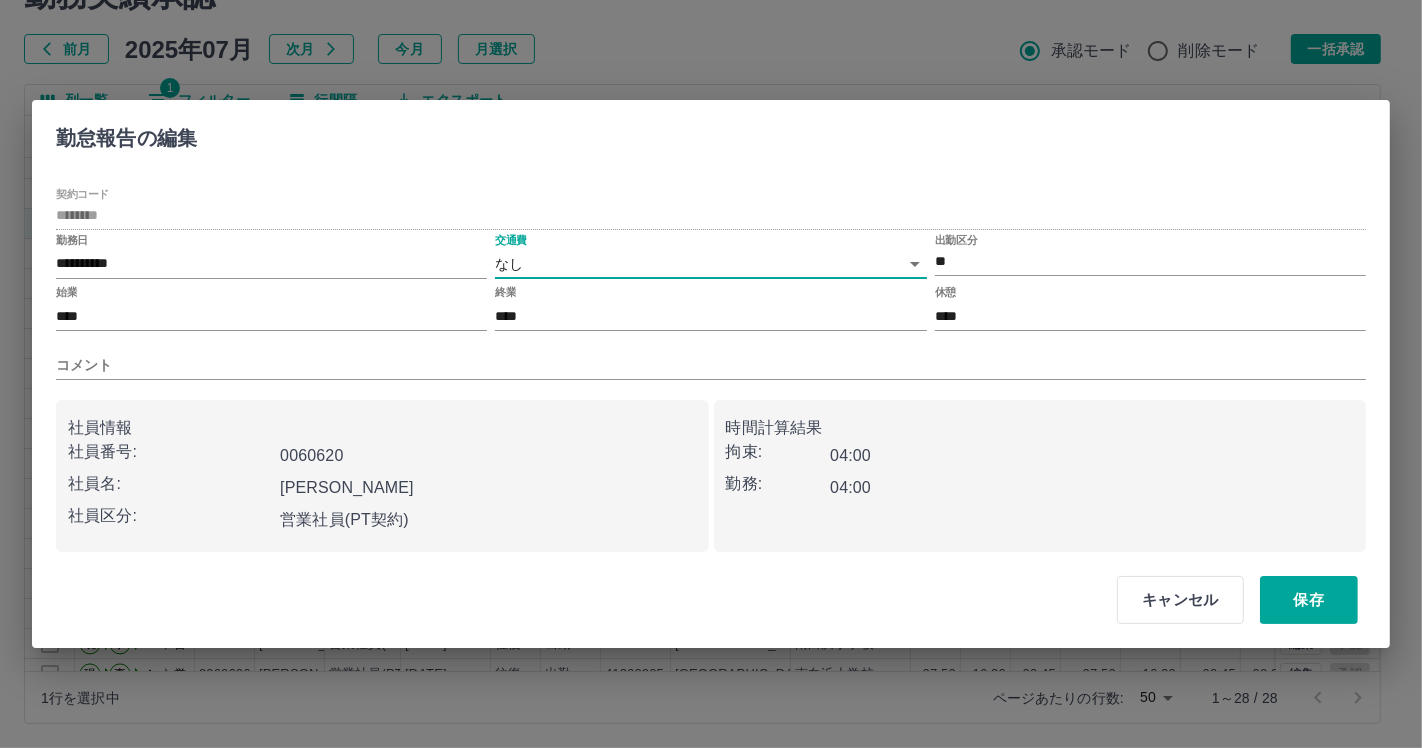 click on "保存" at bounding box center (1309, 600) 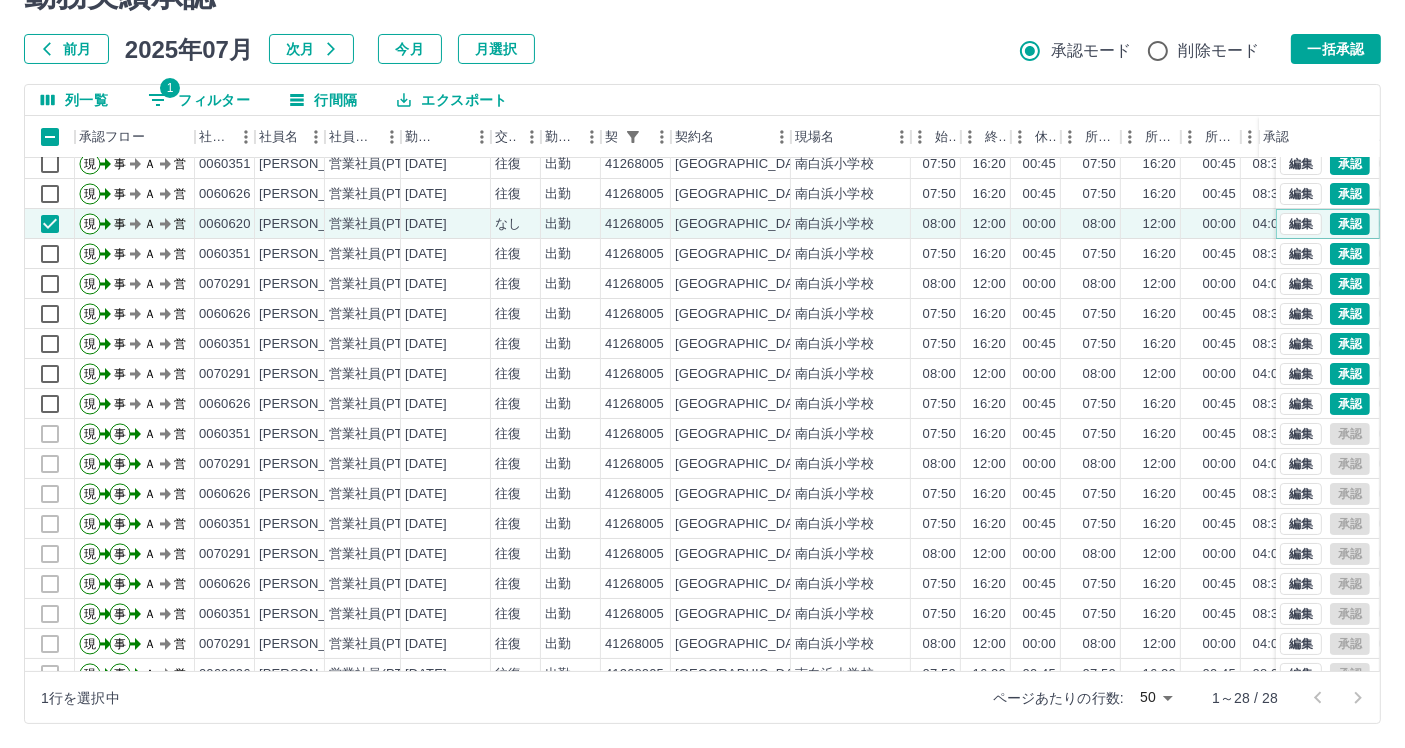 scroll, scrollTop: 0, scrollLeft: 0, axis: both 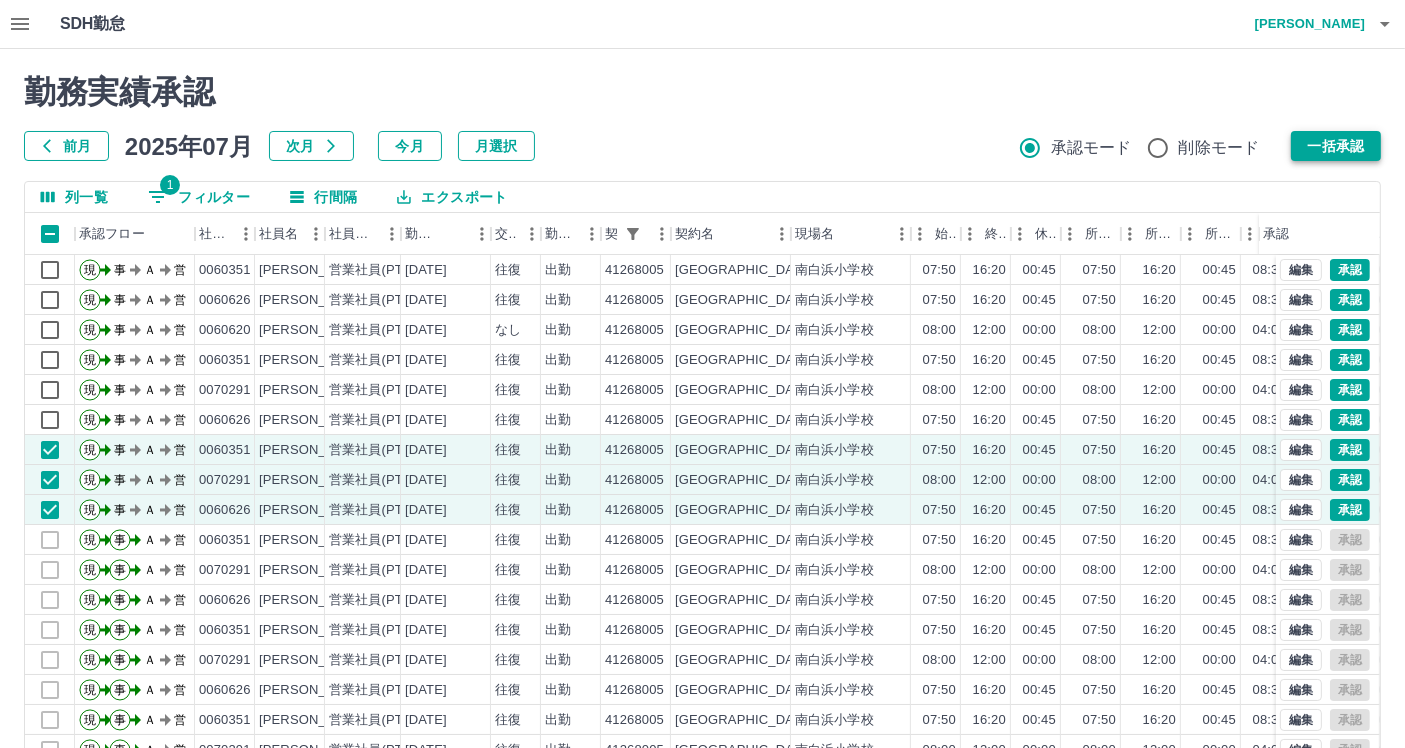 click on "一括承認" at bounding box center (1336, 146) 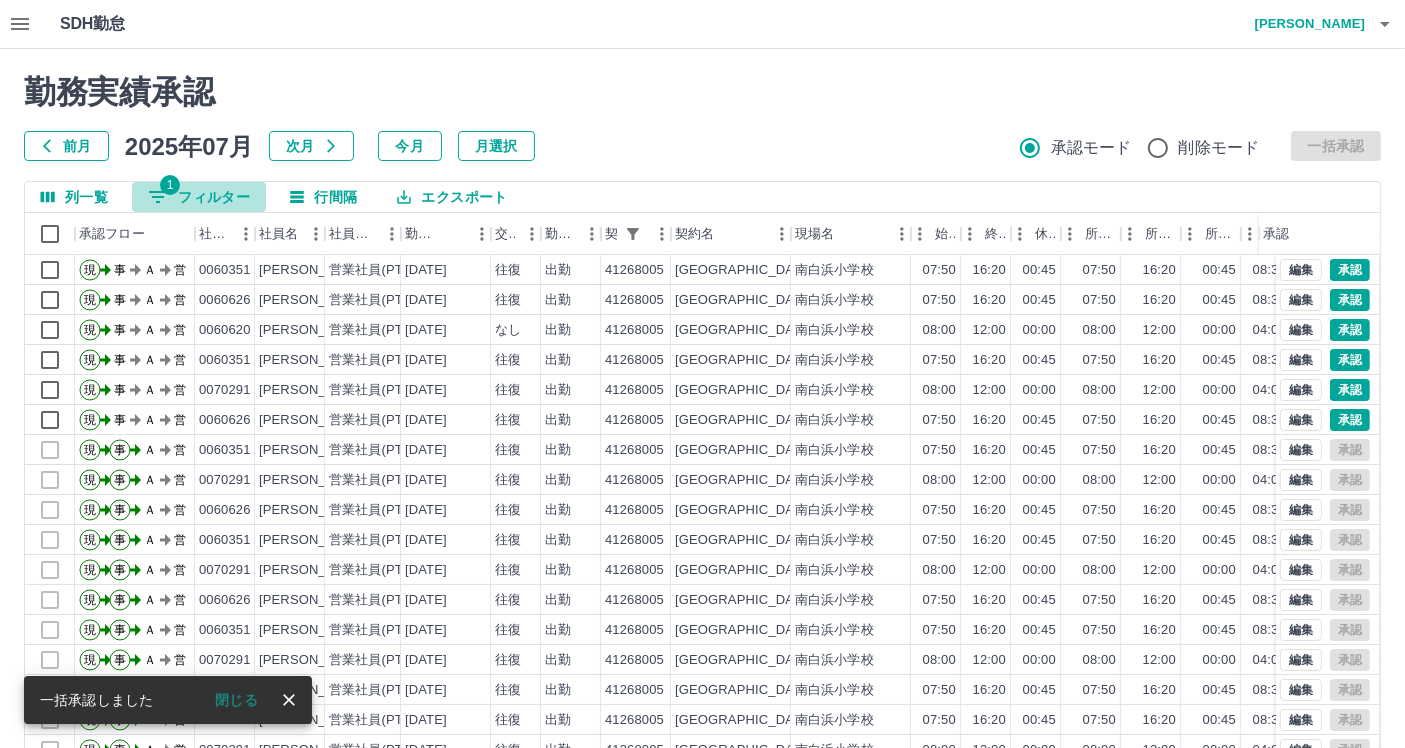 click on "1 フィルター" at bounding box center [199, 197] 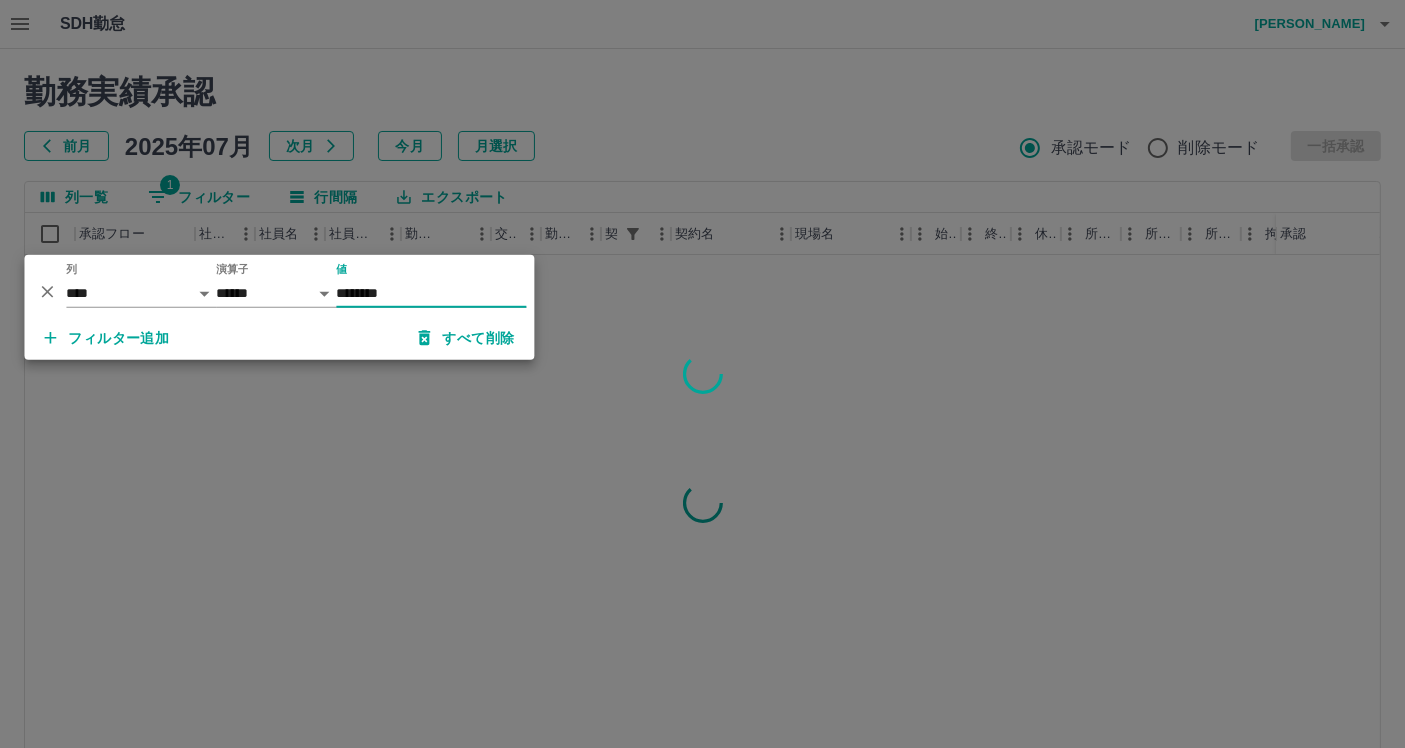 type on "********" 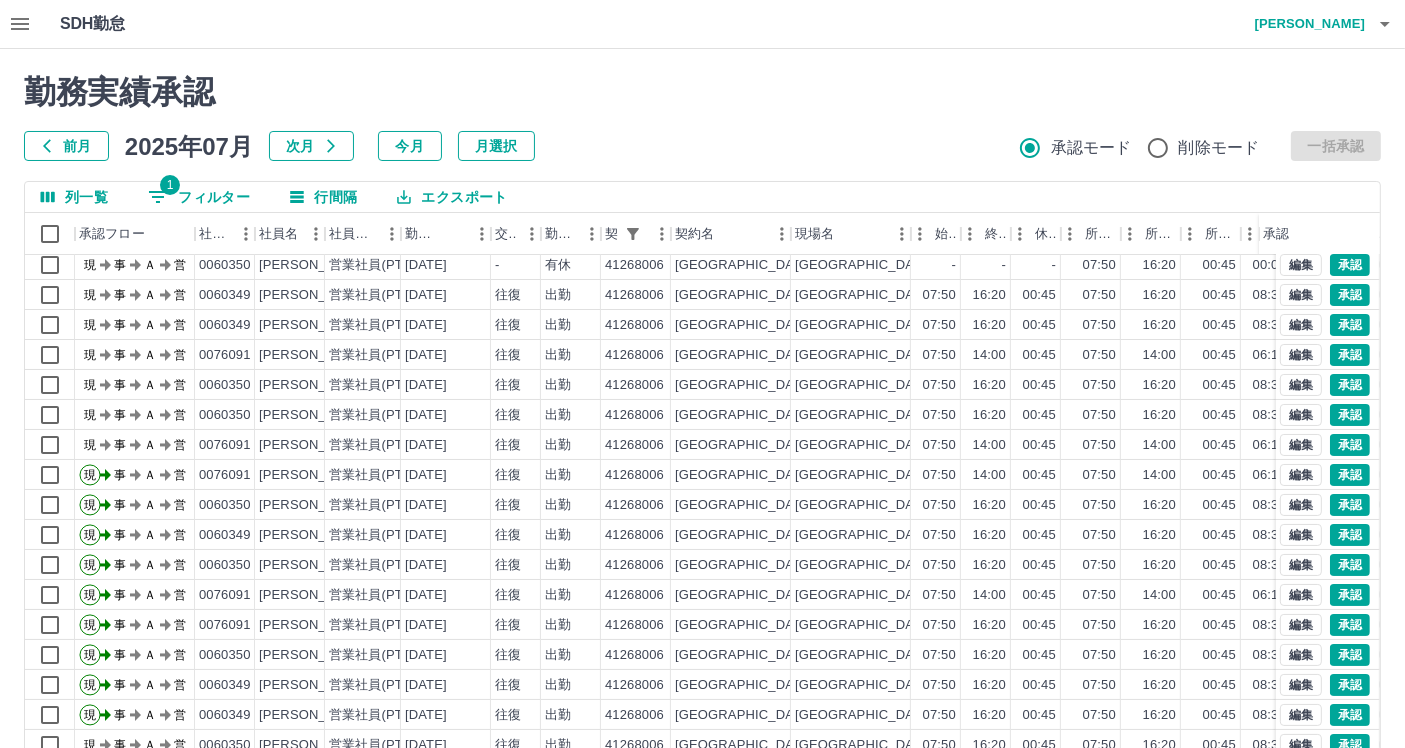 scroll, scrollTop: 162, scrollLeft: 0, axis: vertical 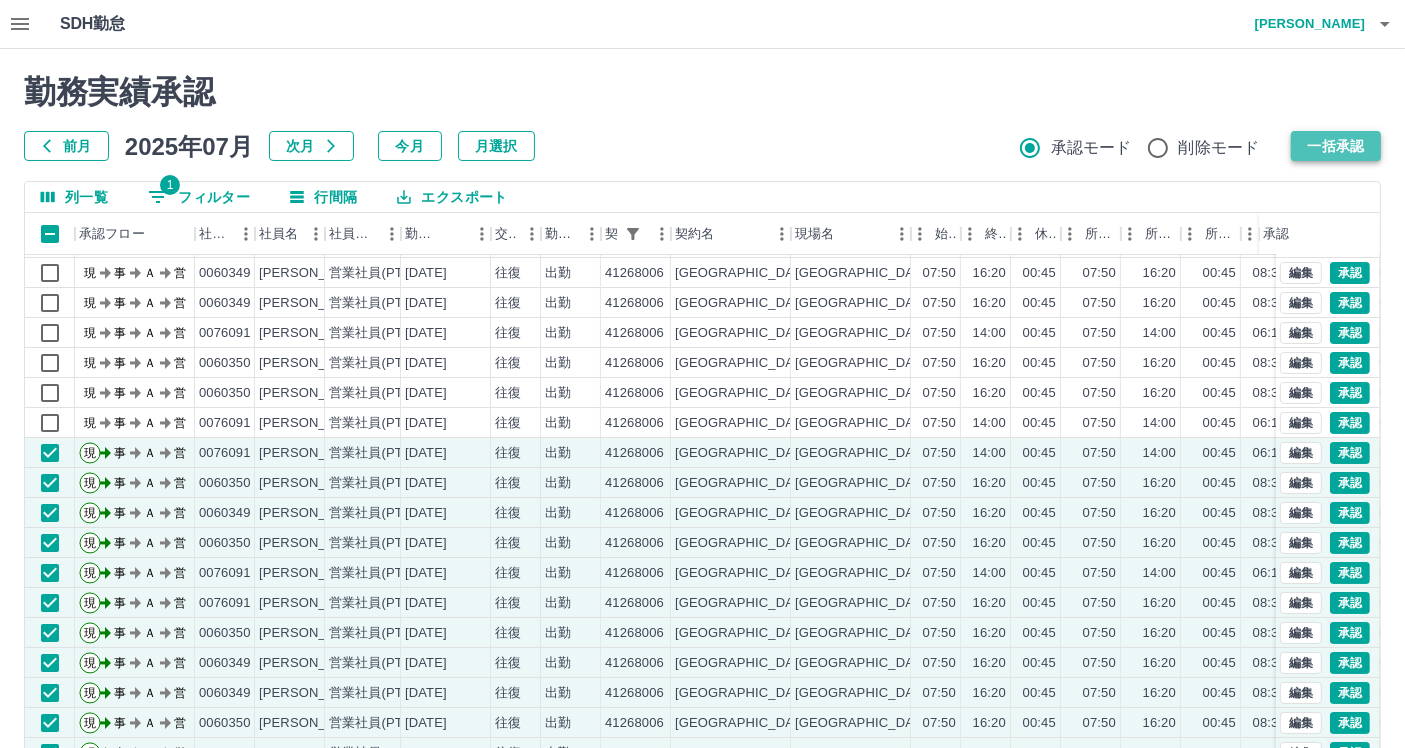 click on "一括承認" at bounding box center [1336, 146] 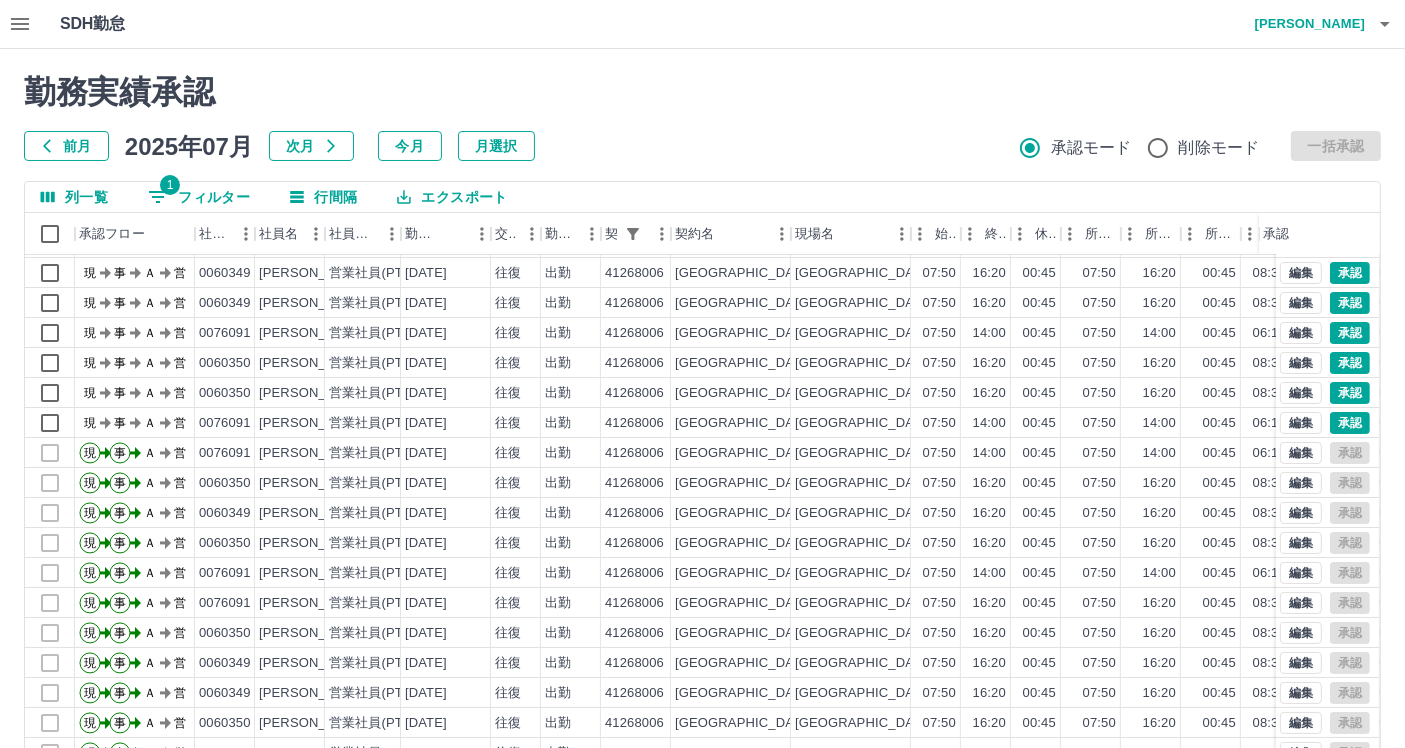 scroll, scrollTop: 51, scrollLeft: 0, axis: vertical 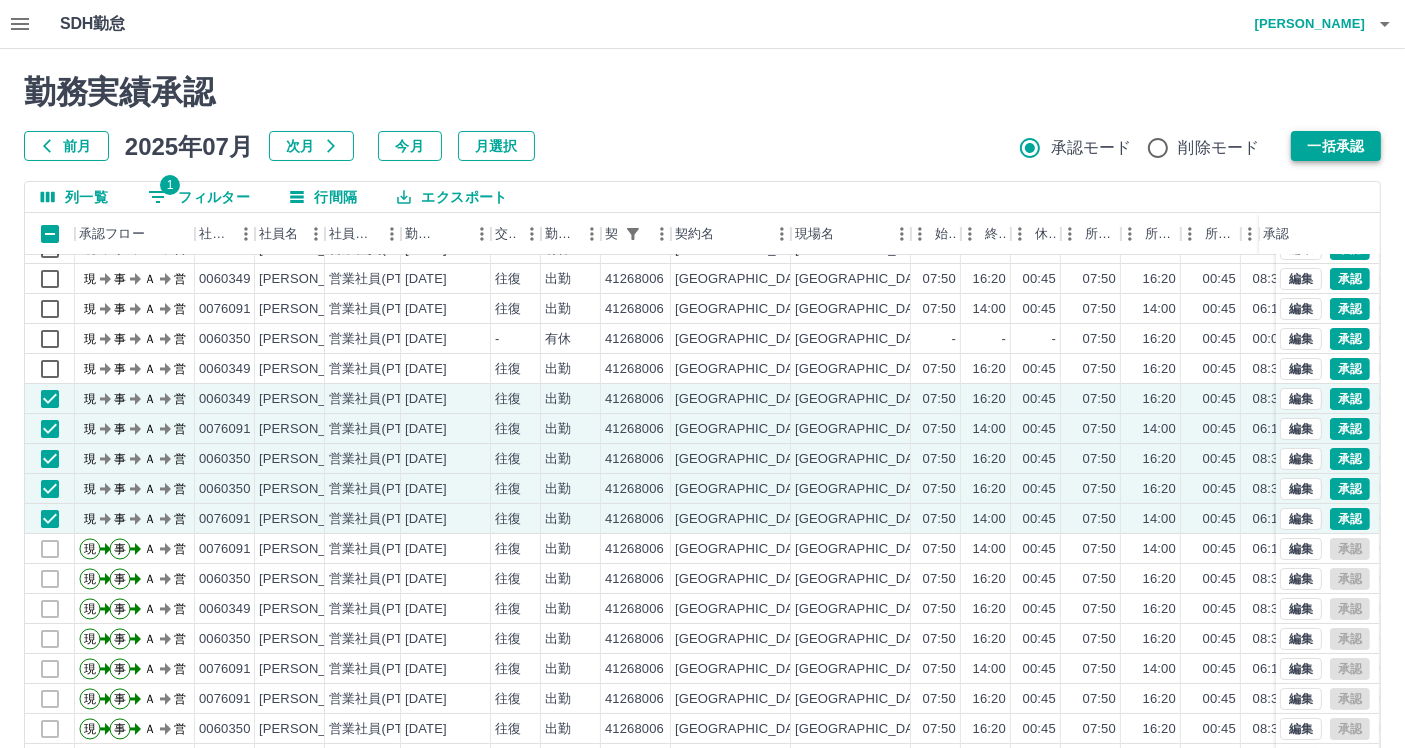 click on "一括承認" at bounding box center (1336, 146) 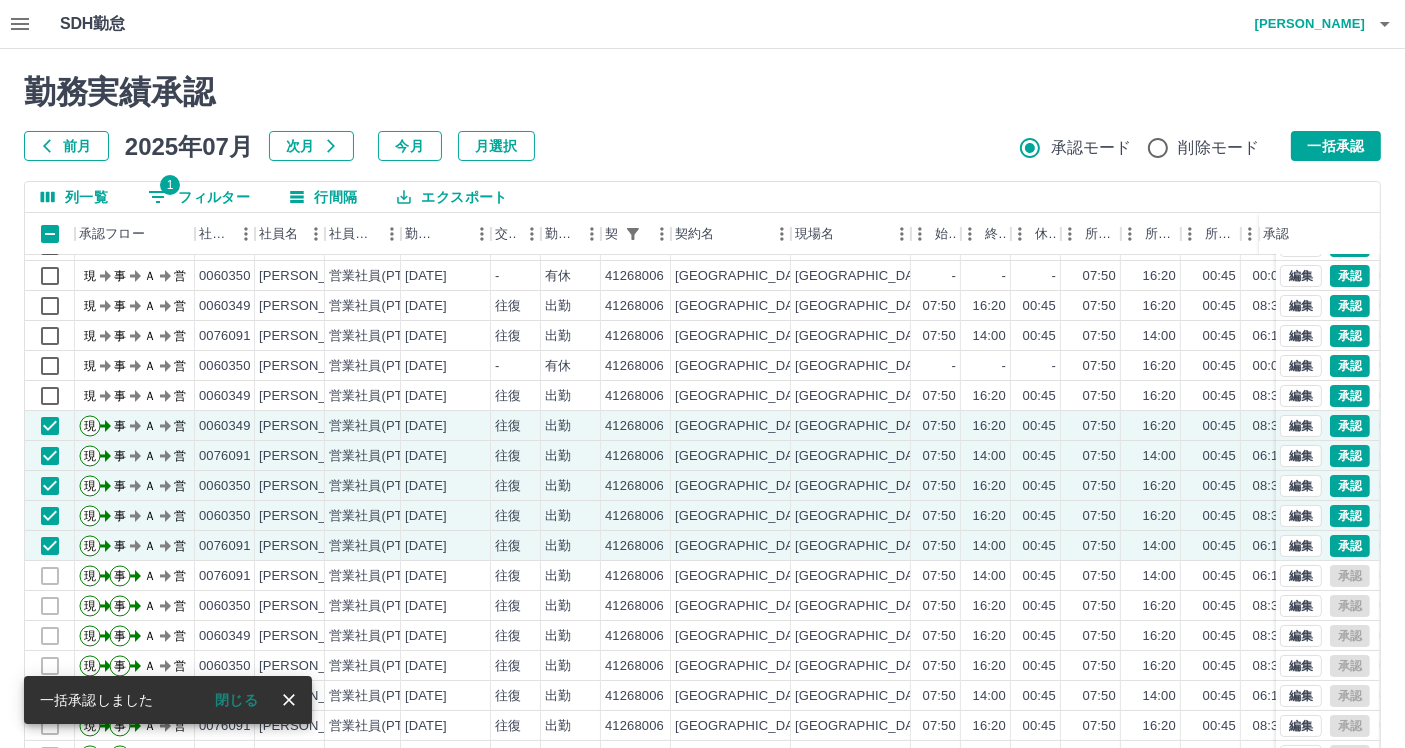scroll, scrollTop: 0, scrollLeft: 0, axis: both 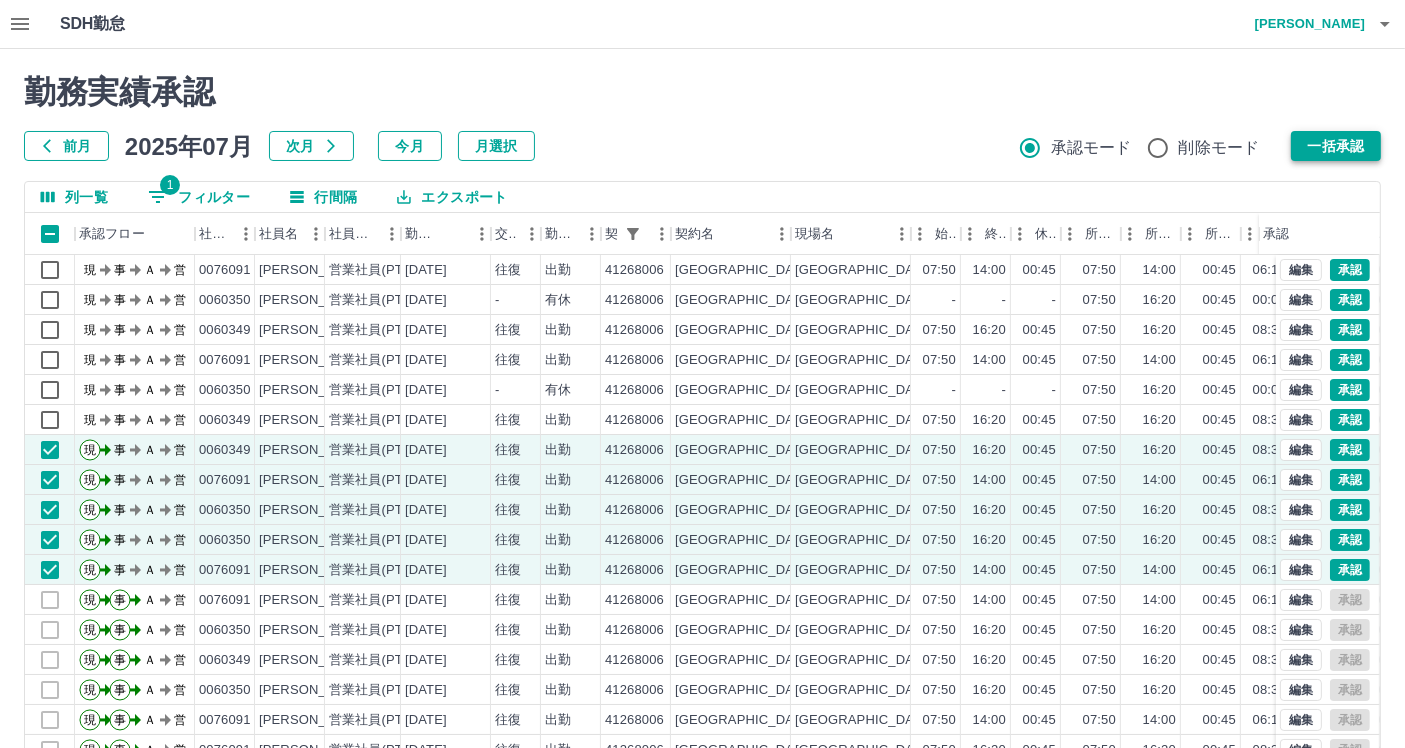click on "一括承認" at bounding box center (1336, 146) 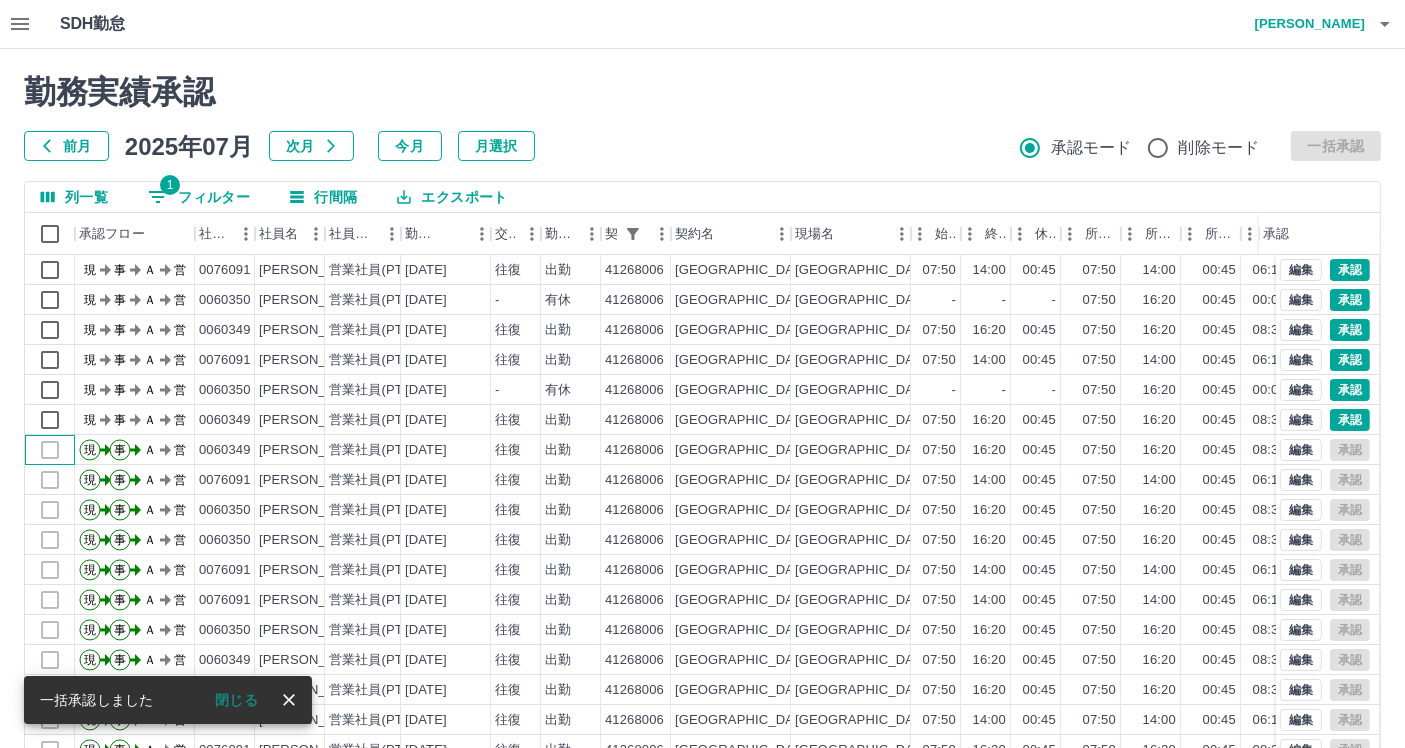 click at bounding box center (50, 450) 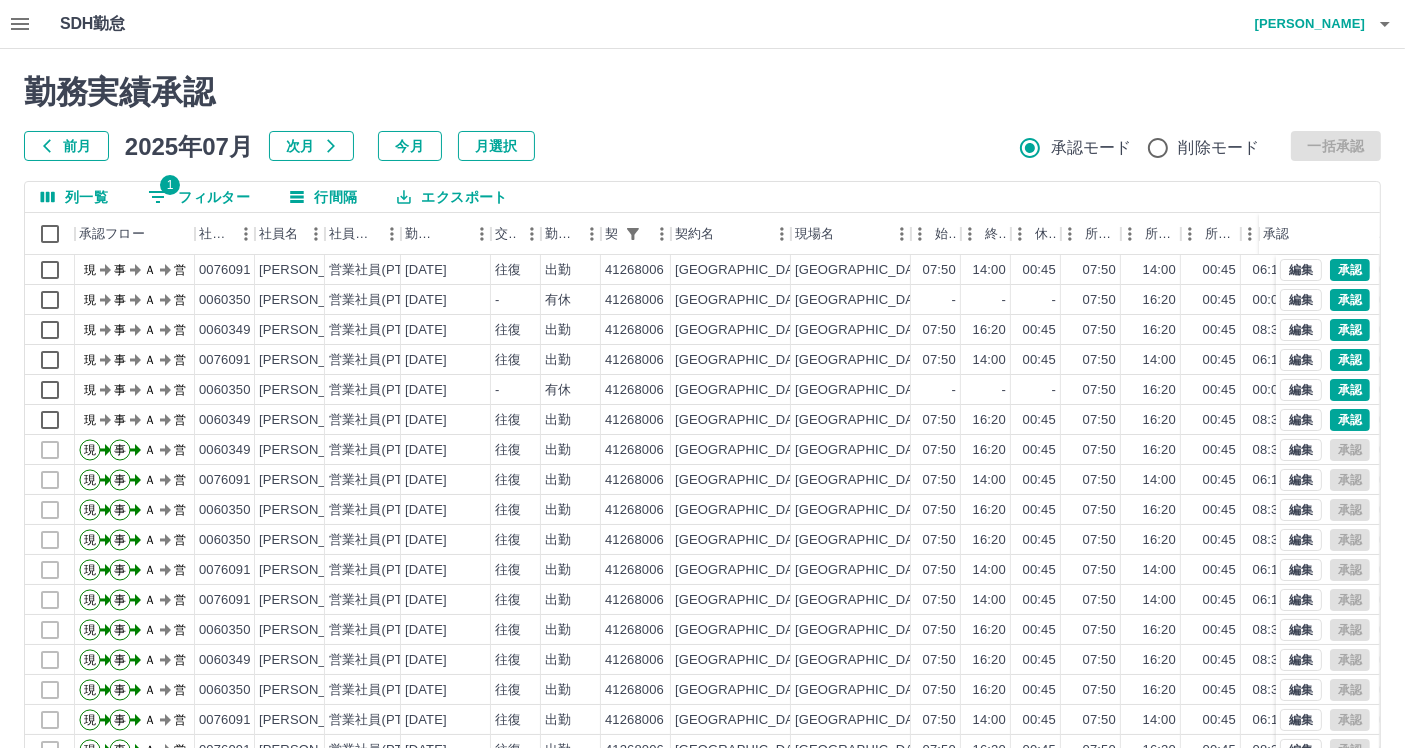 drag, startPoint x: 220, startPoint y: 176, endPoint x: 222, endPoint y: 198, distance: 22.090721 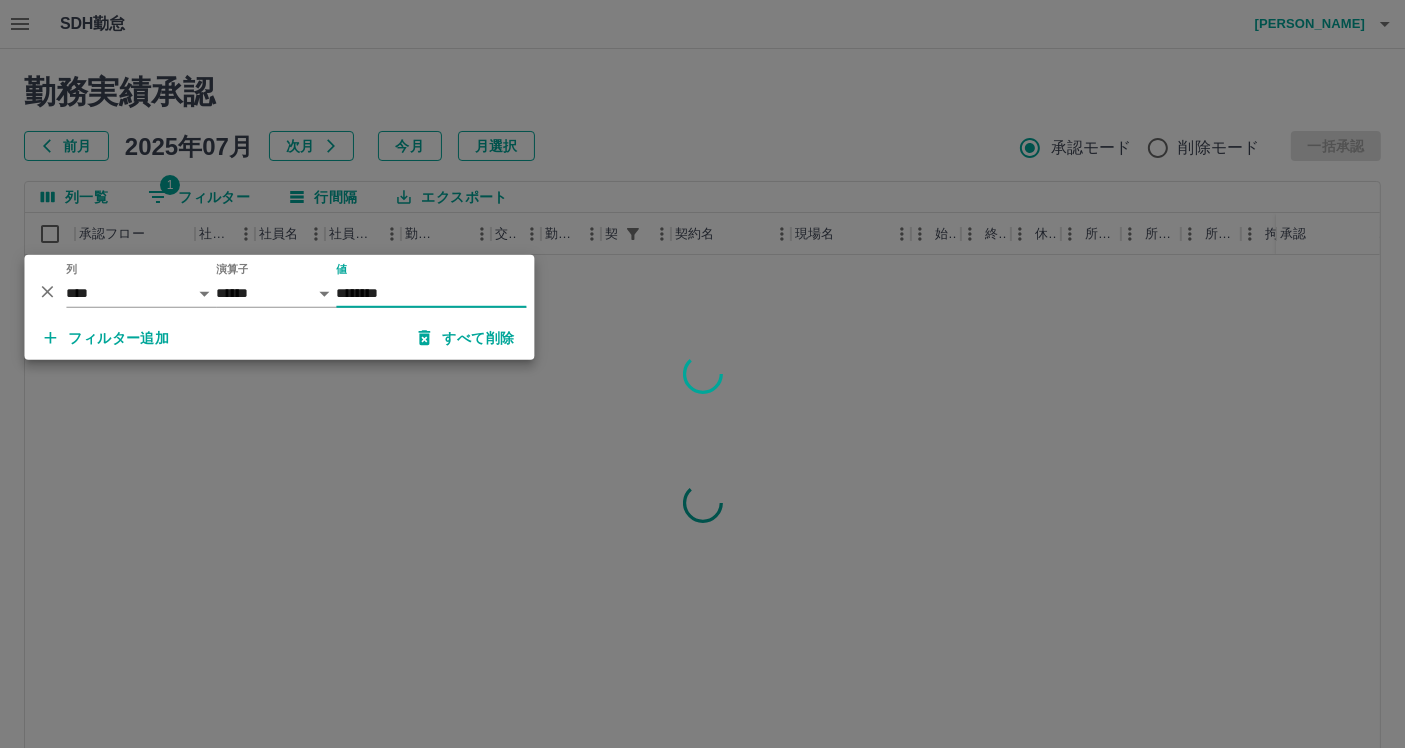 type on "********" 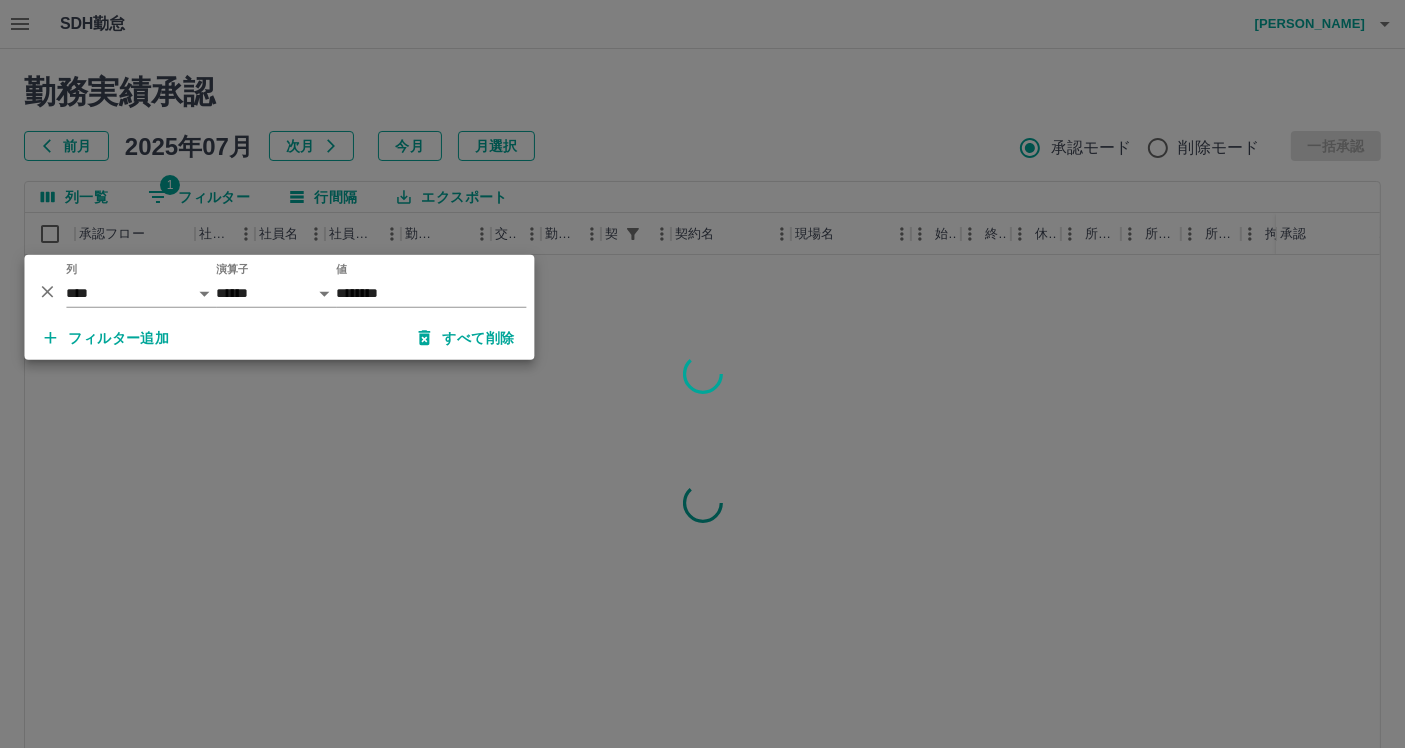 click at bounding box center (702, 374) 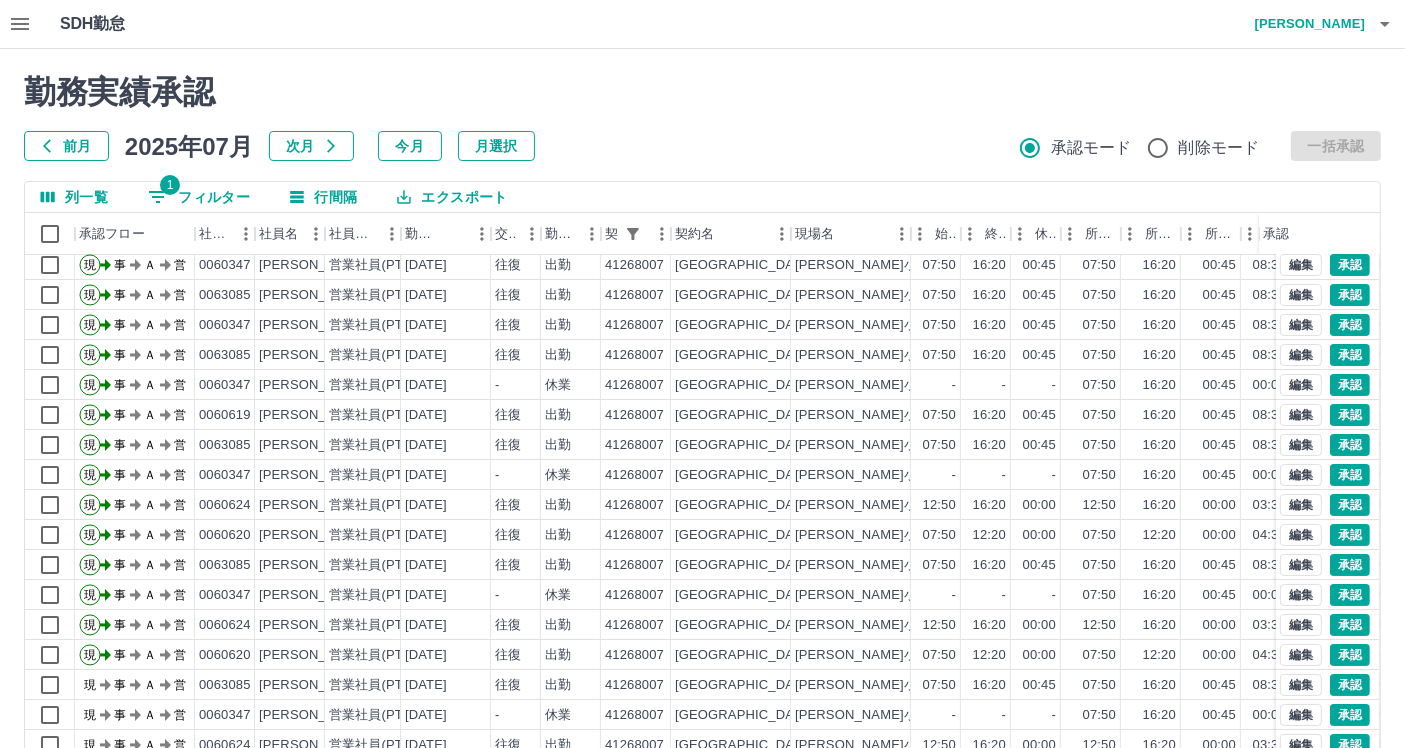scroll, scrollTop: 252, scrollLeft: 0, axis: vertical 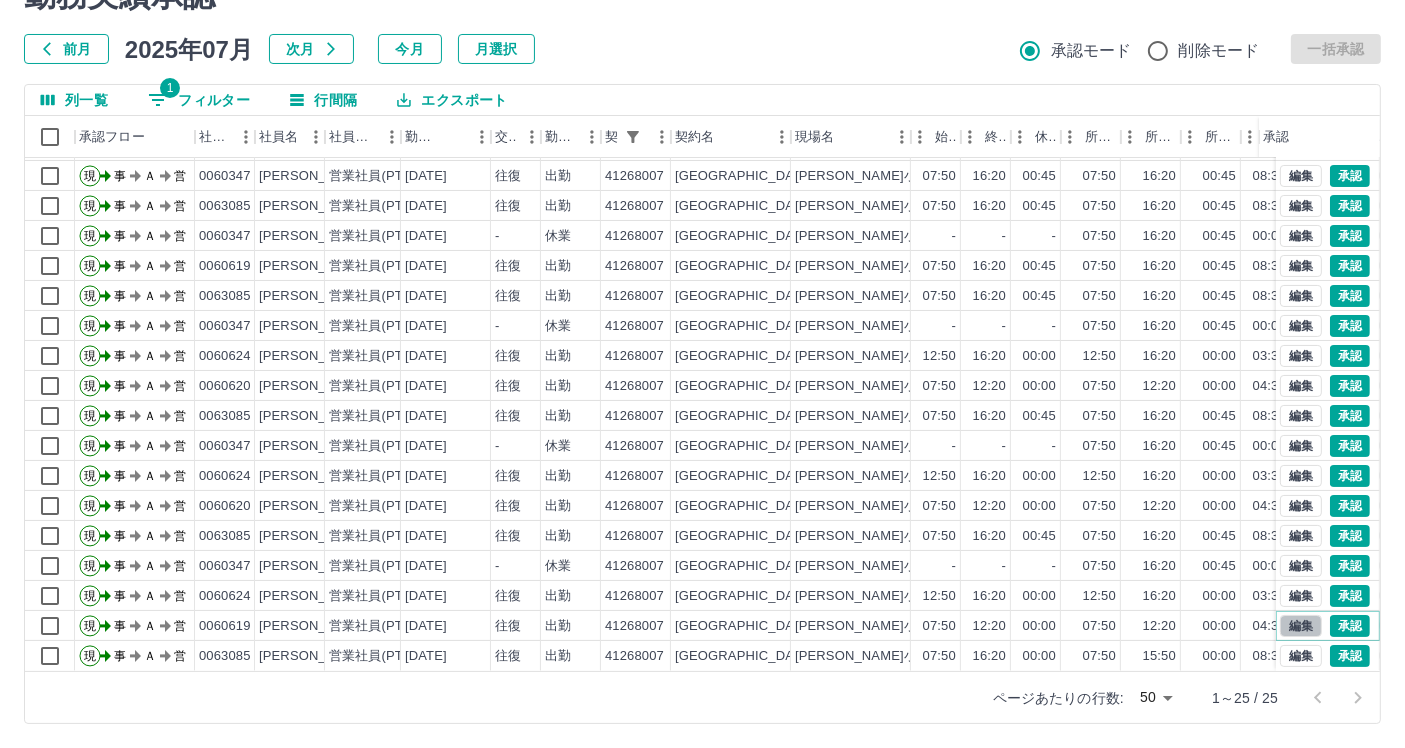 click on "編集" at bounding box center [1301, 626] 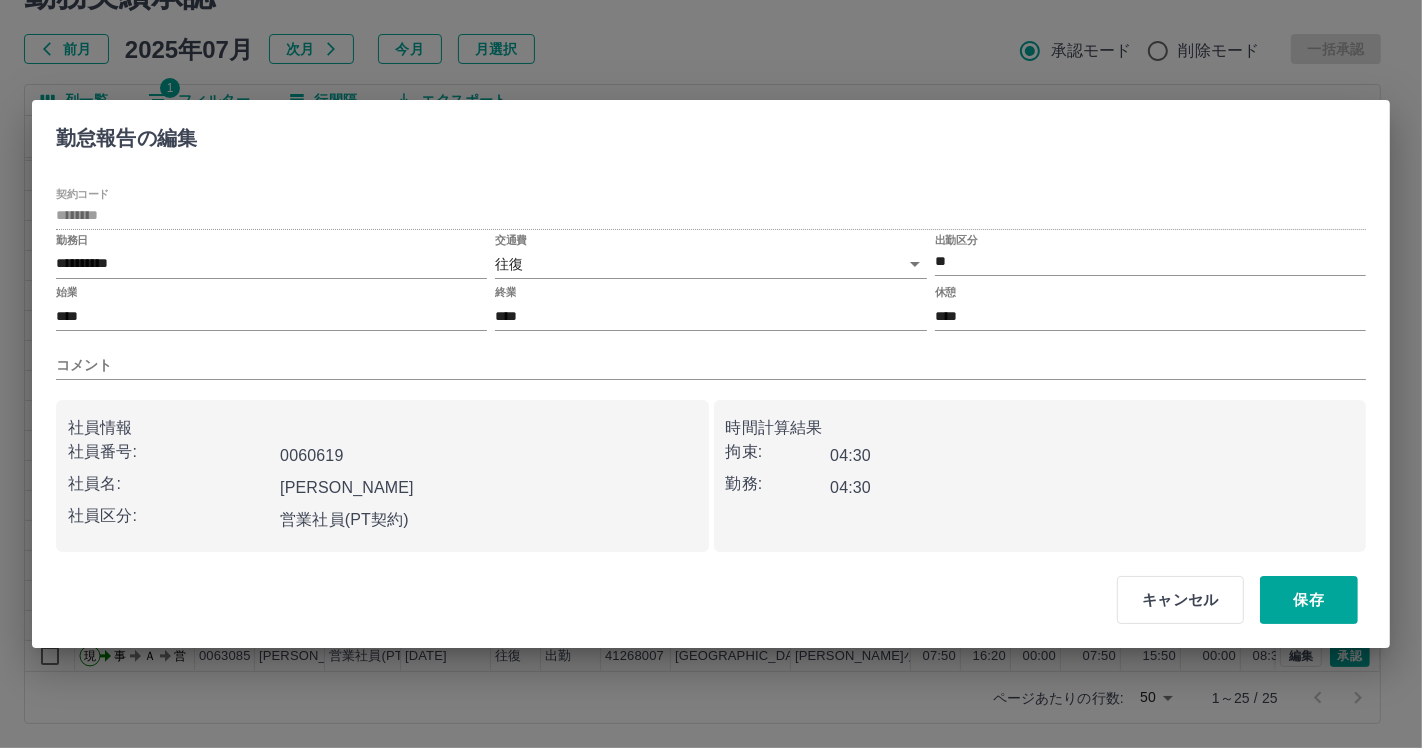 click on "SDH勤怠 [PERSON_NAME]実績承認 前月 [DATE] 次月 今月 月選択 承認モード 削除モード 一括承認 列一覧 1 フィルター 行間隔 エクスポート 承認フロー 社員番号 社員名 社員区分 勤務日 交通費 勤務区分 契約コード 契約名 現場名 始業 終業 休憩 所定開始 所定終業 所定休憩 拘束 勤務 遅刻等 コメント ステータス 承認 現 事 Ａ 営 0060347 [PERSON_NAME] 営業社員(PT契約) [DATE] 往復 出勤 41268007 [GEOGRAPHIC_DATA][PERSON_NAME] 07:50 16:20 00:45 07:50 16:20 00:45 08:30 07:45 00:00 事務担当者承認待 現 事 Ａ 営 0063085 [PERSON_NAME] 営業社員(PT契約) [DATE] 往復 出勤 41268007 [GEOGRAPHIC_DATA][PERSON_NAME] 07:50 16:20 00:45 07:50 16:20 00:45 08:30 07:45 00:00 事務担当者承認待 現 事 Ａ 営 0060347 [PERSON_NAME] 営業社員(PT契約) [DATE] 往復 出勤 41268007 [GEOGRAPHIC_DATA][PERSON_NAME] 07:50 16:20 00:45 07:50 16:20 00:45 08:30 07:45 00:00 現 -" at bounding box center [711, 325] 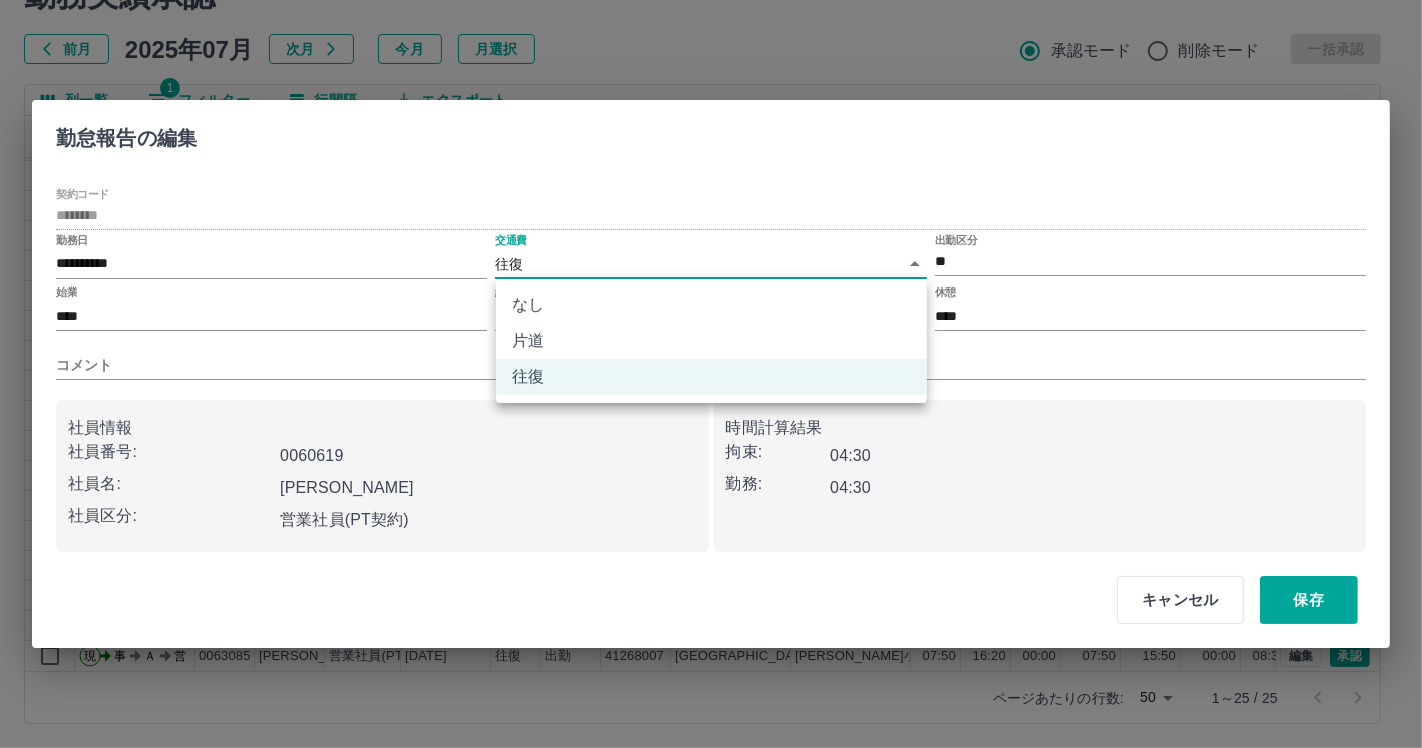 click on "なし" at bounding box center [711, 305] 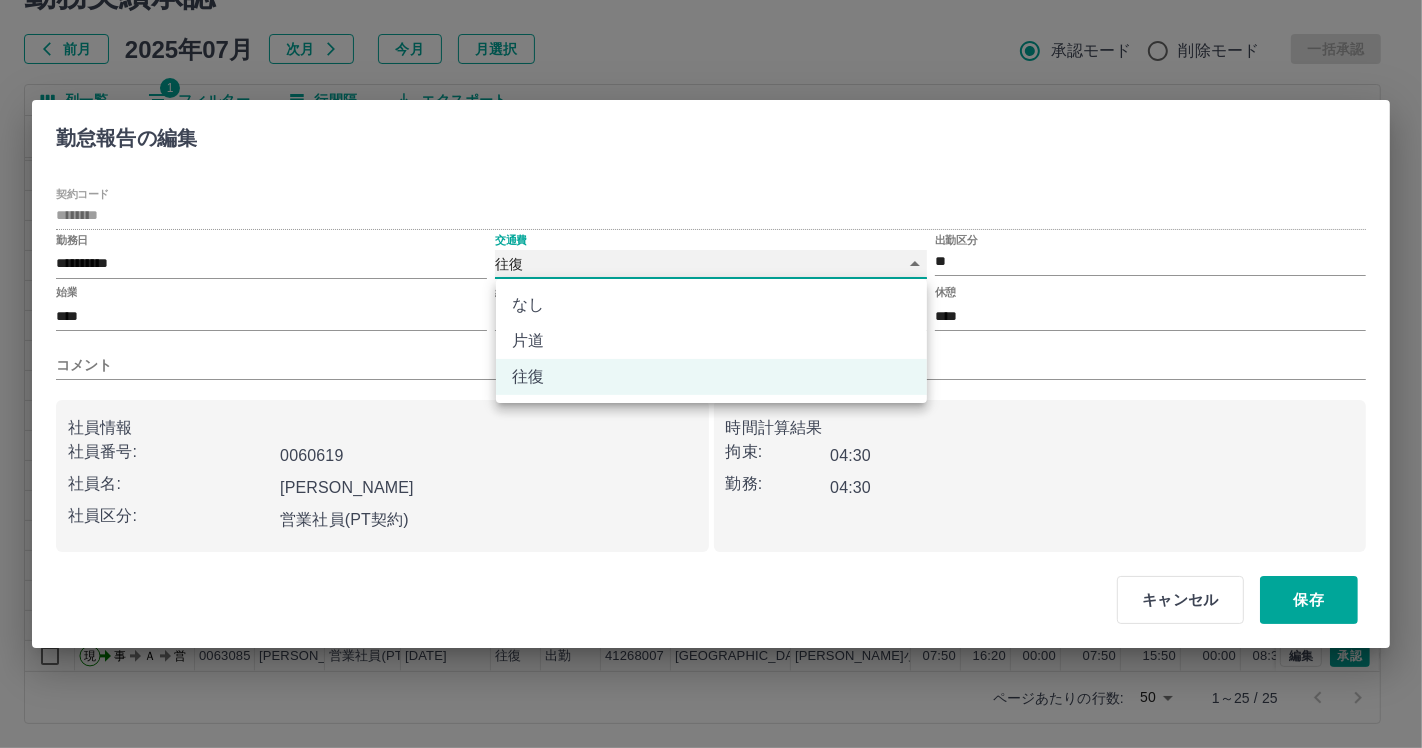 type on "****" 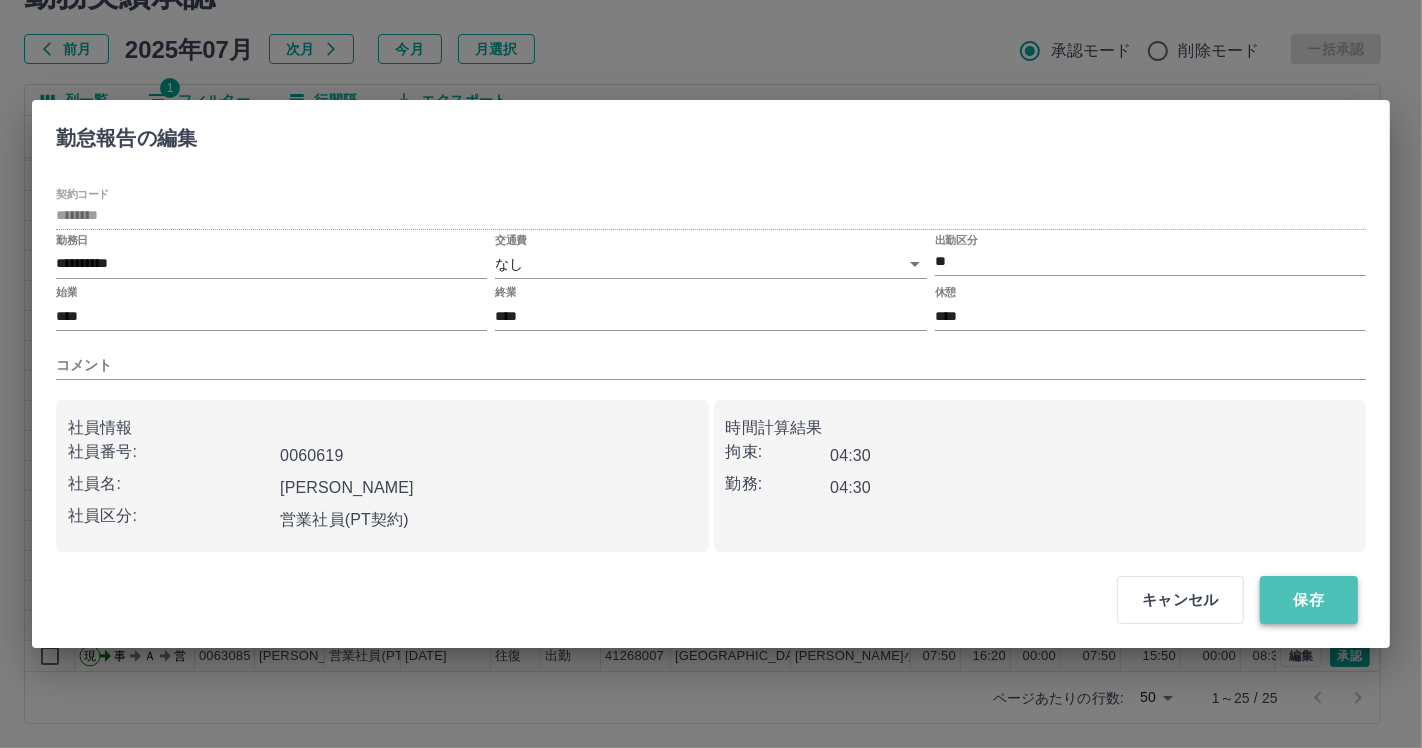 click on "保存" at bounding box center (1309, 600) 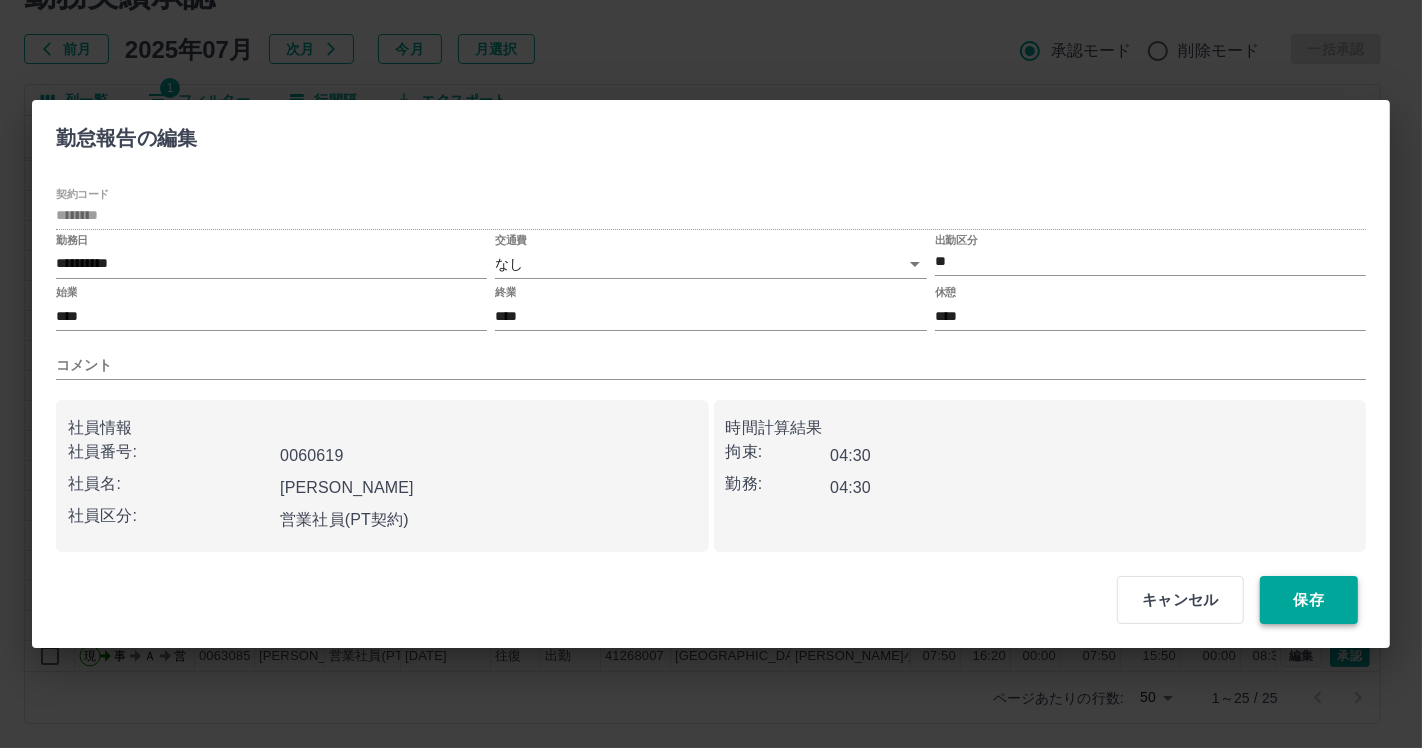 click at bounding box center (711, 374) 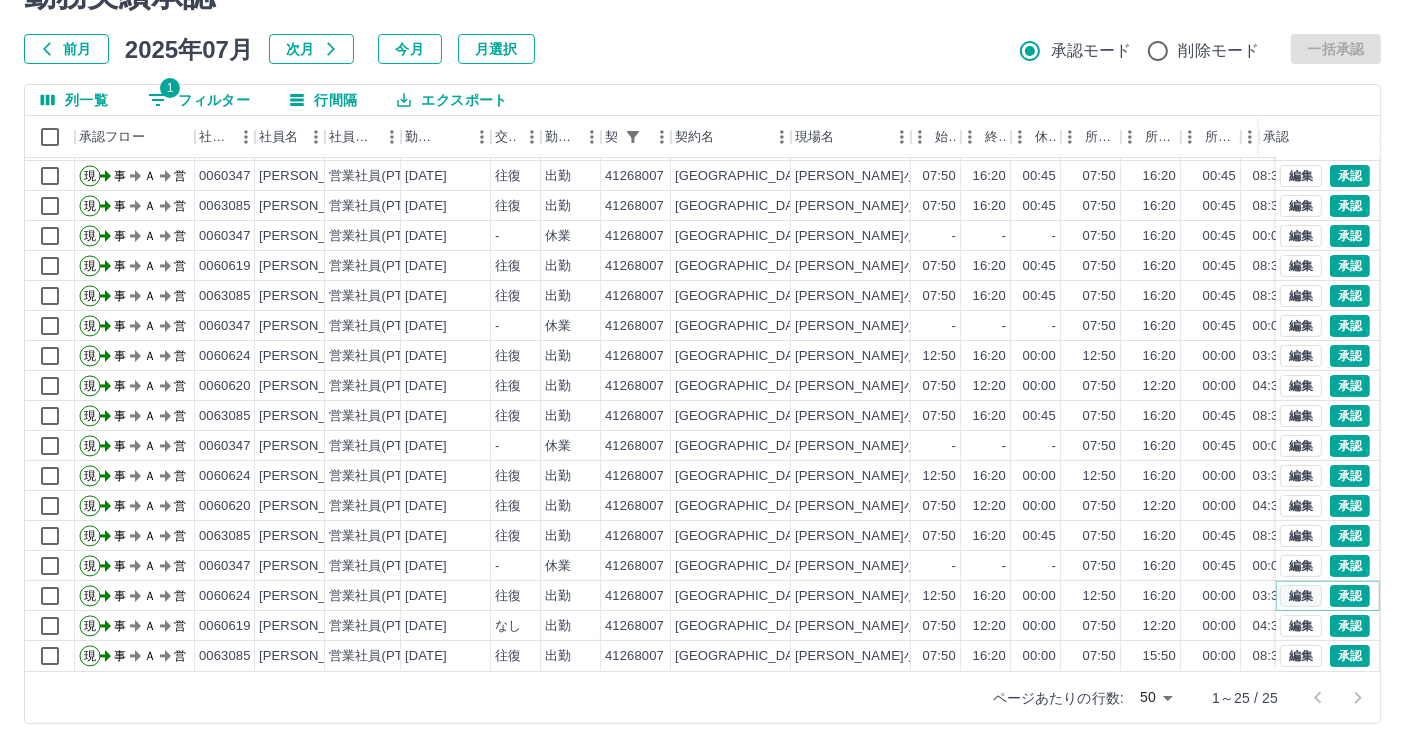 click on "編集" at bounding box center (1301, 596) 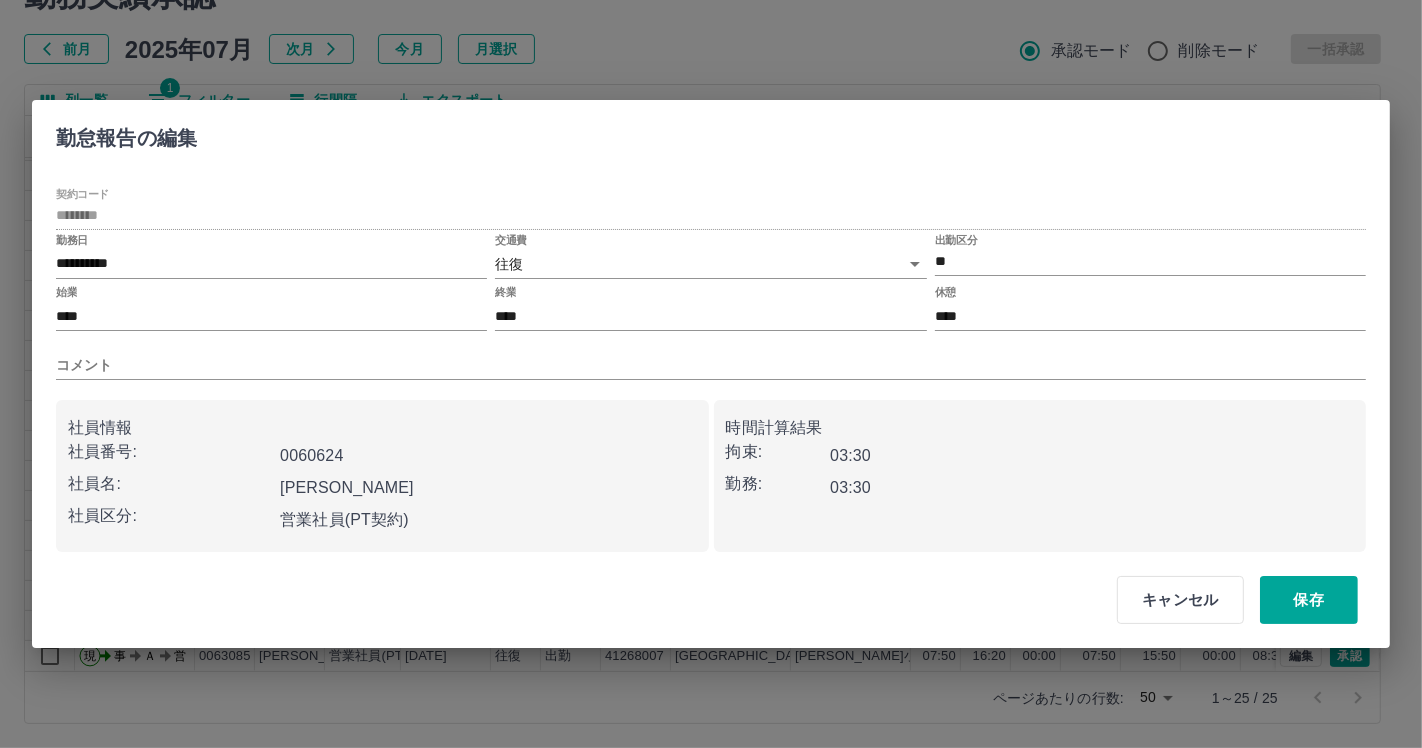 click on "SDH勤怠 [PERSON_NAME]実績承認 前月 [DATE] 次月 今月 月選択 承認モード 削除モード 一括承認 列一覧 1 フィルター 行間隔 エクスポート 承認フロー 社員番号 社員名 社員区分 勤務日 交通費 勤務区分 契約コード 契約名 現場名 始業 終業 休憩 所定開始 所定終業 所定休憩 拘束 勤務 遅刻等 コメント ステータス 承認 現 事 Ａ 営 0060347 [PERSON_NAME] 営業社員(PT契約) [DATE] 往復 出勤 41268007 [GEOGRAPHIC_DATA][PERSON_NAME] 07:50 16:20 00:45 07:50 16:20 00:45 08:30 07:45 00:00 事務担当者承認待 現 事 Ａ 営 0063085 [PERSON_NAME] 営業社員(PT契約) [DATE] 往復 出勤 41268007 [GEOGRAPHIC_DATA][PERSON_NAME] 07:50 16:20 00:45 07:50 16:20 00:45 08:30 07:45 00:00 事務担当者承認待 現 事 Ａ 営 0060347 [PERSON_NAME] 営業社員(PT契約) [DATE] 往復 出勤 41268007 [GEOGRAPHIC_DATA][PERSON_NAME] 07:50 16:20 00:45 07:50 16:20 00:45 08:30 07:45 00:00 現 -" at bounding box center [711, 325] 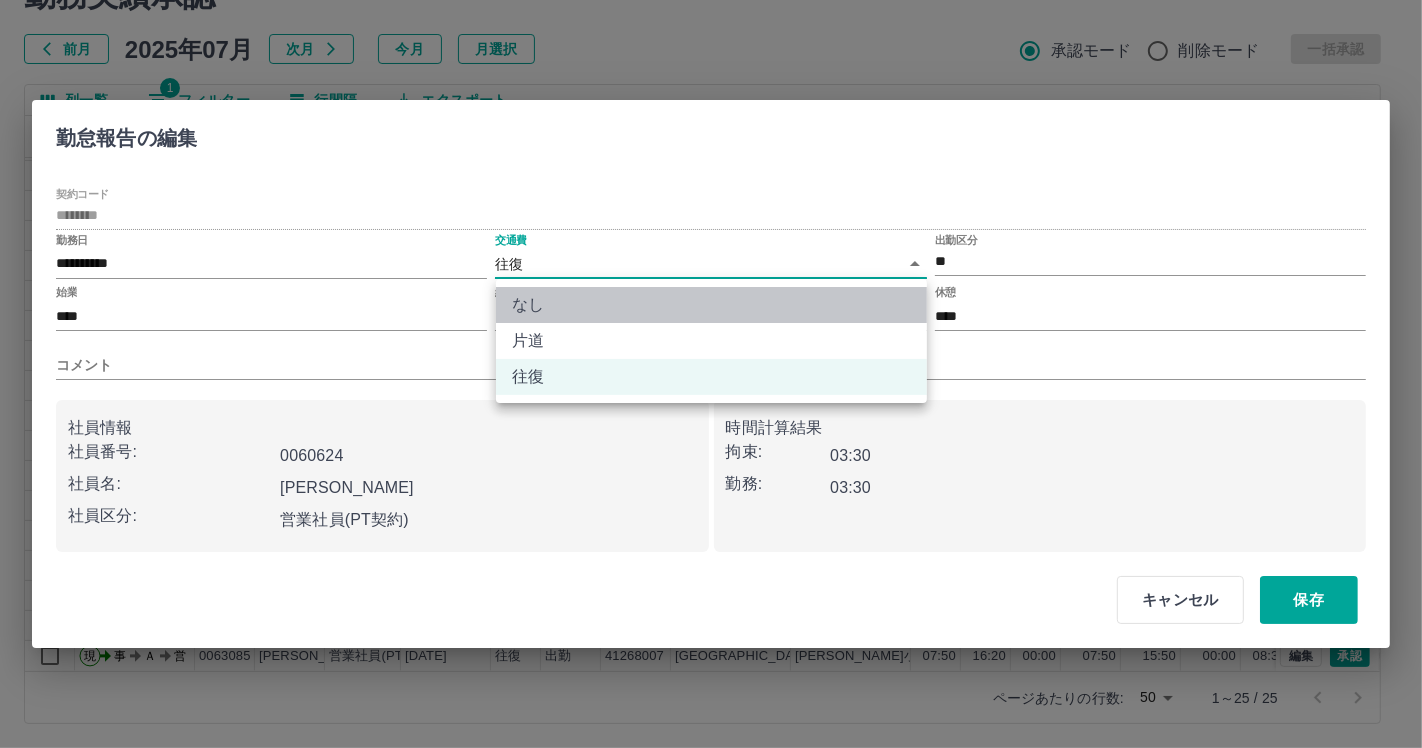 click on "なし" at bounding box center (711, 305) 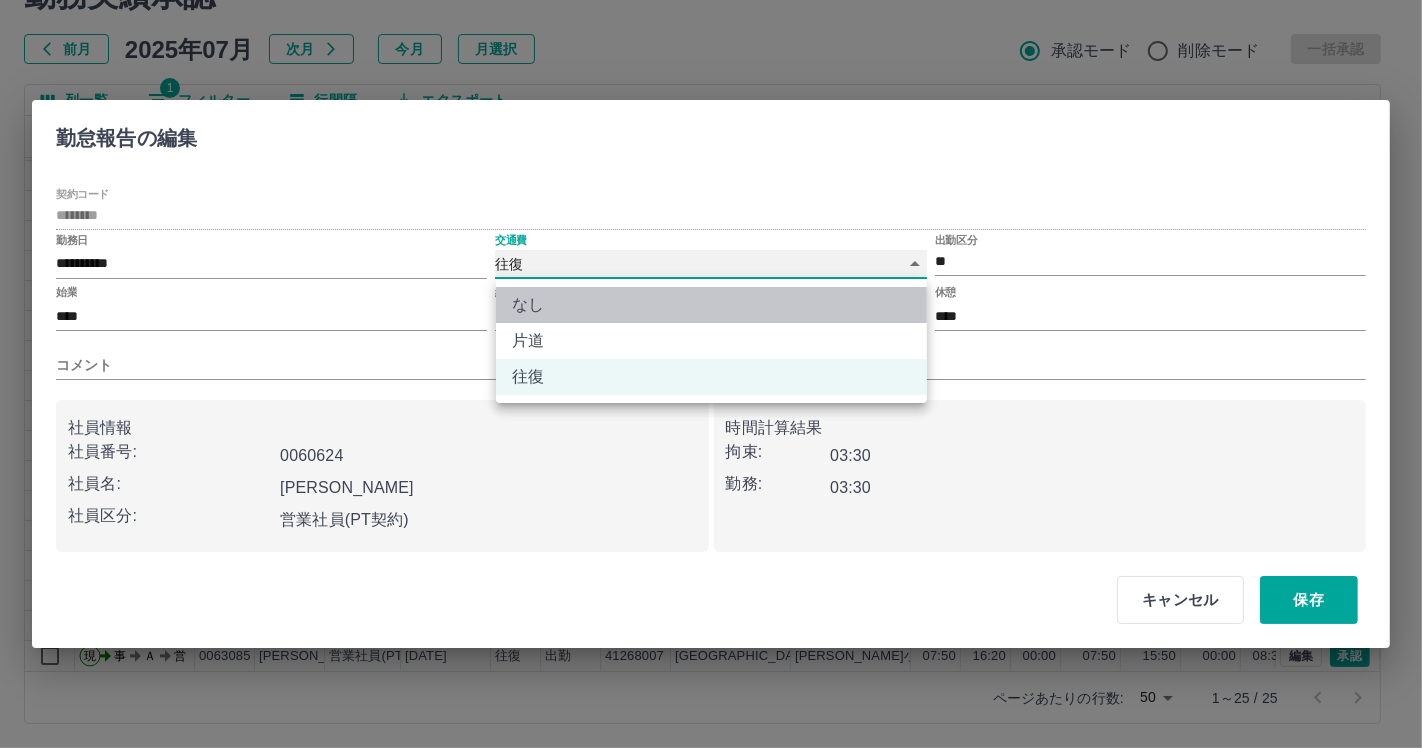 type on "****" 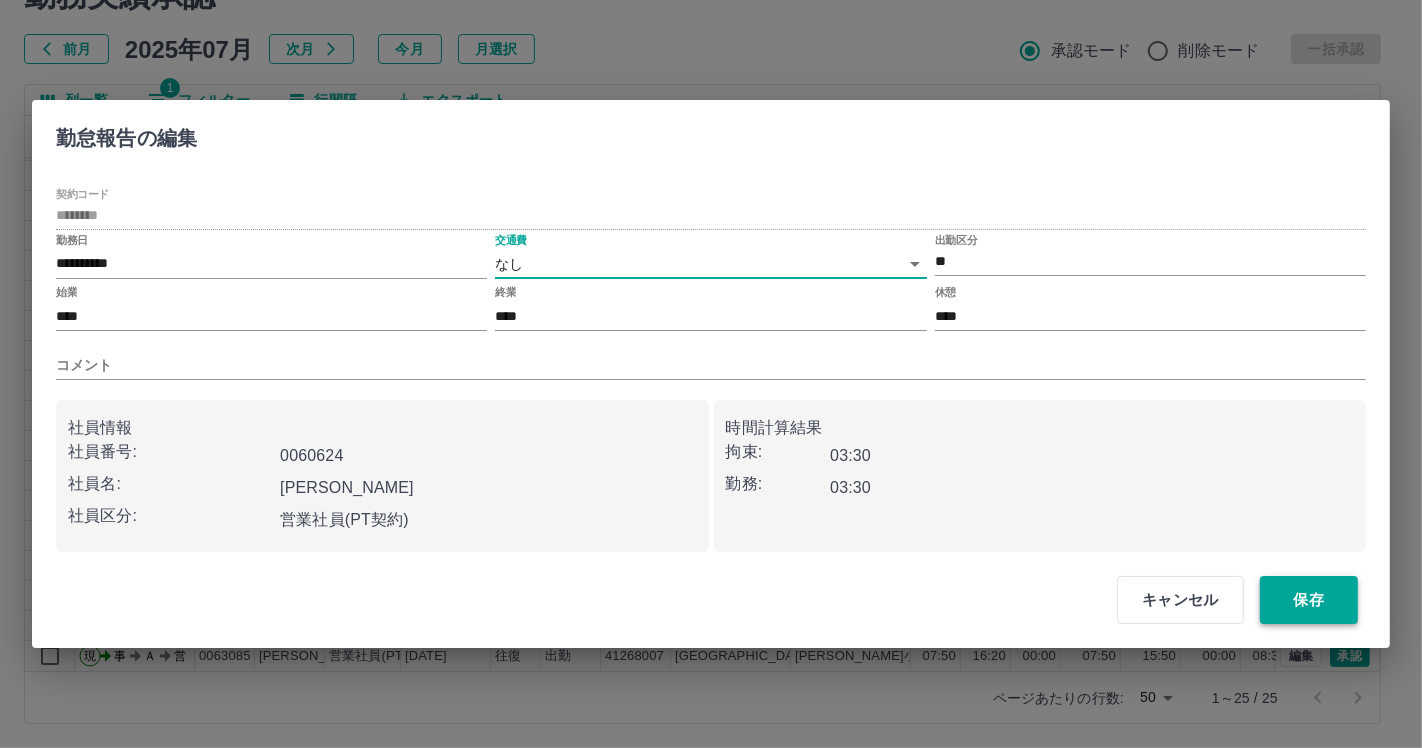 click on "保存" at bounding box center (1309, 600) 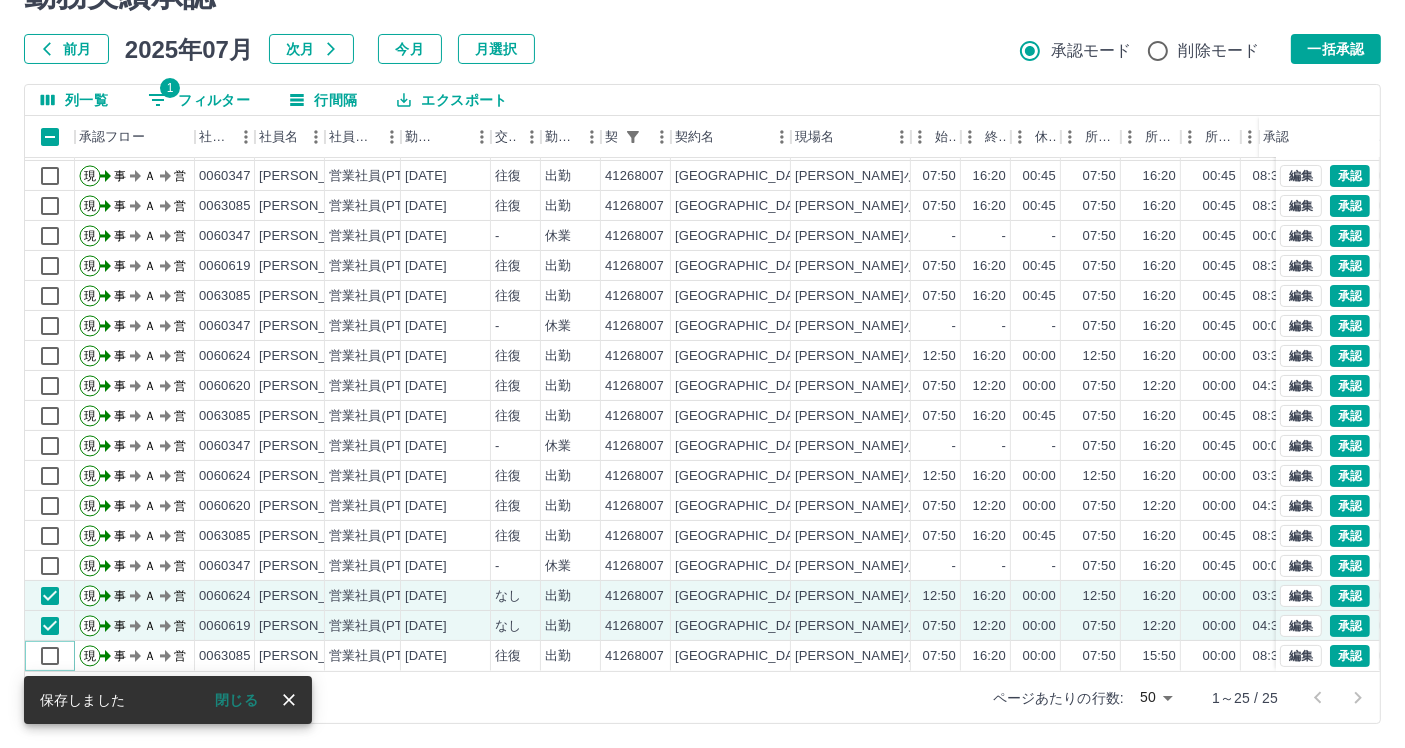 click at bounding box center [50, 656] 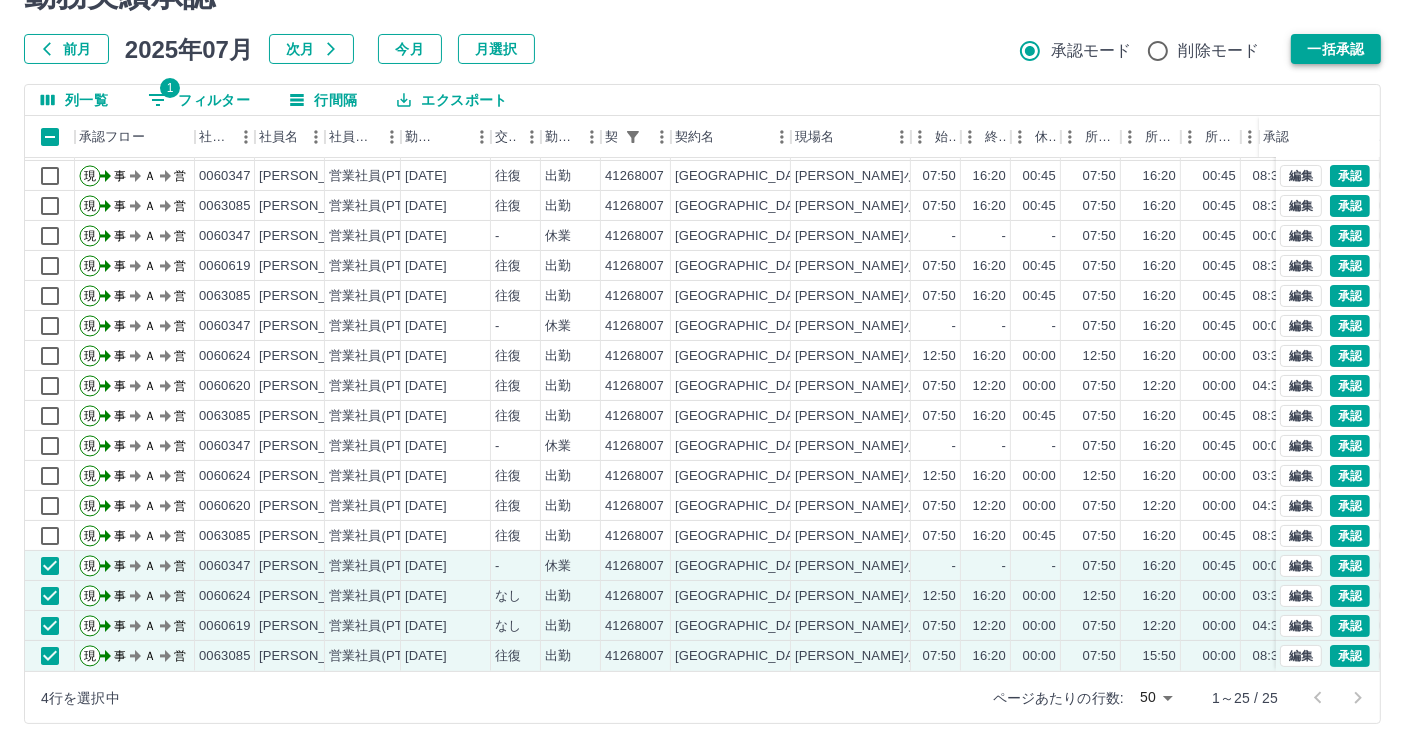 click on "一括承認" at bounding box center (1336, 49) 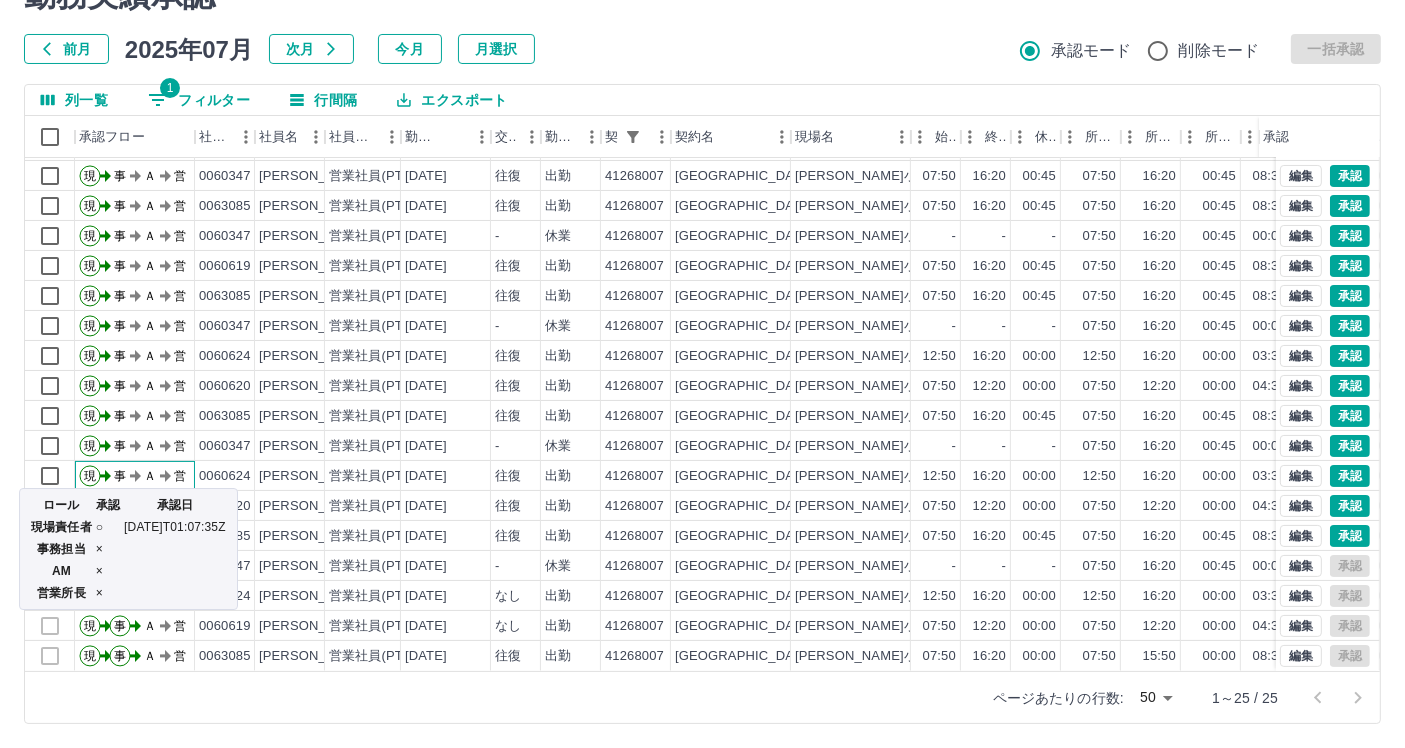 click on "ロール 承認 承認日 現場責任者 ○ [DATE]T01:07:35Z 事務担当 × AM × 営業所長 ×" at bounding box center [128, 543] 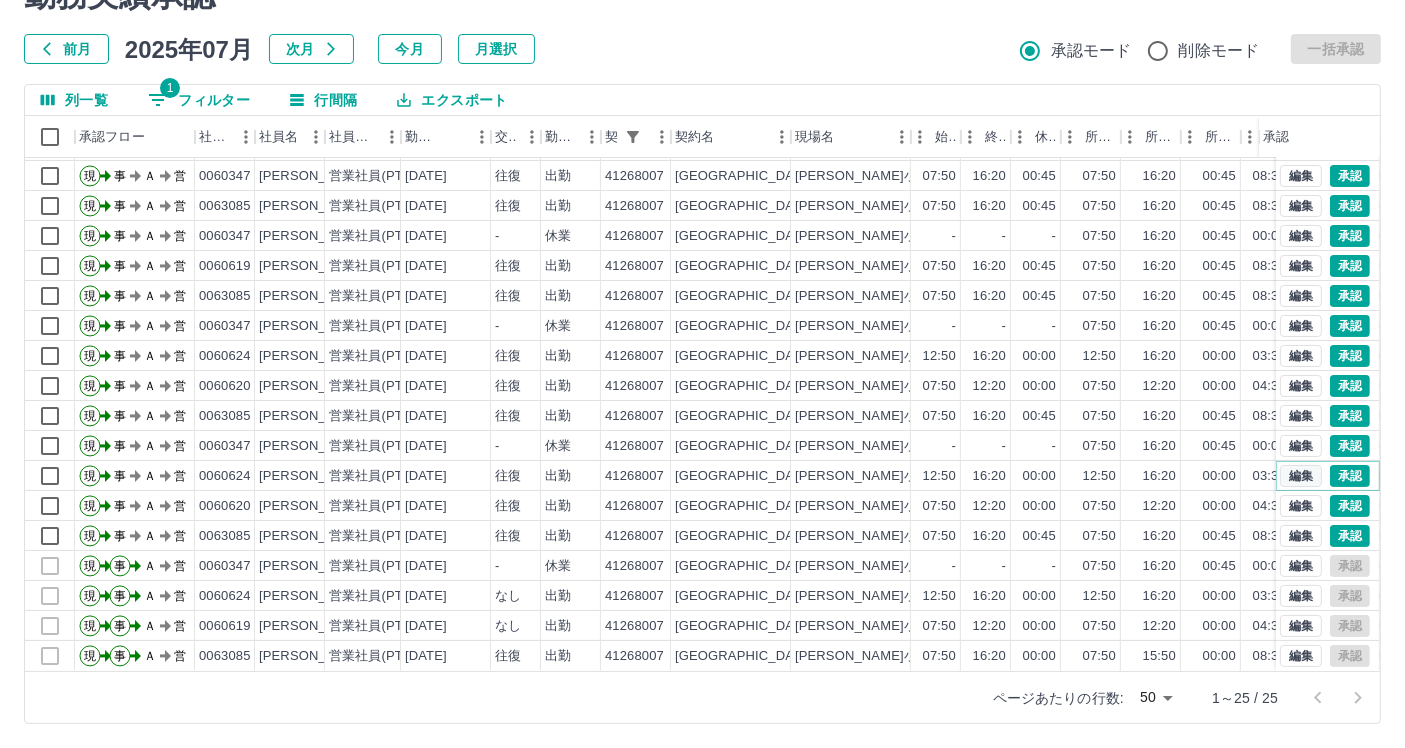 click on "編集" at bounding box center [1301, 476] 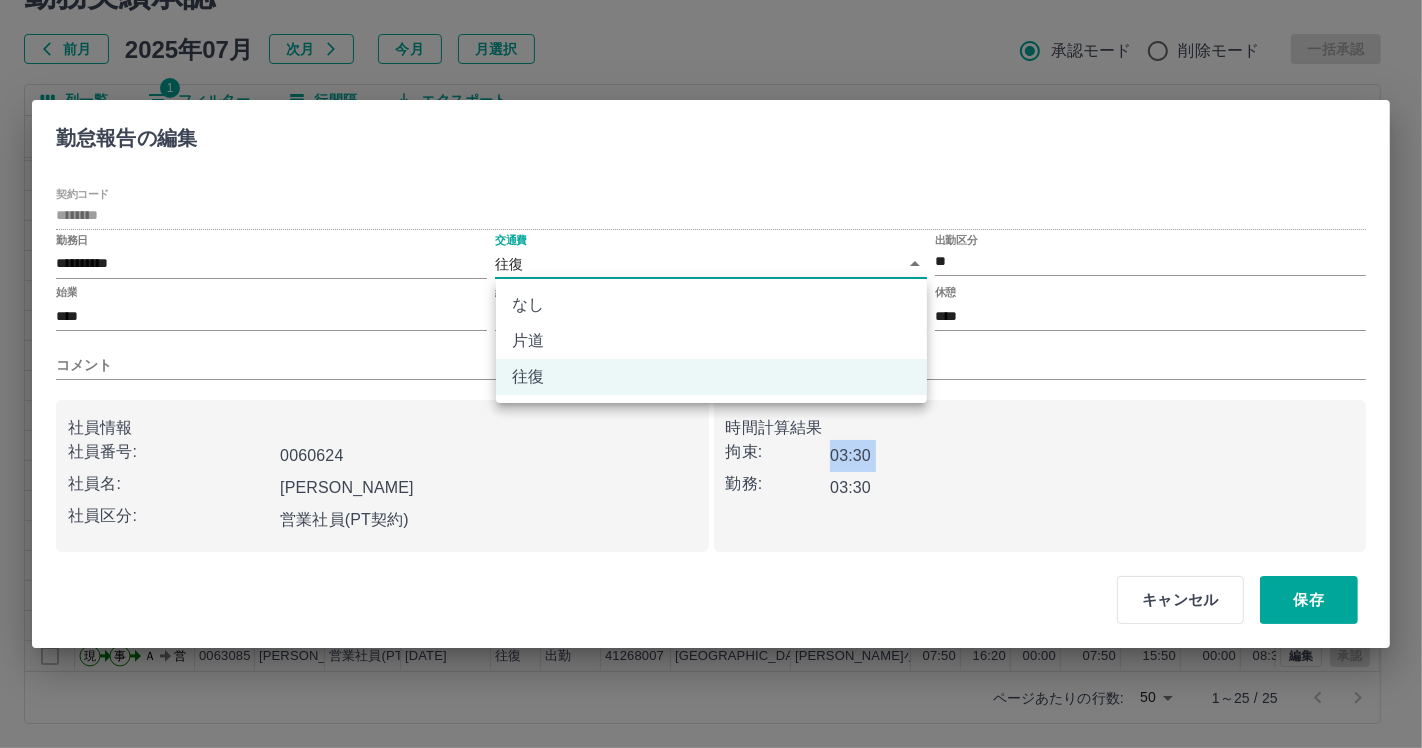 click on "SDH勤怠 [PERSON_NAME]実績承認 前月 [DATE] 次月 今月 月選択 承認モード 削除モード 一括承認 列一覧 1 フィルター 行間隔 エクスポート 承認フロー 社員番号 社員名 社員区分 勤務日 交通費 勤務区分 契約コード 契約名 現場名 始業 終業 休憩 所定開始 所定終業 所定休憩 拘束 勤務 遅刻等 コメント ステータス 承認 現 事 Ａ 営 0060347 [PERSON_NAME] 営業社員(PT契約) [DATE] 往復 出勤 41268007 [GEOGRAPHIC_DATA][PERSON_NAME] 07:50 16:20 00:45 07:50 16:20 00:45 08:30 07:45 00:00 事務担当者承認待 現 事 Ａ 営 0063085 [PERSON_NAME] 営業社員(PT契約) [DATE] 往復 出勤 41268007 [GEOGRAPHIC_DATA][PERSON_NAME] 07:50 16:20 00:45 07:50 16:20 00:45 08:30 07:45 00:00 事務担当者承認待 現 事 Ａ 営 0060347 [PERSON_NAME] 営業社員(PT契約) [DATE] 往復 出勤 41268007 [GEOGRAPHIC_DATA][PERSON_NAME] 07:50 16:20 00:45 07:50 16:20 00:45 08:30 07:45 00:00 現 -" at bounding box center (711, 325) 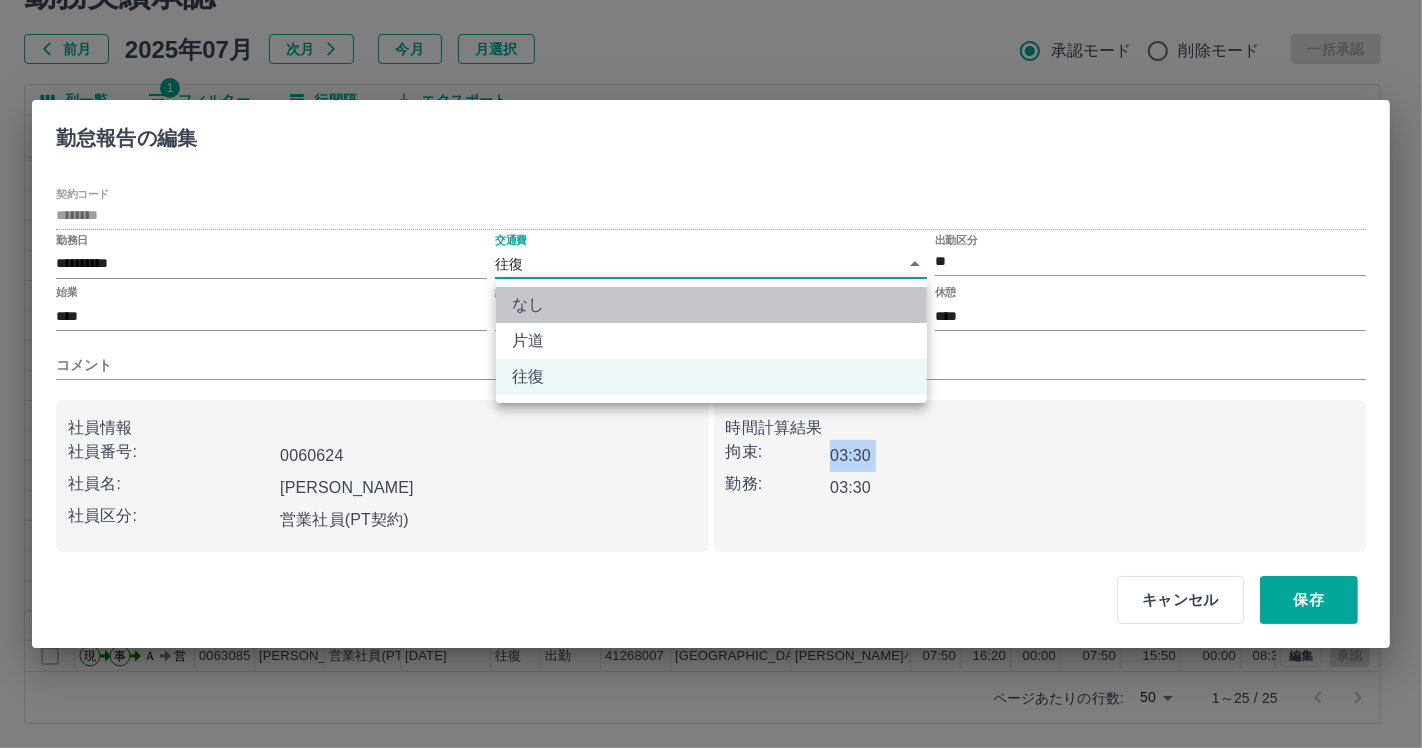 click on "なし" at bounding box center [711, 305] 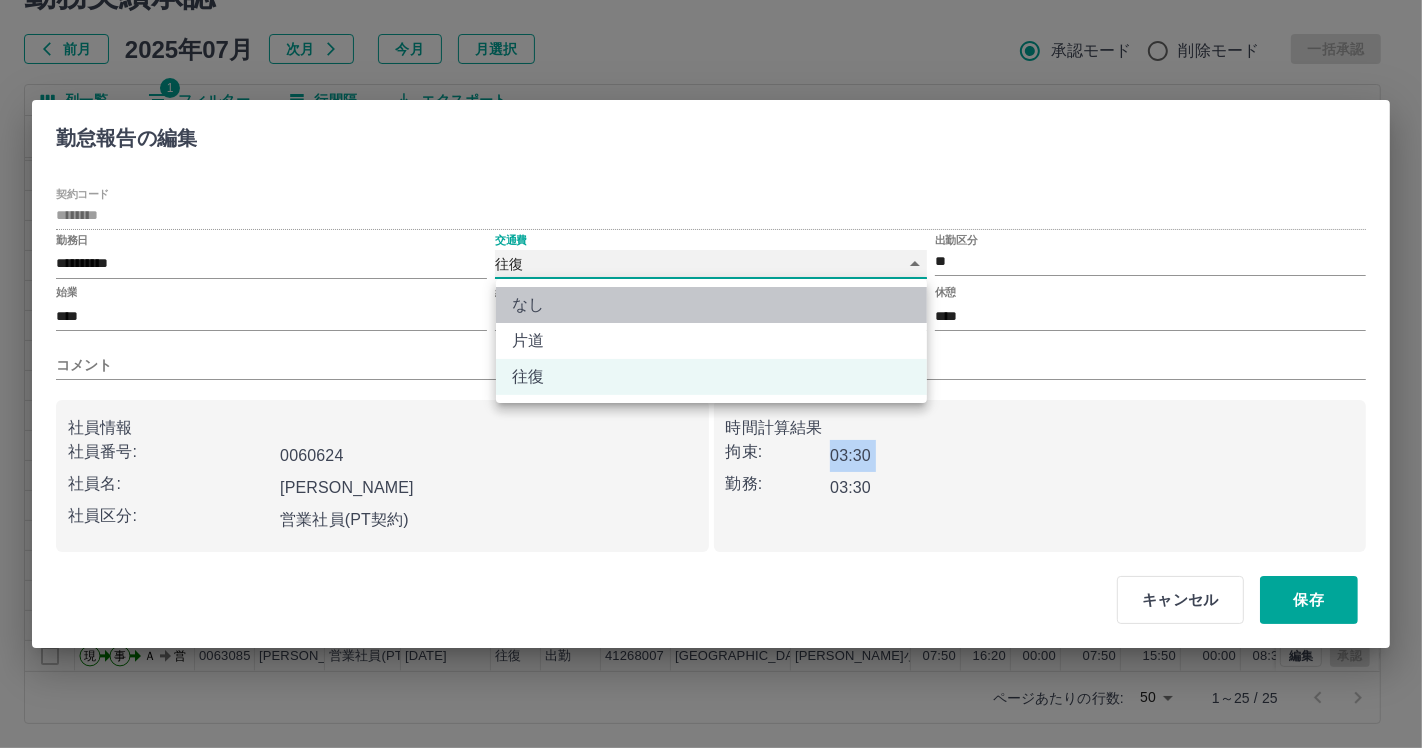 type on "****" 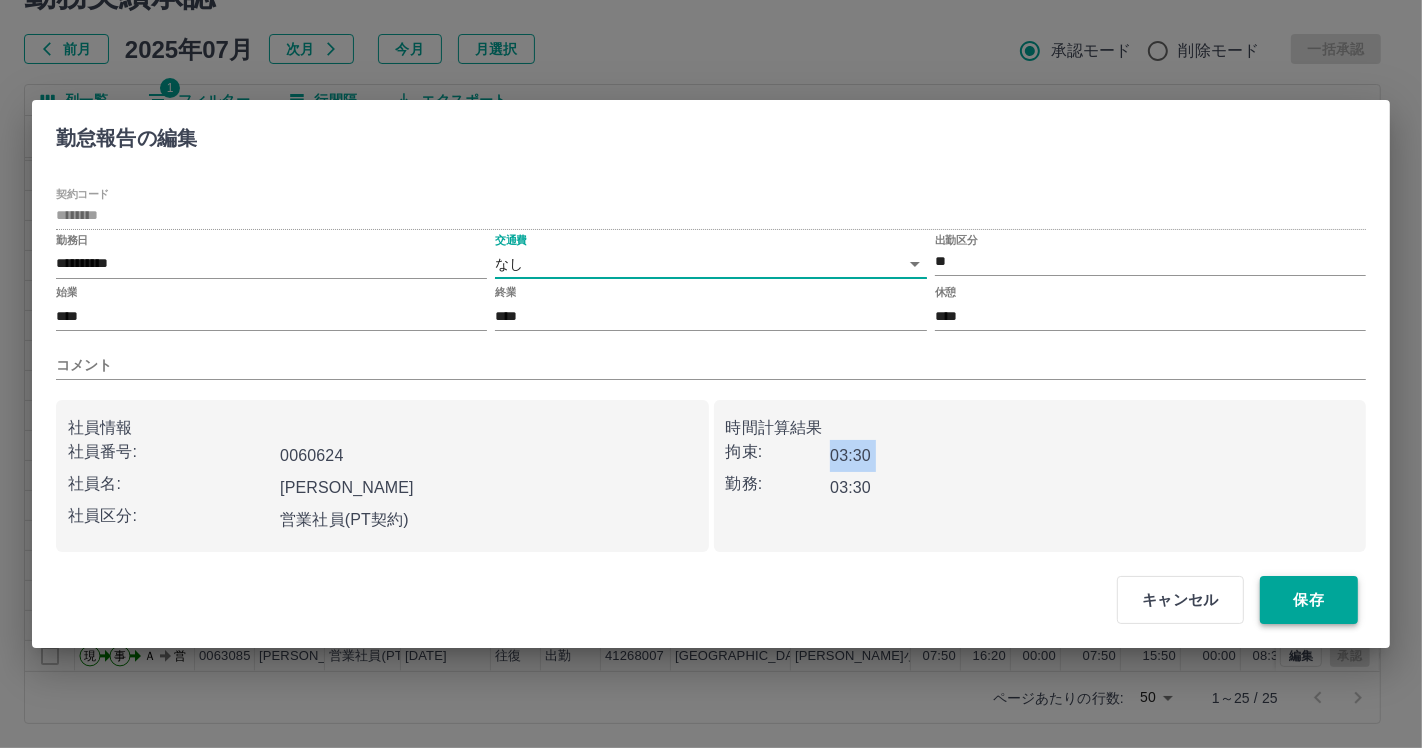 click on "保存" at bounding box center [1309, 600] 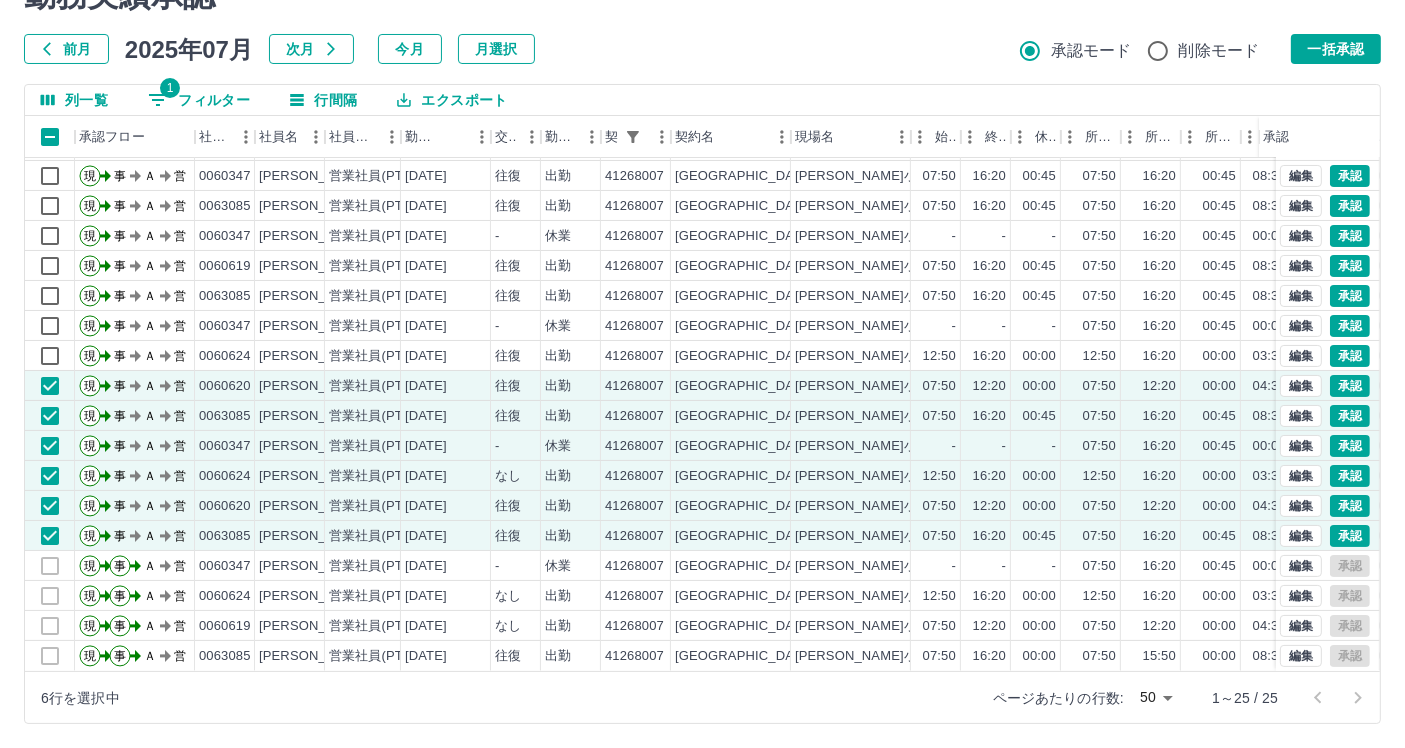 click on "一括承認" at bounding box center [1336, 49] 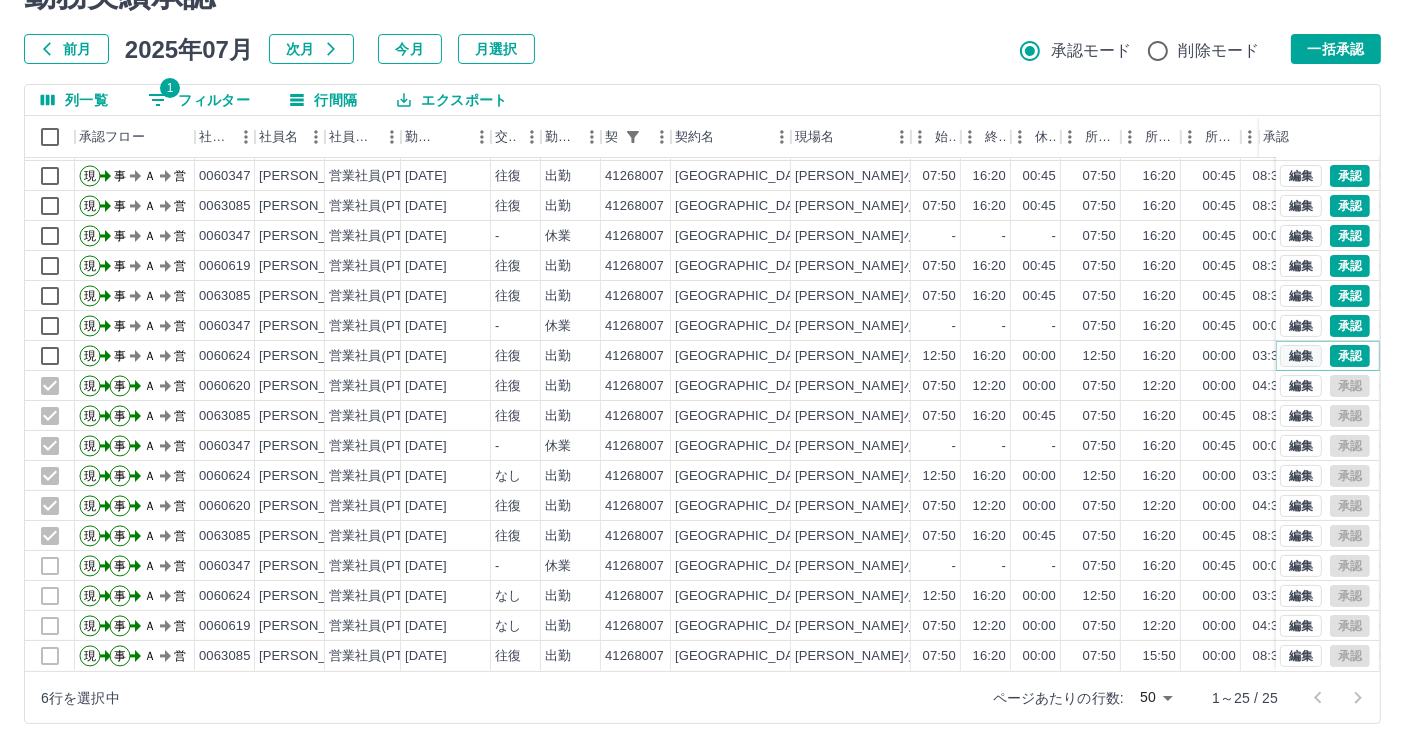 click on "編集" at bounding box center [1301, 356] 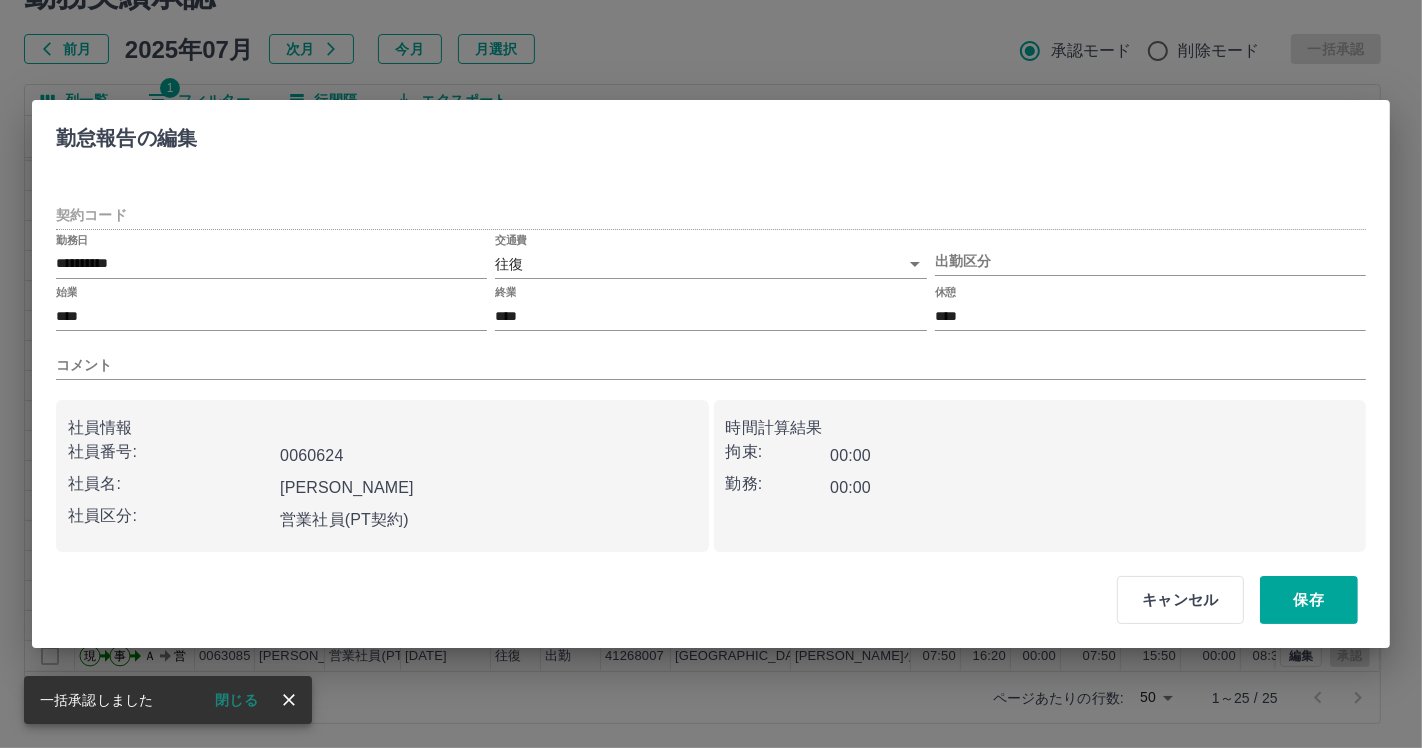 type on "********" 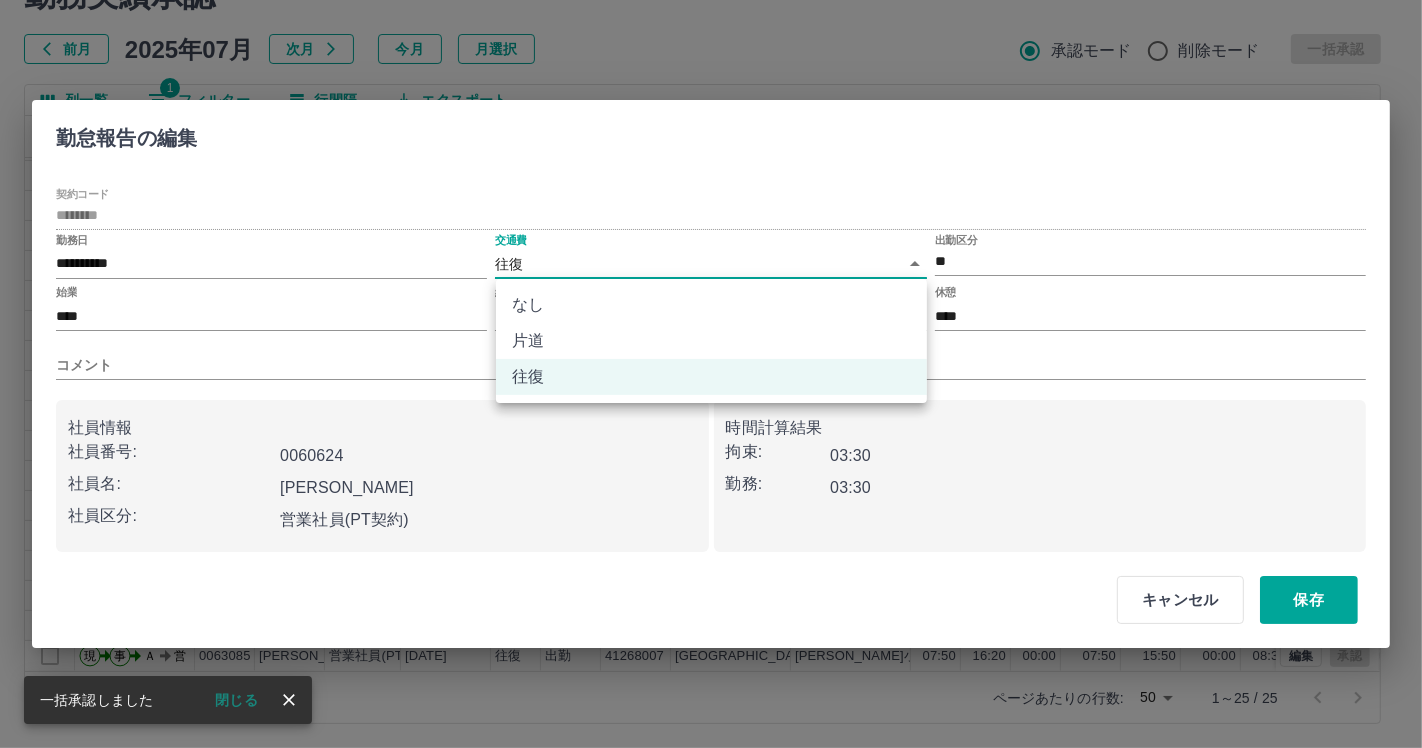 click on "SDH勤怠 [PERSON_NAME]実績承認 前月 [DATE] 次月 今月 月選択 承認モード 削除モード 一括承認 列一覧 1 フィルター 行間隔 エクスポート 承認フロー 社員番号 社員名 社員区分 勤務日 交通費 勤務区分 契約コード 契約名 現場名 始業 終業 休憩 所定開始 所定終業 所定休憩 拘束 勤務 遅刻等 コメント ステータス 承認 現 事 Ａ 営 0060347 [PERSON_NAME] 営業社員(PT契約) [DATE] 往復 出勤 41268007 [GEOGRAPHIC_DATA][PERSON_NAME] 07:50 16:20 00:45 07:50 16:20 00:45 08:30 07:45 00:00 事務担当者承認待 現 事 Ａ 営 0063085 [PERSON_NAME] 営業社員(PT契約) [DATE] 往復 出勤 41268007 [GEOGRAPHIC_DATA][PERSON_NAME] 07:50 16:20 00:45 07:50 16:20 00:45 08:30 07:45 00:00 事務担当者承認待 現 事 Ａ 営 0060347 [PERSON_NAME] 営業社員(PT契約) [DATE] 往復 出勤 41268007 [GEOGRAPHIC_DATA][PERSON_NAME] 07:50 16:20 00:45 07:50 16:20 00:45 08:30 07:45 00:00 現 -" at bounding box center [711, 325] 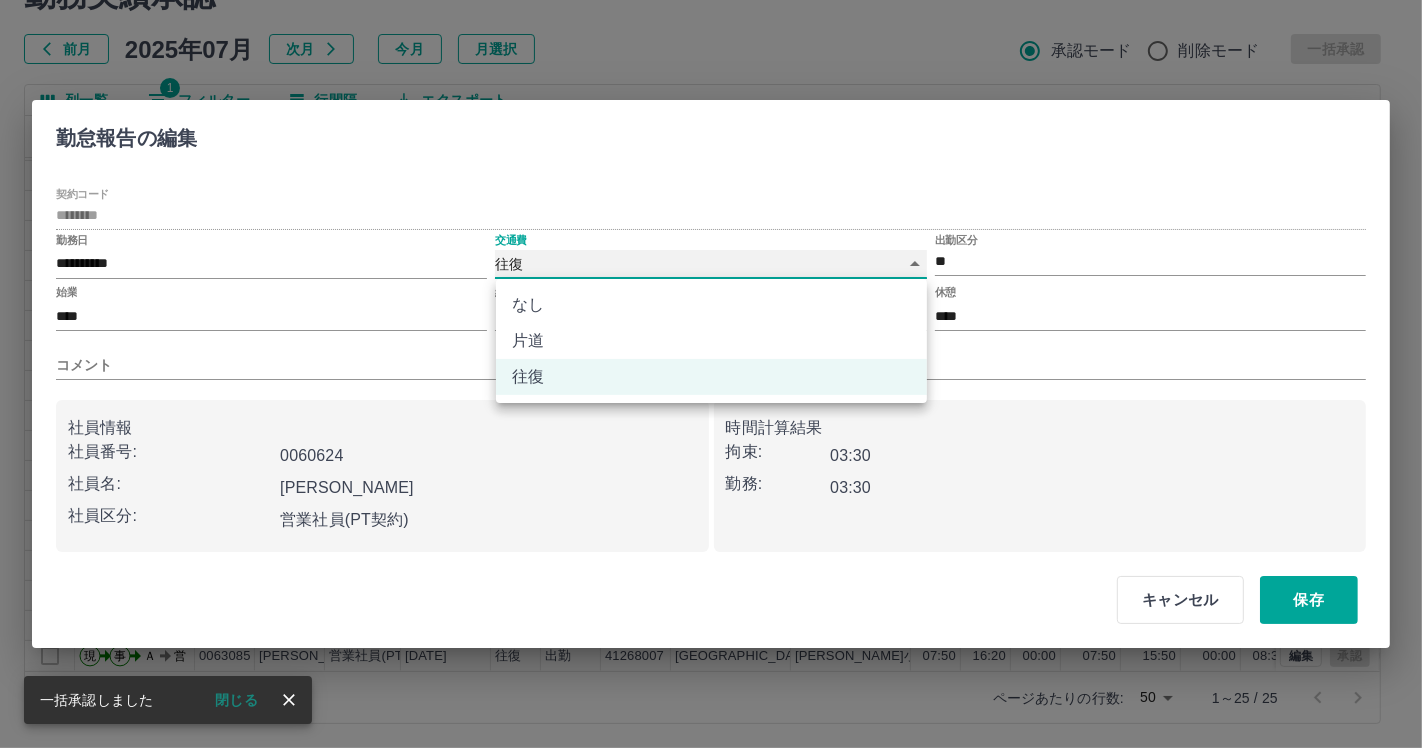type on "****" 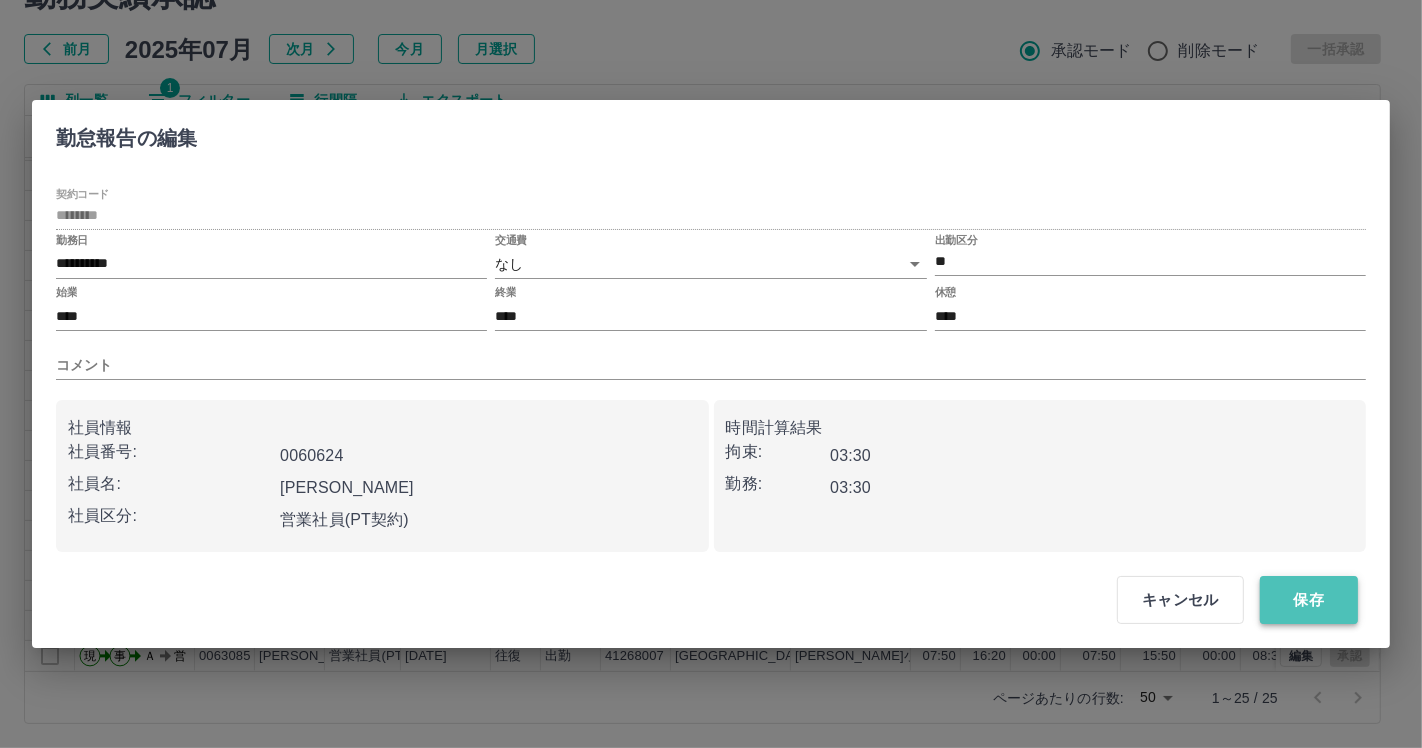 click on "保存" at bounding box center (1309, 600) 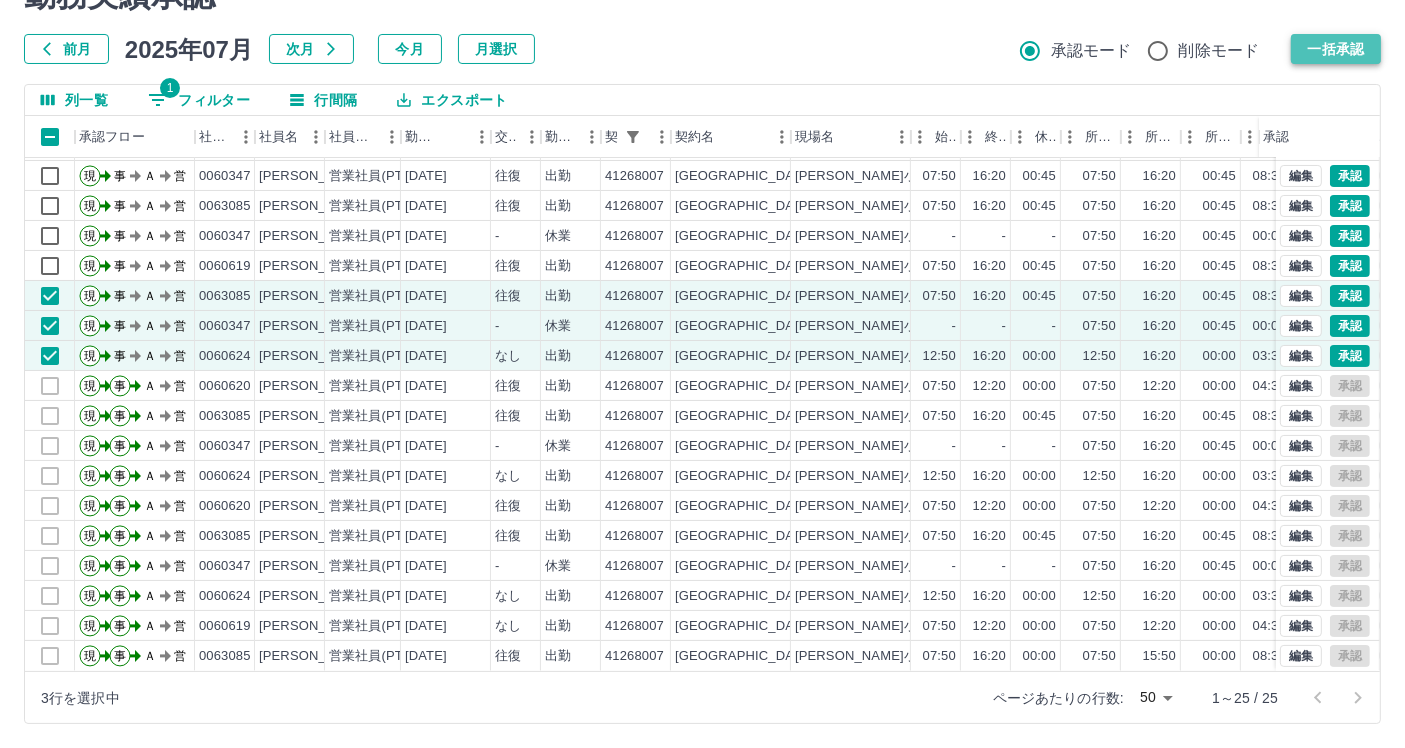 click on "一括承認" at bounding box center (1336, 49) 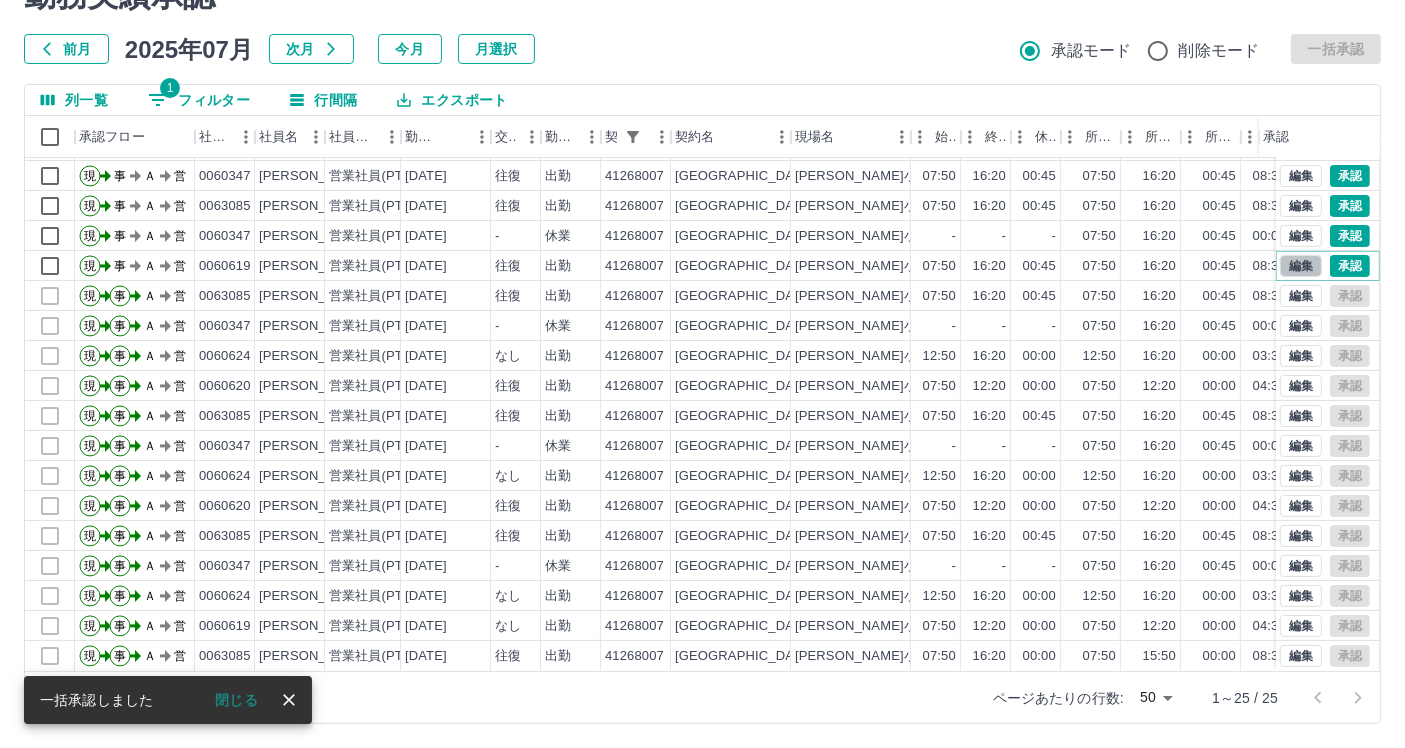 click on "編集" at bounding box center (1301, 266) 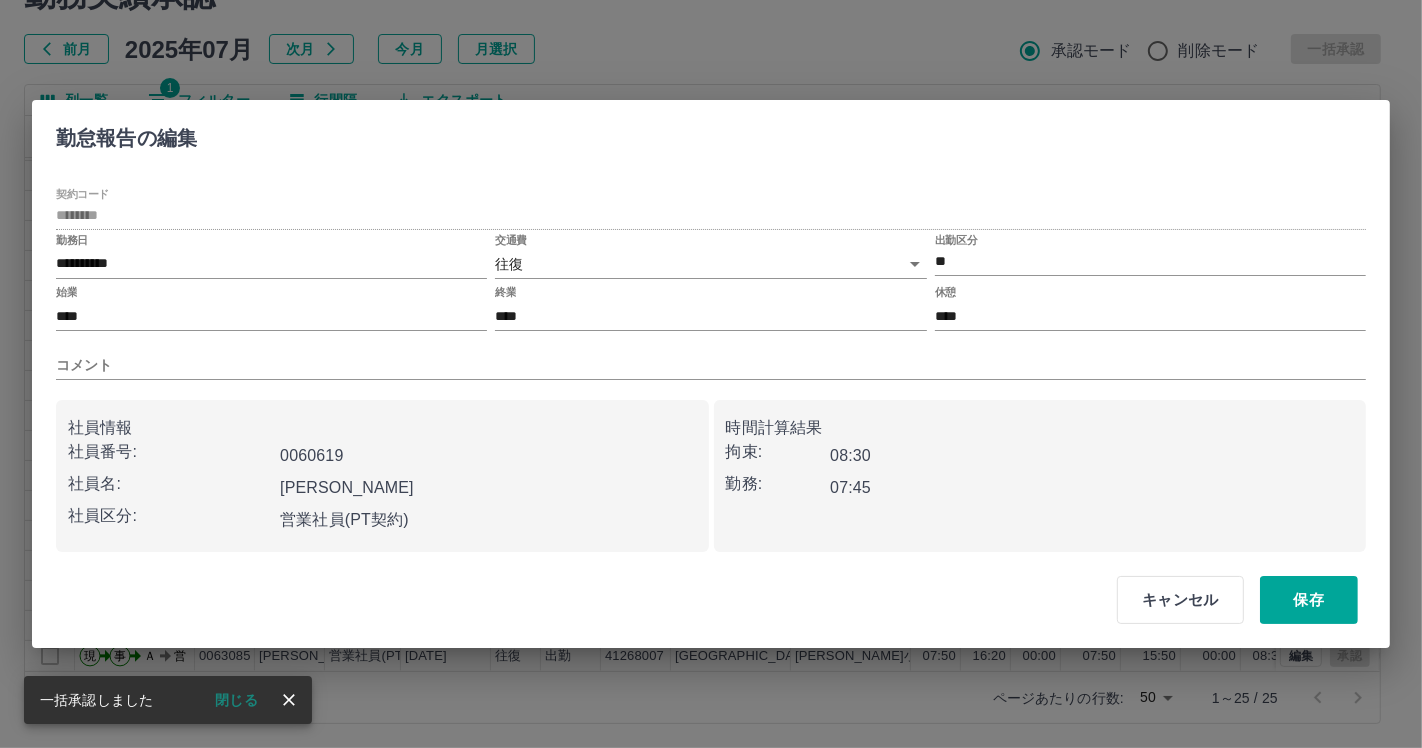 click on "SDH勤怠 [PERSON_NAME]実績承認 前月 [DATE] 次月 今月 月選択 承認モード 削除モード 一括承認 列一覧 1 フィルター 行間隔 エクスポート 承認フロー 社員番号 社員名 社員区分 勤務日 交通費 勤務区分 契約コード 契約名 現場名 始業 終業 休憩 所定開始 所定終業 所定休憩 拘束 勤務 遅刻等 コメント ステータス 承認 現 事 Ａ 営 0060347 [PERSON_NAME] 営業社員(PT契約) [DATE] 往復 出勤 41268007 [GEOGRAPHIC_DATA][PERSON_NAME] 07:50 16:20 00:45 07:50 16:20 00:45 08:30 07:45 00:00 事務担当者承認待 現 事 Ａ 営 0063085 [PERSON_NAME] 営業社員(PT契約) [DATE] 往復 出勤 41268007 [GEOGRAPHIC_DATA][PERSON_NAME] 07:50 16:20 00:45 07:50 16:20 00:45 08:30 07:45 00:00 事務担当者承認待 現 事 Ａ 営 0060347 [PERSON_NAME] 営業社員(PT契約) [DATE] 往復 出勤 41268007 [GEOGRAPHIC_DATA][PERSON_NAME] 07:50 16:20 00:45 07:50 16:20 00:45 08:30 07:45 00:00 現 -" at bounding box center (711, 325) 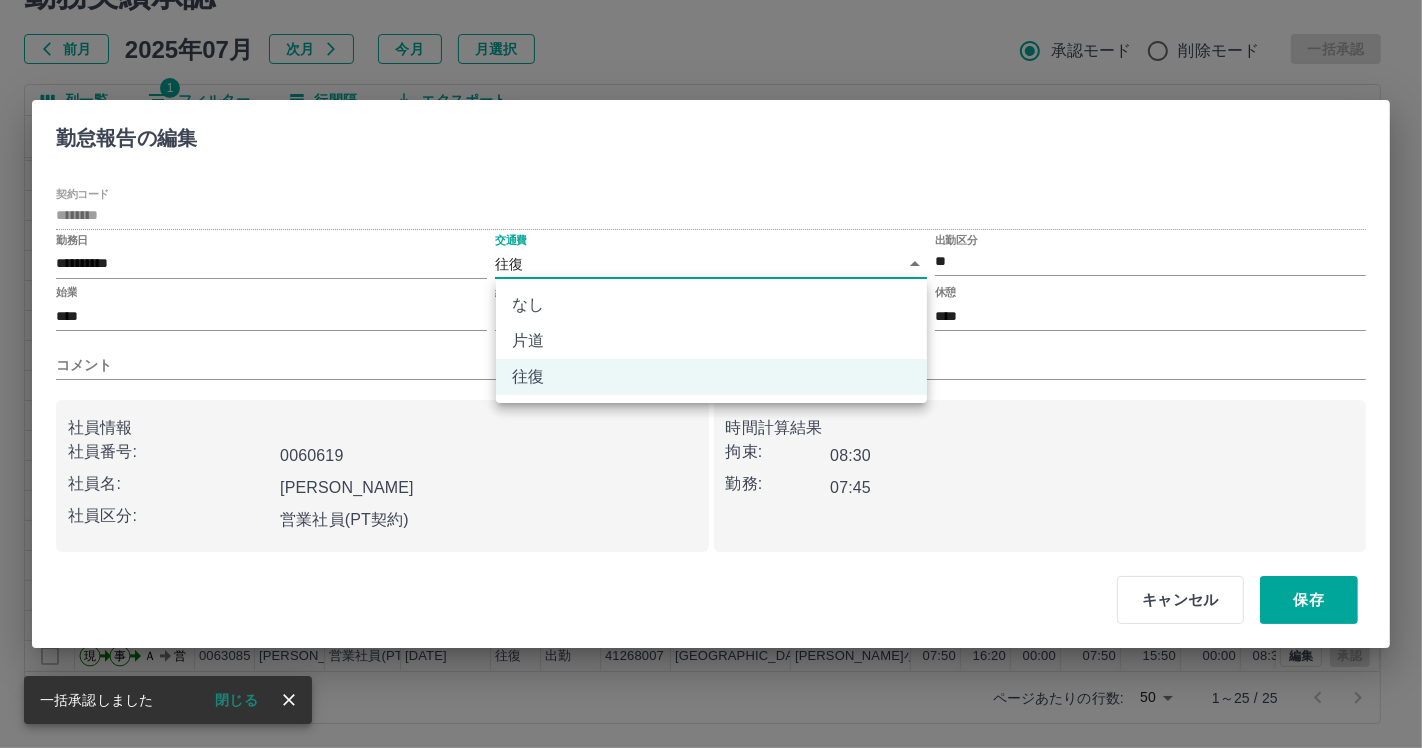click on "なし" at bounding box center (711, 305) 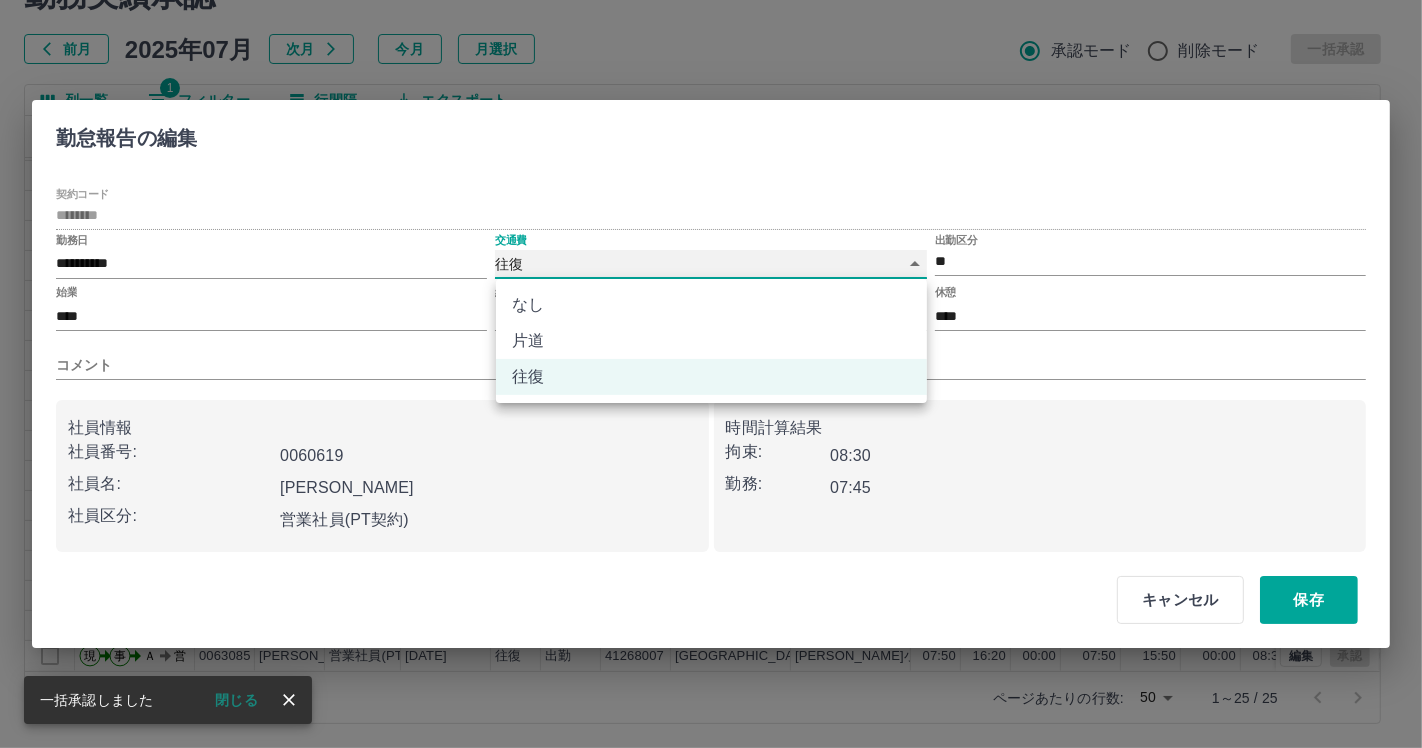 type on "****" 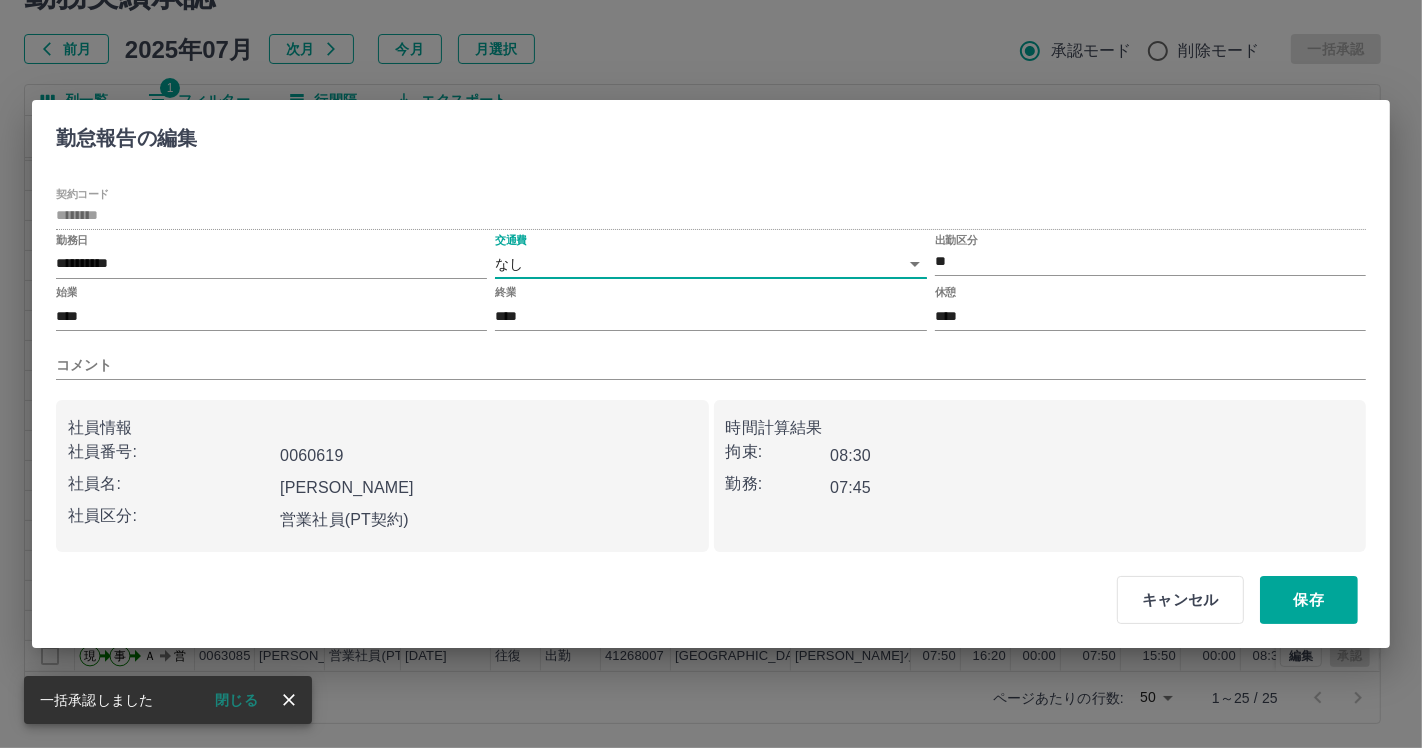 click on "保存" at bounding box center [1309, 600] 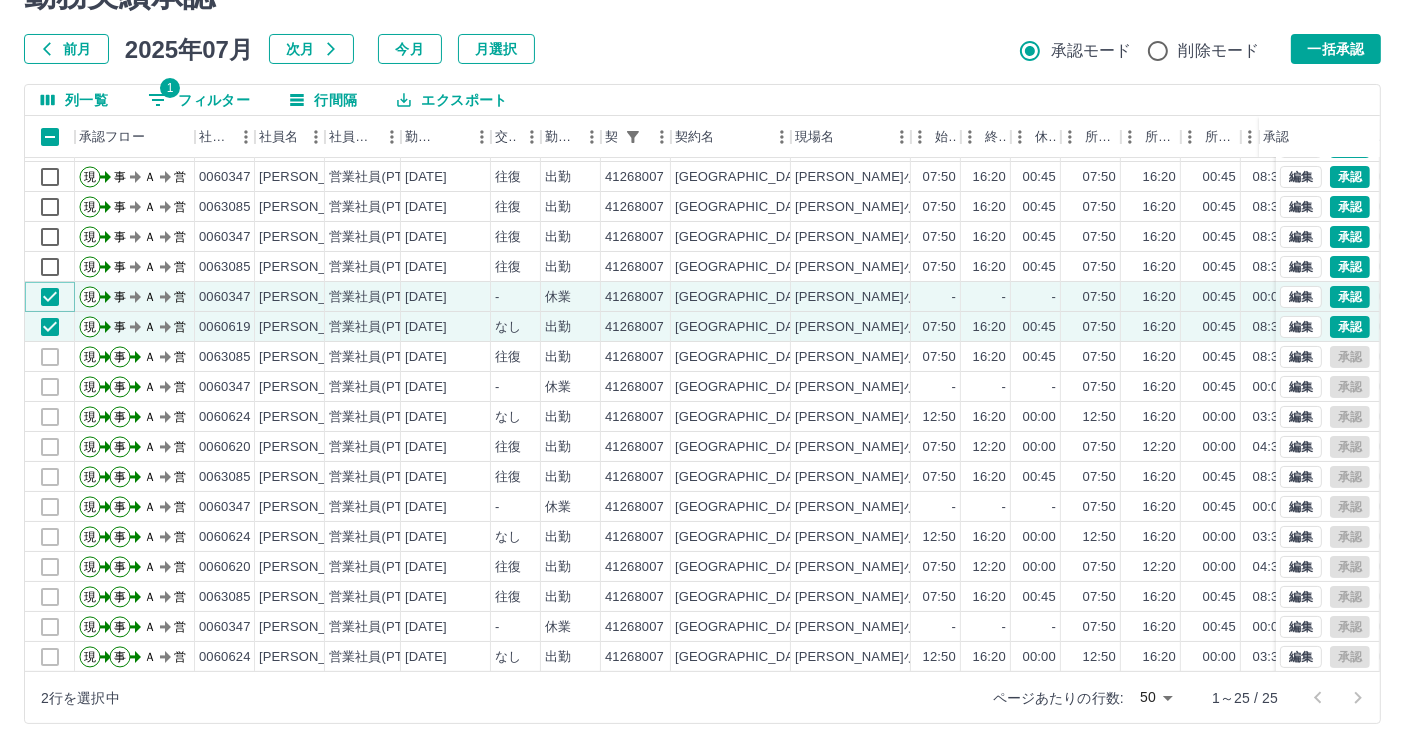 scroll, scrollTop: 141, scrollLeft: 0, axis: vertical 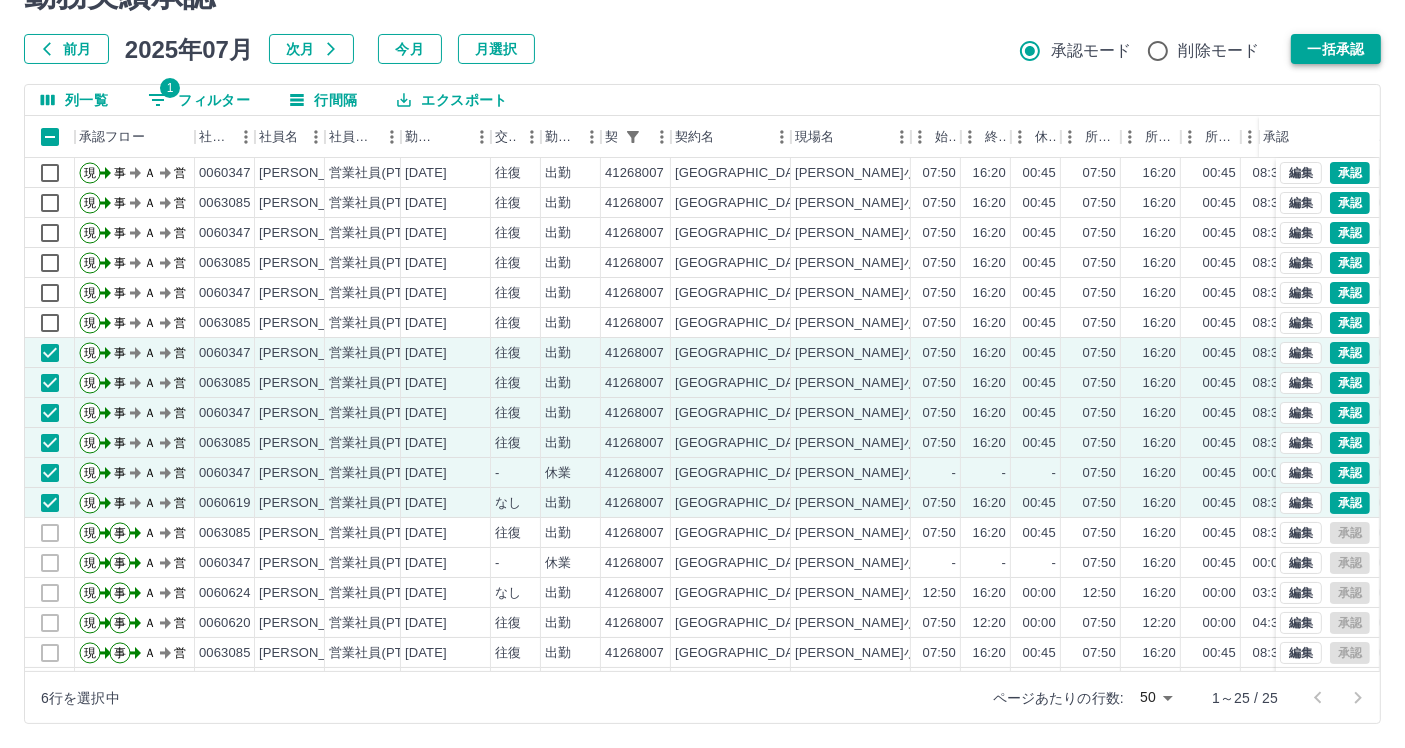 click on "一括承認" at bounding box center [1336, 49] 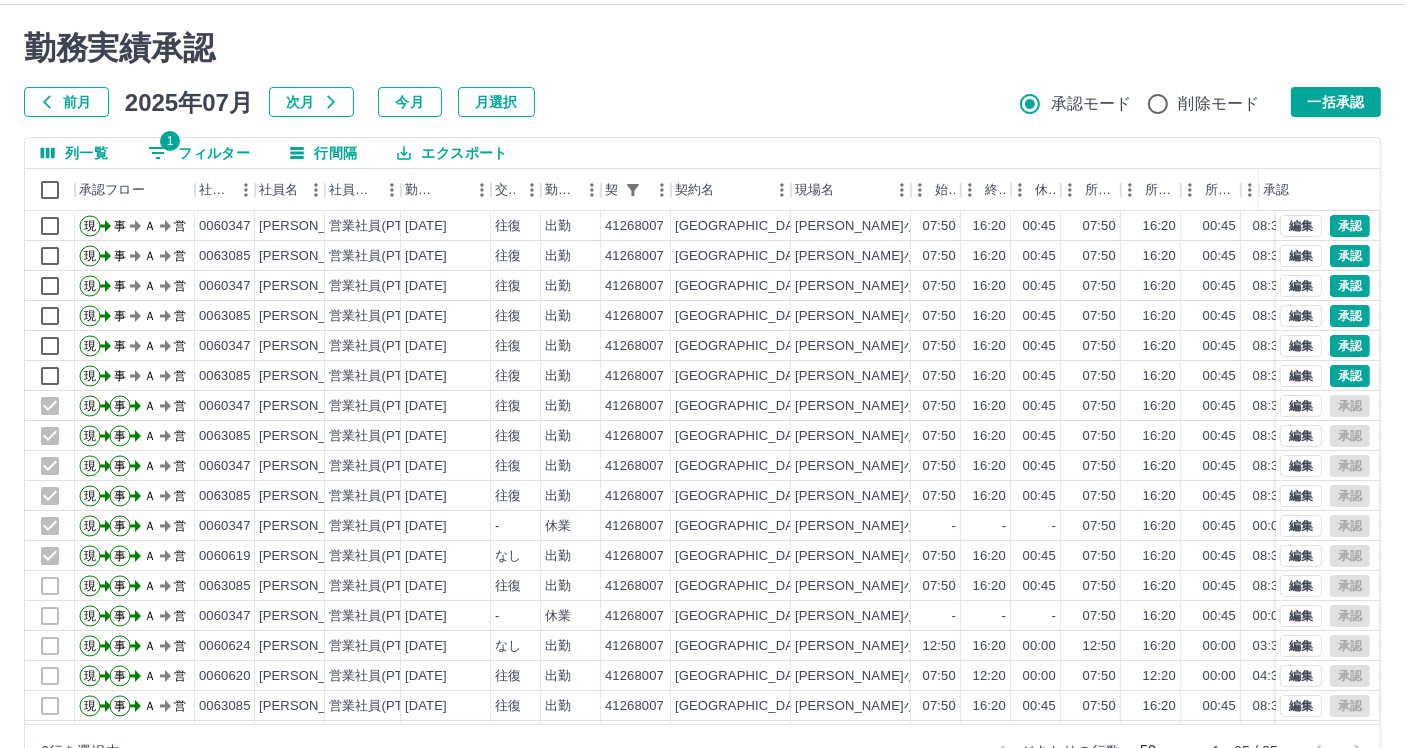 scroll, scrollTop: 0, scrollLeft: 0, axis: both 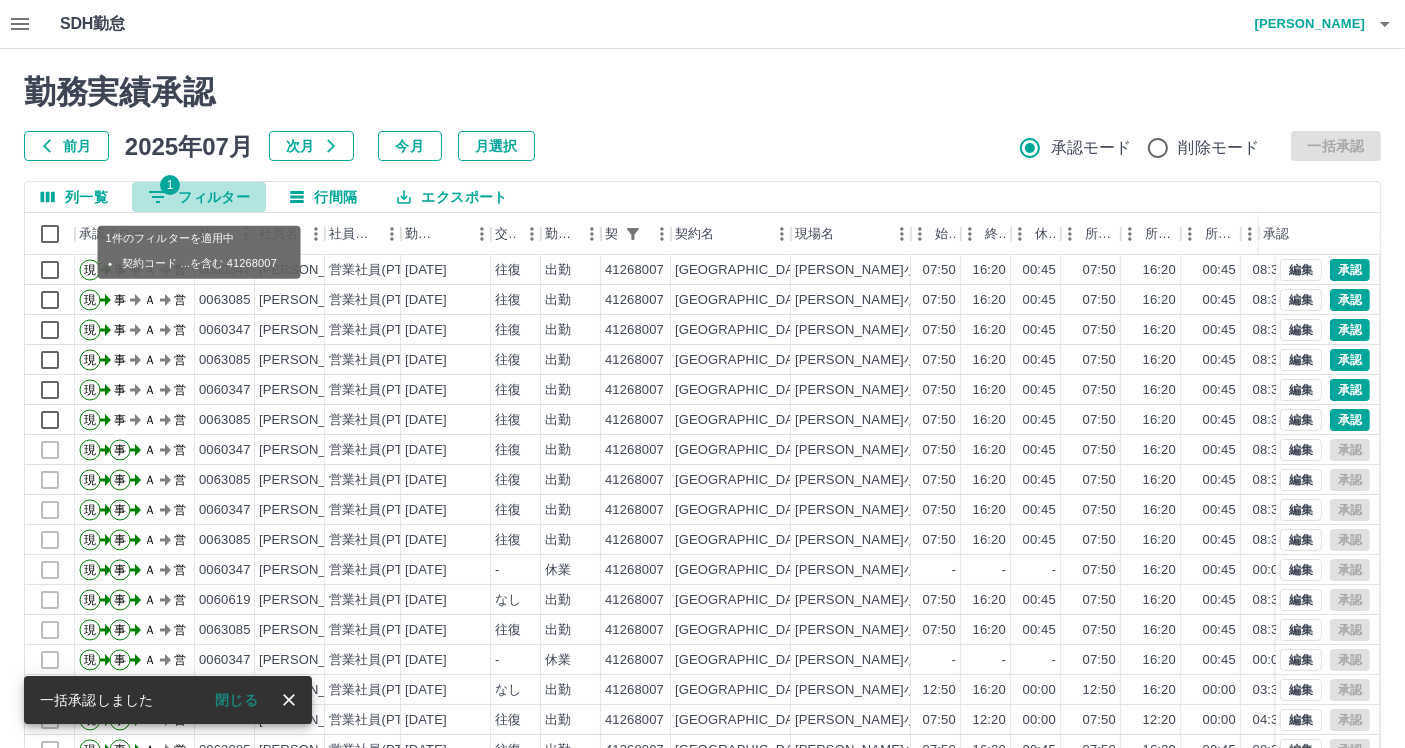 click on "1 フィルター" at bounding box center (199, 197) 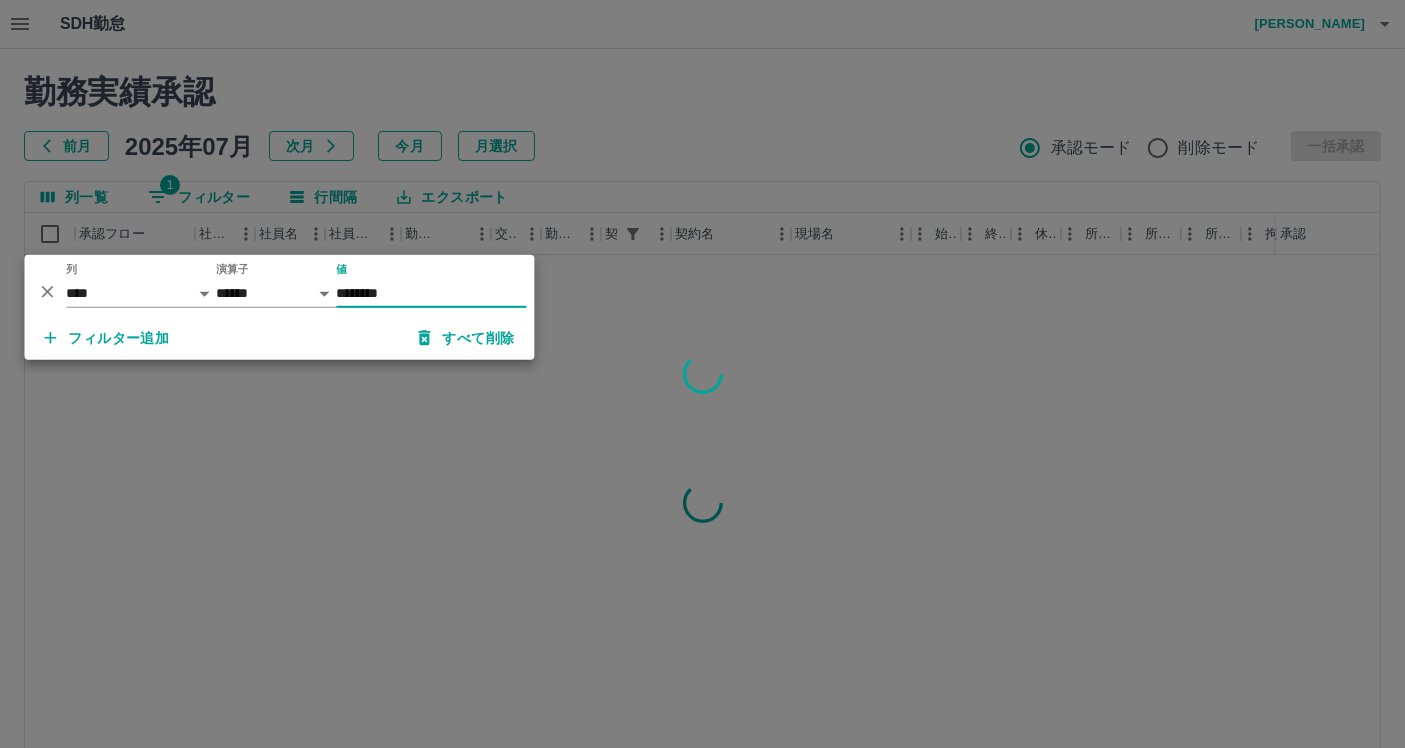 type on "********" 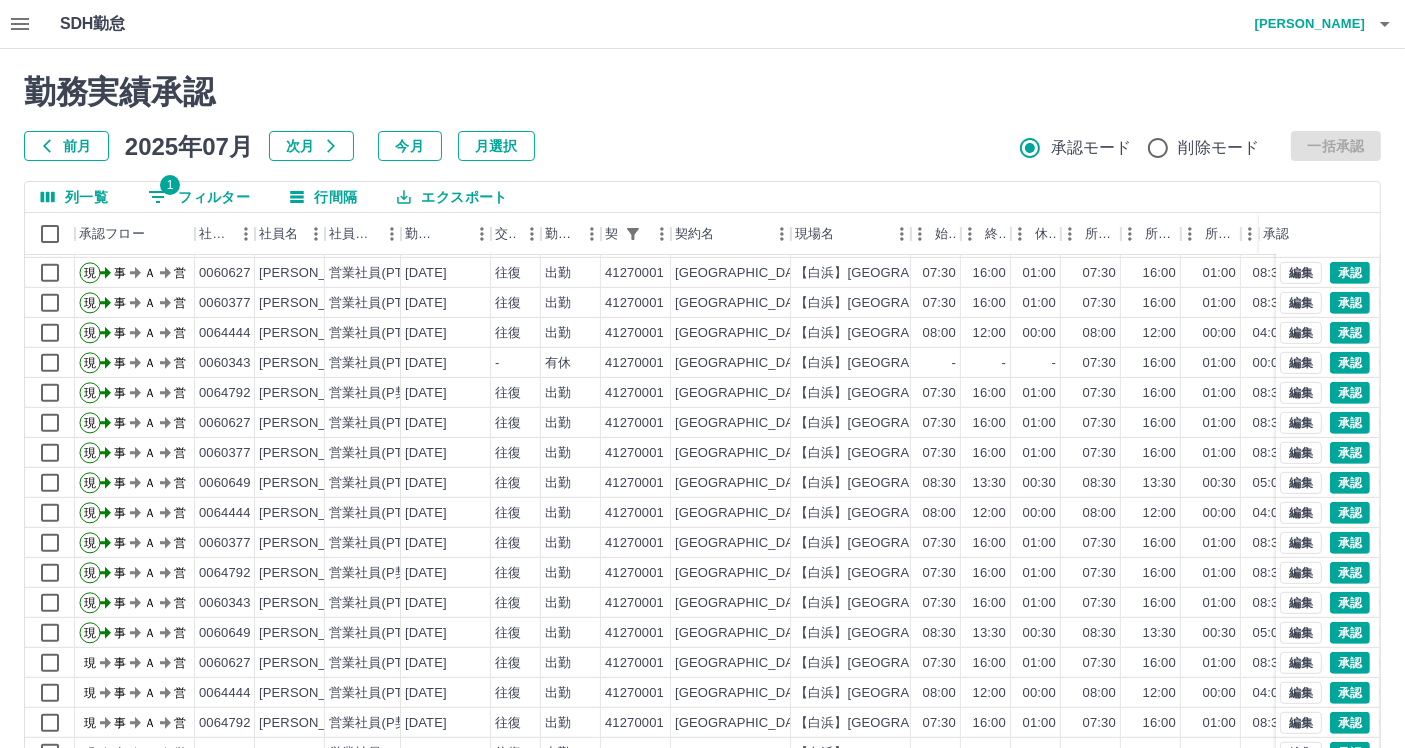 scroll, scrollTop: 1002, scrollLeft: 0, axis: vertical 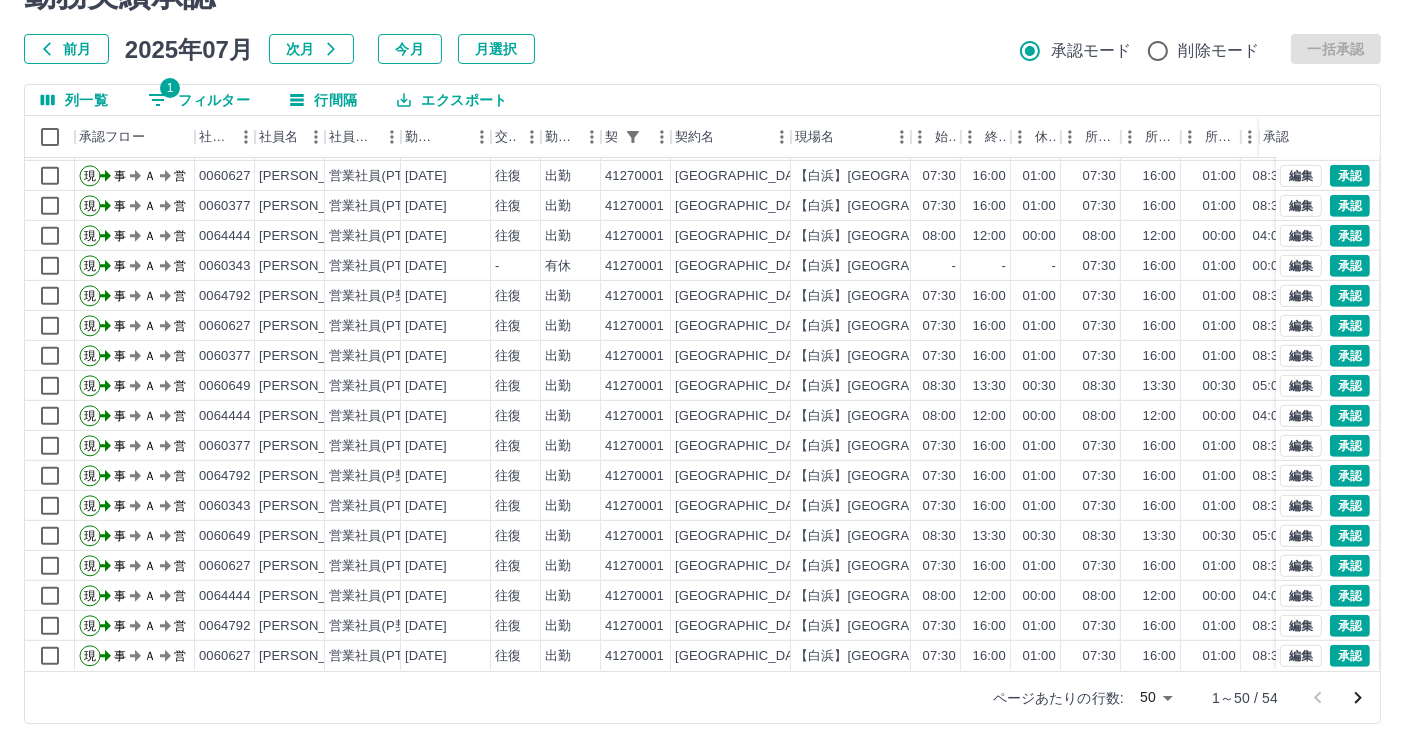 click on "SDH勤怠 [PERSON_NAME]実績承認 前月 [DATE] 次月 今月 月選択 承認モード 削除モード 一括承認 列一覧 1 フィルター 行間隔 エクスポート 承認フロー 社員番号 社員名 社員区分 勤務日 交通費 勤務区分 契約コード 契約名 現場名 始業 終業 休憩 所定開始 所定終業 所定休憩 拘束 勤務 遅刻等 コメント ステータス 承認 現 事 Ａ 営 0060343 [PERSON_NAME] 営業社員(PT契約) [DATE] 往復 出勤 41270001 [GEOGRAPHIC_DATA] 【白浜】[GEOGRAPHIC_DATA] 07:30 16:00 01:00 07:30 16:00 01:00 08:30 07:30 00:00 事務担当者承認待 現 事 Ａ 営 0064792 [PERSON_NAME] 営業社員(P契約) [DATE] 往復 出勤 [GEOGRAPHIC_DATA] 【白浜】[GEOGRAPHIC_DATA] 07:30 16:00 01:00 07:30 16:00 01:00 08:30 07:30 00:00 事務担当者承認待 現 事 Ａ 営 0060627 [PERSON_NAME] 営業社員(PT契約) [DATE] 往復 出勤 [GEOGRAPHIC_DATA] 【白浜】[GEOGRAPHIC_DATA] 07:30 16:00 01:00 07:30 16:00 現" at bounding box center [702, 325] 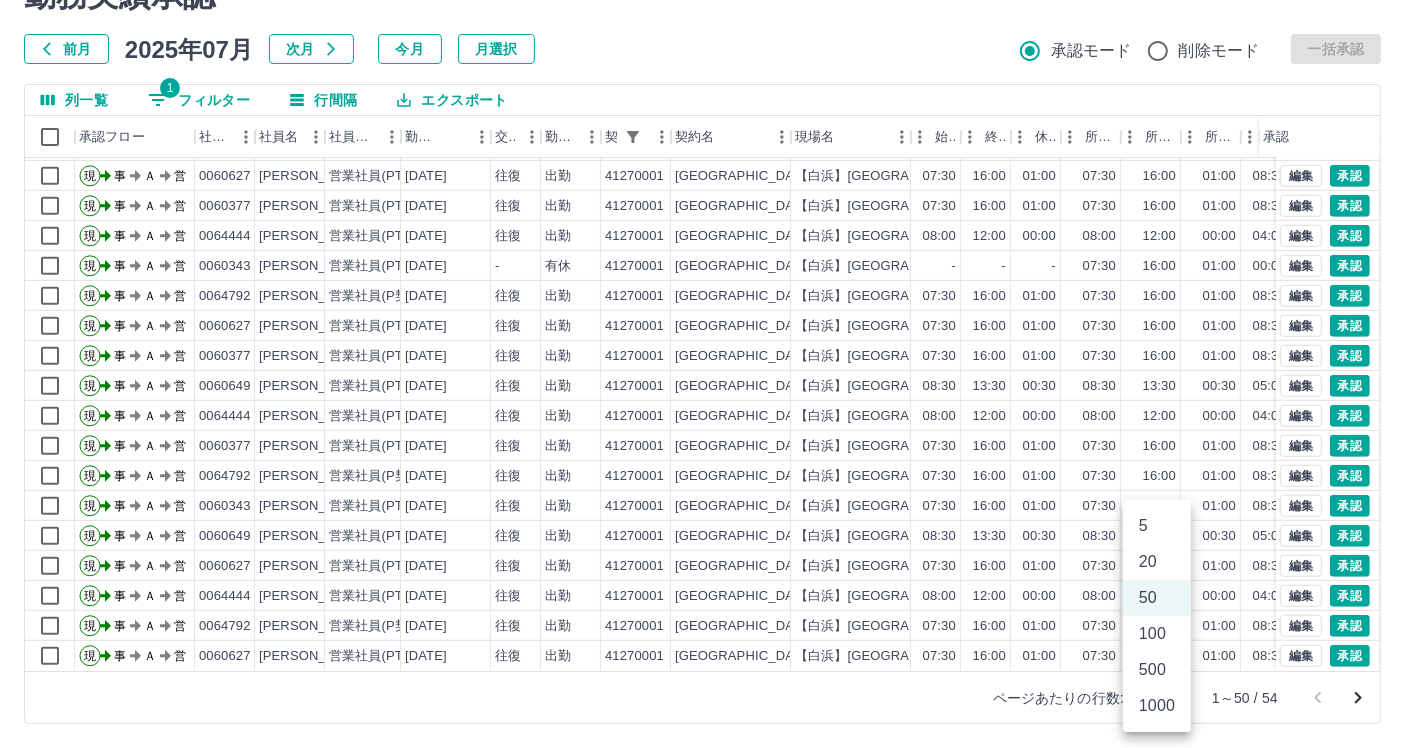click on "100" at bounding box center [1157, 634] 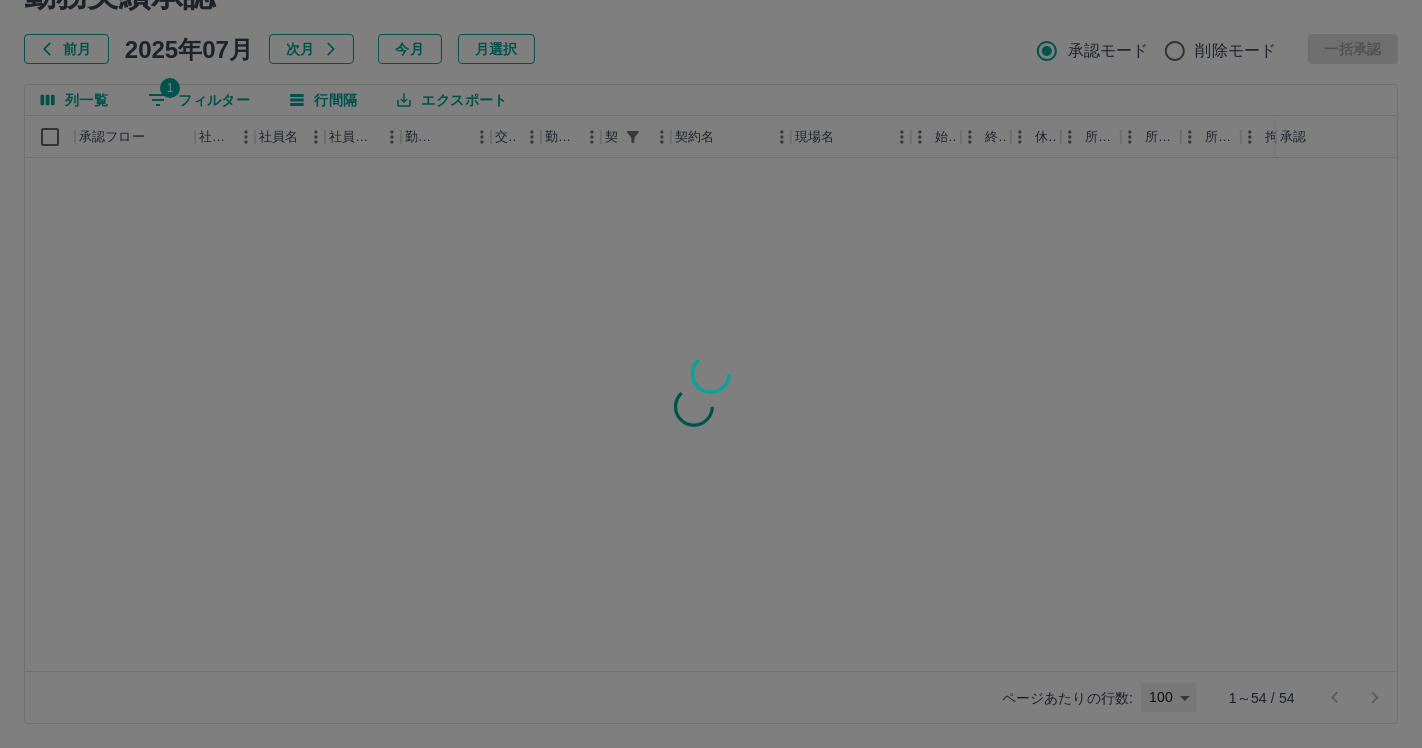 type on "***" 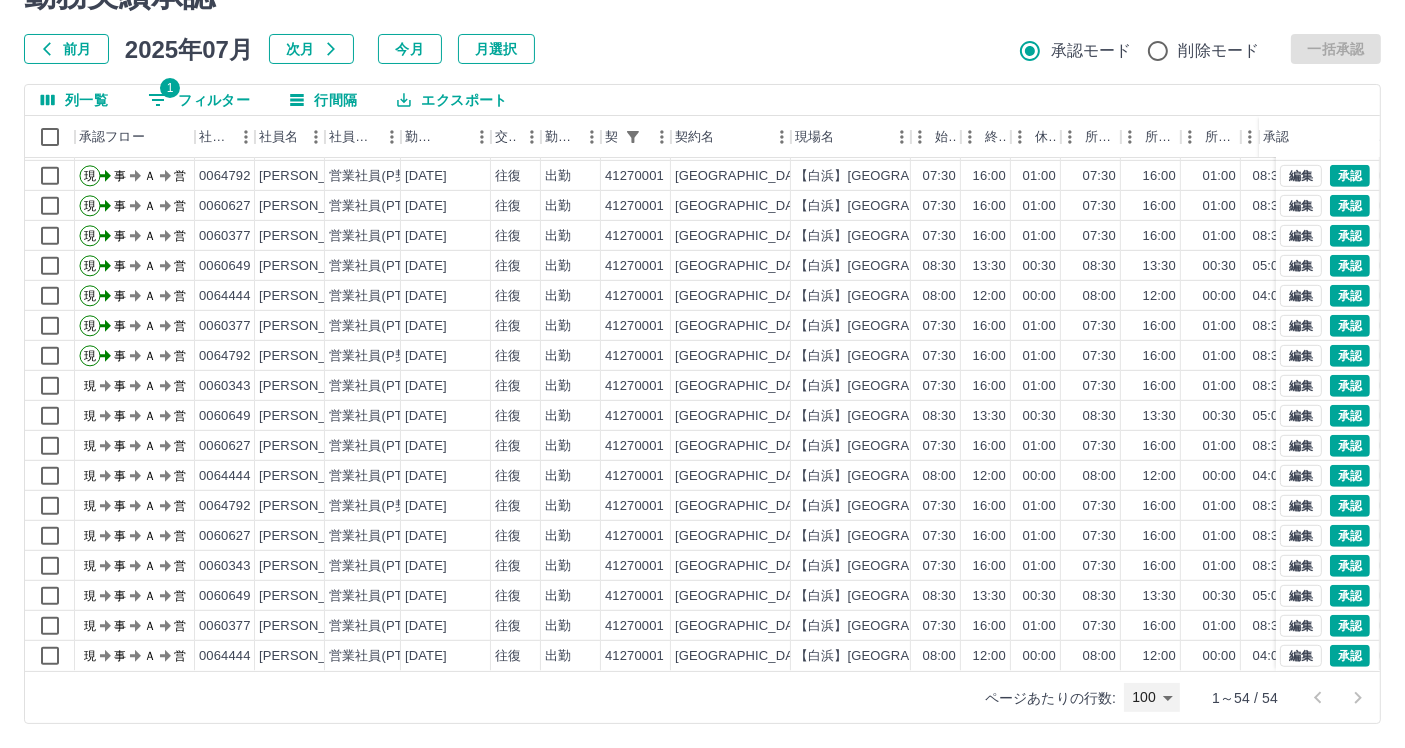 scroll, scrollTop: 1122, scrollLeft: 0, axis: vertical 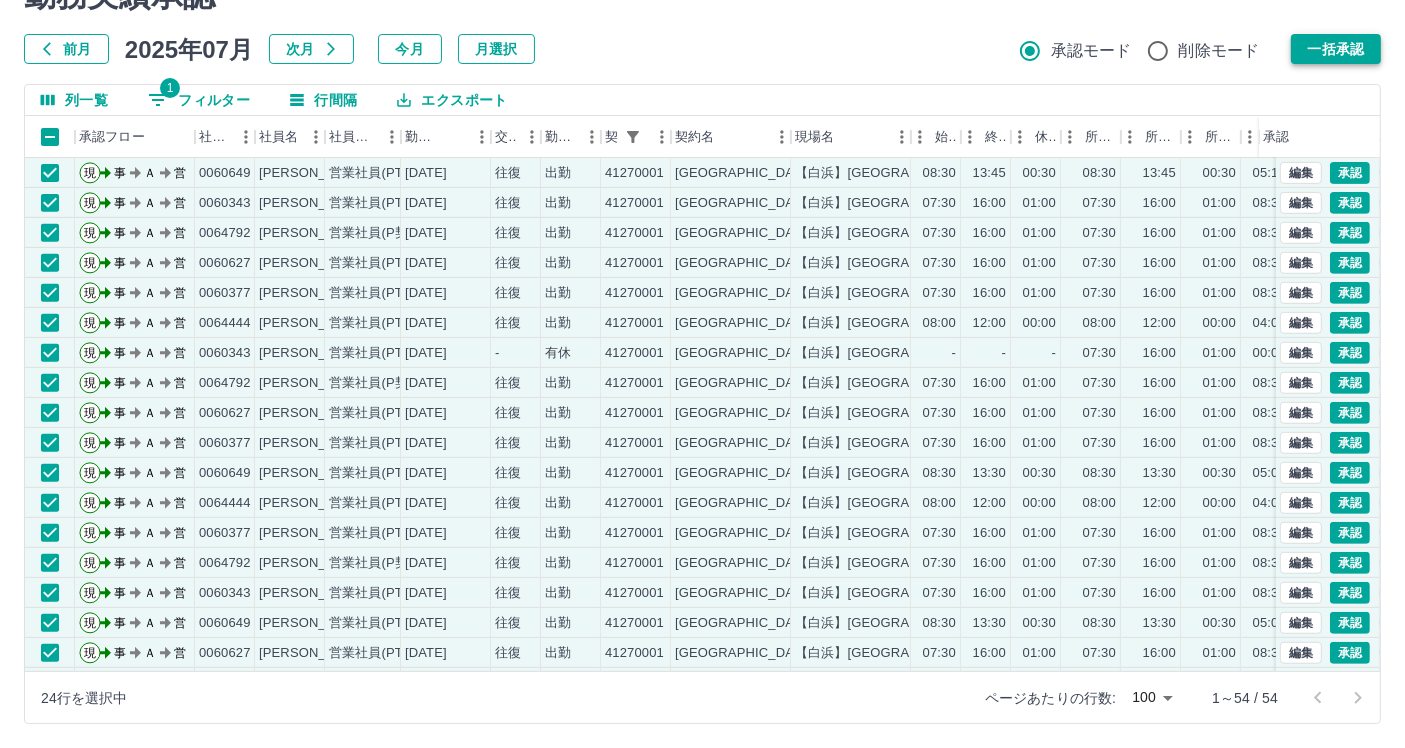 click on "一括承認" at bounding box center (1336, 49) 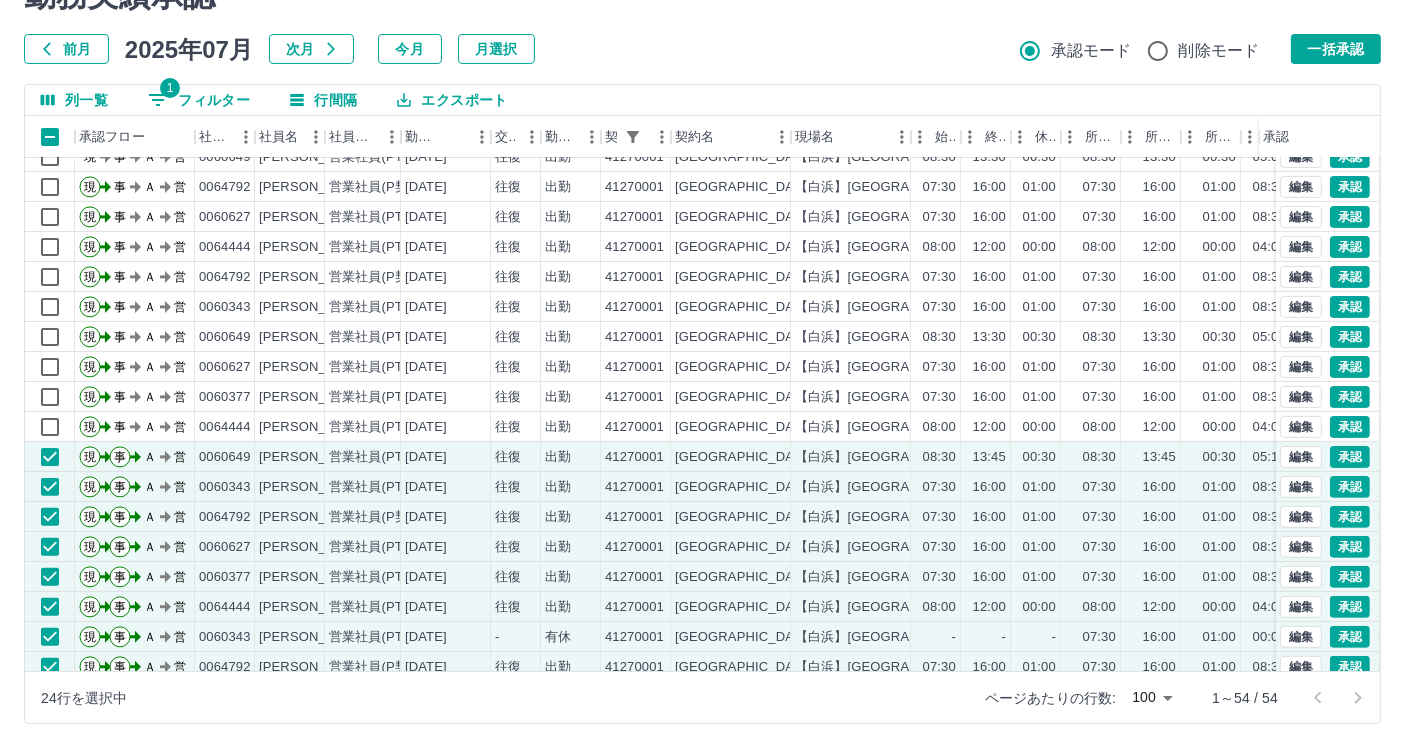 scroll, scrollTop: 567, scrollLeft: 0, axis: vertical 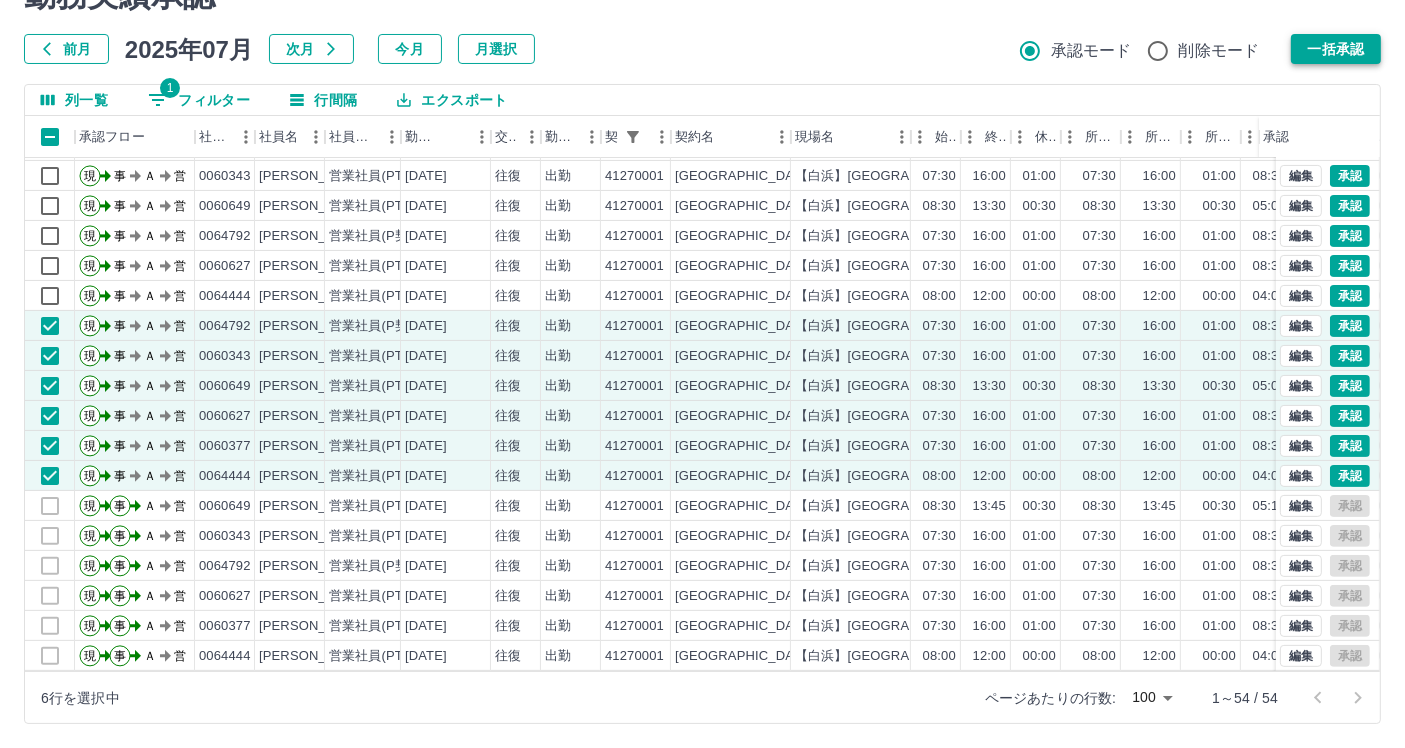click on "一括承認" at bounding box center [1336, 49] 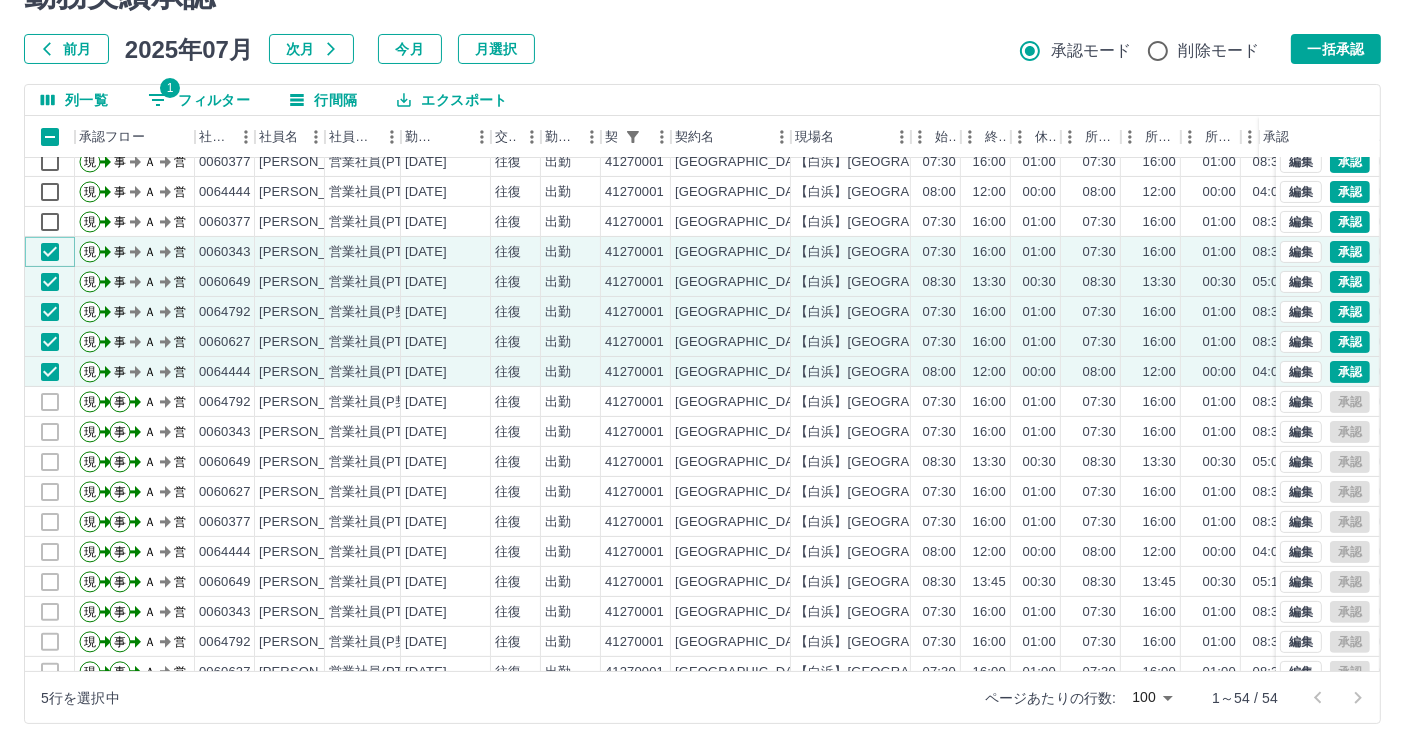 scroll, scrollTop: 456, scrollLeft: 0, axis: vertical 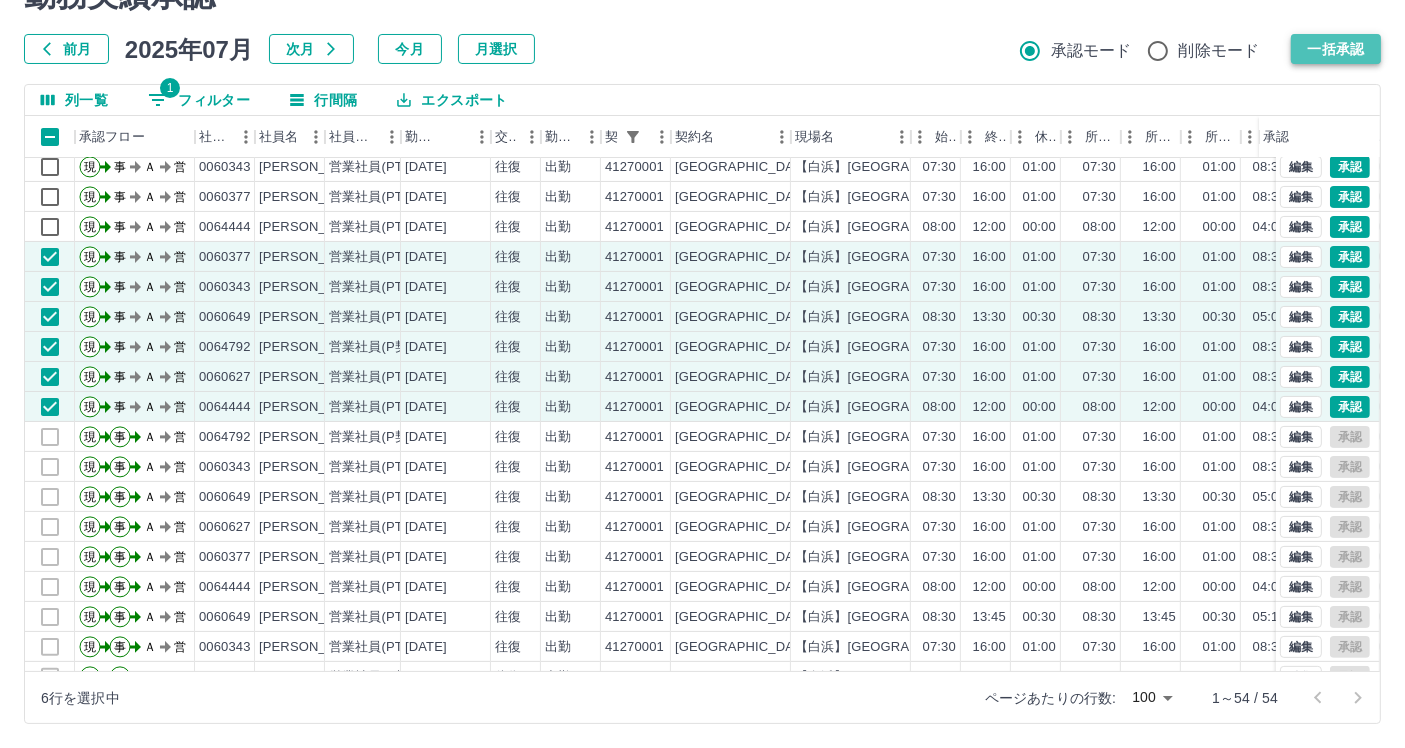 click on "一括承認" at bounding box center [1336, 49] 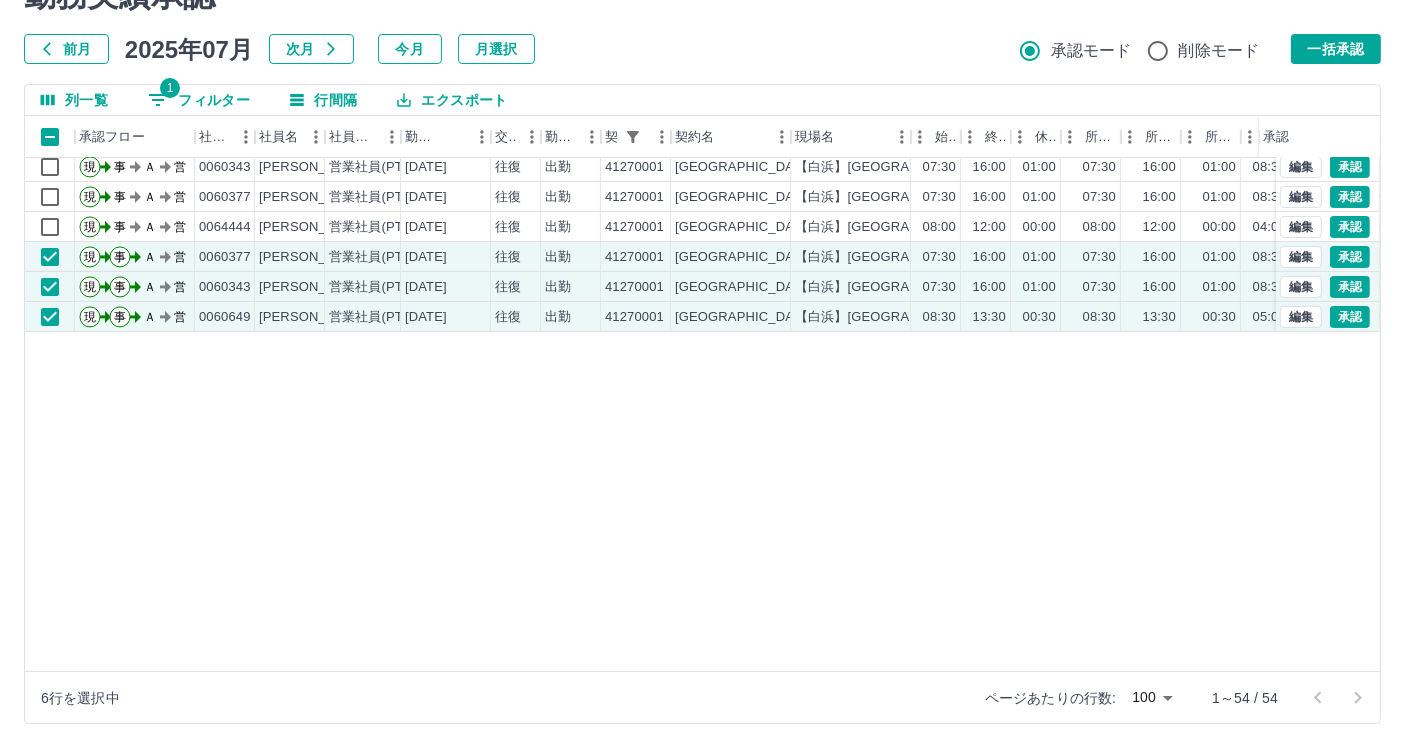 scroll, scrollTop: 0, scrollLeft: 0, axis: both 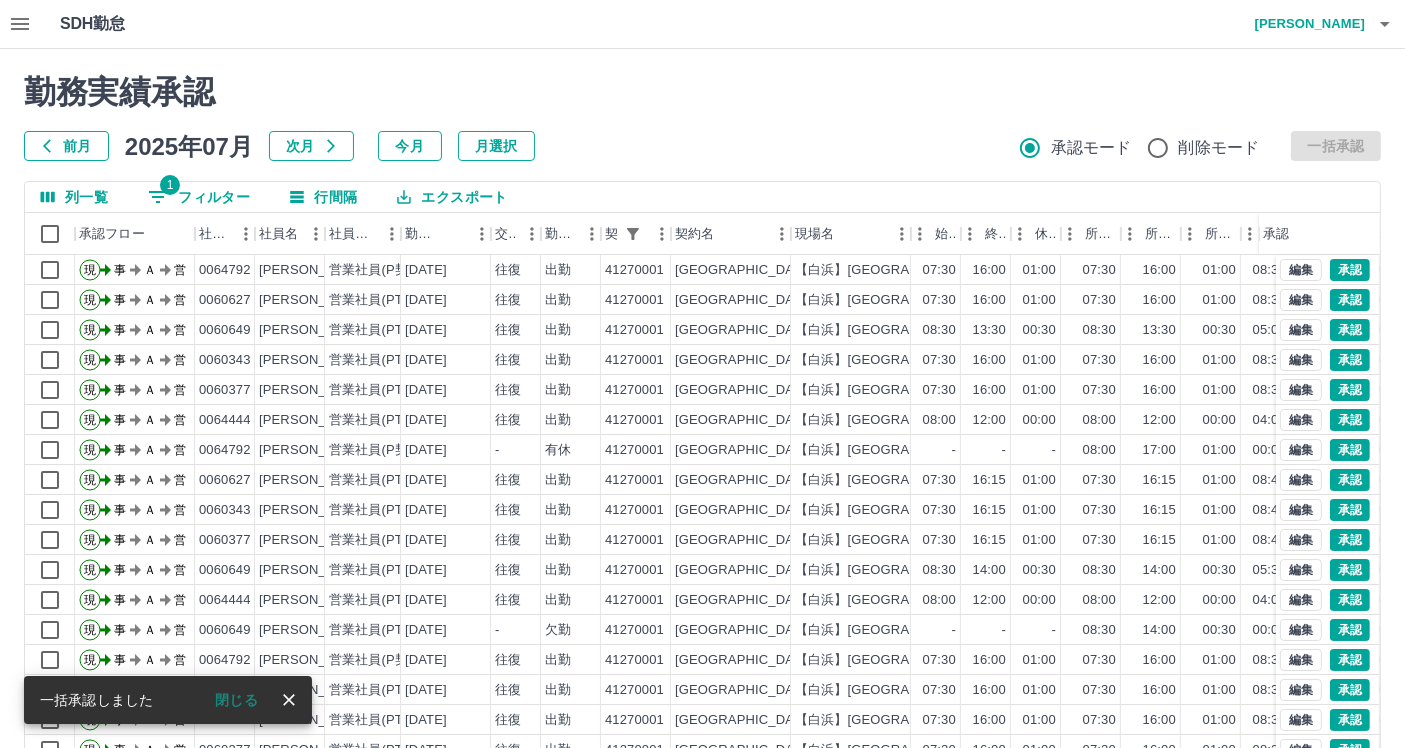 click on "1 フィルター" at bounding box center (199, 197) 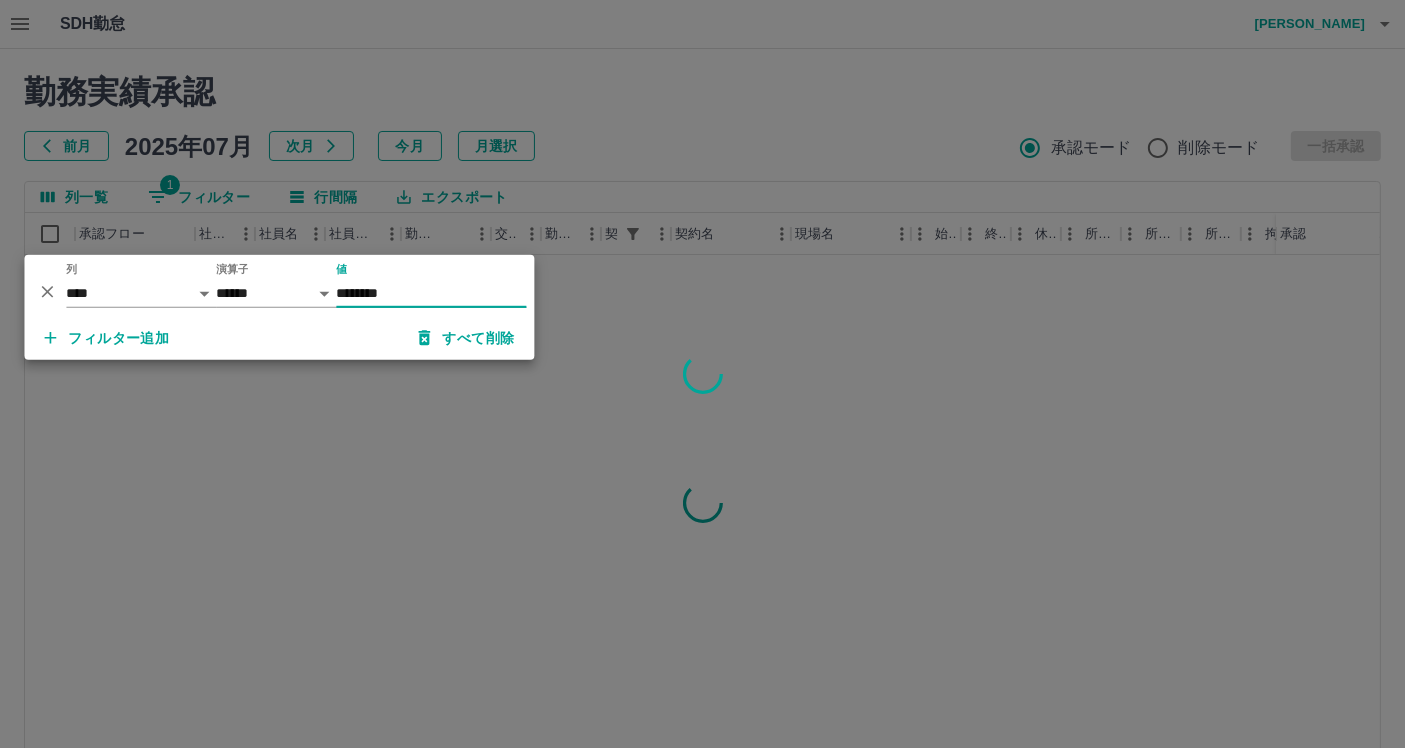 type on "********" 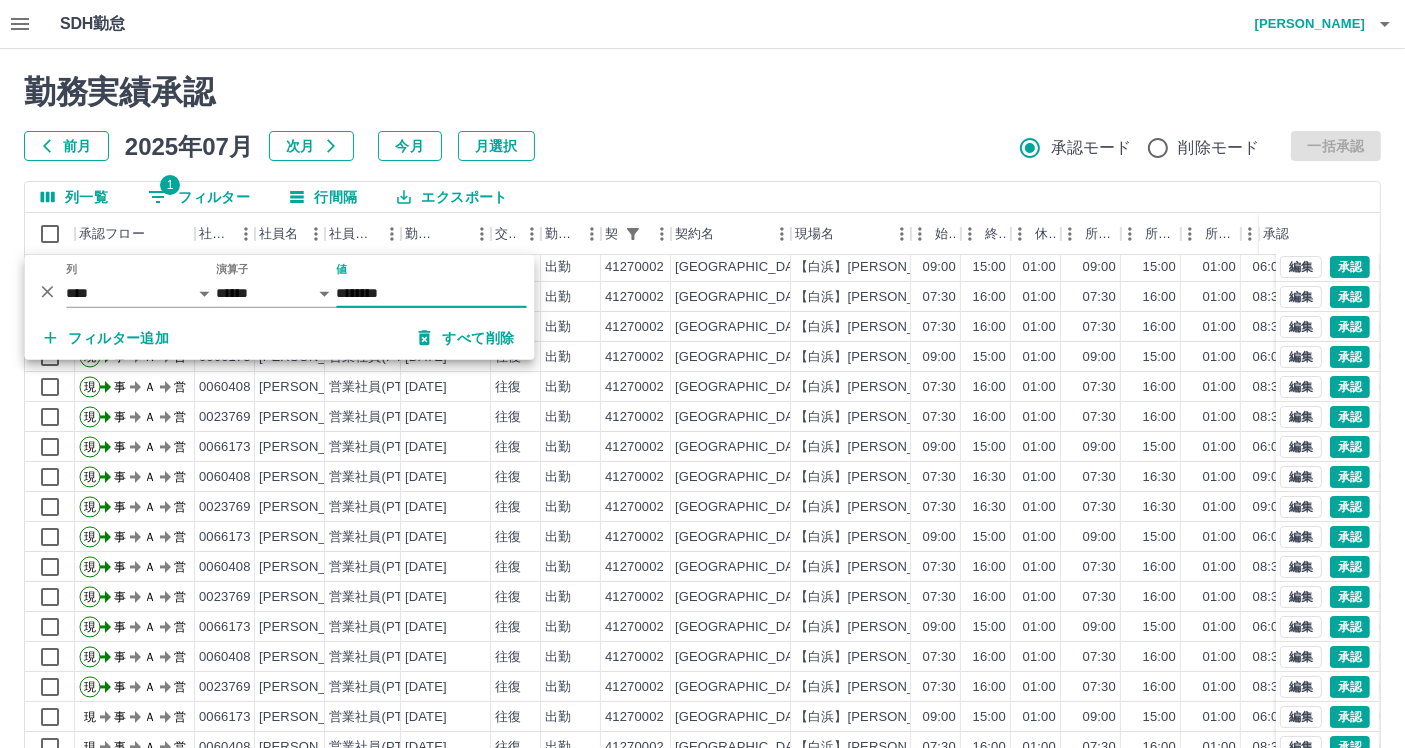 scroll, scrollTop: 222, scrollLeft: 0, axis: vertical 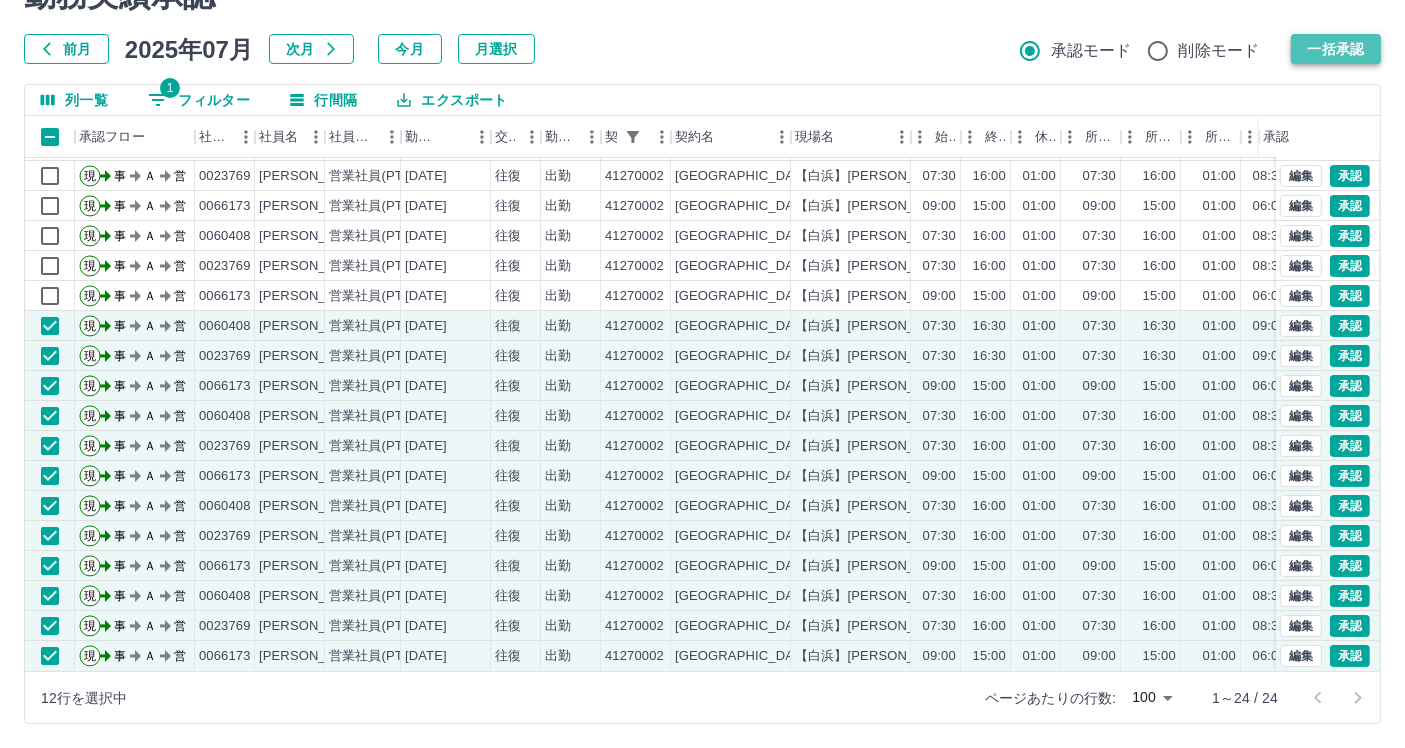 click on "一括承認" at bounding box center (1336, 49) 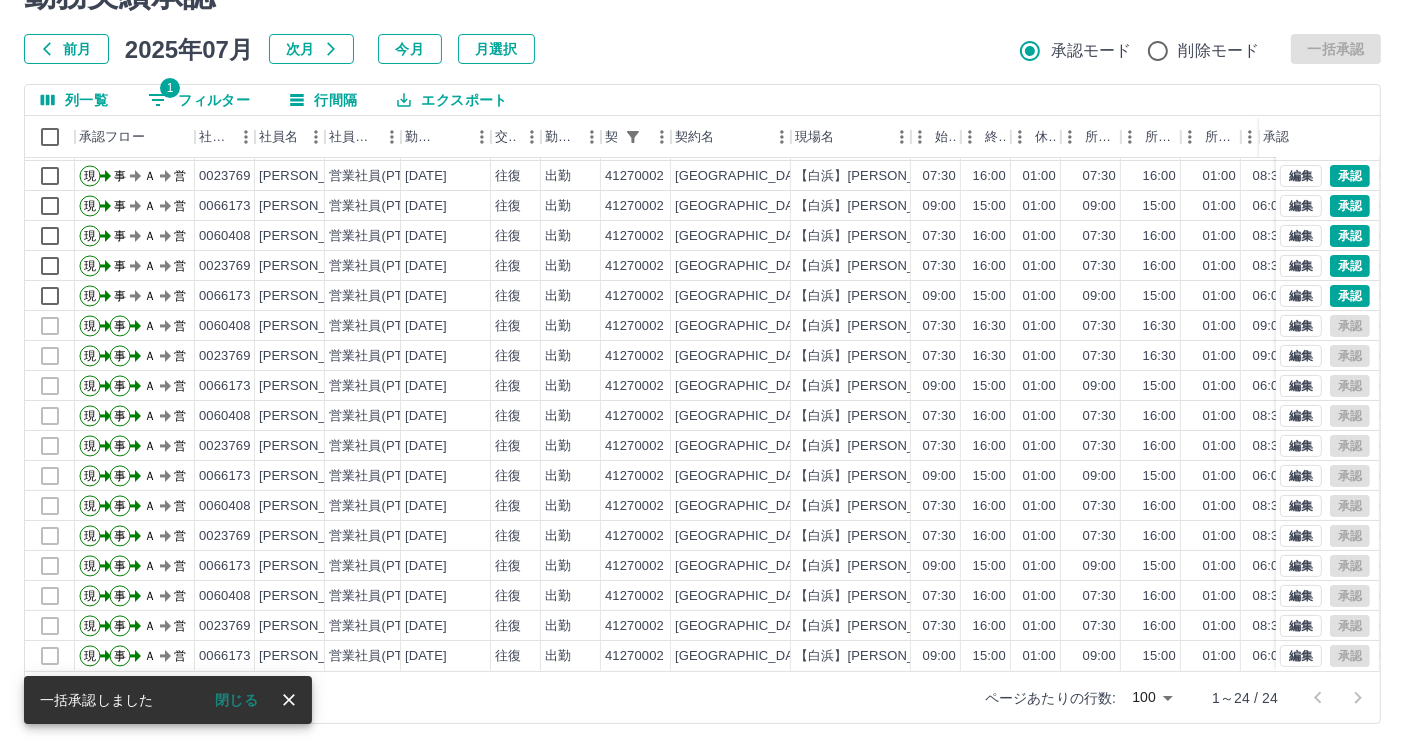 scroll, scrollTop: 0, scrollLeft: 0, axis: both 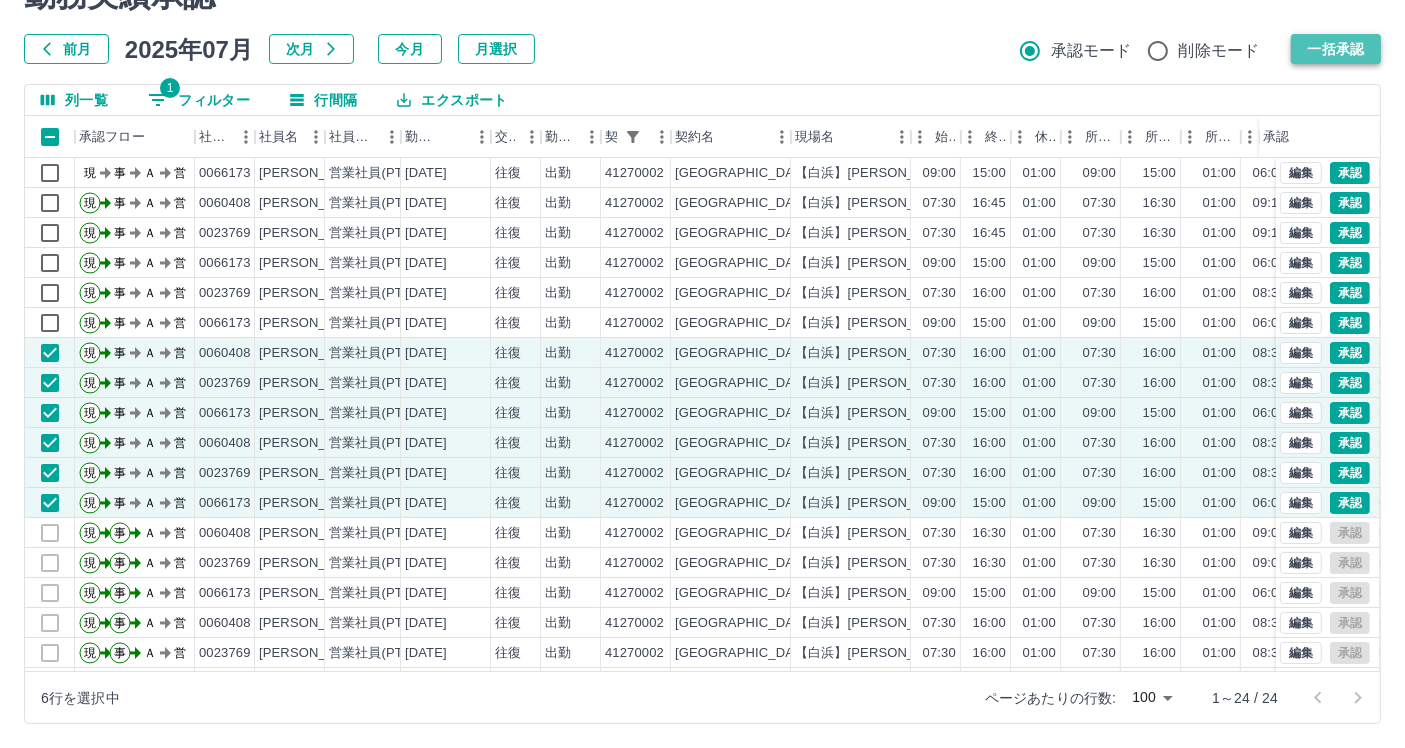 click on "一括承認" at bounding box center [1336, 49] 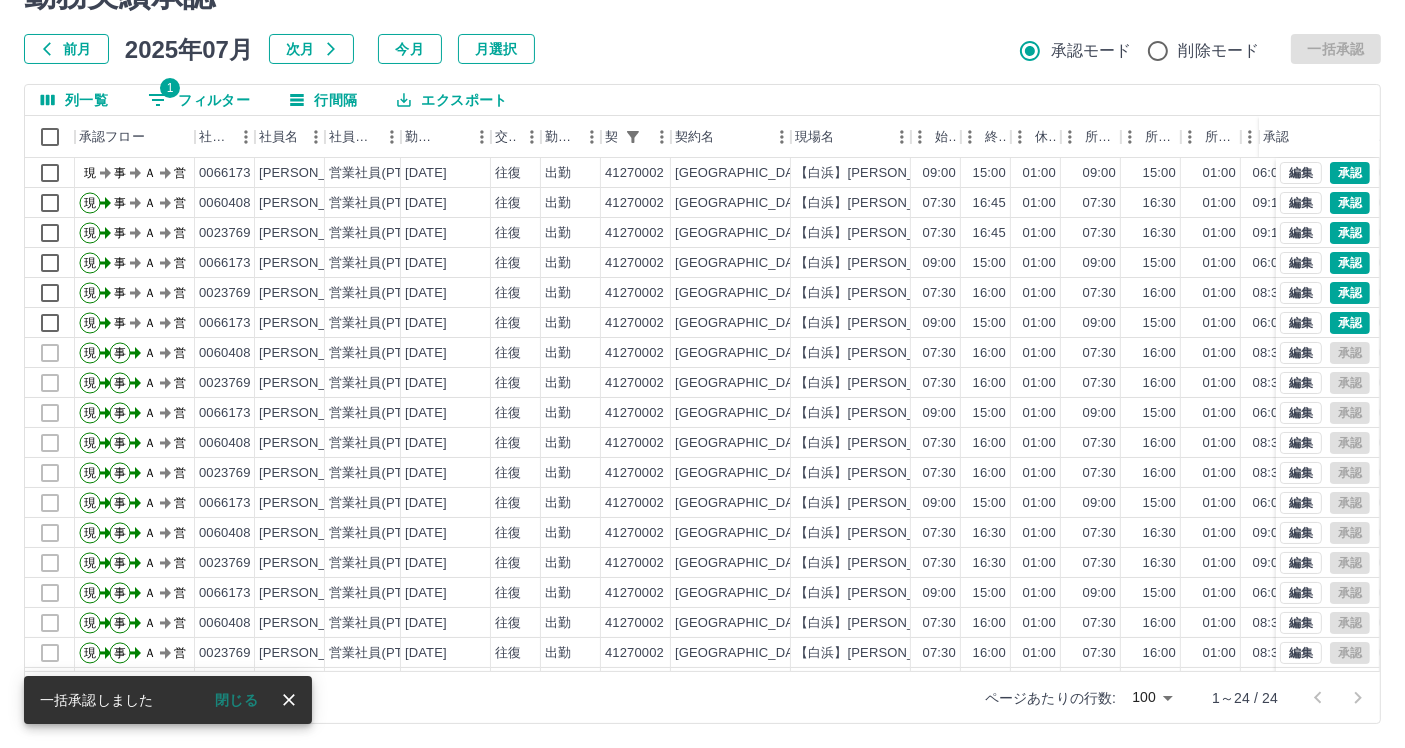 scroll, scrollTop: 0, scrollLeft: 0, axis: both 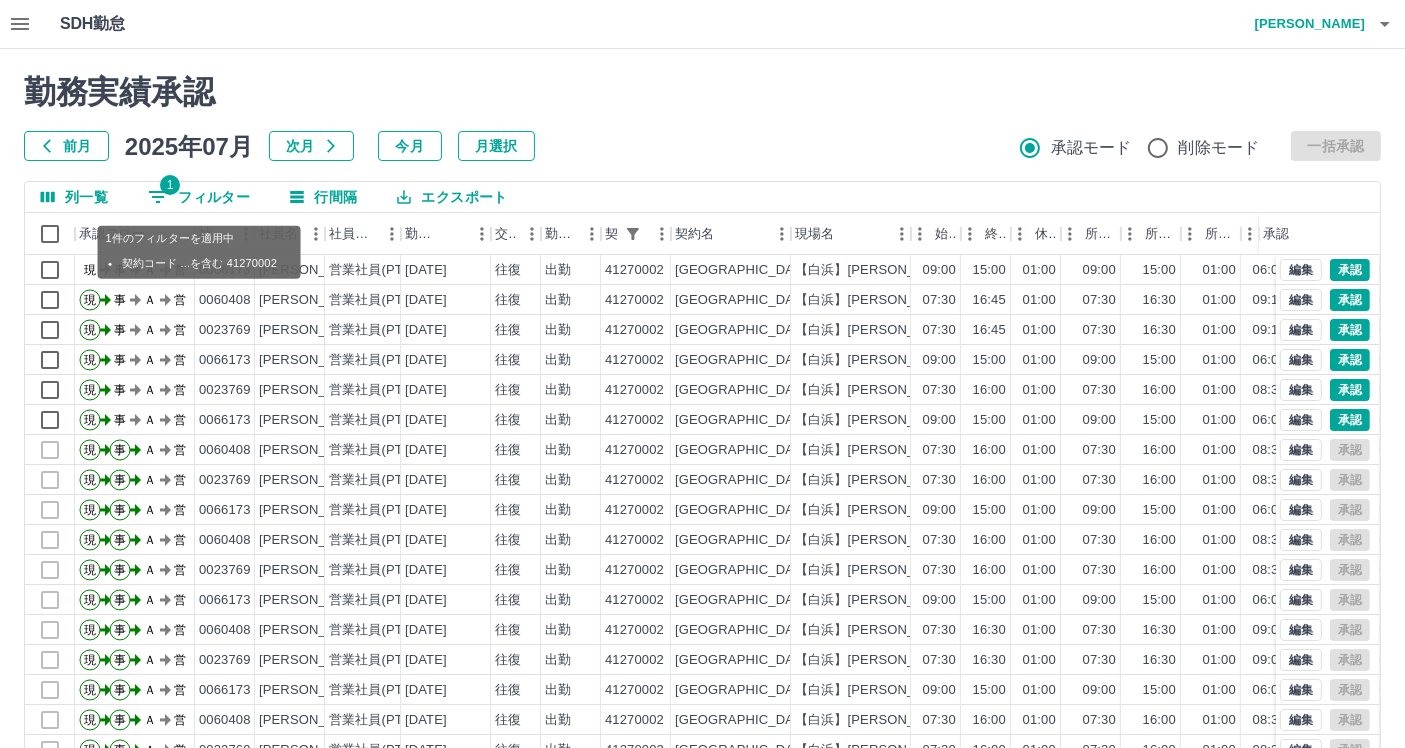 click on "1 フィルター" at bounding box center (199, 197) 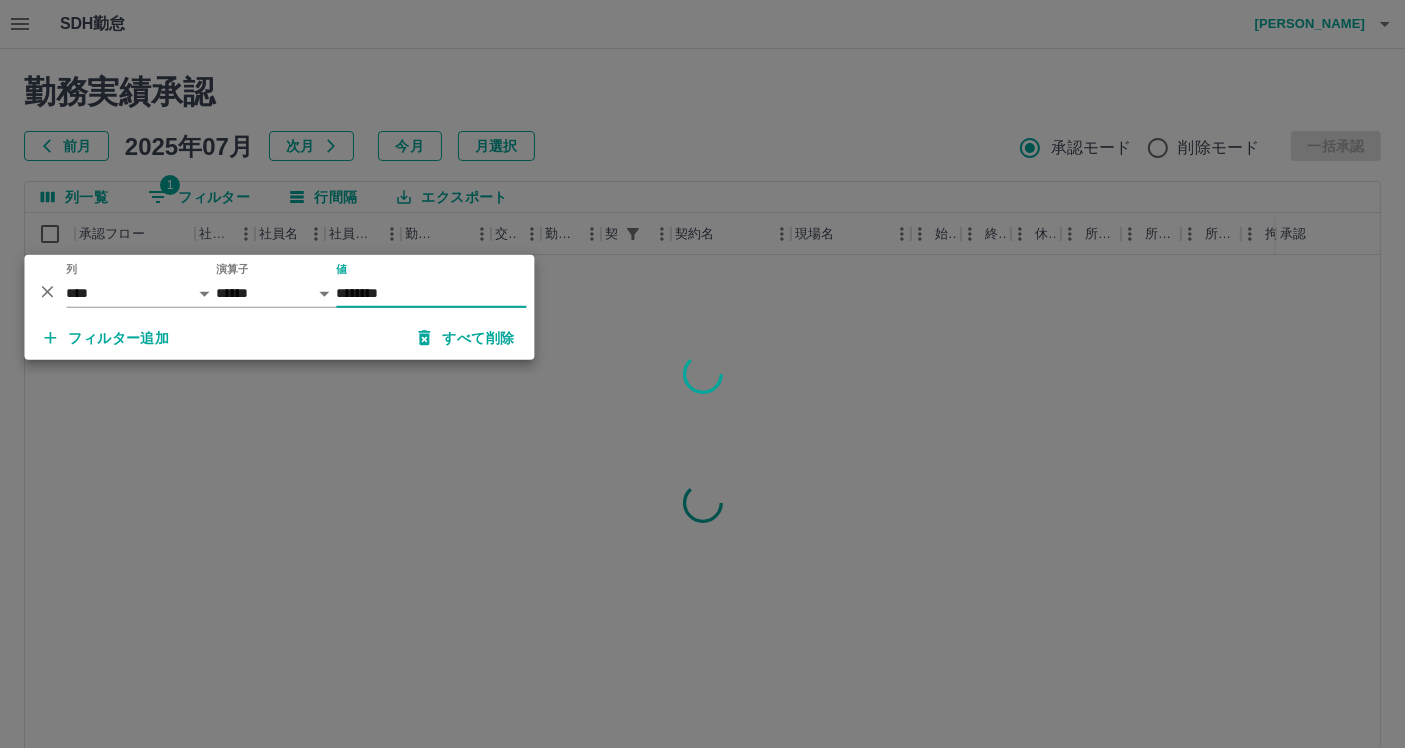 type on "********" 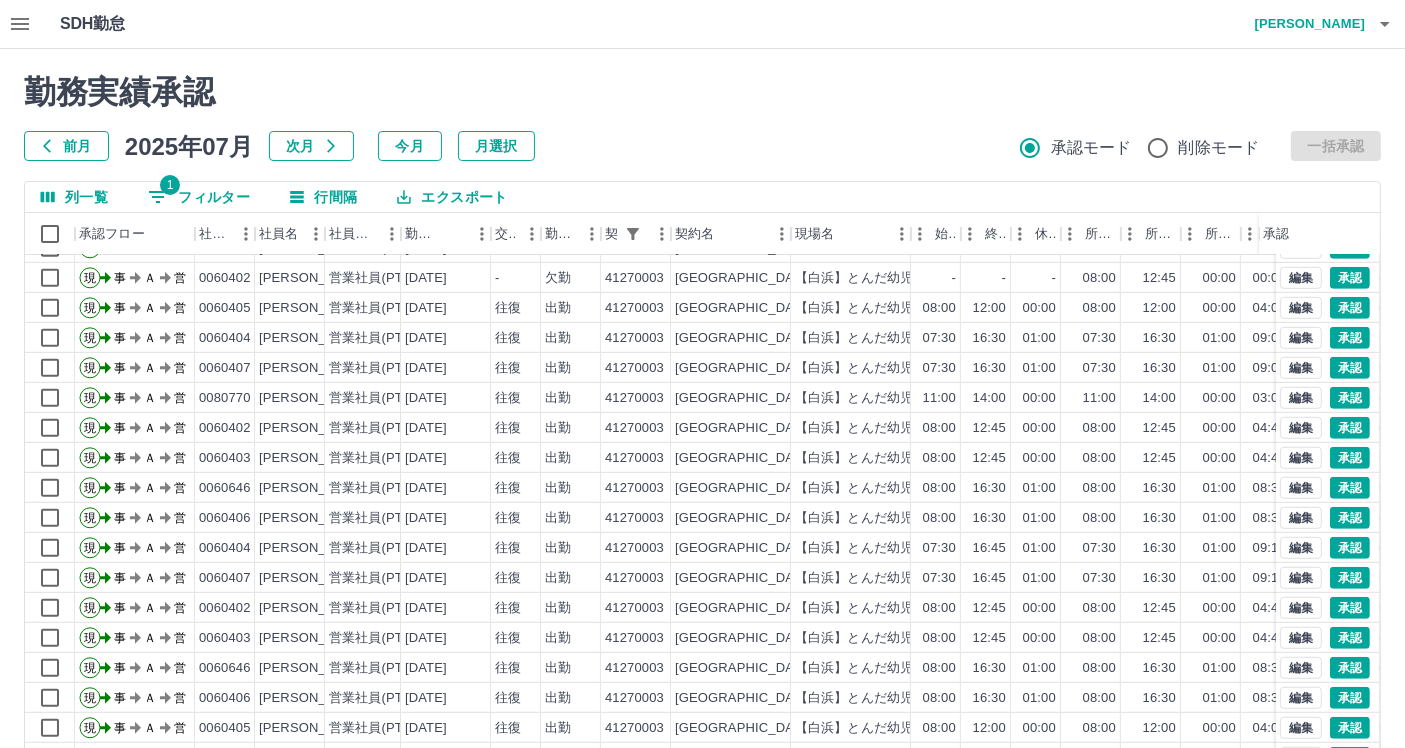 scroll, scrollTop: 1422, scrollLeft: 0, axis: vertical 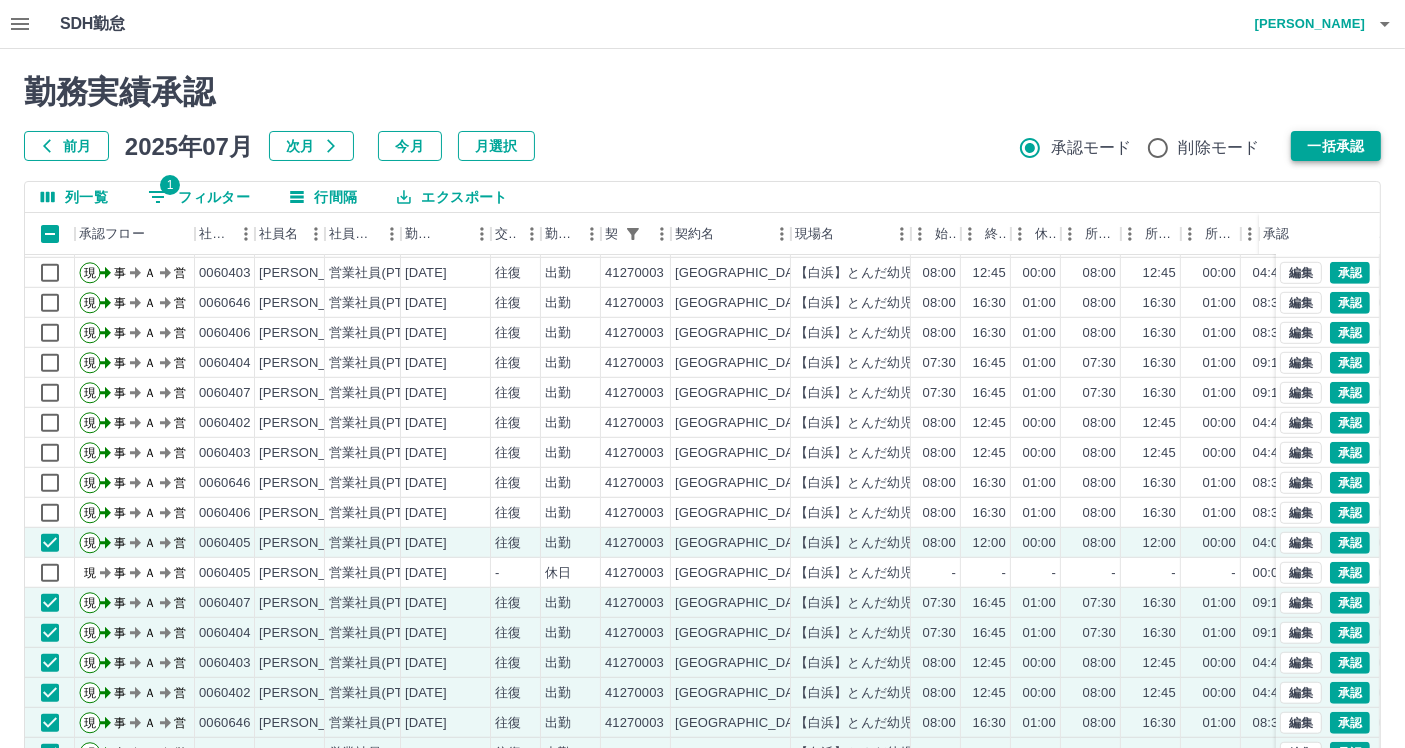 click on "一括承認" at bounding box center [1336, 146] 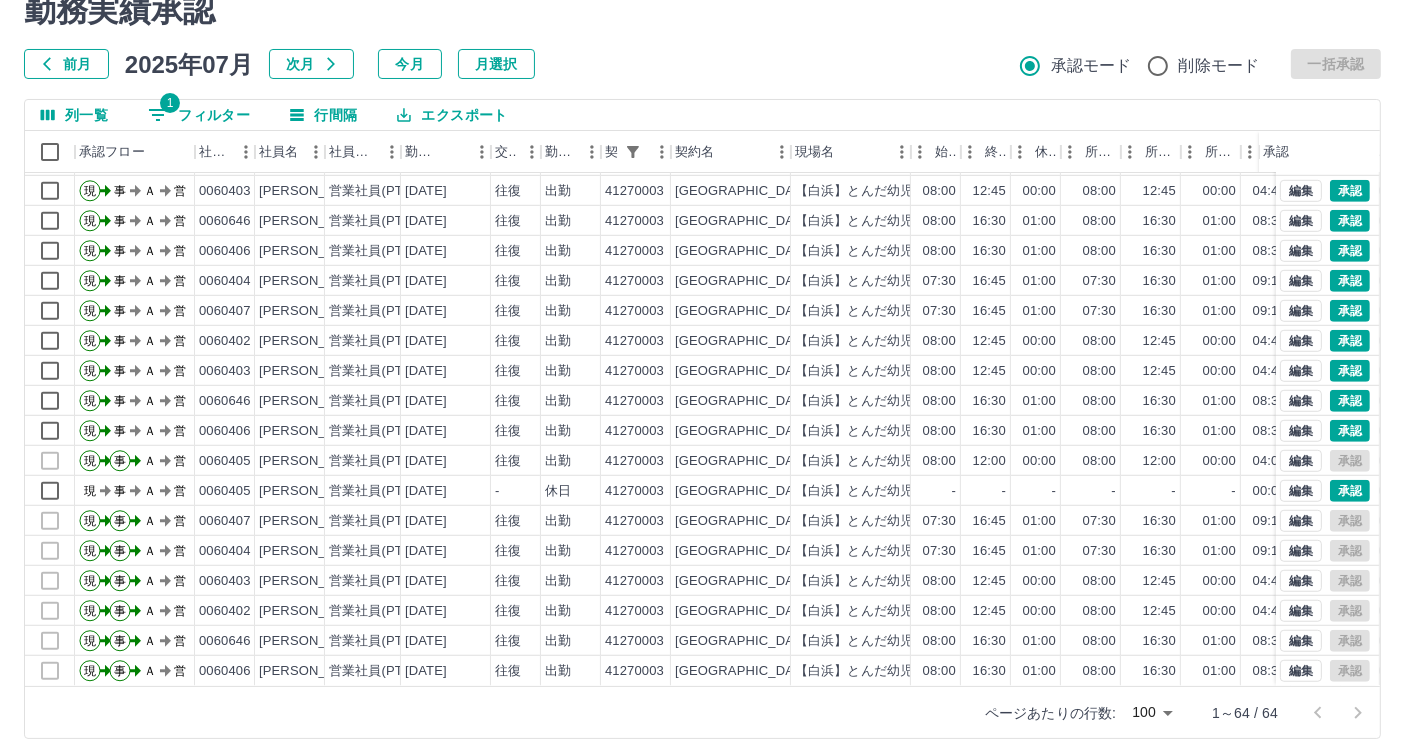 scroll, scrollTop: 97, scrollLeft: 0, axis: vertical 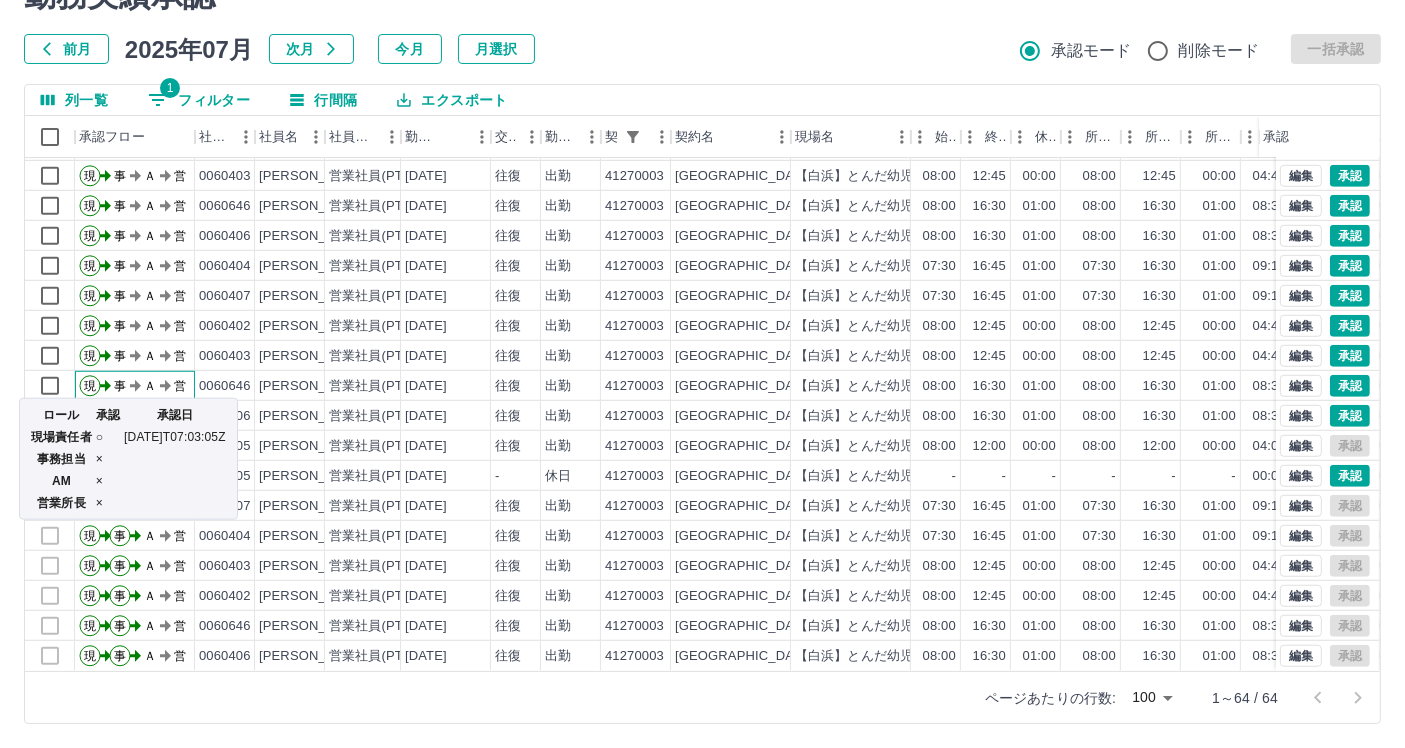 click on "ロール 承認 承認日 現場責任者 ○ [DATE]T07:03:05Z 事務担当 × AM × 営業所長 ×" at bounding box center (128, 459) 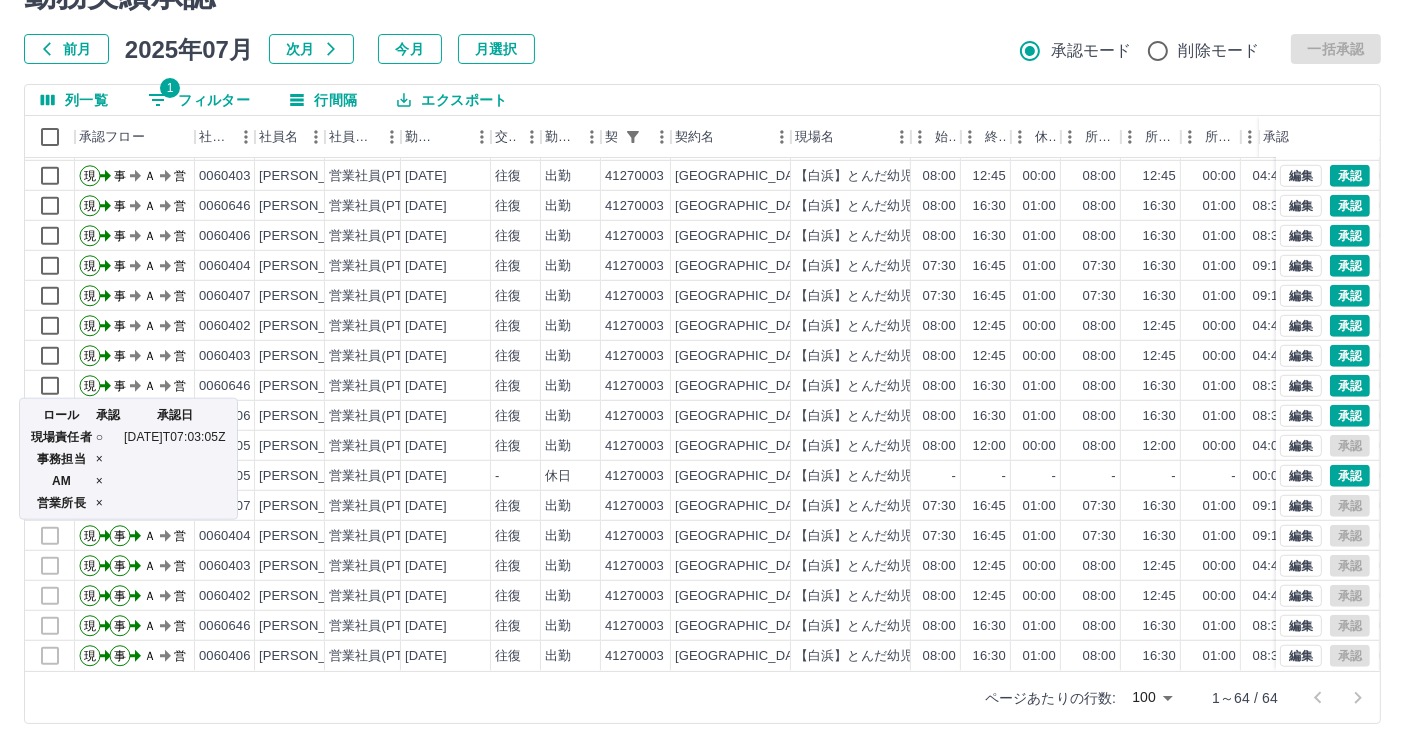 click on "ロール 承認 承認日 現場責任者 ○ [DATE]T07:03:05Z 事務担当 × AM × 営業所長 ×" at bounding box center (128, 453) 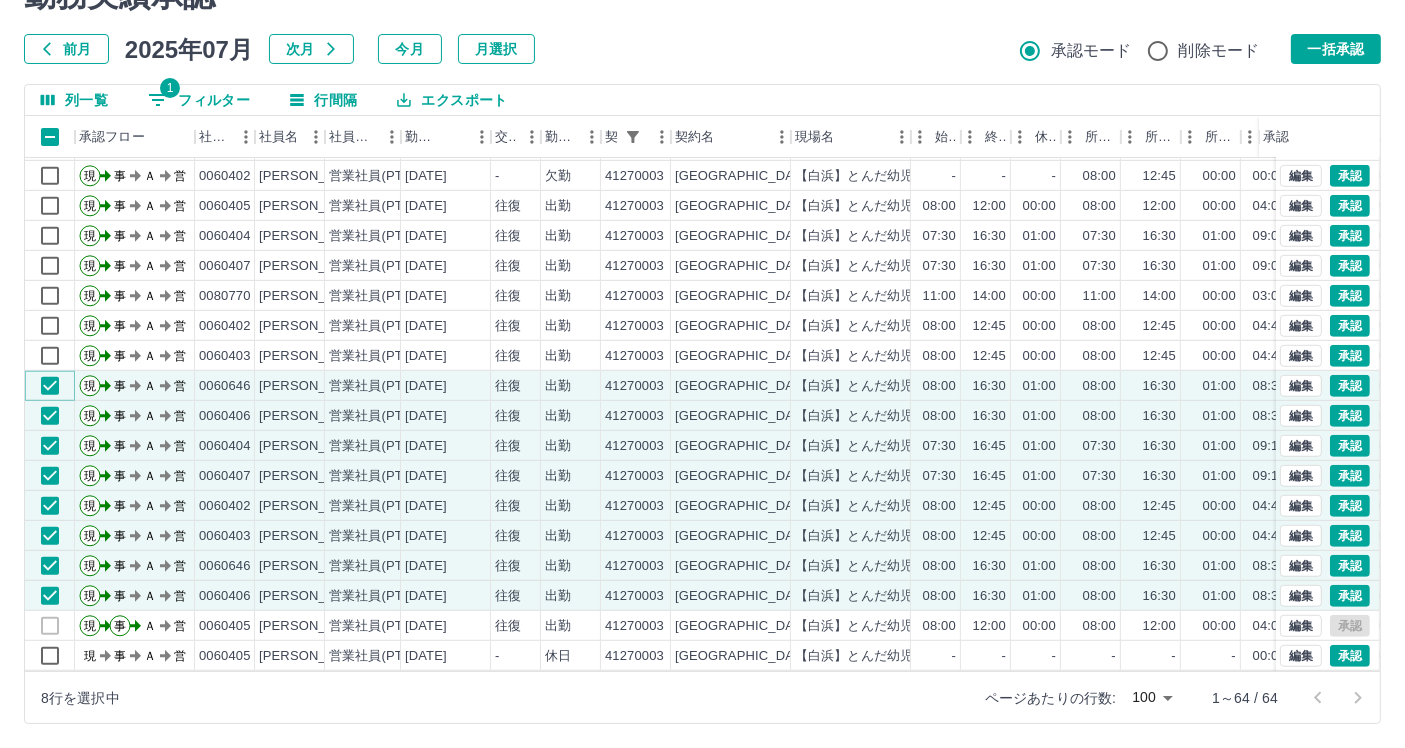 scroll, scrollTop: 1200, scrollLeft: 0, axis: vertical 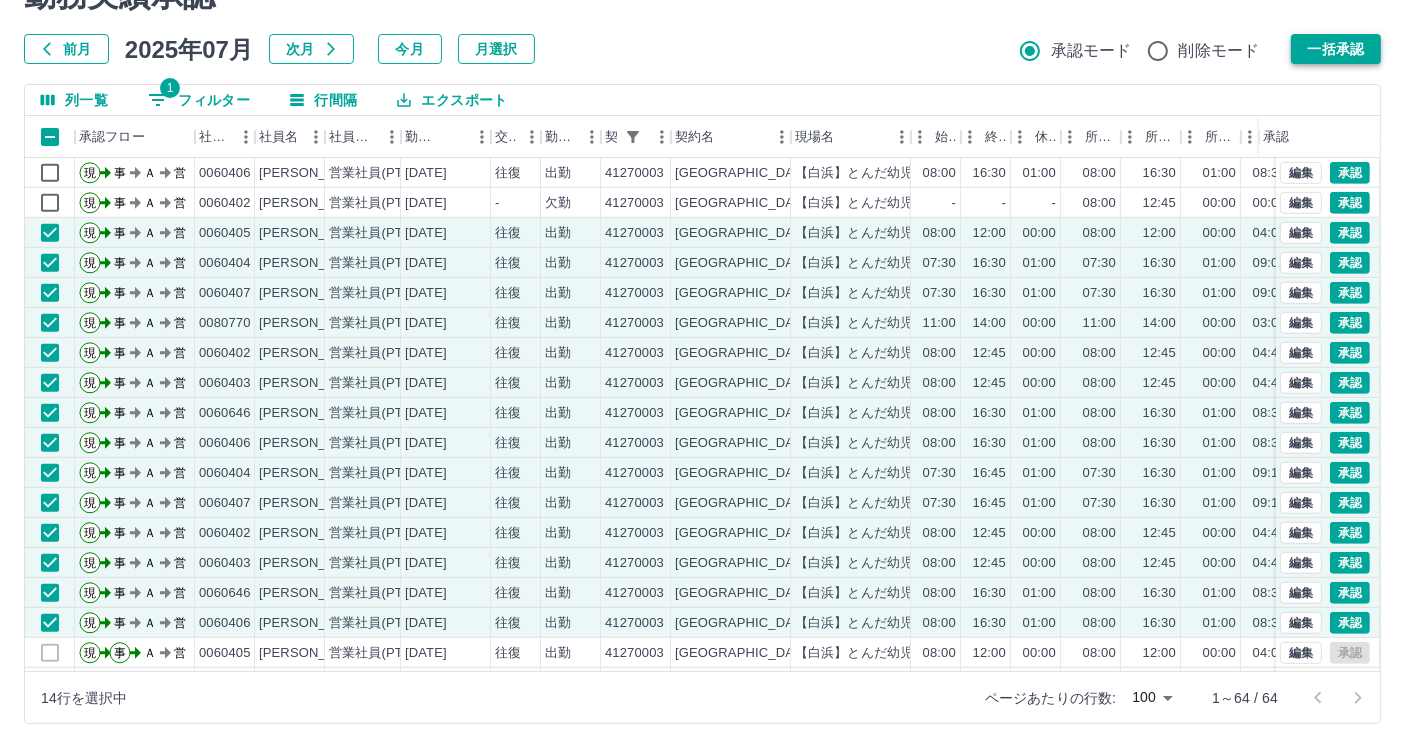 click on "一括承認" at bounding box center [1336, 49] 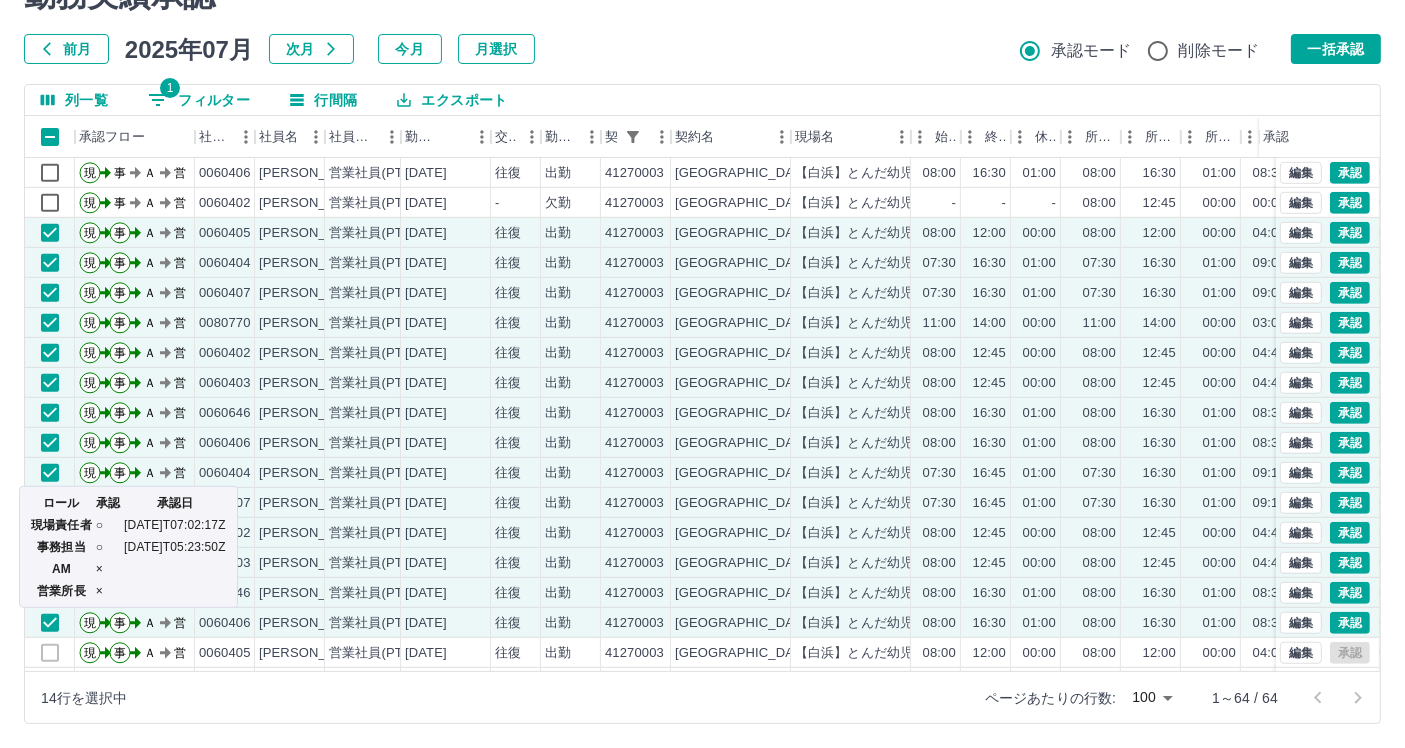 scroll, scrollTop: 1008, scrollLeft: 0, axis: vertical 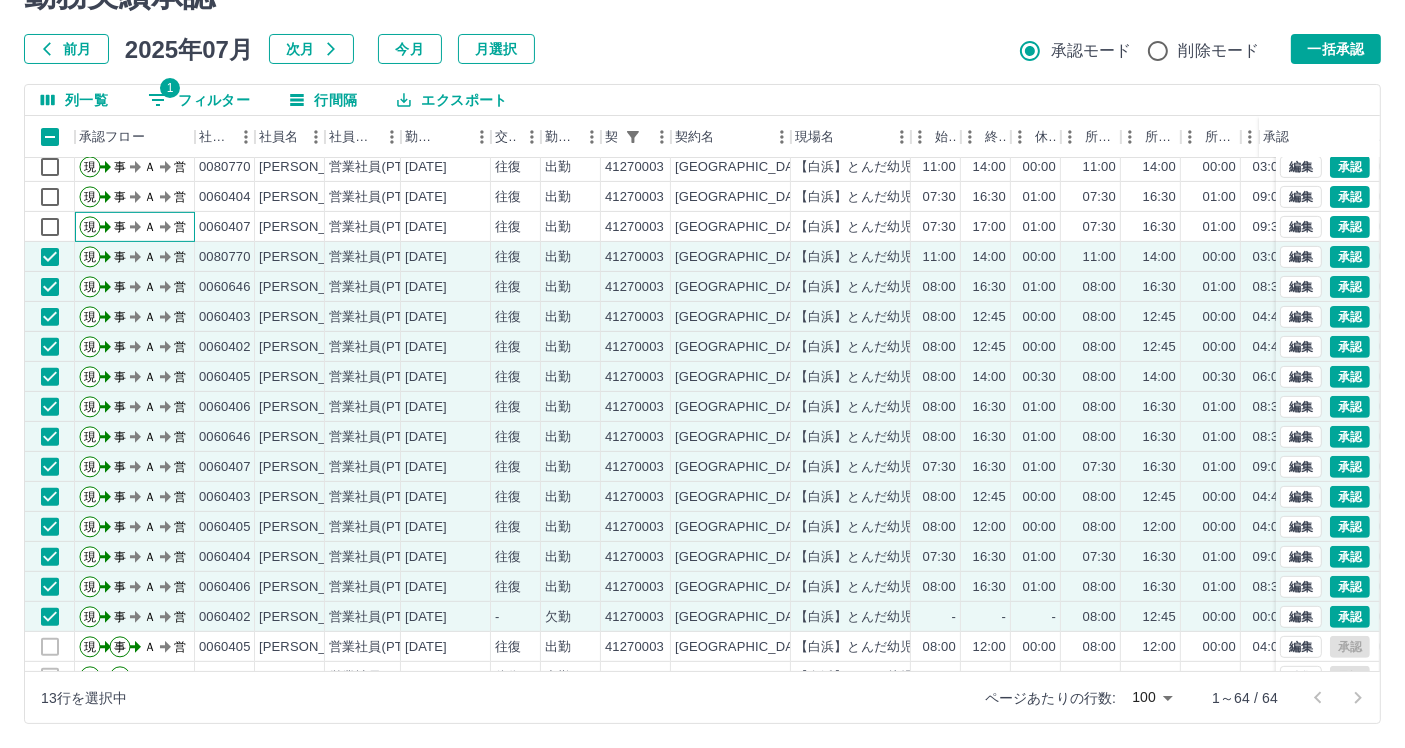 click on "現 事 Ａ 営" at bounding box center [135, 227] 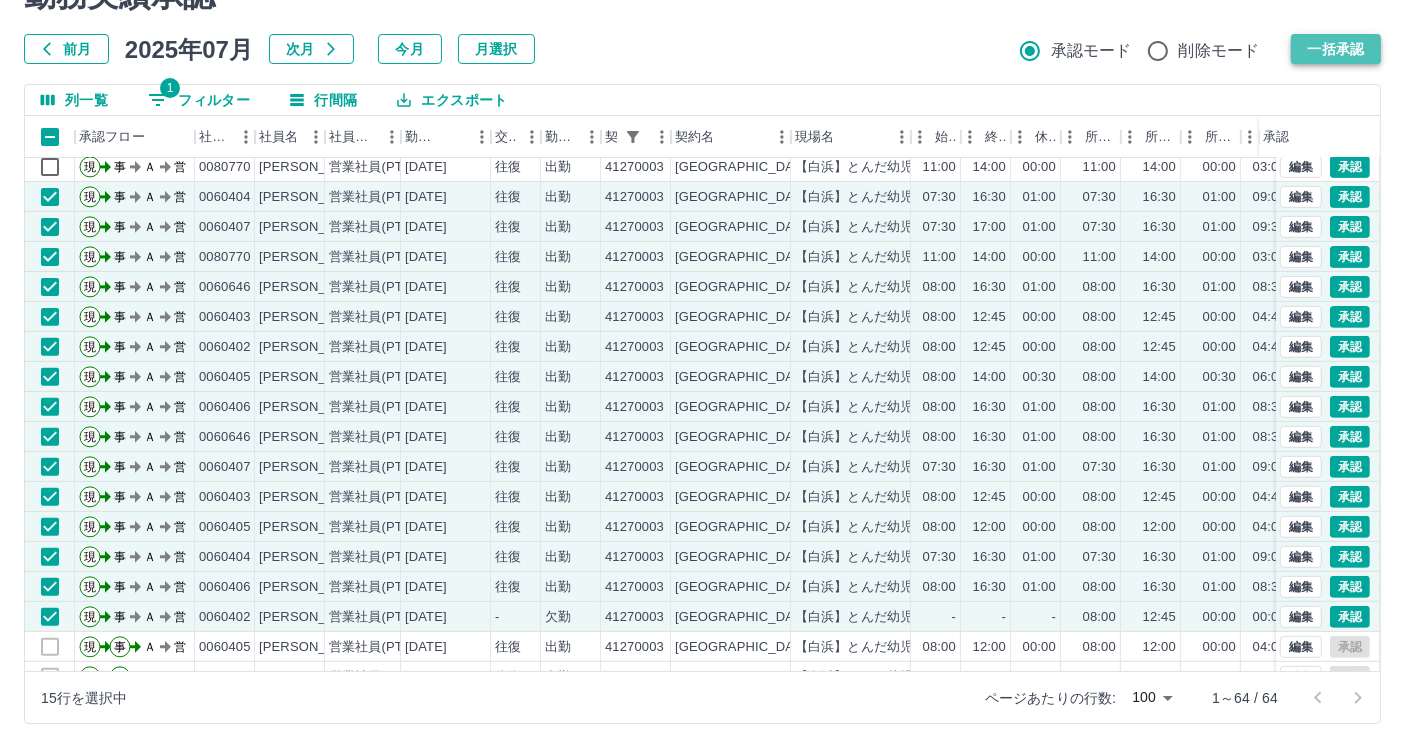 click on "一括承認" at bounding box center [1336, 49] 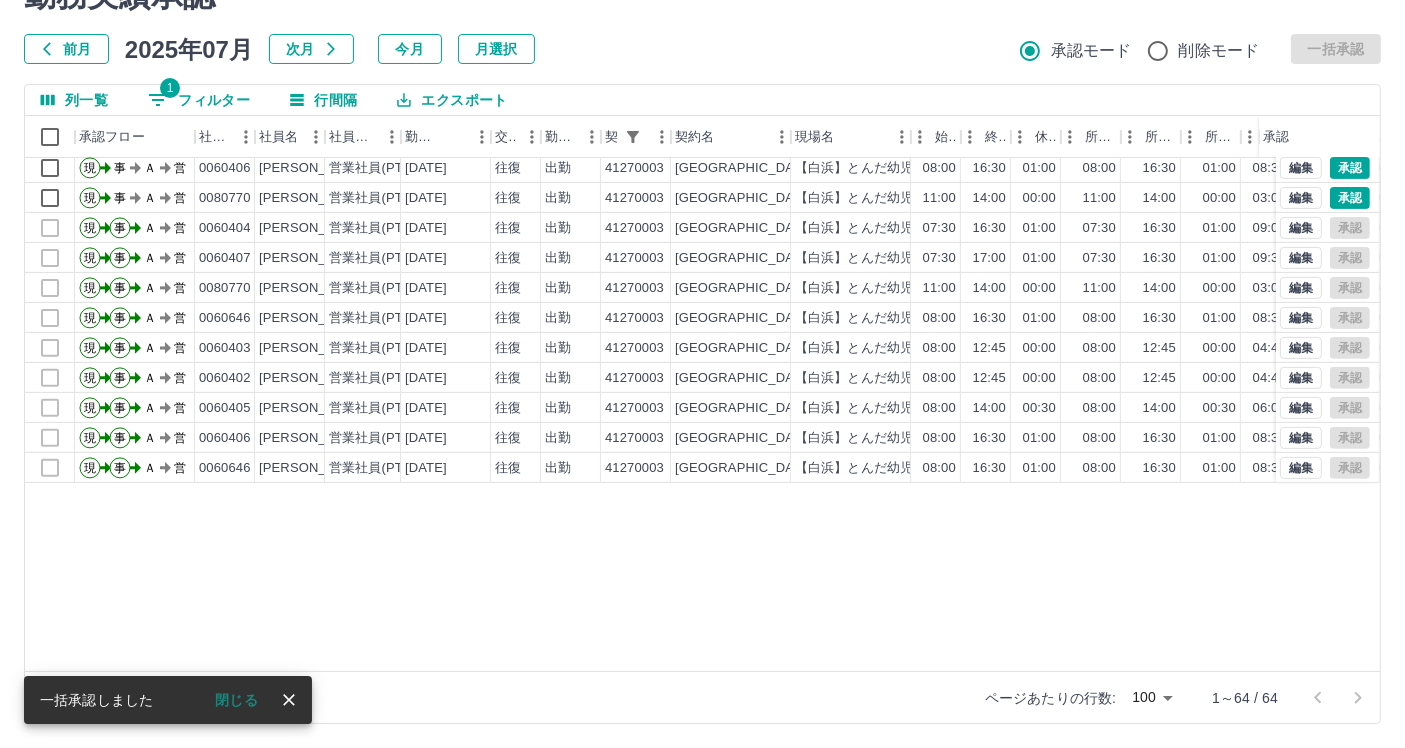 scroll, scrollTop: 453, scrollLeft: 0, axis: vertical 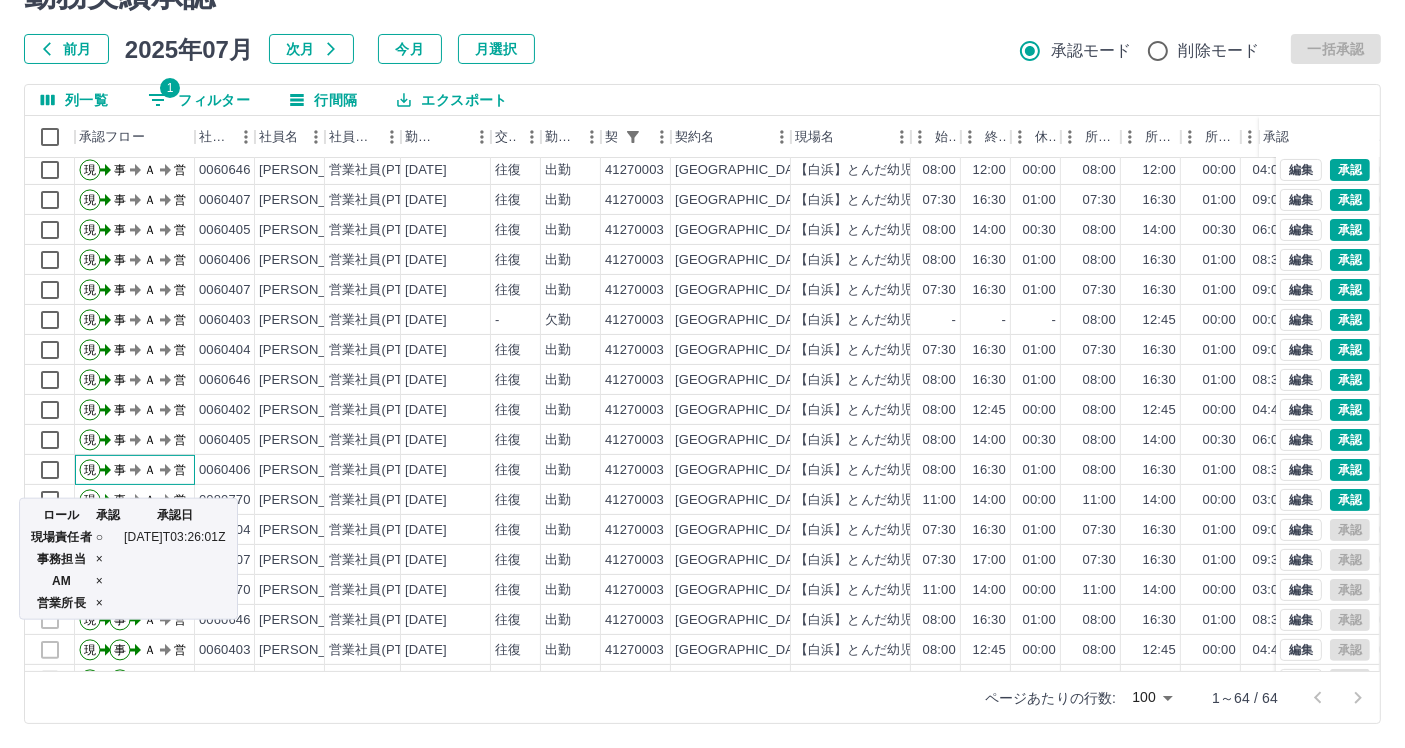 click on "ロール 承認 承認日 現場責任者 ○ [DATE]T03:26:01Z 事務担当 × AM × 営業所長 ×" at bounding box center (128, 553) 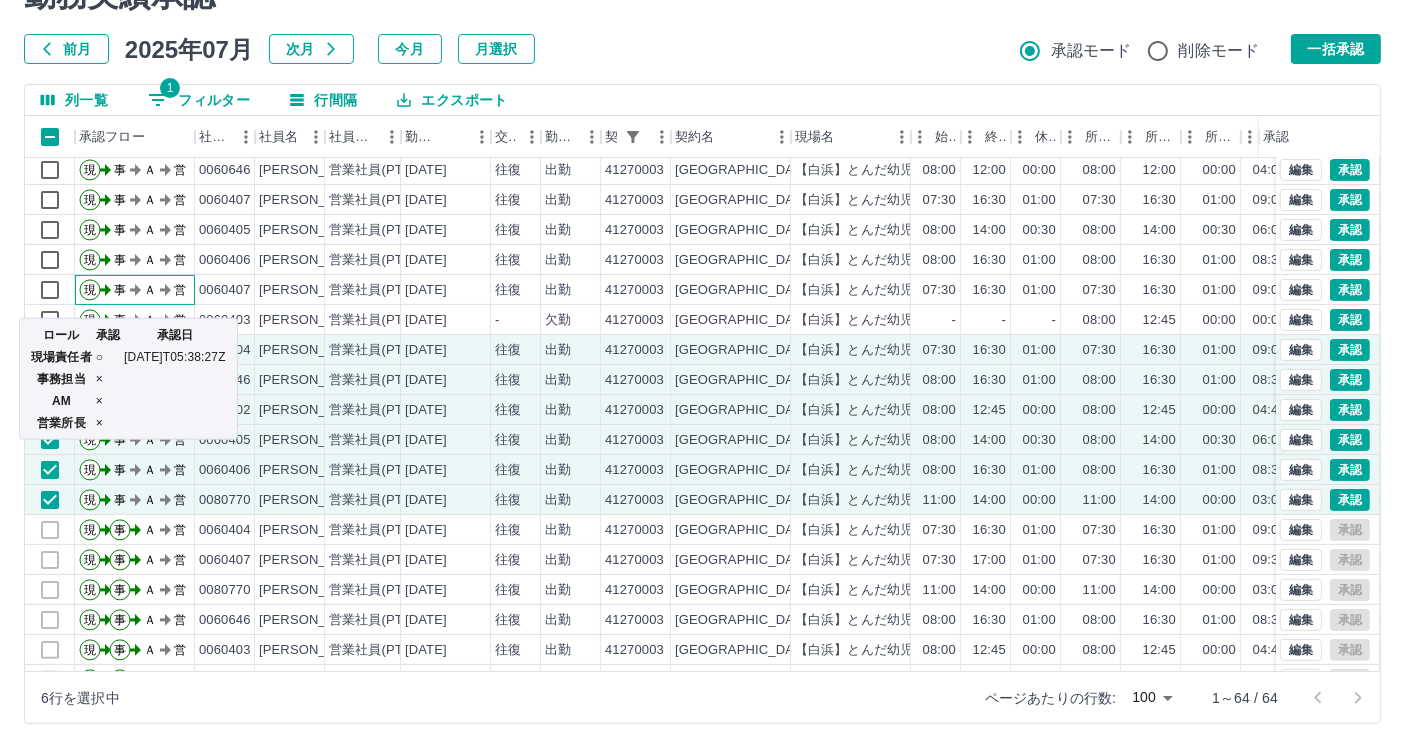 click on "ロール 承認 承認日 現場責任者 ○ [DATE]T05:38:27Z 事務担当 × AM × 営業所長 ×" at bounding box center [128, 373] 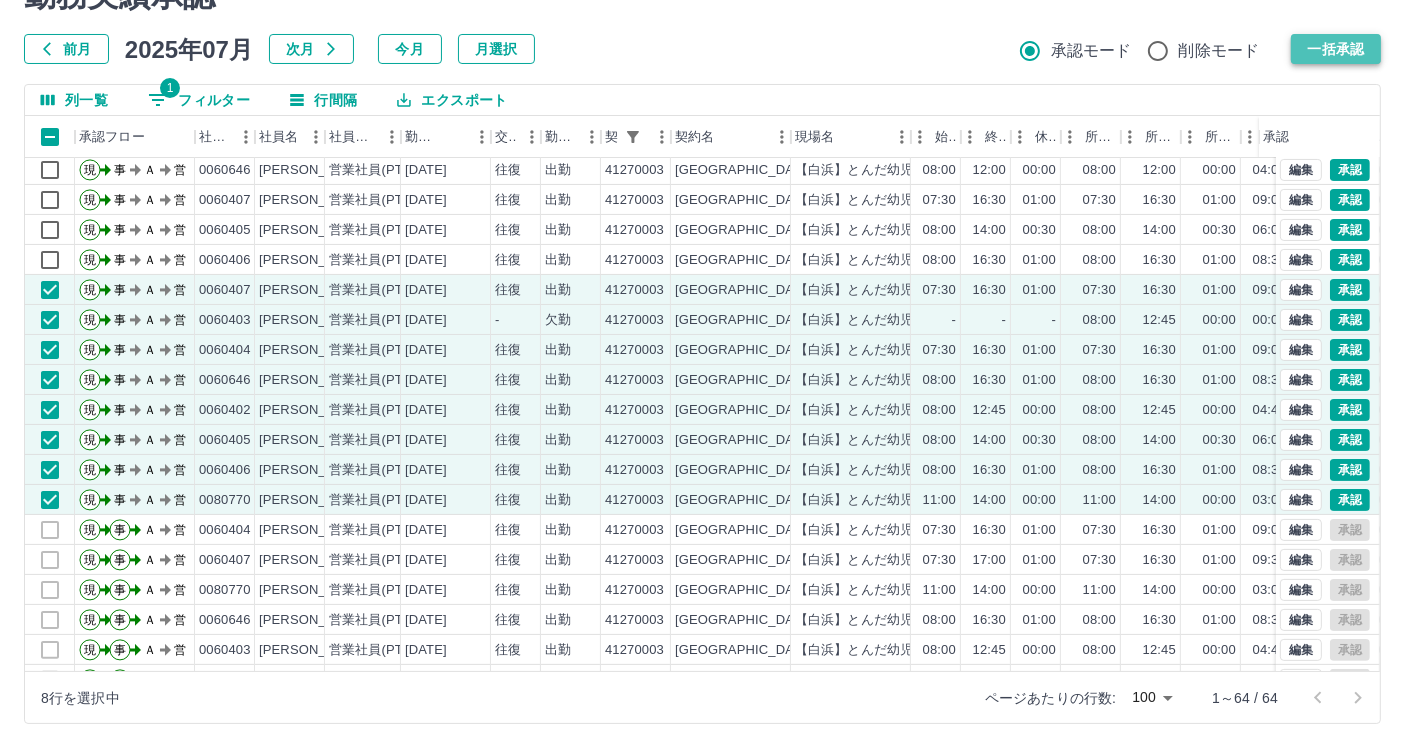 click on "一括承認" at bounding box center [1336, 49] 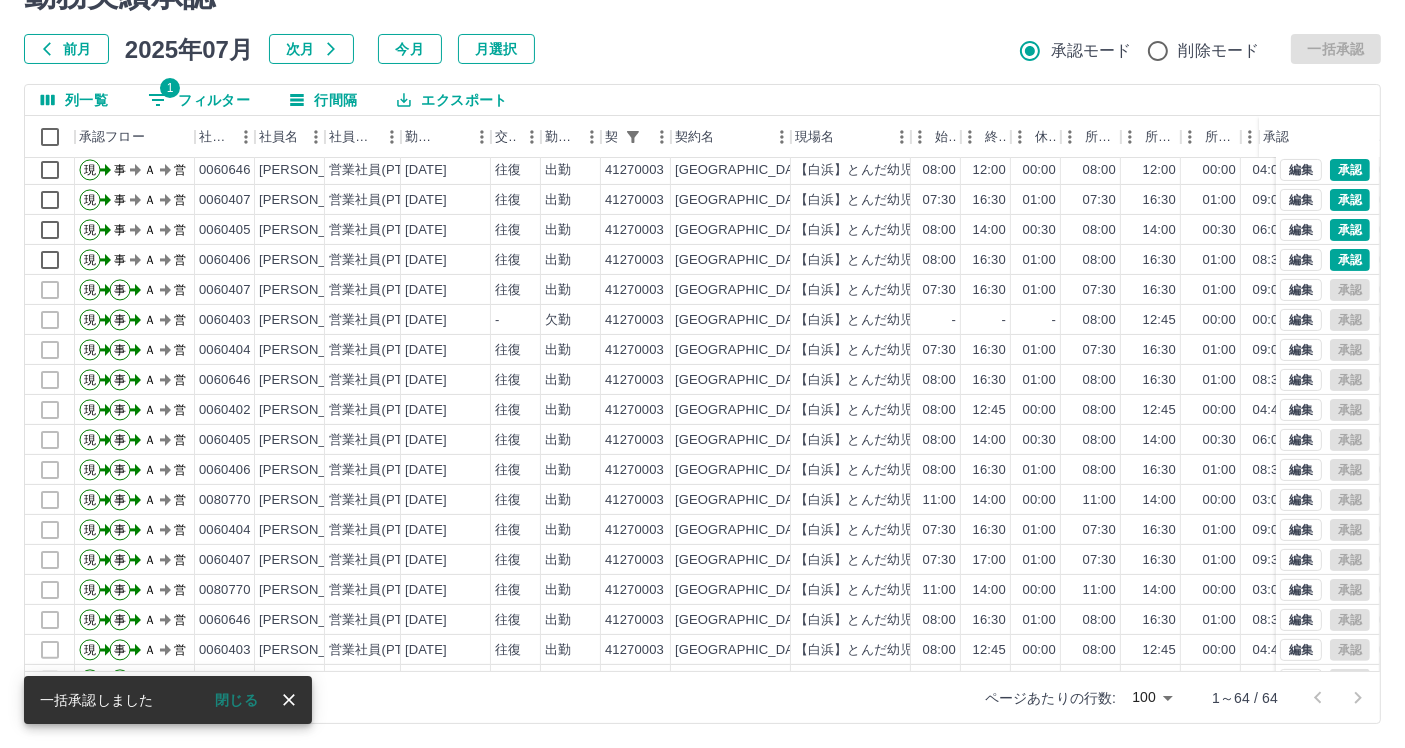scroll, scrollTop: 0, scrollLeft: 0, axis: both 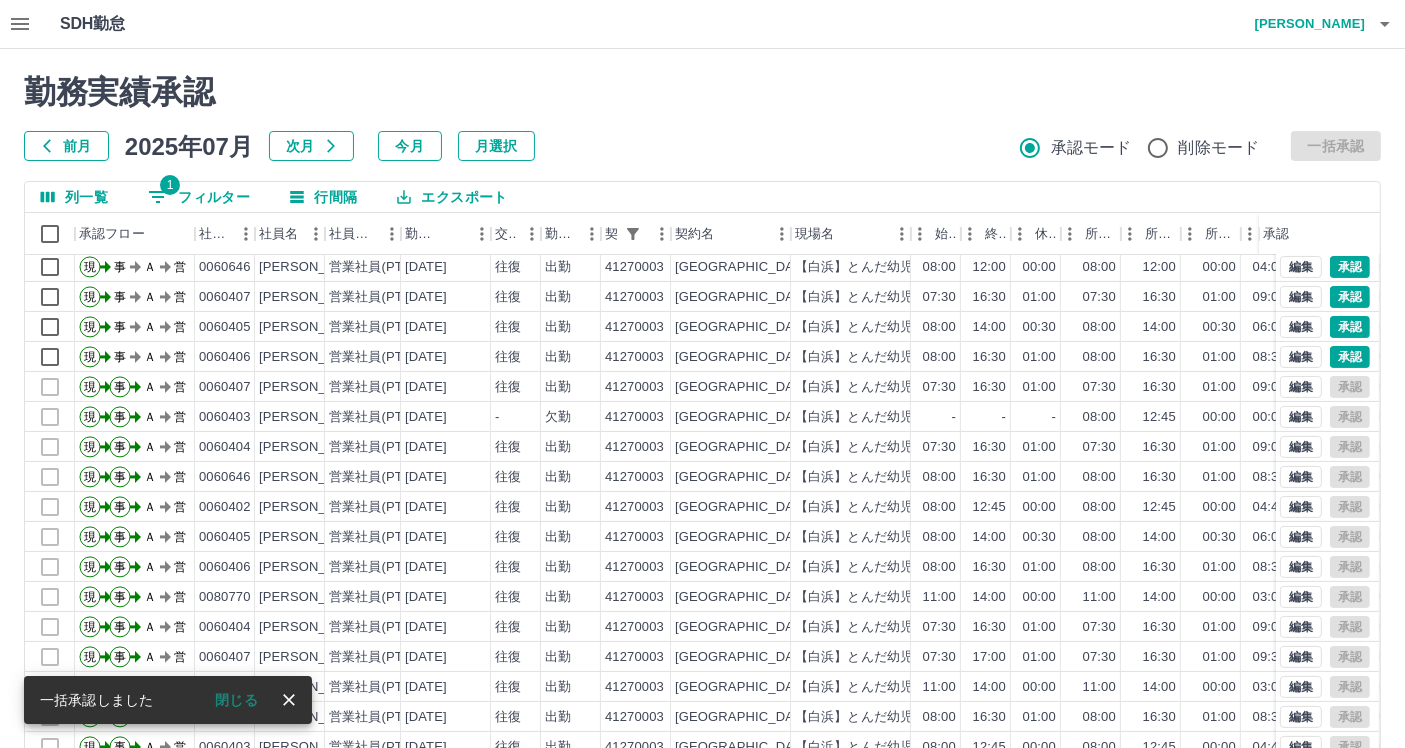 click on "1 フィルター" at bounding box center (199, 197) 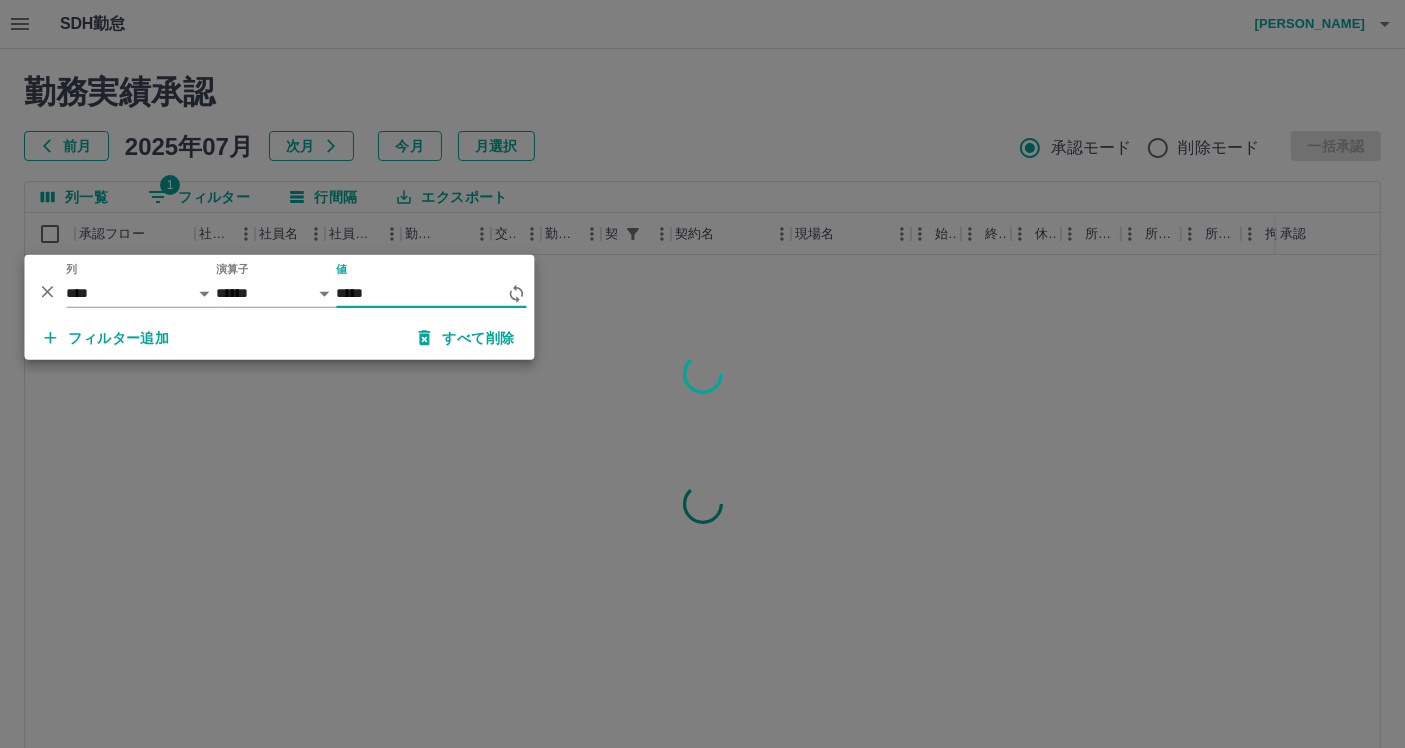 scroll, scrollTop: 0, scrollLeft: 0, axis: both 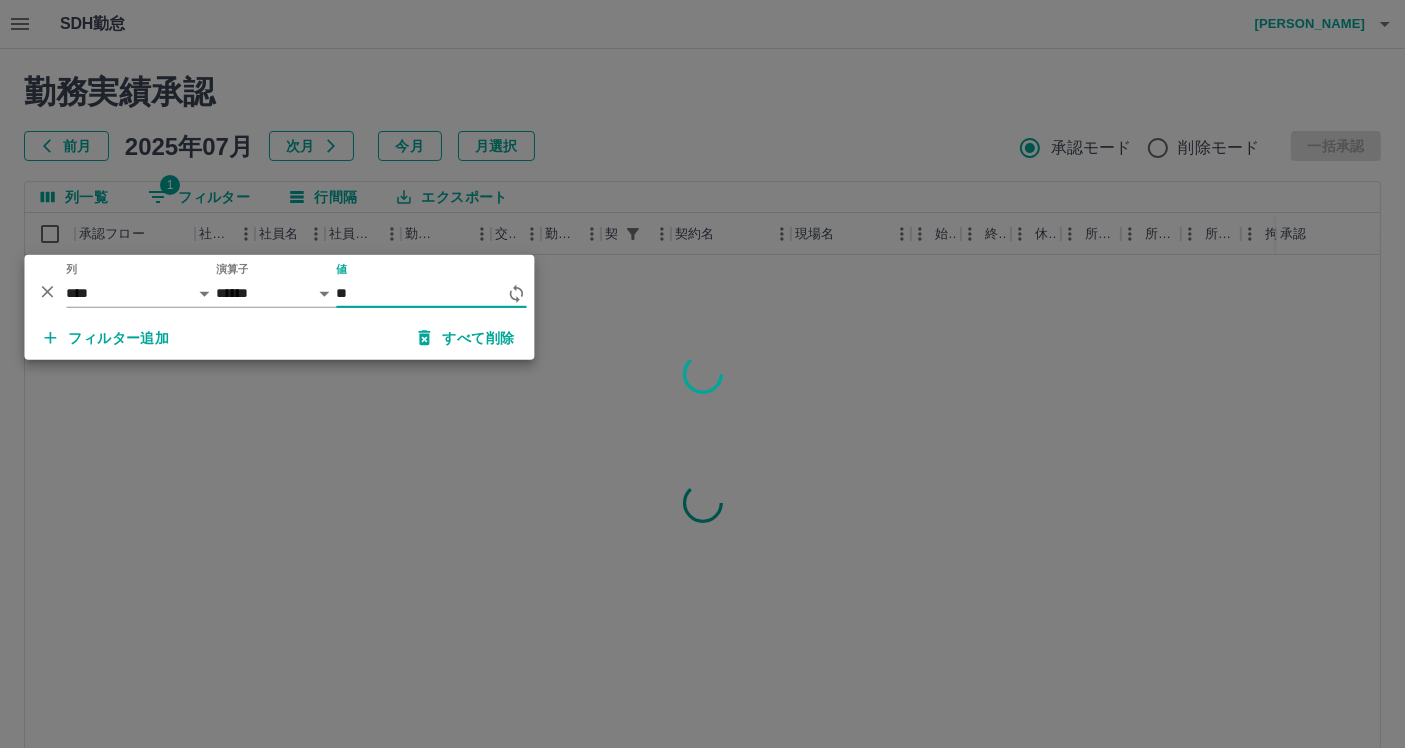 type on "*" 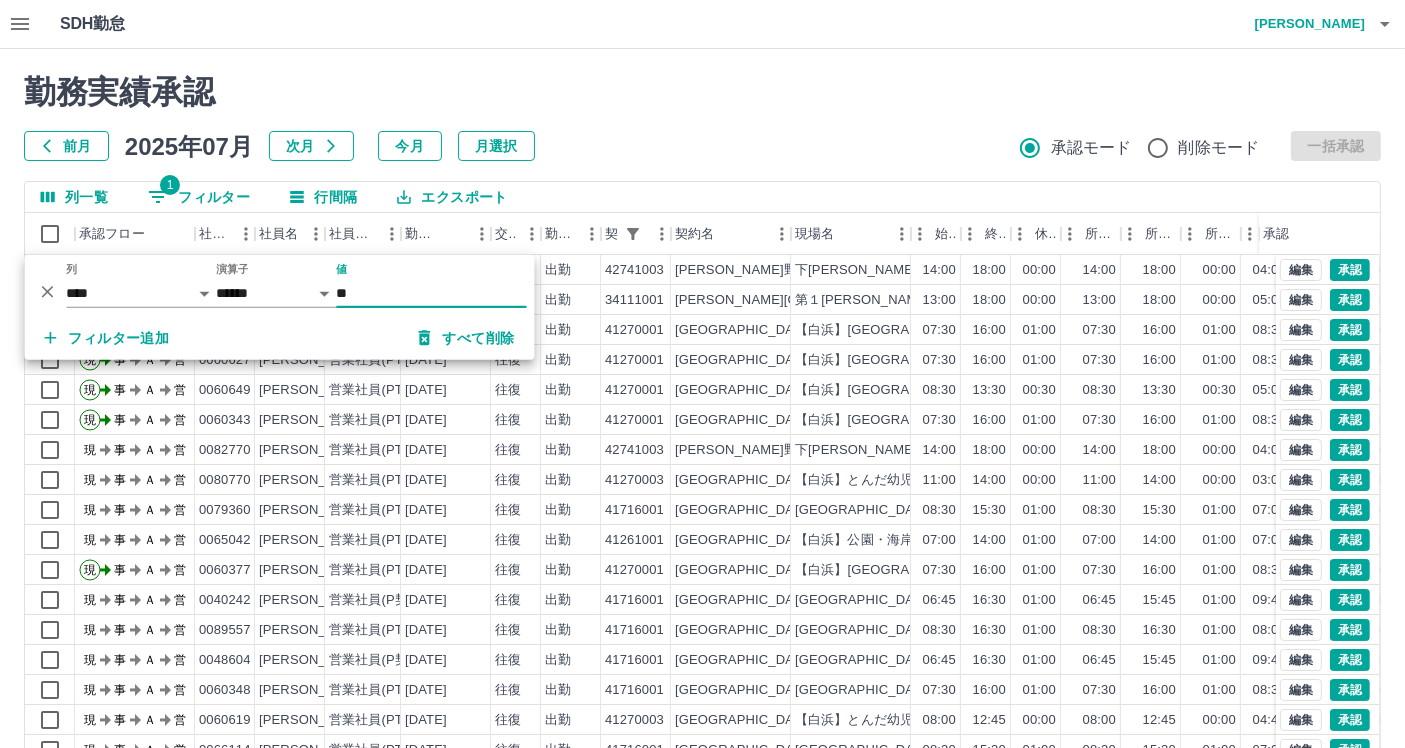 type on "*" 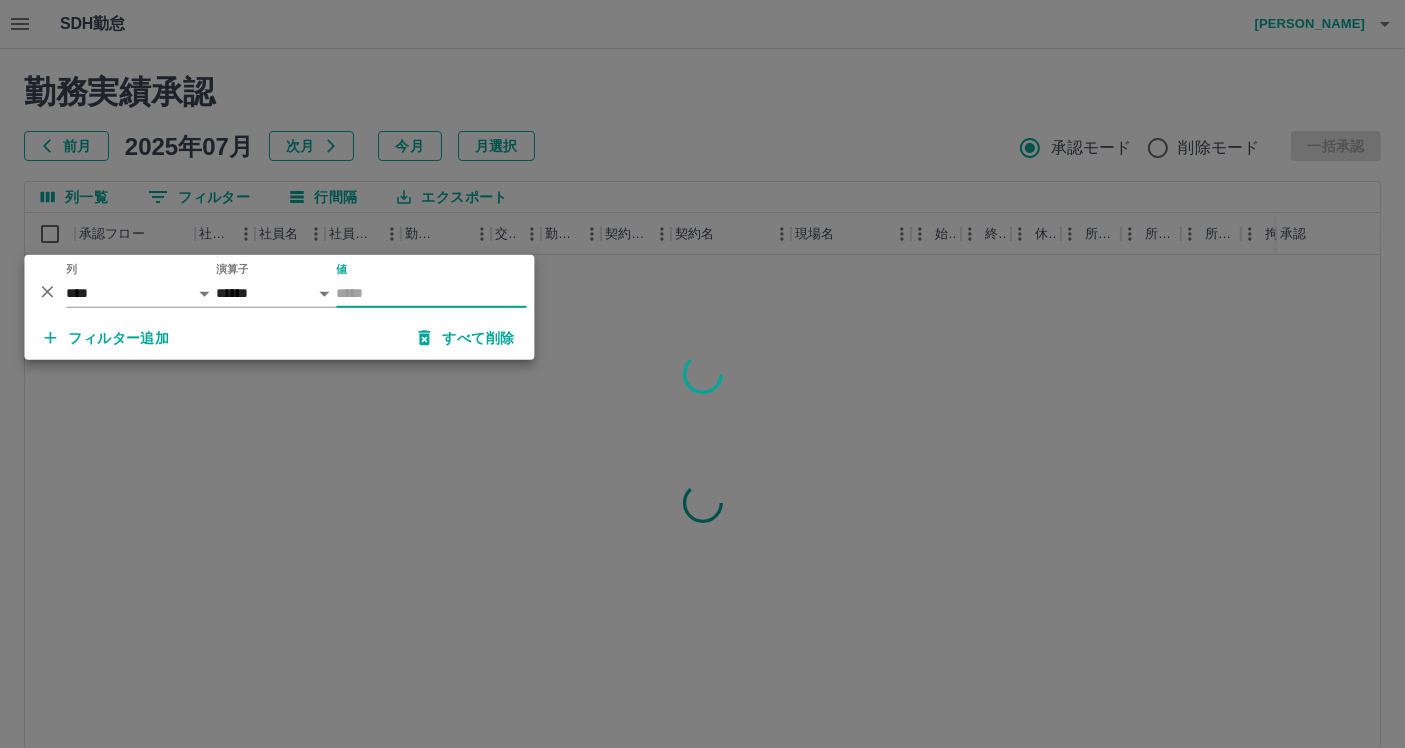 type 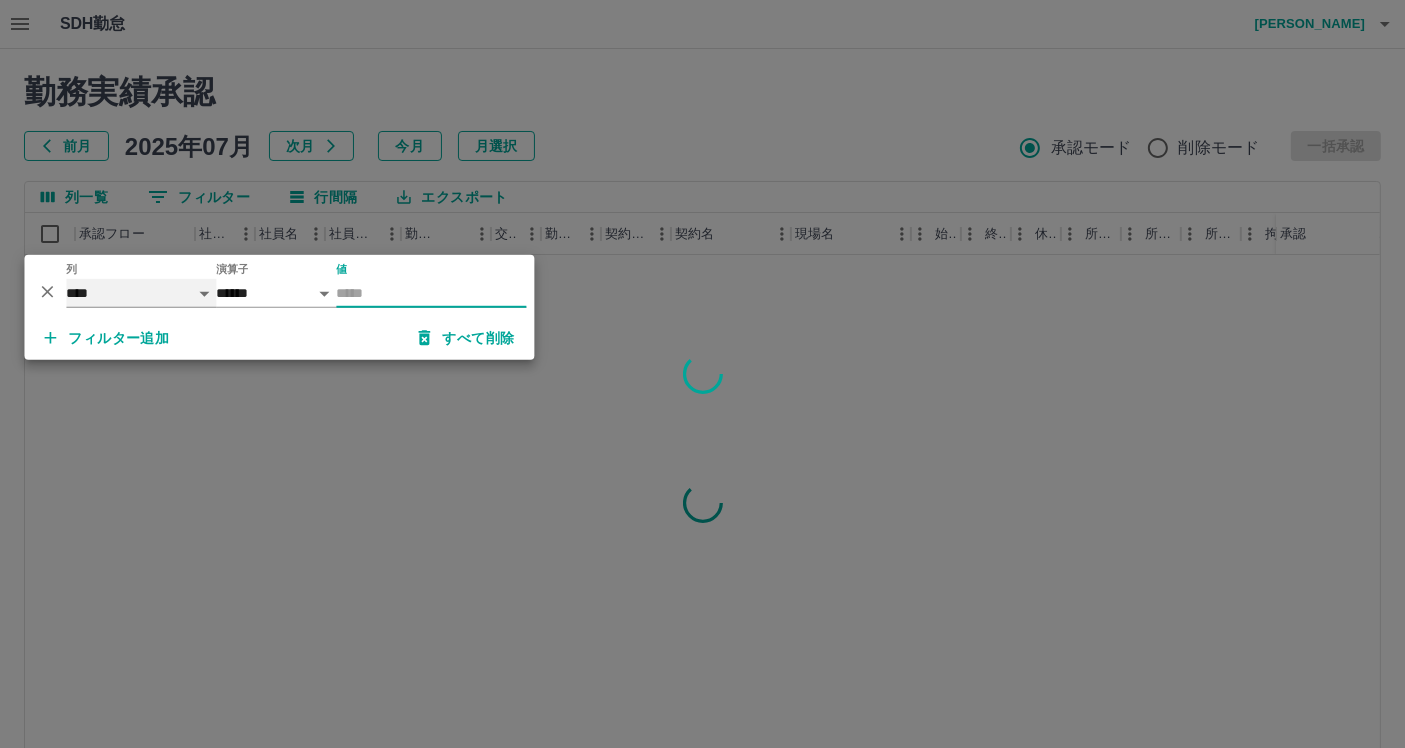 click on "**** *** **** *** *** **** ***** *** *** ** ** ** **** **** **** ** ** *** **** *****" at bounding box center (141, 293) 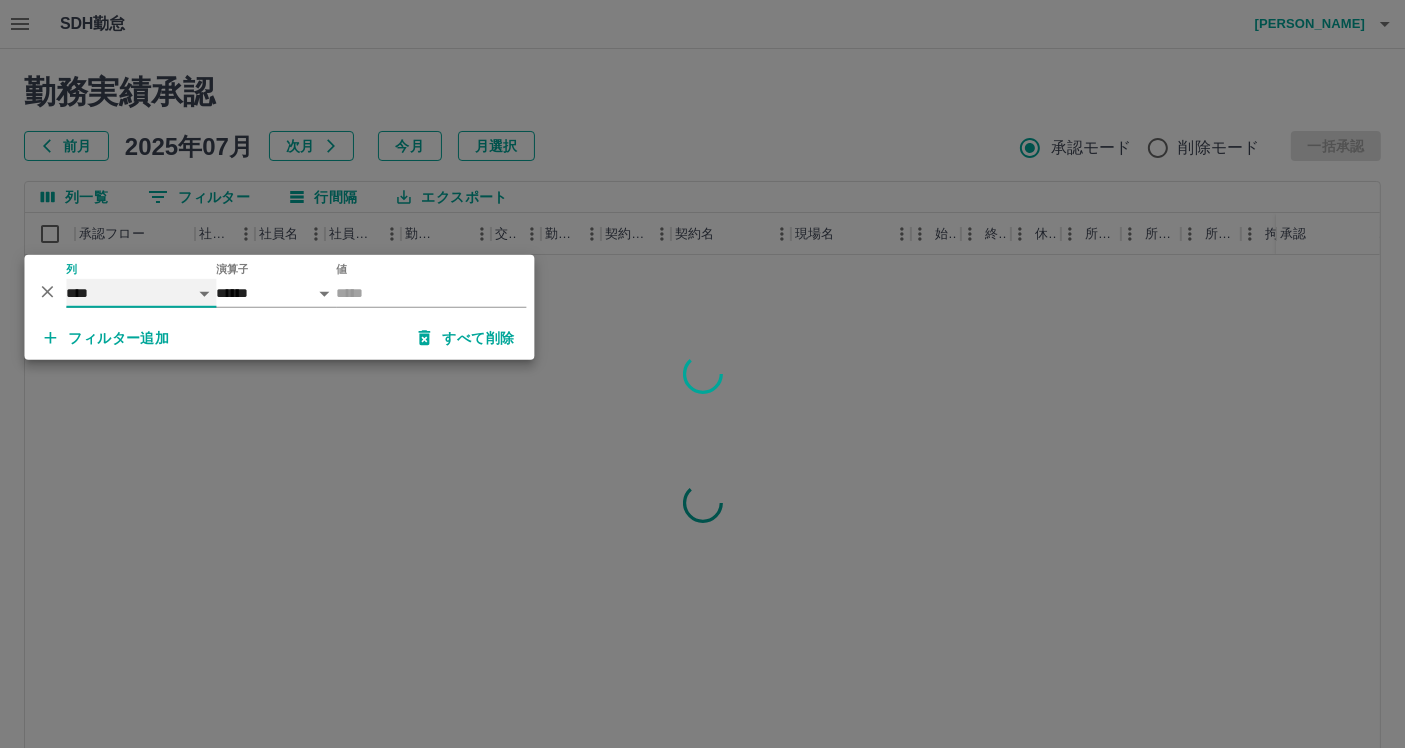 click on "**** *** **** *** *** **** ***** *** *** ** ** ** **** **** **** ** ** *** **** *****" at bounding box center [141, 293] 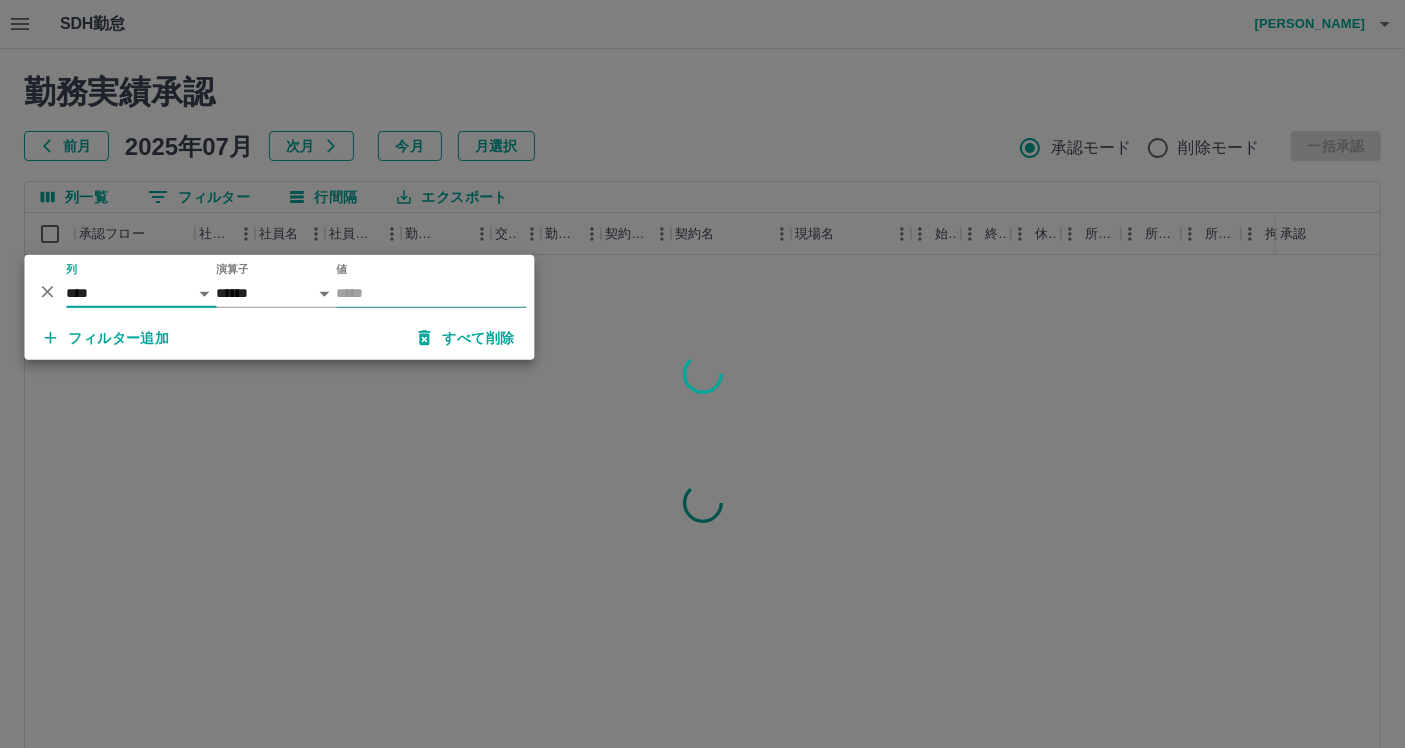 click on "値" at bounding box center (431, 293) 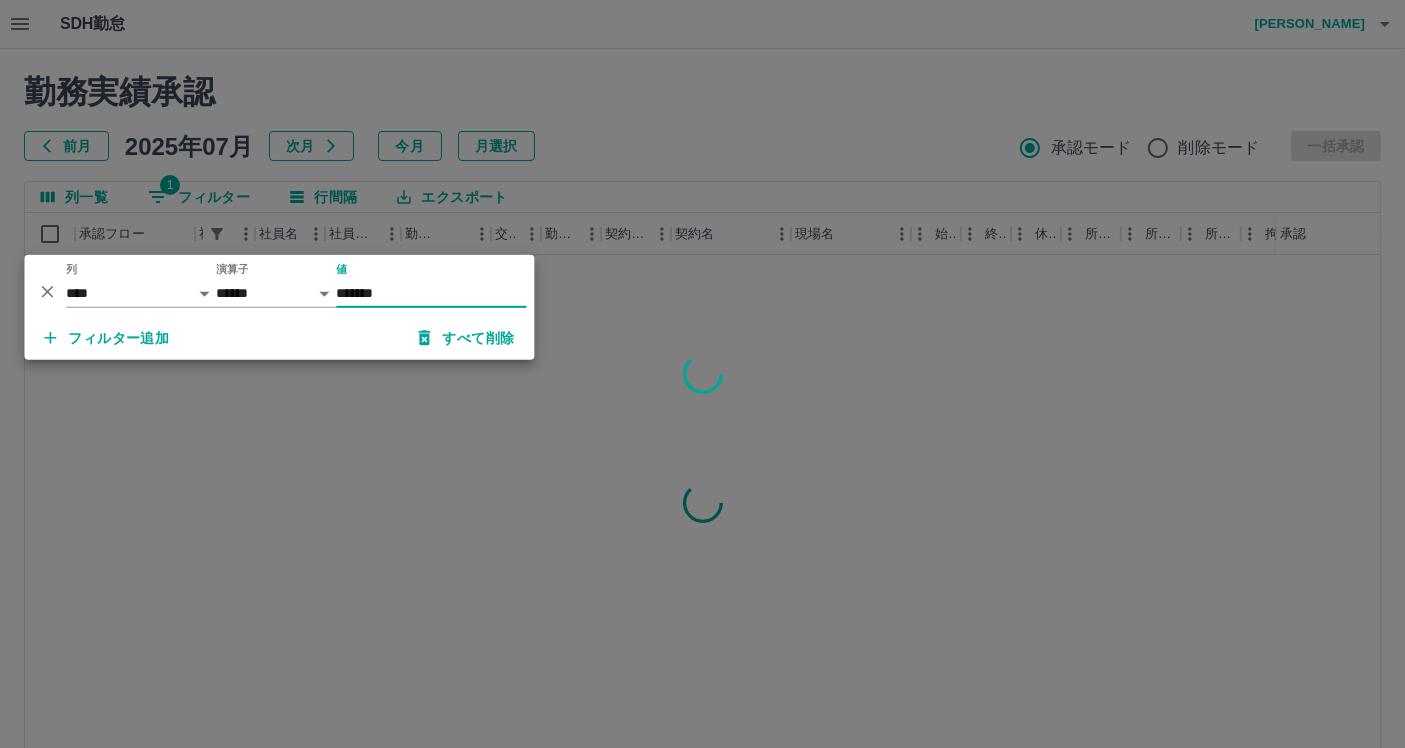 type on "*******" 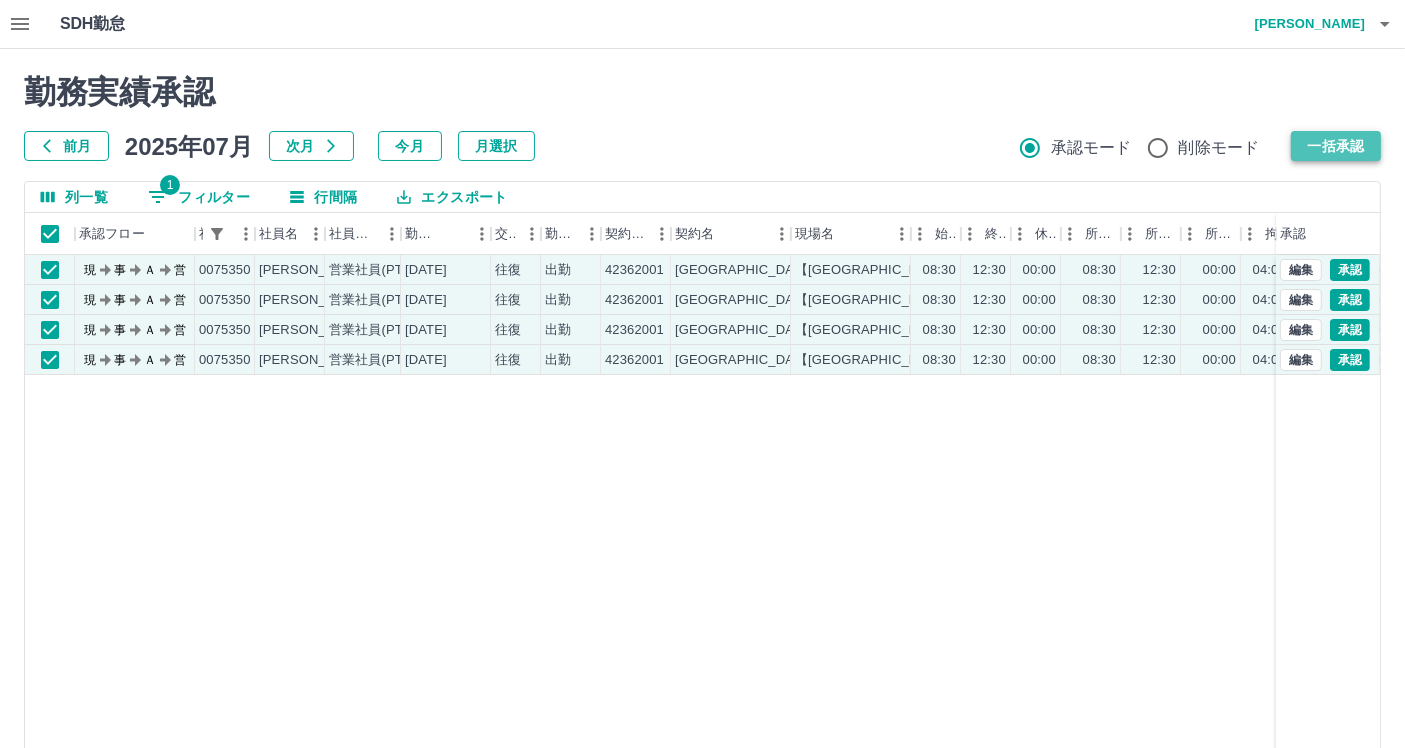 click on "一括承認" at bounding box center (1336, 146) 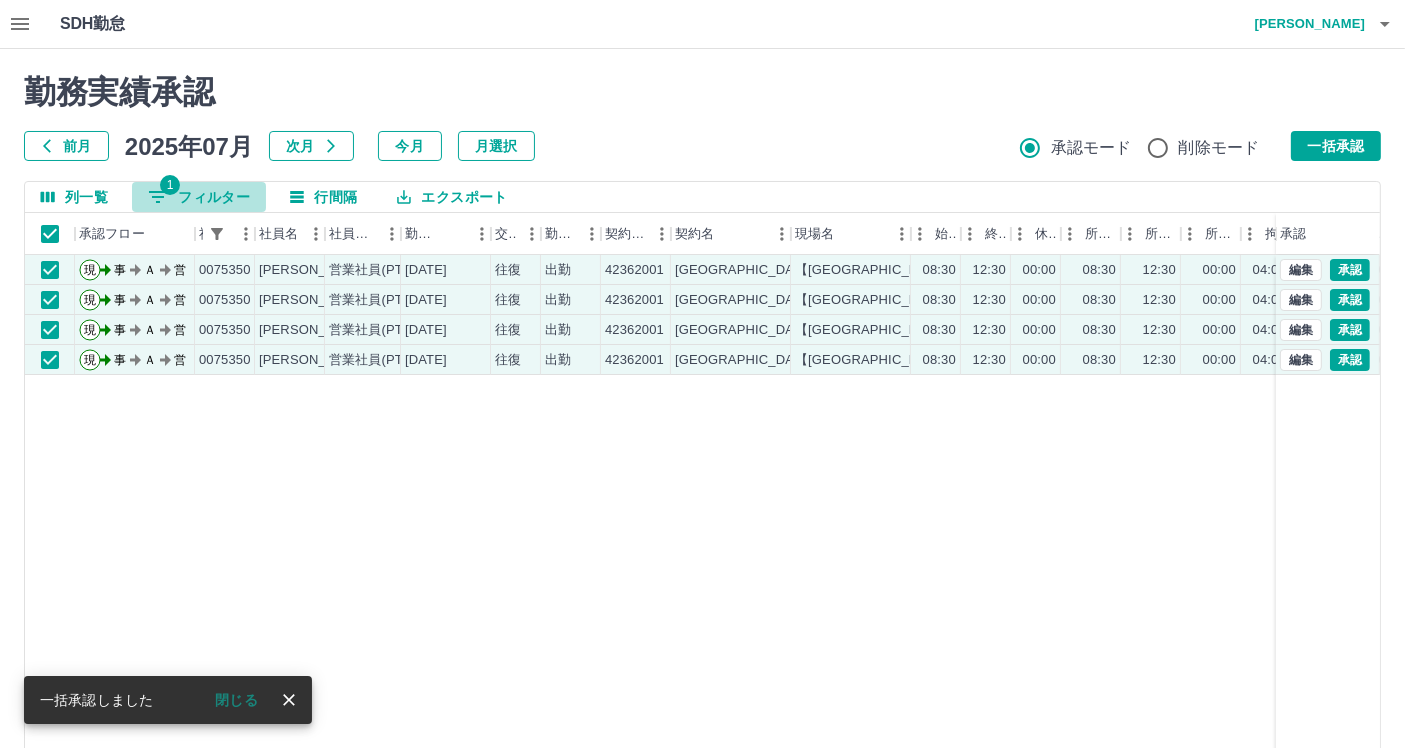 click on "1 フィルター" at bounding box center (199, 197) 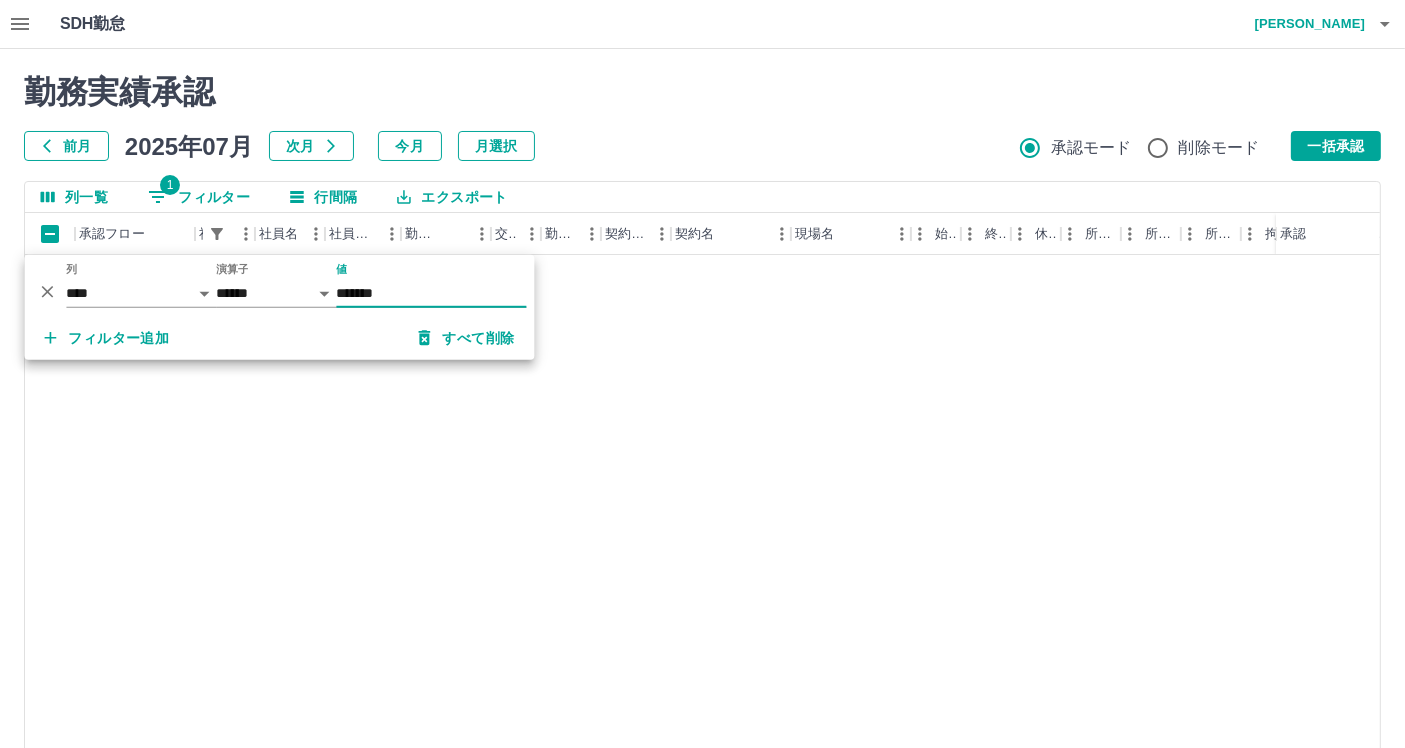 type on "*******" 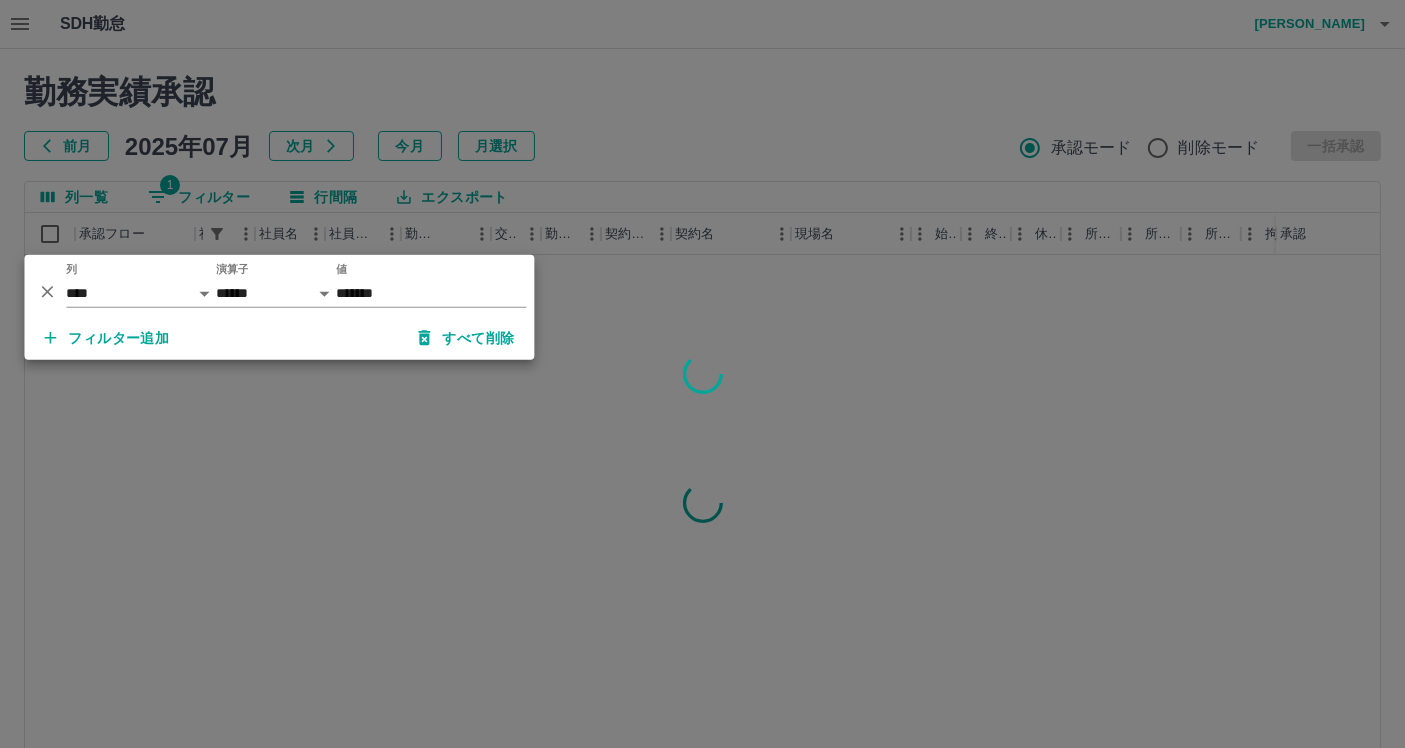 drag, startPoint x: 350, startPoint y: 503, endPoint x: 345, endPoint y: 515, distance: 13 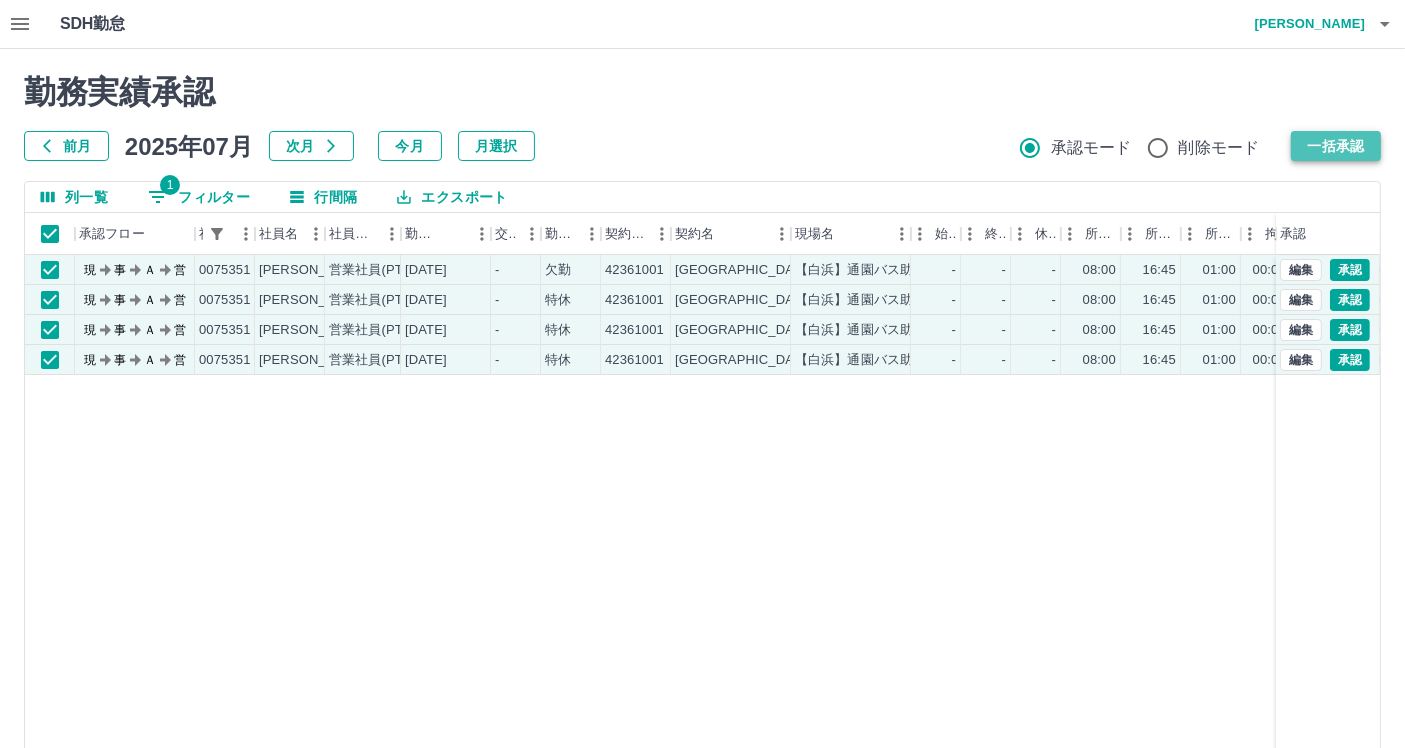 click on "一括承認" at bounding box center (1336, 146) 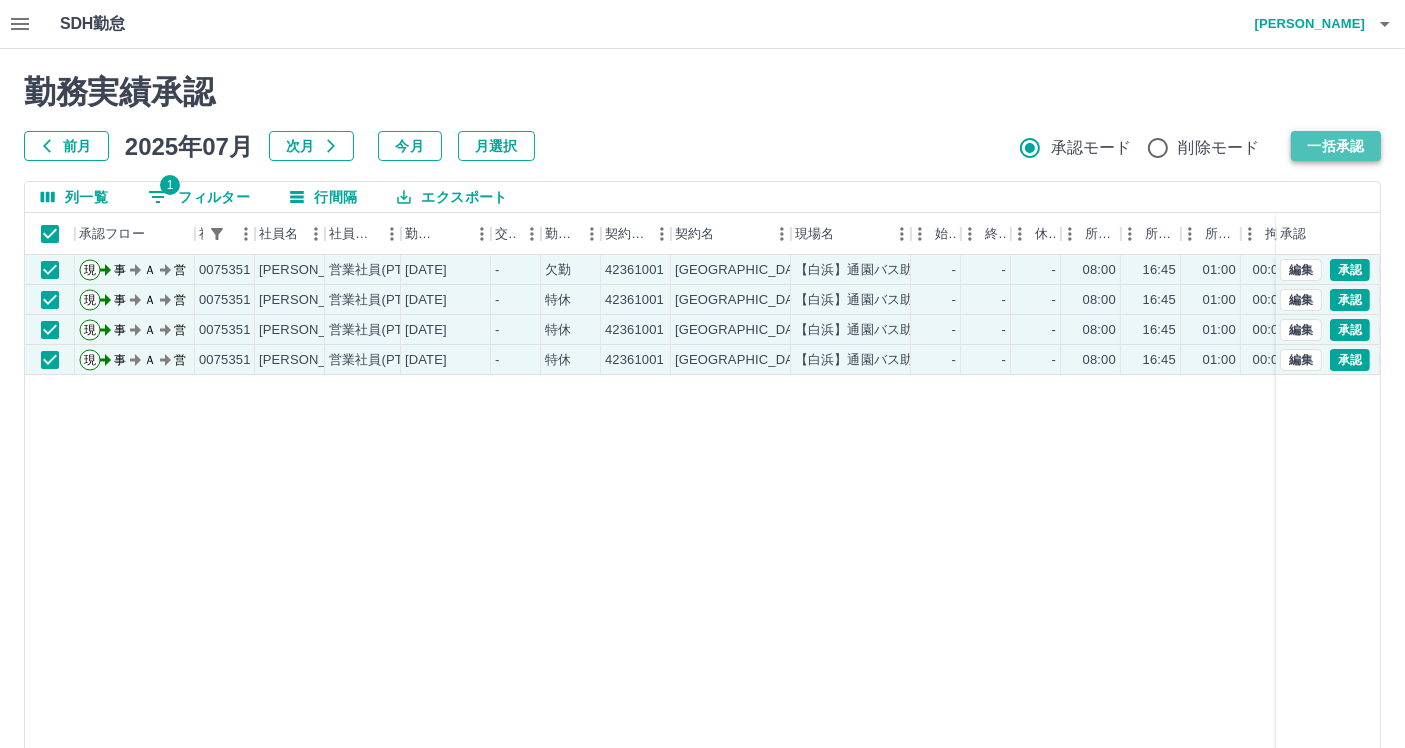 click on "一括承認" at bounding box center (1336, 146) 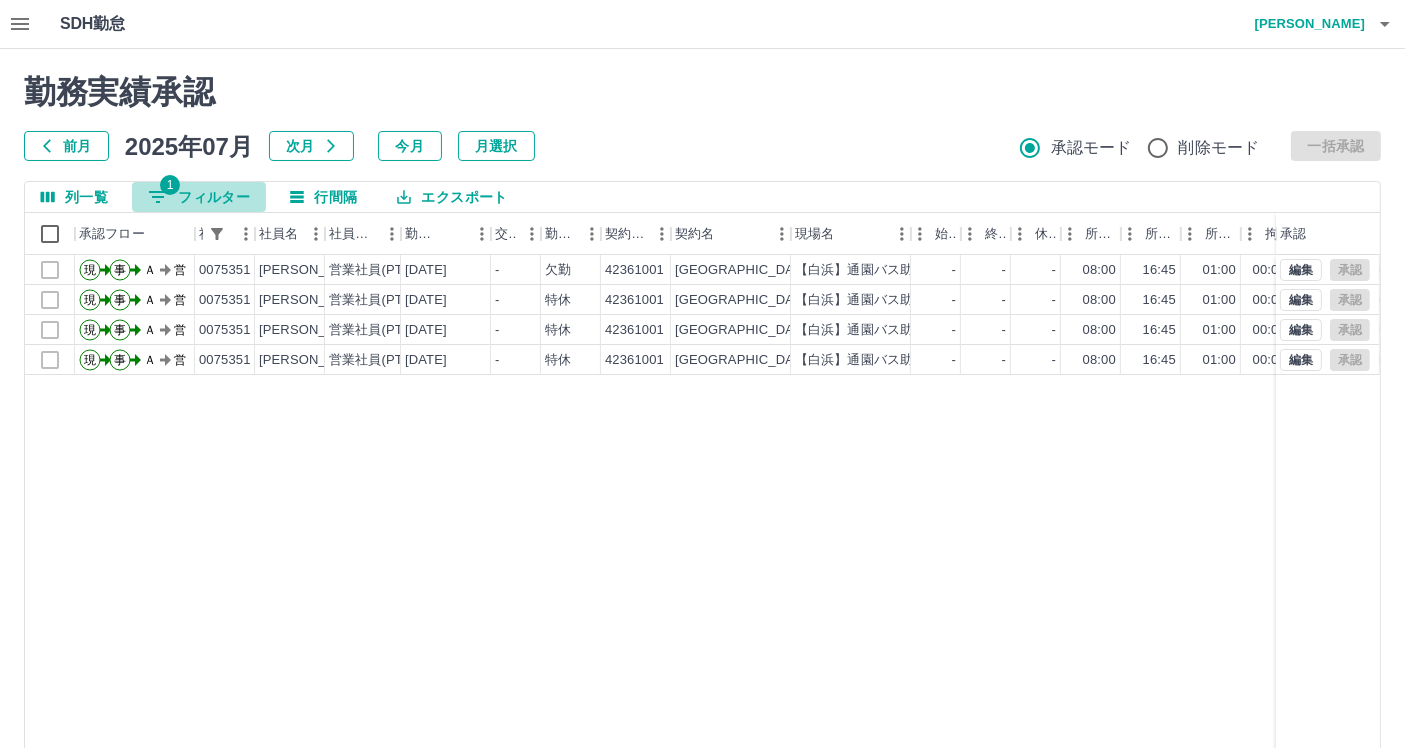click on "1 フィルター" at bounding box center [199, 197] 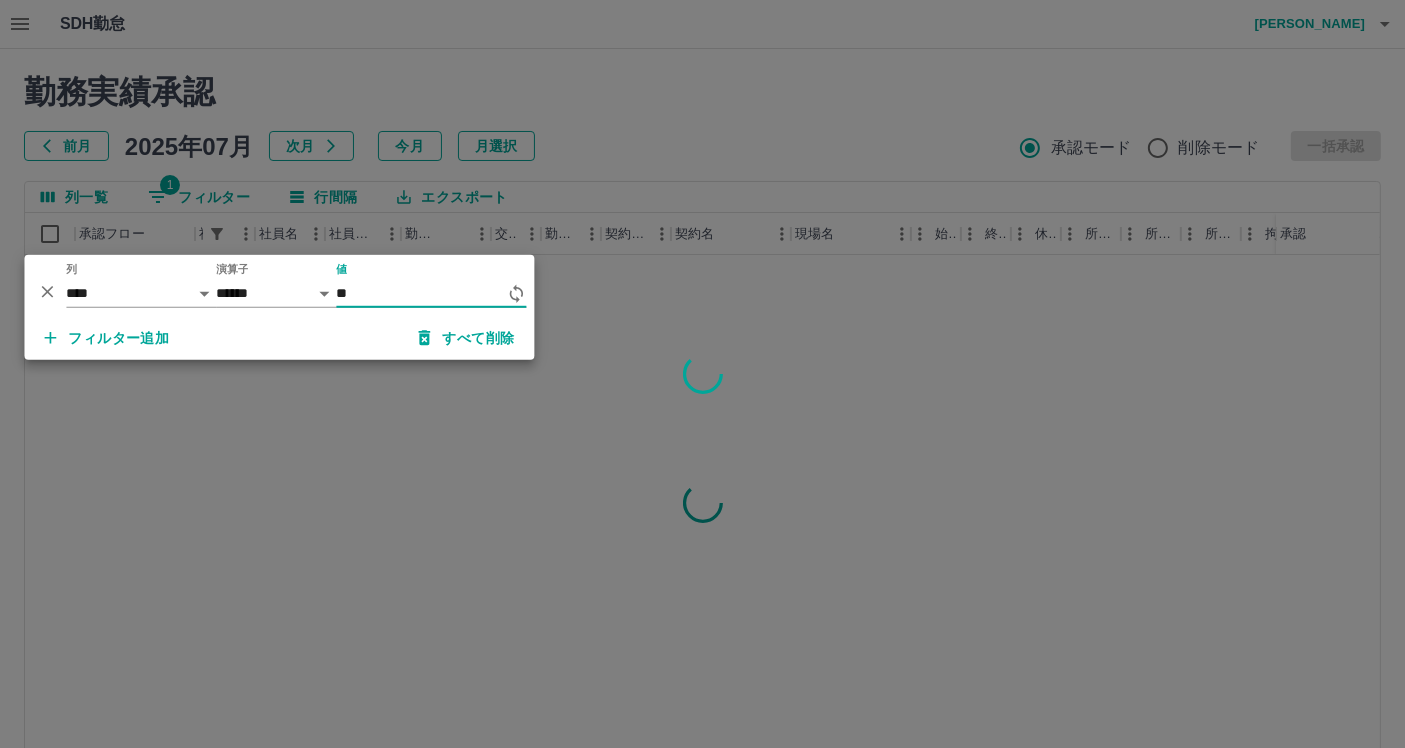 type on "*" 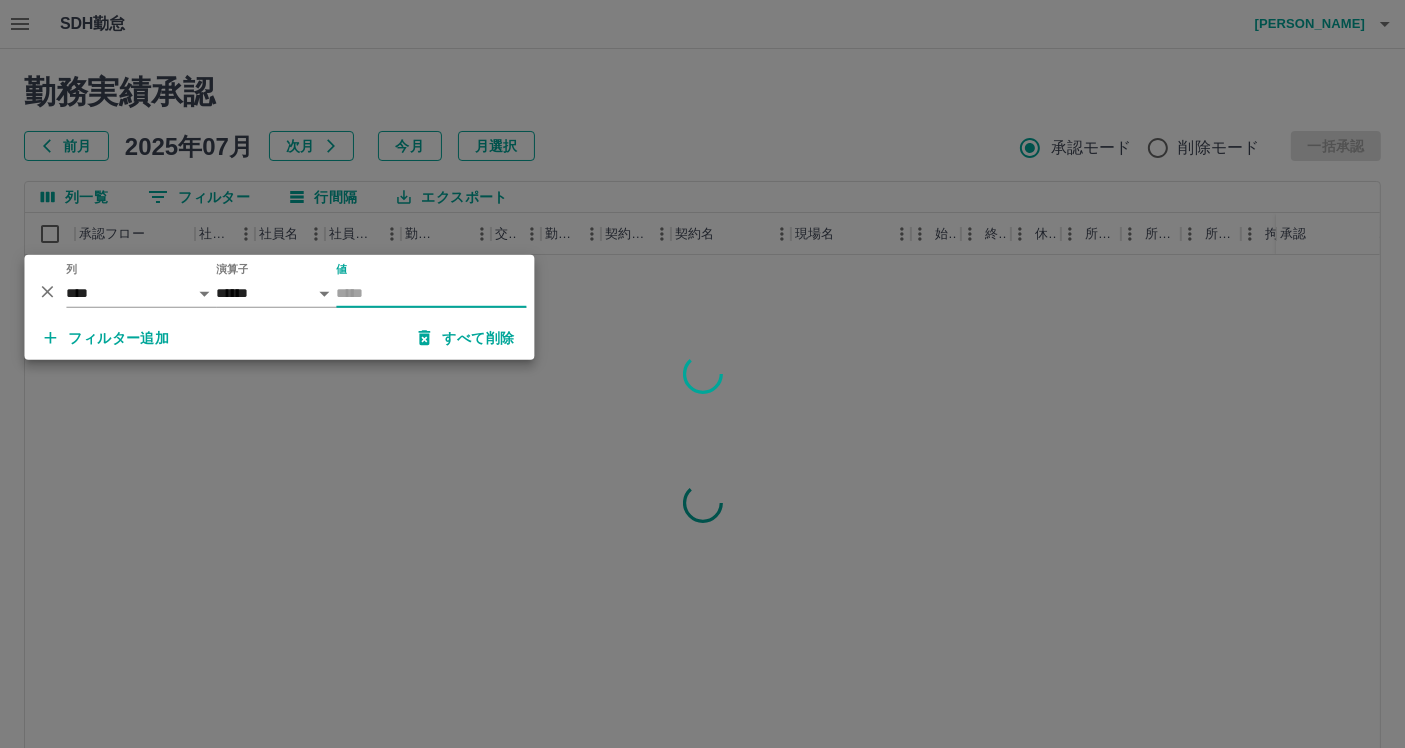 type 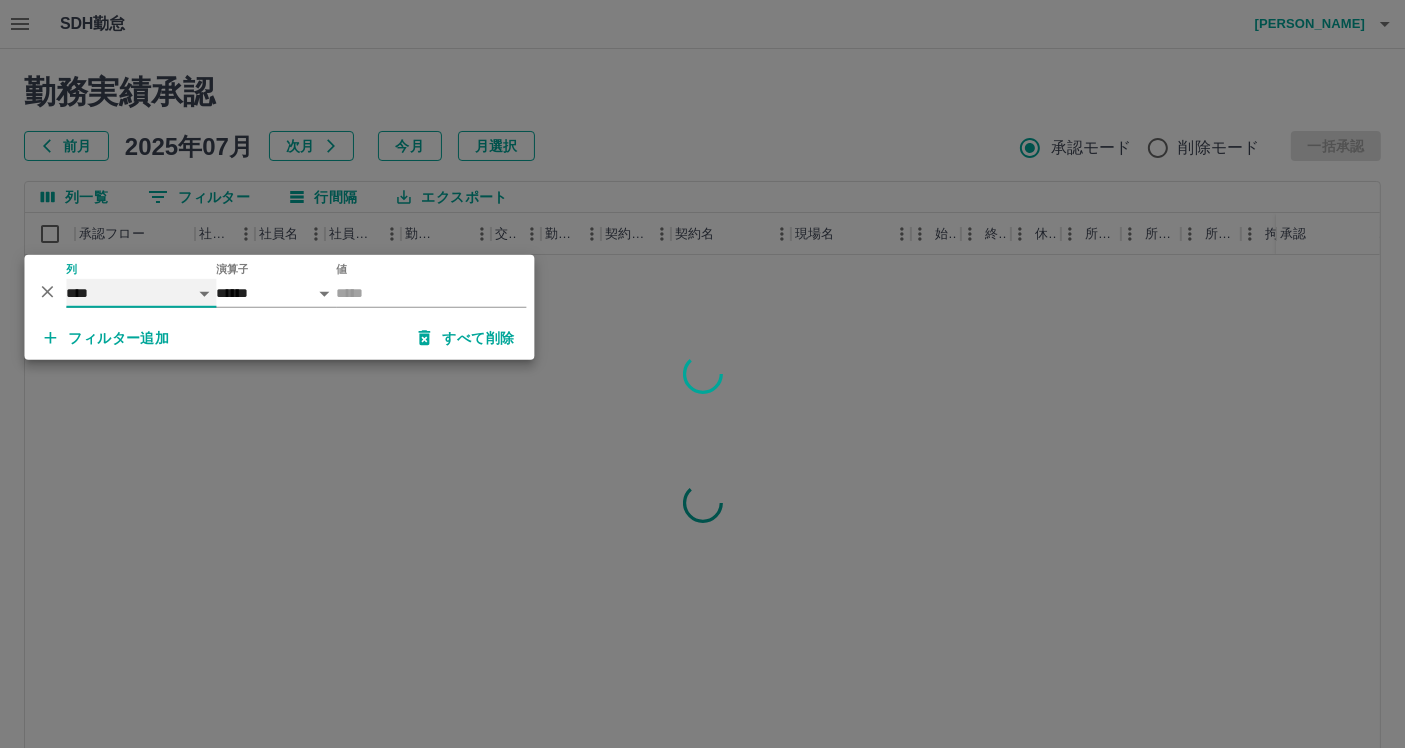 click on "**** *** **** *** *** **** ***** *** *** ** ** ** **** **** **** ** ** *** **** *****" at bounding box center [141, 293] 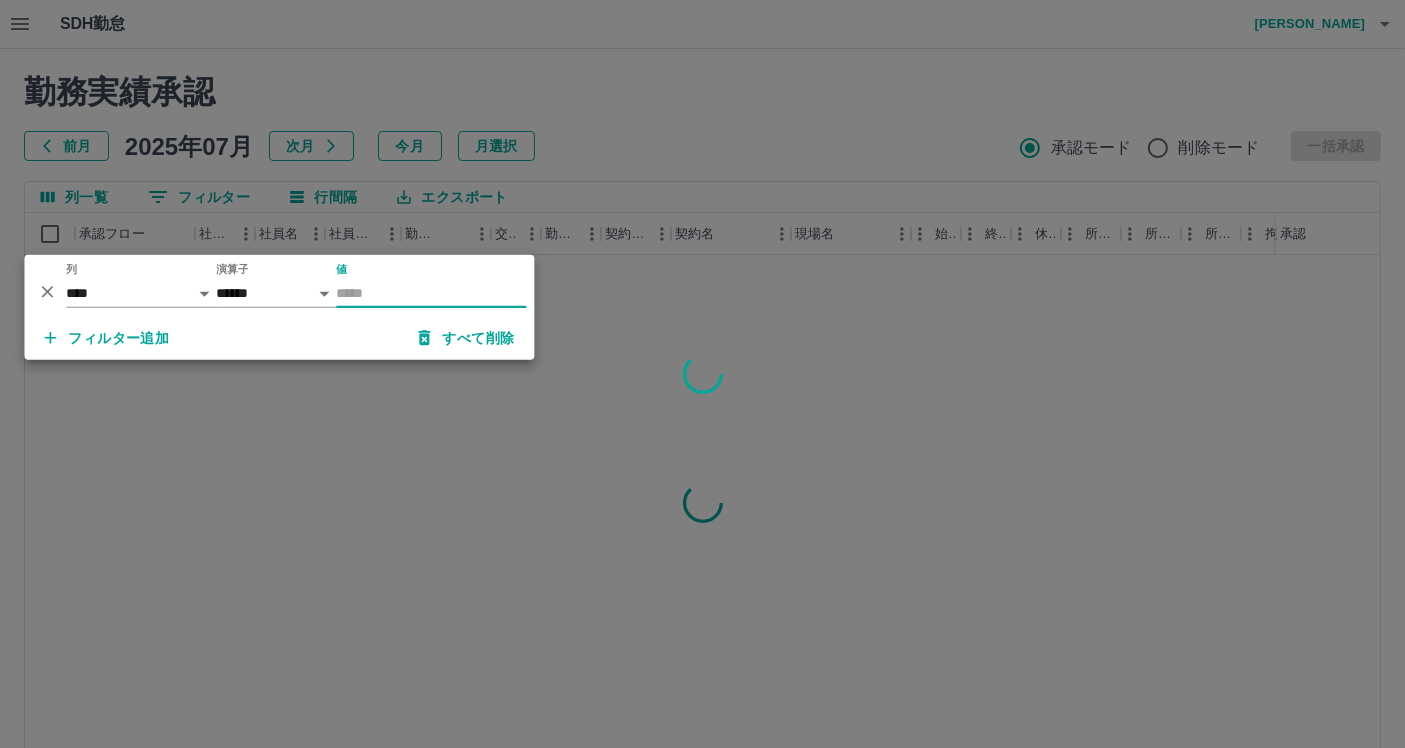 click on "値" at bounding box center [431, 293] 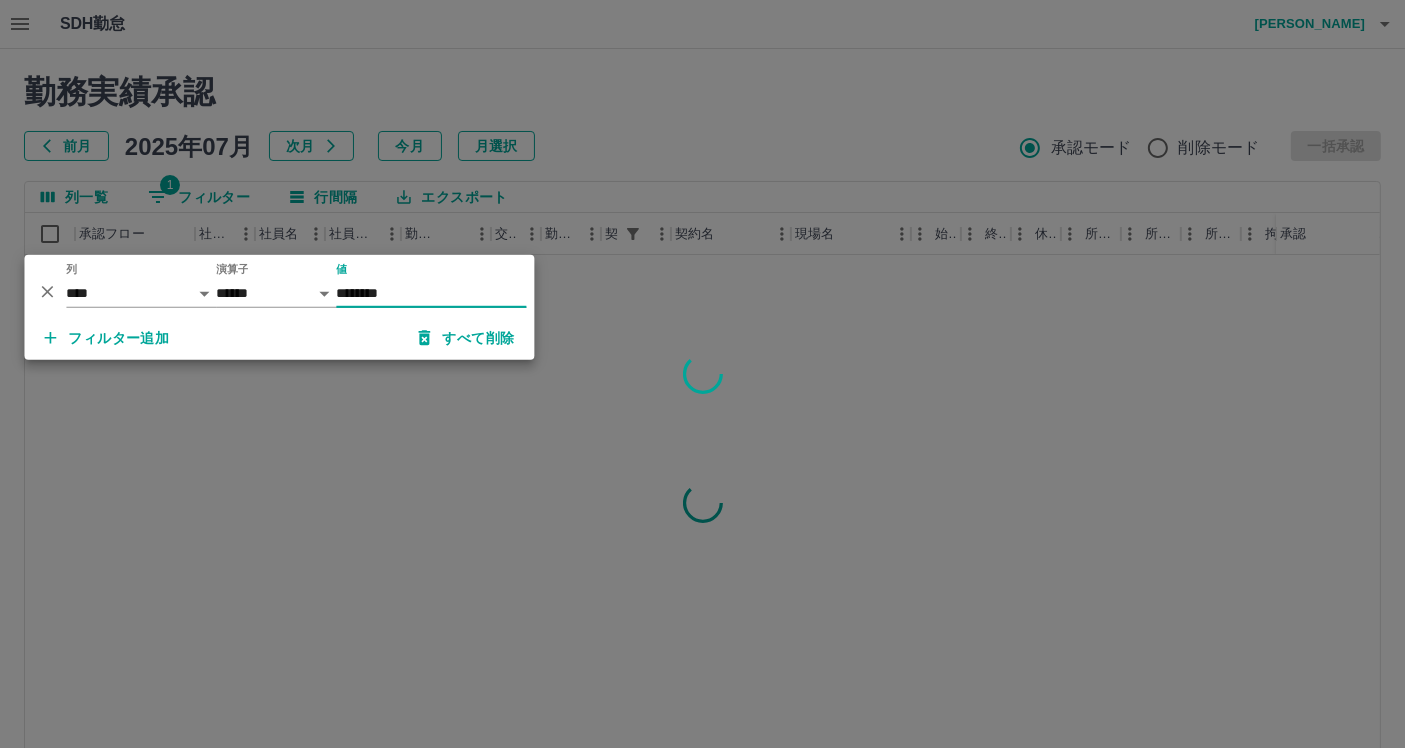 type on "********" 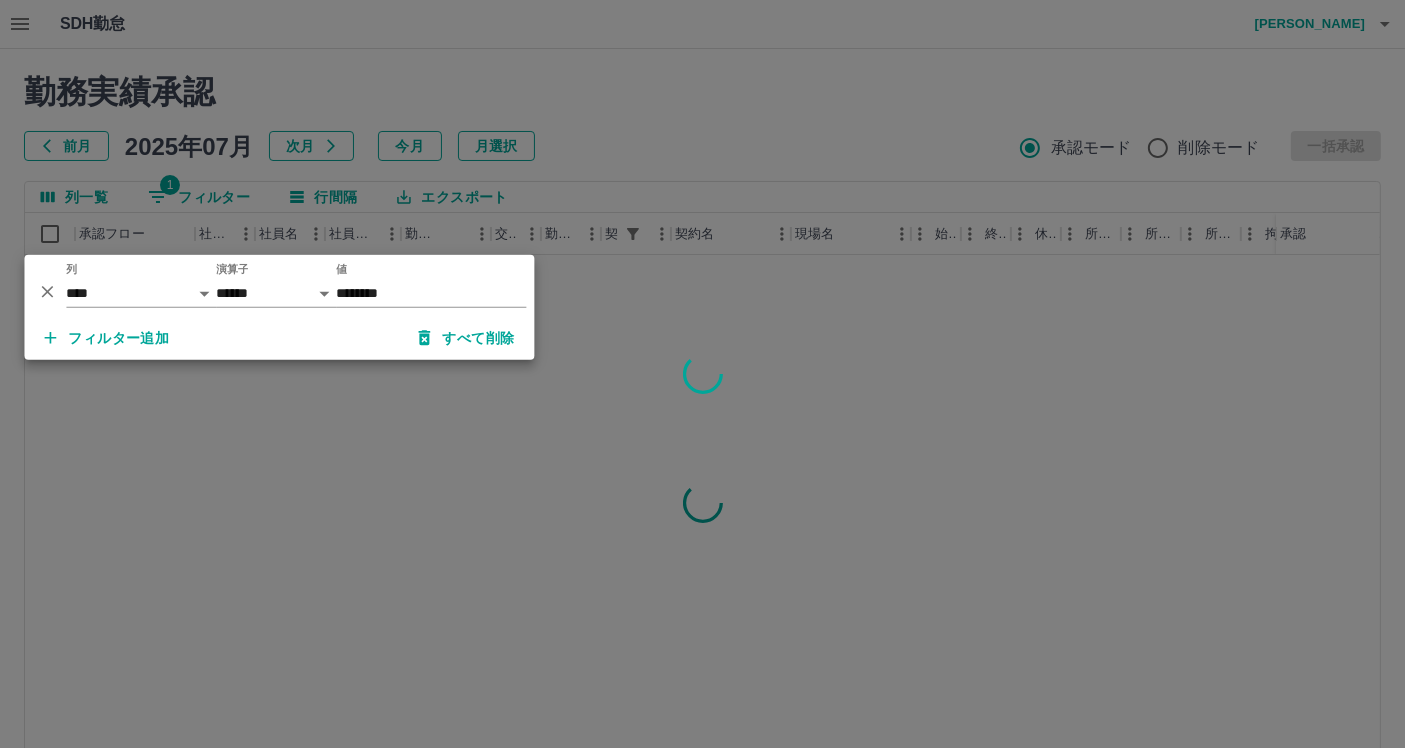 click at bounding box center (702, 374) 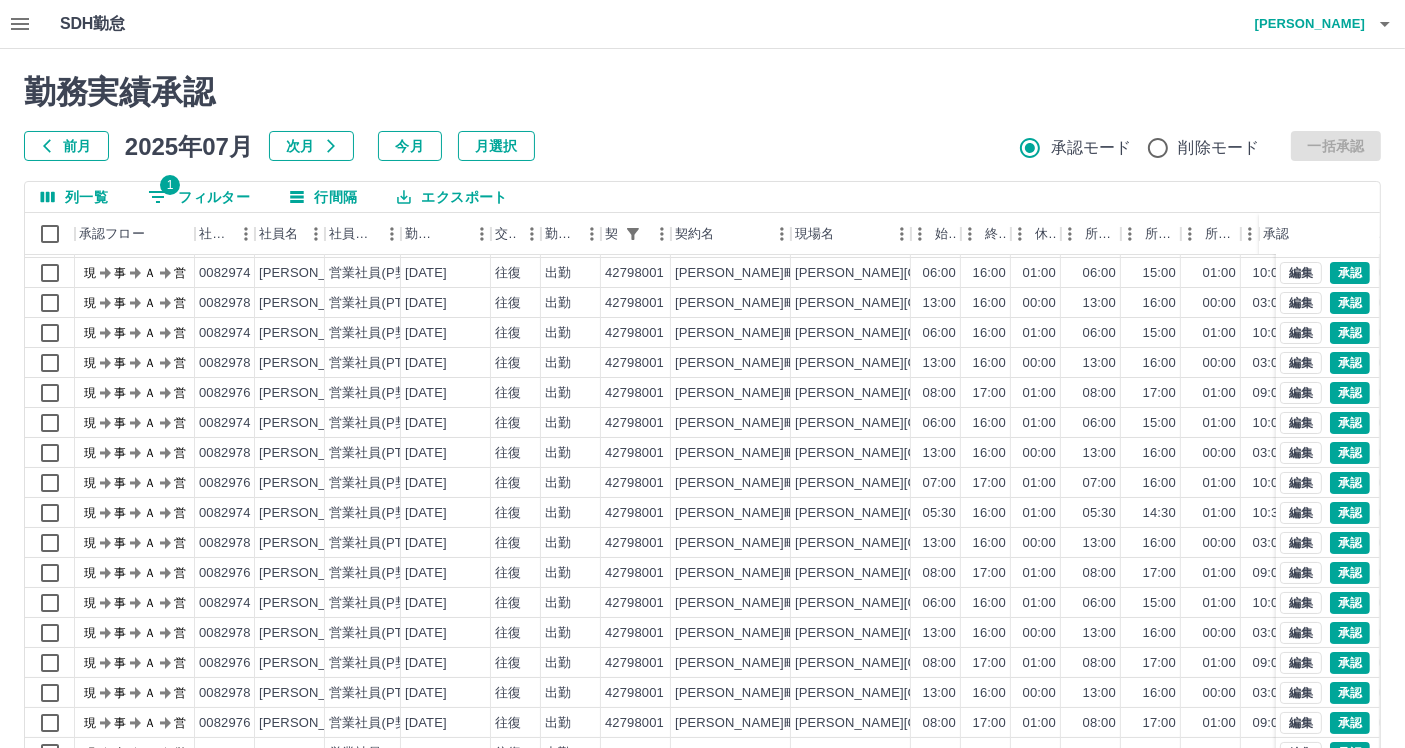 scroll, scrollTop: 72, scrollLeft: 0, axis: vertical 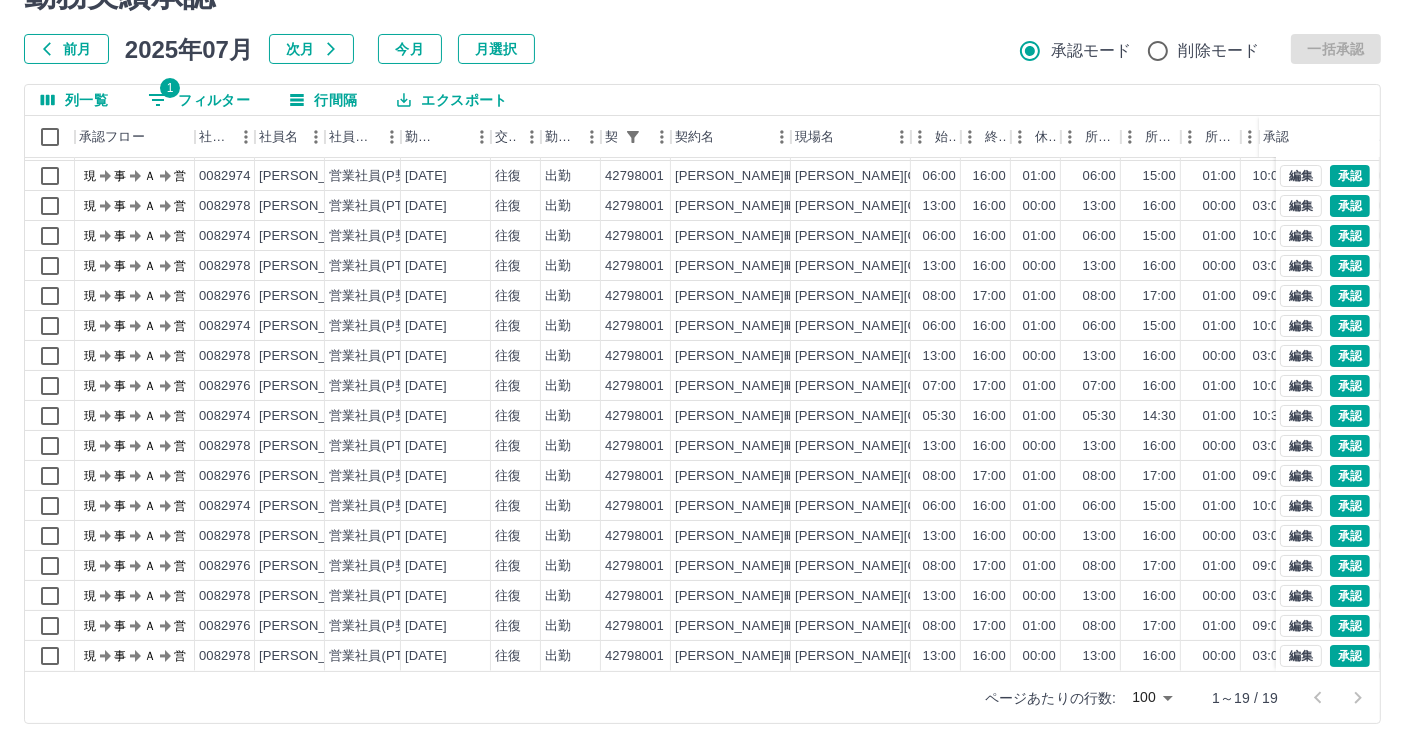 click on "勤務実績承認 前月 [DATE] 次月 今月 月選択 承認モード 削除モード 一括承認 列一覧 1 フィルター 行間隔 エクスポート 承認フロー 社員番号 社員名 社員区分 勤務日 交通費 勤務区分 契約コード 契約名 現場名 始業 終業 休憩 所定開始 所定終業 所定休憩 拘束 勤務 遅刻等 コメント ステータス 承認 現 事 Ａ 営 0082974 [PERSON_NAME] 営業社員(P契約) [DATE] 往復 出勤 42798001 [PERSON_NAME][GEOGRAPHIC_DATA][PERSON_NAME] 06:00 16:00 01:00 06:00 15:00 01:00 10:00 09:00 00:00 現場責任者承認待 現 事 Ａ 営 0082978 [PERSON_NAME] 営業社員(PT契約) [DATE] 往復 出勤 42798001 [PERSON_NAME][GEOGRAPHIC_DATA][PERSON_NAME]学校給食センター 13:00 16:00 00:00 13:00 16:00 00:00 03:00 03:00 00:00 現場責任者承認待 現 事 Ａ 営 0082974 [PERSON_NAME] 営業社員(P契約) [DATE] 往復 出勤 42798001 [PERSON_NAME][GEOGRAPHIC_DATA][PERSON_NAME]学校給食センター 06:00 16:00 01:00 06:00 15:00 01:00 現" at bounding box center [702, 350] 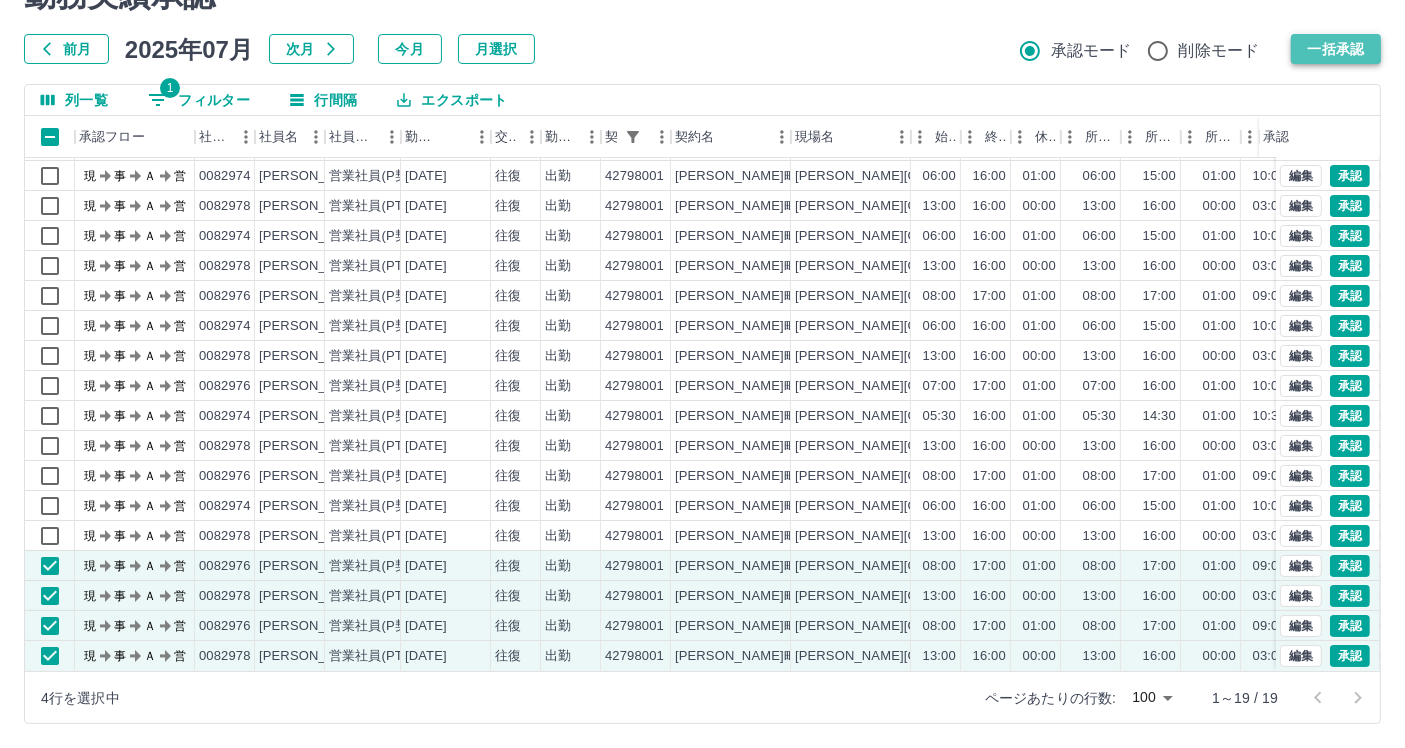 click on "一括承認" at bounding box center (1336, 49) 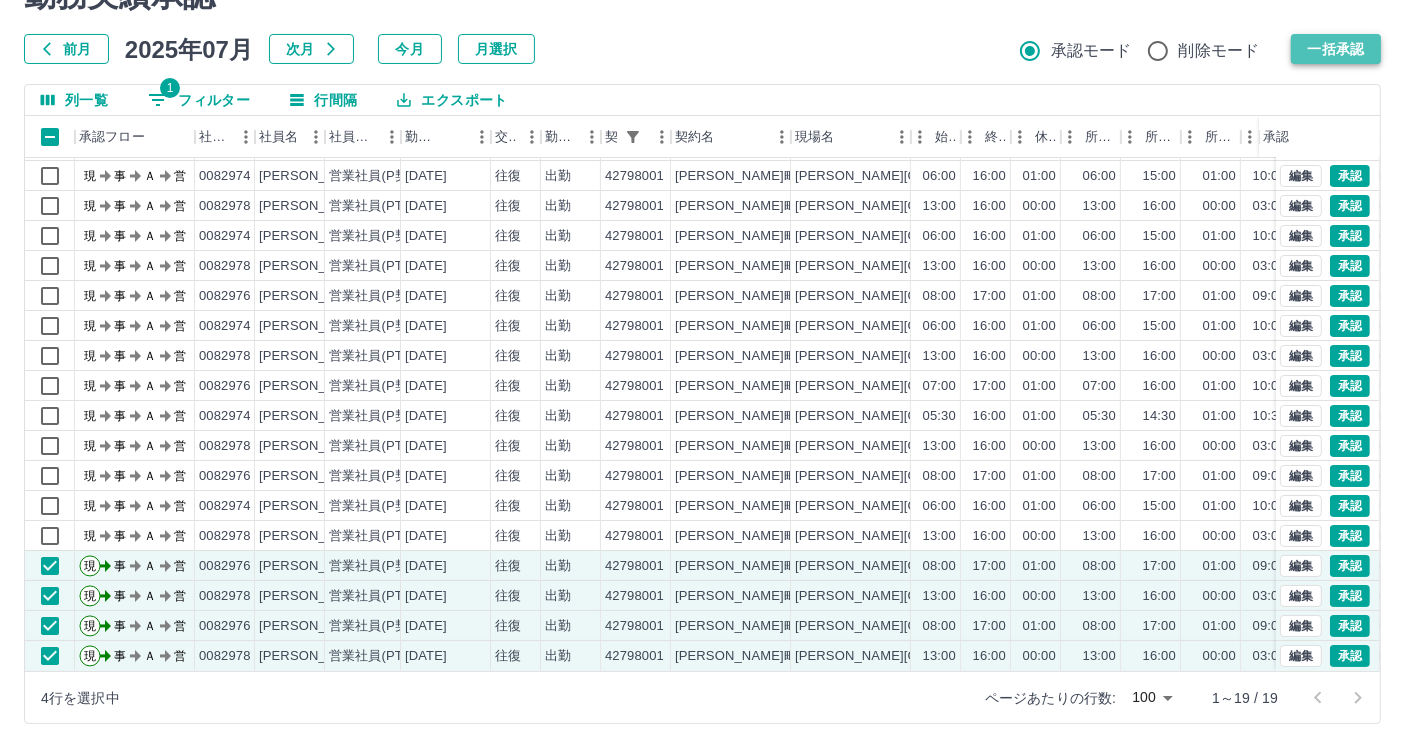 click on "一括承認" at bounding box center (1336, 49) 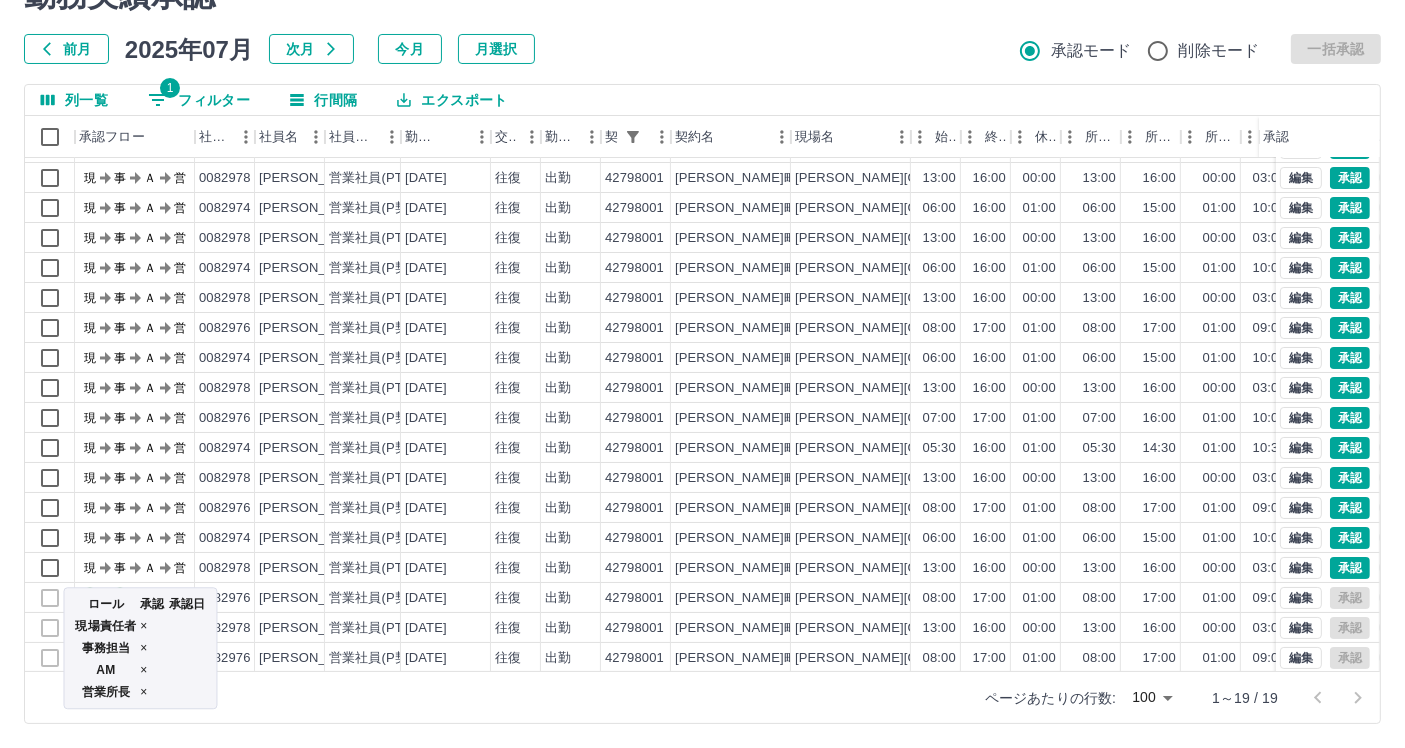scroll, scrollTop: 0, scrollLeft: 0, axis: both 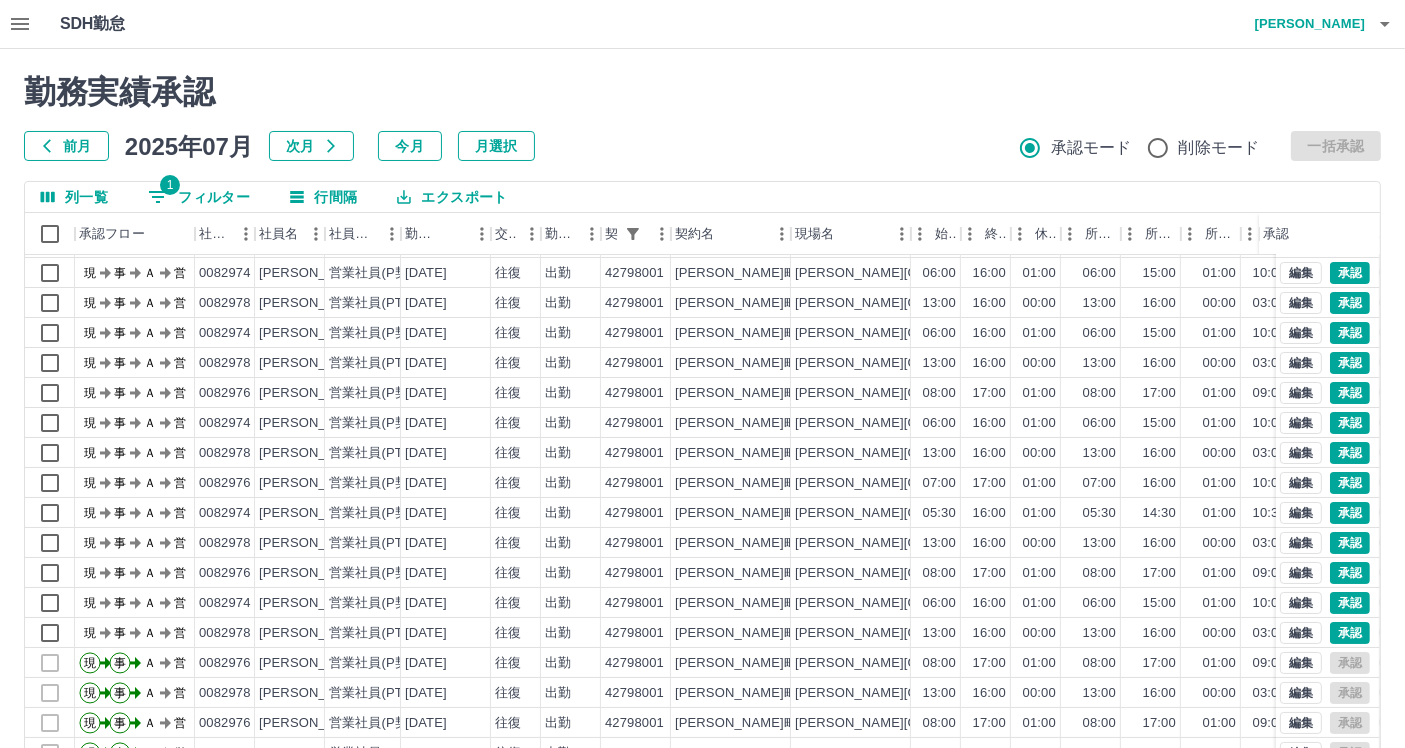 click on "1 フィルター" at bounding box center (199, 197) 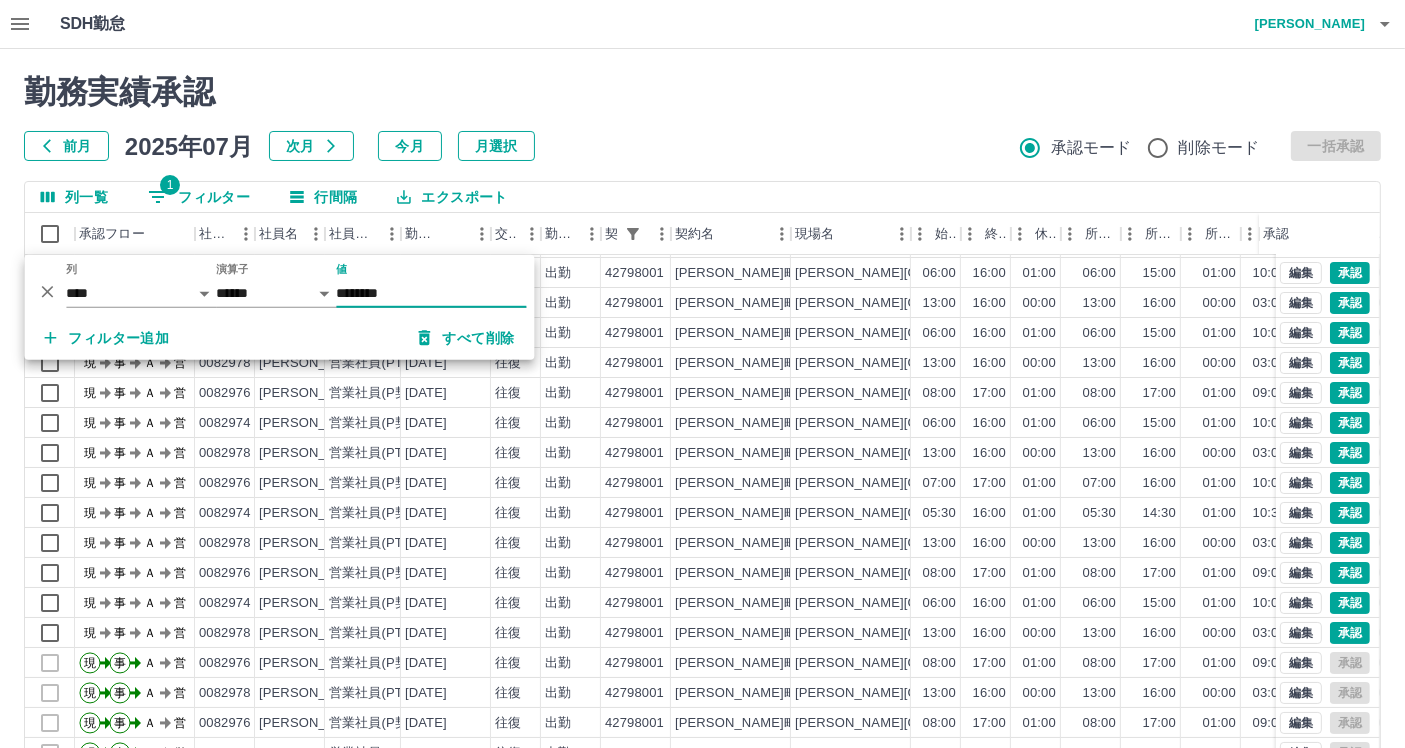 click 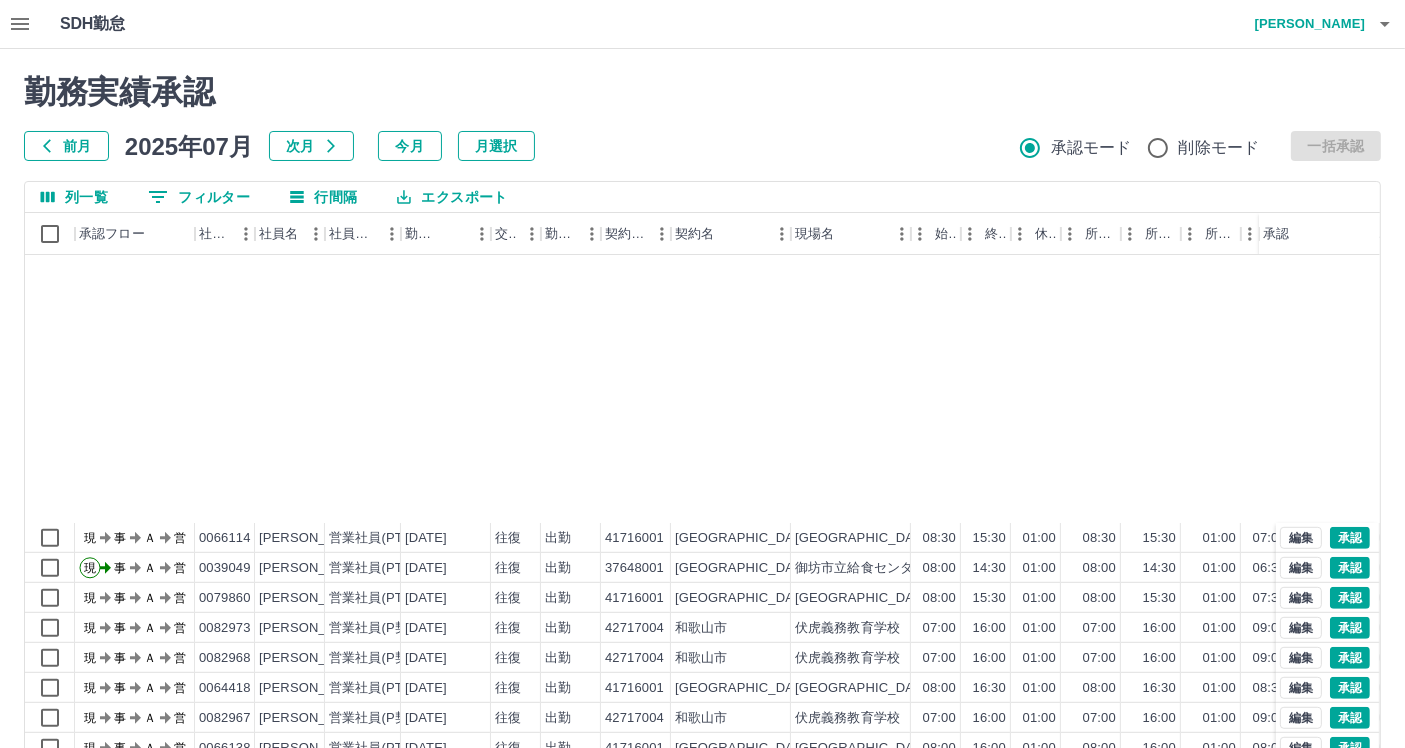 scroll, scrollTop: 1555, scrollLeft: 0, axis: vertical 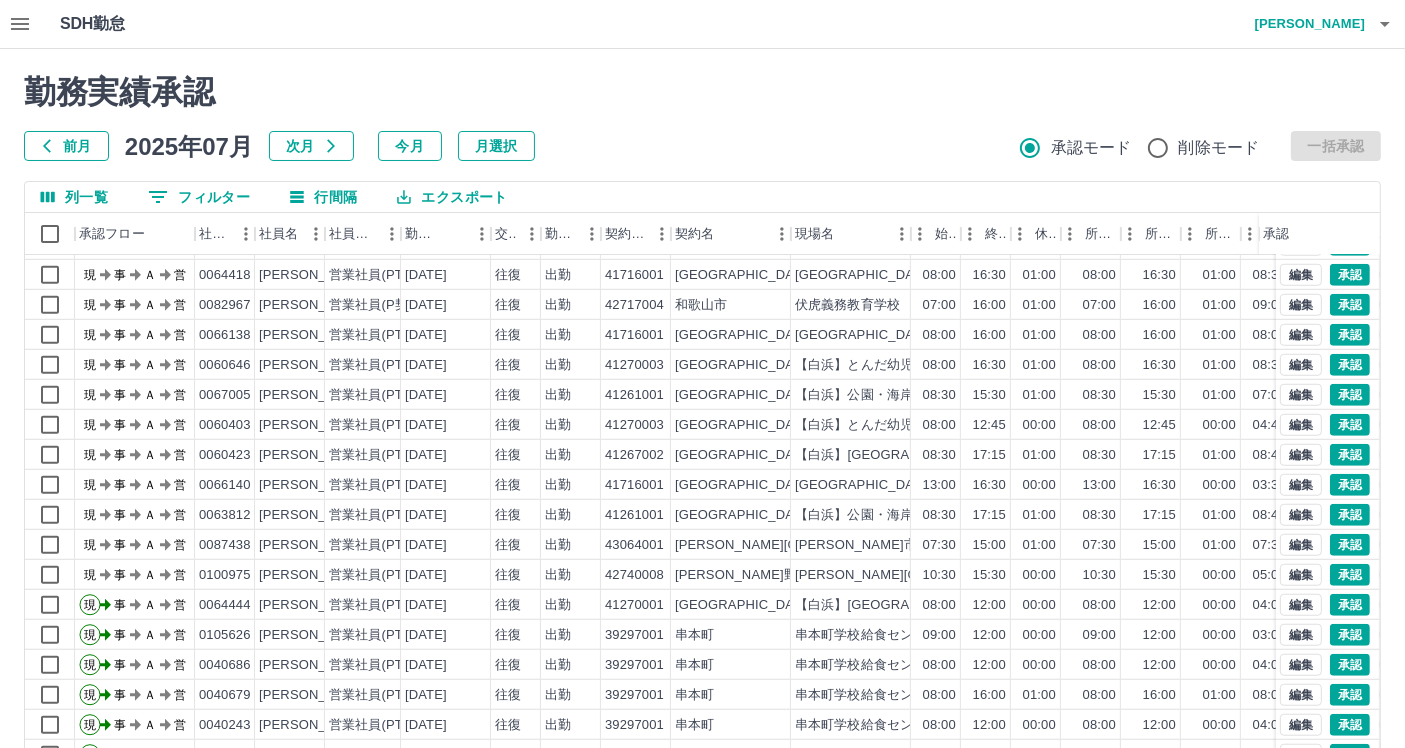 click on "0 フィルター" at bounding box center (199, 197) 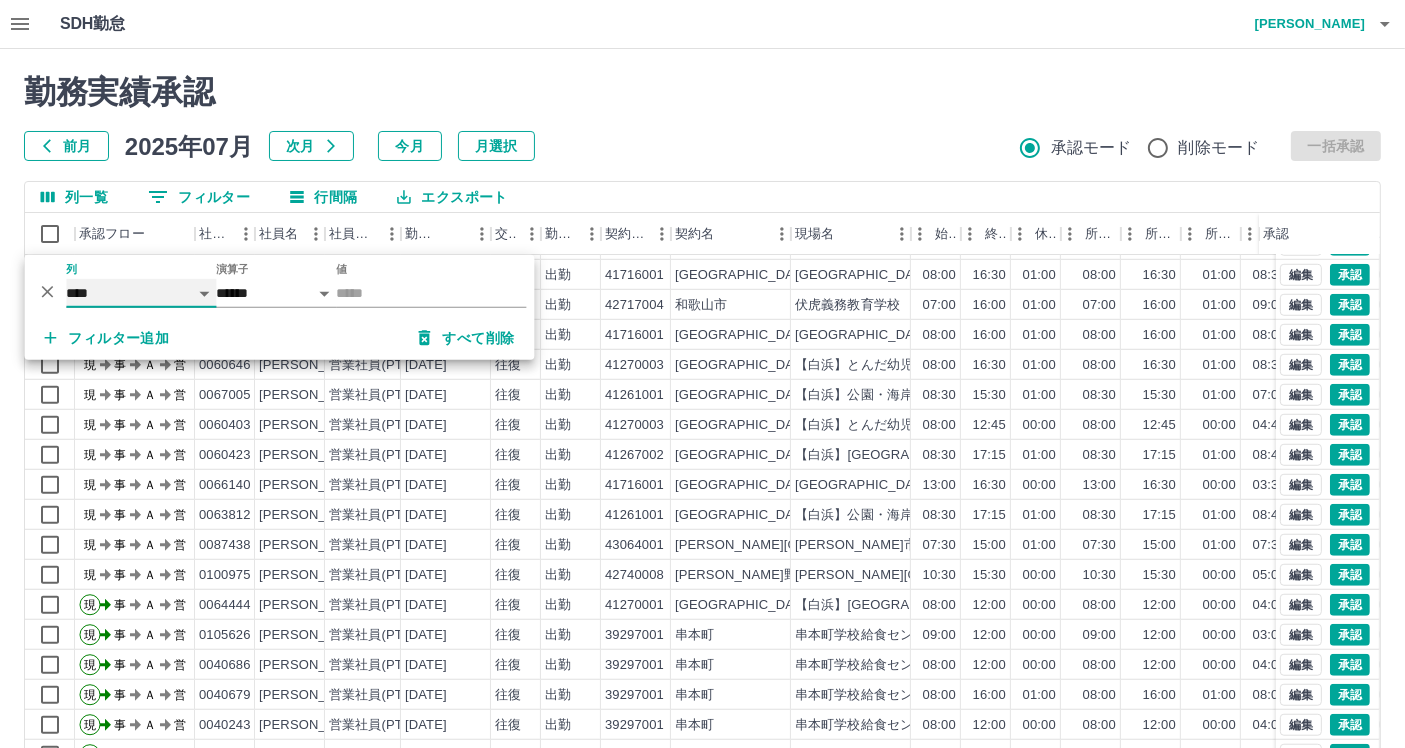 click on "**** *** **** *** *** **** ***** *** *** ** ** ** **** **** **** ** ** *** **** *****" at bounding box center (141, 293) 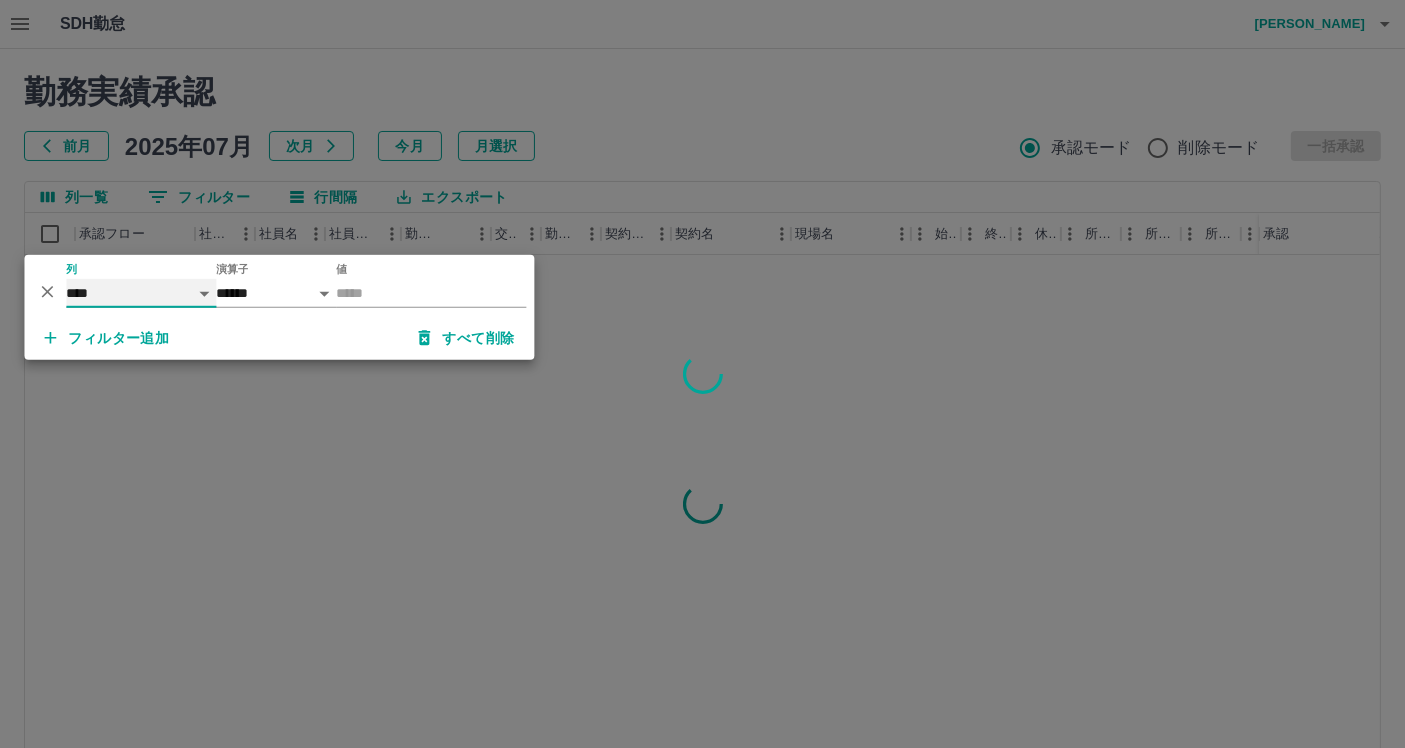 scroll, scrollTop: 0, scrollLeft: 0, axis: both 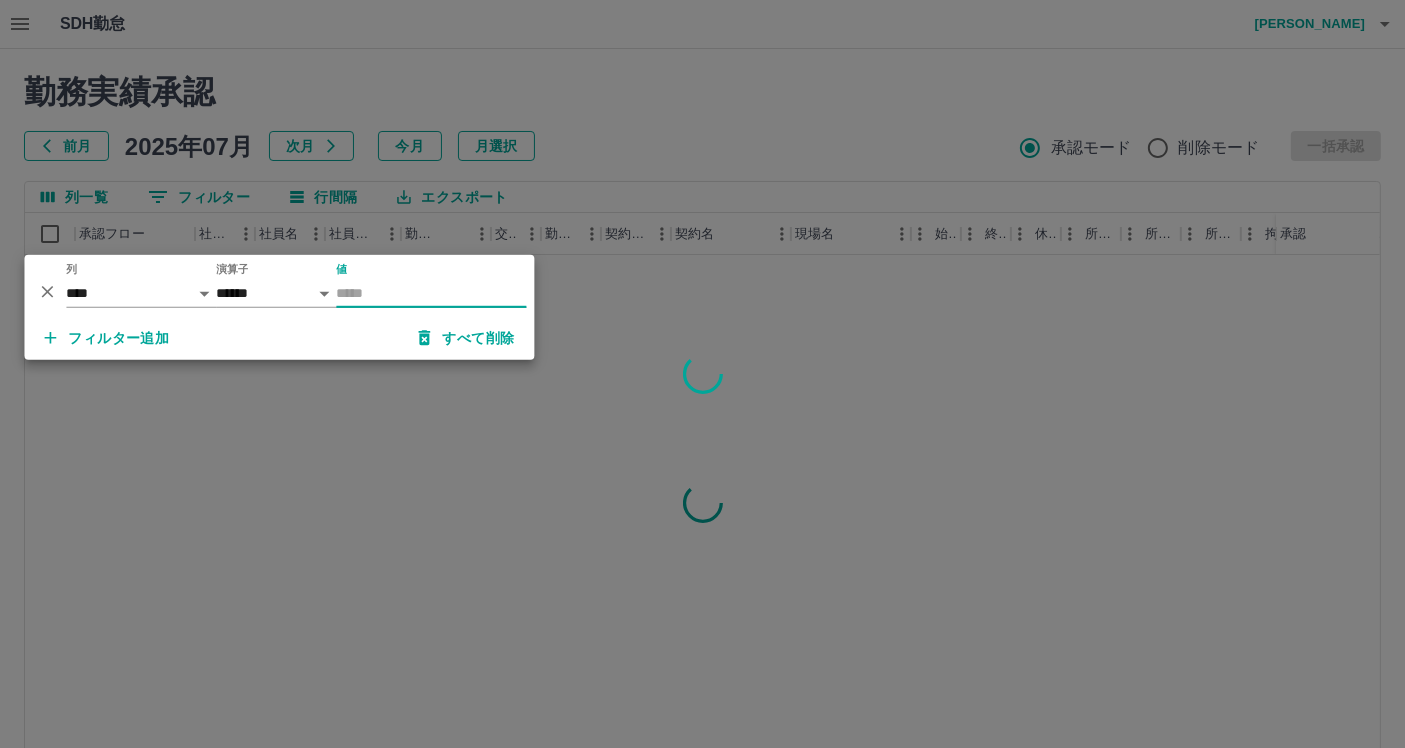 click on "値" at bounding box center (431, 293) 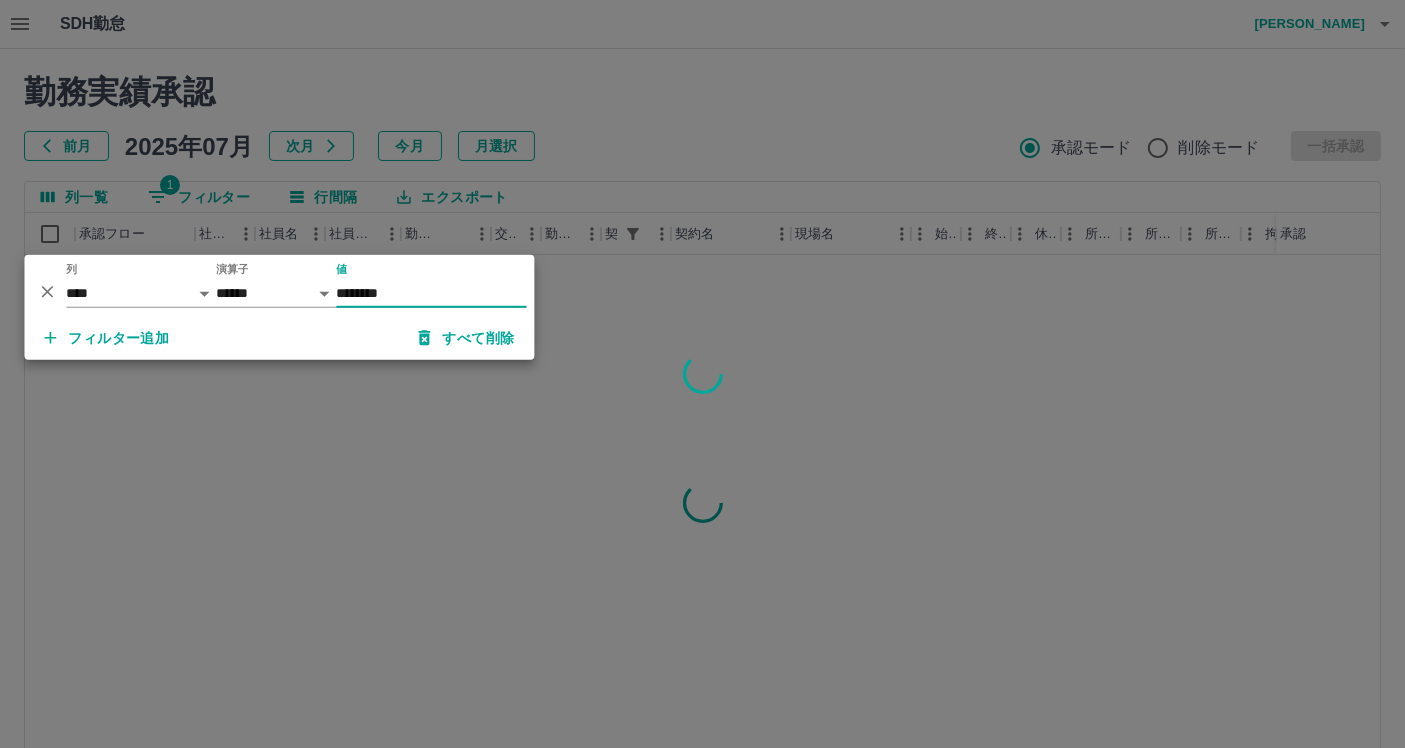 type on "********" 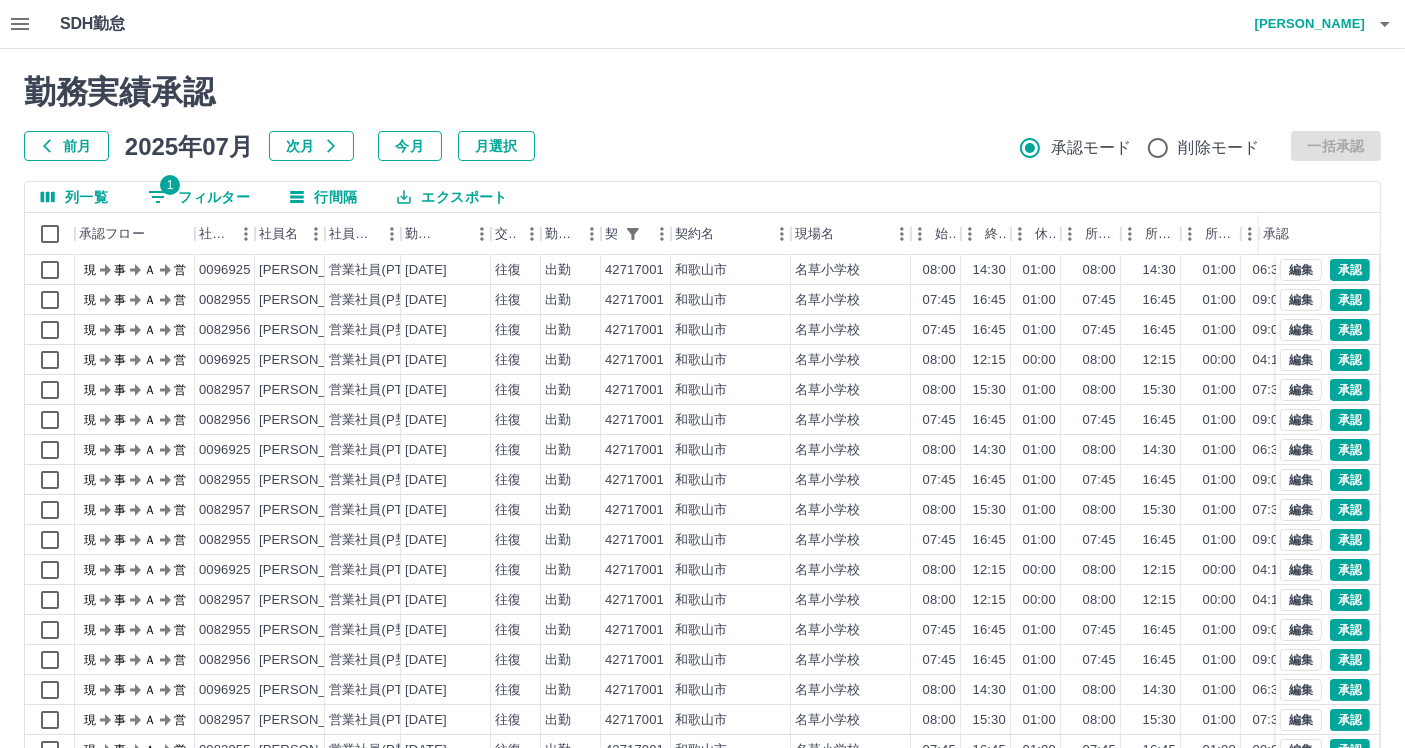 scroll, scrollTop: 312, scrollLeft: 0, axis: vertical 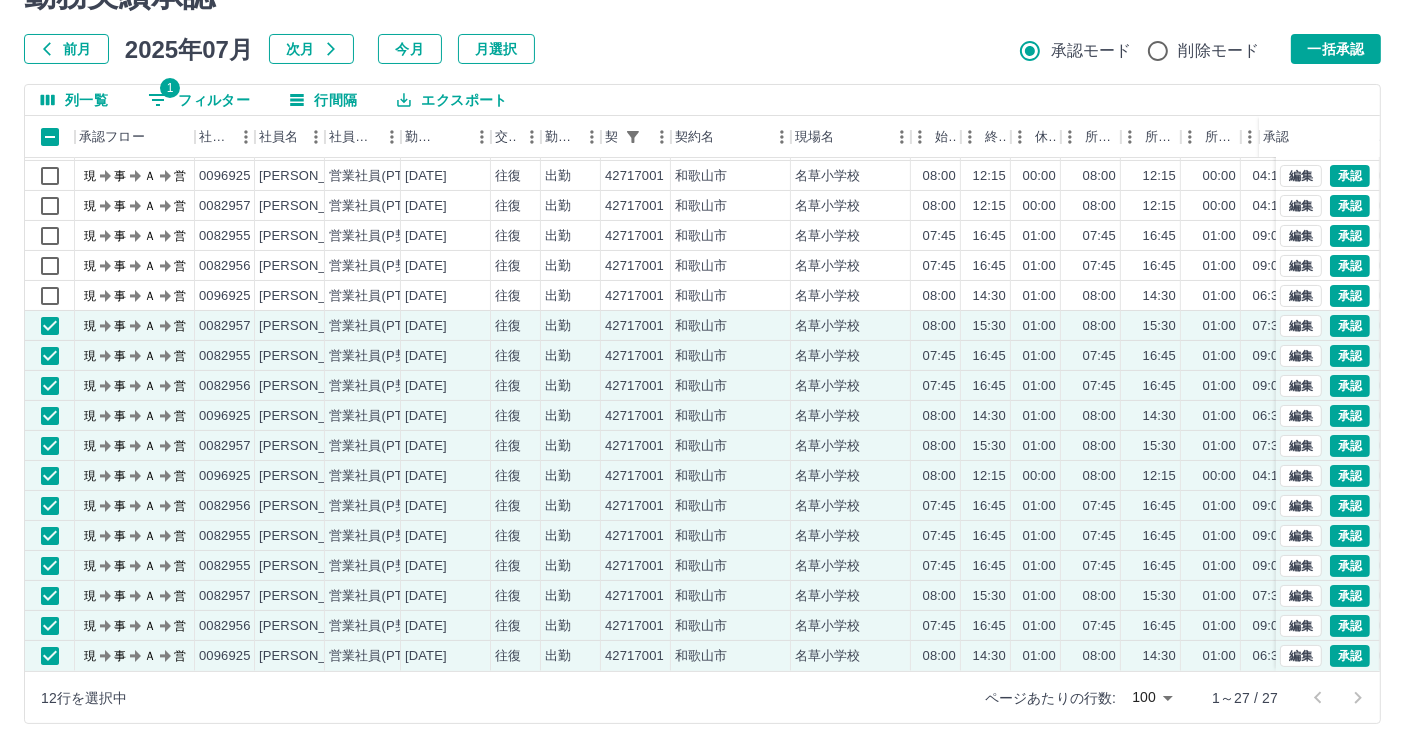 click on "一括承認" at bounding box center [1336, 49] 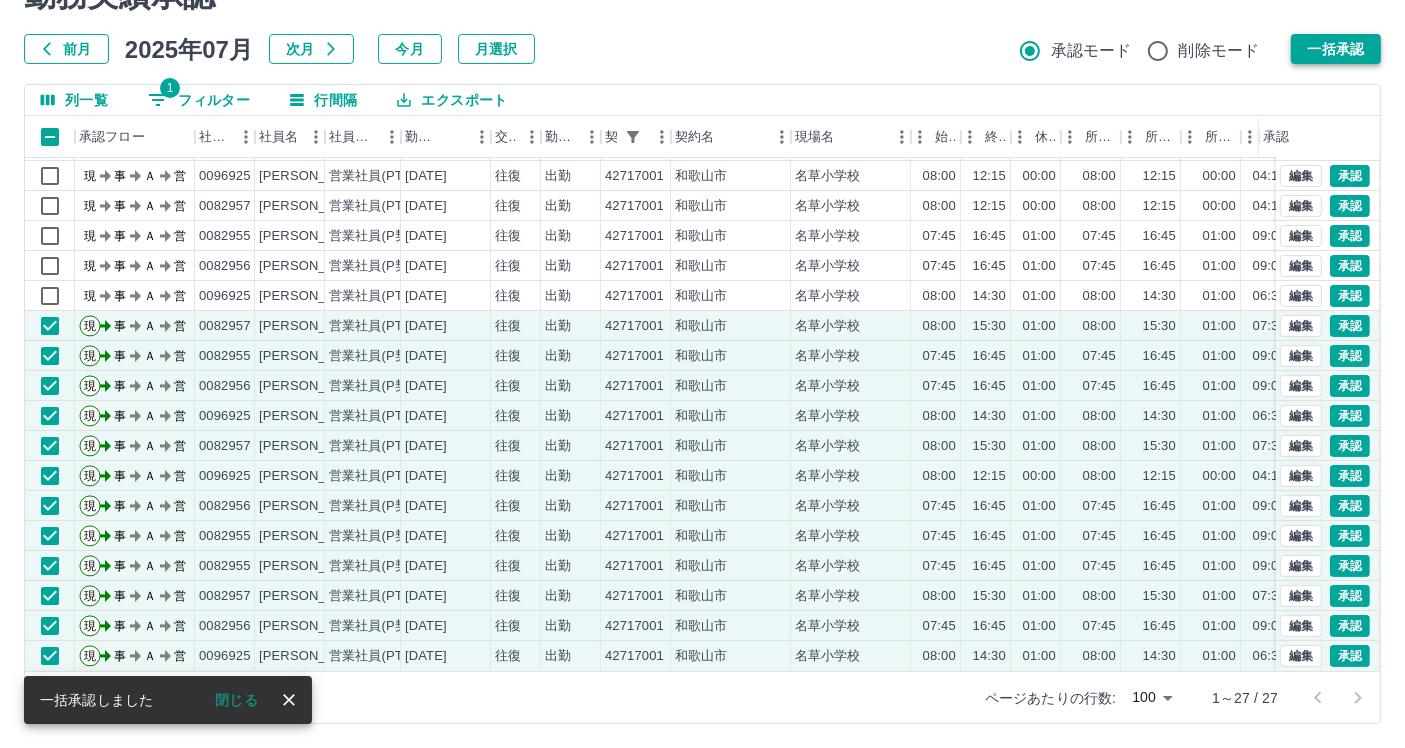 click on "一括承認" at bounding box center [1336, 49] 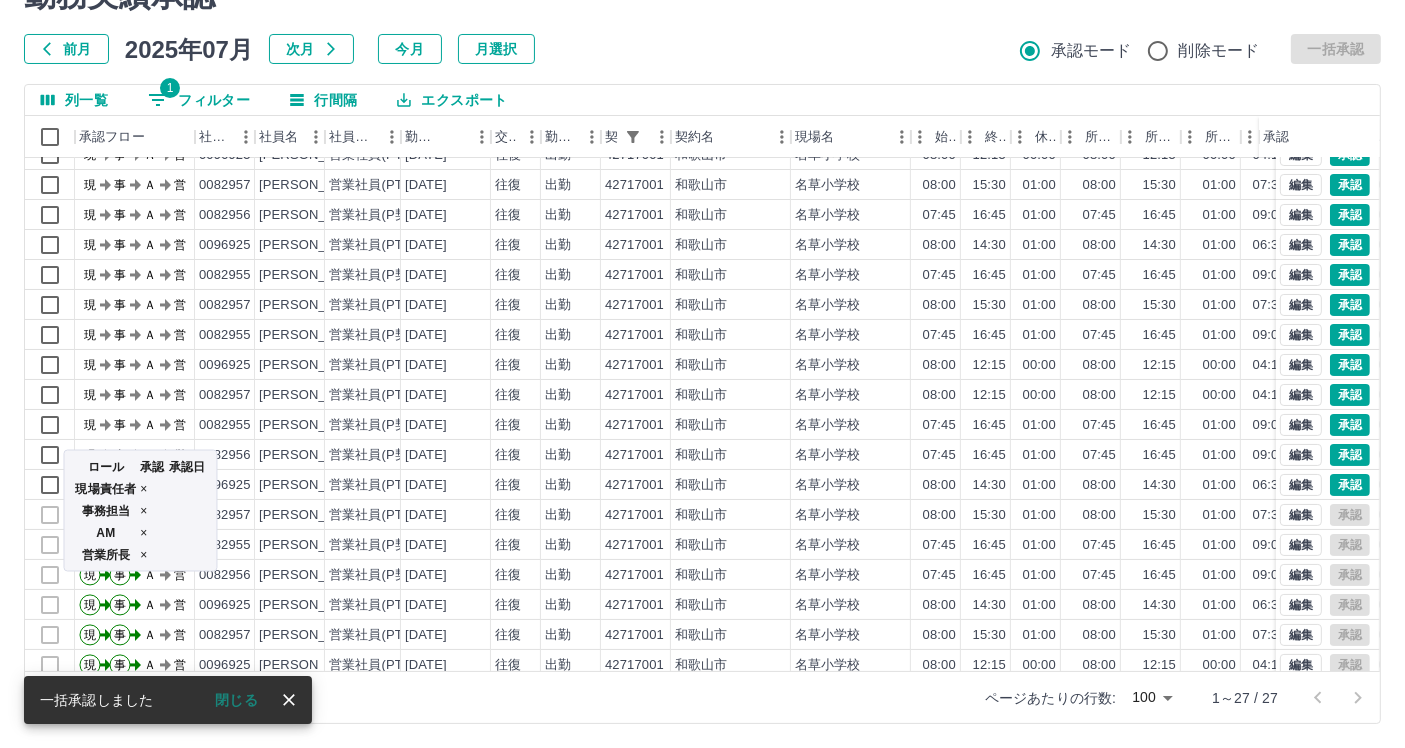 scroll, scrollTop: 111, scrollLeft: 0, axis: vertical 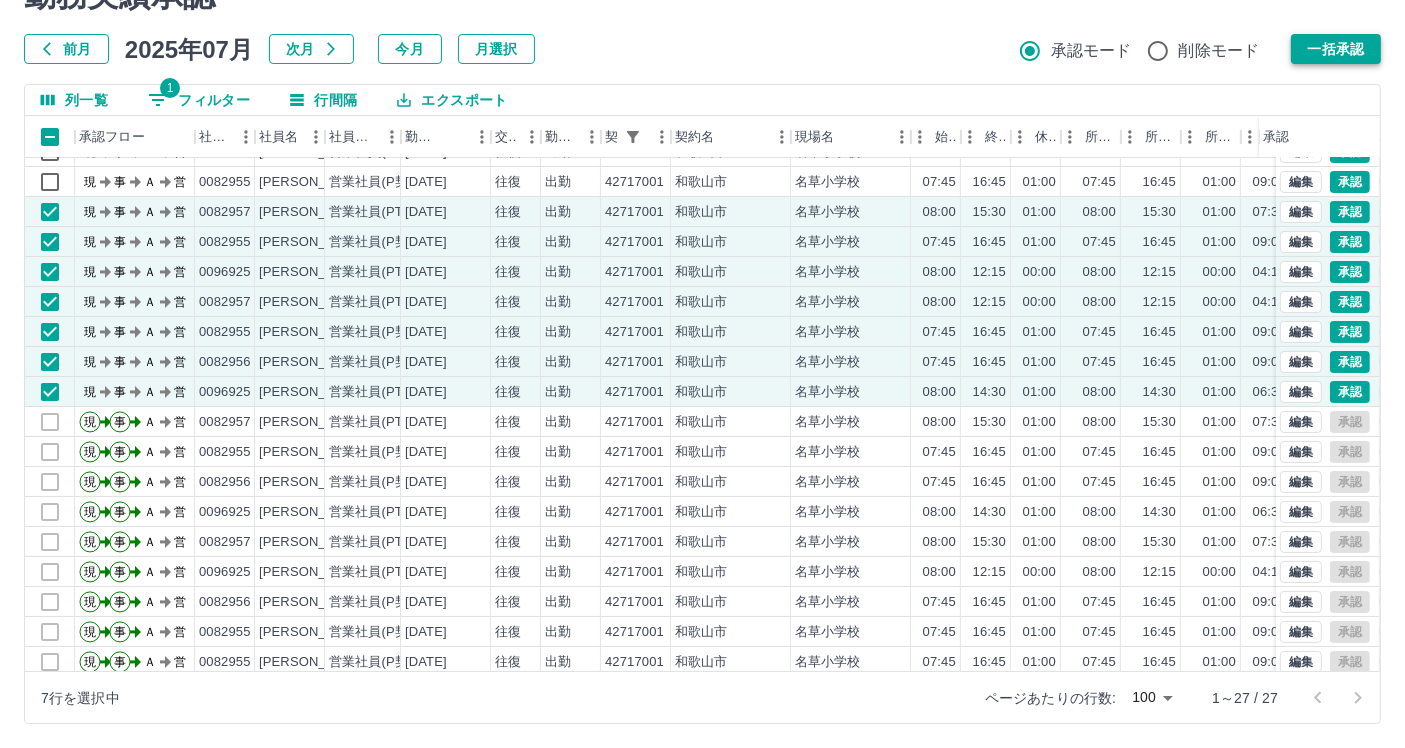 click on "一括承認" at bounding box center (1336, 49) 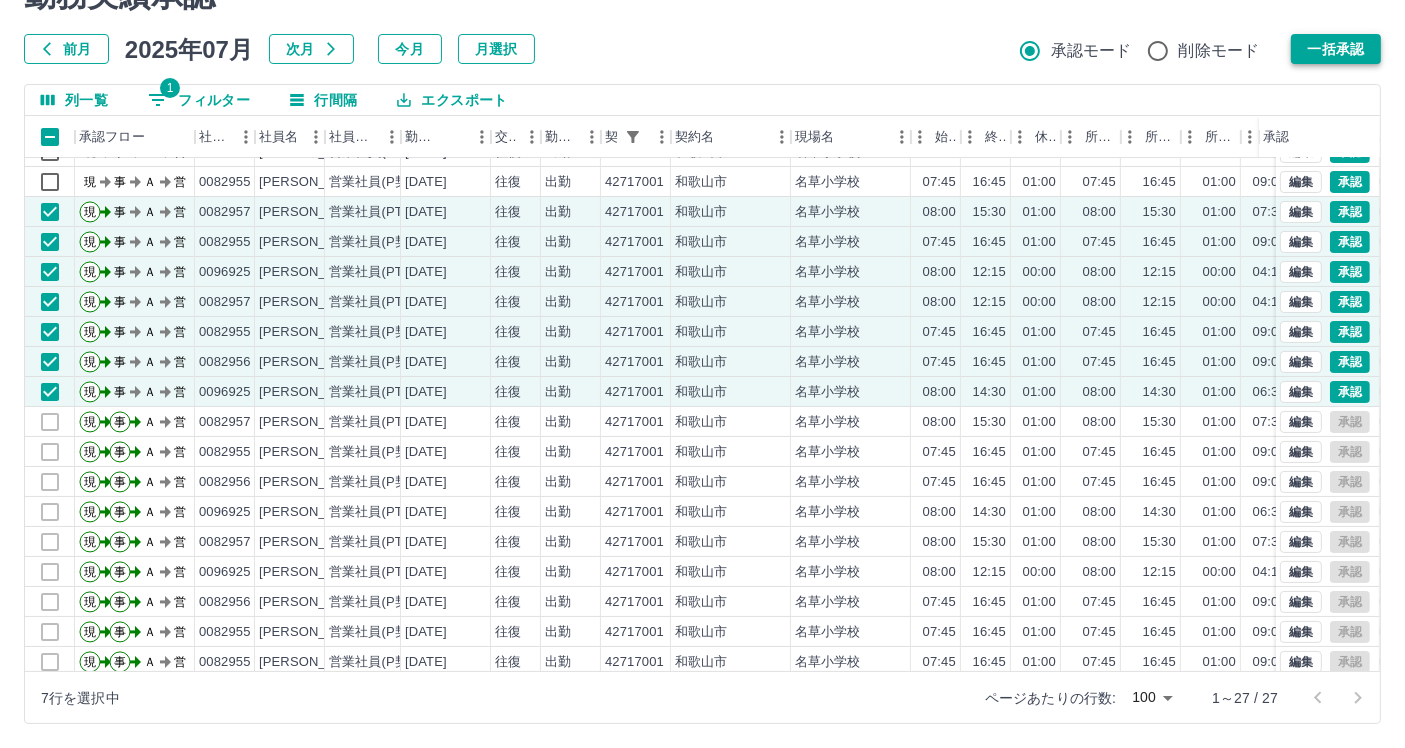 click on "一括承認" at bounding box center (1336, 49) 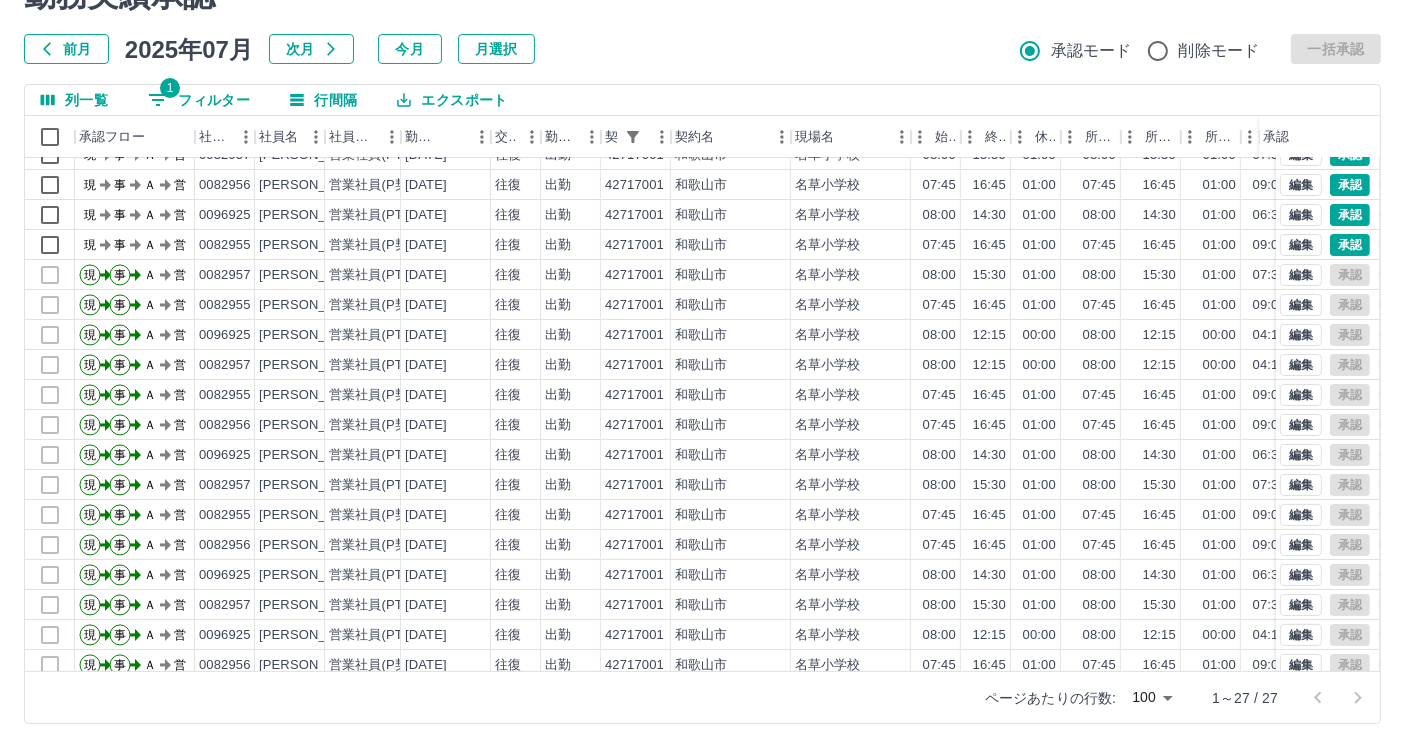 scroll, scrollTop: 90, scrollLeft: 0, axis: vertical 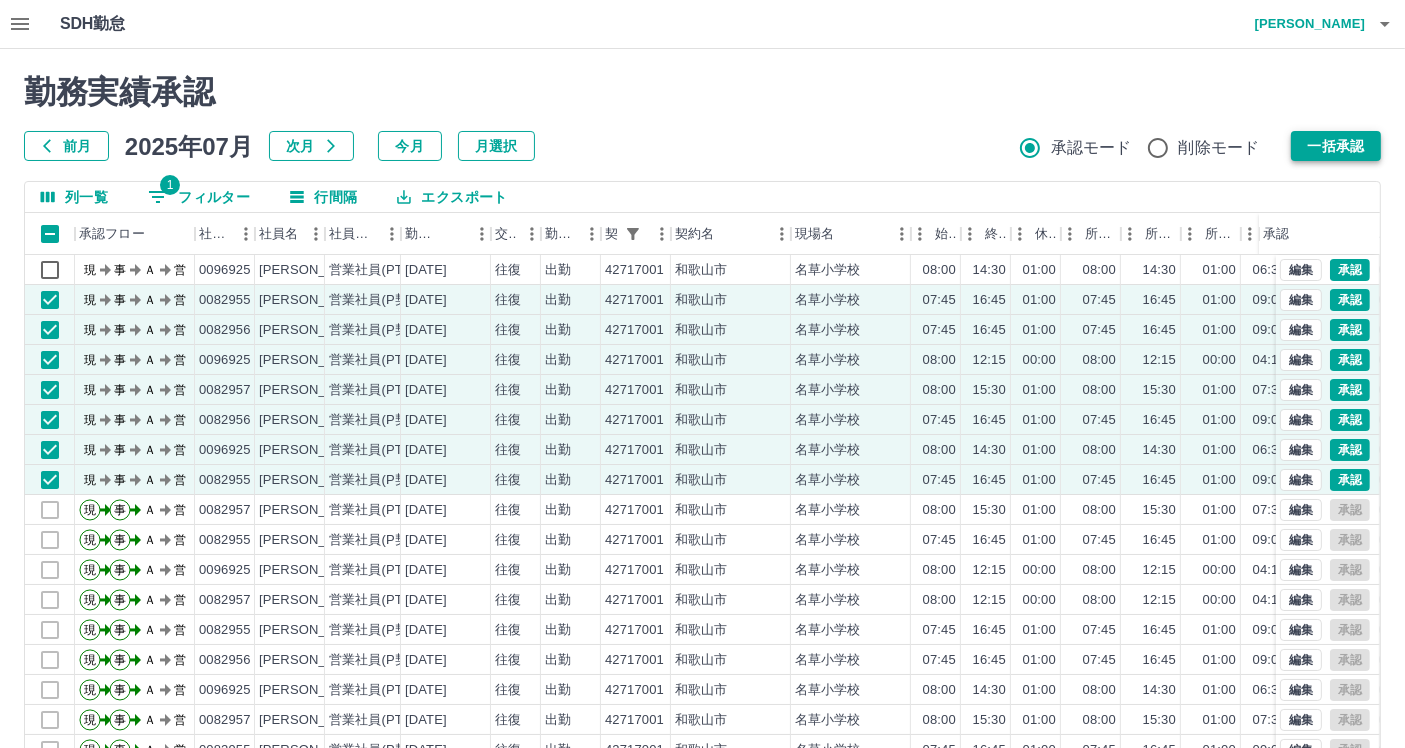 click on "一括承認" at bounding box center [1336, 146] 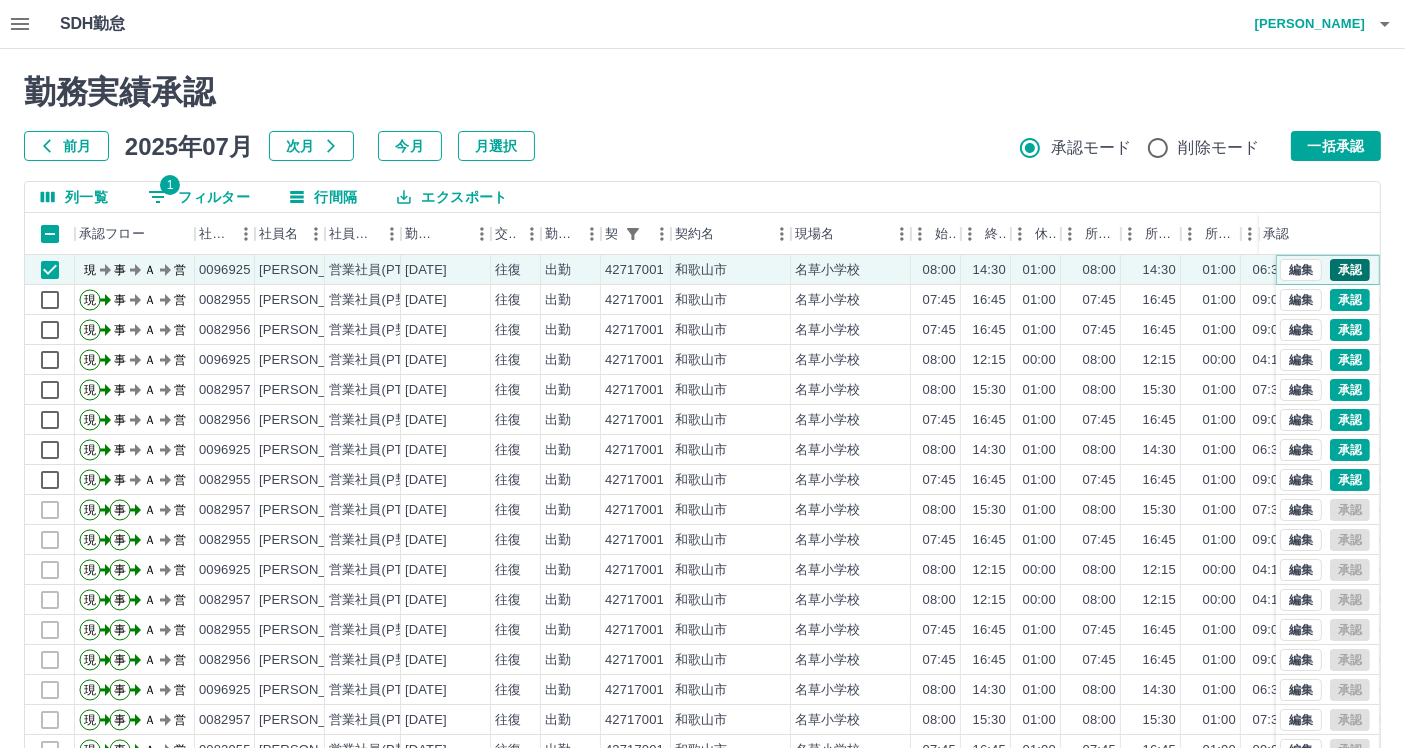 click on "承認" at bounding box center (1350, 270) 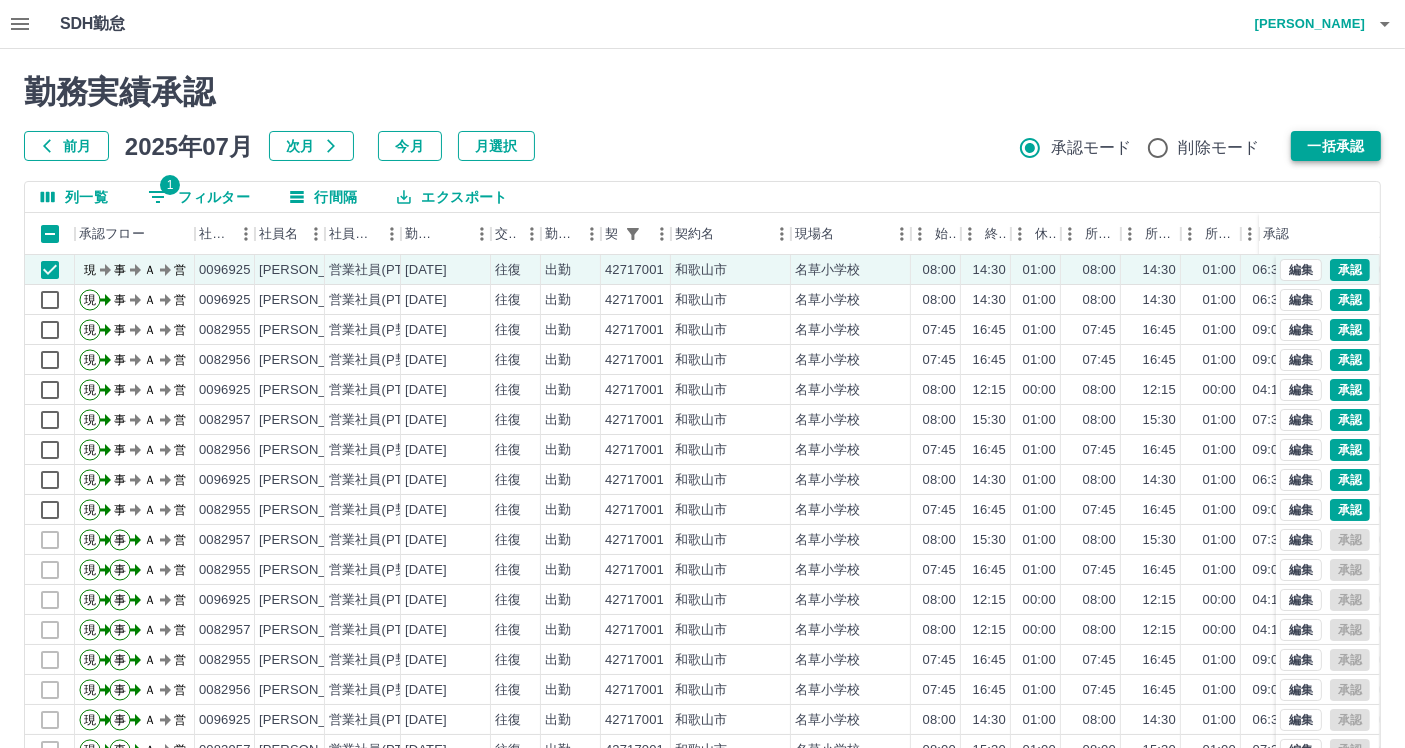 click on "一括承認" at bounding box center [1336, 146] 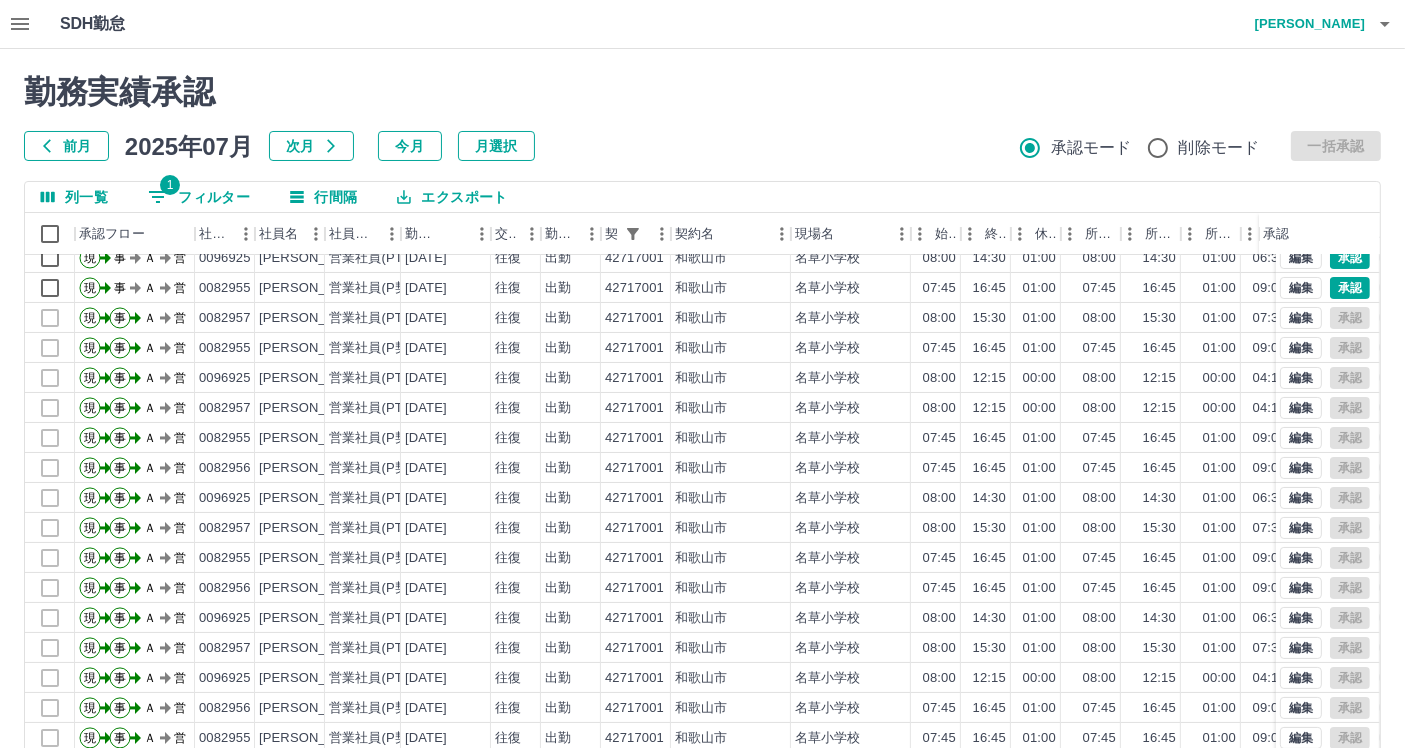 scroll, scrollTop: 0, scrollLeft: 0, axis: both 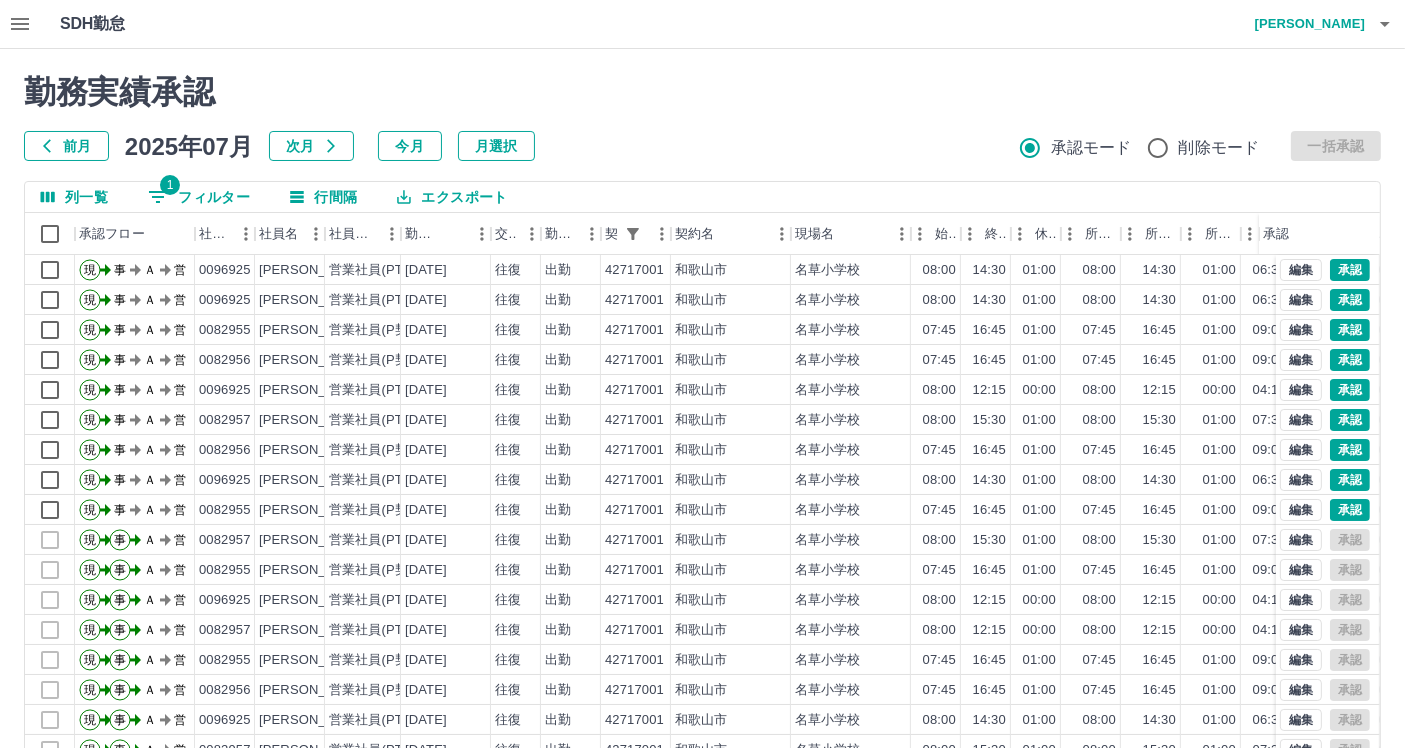 click on "1 フィルター" at bounding box center (199, 197) 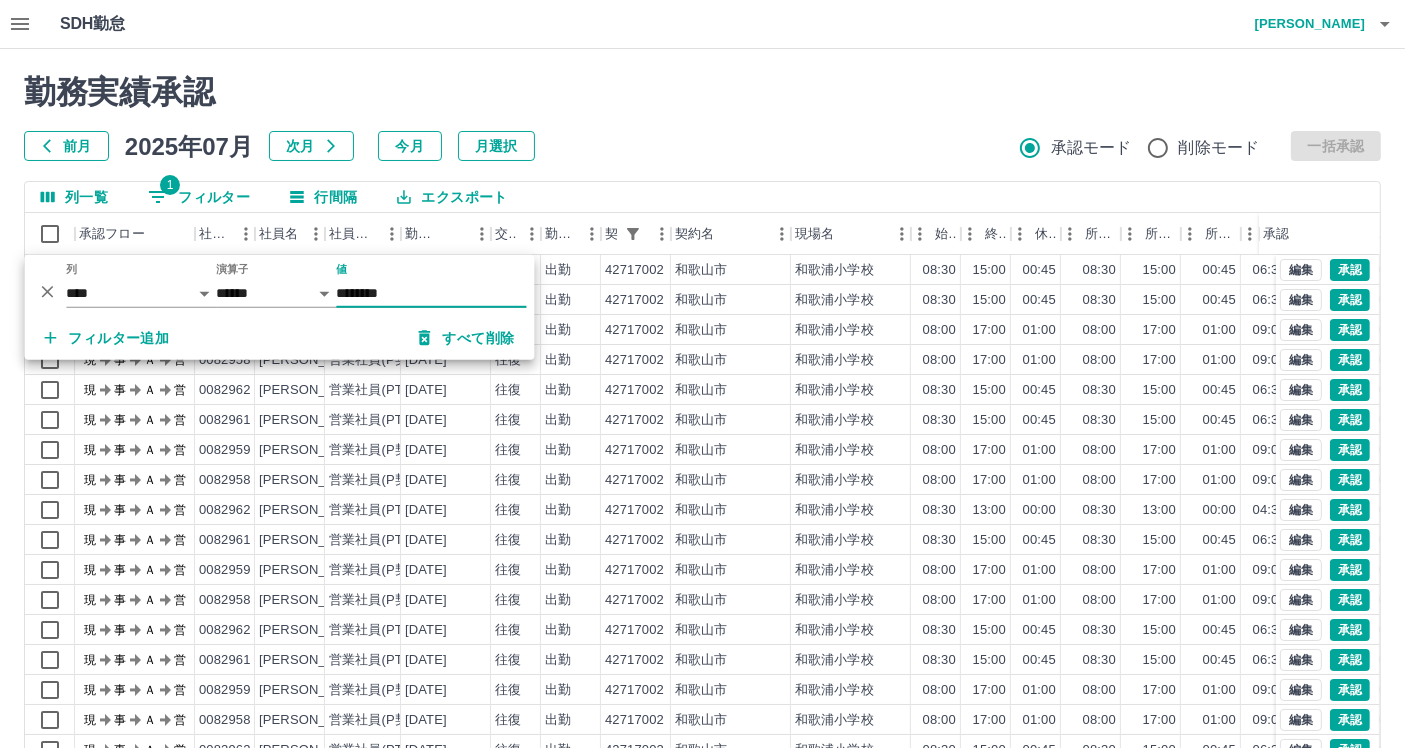 type on "********" 